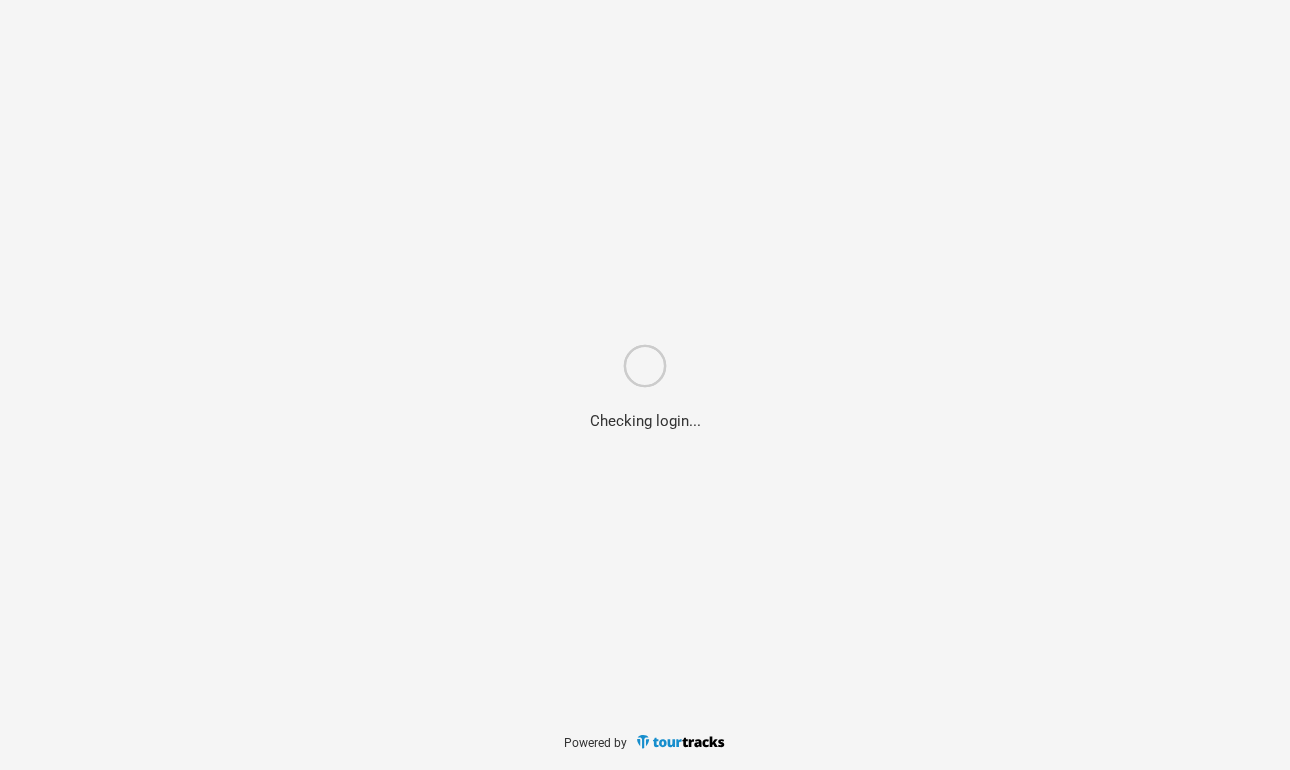 scroll, scrollTop: 0, scrollLeft: 0, axis: both 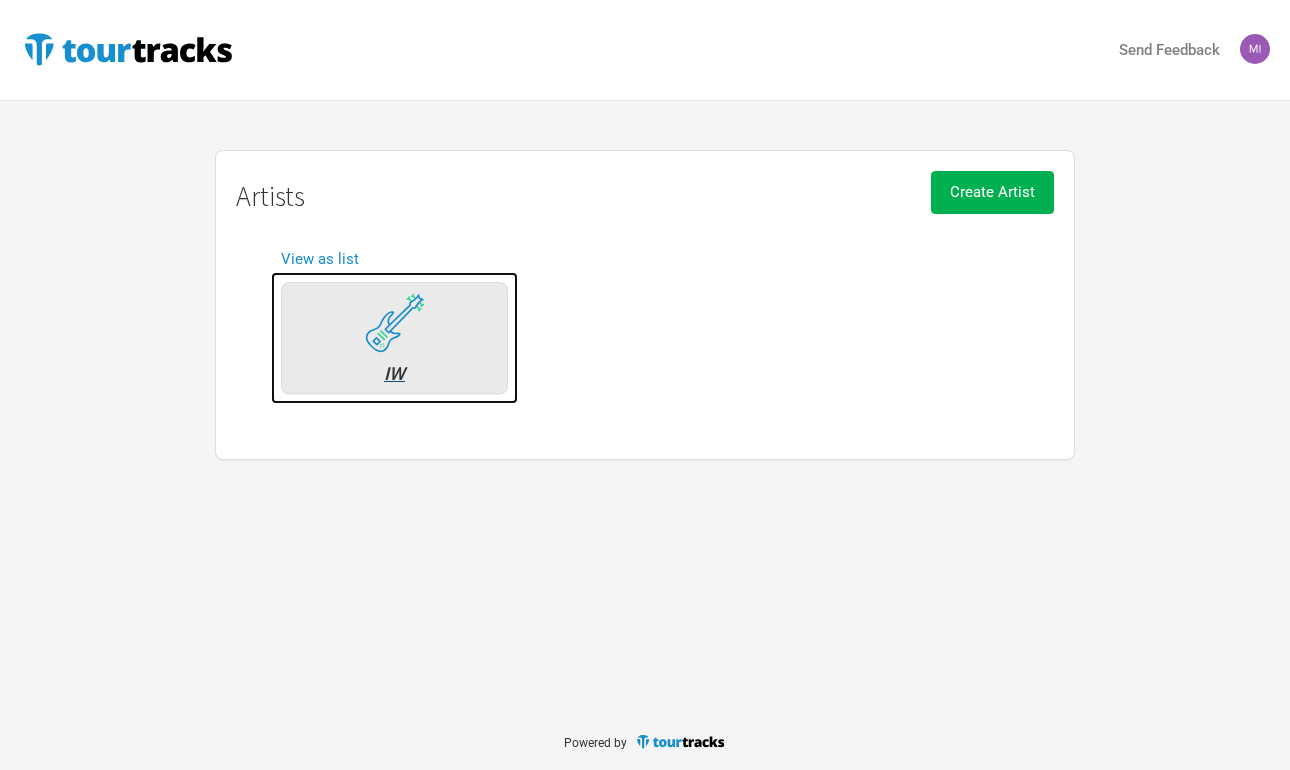 click on "IW" at bounding box center (394, 338) 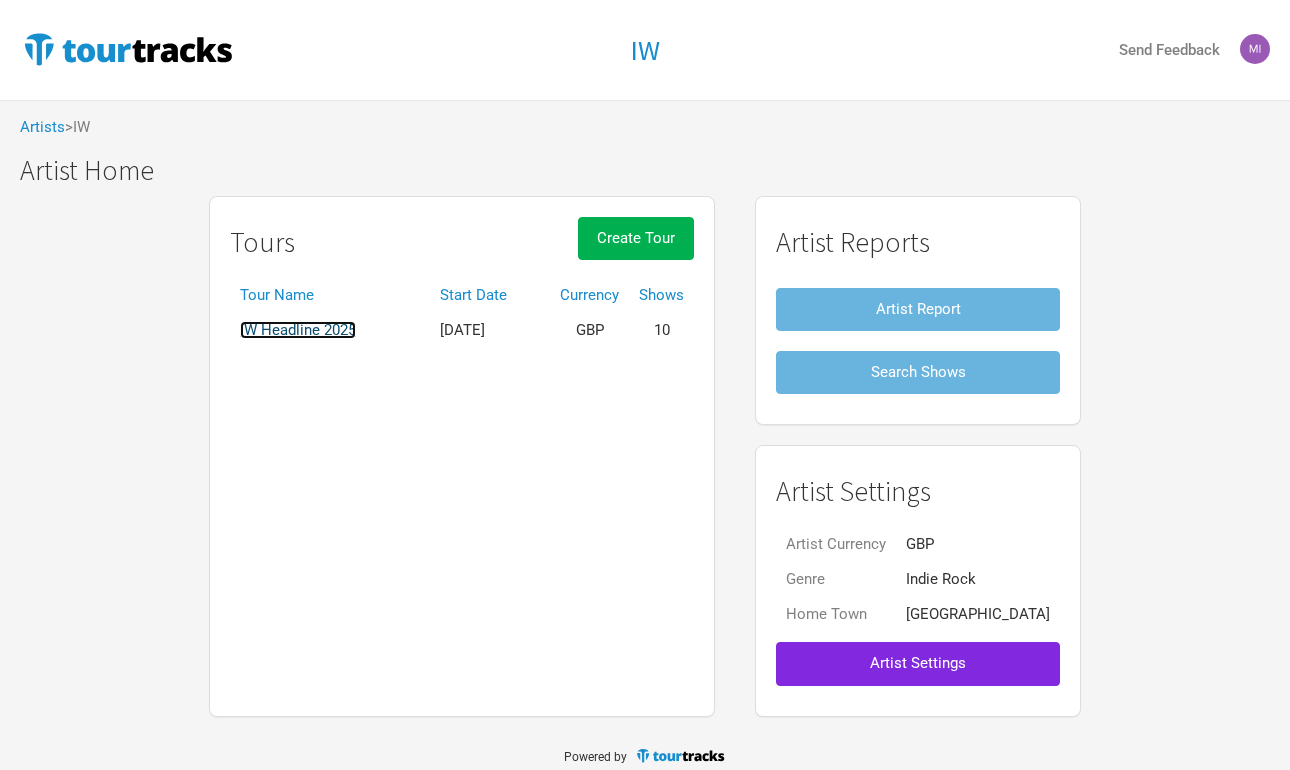 click on "IW Headline 2025" at bounding box center (298, 330) 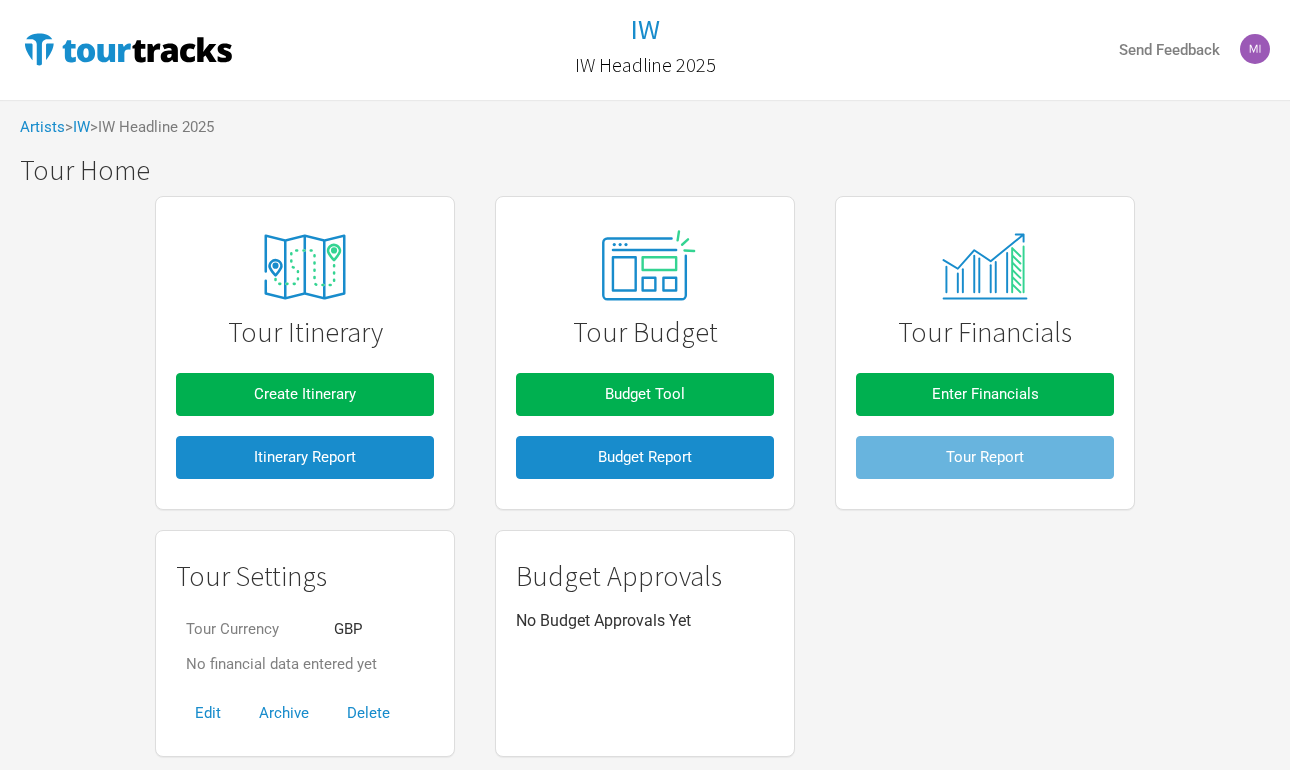 scroll, scrollTop: 2, scrollLeft: 0, axis: vertical 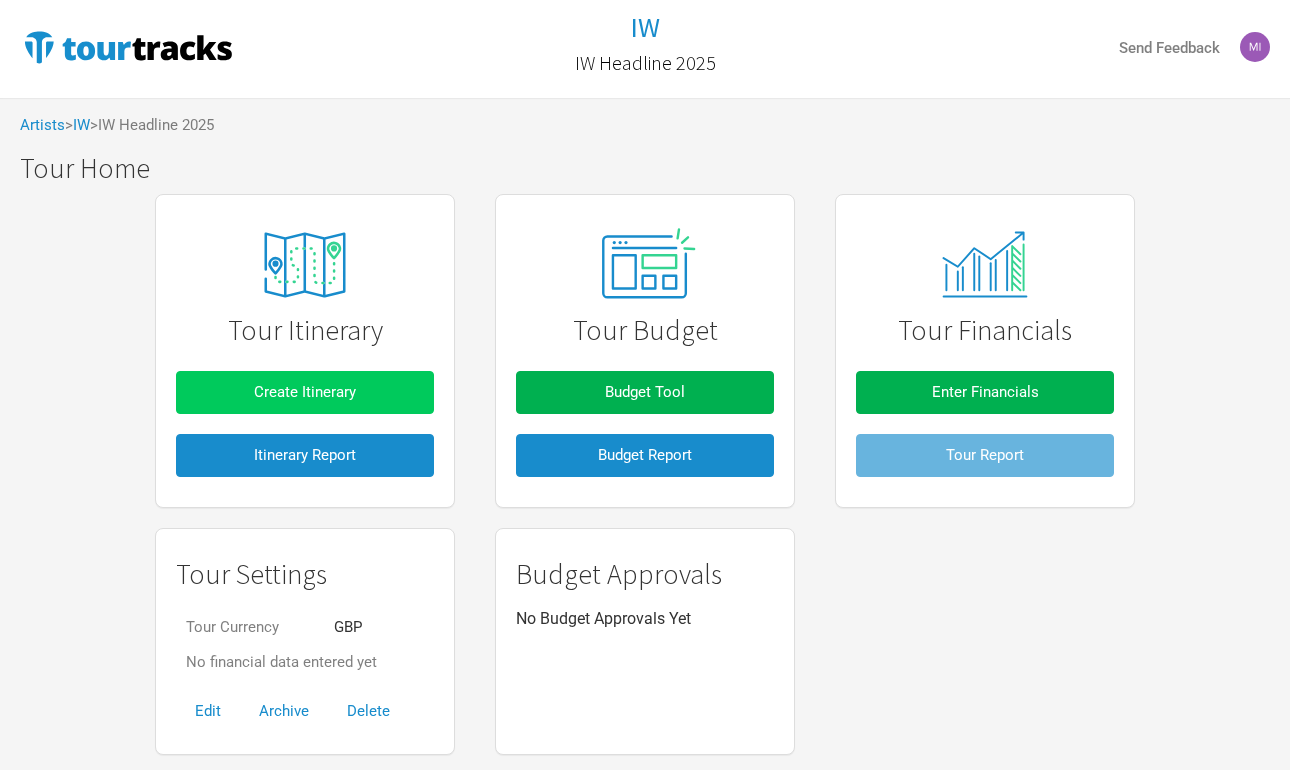 click on "Create Itinerary" at bounding box center (305, 392) 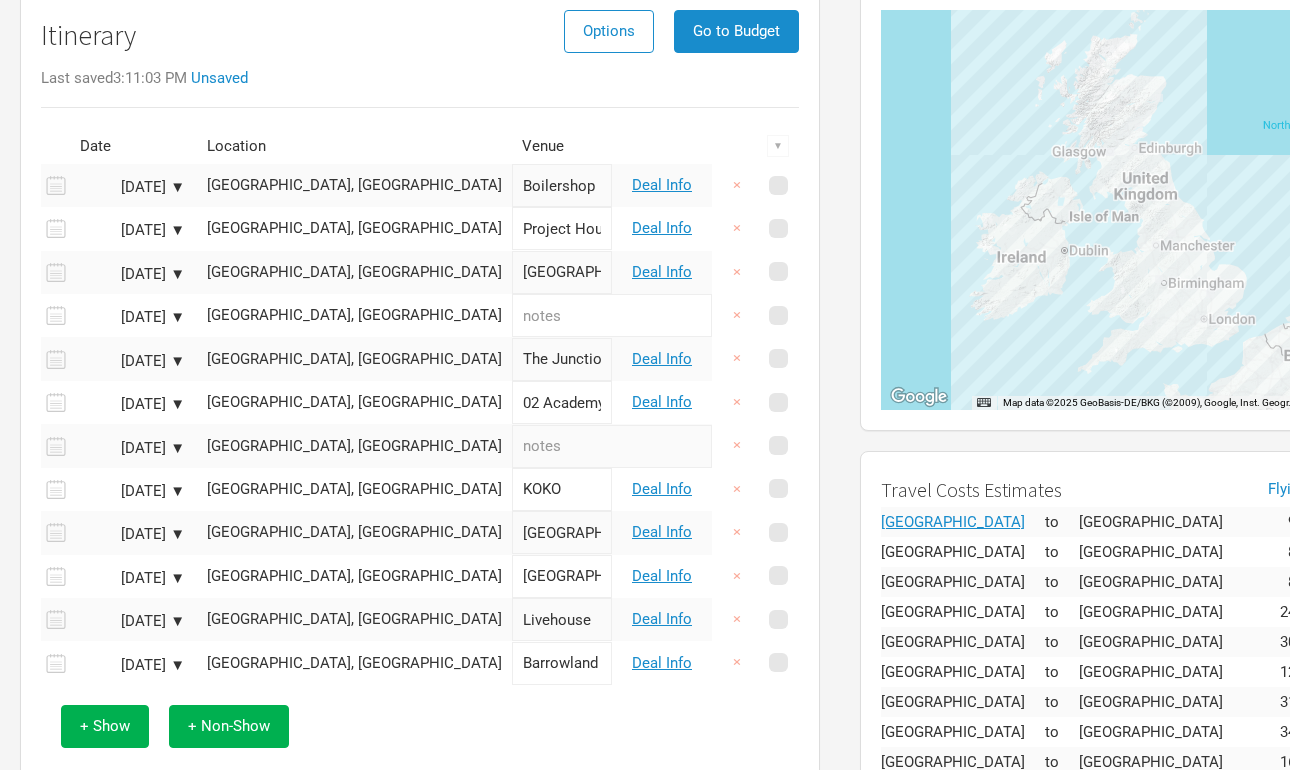 scroll, scrollTop: 180, scrollLeft: 0, axis: vertical 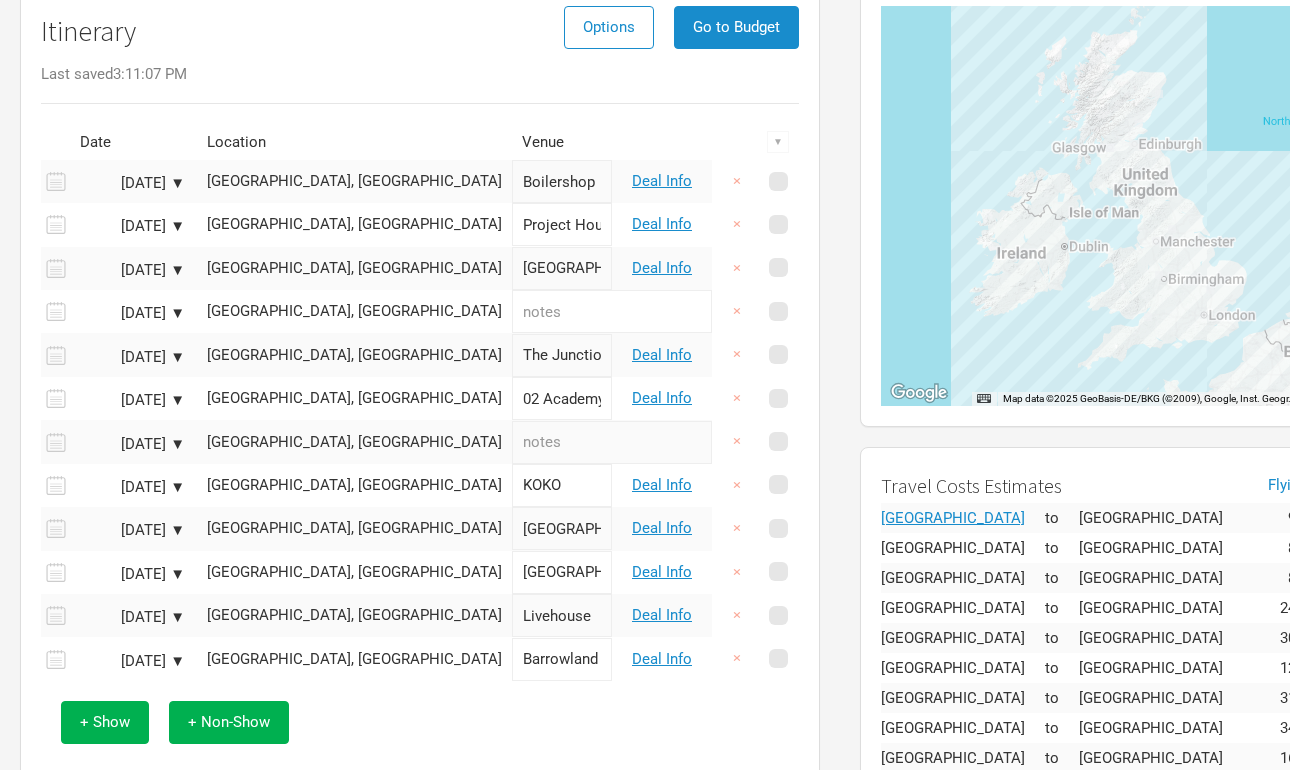click on "[GEOGRAPHIC_DATA], [GEOGRAPHIC_DATA]" at bounding box center [354, 311] 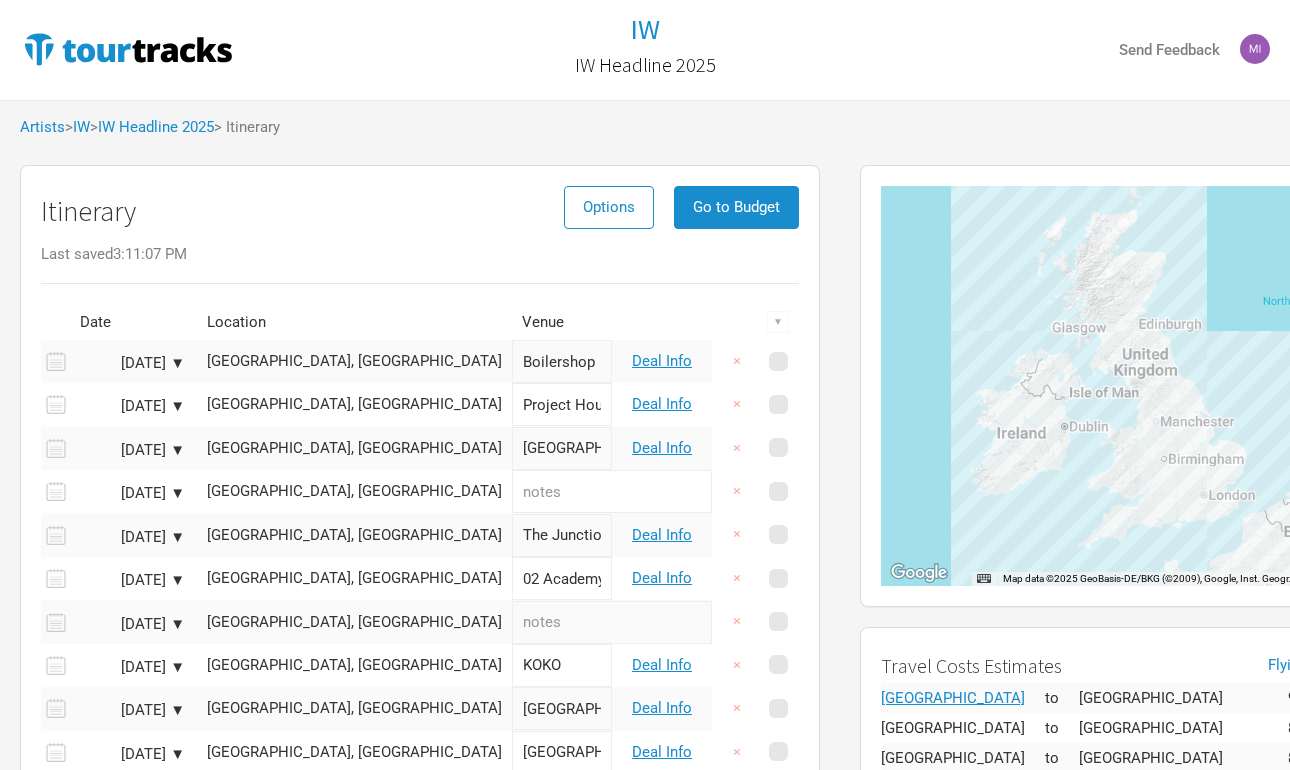 click on "Last saved  3:11:07 PM" at bounding box center (420, 254) 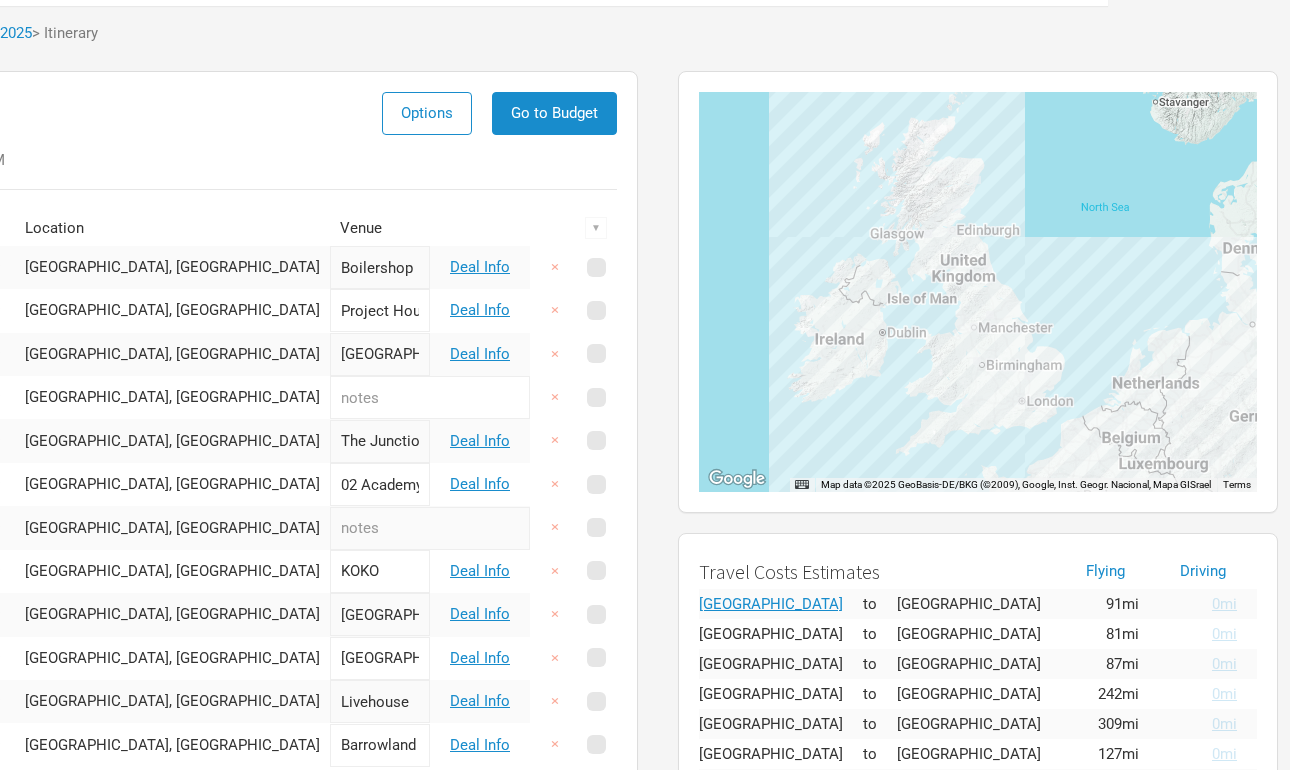 scroll, scrollTop: 104, scrollLeft: 182, axis: both 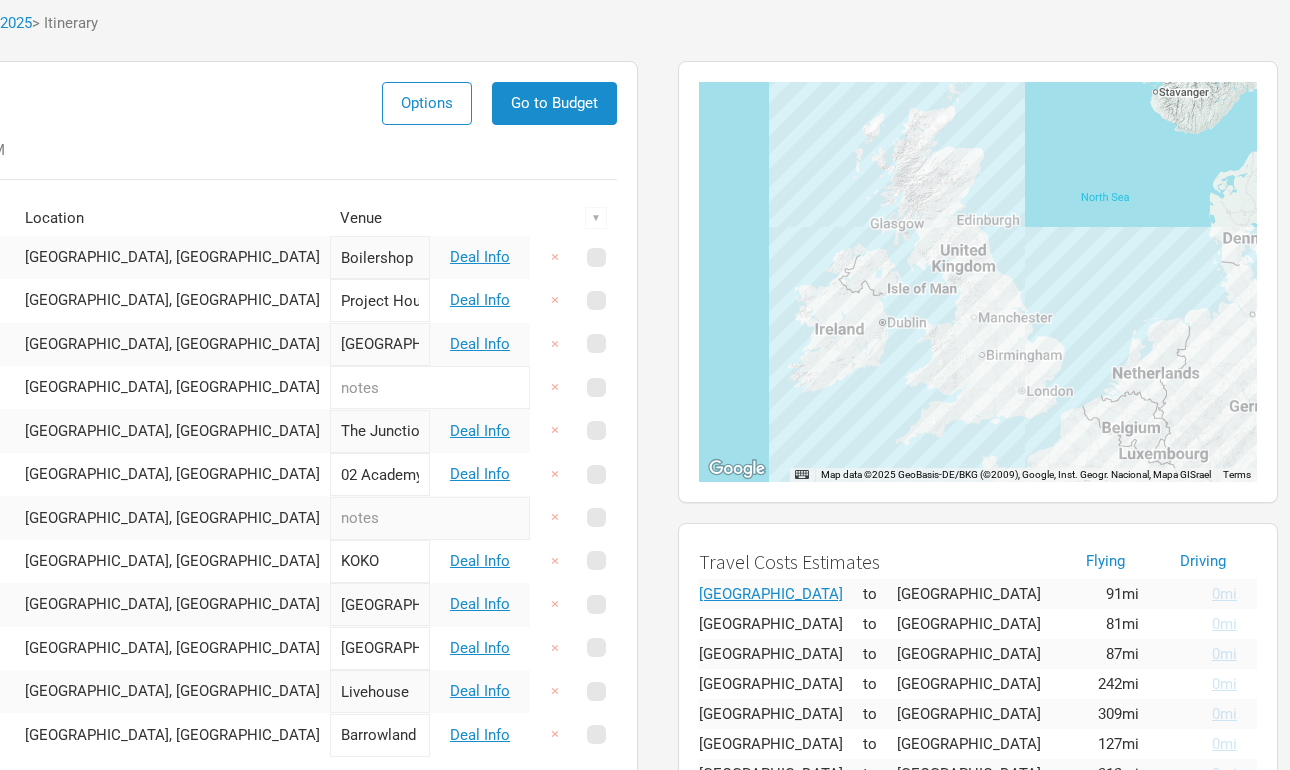 click on "Options Go to Budget" at bounding box center [499, 112] 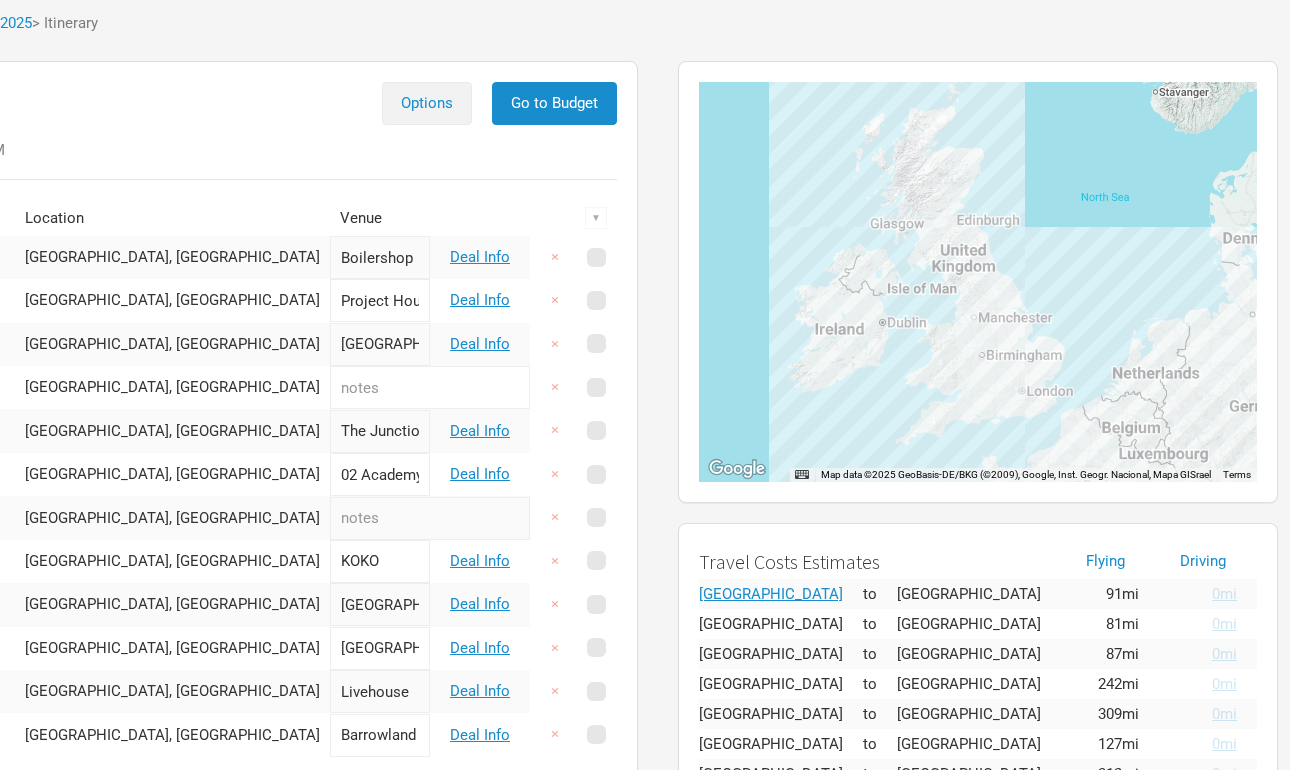 click on "Options" at bounding box center (427, 103) 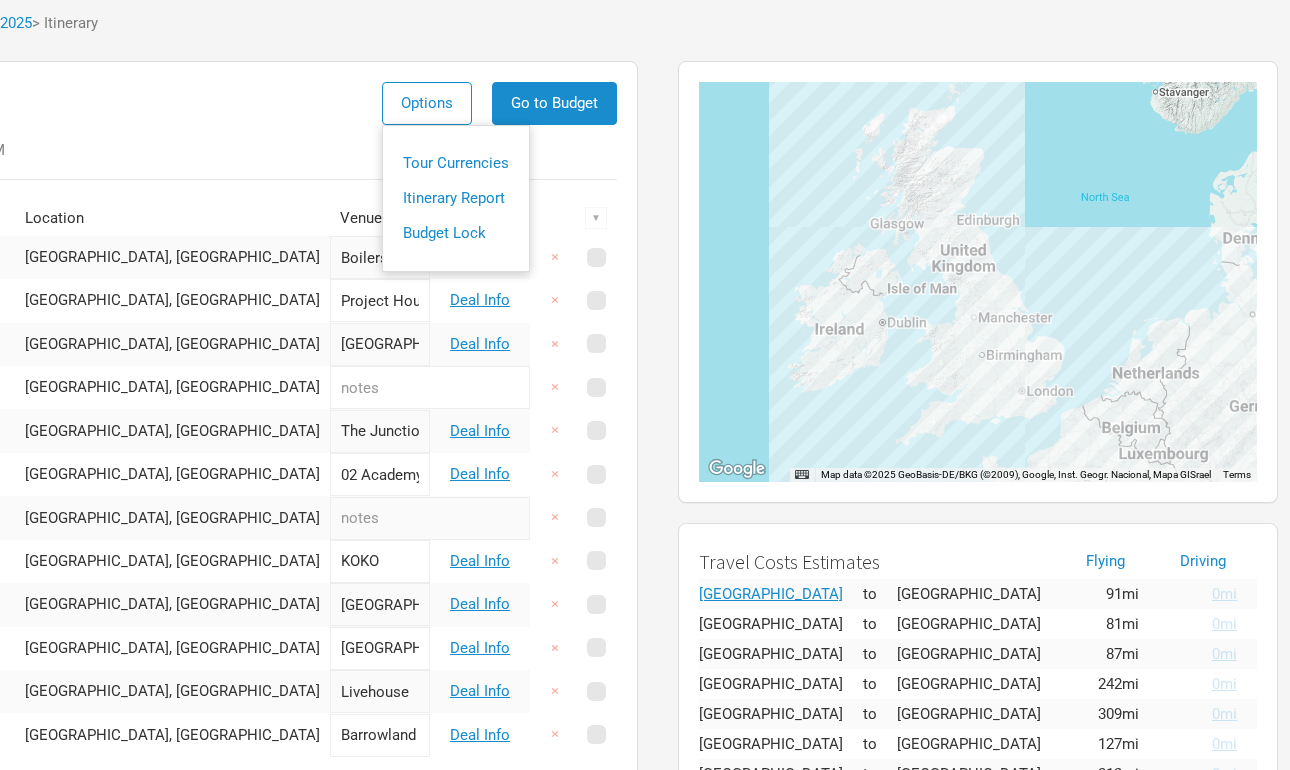click on "Itinerary Options Tour Currencies Itinerary Report Budget Lock Go to Budget Last saved  3:11:07 PM Date Location Venue     ▼ Oct 10, 2025   ▼ Newcastle upon Tyne, United Kingdom Boilershop Deal Info × Oct 11, 2025   ▼ Leeds, United Kingdom Project House Deal Info × Oct 12, 2025   ▼ Wolverhampton, United Kingdom Wulfrun Hall Deal Info × Oct 13, 2025   ▼ Glasgow, United Kingdom × Oct 14, 2025   ▼ Cambridge, United Kingdom The Junction Deal Info × Oct 15, 2025   ▼ Bristol, United Kingdom 02 Academy Deal Info × Oct 16, 2025   ▼ Glasgow, United Kingdom × Oct 17, 2025   ▼ London, United Kingdom KOKO Deal Info × Oct 18, 2025   ▼ Manchester, United Kingdom New Century Hall Deal Info × Dec 5, 2025   ▼ Aberdeen, United Kingdom Beach Ballroom Deal Info × Dec 6, 2025   ▼ Dundee, United Kingdom Livehouse Deal Info × Dec 7, 2025   ▼ Glasgow, United Kingdom Barrowland Deal Info × + Show + Non-Show" at bounding box center [238, 461] 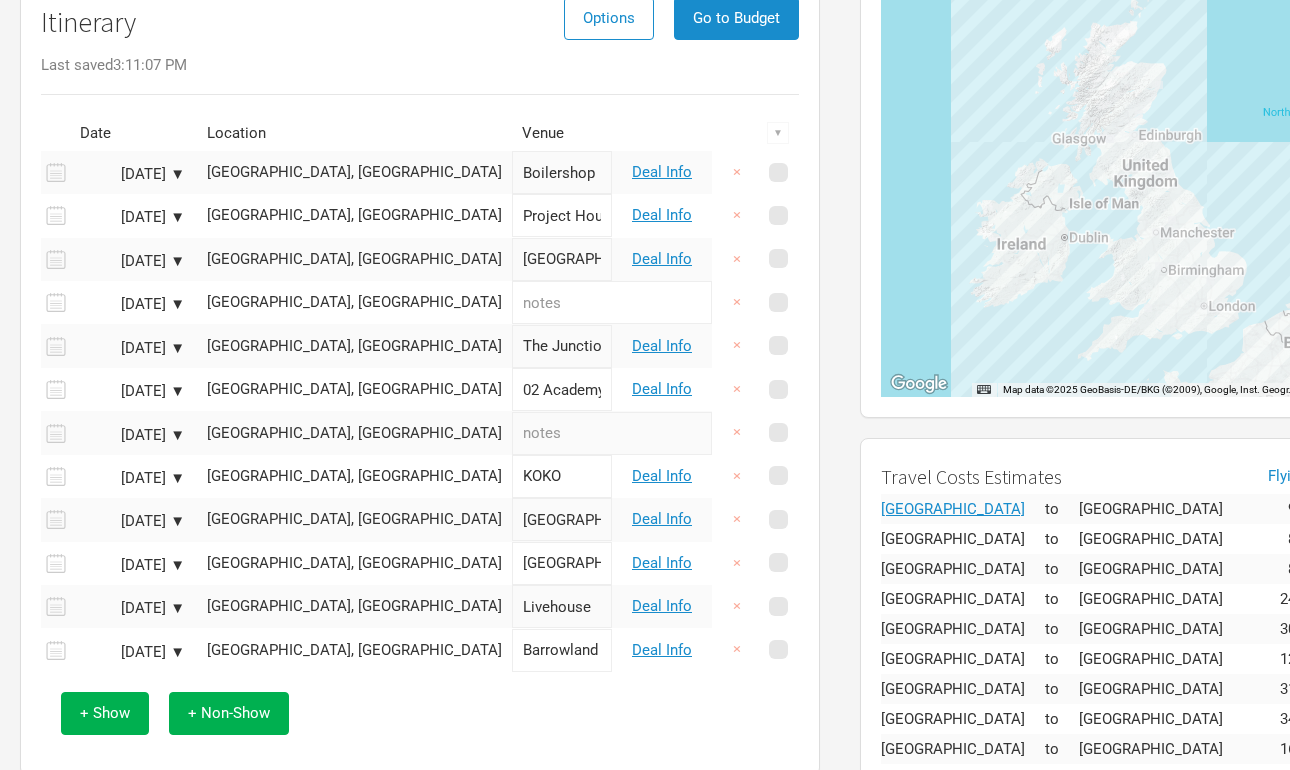 scroll, scrollTop: 194, scrollLeft: 0, axis: vertical 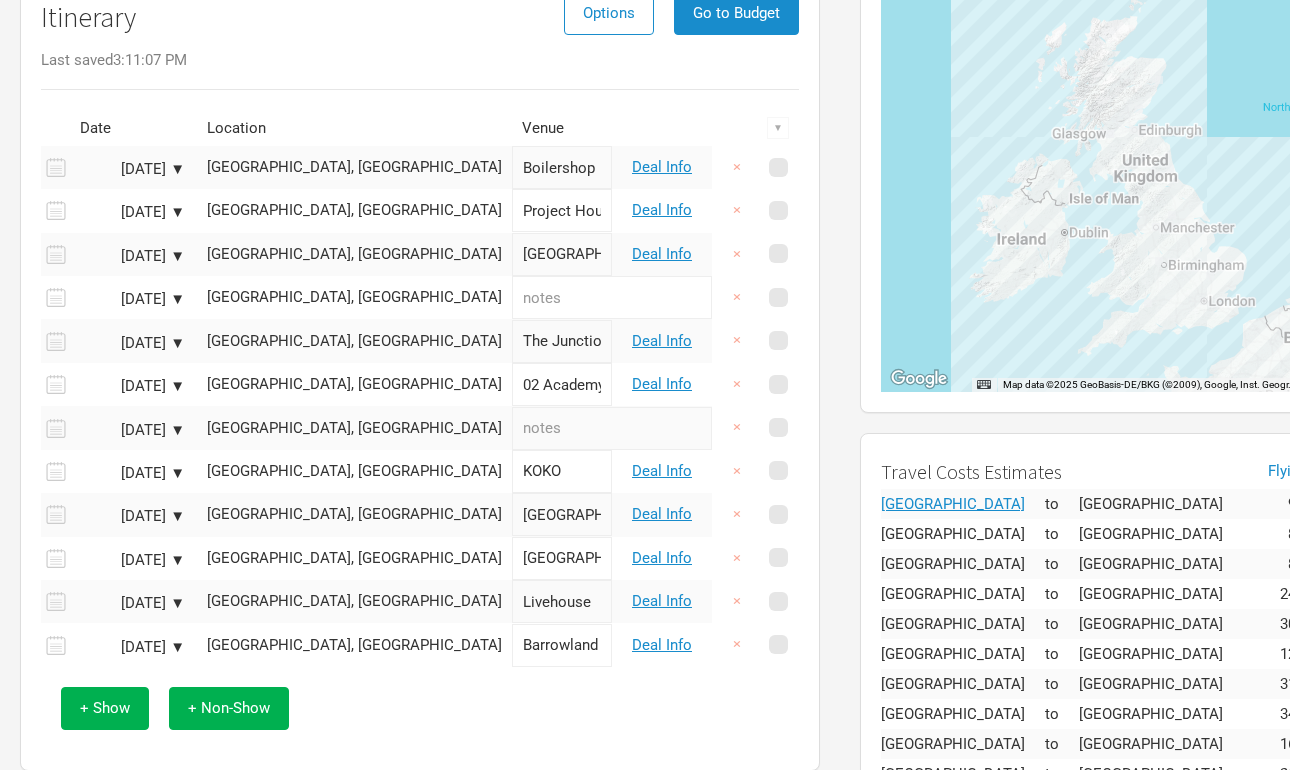 click 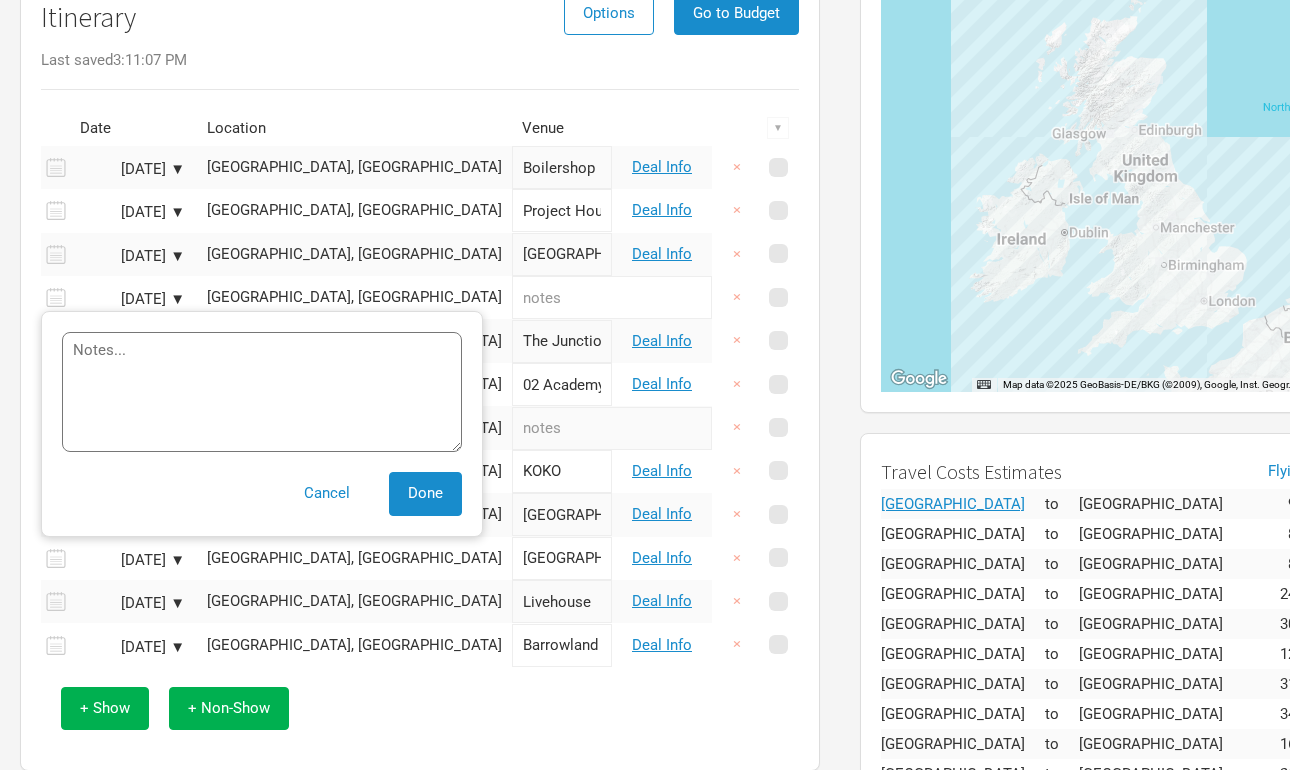 click on "[DATE]   ▼" at bounding box center (130, 299) 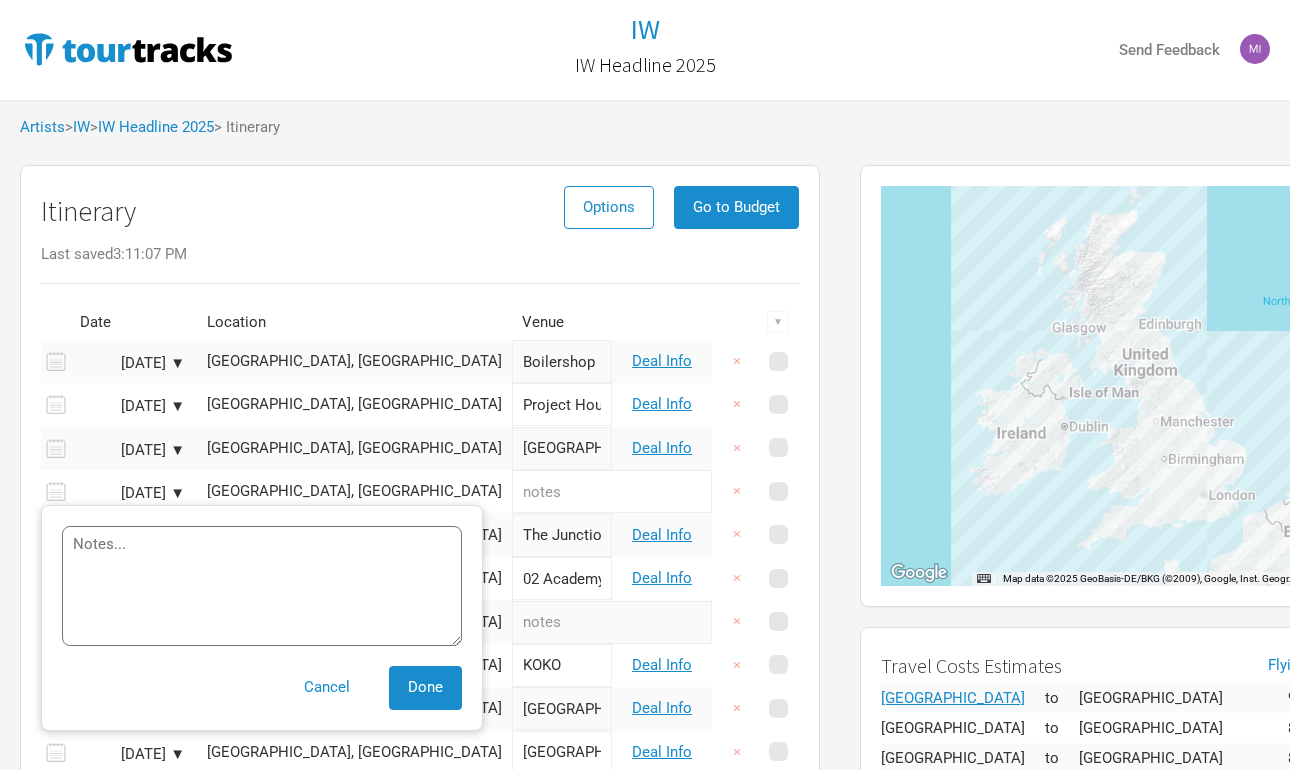 click on "[GEOGRAPHIC_DATA], [GEOGRAPHIC_DATA]" at bounding box center (354, 491) 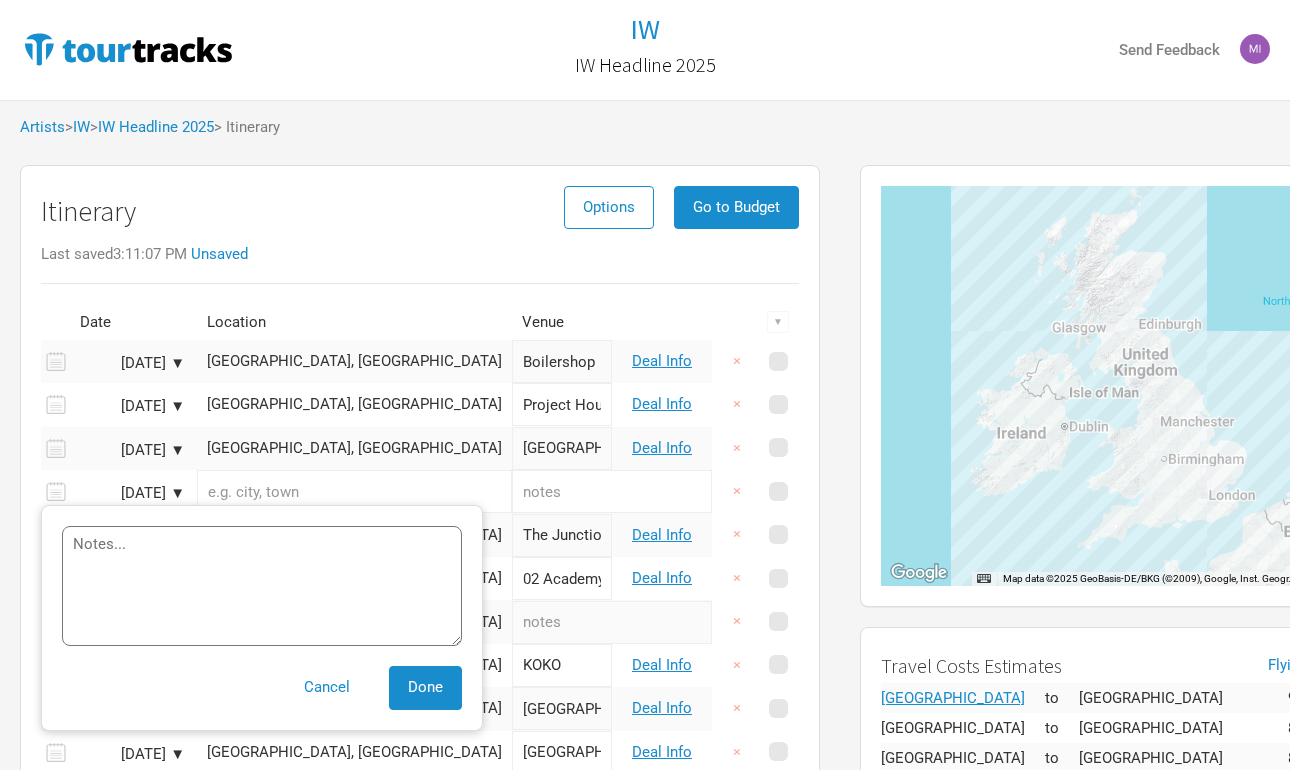 click at bounding box center (354, 491) 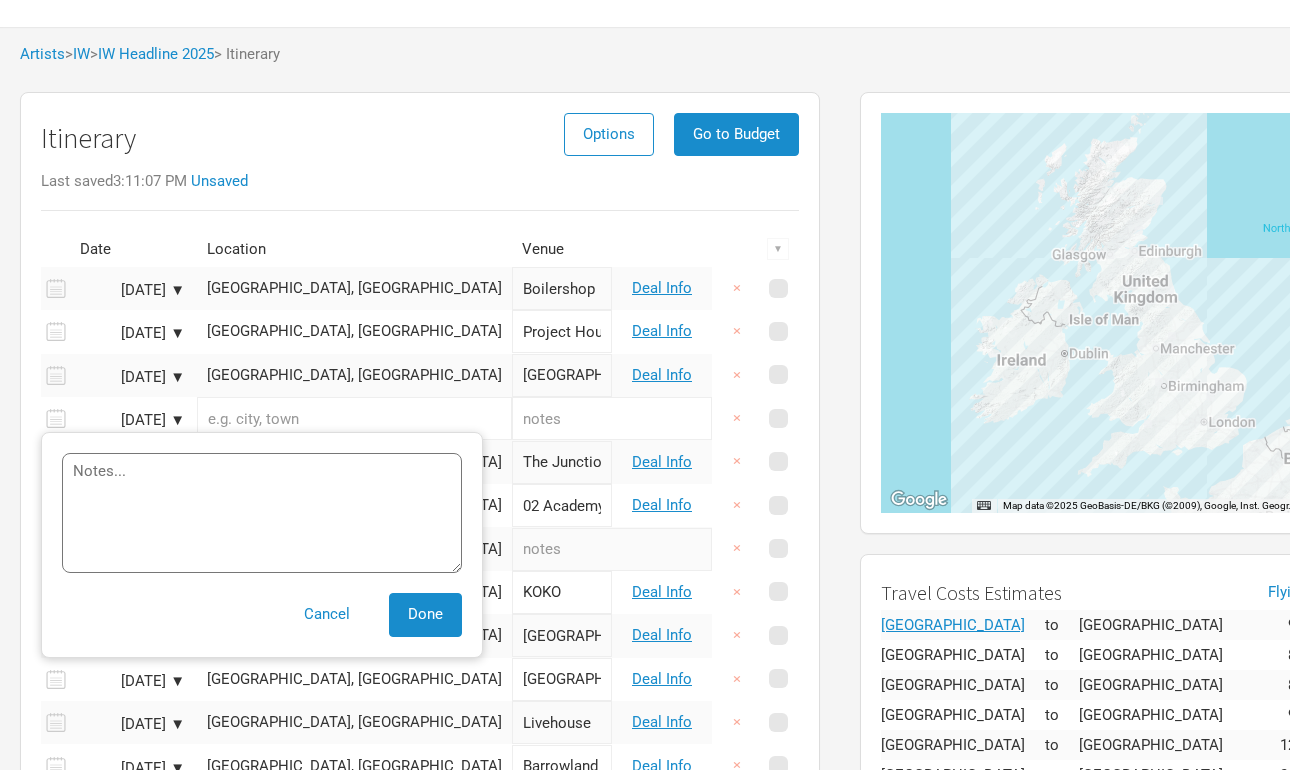 scroll, scrollTop: 114, scrollLeft: 0, axis: vertical 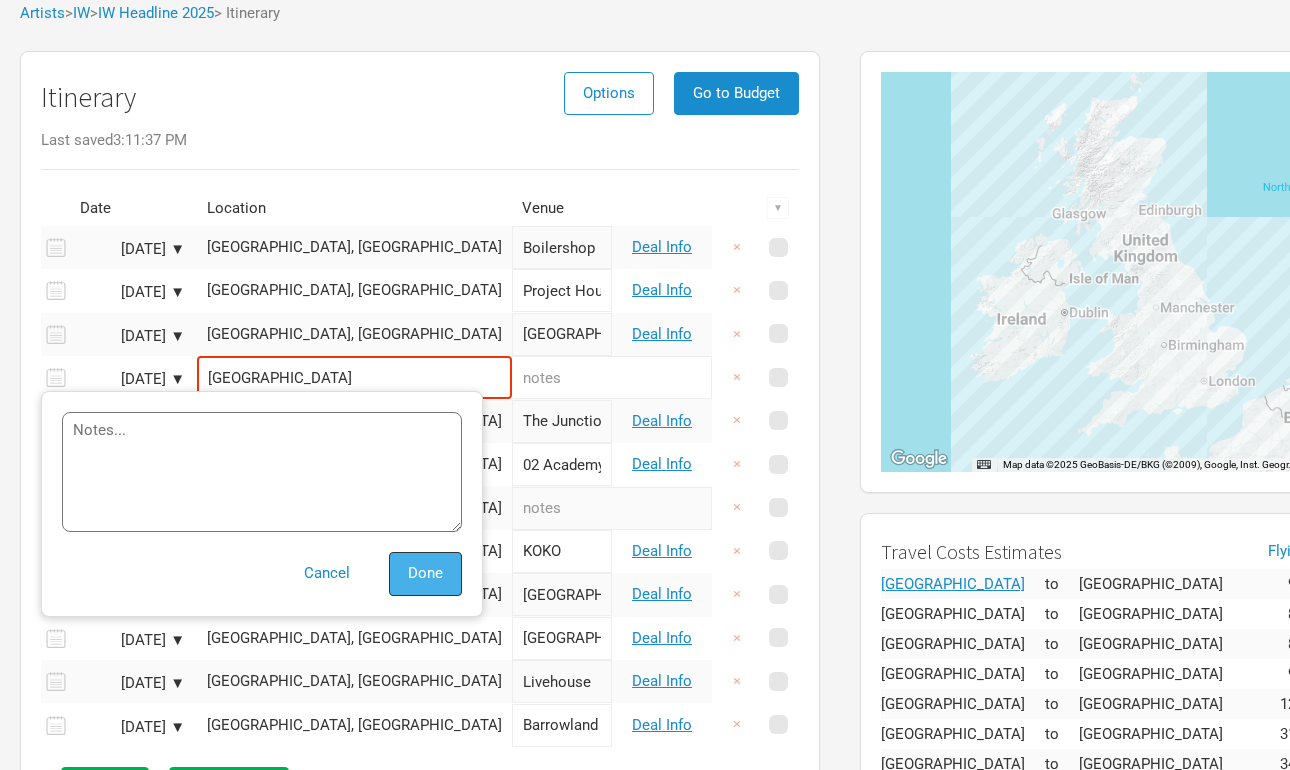 click on "Done" at bounding box center [425, 573] 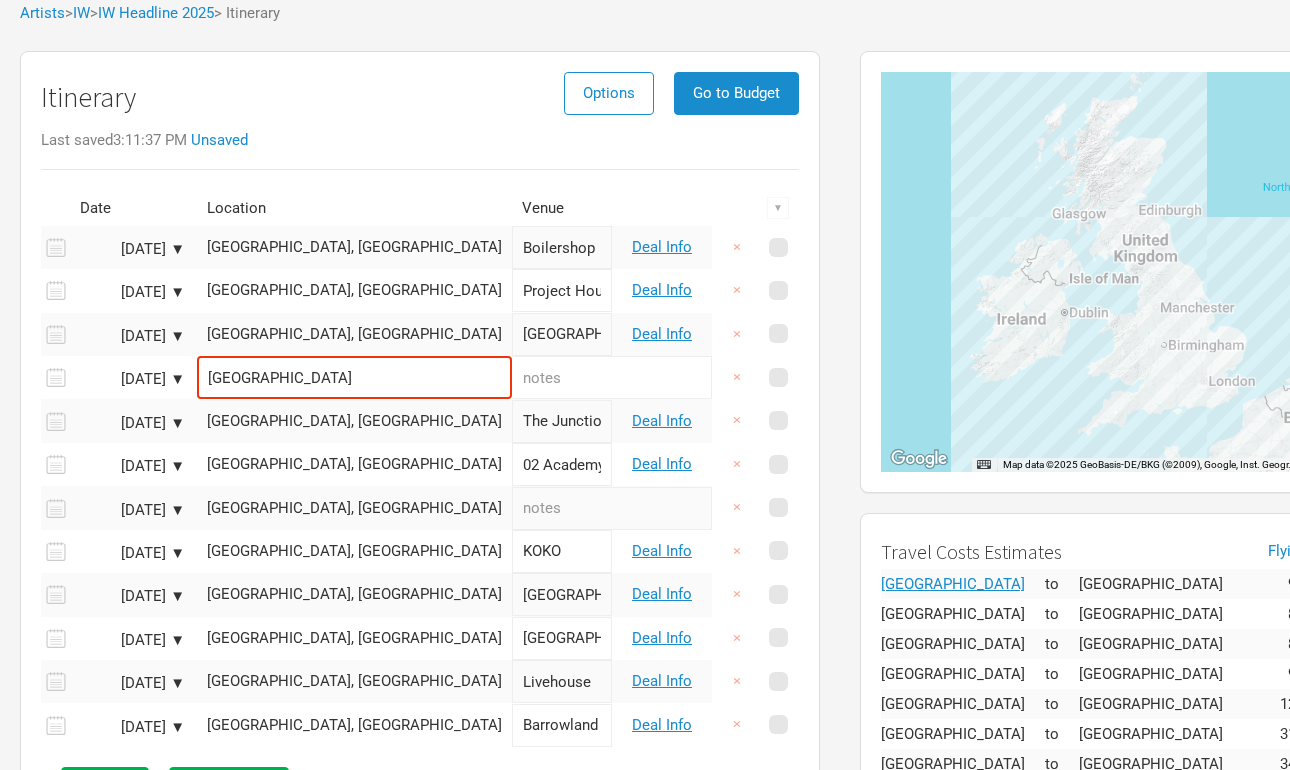click on "[GEOGRAPHIC_DATA]" at bounding box center (354, 377) 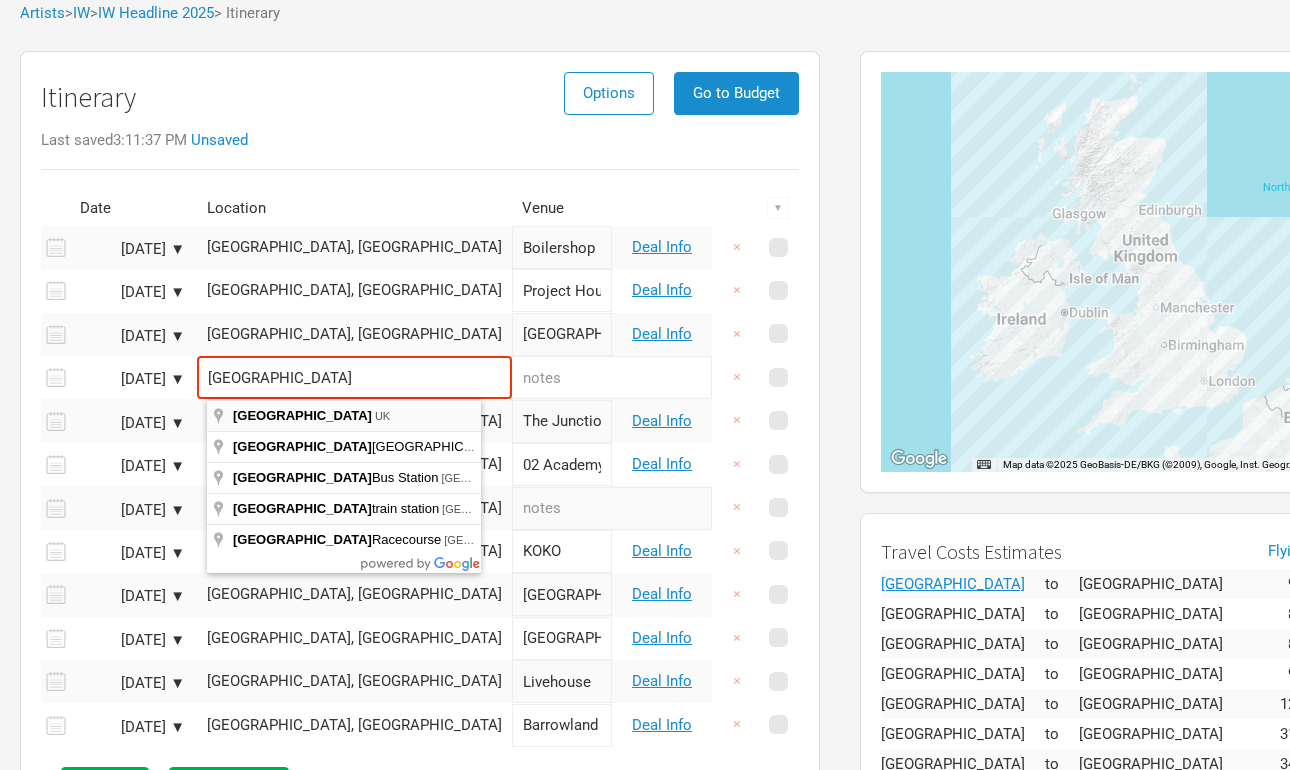 type on "[GEOGRAPHIC_DATA], [GEOGRAPHIC_DATA]" 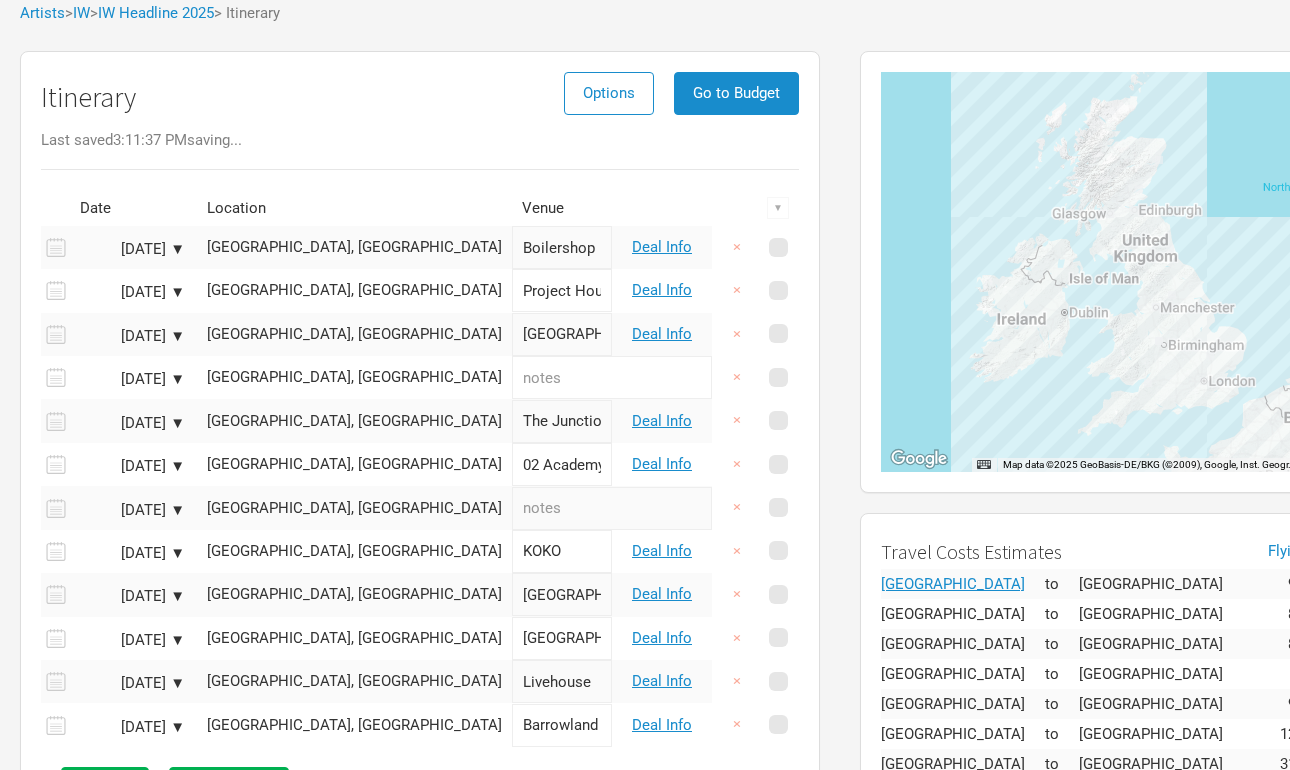 click on "[GEOGRAPHIC_DATA], [GEOGRAPHIC_DATA]" at bounding box center [354, 377] 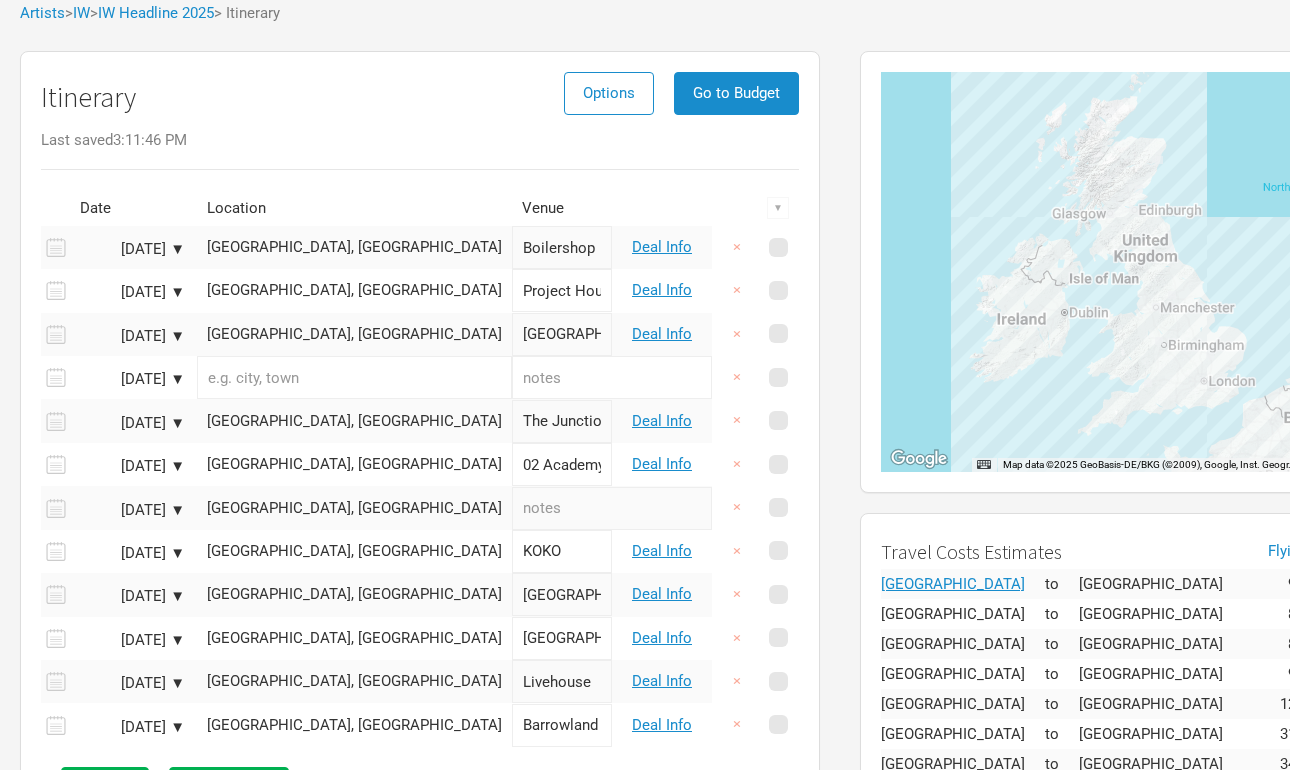 click at bounding box center (354, 377) 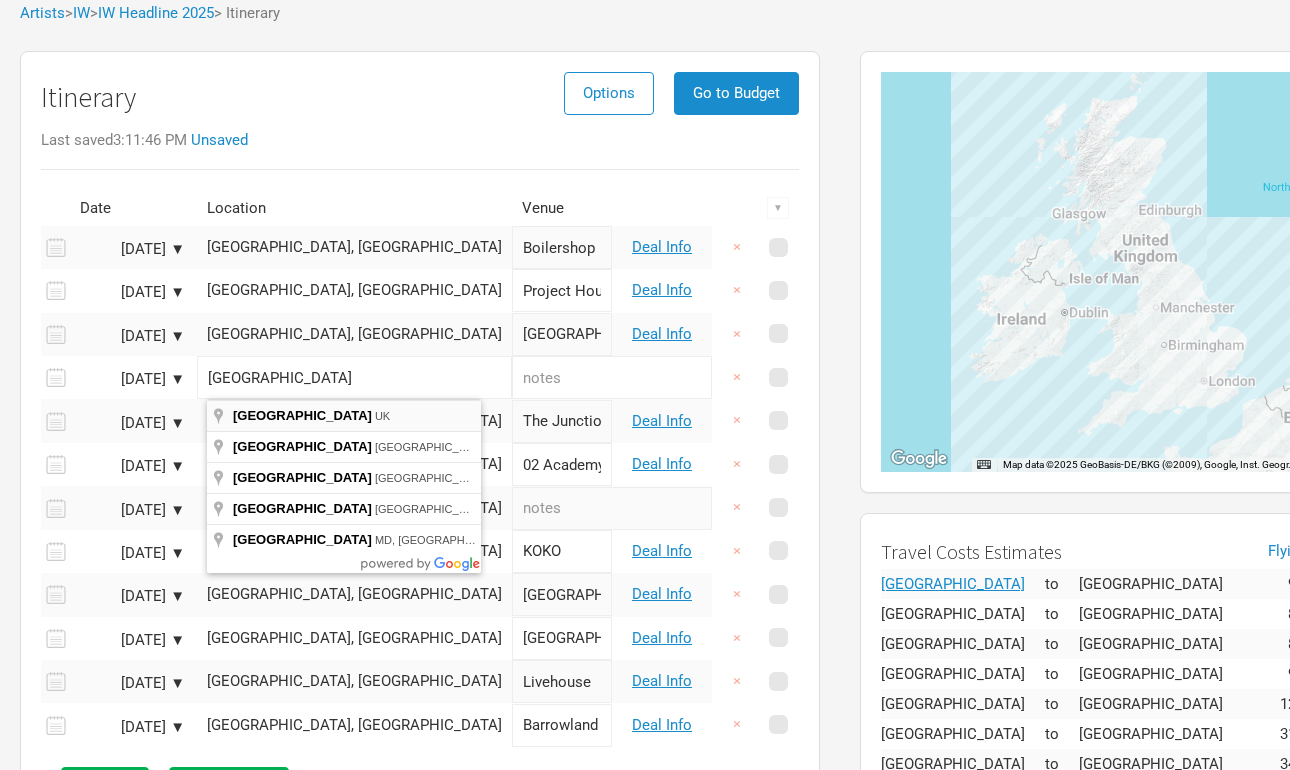 type on "[GEOGRAPHIC_DATA], [GEOGRAPHIC_DATA]" 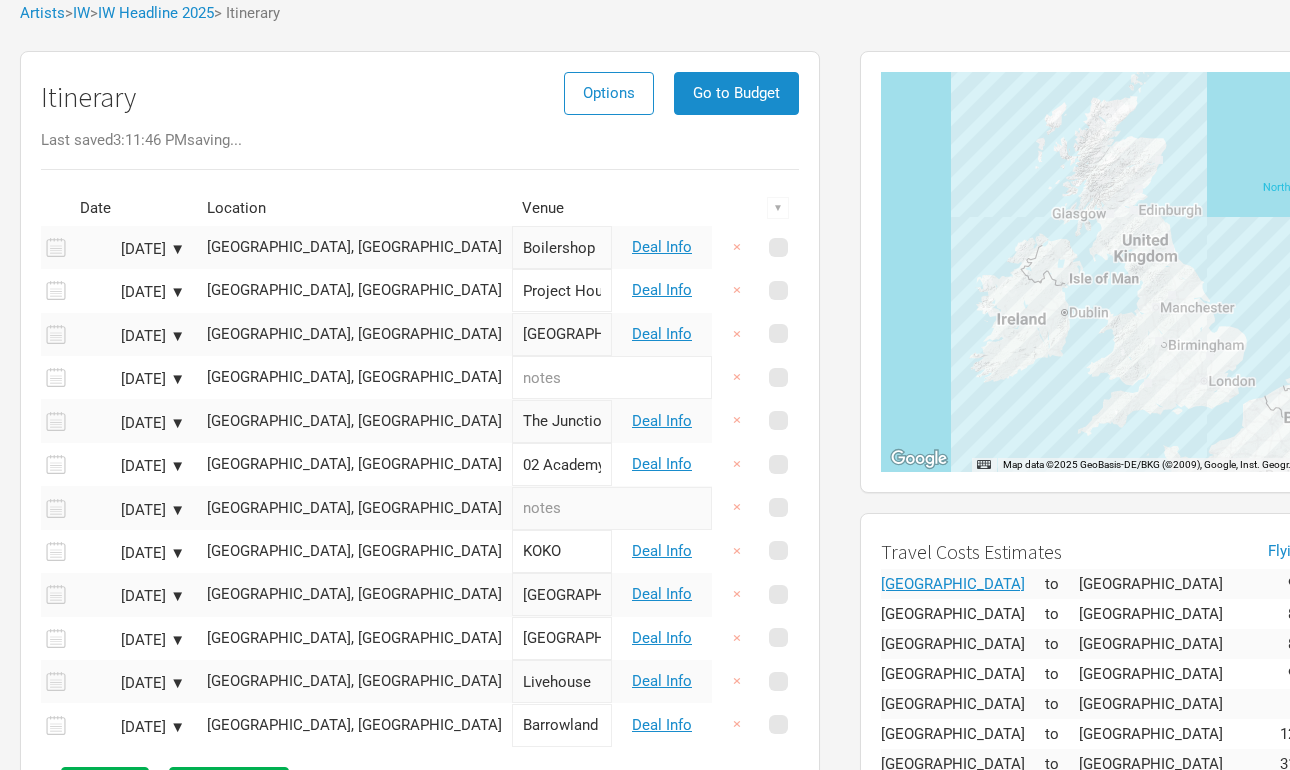 click at bounding box center [612, 377] 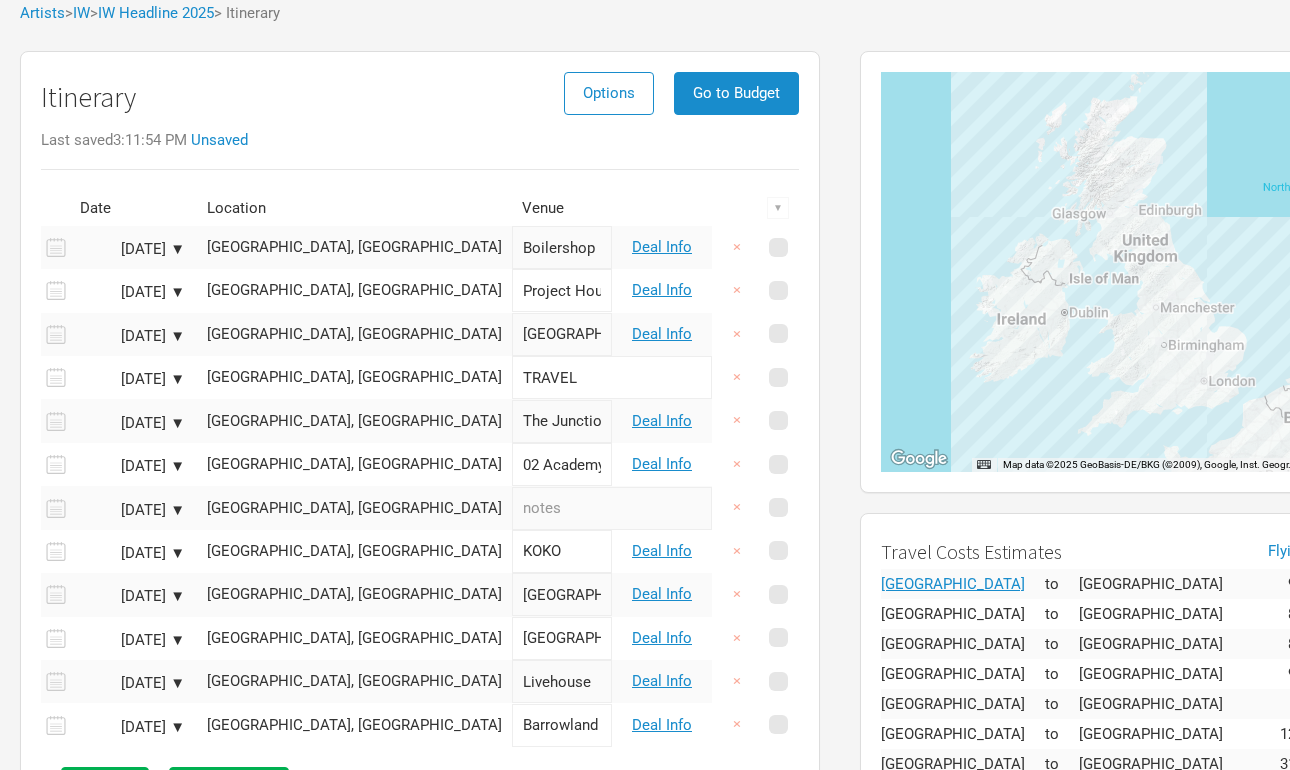 type on "TRAVEL" 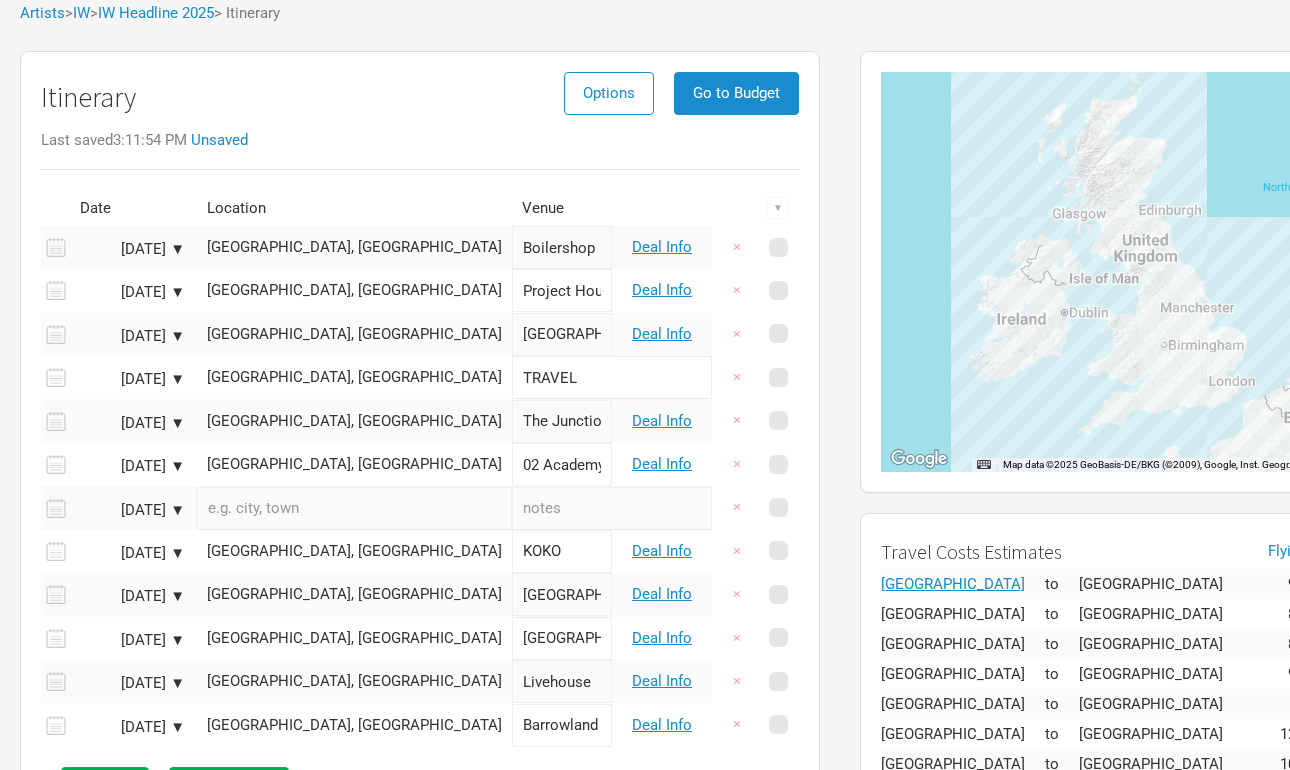 click at bounding box center [354, 508] 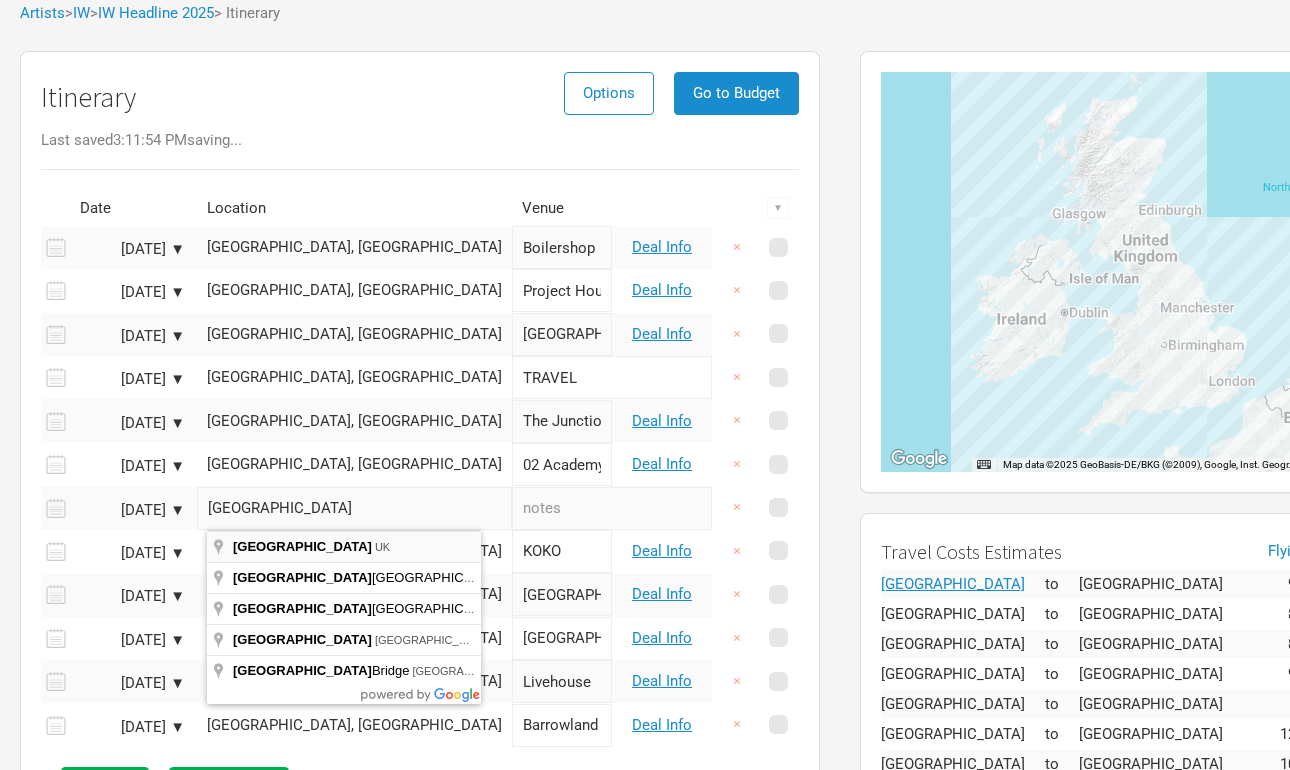 type on "[GEOGRAPHIC_DATA], [GEOGRAPHIC_DATA]" 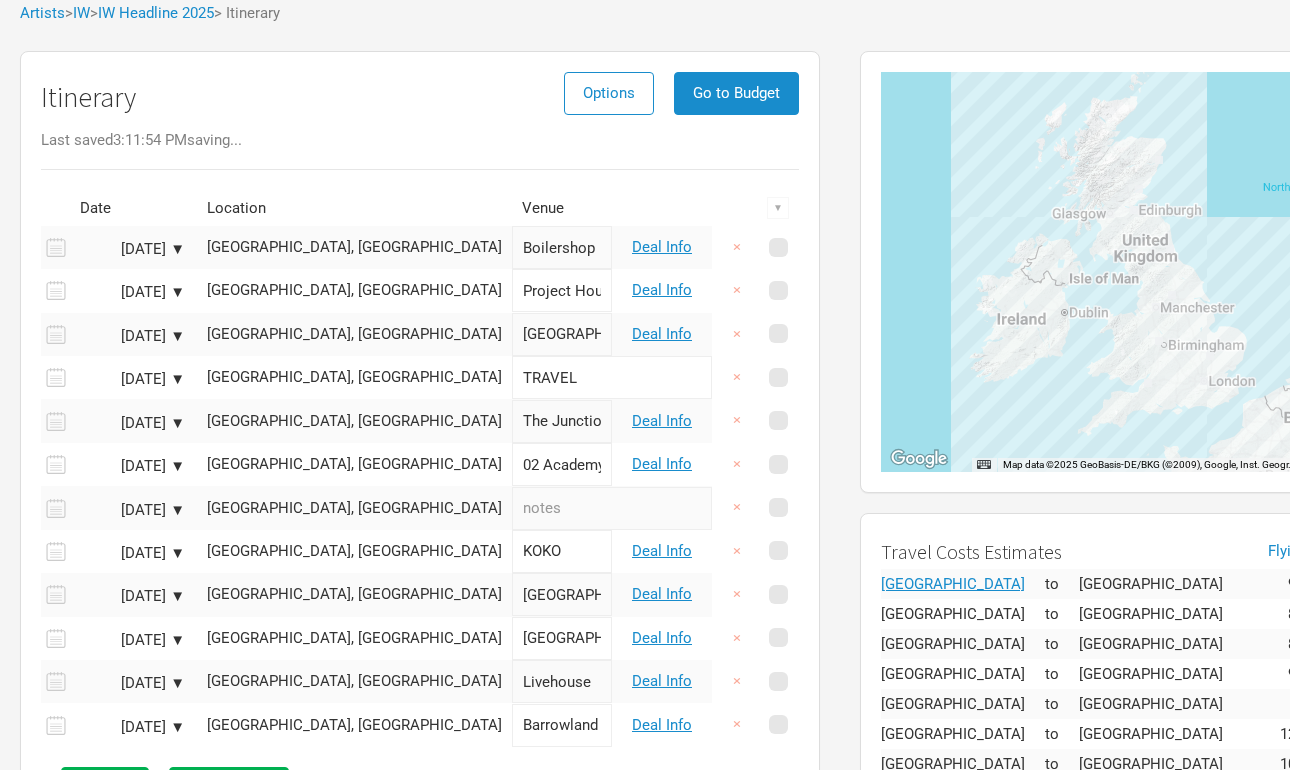 click at bounding box center (612, 508) 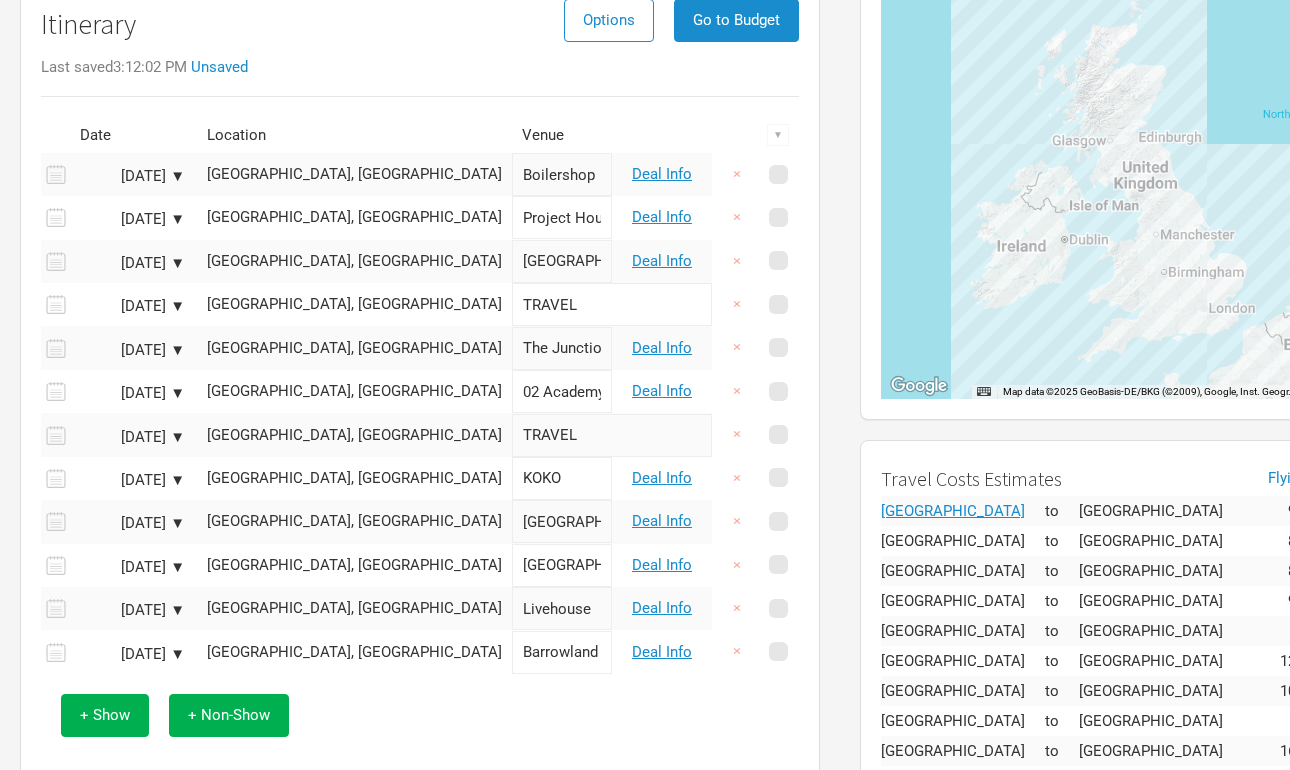 scroll, scrollTop: 232, scrollLeft: 0, axis: vertical 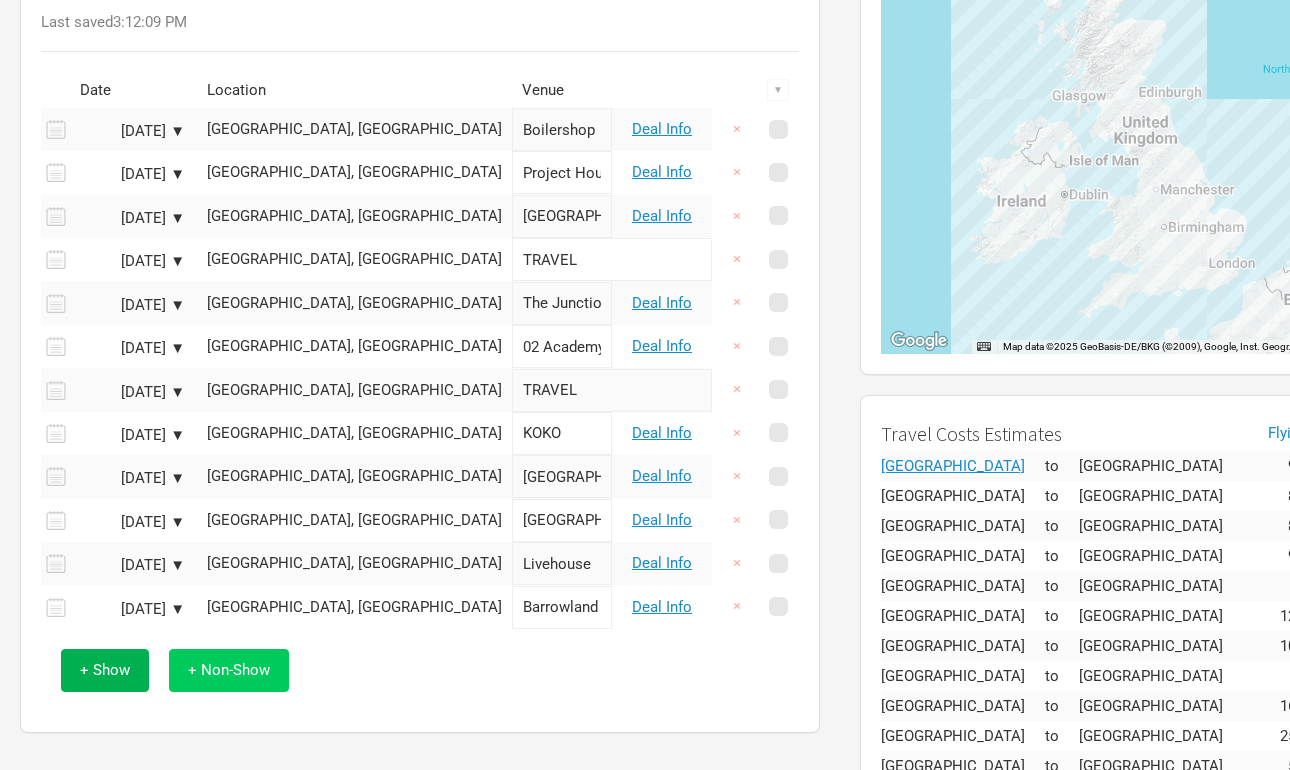 type on "TRAVEL" 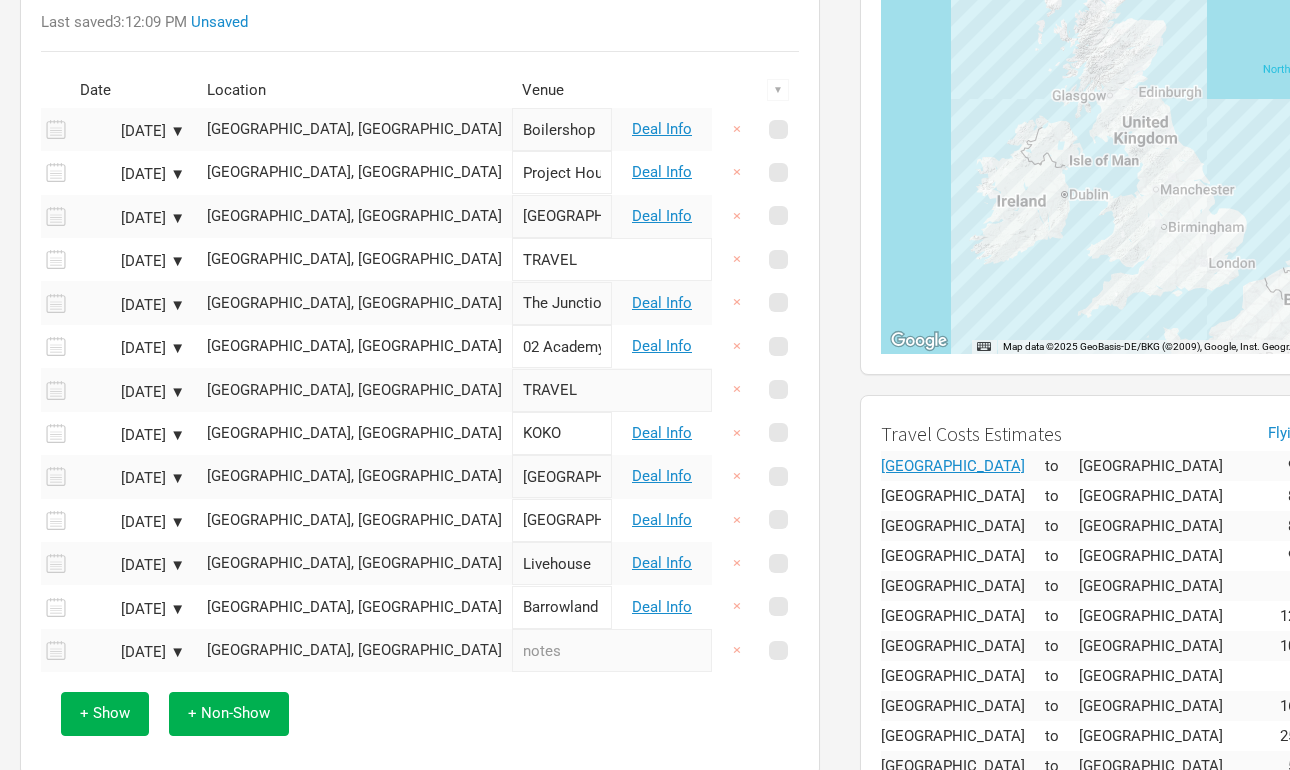 click on "[DATE]   ▼" at bounding box center [130, 652] 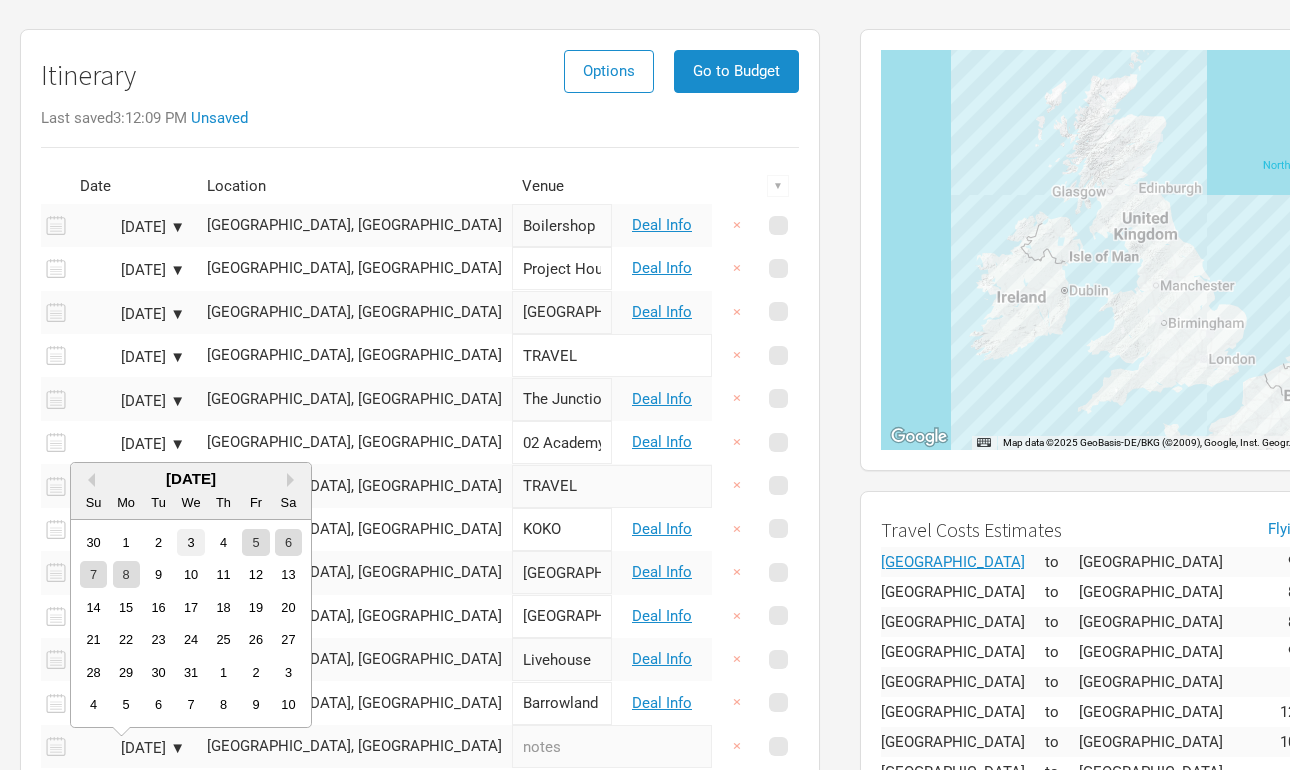 scroll, scrollTop: 206, scrollLeft: 0, axis: vertical 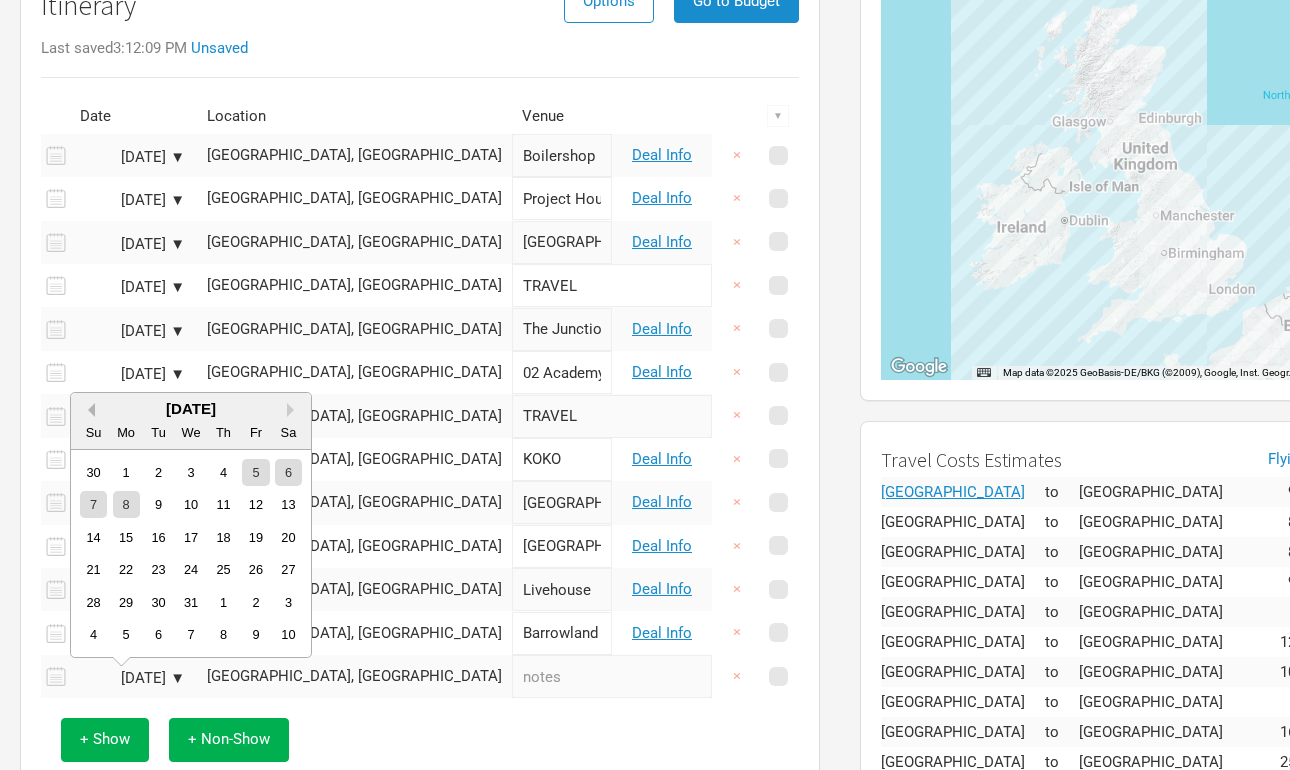click on "Previous Month" at bounding box center (88, 410) 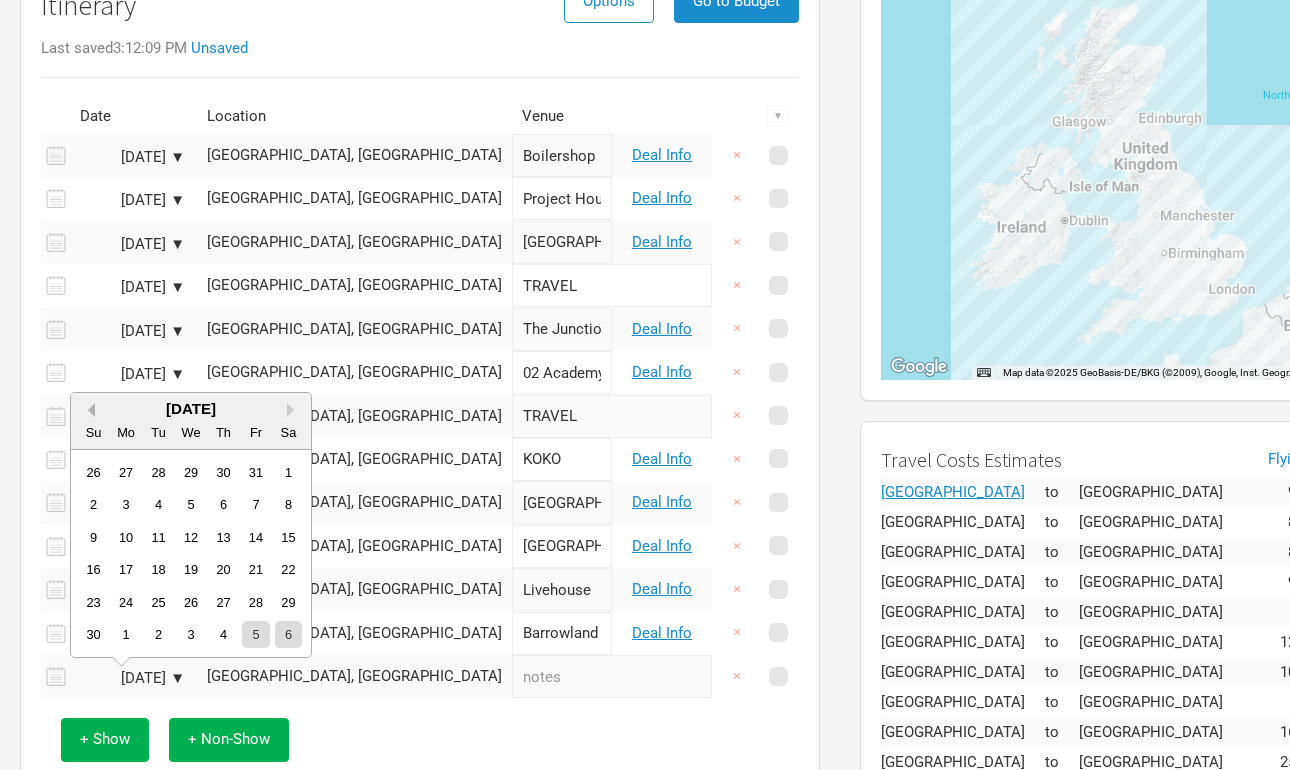 click on "Previous Month" at bounding box center [88, 410] 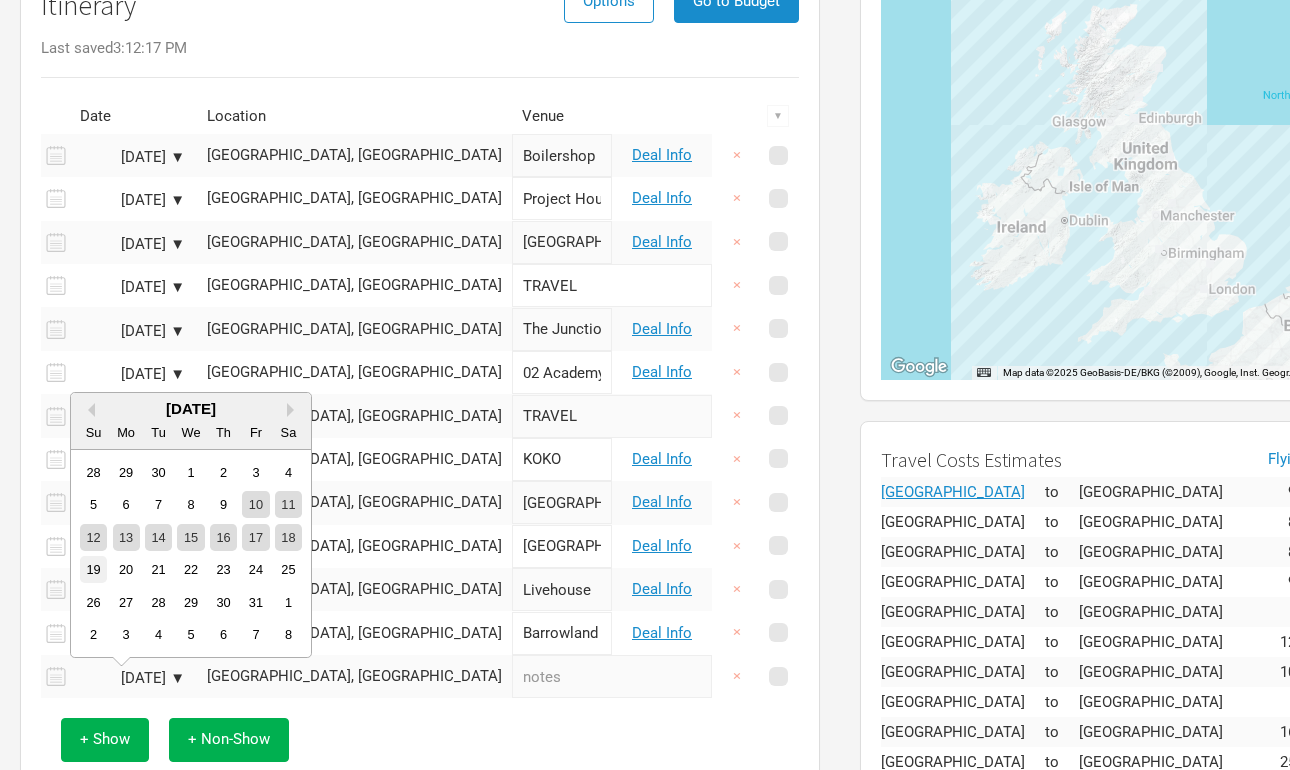 click on "19" at bounding box center [93, 569] 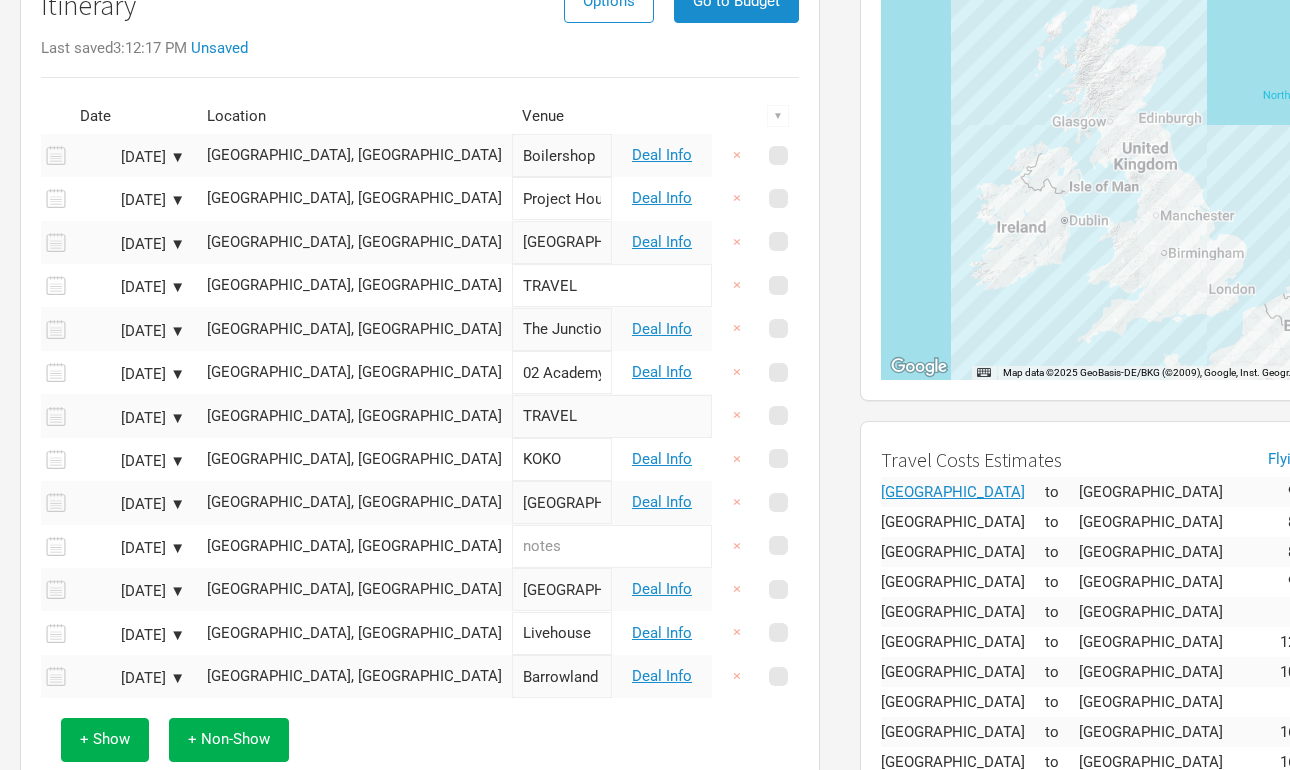 click on "[GEOGRAPHIC_DATA], [GEOGRAPHIC_DATA]" at bounding box center [354, 546] 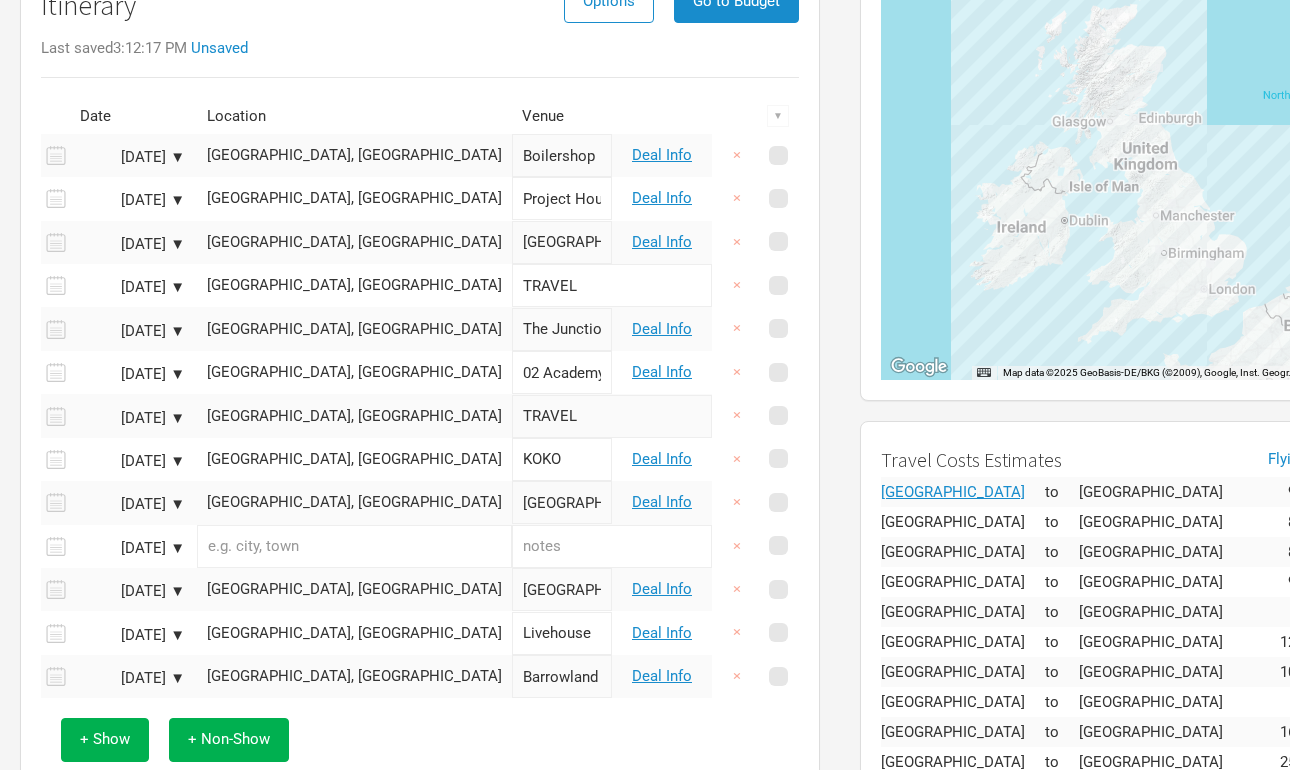 click at bounding box center (354, 546) 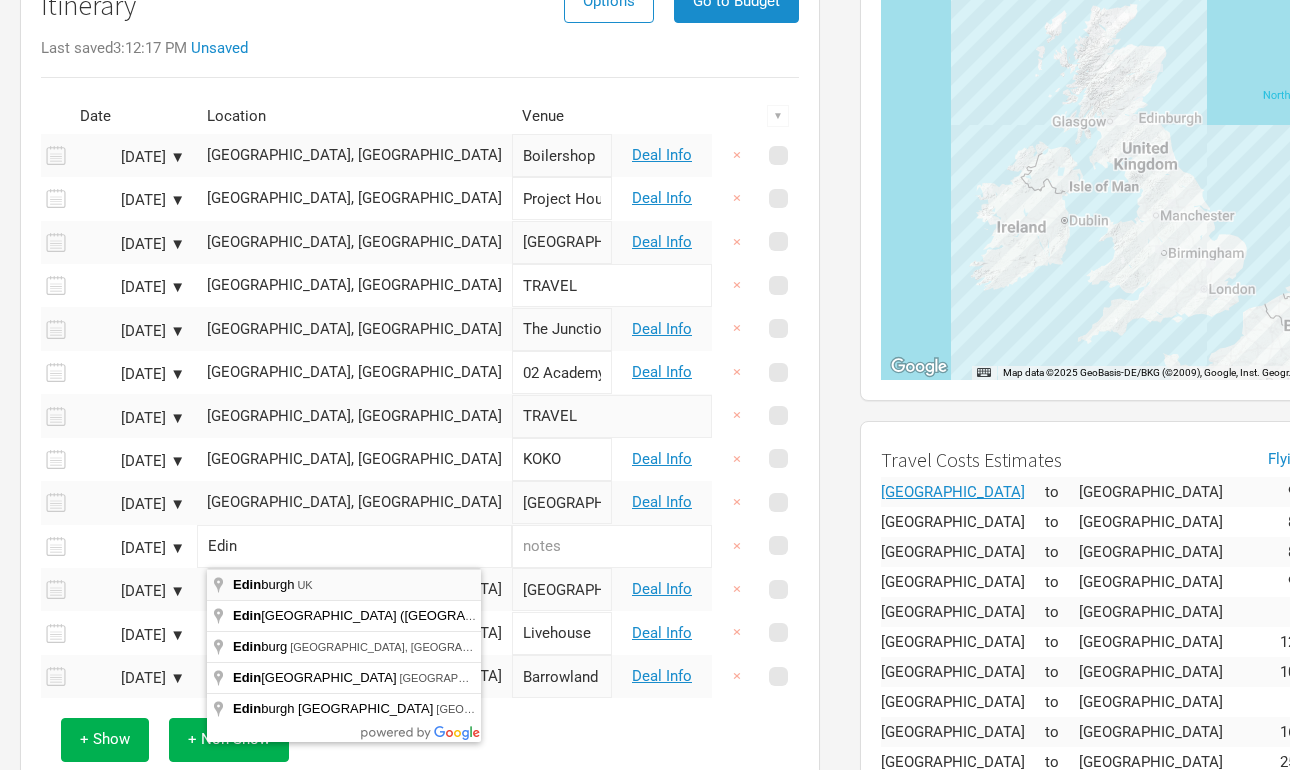 type on "Edinburgh, UK" 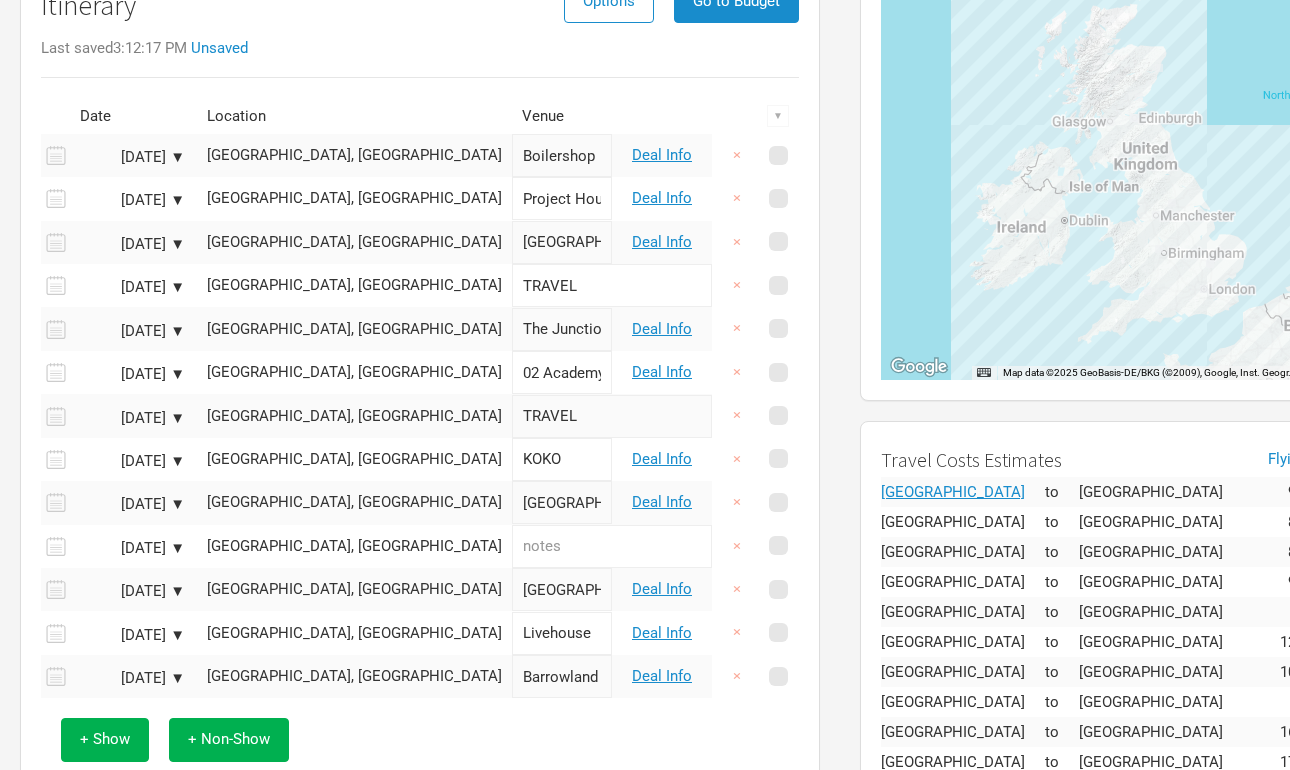 click at bounding box center (612, 546) 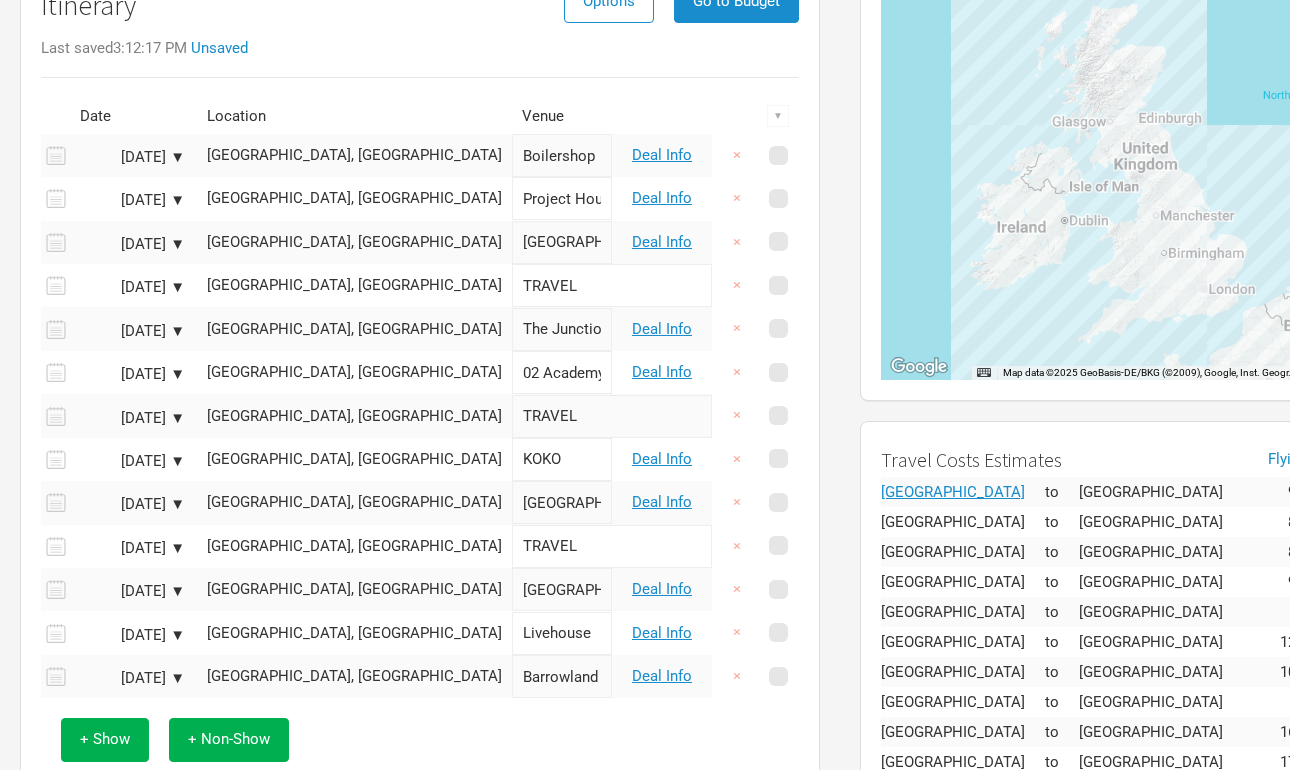 type on "TRAVEL" 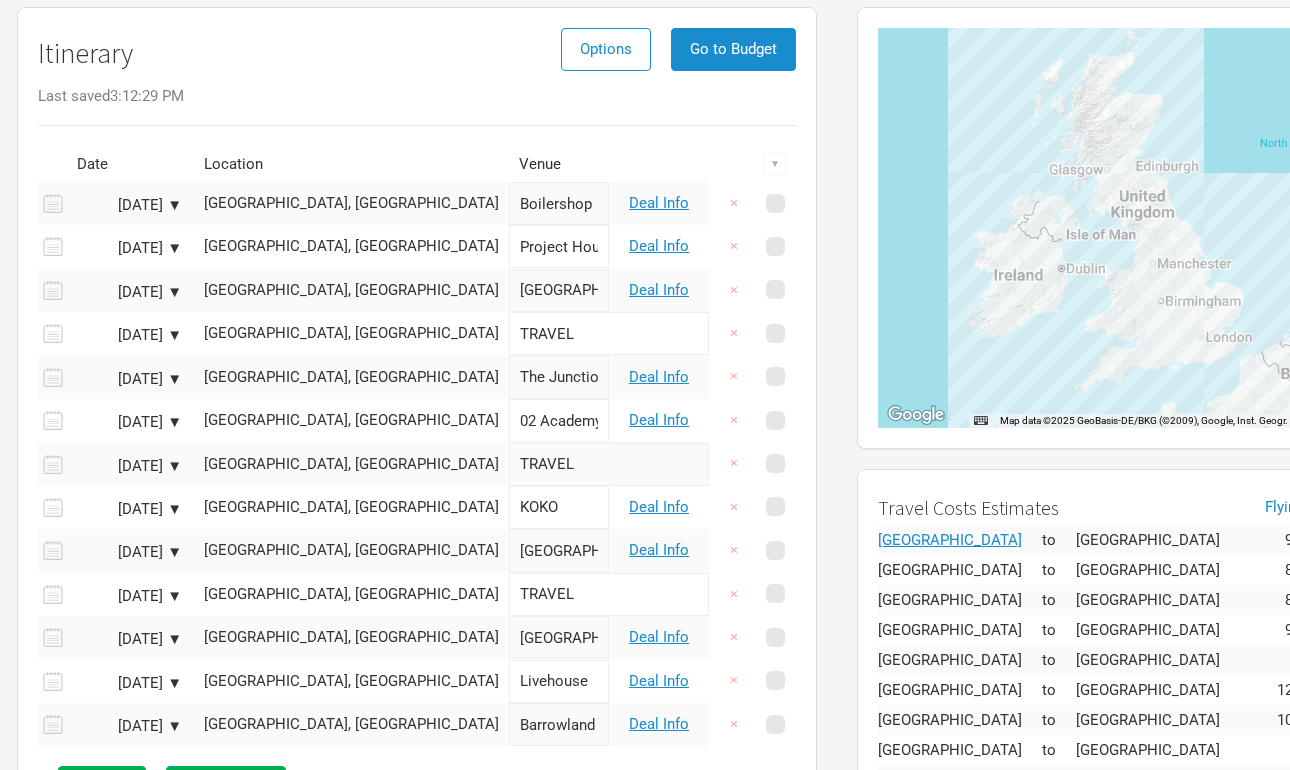 scroll, scrollTop: 0, scrollLeft: 3, axis: horizontal 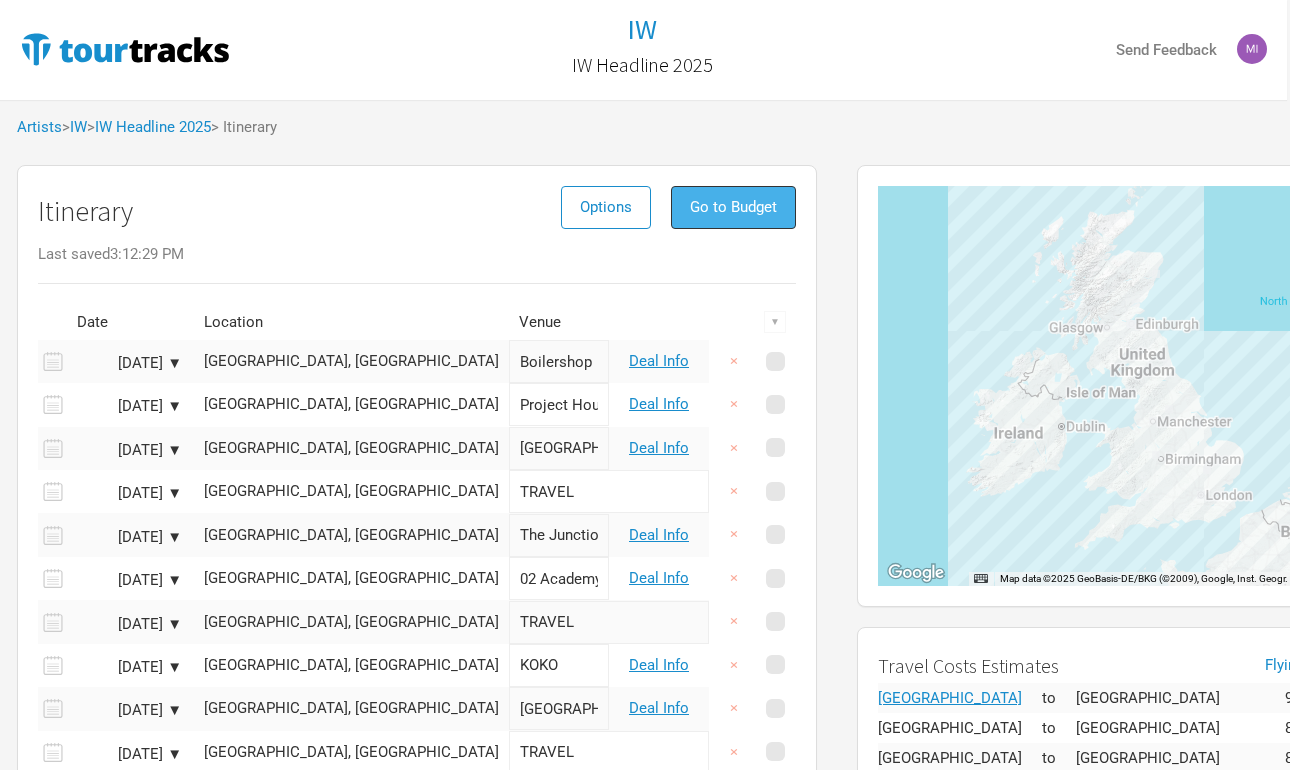 click on "Go to Budget" at bounding box center [733, 207] 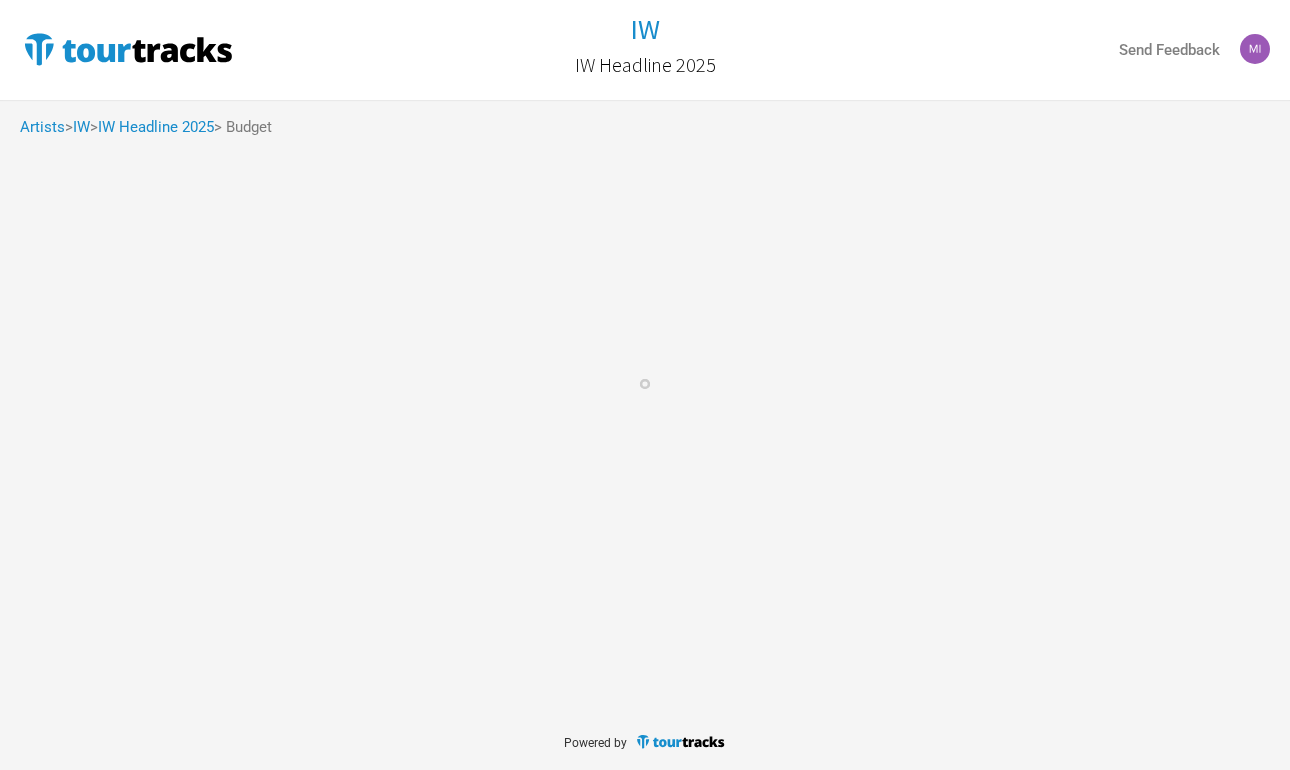 scroll, scrollTop: 0, scrollLeft: 0, axis: both 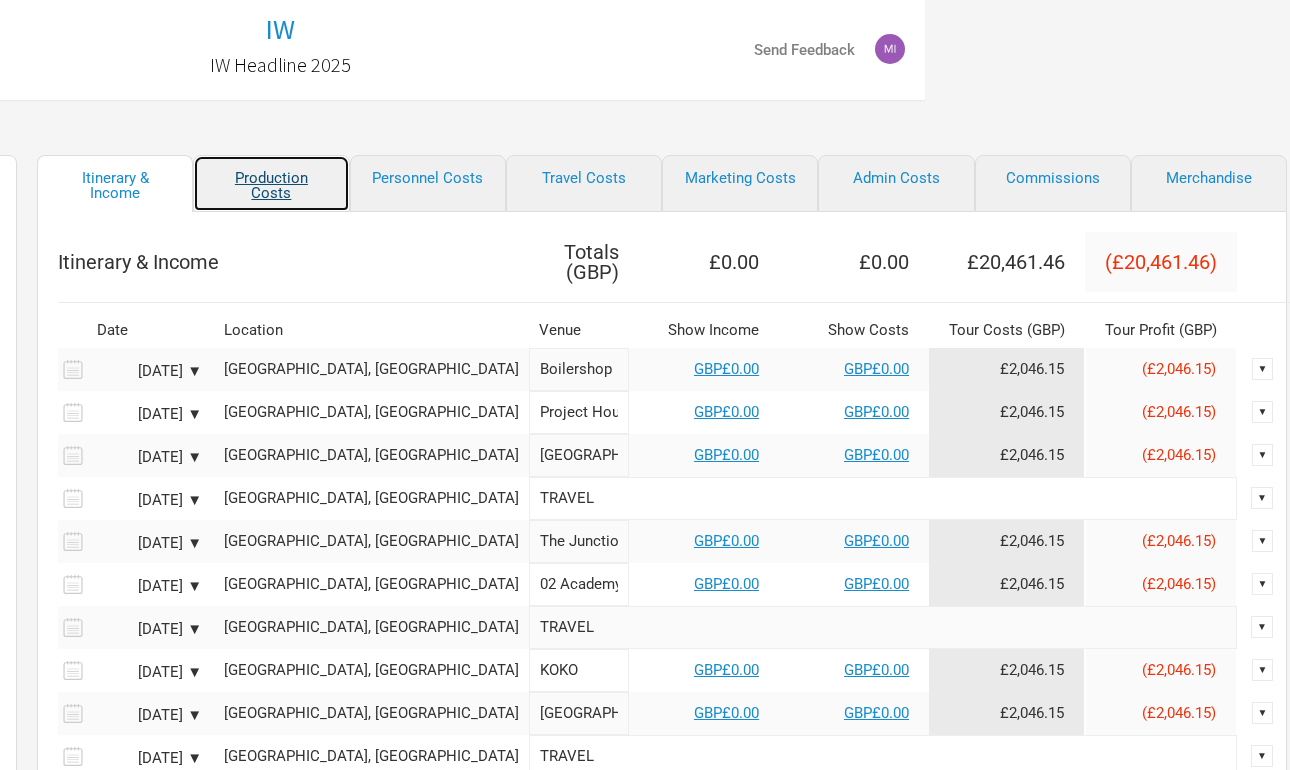click on "Production Costs" at bounding box center (271, 183) 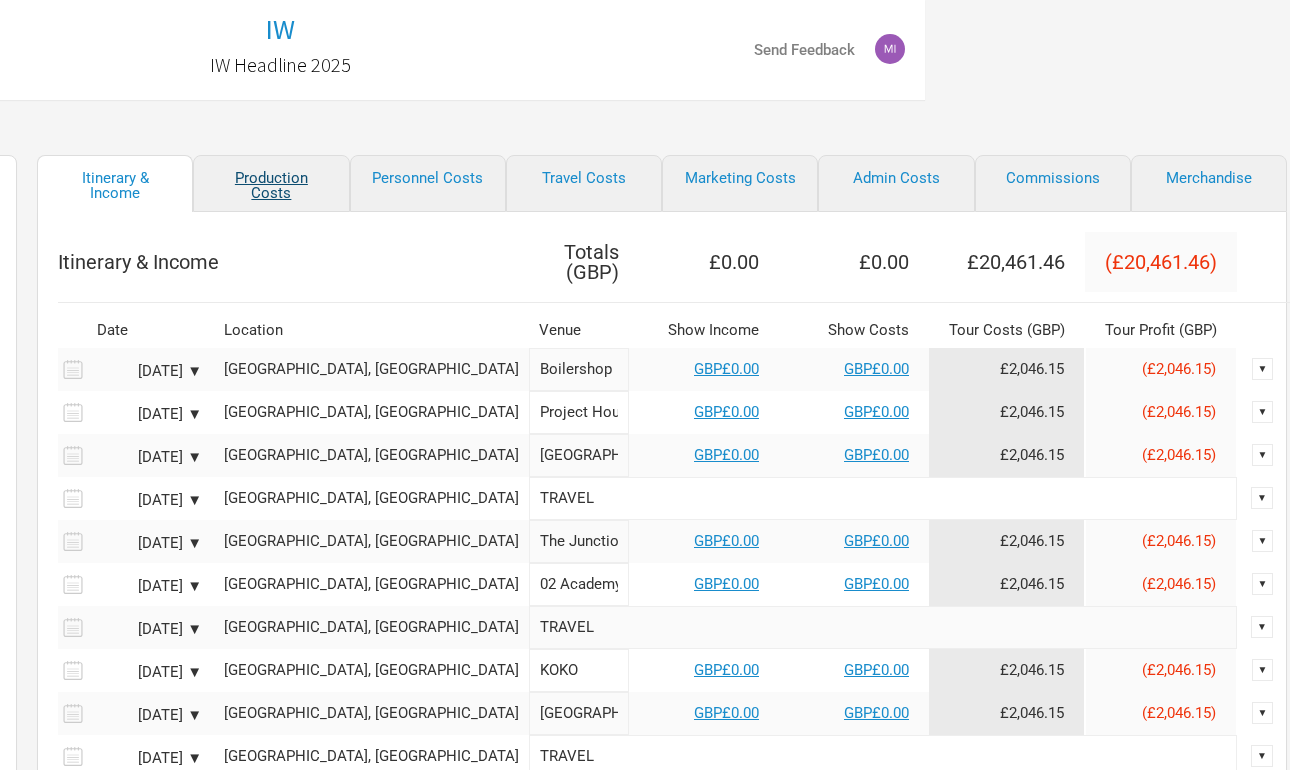 scroll, scrollTop: 0, scrollLeft: 10, axis: horizontal 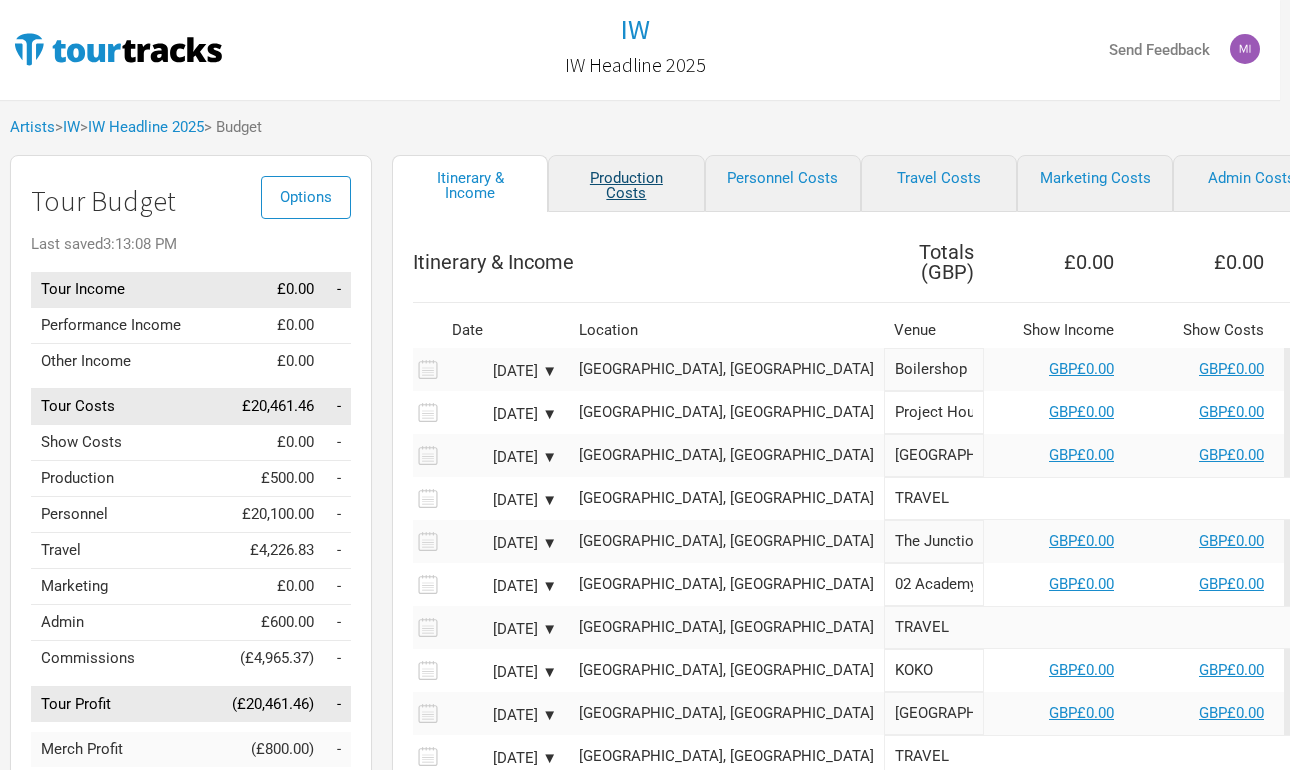 select on "Shows" 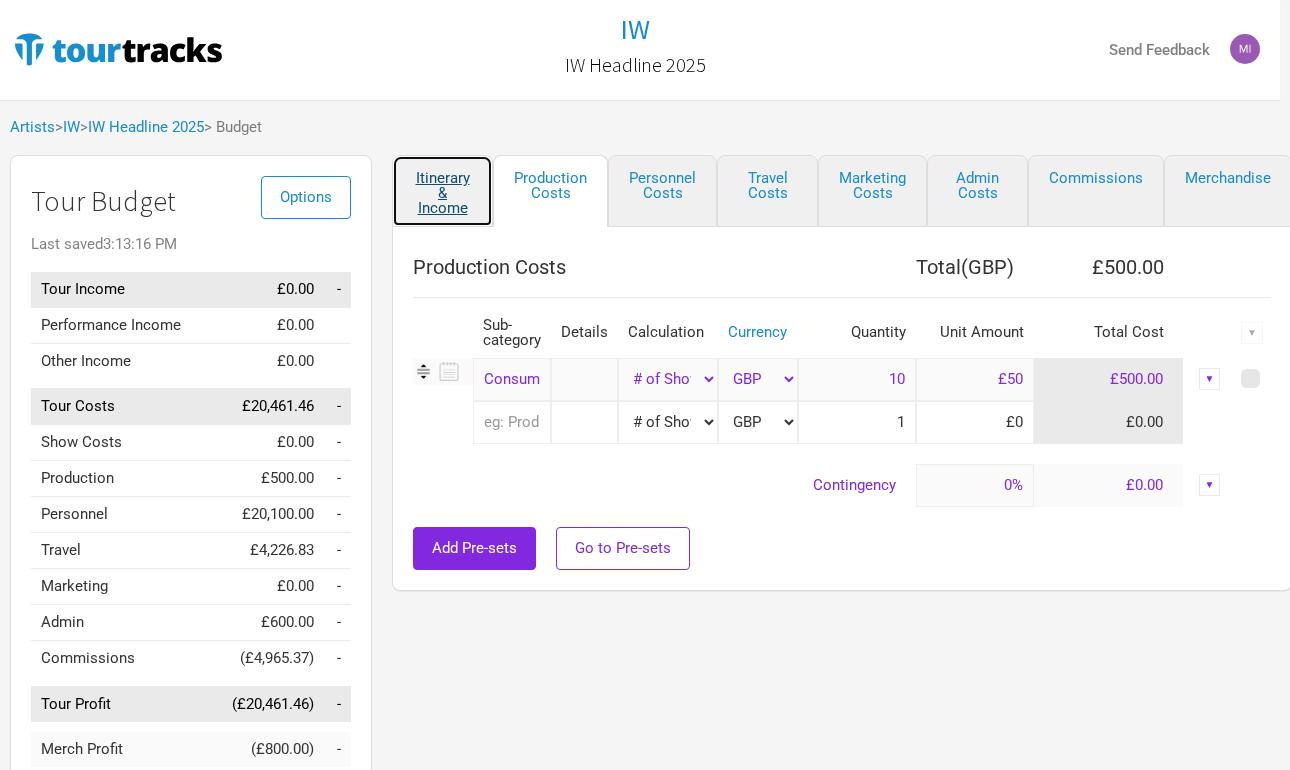 click on "Itinerary & Income" at bounding box center (442, 191) 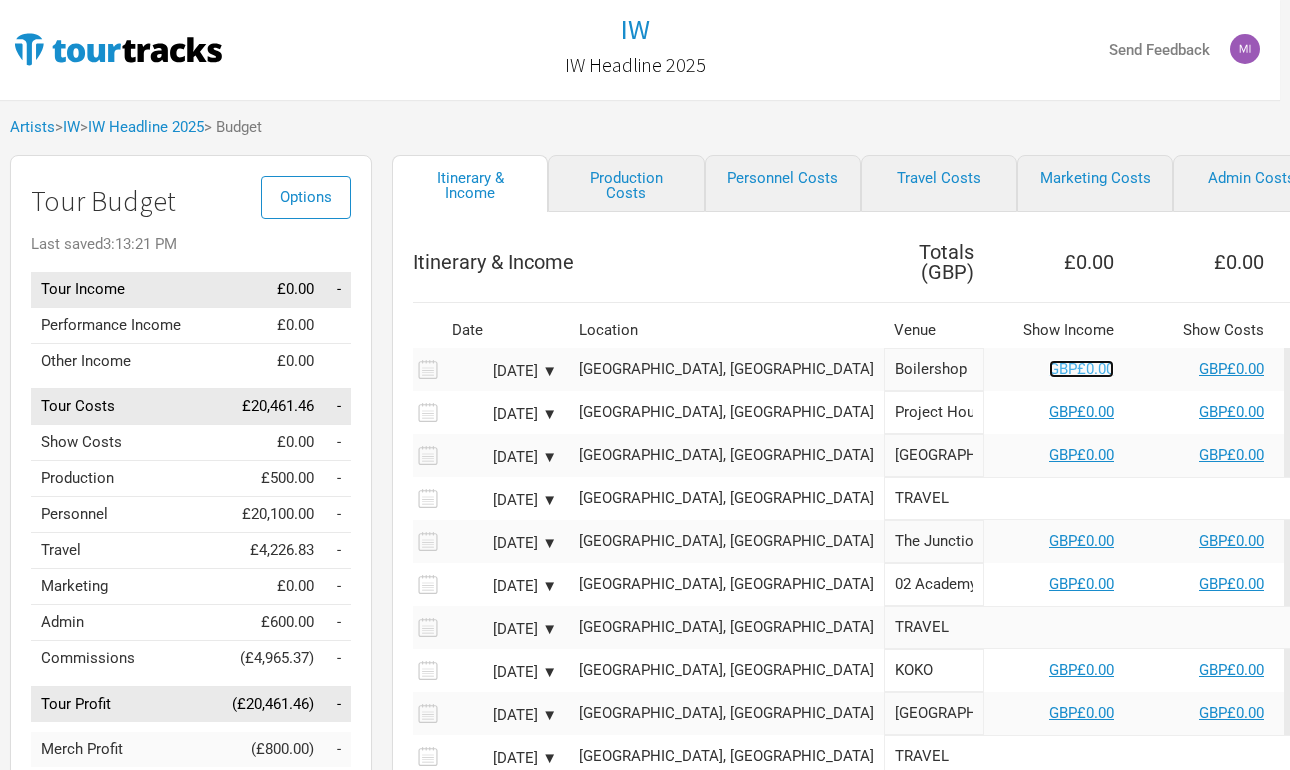 click on "GBP£0.00" at bounding box center [1081, 369] 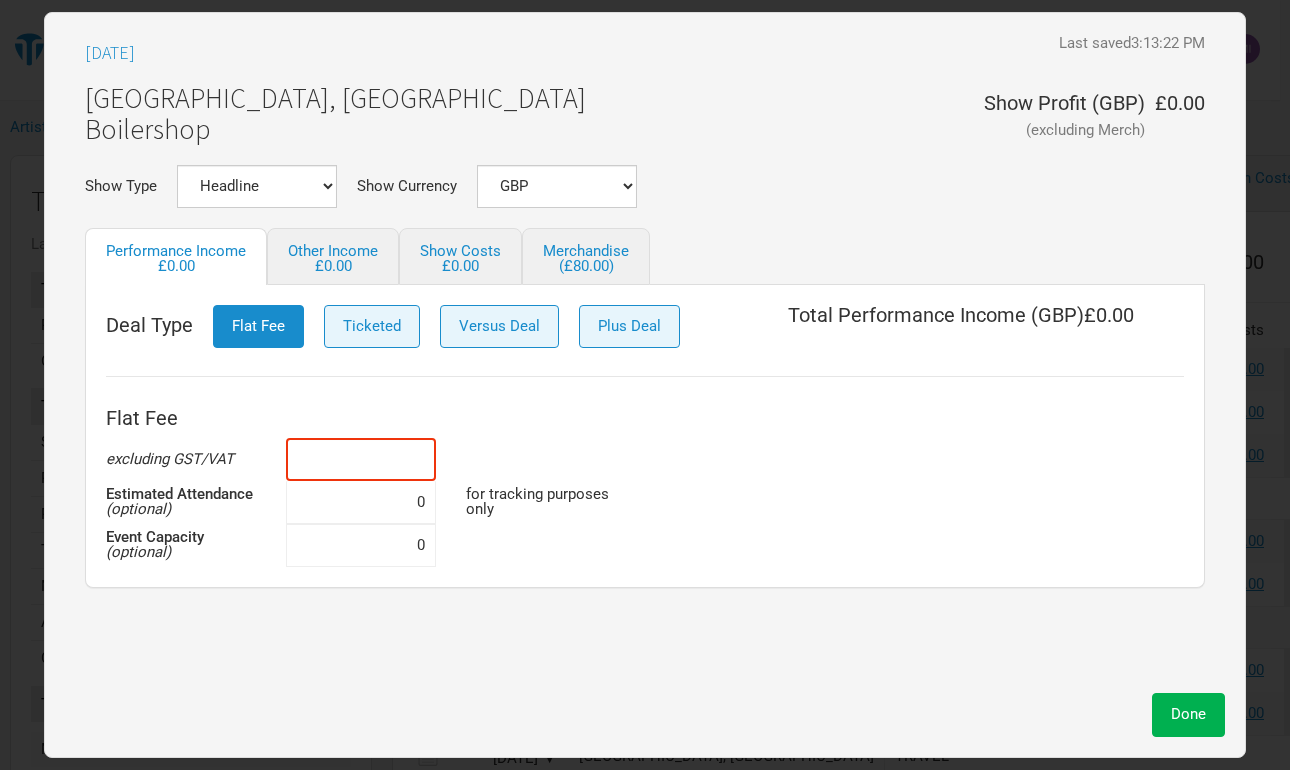 click at bounding box center (361, 459) 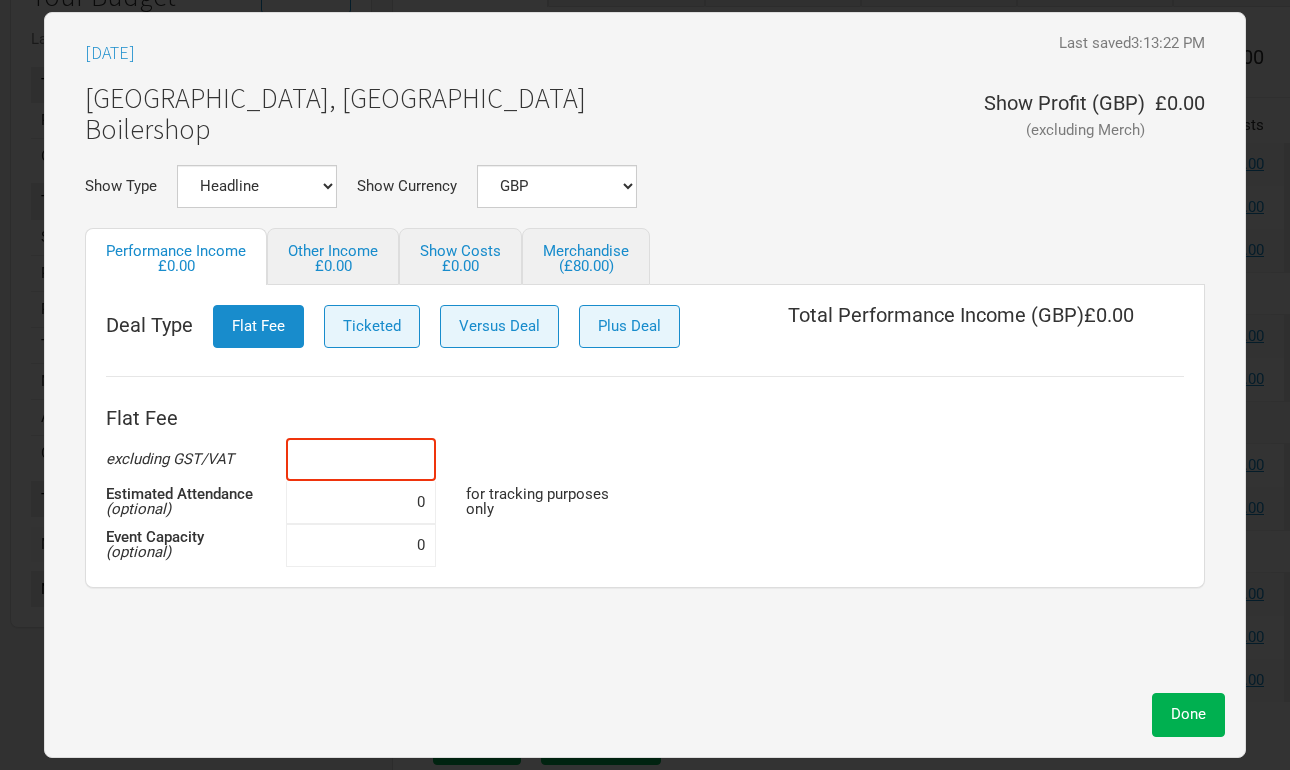 scroll, scrollTop: 308, scrollLeft: 10, axis: both 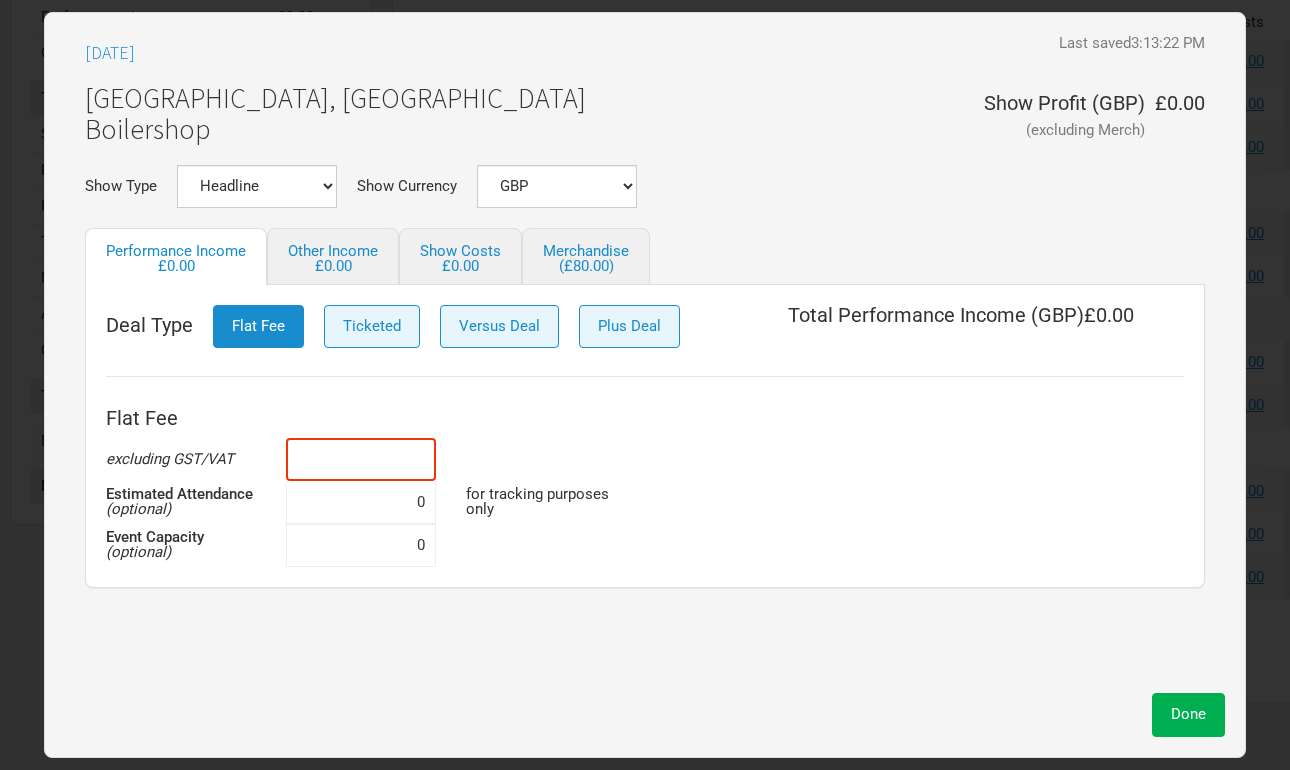 type on "£0" 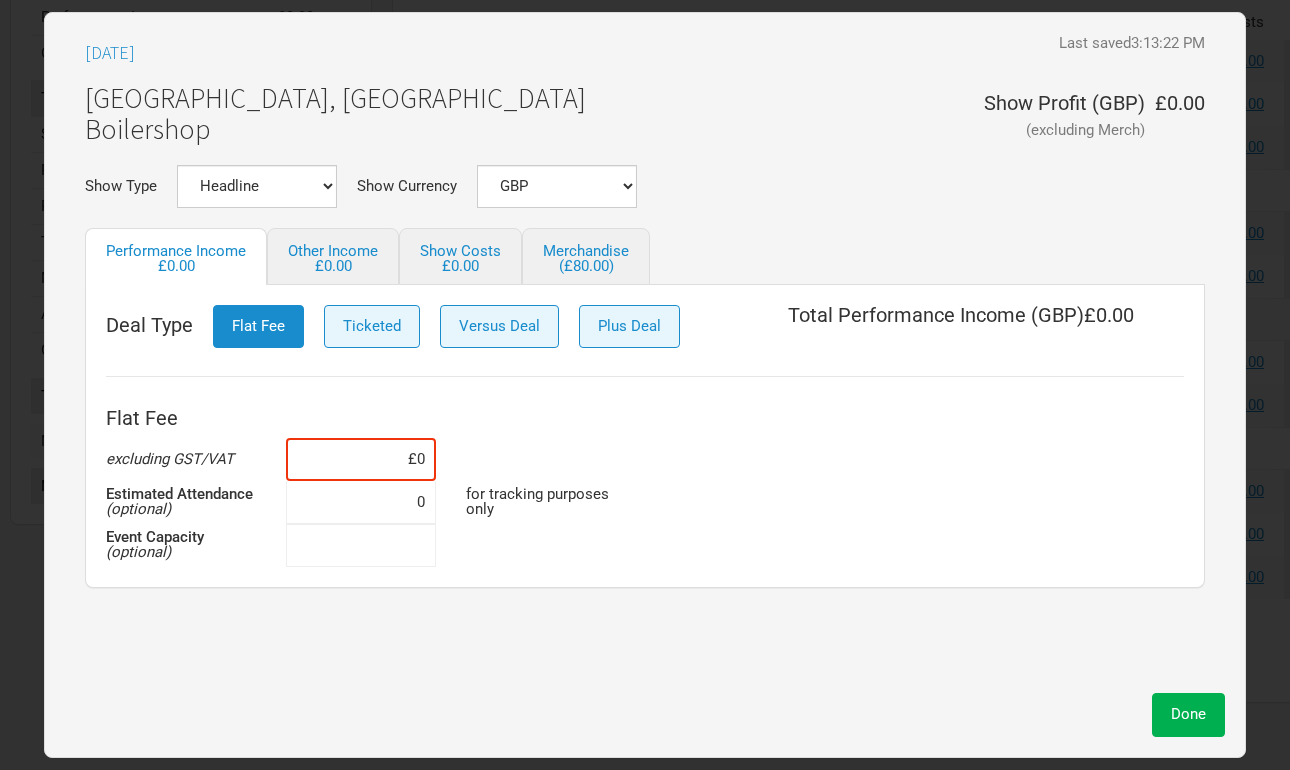 click at bounding box center [361, 545] 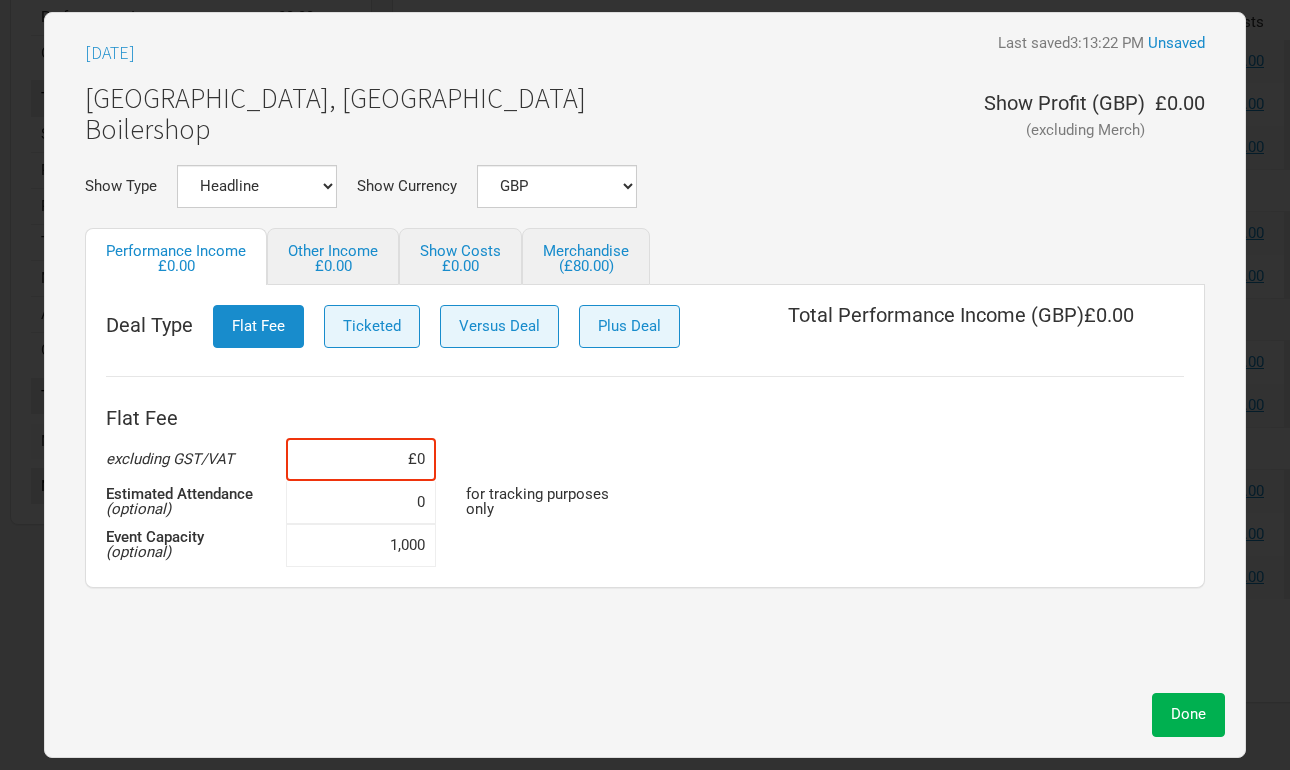type on "1,000" 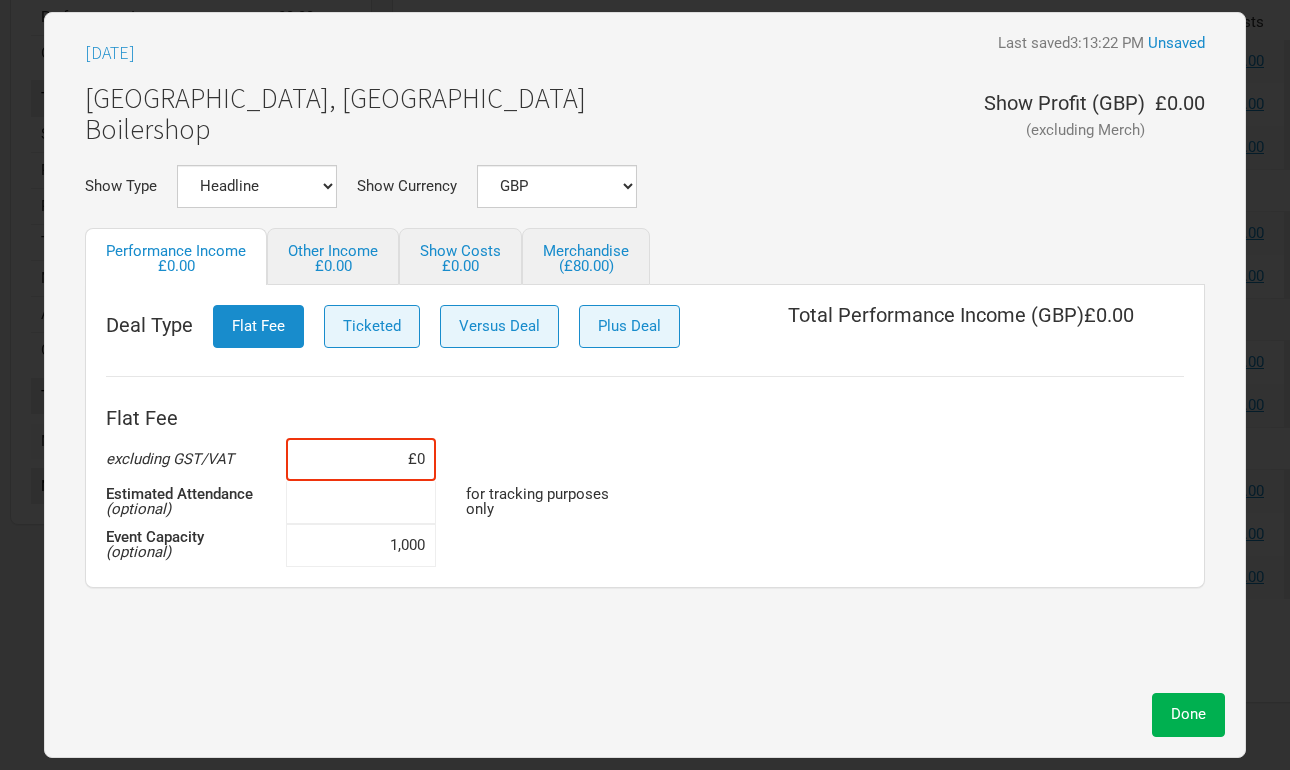 click at bounding box center (361, 502) 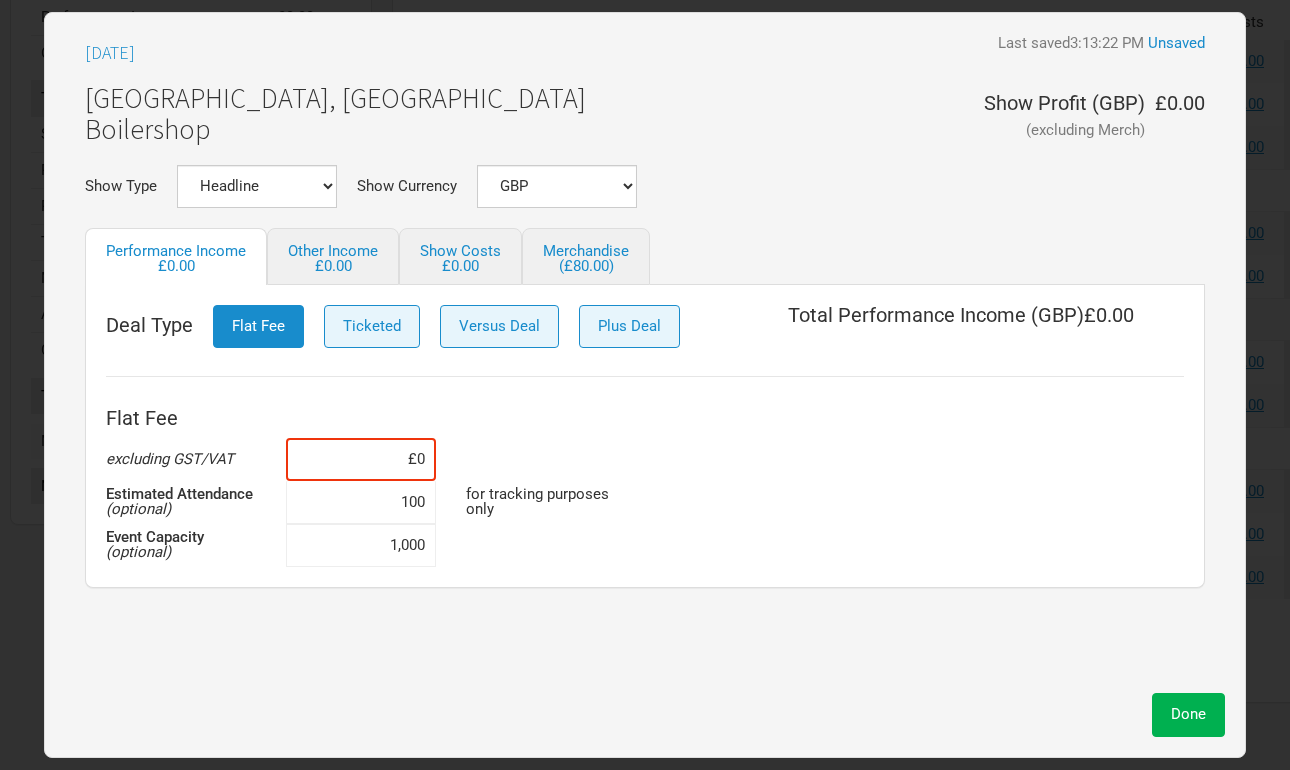 type on "1,000" 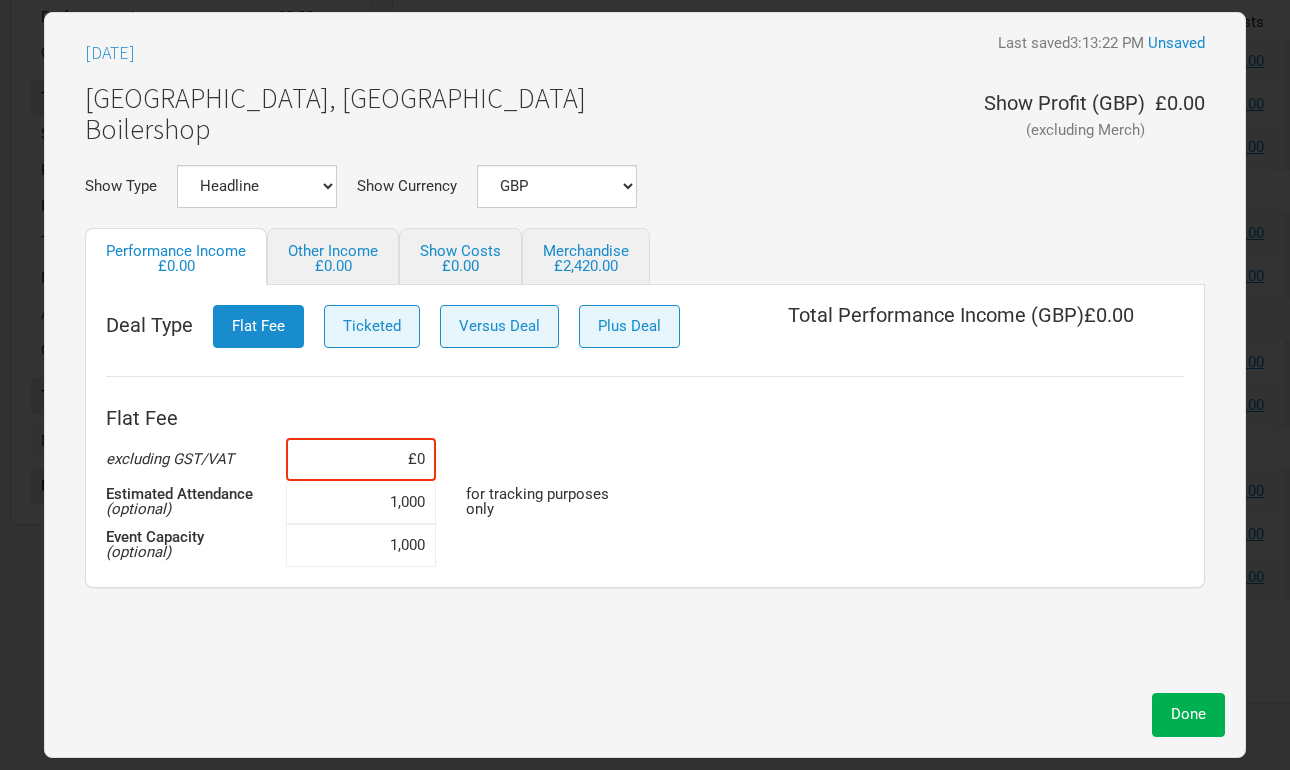 click on "1,000" at bounding box center [361, 502] 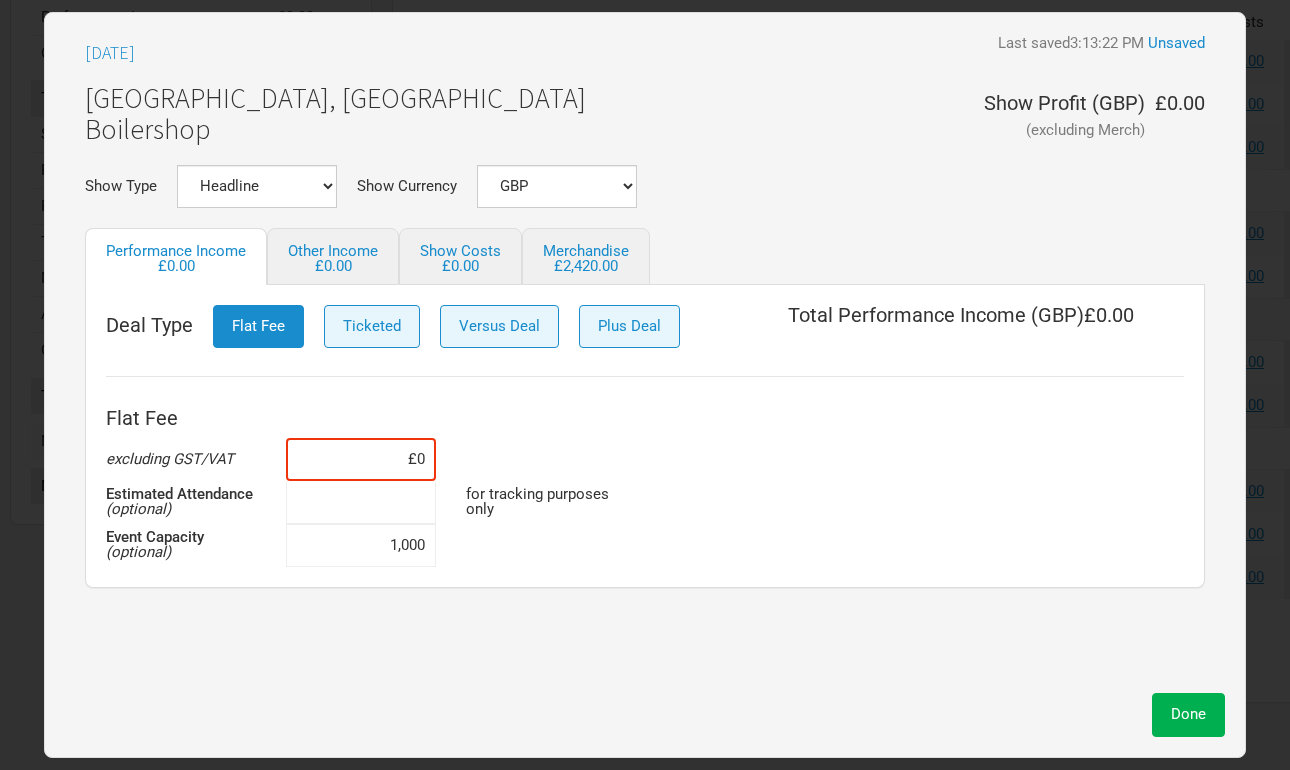 type on "0" 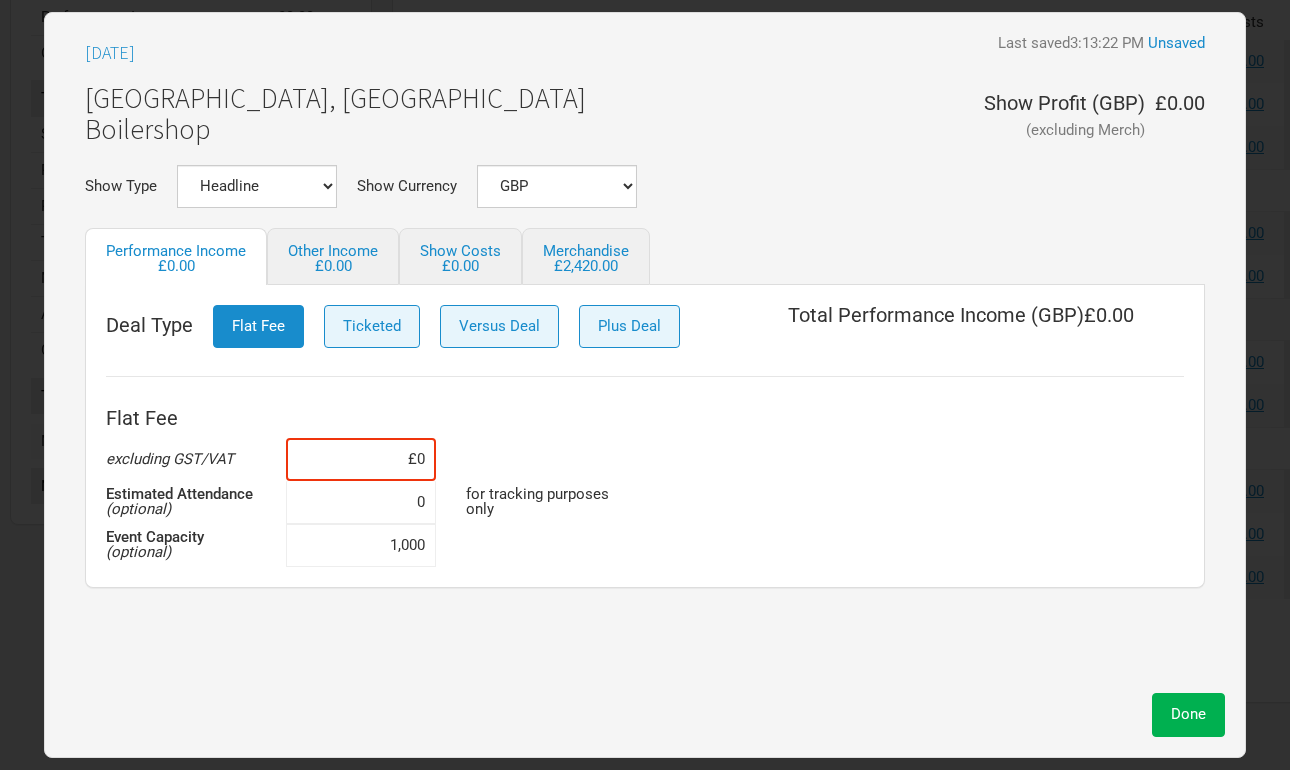 click on "1,000" at bounding box center [361, 545] 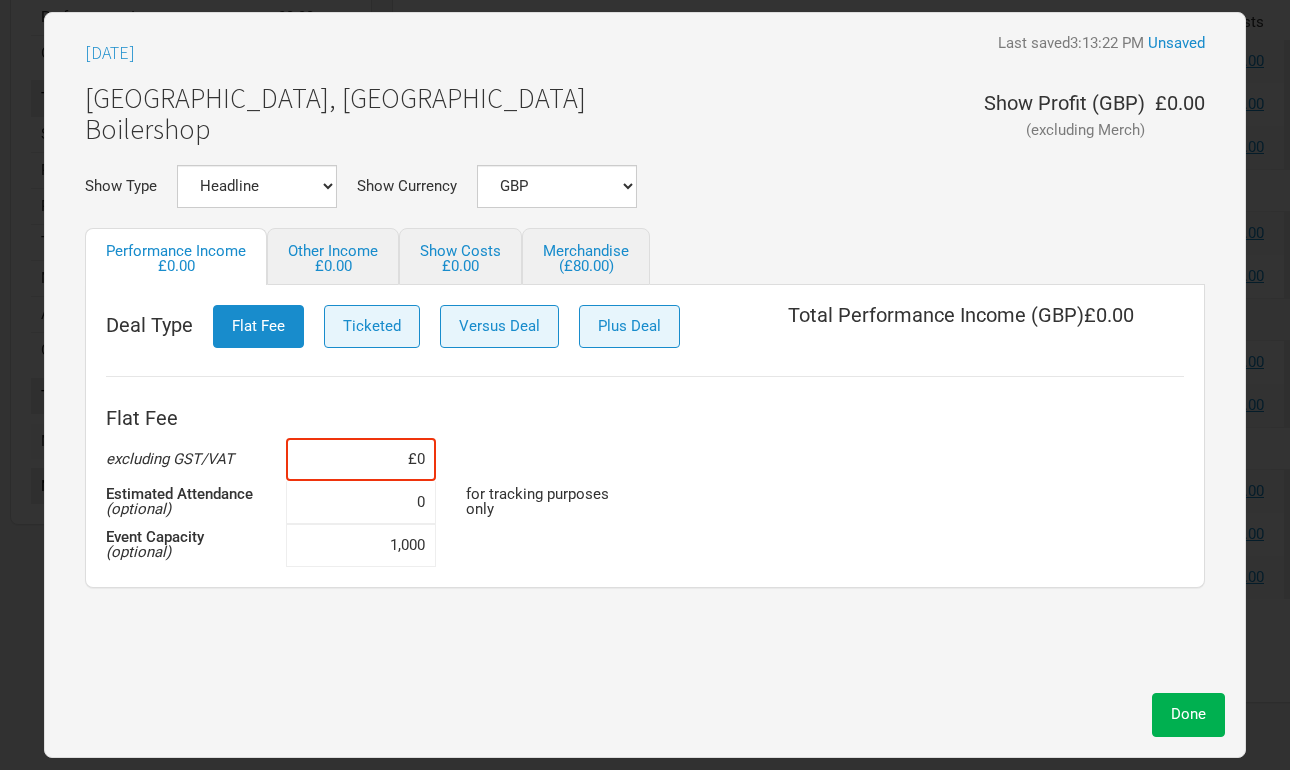 click on "1,000" at bounding box center (361, 545) 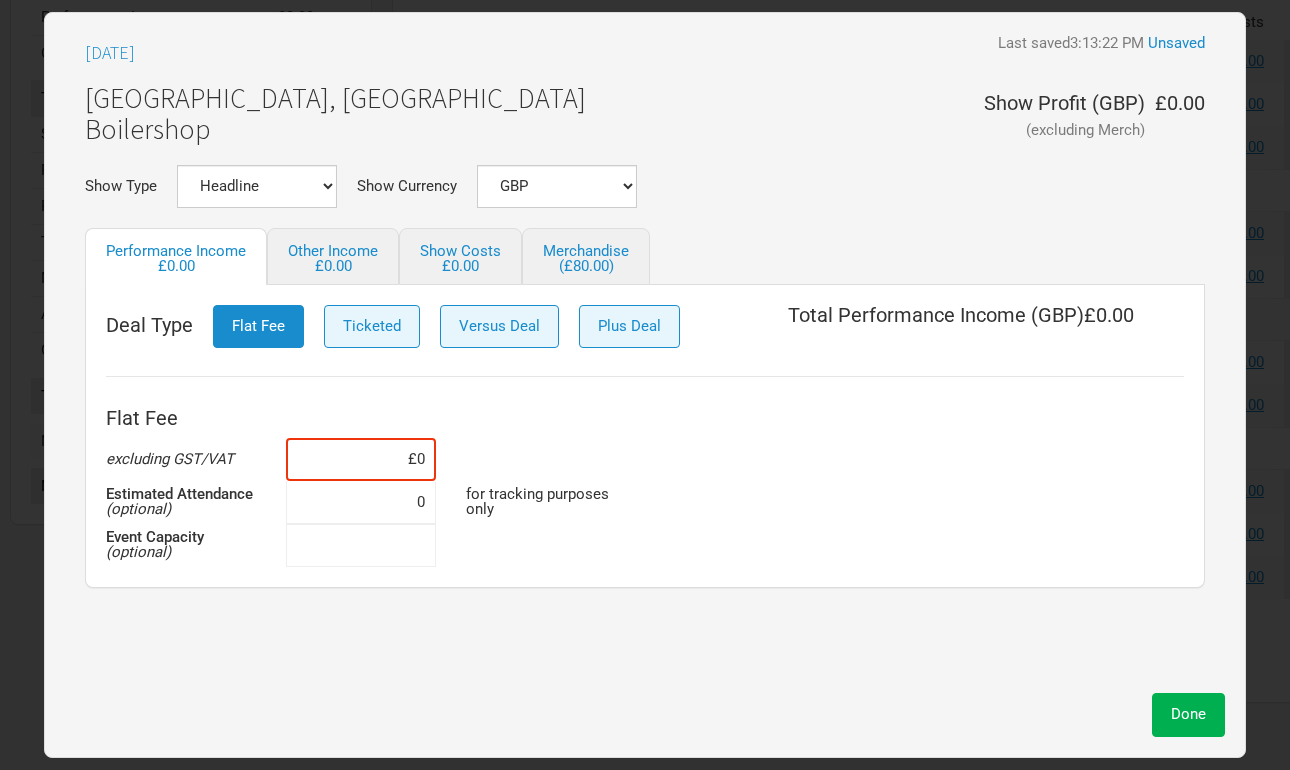 click at bounding box center [361, 545] 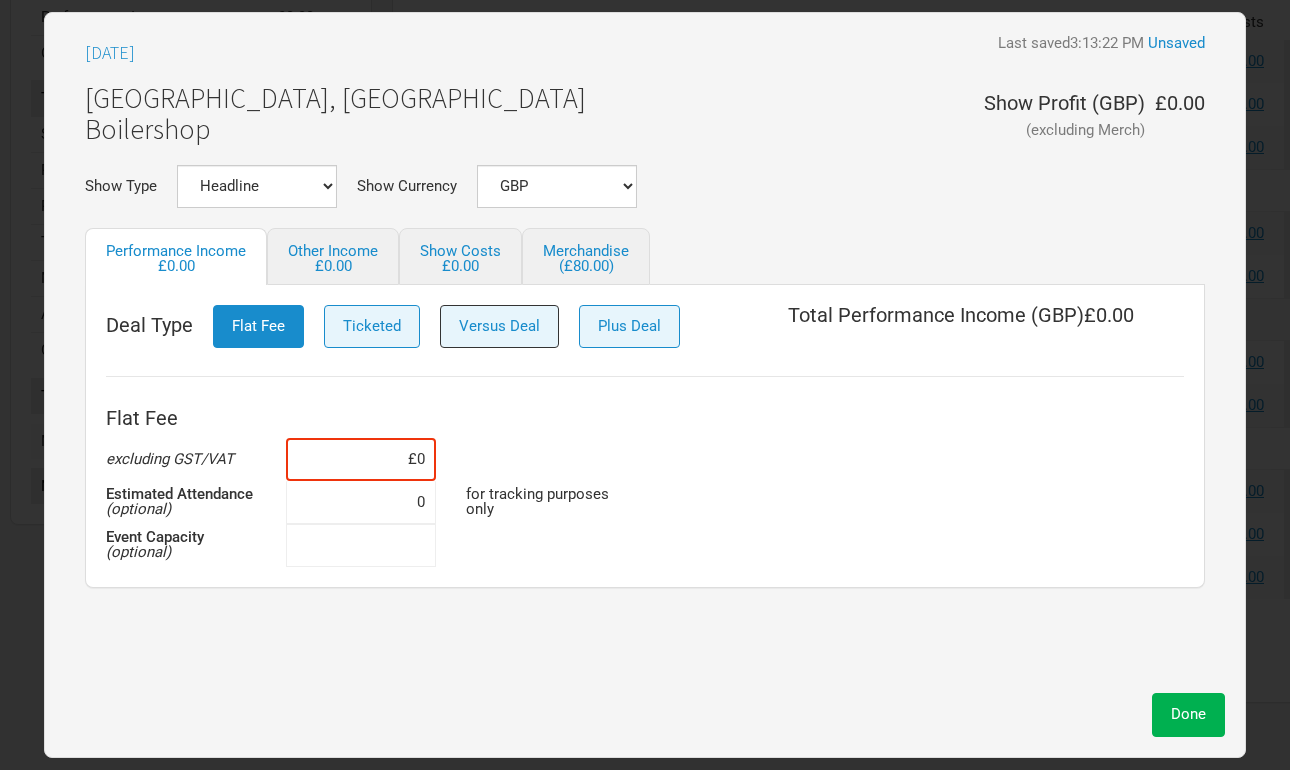 type on "0" 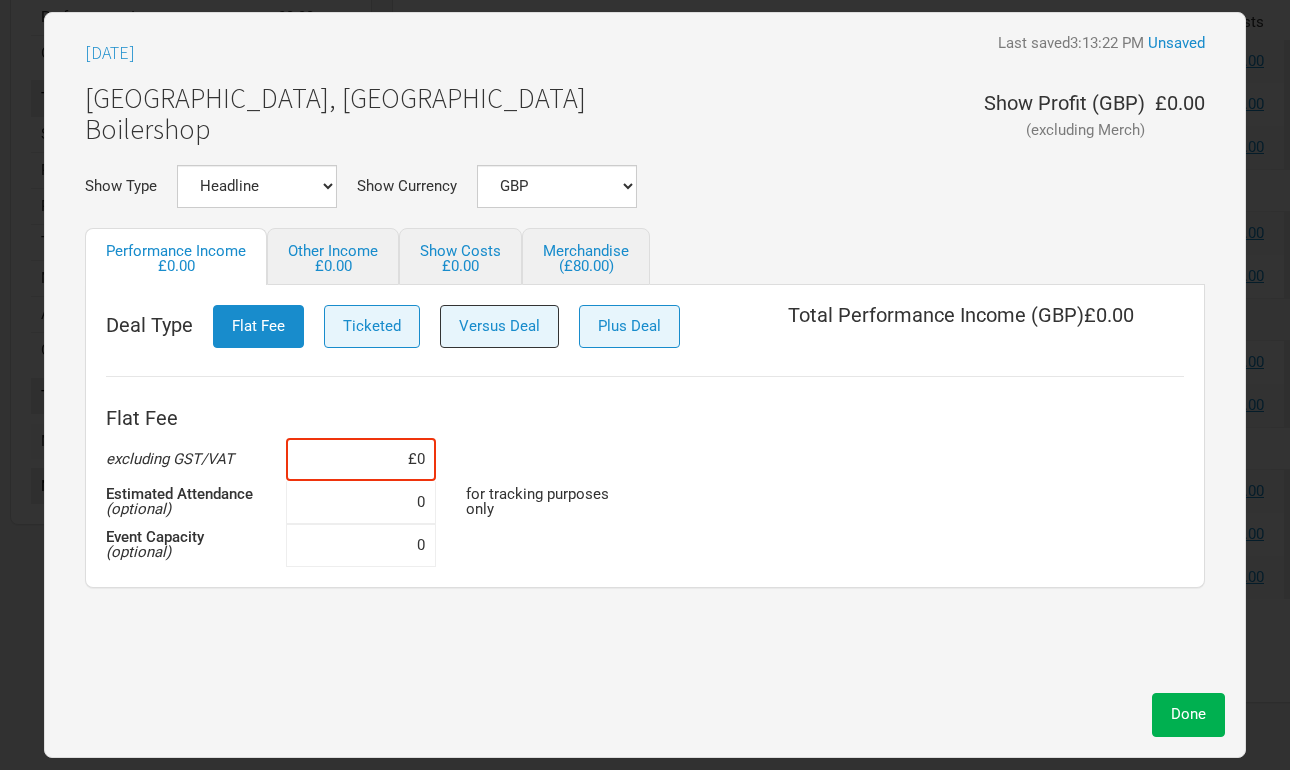click on "Versus Deal" at bounding box center (499, 326) 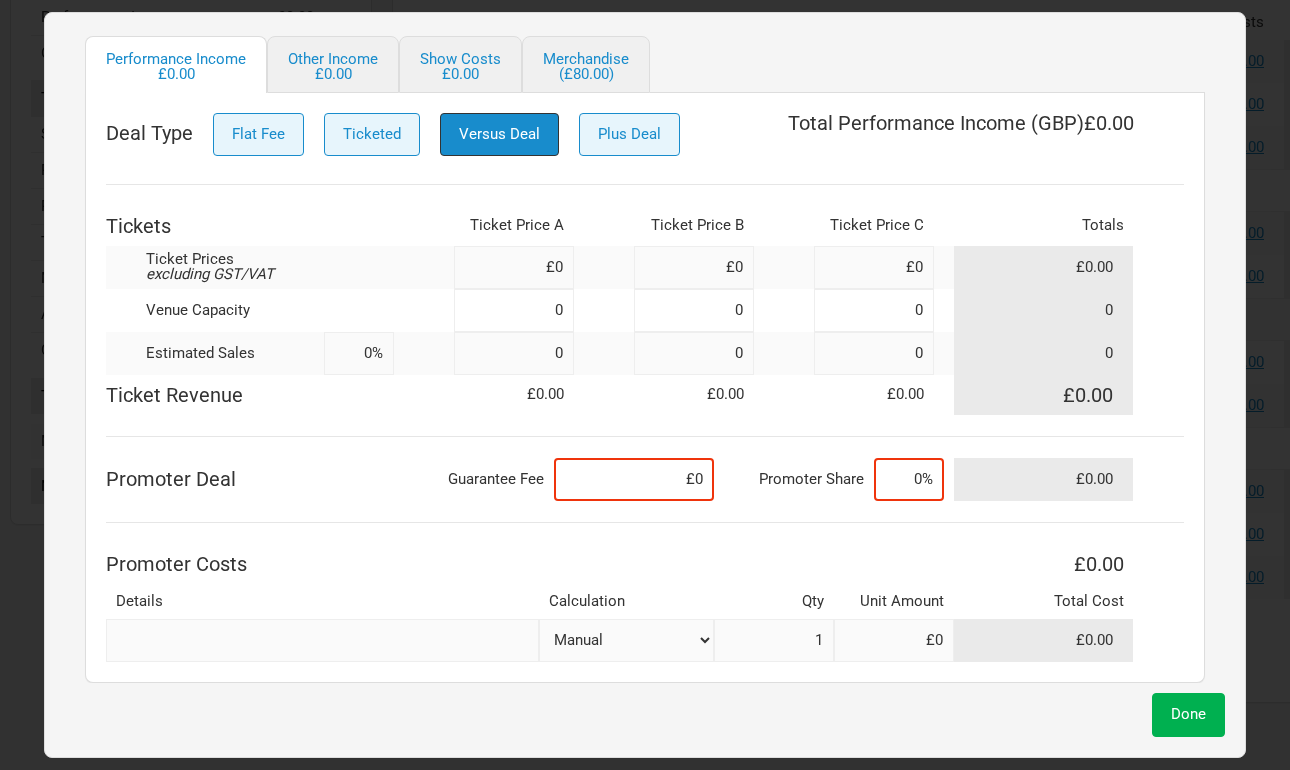 scroll, scrollTop: 201, scrollLeft: 0, axis: vertical 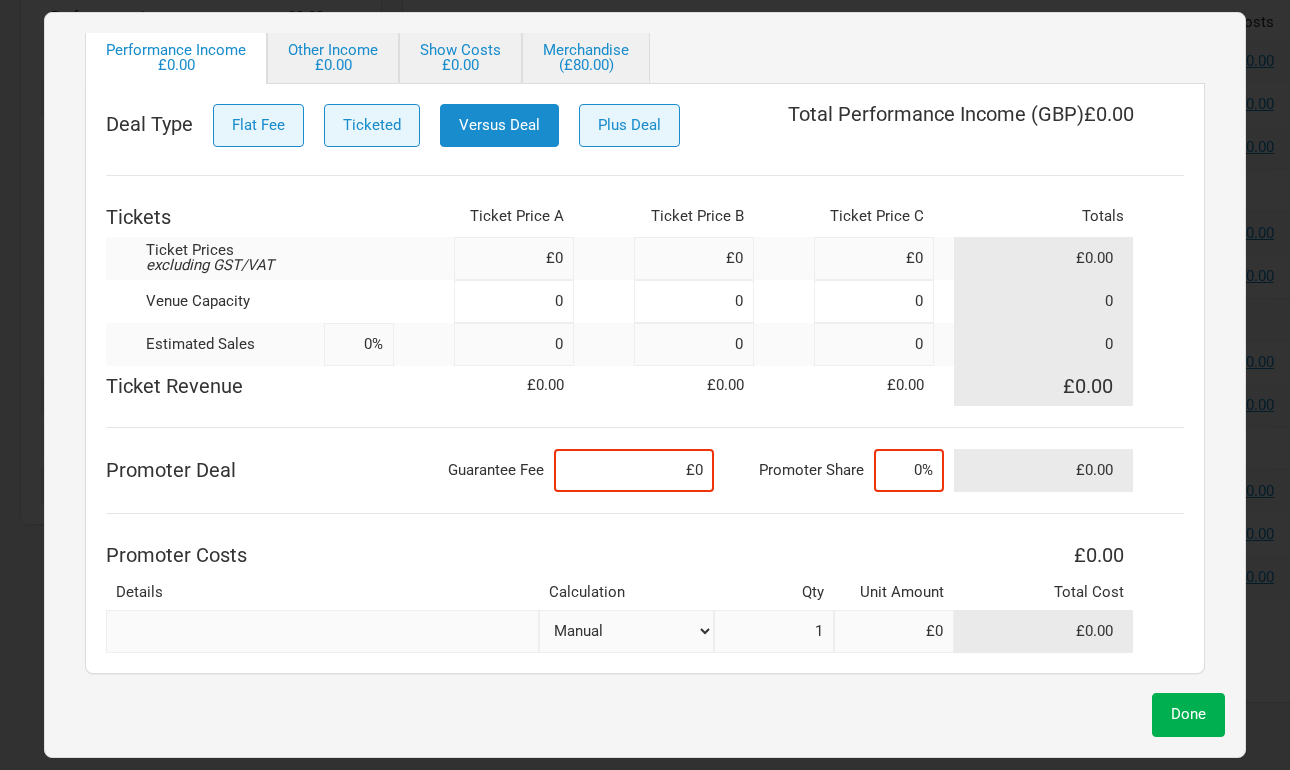 click on "Manual # of Tickets Sold % of Show Revenue" at bounding box center (626, 631) 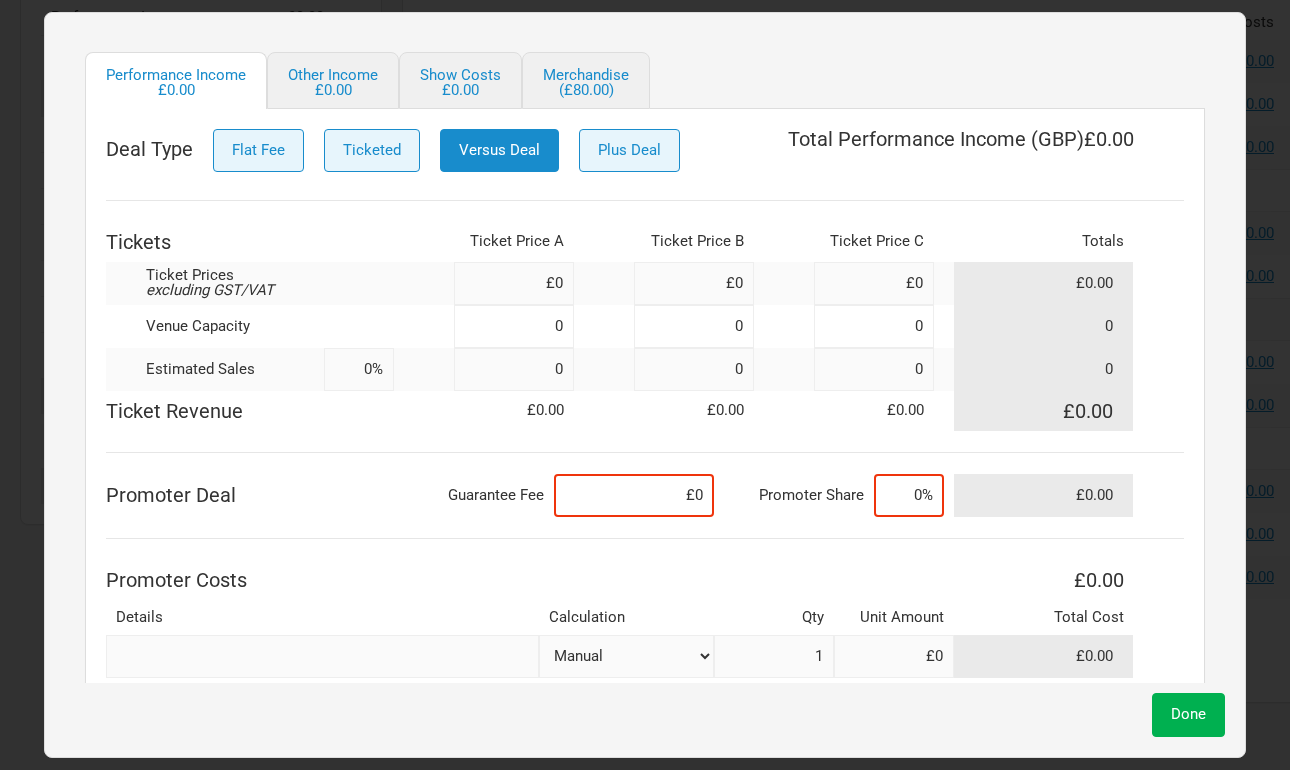 scroll, scrollTop: 164, scrollLeft: 0, axis: vertical 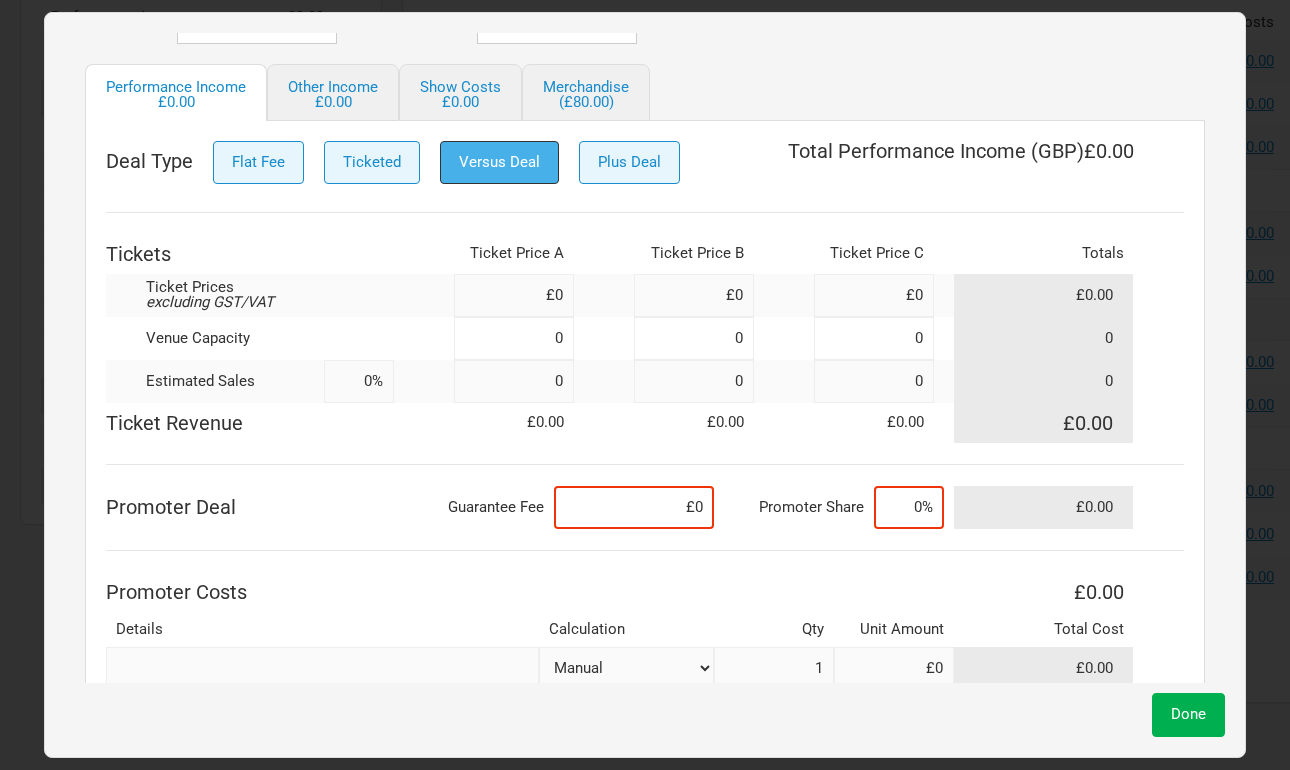 click on "Versus Deal" at bounding box center (499, 162) 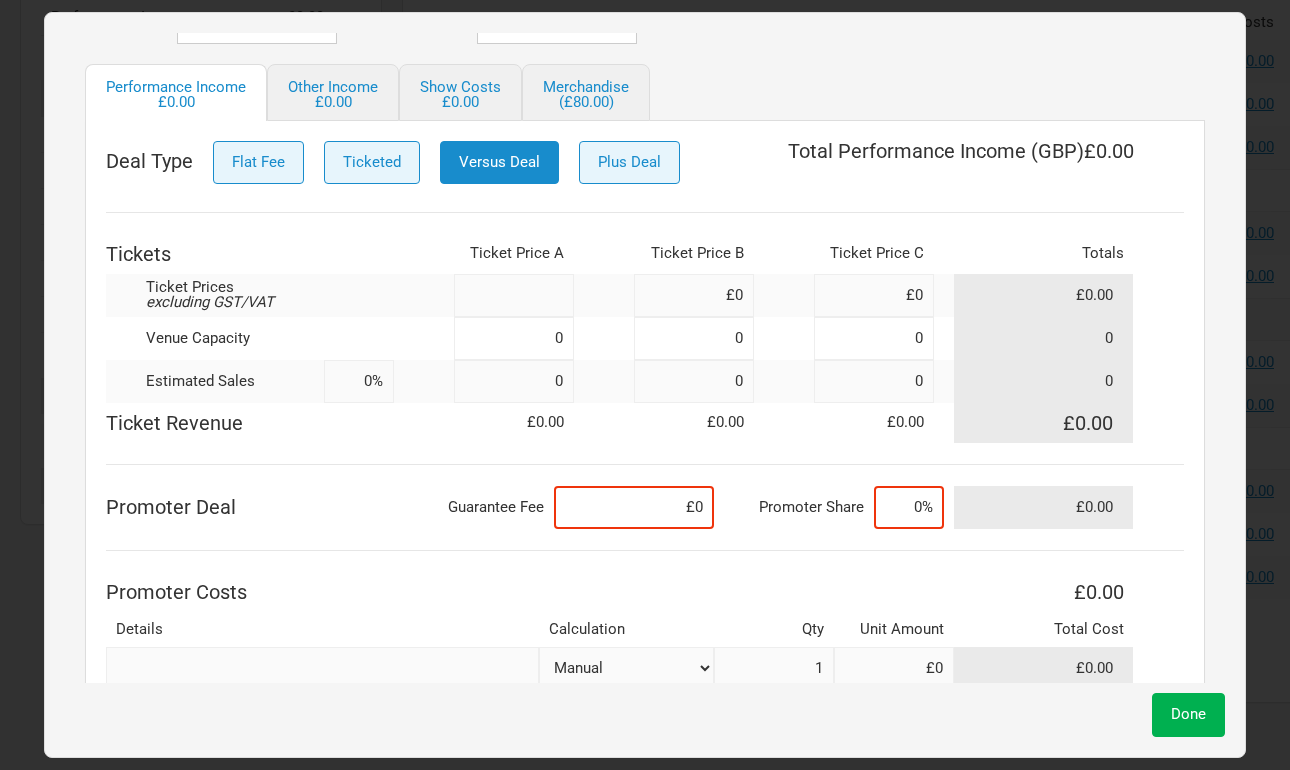 click at bounding box center [514, 295] 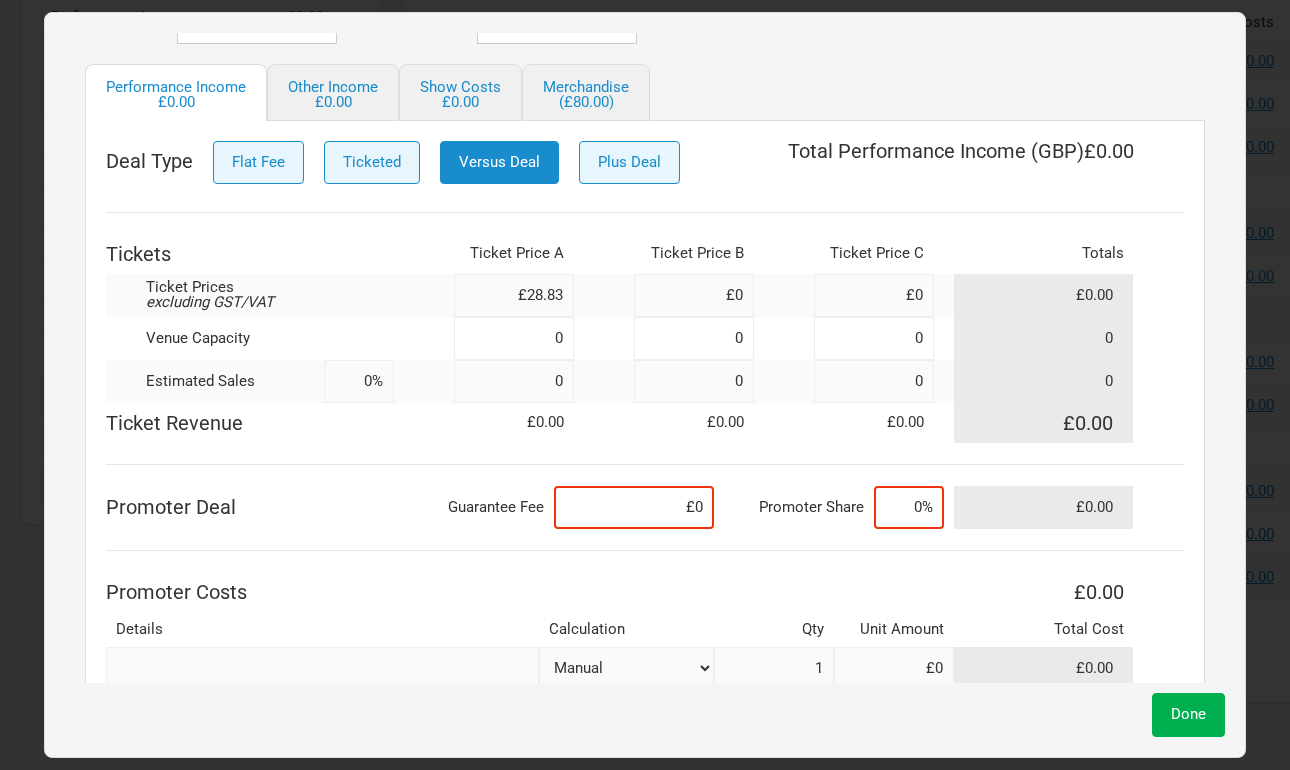click on "£28.83" at bounding box center [514, 295] 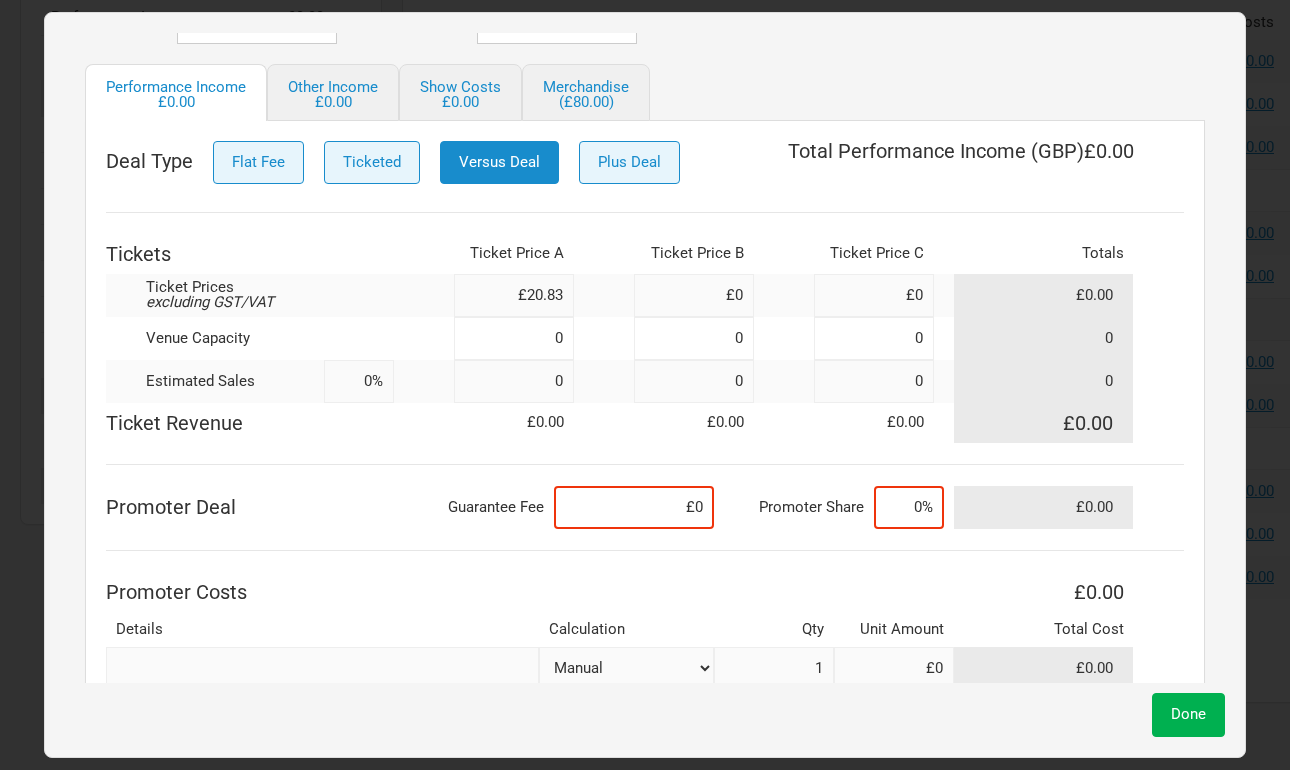 type on "£20.83" 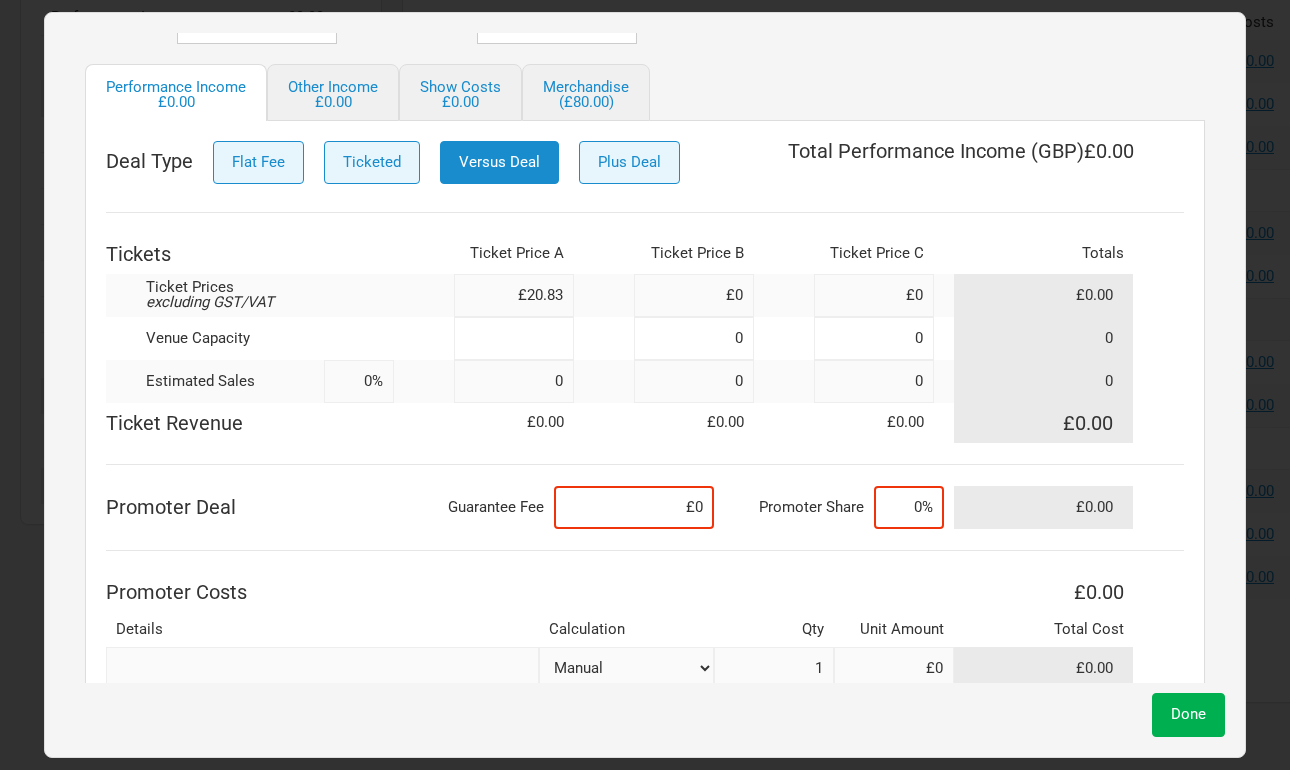click at bounding box center (514, 338) 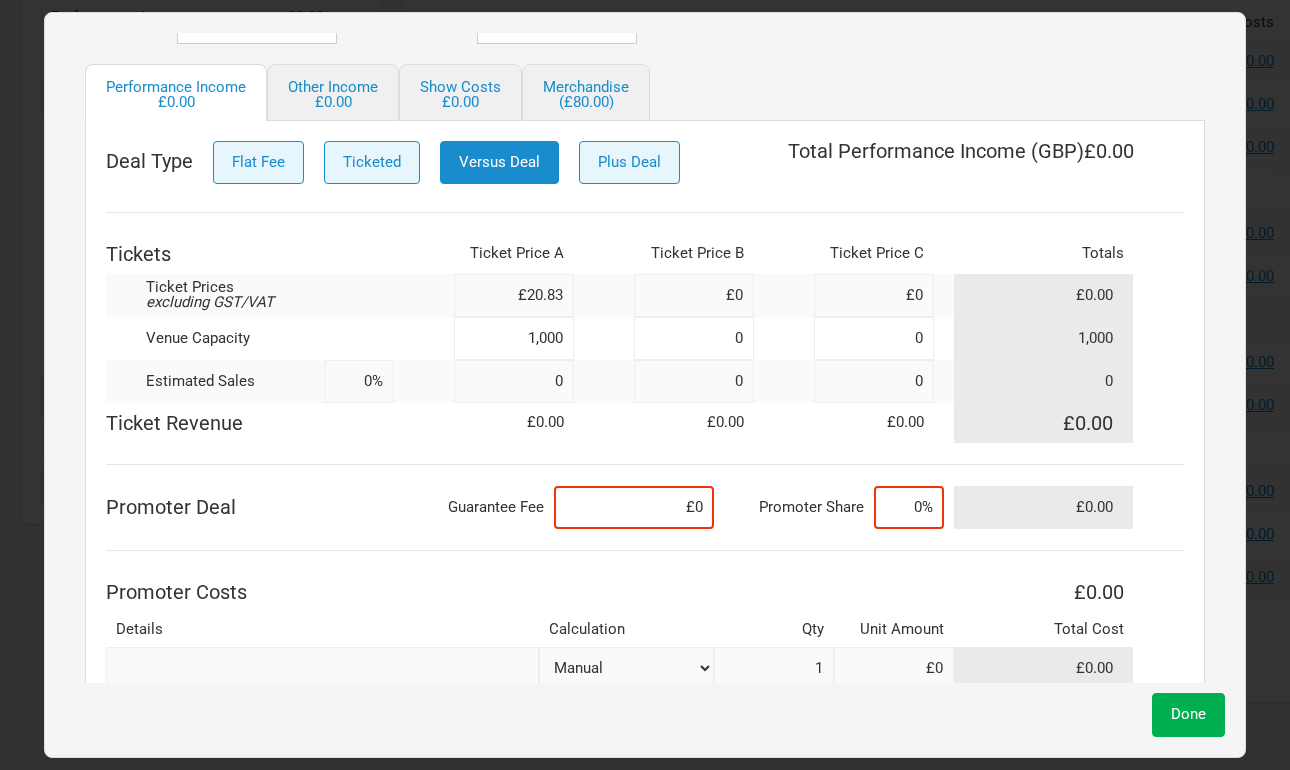 type on "1,000" 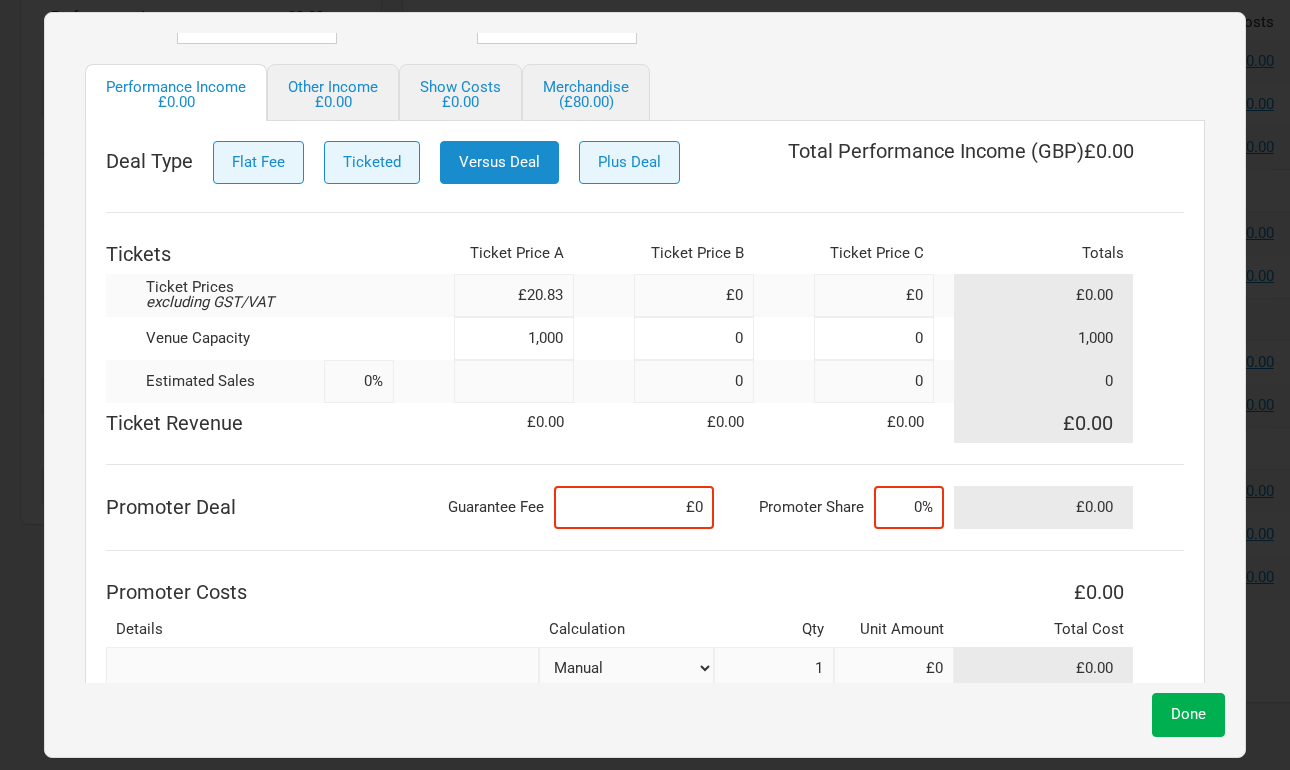 click at bounding box center [514, 381] 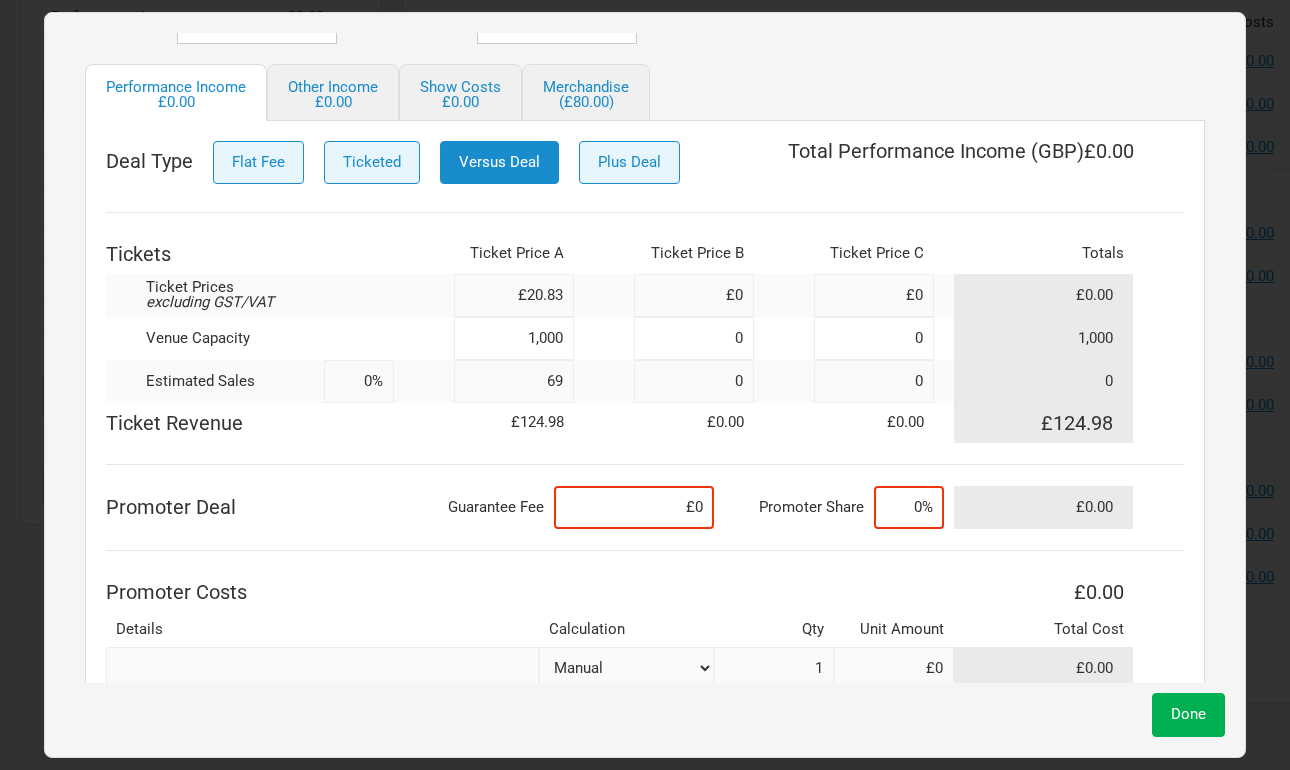 type on "690" 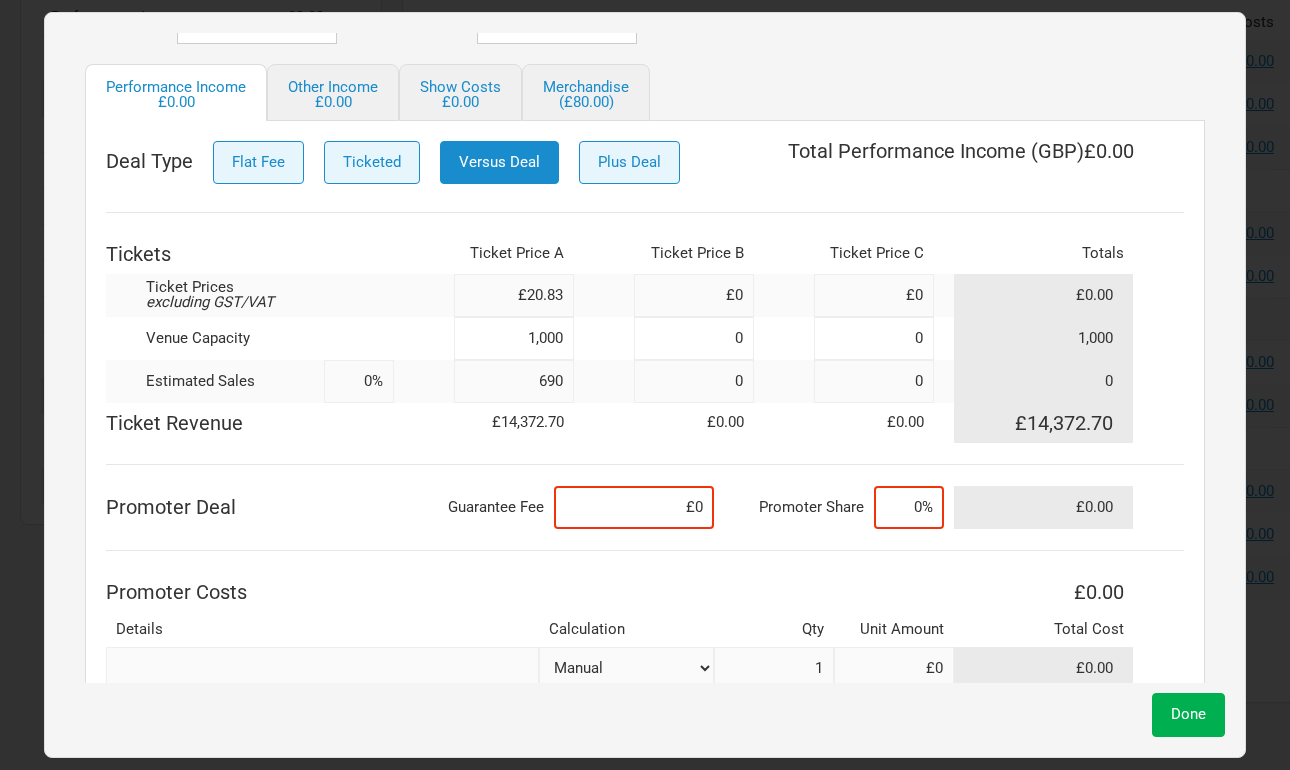 type on "69%" 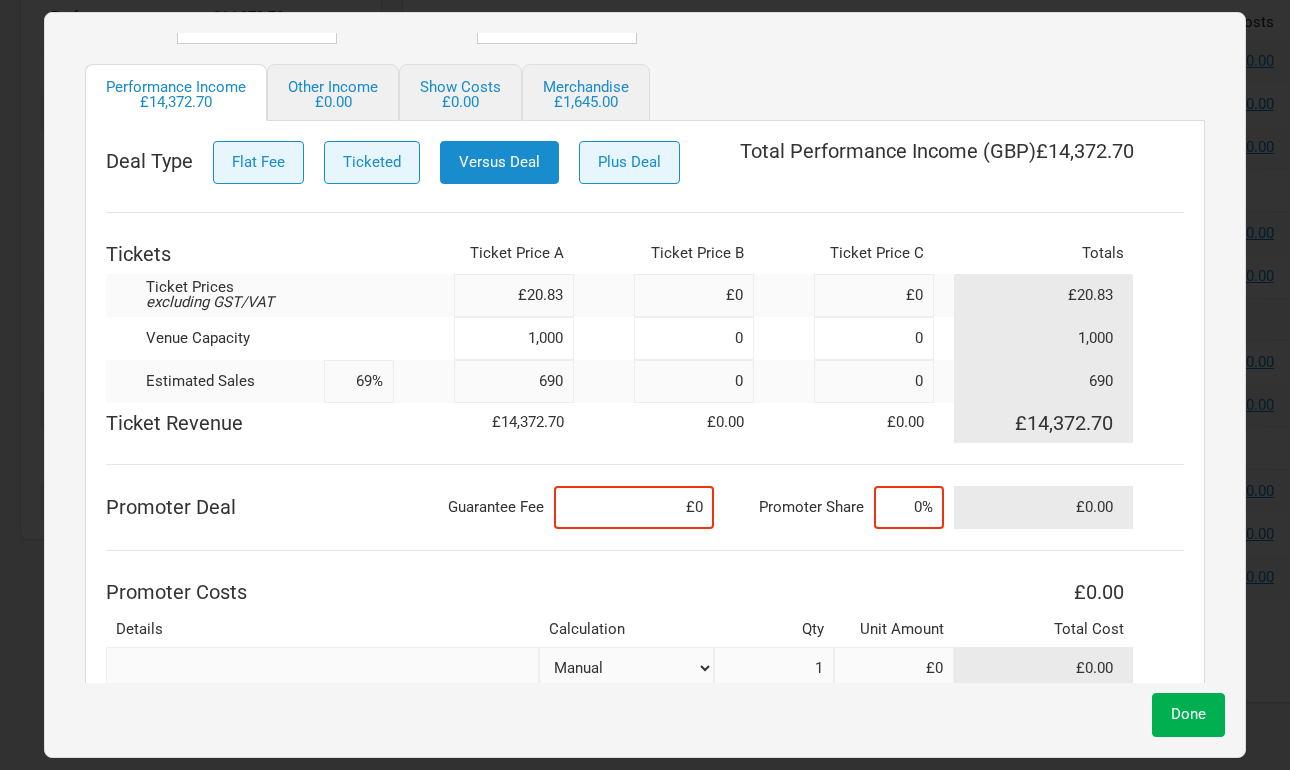 type on "690" 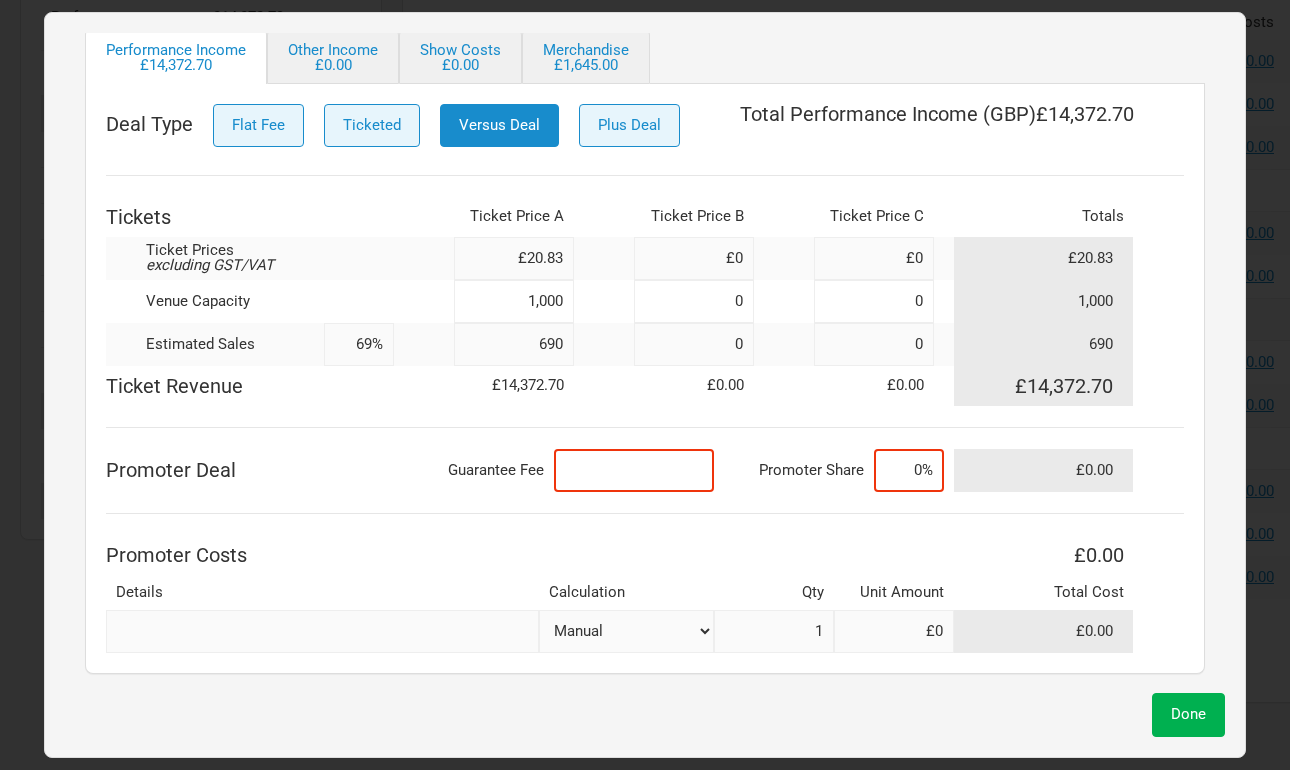 click at bounding box center [634, 470] 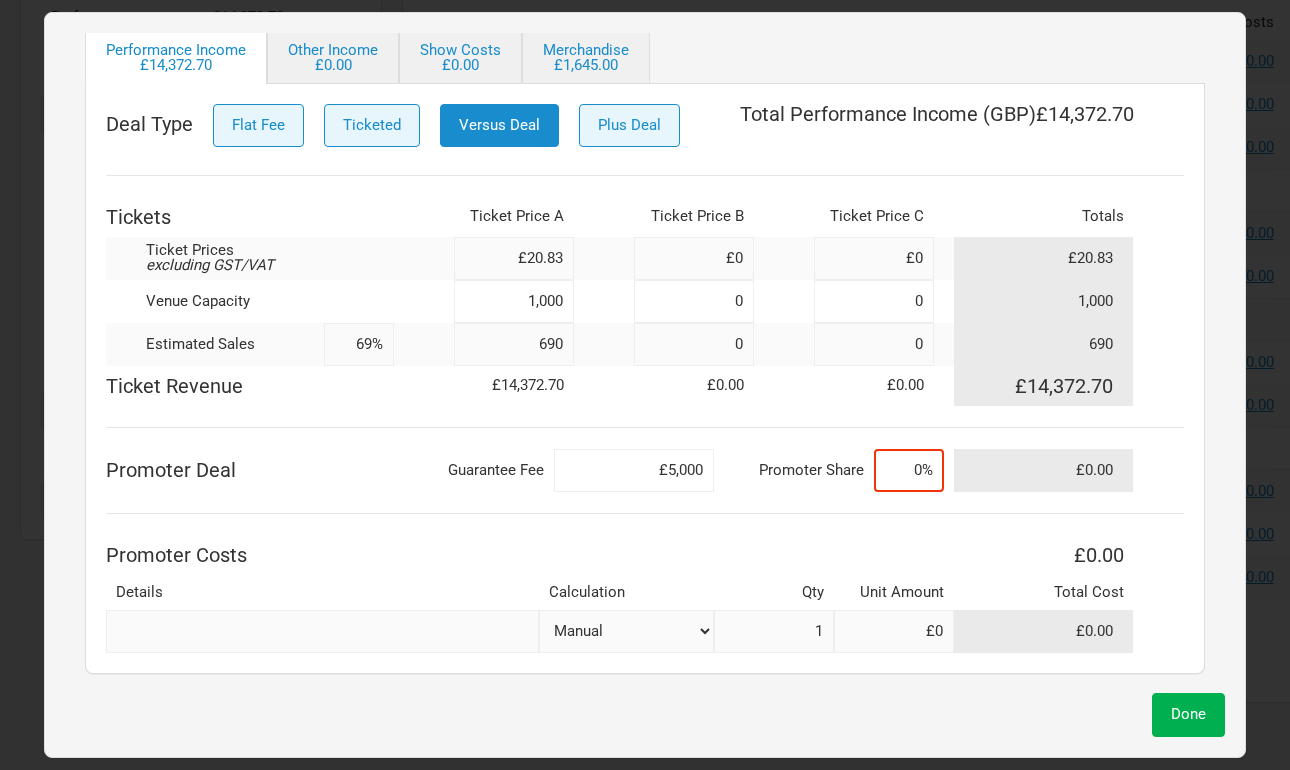 type on "£5,000" 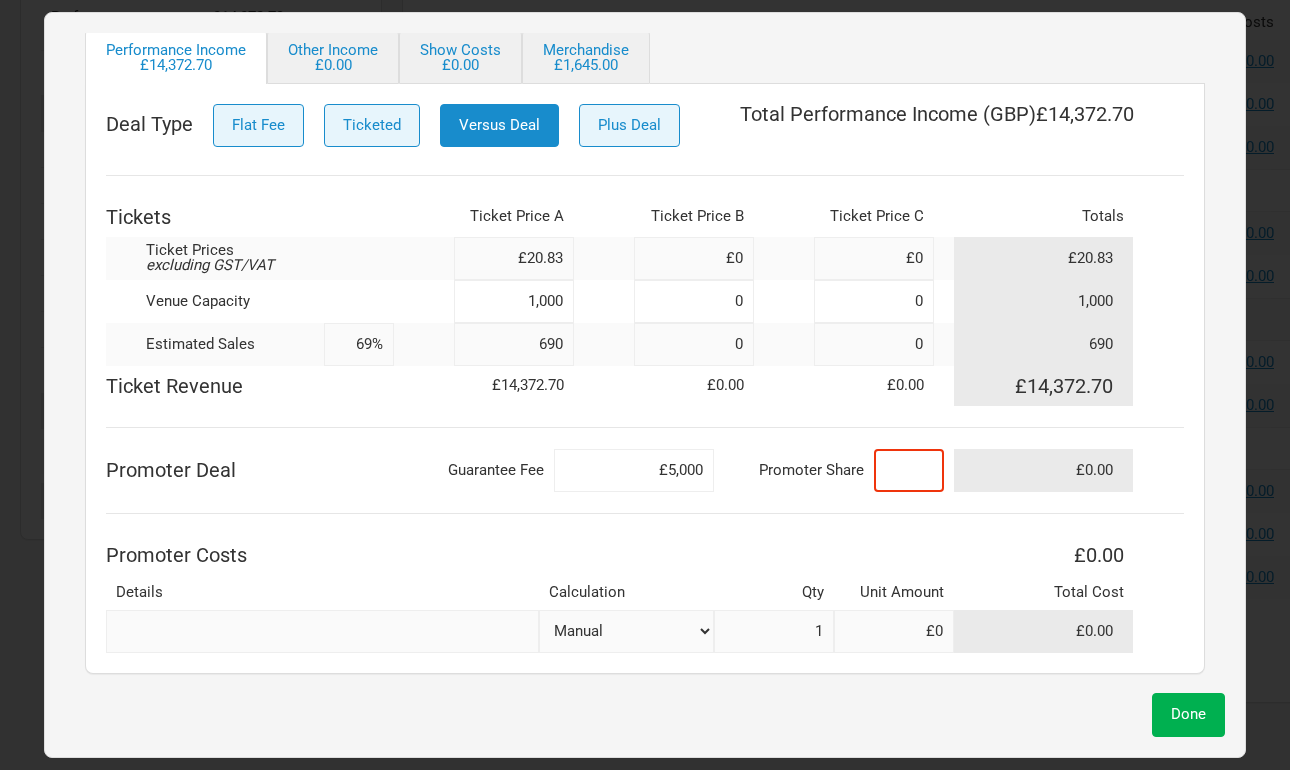 click at bounding box center [909, 470] 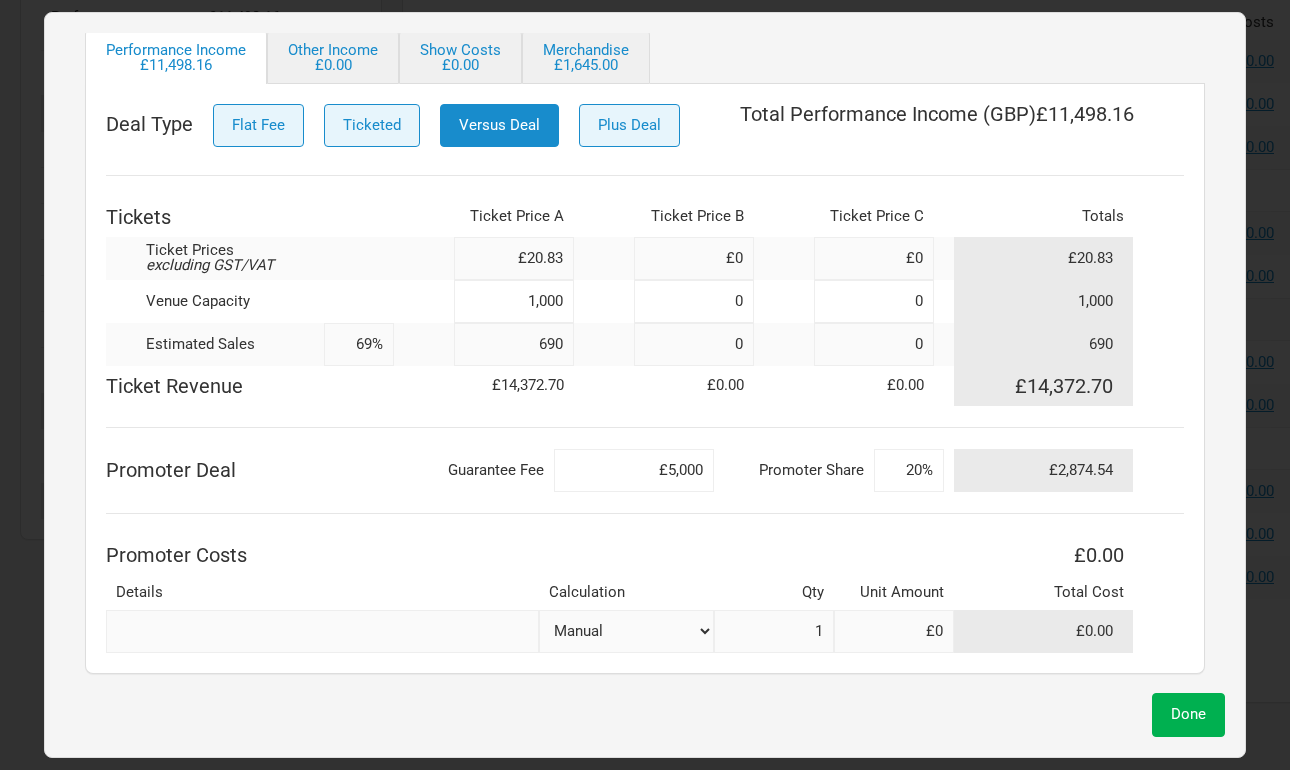 type on "20%" 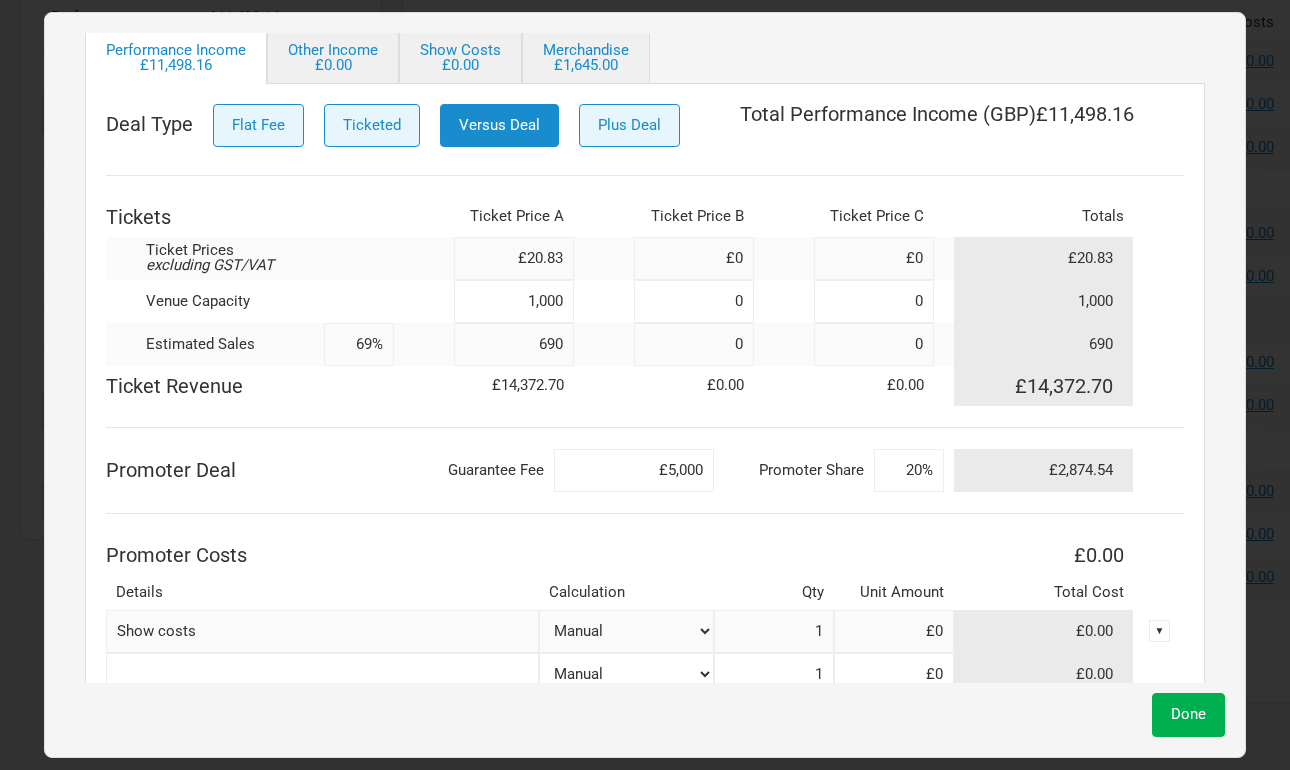 scroll, scrollTop: 244, scrollLeft: 0, axis: vertical 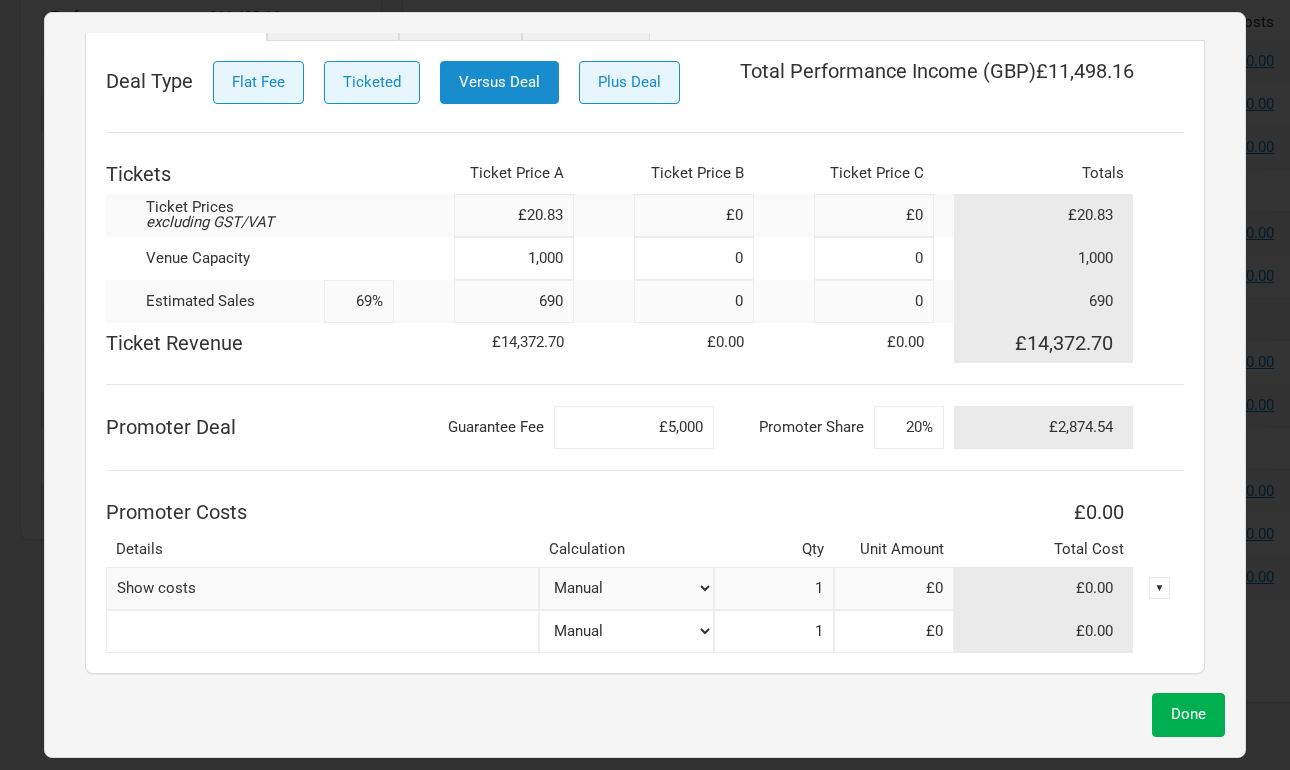 type on "Show costs" 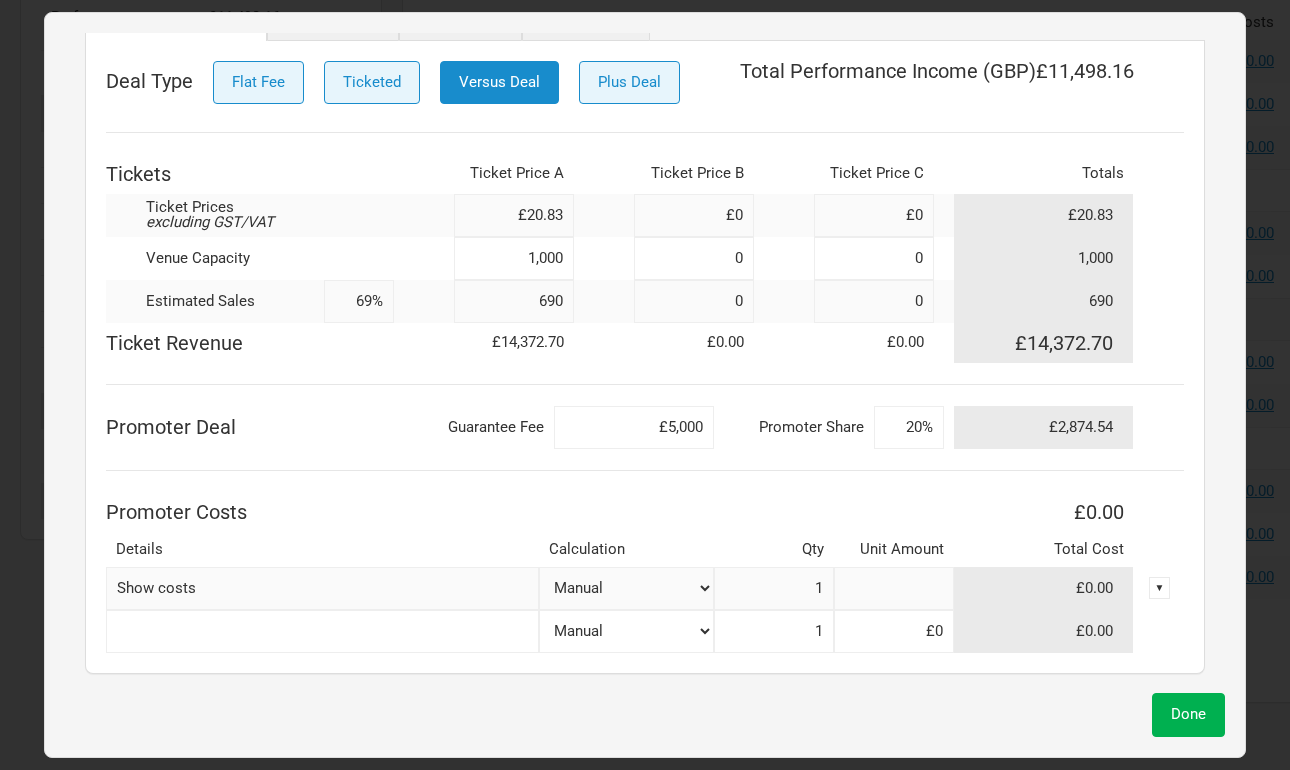 click at bounding box center [894, 588] 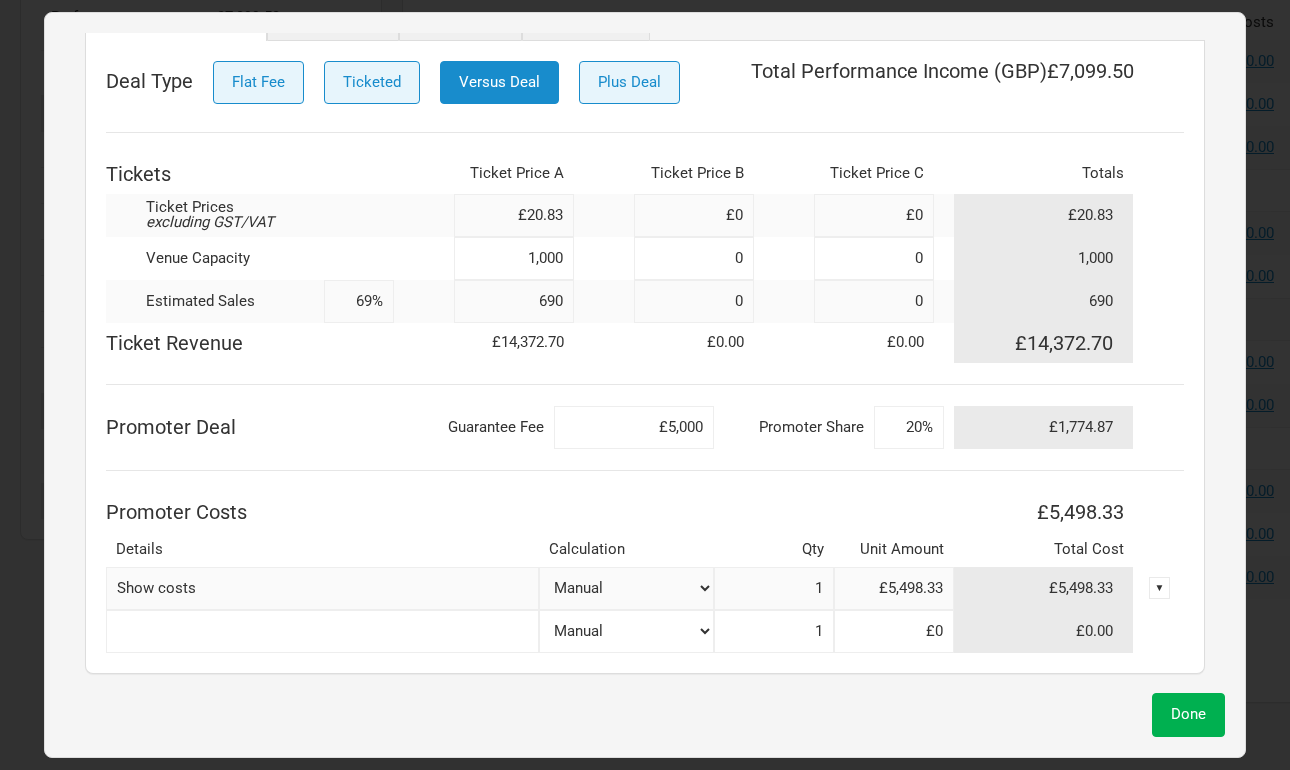 type on "£5,498.33" 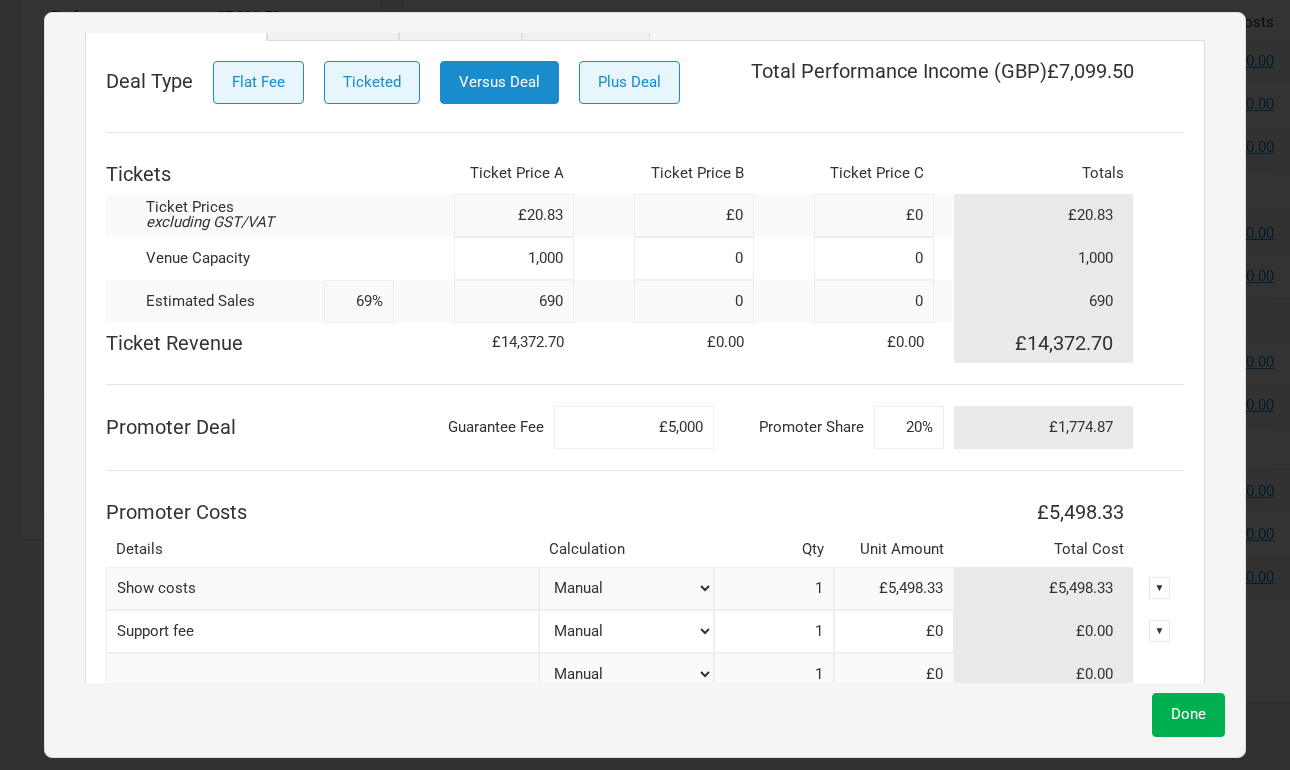 type on "Support fee" 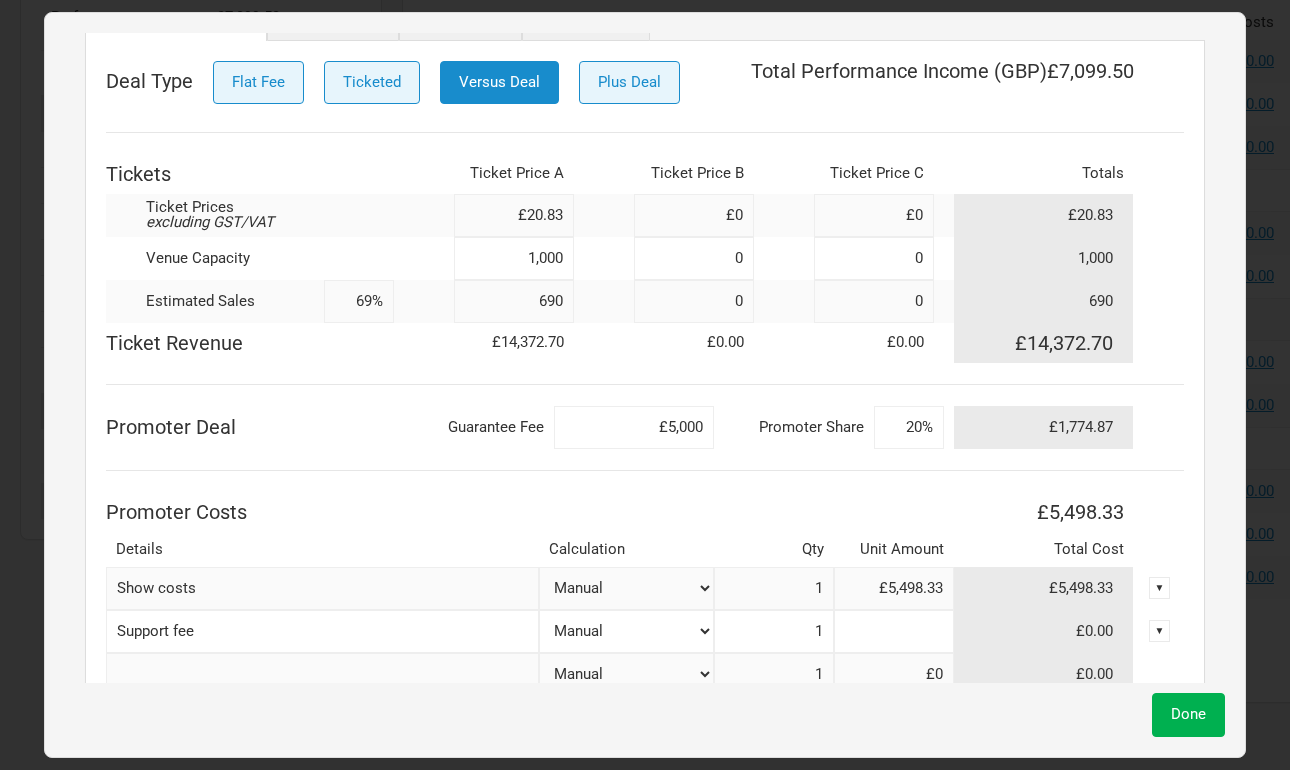 click at bounding box center (894, 631) 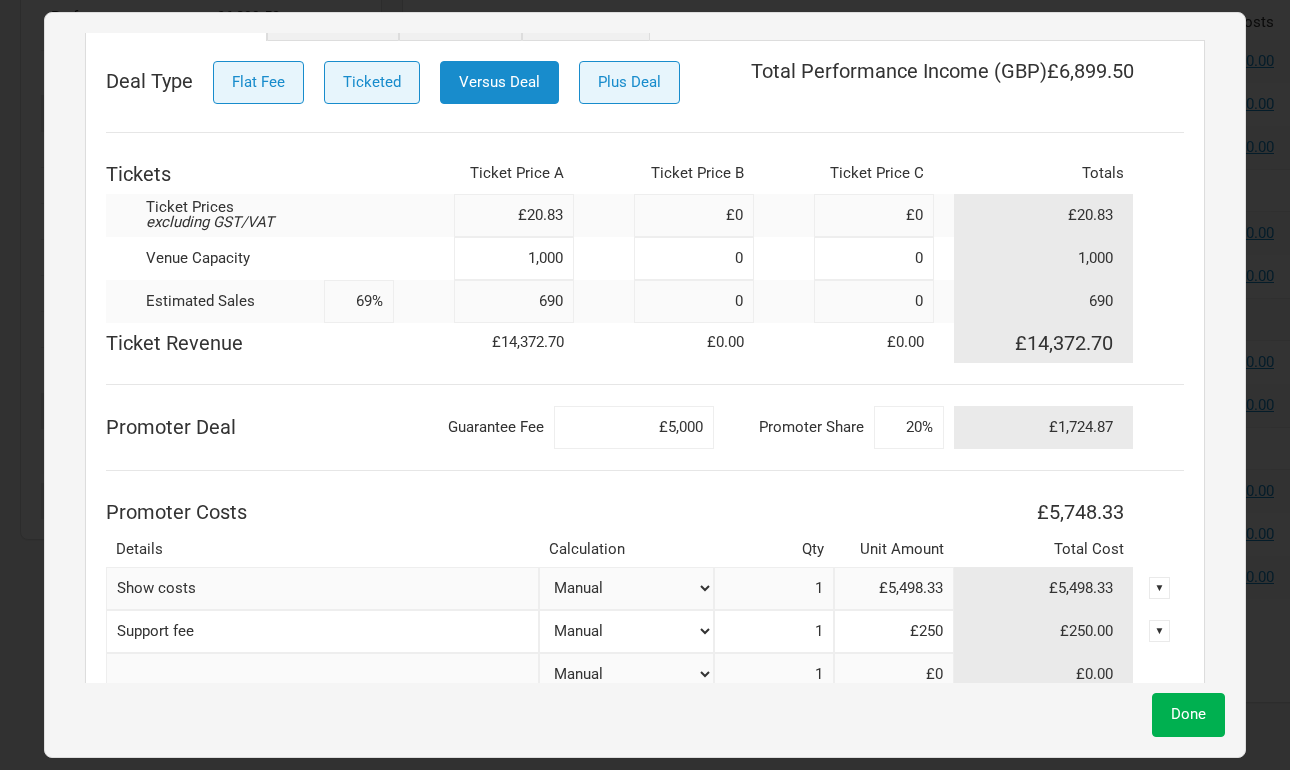 type on "£250" 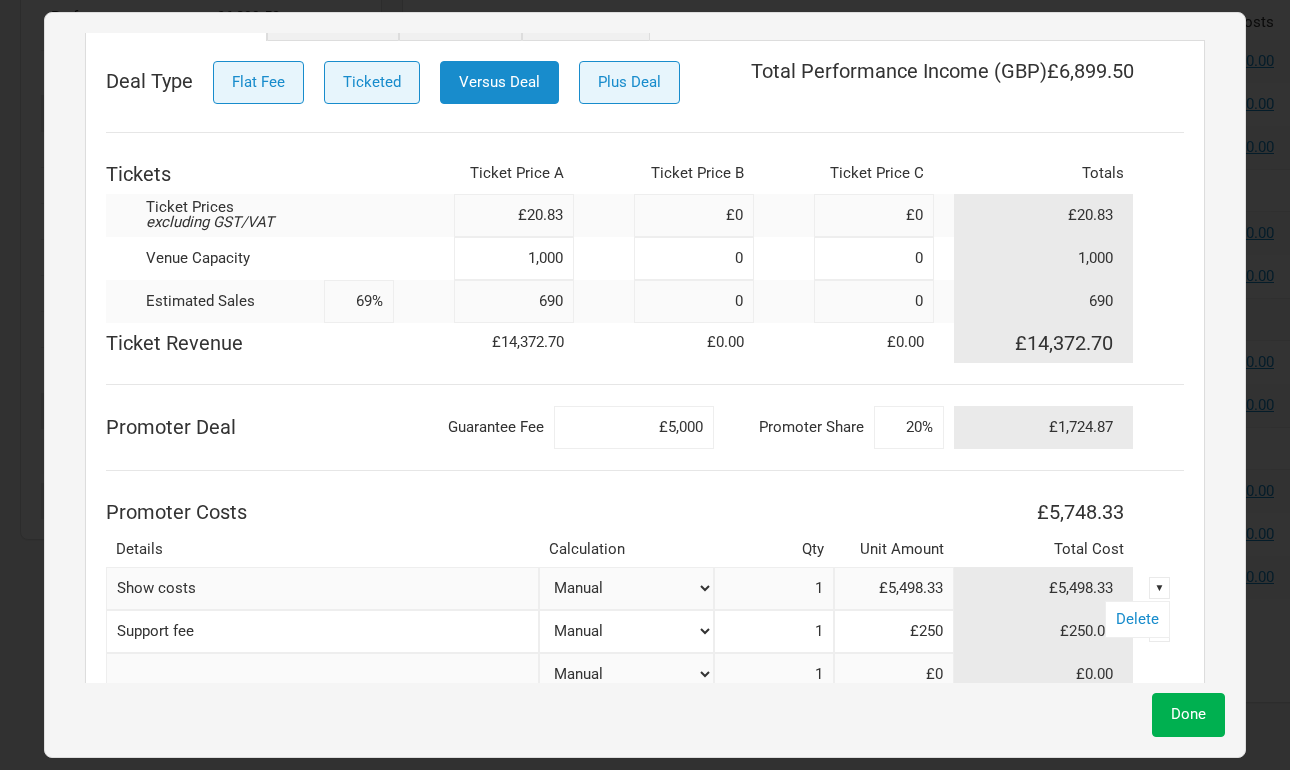 click on "▼" at bounding box center (1160, 588) 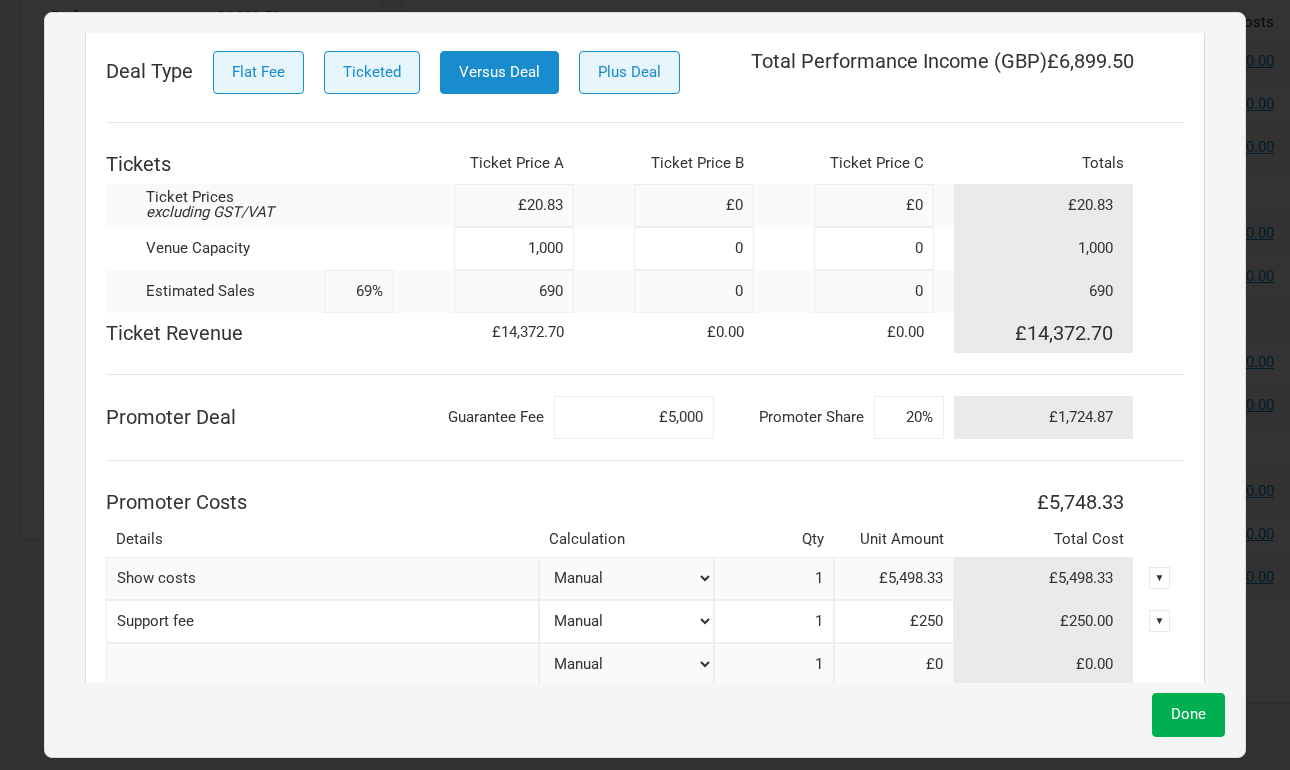 scroll, scrollTop: 287, scrollLeft: 0, axis: vertical 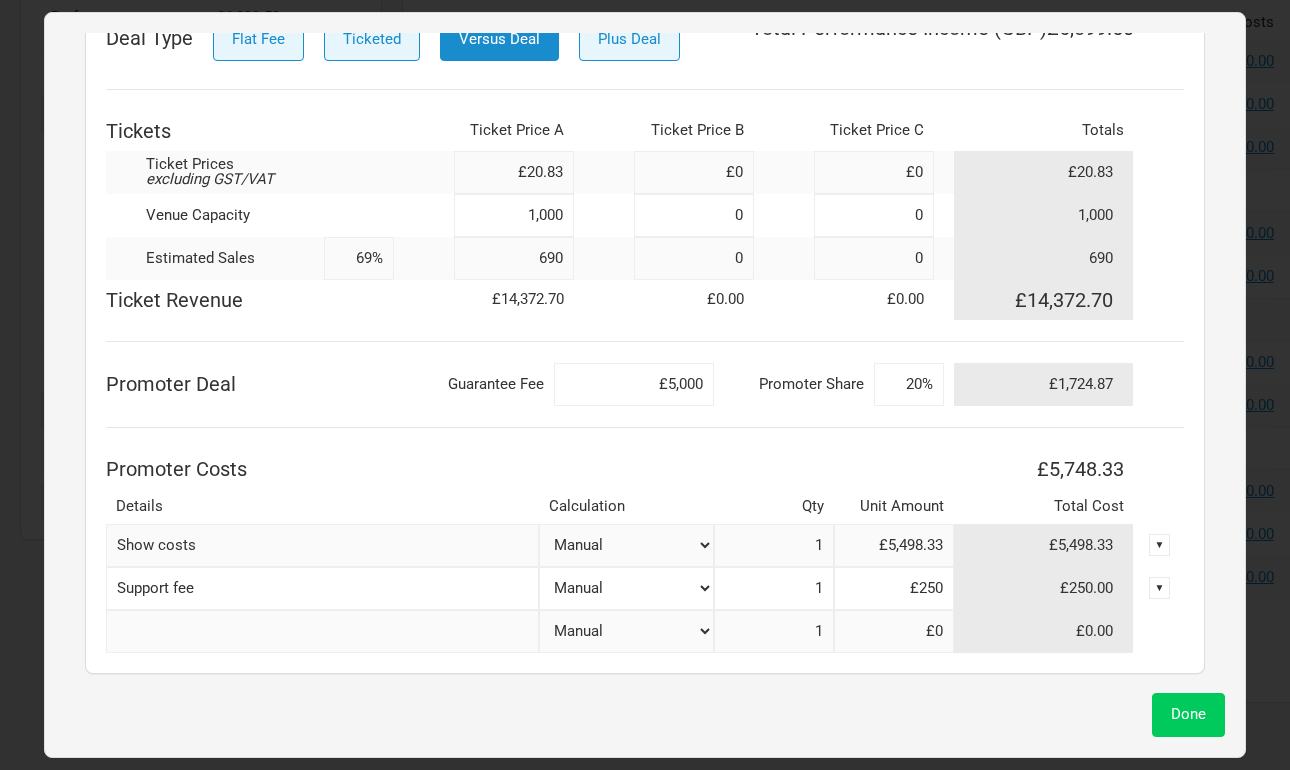 click on "Done" at bounding box center (1188, 714) 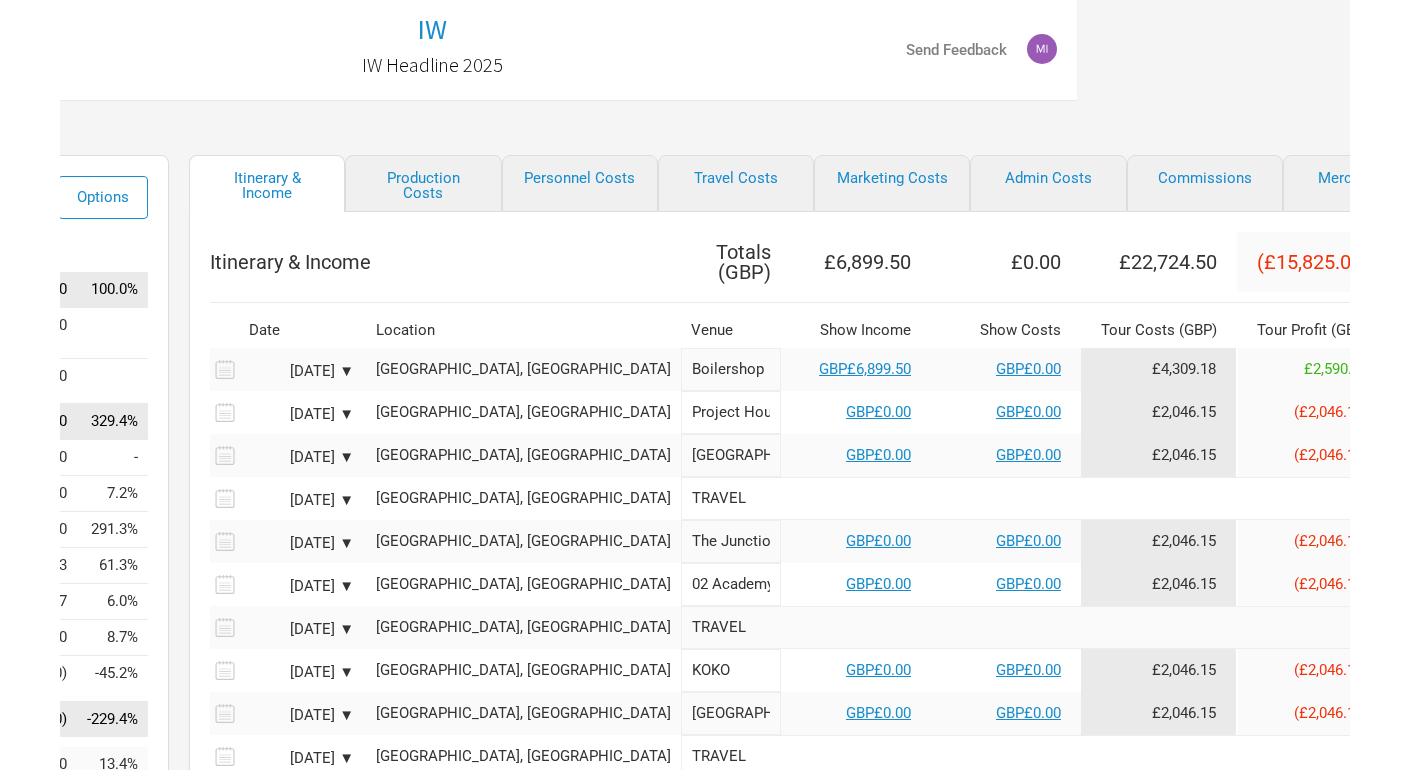 scroll, scrollTop: 0, scrollLeft: 277, axis: horizontal 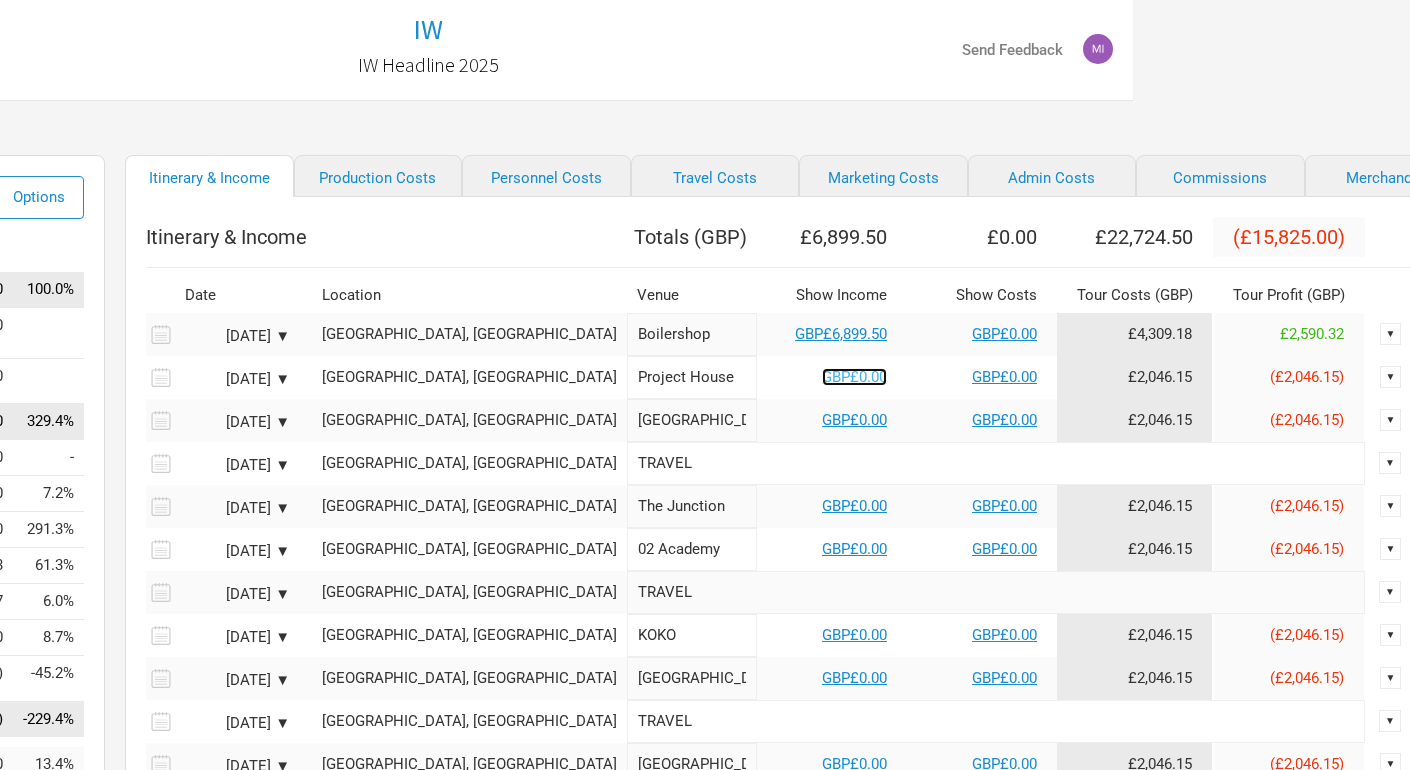 click on "GBP£0.00" at bounding box center (854, 377) 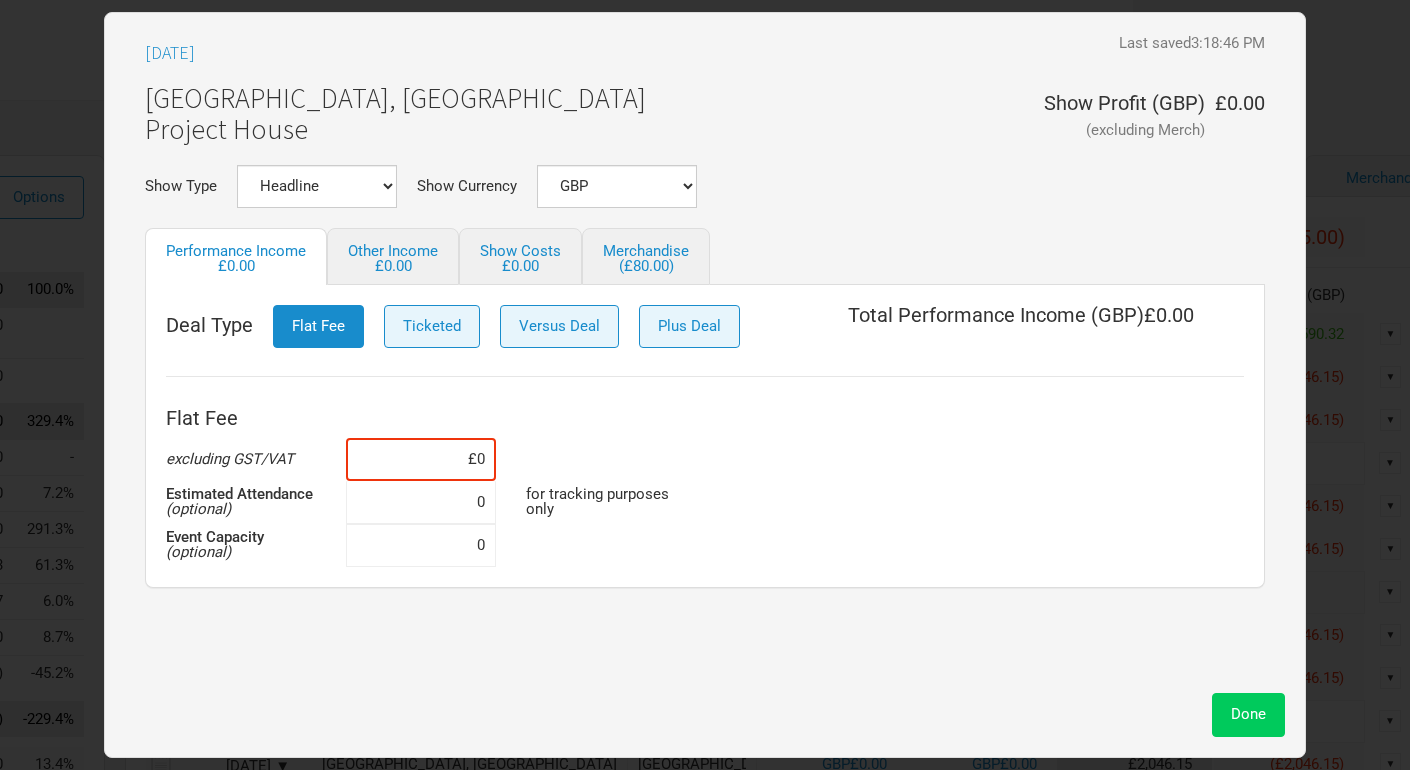 click on "Done" at bounding box center (1248, 714) 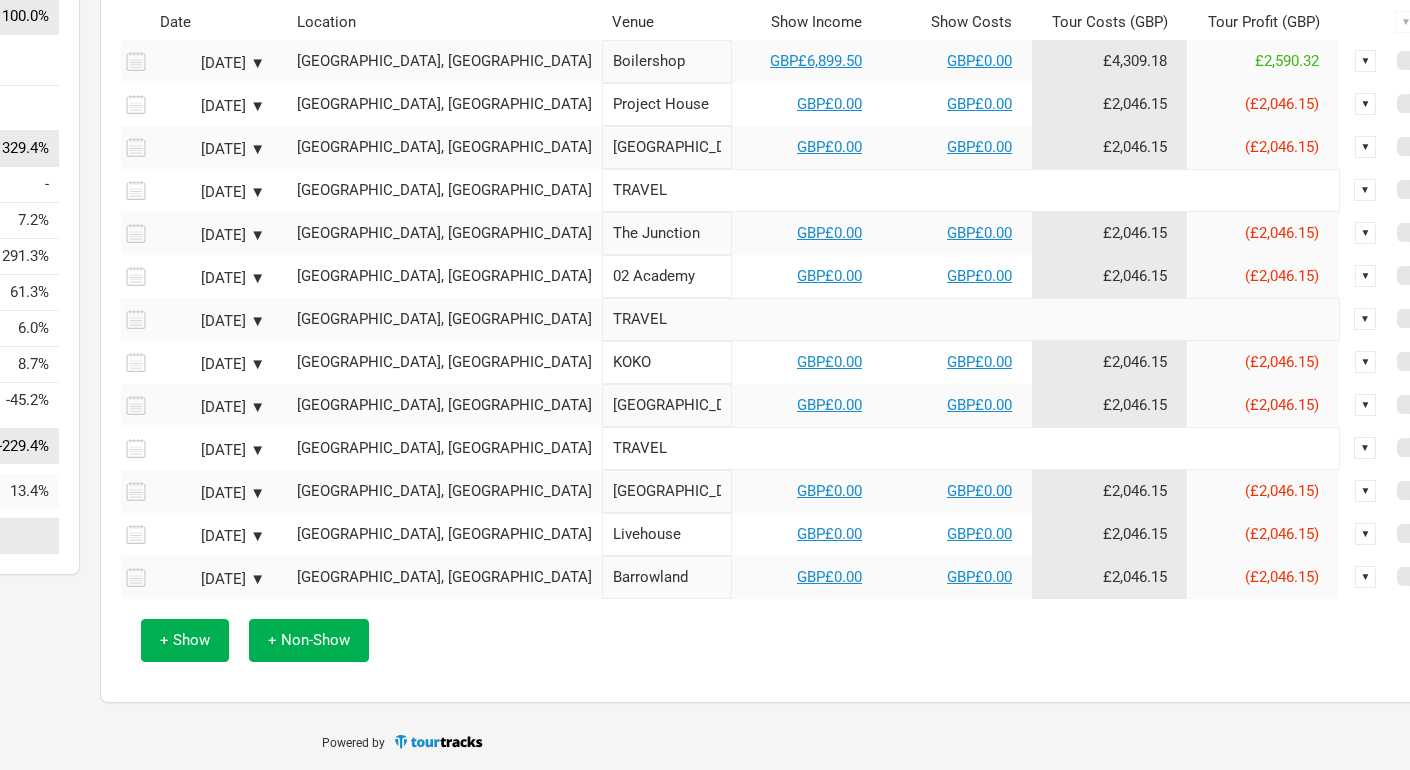 scroll, scrollTop: 0, scrollLeft: 302, axis: horizontal 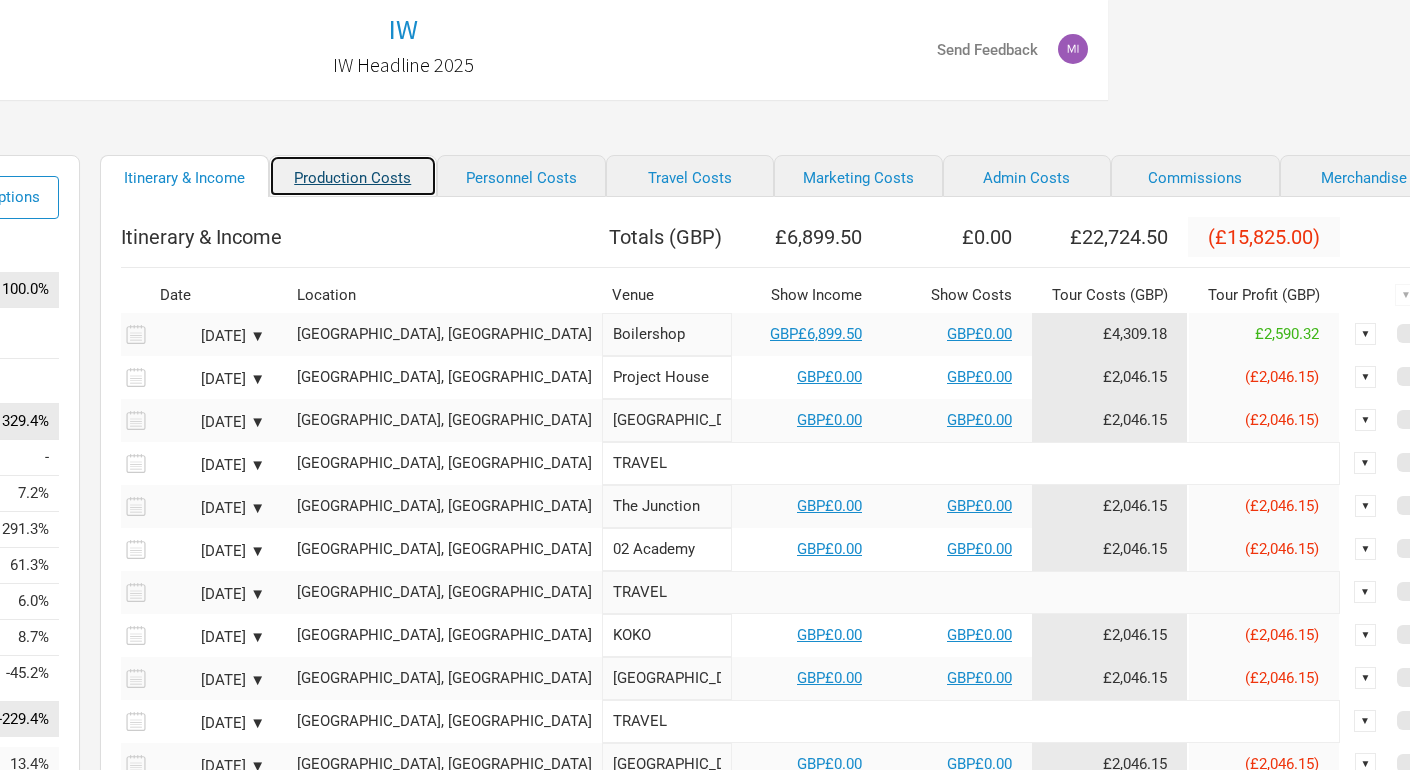 click on "Production Costs" at bounding box center [353, 176] 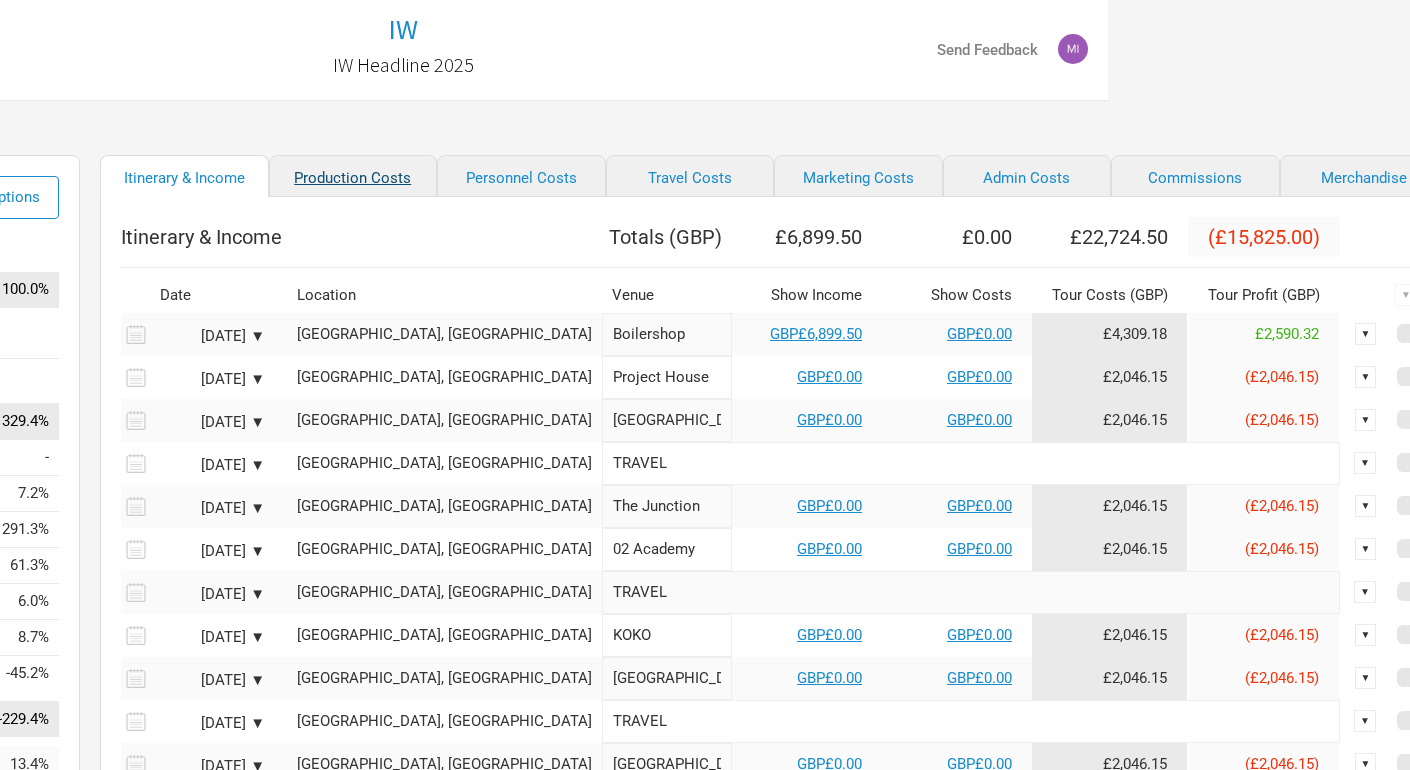 scroll, scrollTop: 0, scrollLeft: 0, axis: both 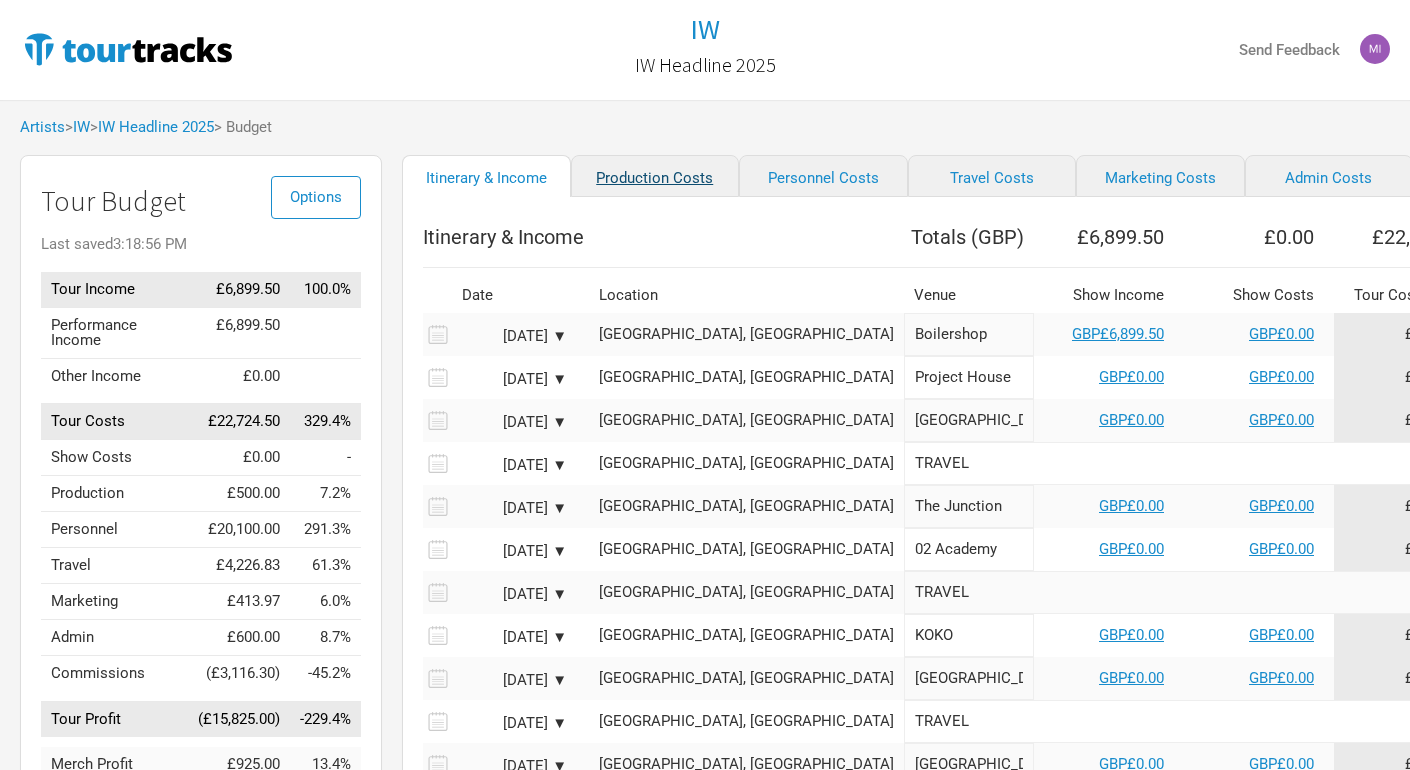 select on "Shows" 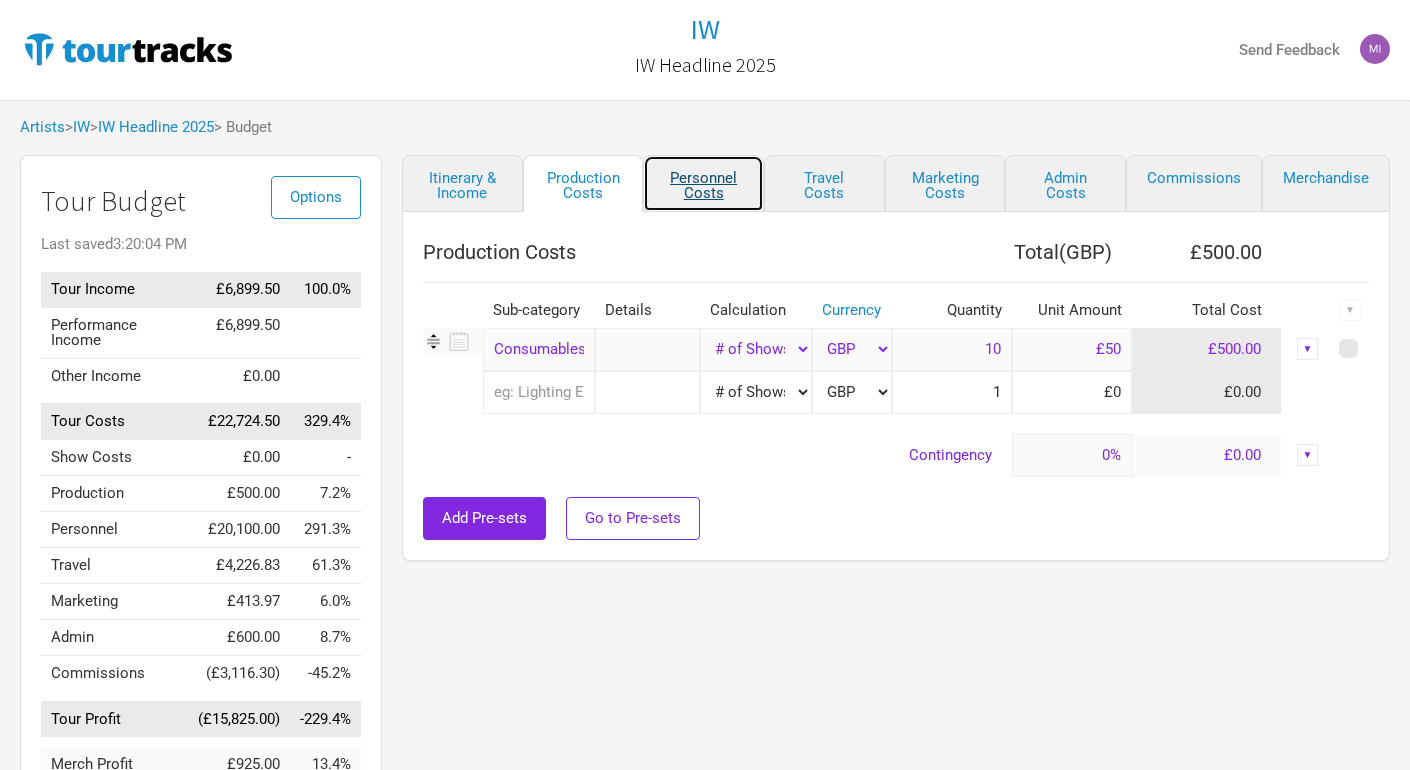click on "Personnel Costs" at bounding box center (703, 183) 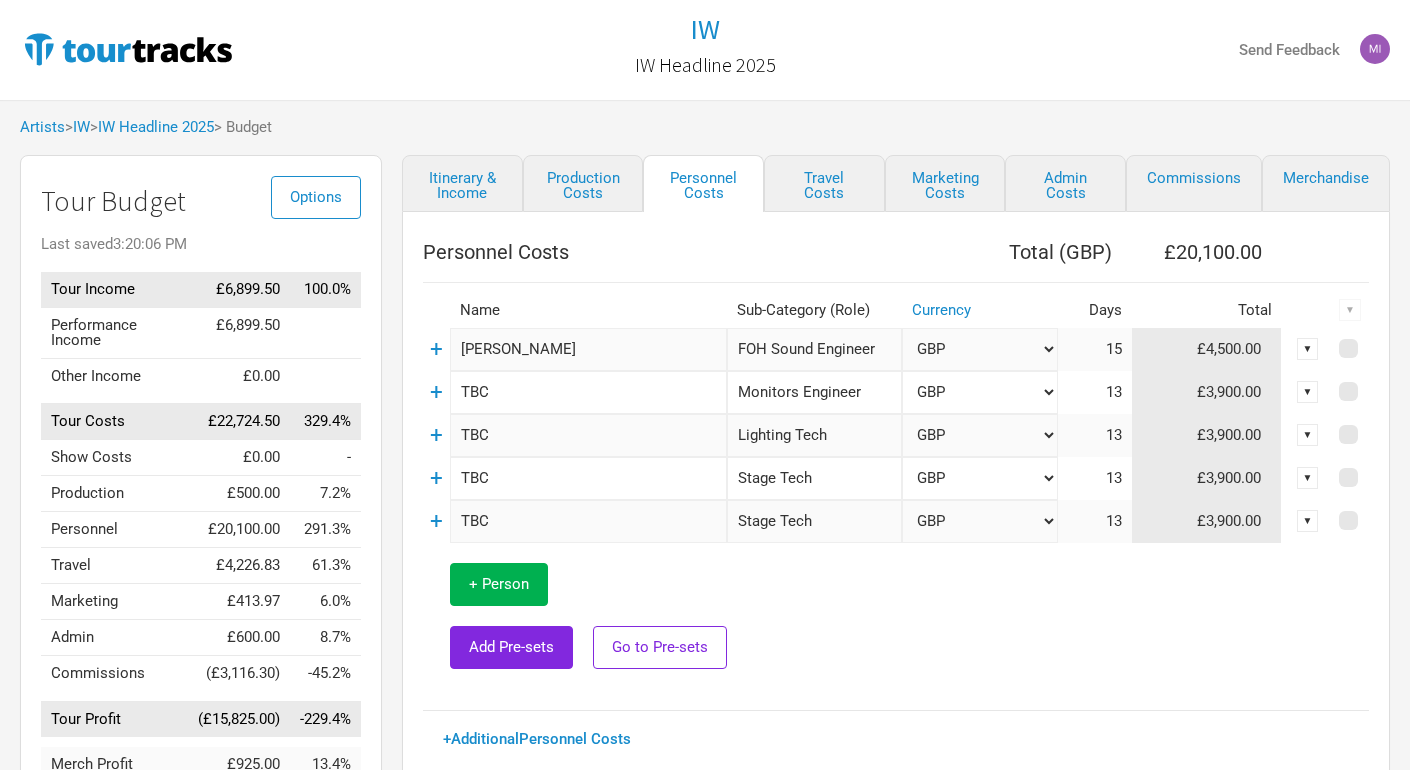 click on "[PERSON_NAME]" at bounding box center (588, 349) 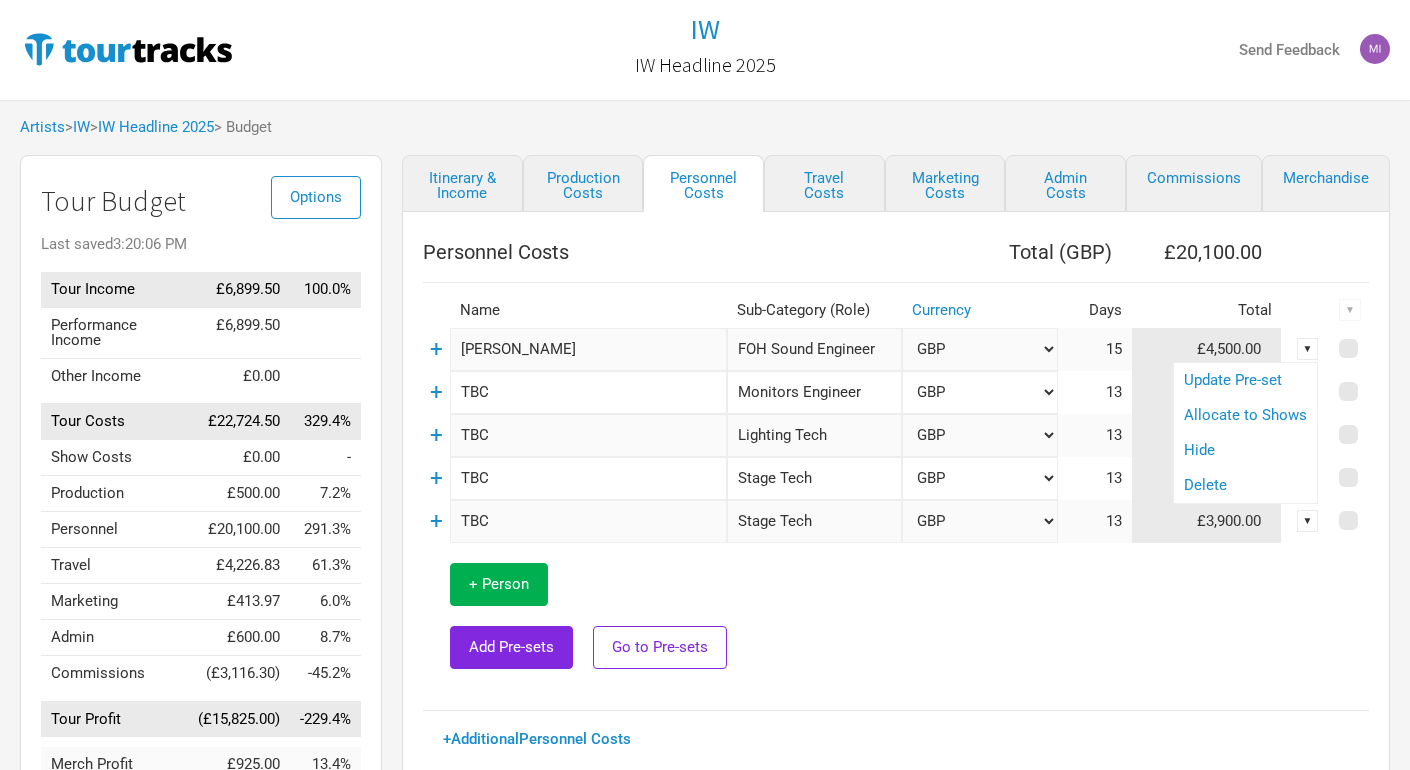 click on "▼" at bounding box center [1308, 349] 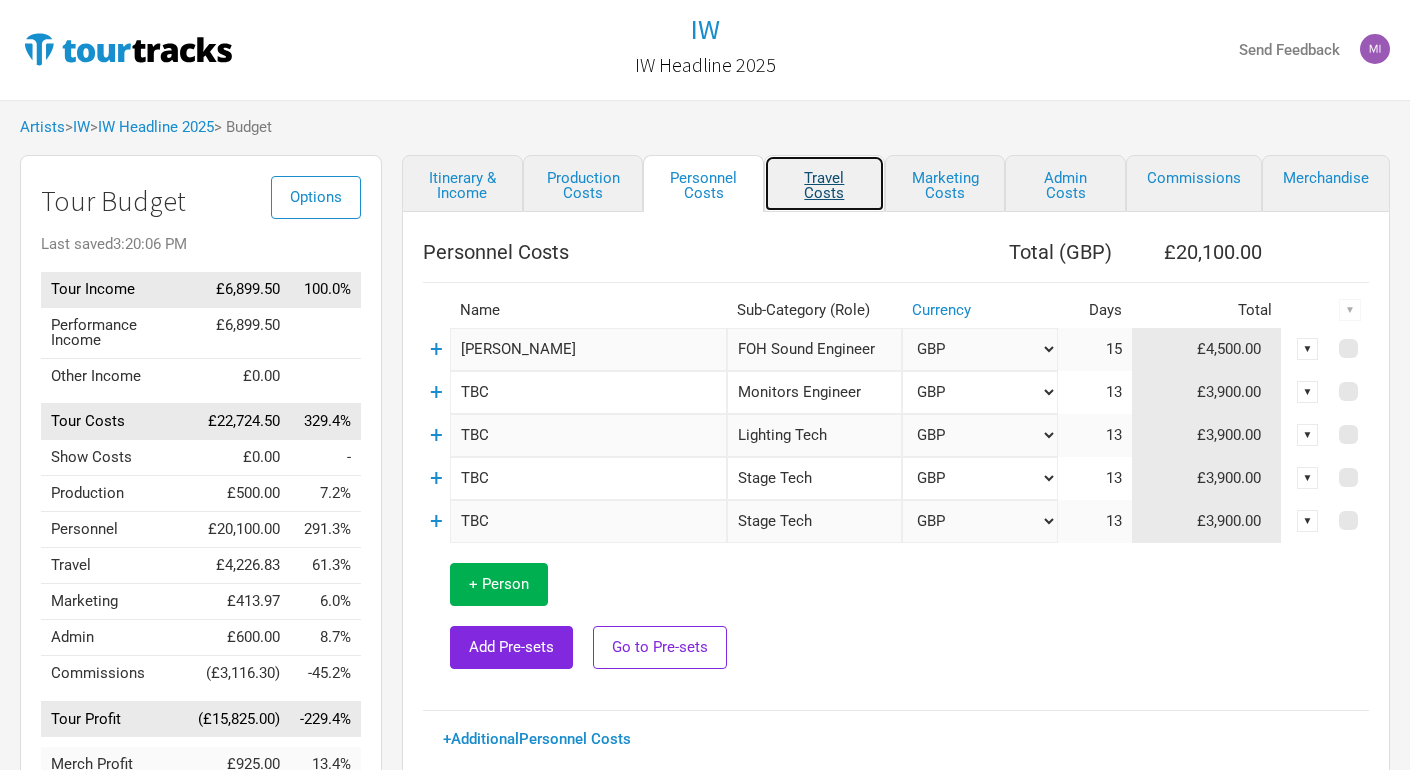 click on "Travel Costs" at bounding box center (824, 183) 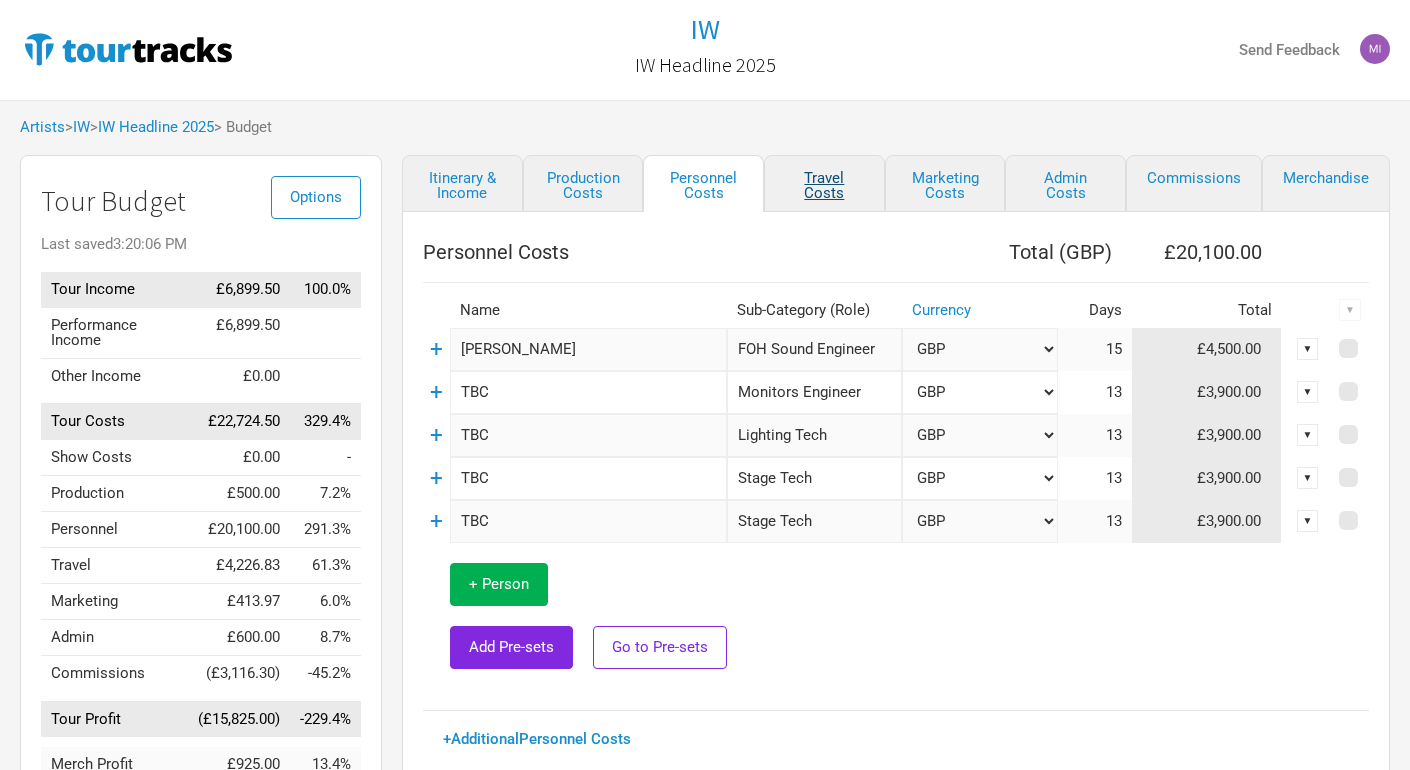 select on "Travel Estimates All" 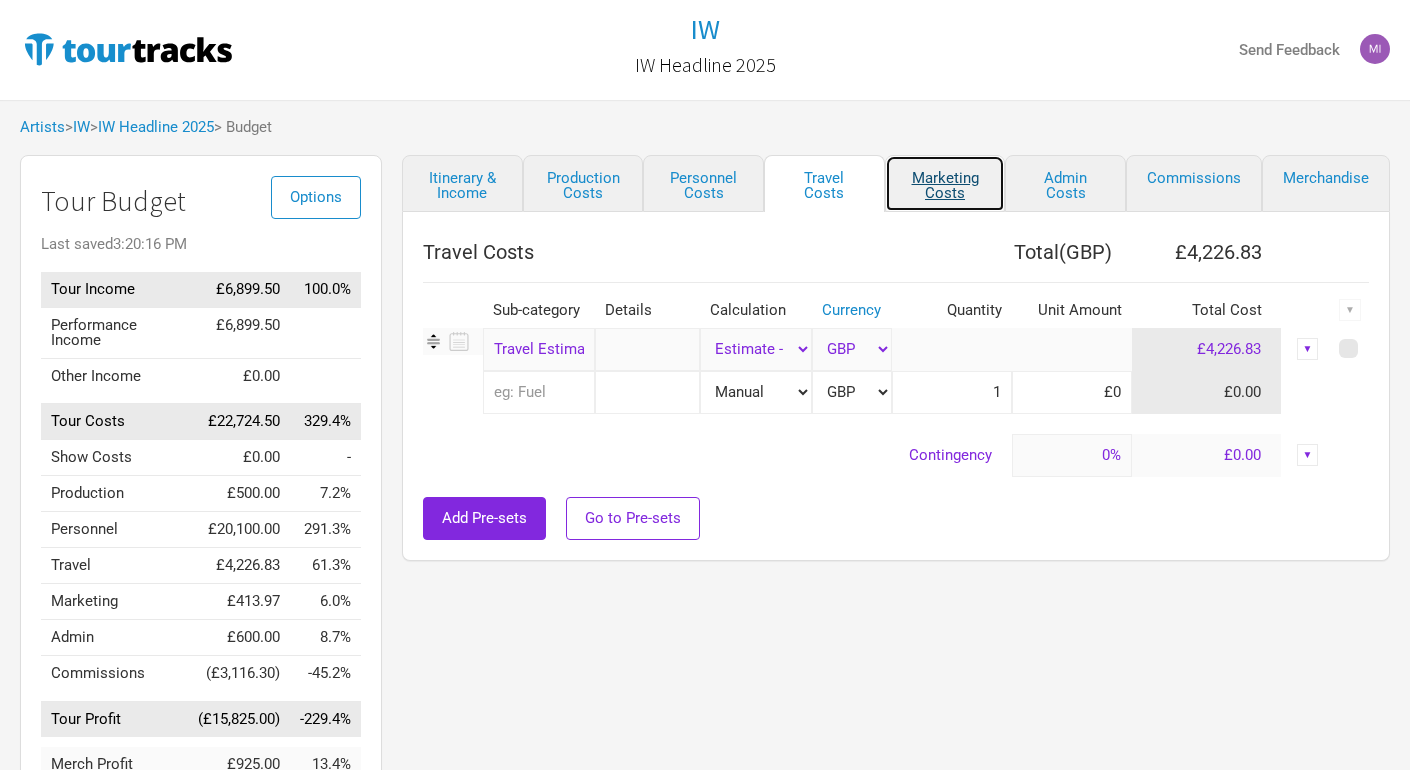 click on "Marketing Costs" at bounding box center [945, 183] 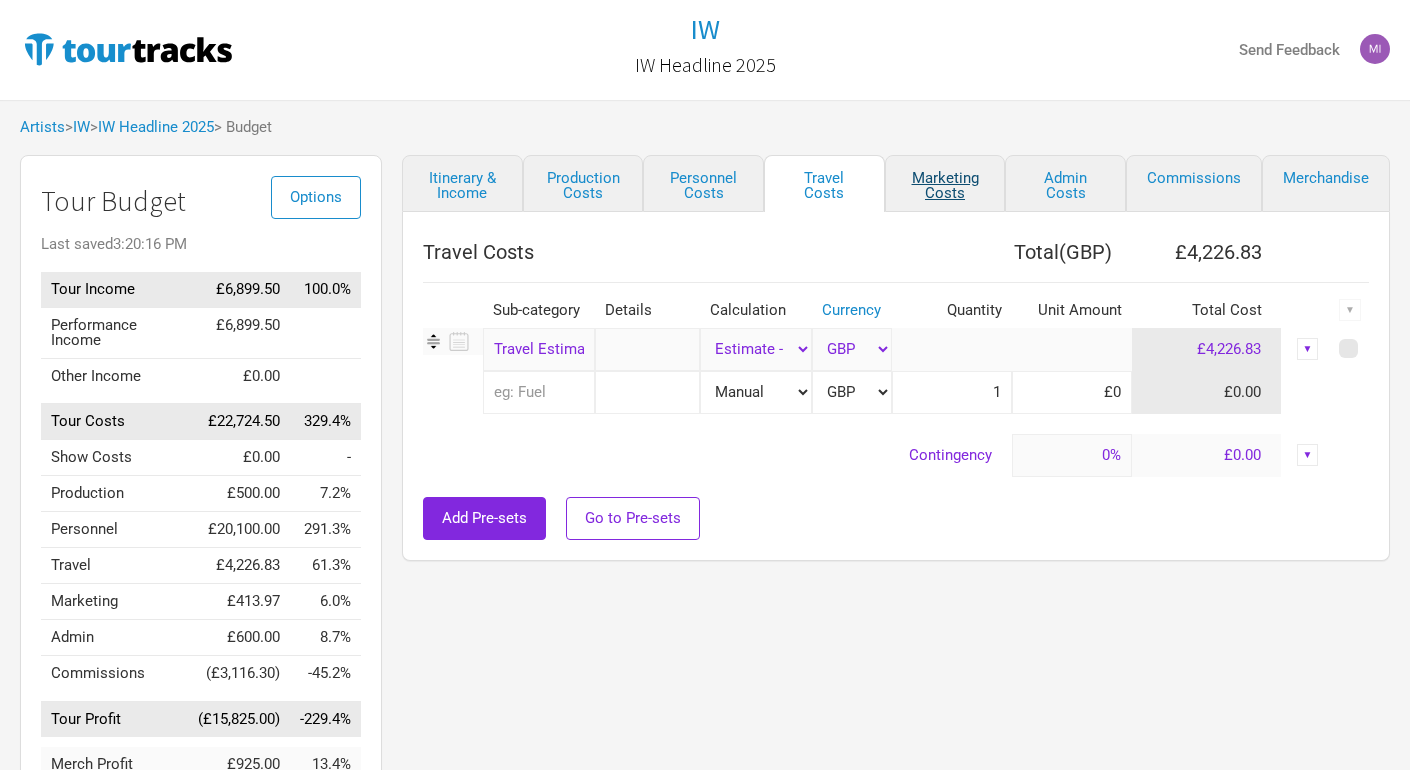 select on "% of Gross" 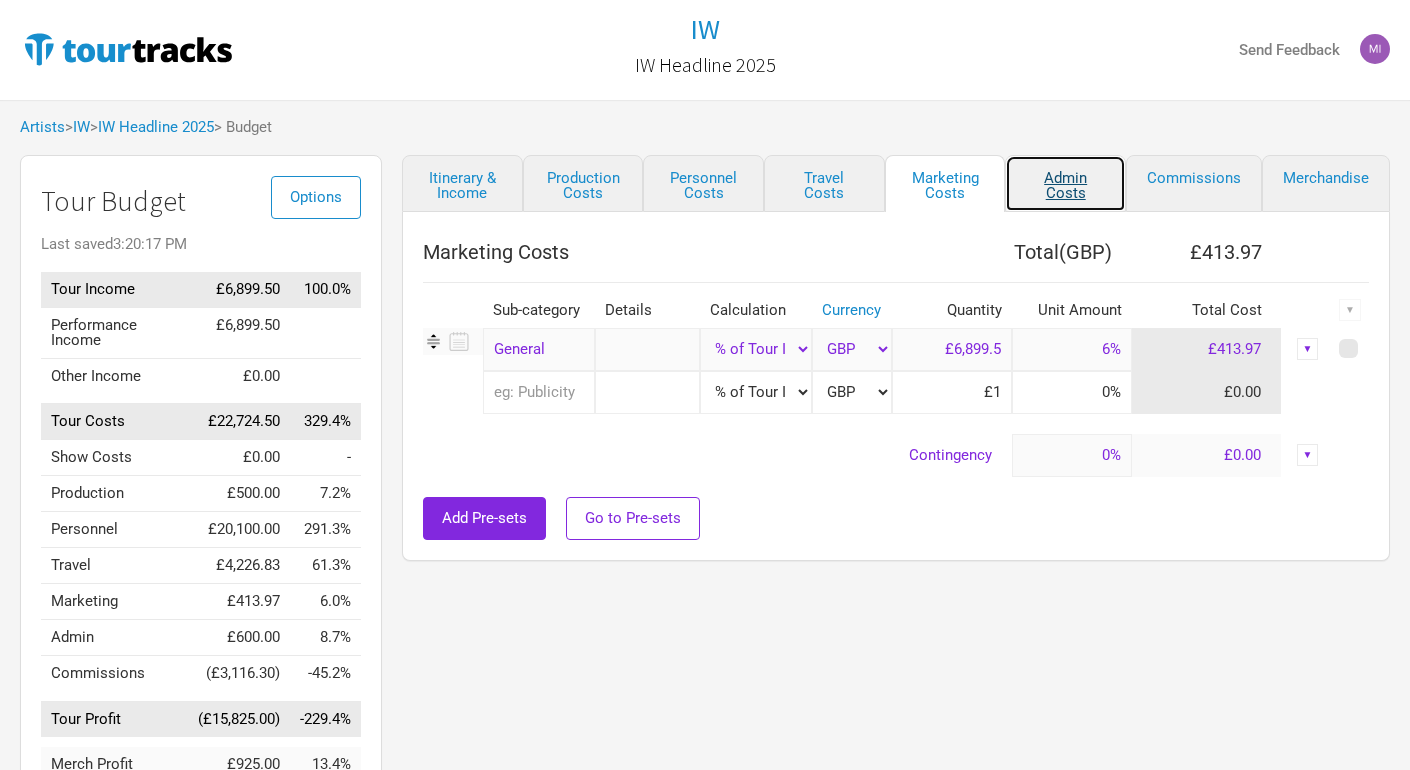 click on "Admin Costs" at bounding box center [1065, 183] 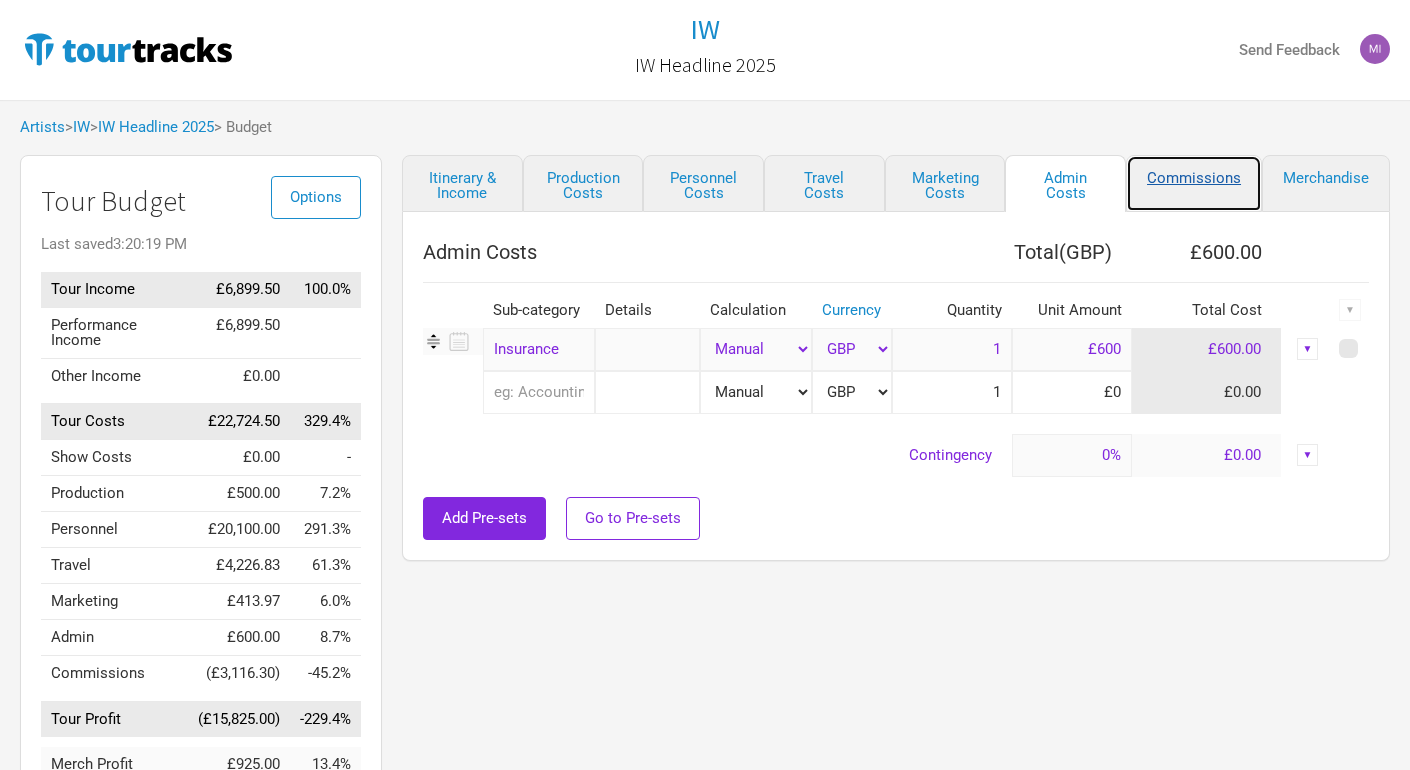 click on "Commissions" at bounding box center (1194, 183) 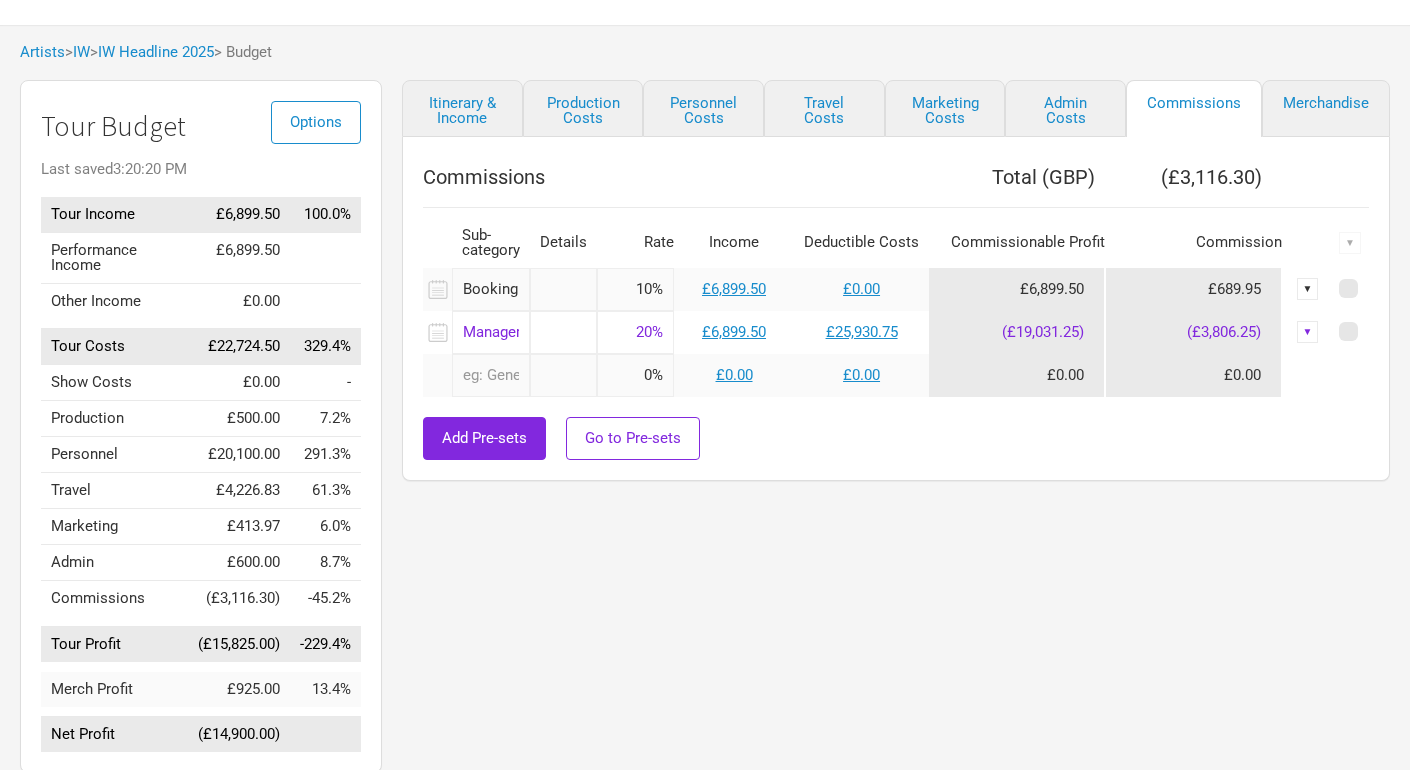 scroll, scrollTop: 73, scrollLeft: 0, axis: vertical 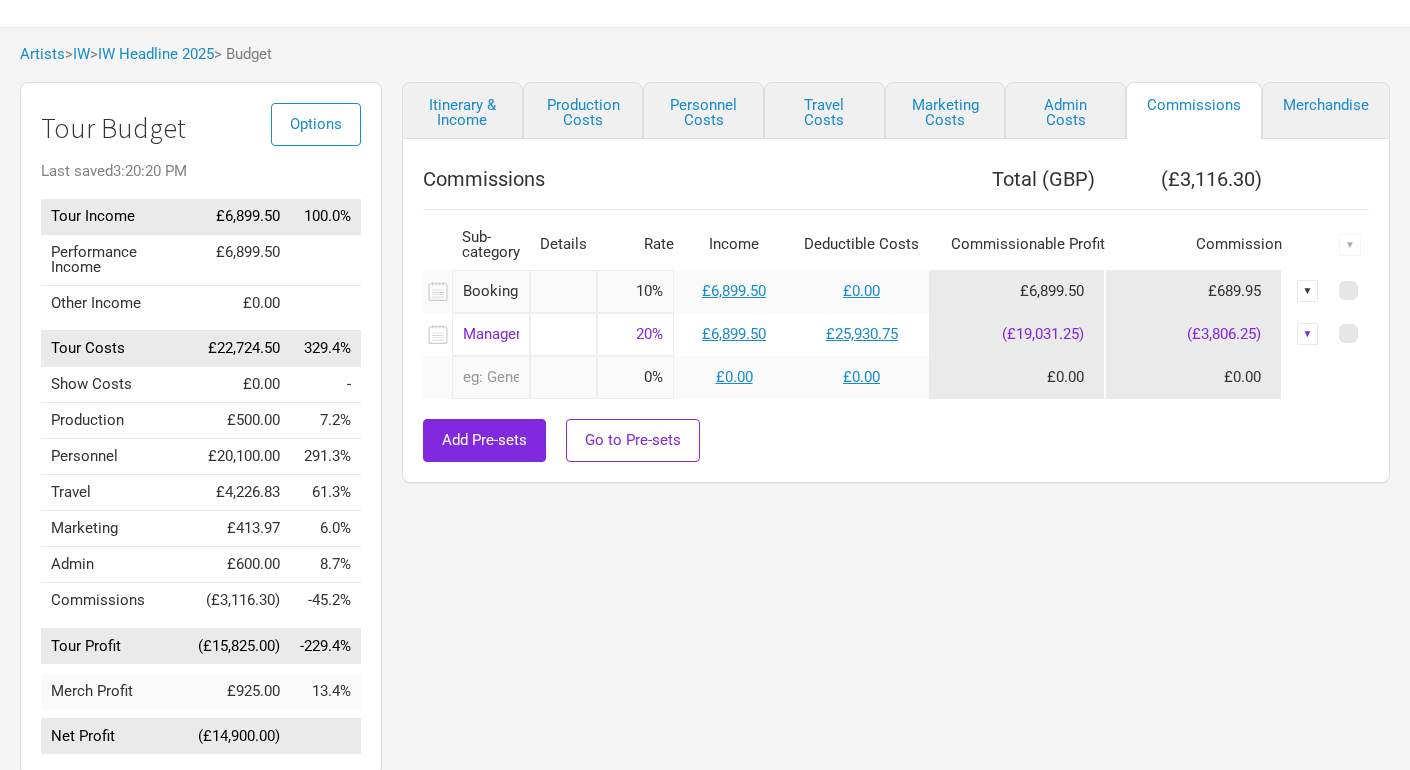 click on "▼" at bounding box center [1308, 334] 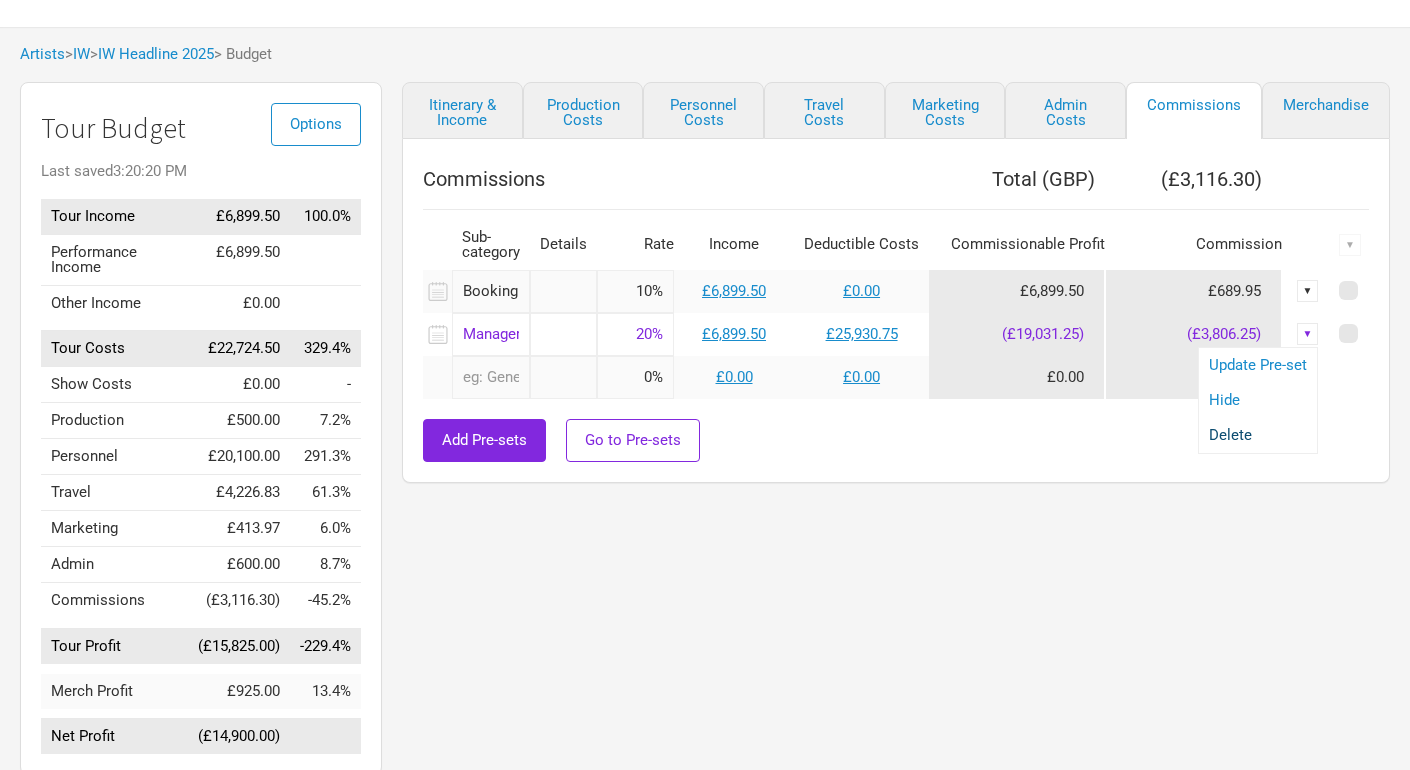 click on "Delete" at bounding box center [1258, 435] 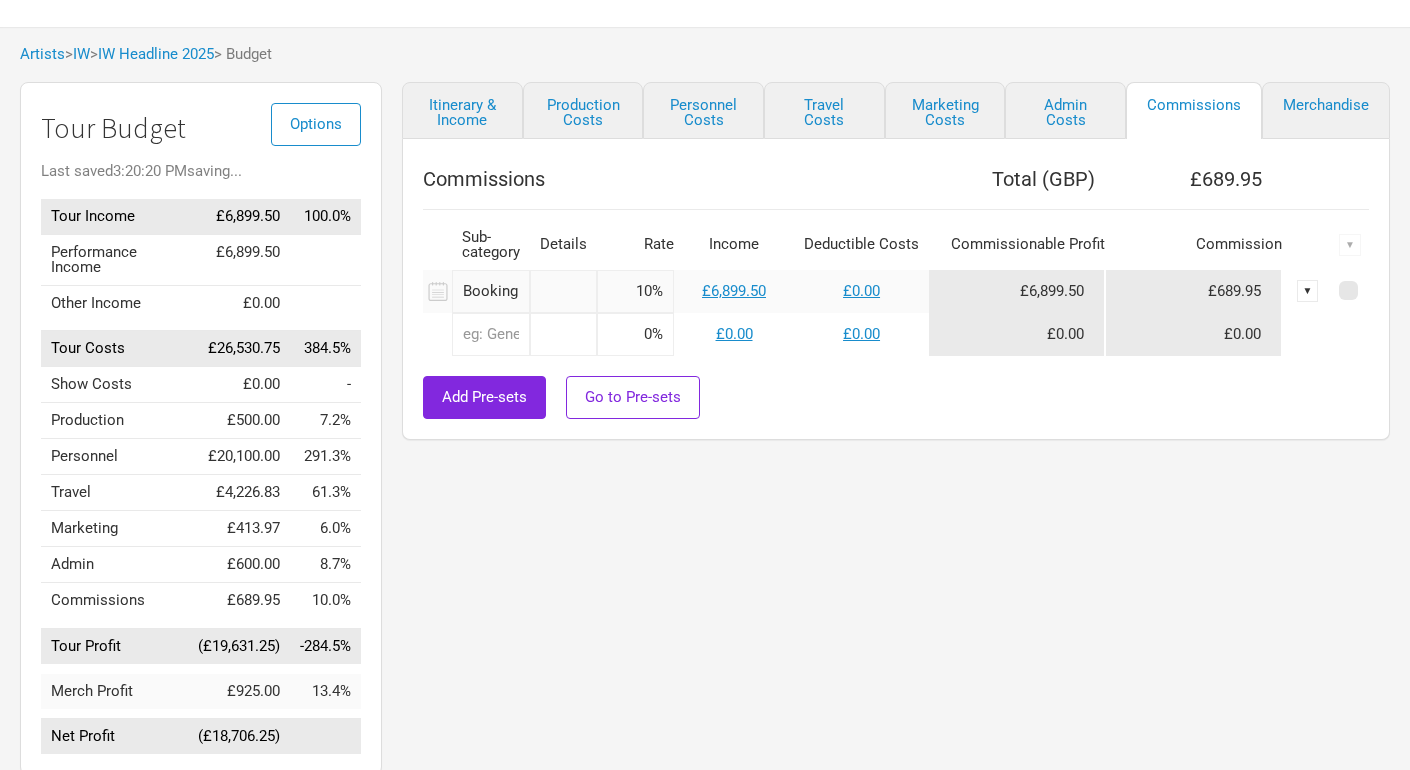 click on "Booking Agent" at bounding box center (491, 291) 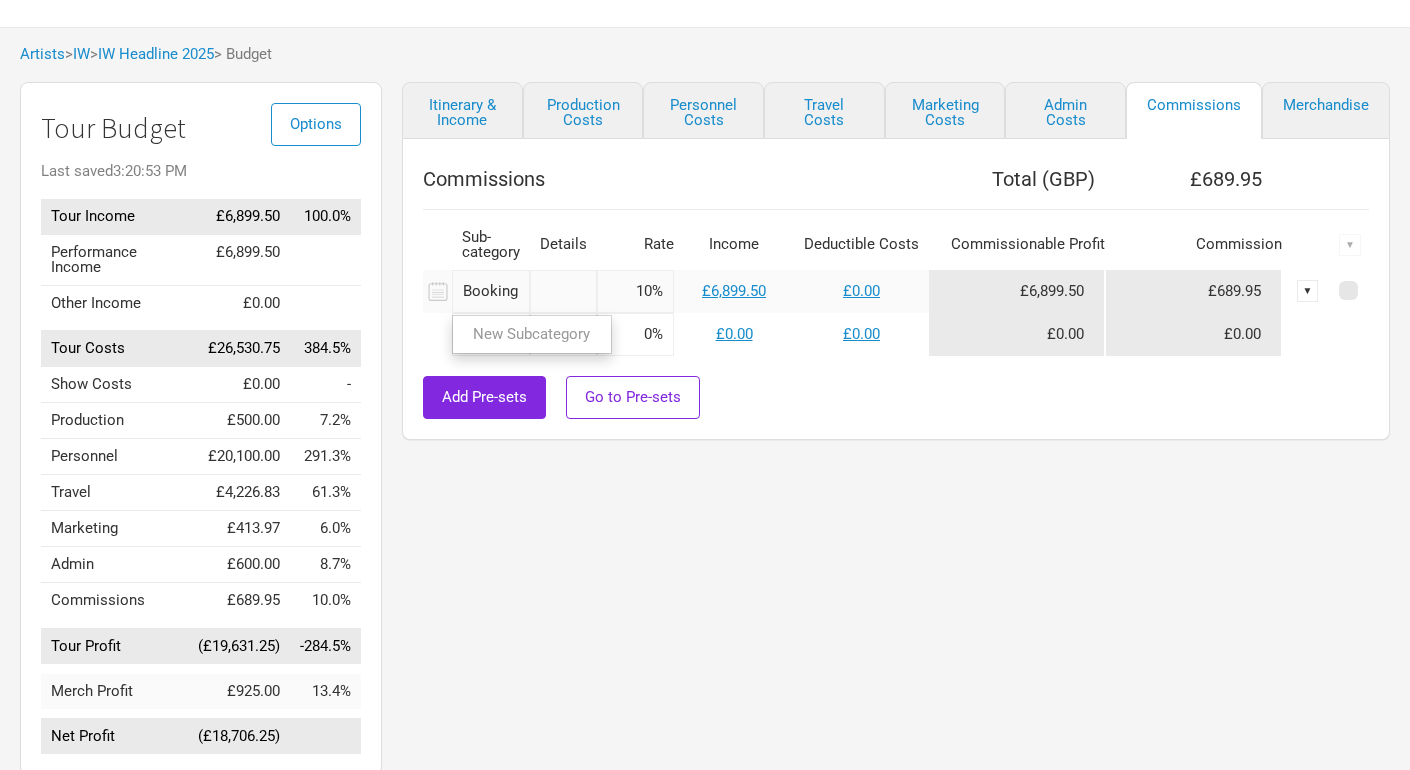 scroll, scrollTop: 0, scrollLeft: 41, axis: horizontal 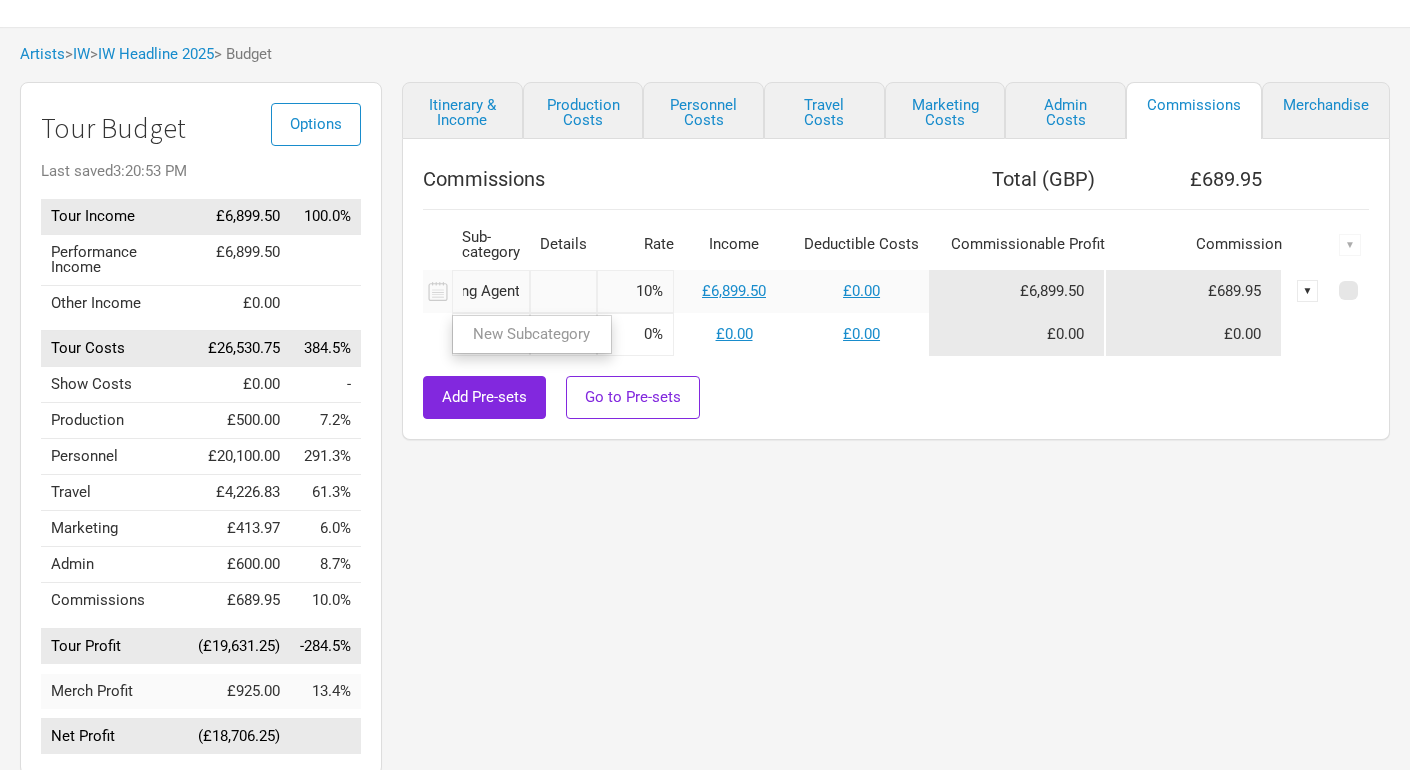 drag, startPoint x: 509, startPoint y: 289, endPoint x: 574, endPoint y: 284, distance: 65.192024 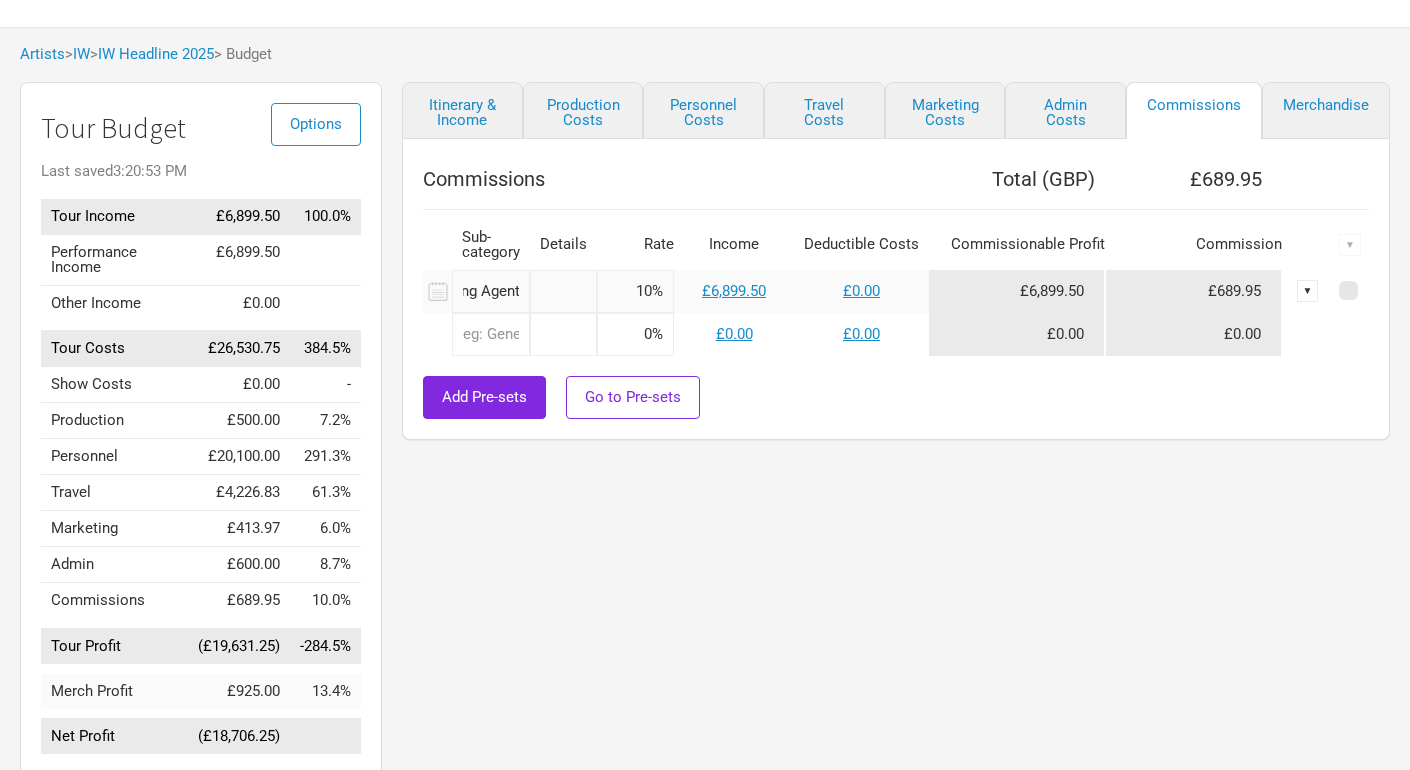 scroll, scrollTop: 0, scrollLeft: 0, axis: both 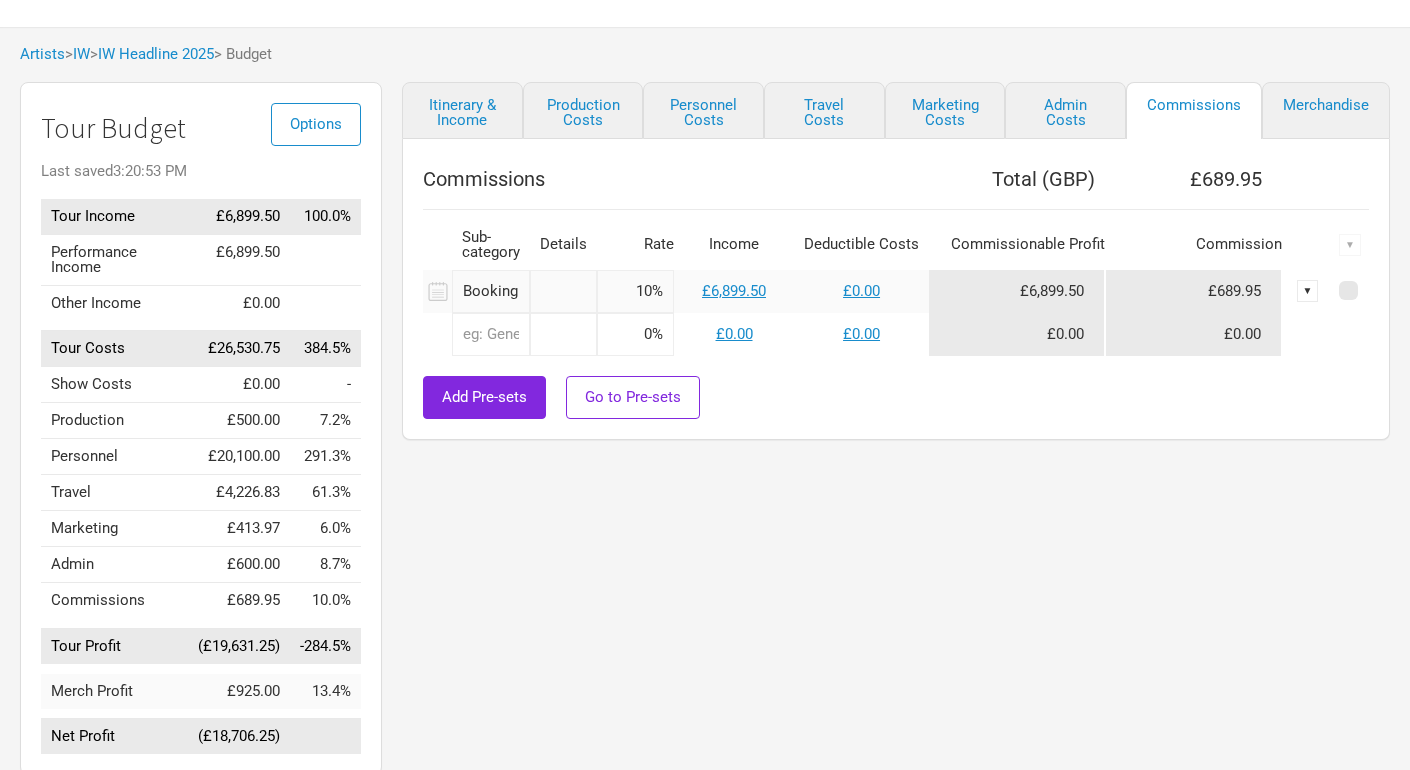 click on "Commissions Total ( GBP ) £689.95 Sub-category Details Rate Income Deductible Costs Commissionable Profit Commission   ▼ Booking Agent 1 selection 10% £6,899.50 £0.00 £6,899.50 £689.95 ▼ 0 selections 0% £0.00 £0.00 £0.00 £0.00 Add Pre-sets Go to Pre-sets" at bounding box center [896, 289] 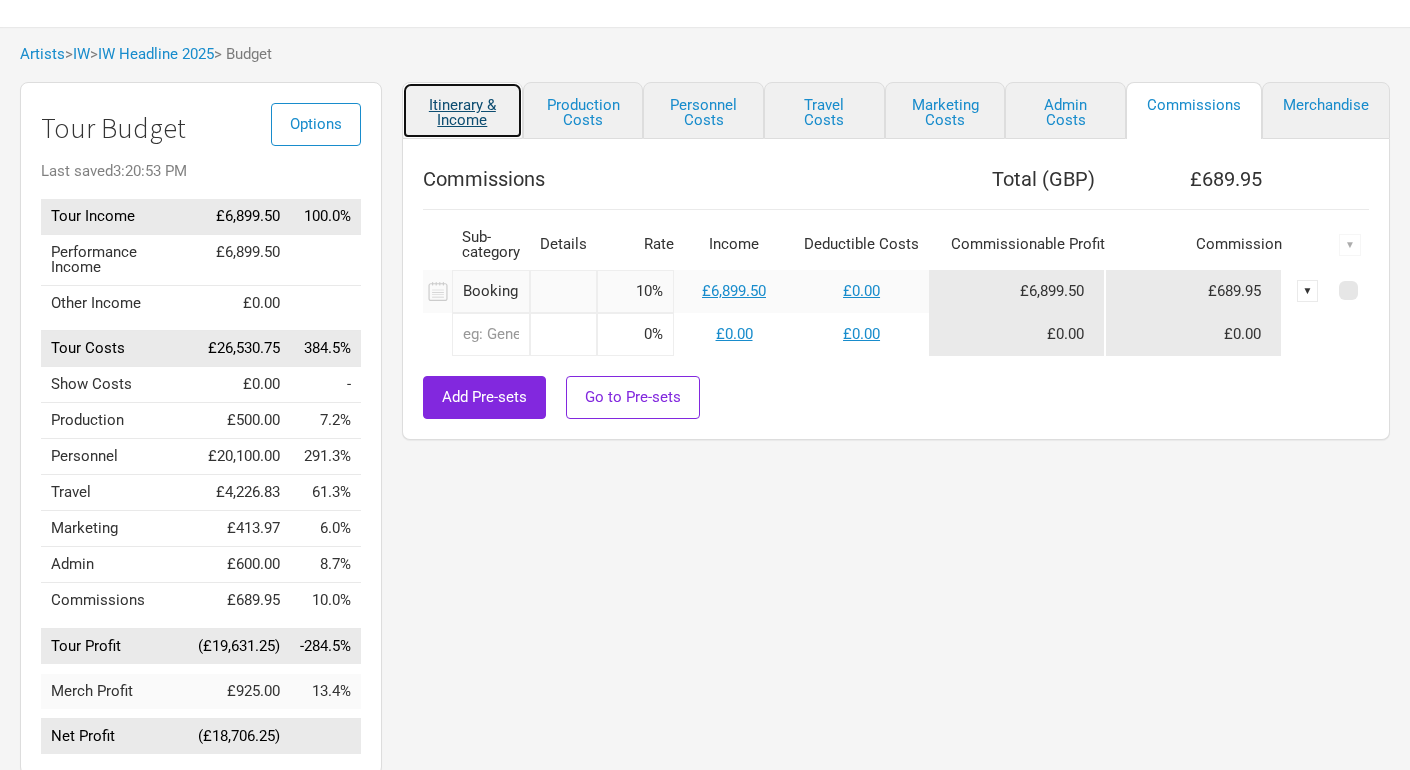 click on "Itinerary & Income" at bounding box center (462, 110) 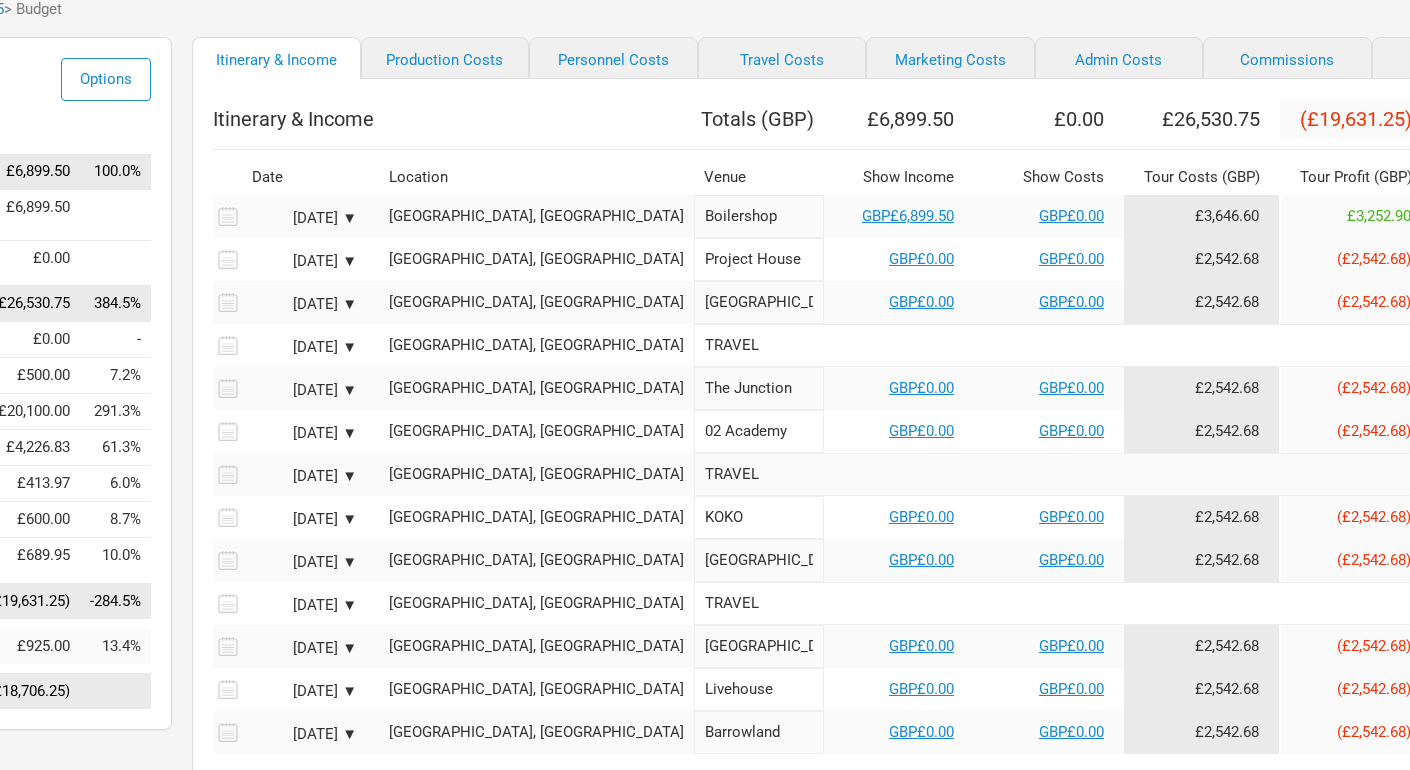 scroll, scrollTop: 102, scrollLeft: 210, axis: both 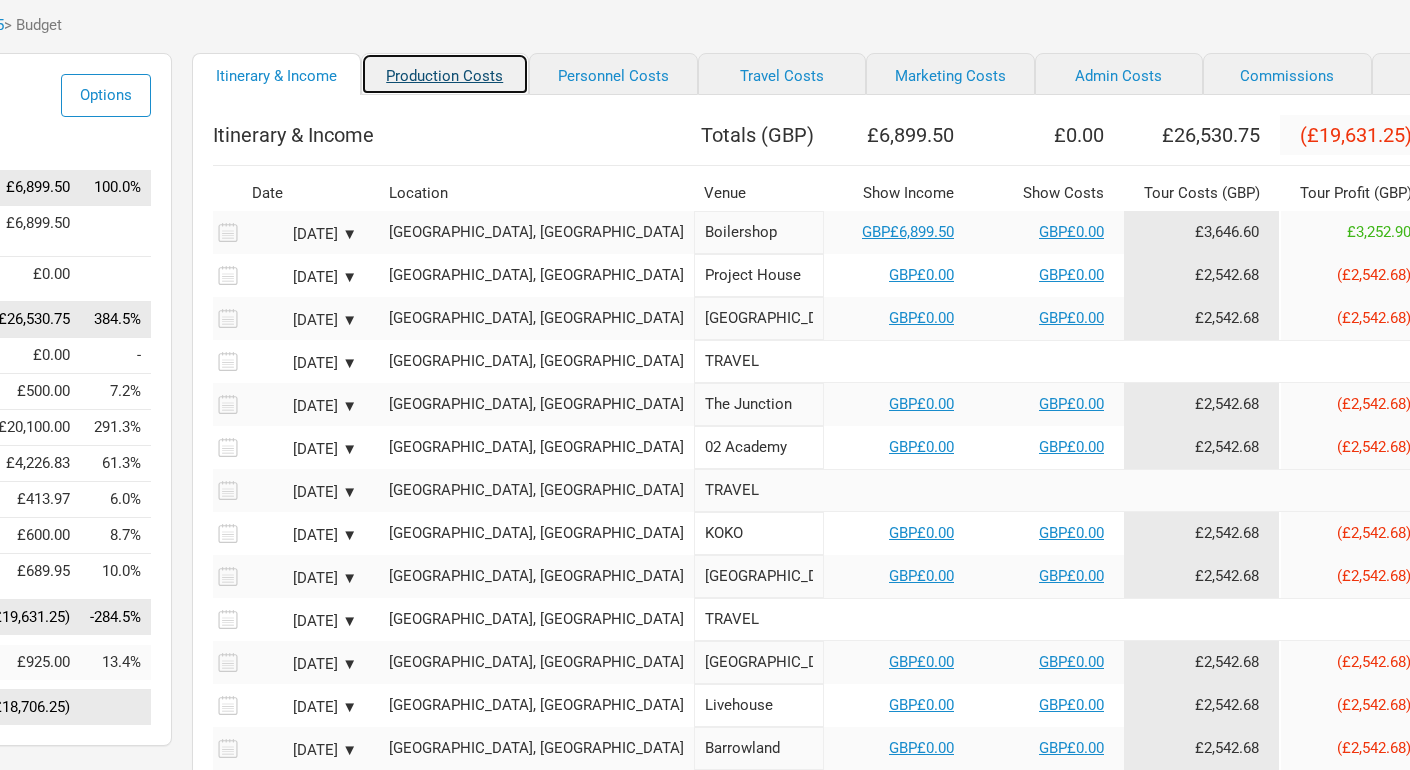 click on "Production Costs" at bounding box center (445, 74) 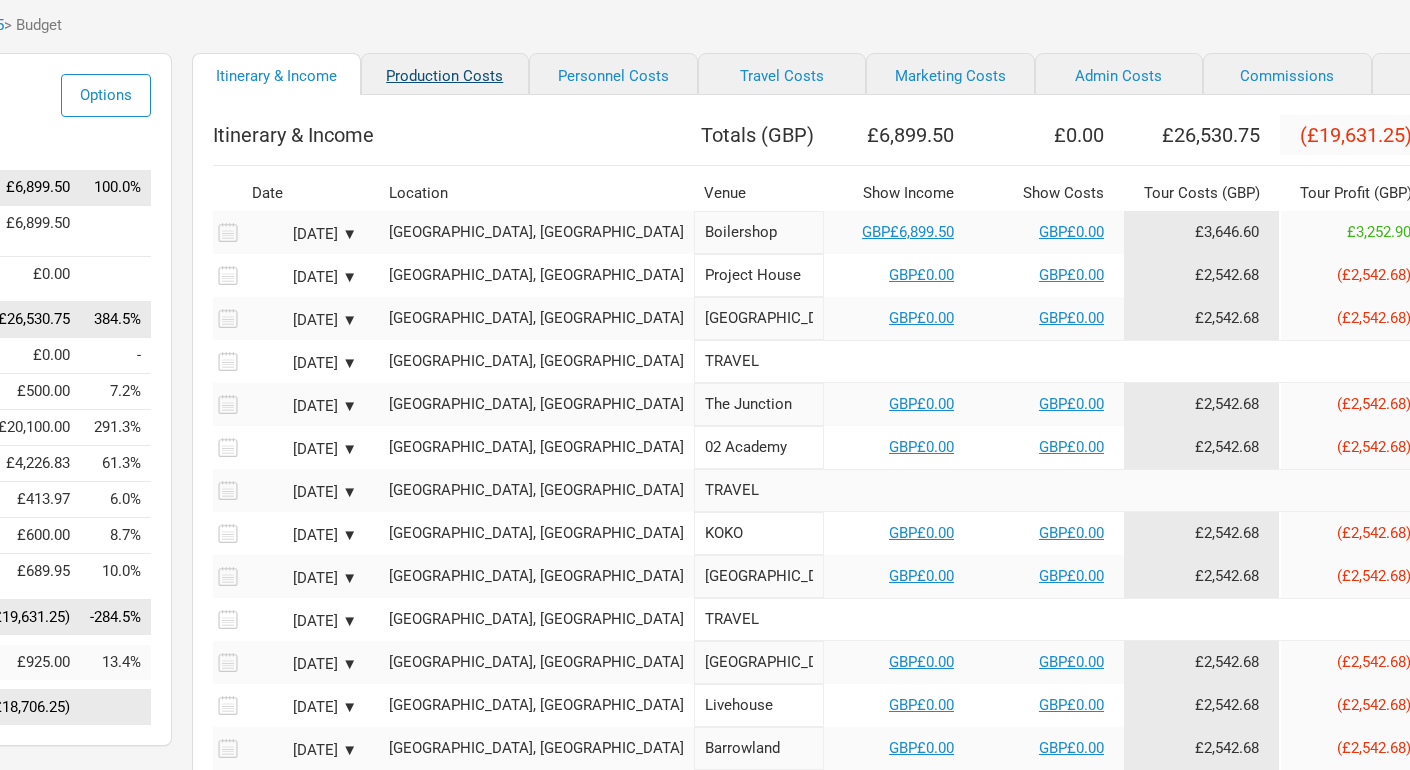 scroll, scrollTop: 102, scrollLeft: 0, axis: vertical 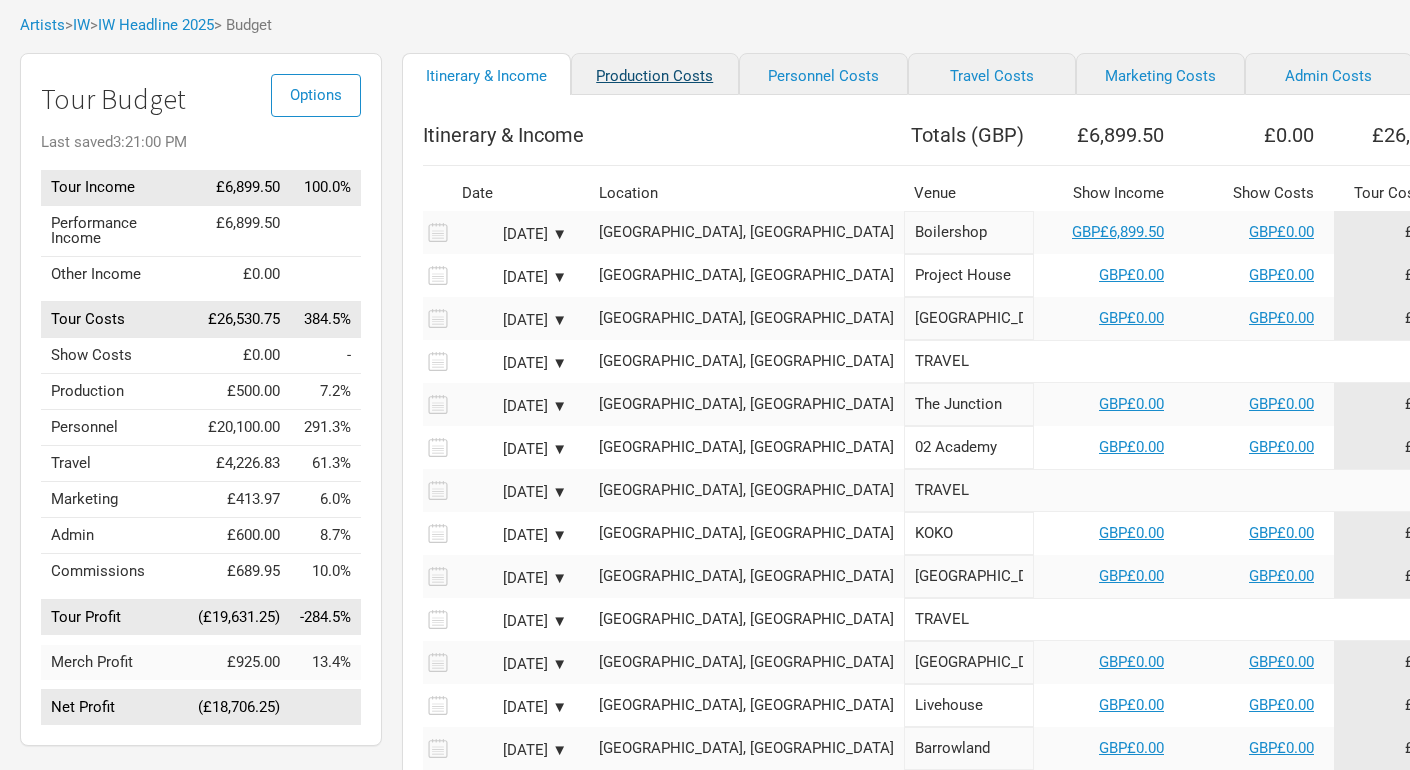 select on "Shows" 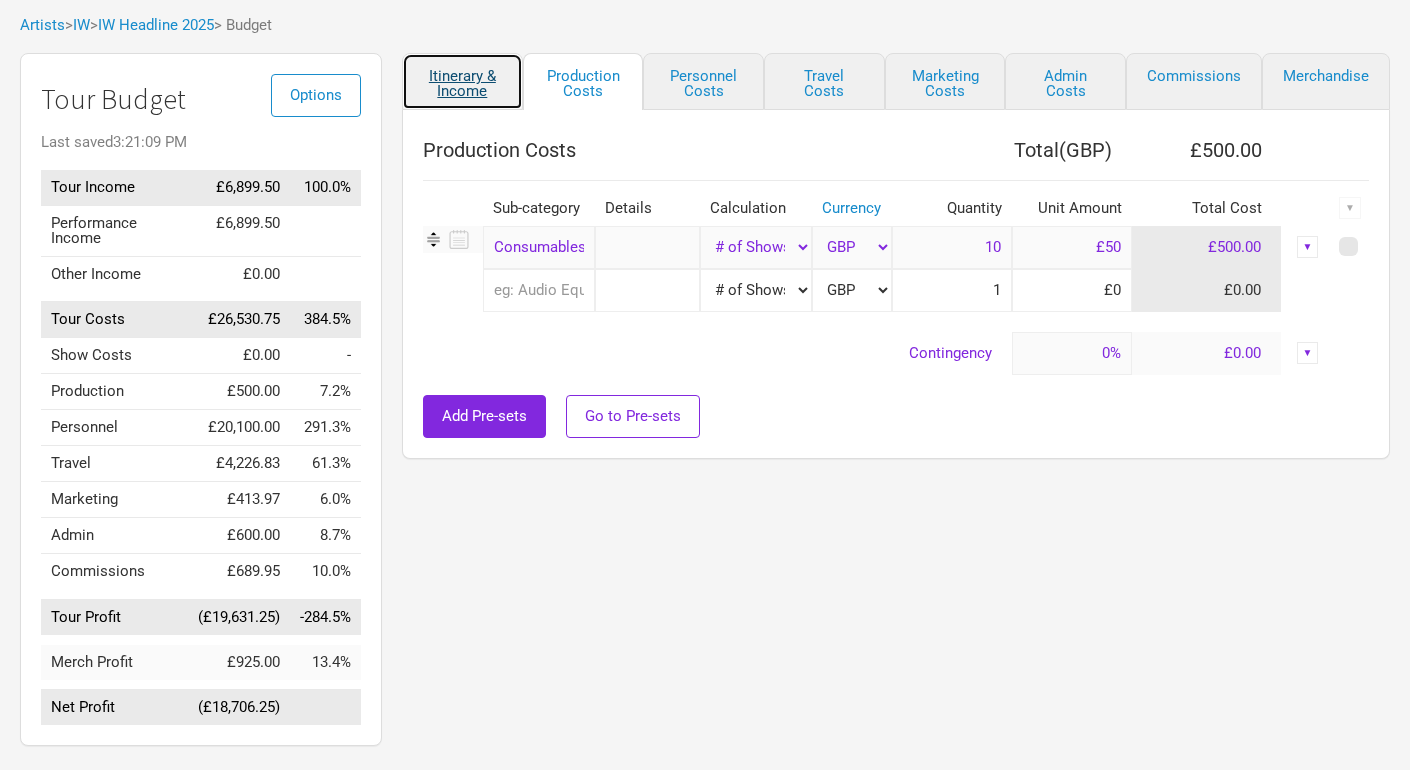 click on "Itinerary & Income" at bounding box center (462, 81) 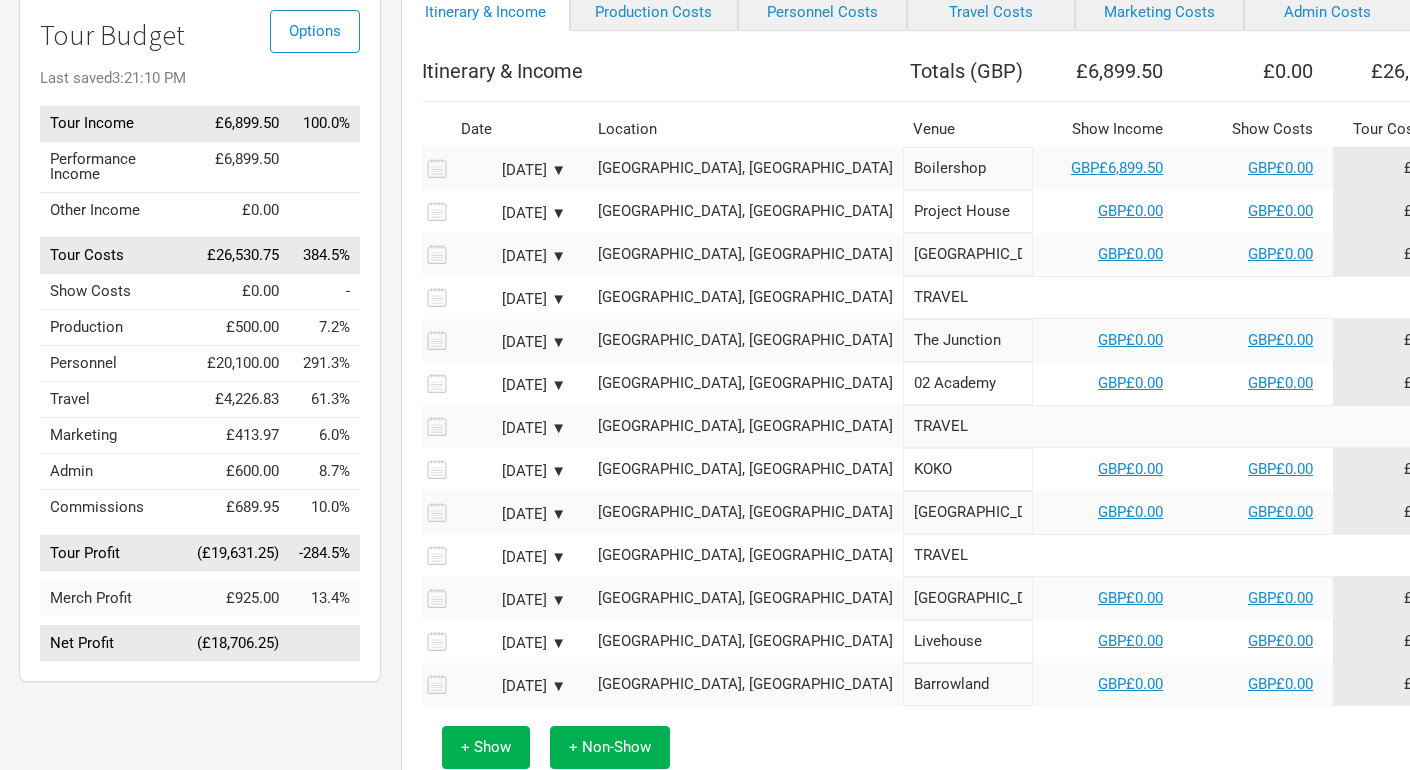 scroll, scrollTop: 161, scrollLeft: 1, axis: both 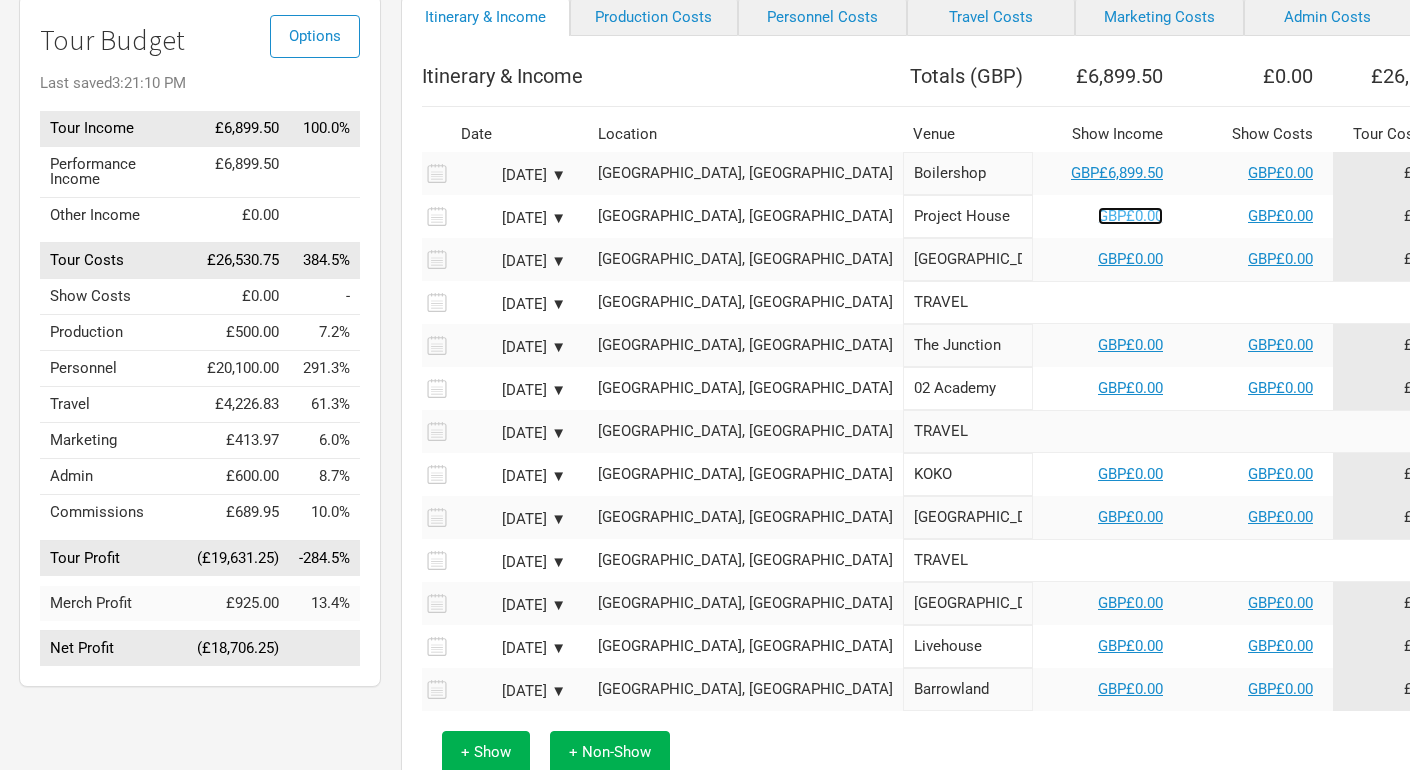click on "GBP£0.00" at bounding box center (1130, 216) 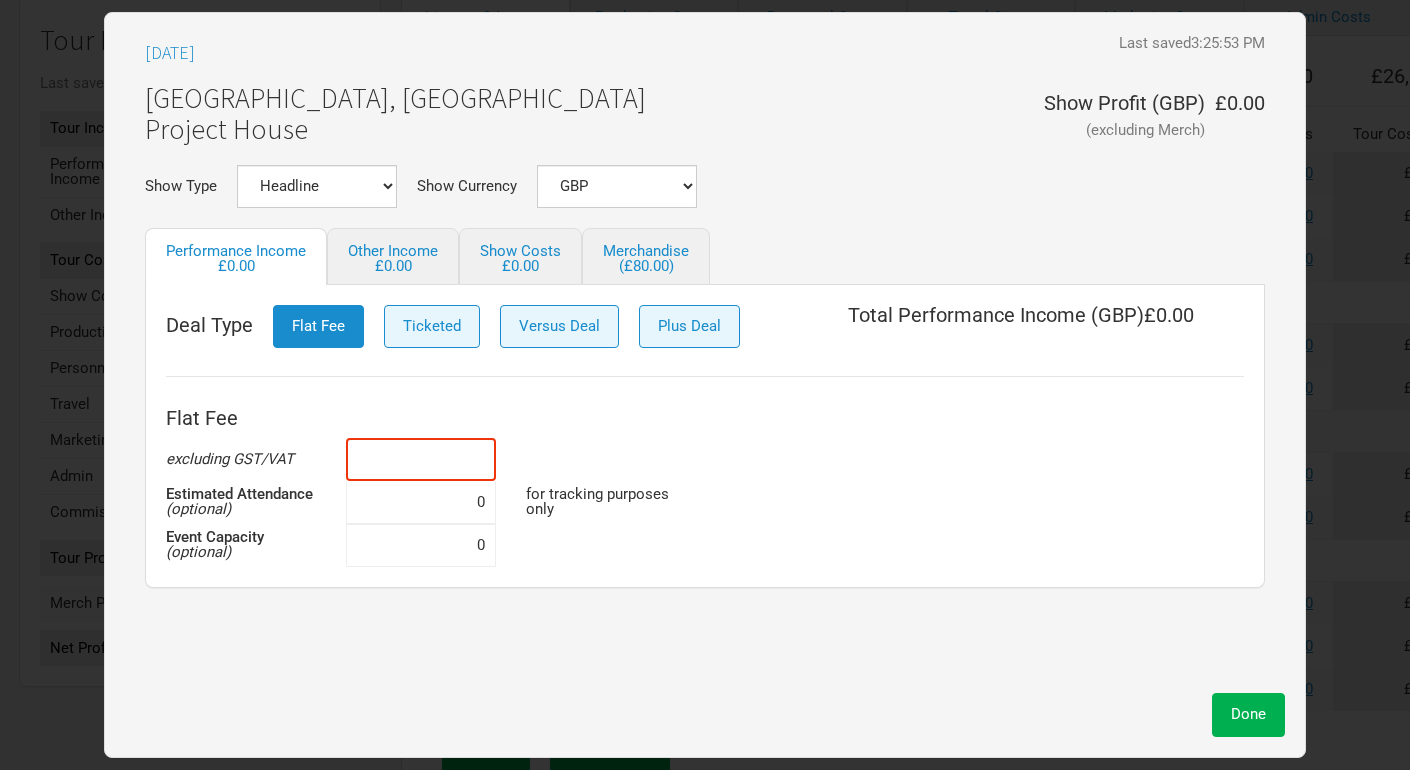 click at bounding box center [421, 459] 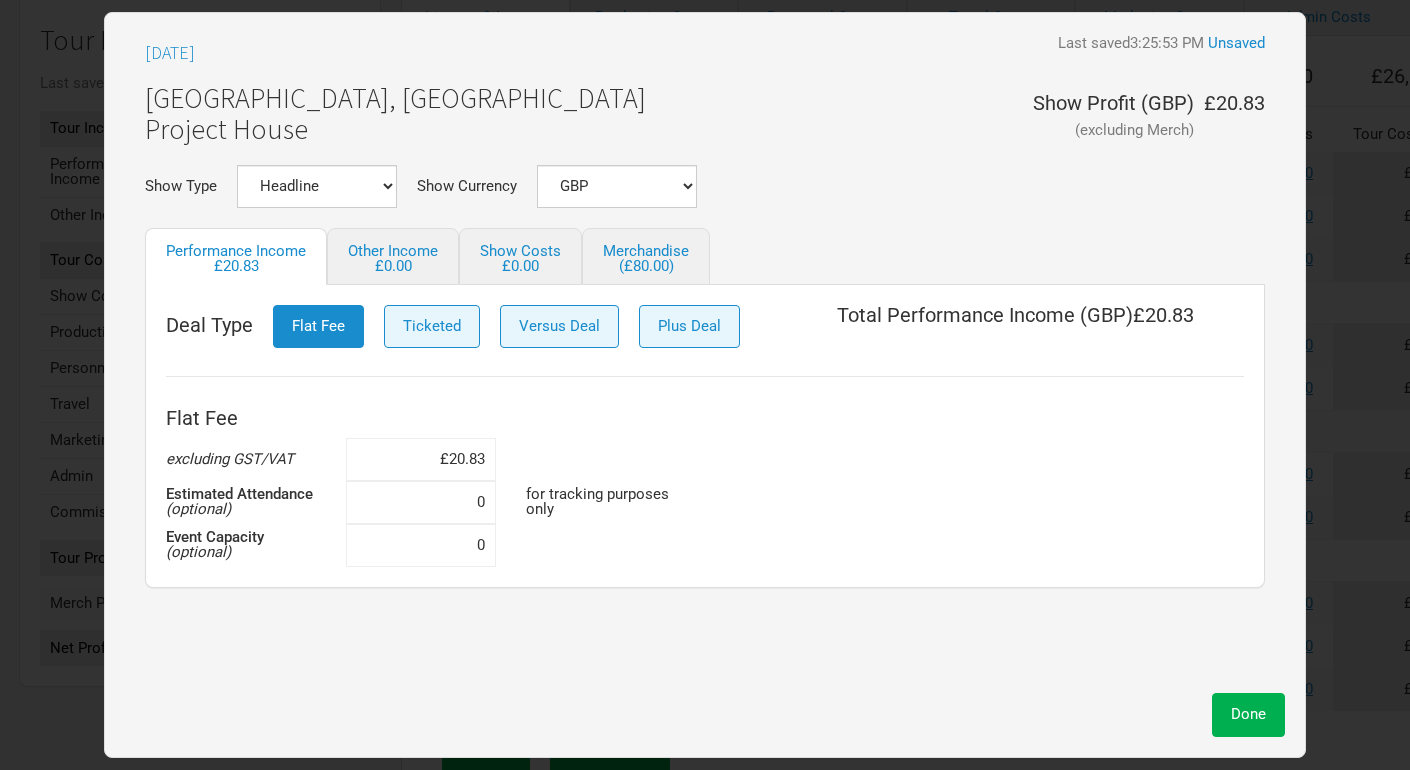 type on "£20.83" 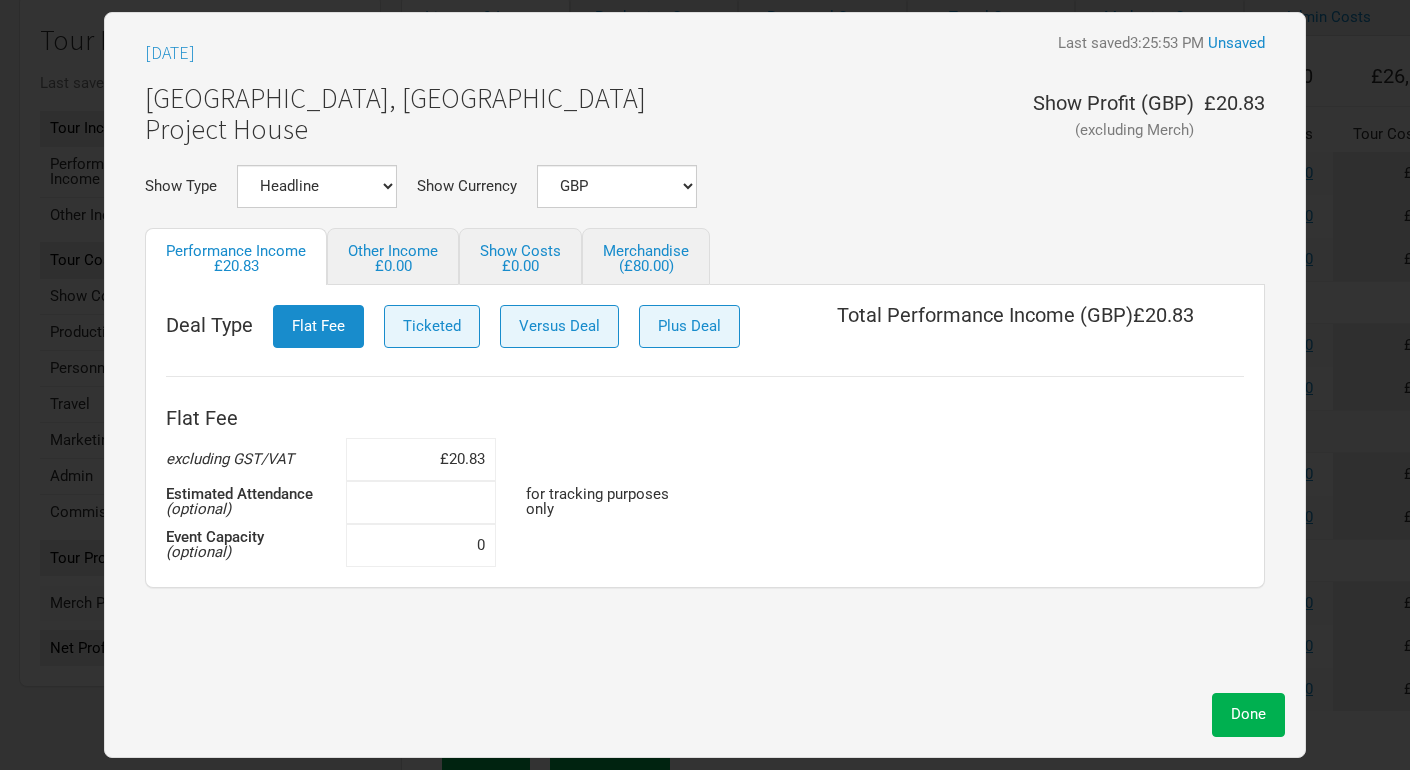 click at bounding box center [421, 502] 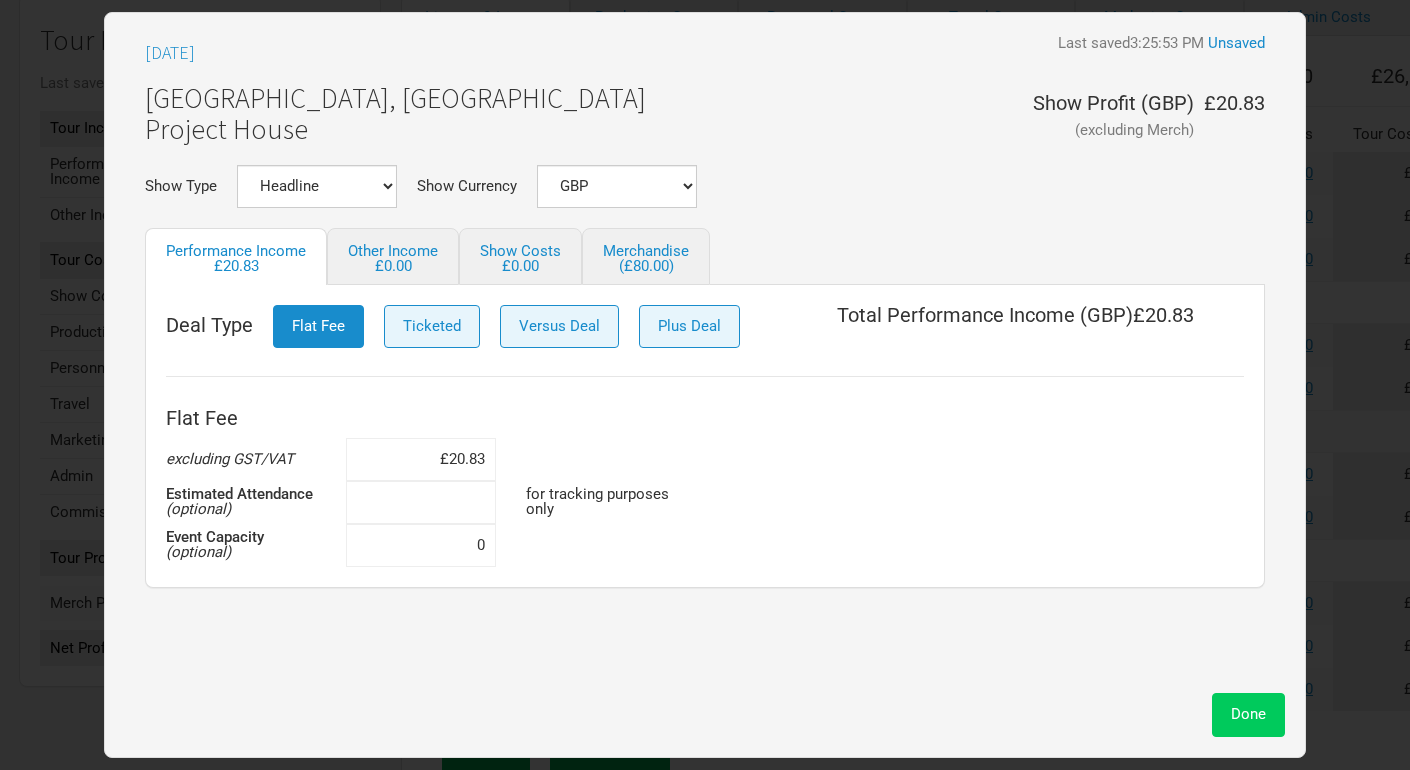 type on "0" 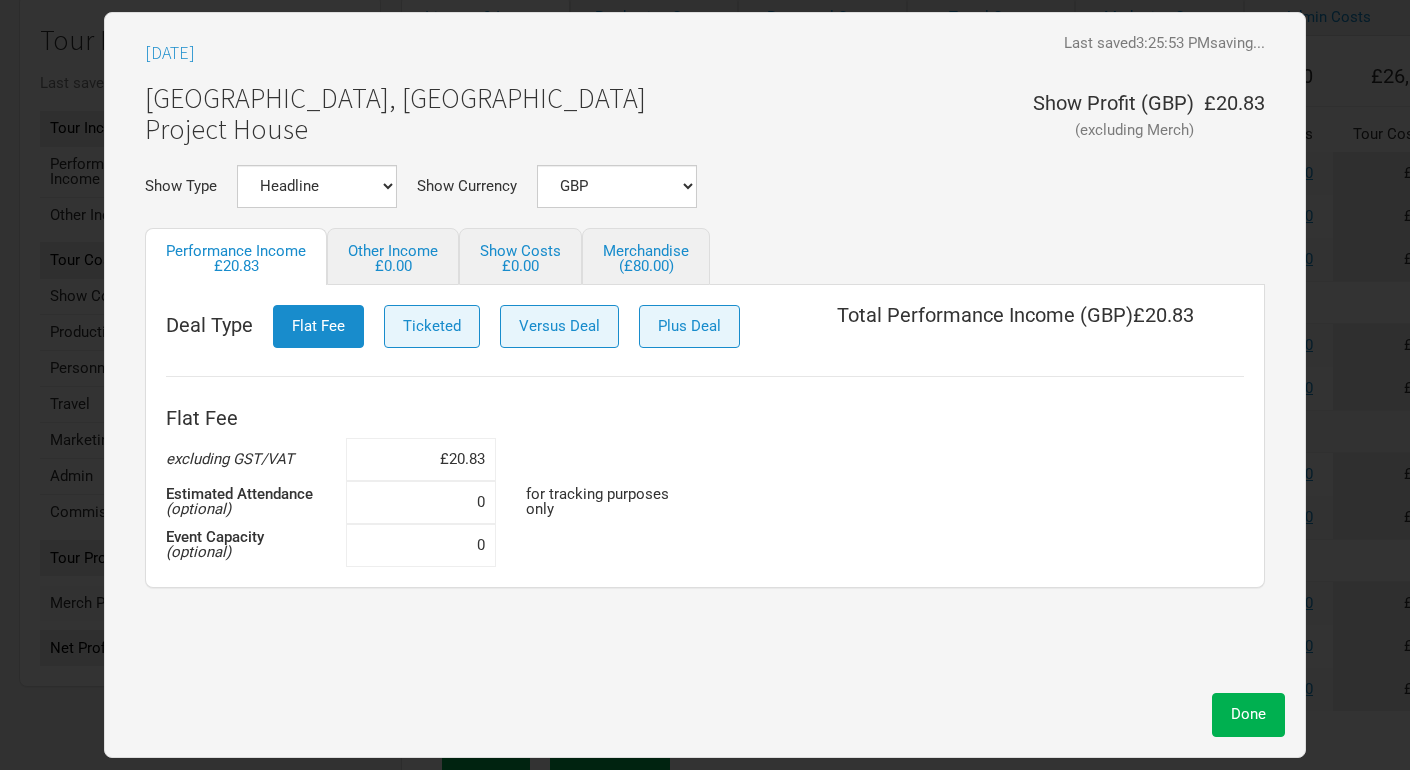 drag, startPoint x: 1238, startPoint y: 719, endPoint x: 790, endPoint y: 466, distance: 514.5027 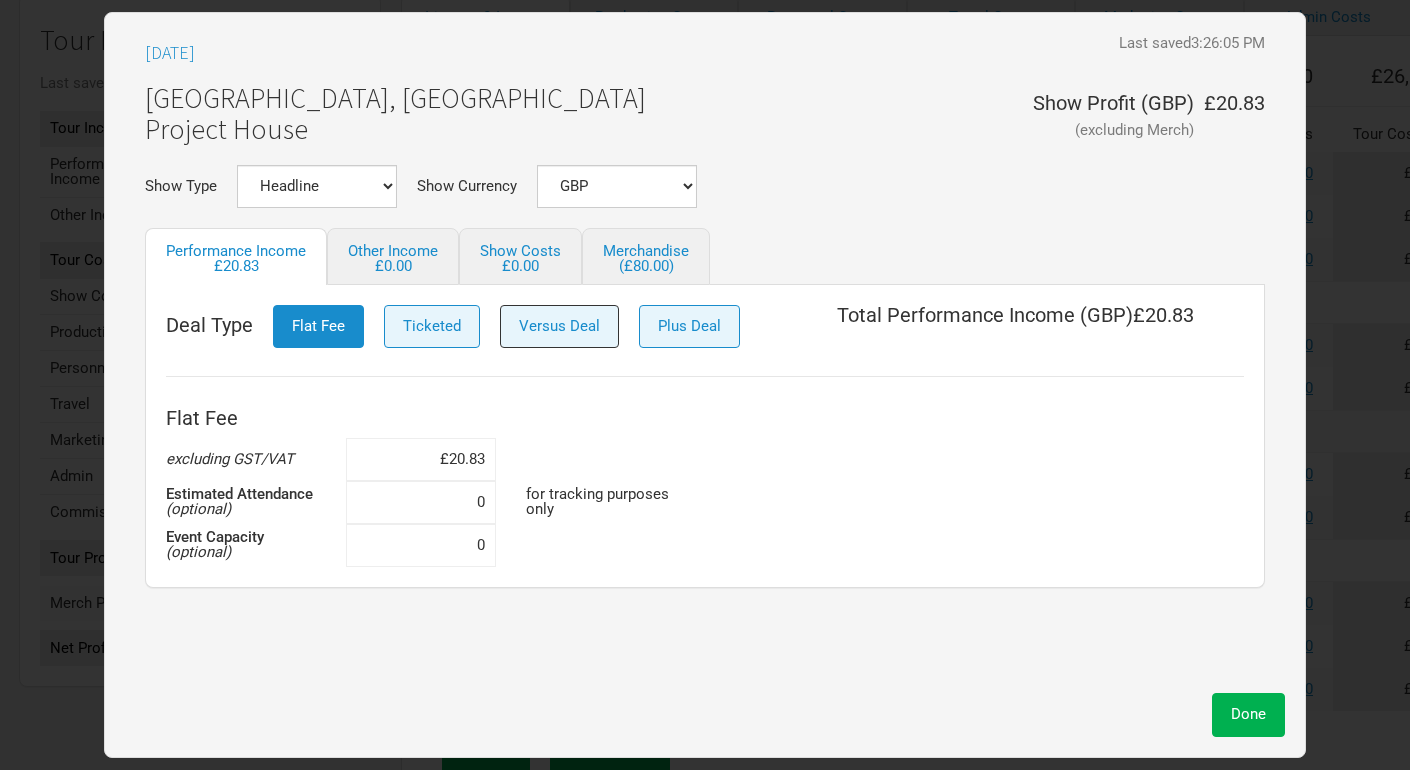 click on "Versus Deal" at bounding box center (559, 326) 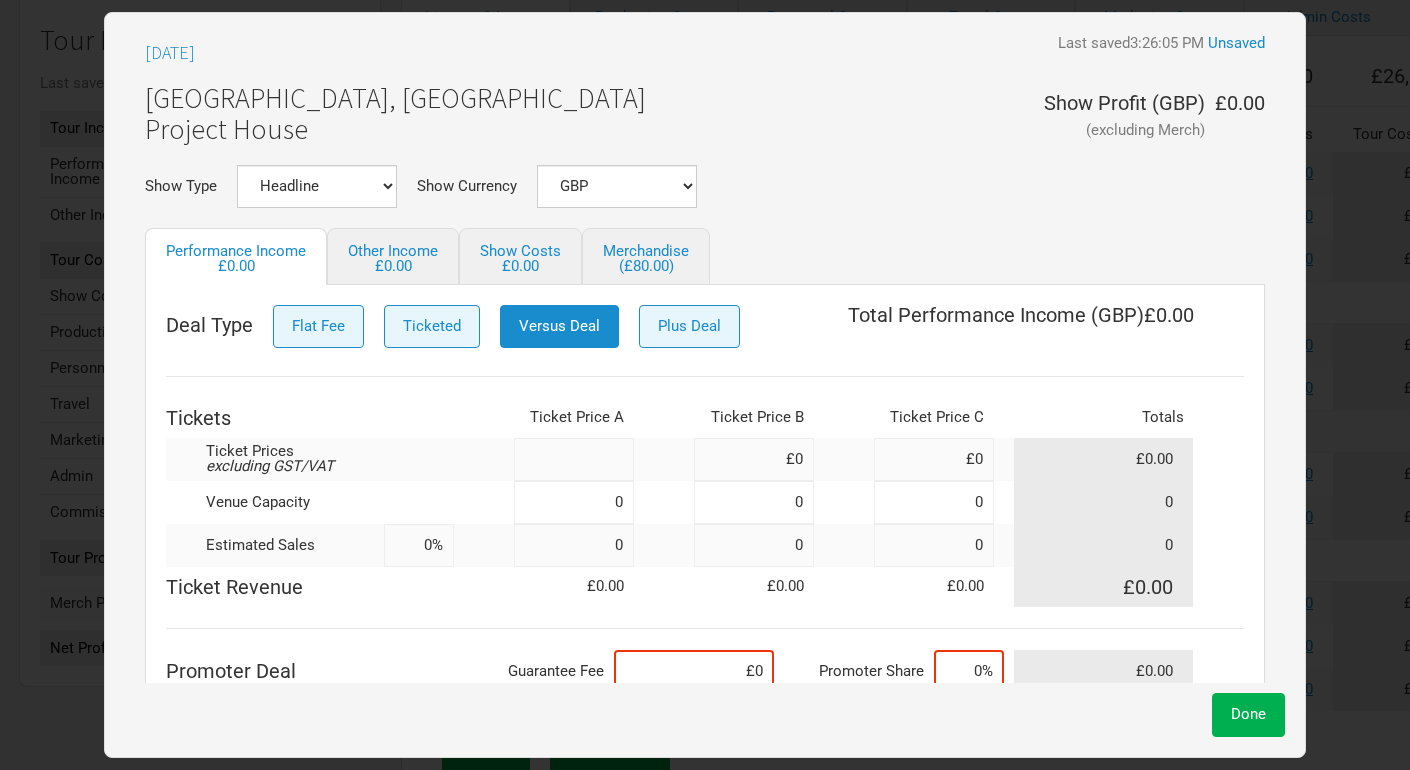click at bounding box center (574, 459) 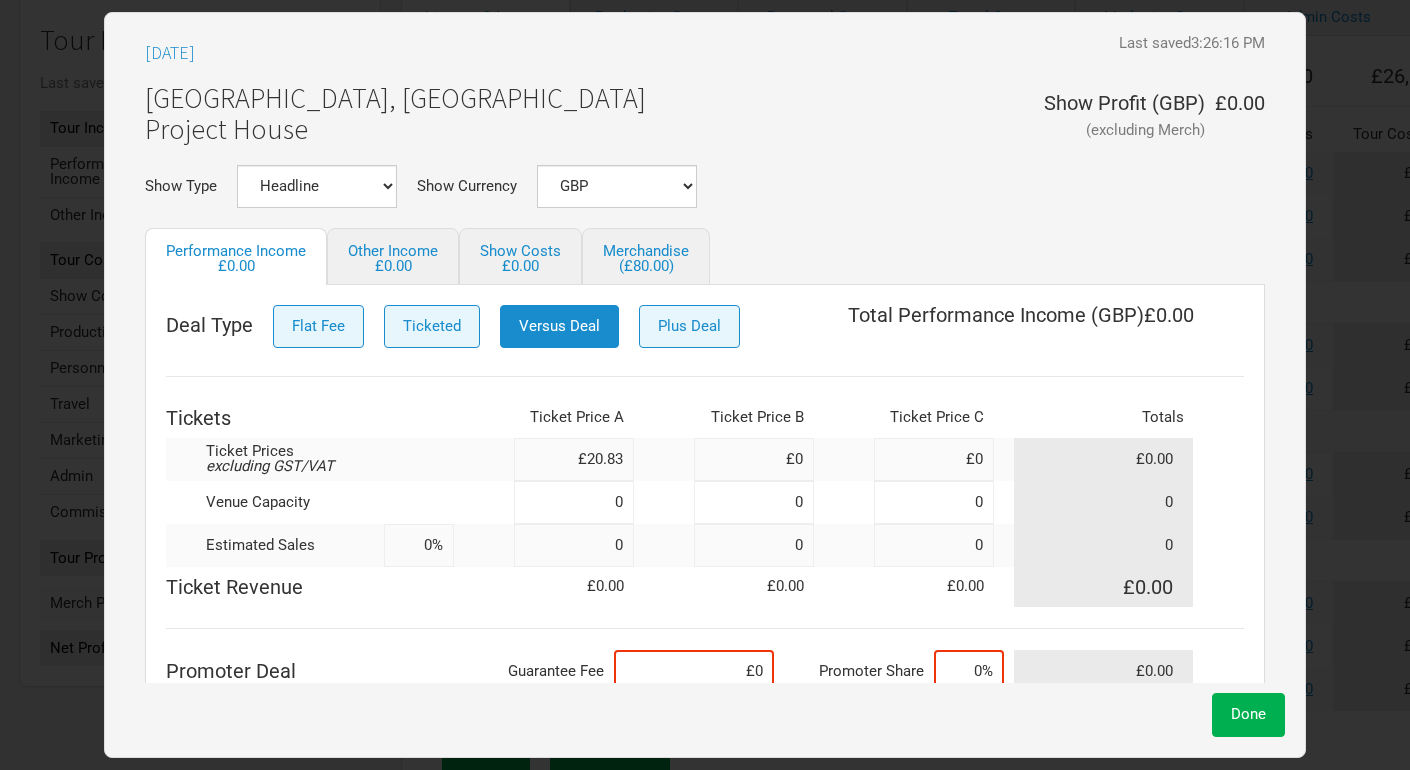 type on "£20.83" 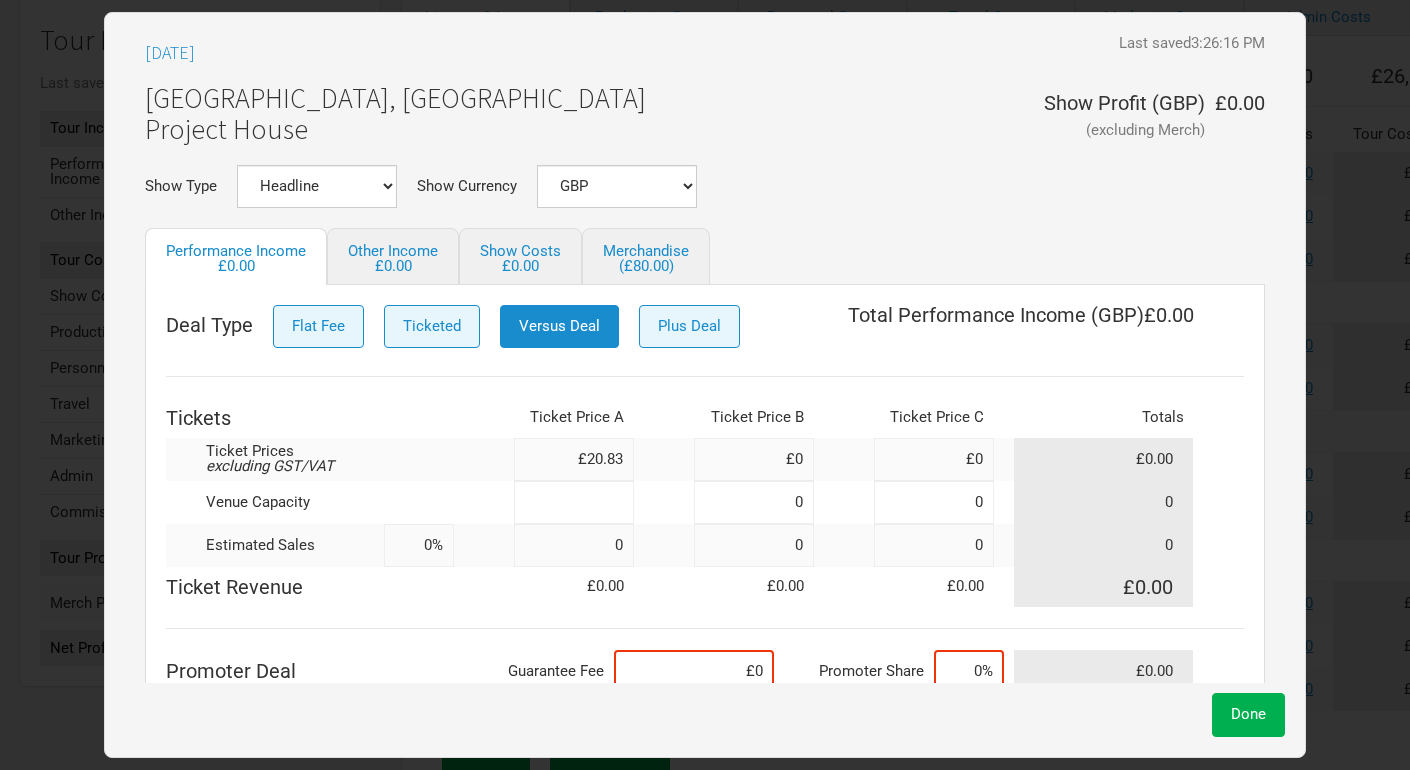 click at bounding box center [574, 502] 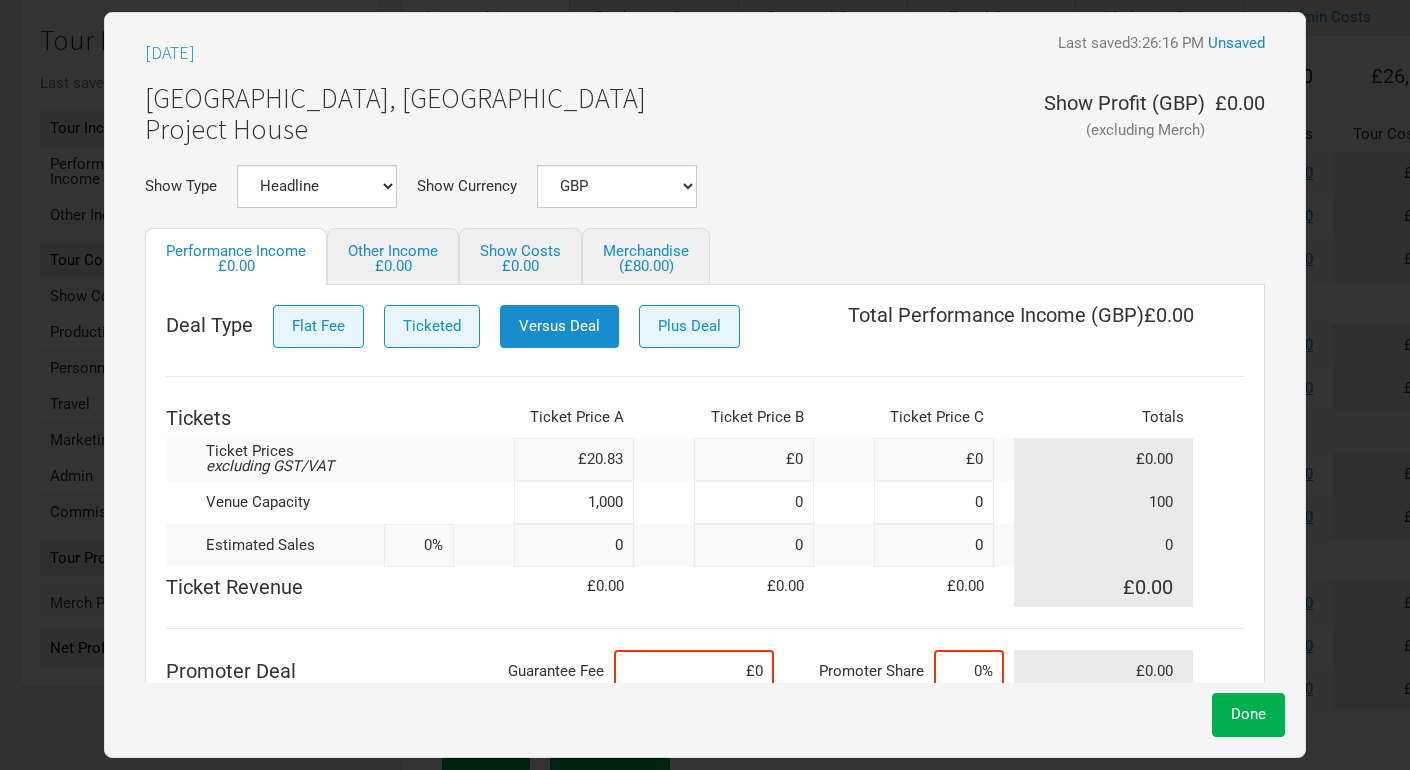 type on "1,000" 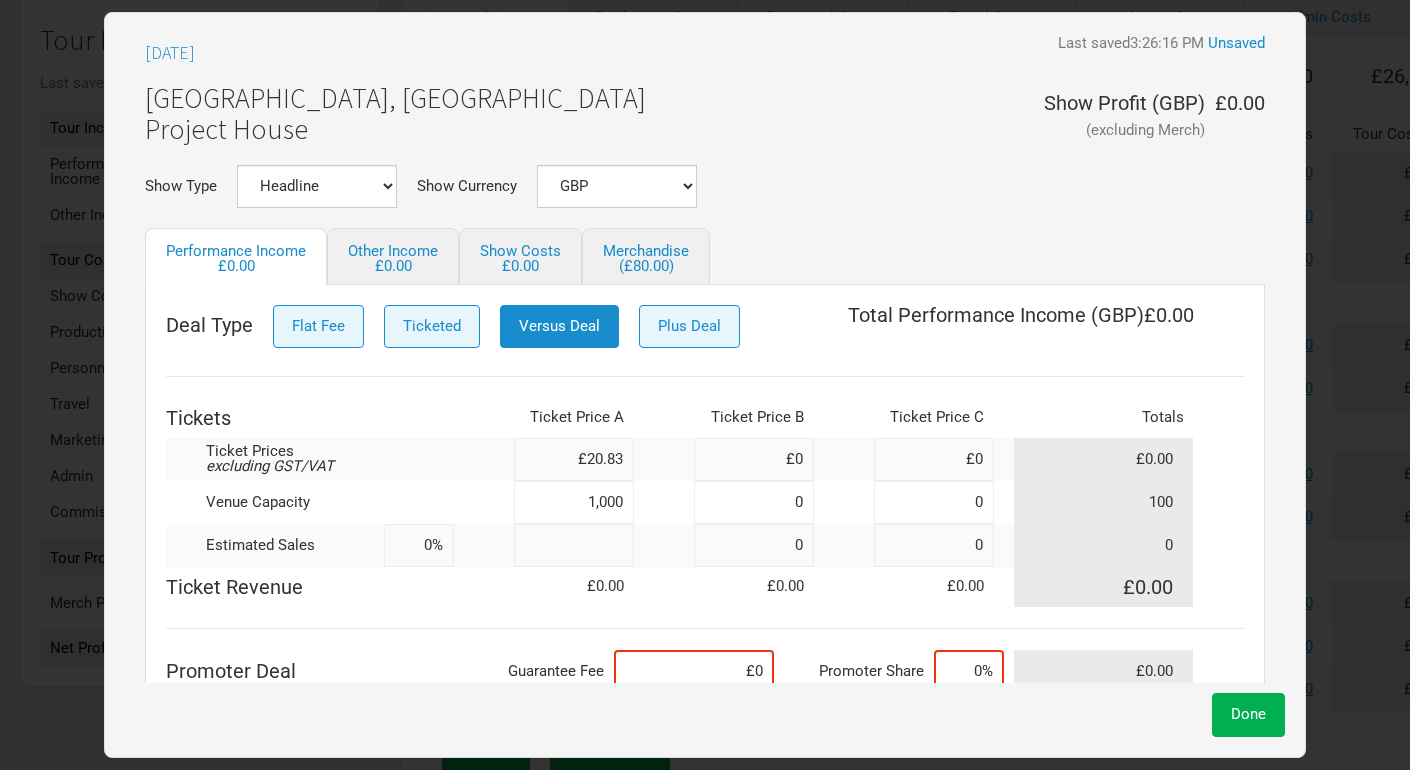 click at bounding box center (574, 545) 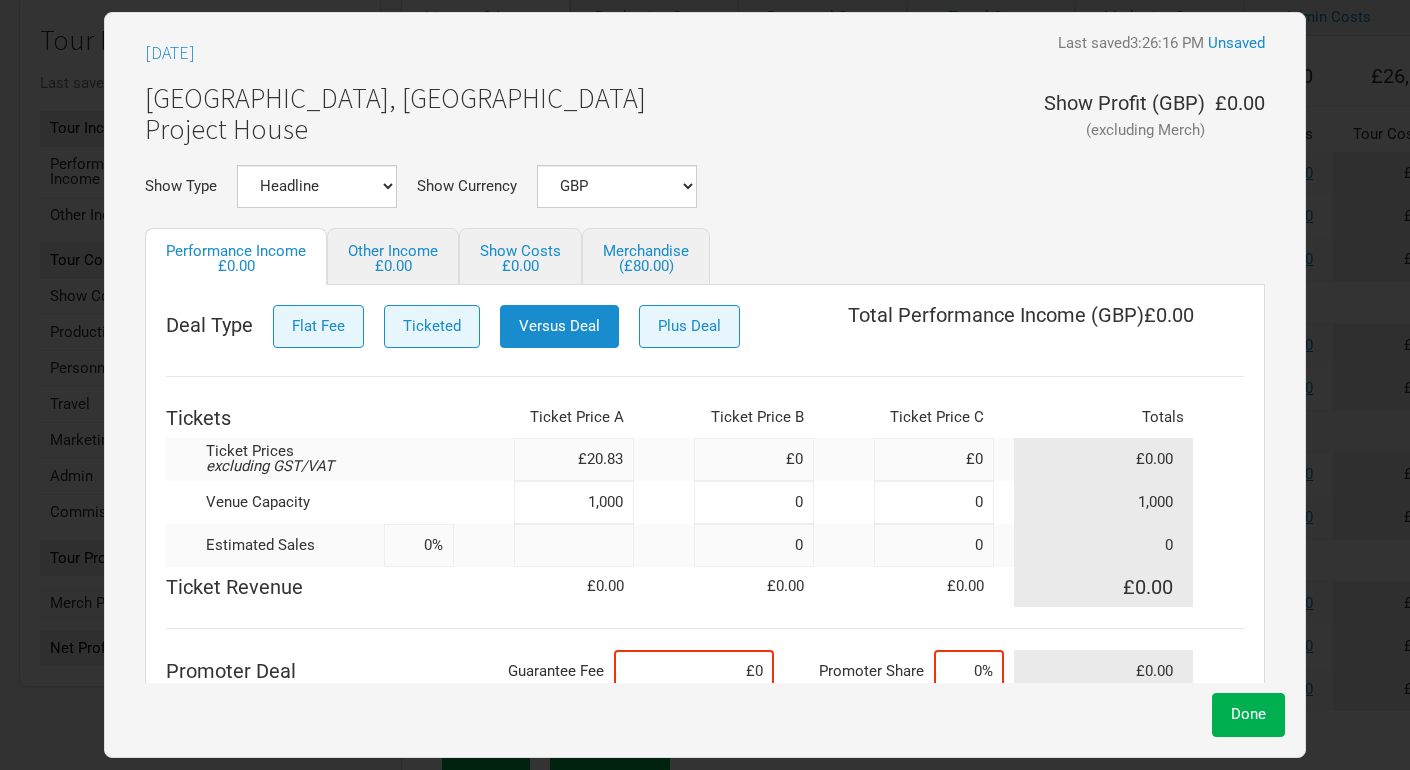 type 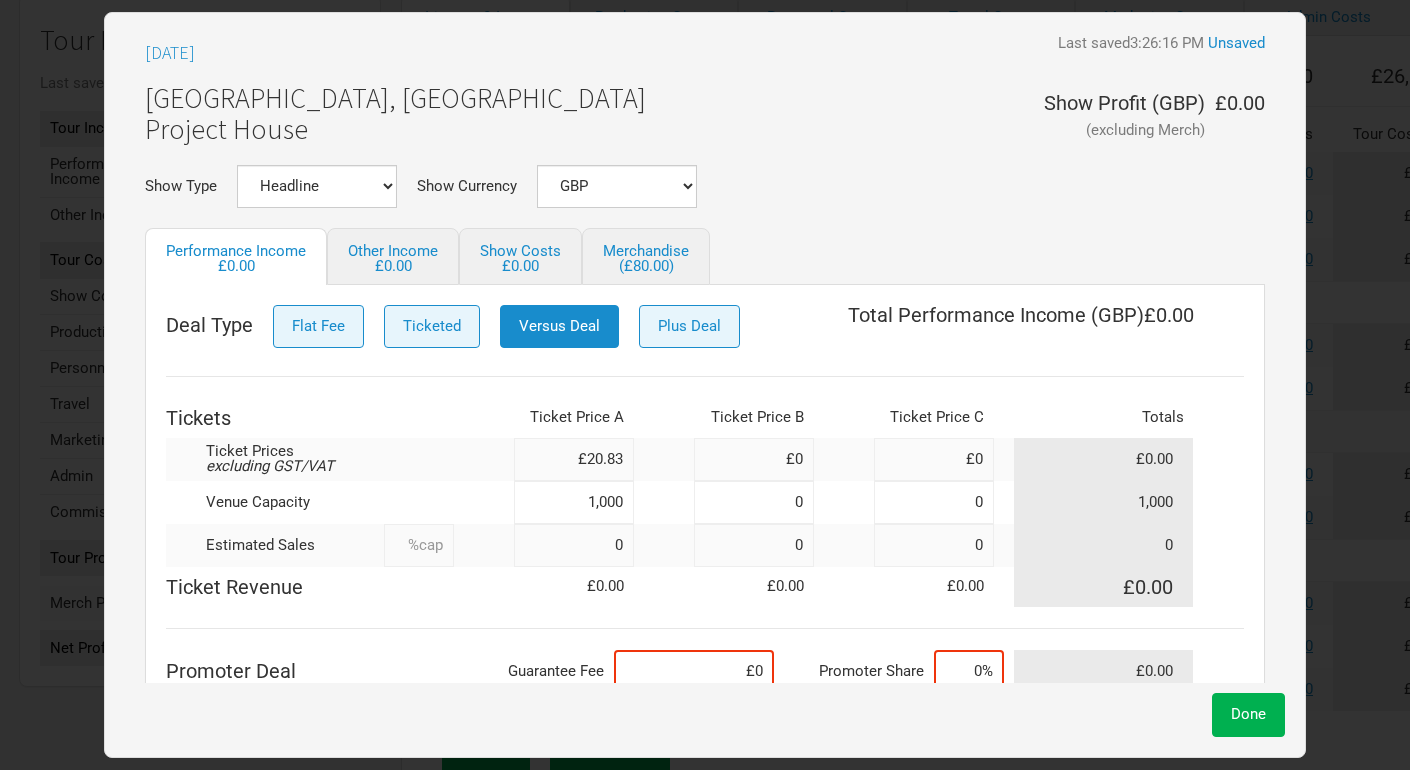 click at bounding box center [419, 545] 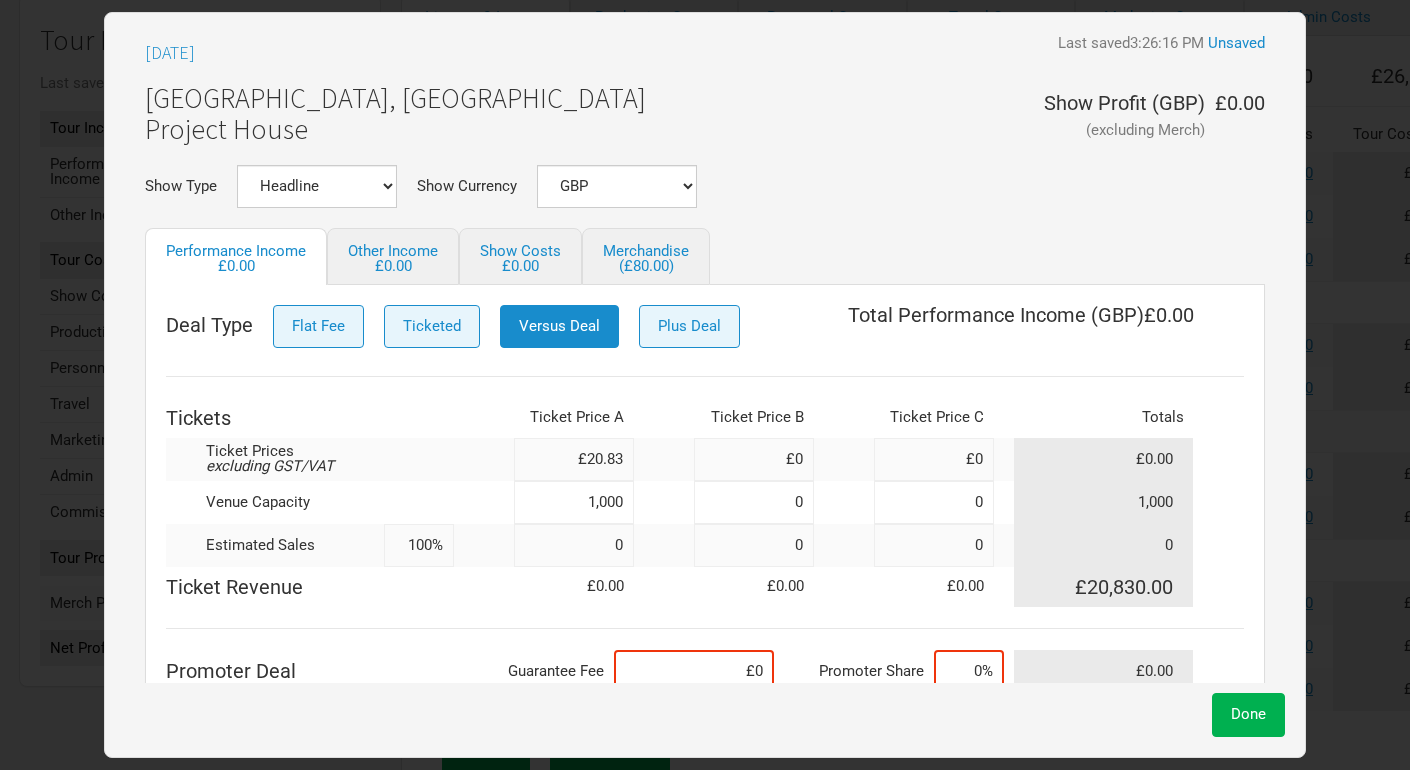 type on "100%" 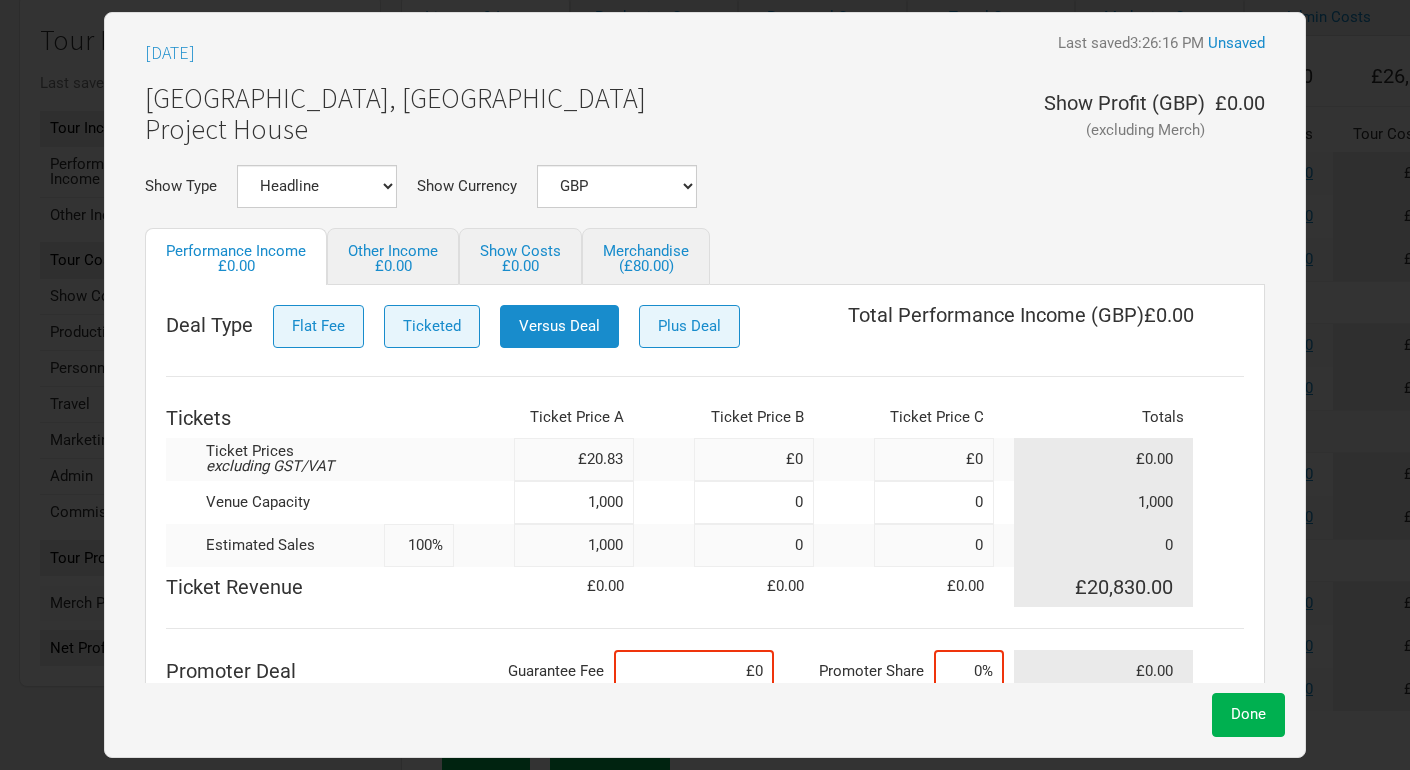 click on "Venue Capacity" at bounding box center (275, 502) 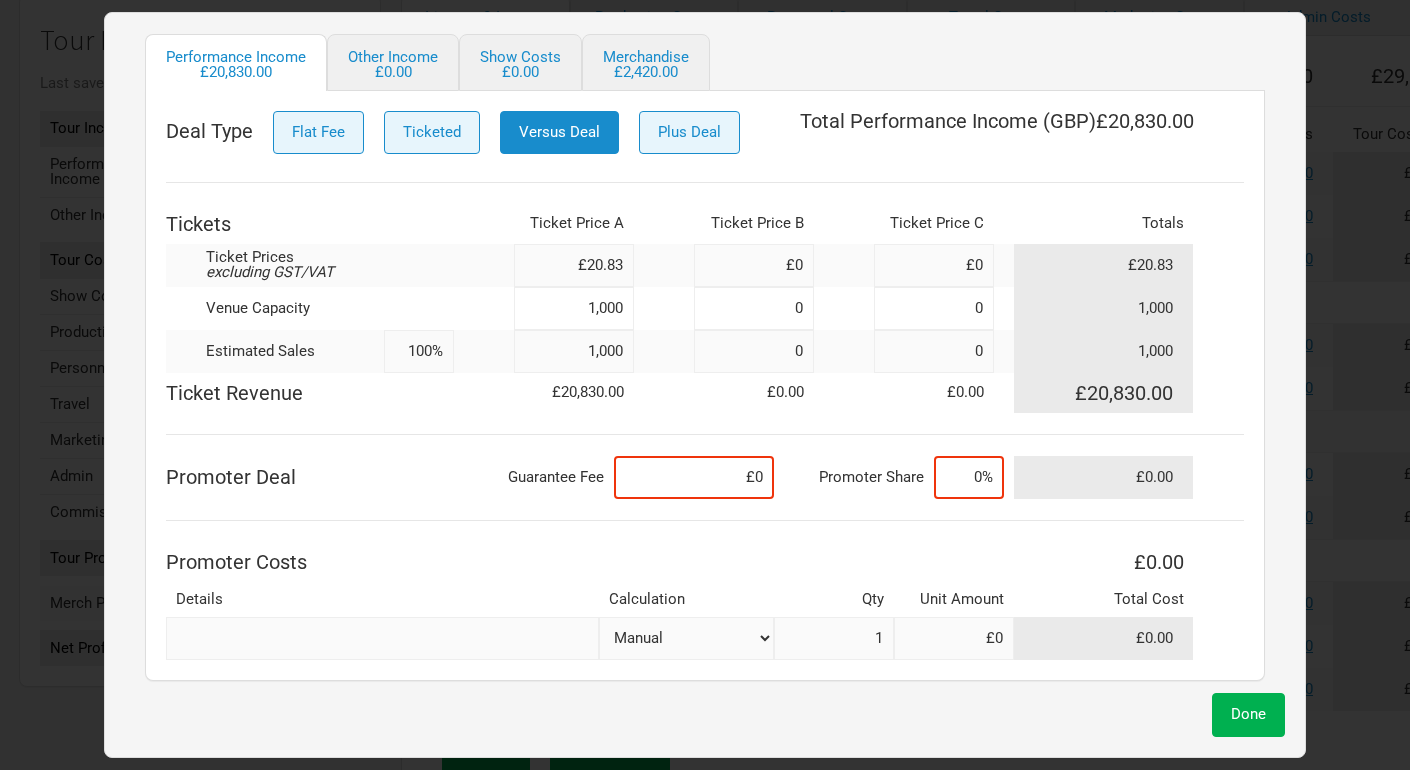 scroll, scrollTop: 201, scrollLeft: 0, axis: vertical 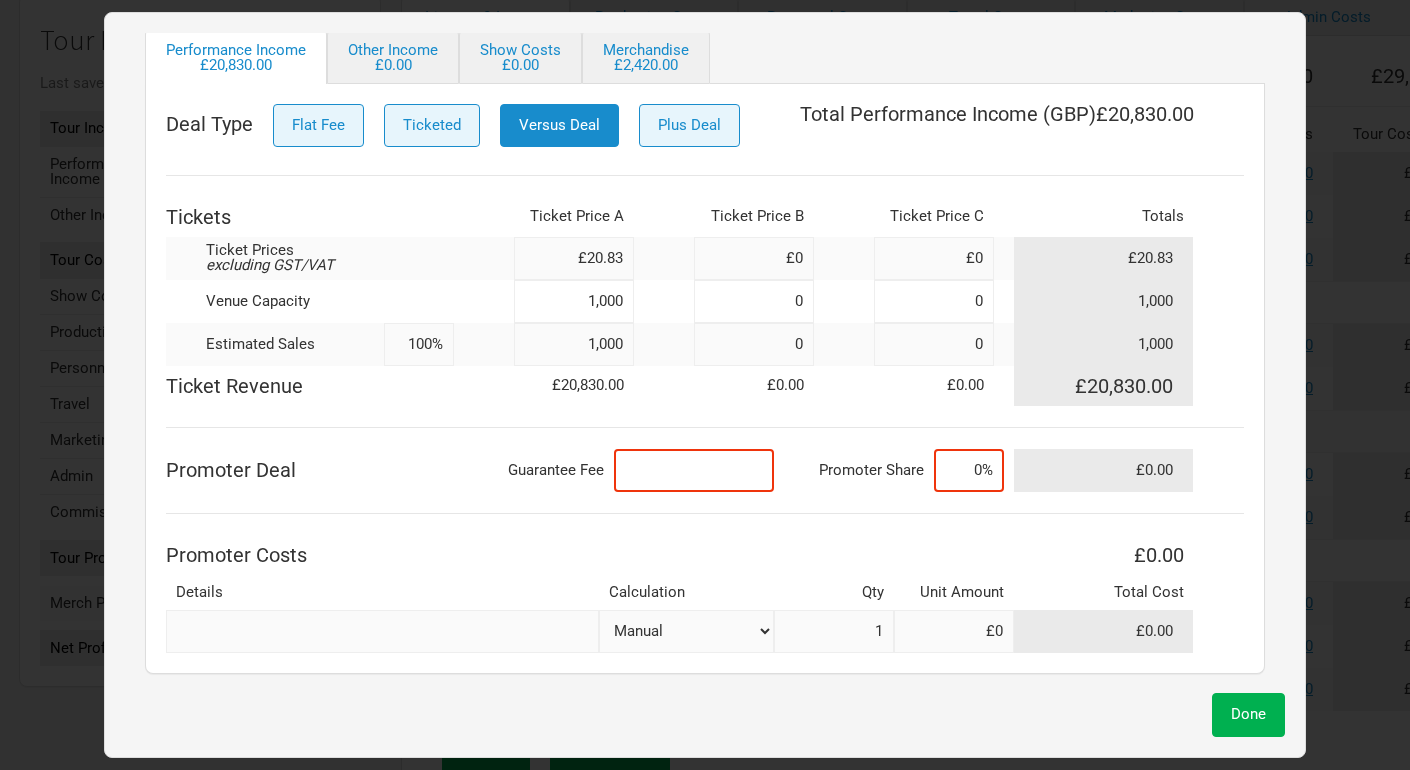 click at bounding box center [694, 470] 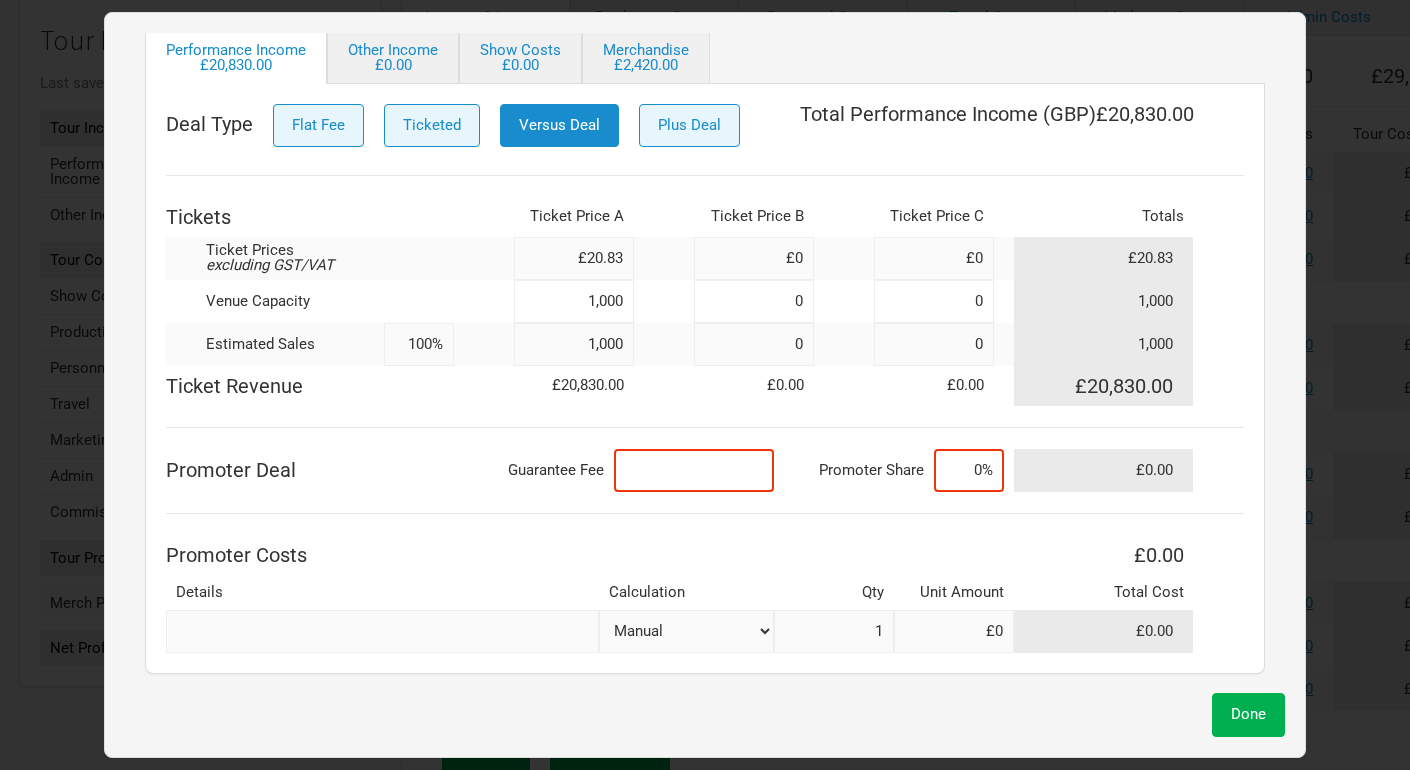 type on "£0" 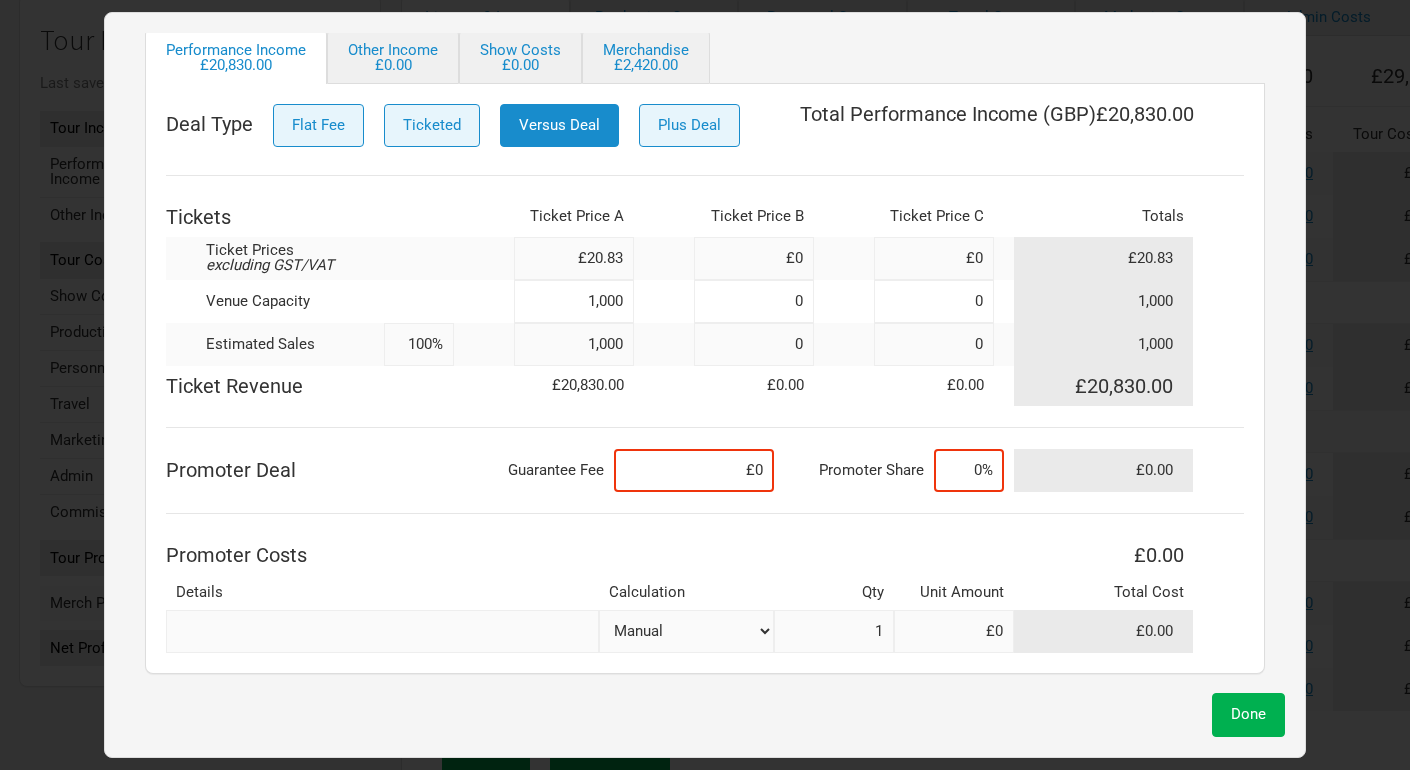 click at bounding box center [382, 631] 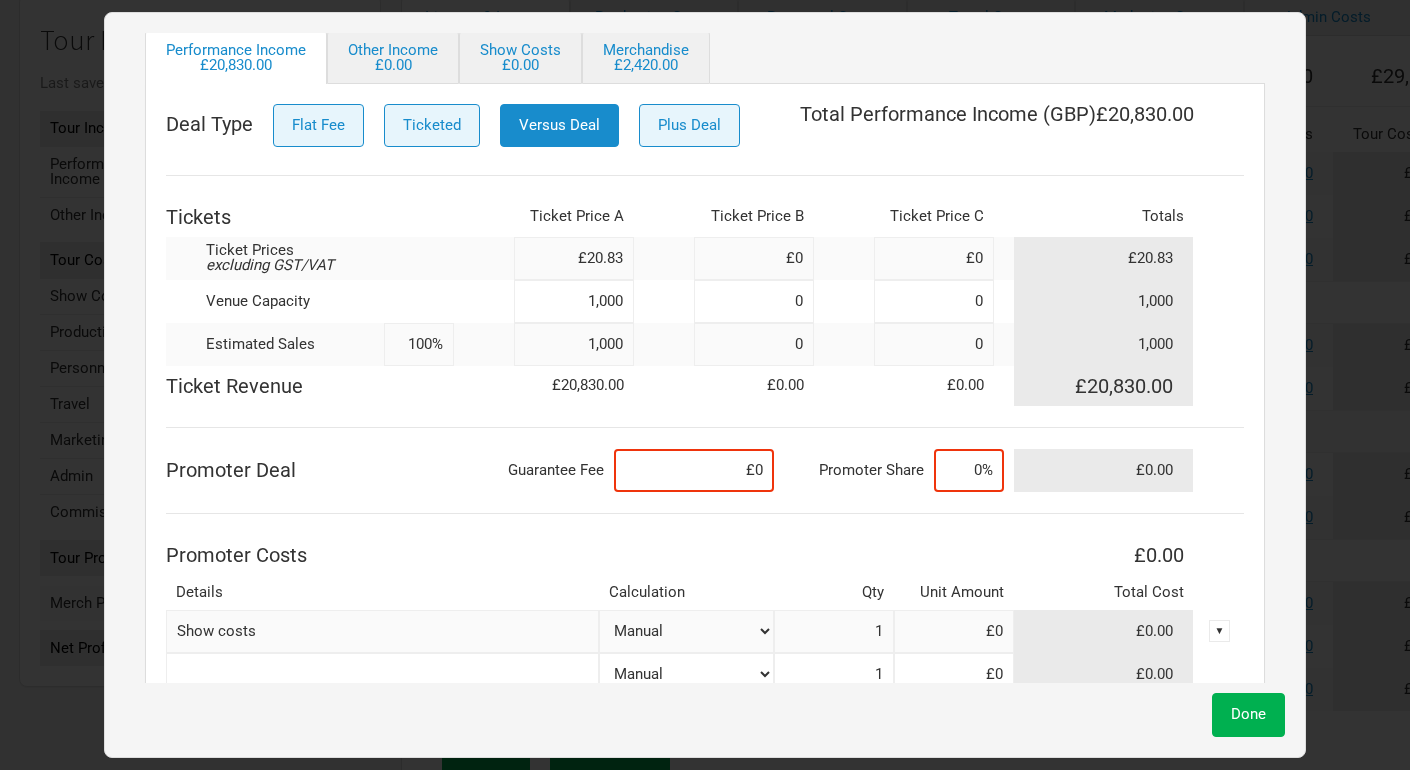 type on "Show costs" 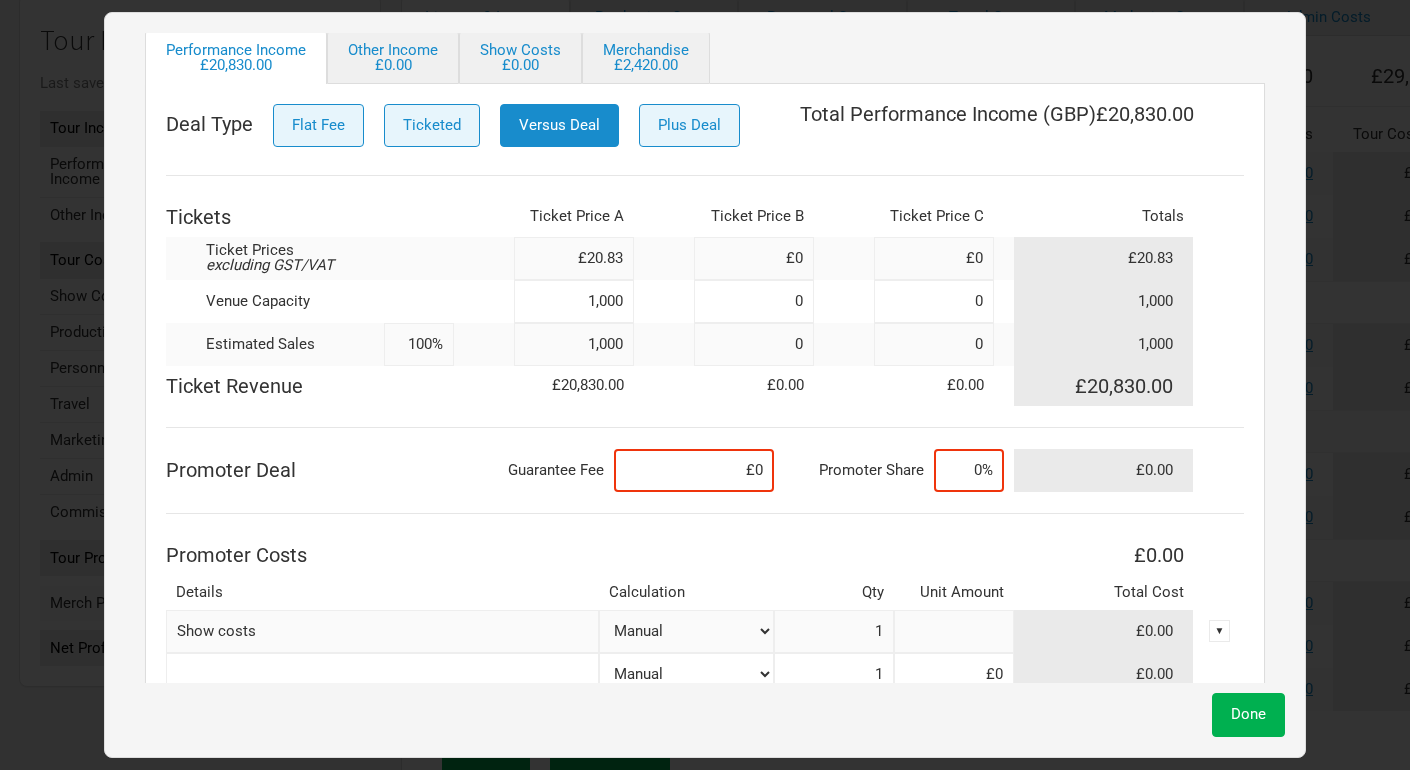 click at bounding box center [954, 631] 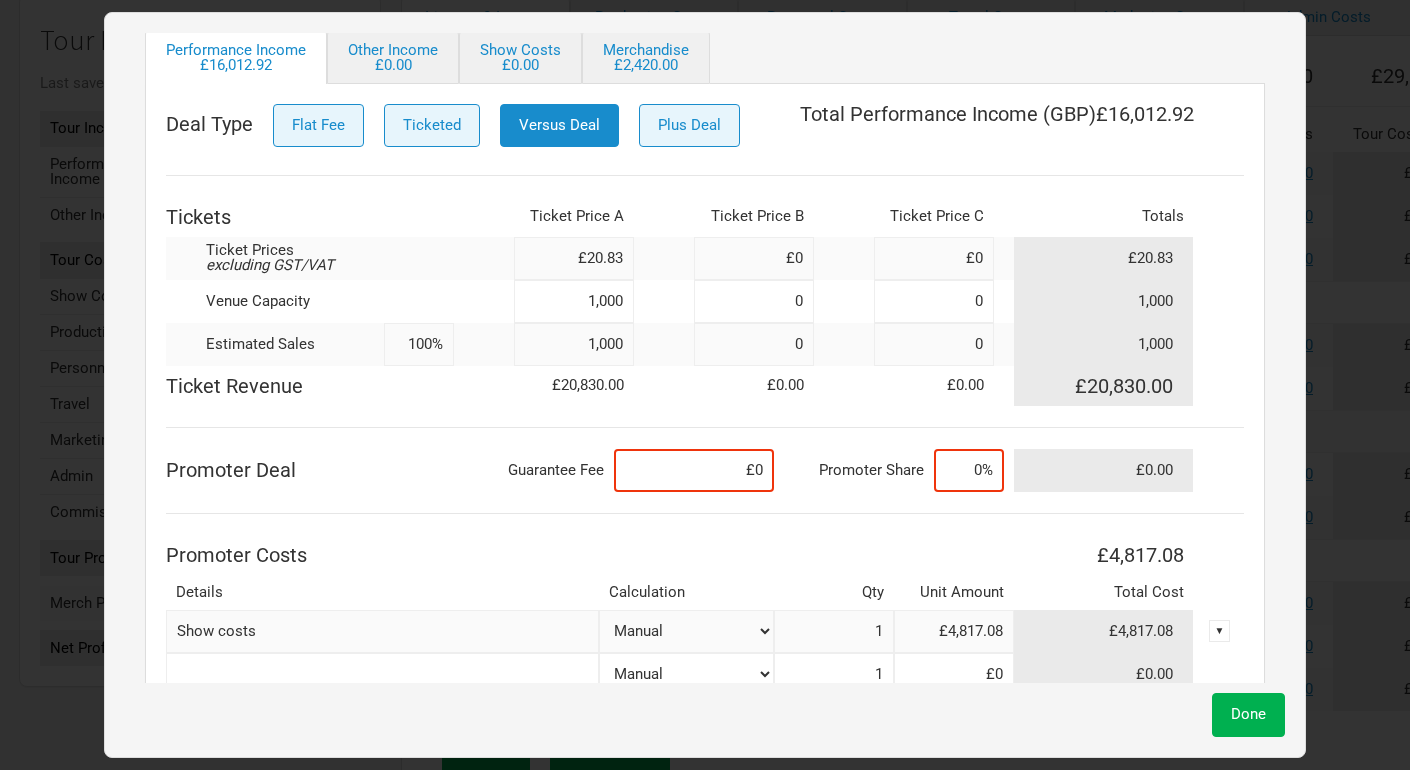 type on "£4,817.08" 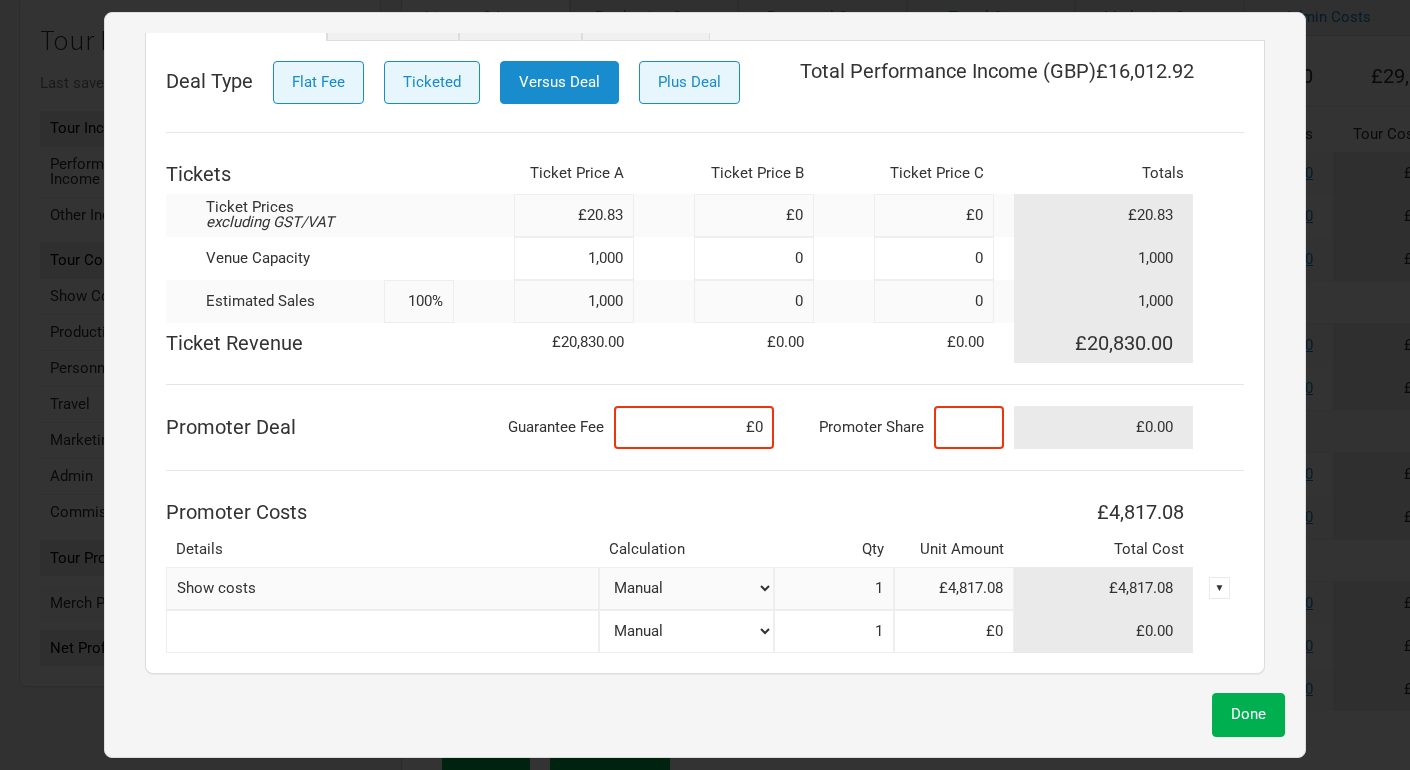 click at bounding box center (969, 427) 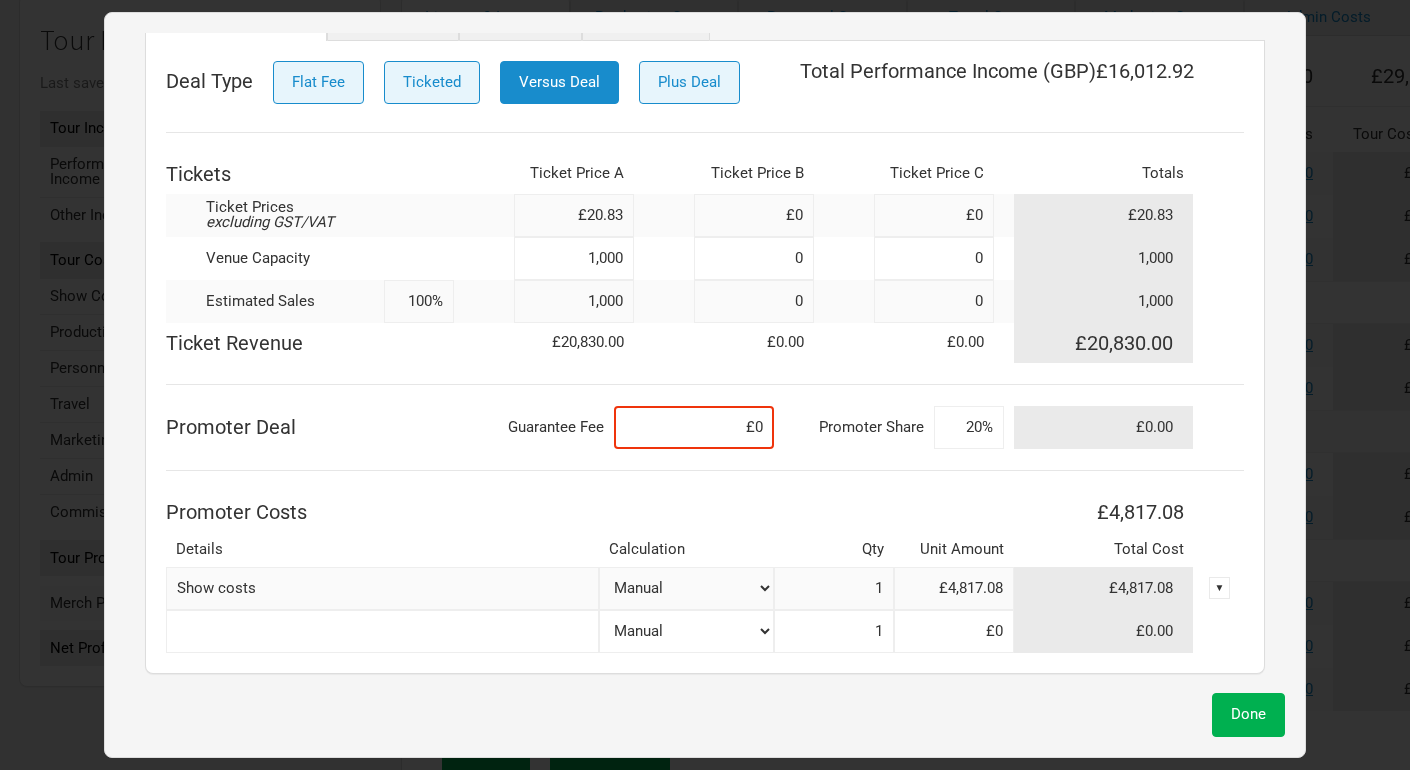 type on "20%" 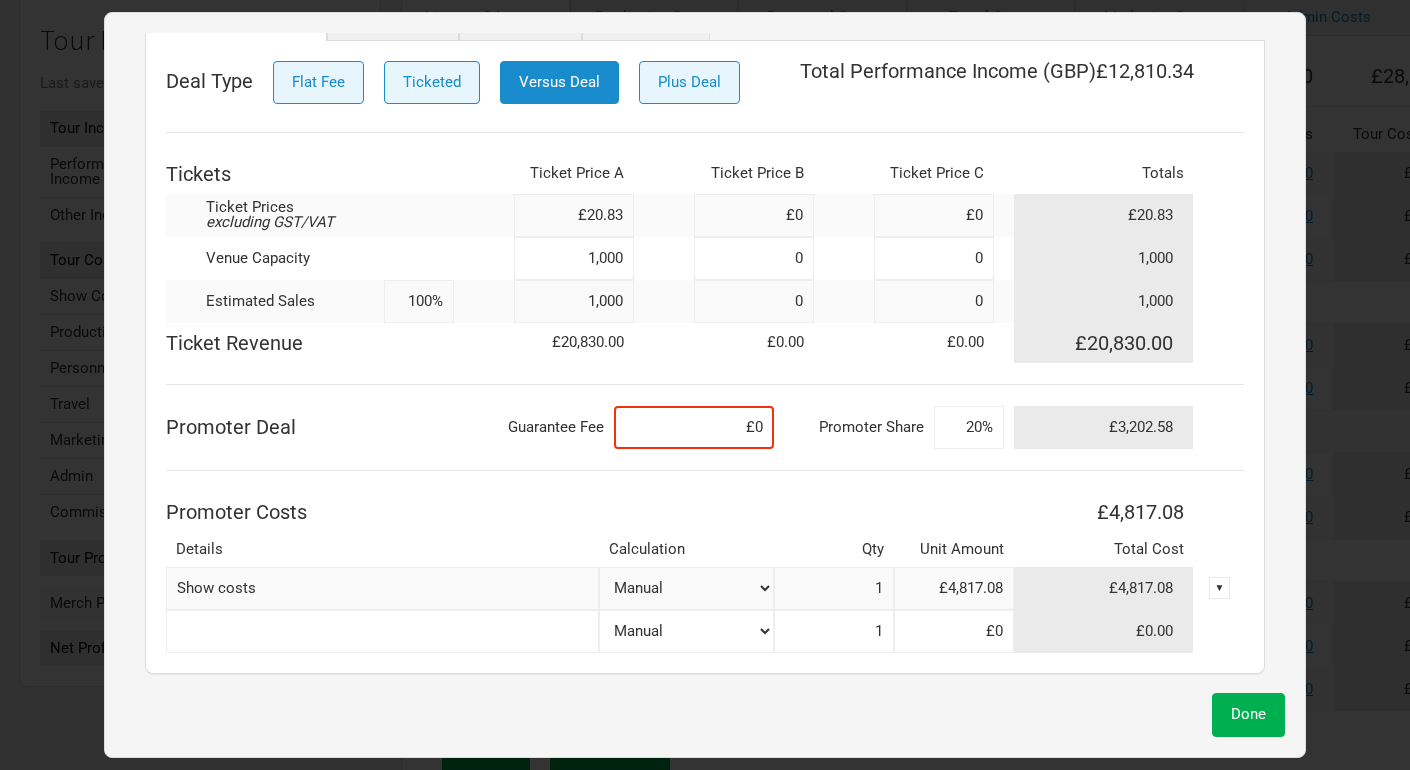 click on "Deal Type Flat Fee Ticketed Versus Deal Plus Deal Total Performance Income ( GBP )  £12,810.34 Tickets Ticket Price A Ticket Price B Ticket Price C Totals Ticket Prices excluding GST/VAT £20.83 £0 £0 £20.83 Venue Capacity 1,000 0 0 1,000 Estimated Sales 100% 1,000 0 0 1,000 Ticket Revenue £20,830.00 £0.00 £0.00 £20,830.00 Promoter Deal Guarantee Fee £0 Promoter Share 20% £3,202.58 Promoter Costs £4,817.08 Details Calculation Qty Unit Amount Total Cost Show costs Manual # of Tickets Sold % of Show Revenue 1 £4,817.08 £4,817.08 ▼ Manual # of Tickets Sold % of Show Revenue 1 £0 £0.00" at bounding box center (705, 357) 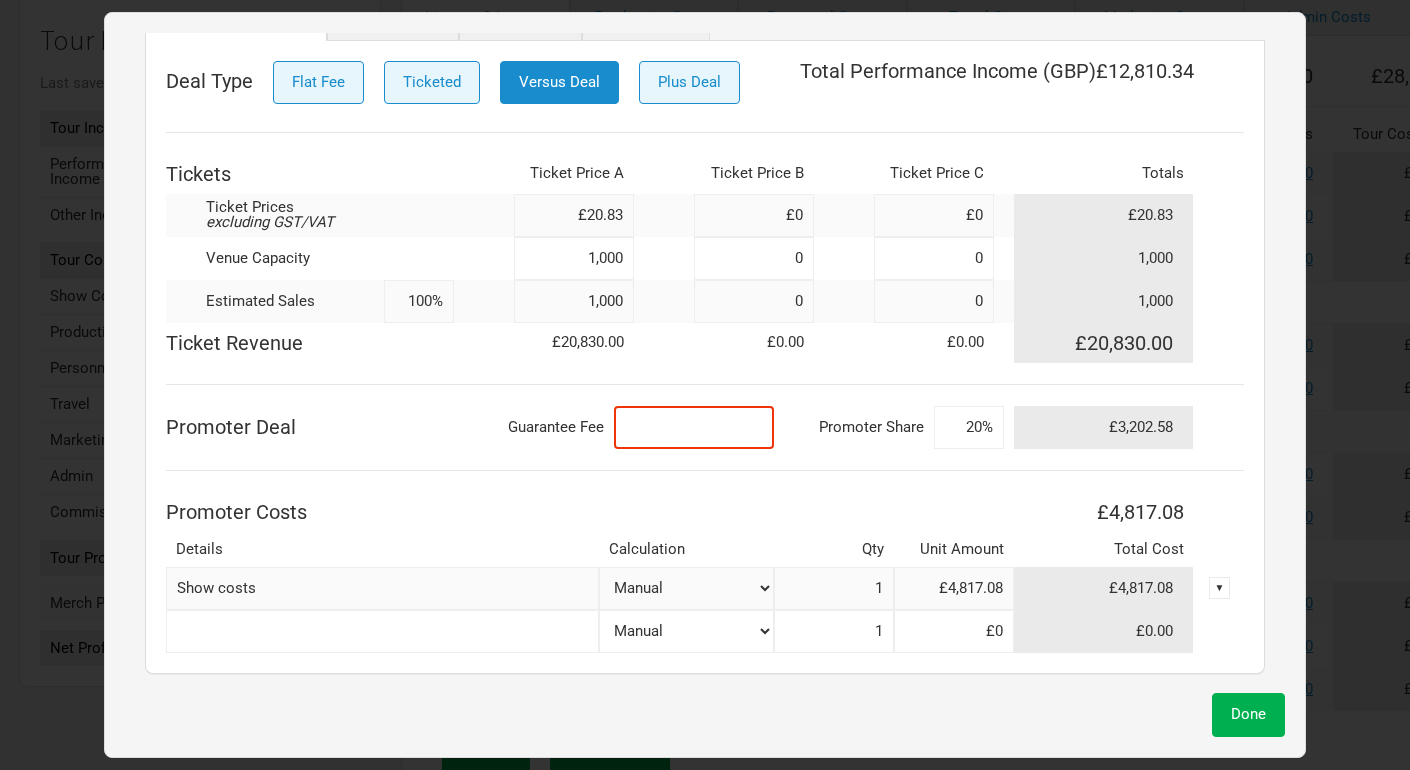 click at bounding box center [694, 427] 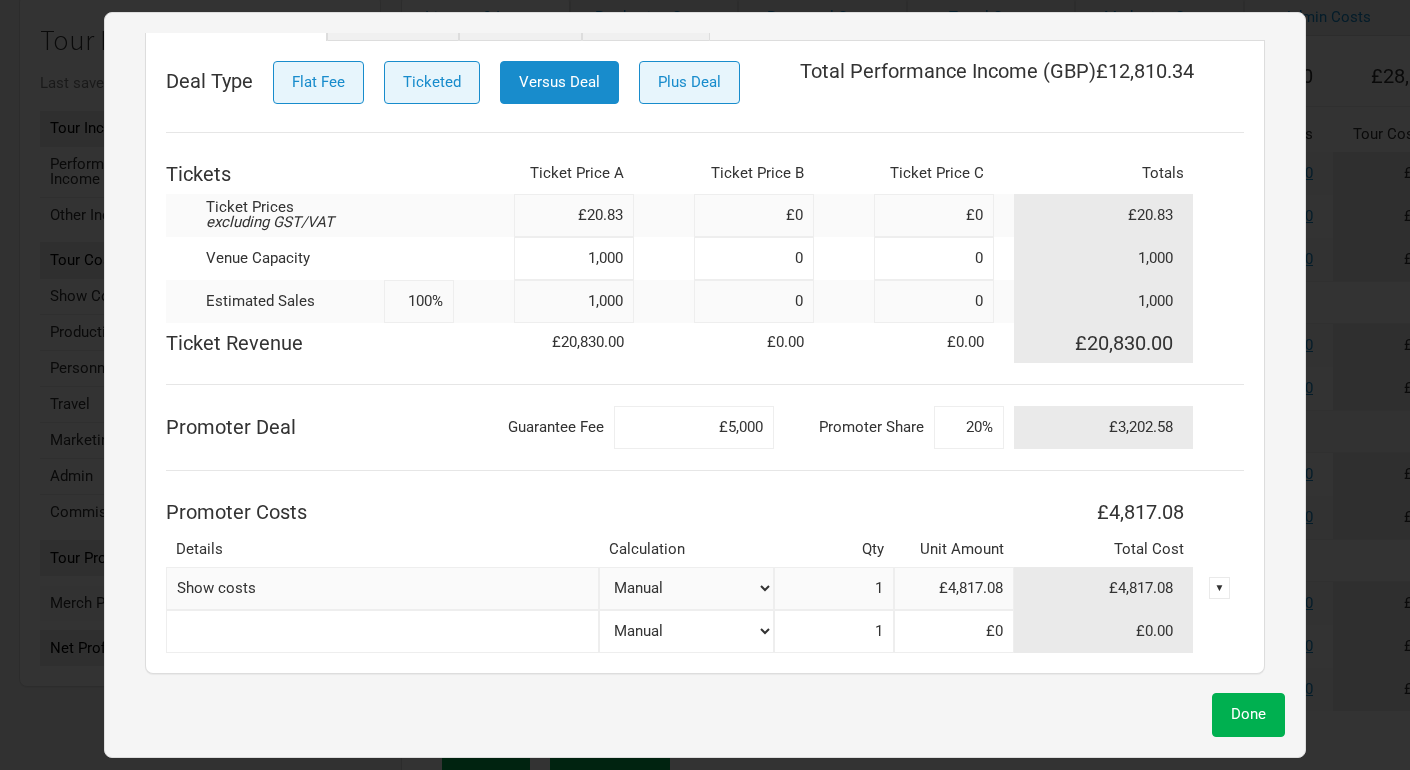 click on "Promoter Costs" at bounding box center (590, 512) 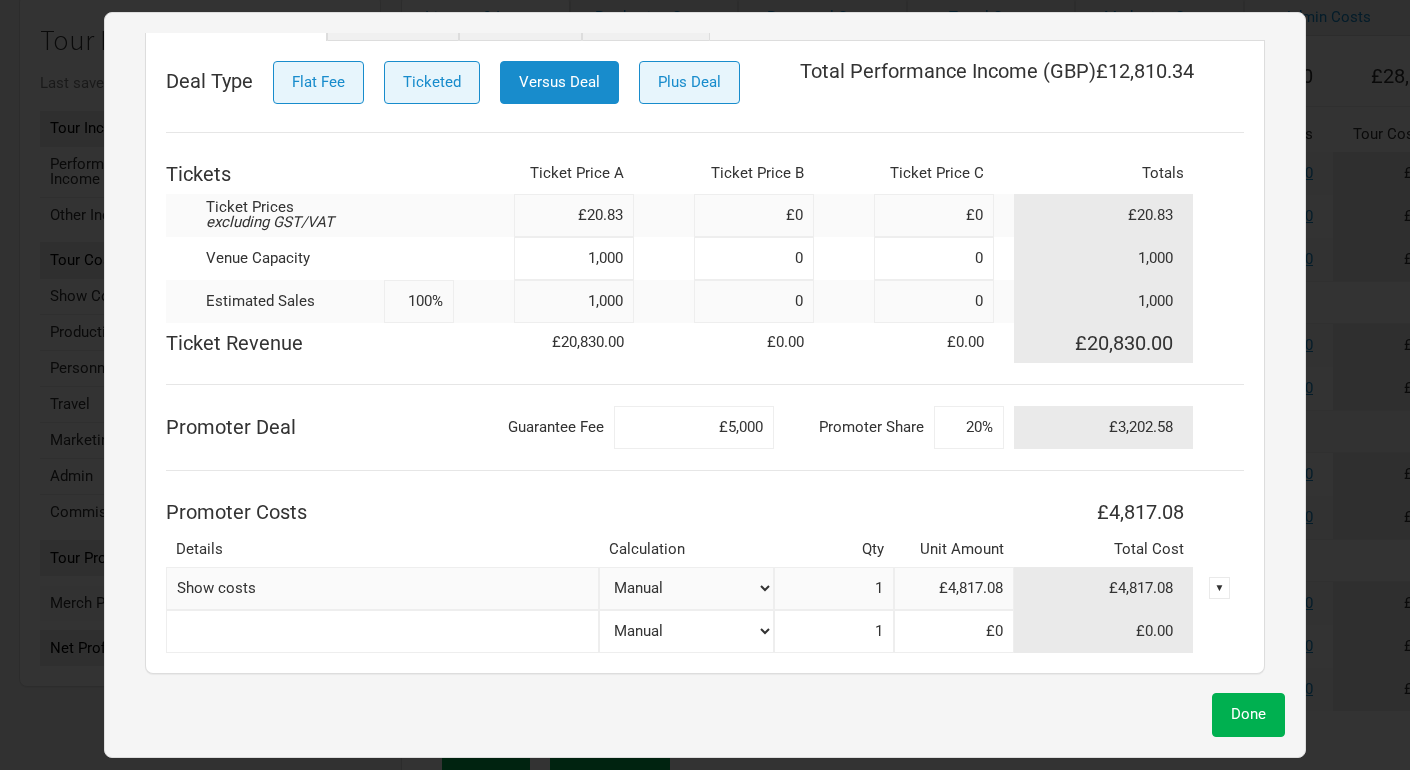 drag, startPoint x: 736, startPoint y: 427, endPoint x: 734, endPoint y: 447, distance: 20.09975 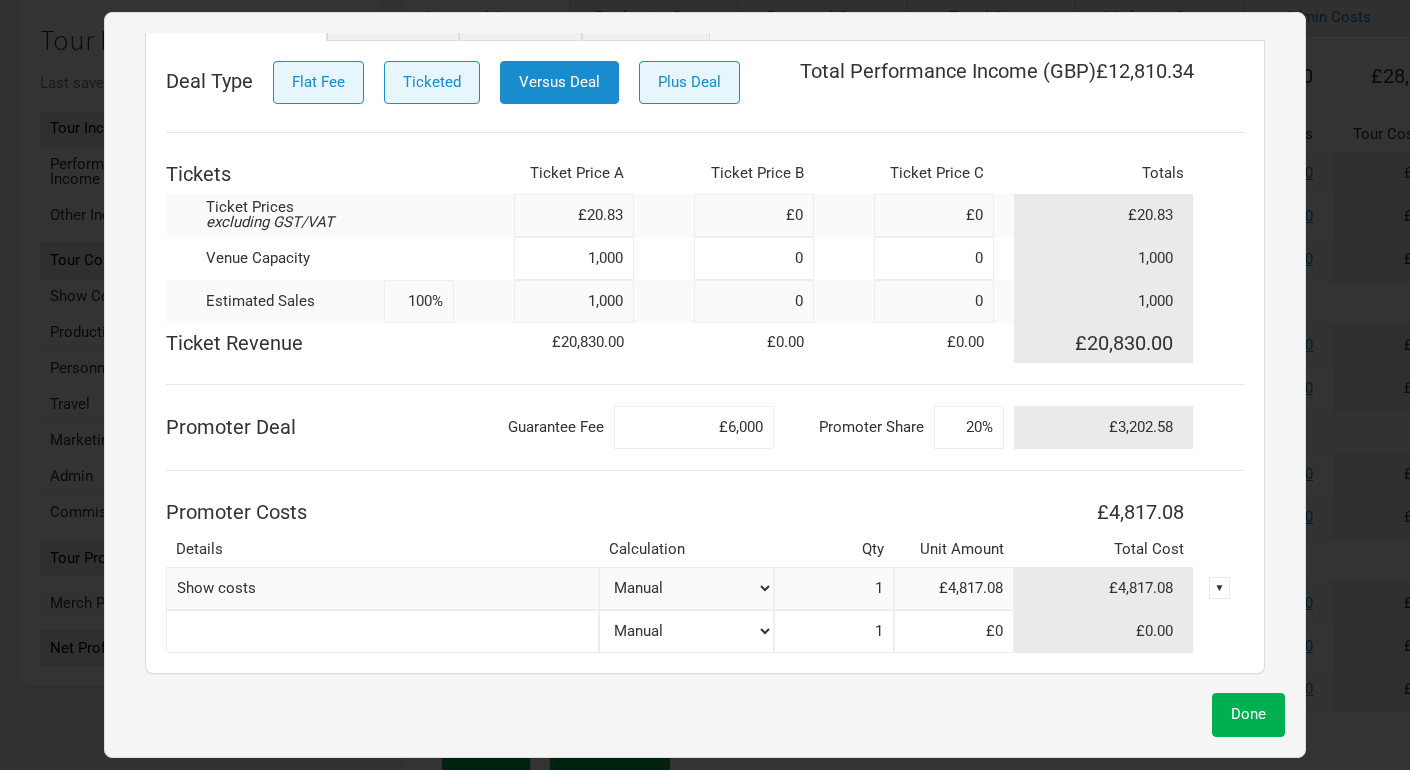 type on "£6,000" 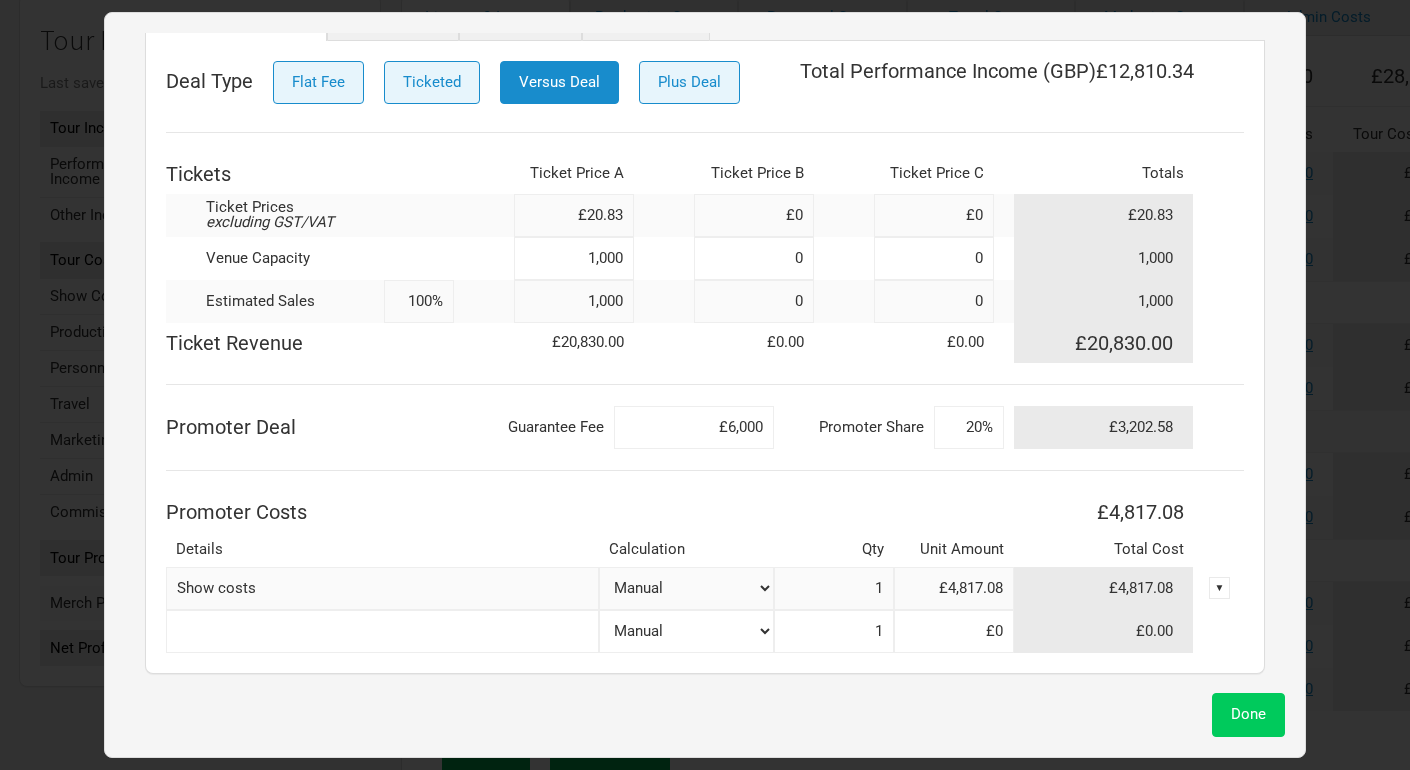 click on "Done" at bounding box center (1248, 714) 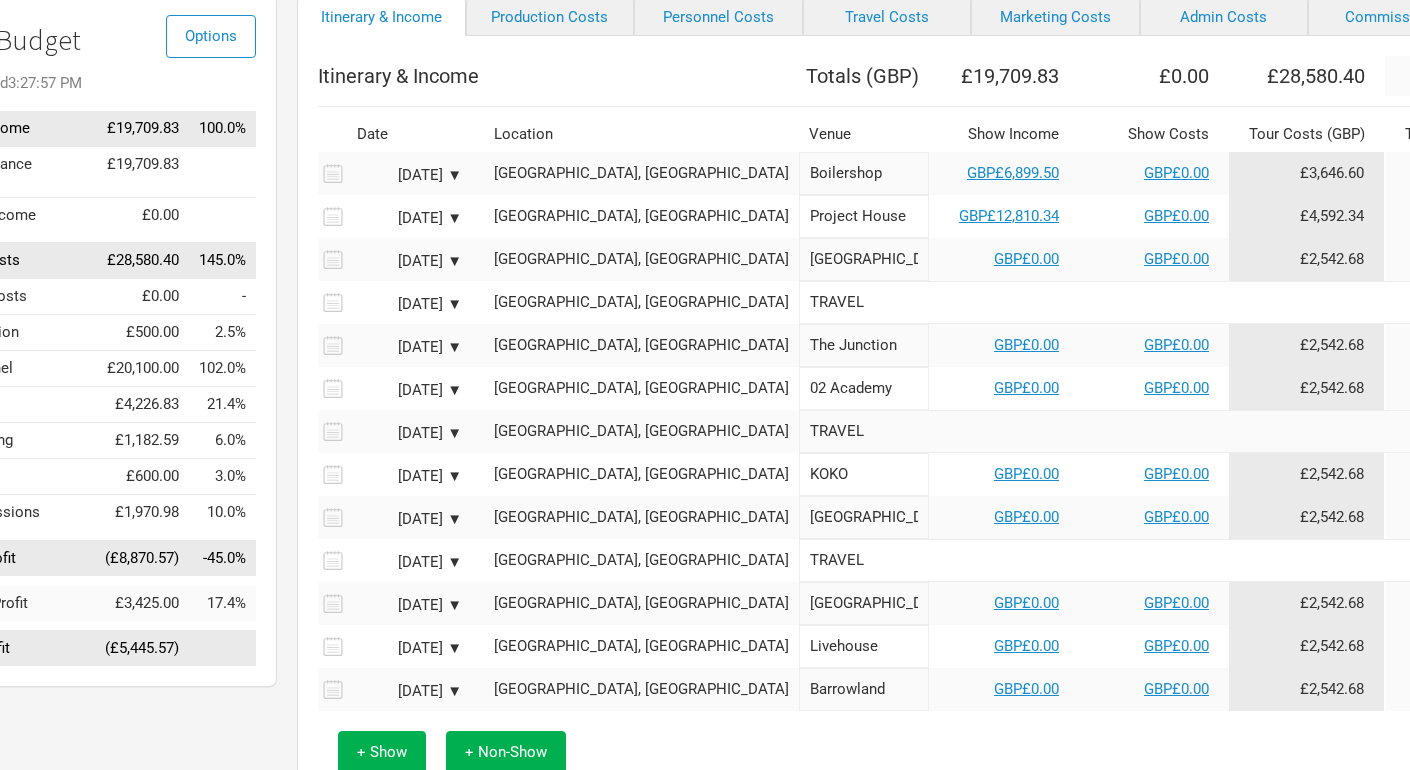 scroll, scrollTop: 161, scrollLeft: 302, axis: both 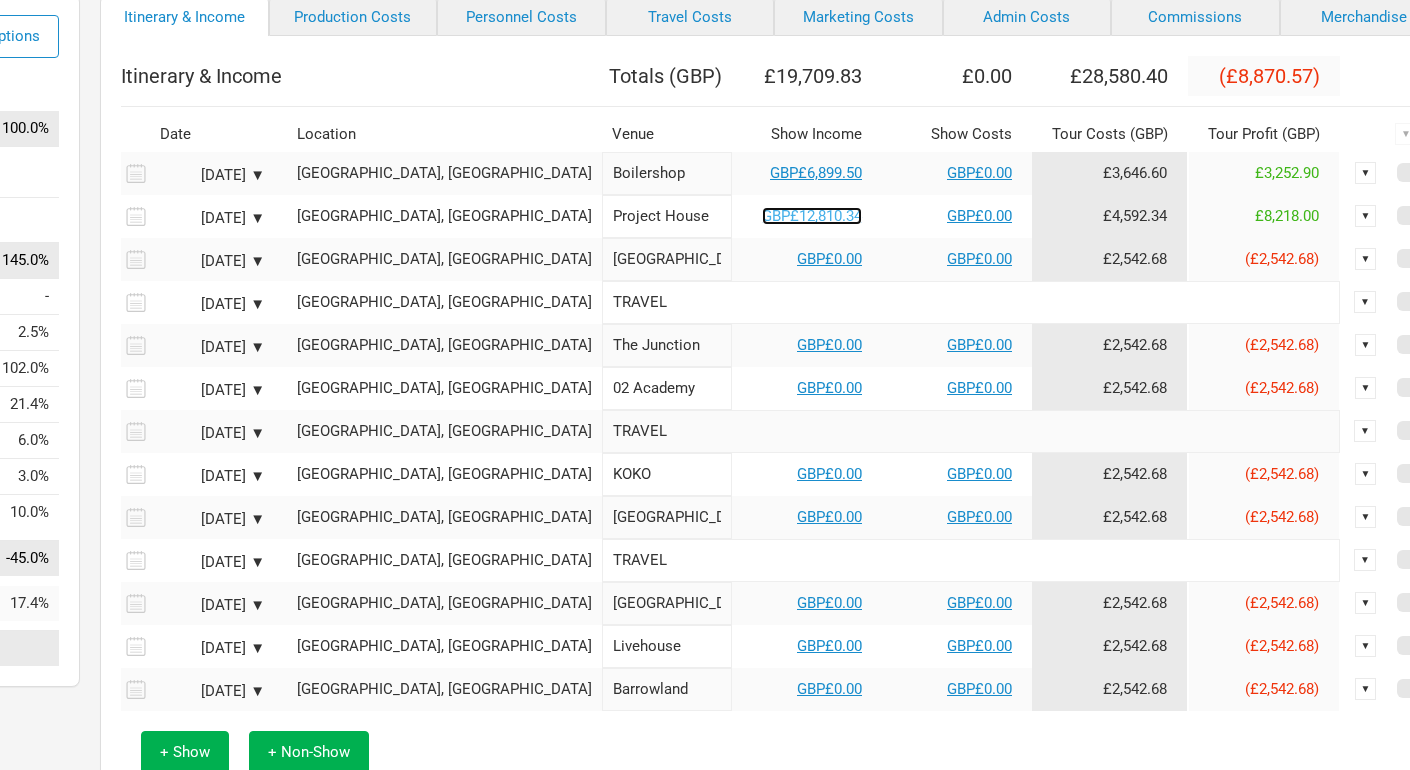 click on "GBP£12,810.34" at bounding box center (812, 216) 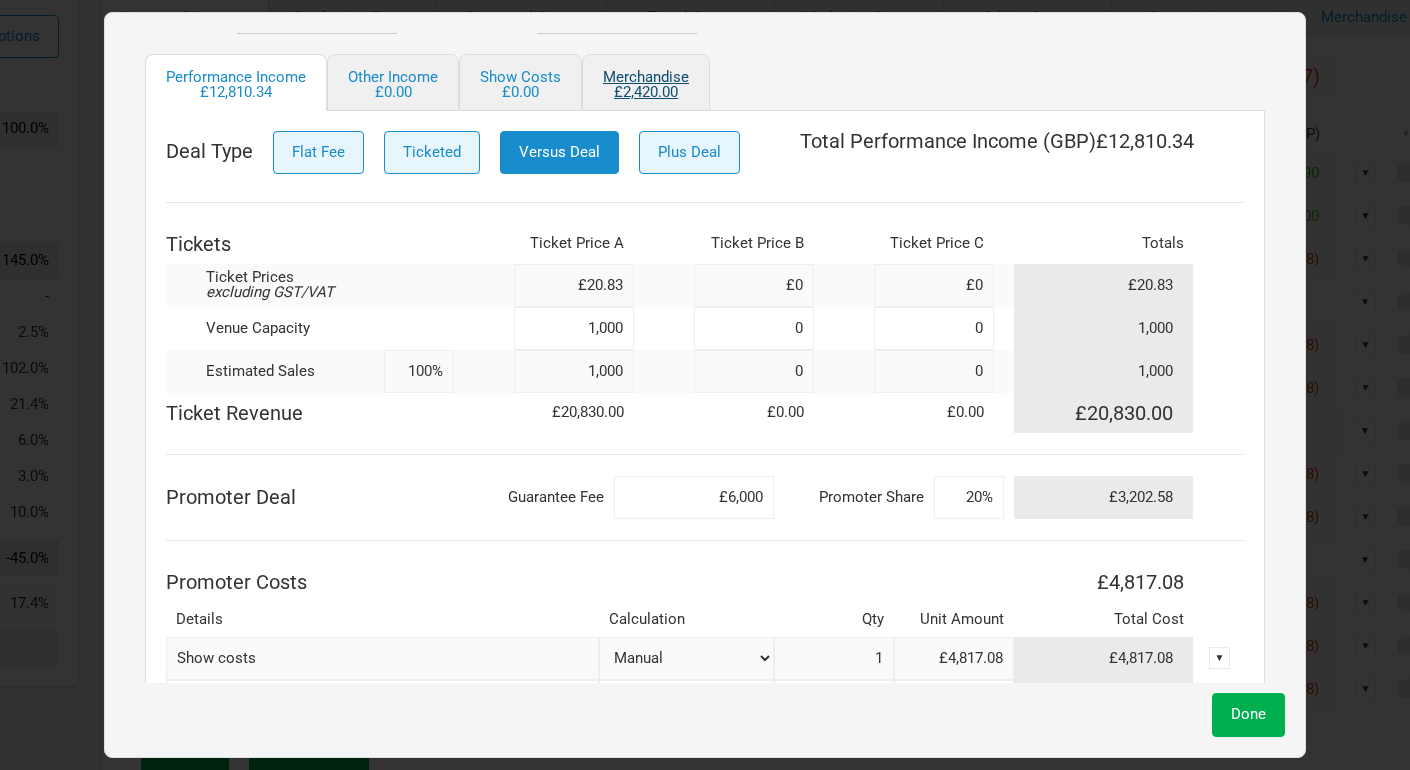 scroll, scrollTop: 173, scrollLeft: 0, axis: vertical 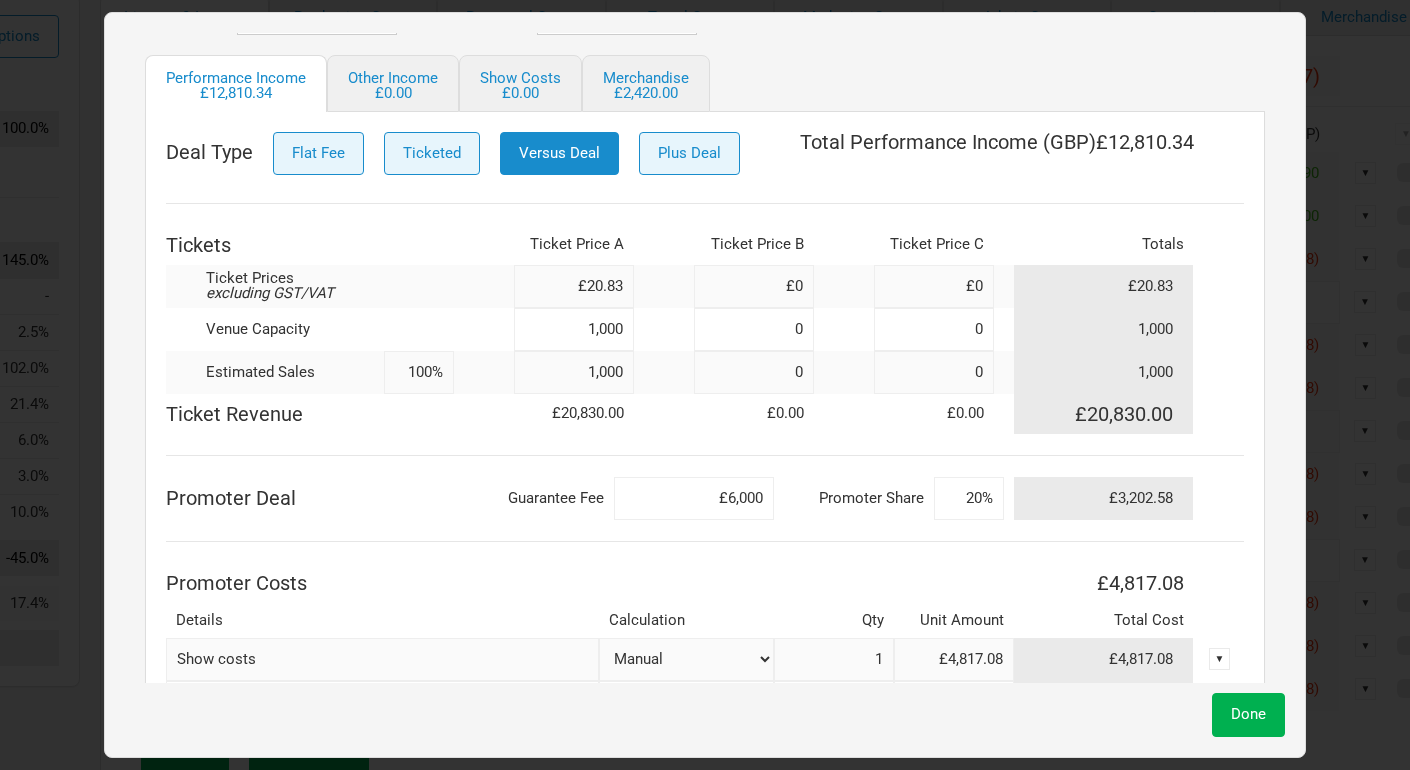 click on "1,000" at bounding box center [574, 372] 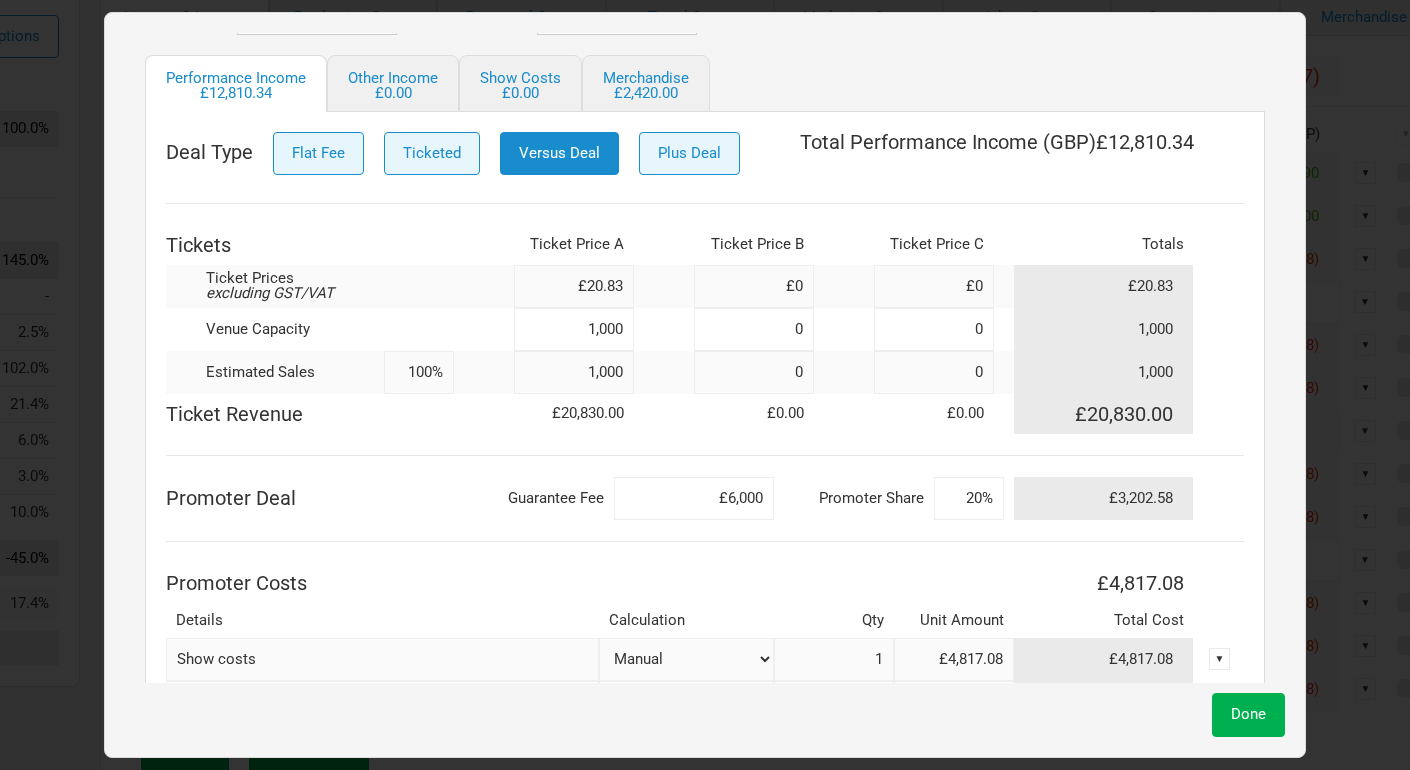 type on "10%" 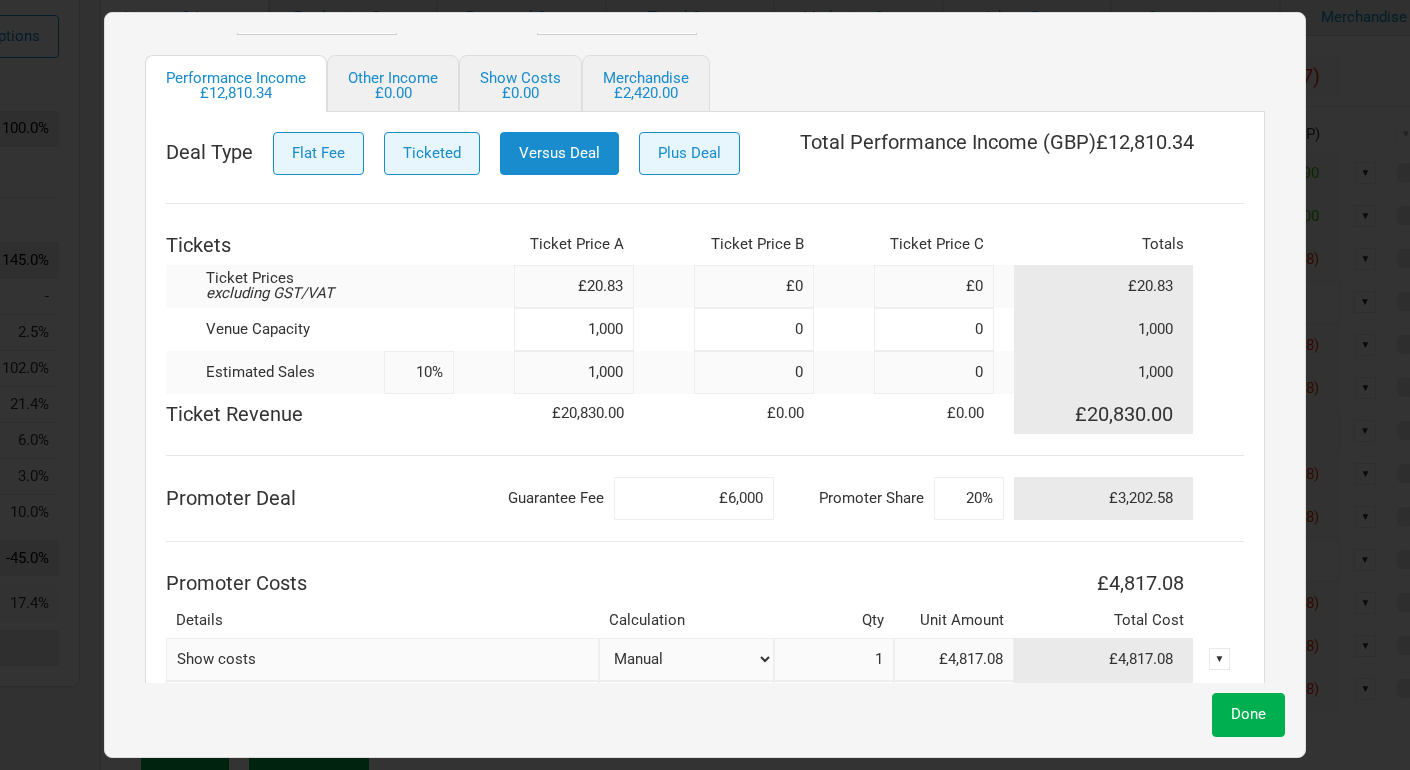 type 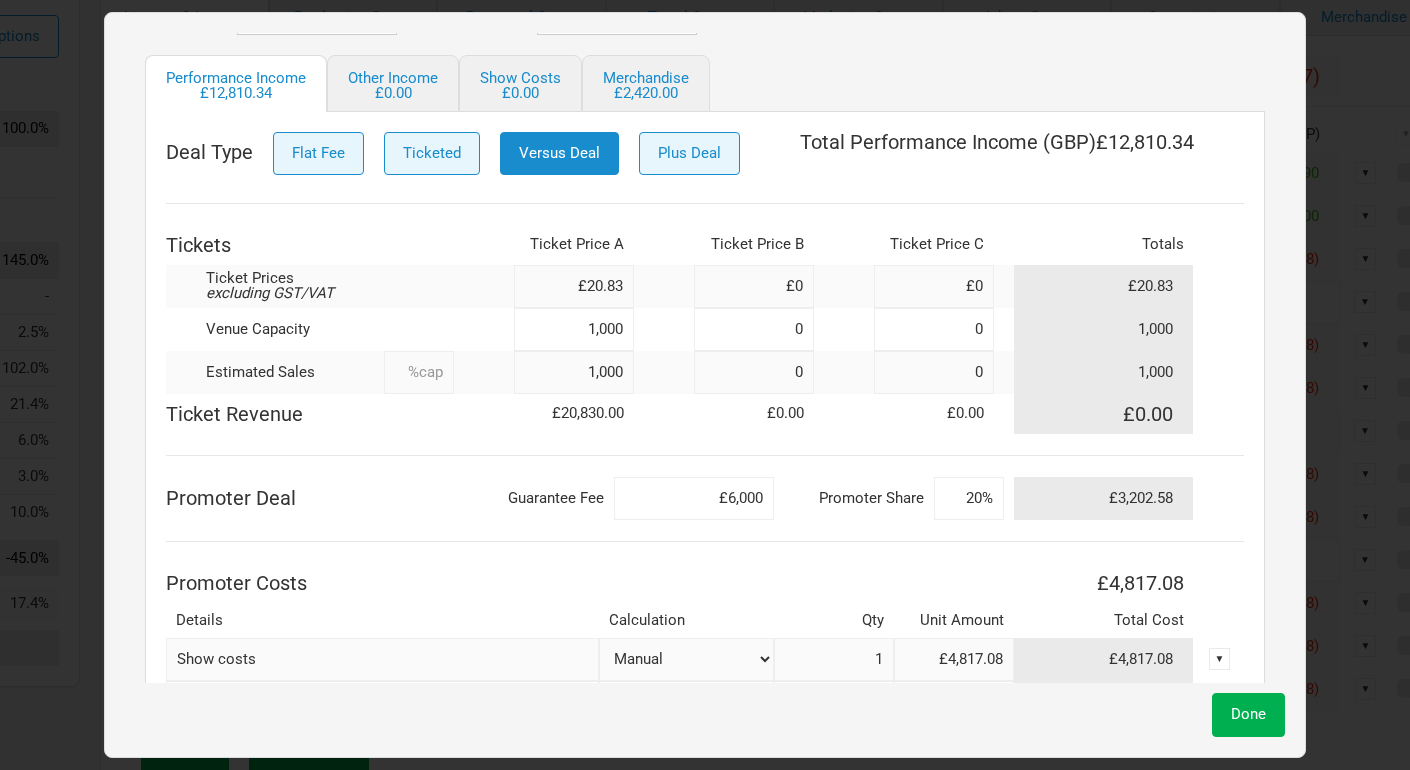 type on "0" 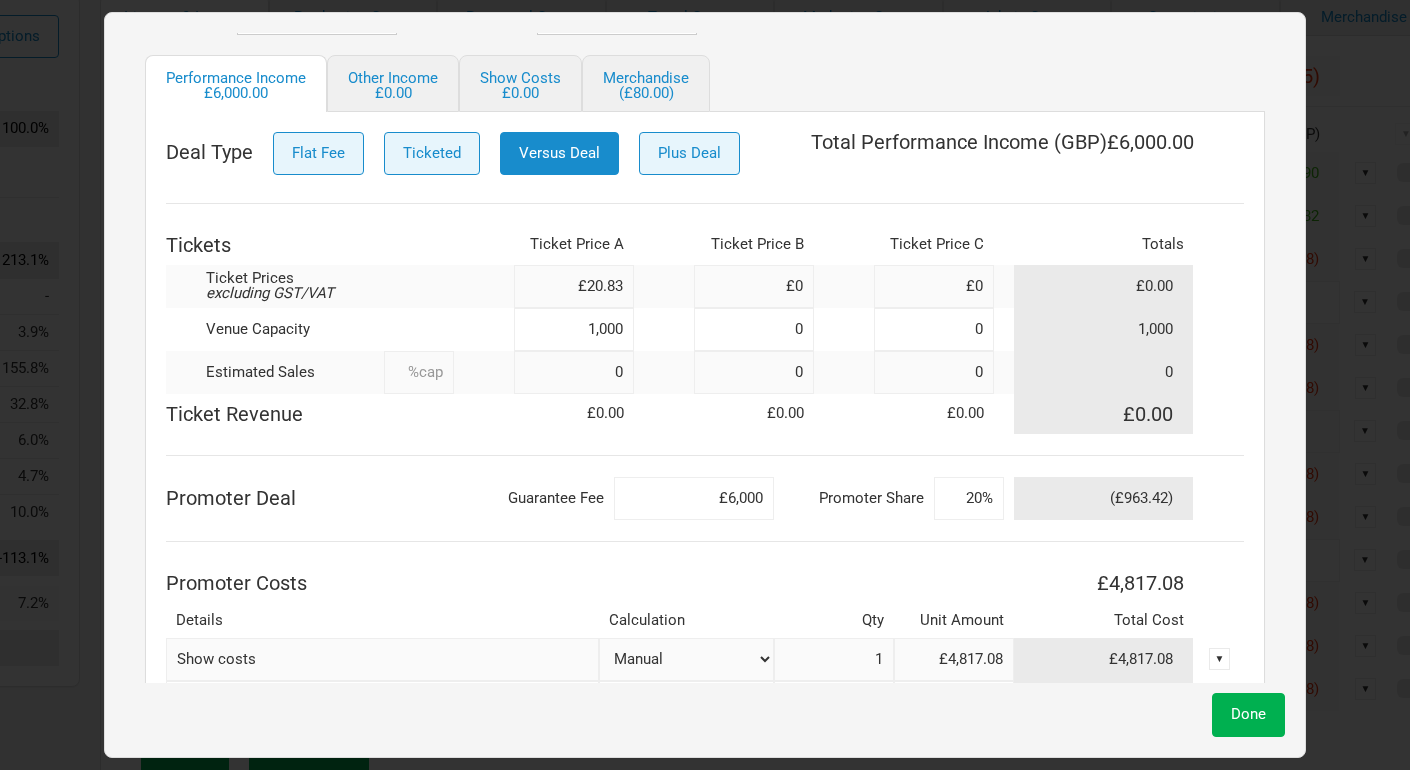 type on "0%" 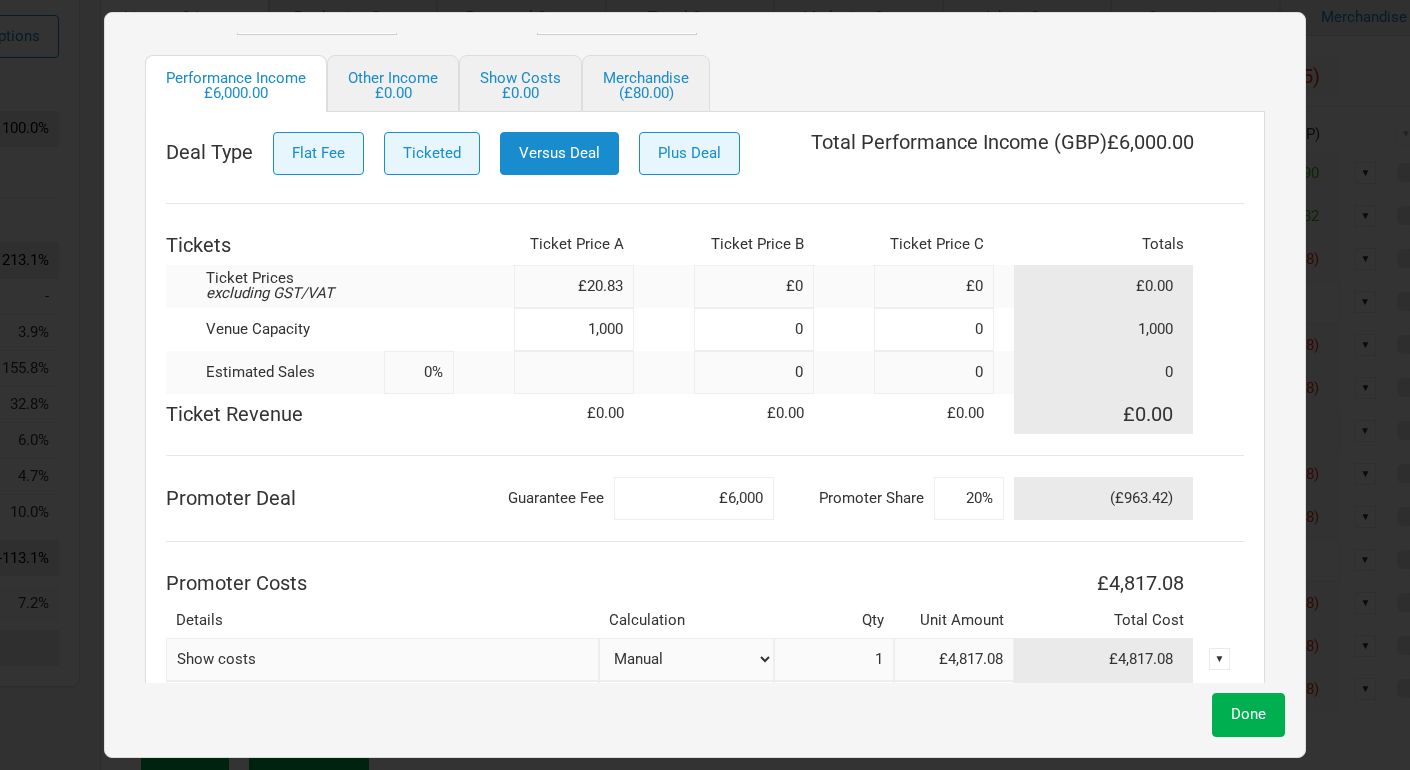 click at bounding box center (574, 372) 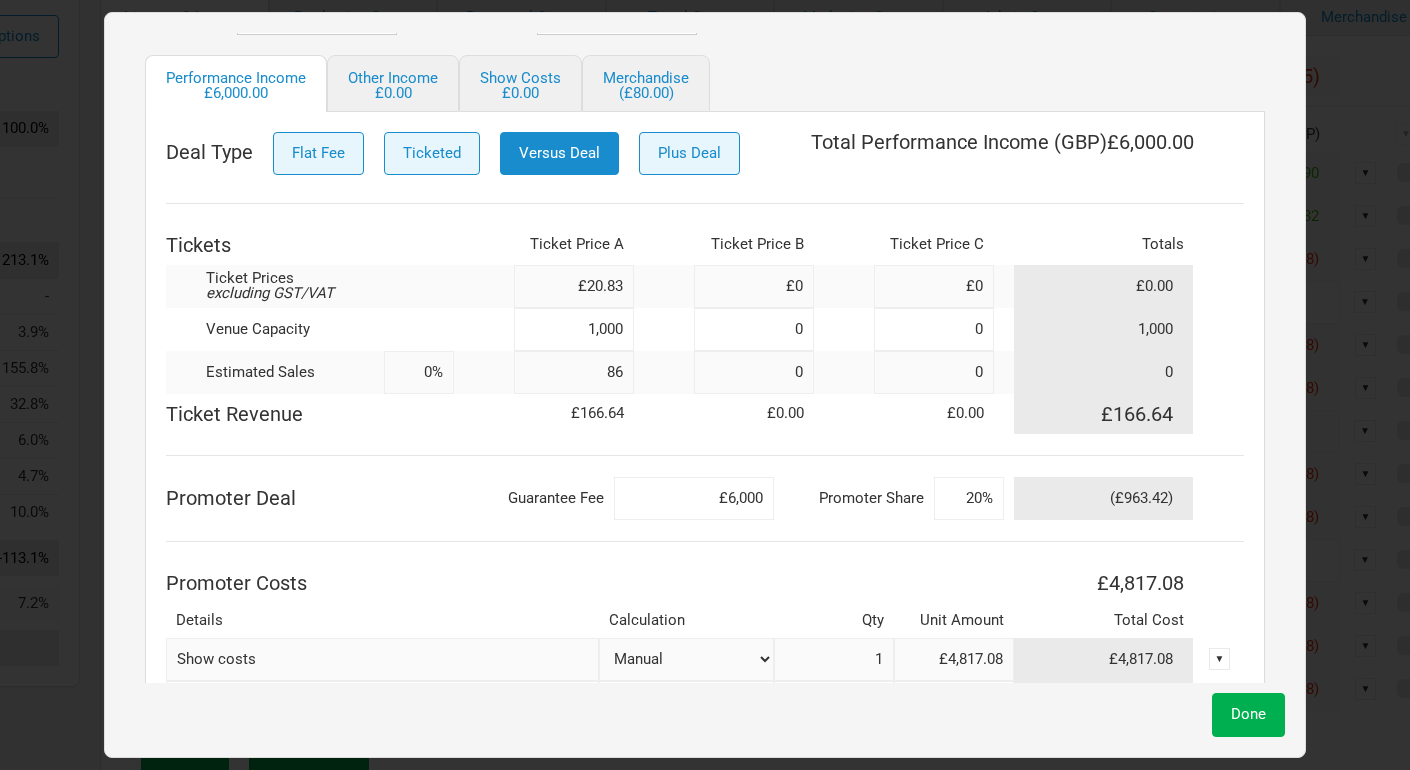 type on "860" 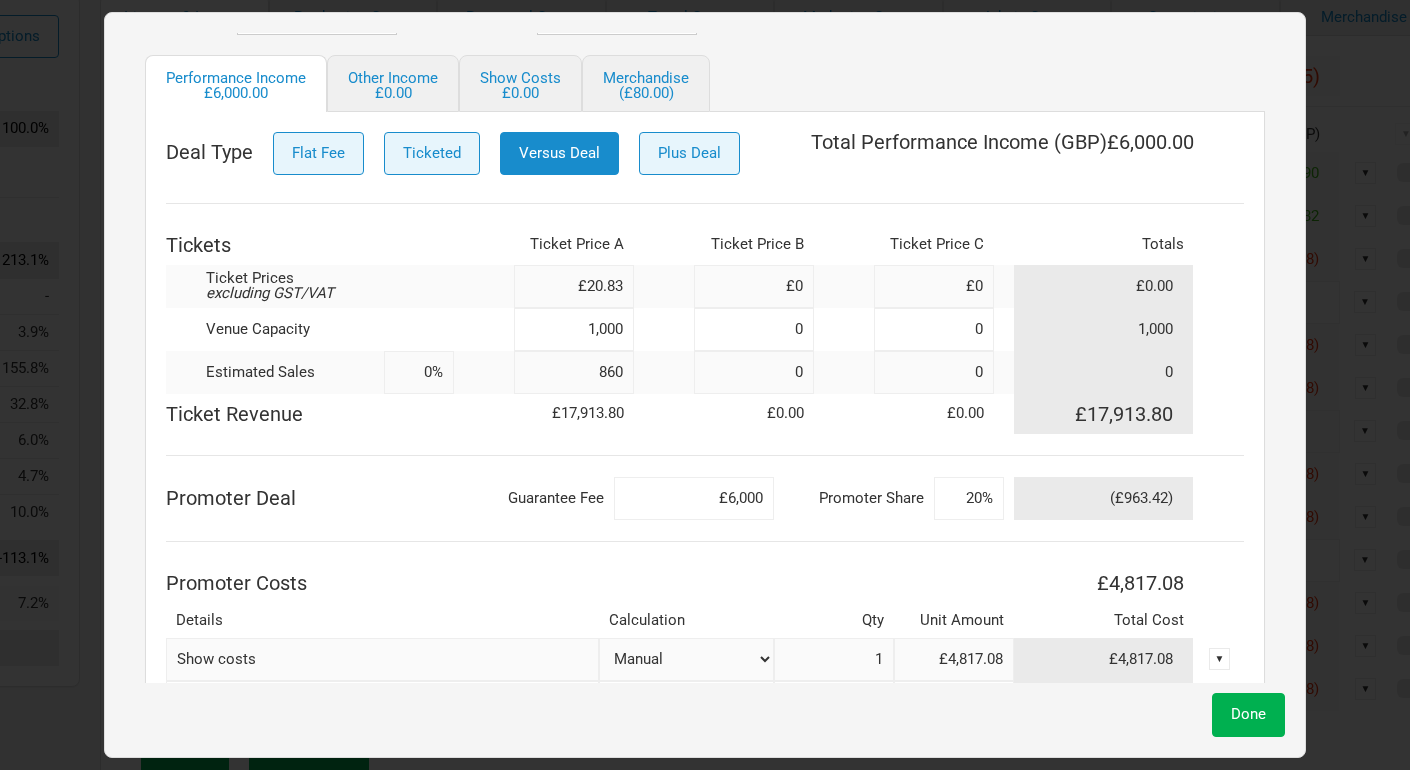 type on "86%" 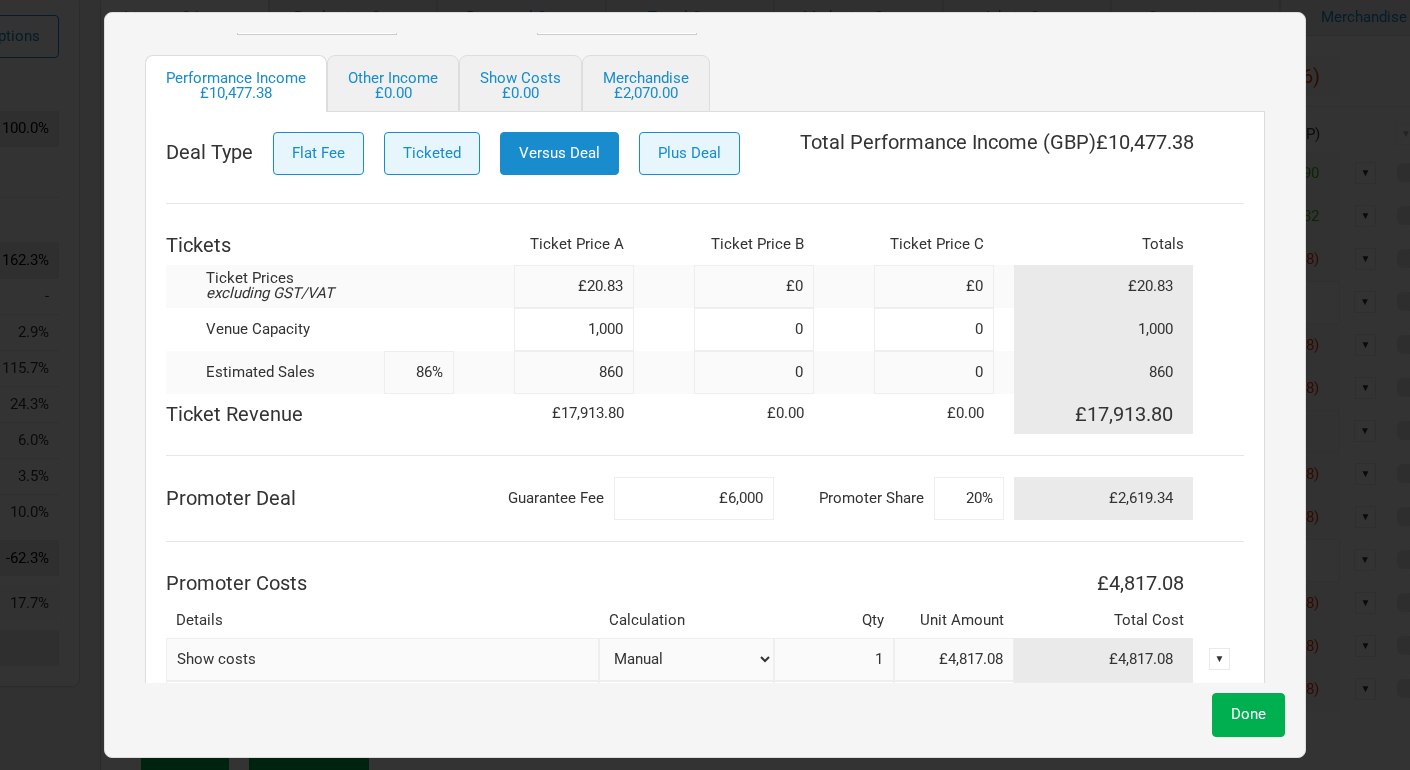 type on "860" 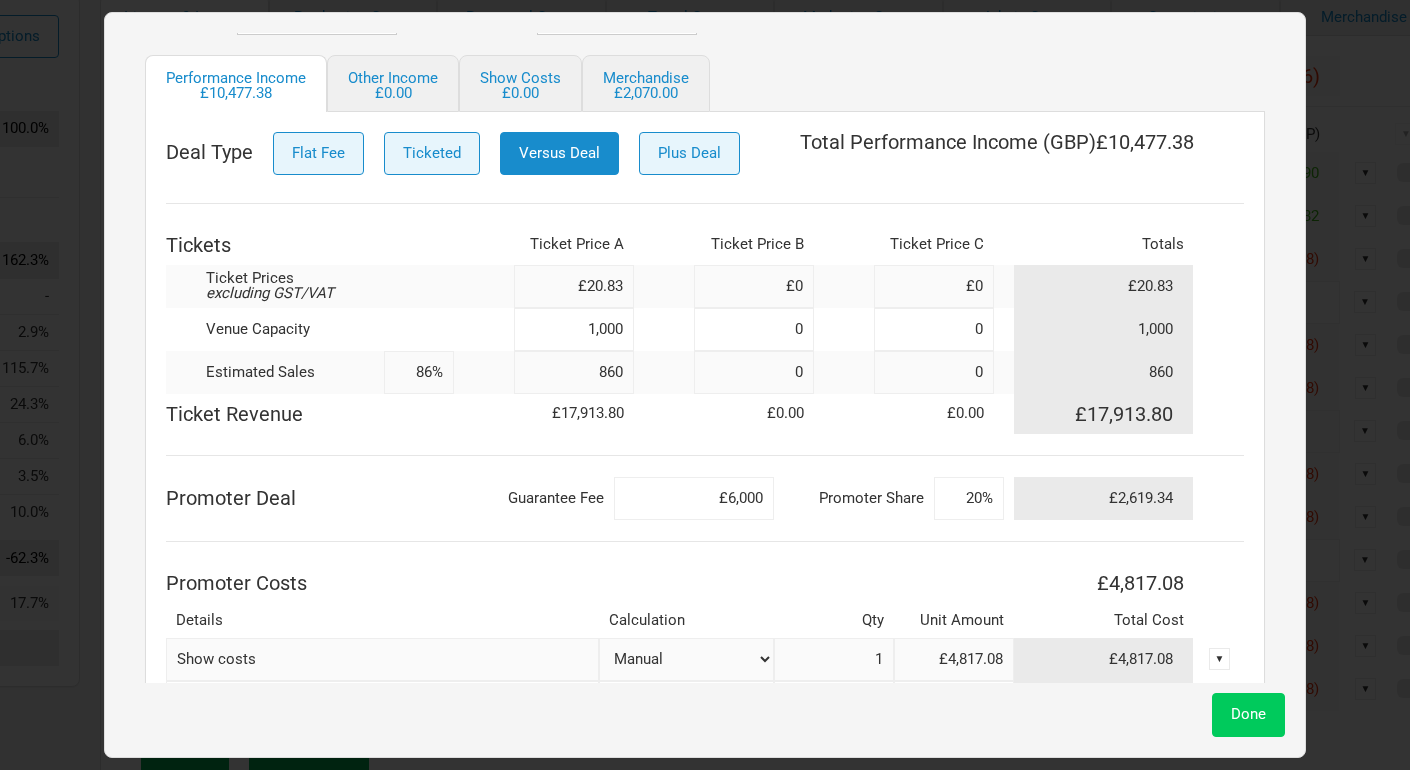 click on "Done" at bounding box center (1248, 714) 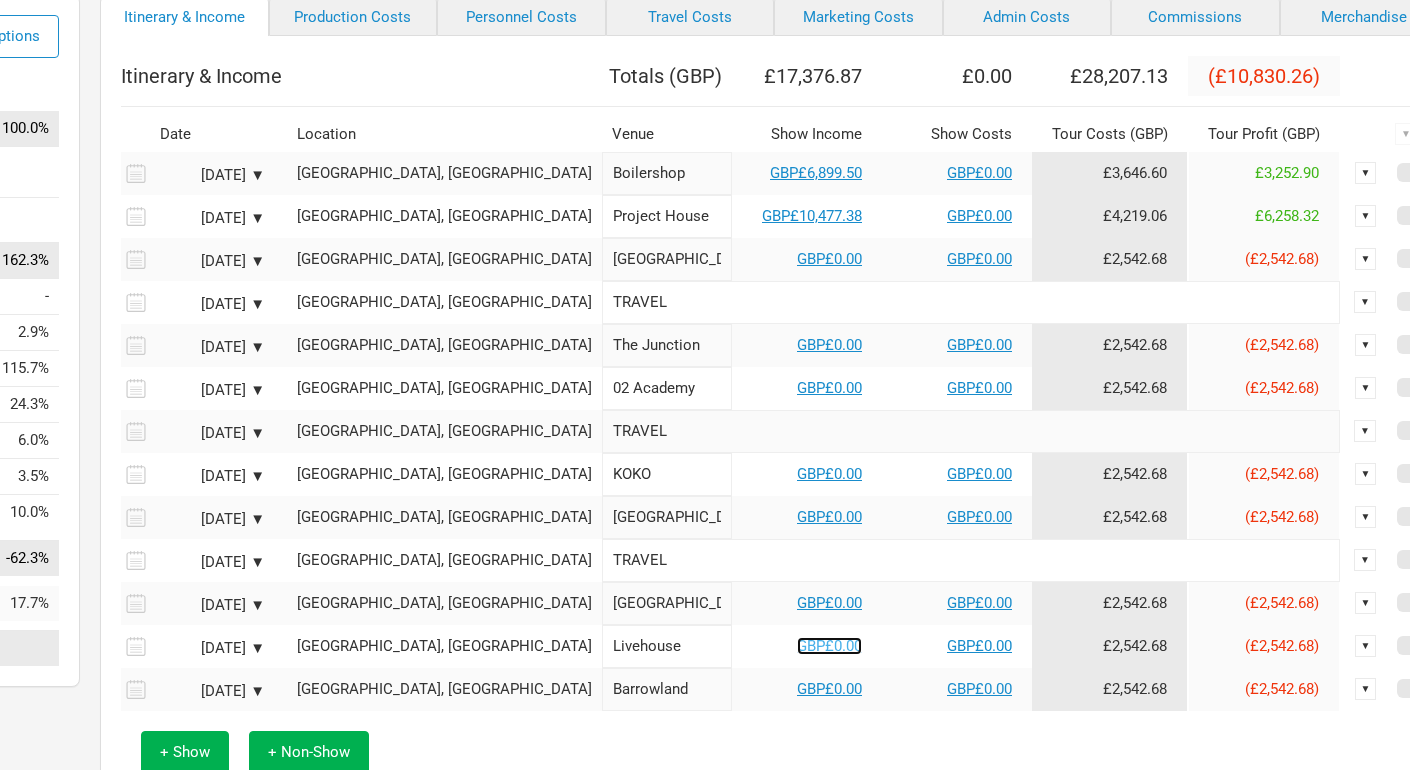 click on "GBP£0.00" at bounding box center (829, 646) 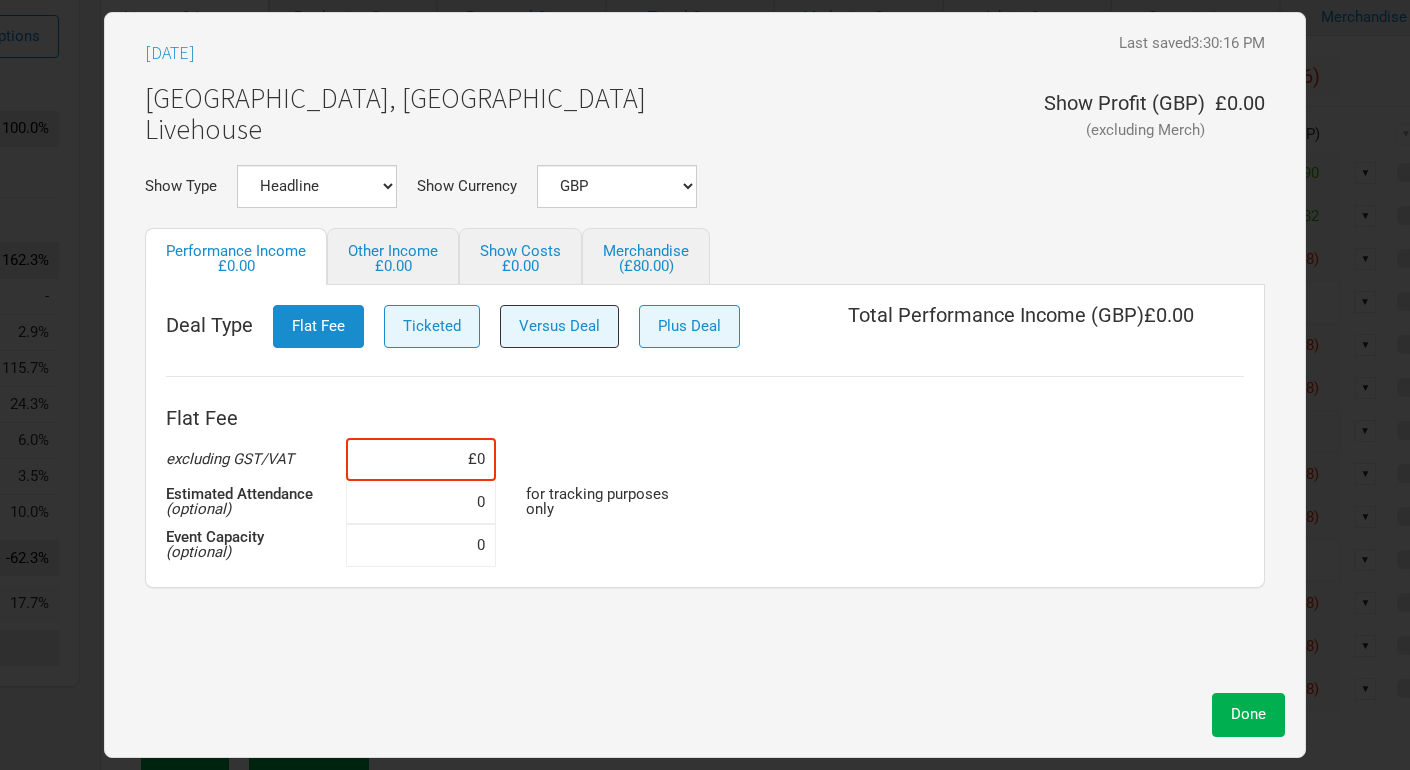 click on "Versus Deal" at bounding box center [559, 326] 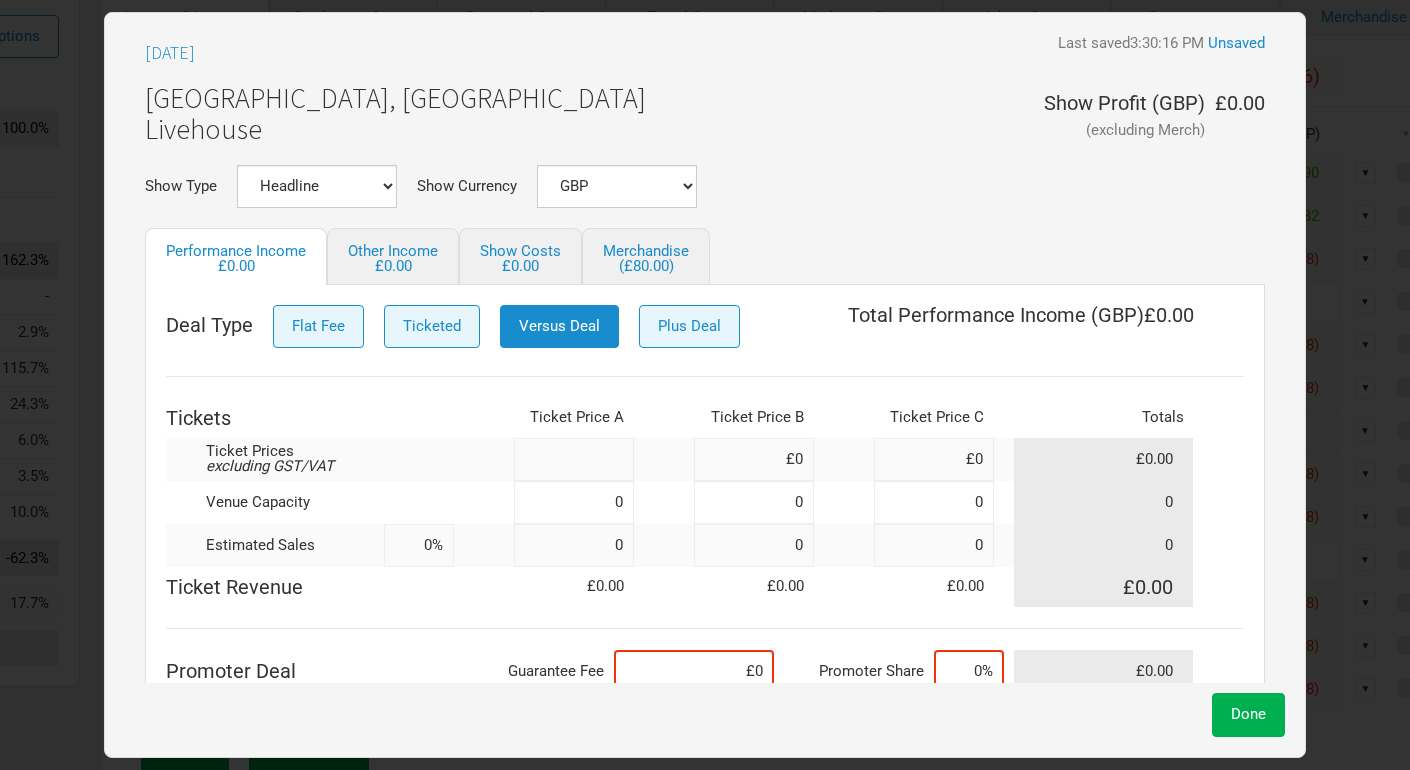 click at bounding box center (574, 459) 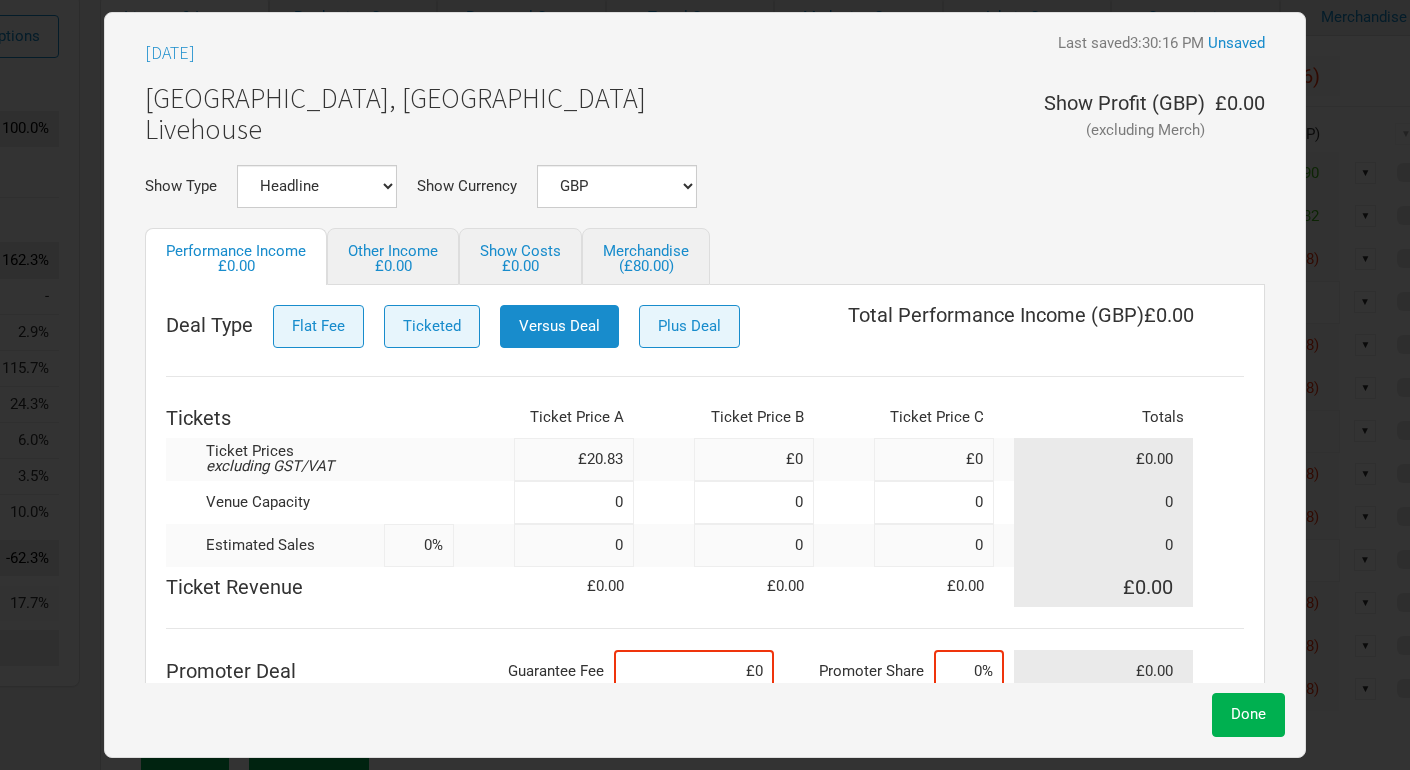 type on "£20.83" 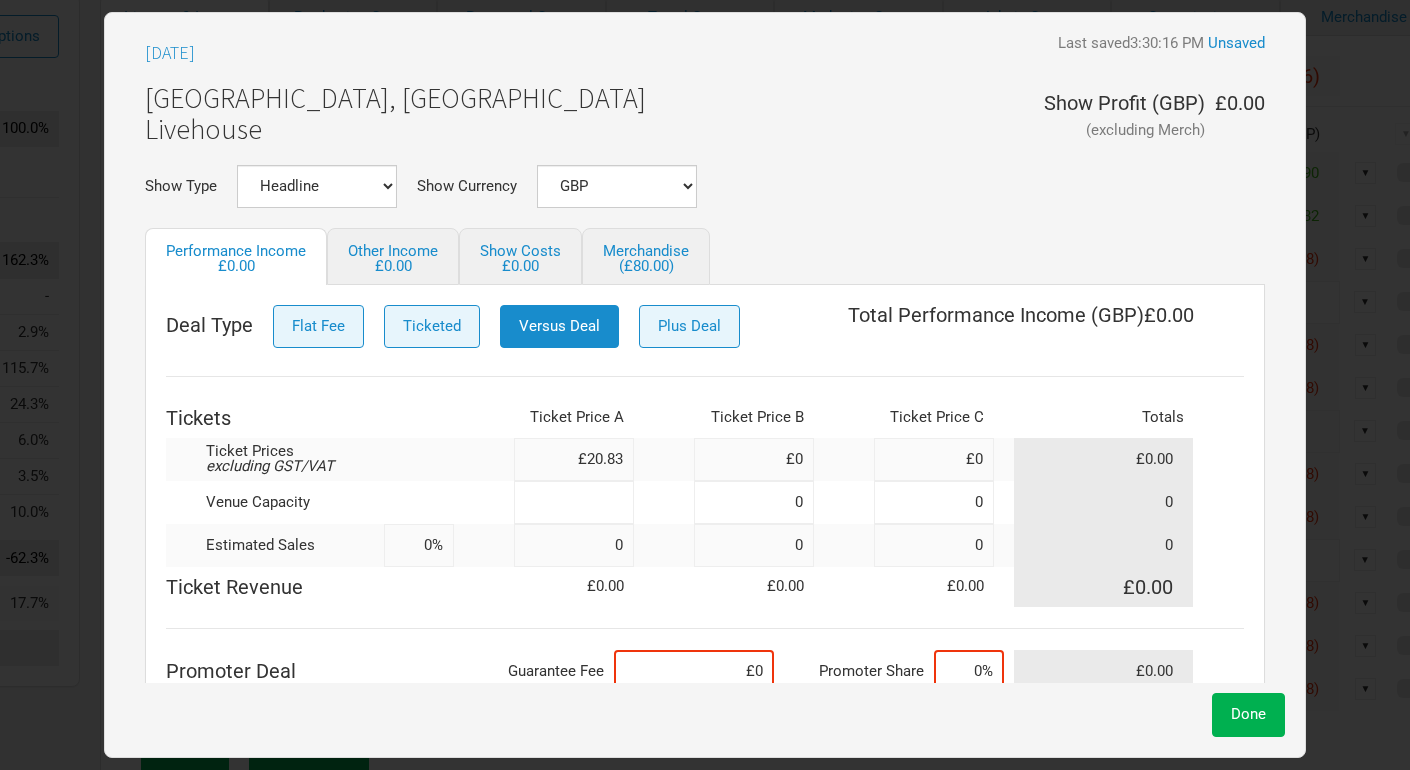 click at bounding box center [574, 502] 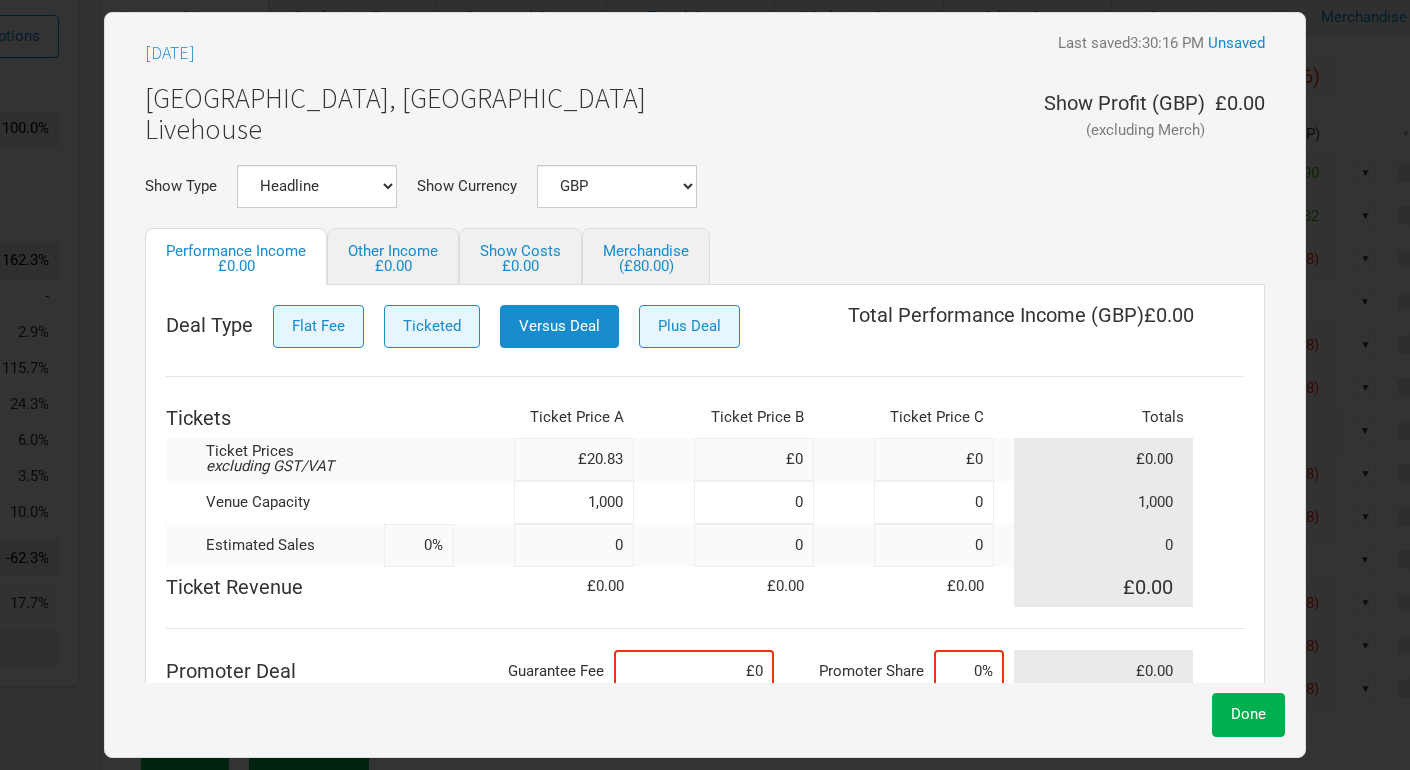 type on "1,000" 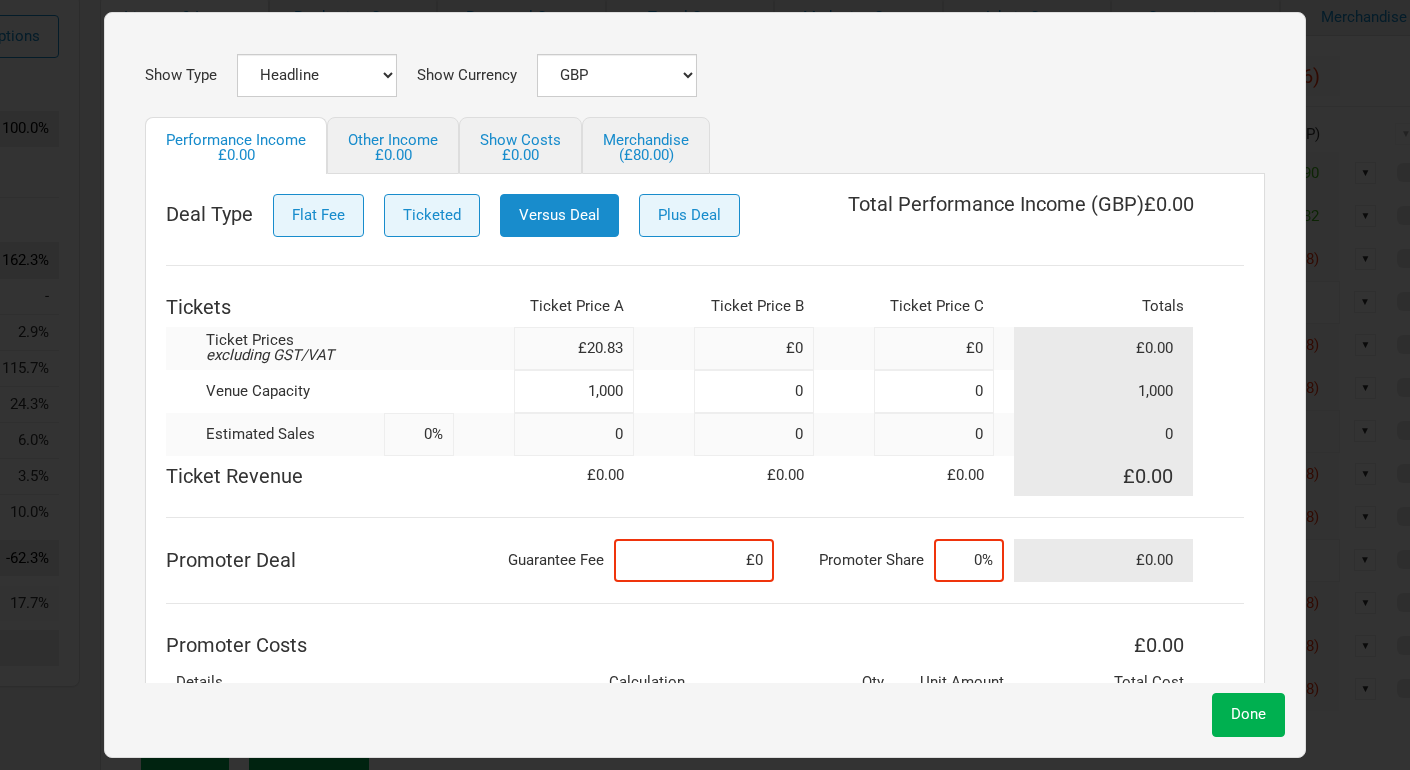 scroll, scrollTop: 114, scrollLeft: 0, axis: vertical 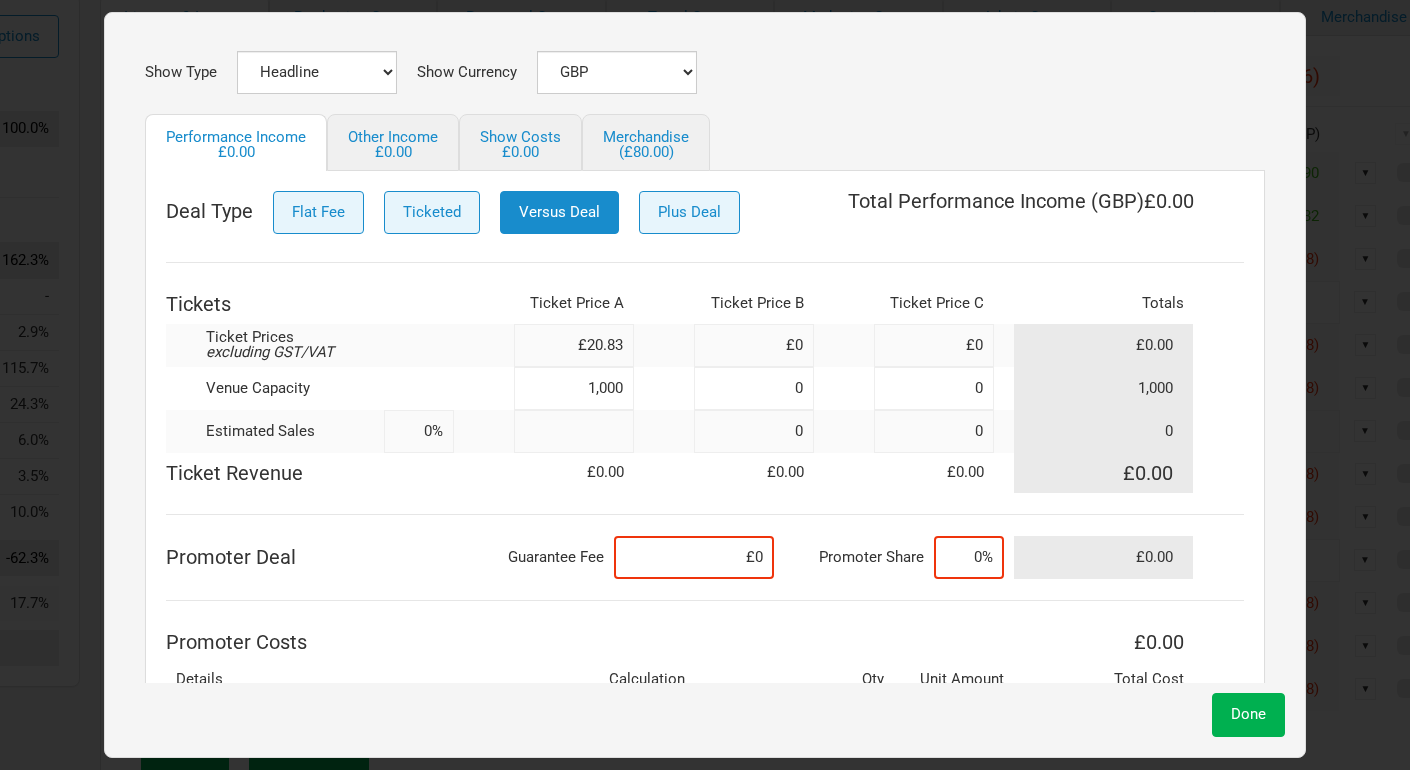 click at bounding box center (574, 431) 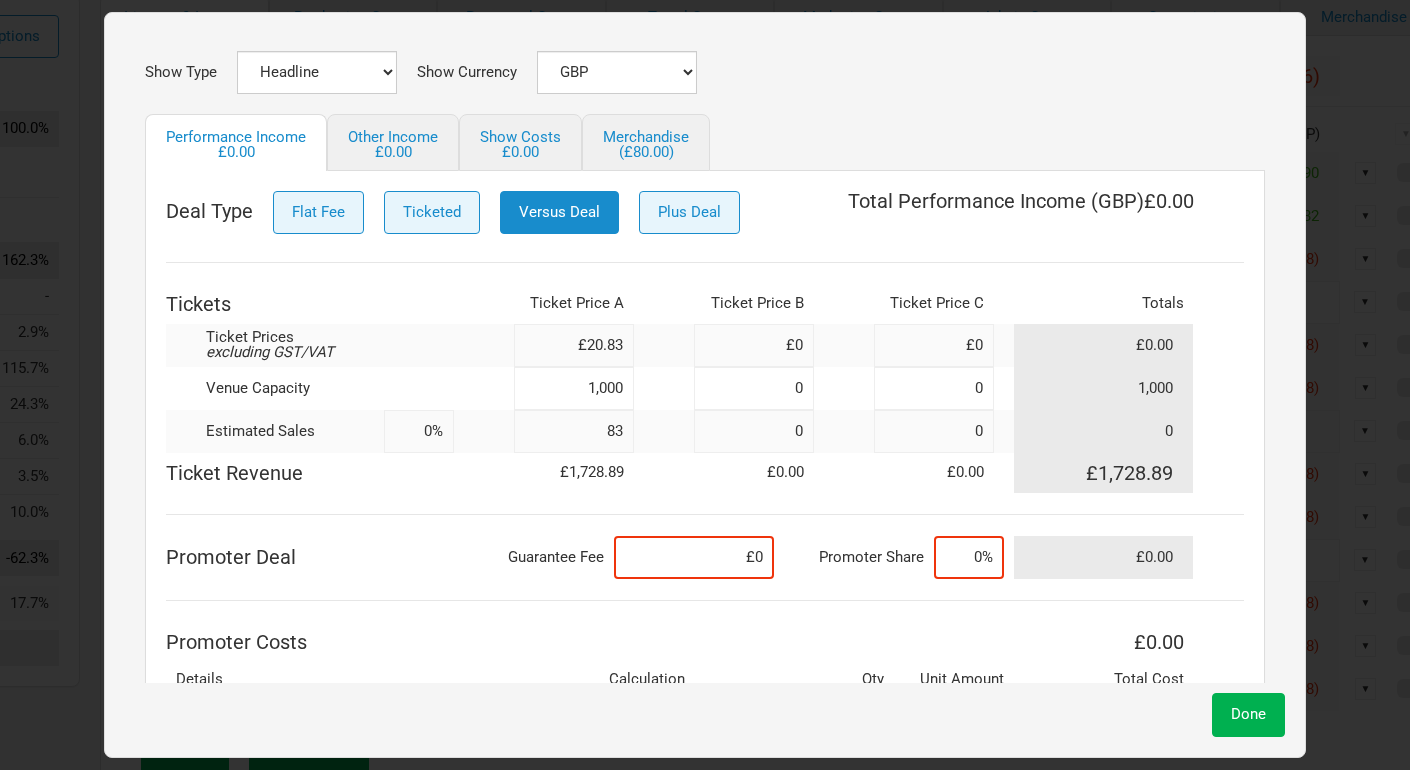 type on "838" 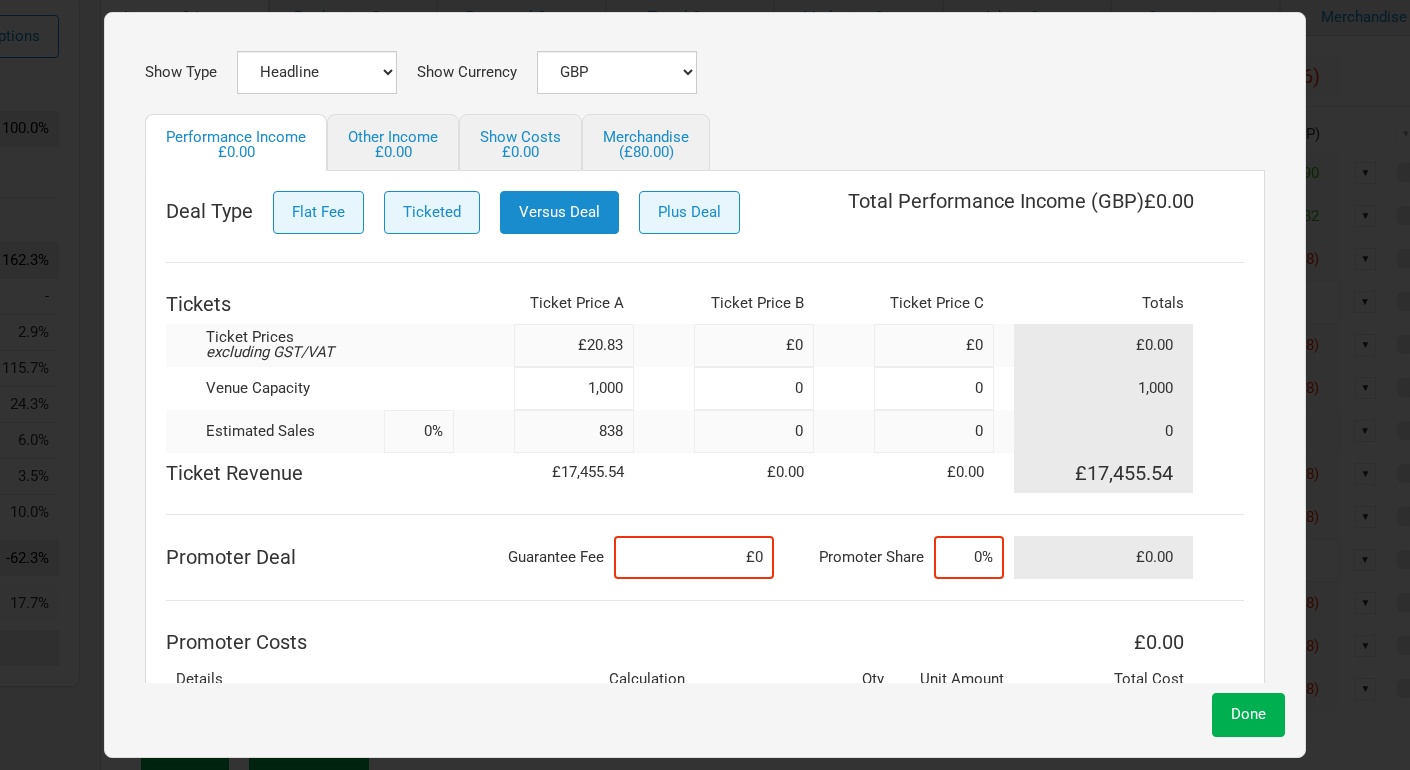 type on "84%" 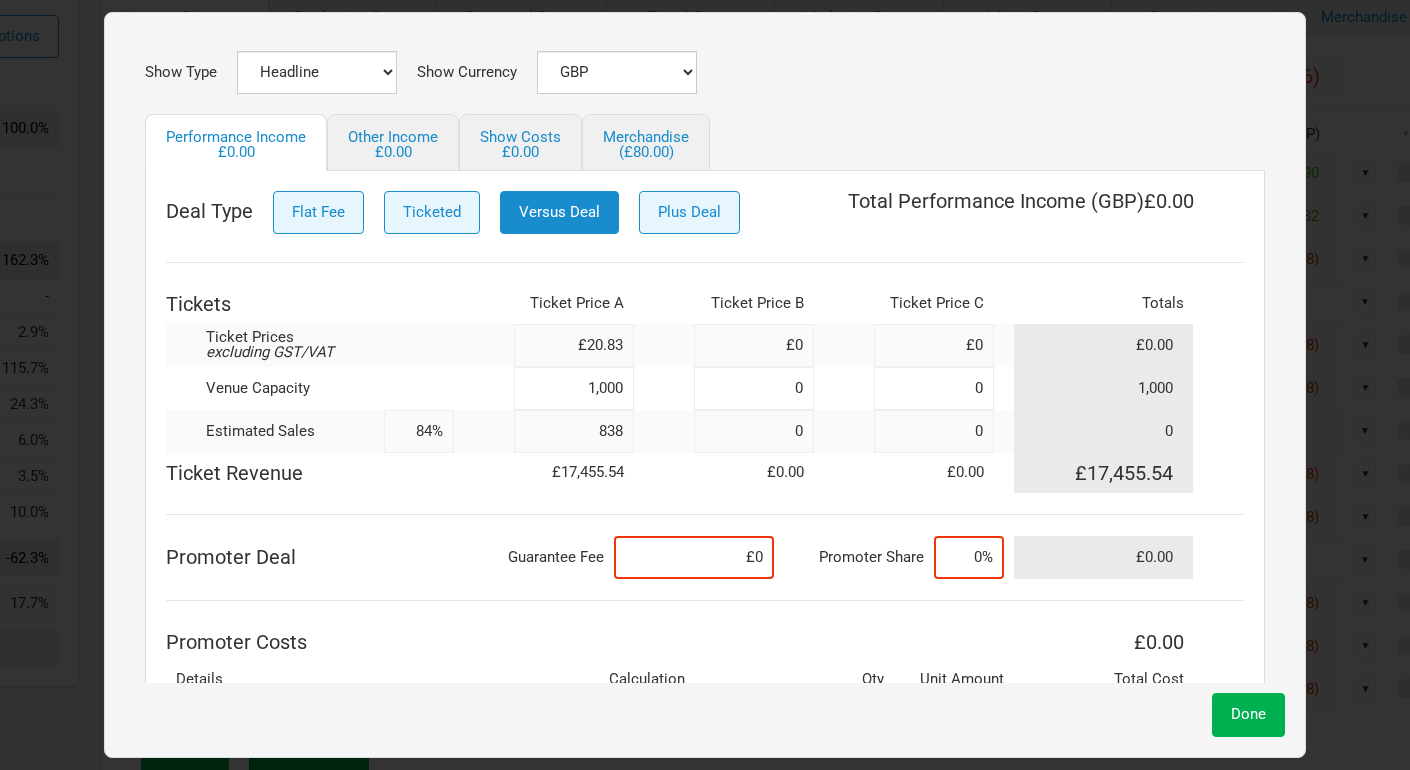 type on "838" 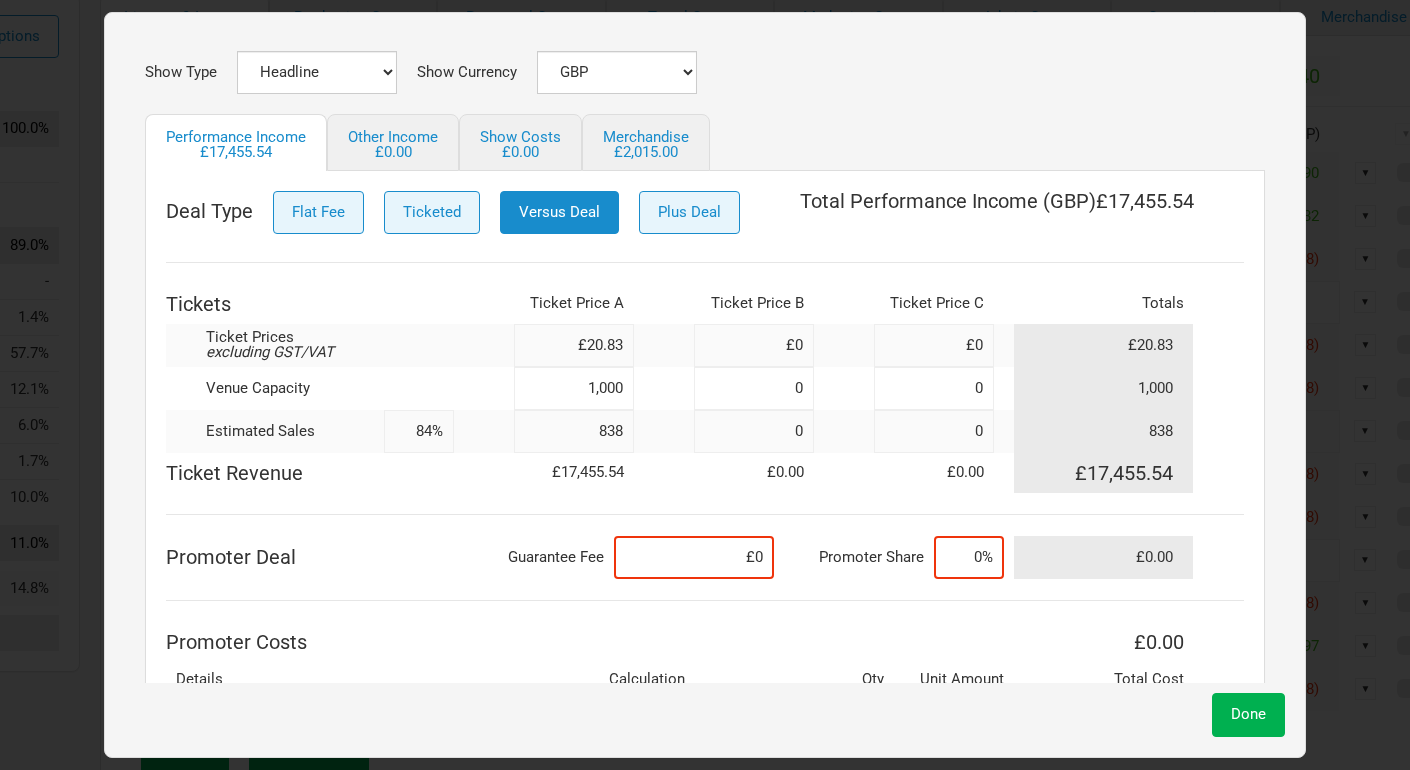 click at bounding box center (484, 473) 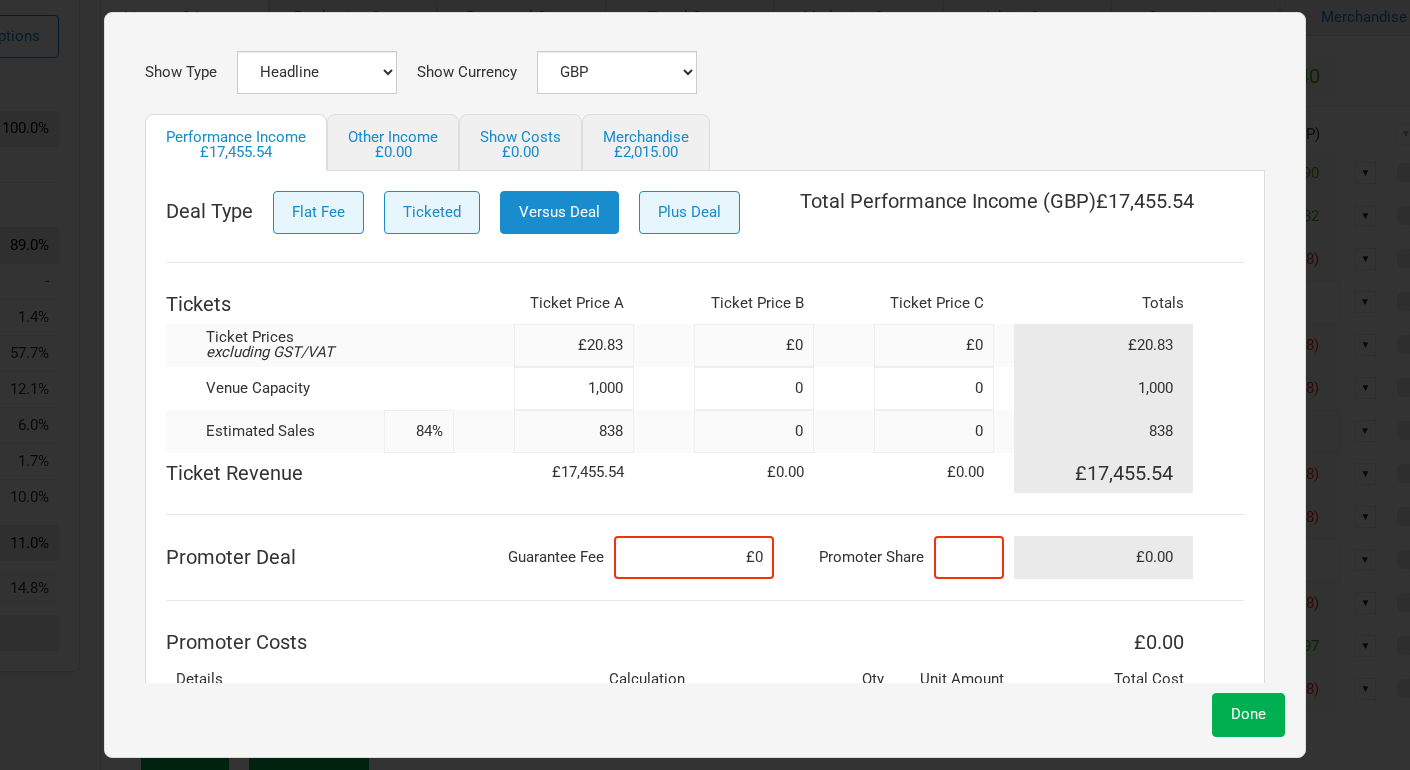 click at bounding box center (969, 557) 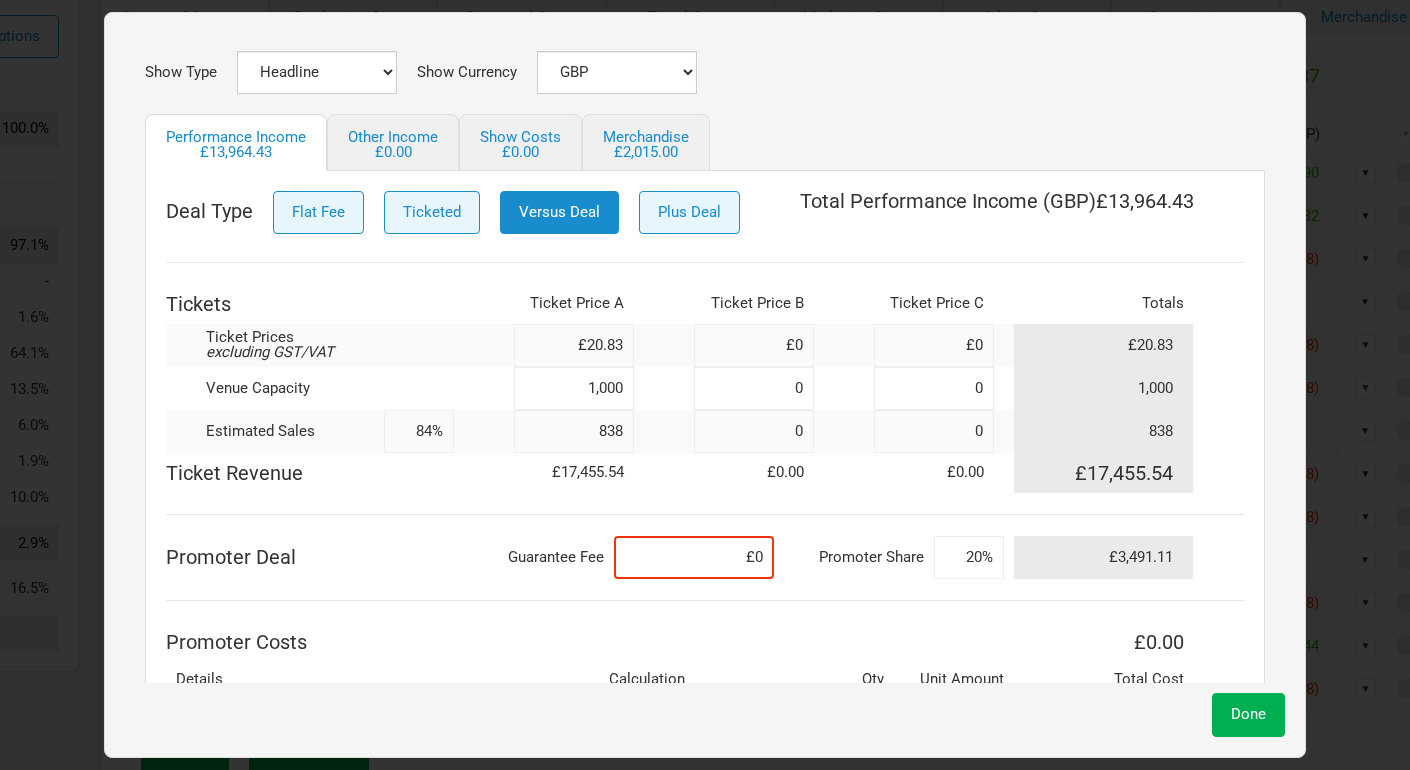 click at bounding box center (664, 473) 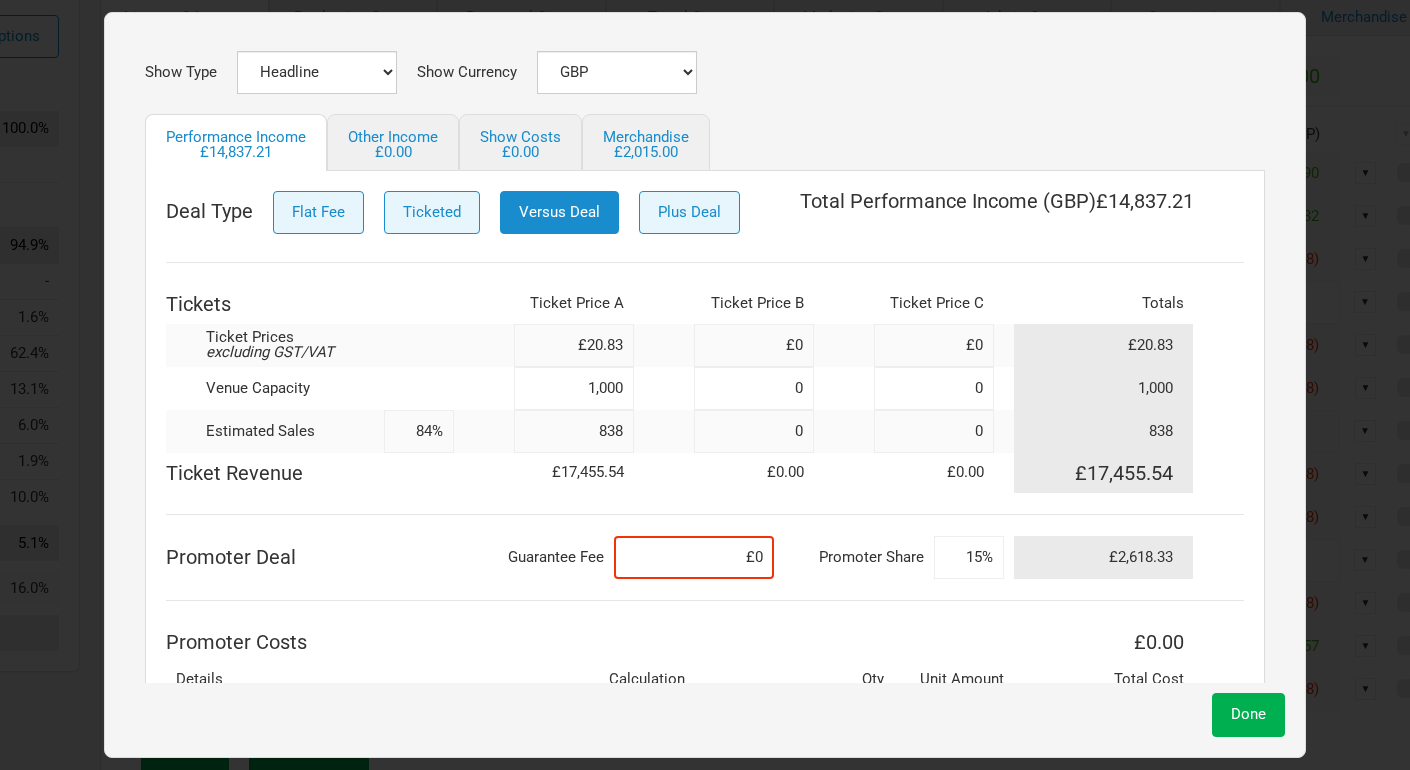 type on "15%" 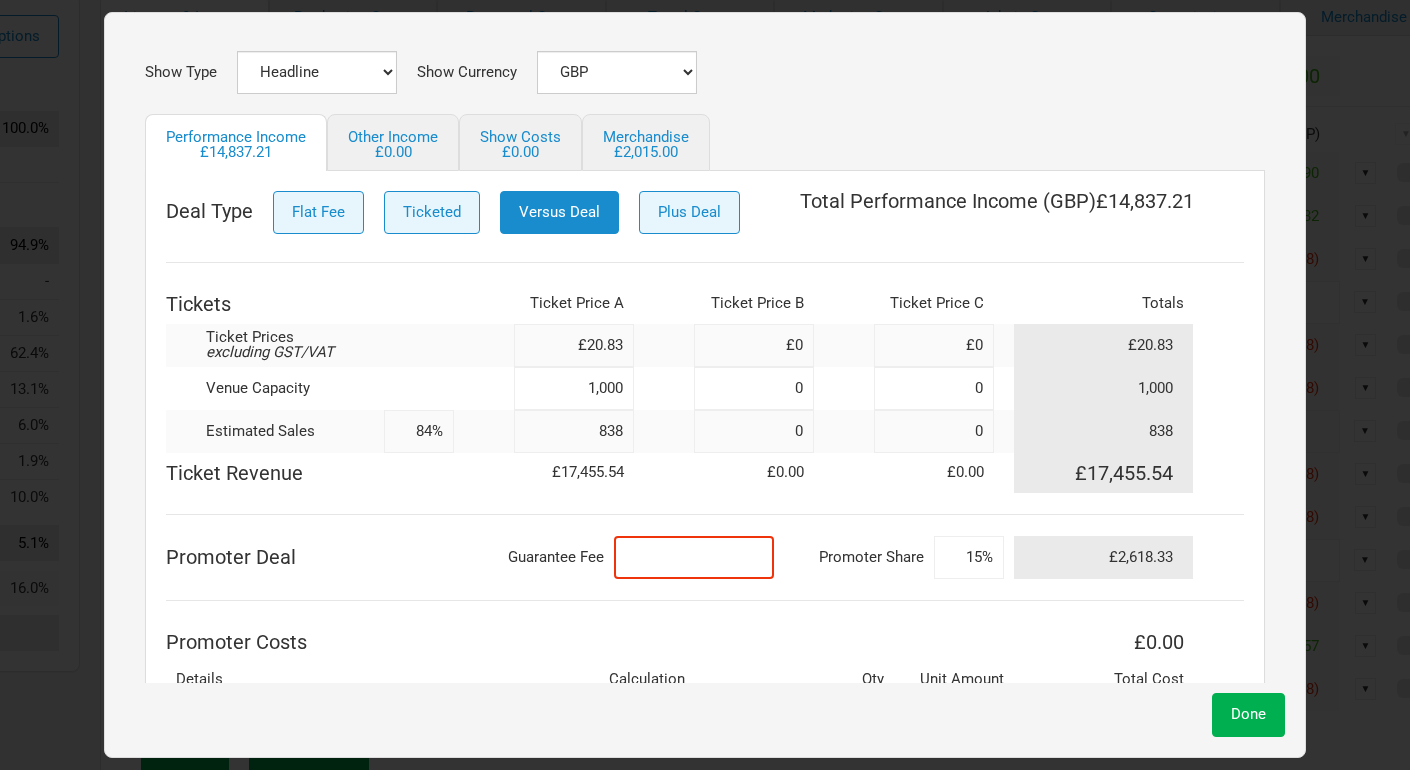 drag, startPoint x: 753, startPoint y: 547, endPoint x: 743, endPoint y: 549, distance: 10.198039 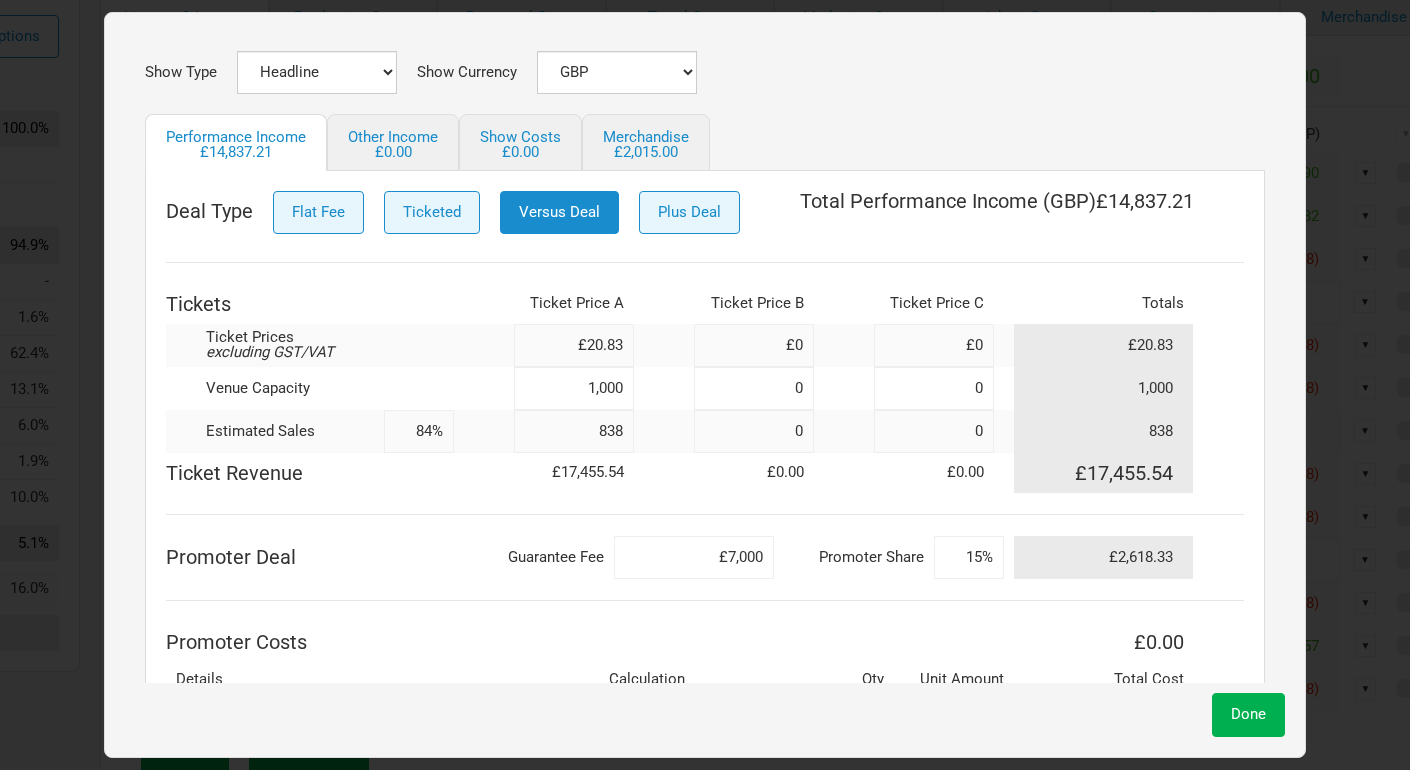 type on "£7,000" 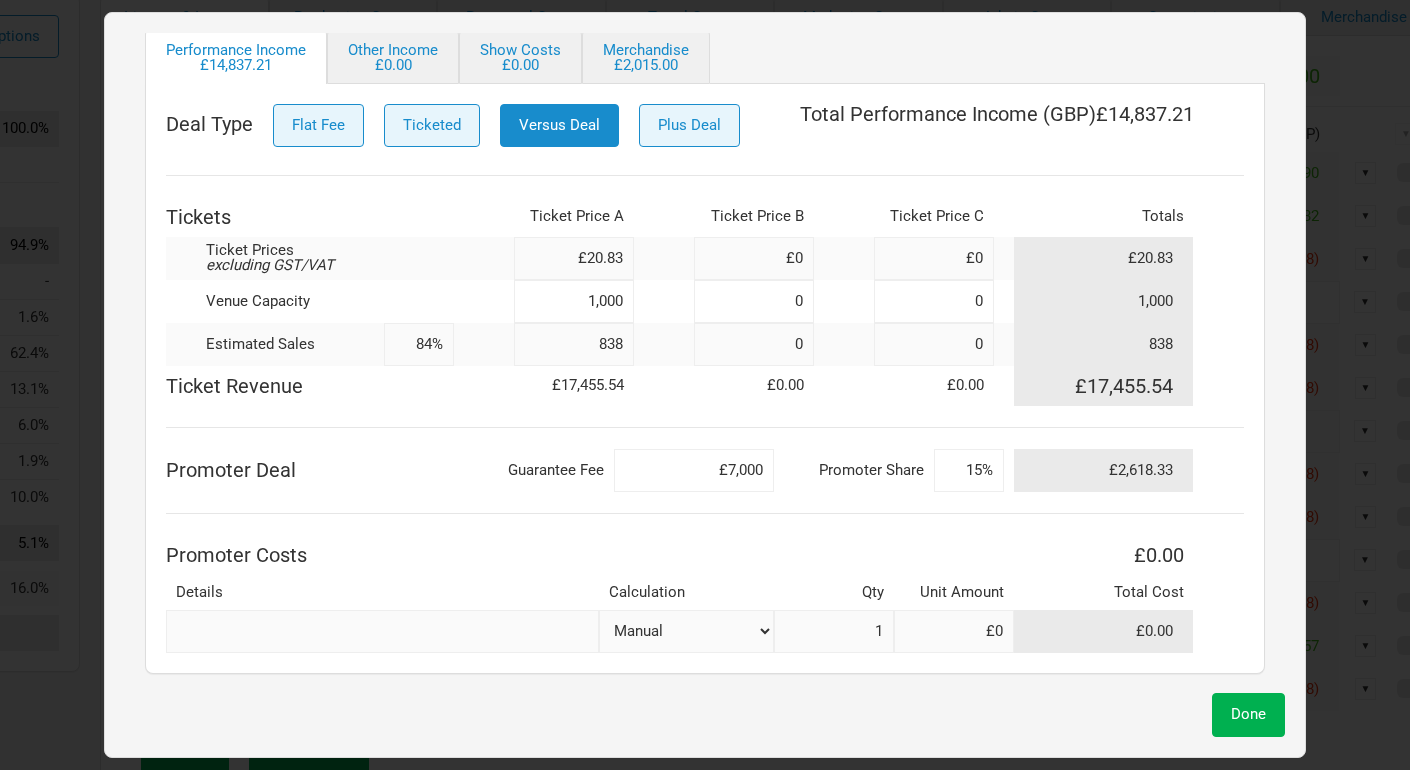 click at bounding box center [382, 631] 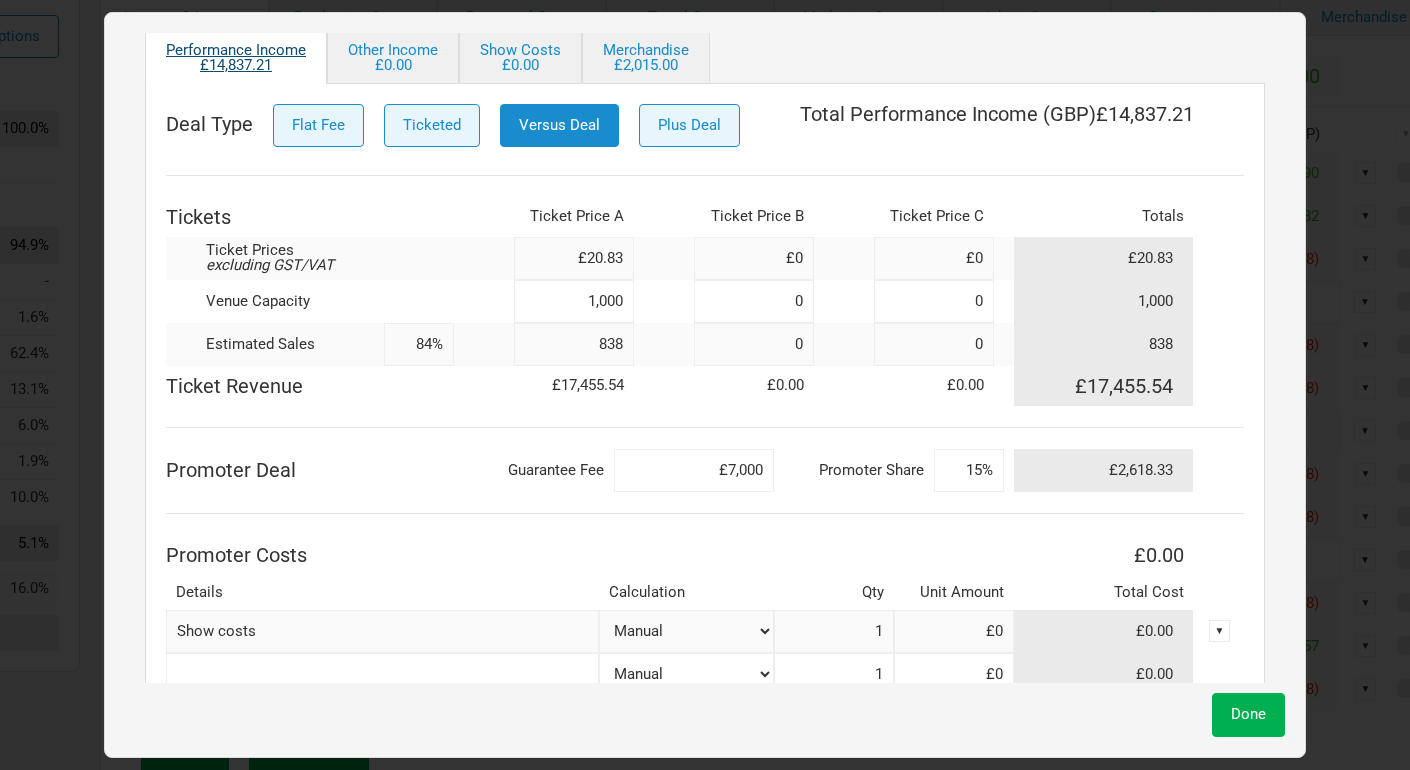 type on "Show costs" 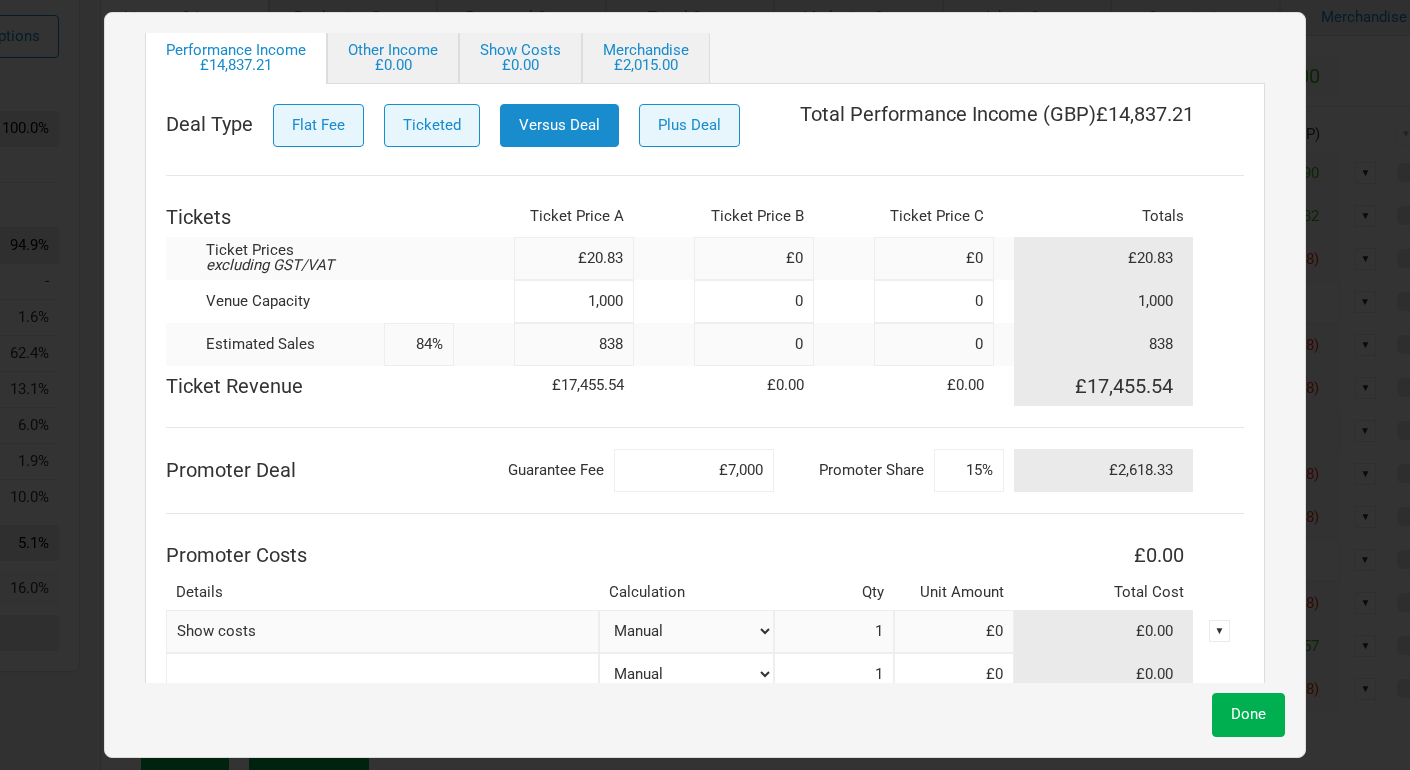 scroll, scrollTop: 244, scrollLeft: 0, axis: vertical 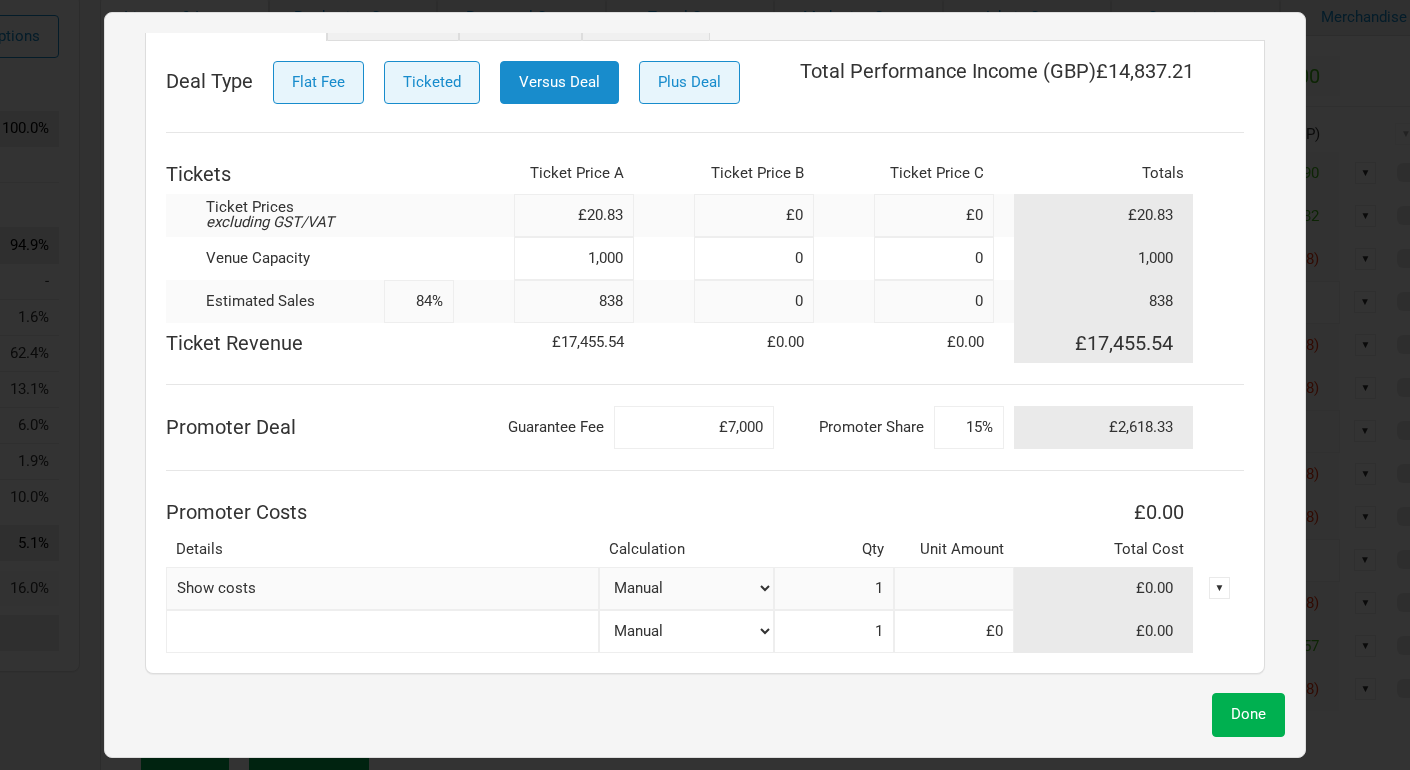 click at bounding box center [954, 588] 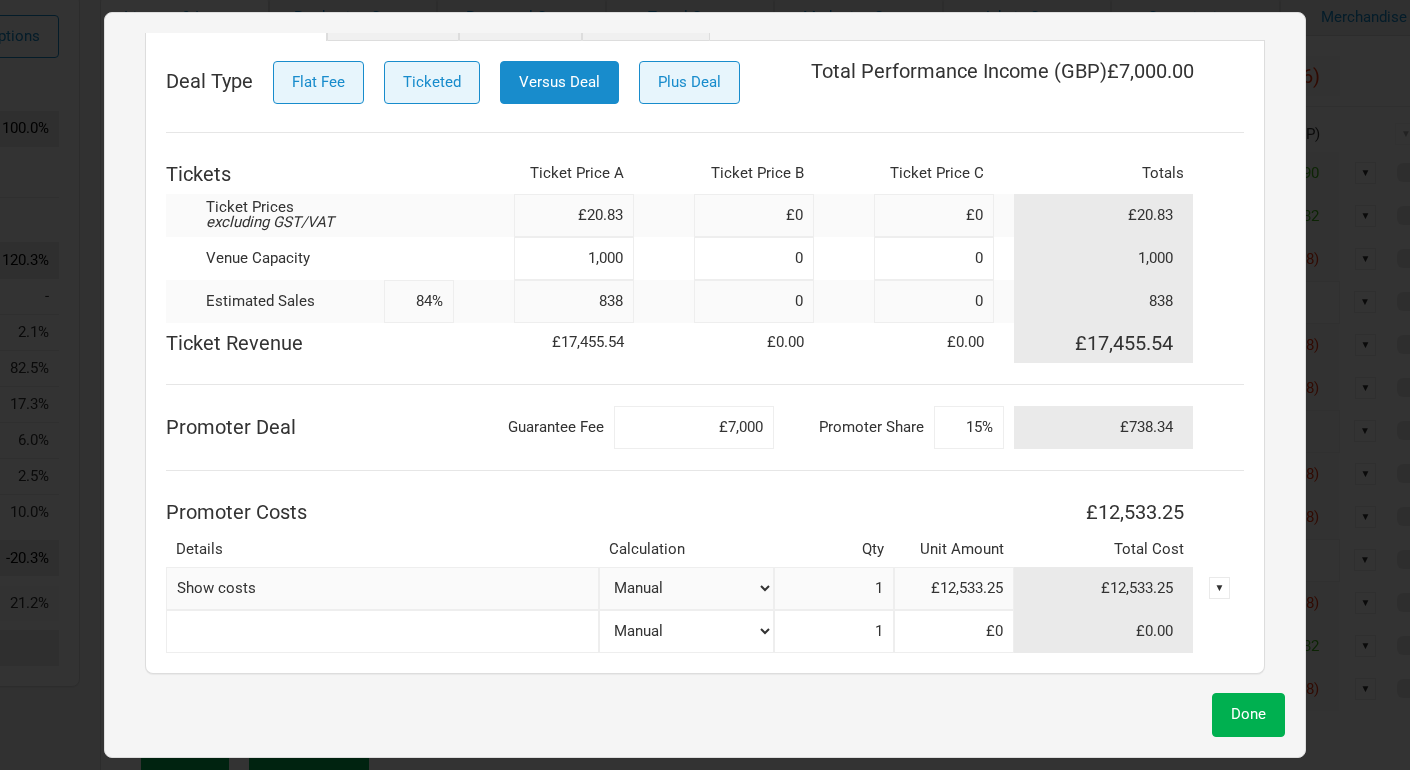 type on "£12,533.25" 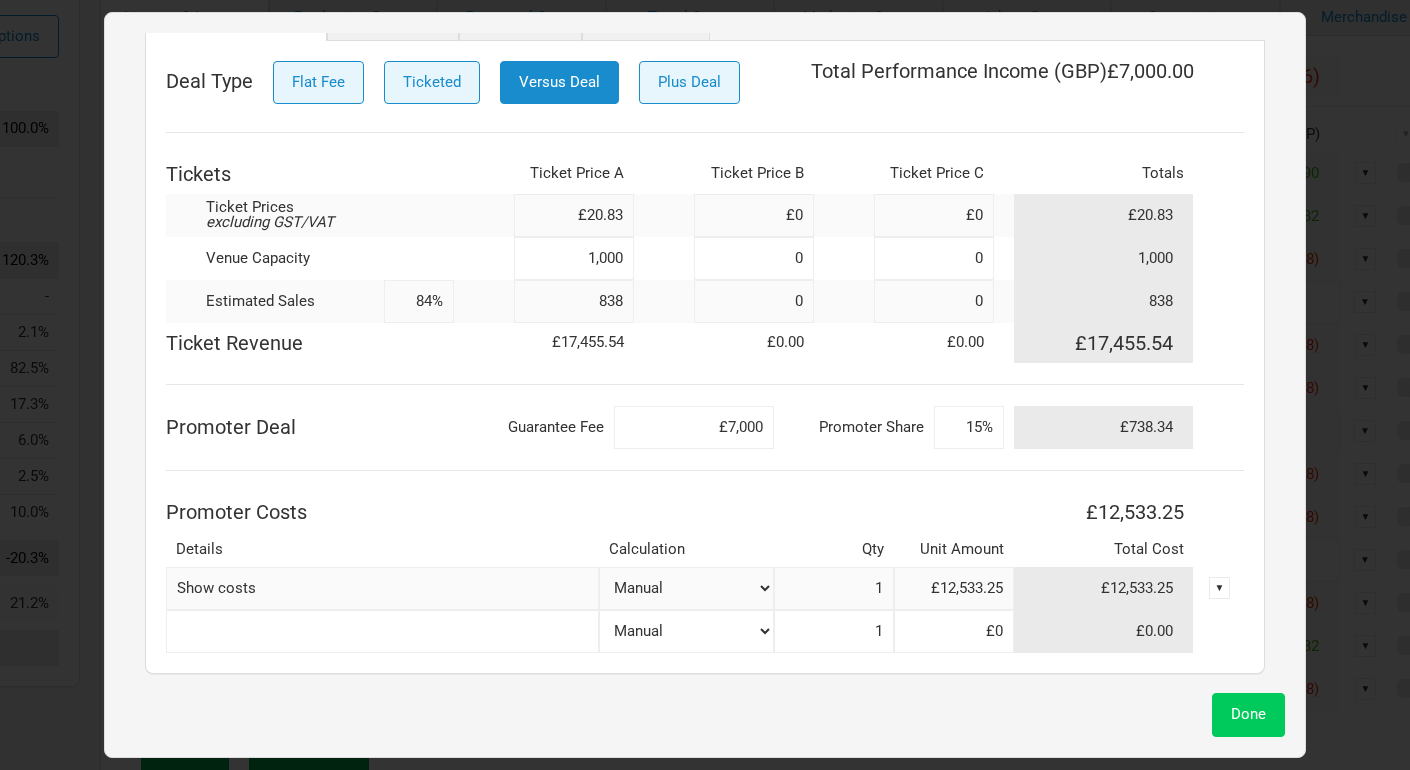 click on "Done" at bounding box center [1248, 714] 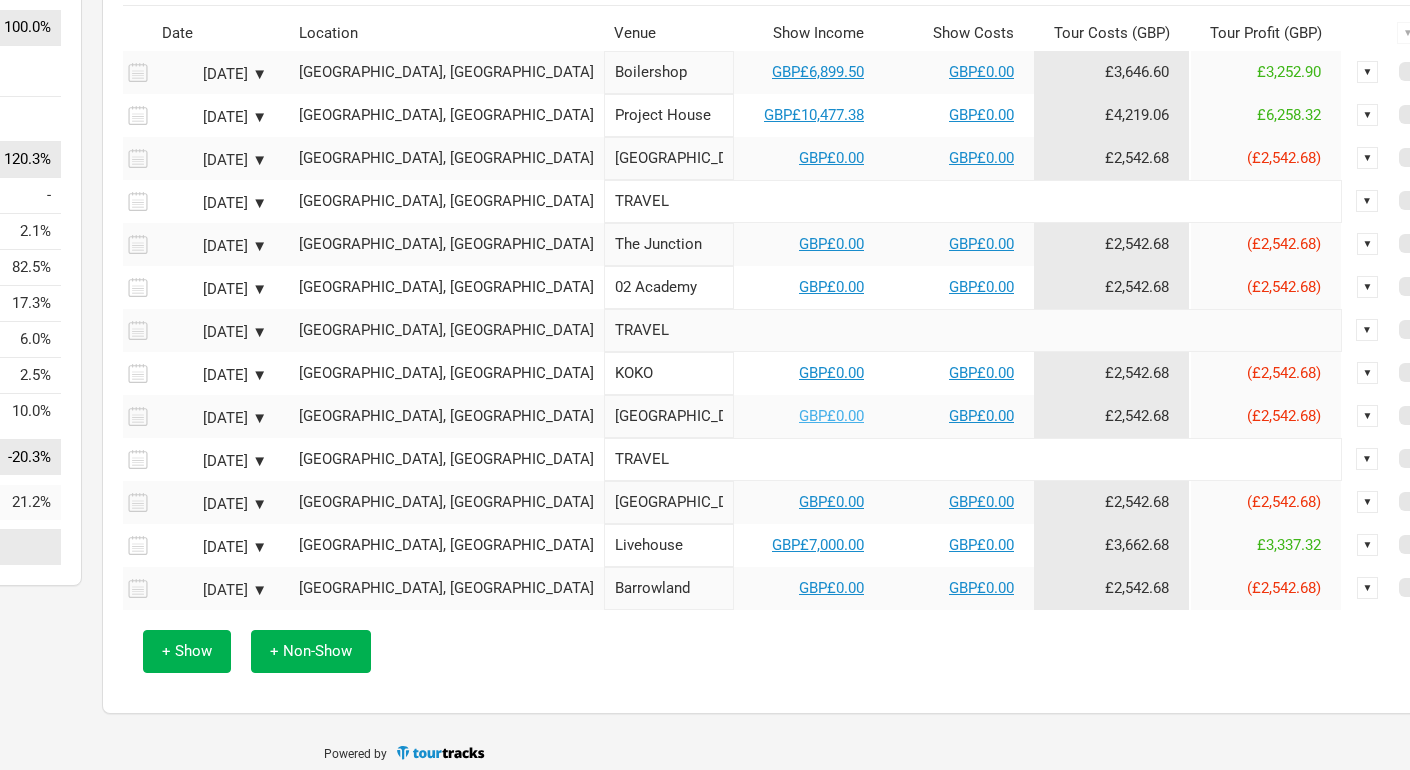 scroll, scrollTop: 273, scrollLeft: 300, axis: both 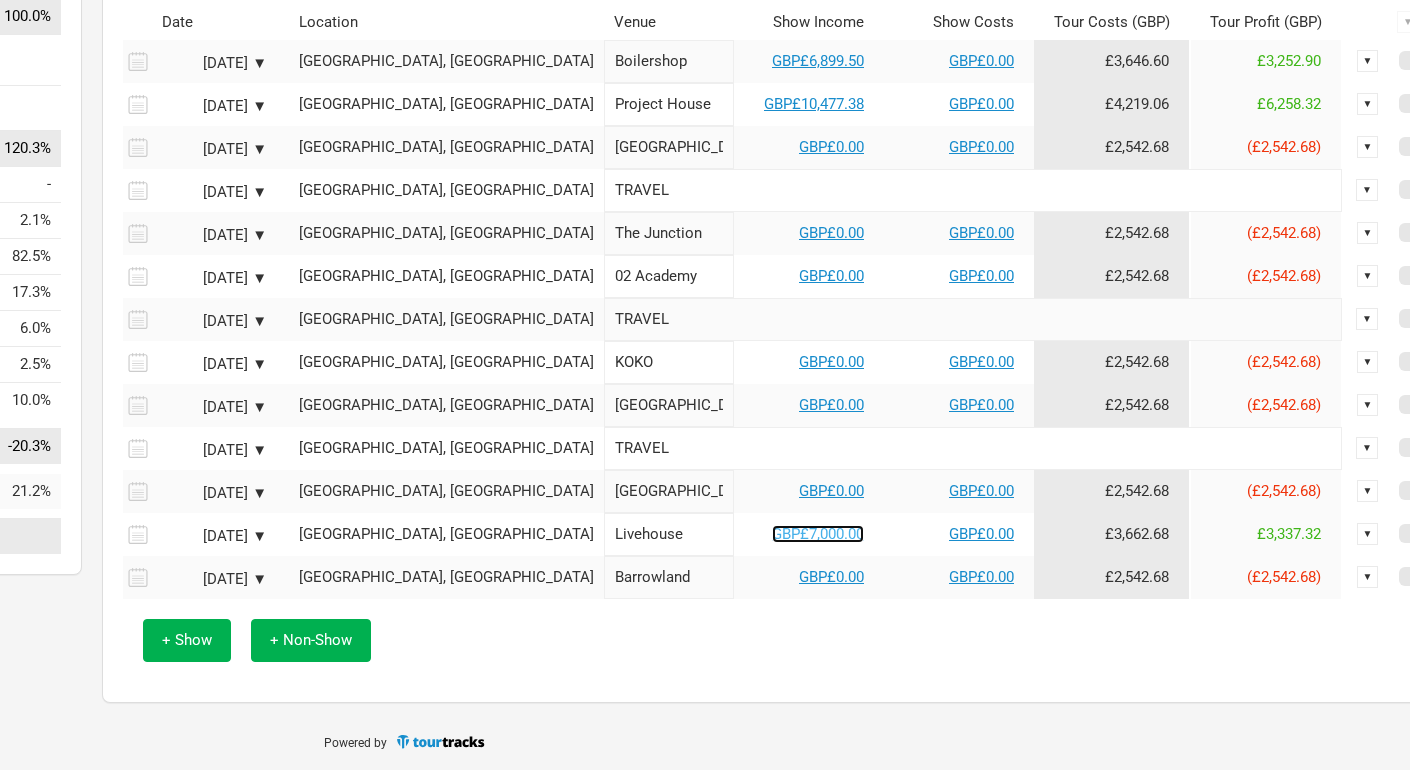 click on "GBP£7,000.00" at bounding box center (818, 534) 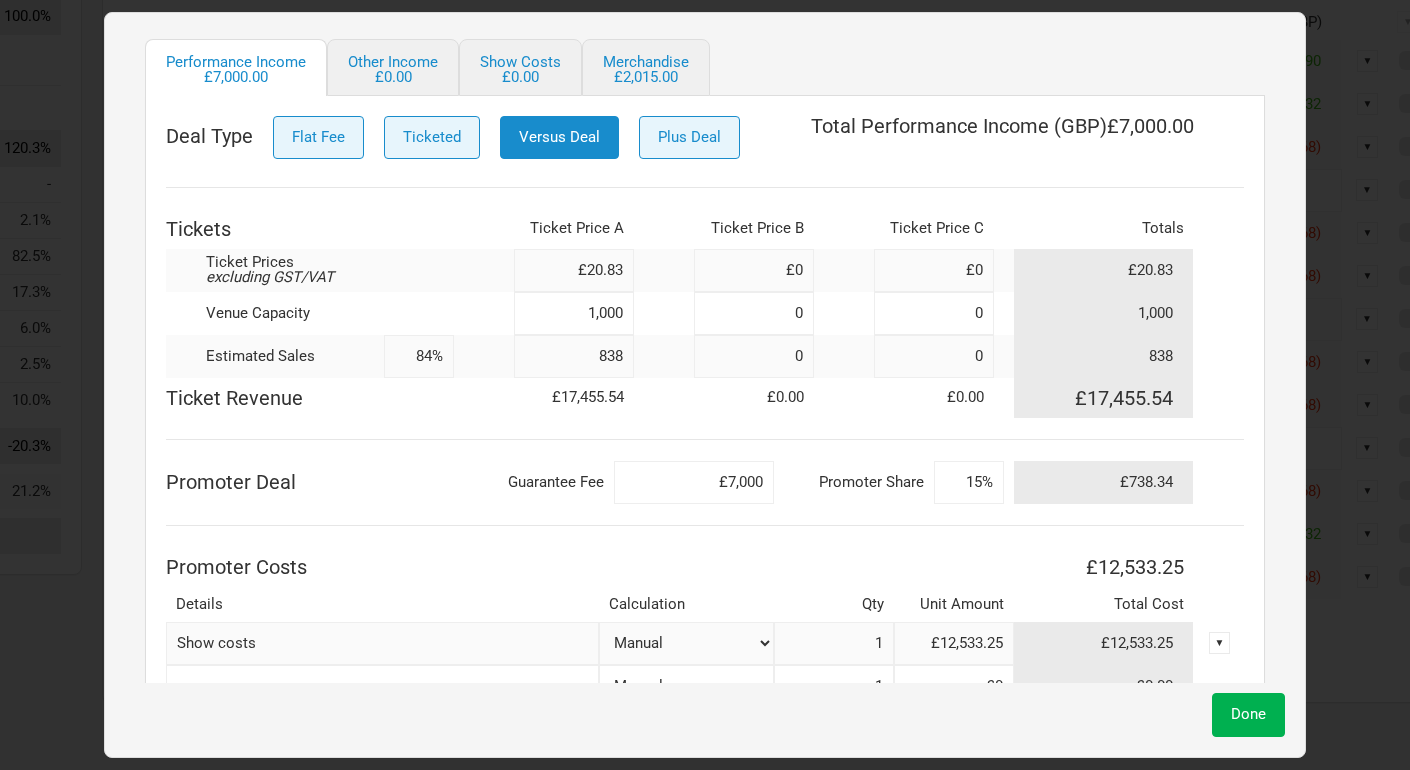 scroll, scrollTop: 244, scrollLeft: 0, axis: vertical 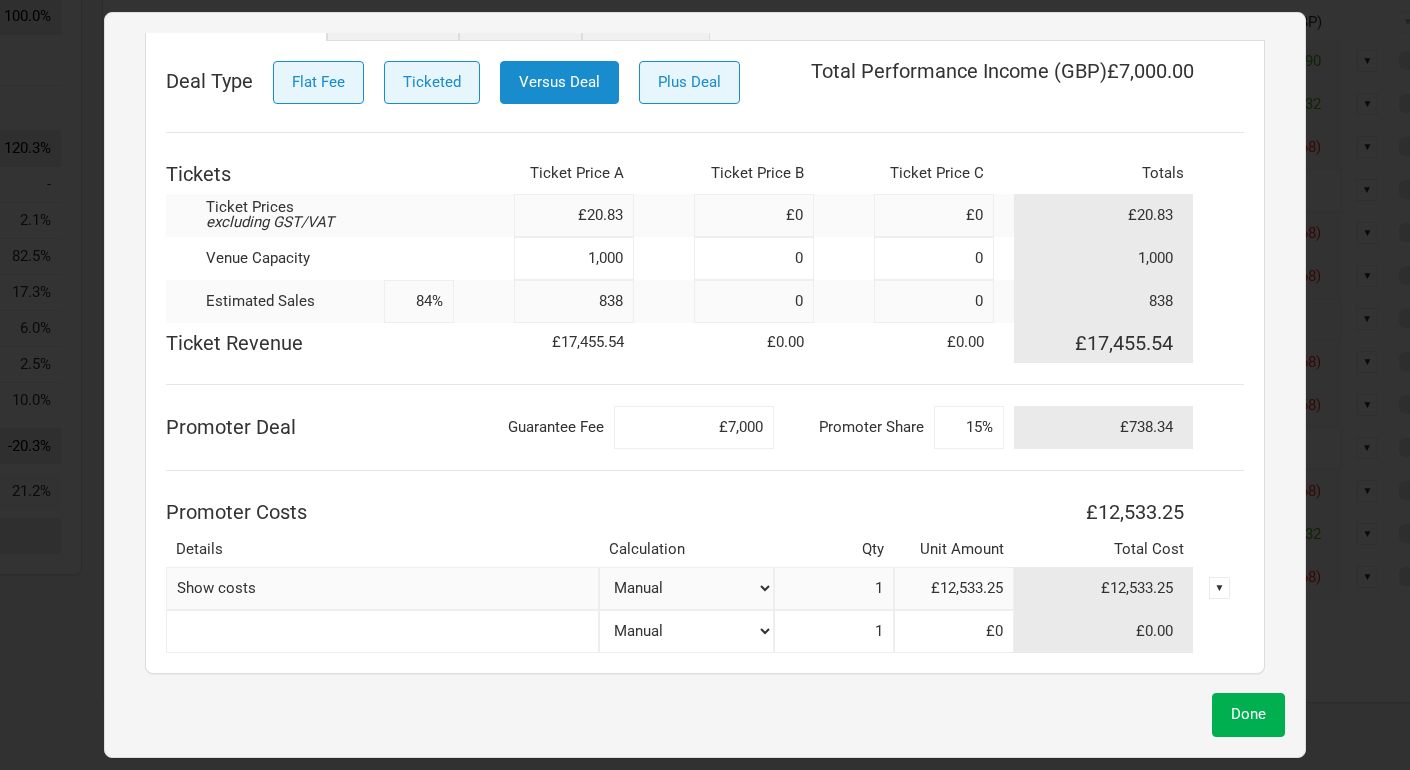 drag, startPoint x: 1238, startPoint y: 720, endPoint x: 868, endPoint y: 464, distance: 449.9289 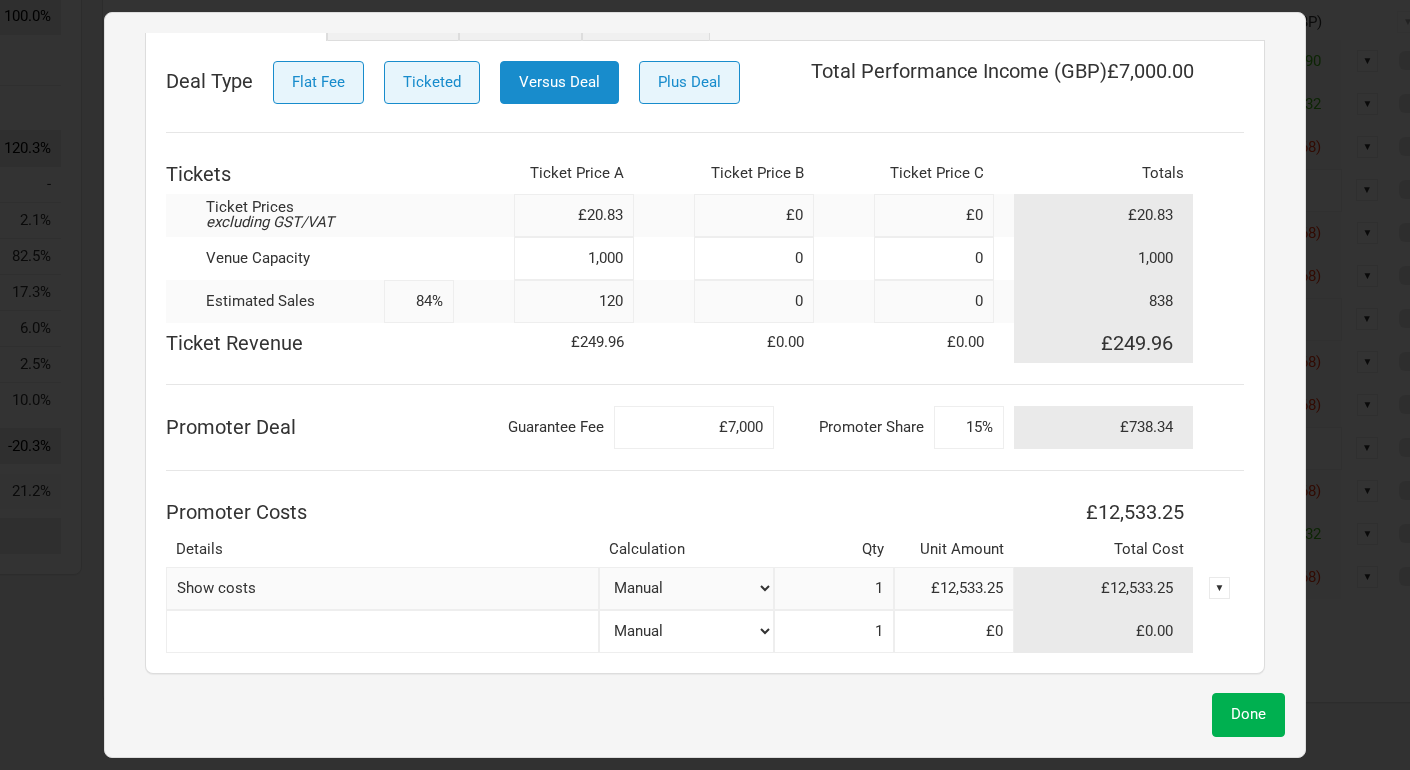 type on "1,200" 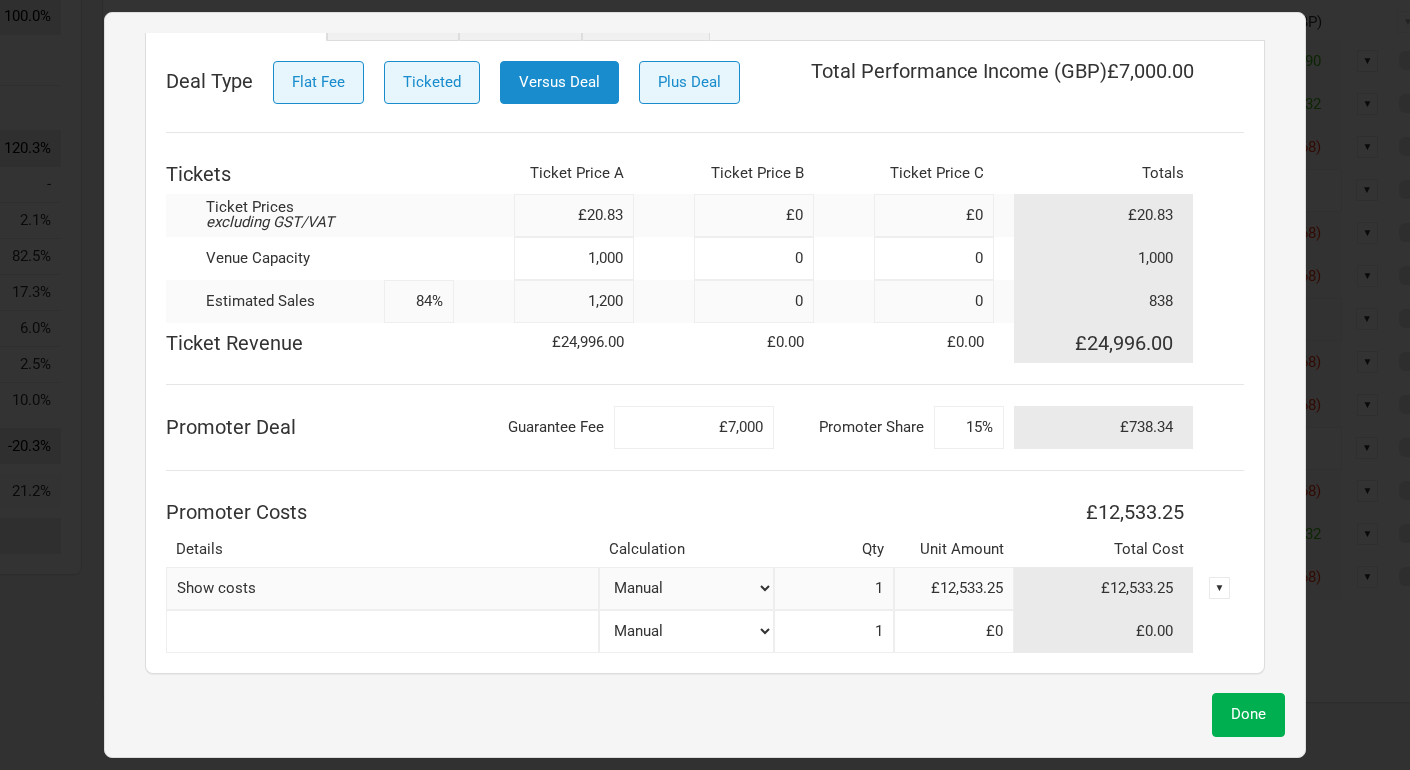 type on "120%" 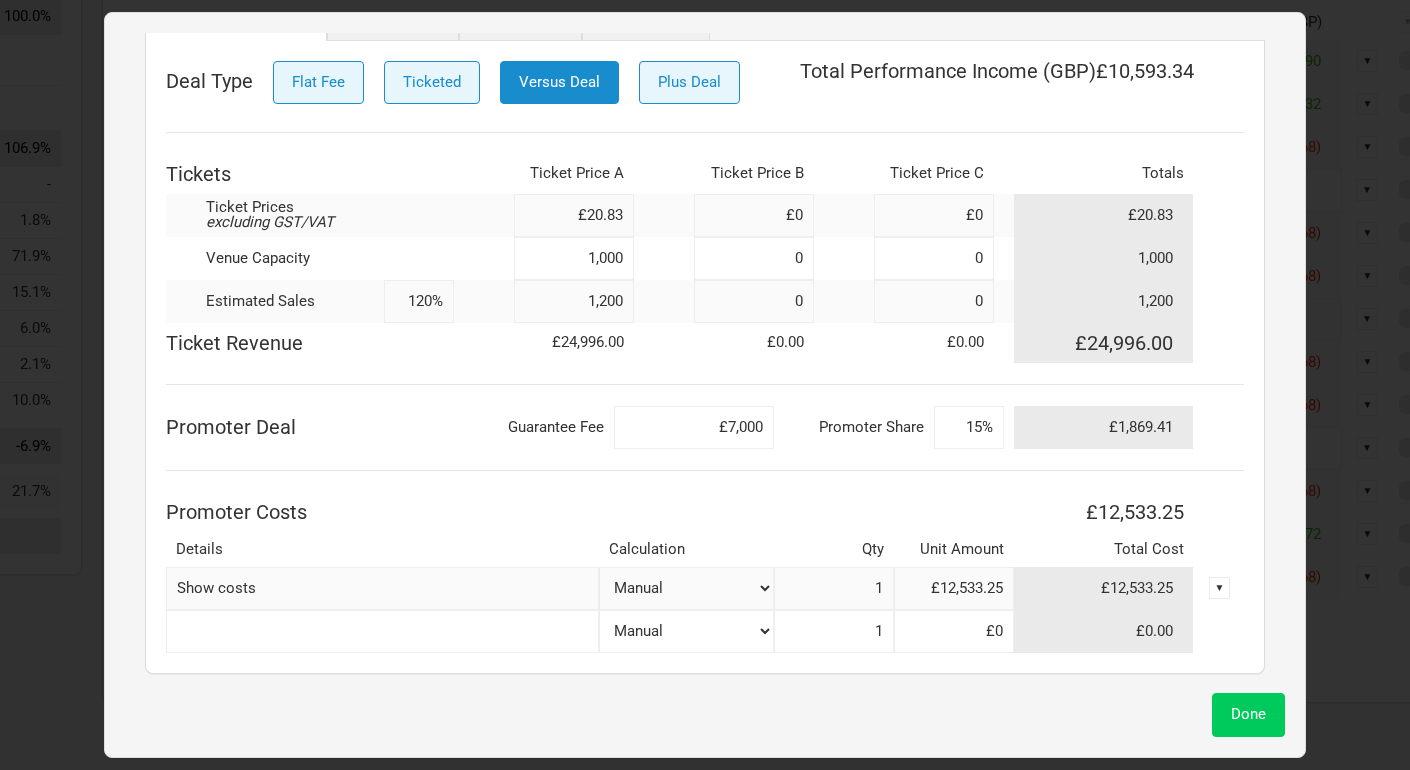 type on "1,200" 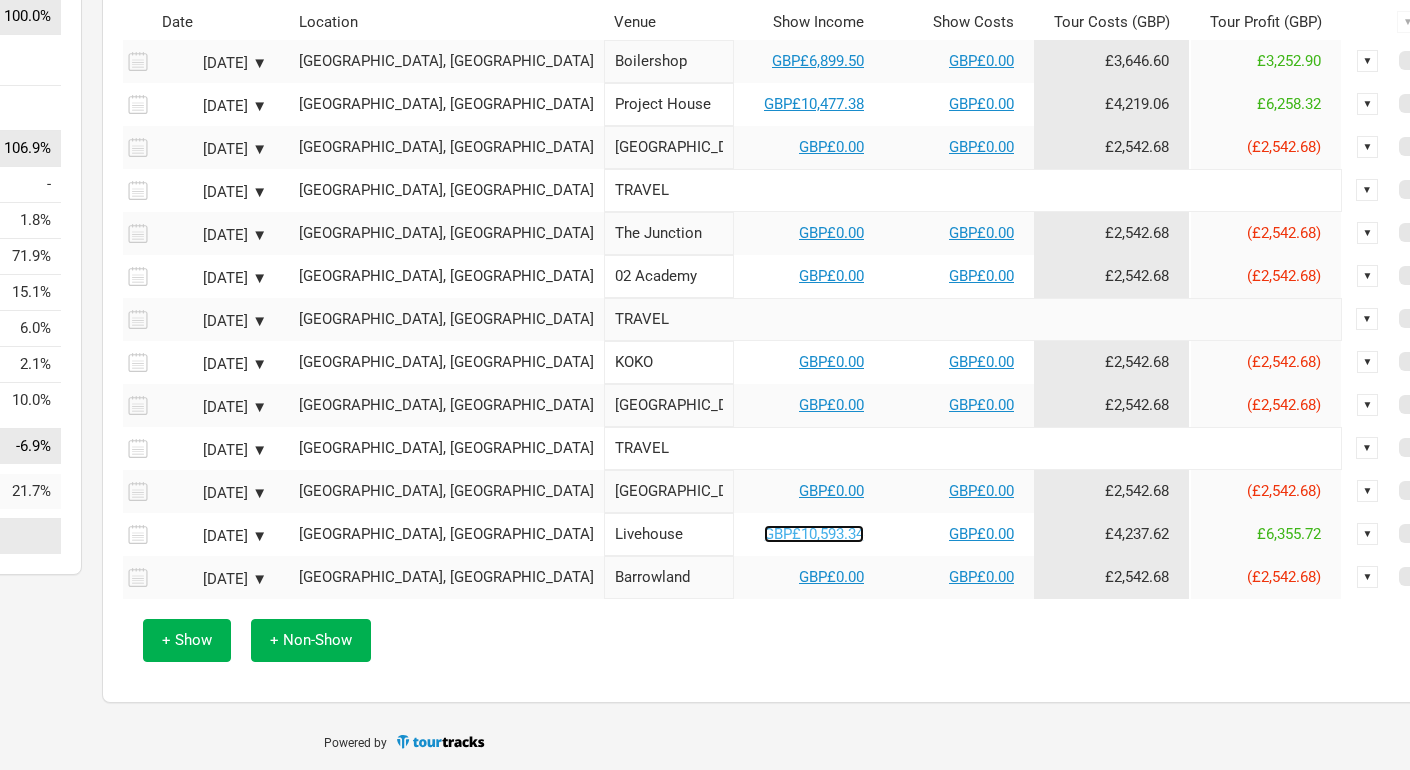 click on "GBP£10,593.34" at bounding box center (814, 534) 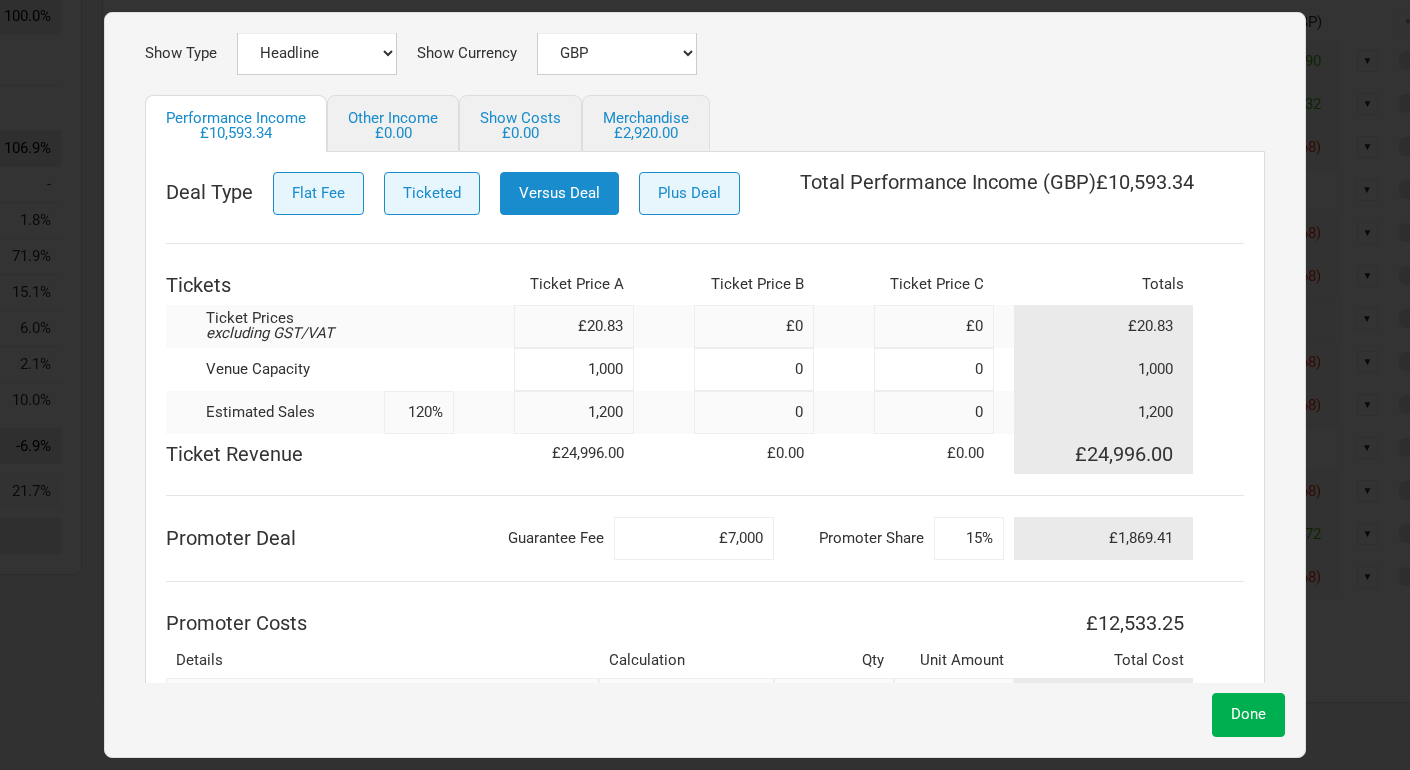 scroll, scrollTop: 134, scrollLeft: 0, axis: vertical 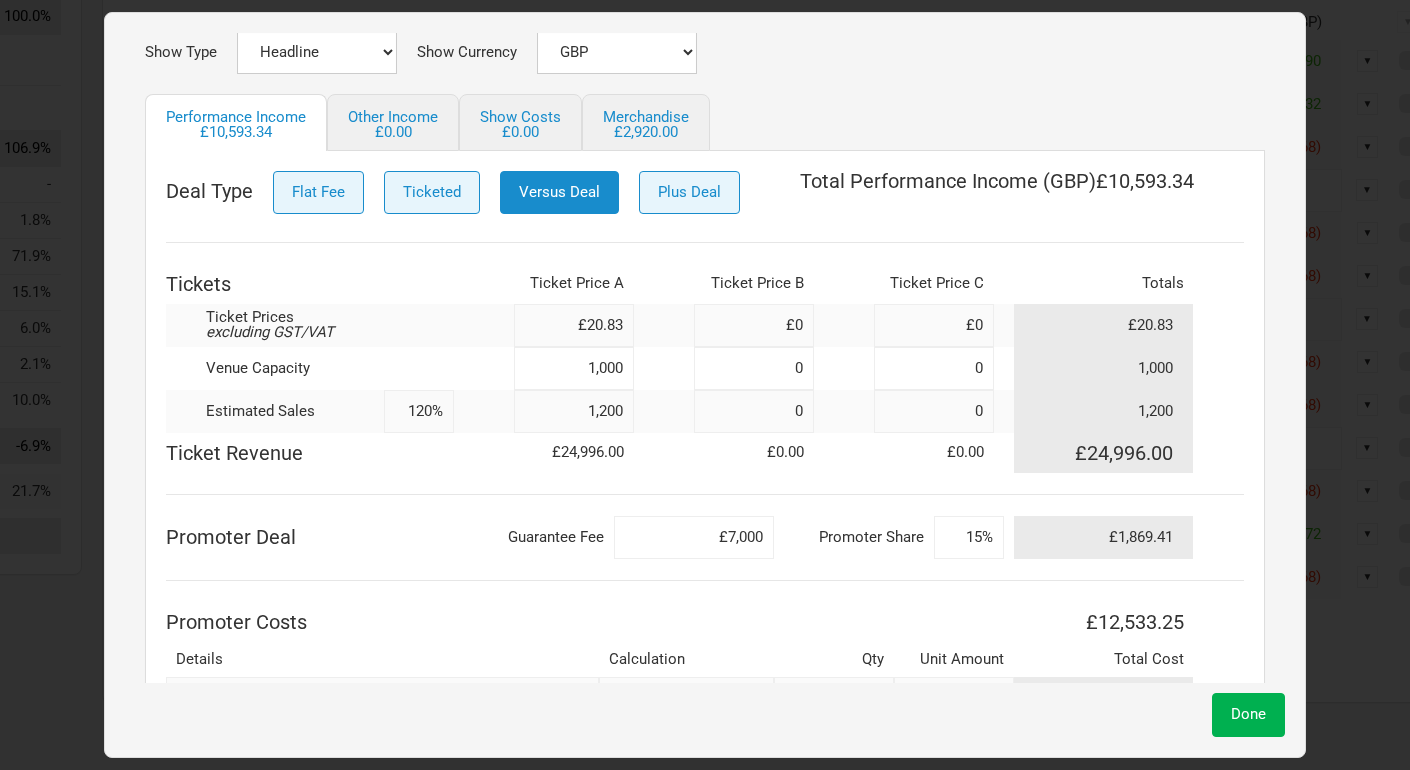 click on "1,200" at bounding box center [574, 411] 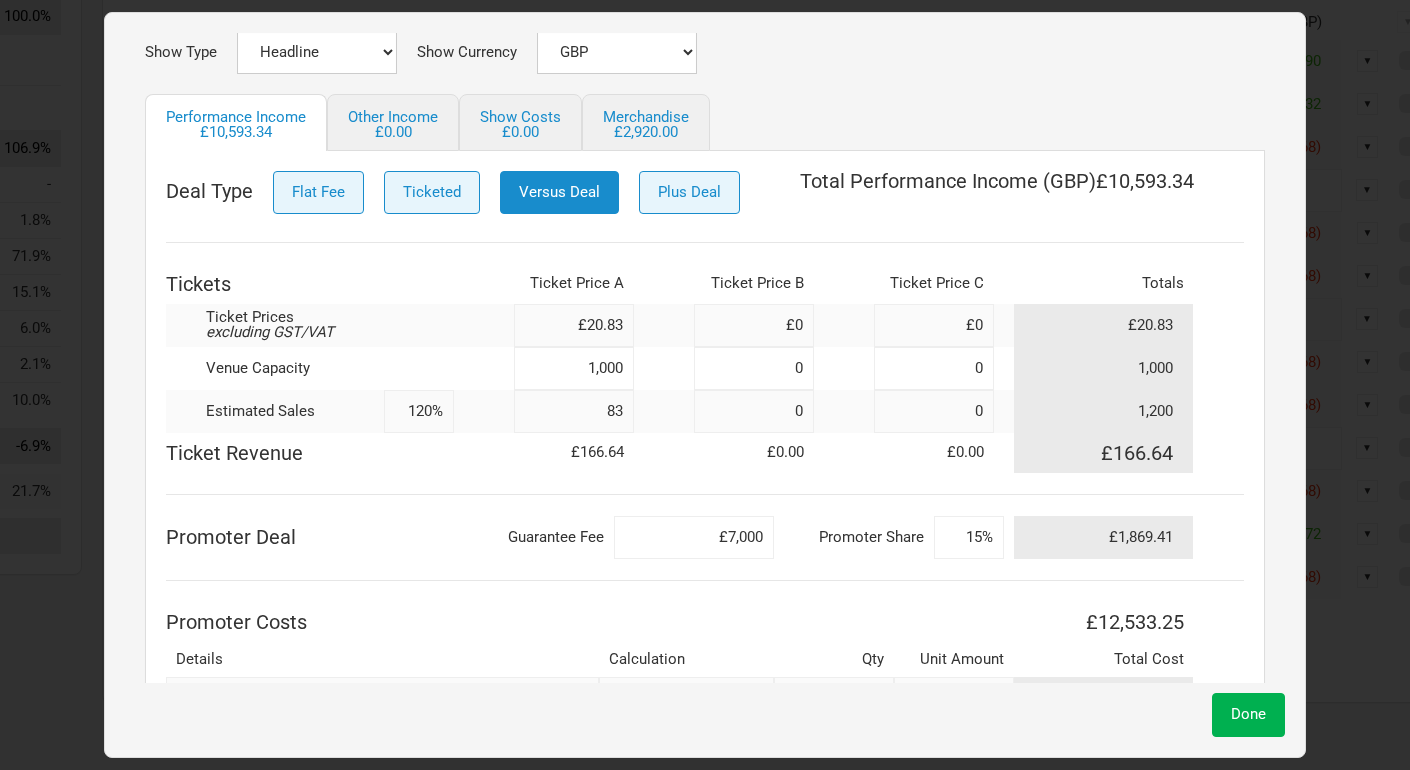 type on "838" 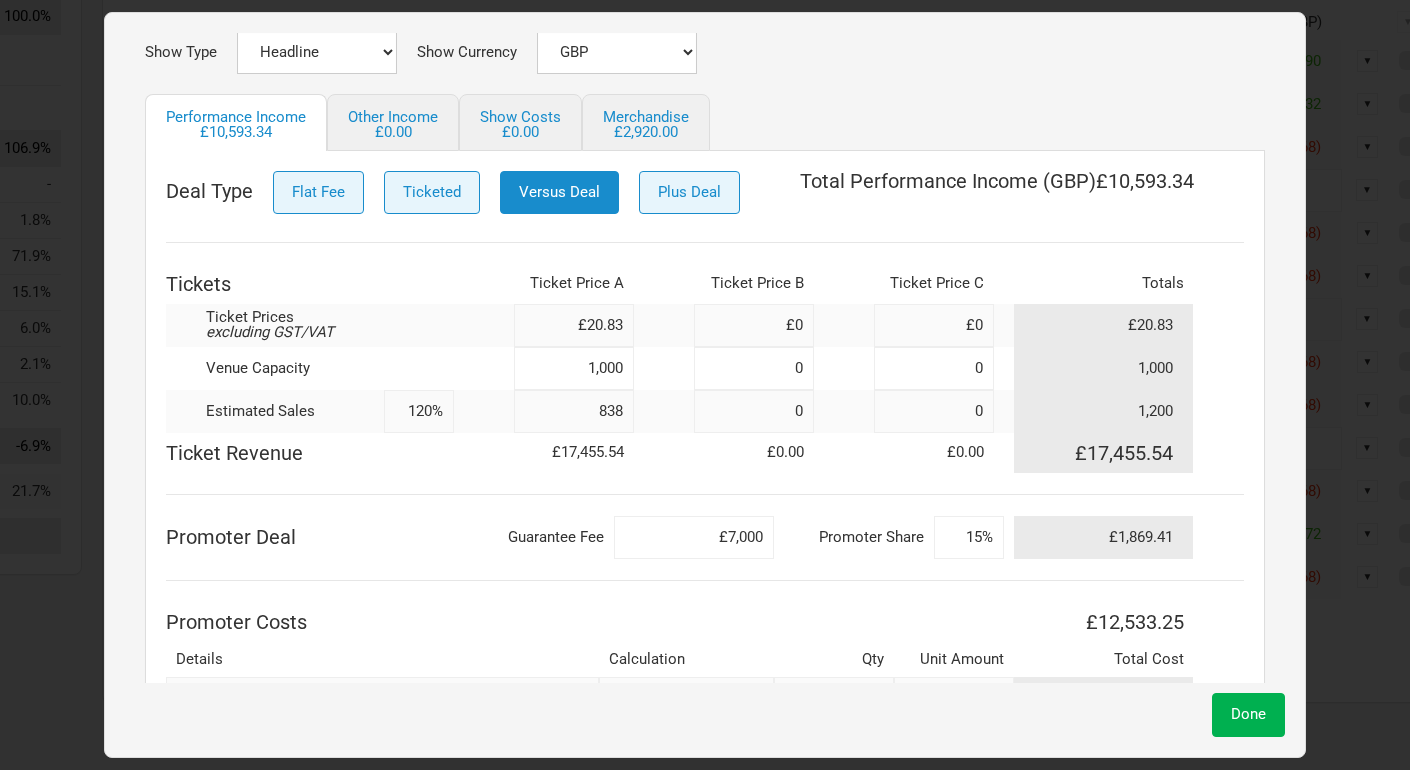 type on "84%" 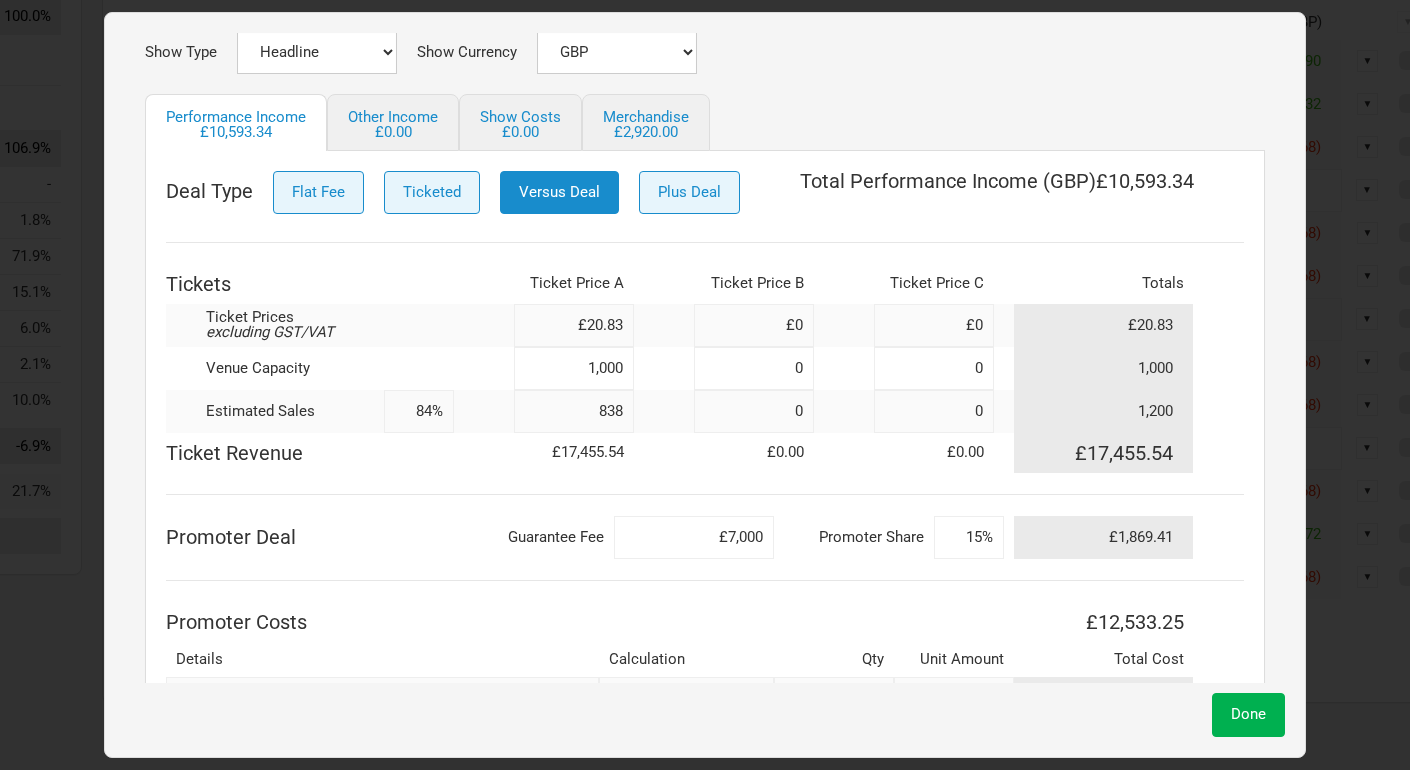 type on "838" 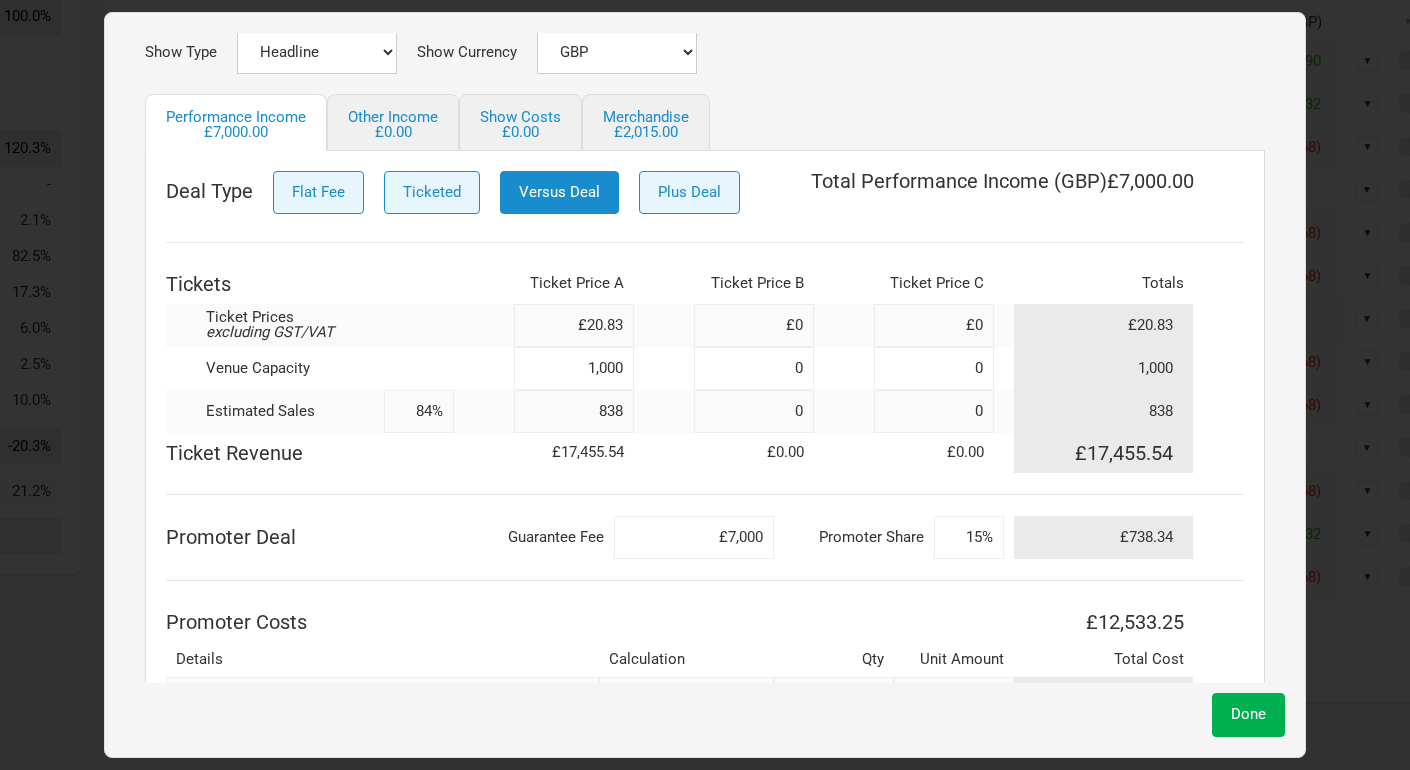 click at bounding box center (484, 453) 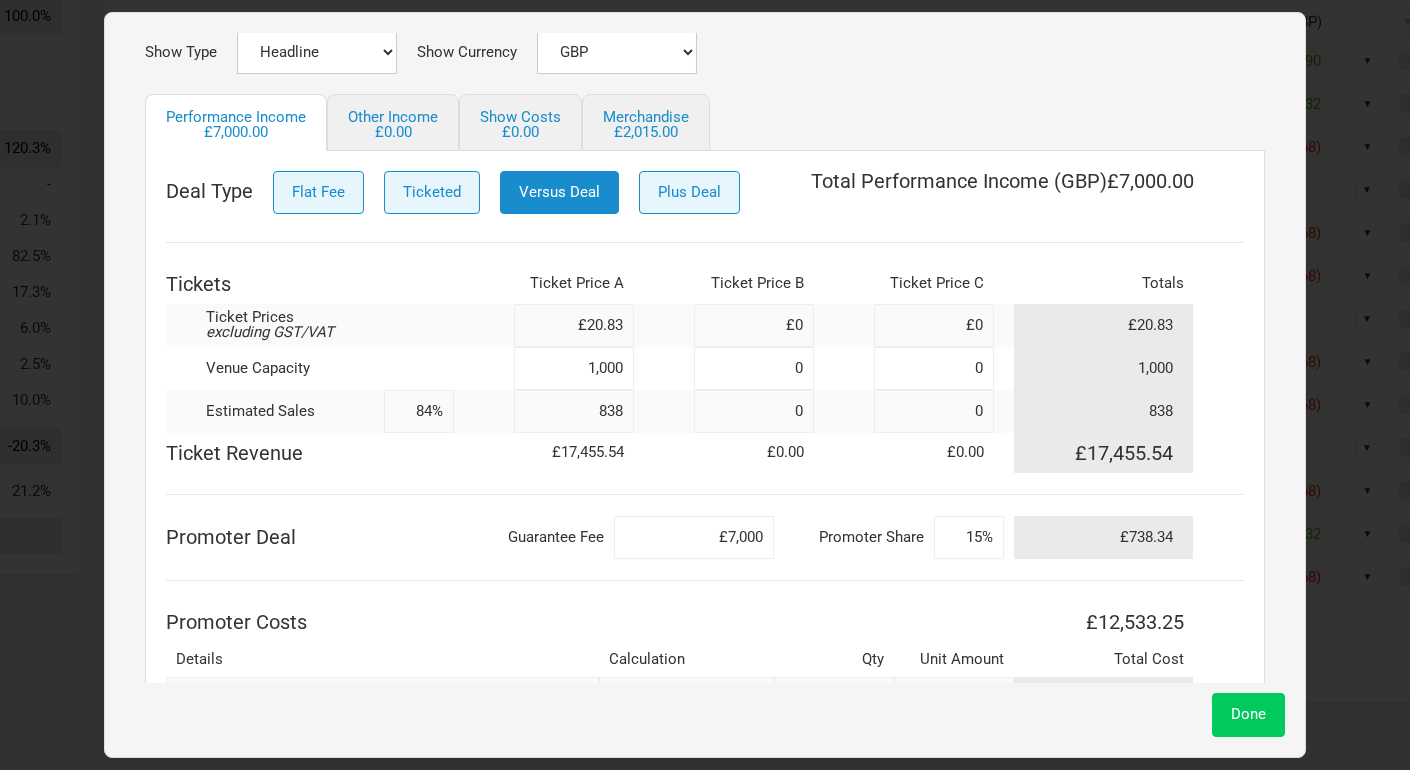 click on "Done" at bounding box center [1248, 714] 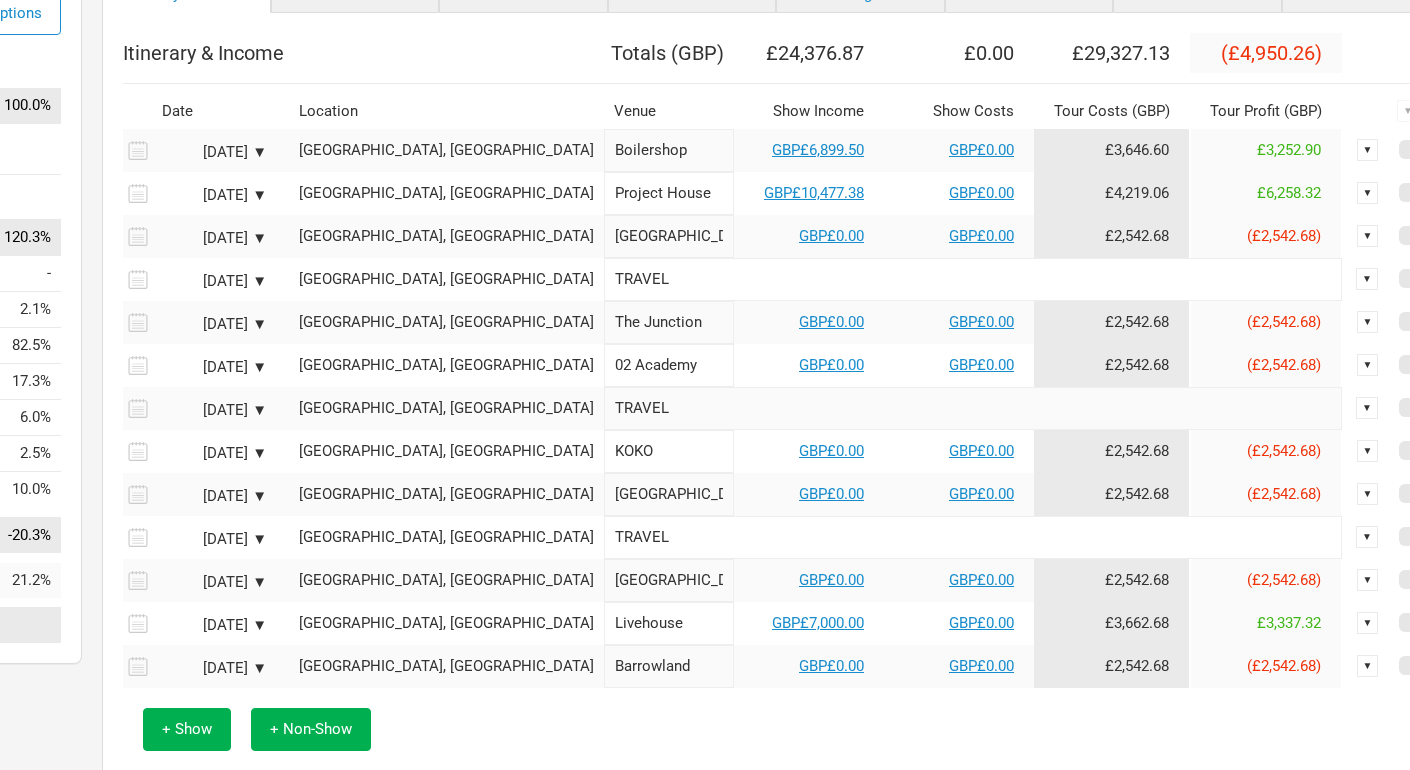 scroll, scrollTop: 180, scrollLeft: 300, axis: both 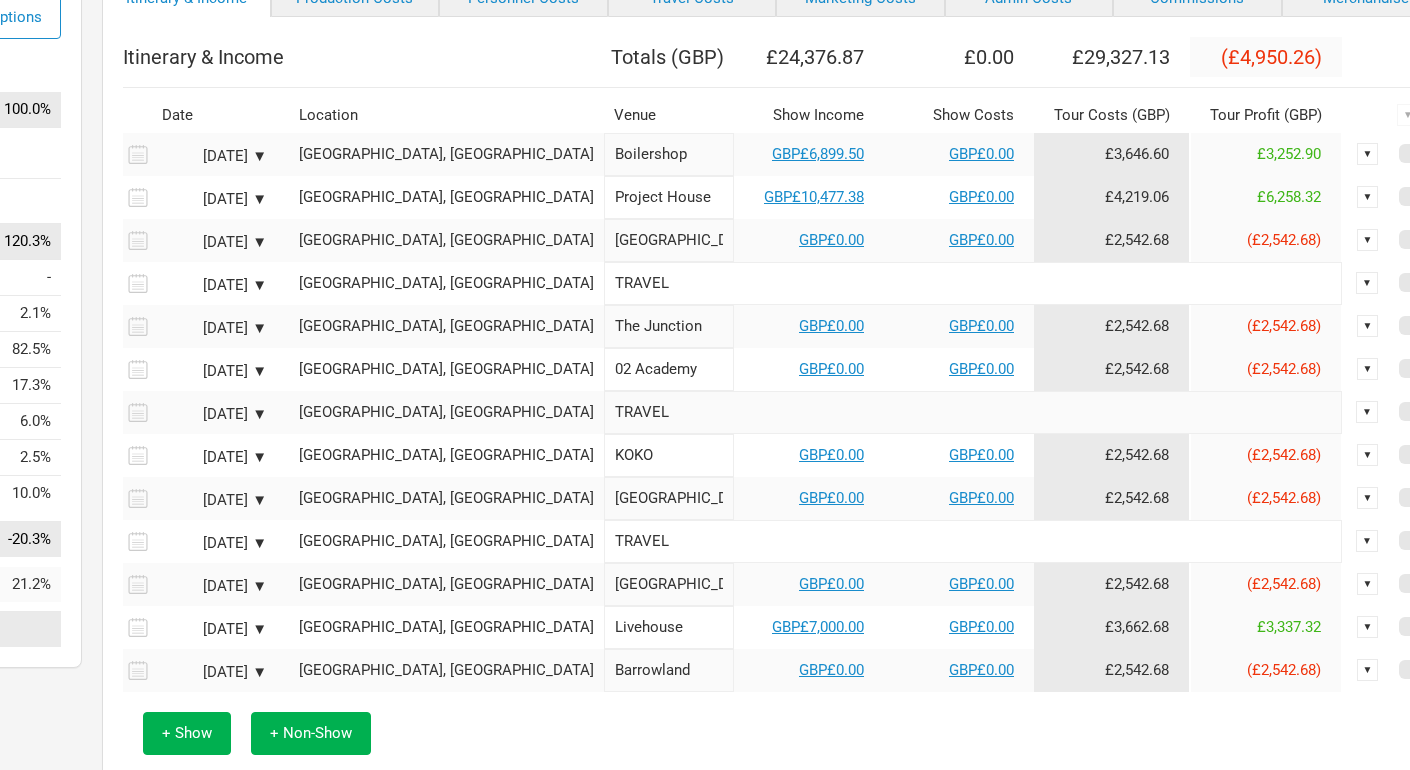 click on "TRAVEL" at bounding box center (973, 283) 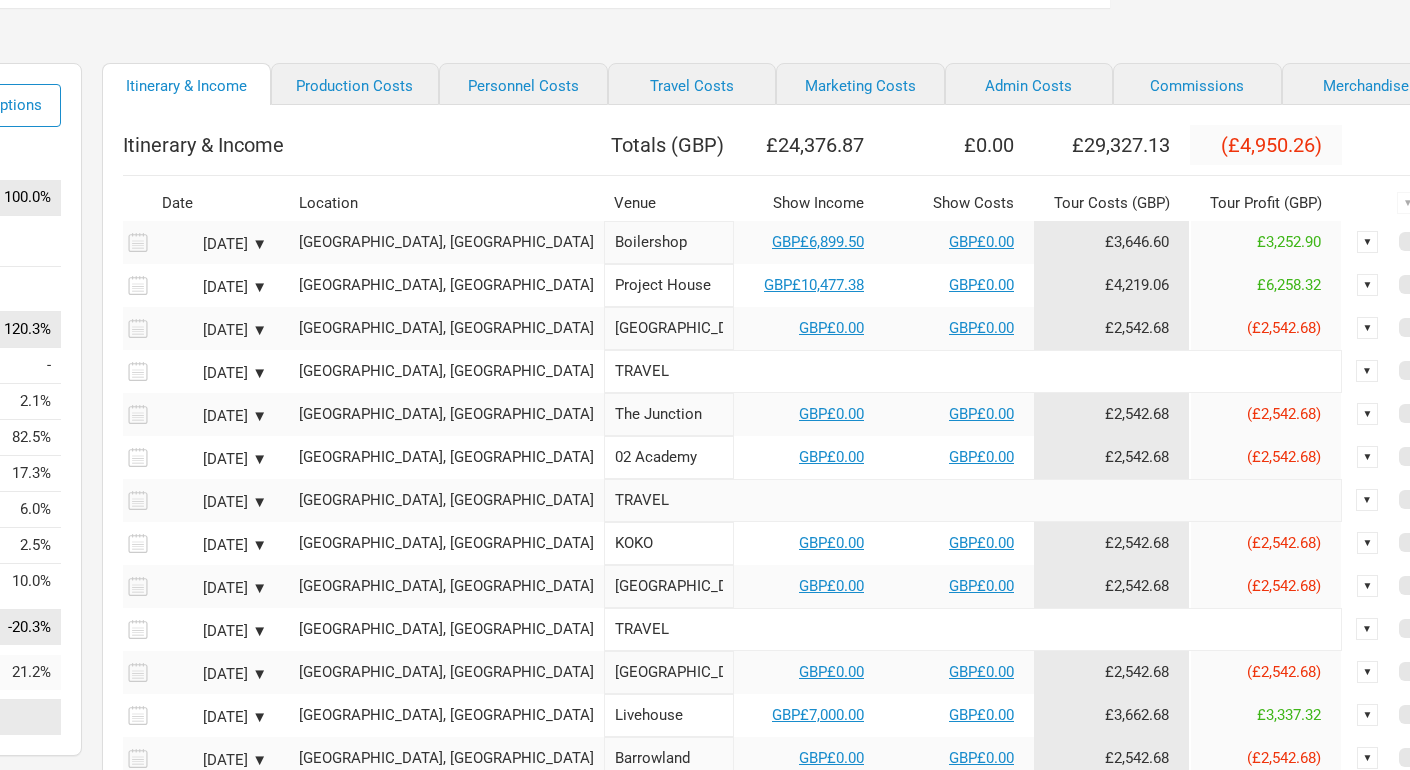 scroll, scrollTop: 106, scrollLeft: 300, axis: both 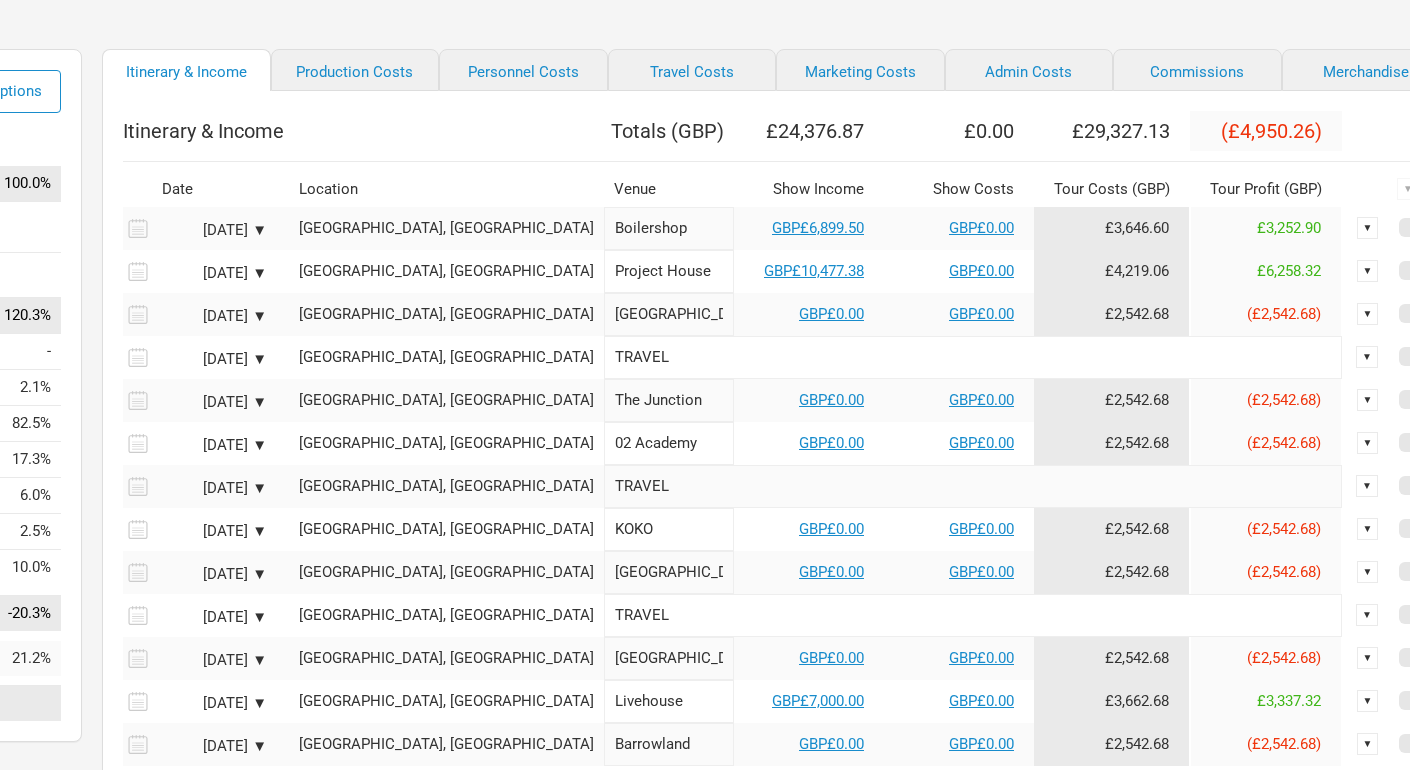click on "▼" at bounding box center [1367, 357] 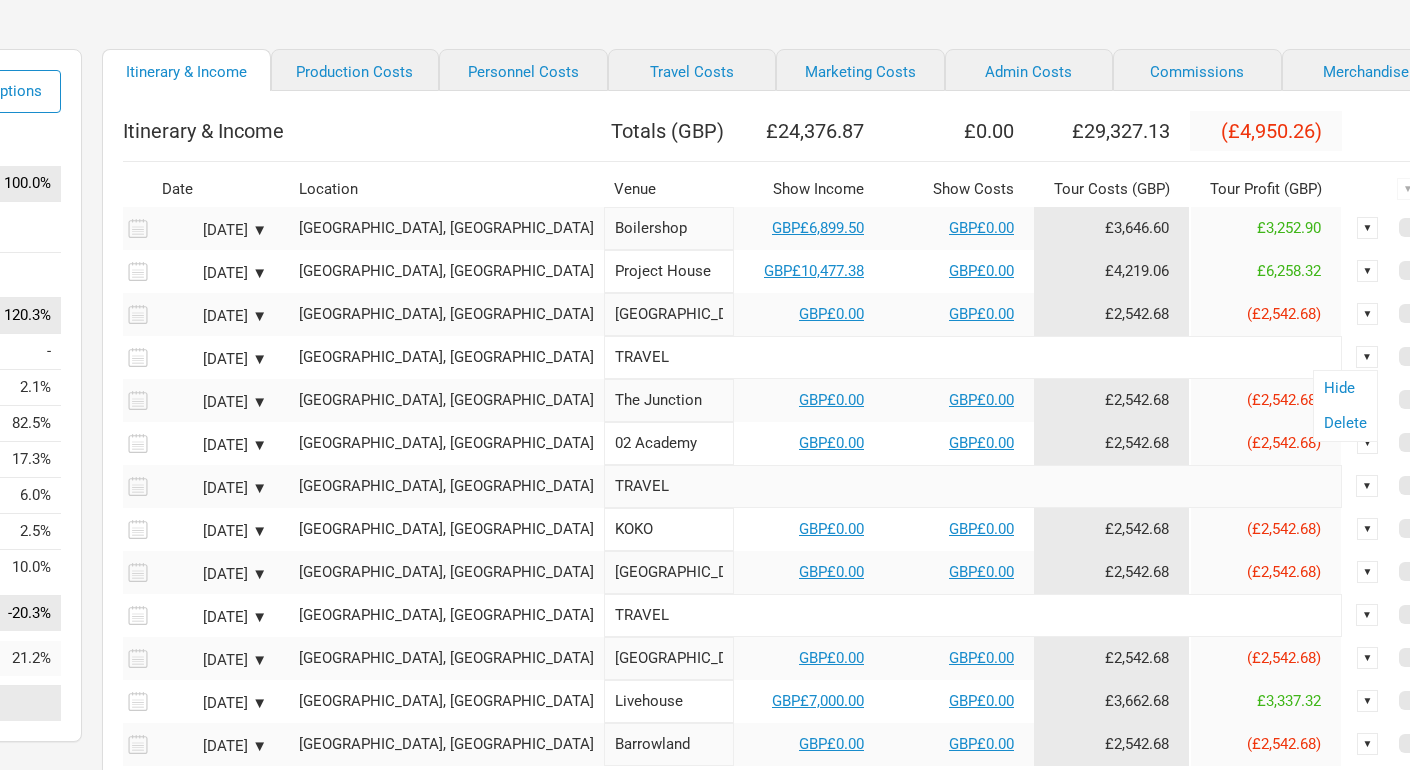 click on "▼" at bounding box center [1367, 357] 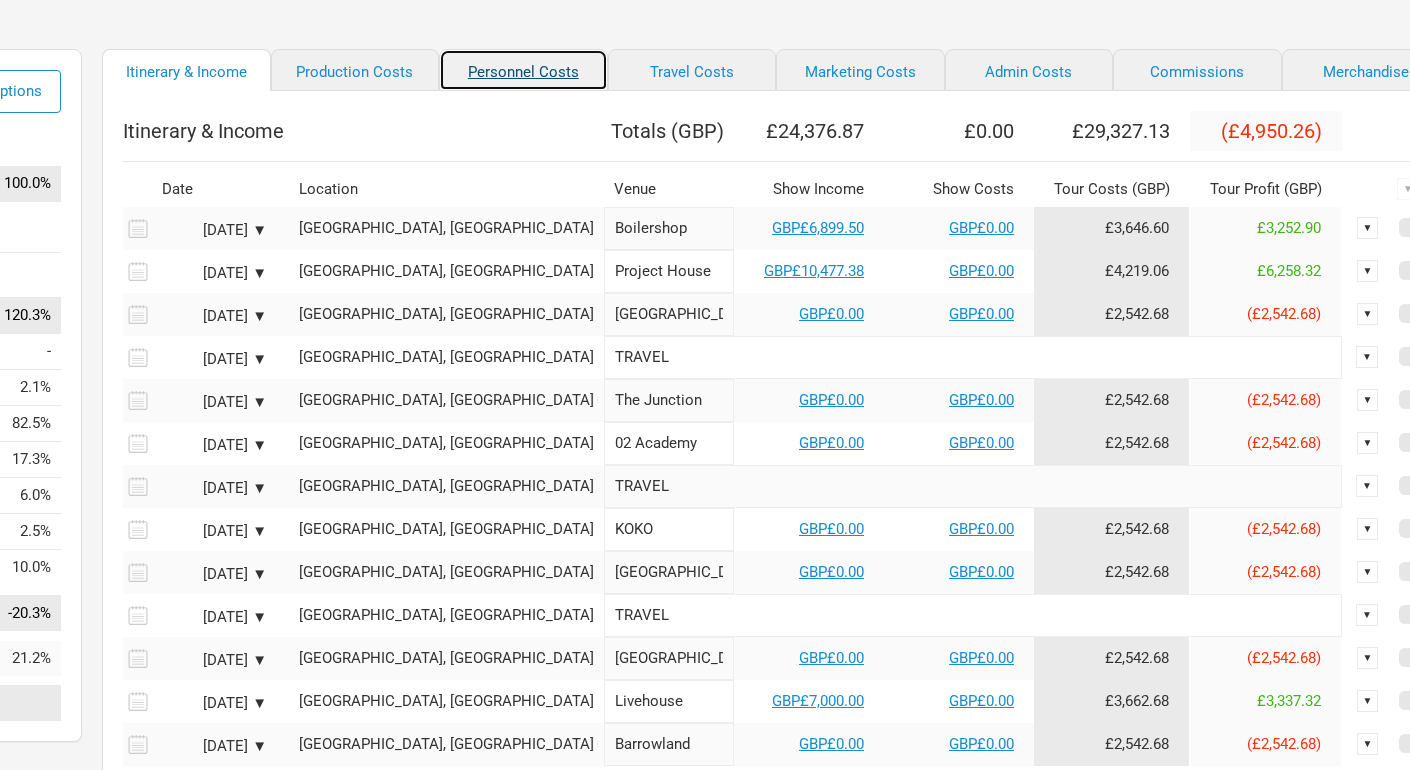 click on "Personnel Costs" at bounding box center (523, 70) 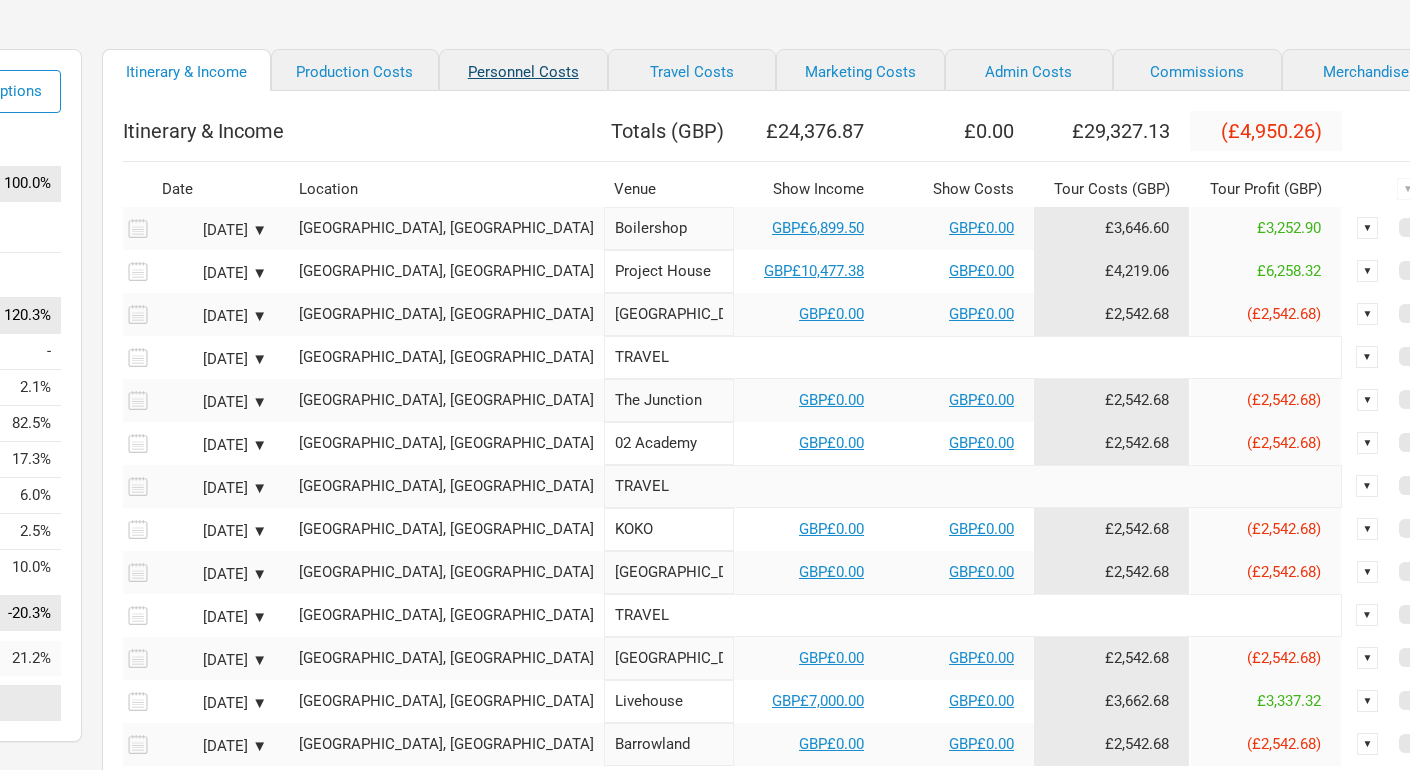 scroll, scrollTop: 106, scrollLeft: 0, axis: vertical 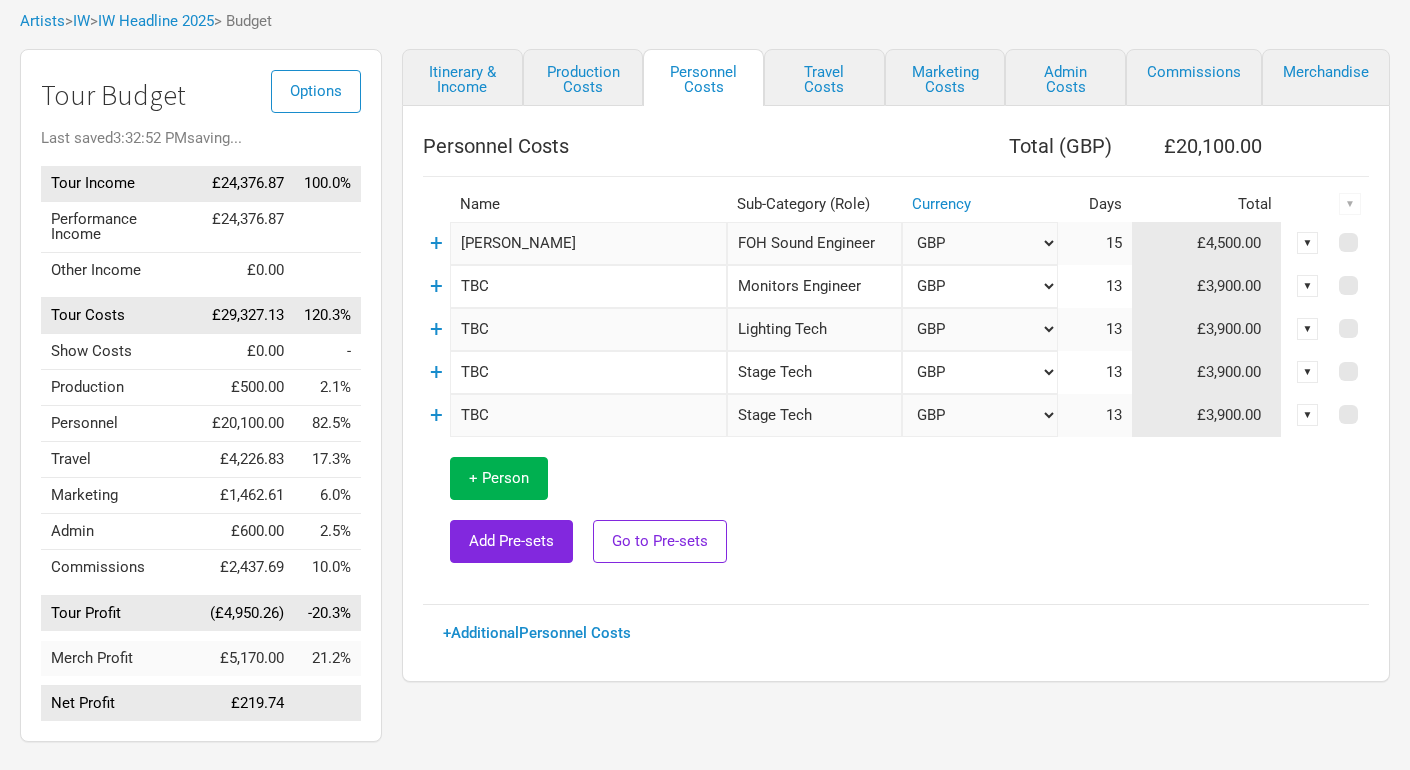 click on "GBP" at bounding box center [980, 243] 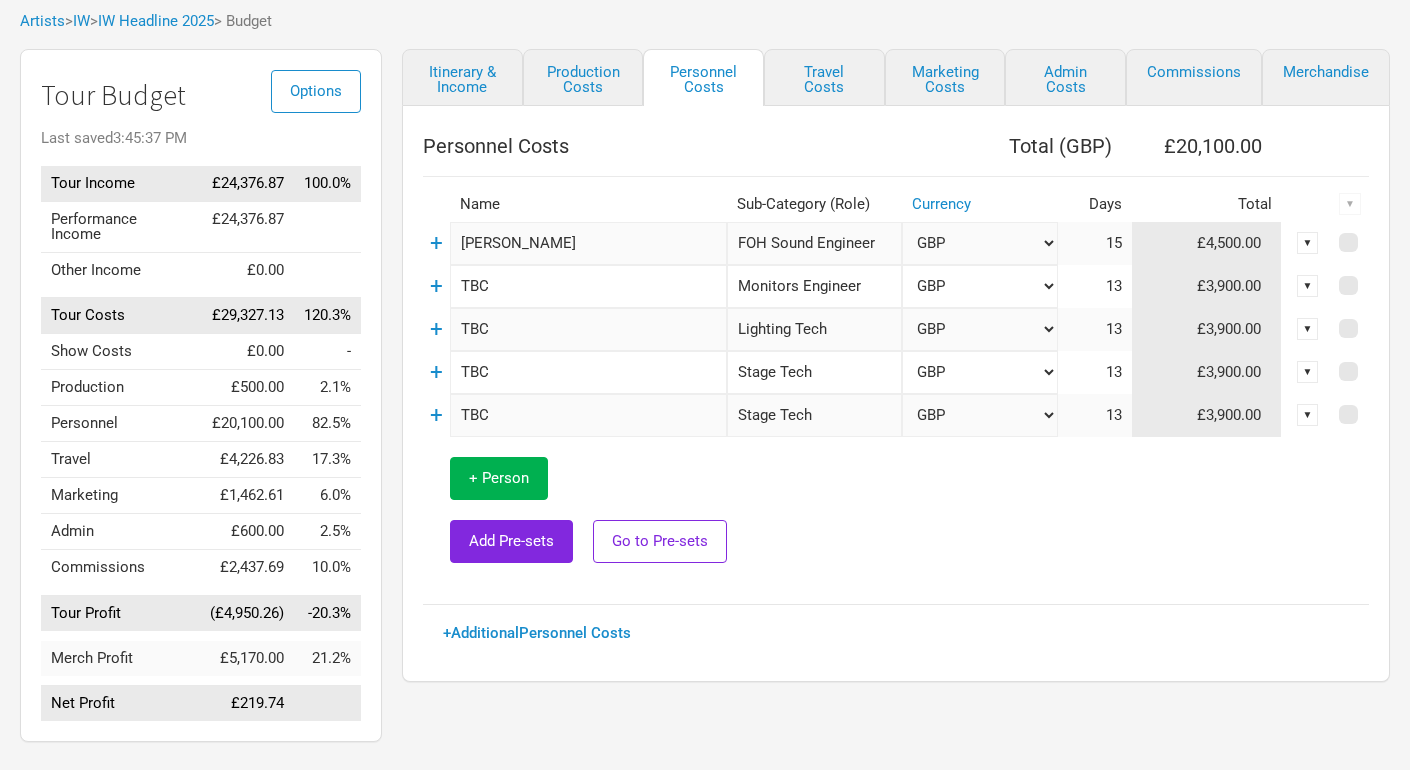 click on "[PERSON_NAME]" at bounding box center (588, 243) 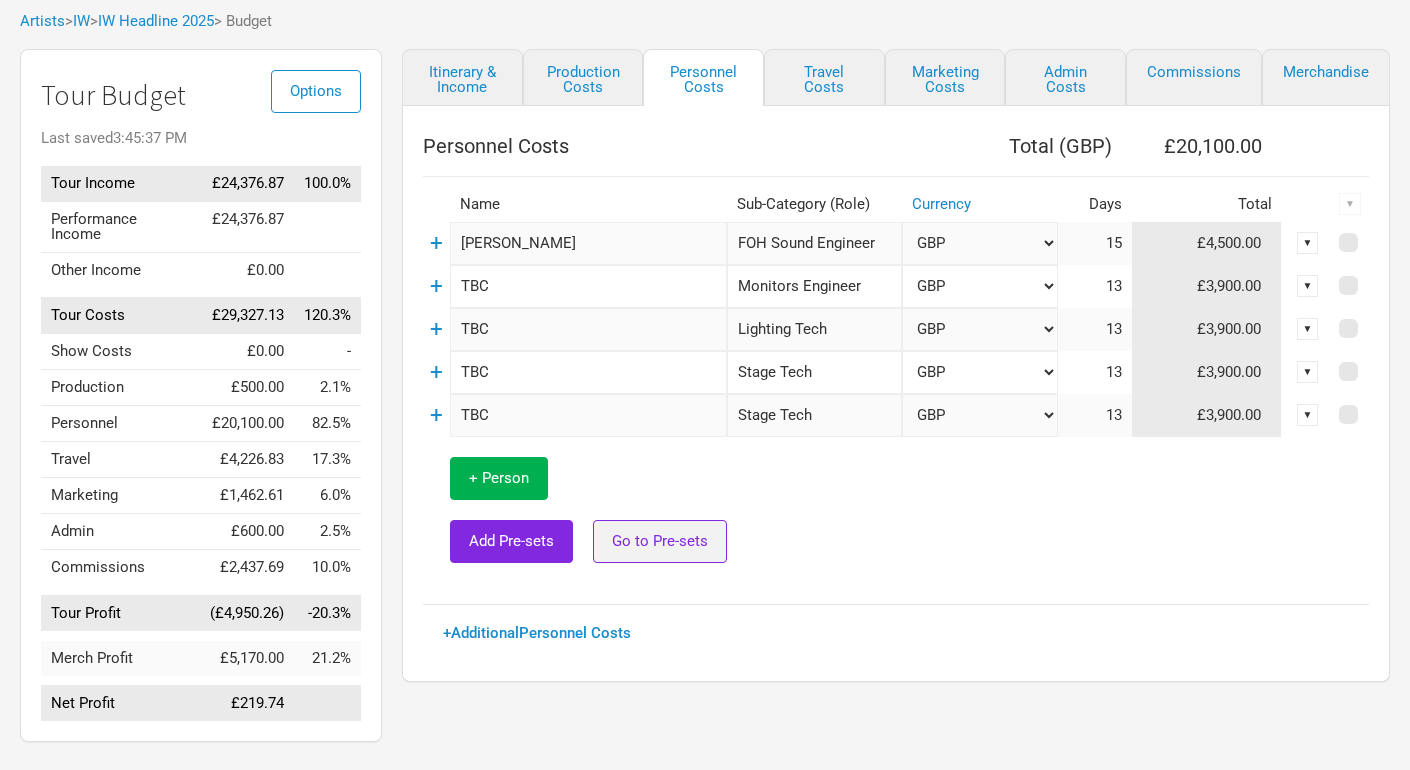 click on "Go to Pre-sets" at bounding box center (660, 541) 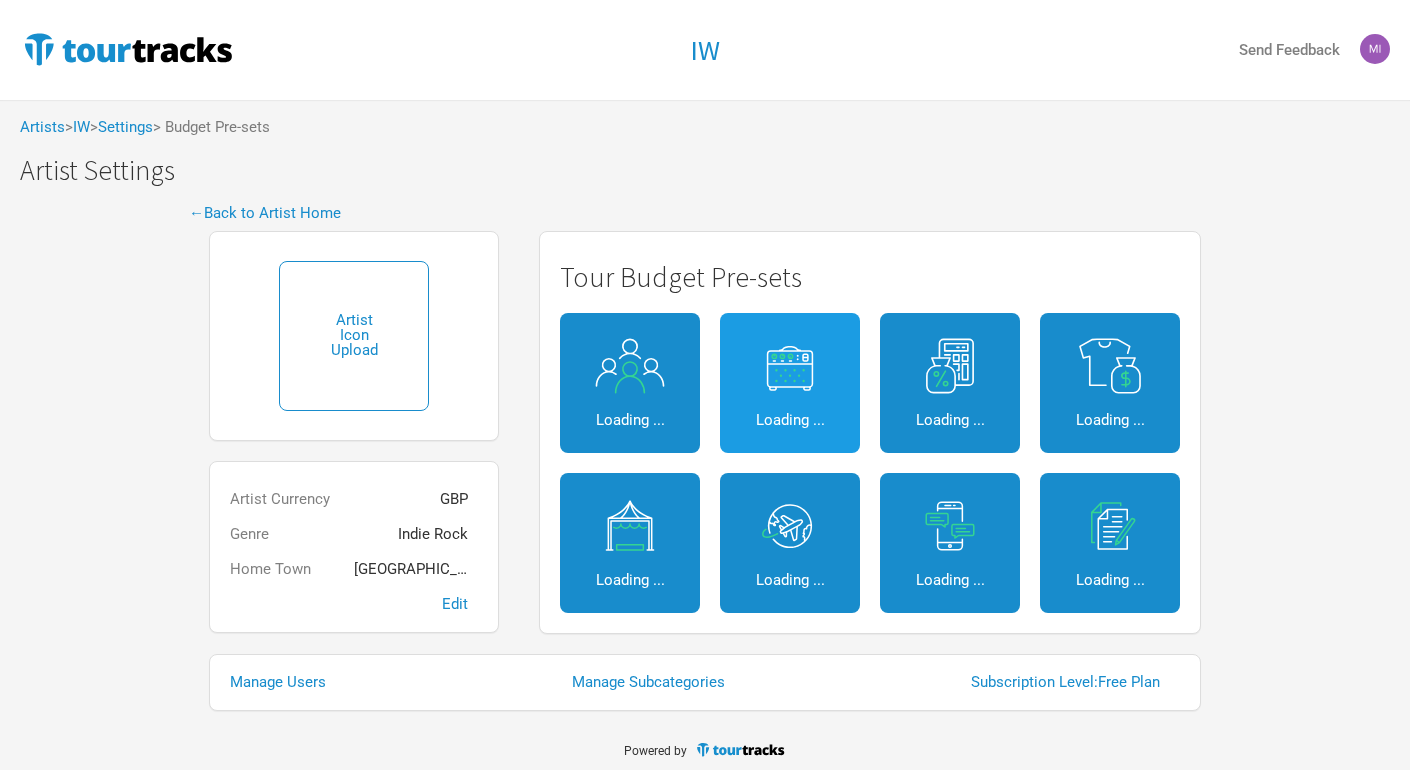 scroll, scrollTop: 8, scrollLeft: 0, axis: vertical 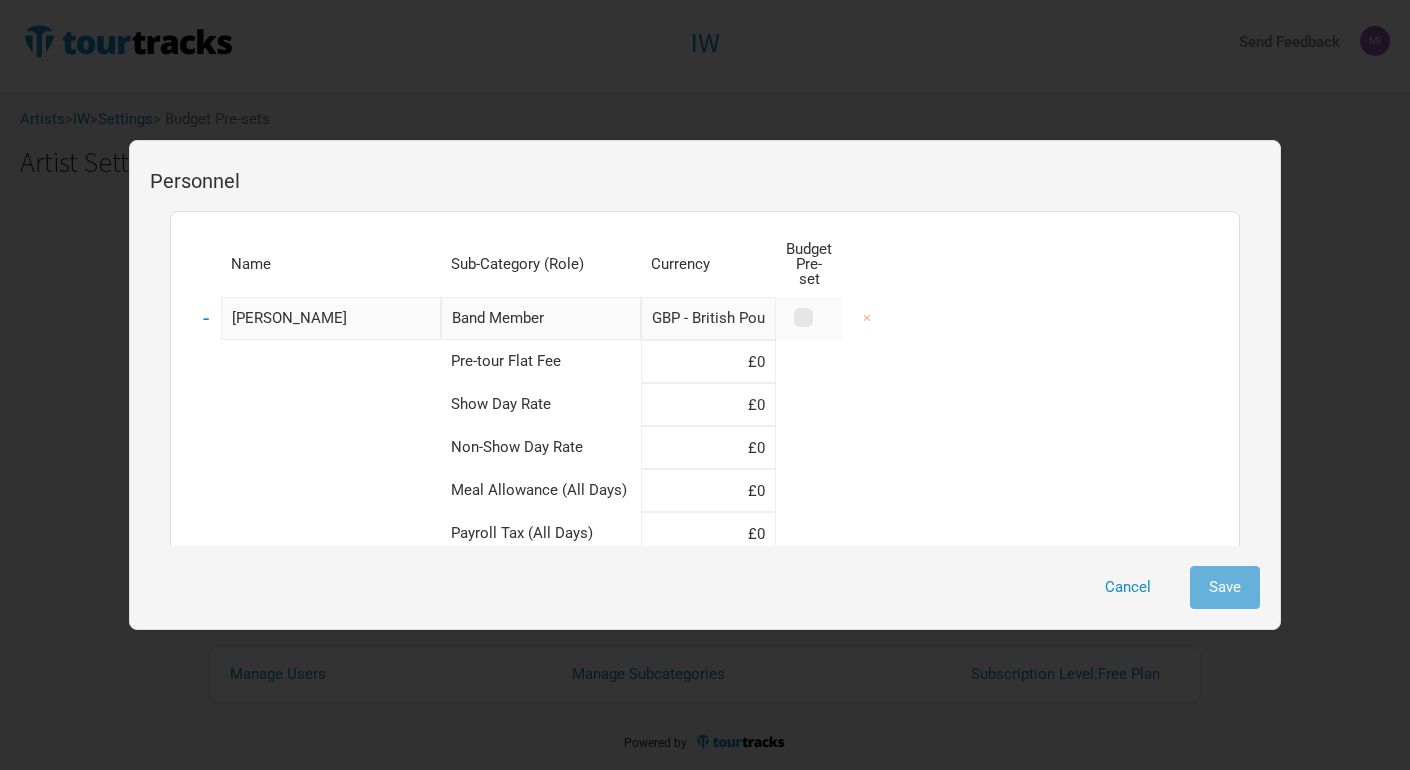 click on "[PERSON_NAME]" at bounding box center [331, 318] 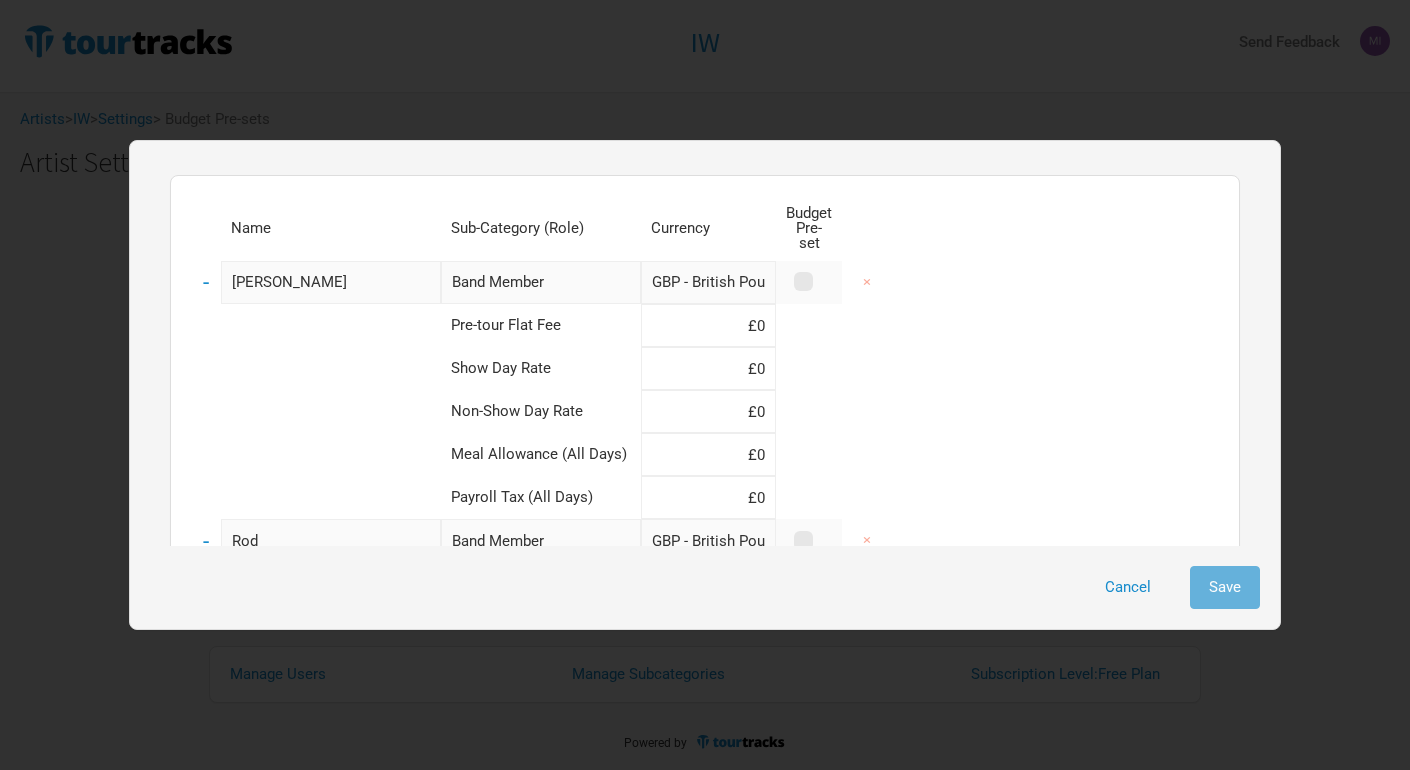 scroll, scrollTop: 24, scrollLeft: 0, axis: vertical 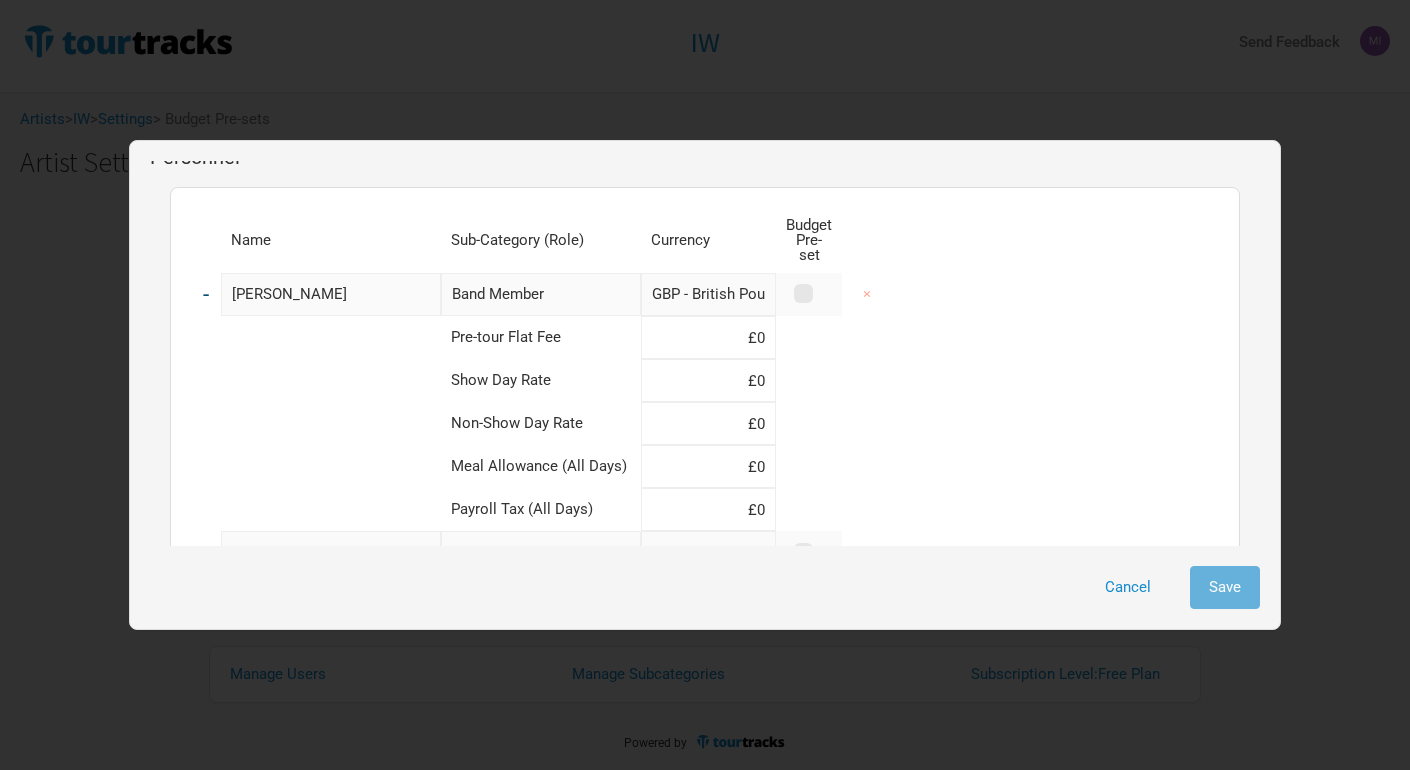click on "-" at bounding box center (206, 294) 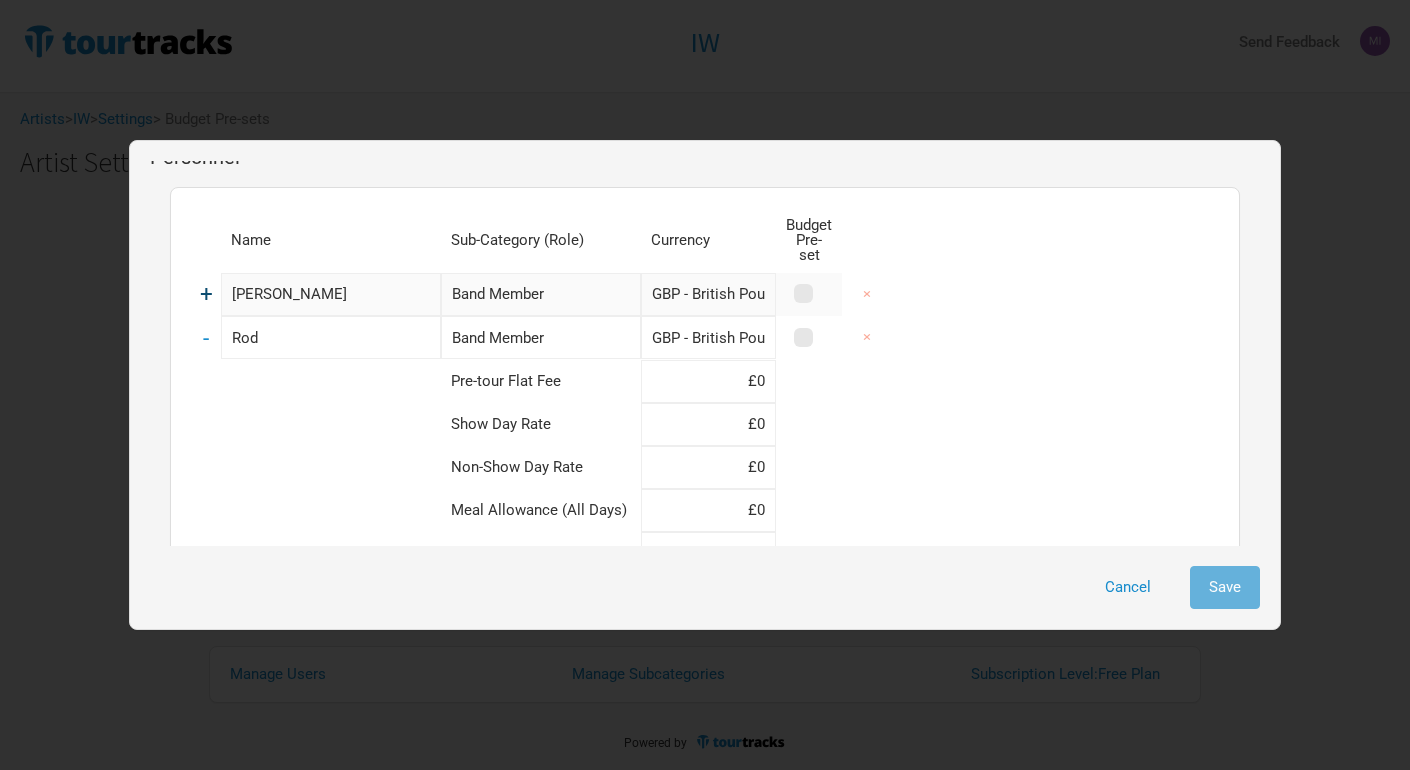 click on "+" at bounding box center [206, 294] 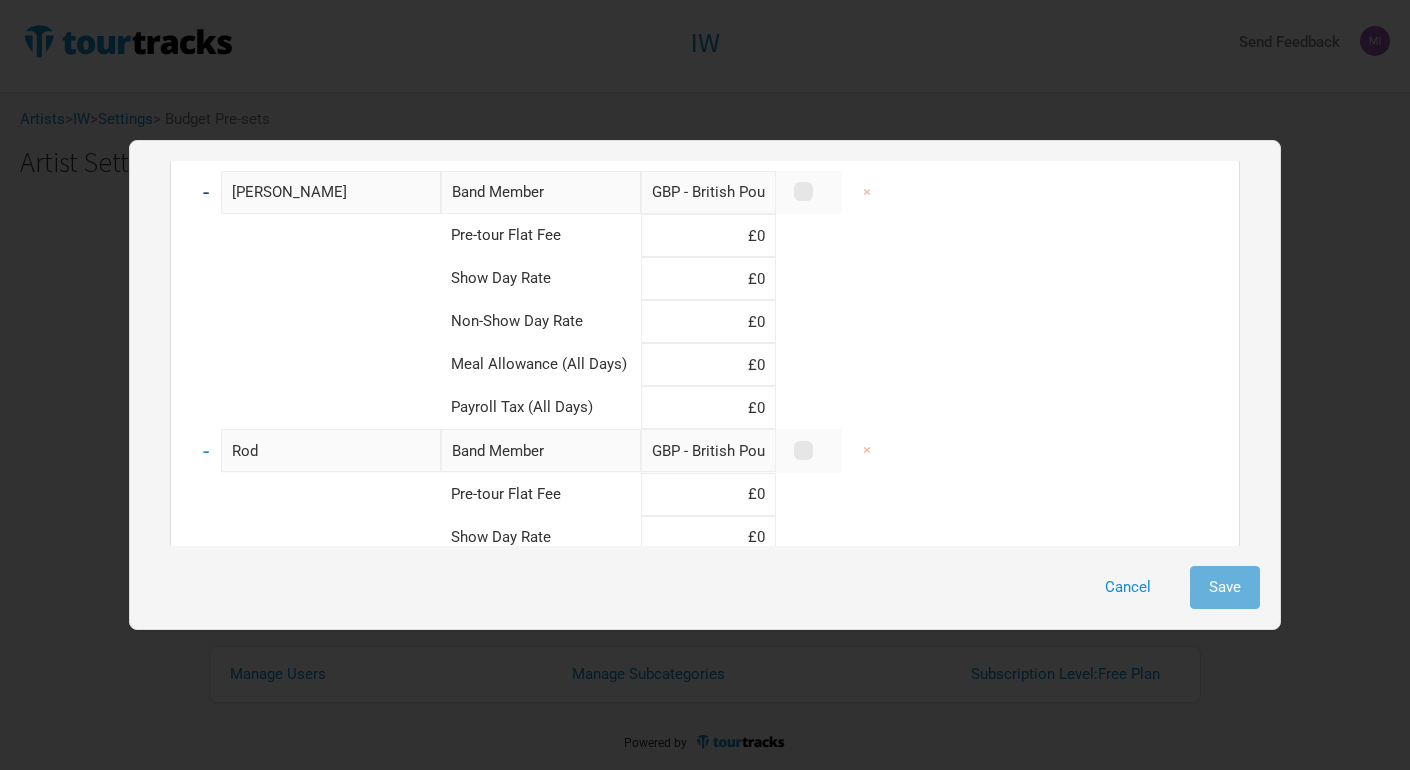 scroll, scrollTop: 125, scrollLeft: 0, axis: vertical 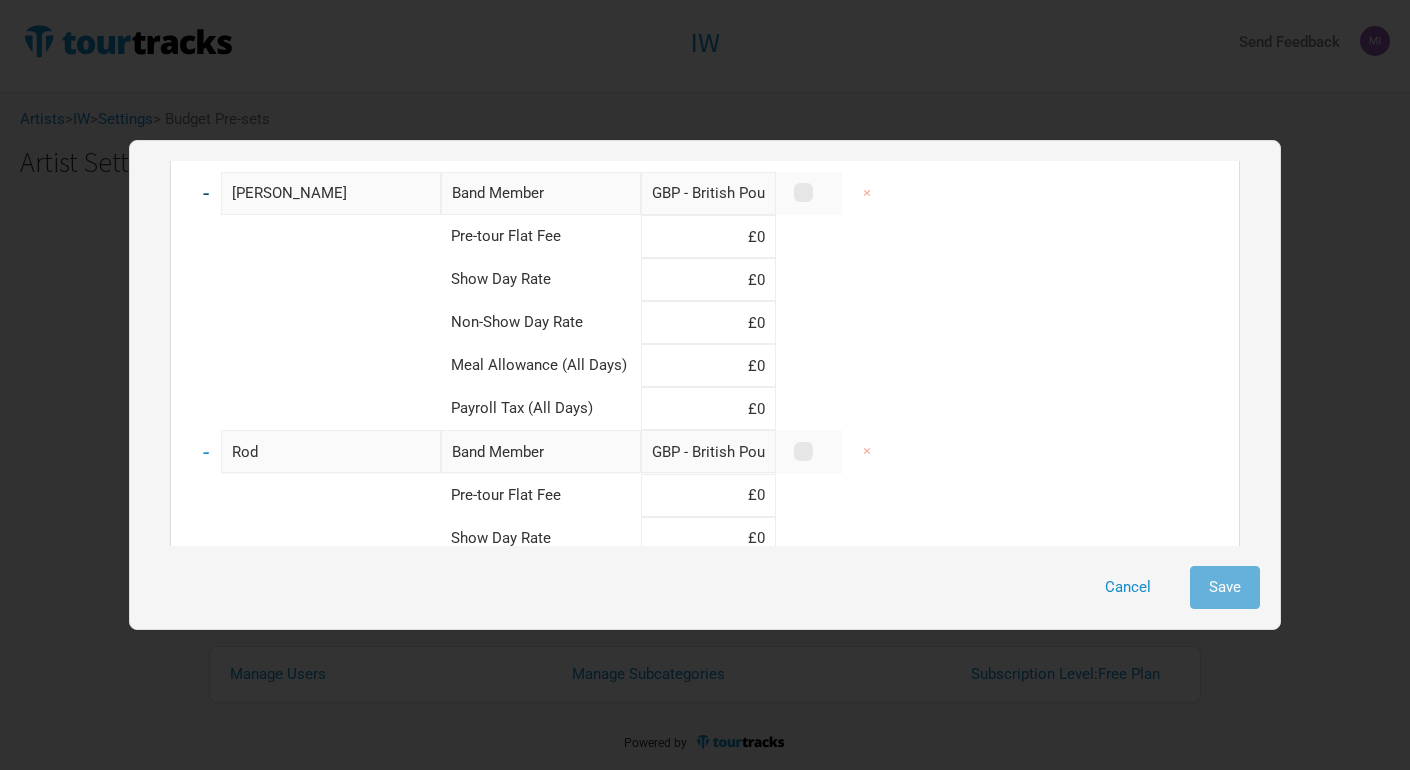 type 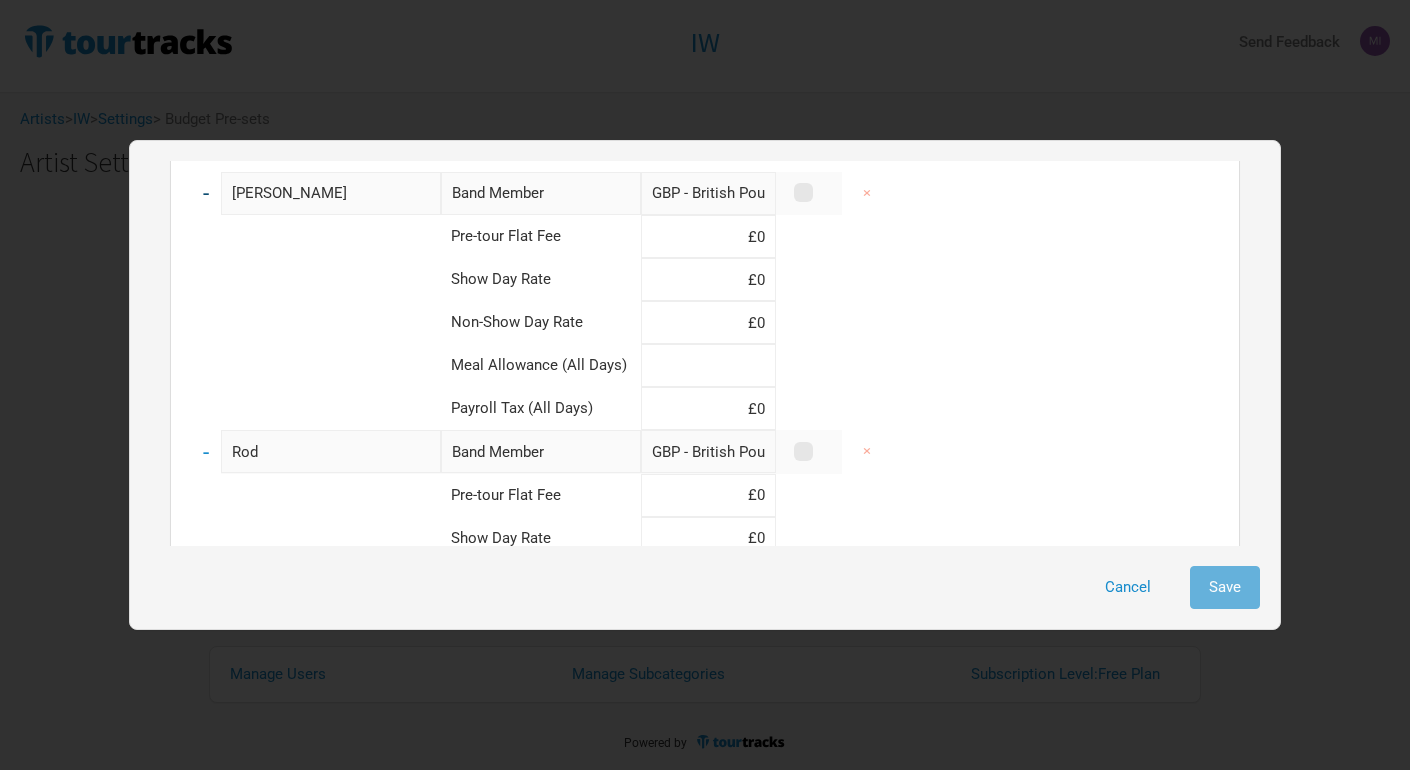 click at bounding box center (708, 365) 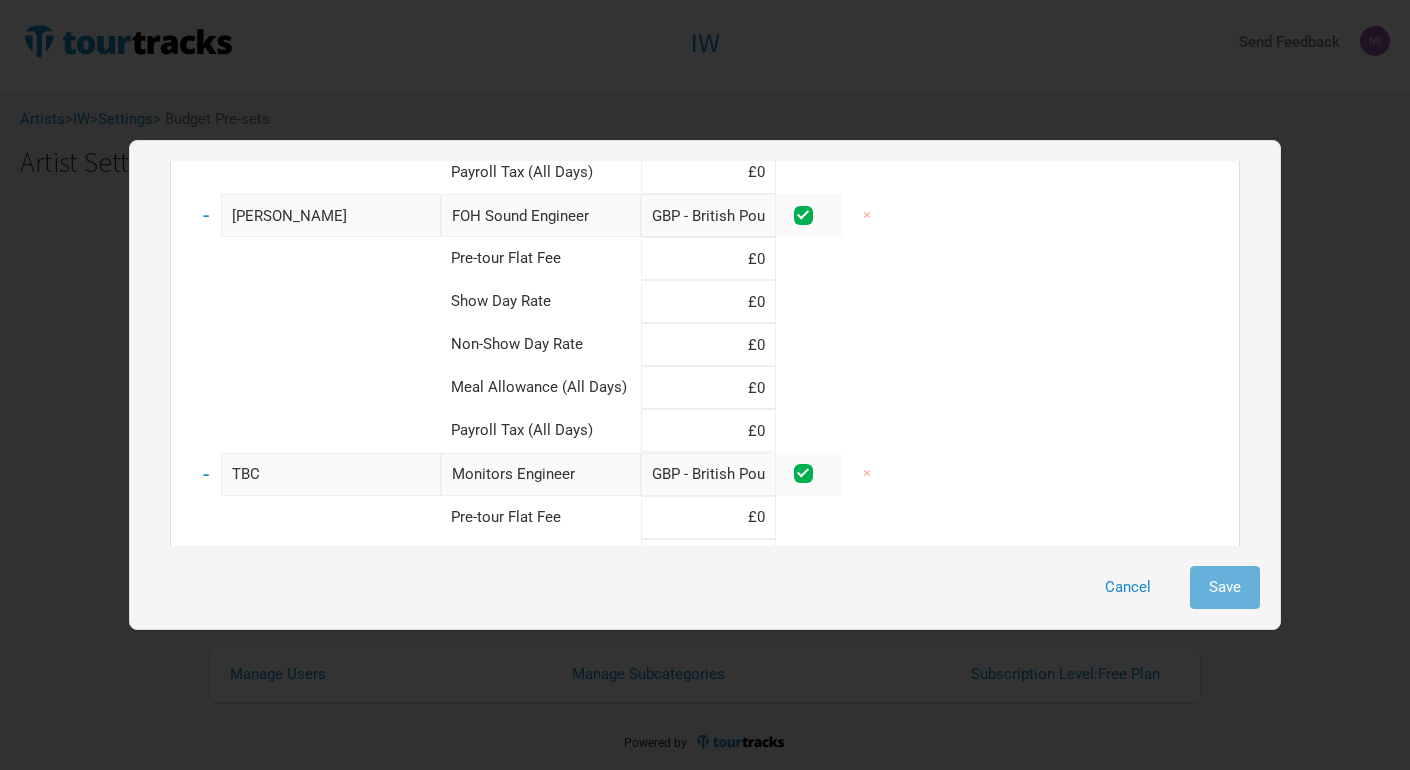 scroll, scrollTop: 1393, scrollLeft: 0, axis: vertical 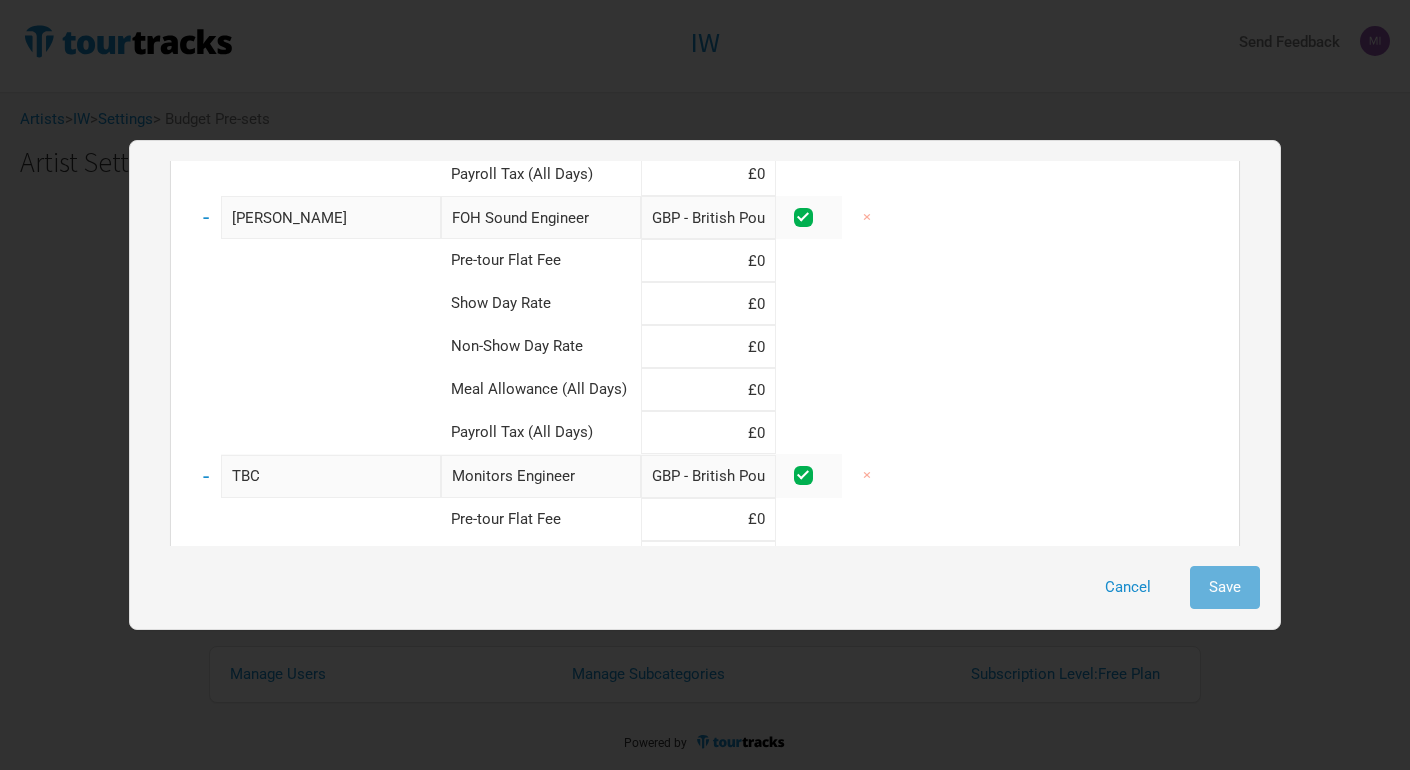 type 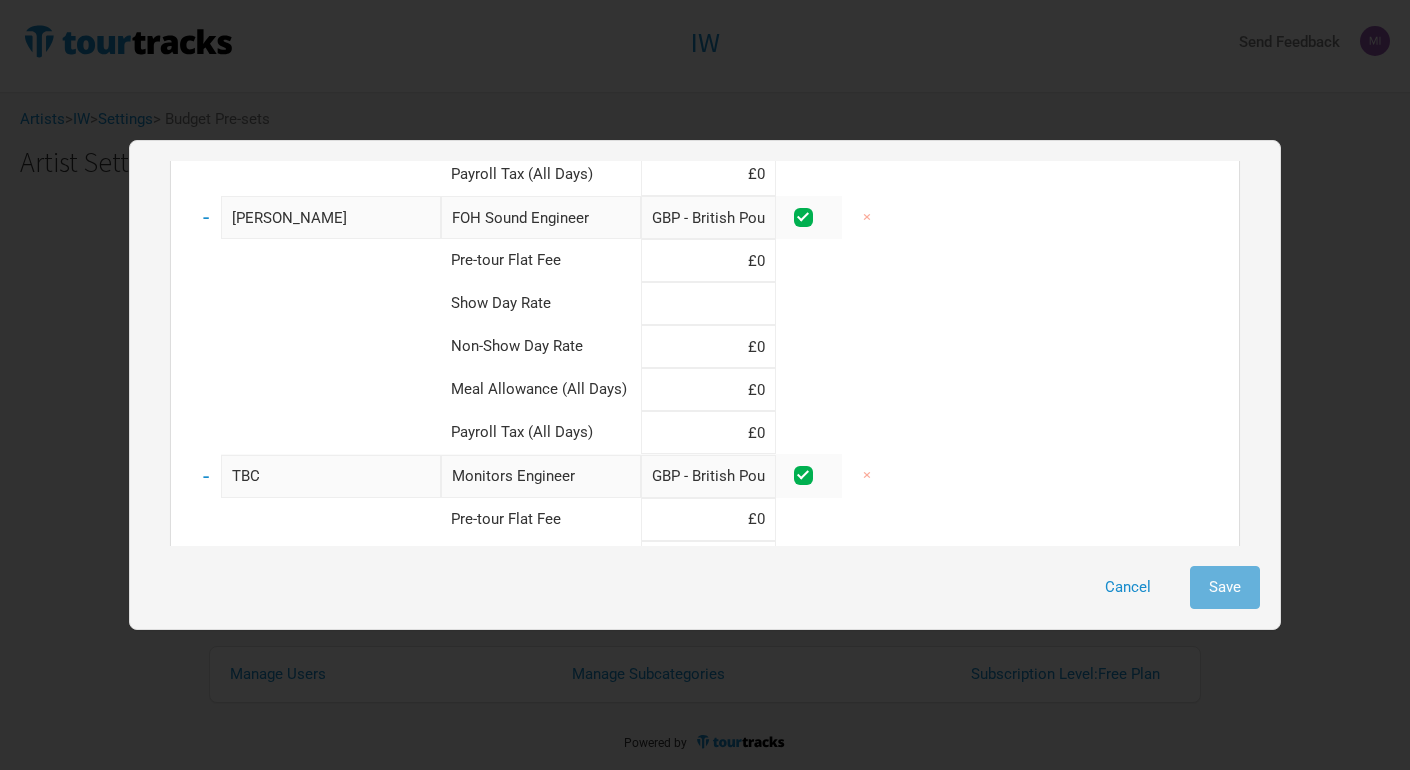 click at bounding box center (708, 303) 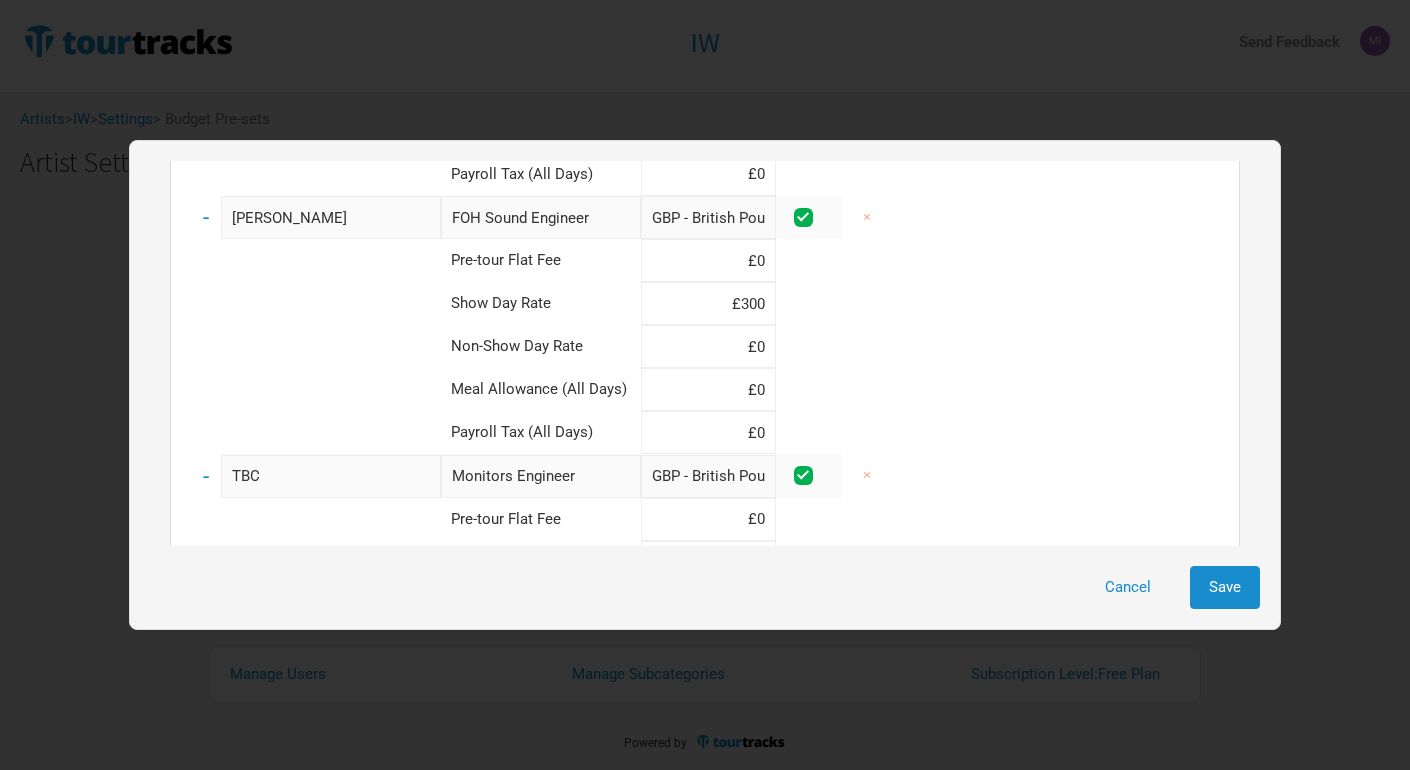 type on "£300" 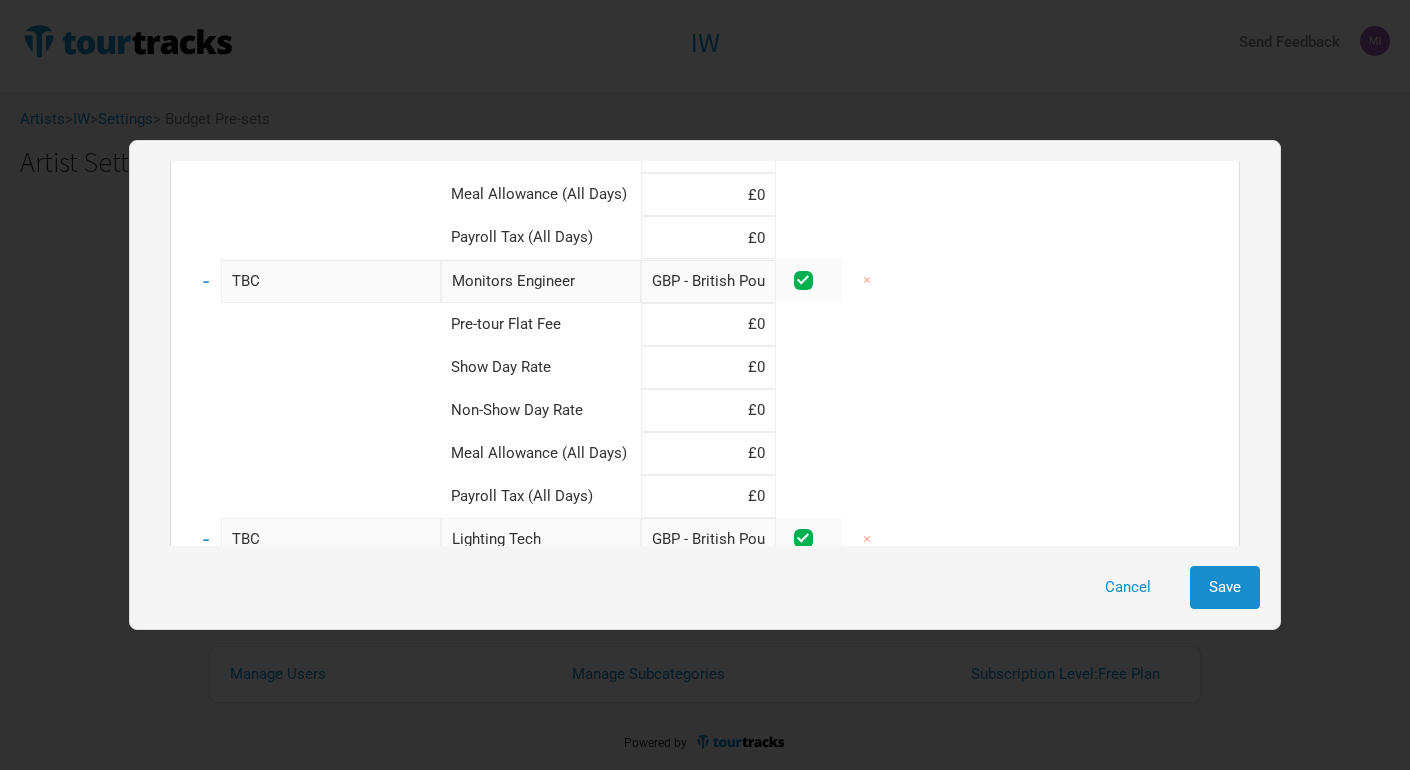 scroll, scrollTop: 1589, scrollLeft: 0, axis: vertical 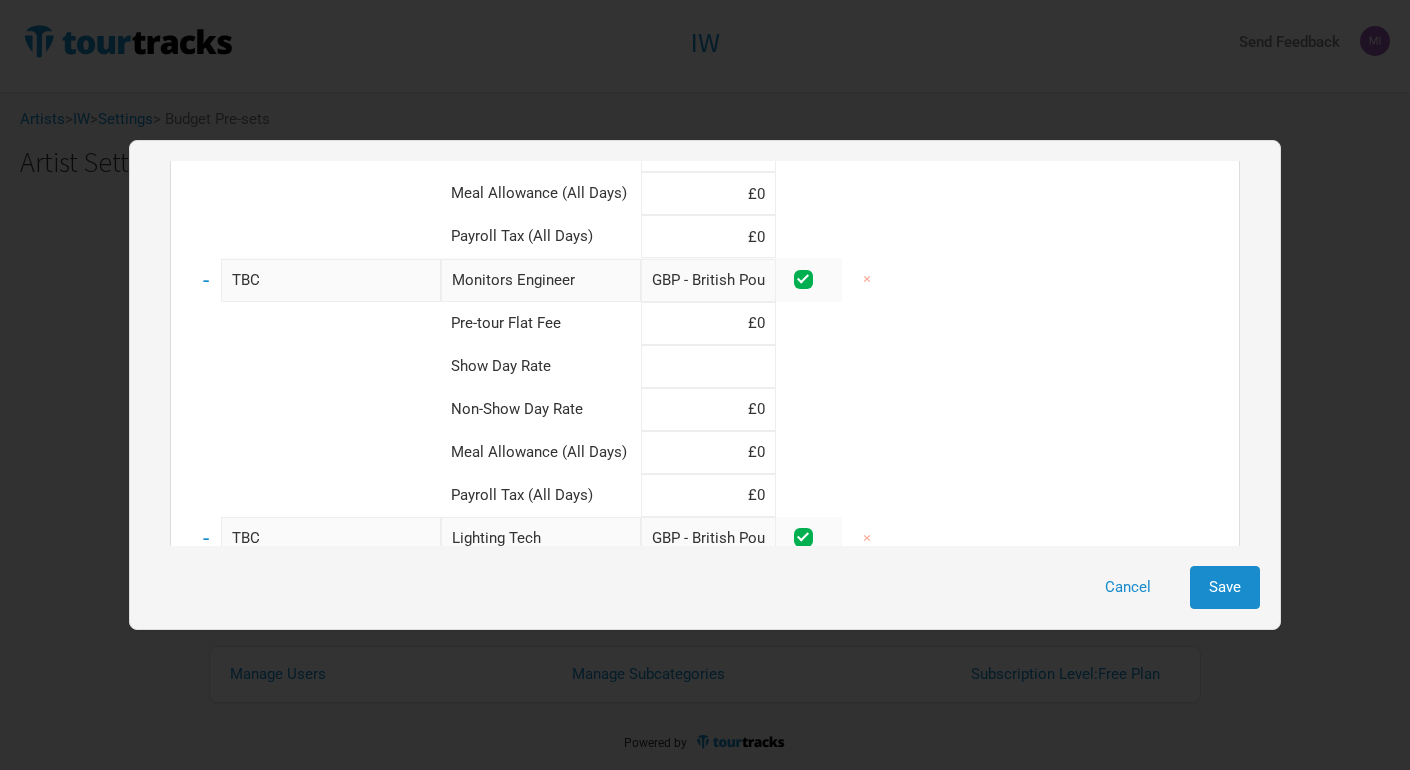 click at bounding box center [708, 366] 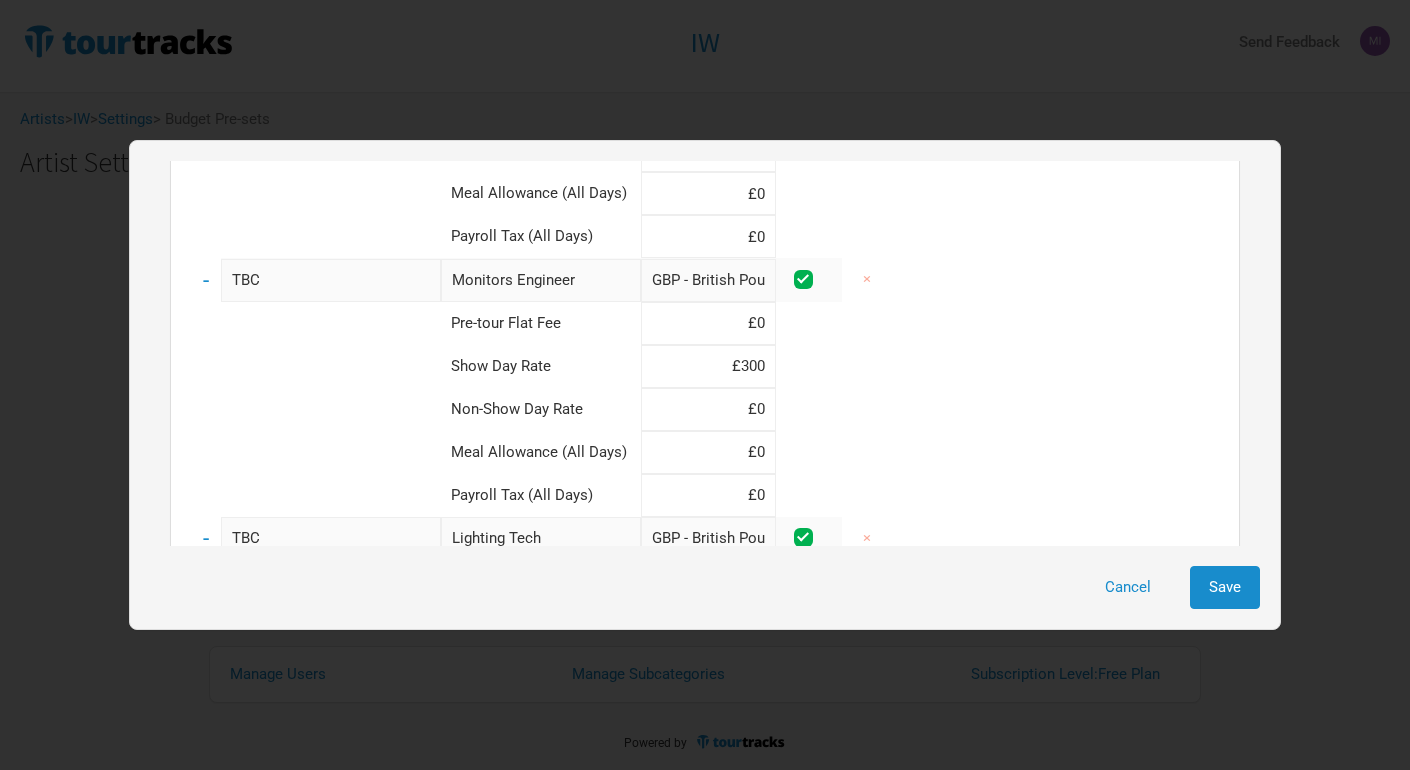 type on "£300" 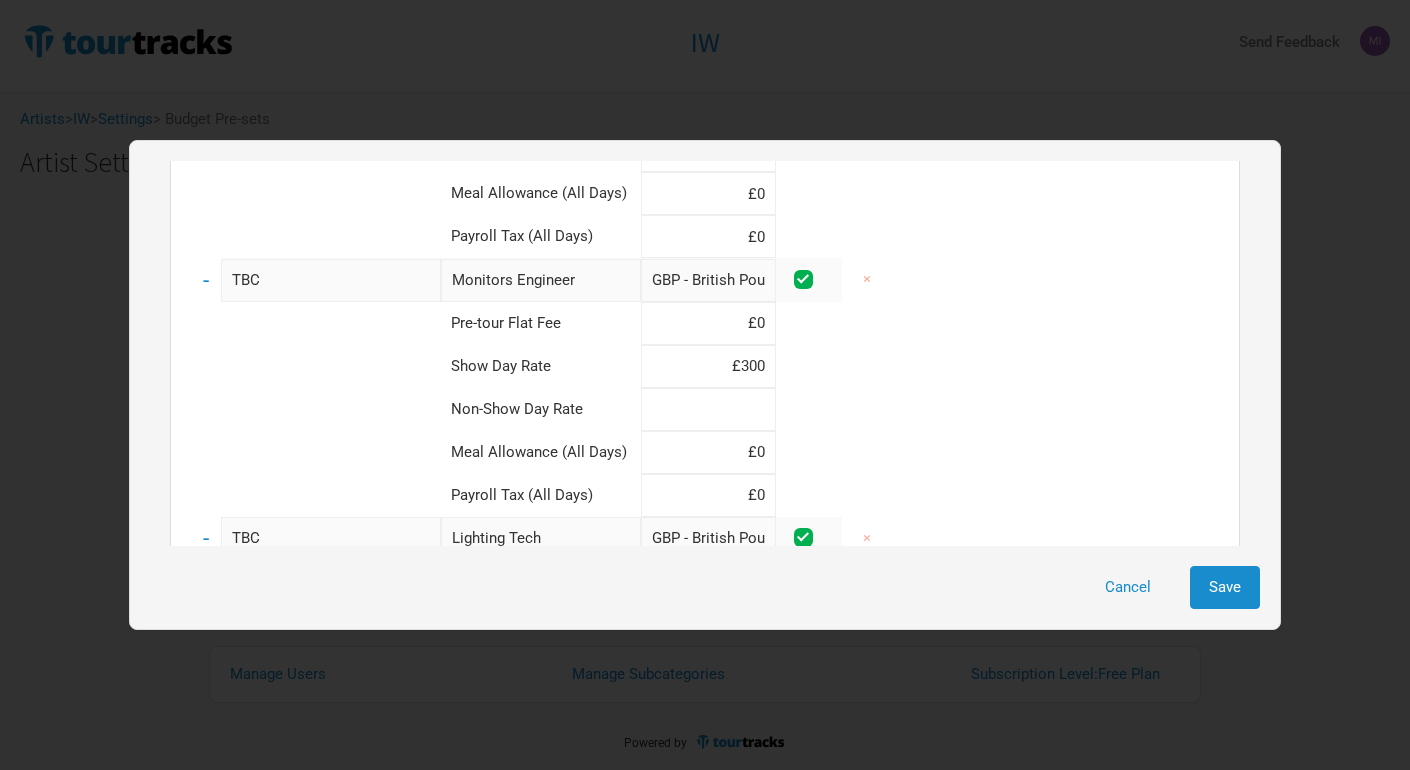 click at bounding box center [708, 409] 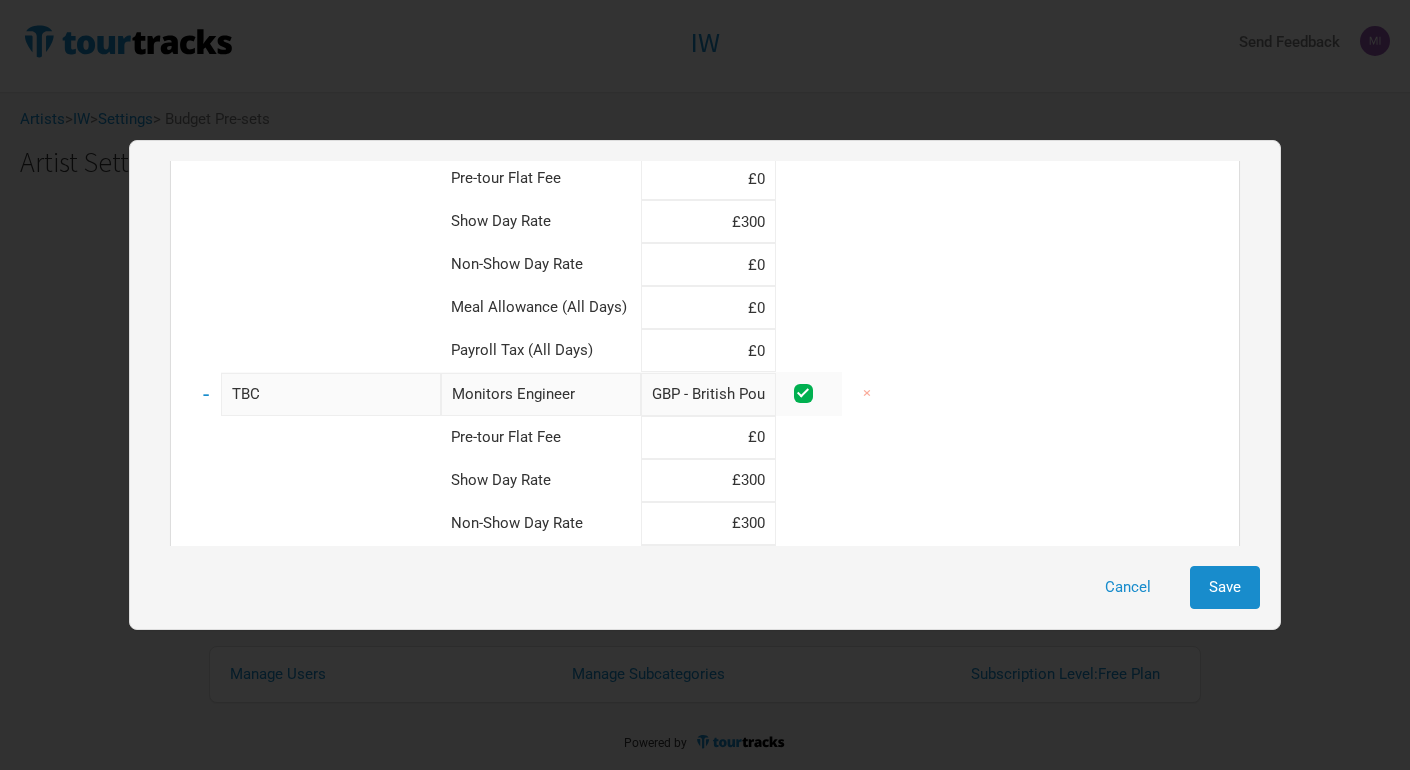 scroll, scrollTop: 1470, scrollLeft: 0, axis: vertical 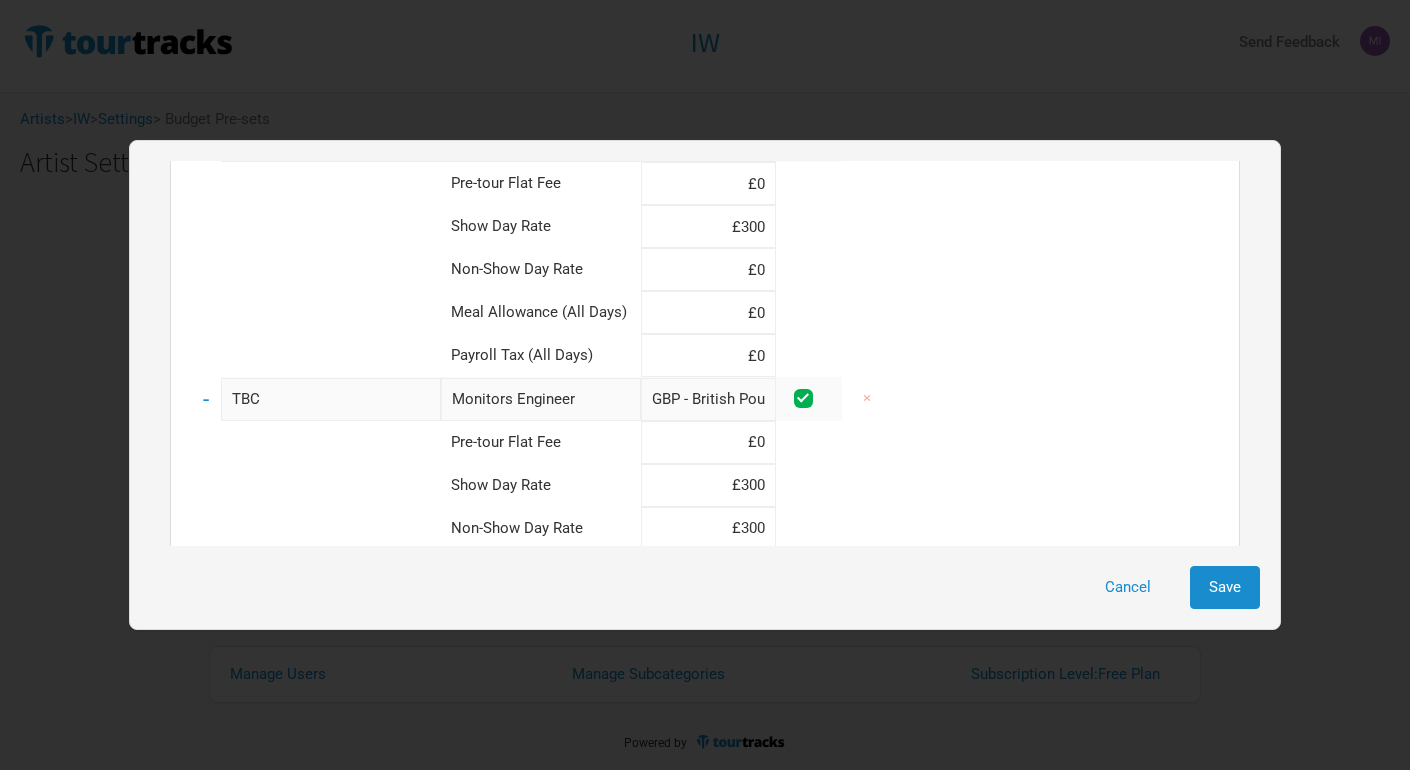 type on "£300" 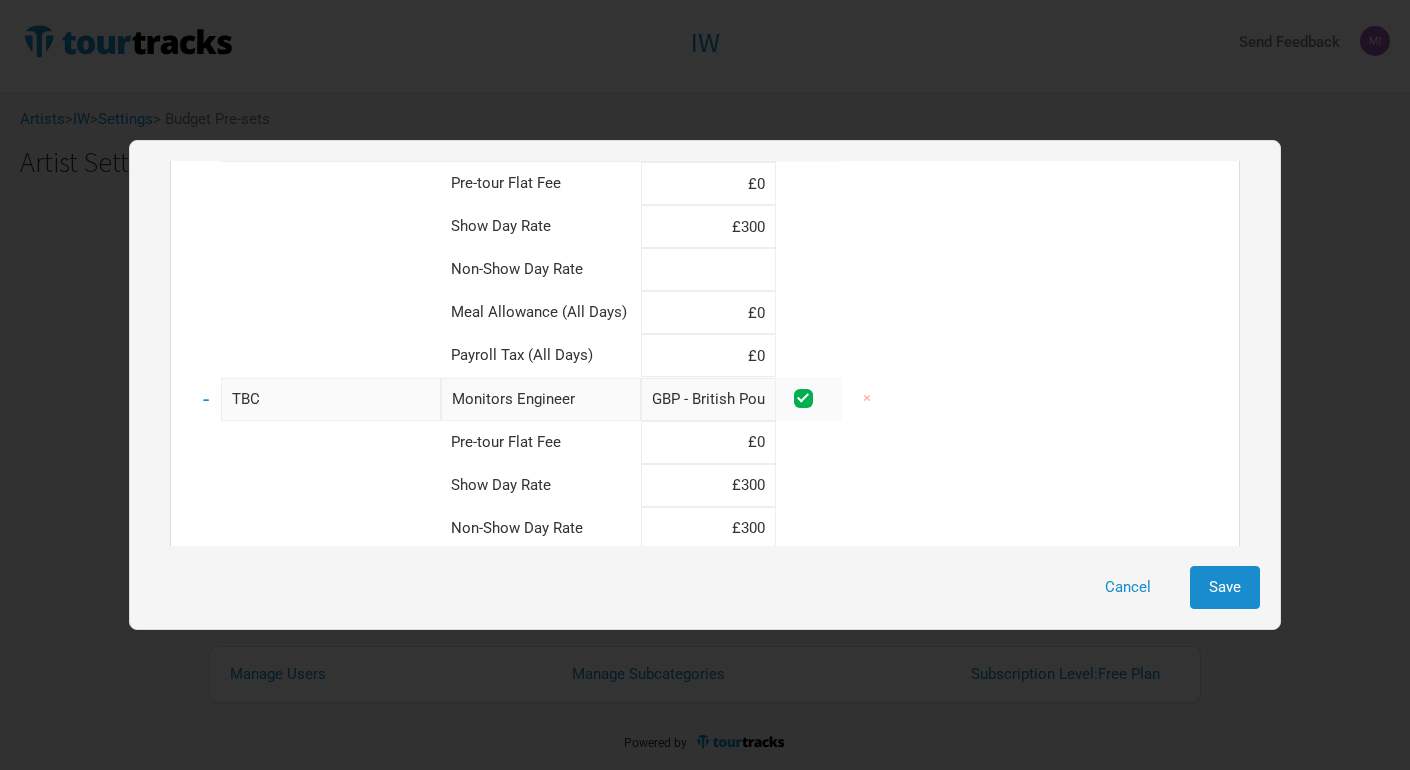 click at bounding box center (708, 269) 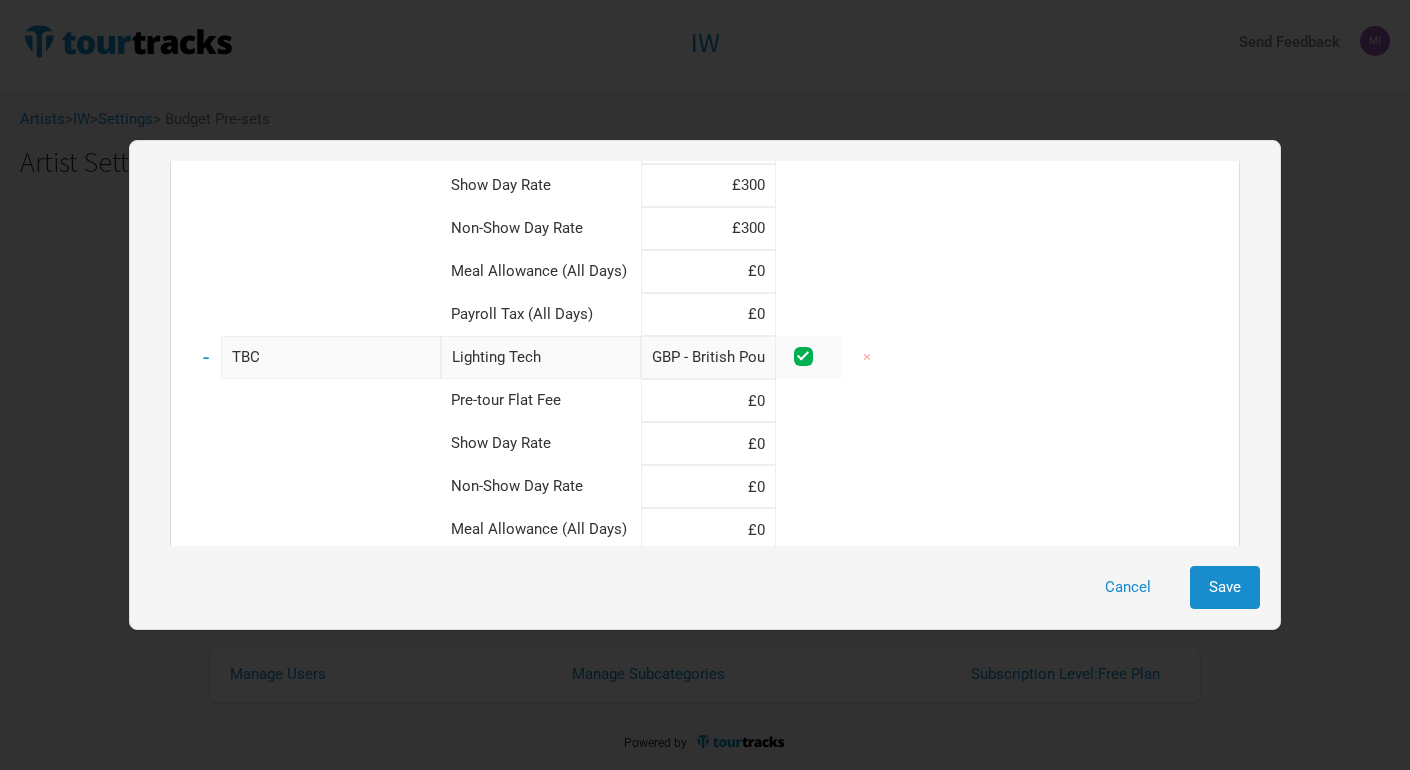 scroll, scrollTop: 1772, scrollLeft: 0, axis: vertical 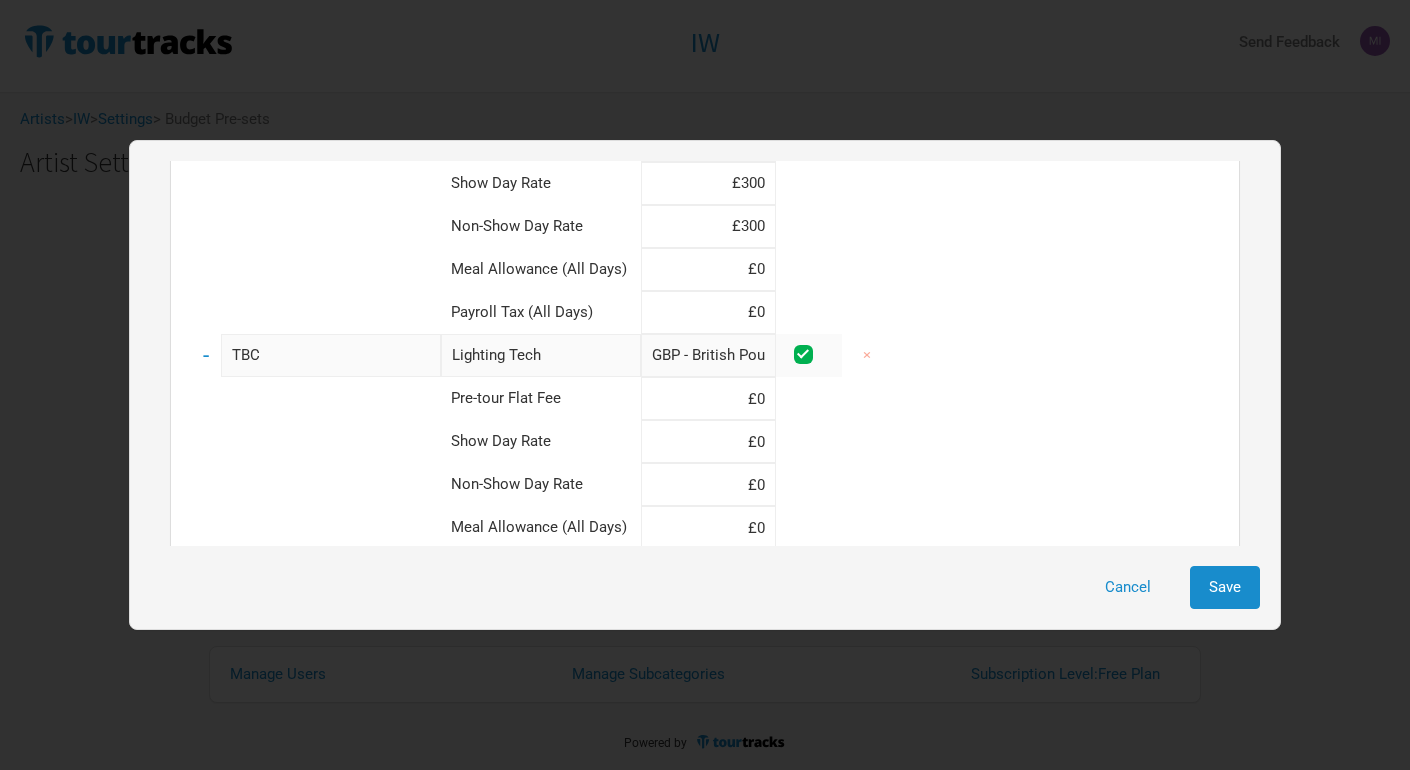 type on "£300" 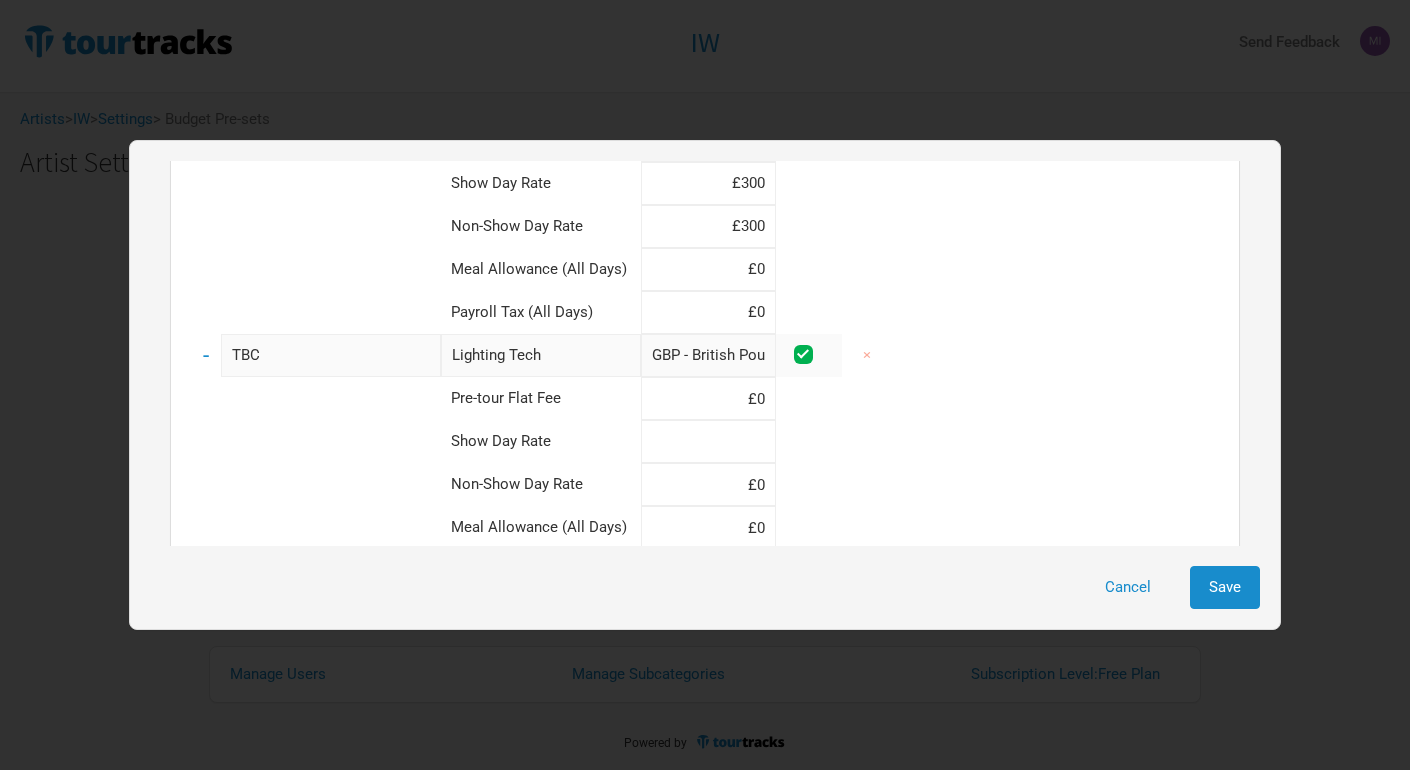 click at bounding box center [708, 441] 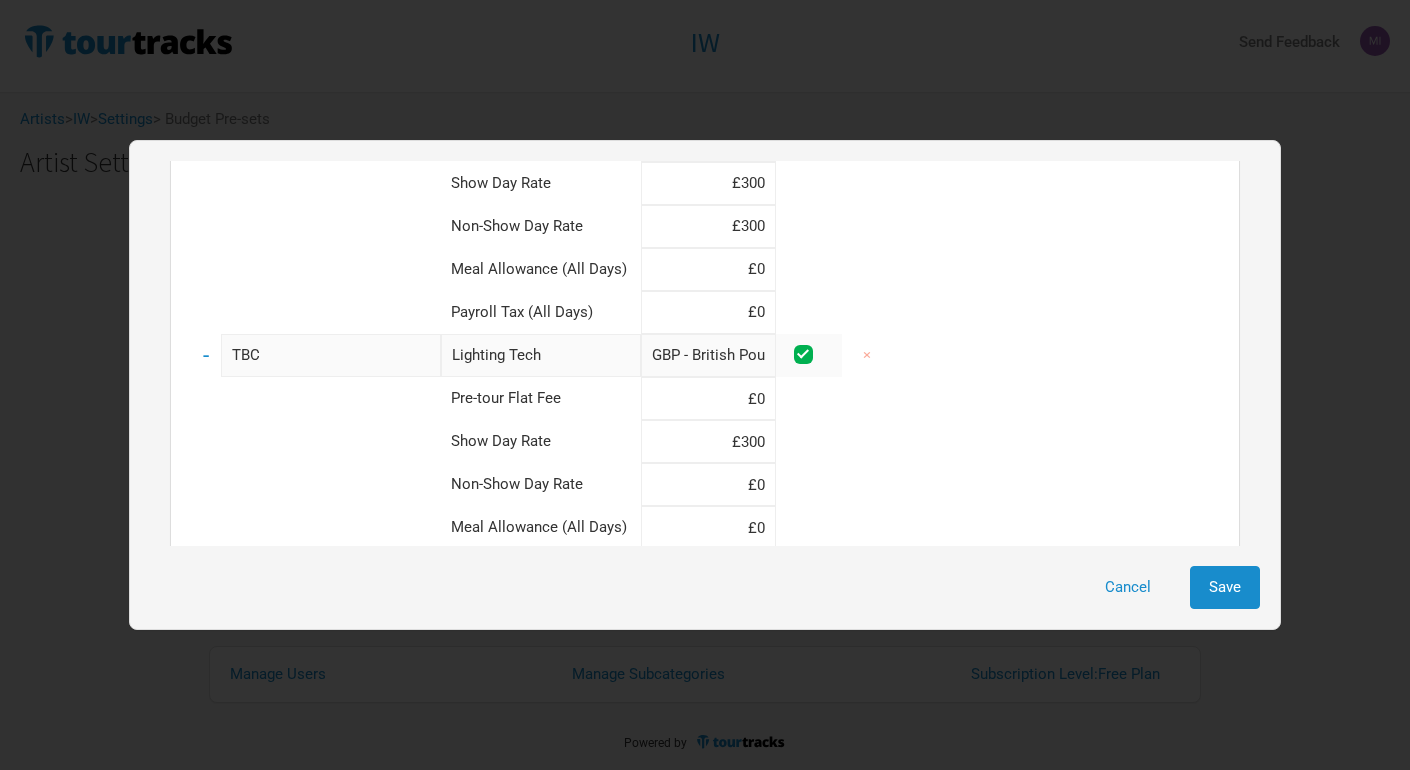 type on "£300" 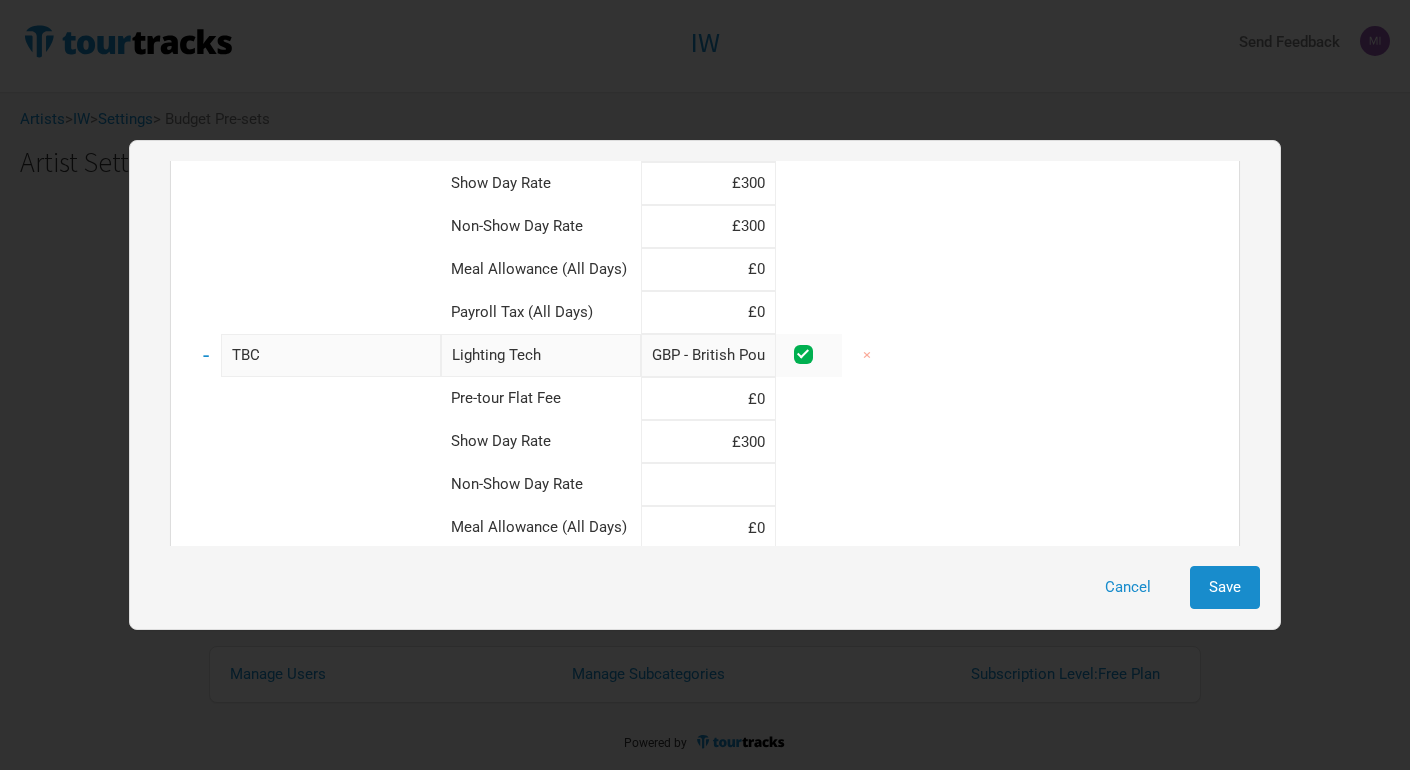 click at bounding box center [708, 484] 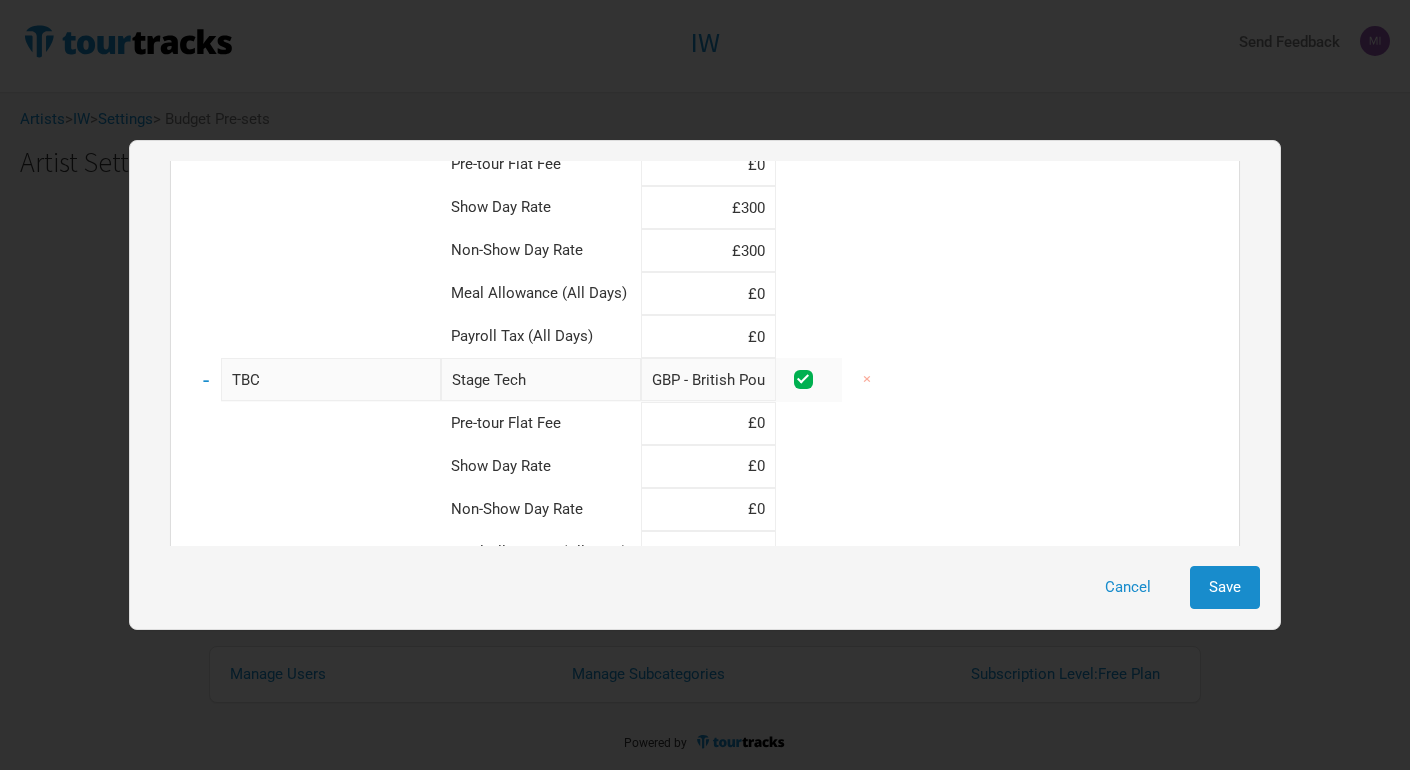 scroll, scrollTop: 2021, scrollLeft: 0, axis: vertical 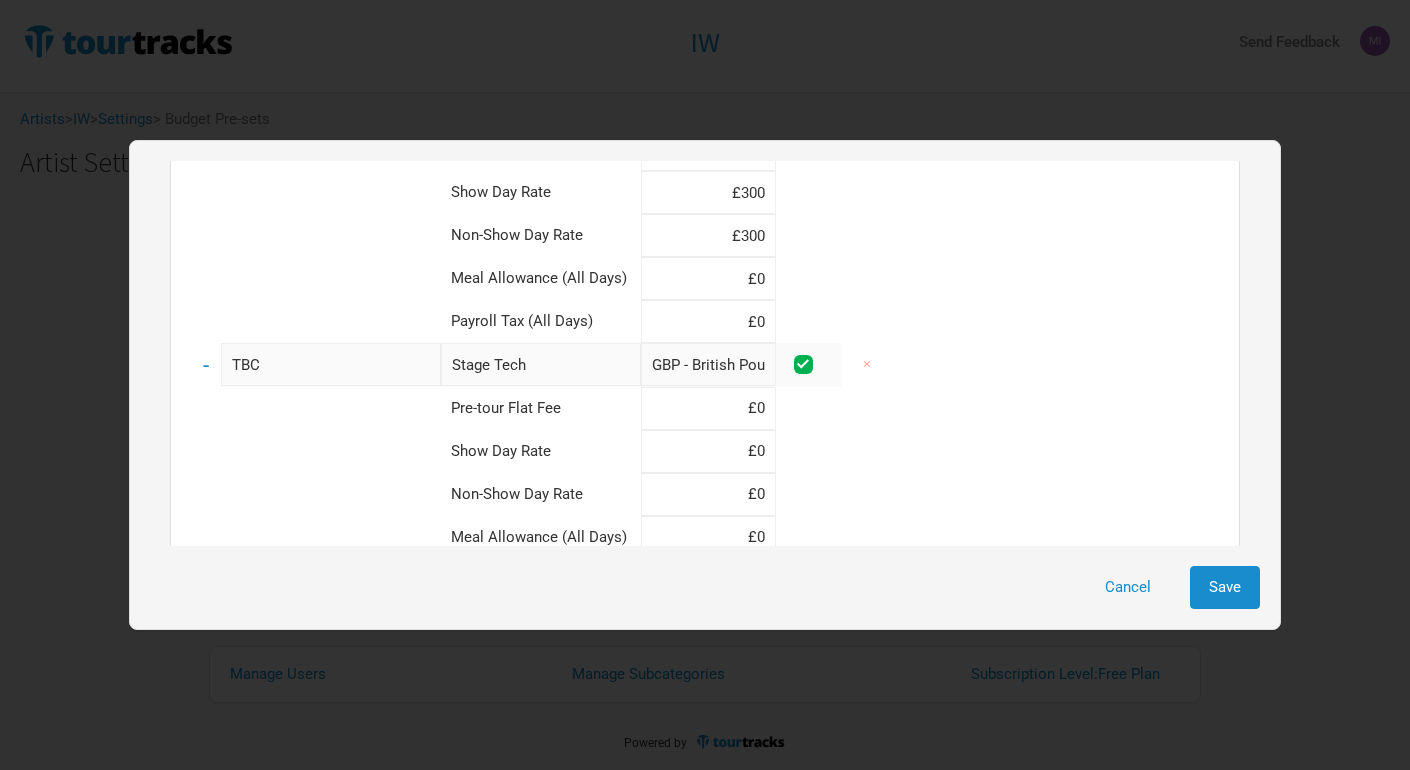 type on "£300" 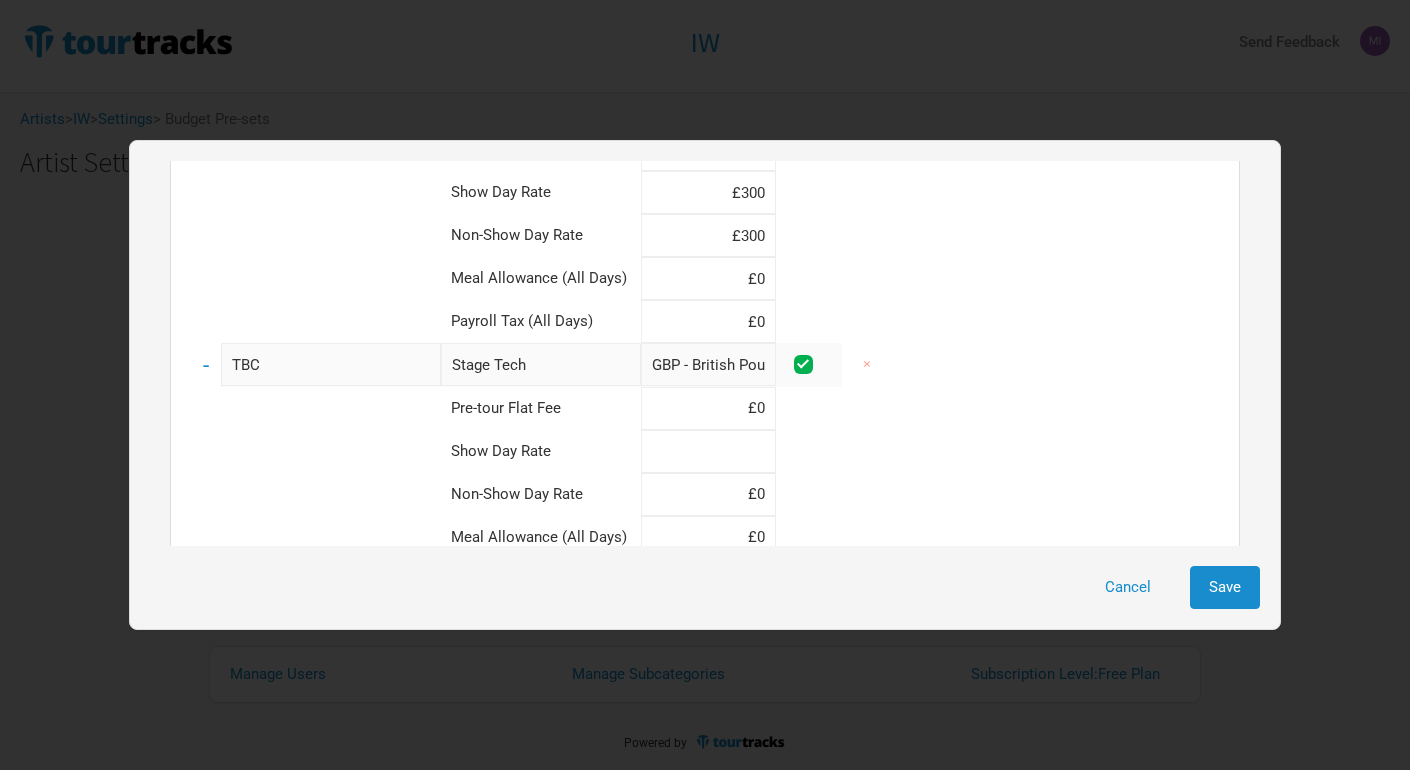 click at bounding box center (708, 451) 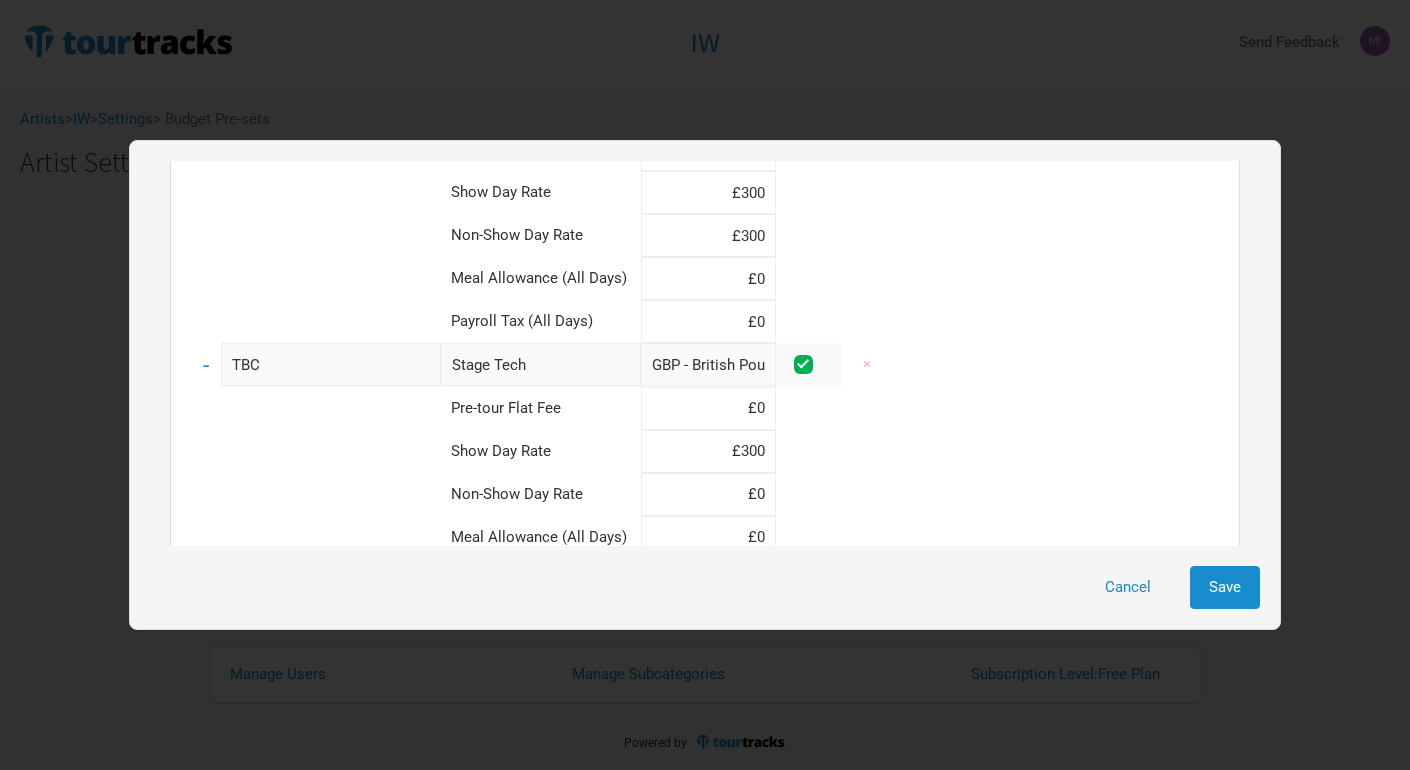 type on "£300" 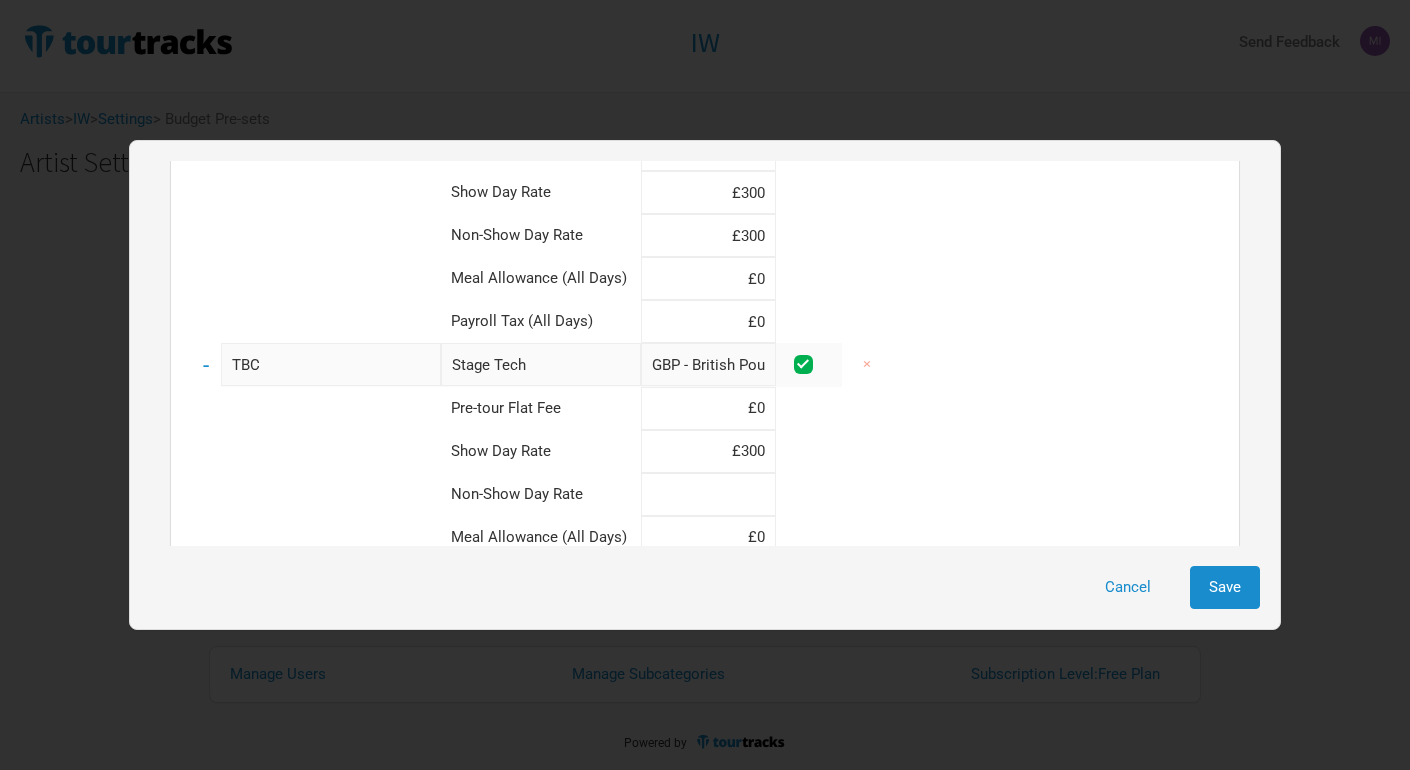 click at bounding box center [708, 494] 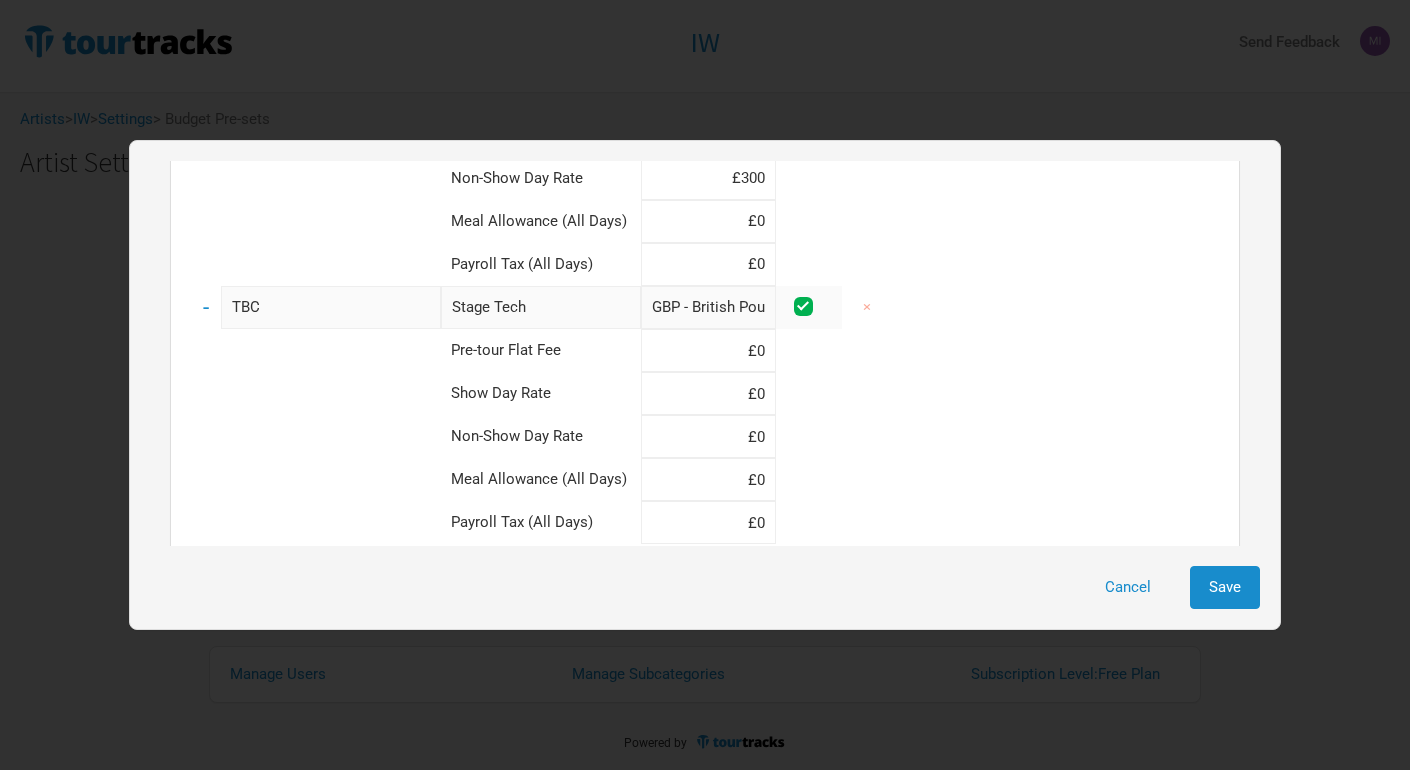 scroll, scrollTop: 2343, scrollLeft: 0, axis: vertical 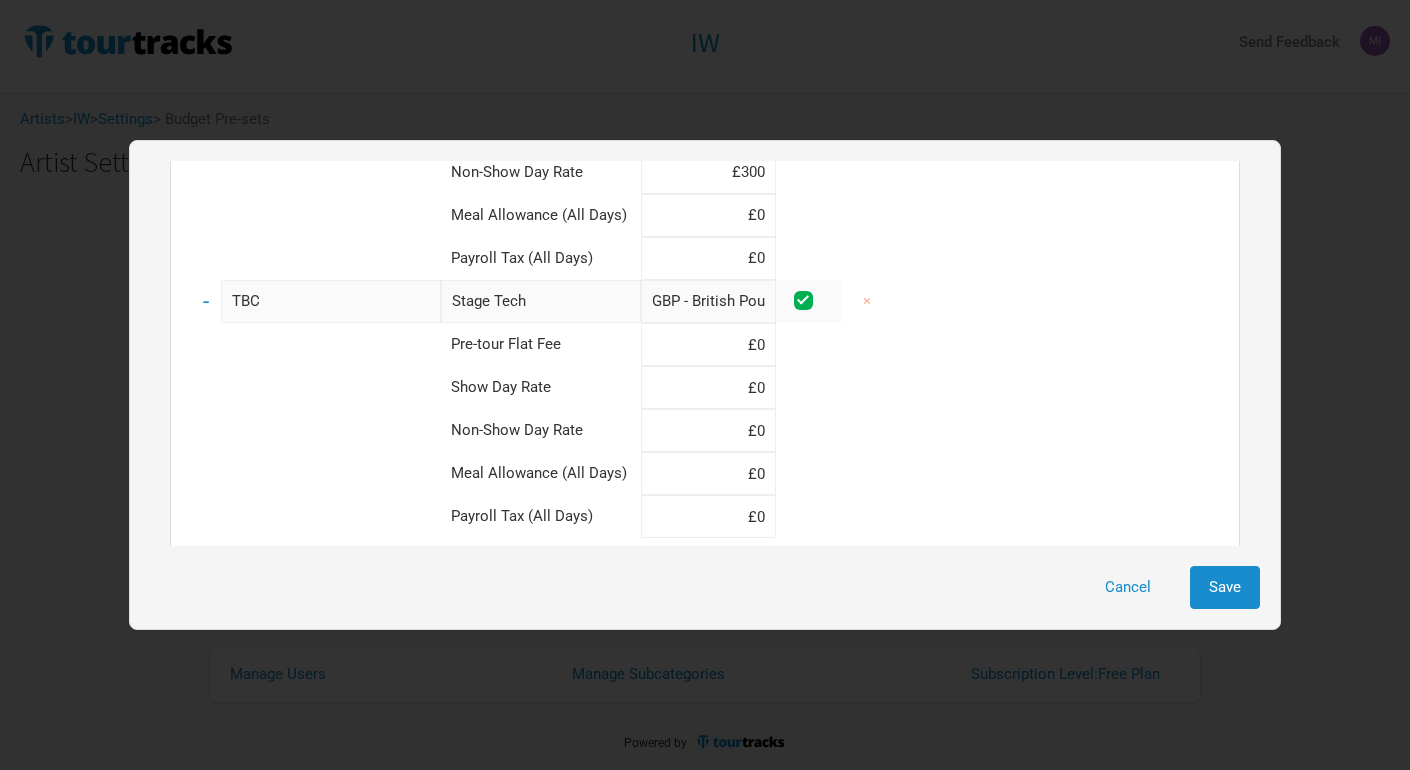 type on "£300" 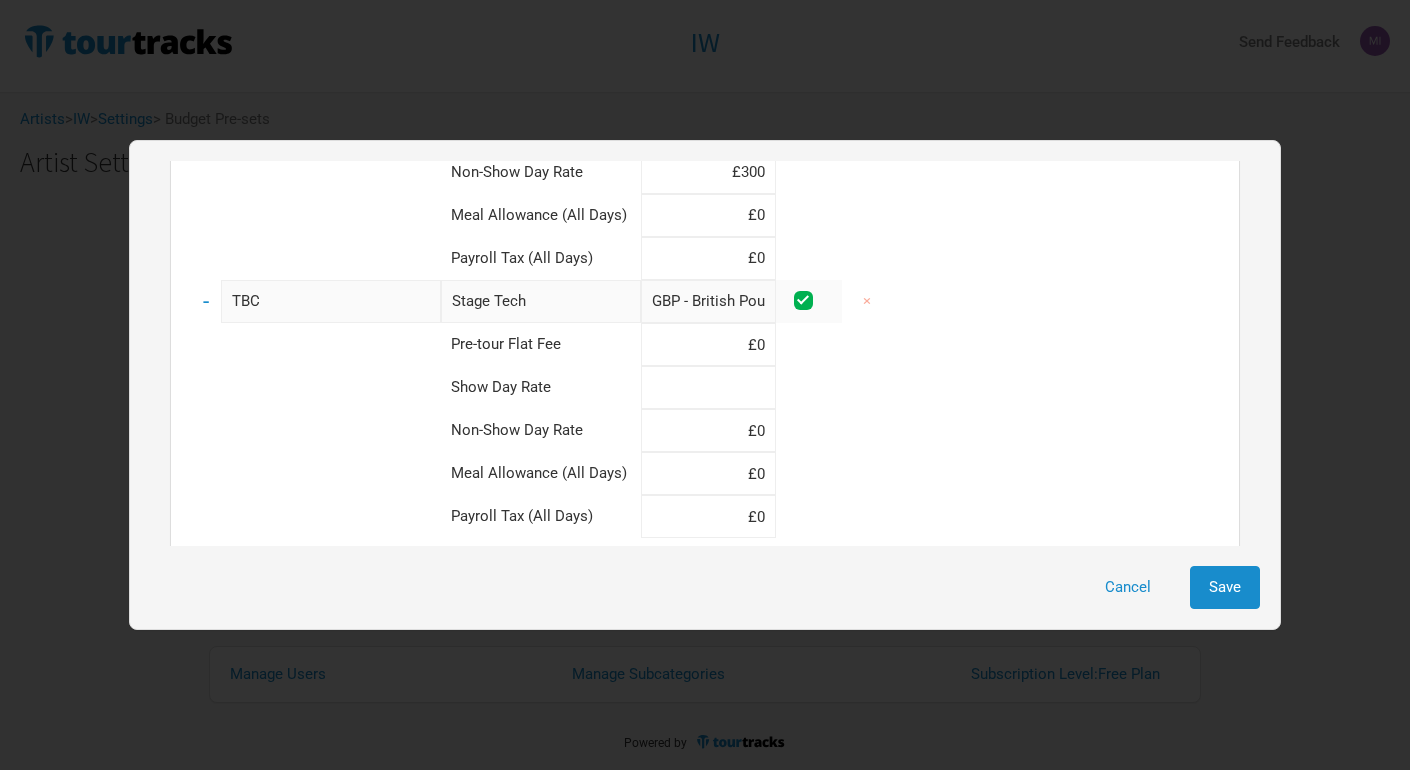 click at bounding box center (708, 387) 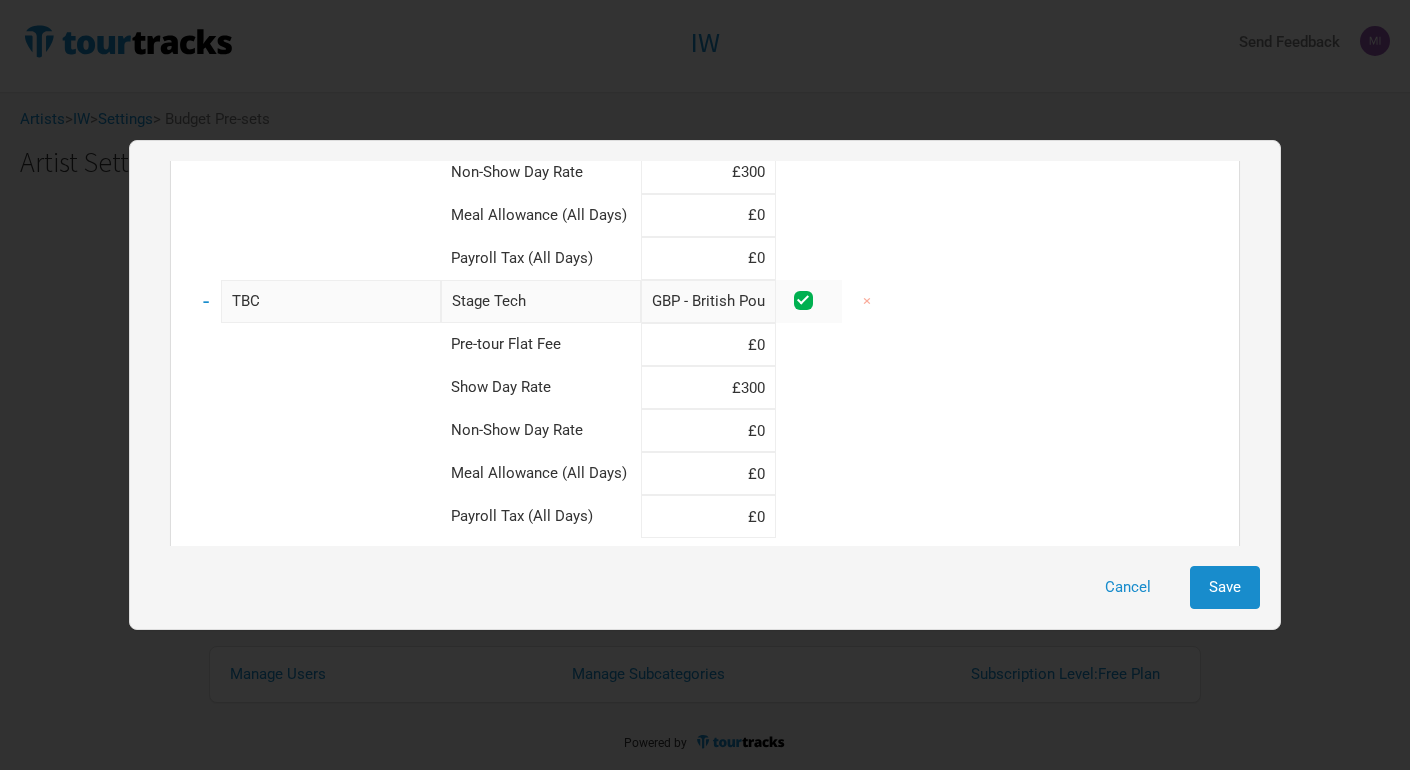 type on "£300" 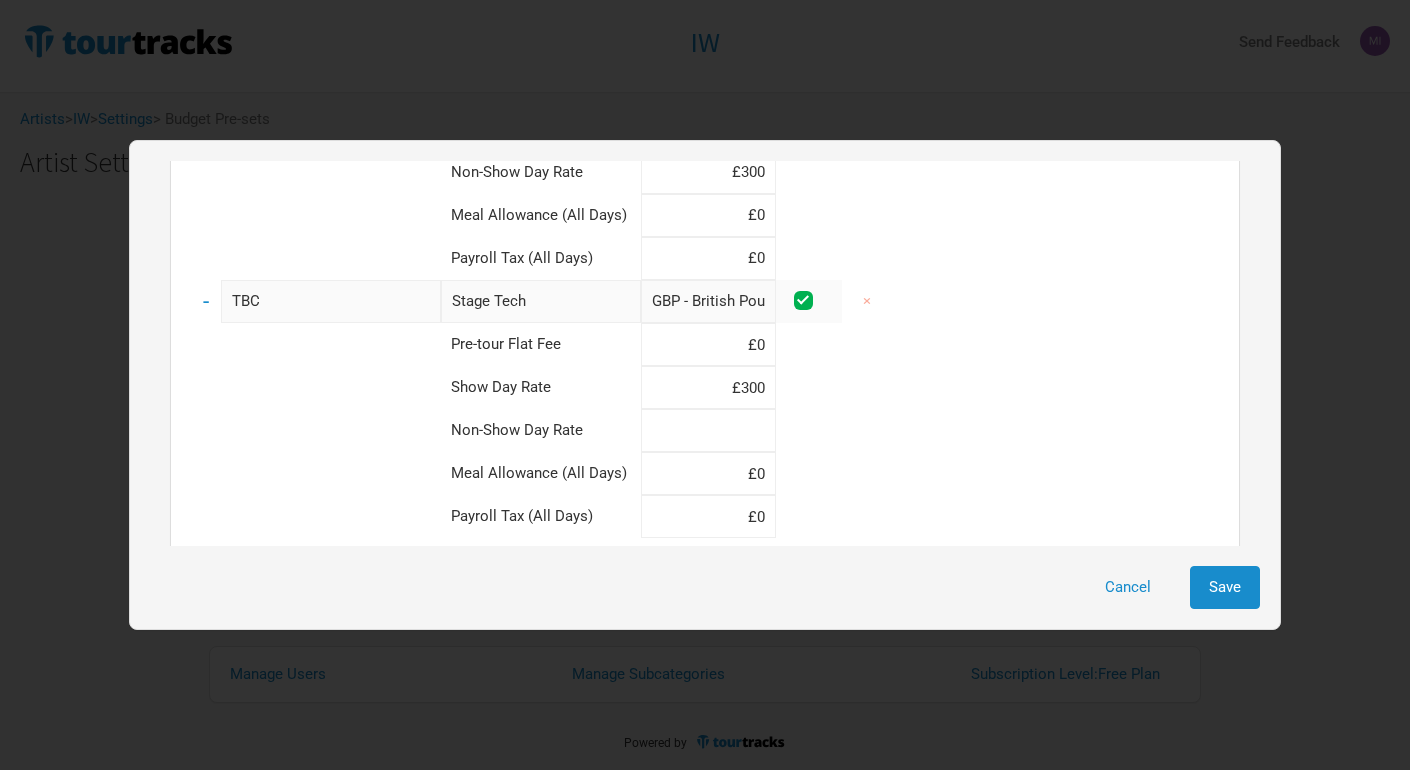 click at bounding box center (708, 430) 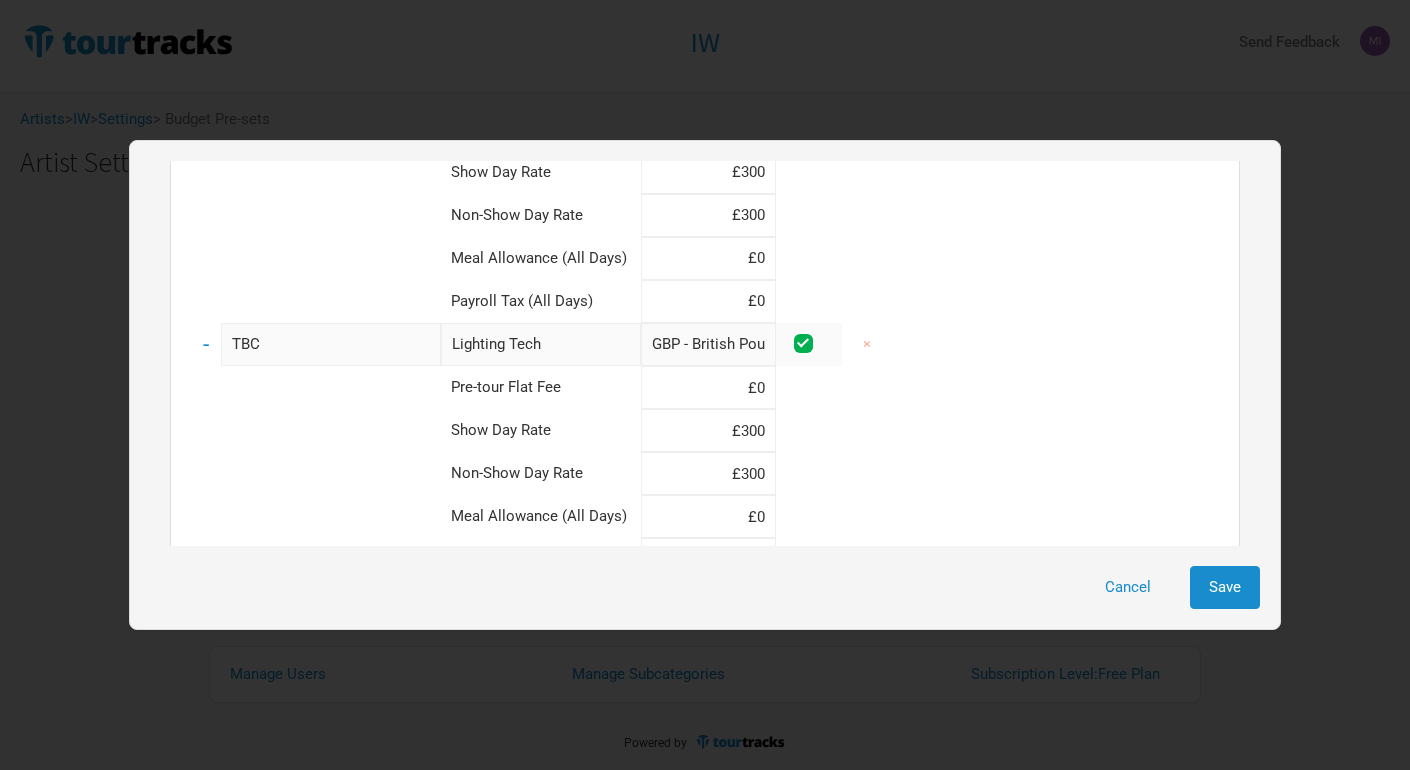 scroll, scrollTop: 1782, scrollLeft: 0, axis: vertical 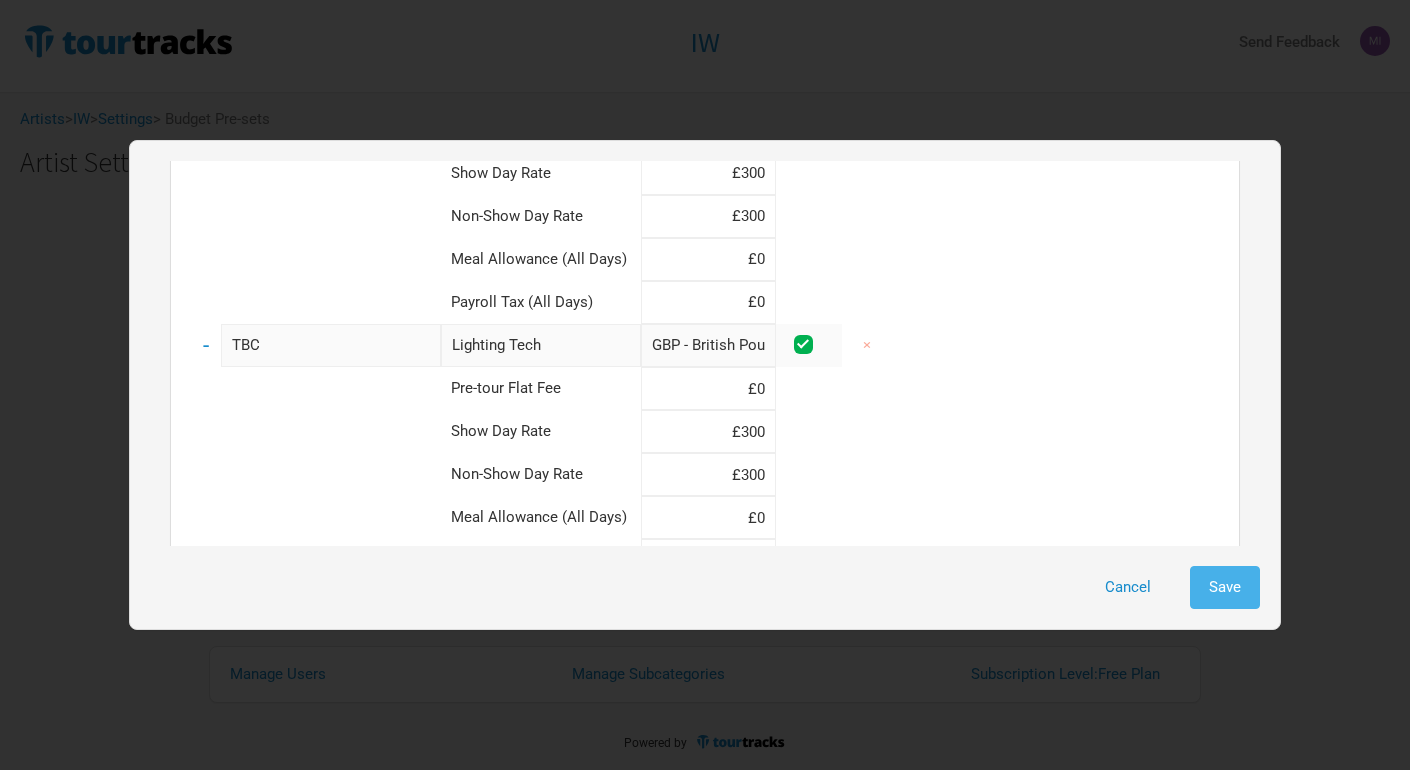 type on "£300" 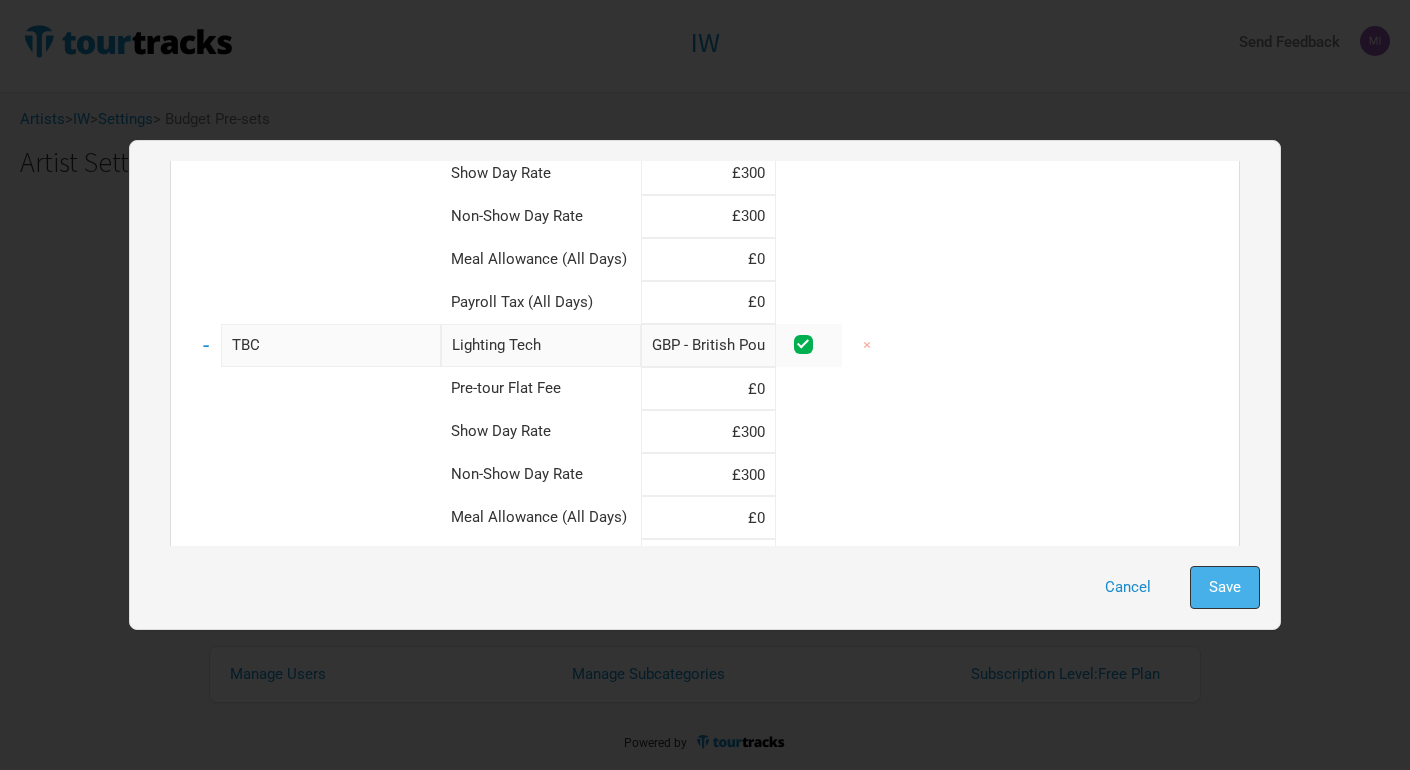 click on "Save" at bounding box center (1225, 587) 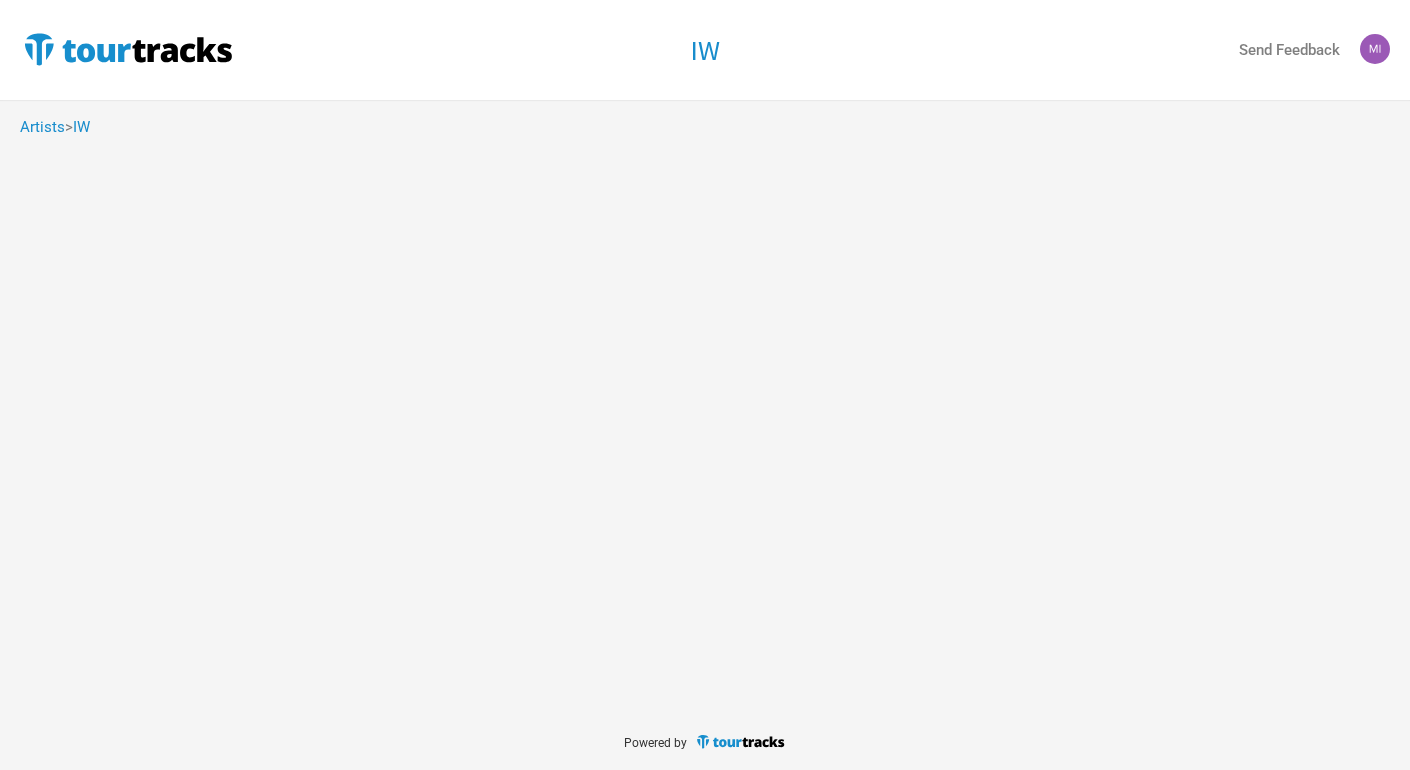 scroll, scrollTop: 0, scrollLeft: 0, axis: both 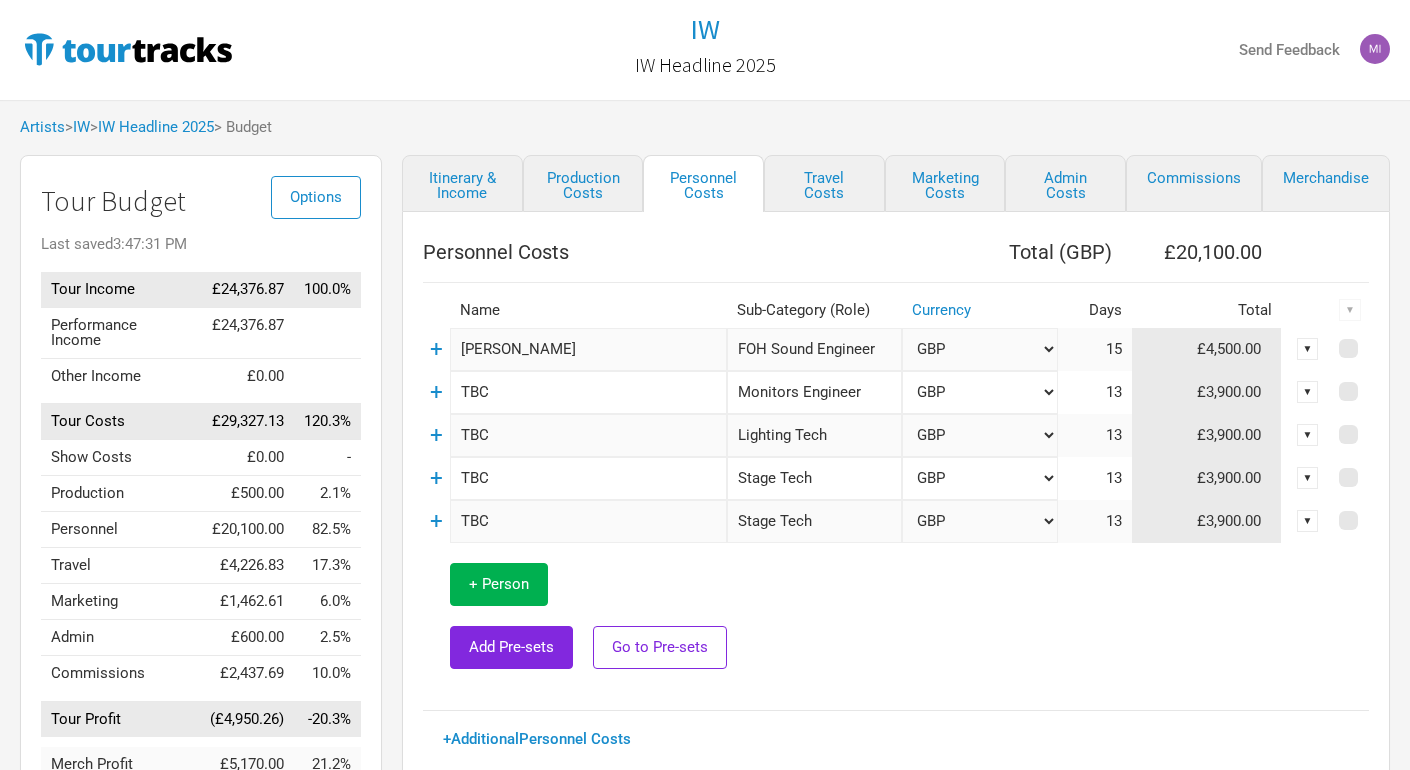 click on "[PERSON_NAME]" at bounding box center (588, 349) 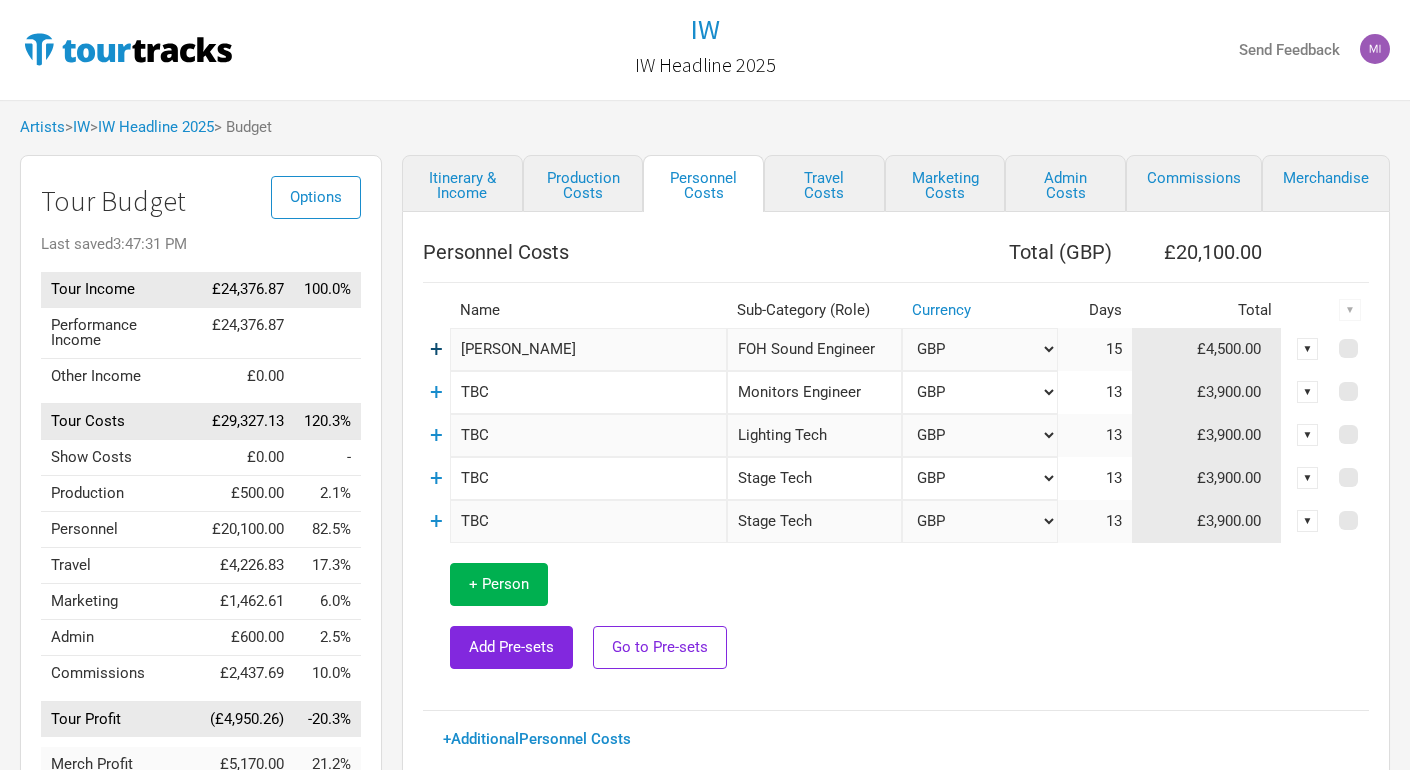 click on "+" at bounding box center (436, 349) 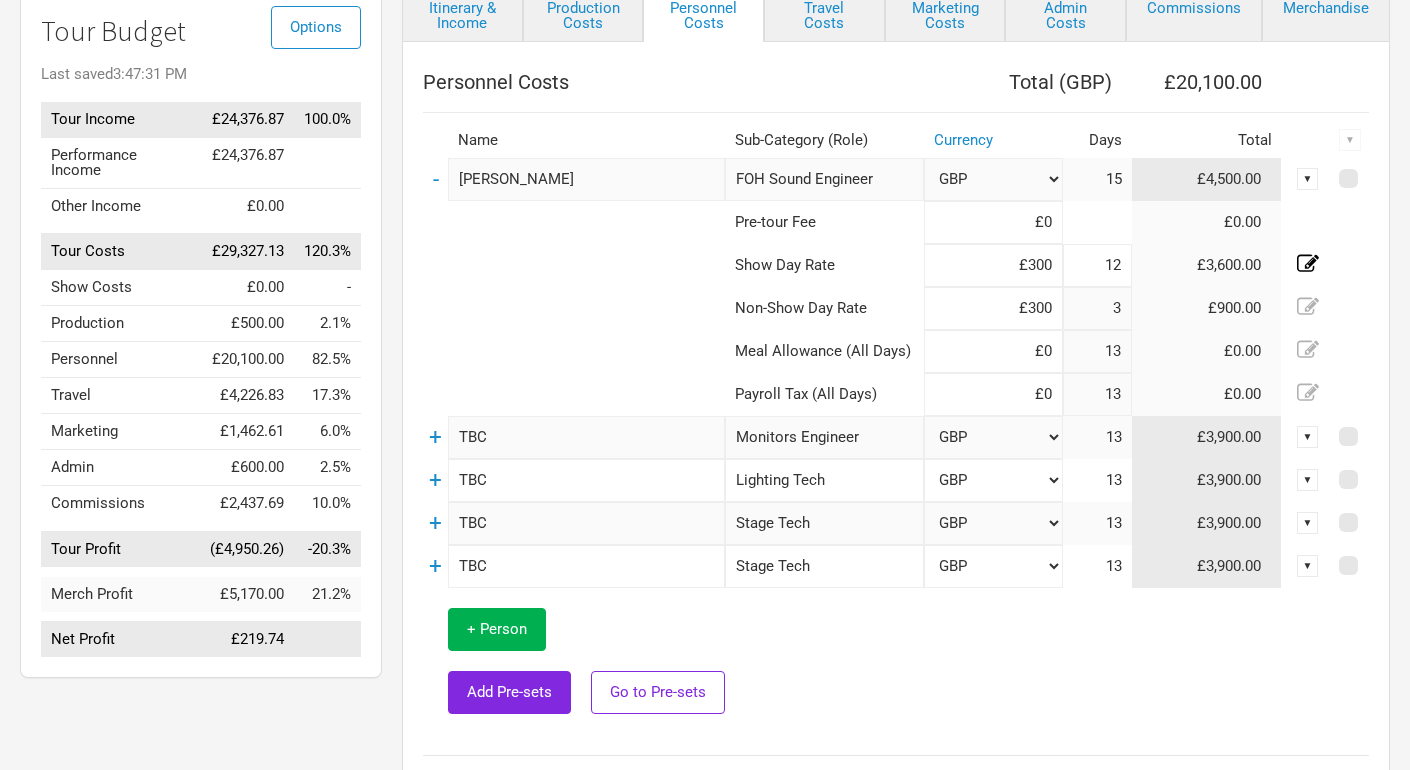 scroll, scrollTop: 169, scrollLeft: 0, axis: vertical 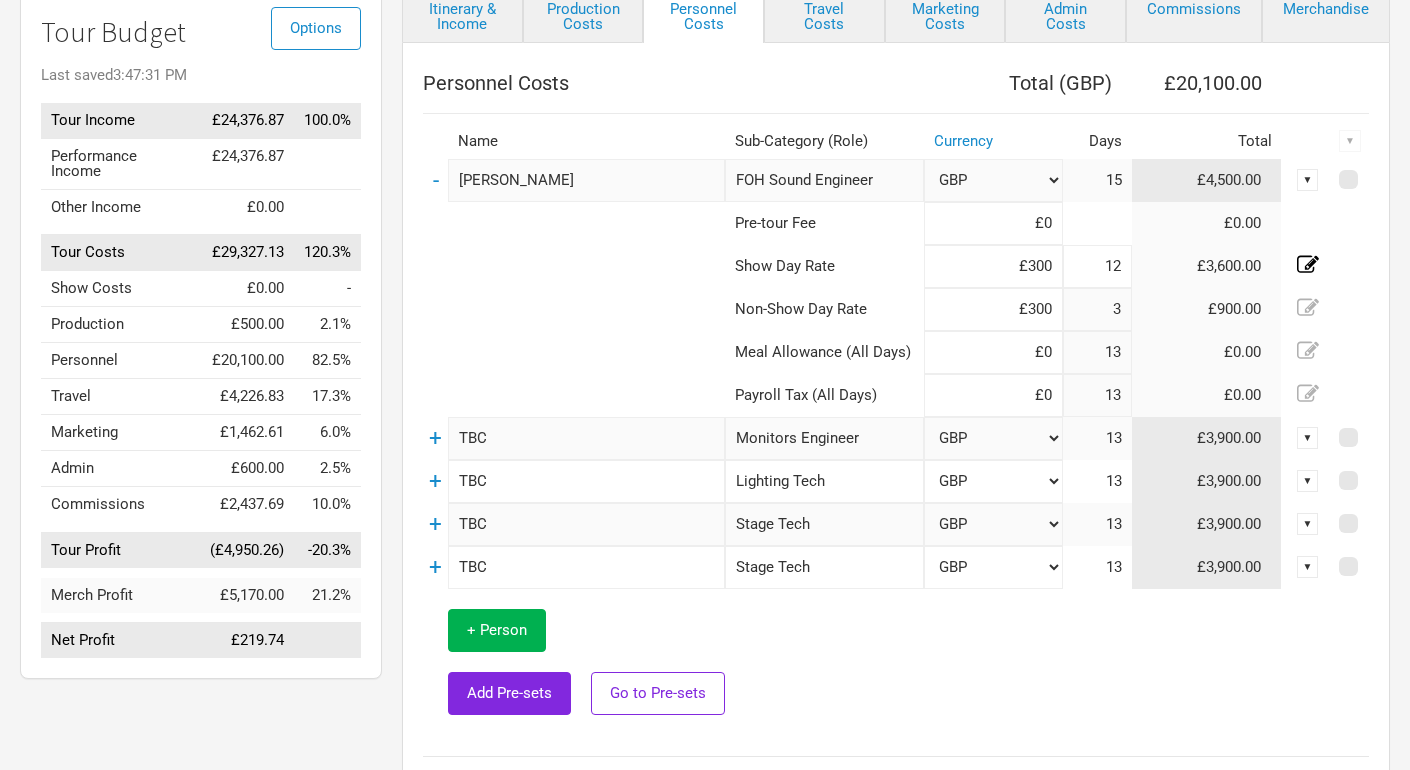 click on "▼" at bounding box center (1308, 438) 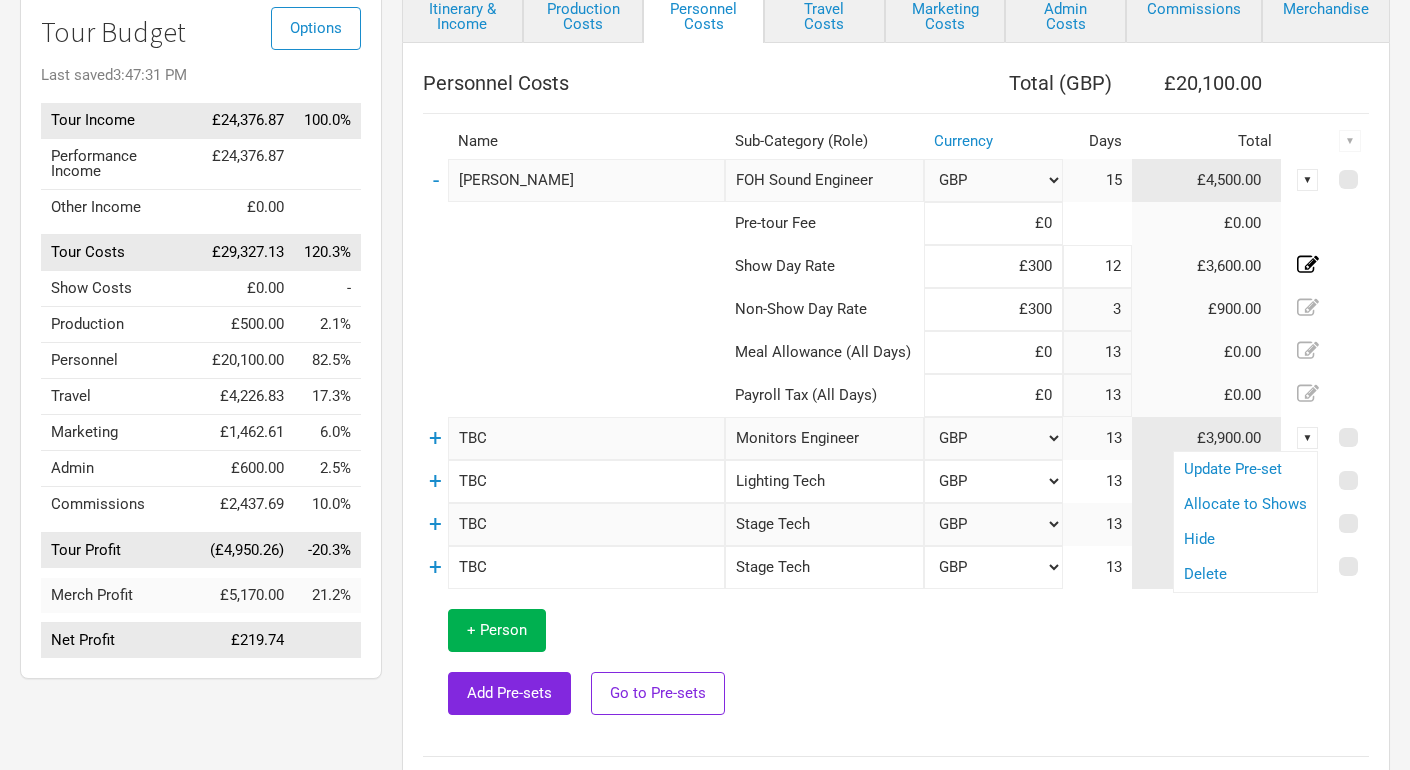 click on "13" at bounding box center [1097, 438] 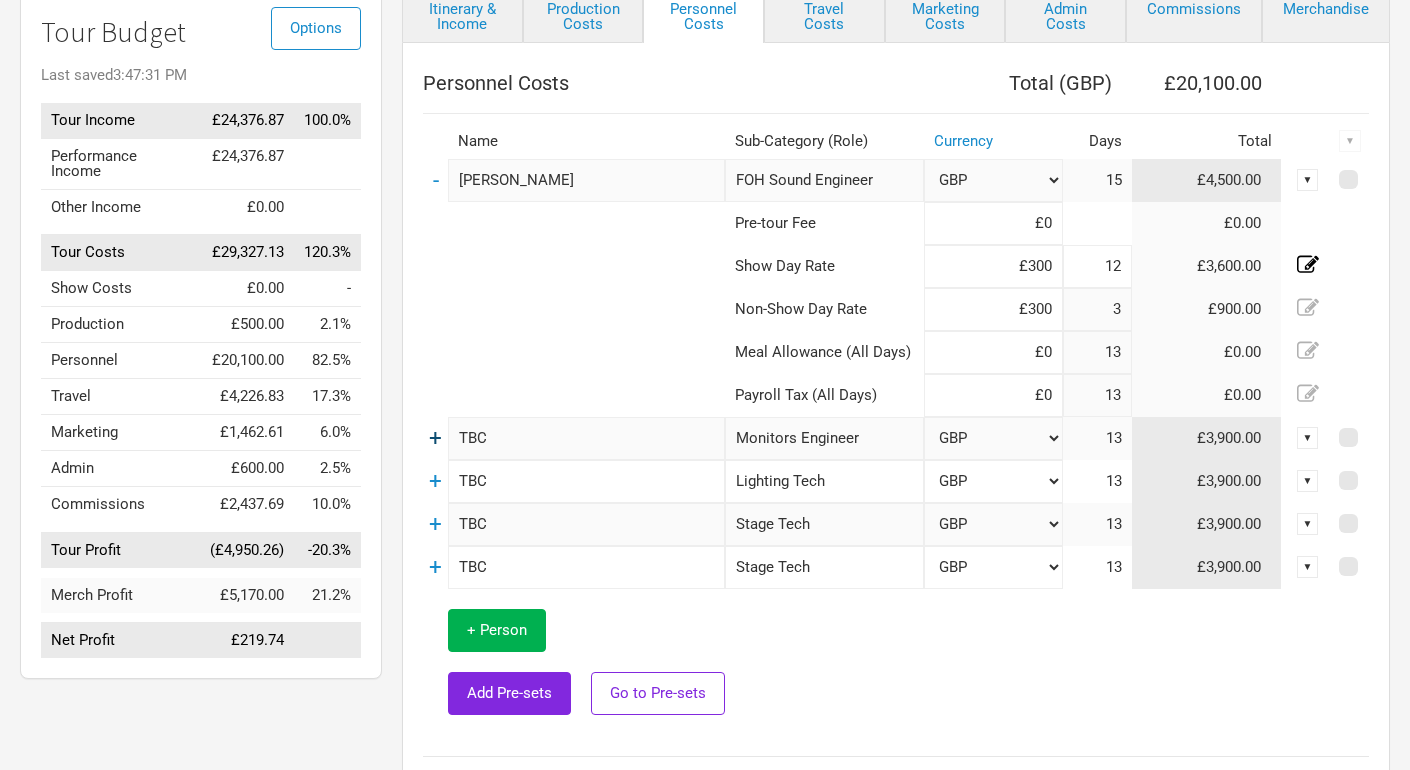 click on "+" at bounding box center (435, 438) 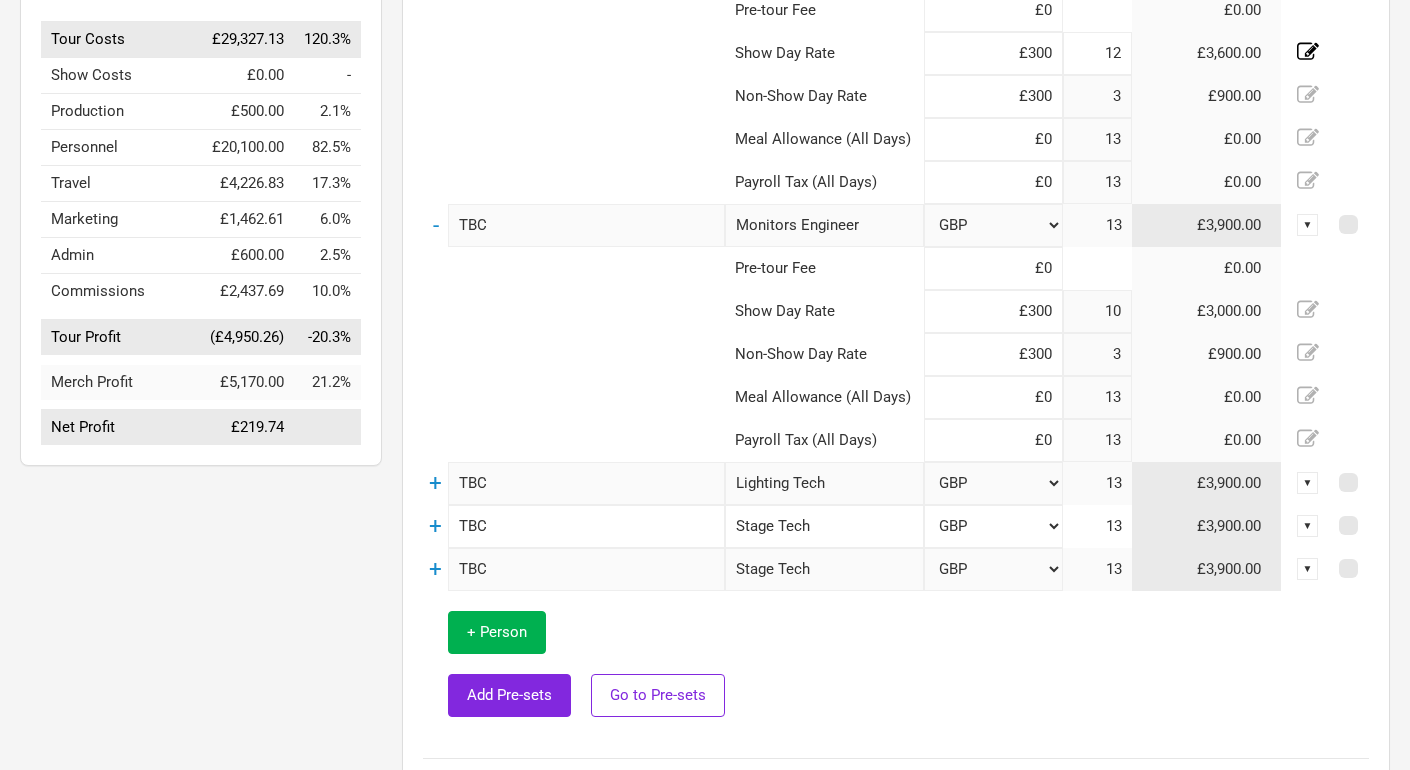 scroll, scrollTop: 0, scrollLeft: 0, axis: both 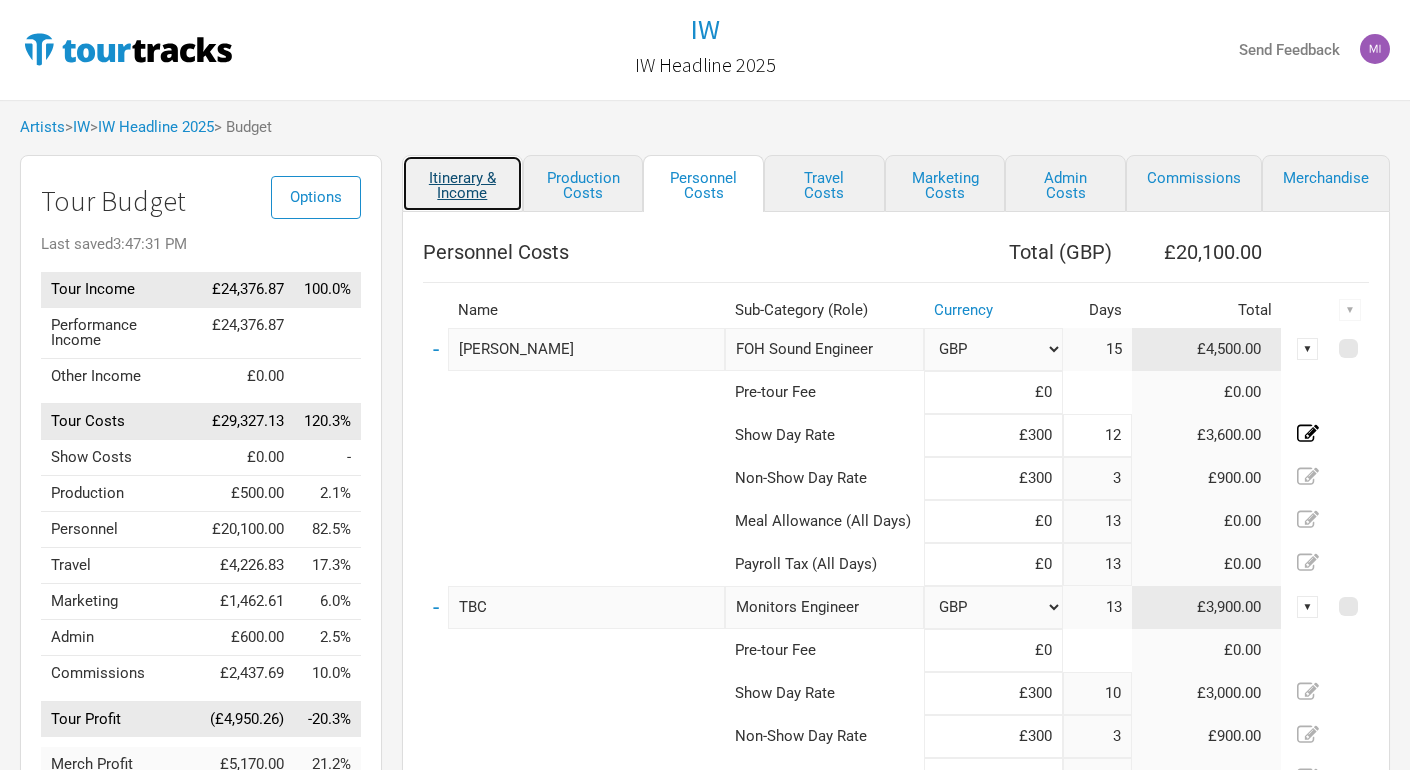 click on "Itinerary & Income" at bounding box center [462, 183] 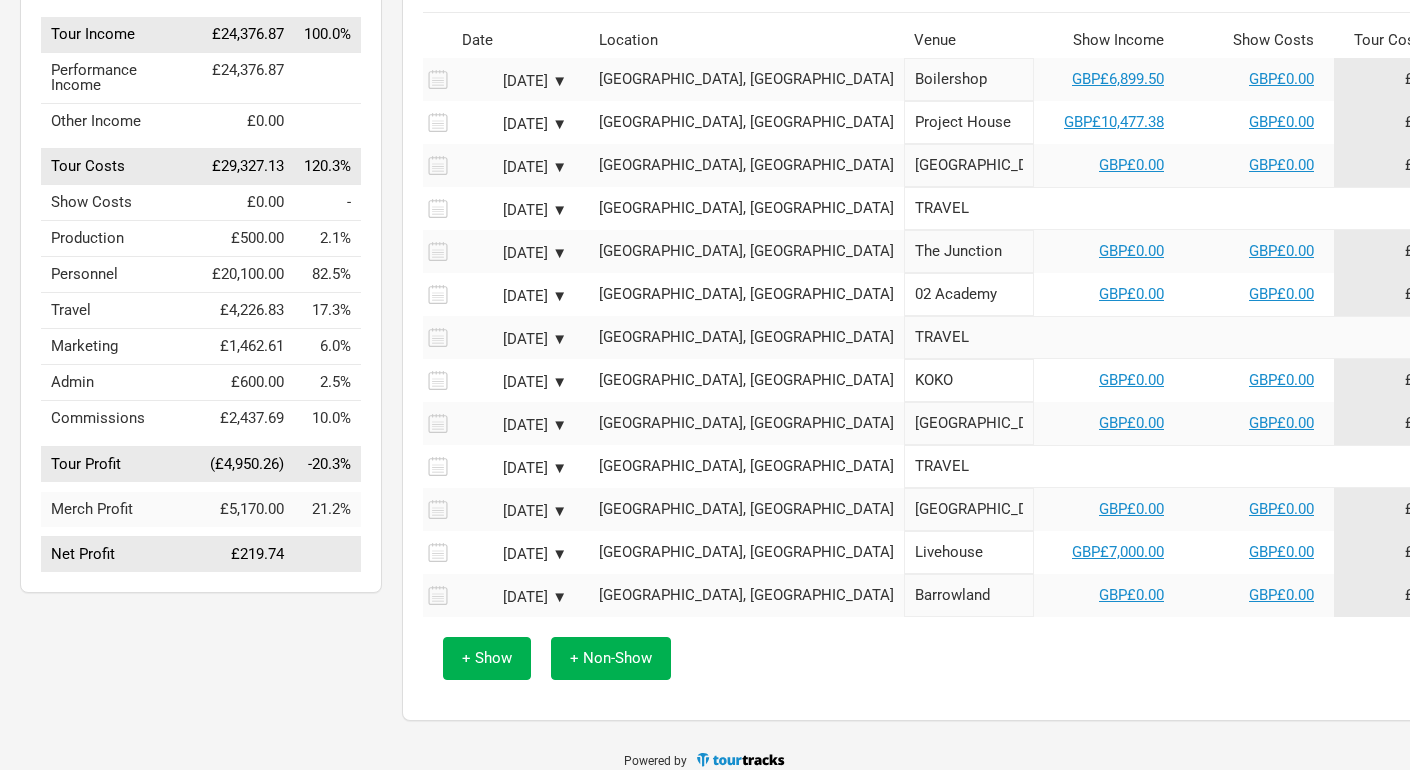 scroll, scrollTop: 0, scrollLeft: 0, axis: both 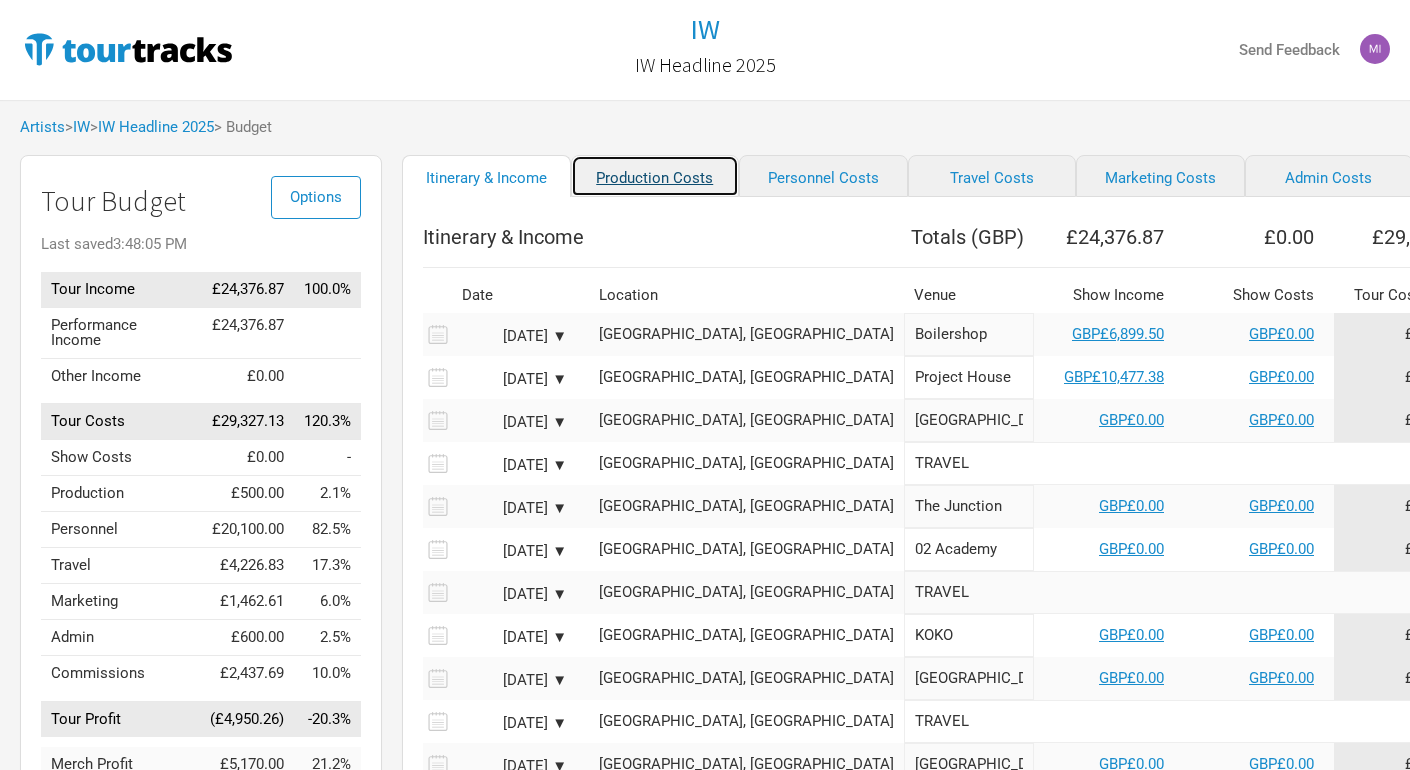 click on "Production Costs" at bounding box center (655, 176) 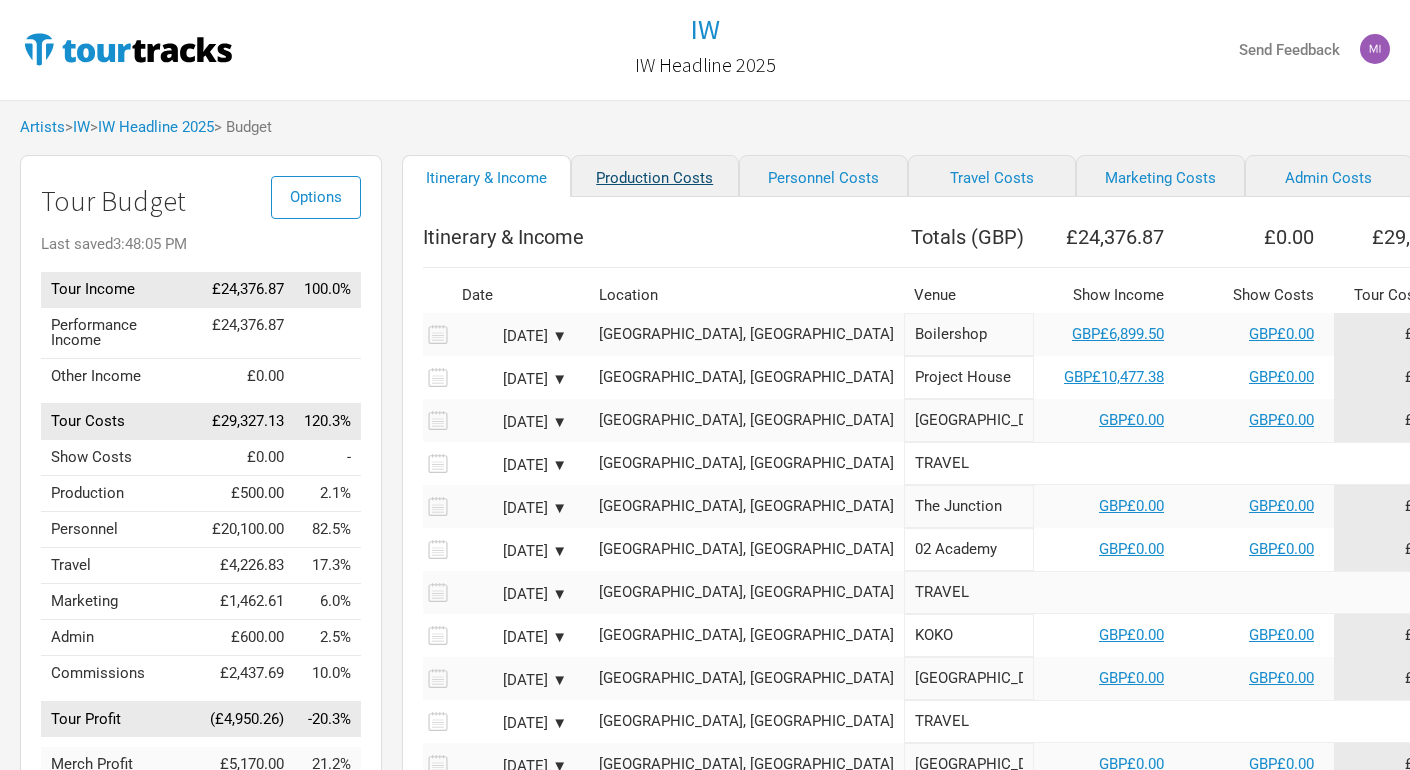 select on "Shows" 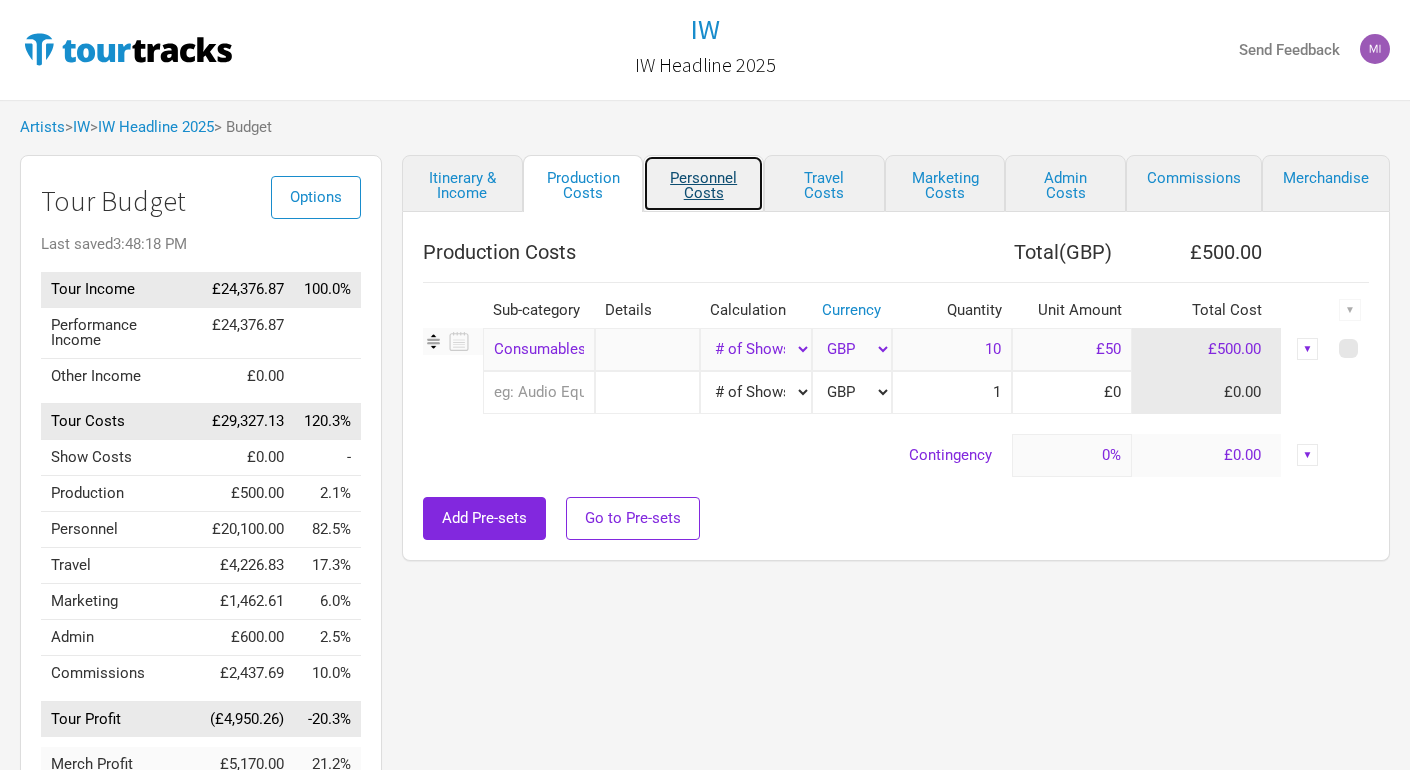 click on "Personnel Costs" at bounding box center [703, 183] 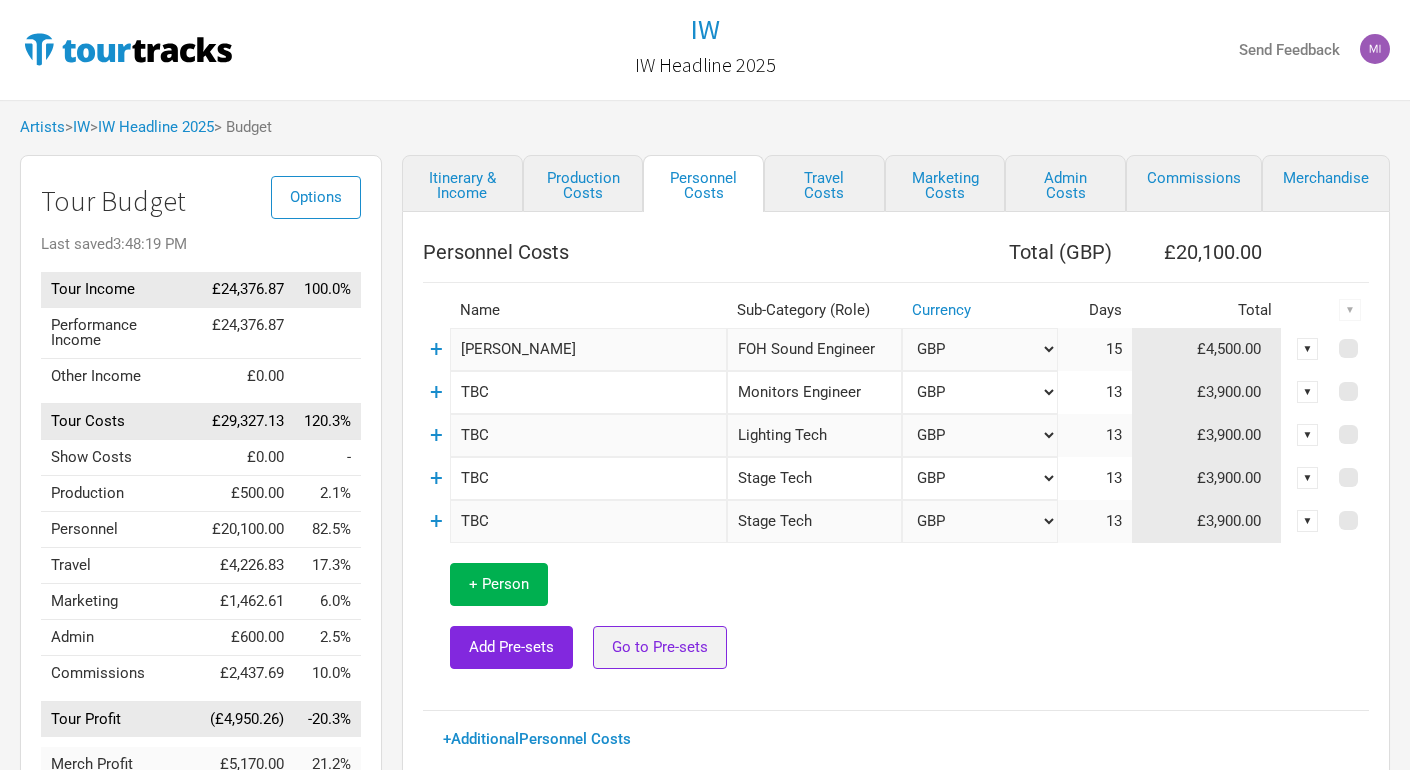 drag, startPoint x: 625, startPoint y: 624, endPoint x: 625, endPoint y: 636, distance: 12 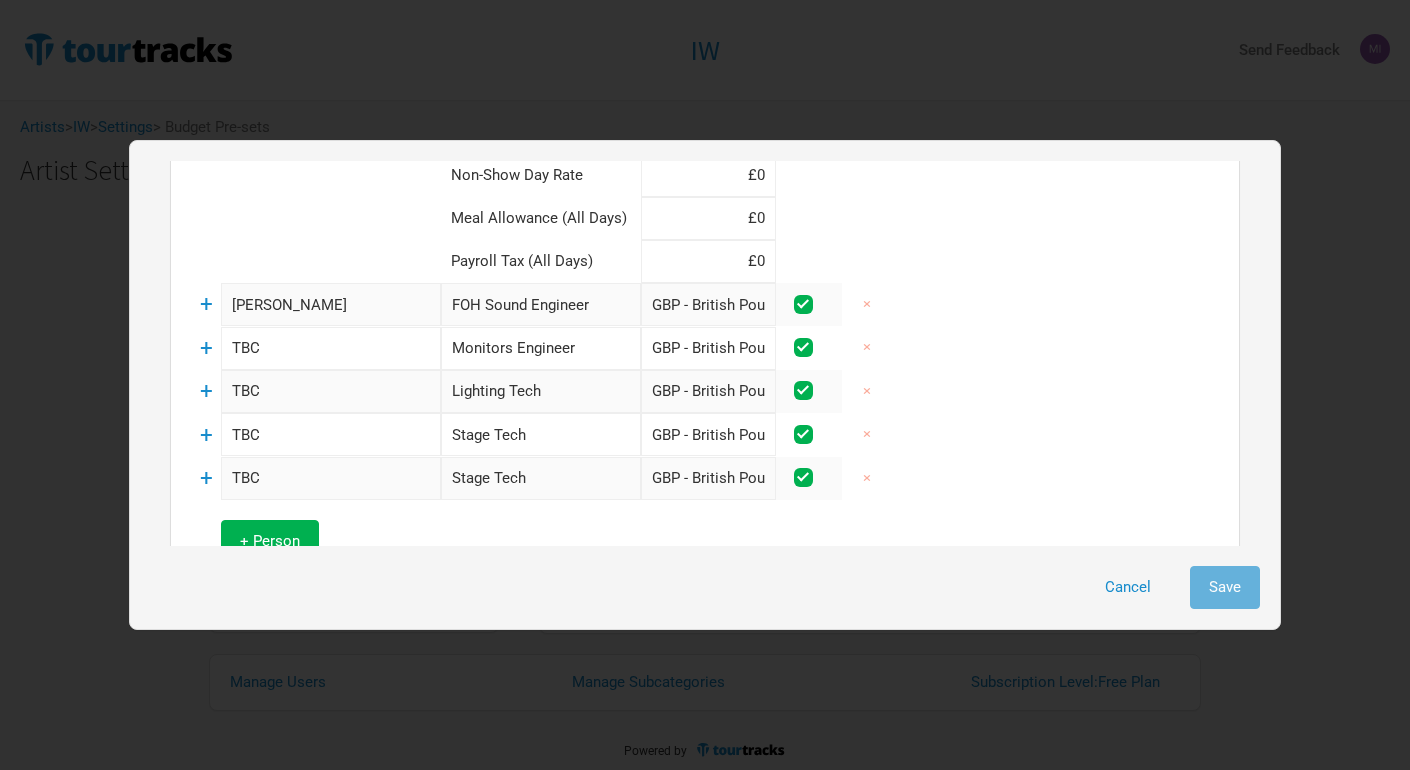 scroll, scrollTop: 1310, scrollLeft: 0, axis: vertical 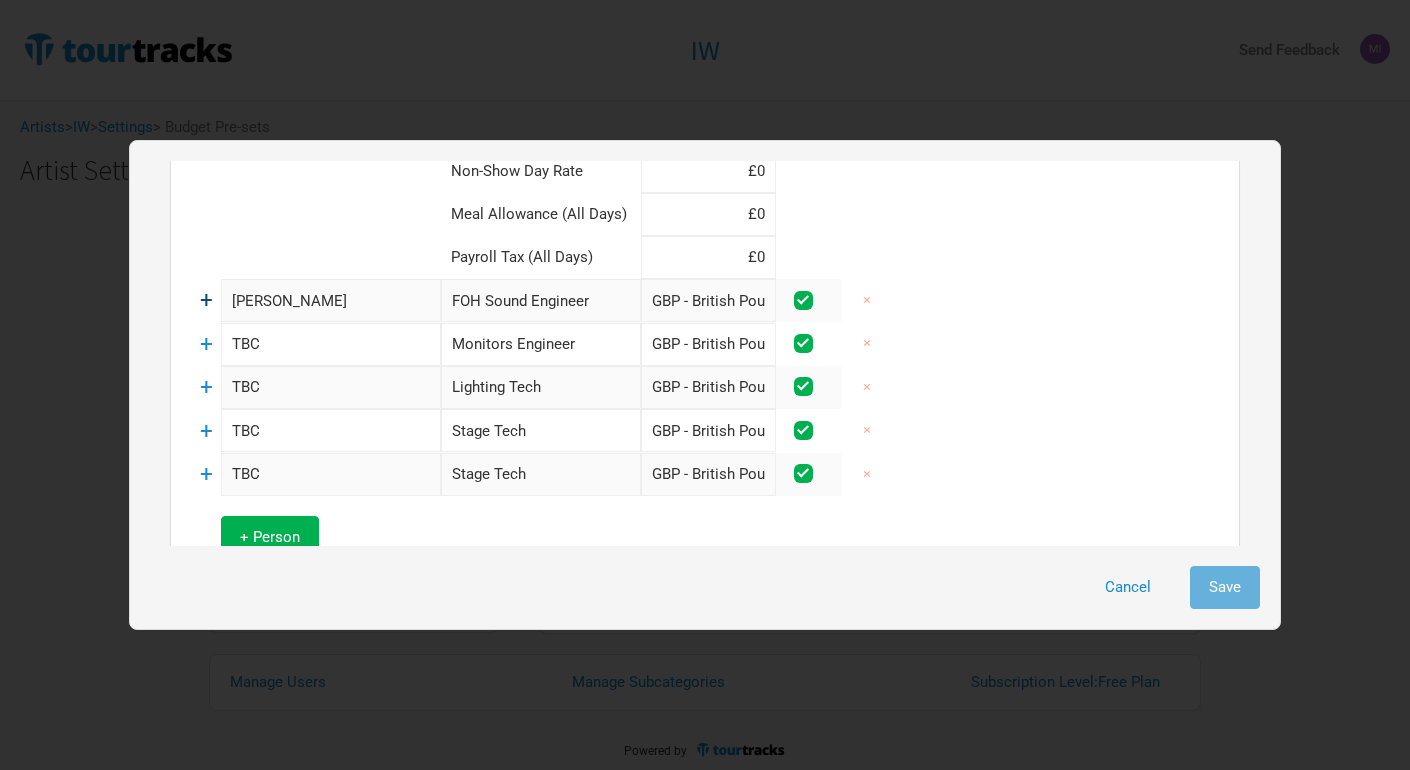 click on "+" at bounding box center [206, 300] 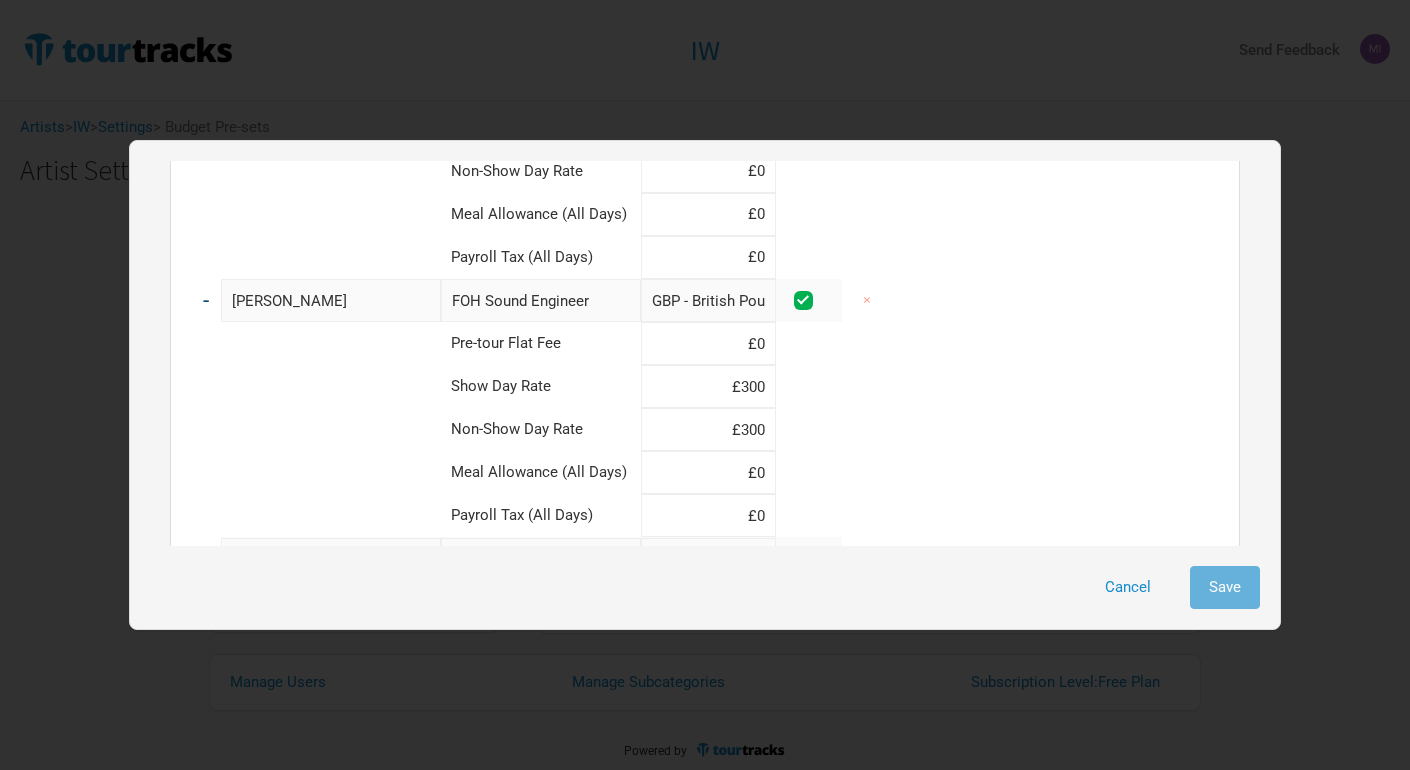 click on "-" at bounding box center [206, 300] 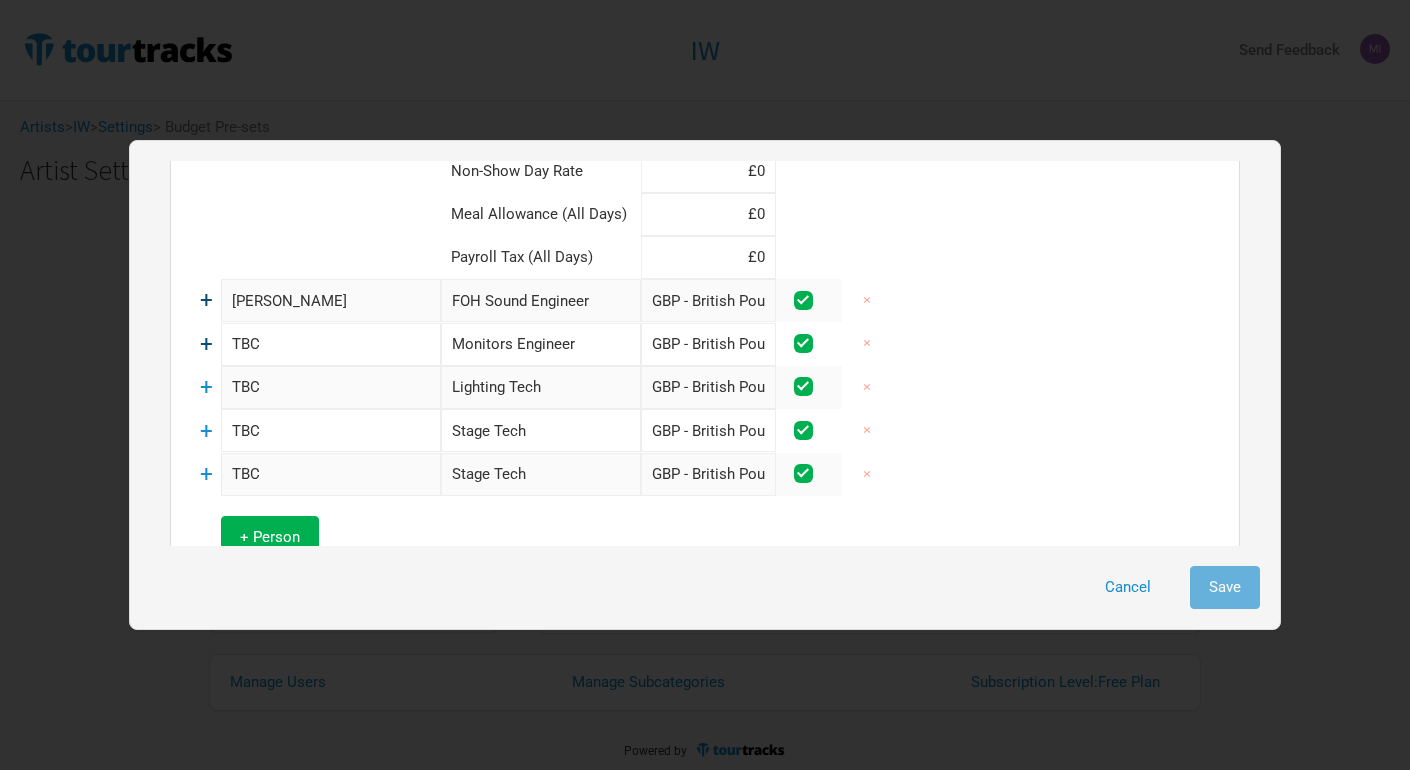 click on "+" at bounding box center (206, 344) 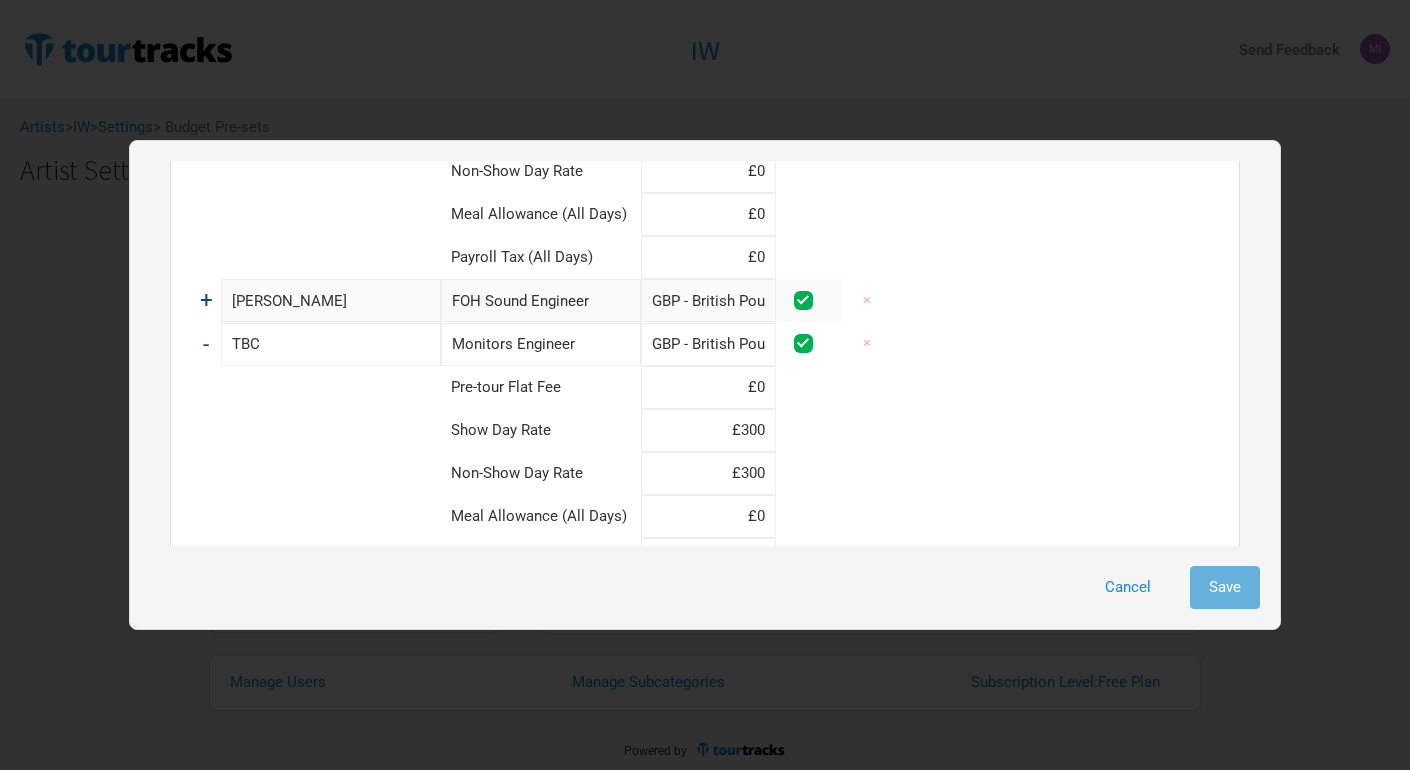 click on "-" at bounding box center [206, 343] 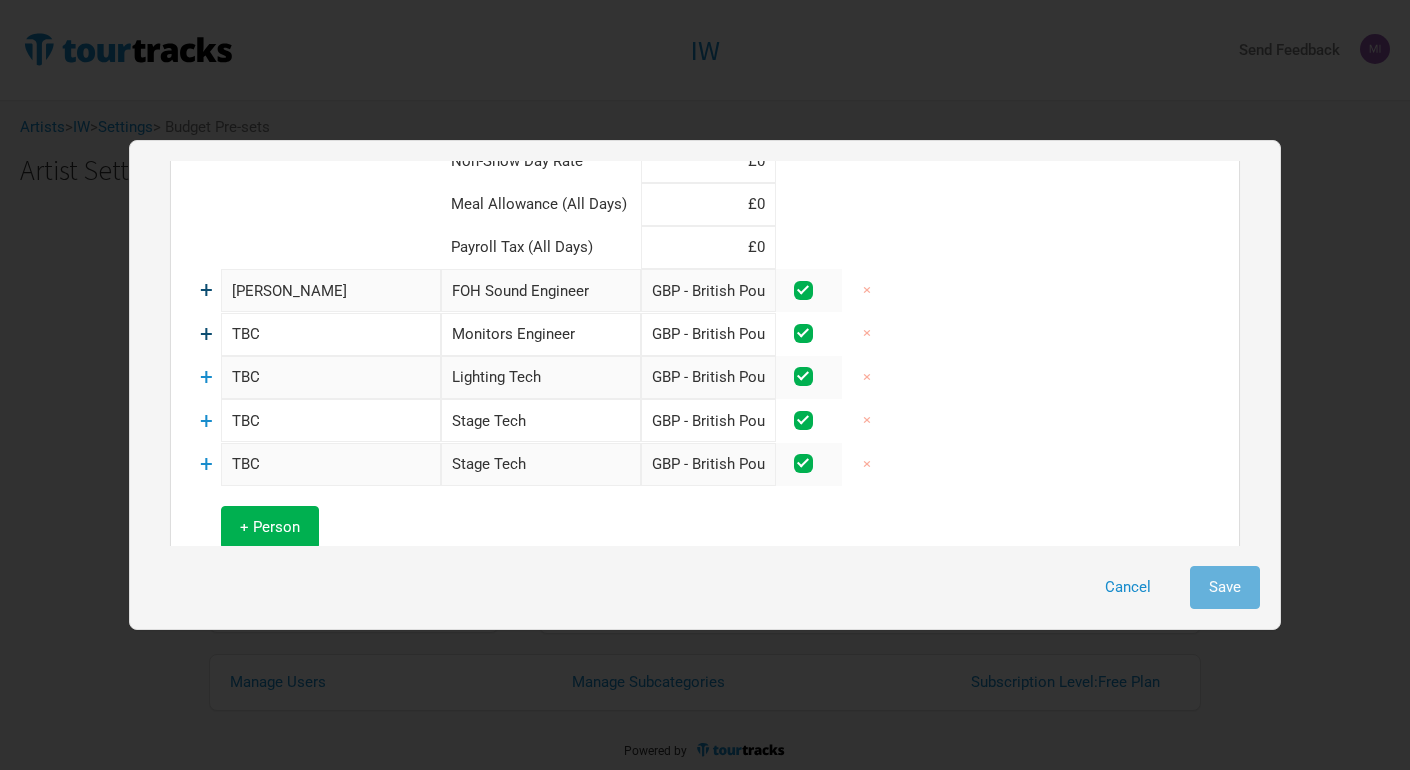 scroll, scrollTop: 1324, scrollLeft: 0, axis: vertical 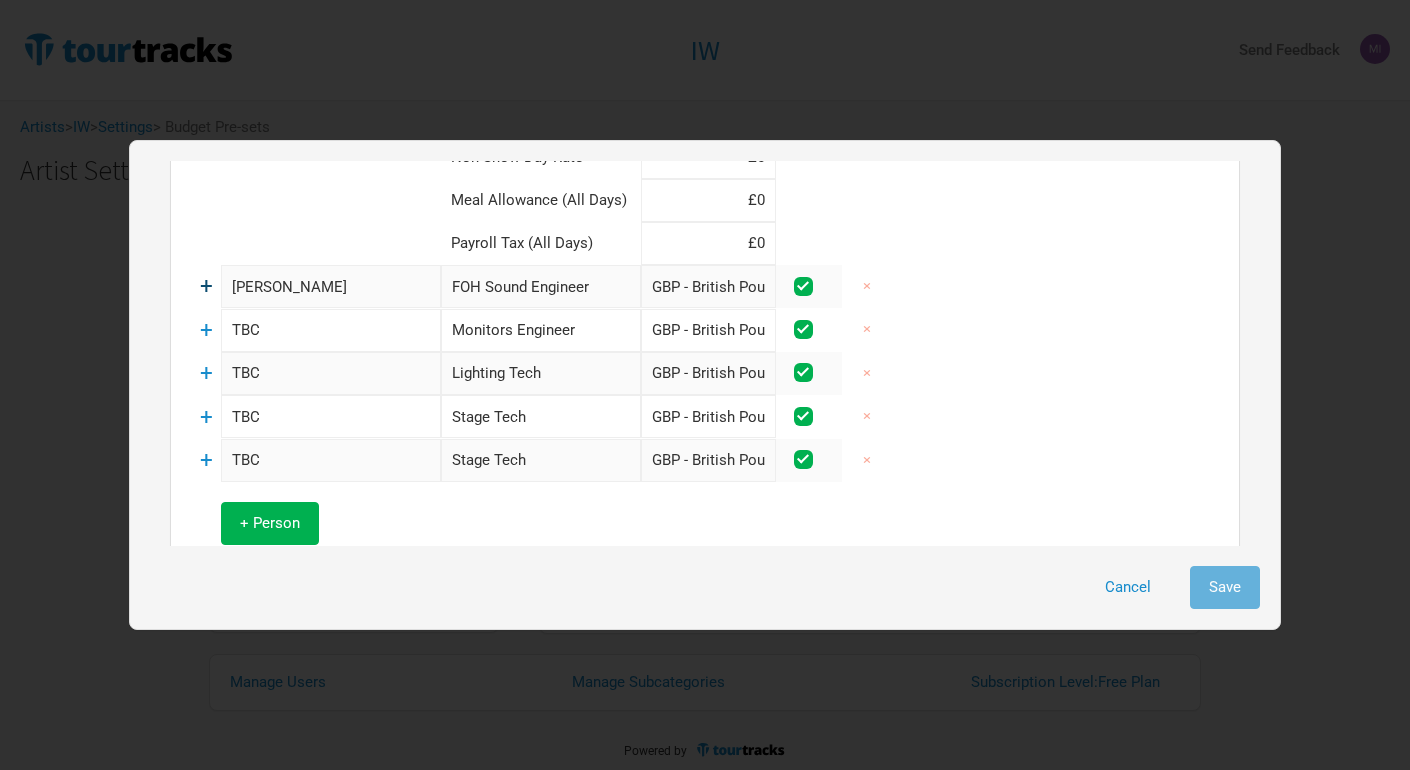 click on "+" at bounding box center (206, 373) 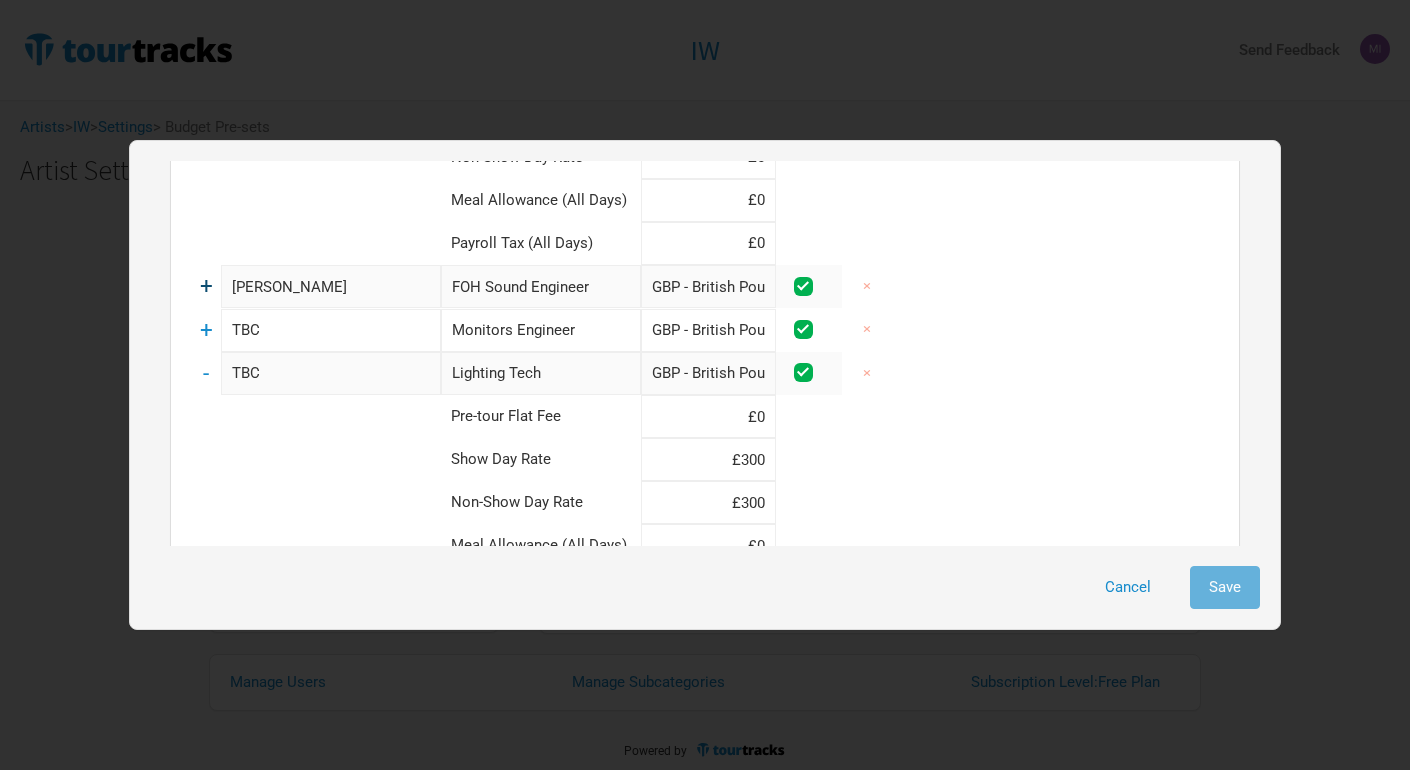 click on "-" at bounding box center [206, 373] 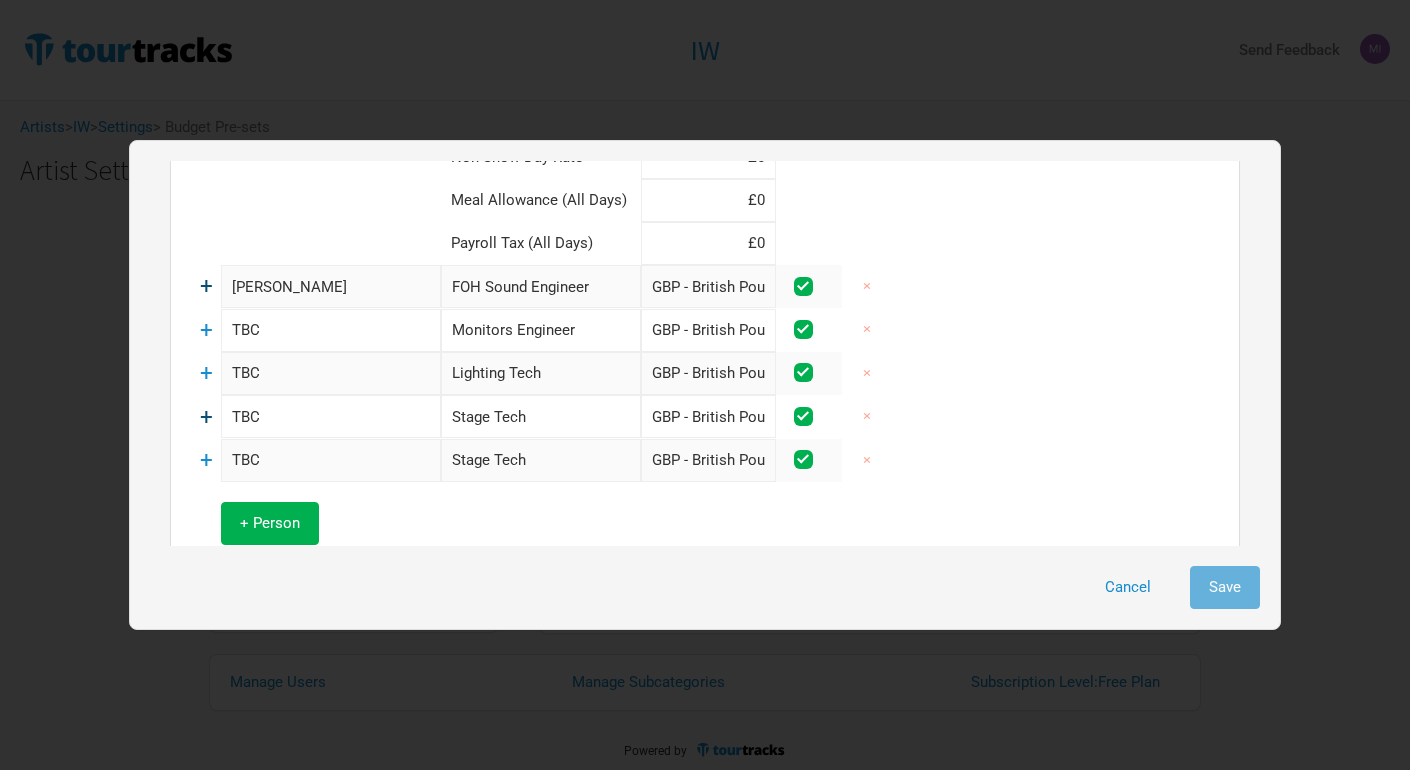 click on "+" at bounding box center [206, 417] 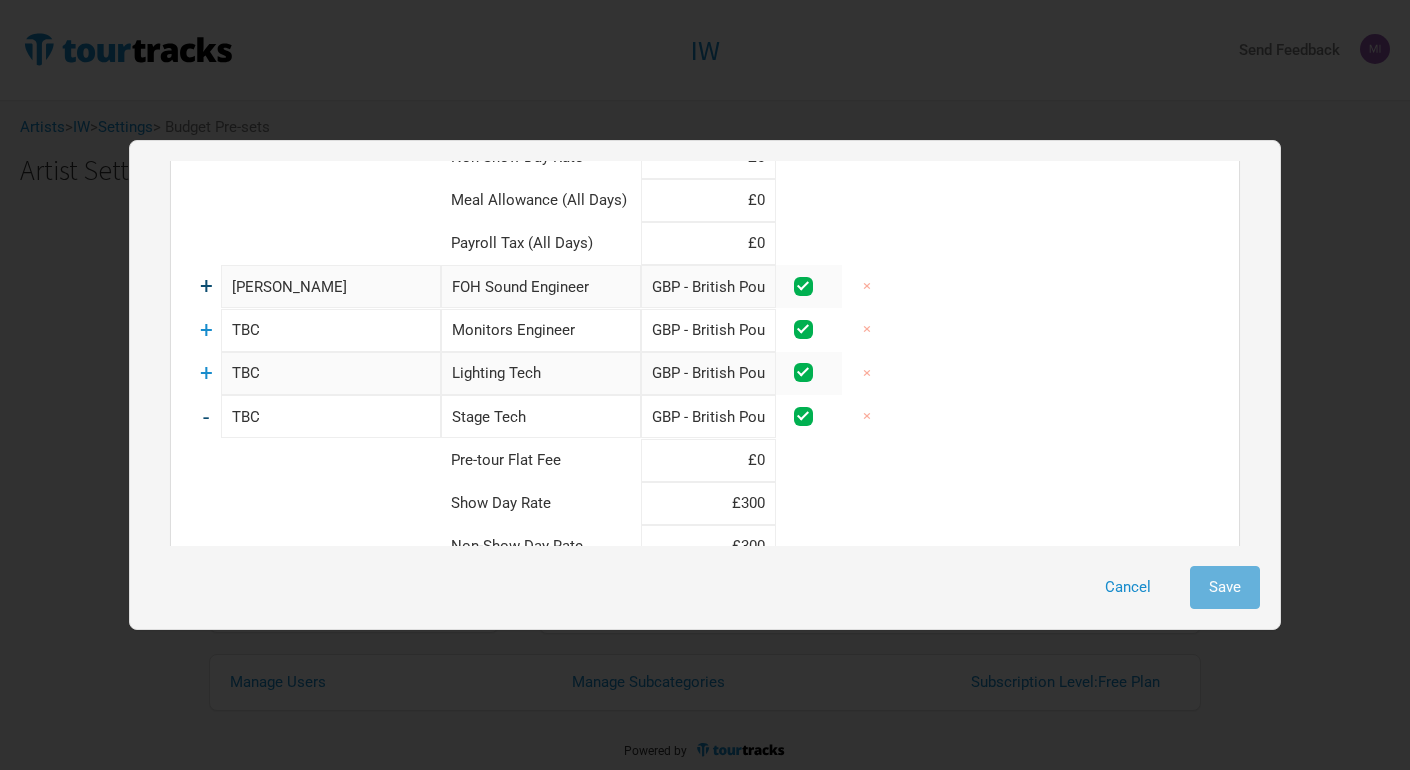 click on "-" at bounding box center [206, 417] 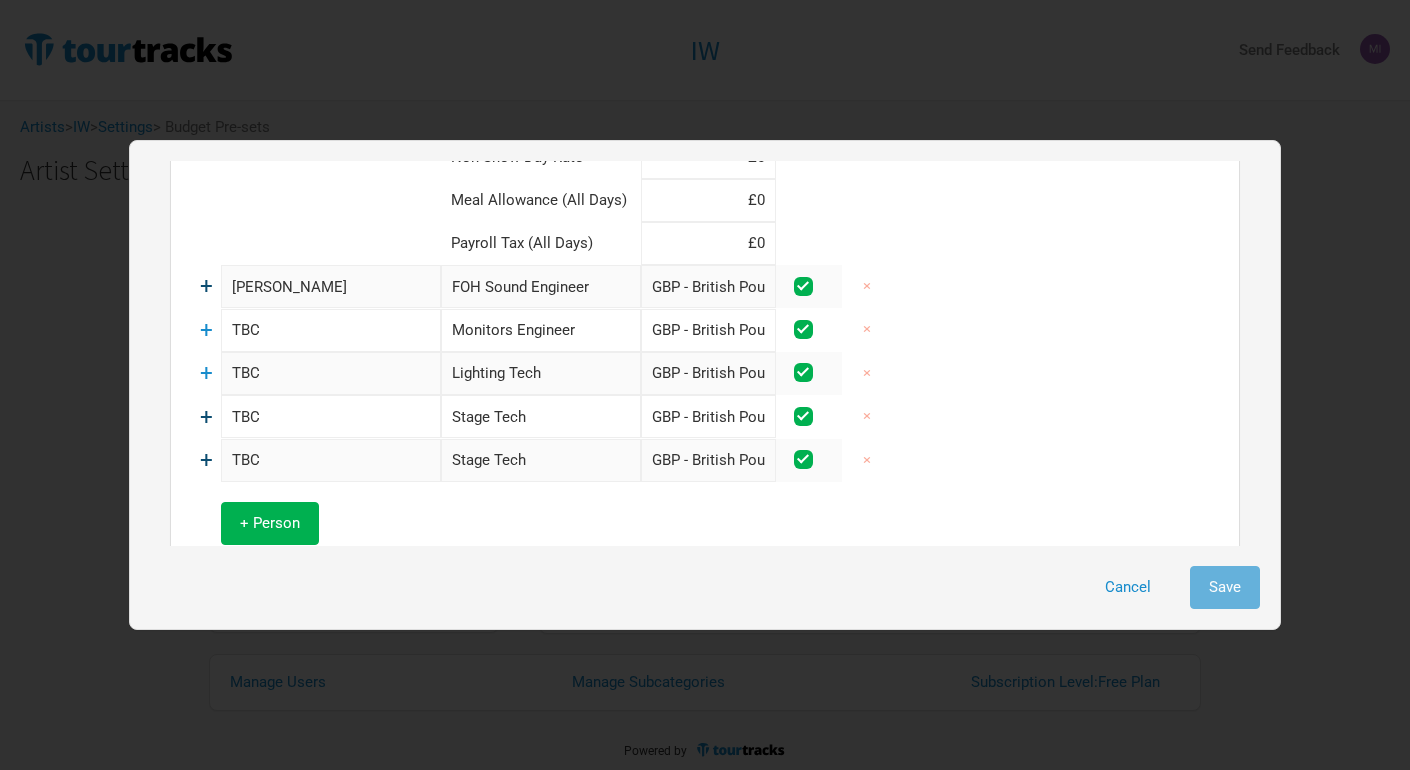 click on "+" at bounding box center (206, 460) 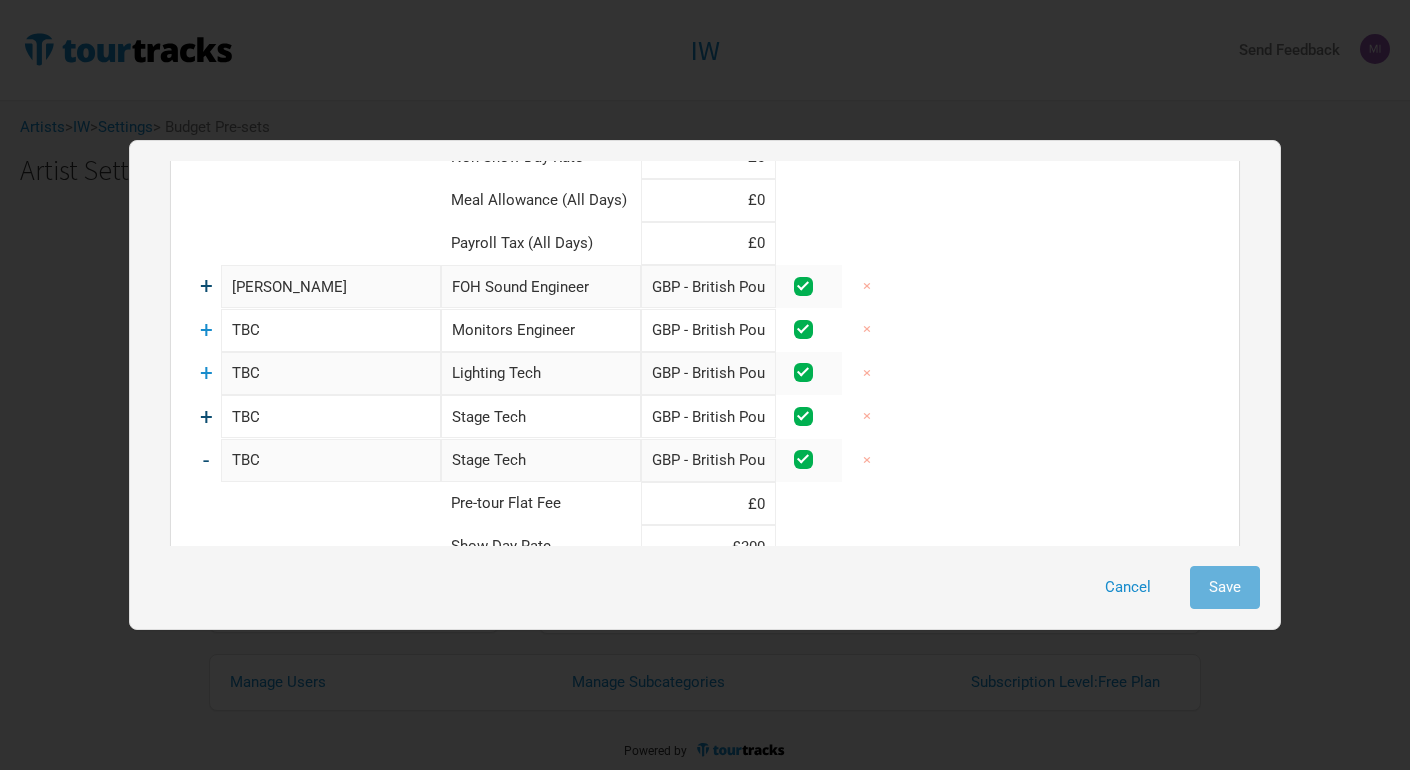click on "-" at bounding box center [206, 460] 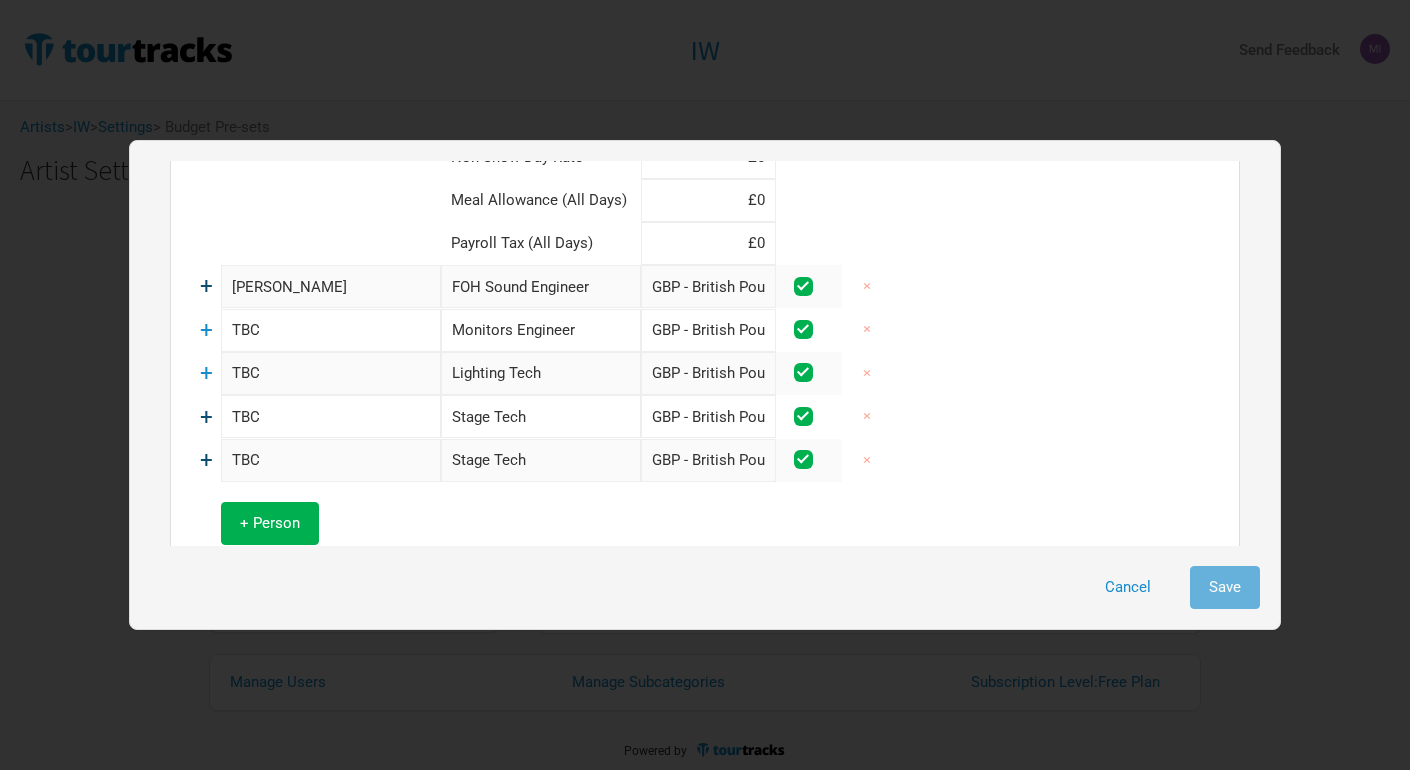 click on "+" at bounding box center [206, 460] 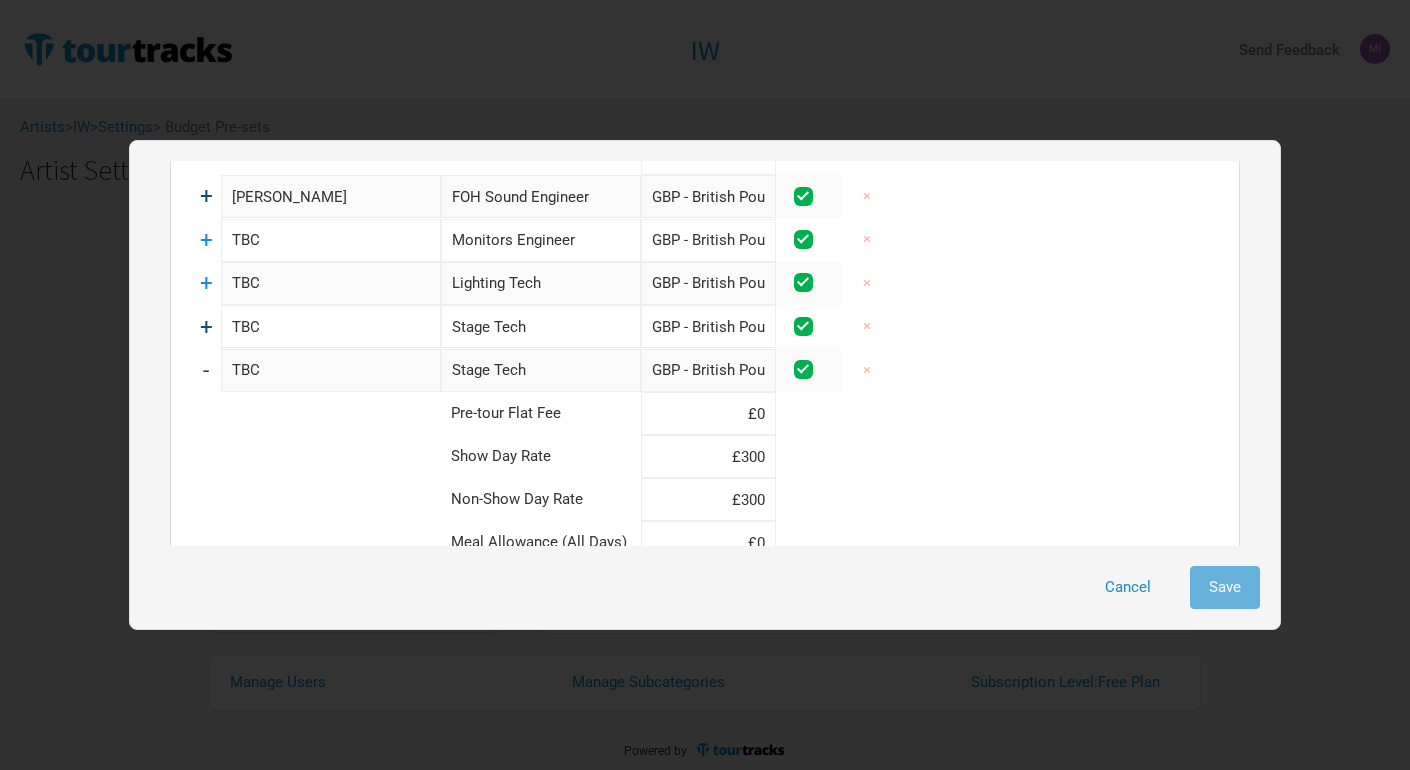 scroll, scrollTop: 1417, scrollLeft: 0, axis: vertical 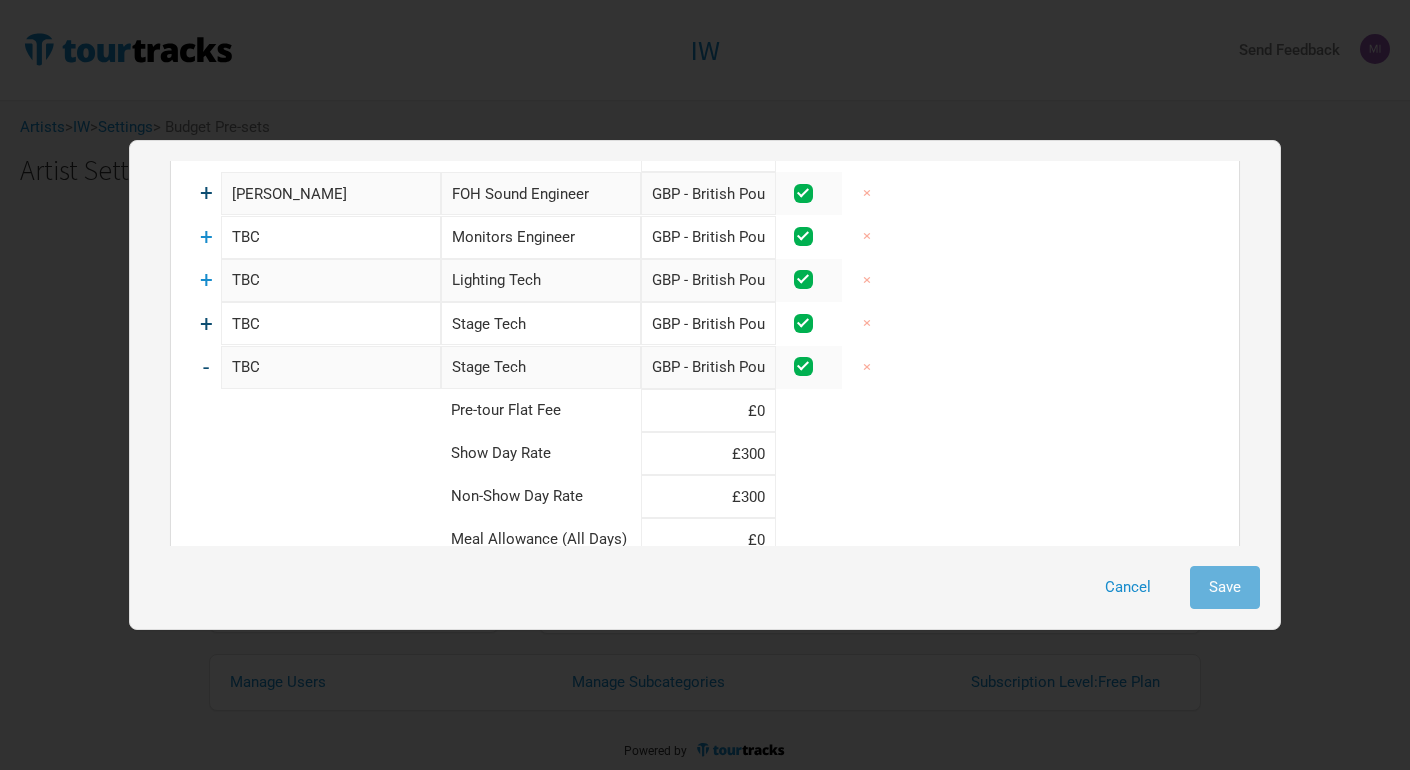 click on "-" at bounding box center (206, 367) 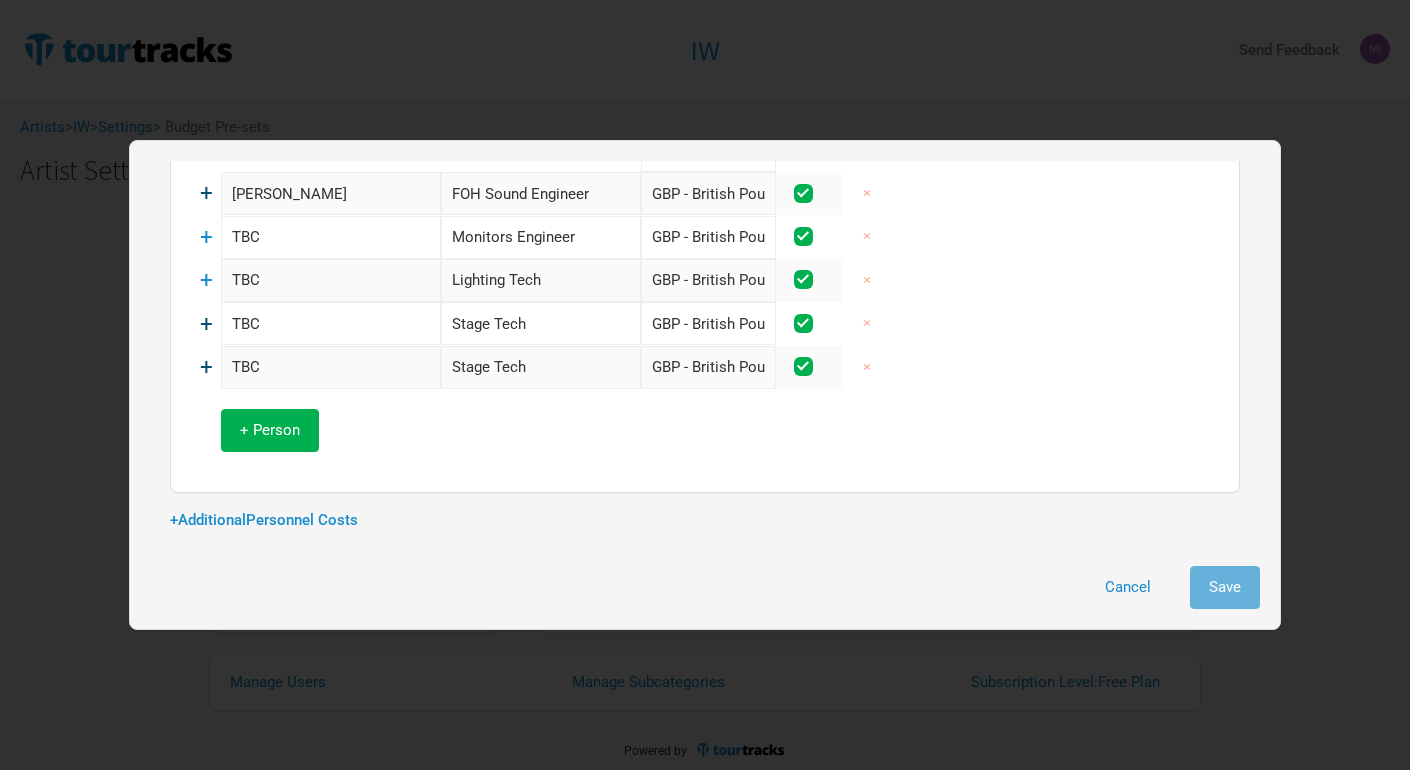 scroll, scrollTop: 1391, scrollLeft: 0, axis: vertical 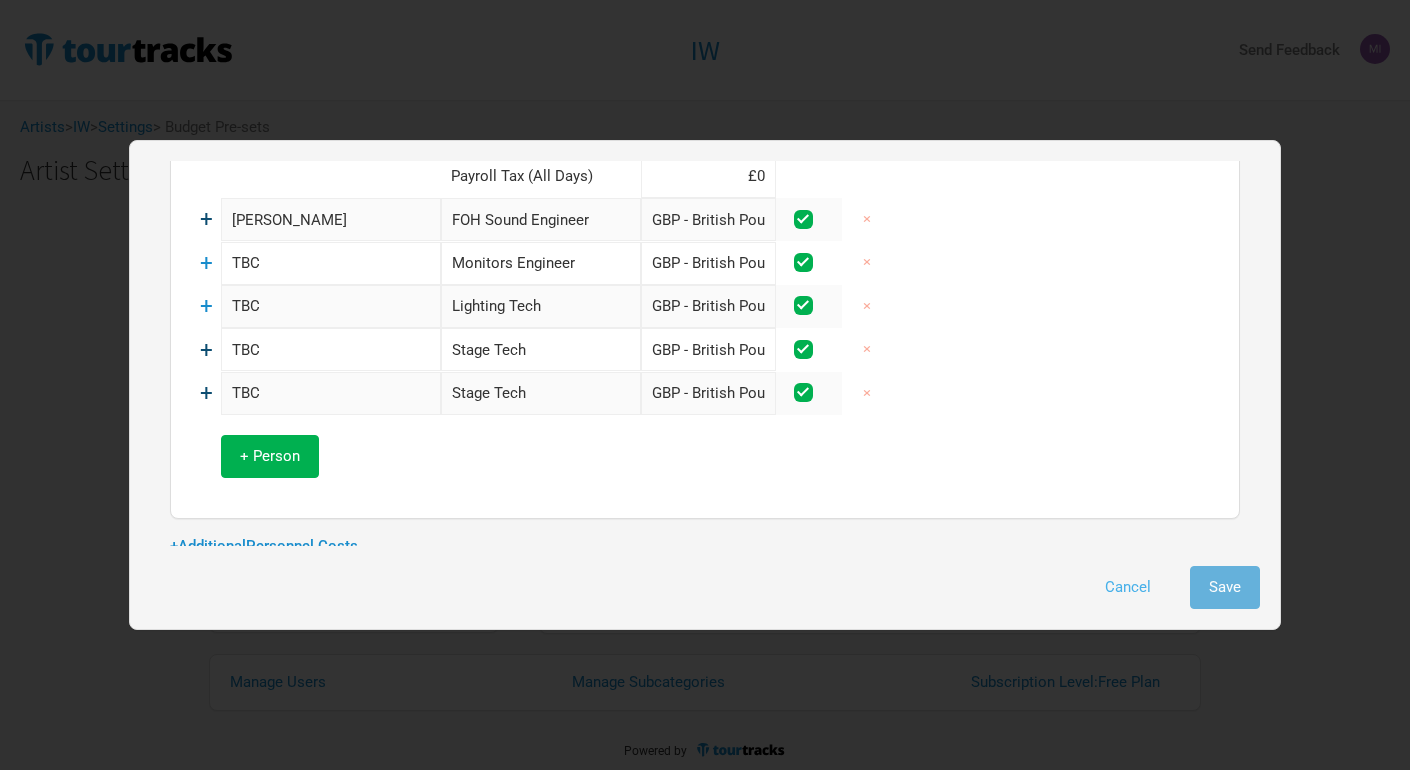 click on "Cancel" at bounding box center (1128, 587) 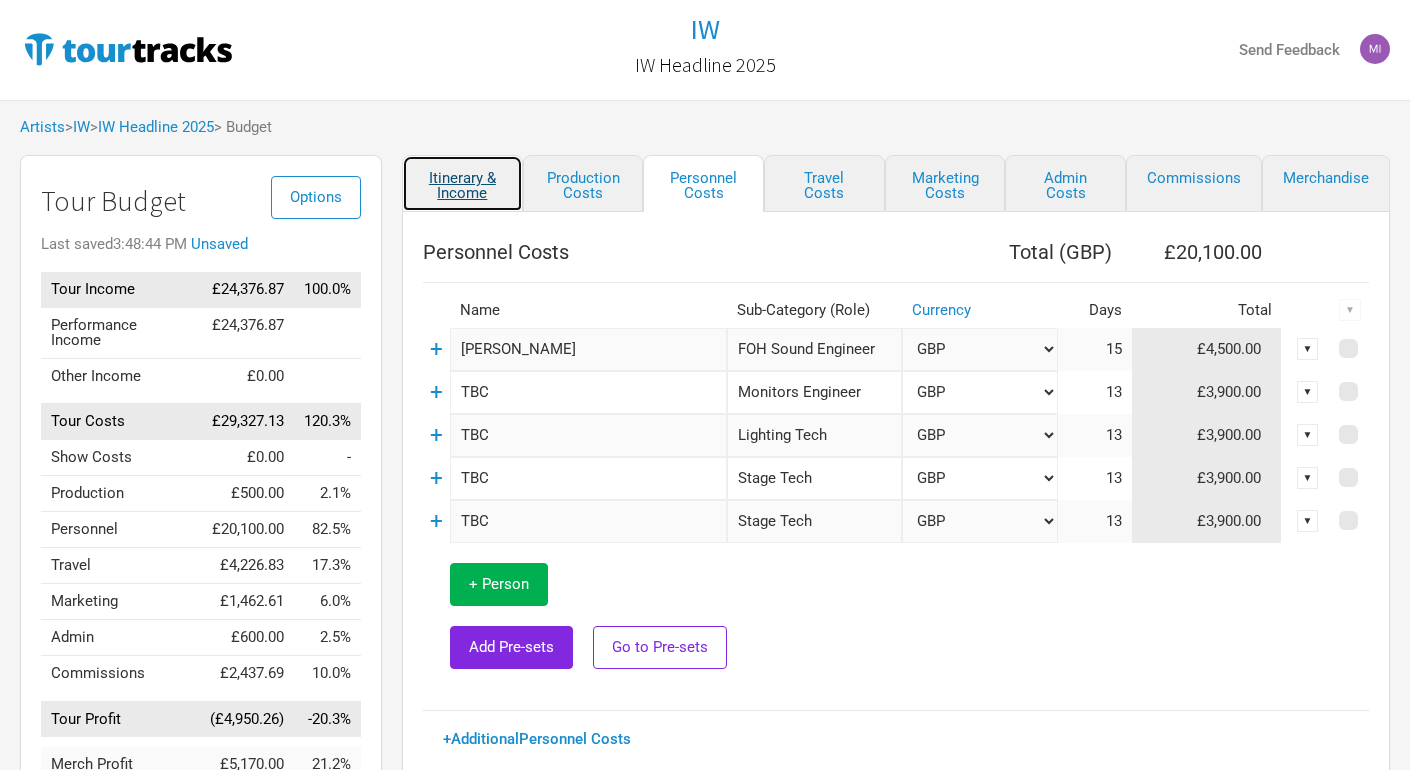 click on "Itinerary & Income" at bounding box center (462, 183) 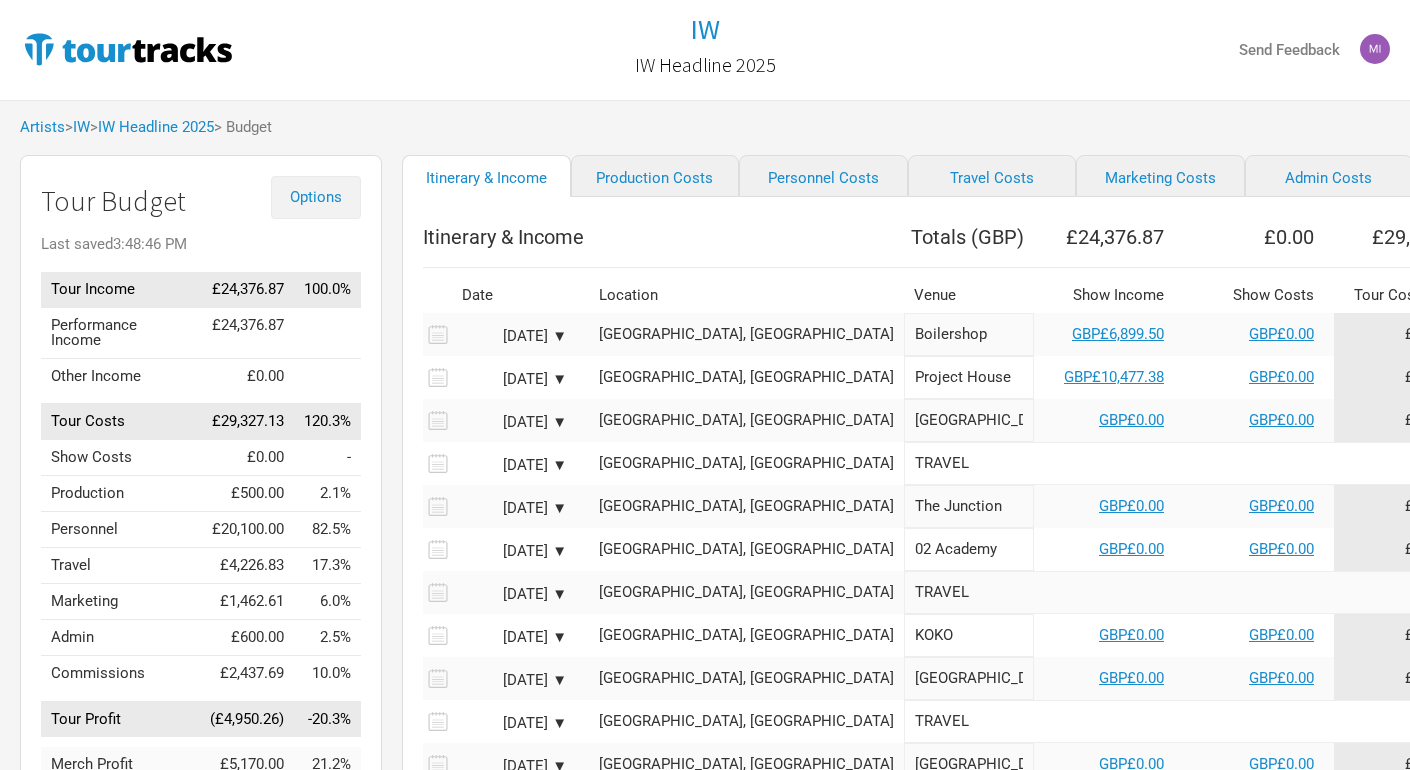 click on "Options" at bounding box center (316, 197) 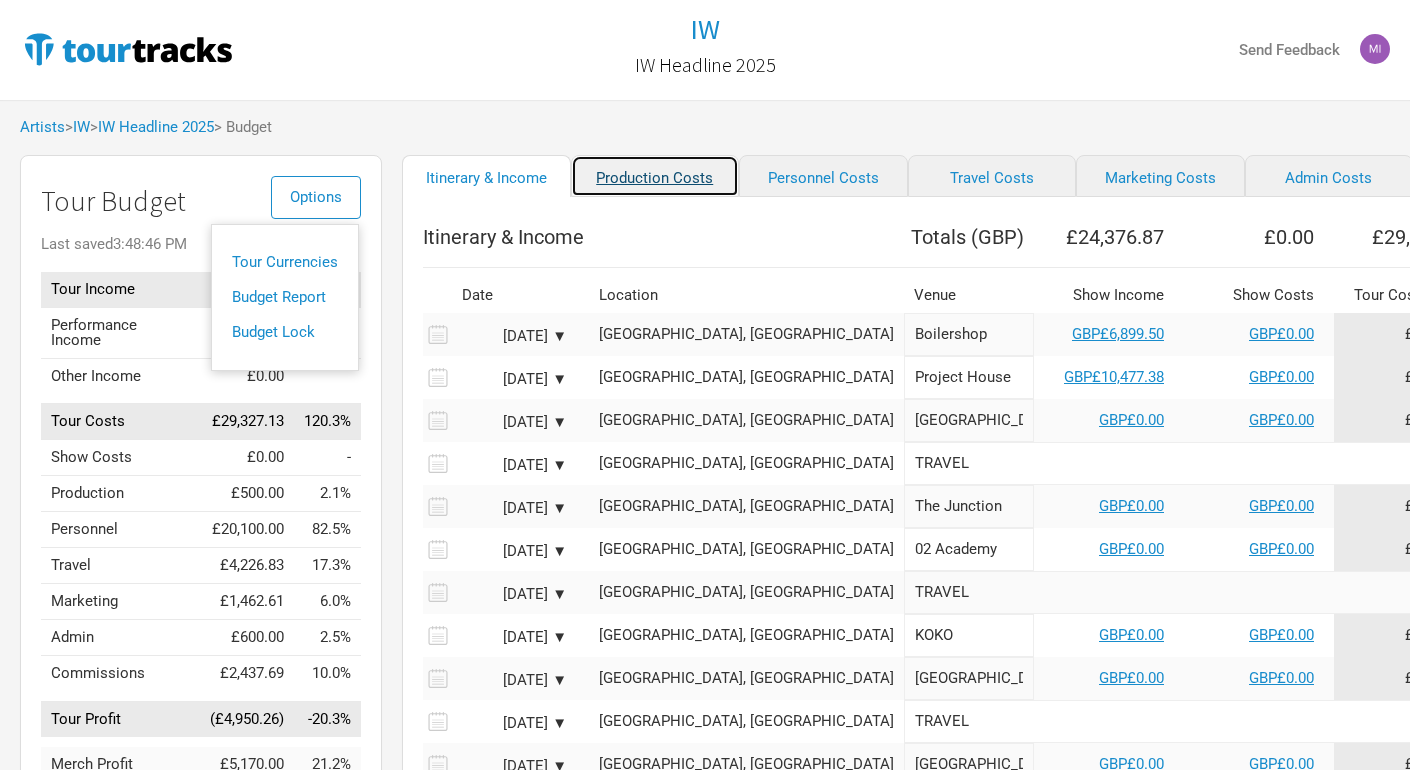 click on "Production Costs" at bounding box center [655, 176] 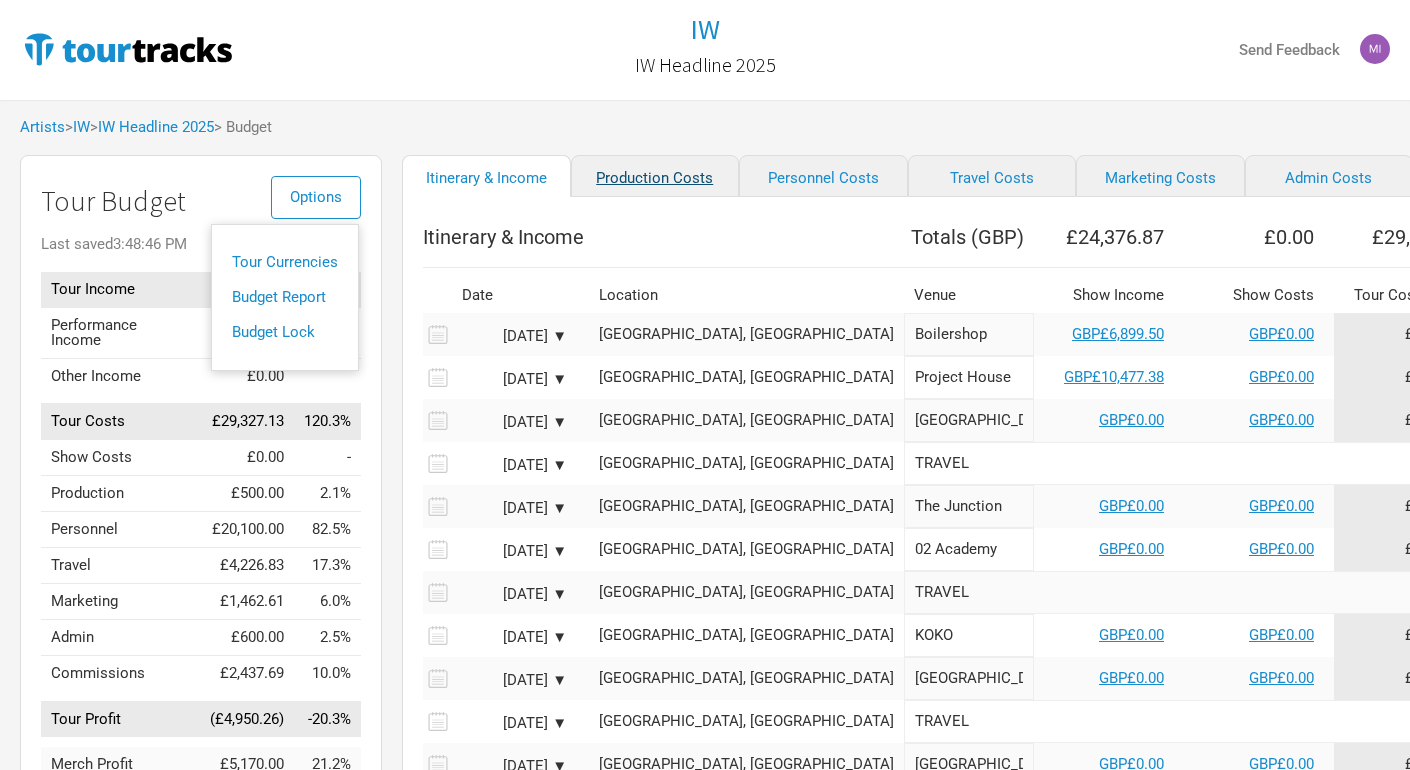 select on "Shows" 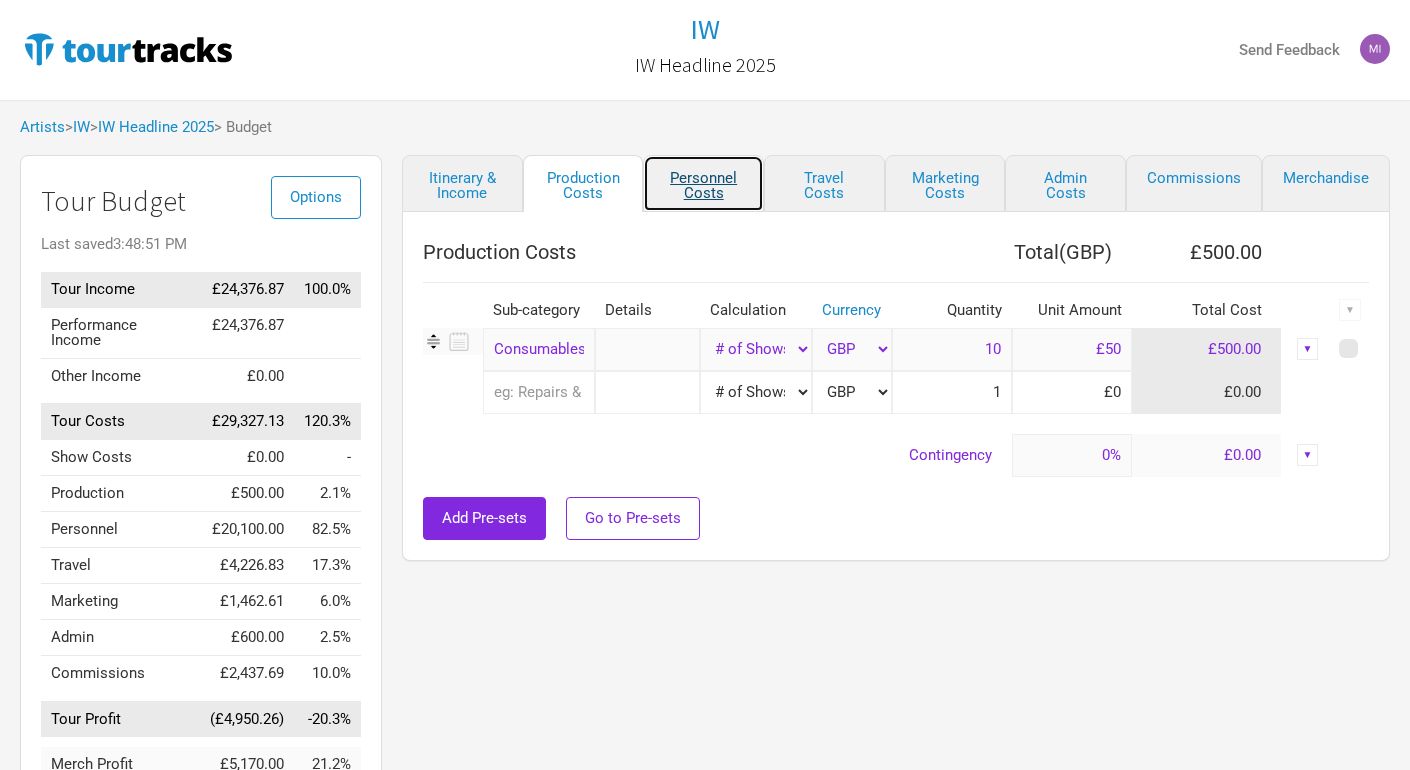 click on "Personnel Costs" at bounding box center [703, 183] 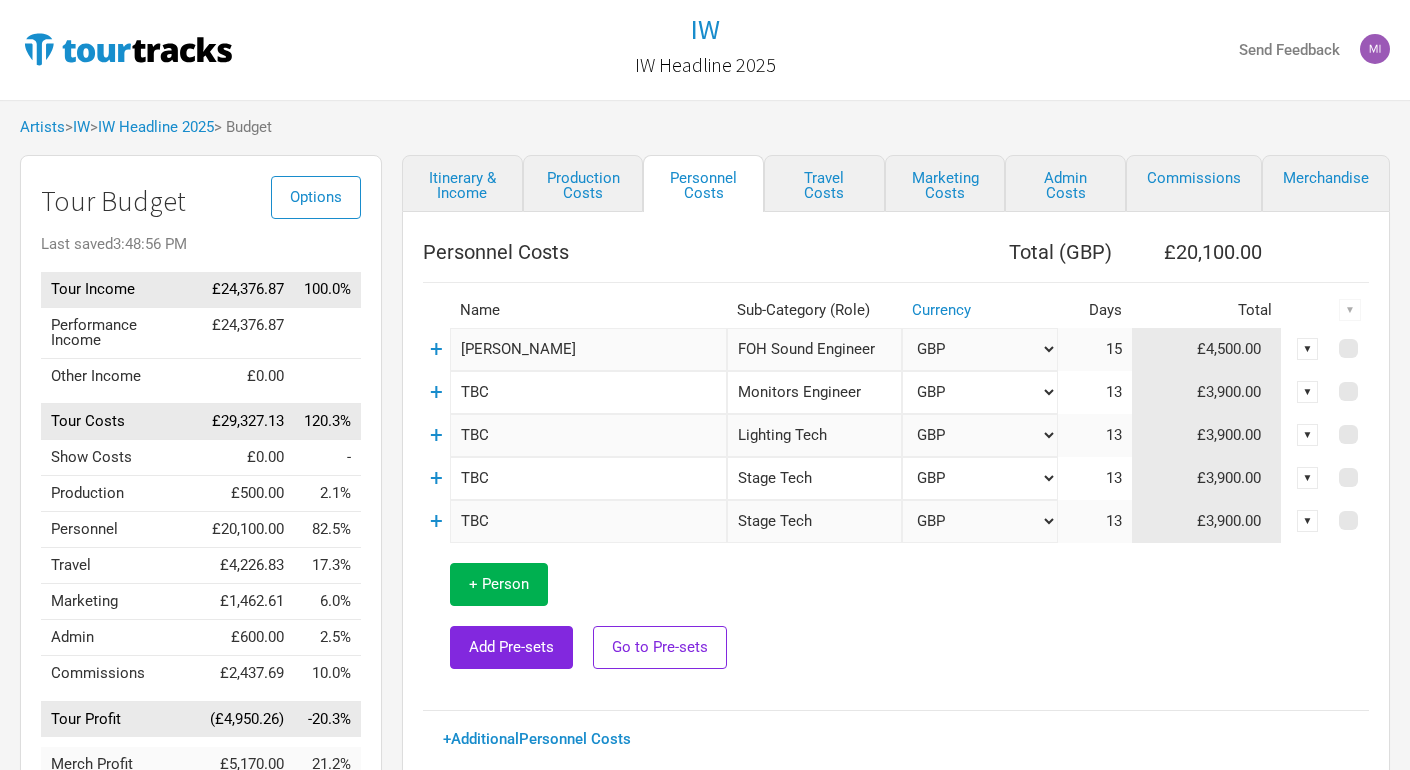 click on "15" at bounding box center (1095, 349) 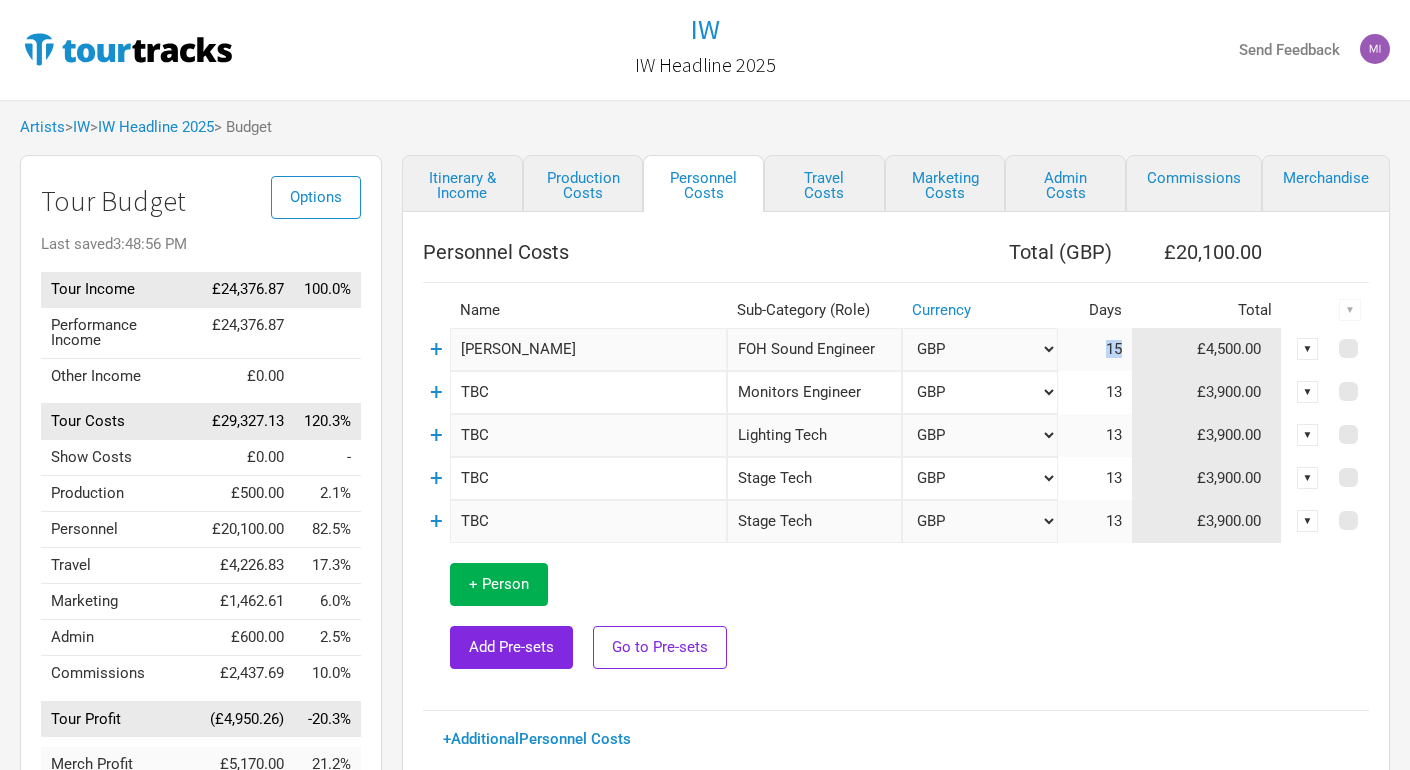 click on "15" at bounding box center [1095, 349] 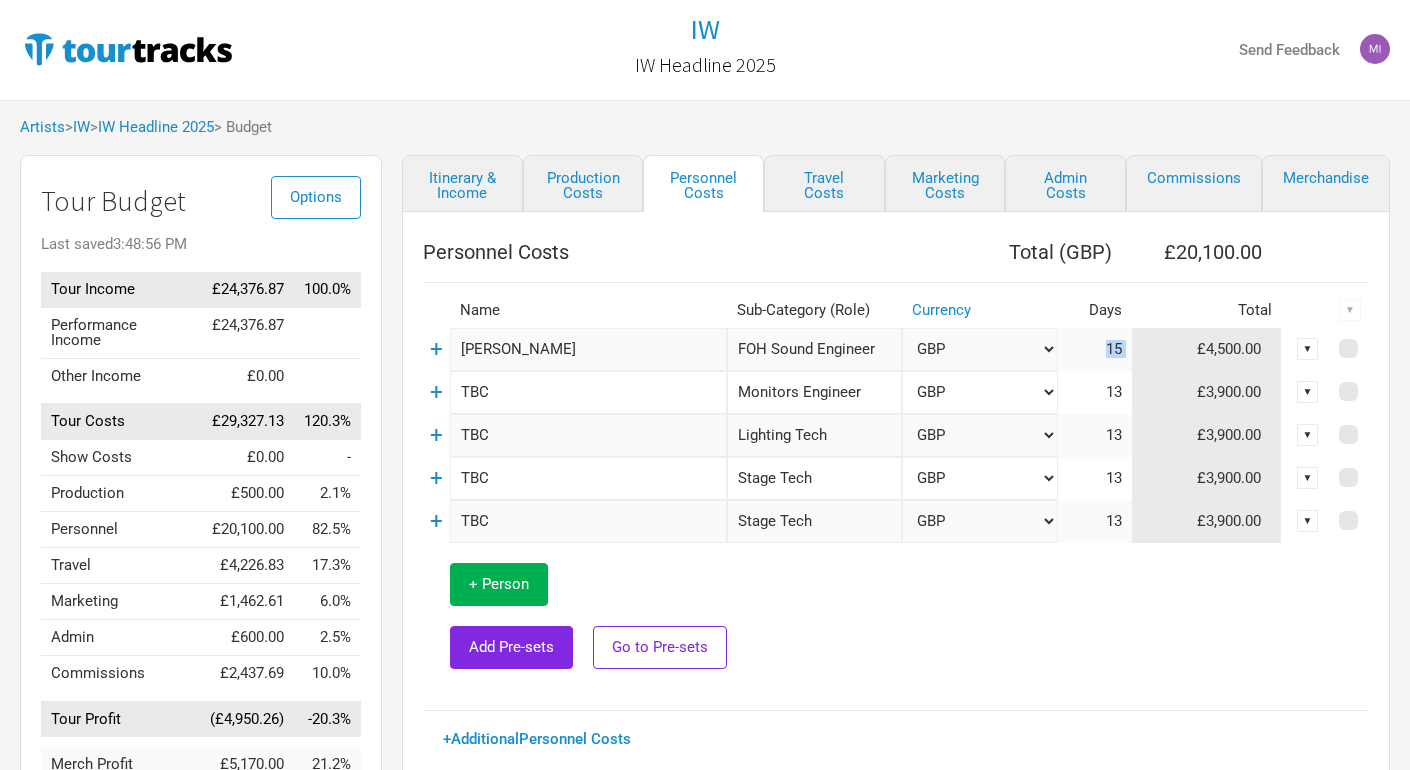 click on "15" at bounding box center [1095, 349] 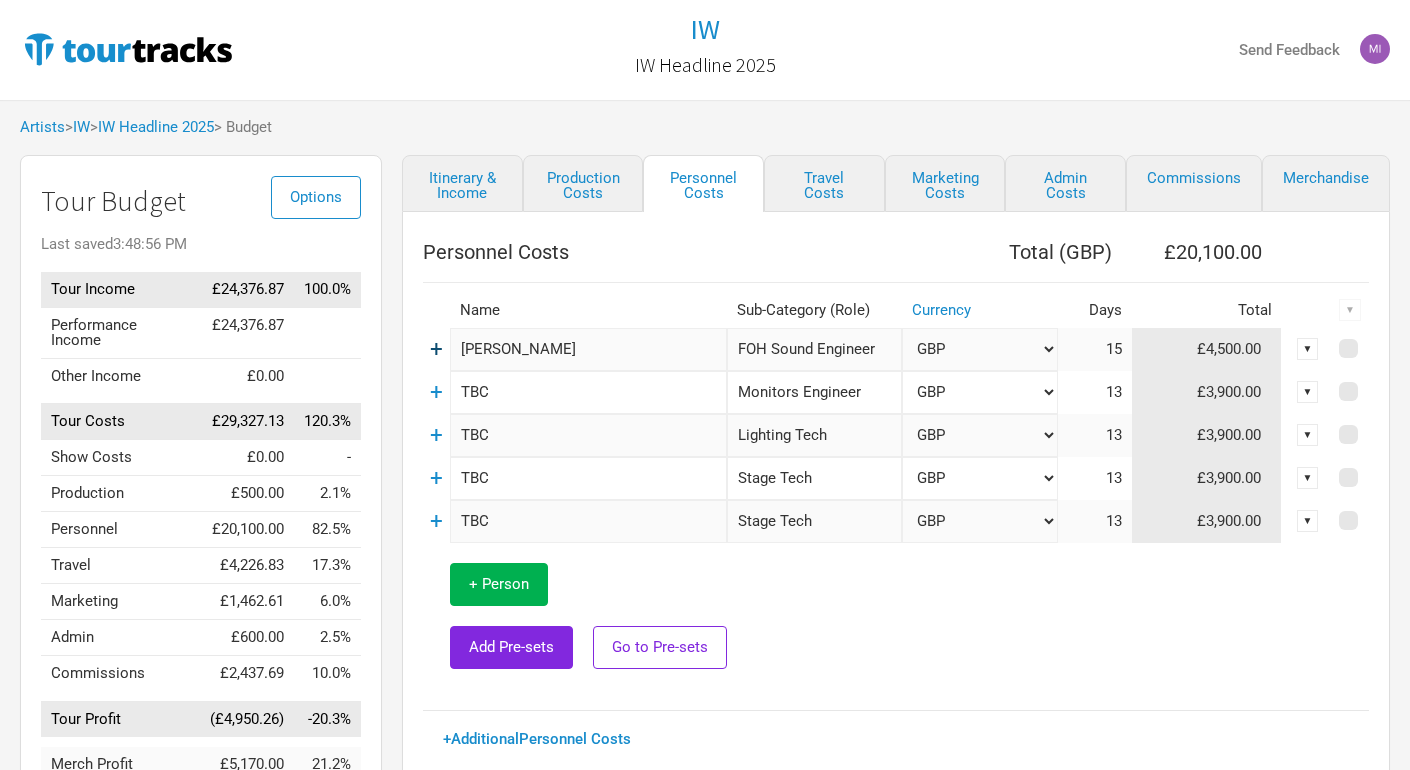 drag, startPoint x: 425, startPoint y: 350, endPoint x: 436, endPoint y: 350, distance: 11 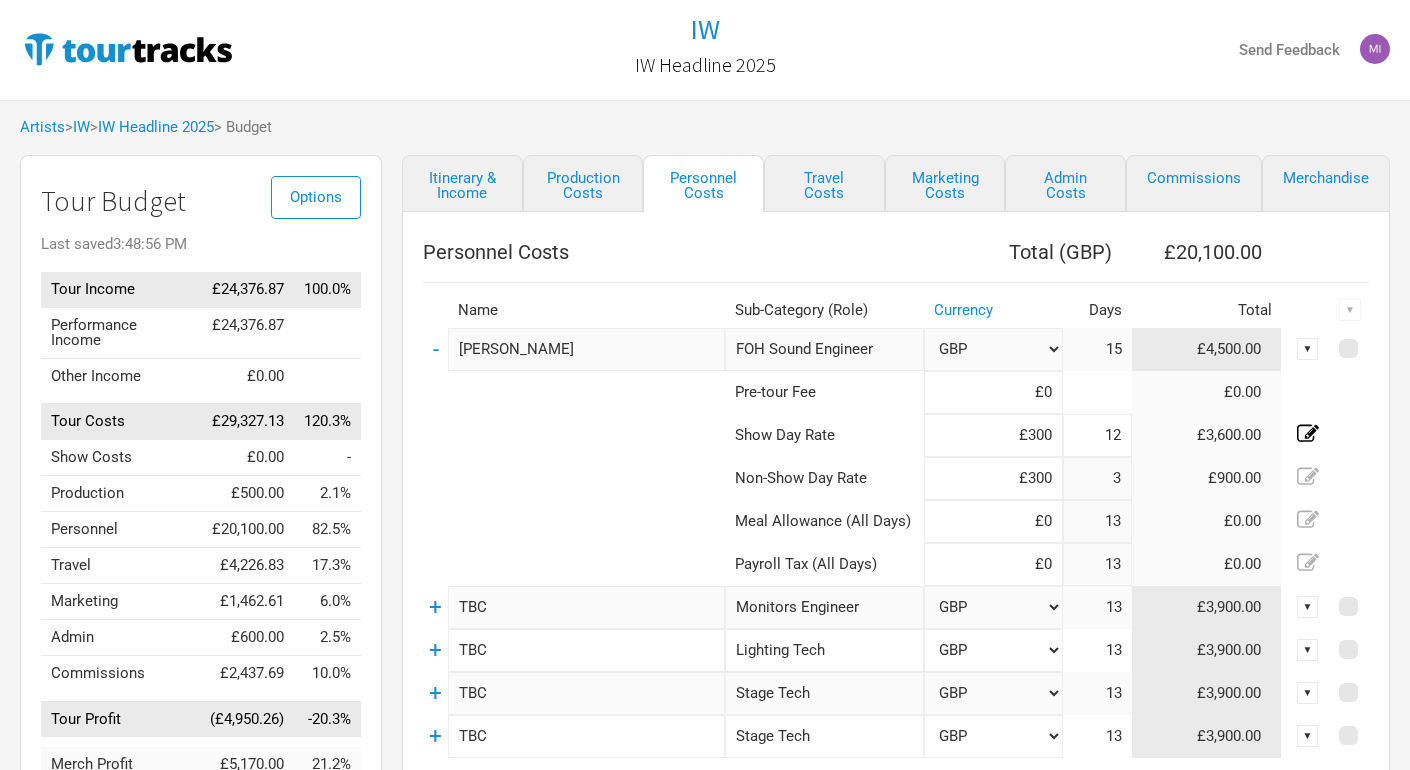 click on "12" at bounding box center [1097, 435] 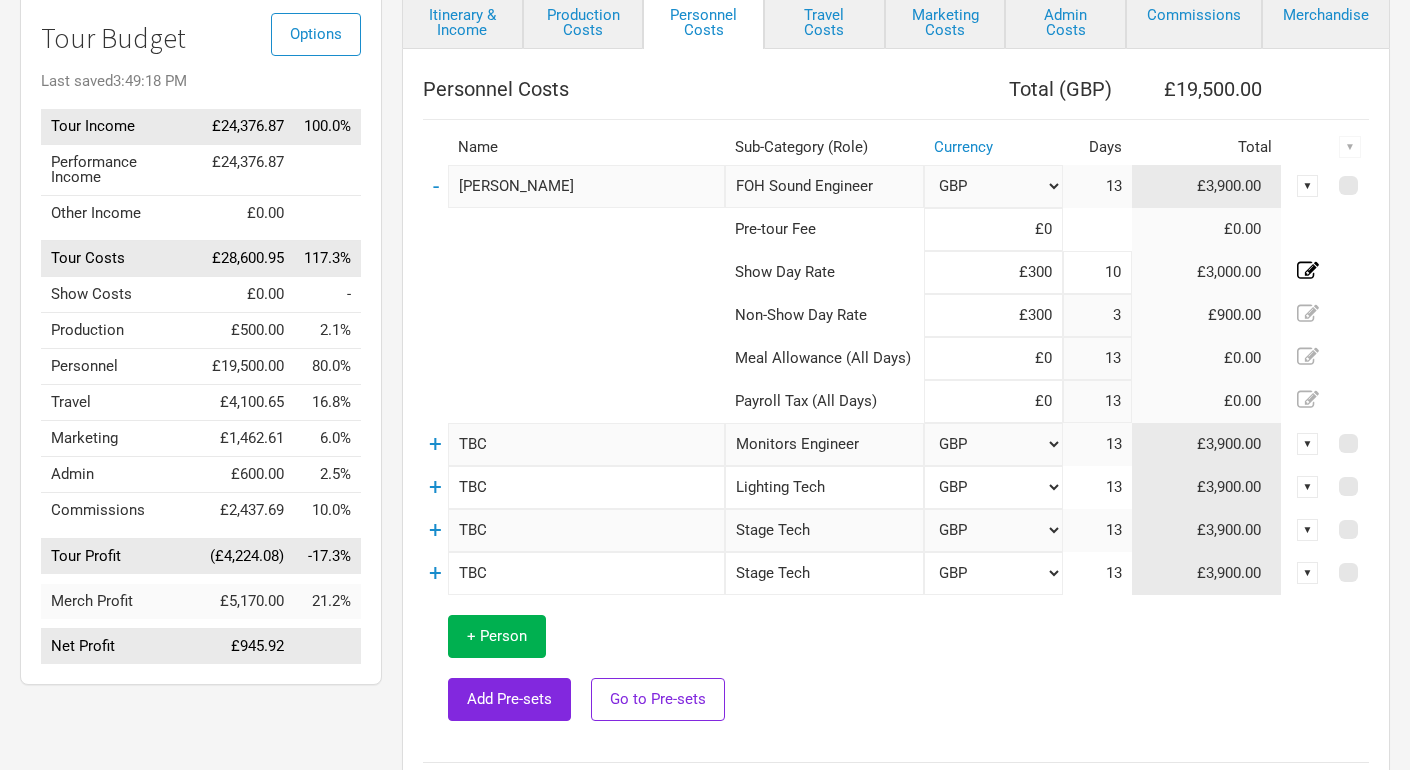 scroll, scrollTop: 166, scrollLeft: 0, axis: vertical 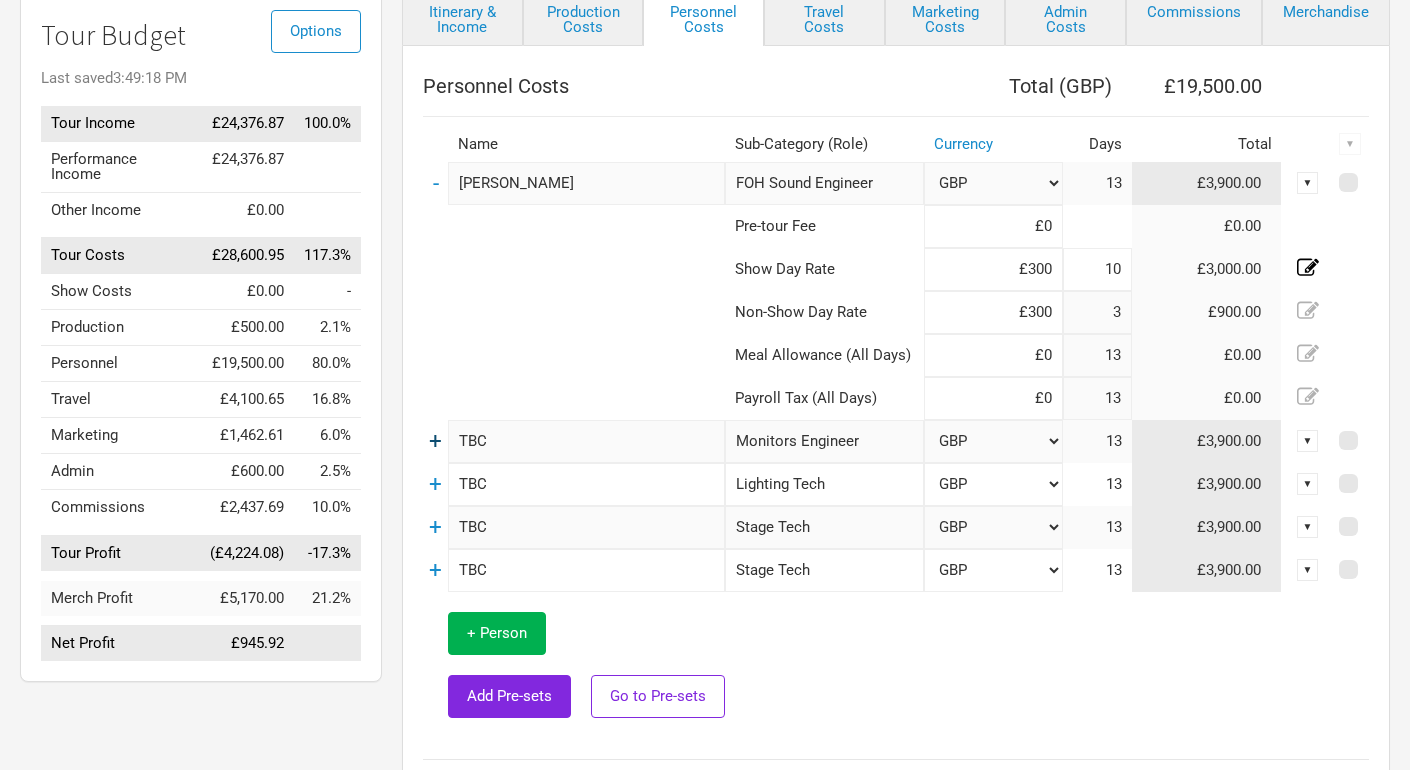type on "10" 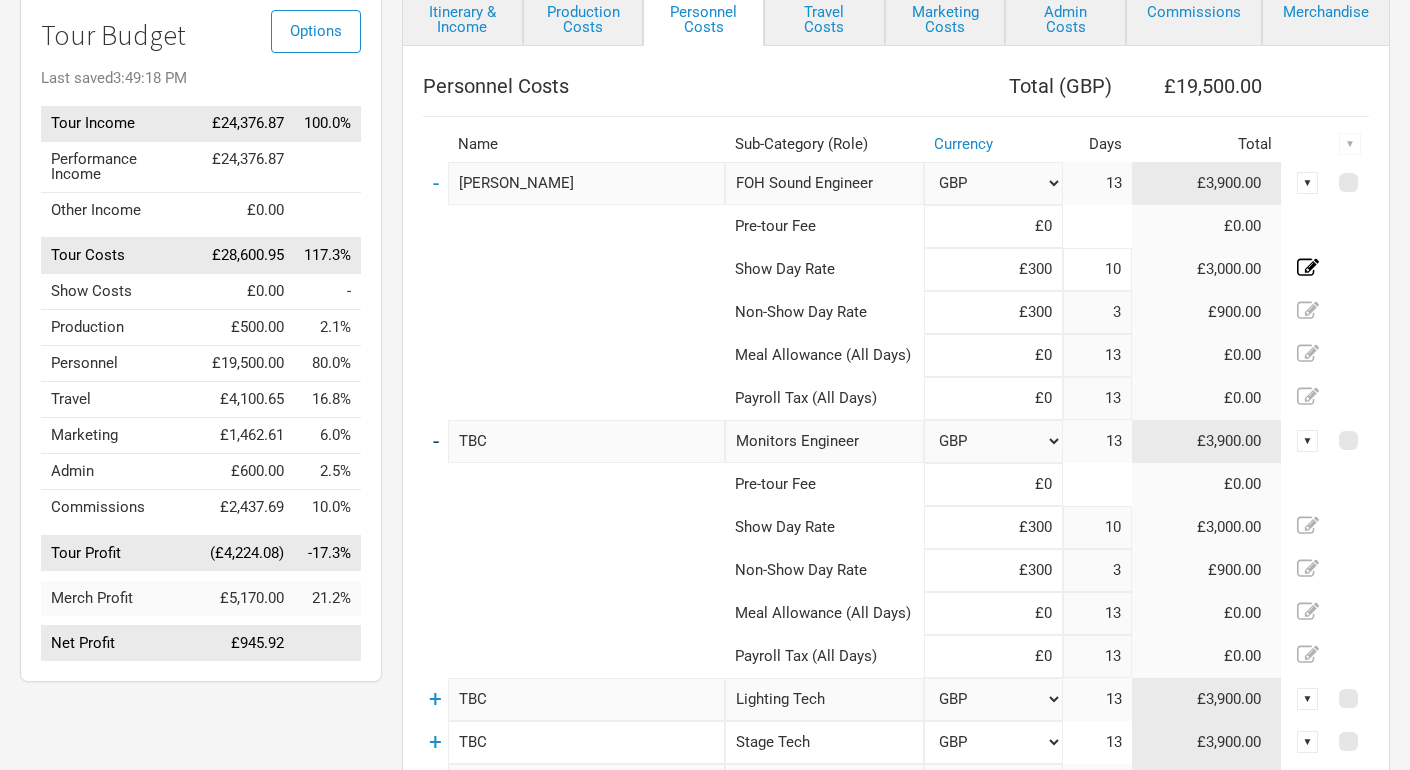 click on "-" at bounding box center (436, 441) 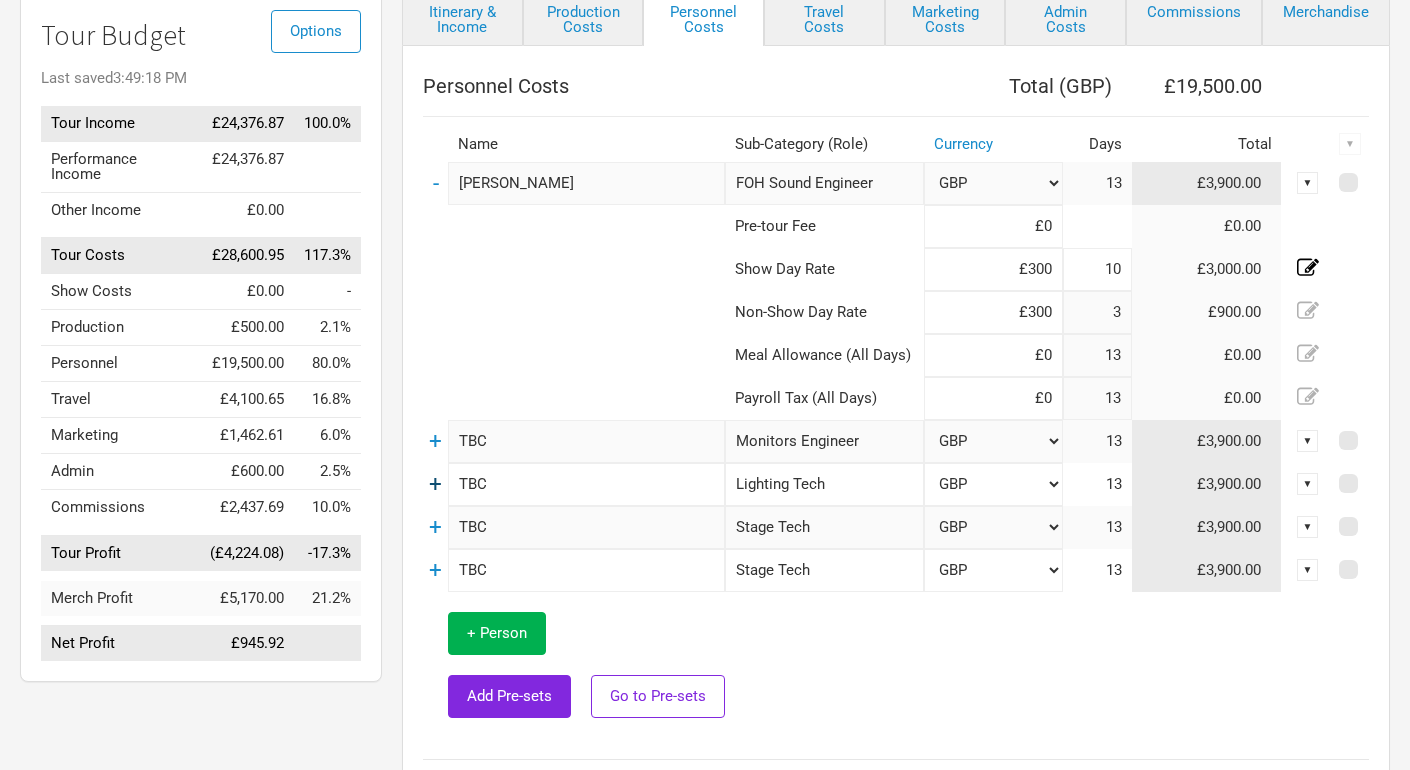 click on "+" at bounding box center [435, 484] 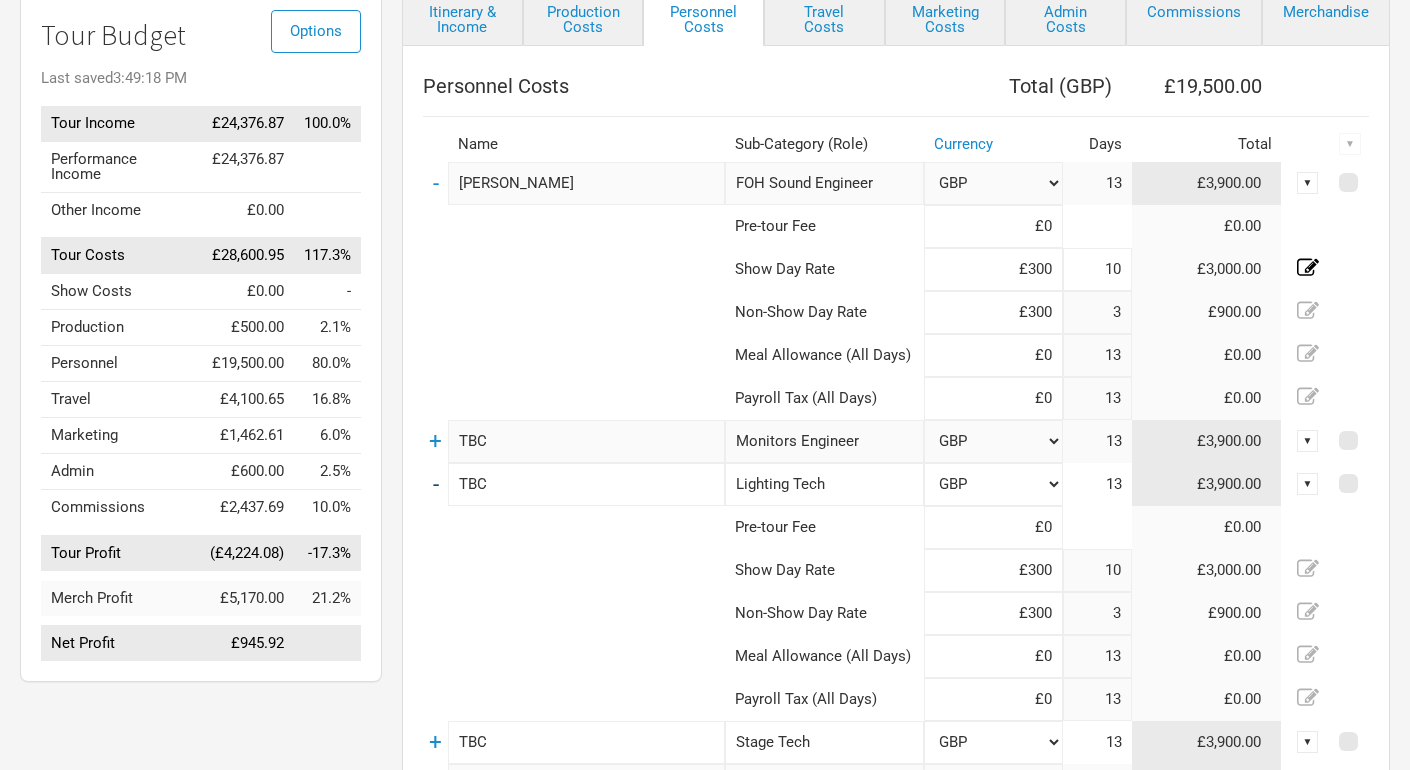 click on "-" at bounding box center [436, 484] 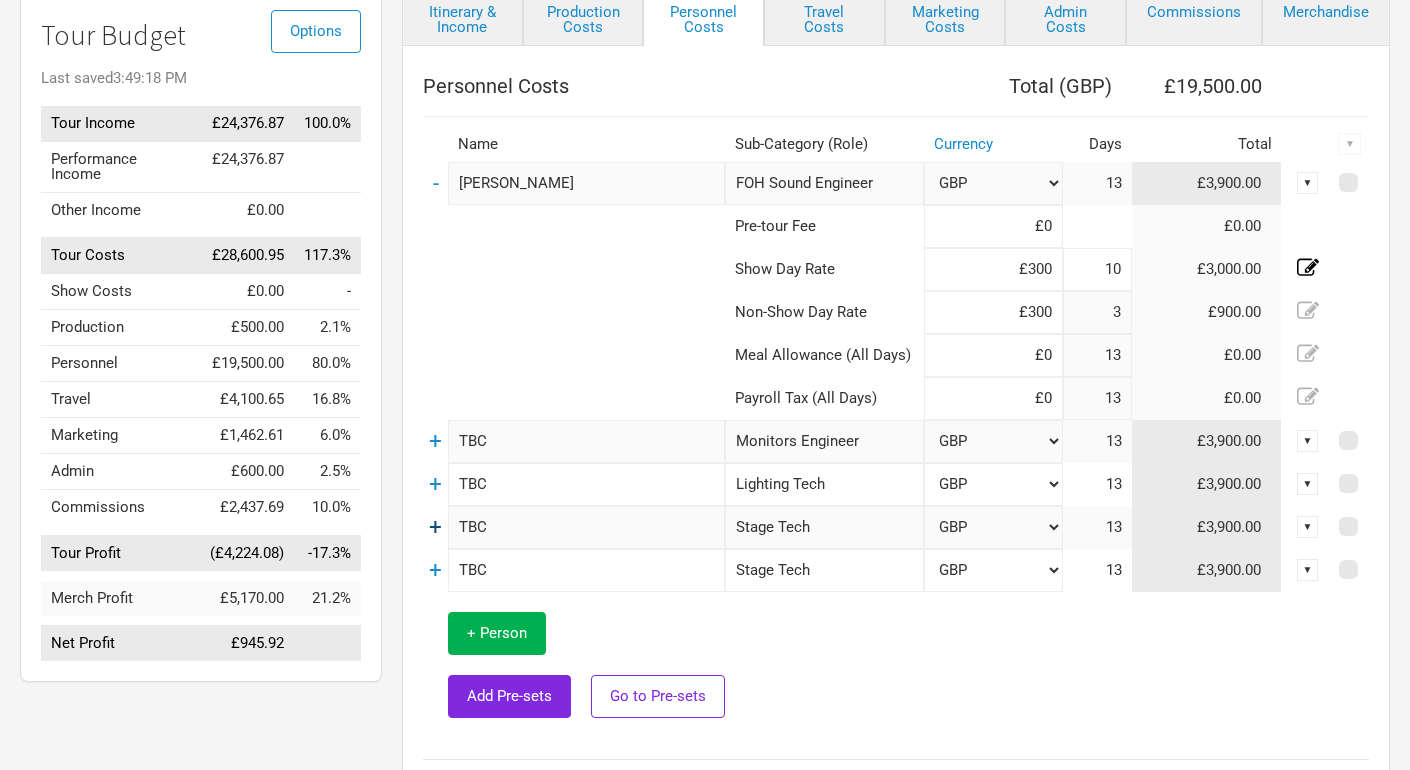 click on "+" at bounding box center (435, 527) 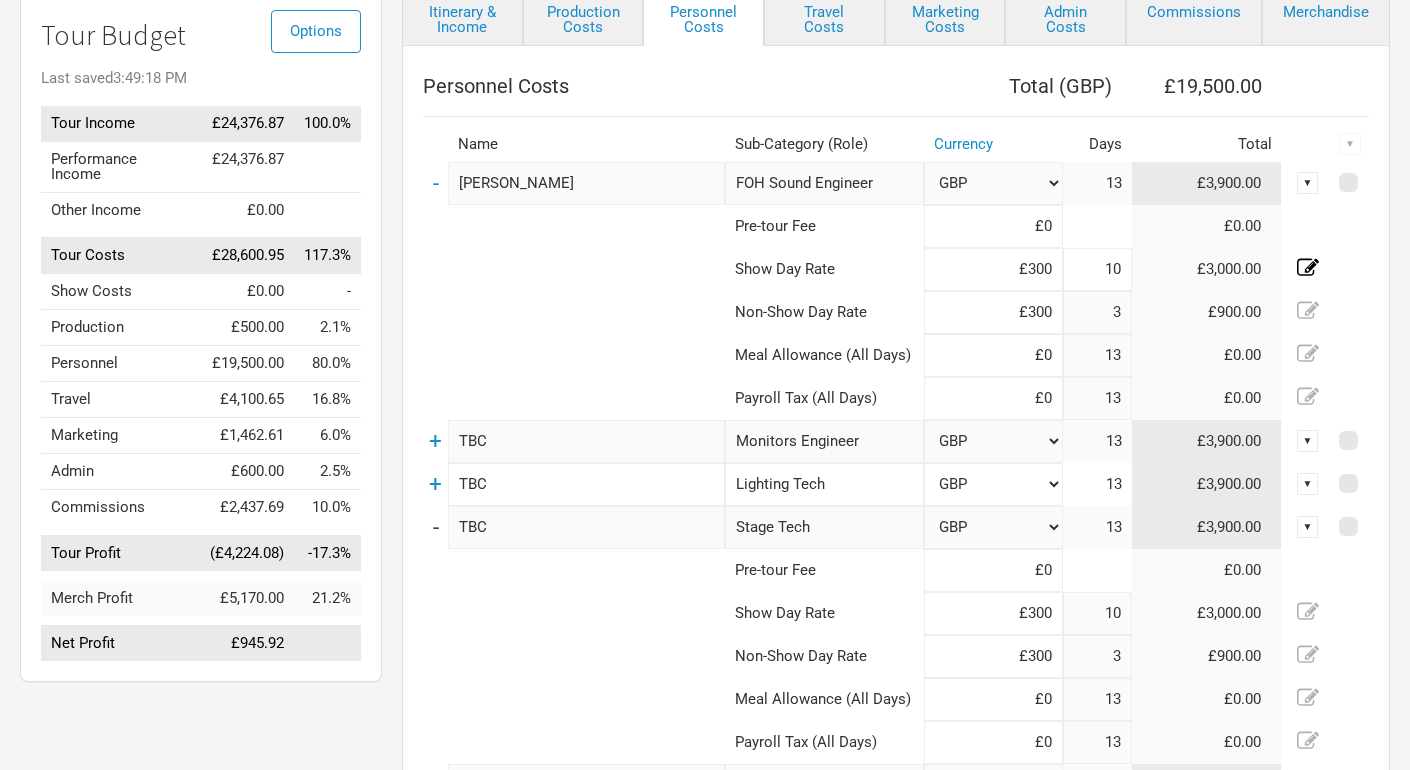 click on "-" at bounding box center [436, 527] 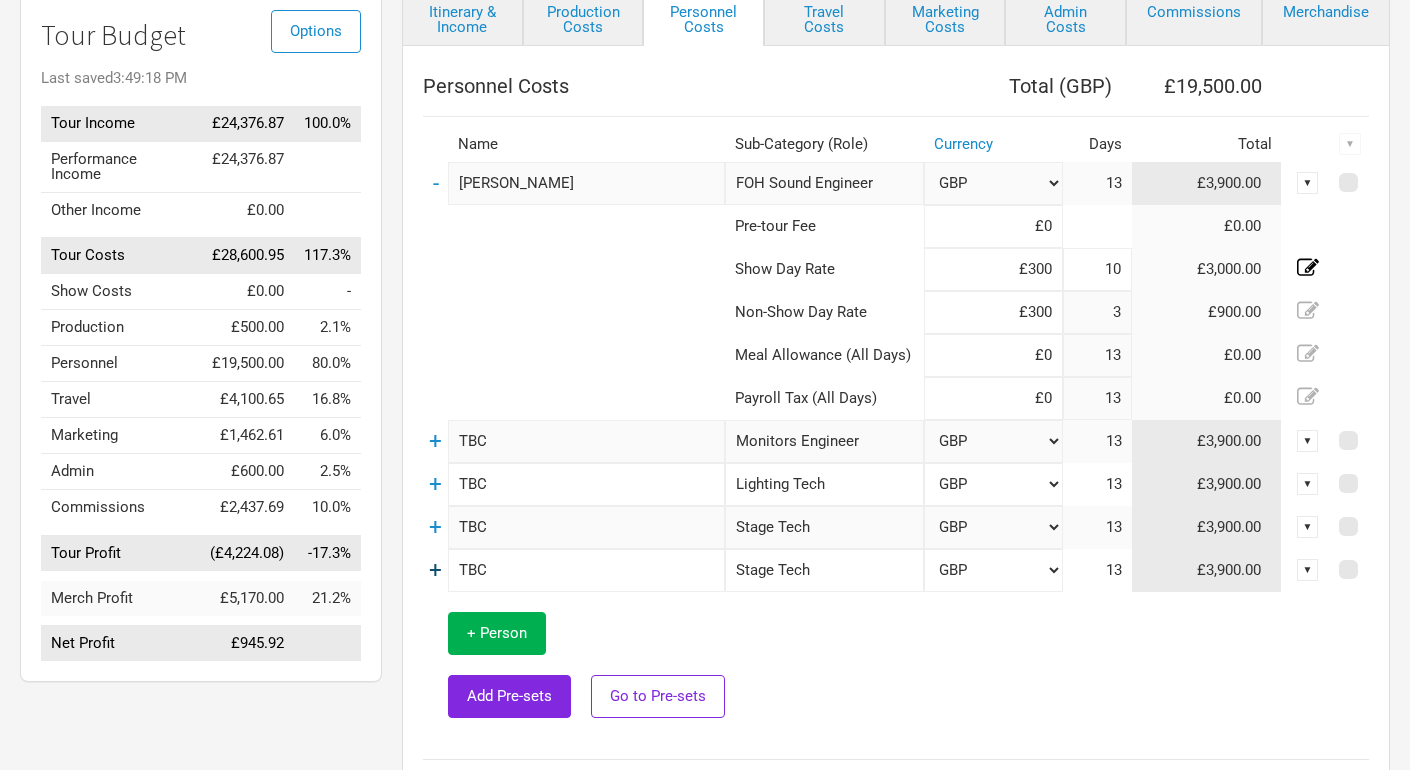 click on "+" at bounding box center [435, 570] 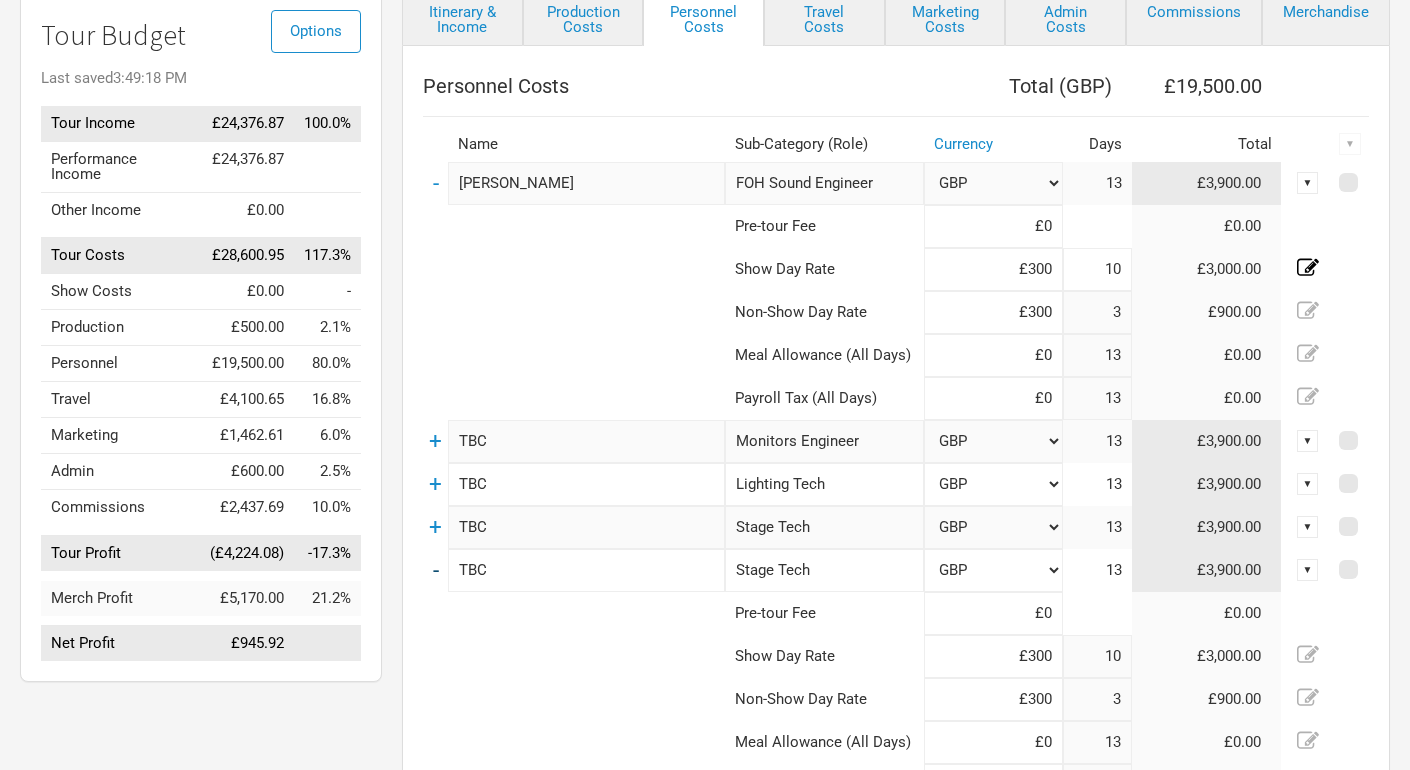 click on "-" at bounding box center [436, 570] 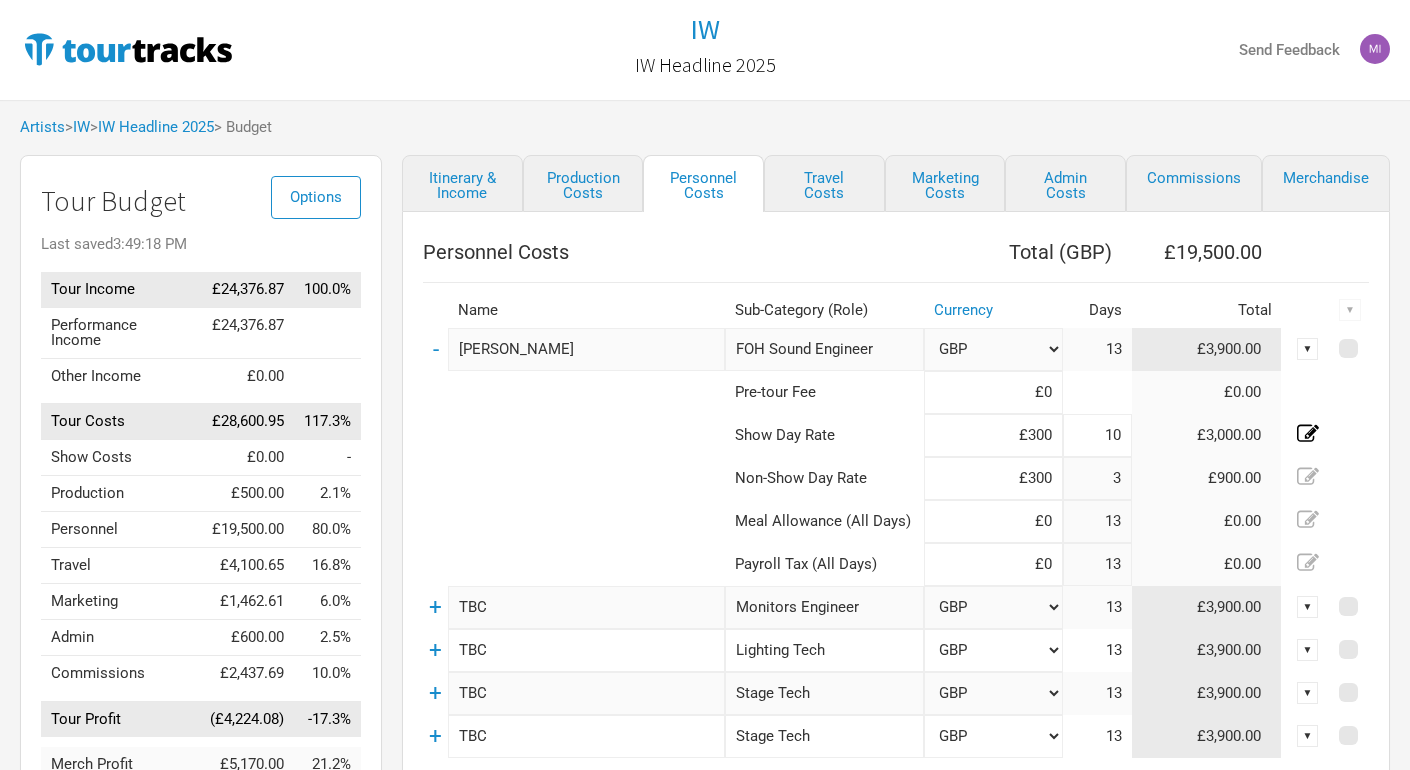 scroll, scrollTop: 300, scrollLeft: 0, axis: vertical 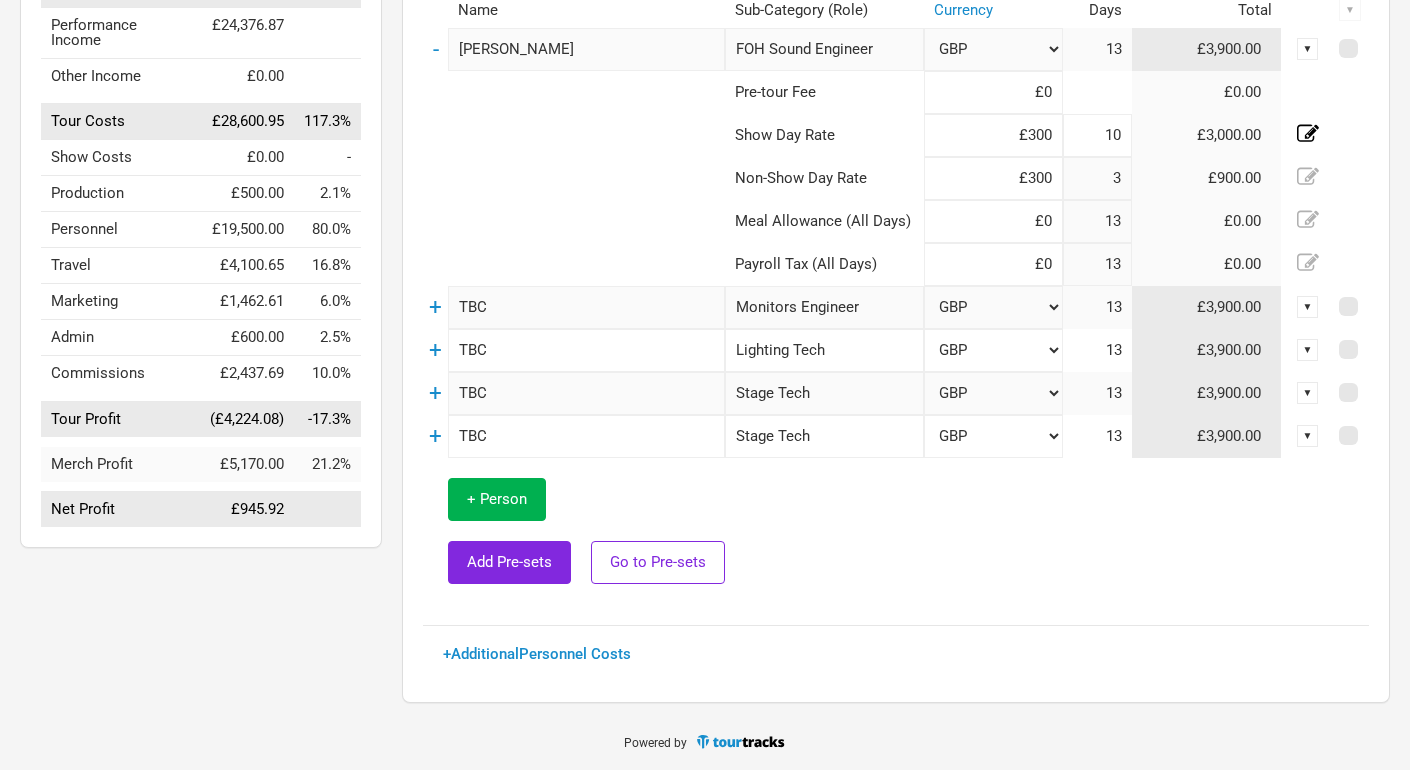 click on "+ Person Add Pre-sets Go to Pre-sets" at bounding box center [586, 531] 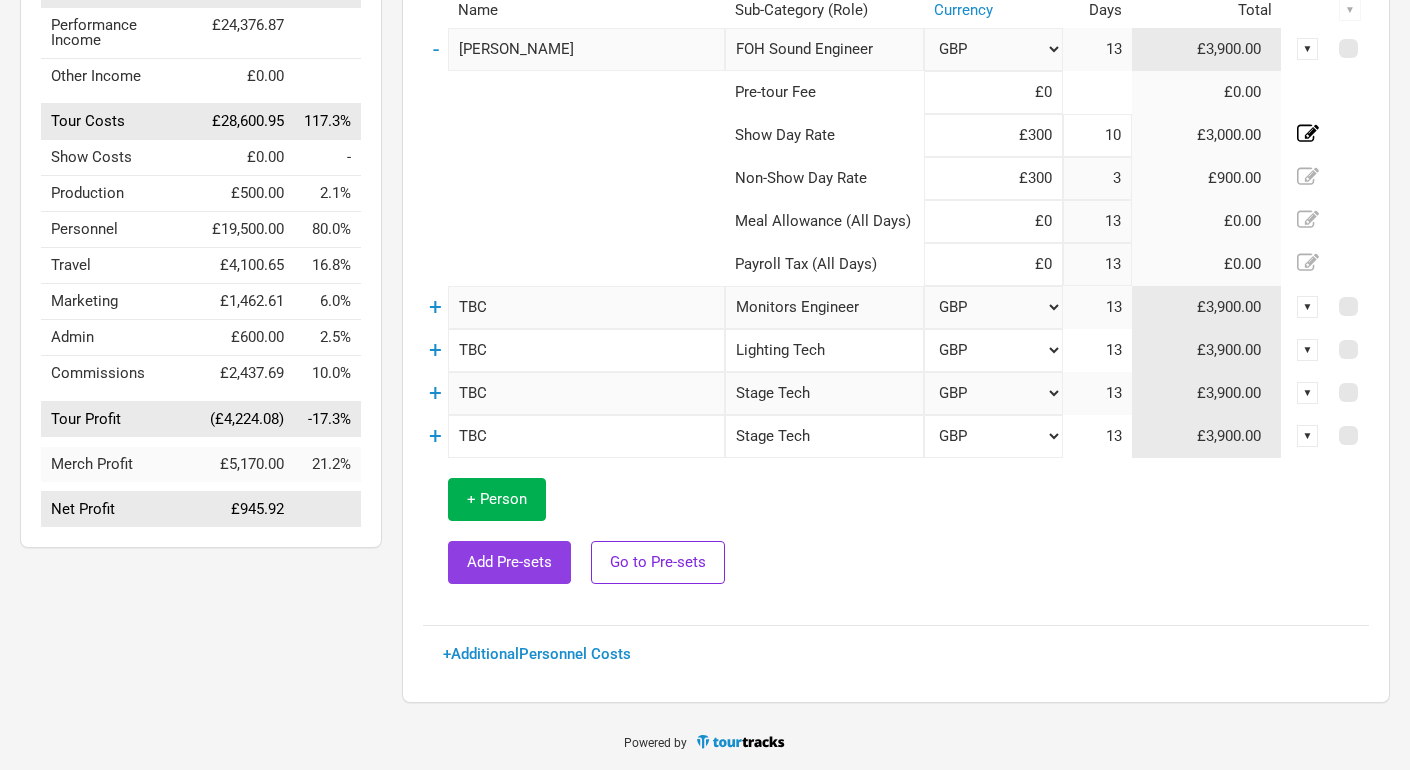 click on "Add Pre-sets" at bounding box center [509, 562] 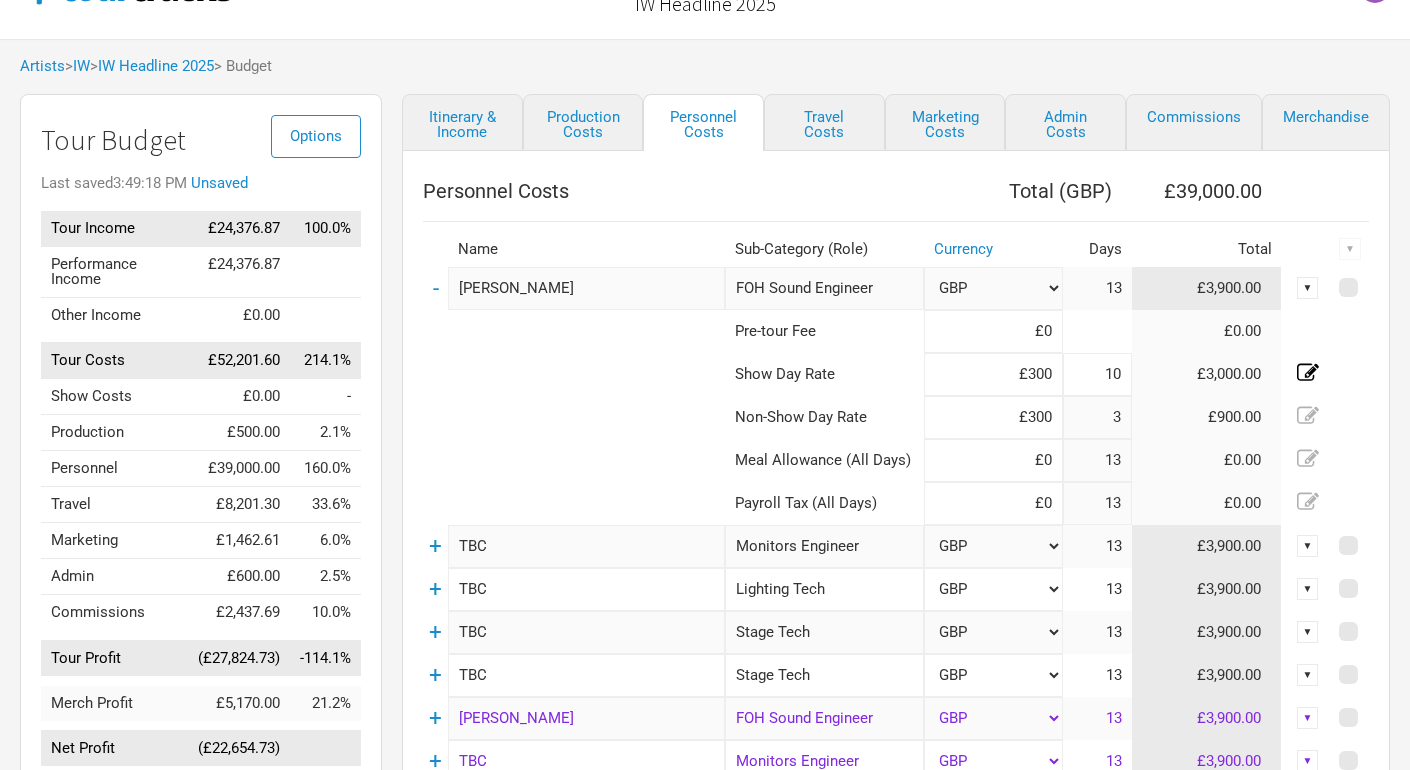 scroll, scrollTop: 41, scrollLeft: 0, axis: vertical 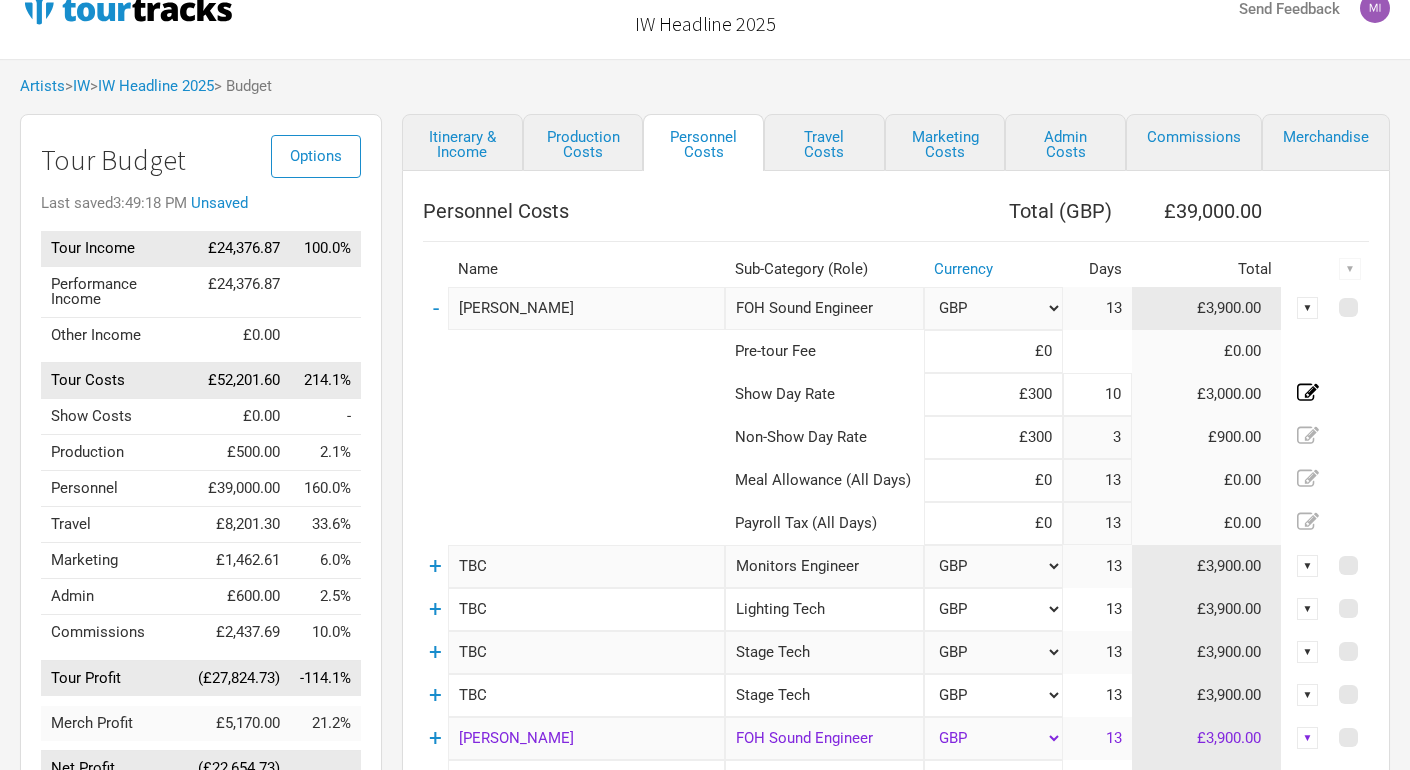 click on "-" at bounding box center [435, 308] 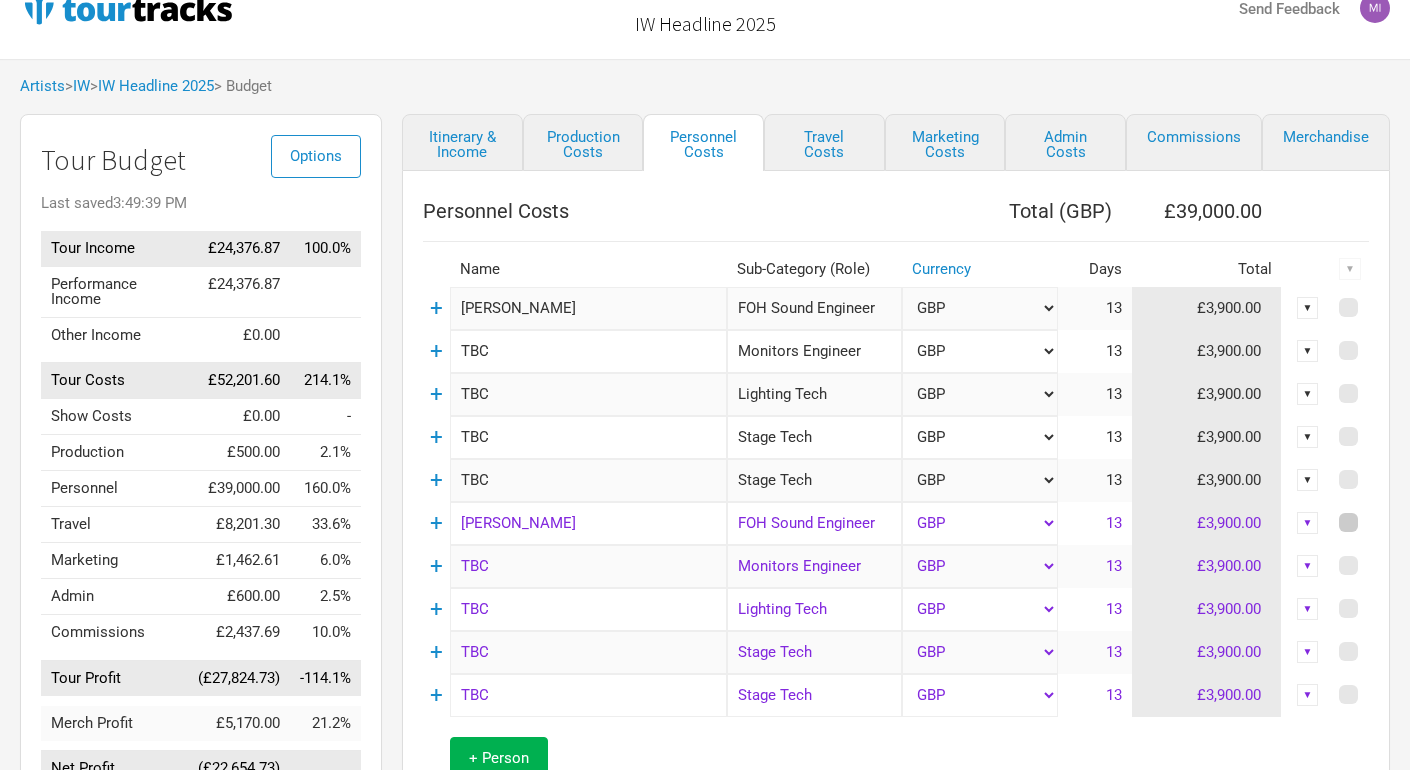 click at bounding box center (1348, 522) 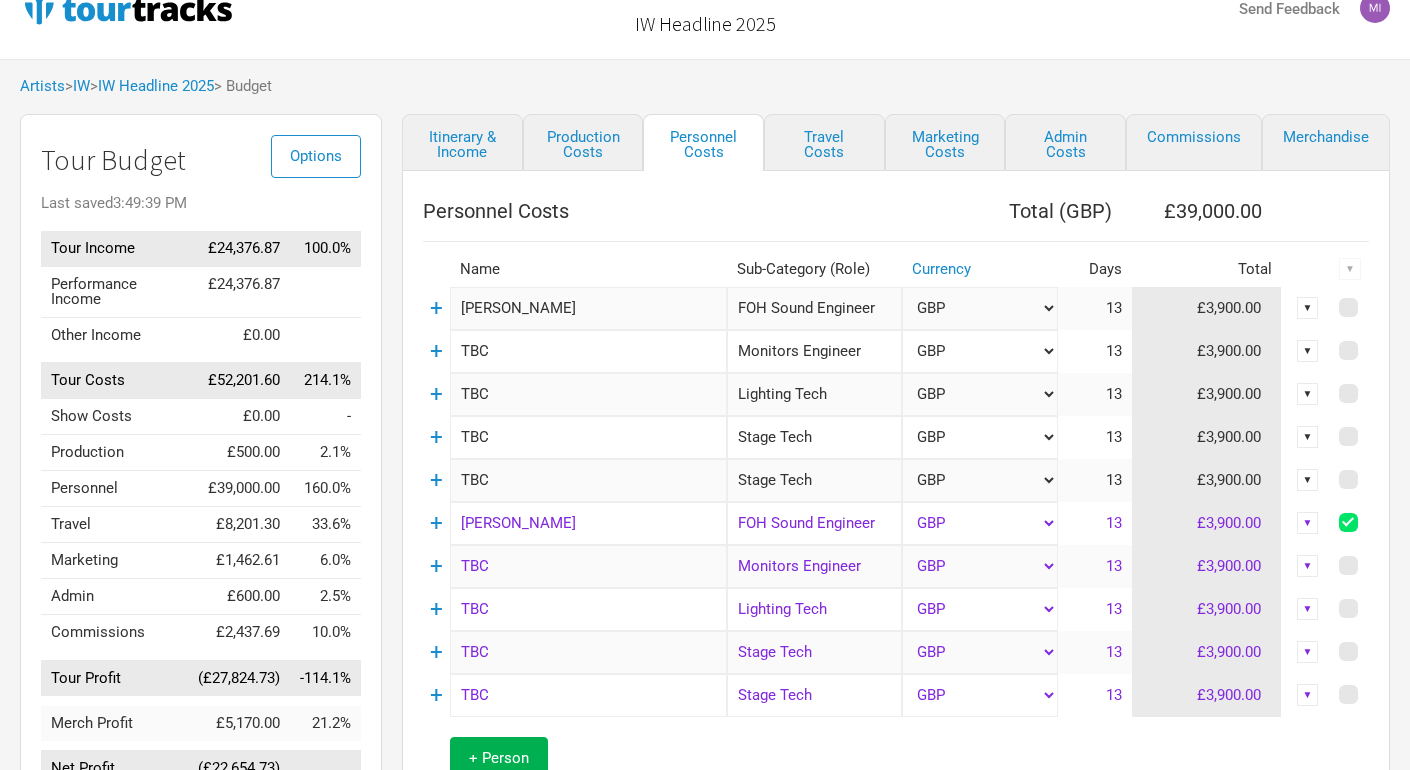 checkbox on "true" 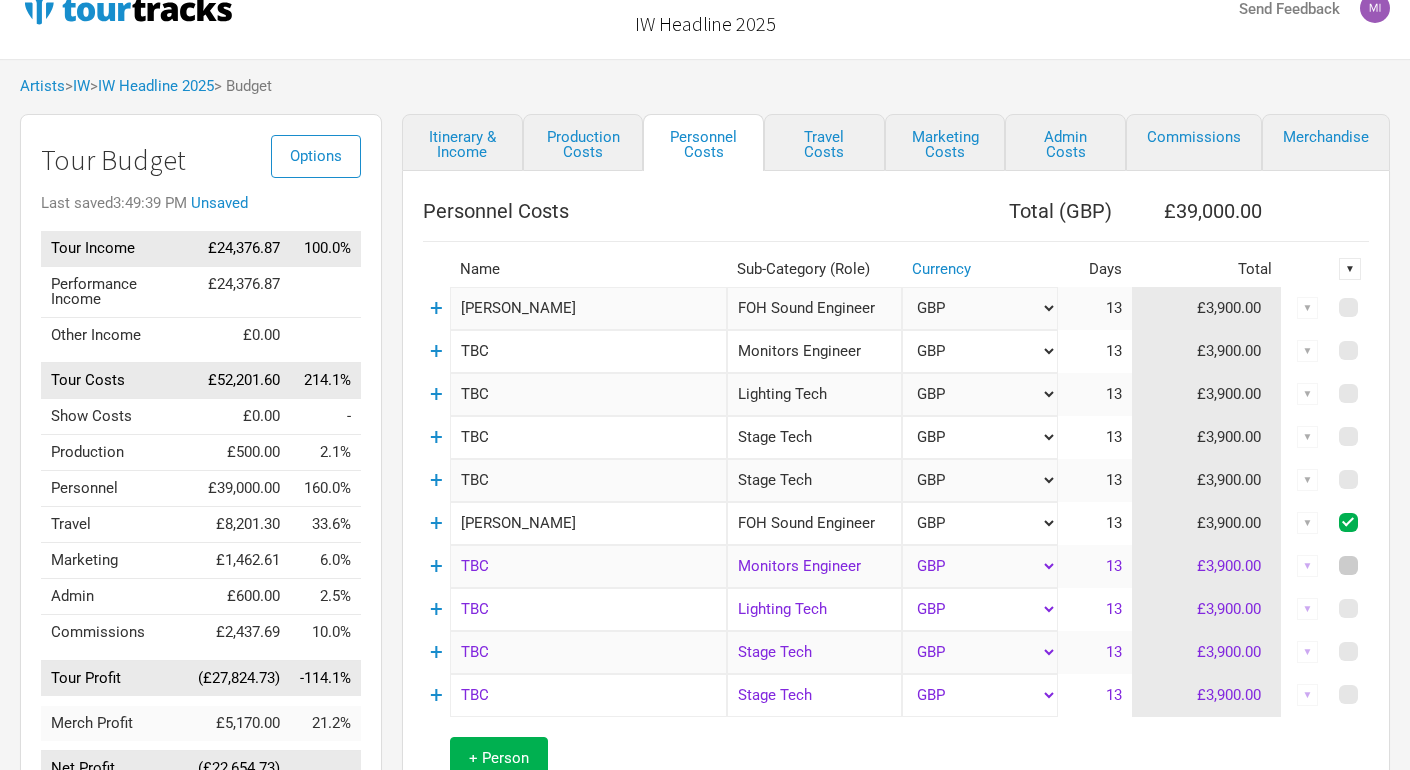 click at bounding box center (1348, 565) 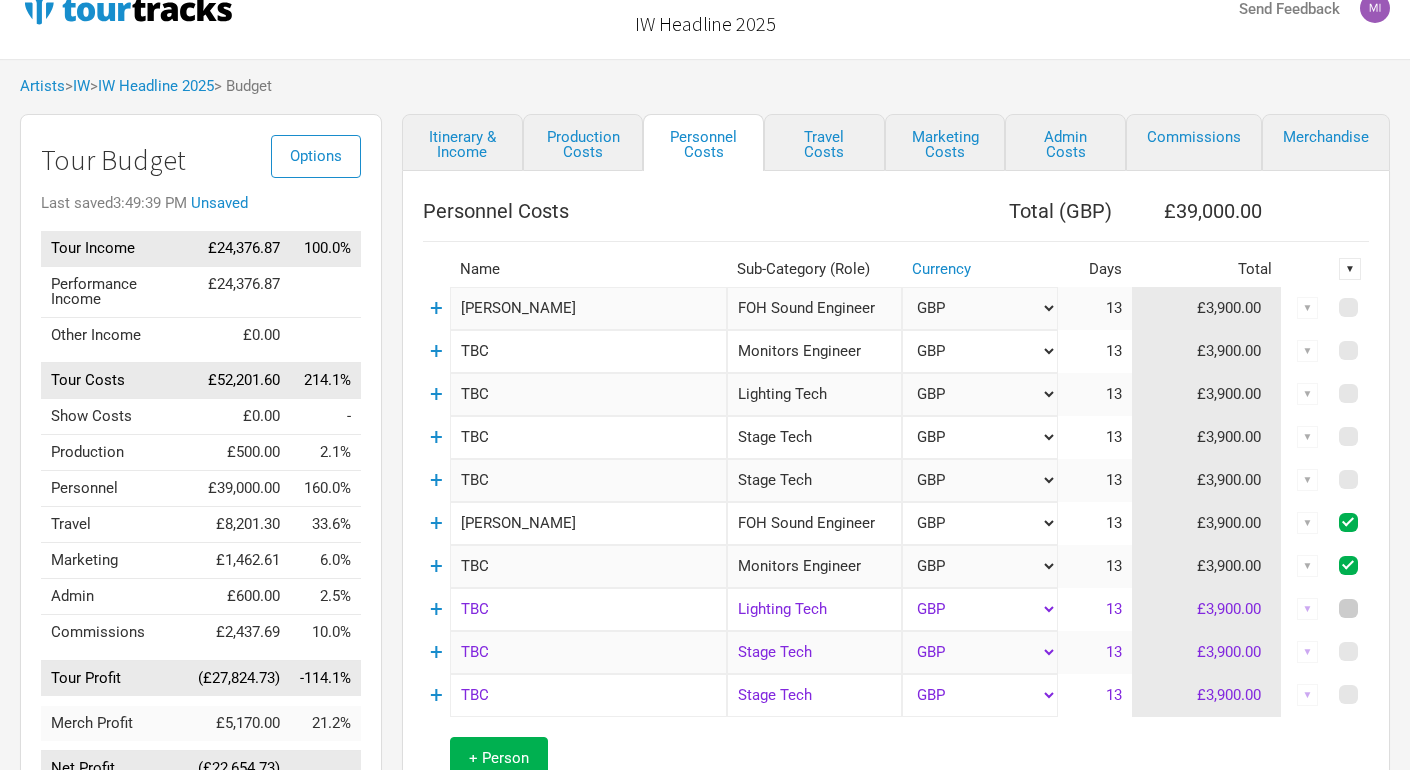 click at bounding box center (1348, 608) 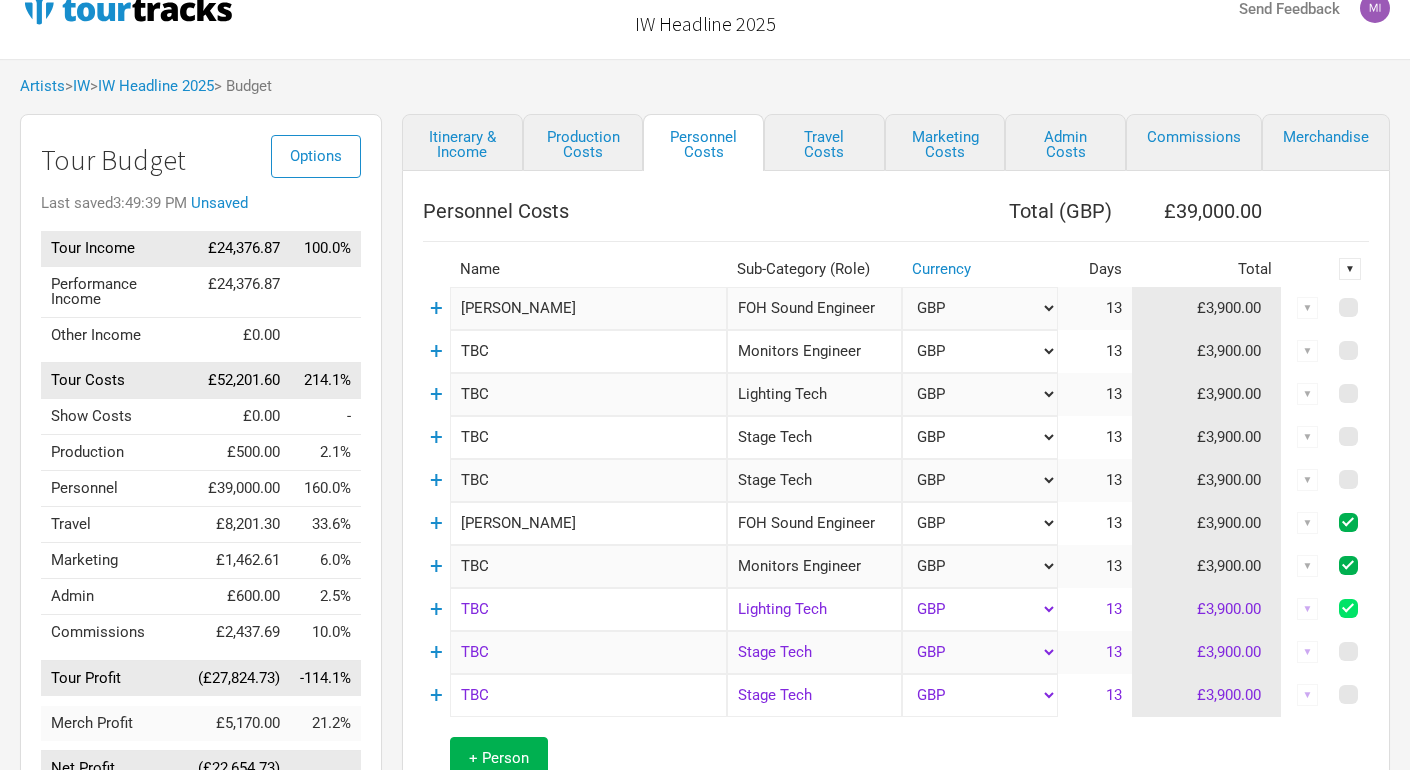 checkbox on "true" 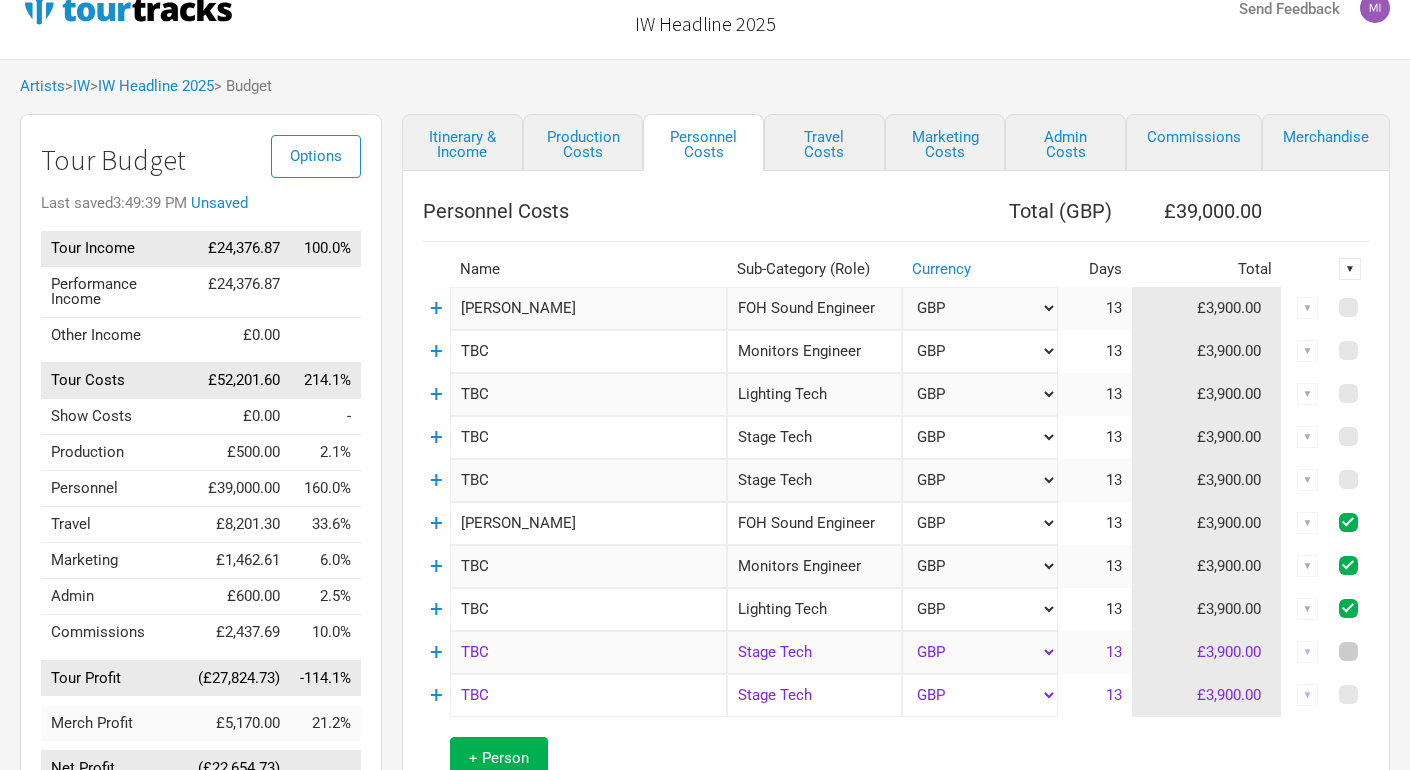 click at bounding box center (1348, 651) 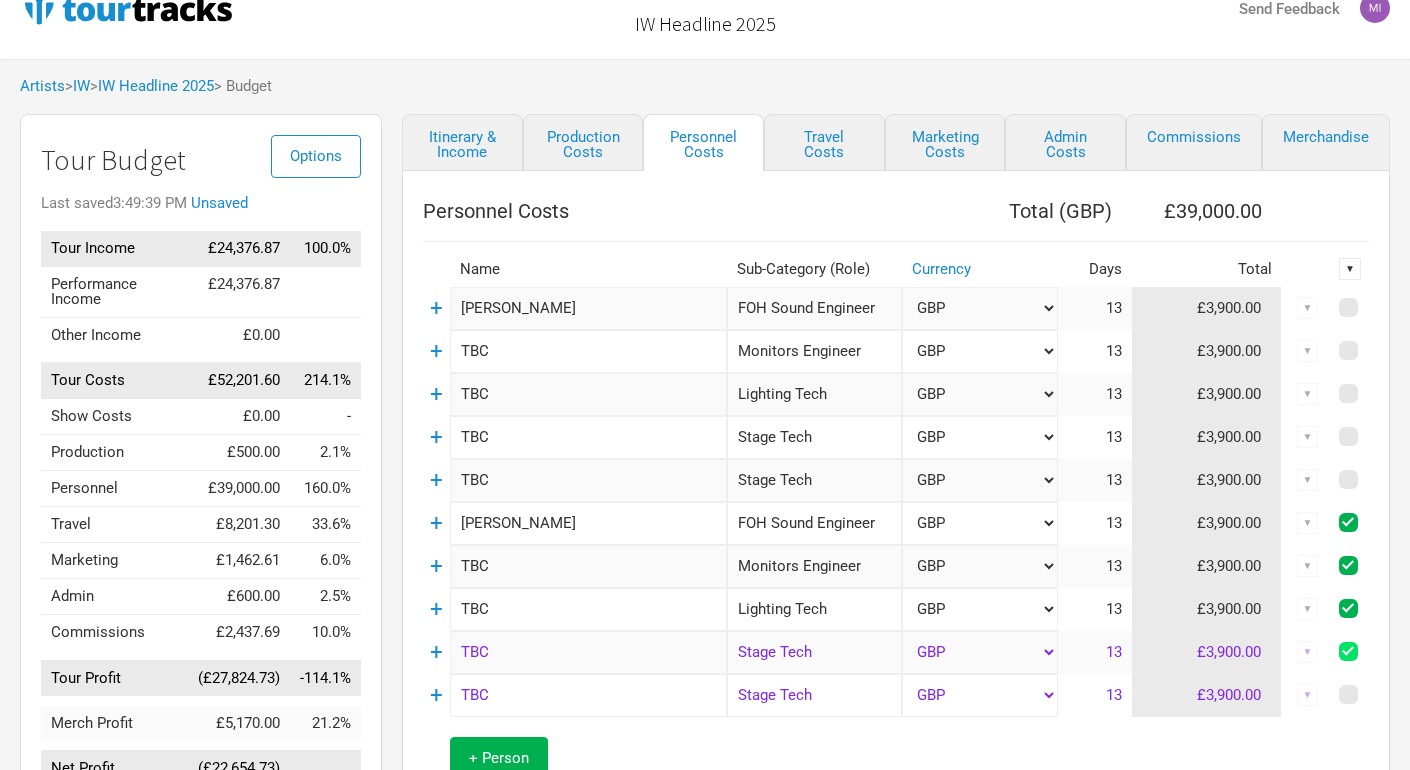 checkbox on "true" 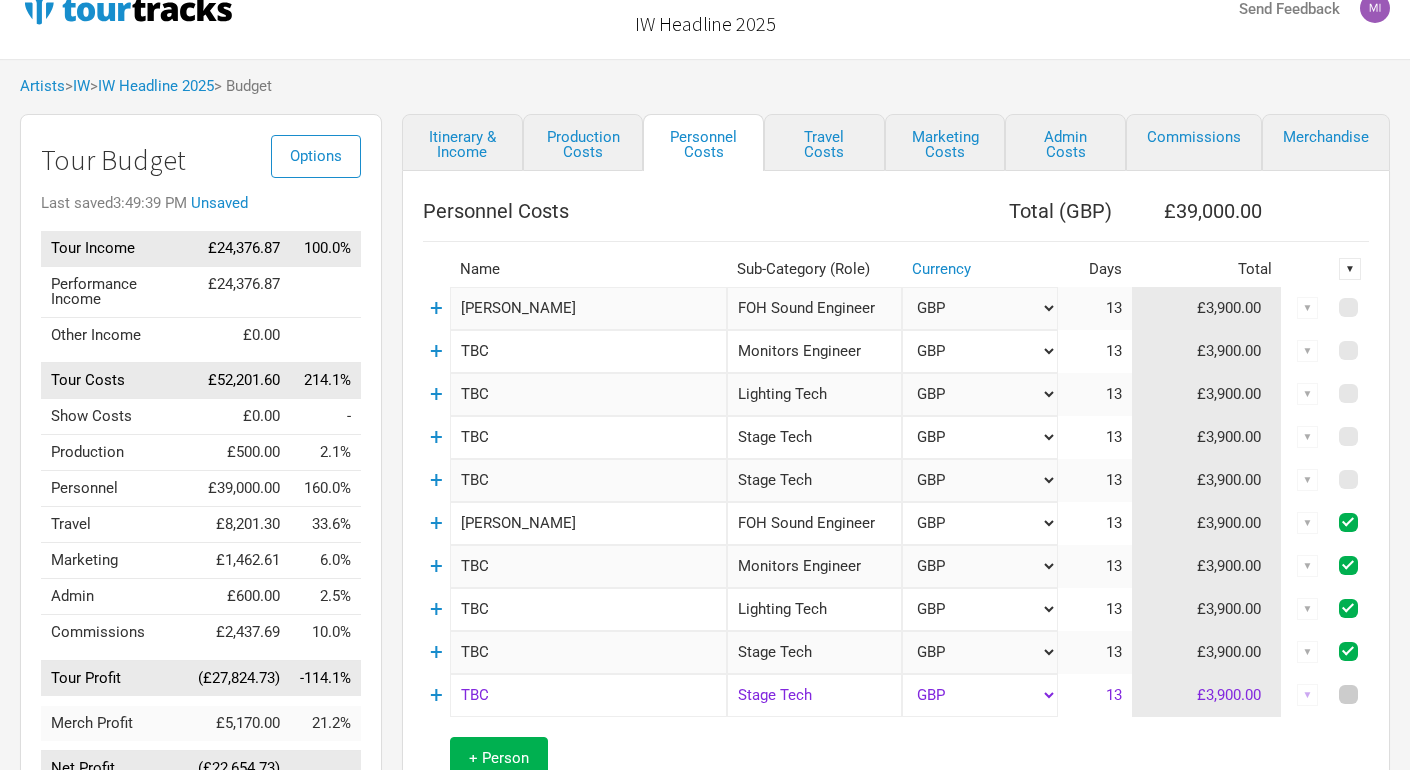 click at bounding box center [1348, 694] 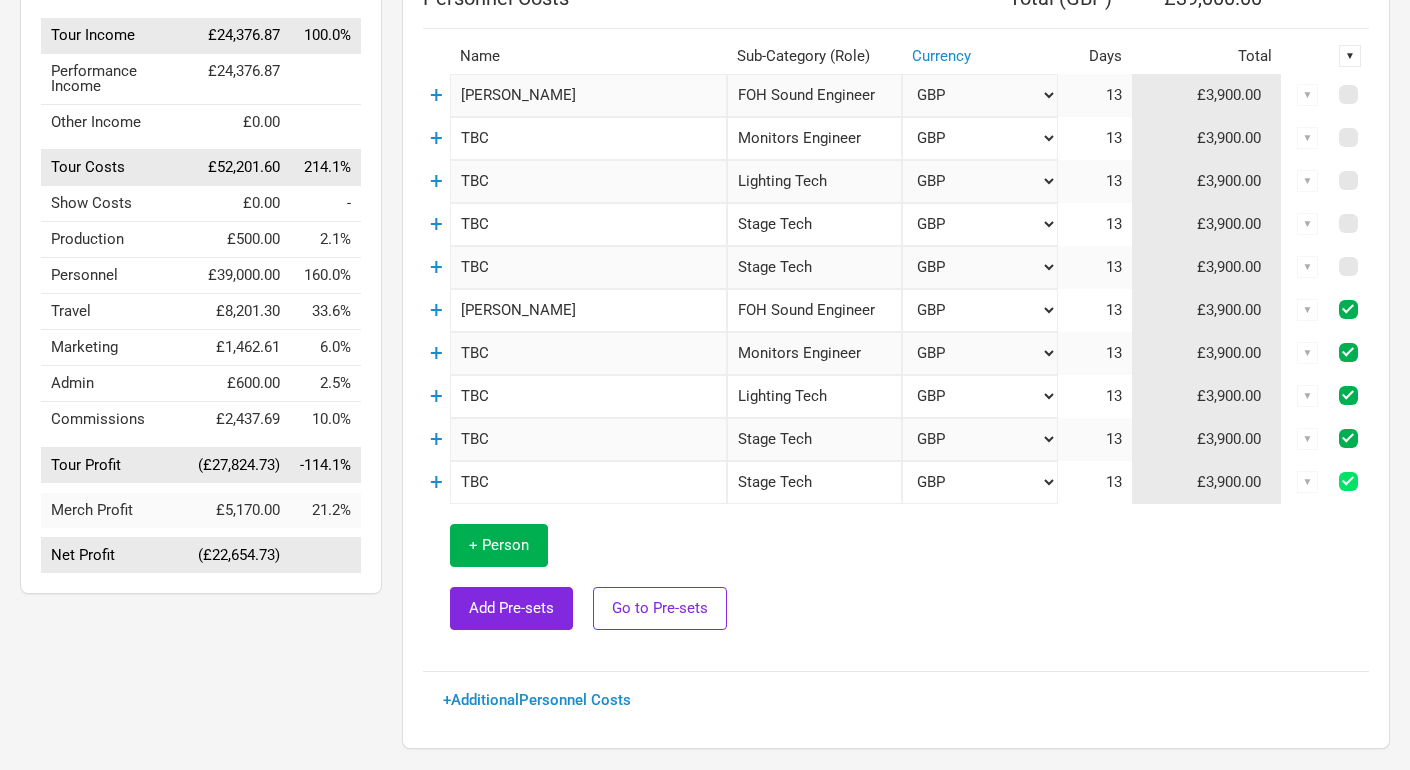 scroll, scrollTop: 252, scrollLeft: 0, axis: vertical 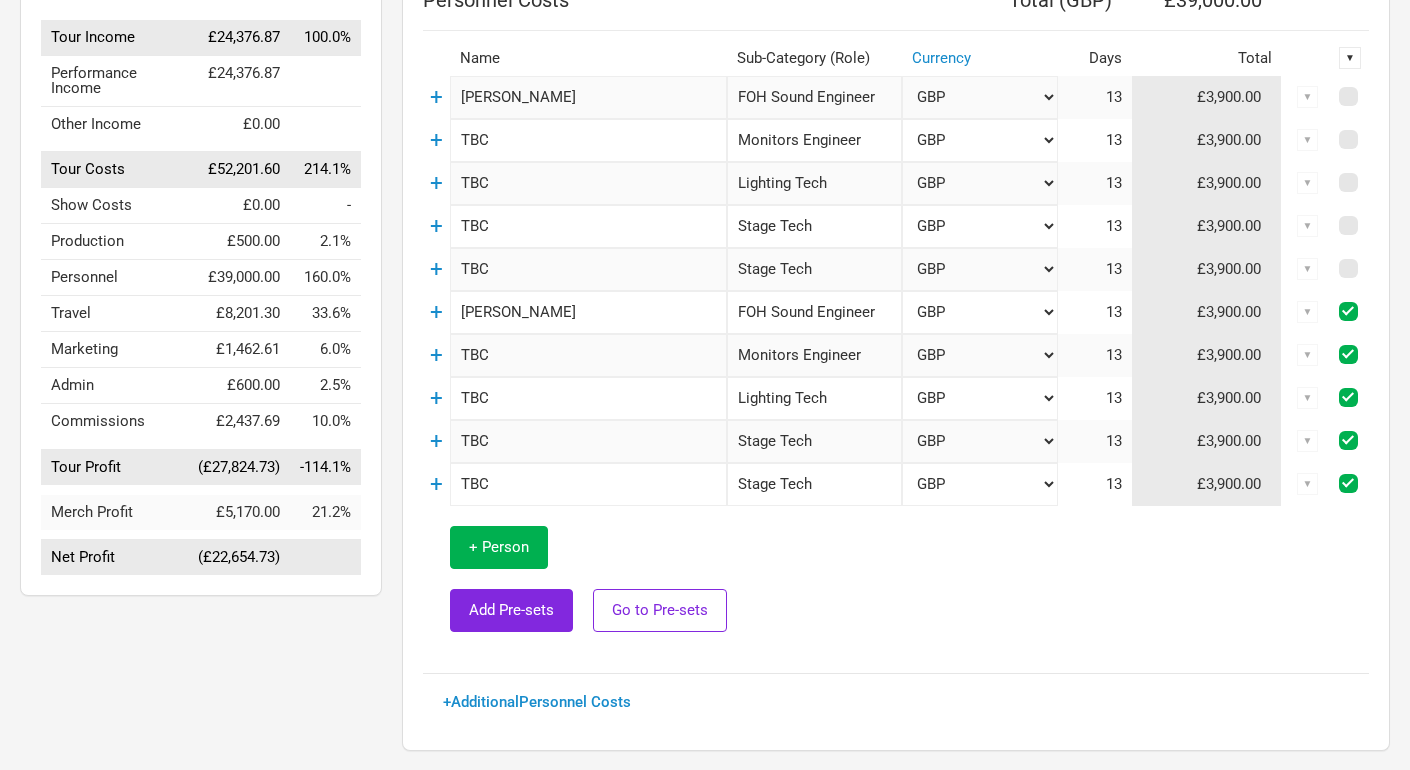 click on "▼" at bounding box center (1308, 312) 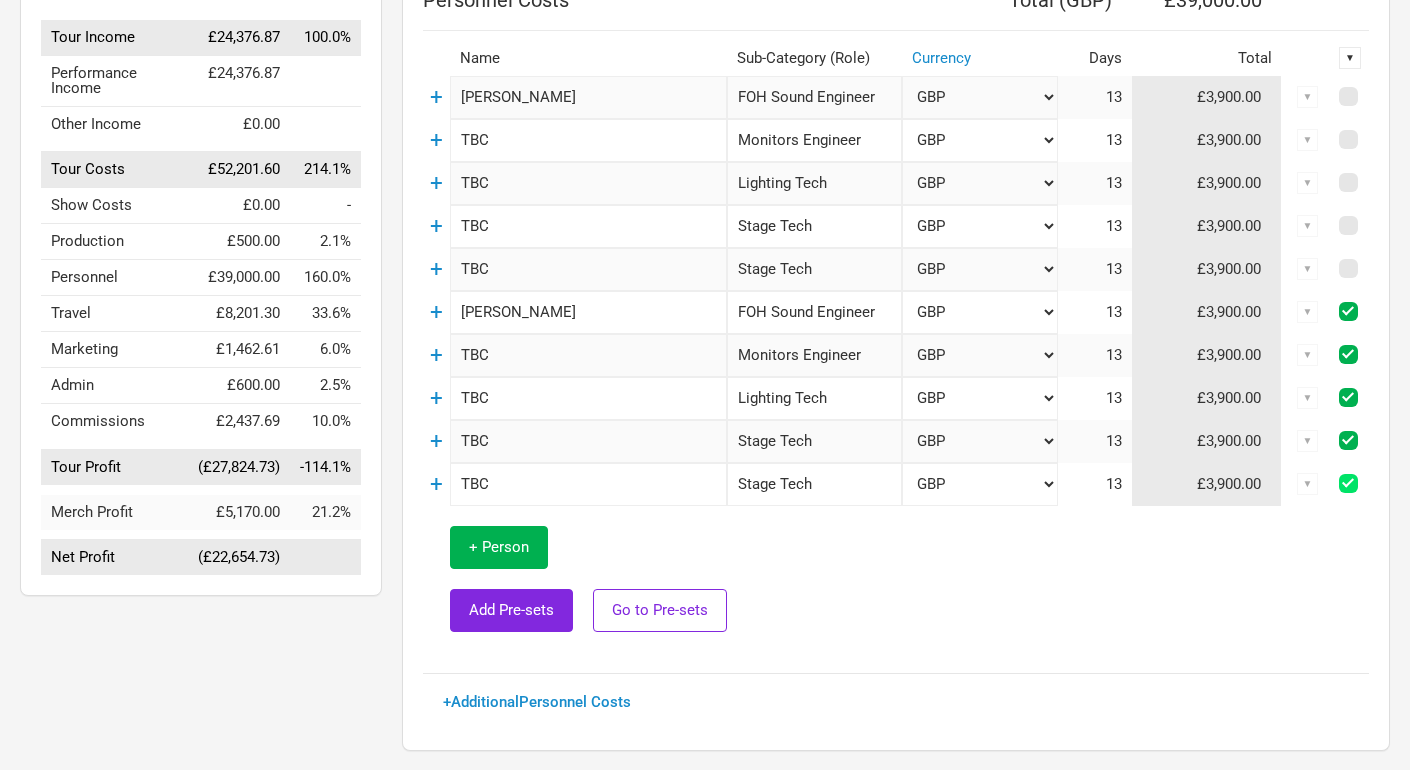 click at bounding box center [1348, 483] 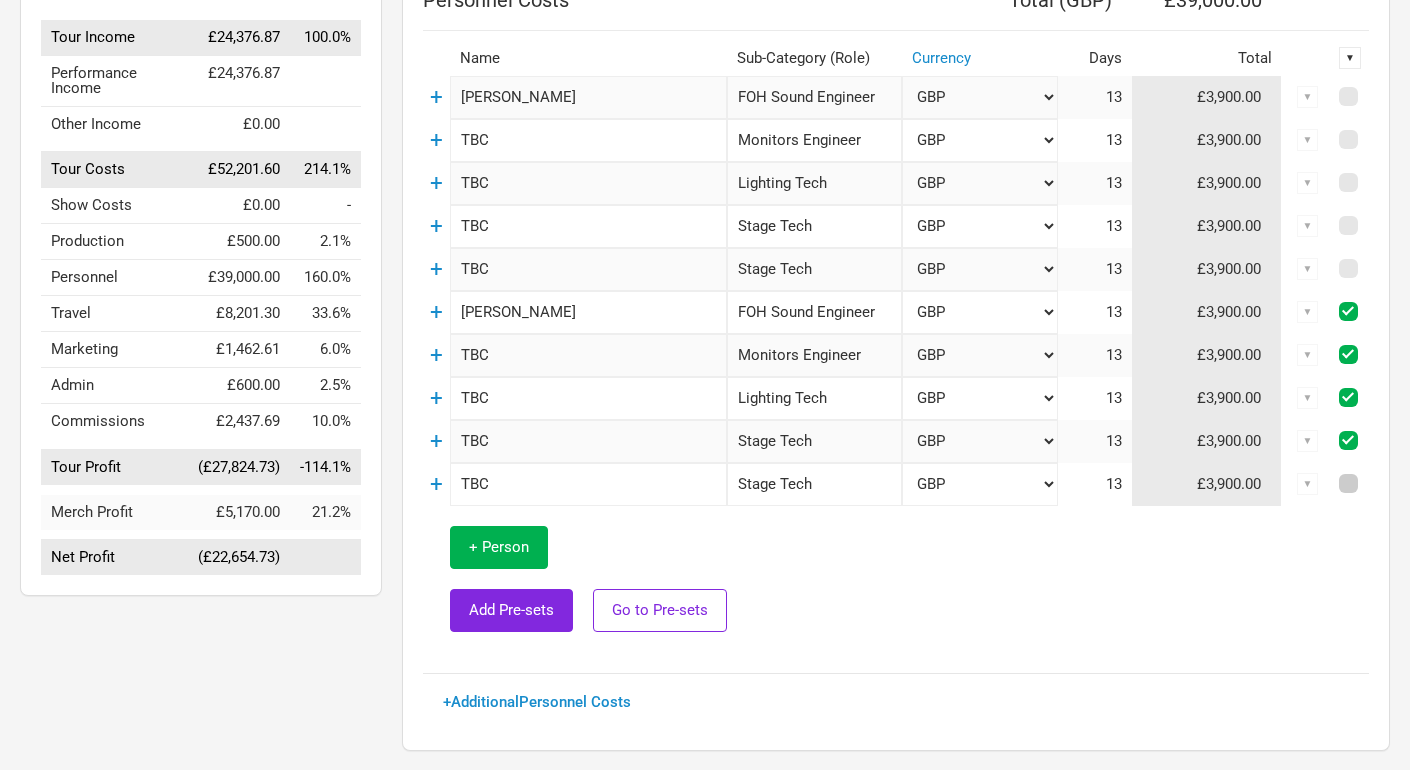 checkbox on "false" 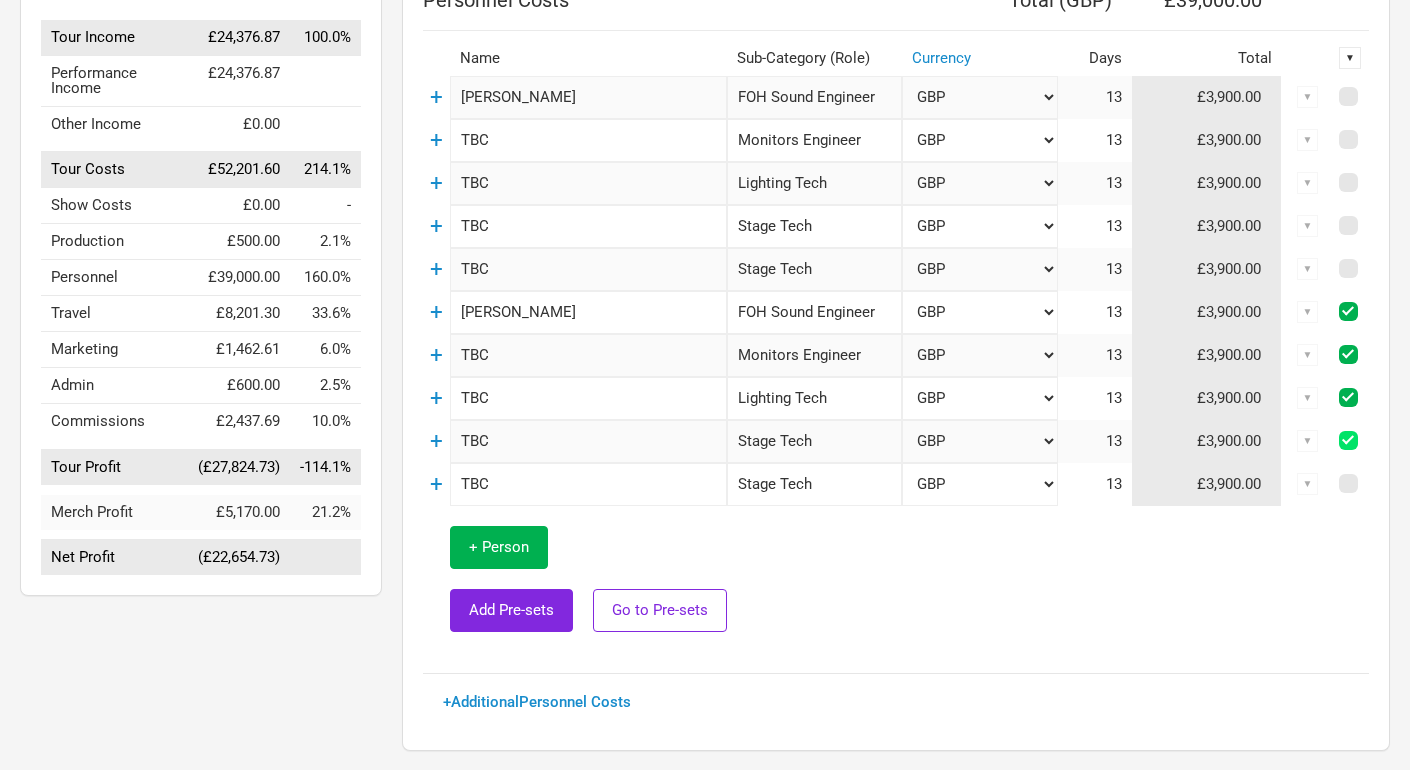 click at bounding box center (1348, 440) 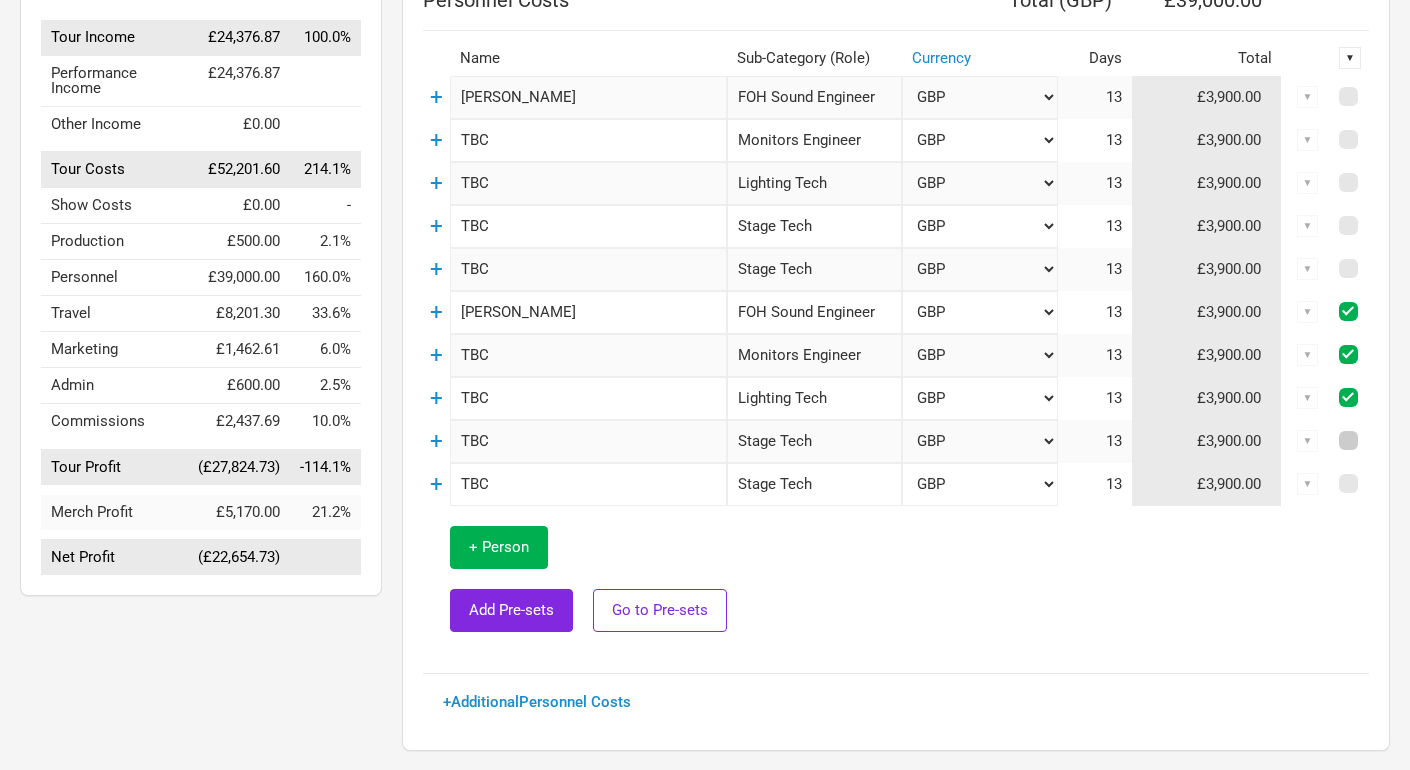 checkbox on "false" 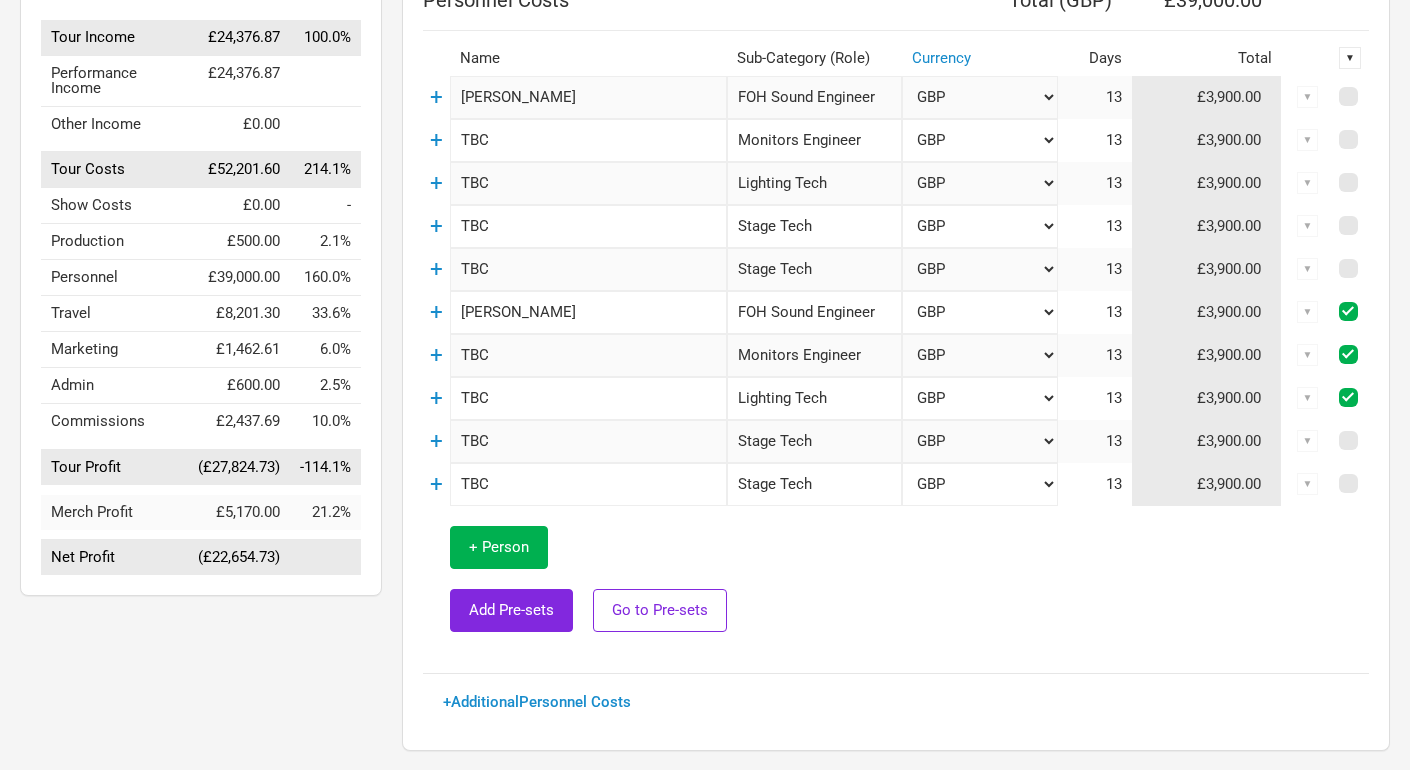 click at bounding box center [1350, 398] 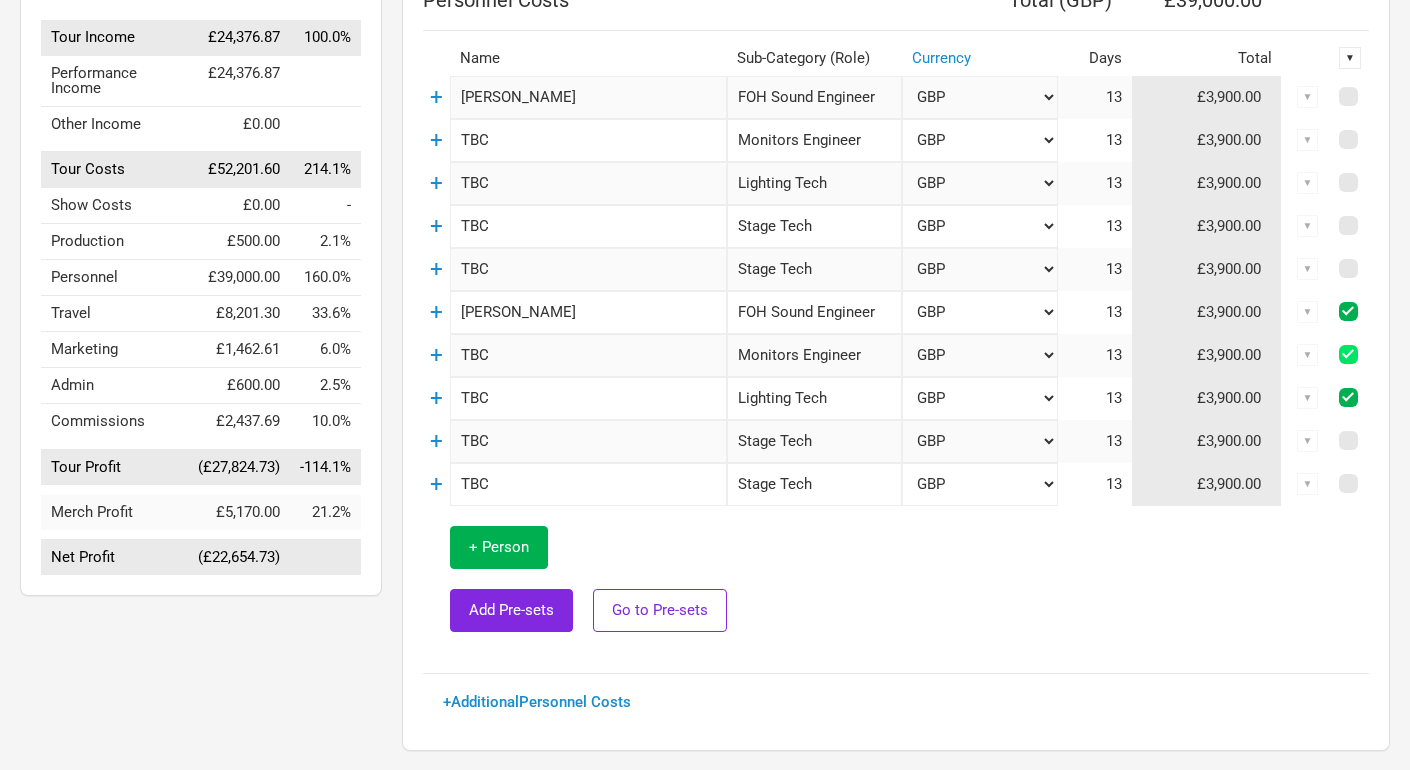 click at bounding box center [1348, 354] 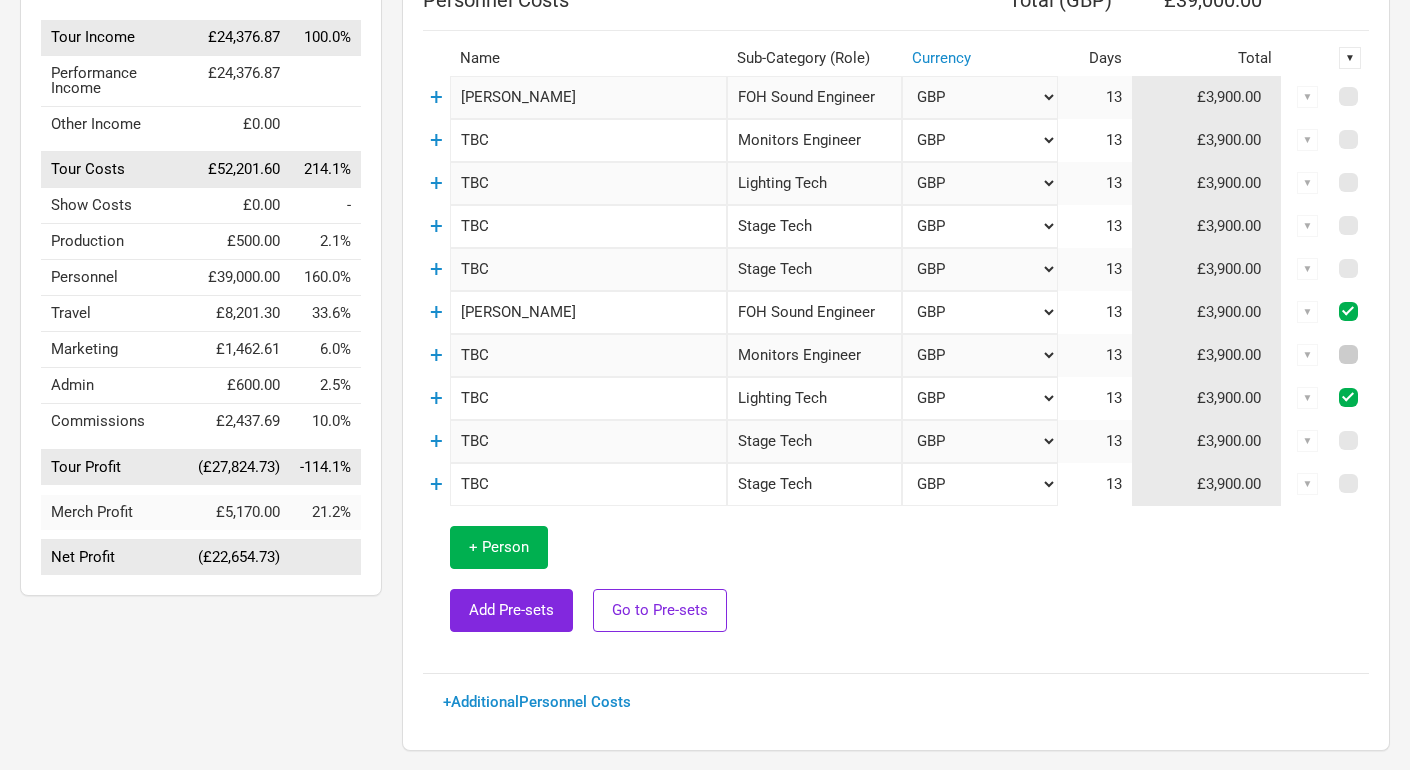 checkbox on "false" 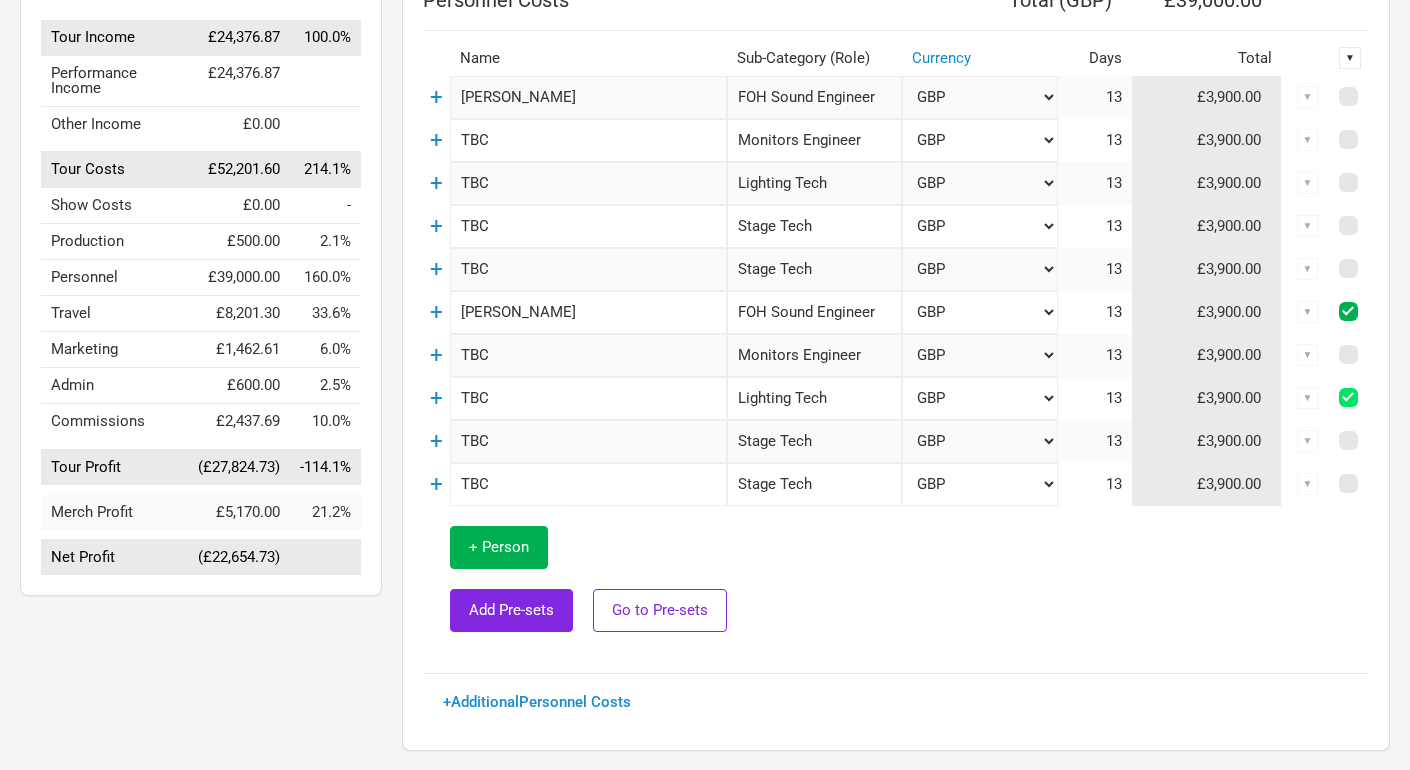 click at bounding box center [1348, 397] 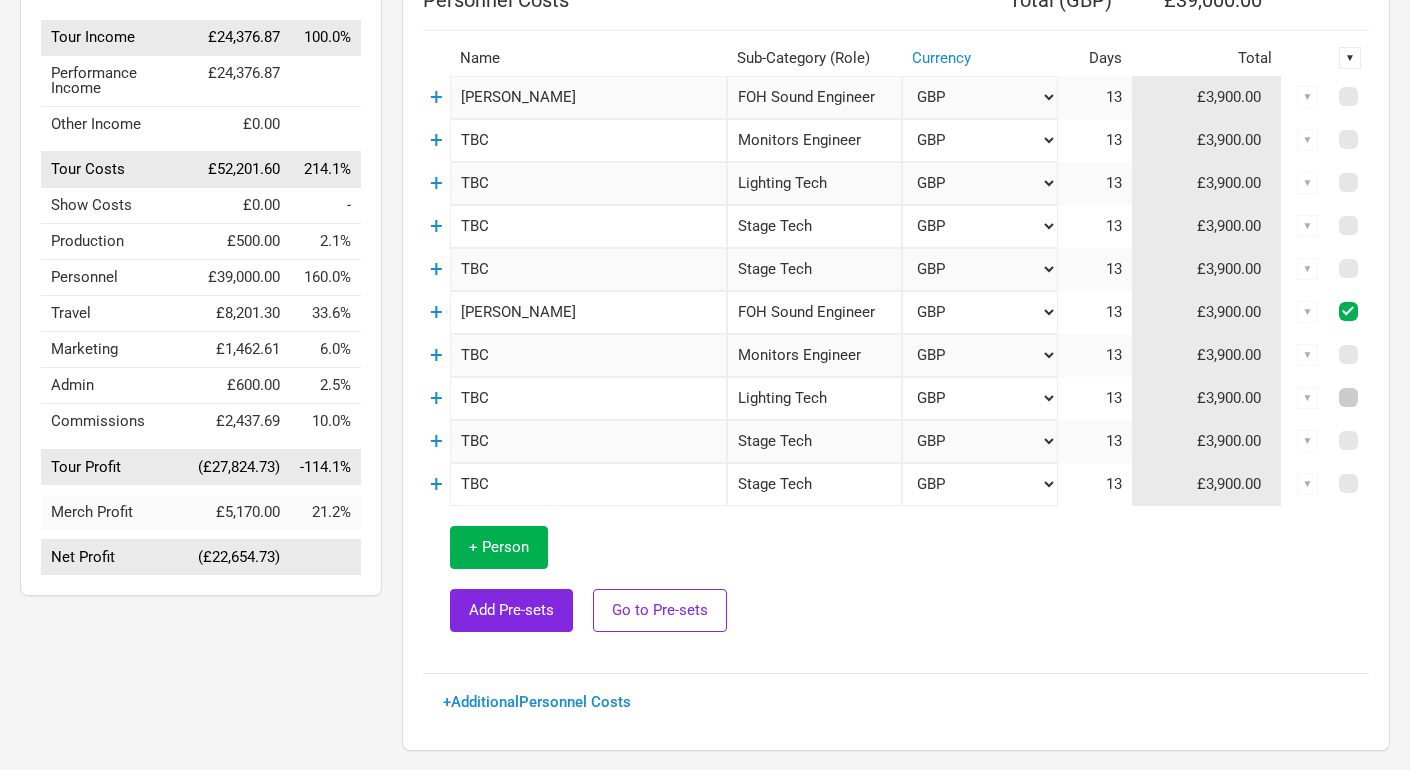 checkbox on "false" 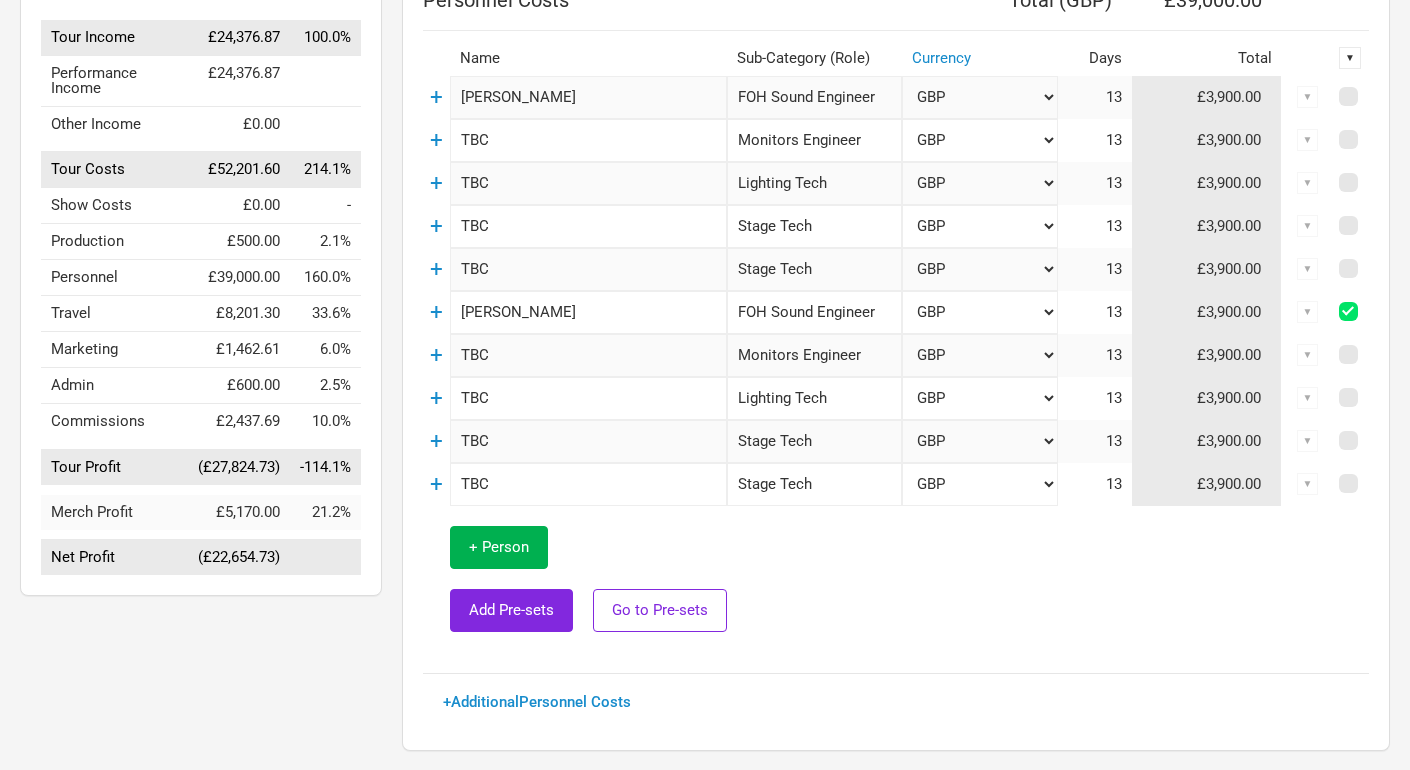 click at bounding box center (1348, 311) 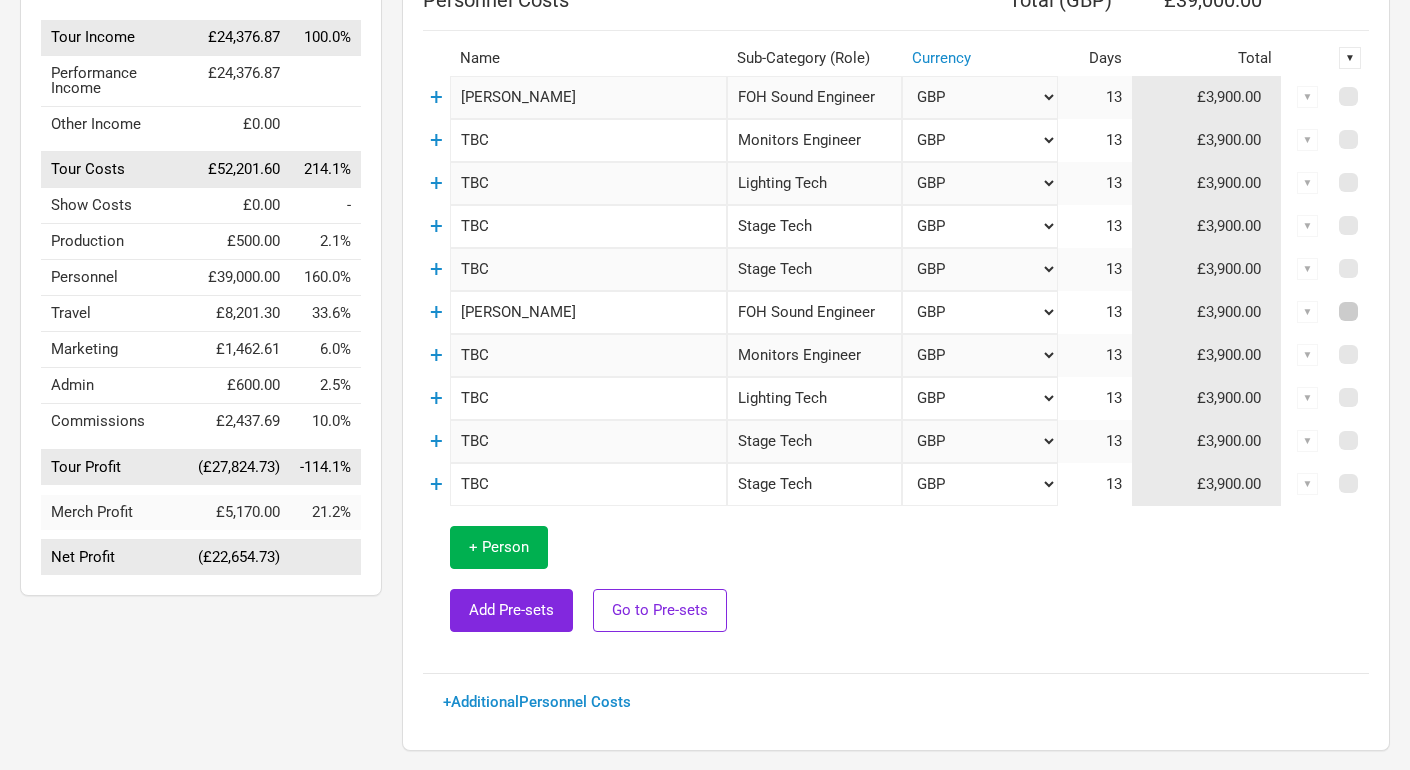 checkbox on "false" 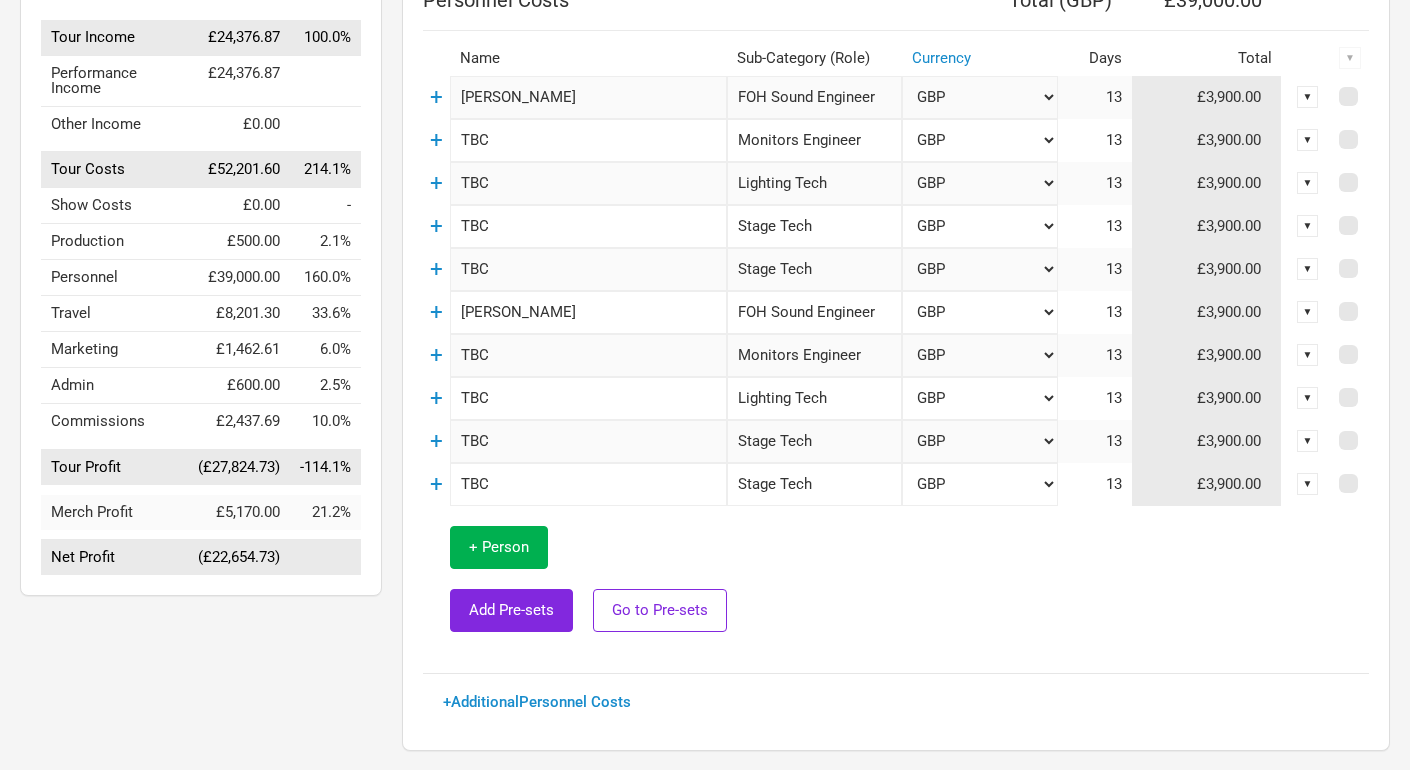 click on "▼" at bounding box center [1308, 312] 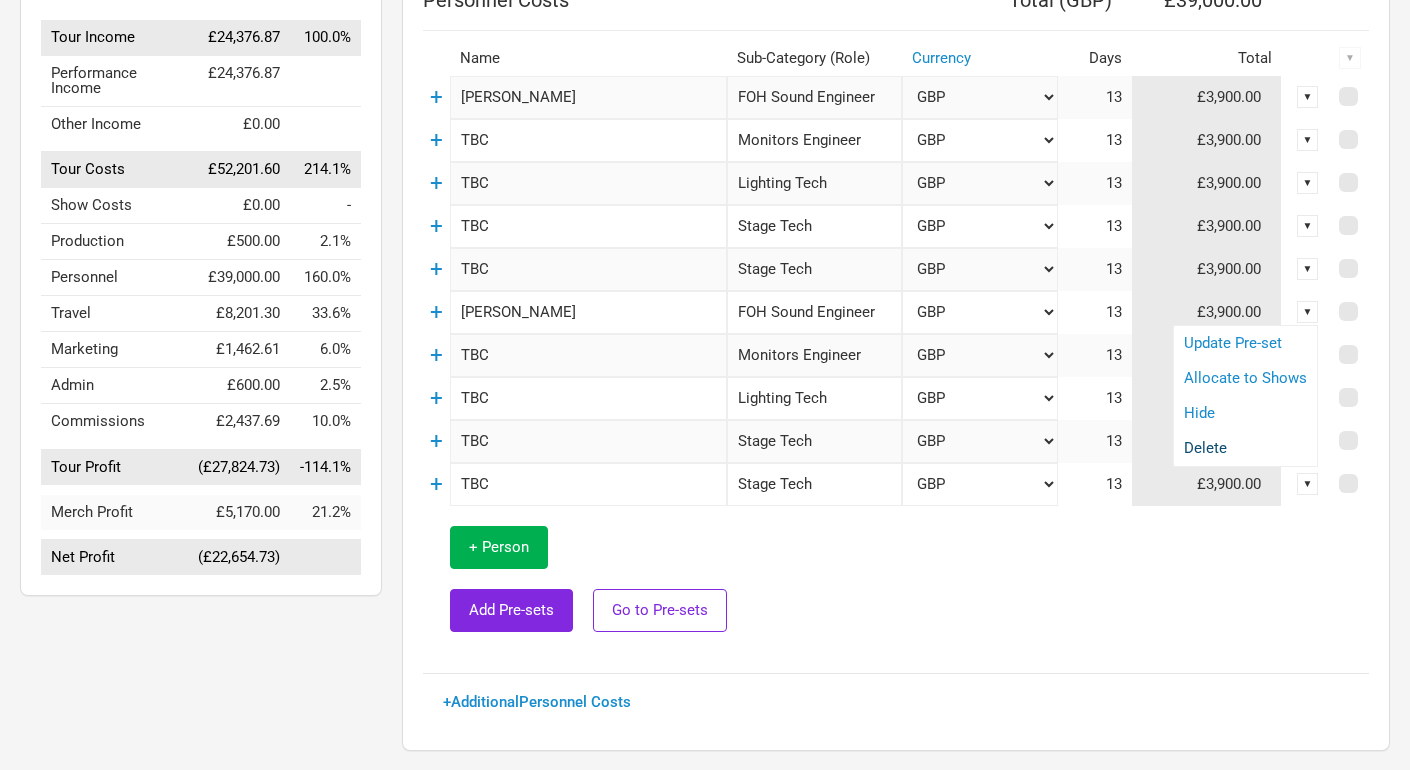 click on "Delete" at bounding box center [1245, 448] 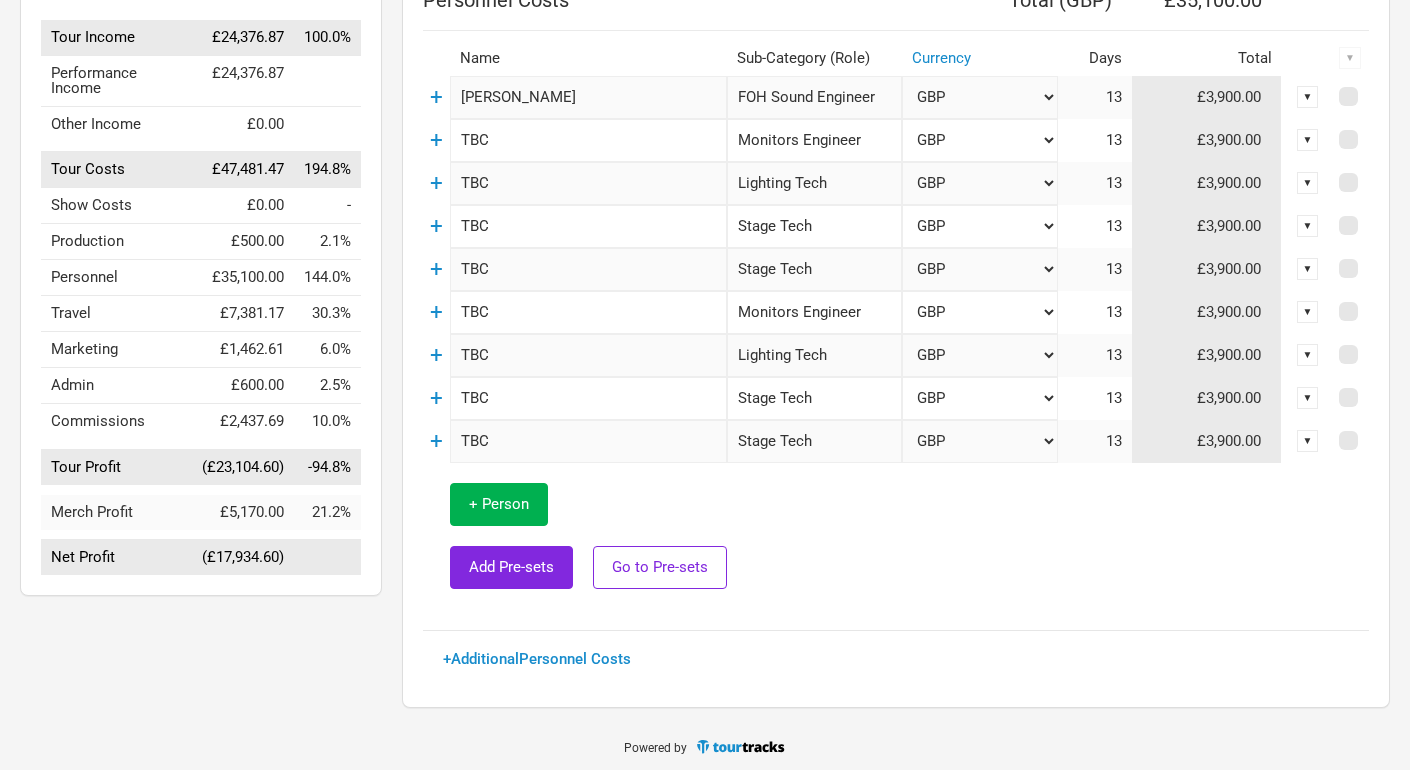 click on "▼" at bounding box center [1308, 312] 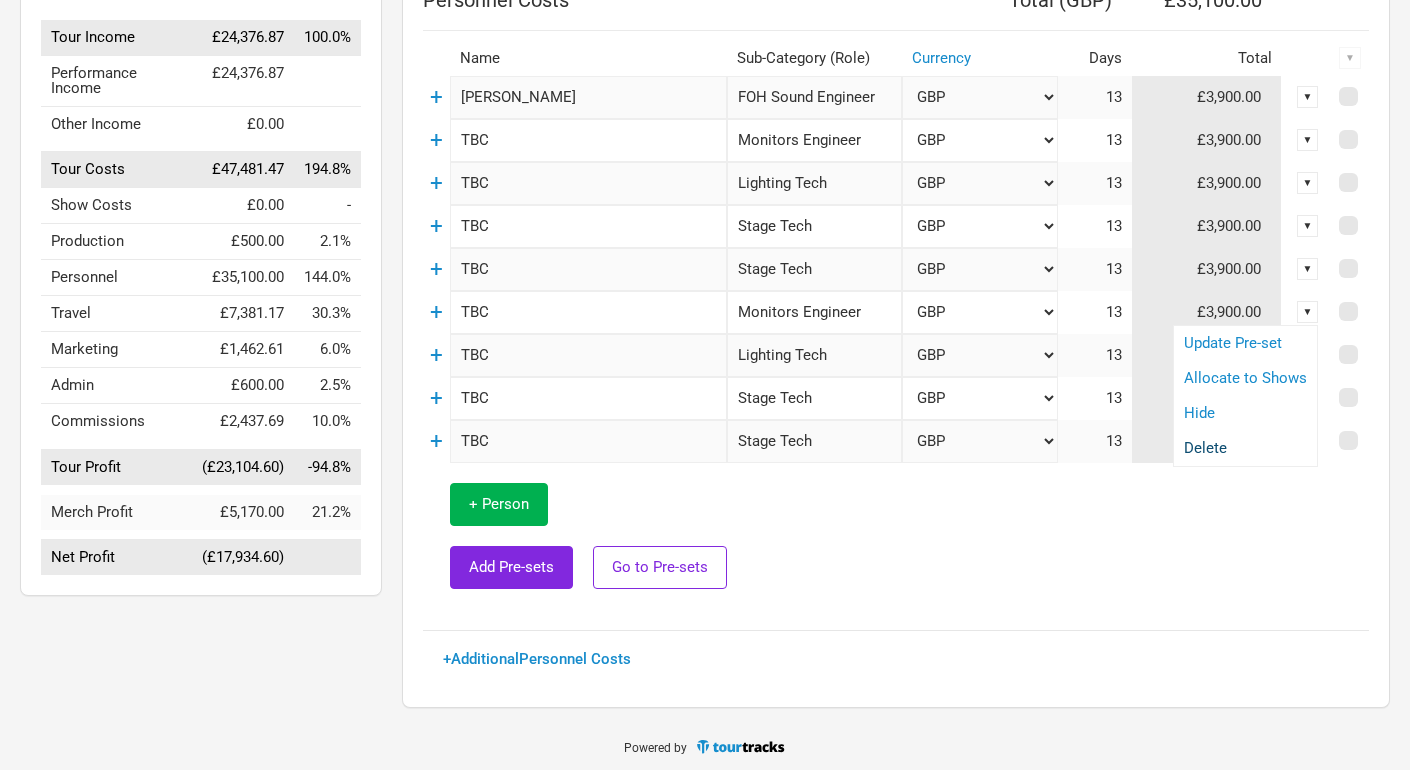 click on "Delete" at bounding box center [1245, 448] 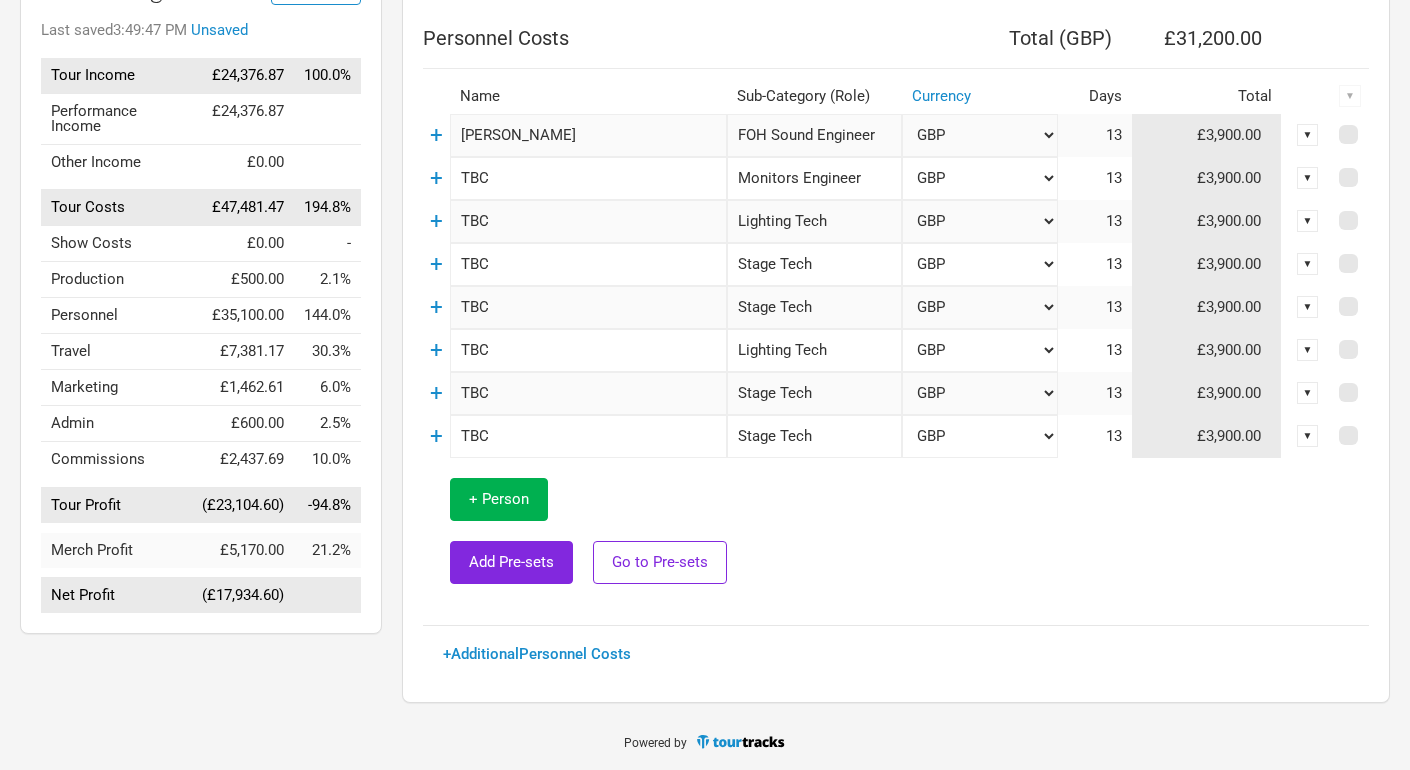 scroll, scrollTop: 214, scrollLeft: 0, axis: vertical 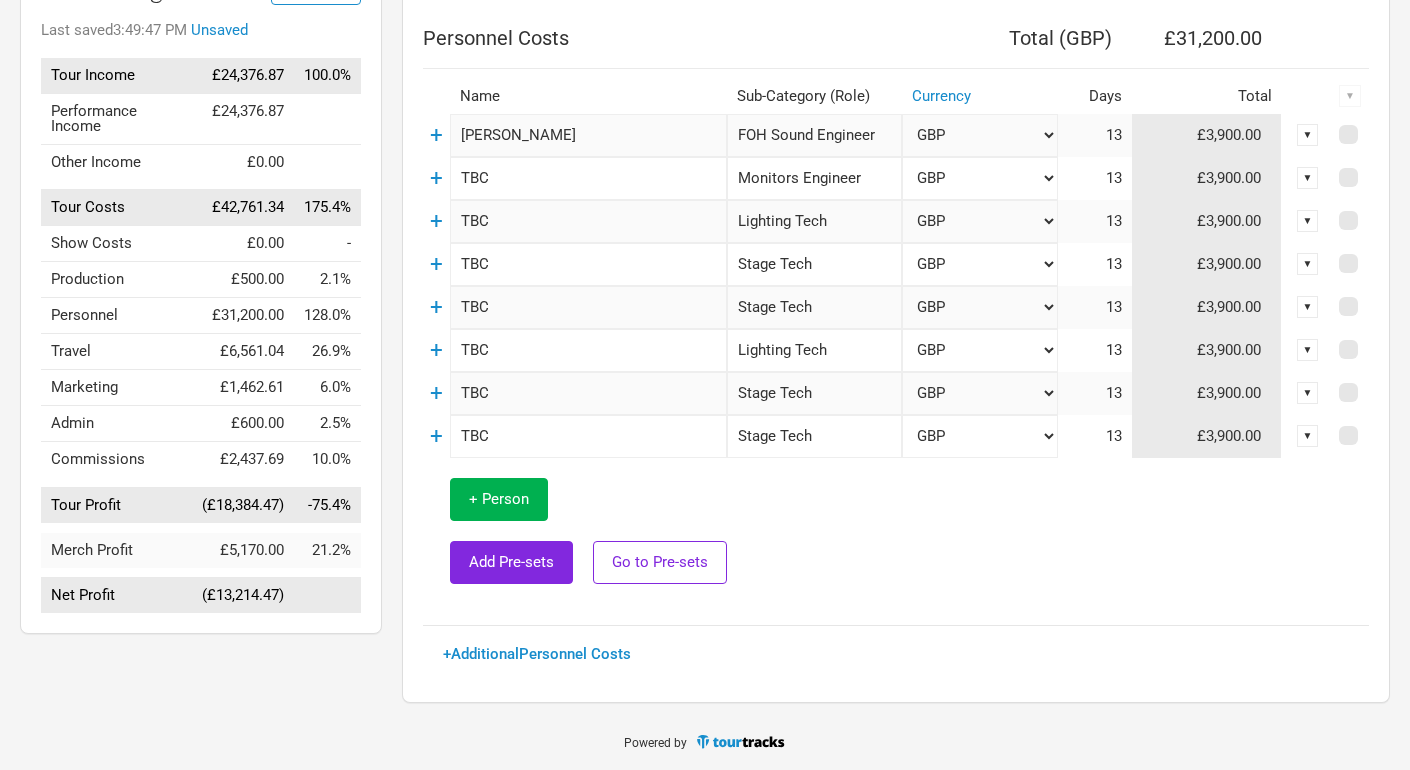 click on "▼" at bounding box center (1308, 436) 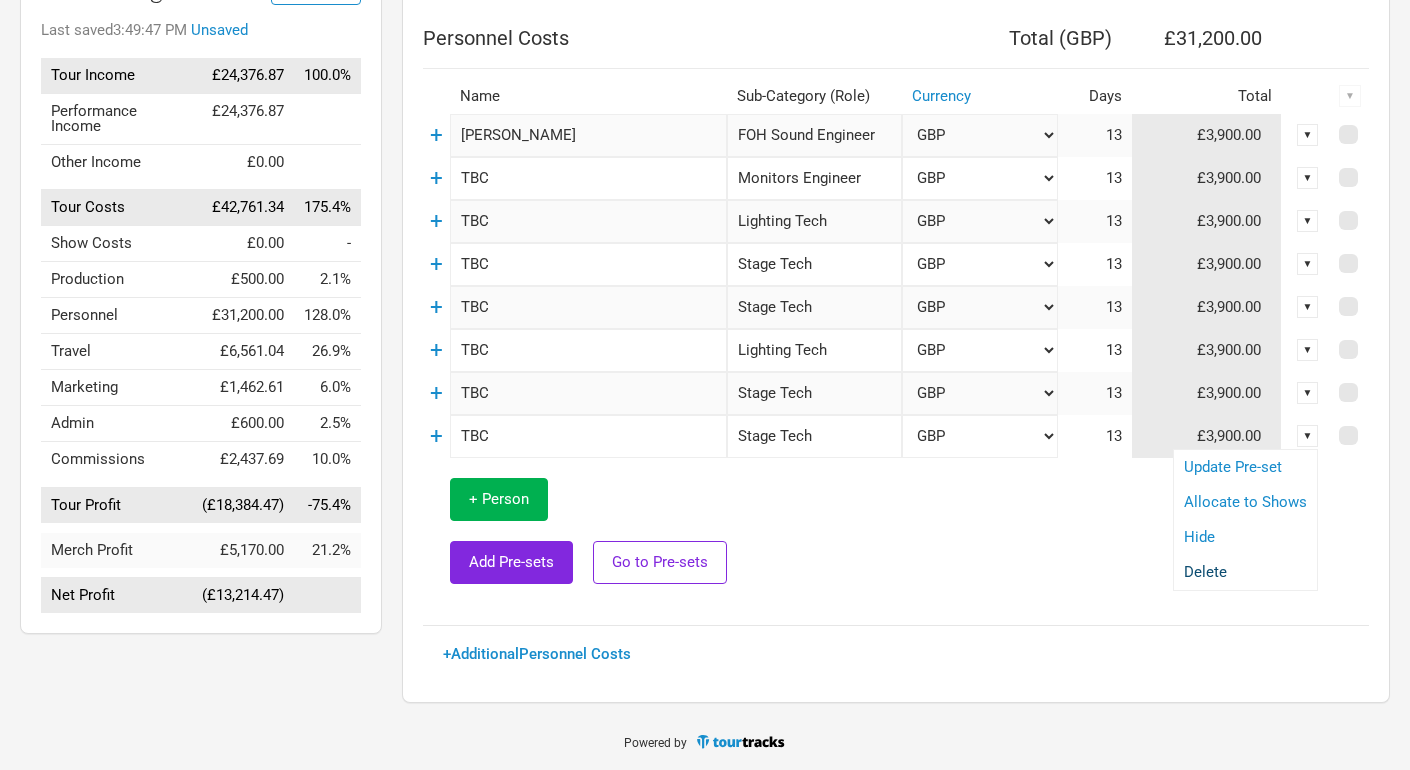 click on "Delete" at bounding box center (1245, 572) 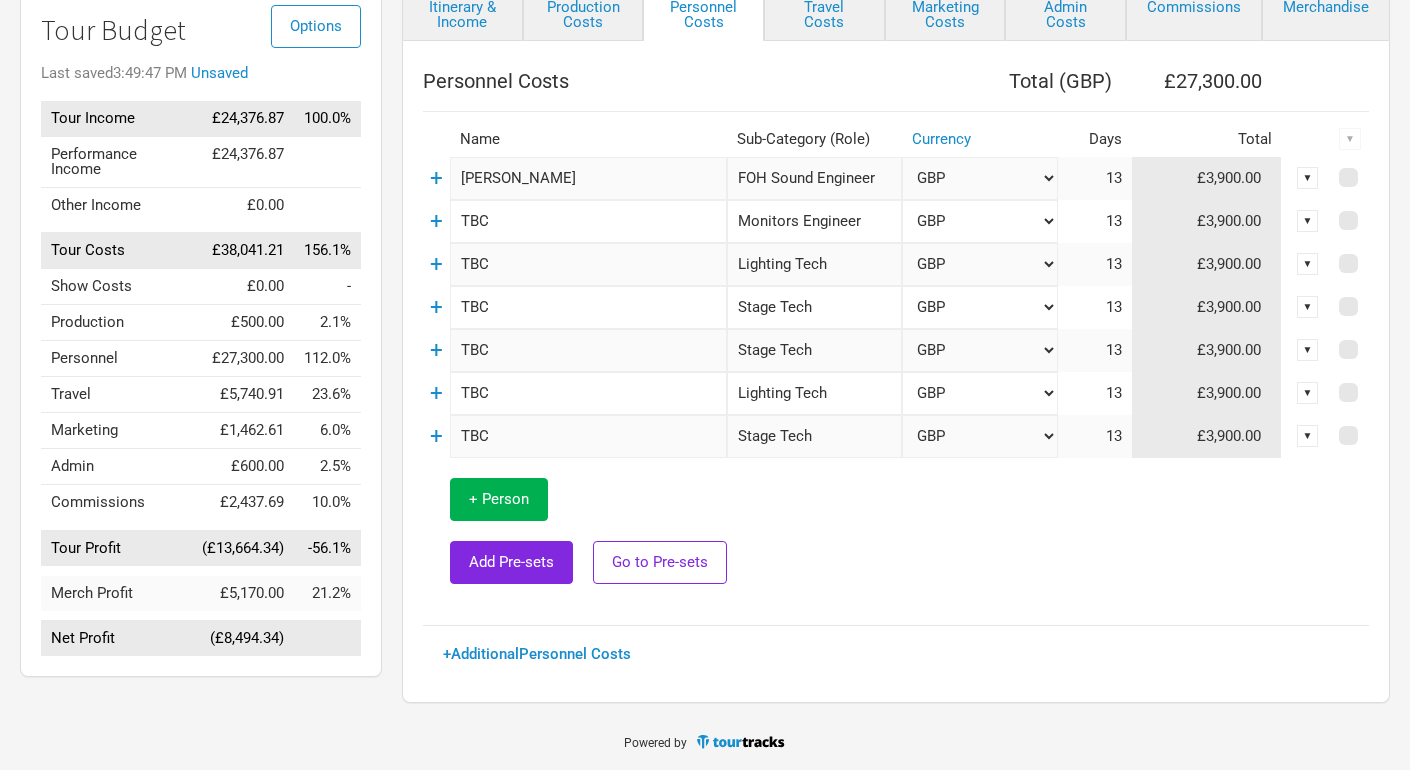 click on "▼" at bounding box center (1308, 436) 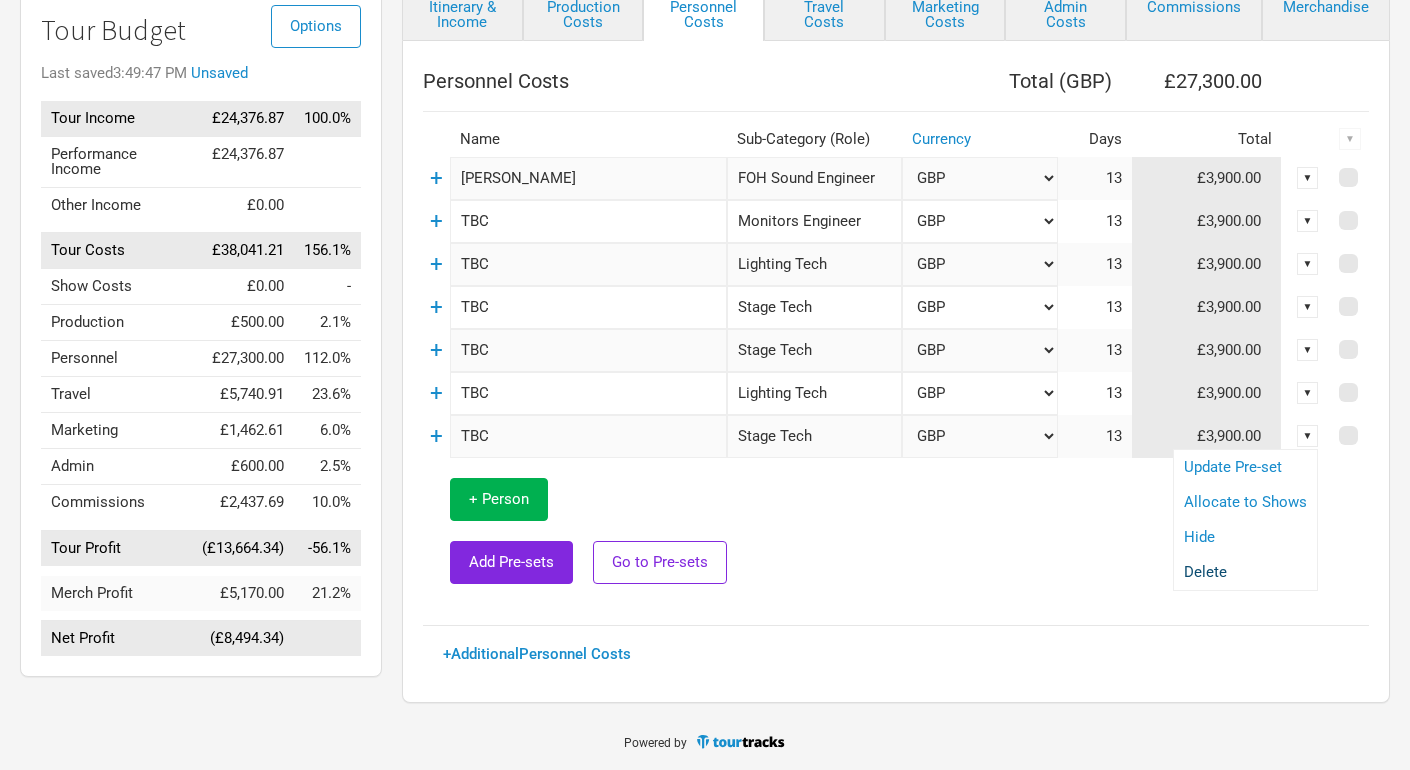 click on "Delete" at bounding box center [1245, 572] 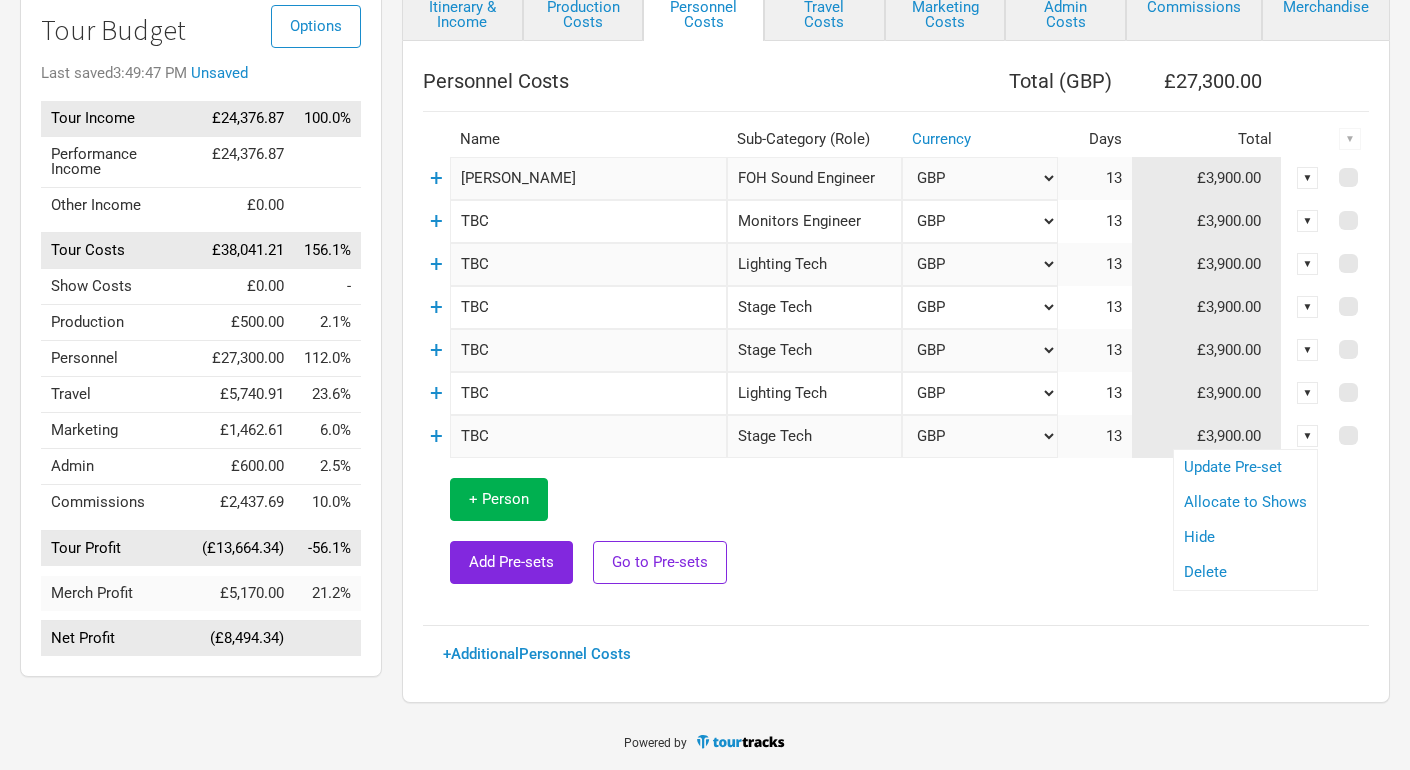 scroll, scrollTop: 145, scrollLeft: 0, axis: vertical 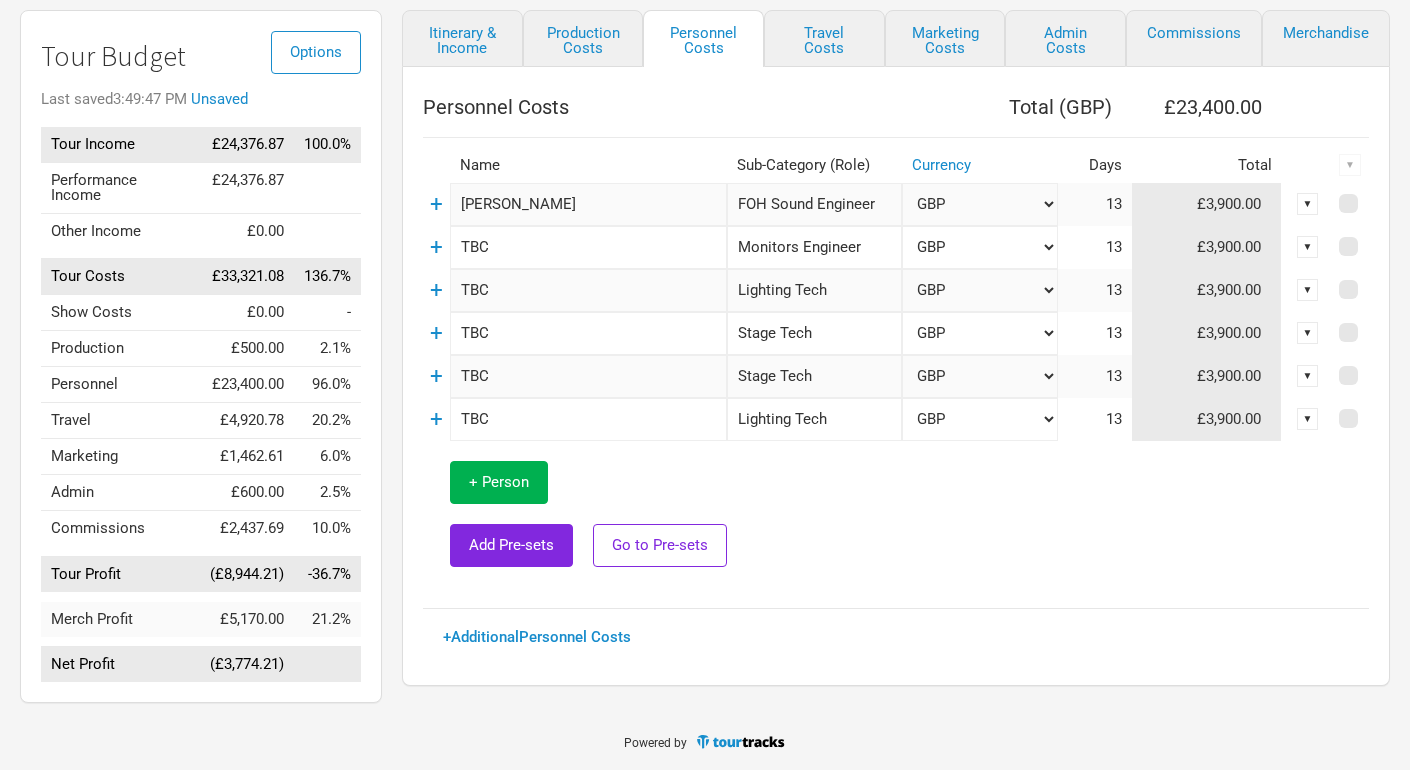 click on "▼" at bounding box center [1308, 419] 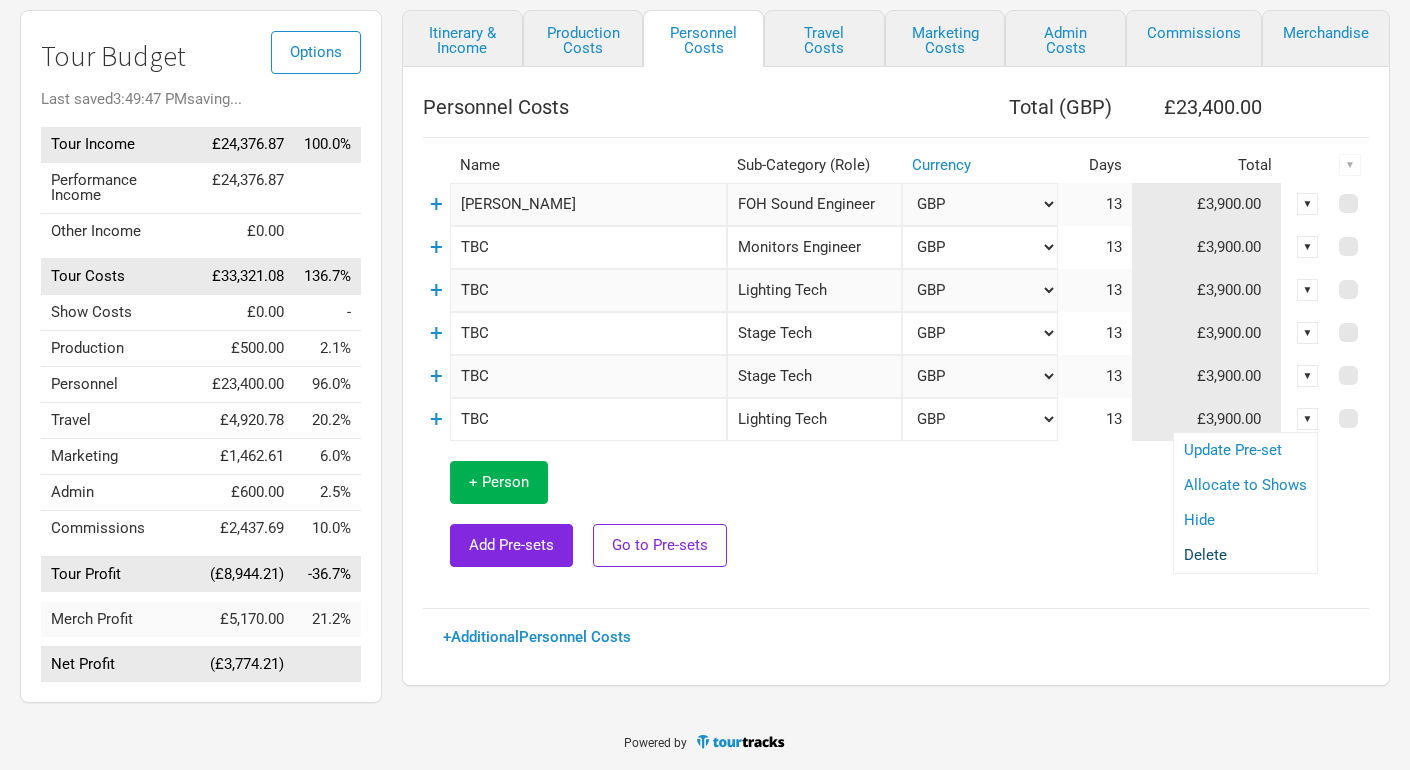 click on "Delete" at bounding box center [1245, 555] 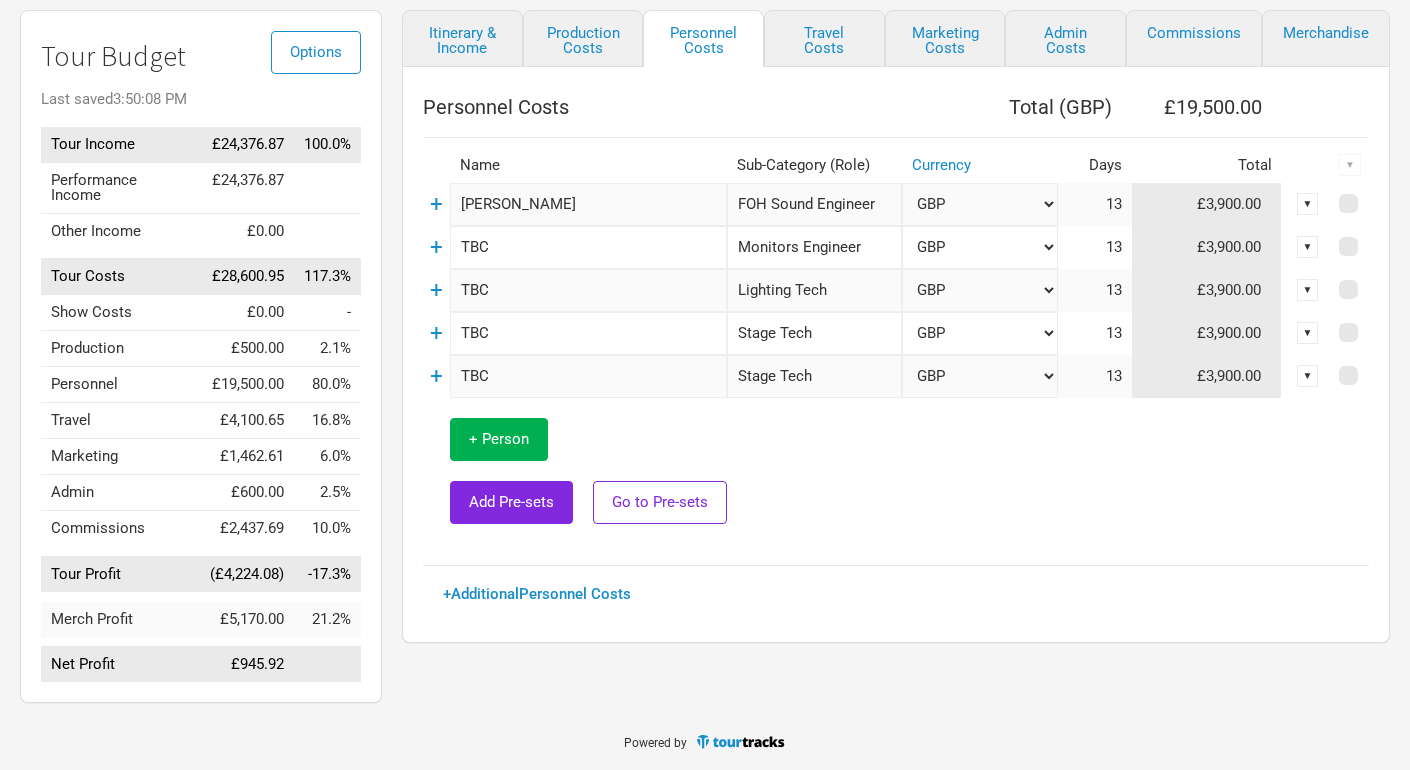 click on "▼" at bounding box center (1308, 204) 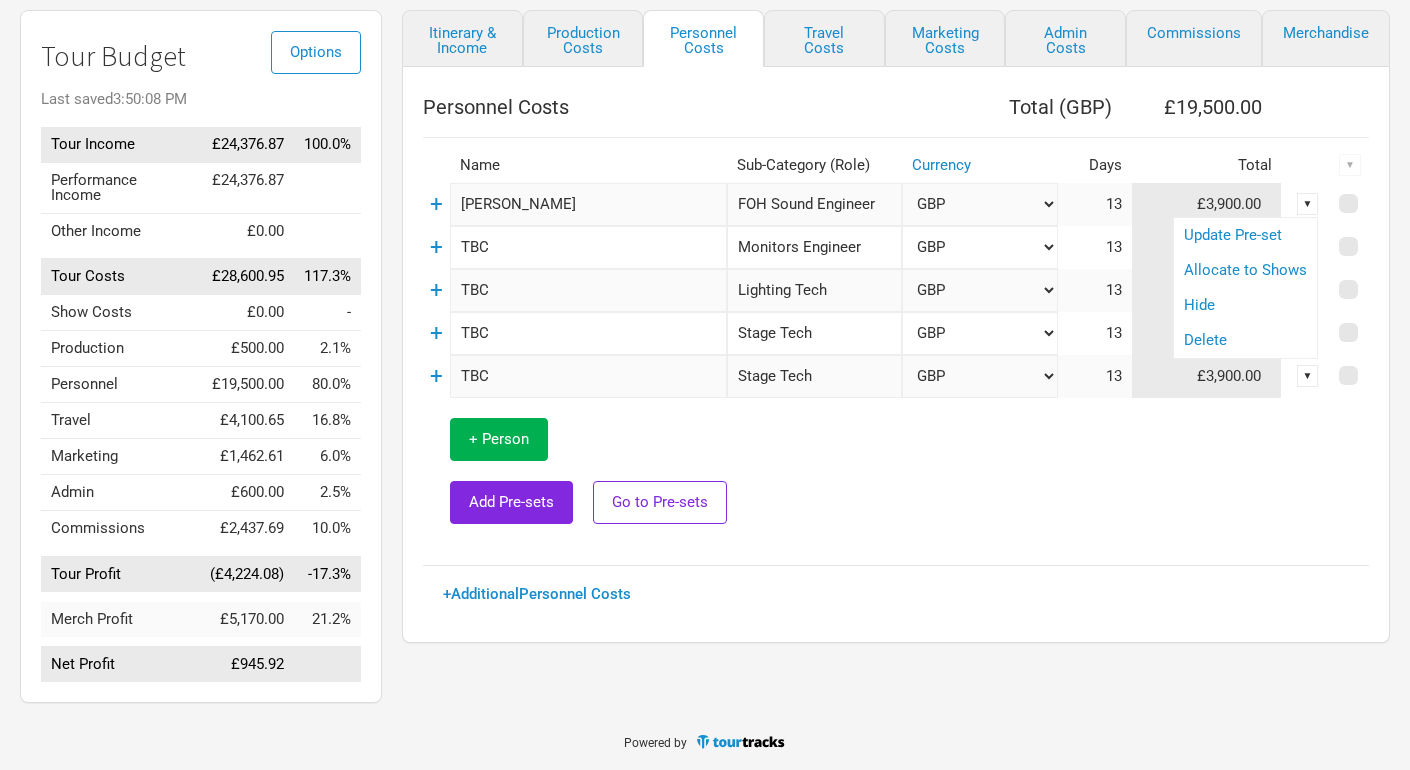 click on "▼" at bounding box center (1308, 204) 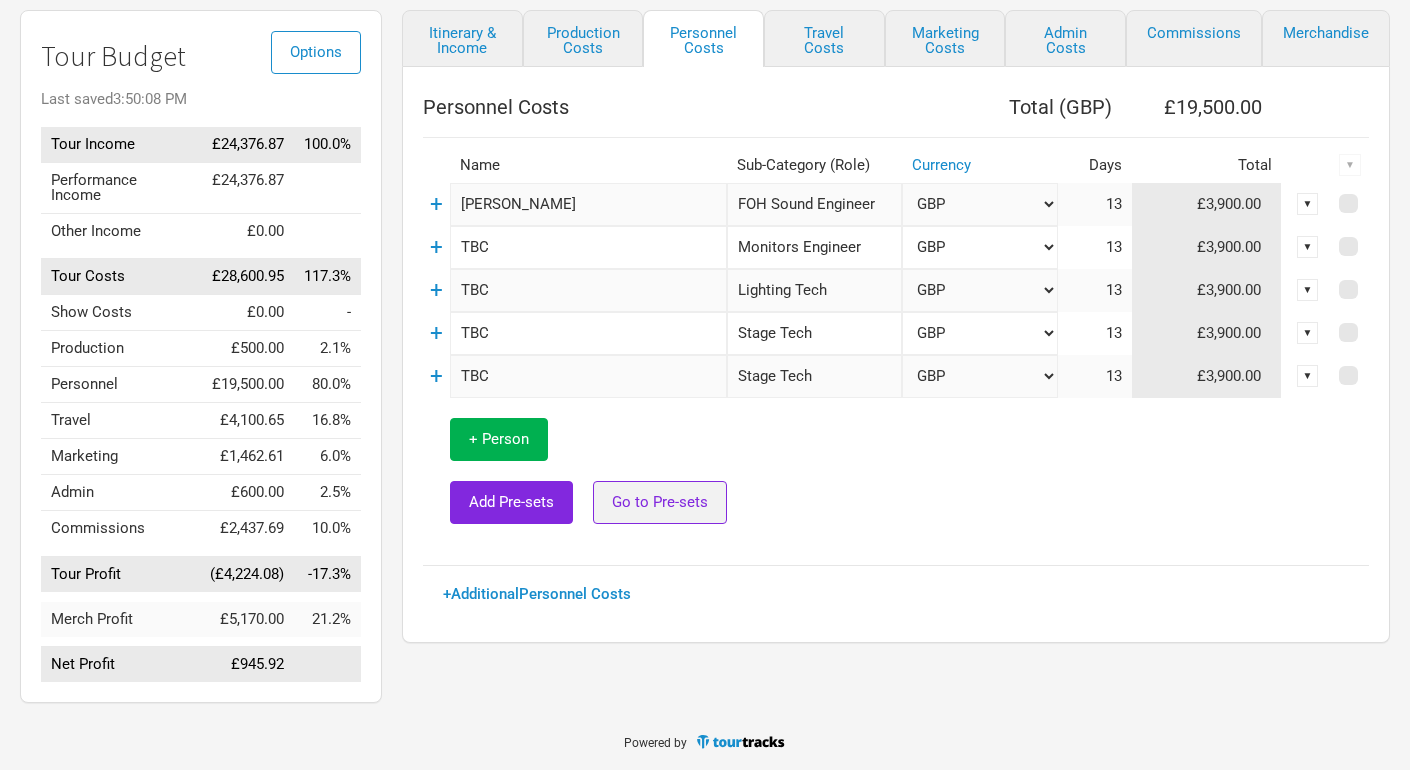 click on "Go to Pre-sets" at bounding box center [660, 502] 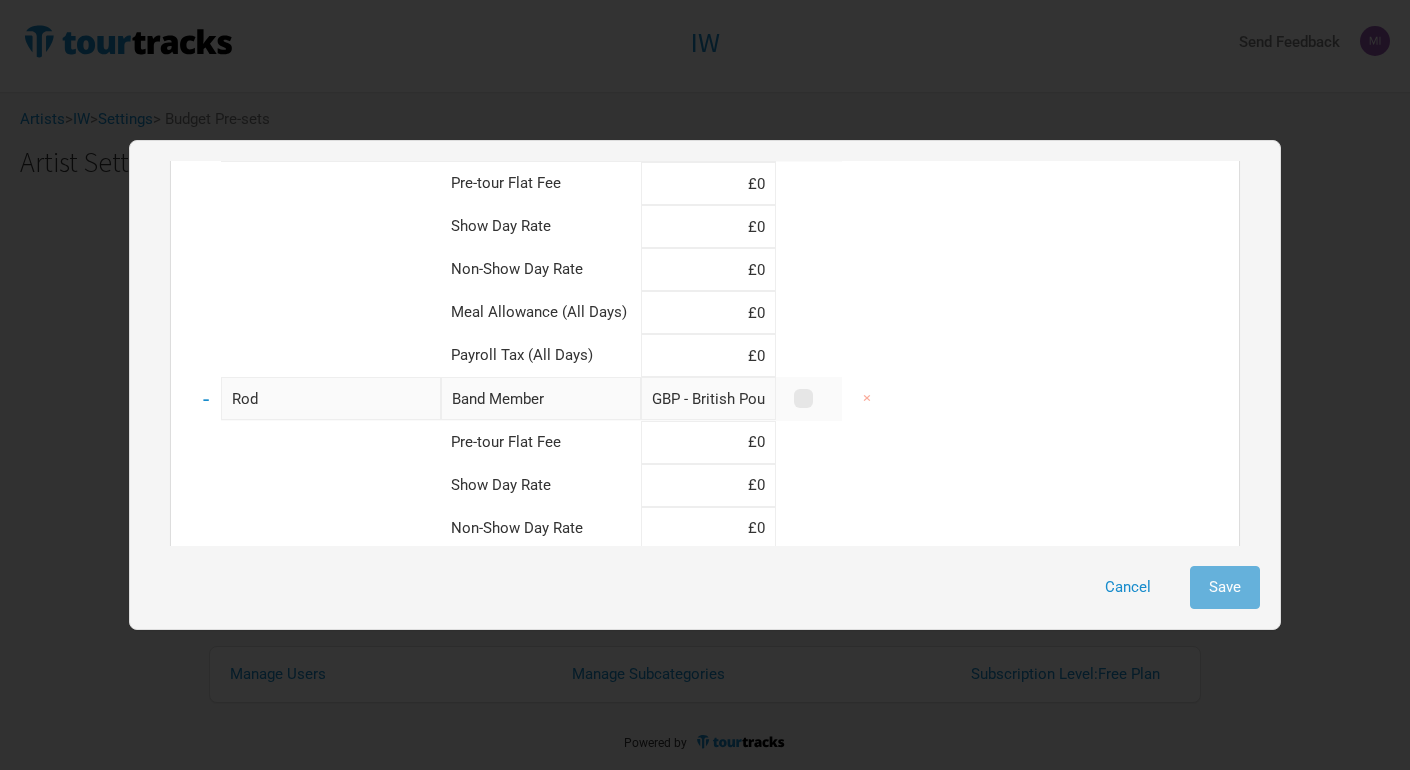 scroll, scrollTop: 0, scrollLeft: 0, axis: both 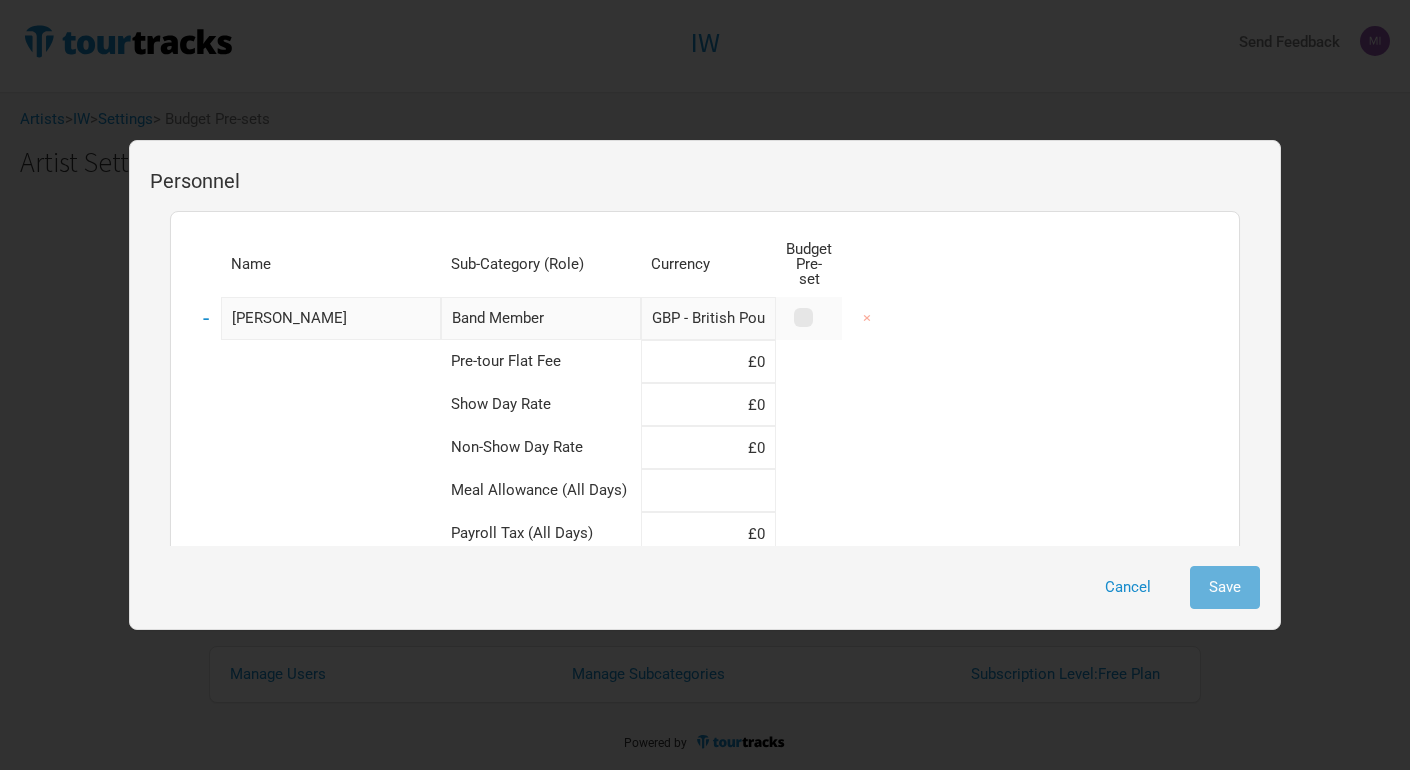 click at bounding box center (708, 490) 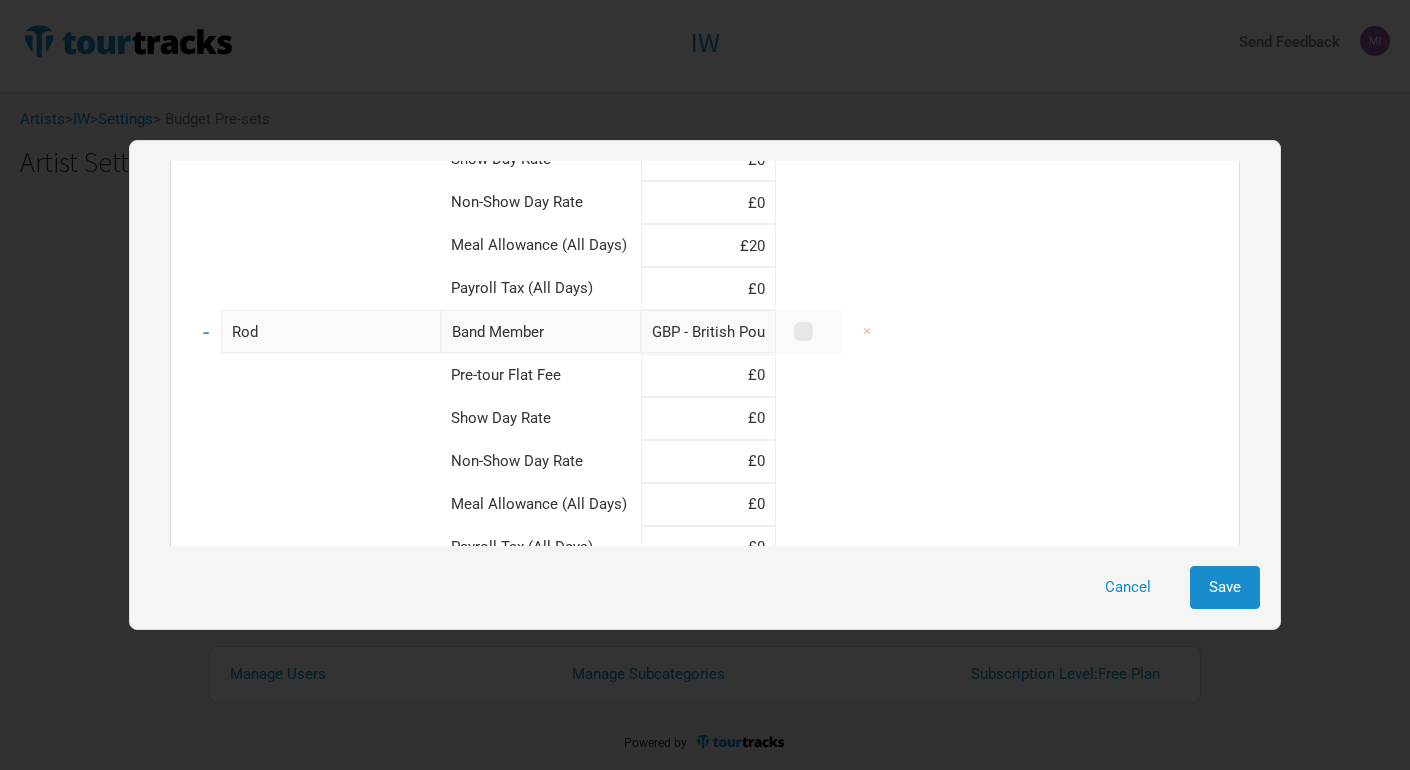 scroll, scrollTop: 248, scrollLeft: 0, axis: vertical 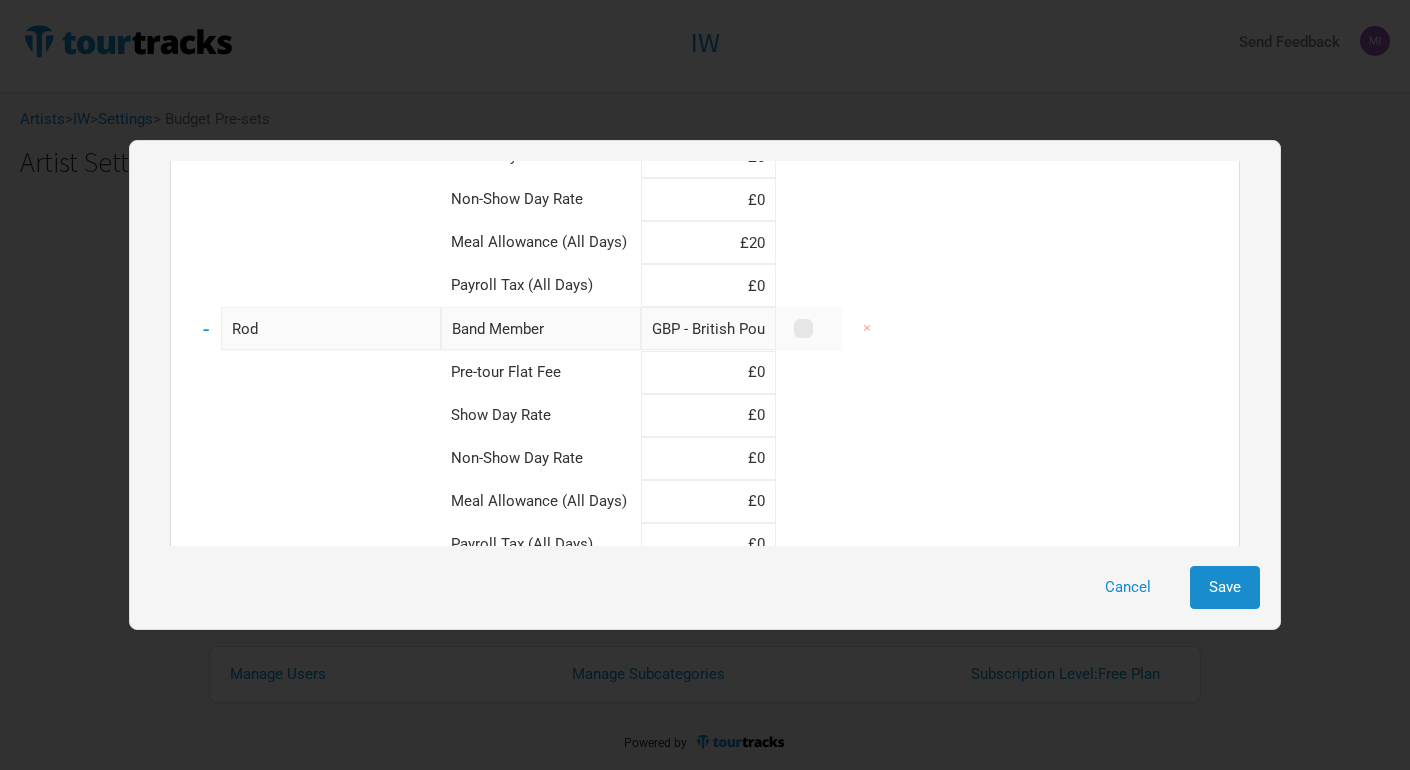 type on "£20" 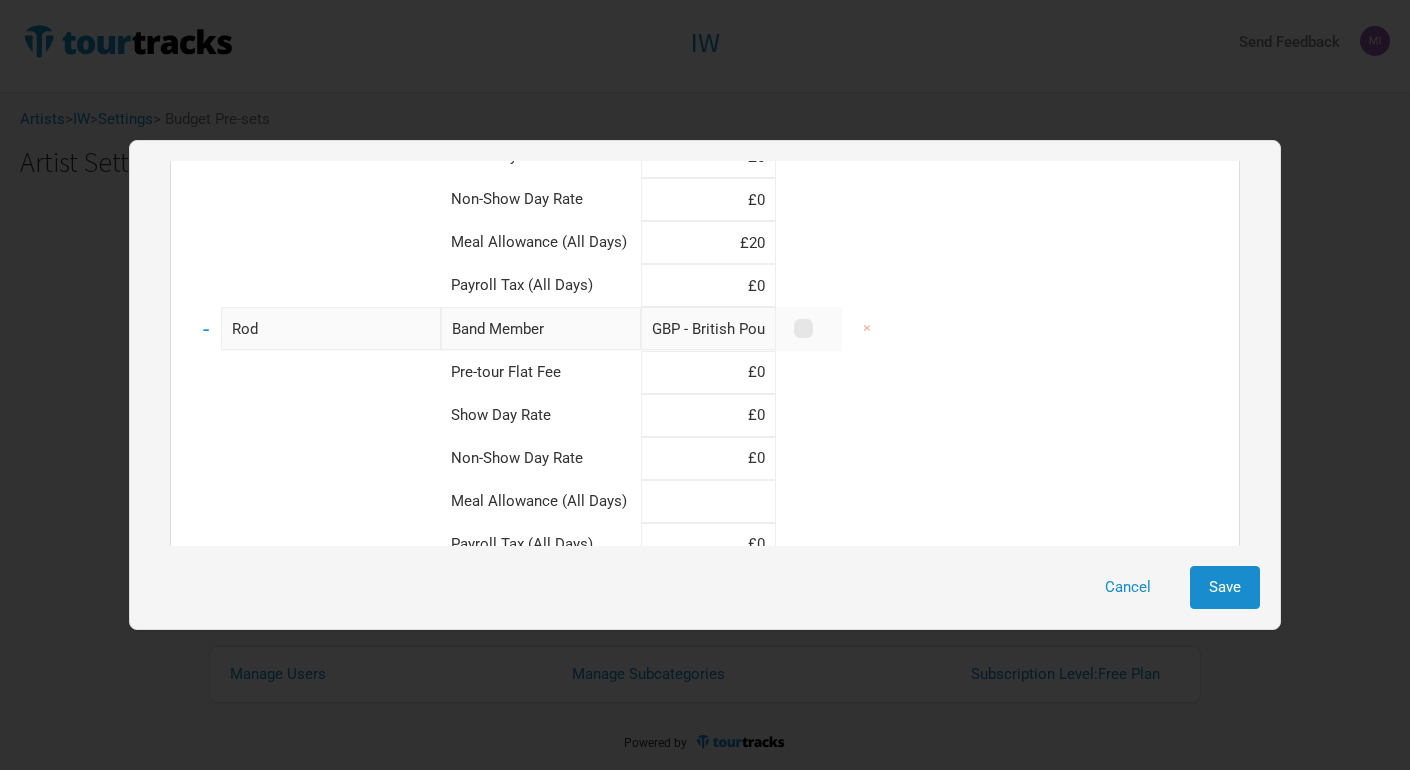 click at bounding box center (708, 501) 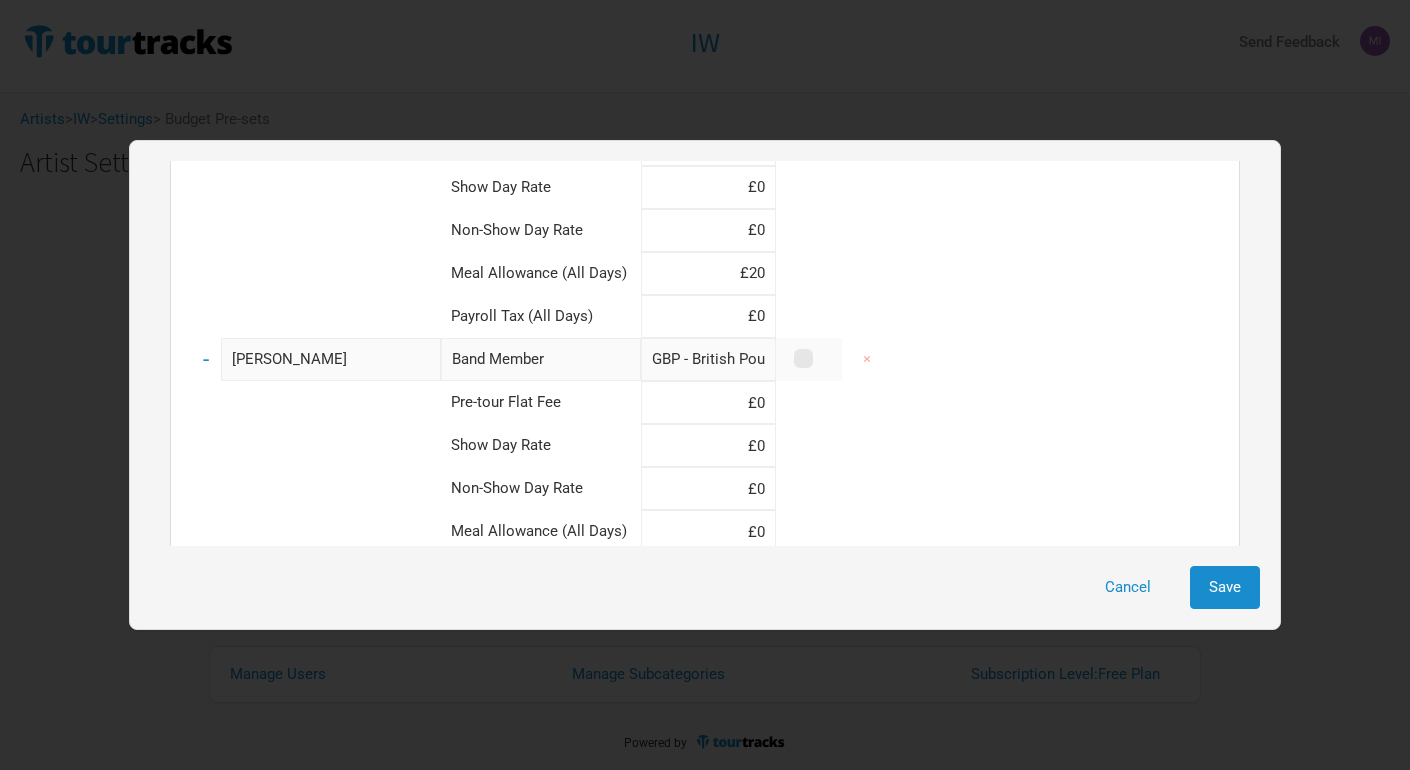 scroll, scrollTop: 490, scrollLeft: 0, axis: vertical 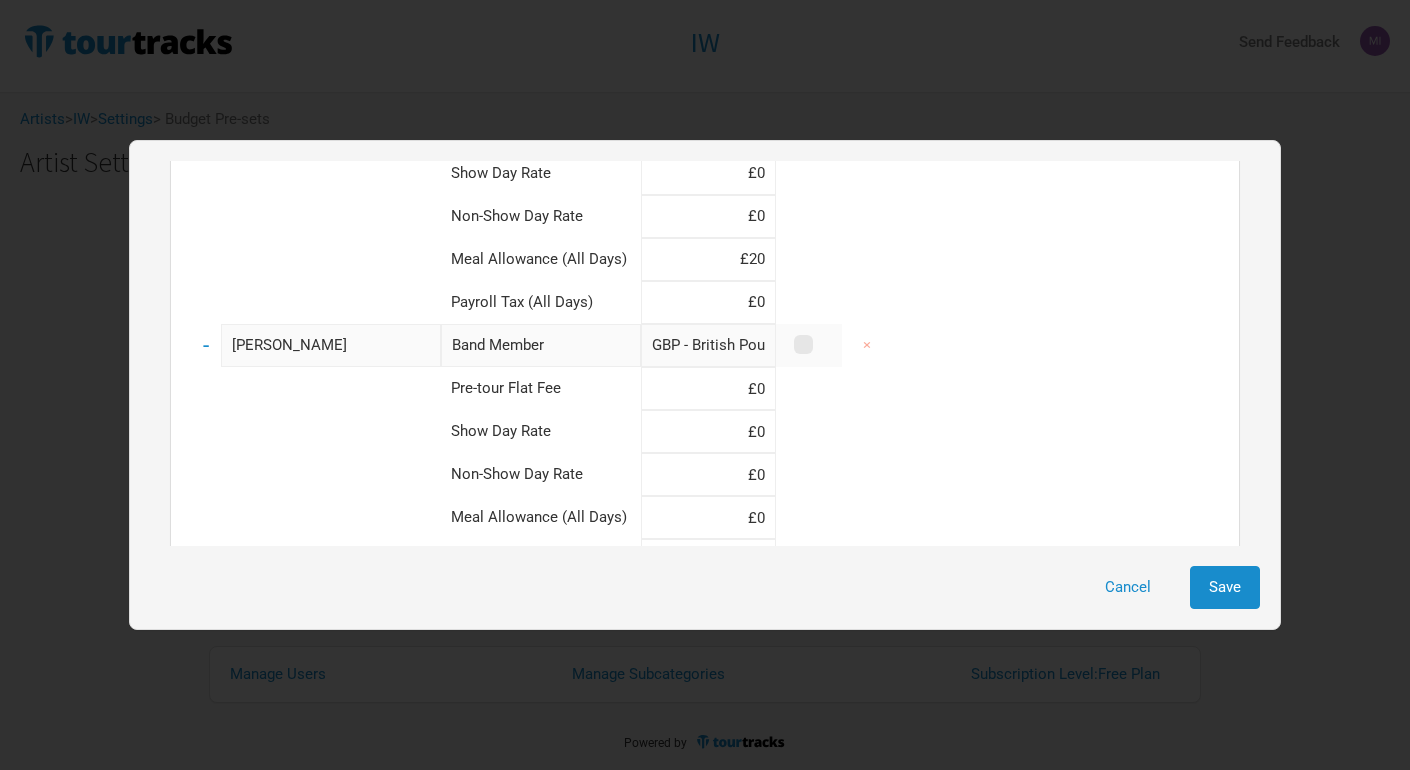 type on "£20" 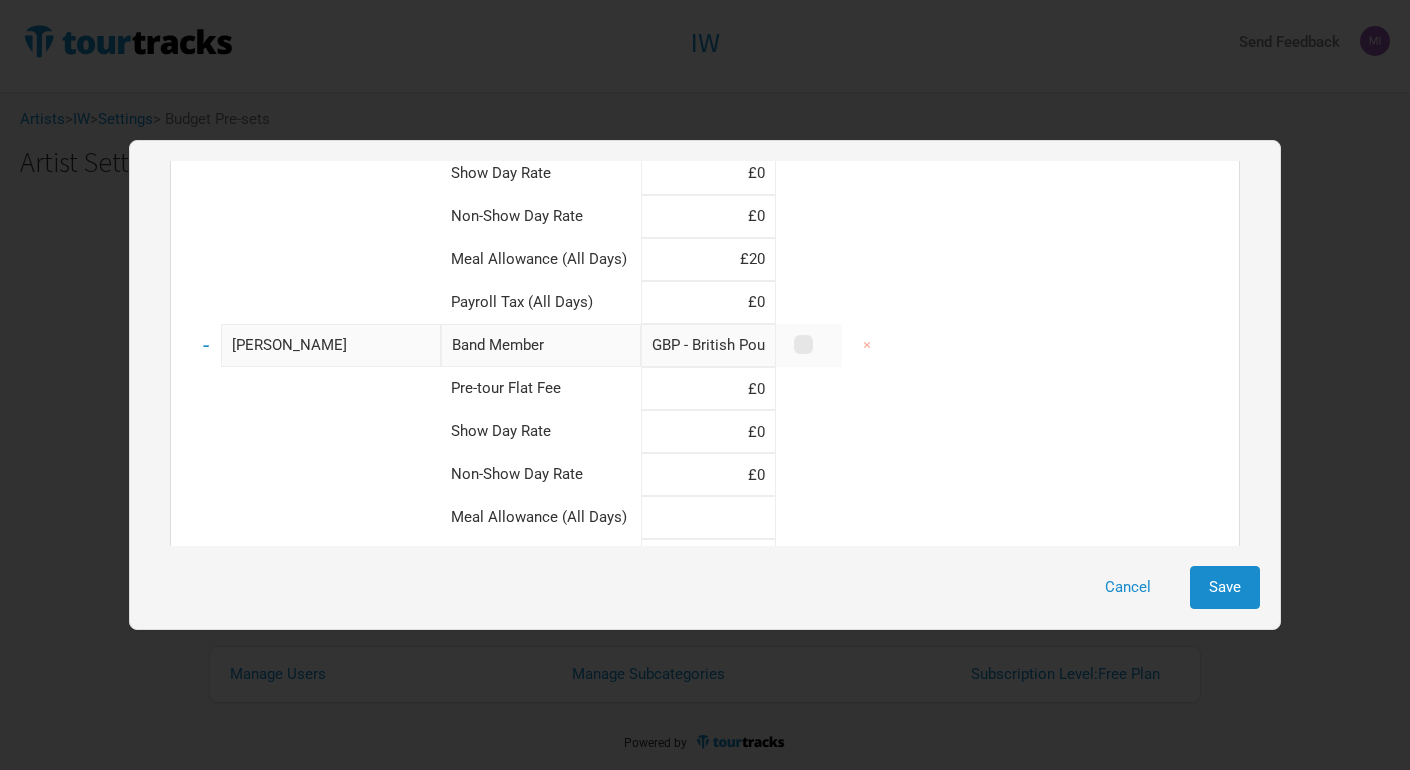click at bounding box center (708, 517) 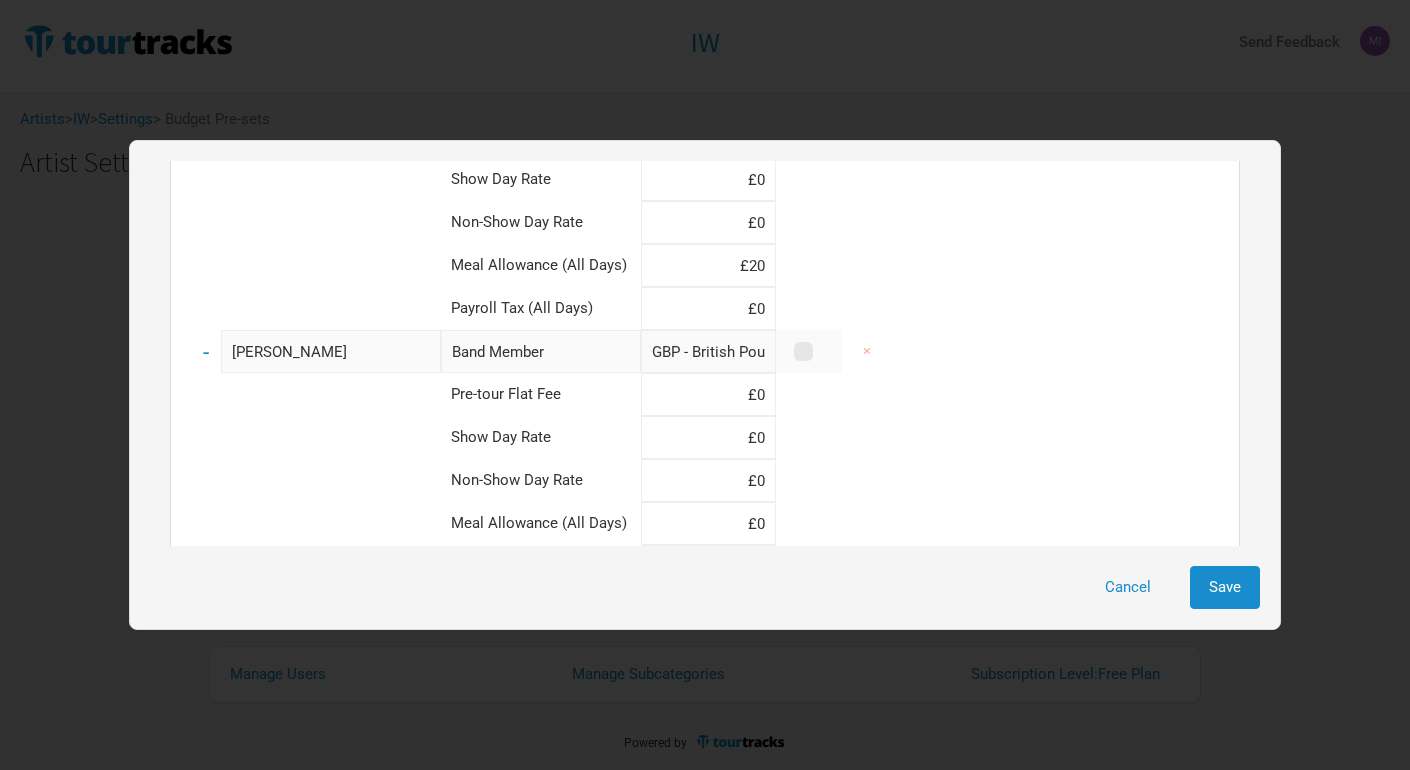 scroll, scrollTop: 763, scrollLeft: 0, axis: vertical 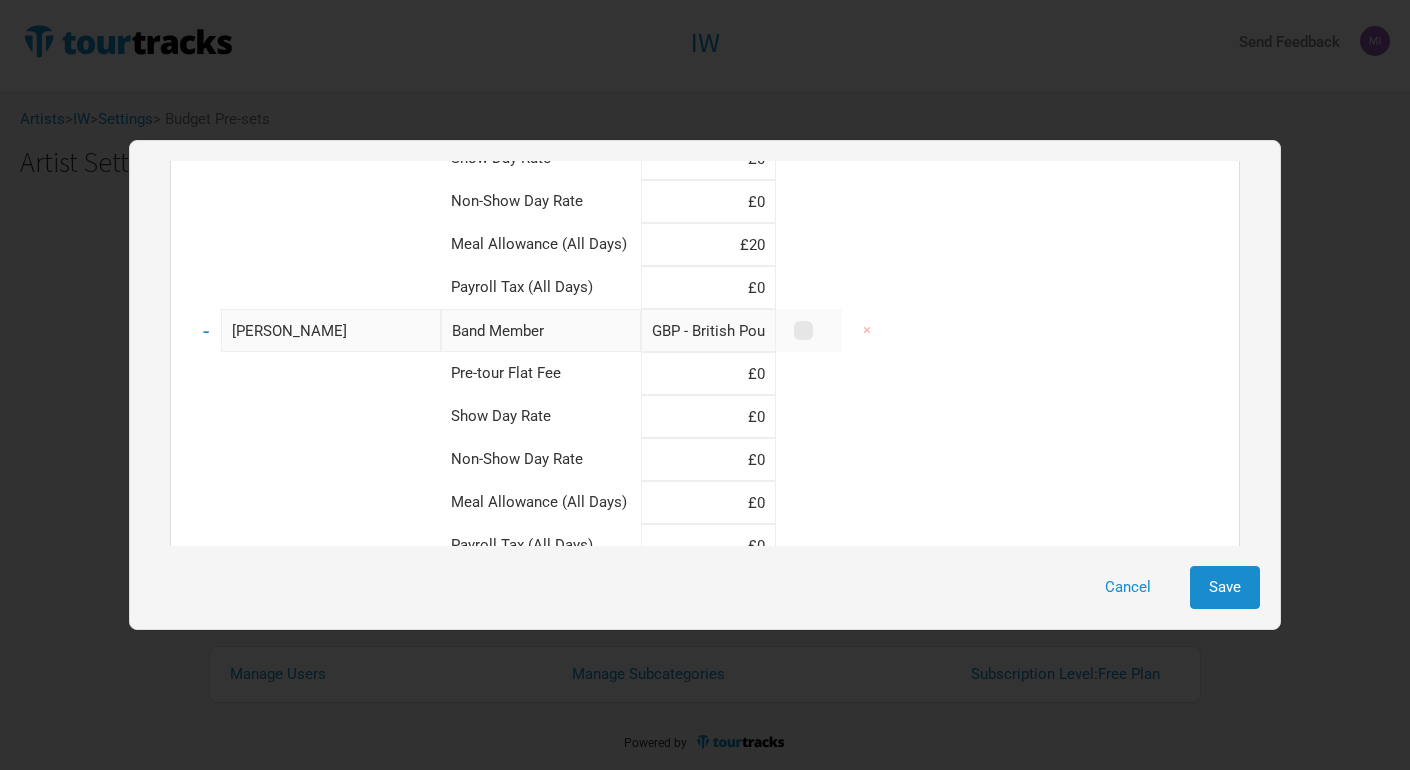 type on "£20" 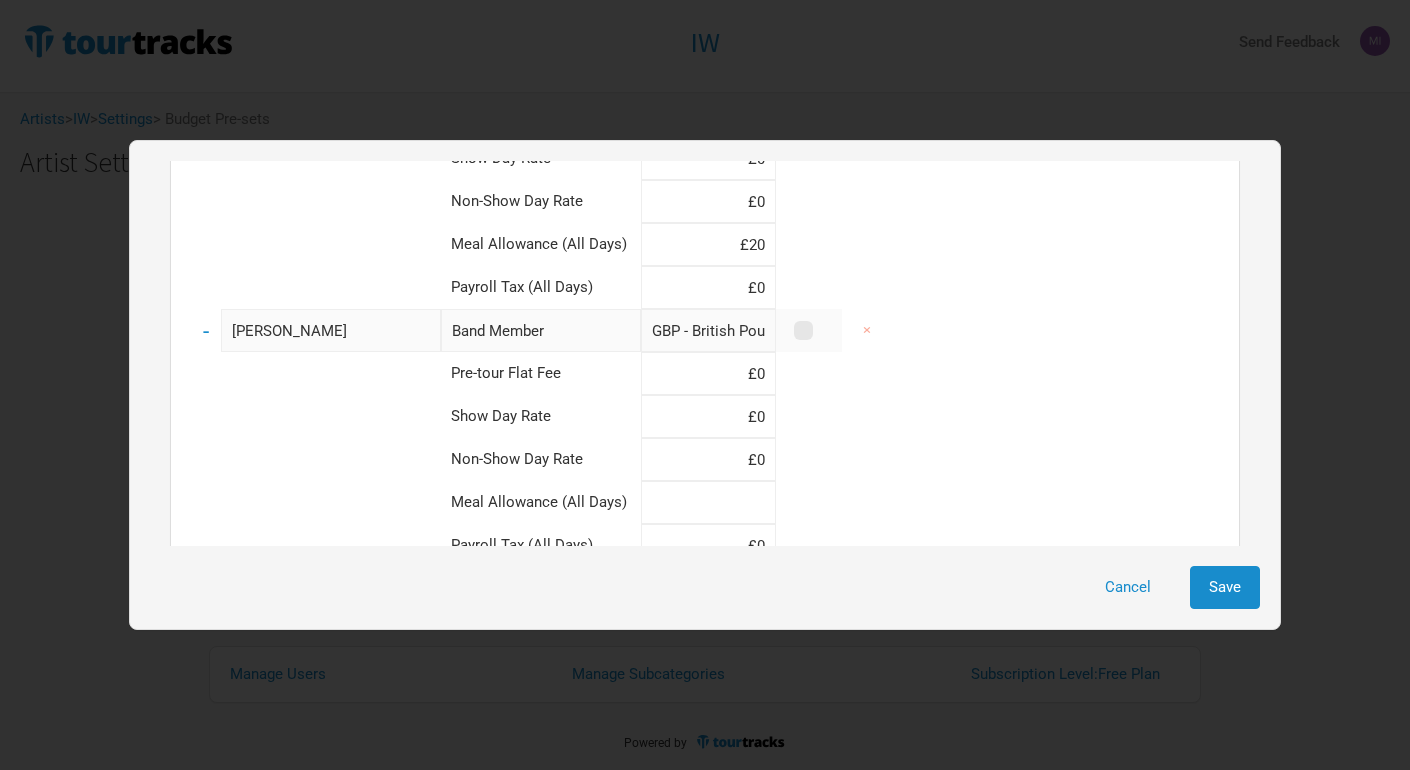 click at bounding box center (708, 502) 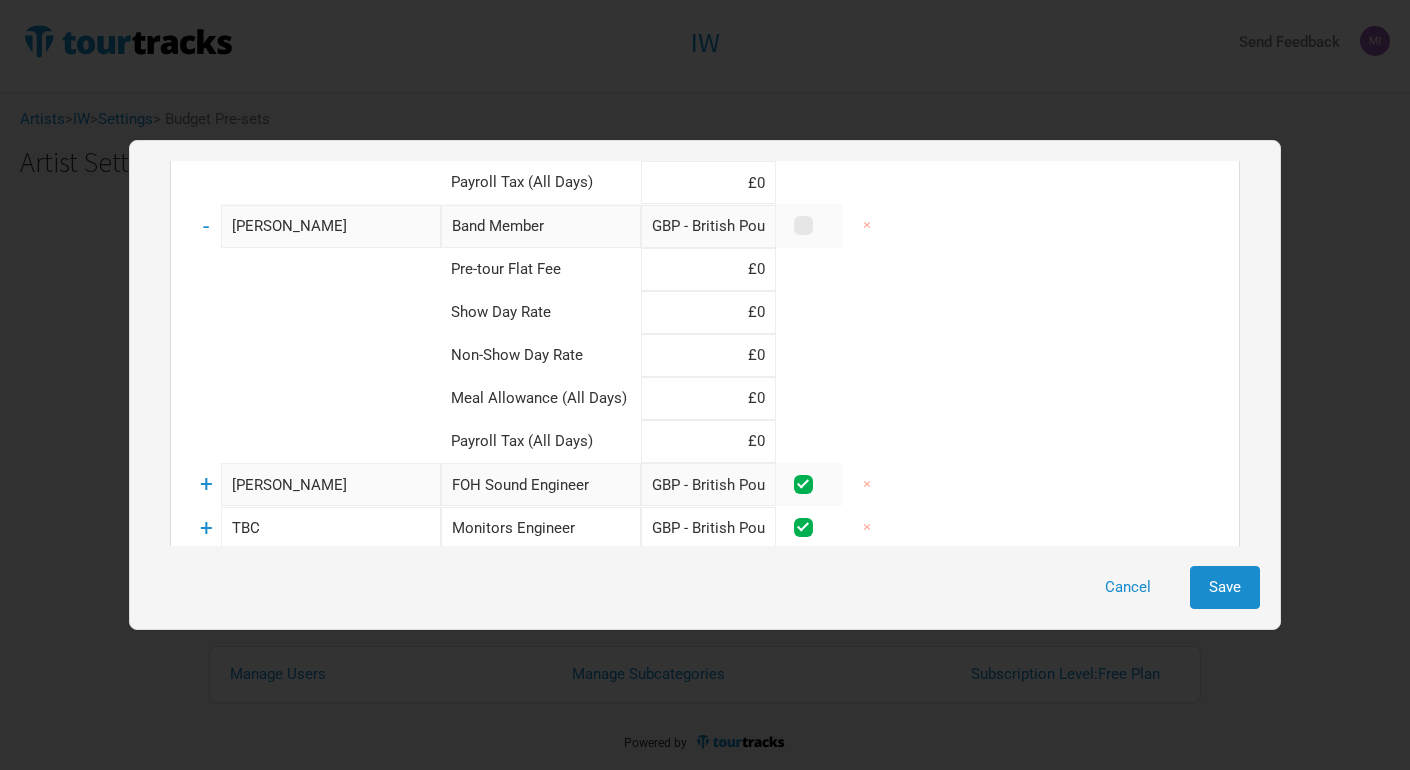 scroll, scrollTop: 1135, scrollLeft: 0, axis: vertical 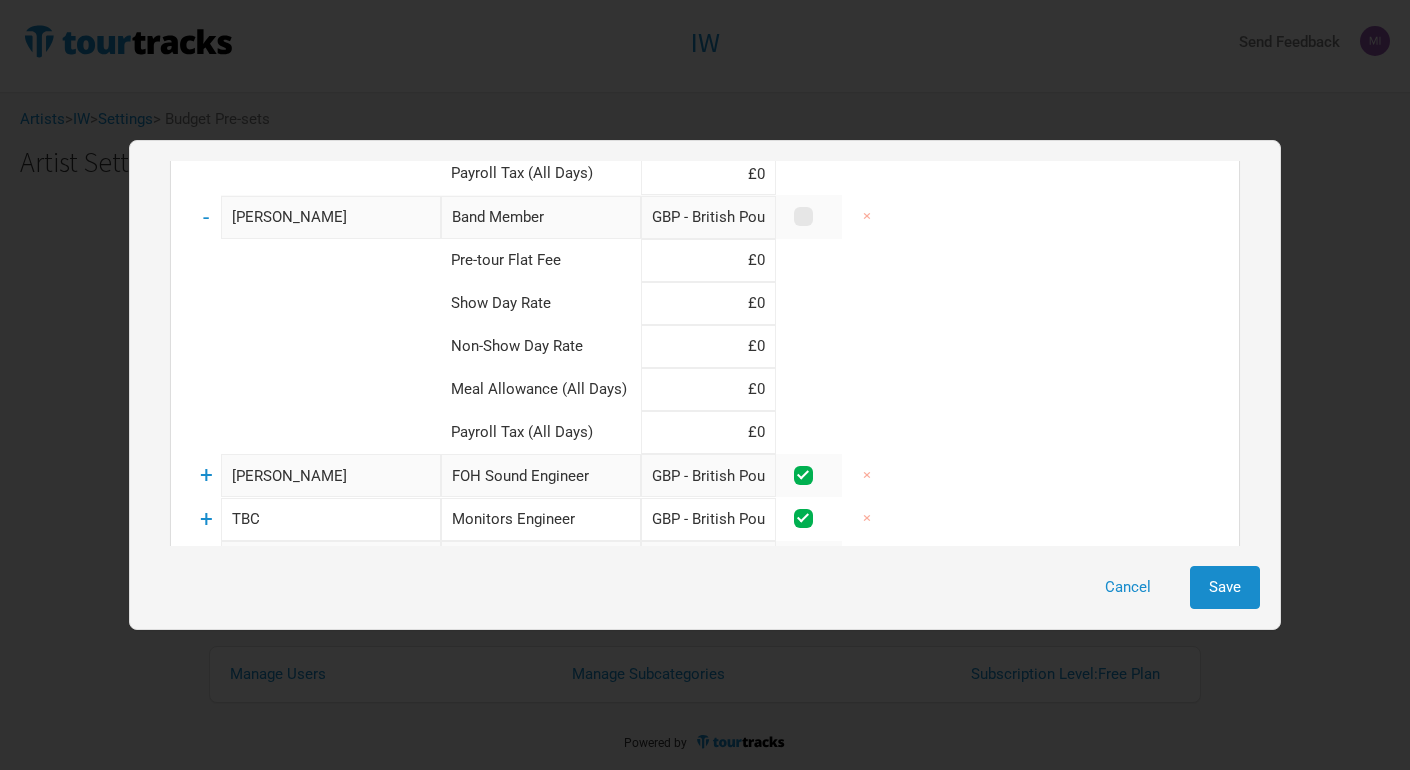 type on "£20" 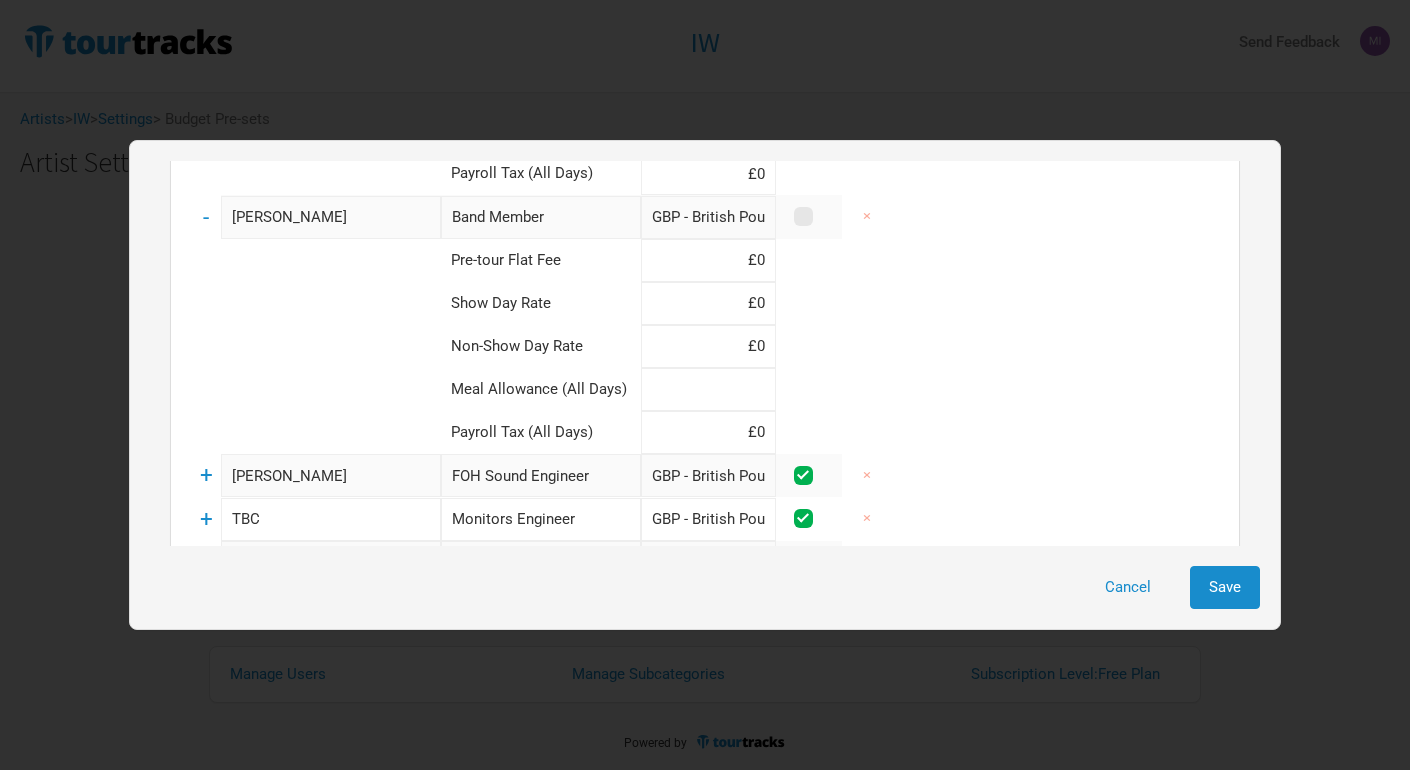 click at bounding box center (708, 389) 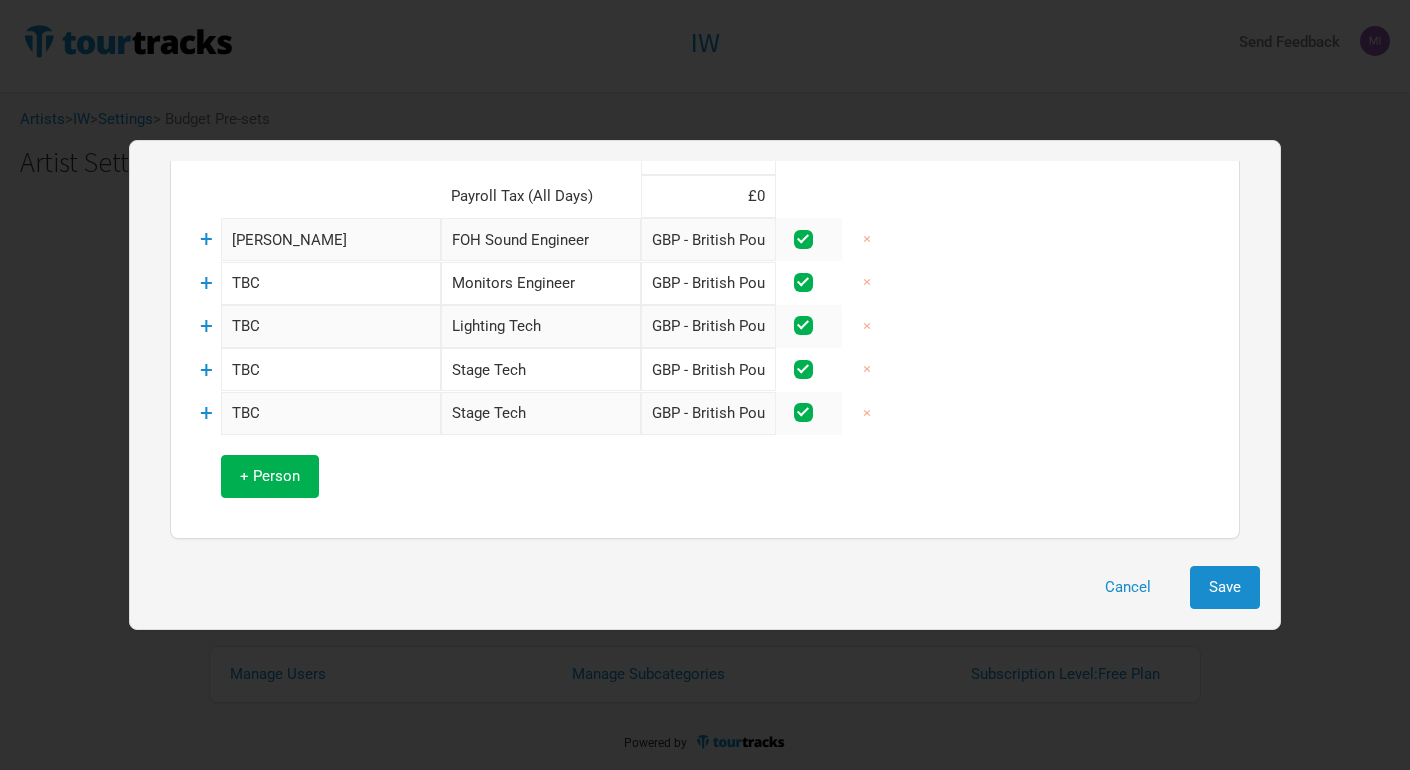scroll, scrollTop: 1383, scrollLeft: 0, axis: vertical 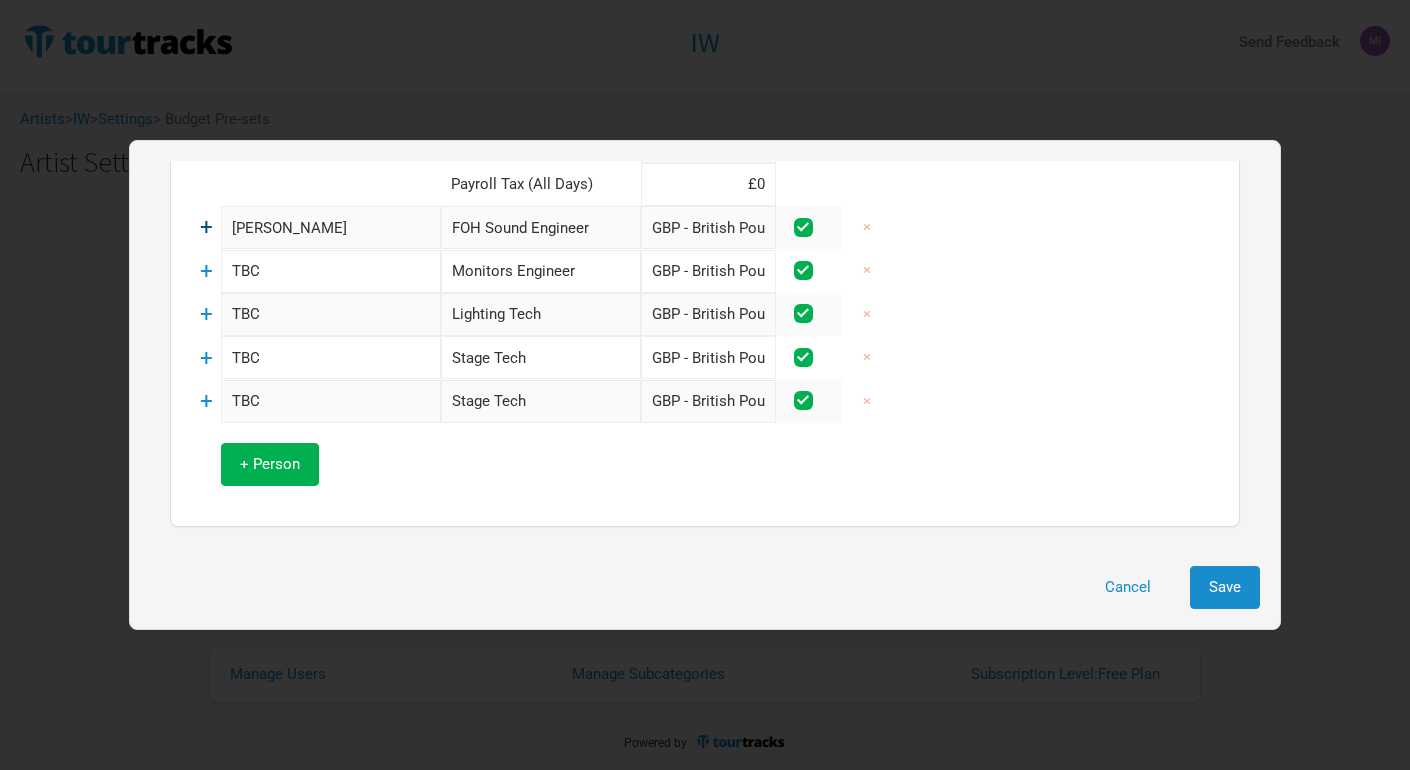 type on "£20" 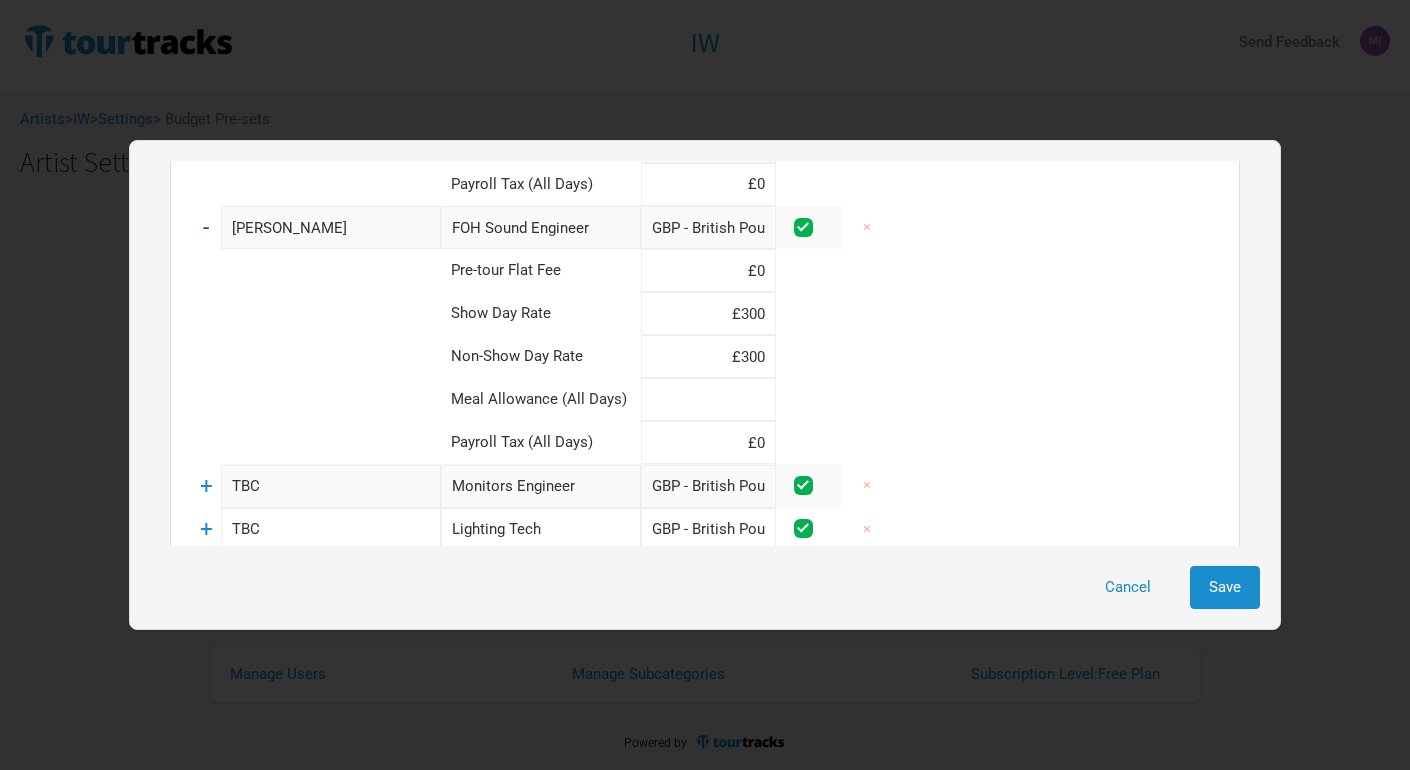 click at bounding box center (708, 399) 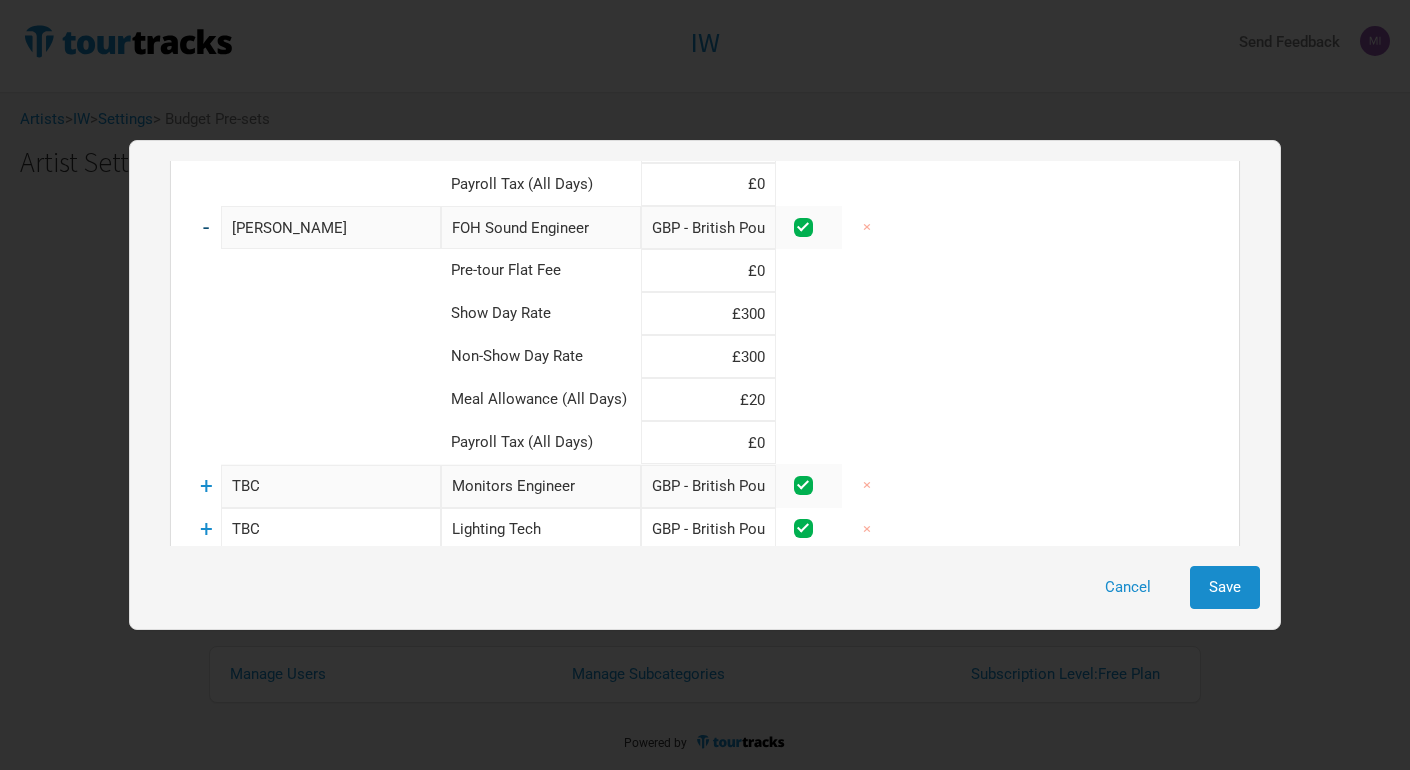 type on "£20" 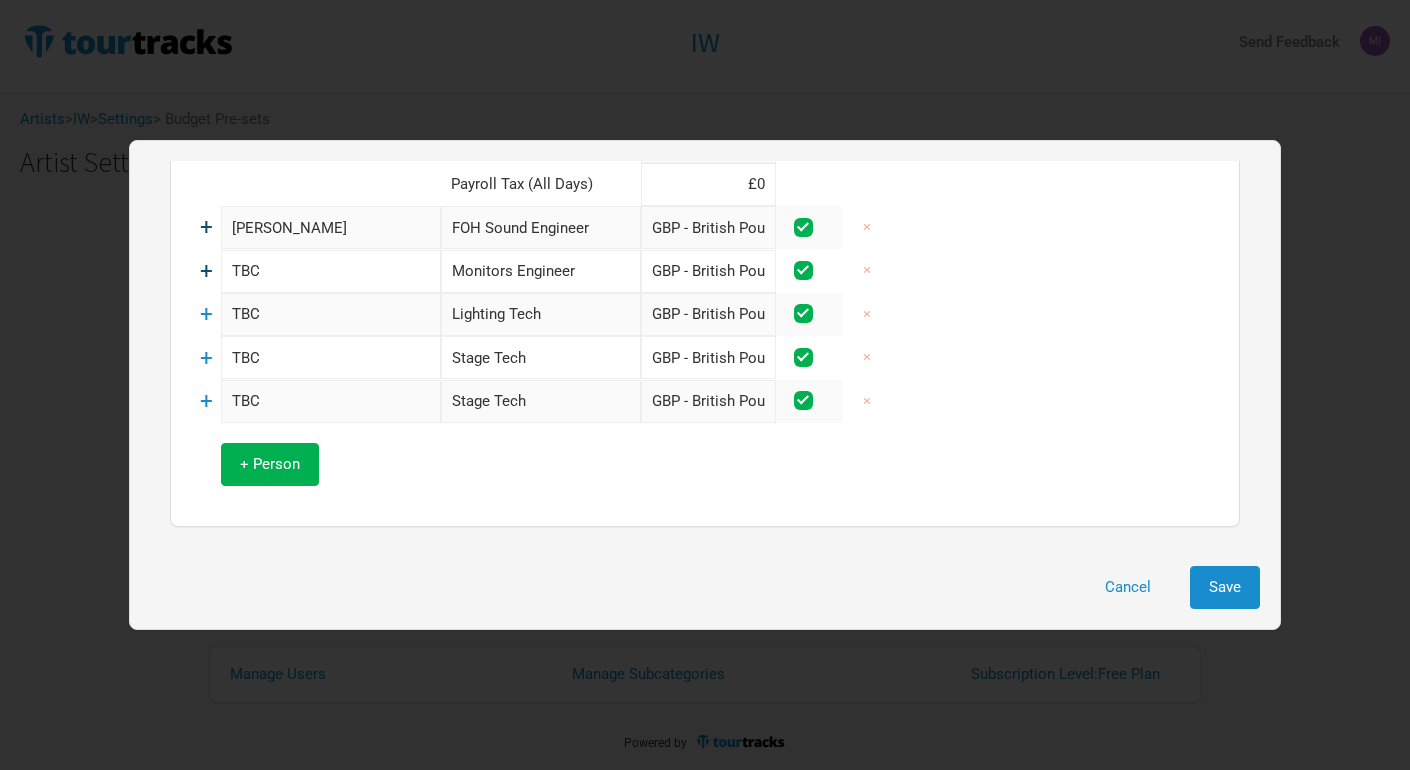 click on "+" at bounding box center [206, 271] 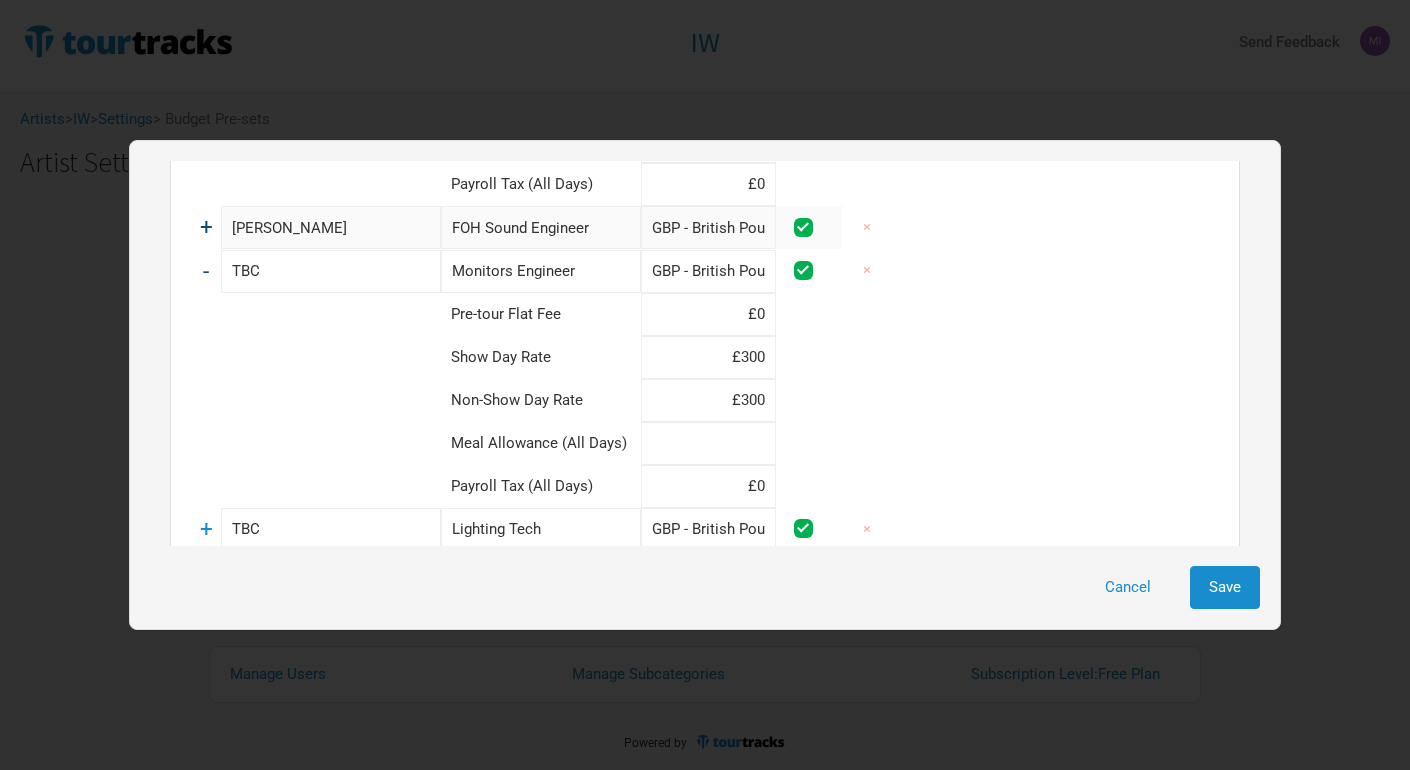 click at bounding box center [708, 443] 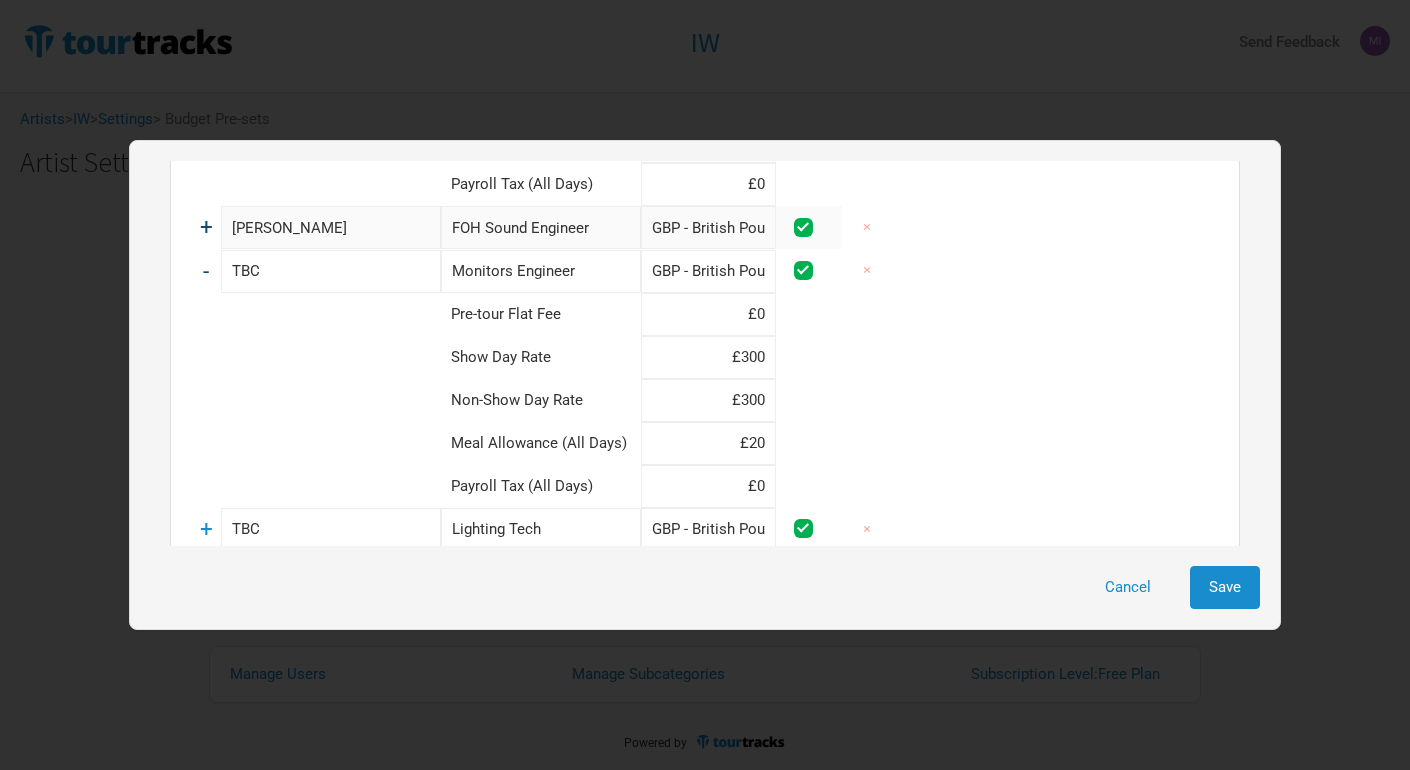 type on "£20" 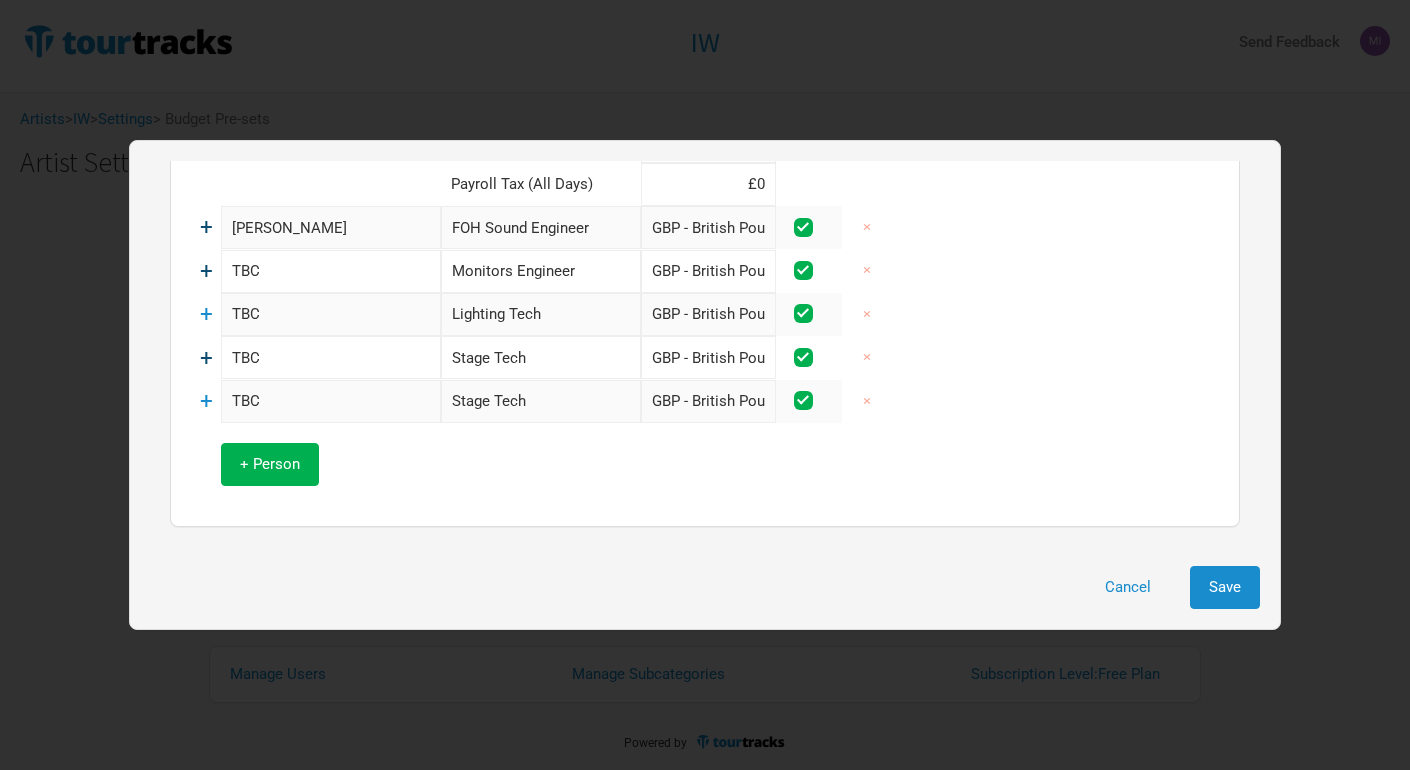 click on "+" at bounding box center [206, 358] 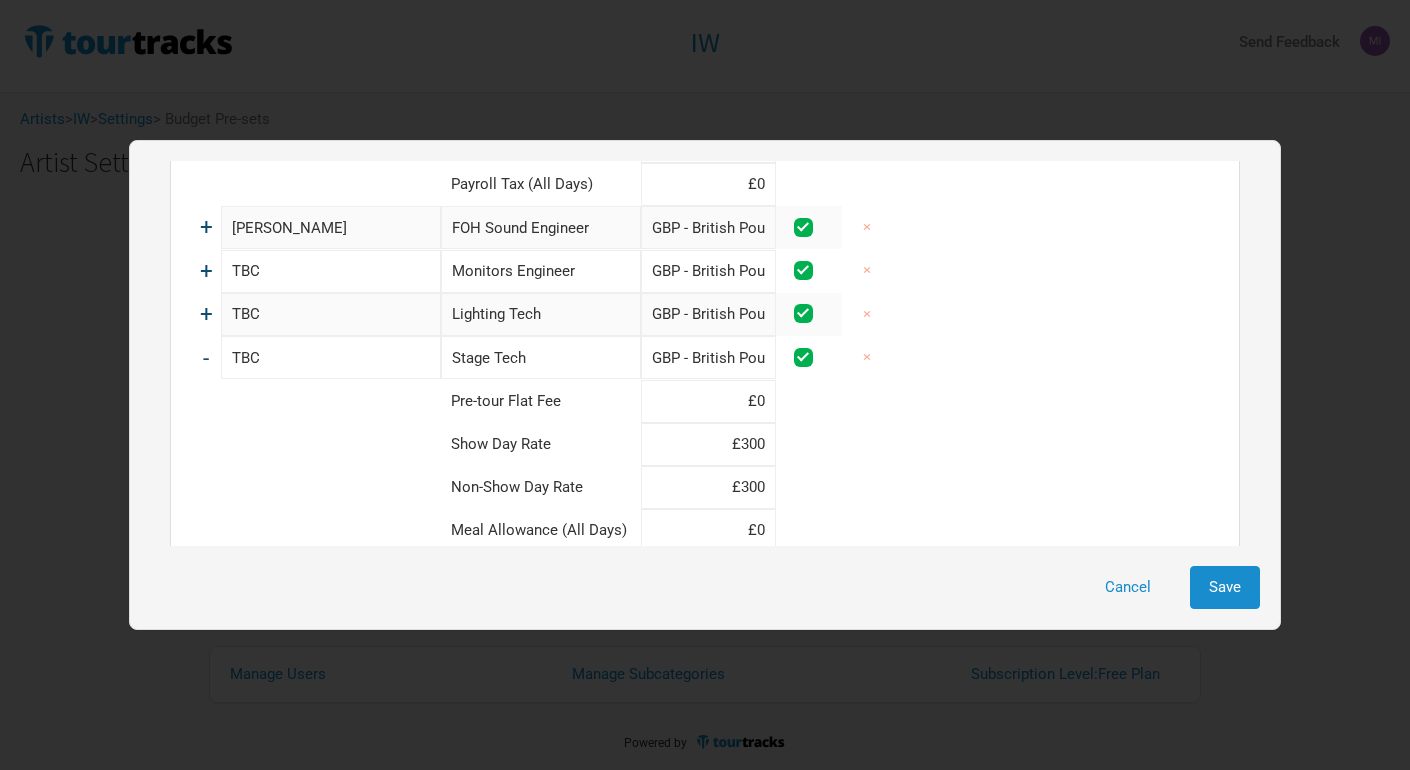 click on "+" at bounding box center [206, 314] 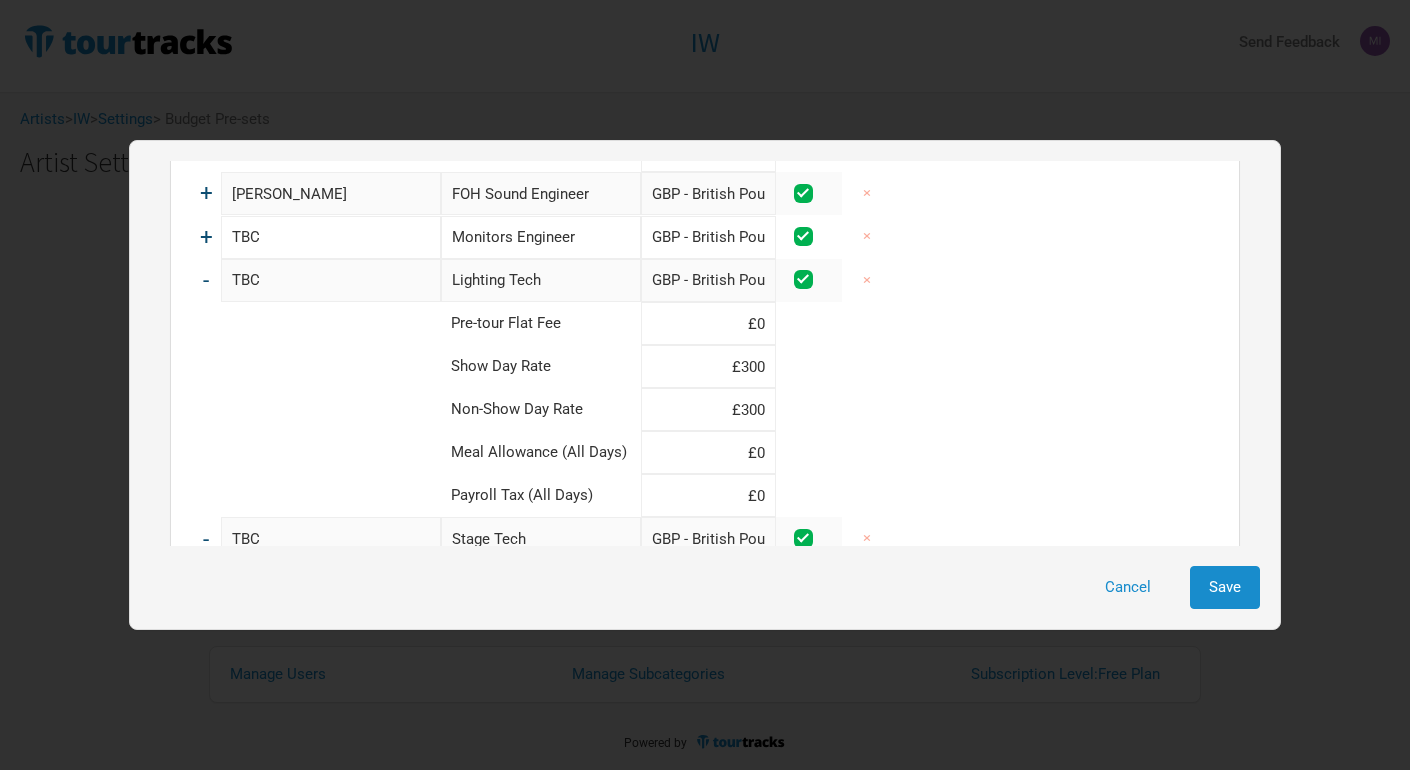 scroll, scrollTop: 1419, scrollLeft: 0, axis: vertical 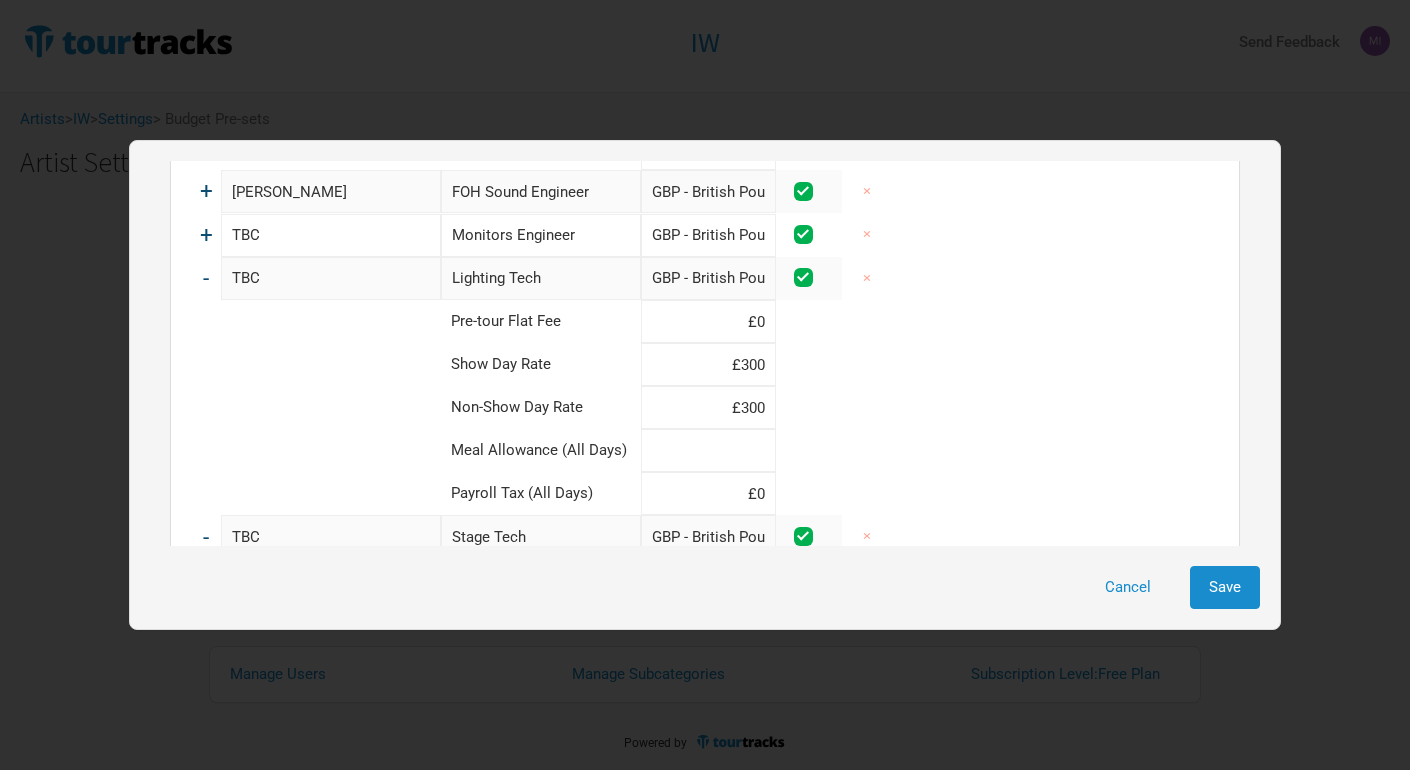 click at bounding box center [708, 450] 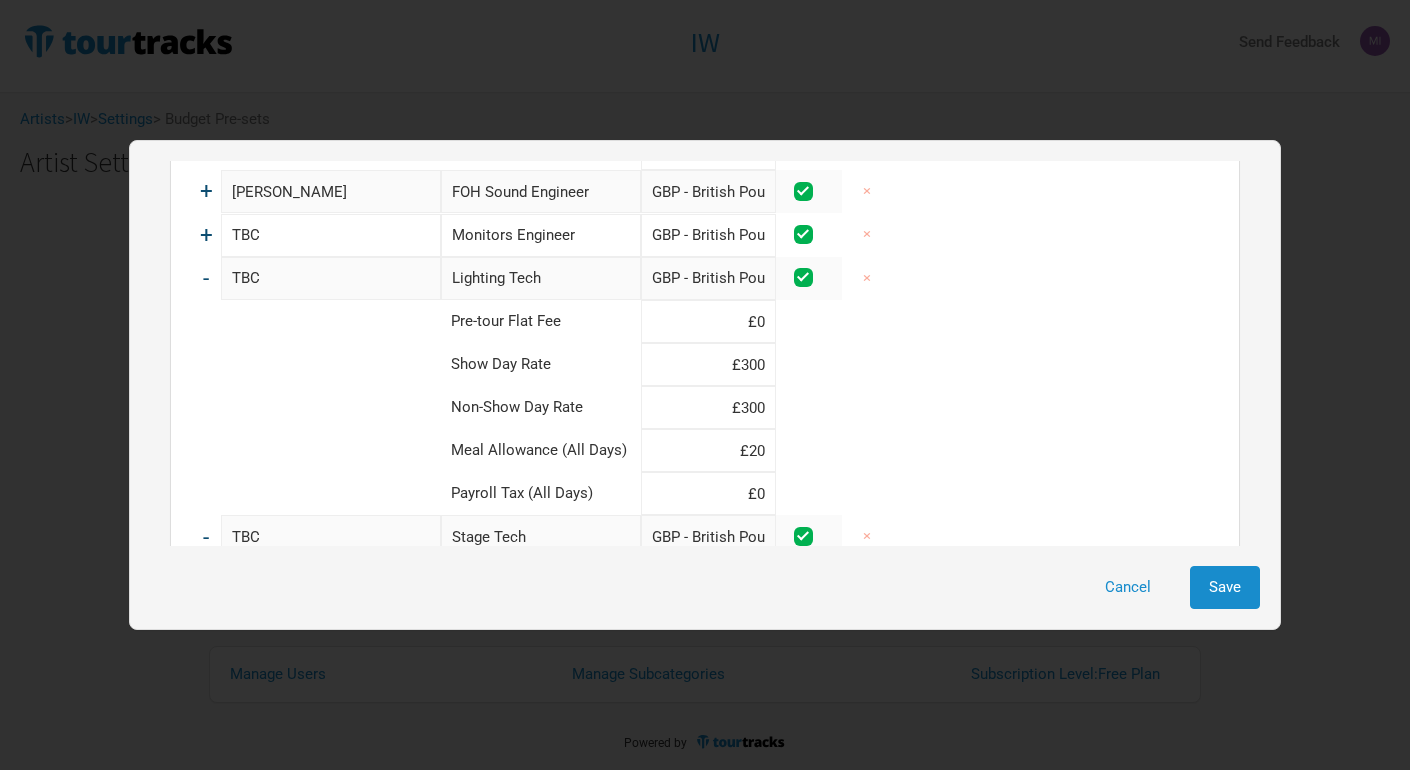 type on "£20" 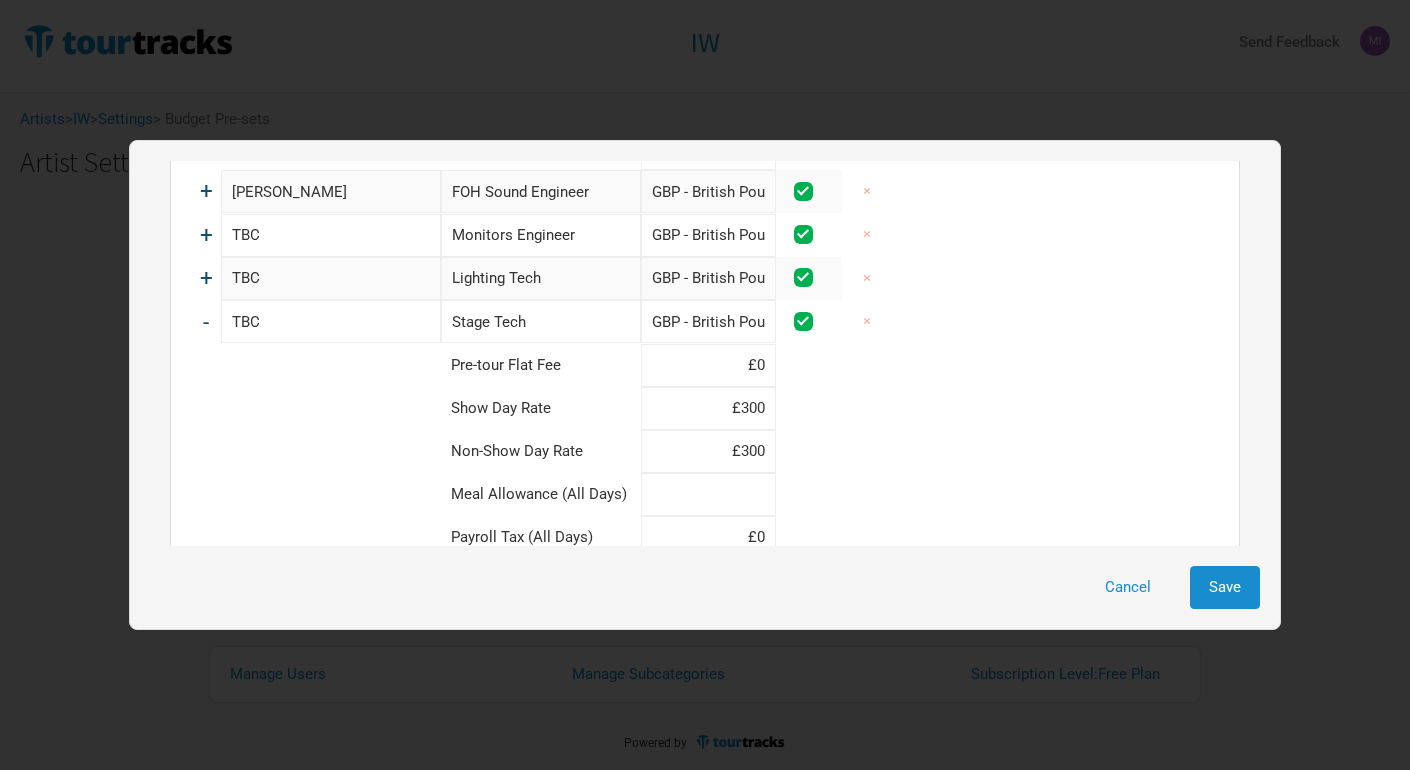 click at bounding box center [708, 494] 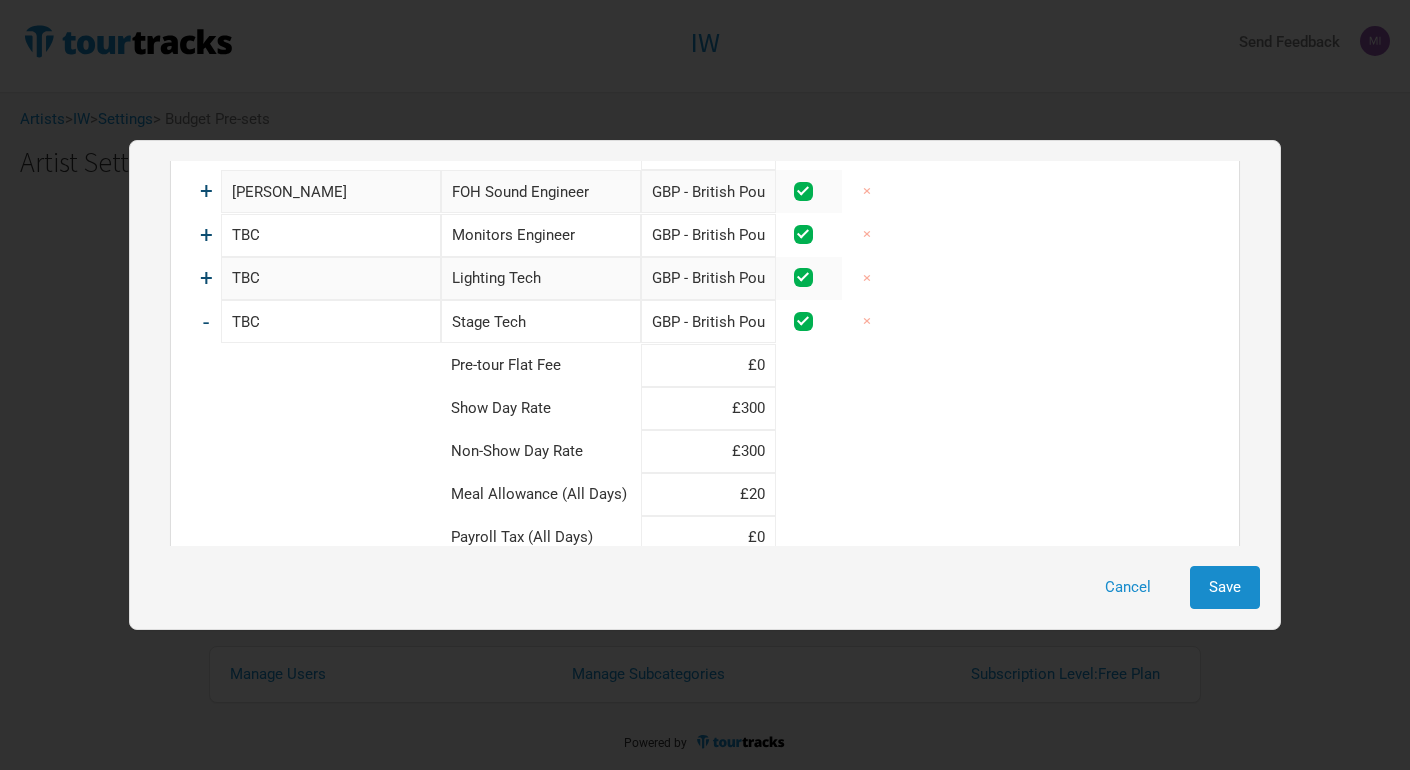 type on "£20" 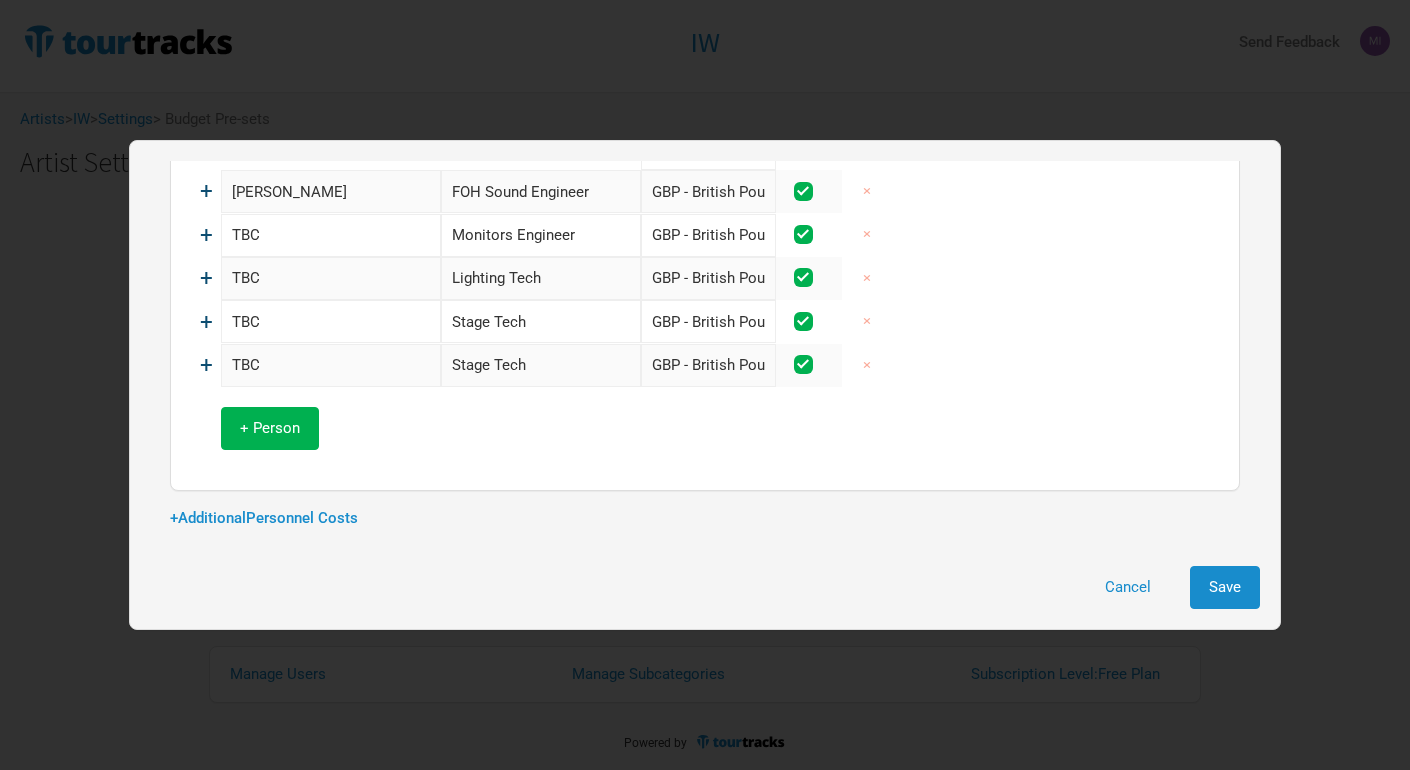 click on "+" at bounding box center [206, 365] 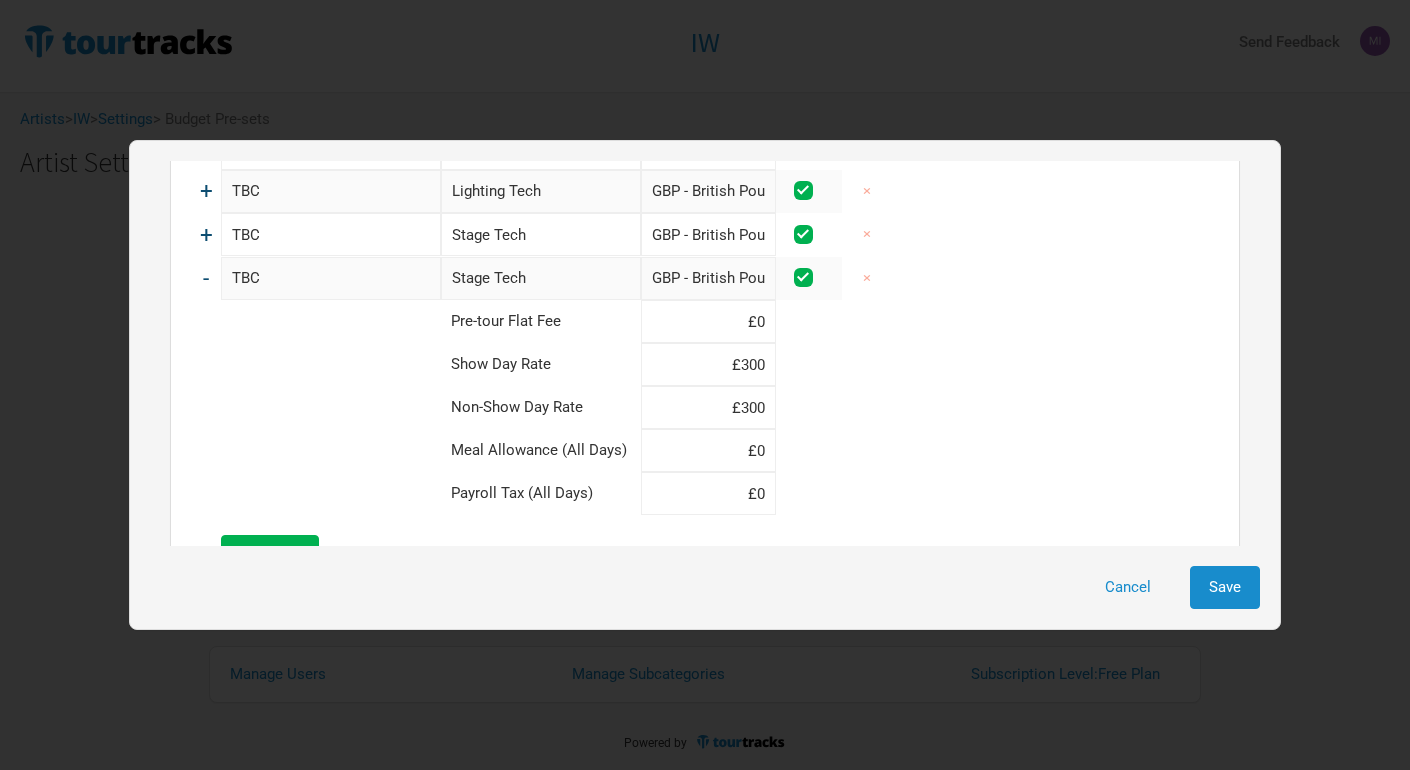 type 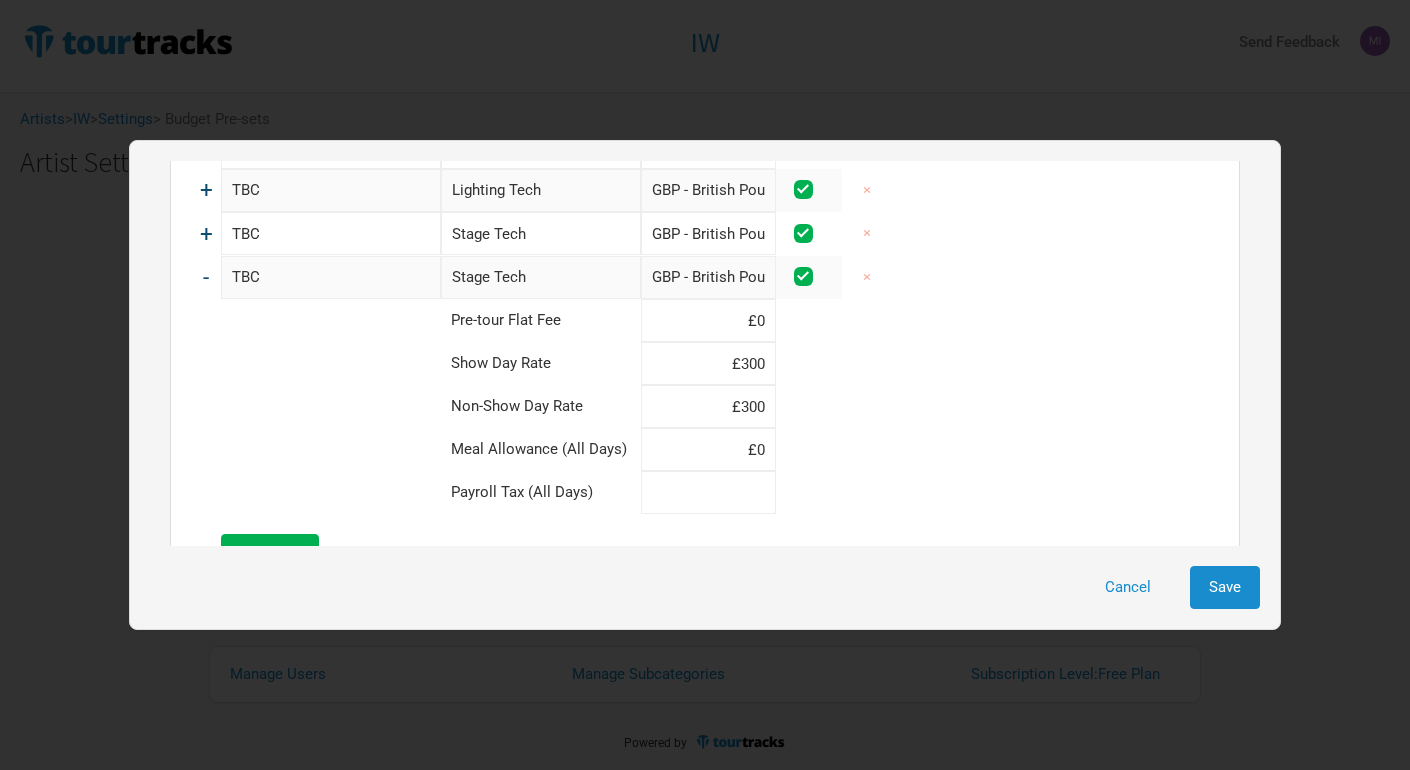scroll, scrollTop: 1511, scrollLeft: 0, axis: vertical 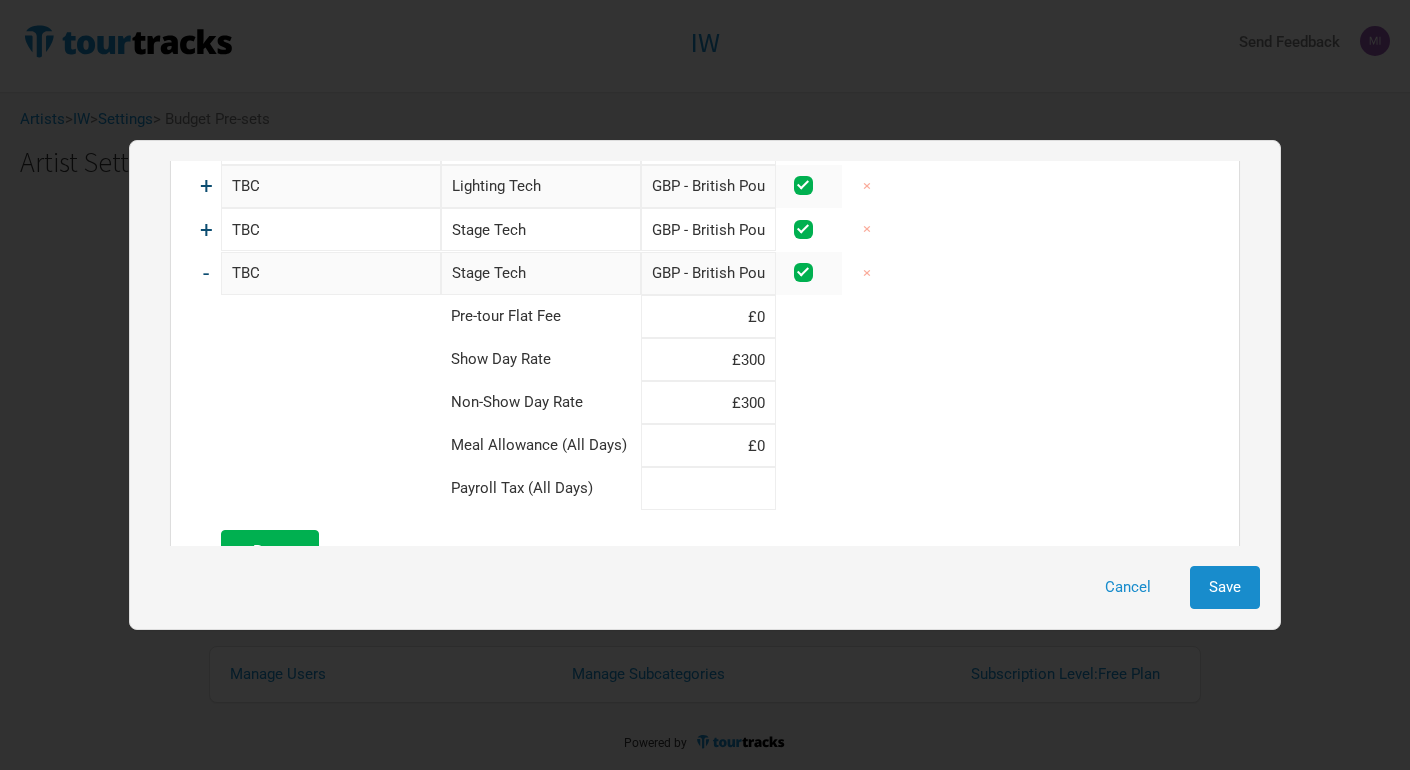 click at bounding box center (708, 488) 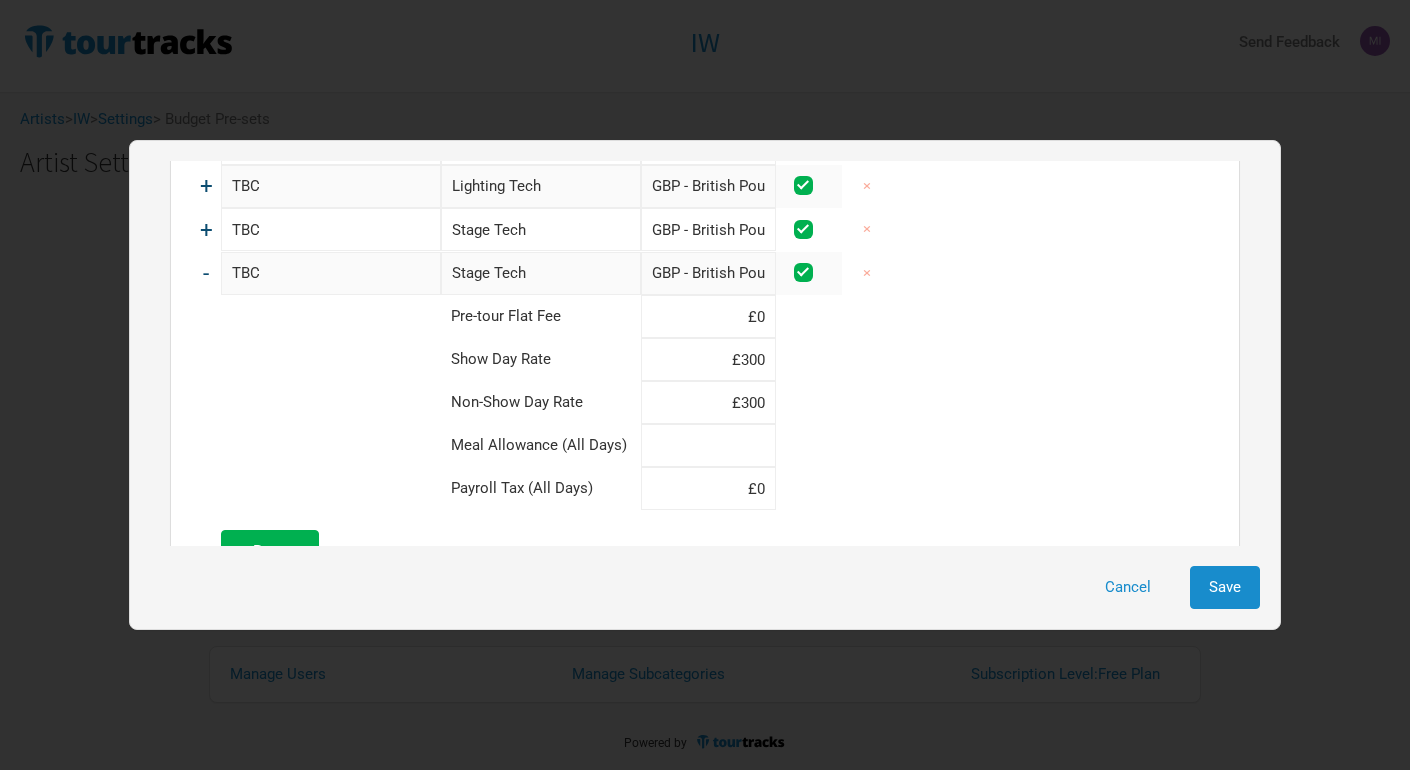 click at bounding box center [708, 445] 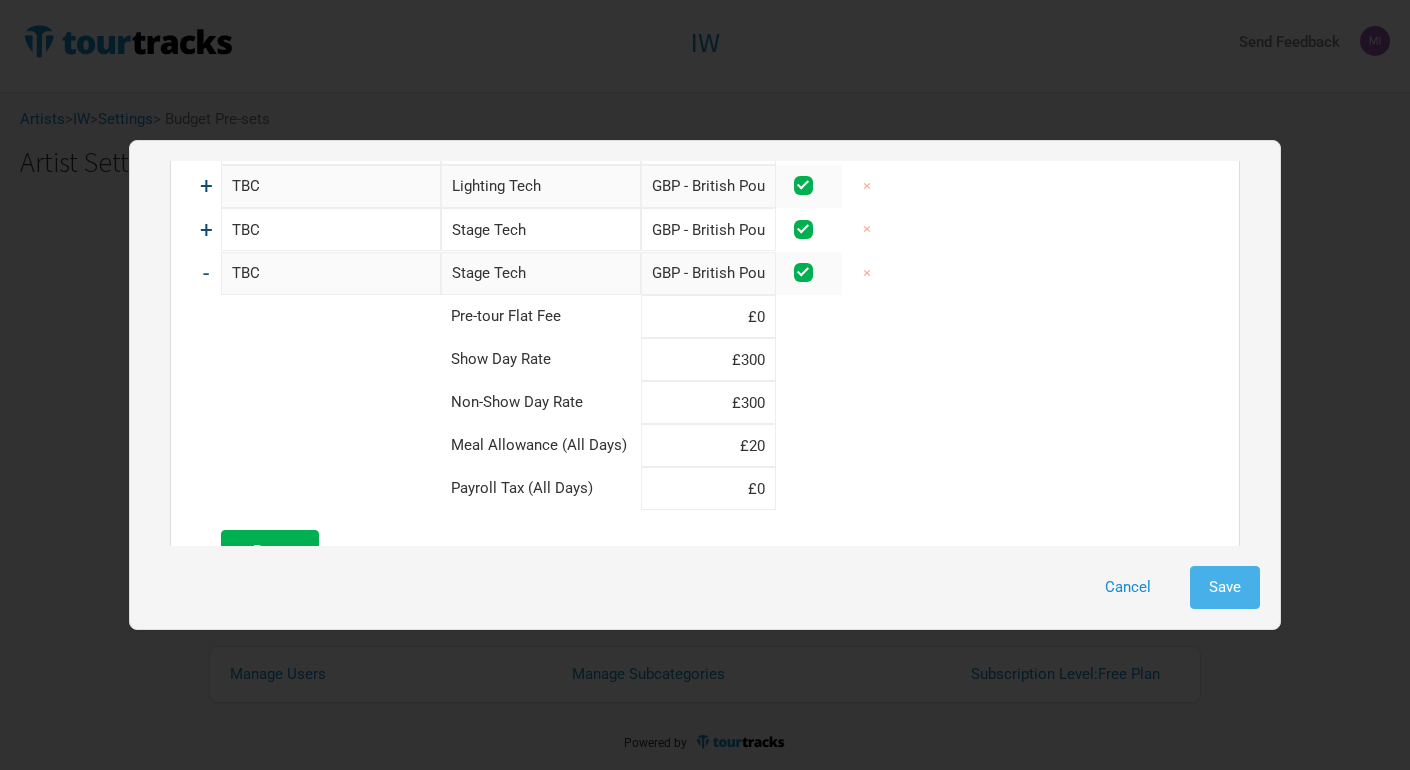 type on "£20" 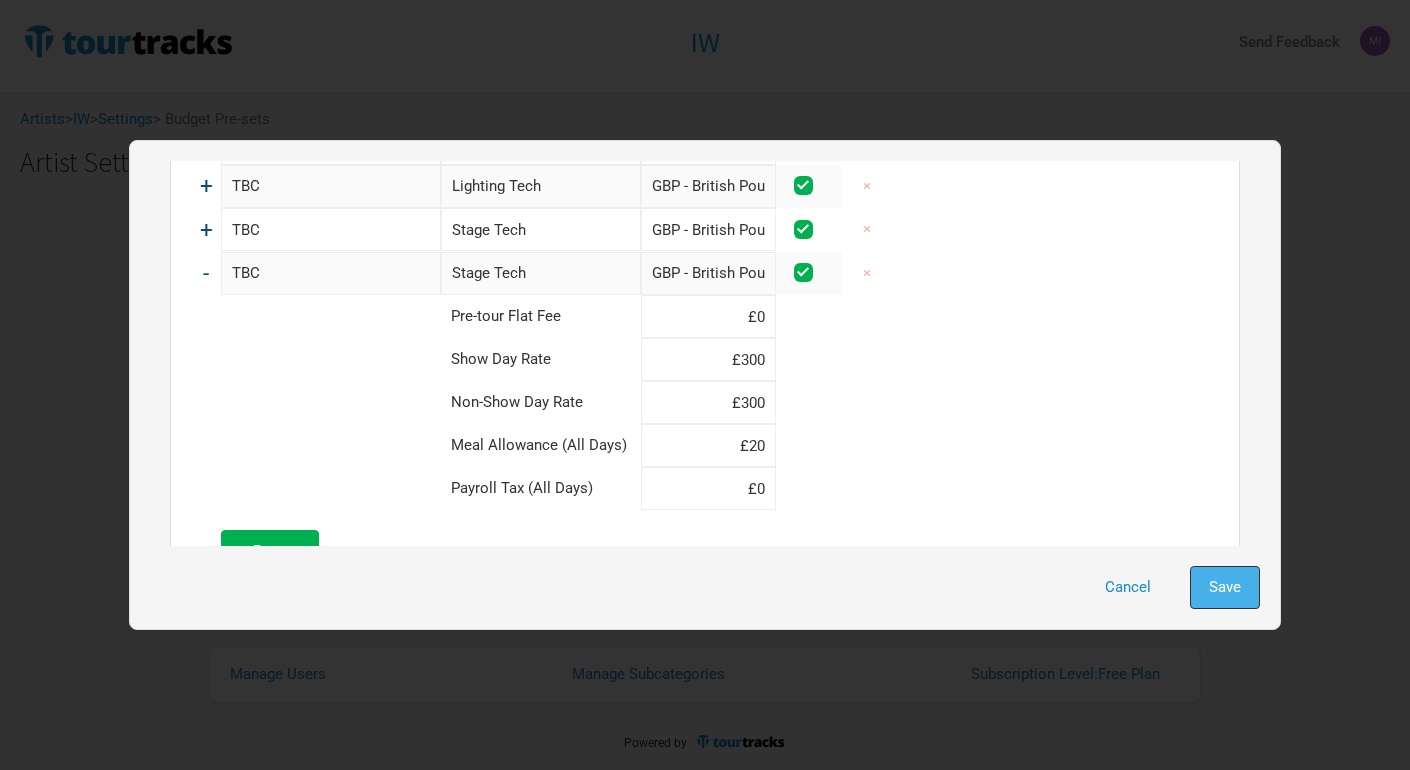 click on "Save" at bounding box center [1225, 587] 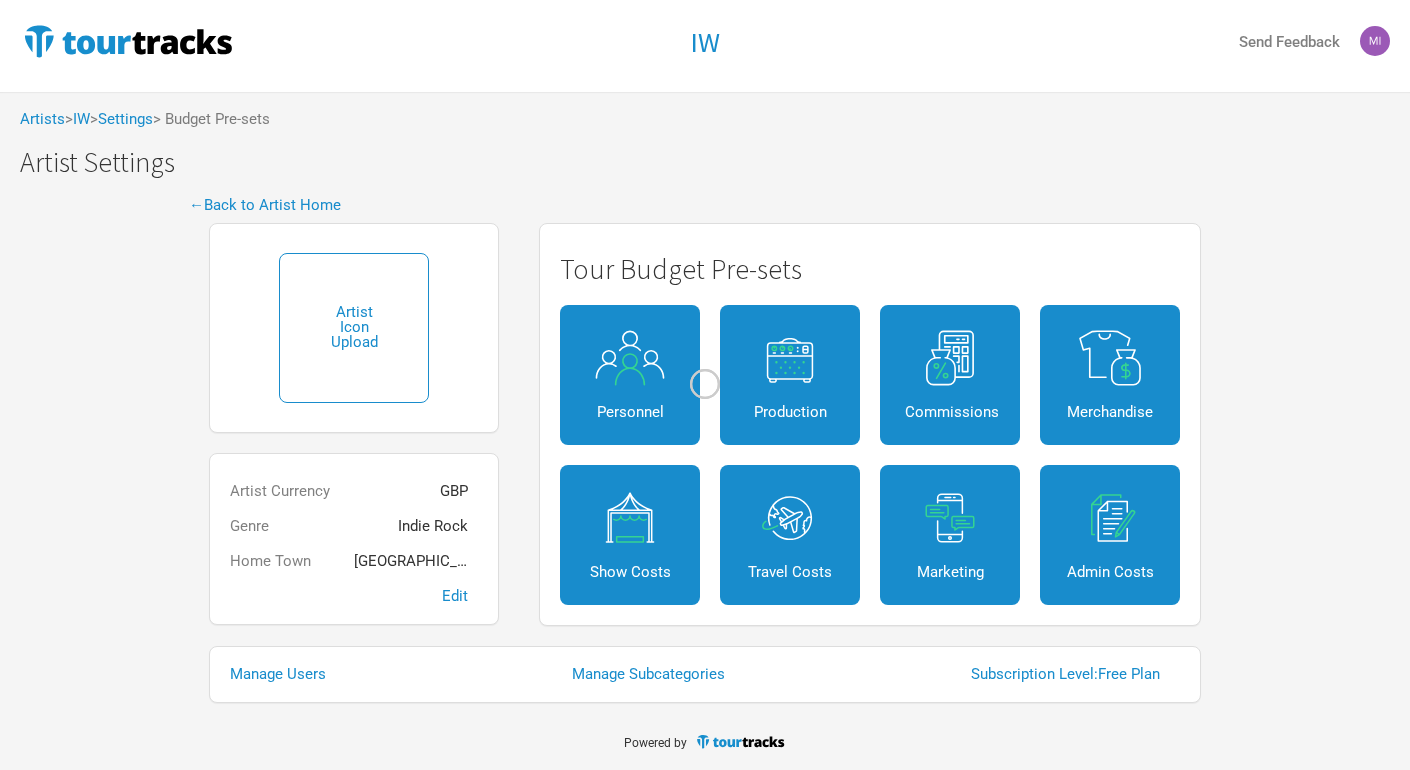 scroll, scrollTop: 0, scrollLeft: 0, axis: both 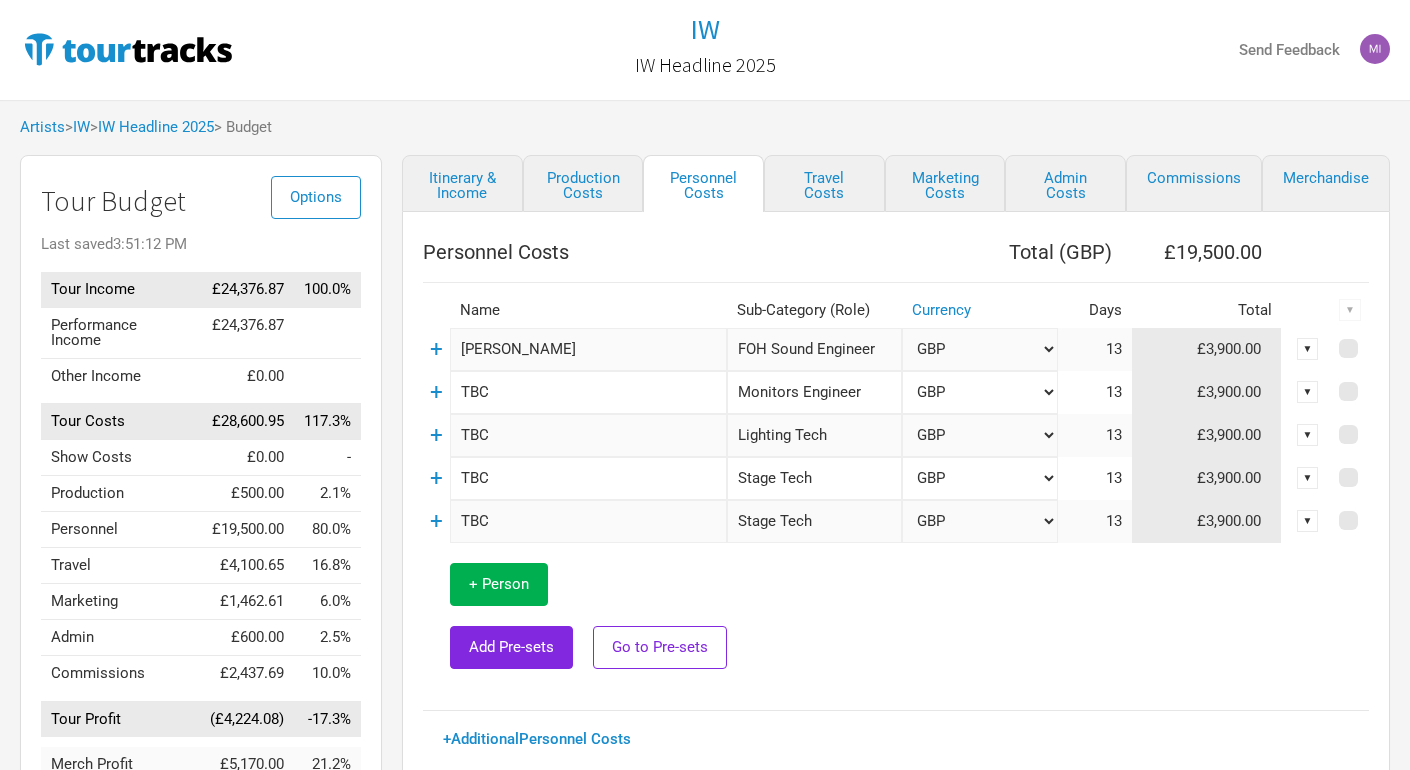 click on "+" at bounding box center [436, 349] 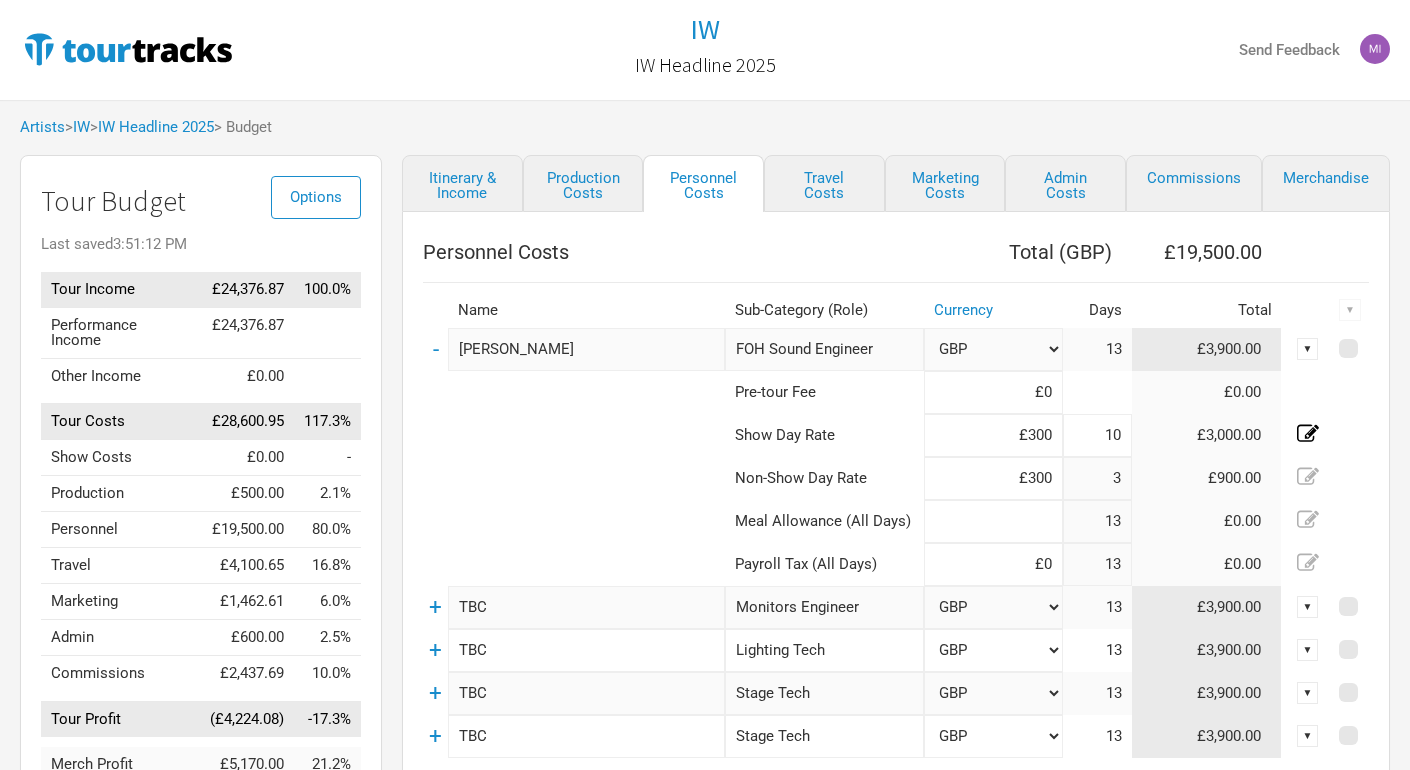 click at bounding box center (993, 521) 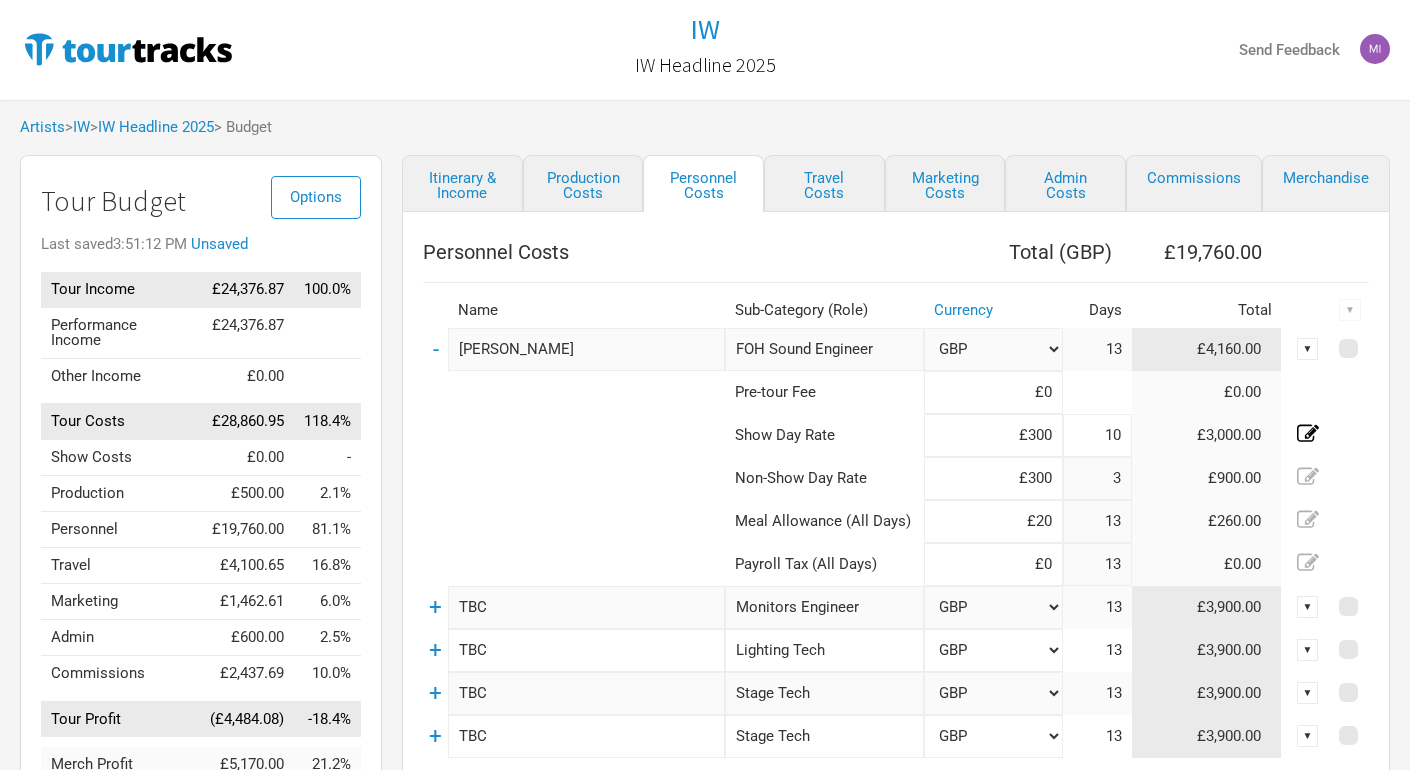 type on "£20" 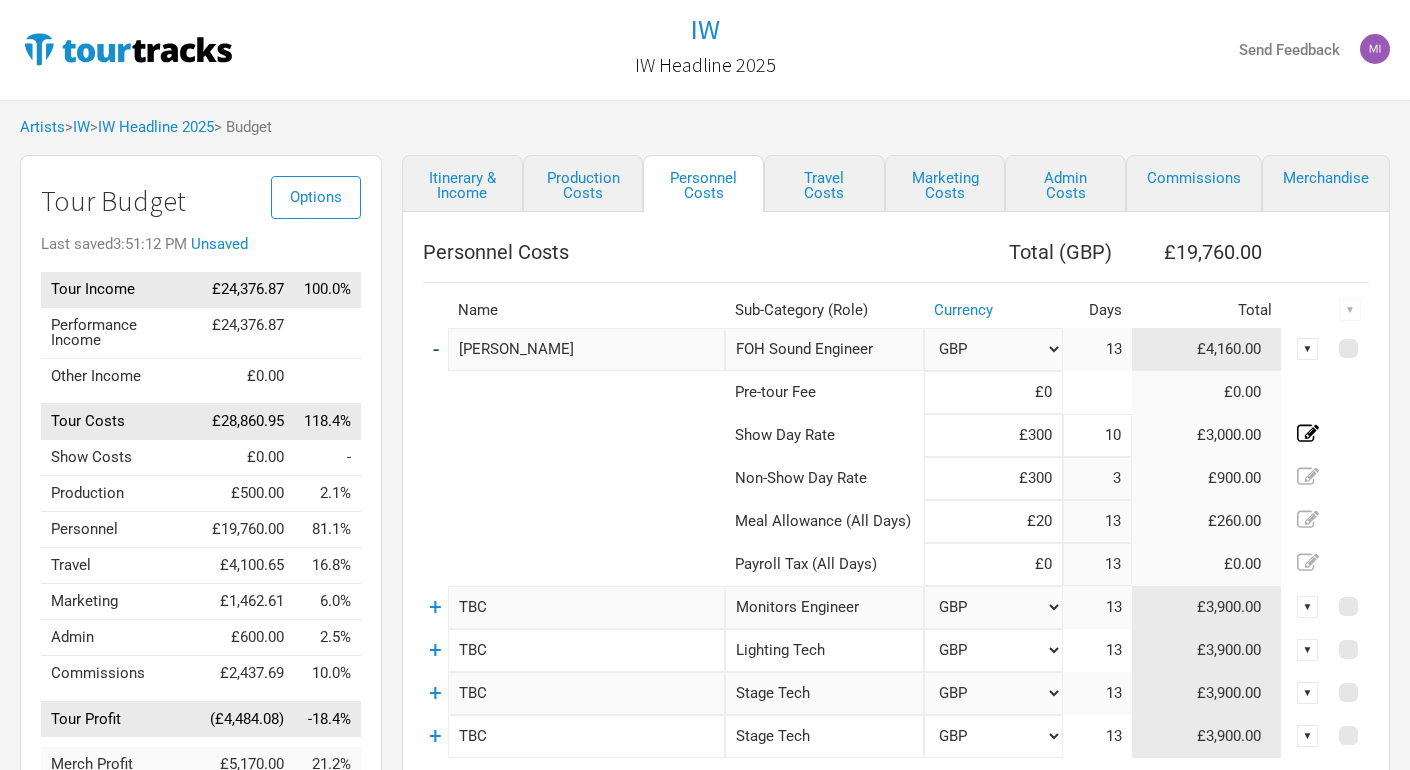 click on "-" at bounding box center (436, 349) 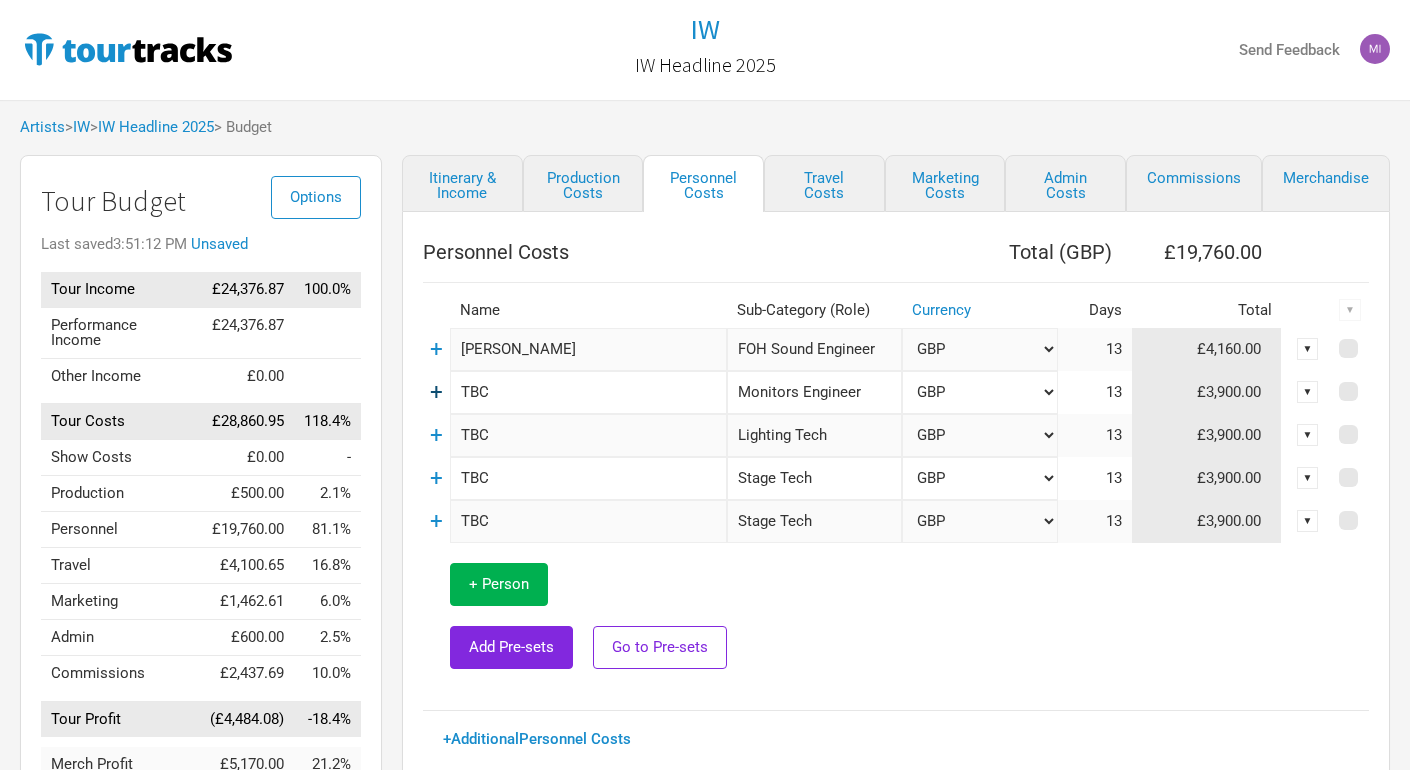 click on "+" at bounding box center (436, 392) 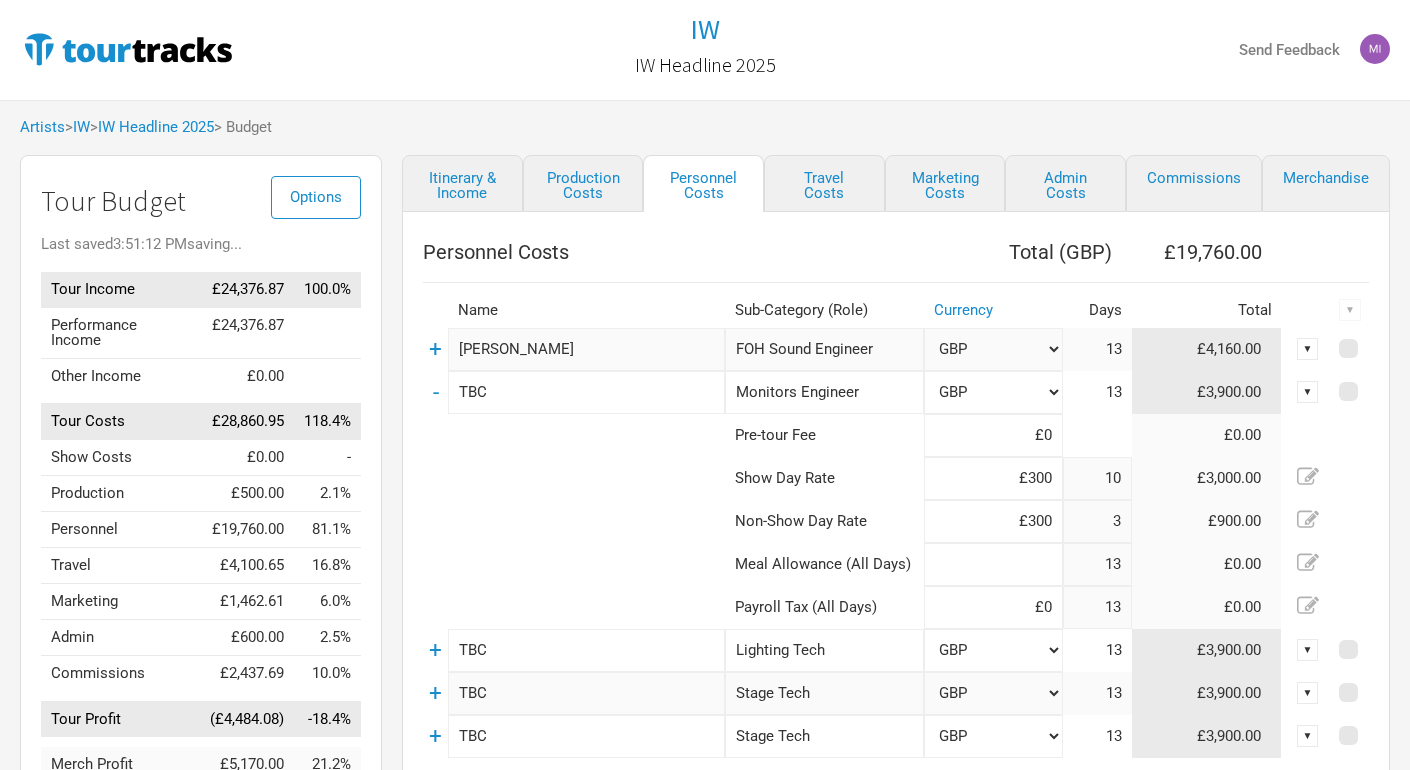 click at bounding box center (993, 564) 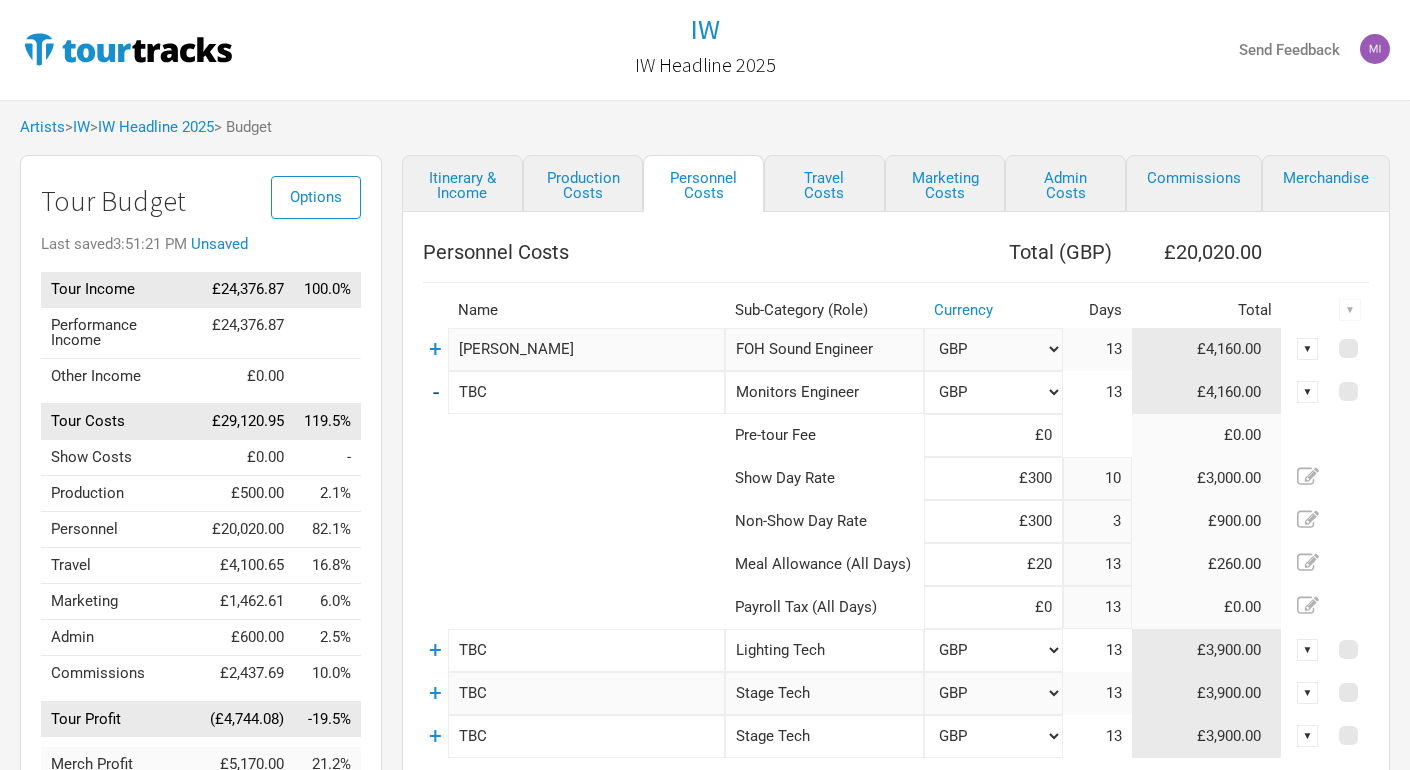 type on "£20" 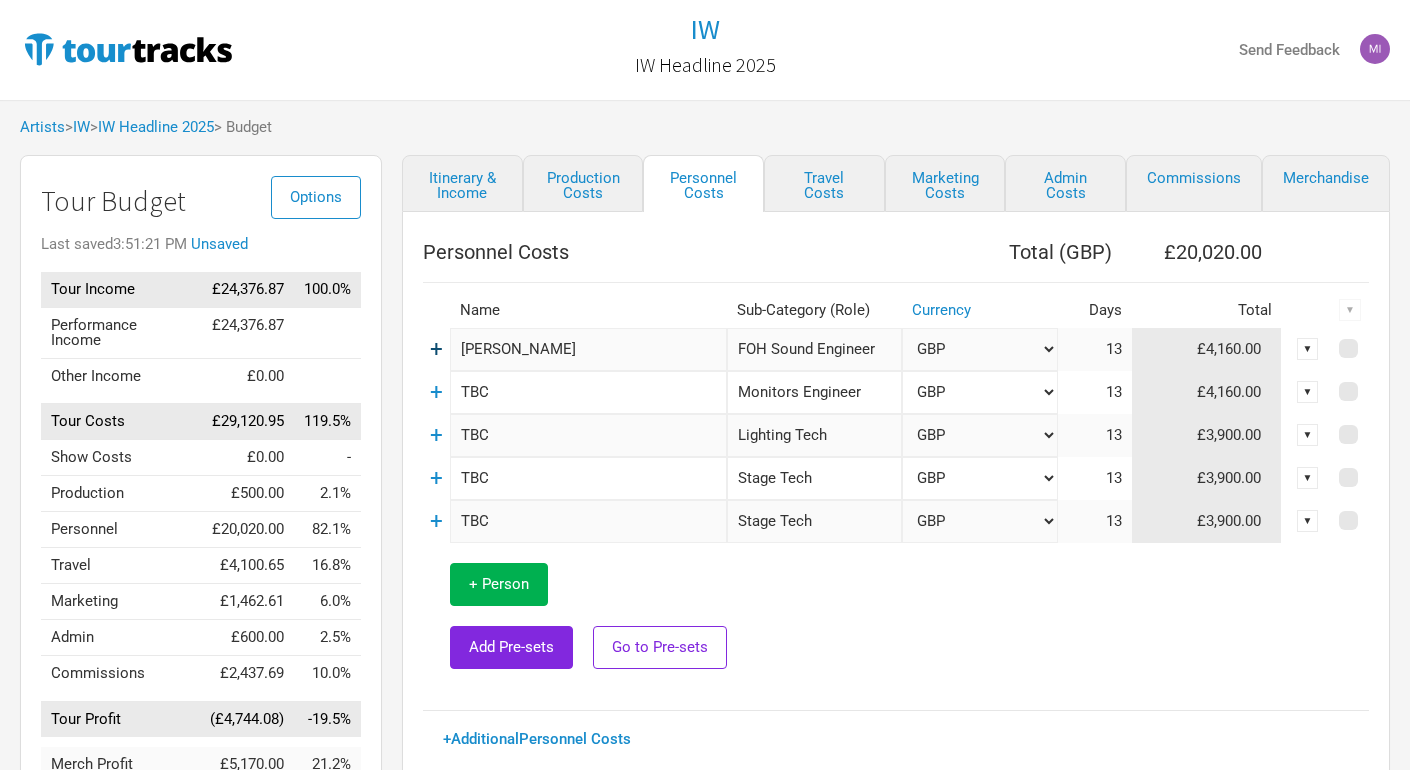 click on "+" at bounding box center [436, 349] 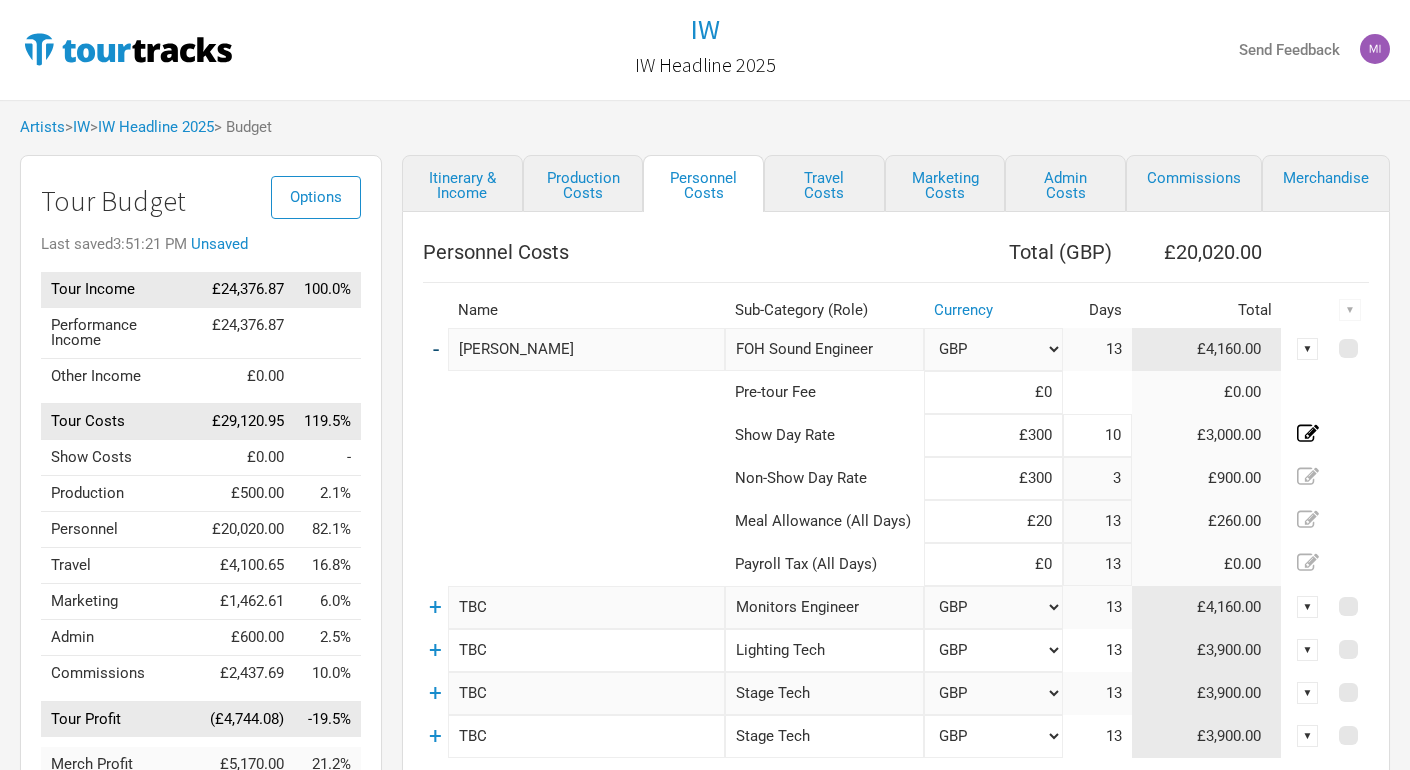 click on "-" at bounding box center (435, 349) 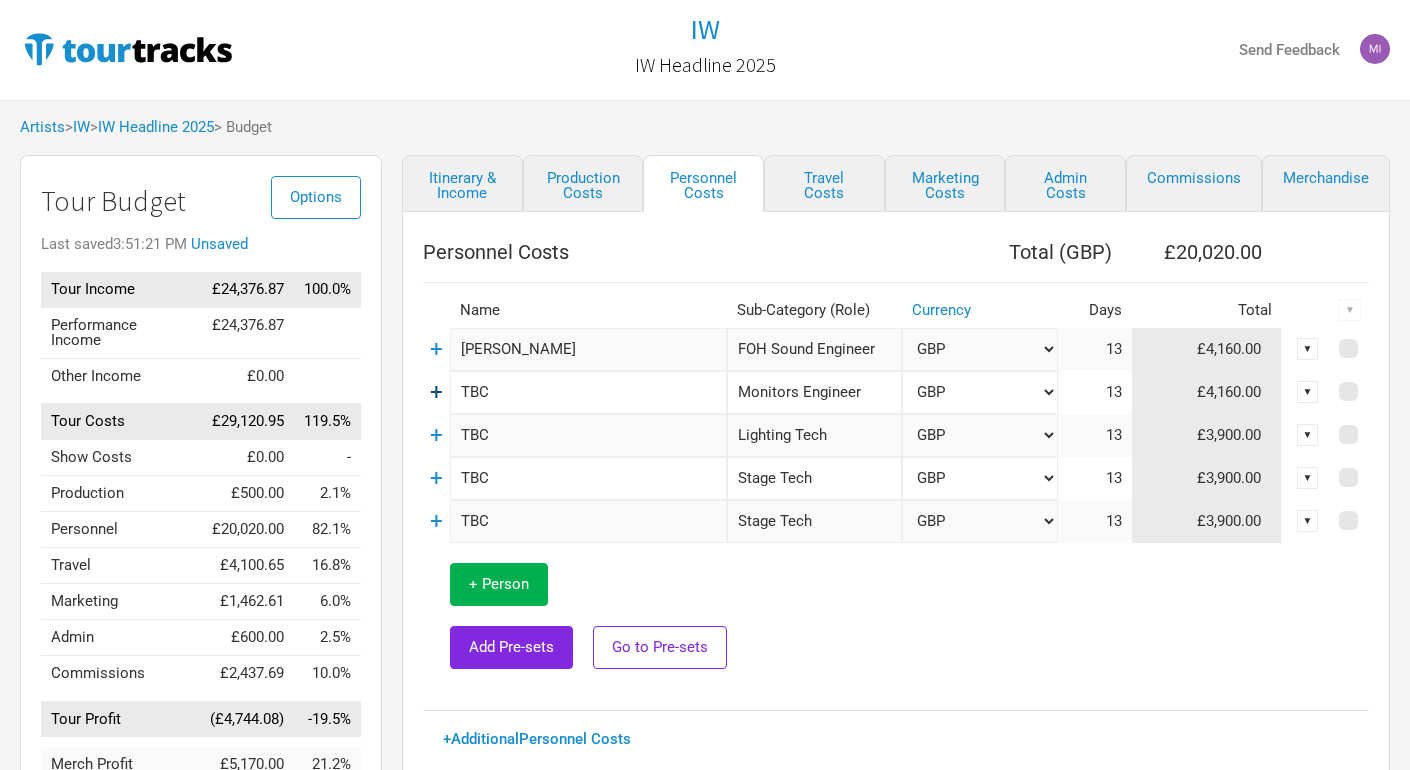 click on "+" at bounding box center (436, 392) 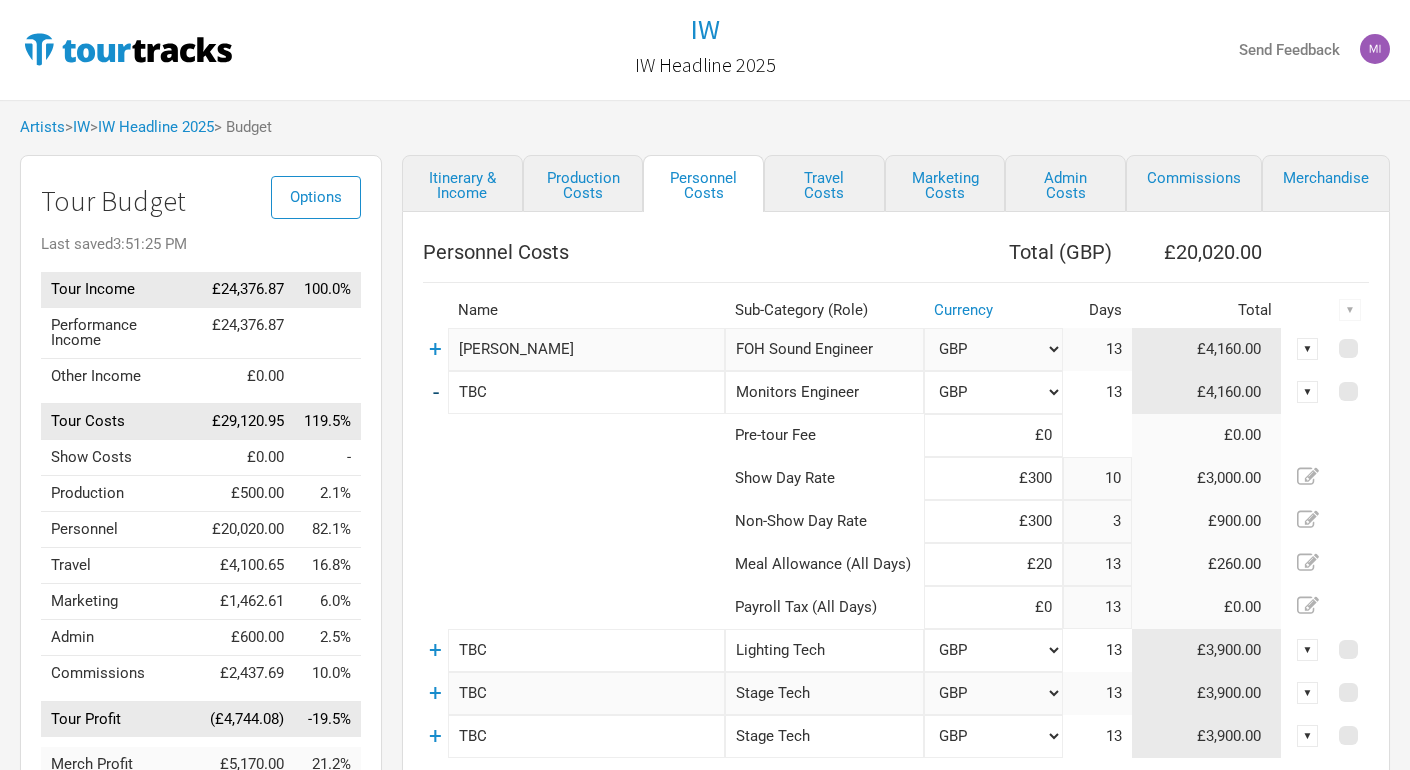 click on "-" at bounding box center (436, 392) 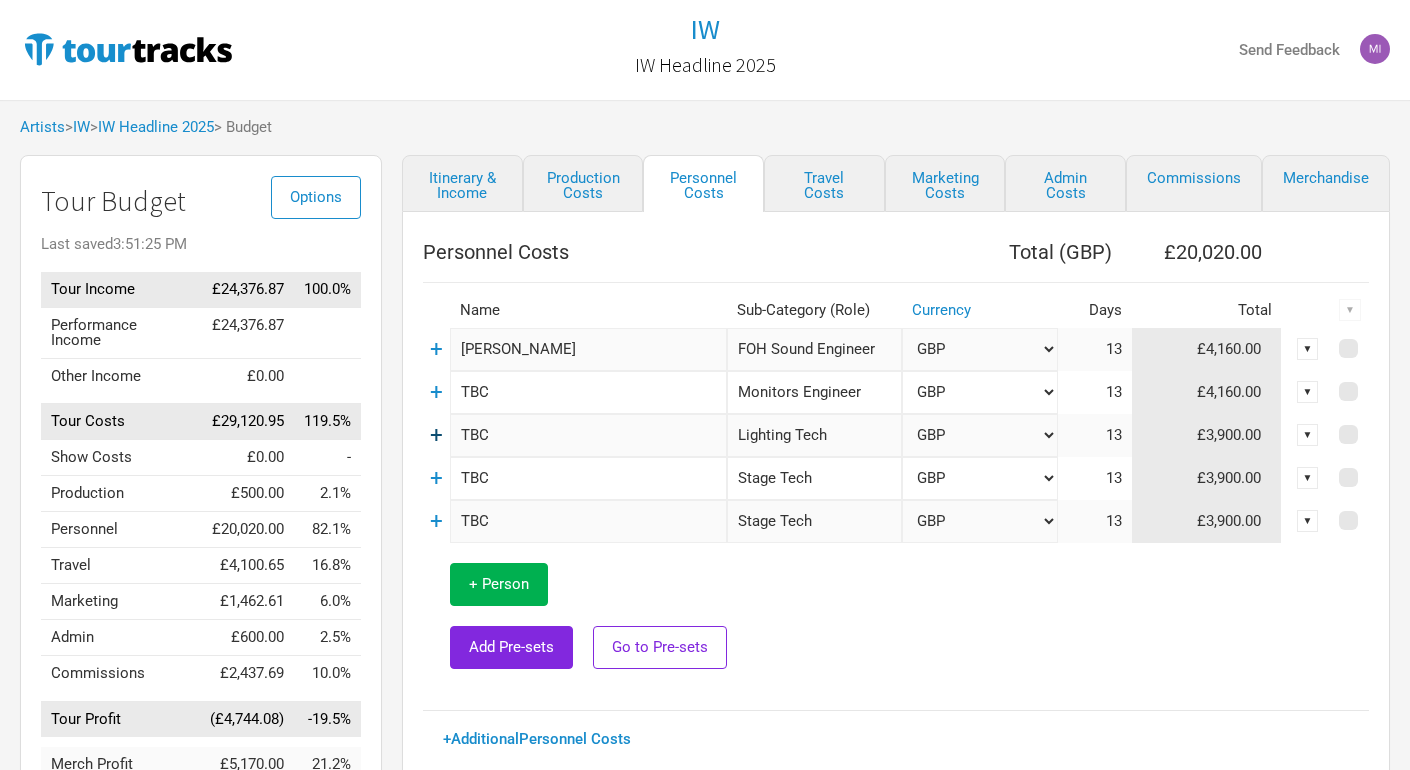 click on "+" at bounding box center (436, 435) 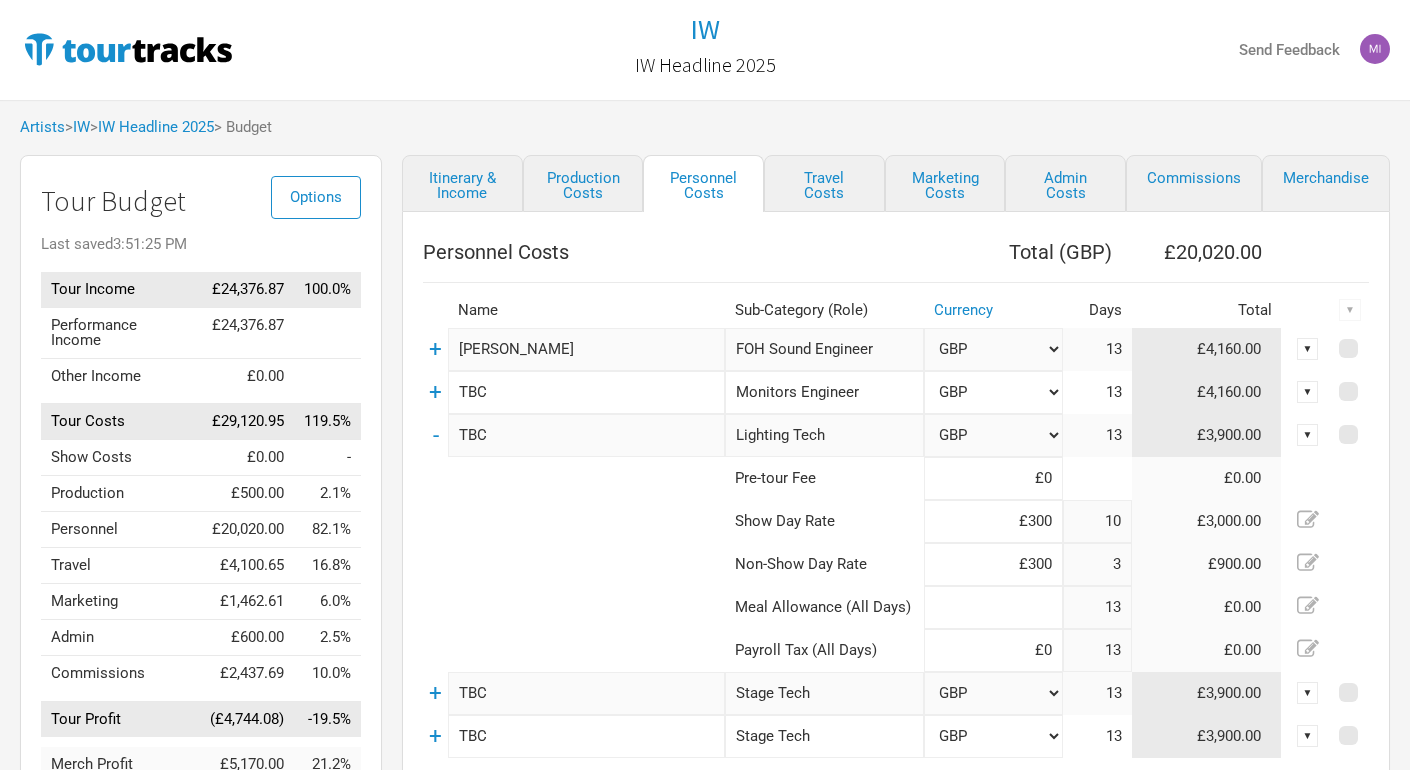 click at bounding box center [993, 607] 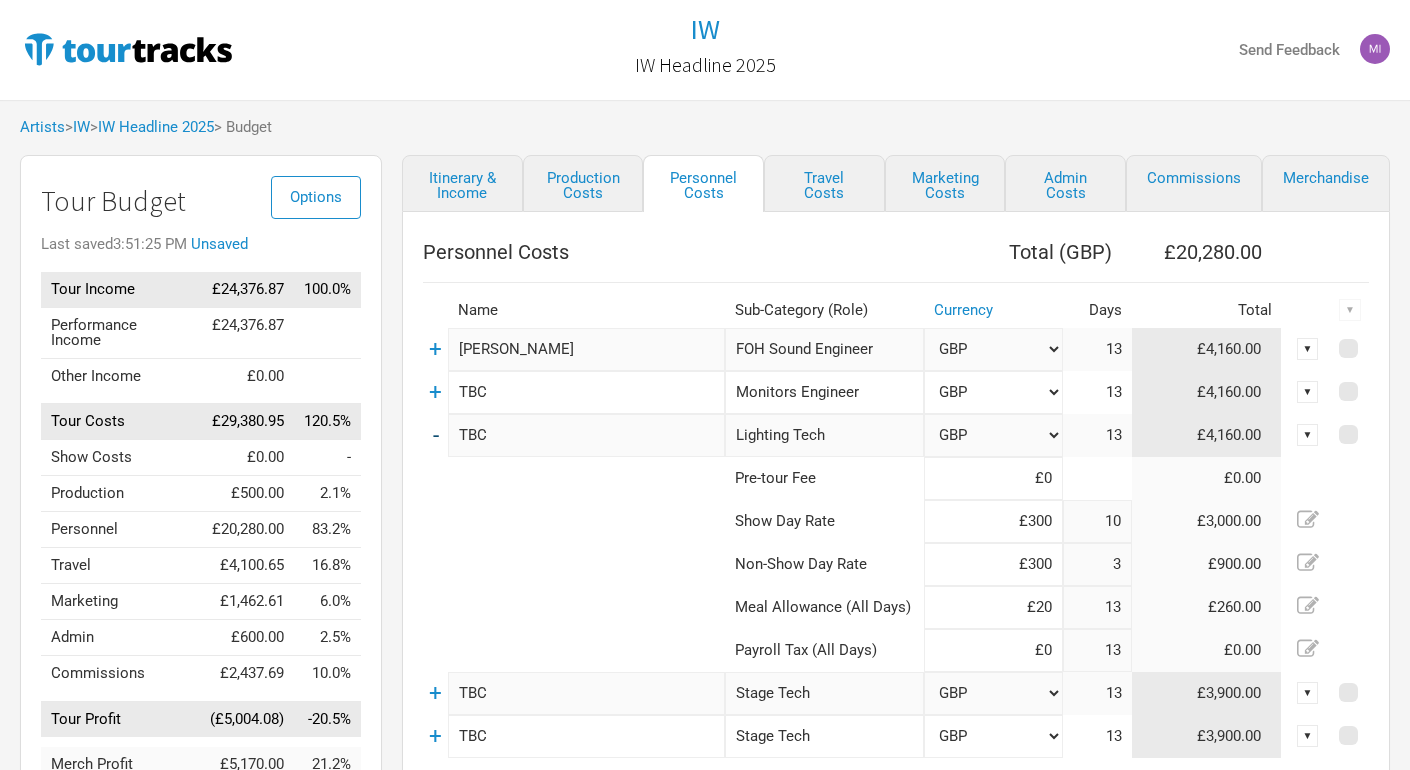 type on "£20" 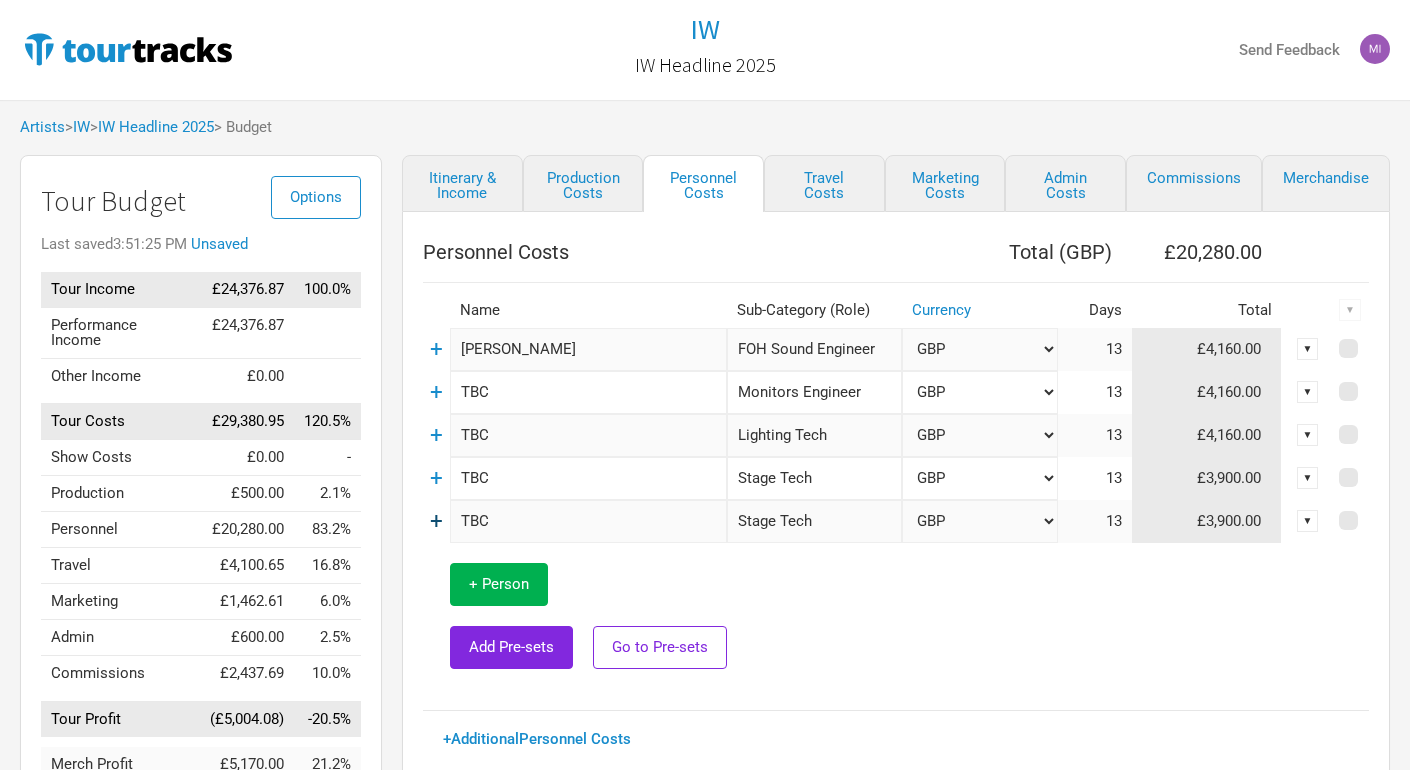 click on "+" at bounding box center (436, 521) 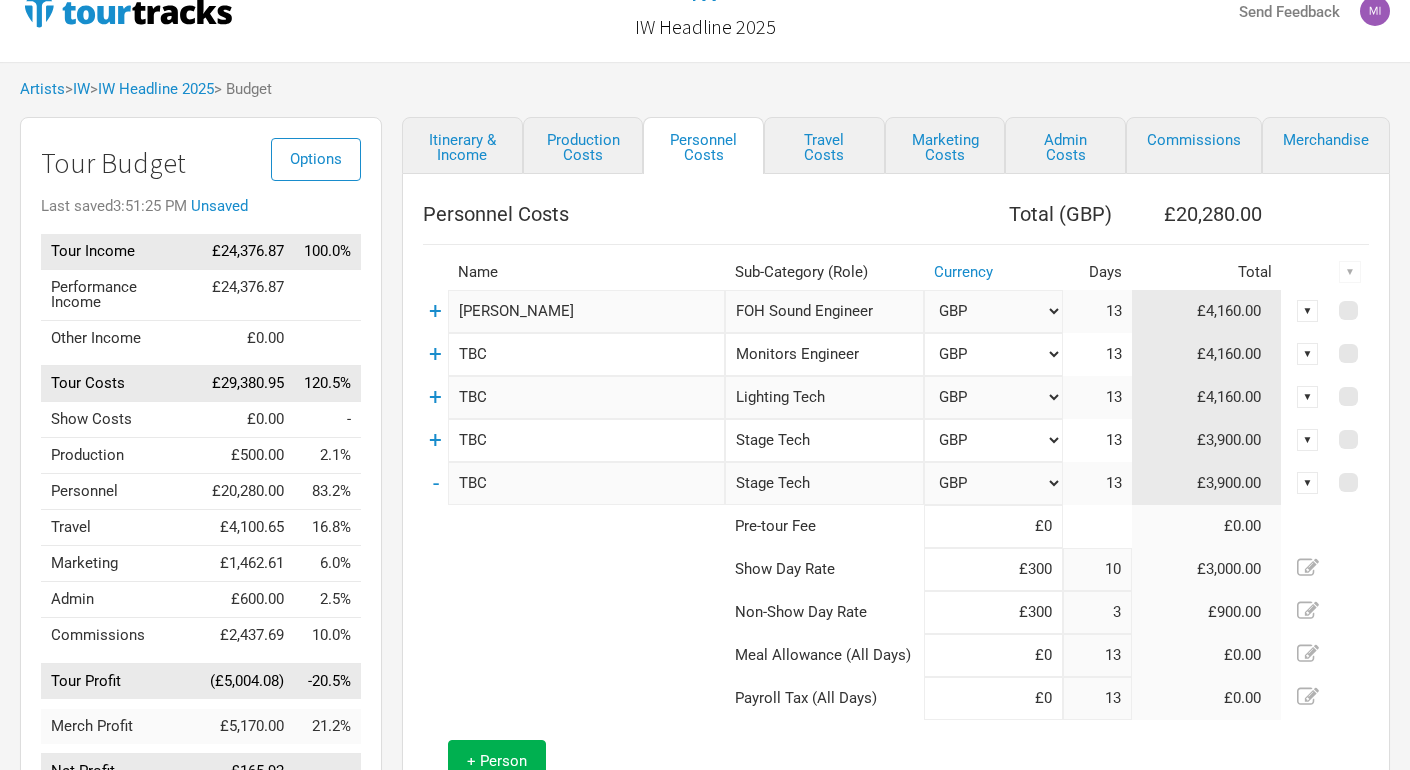 scroll, scrollTop: 56, scrollLeft: 0, axis: vertical 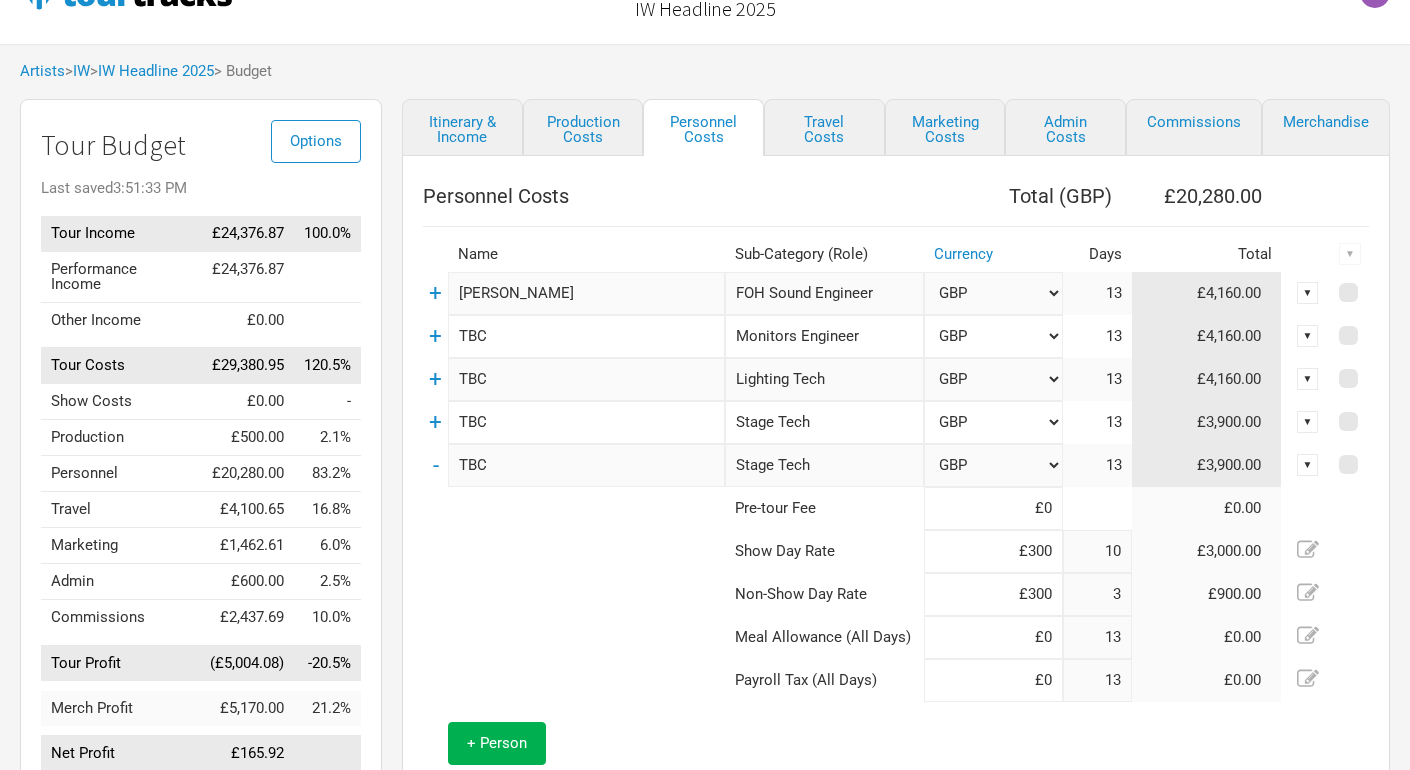 click on "-" at bounding box center (435, 465) 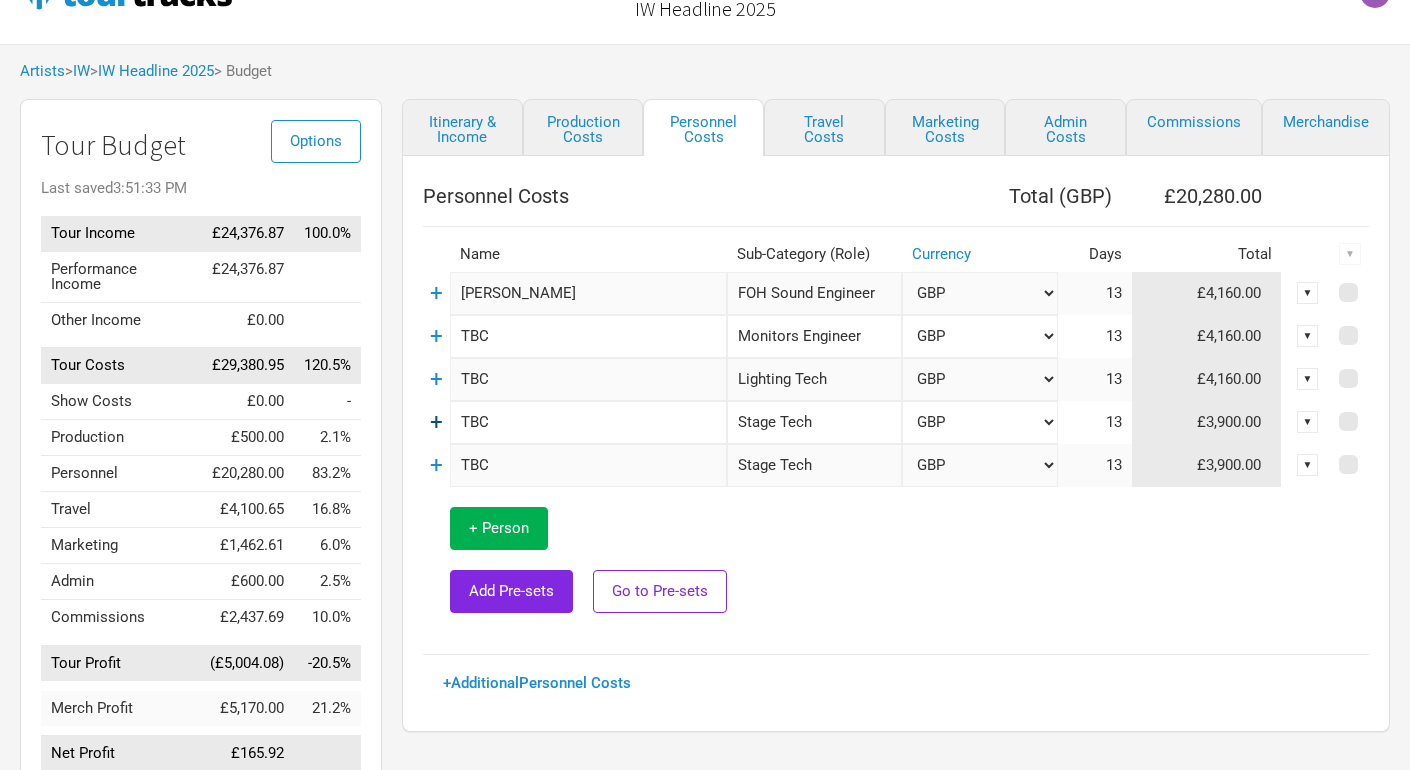 click on "+" at bounding box center (436, 422) 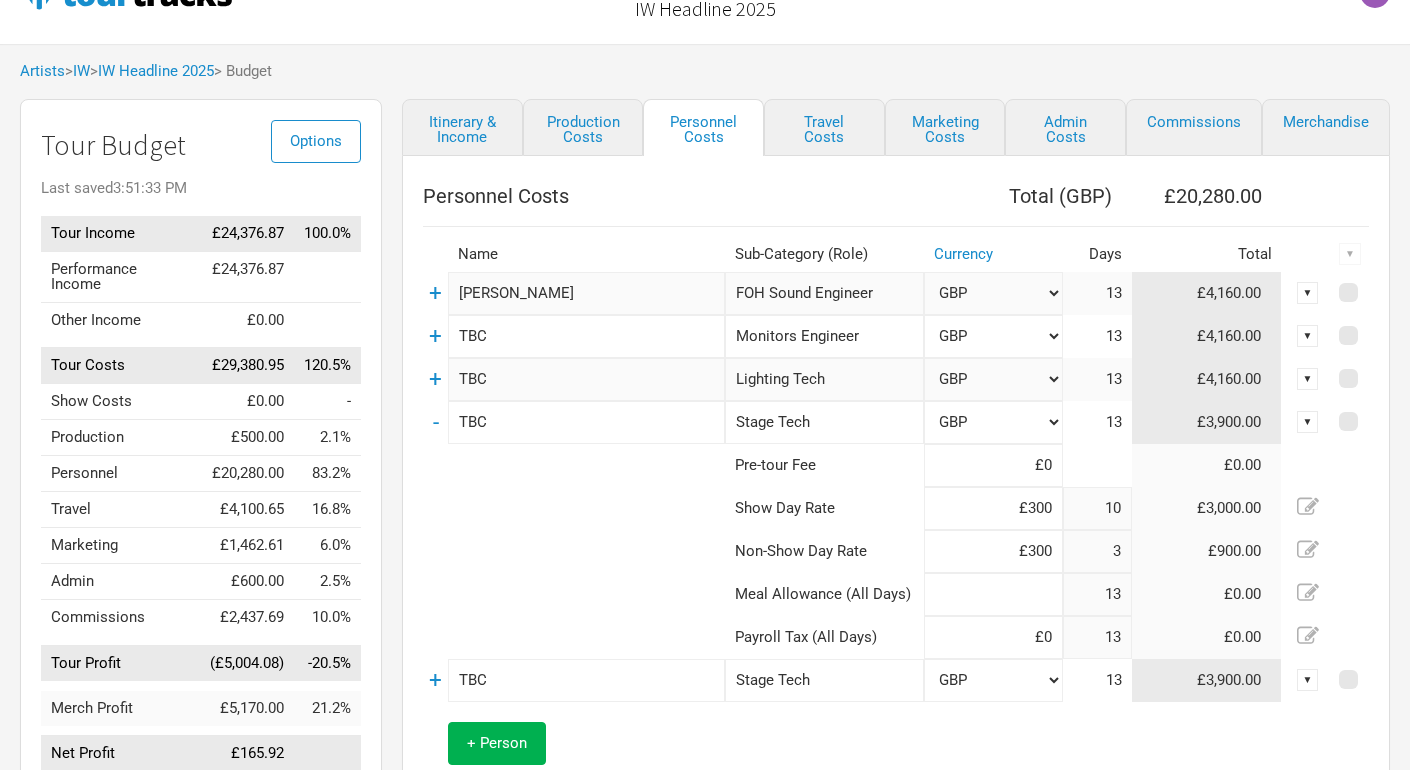 click at bounding box center [993, 594] 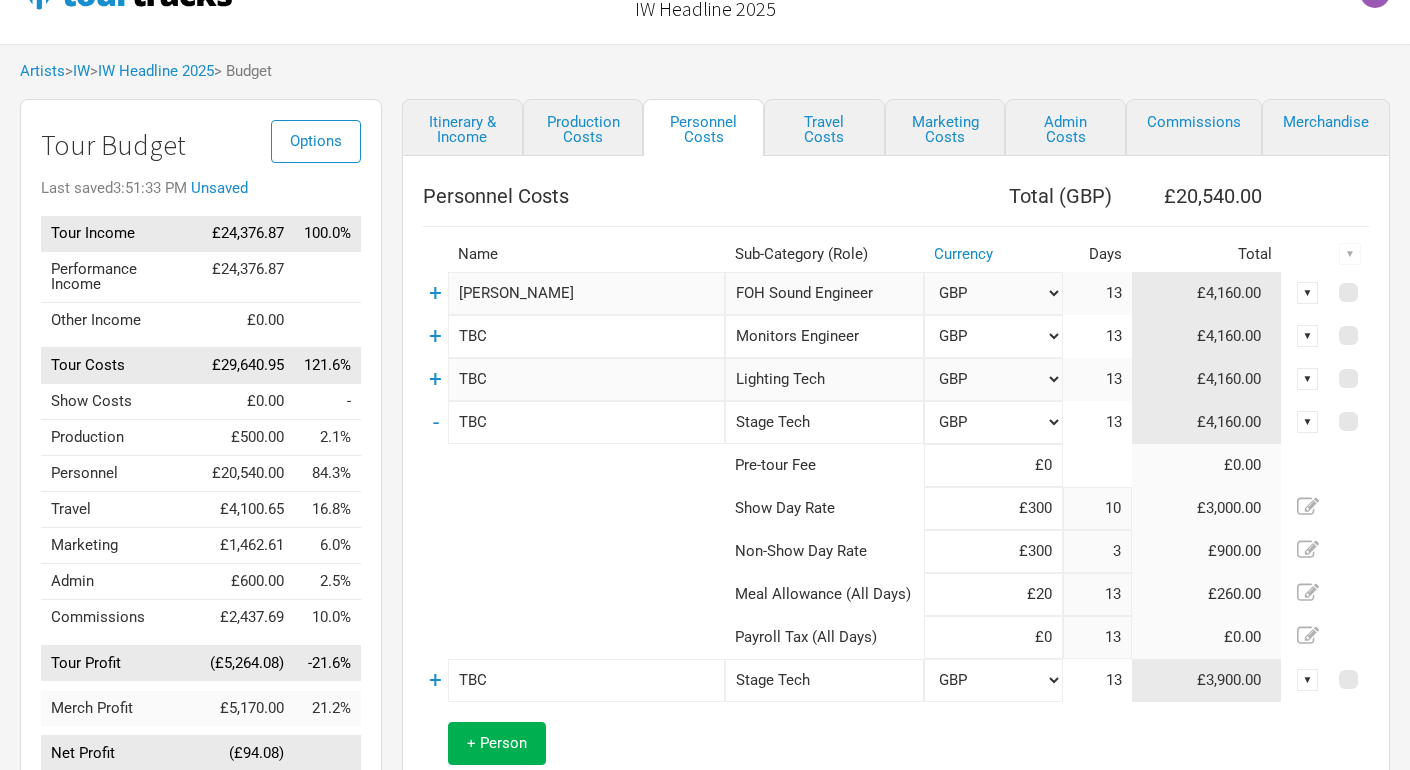 type on "£20" 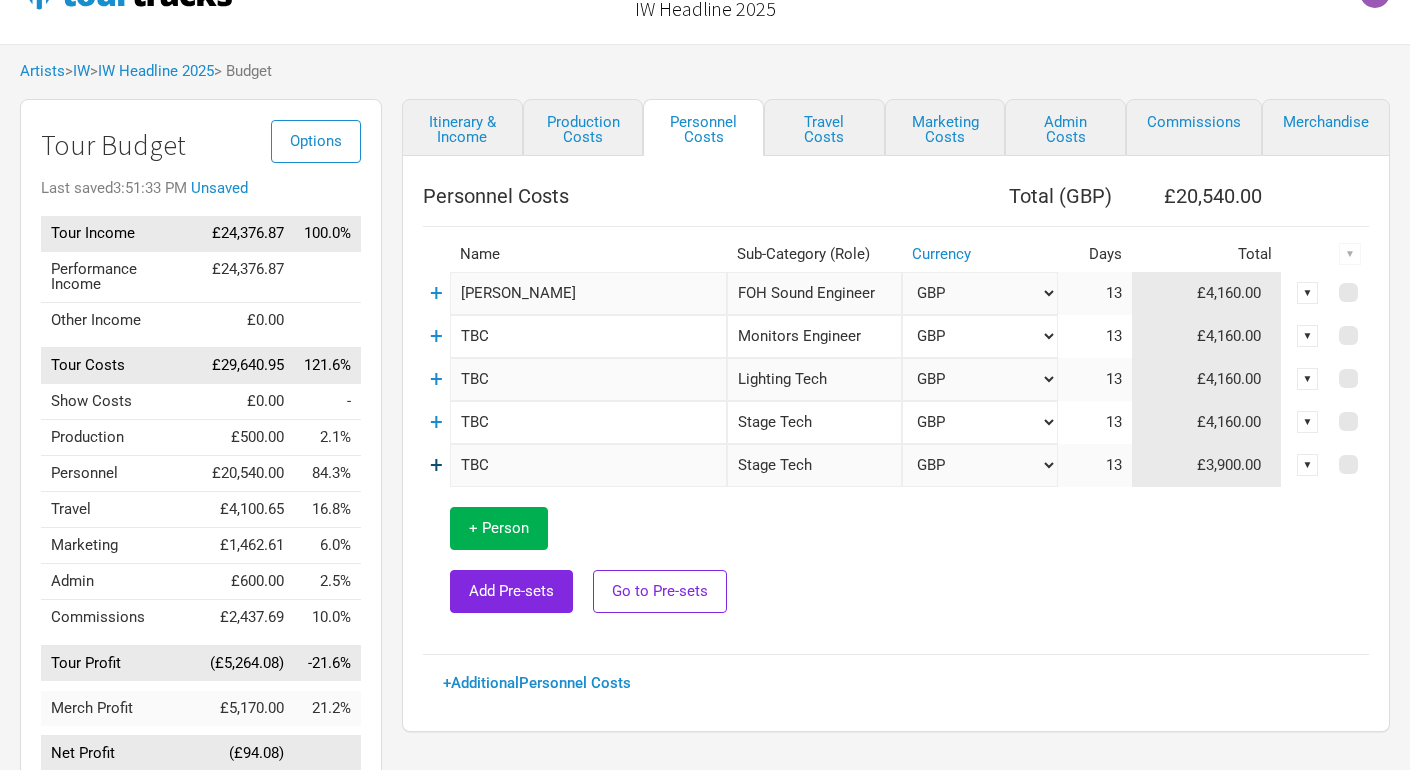 click on "+" at bounding box center [436, 465] 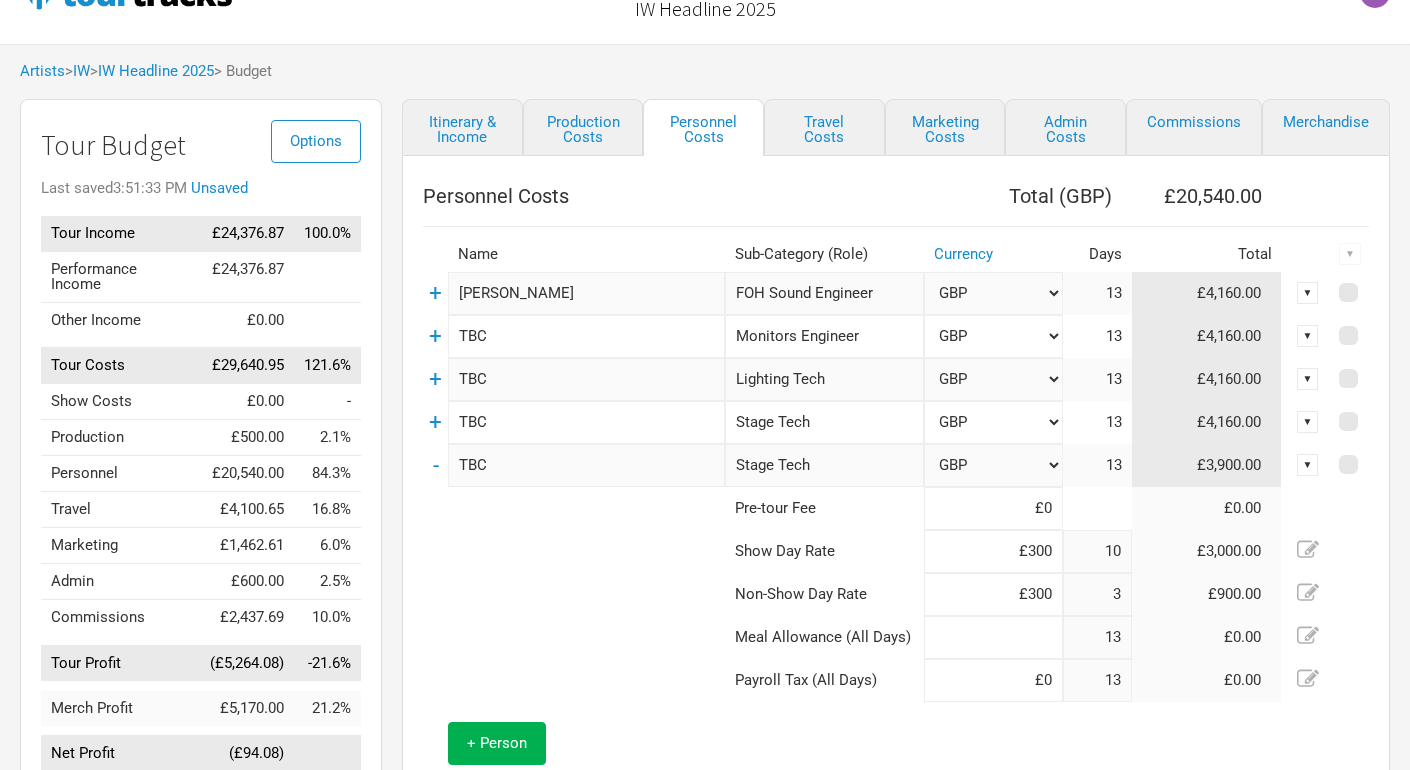 click at bounding box center (993, 637) 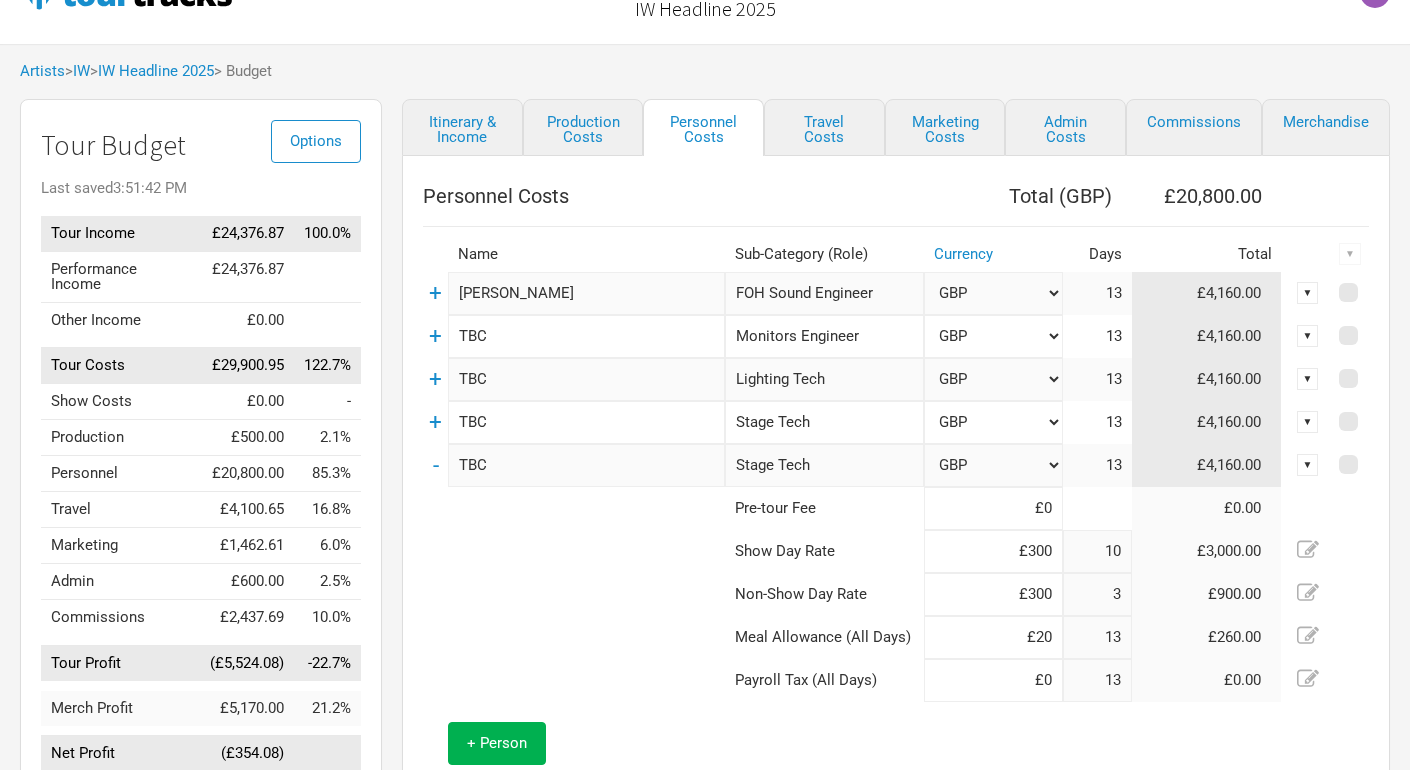 type on "£20" 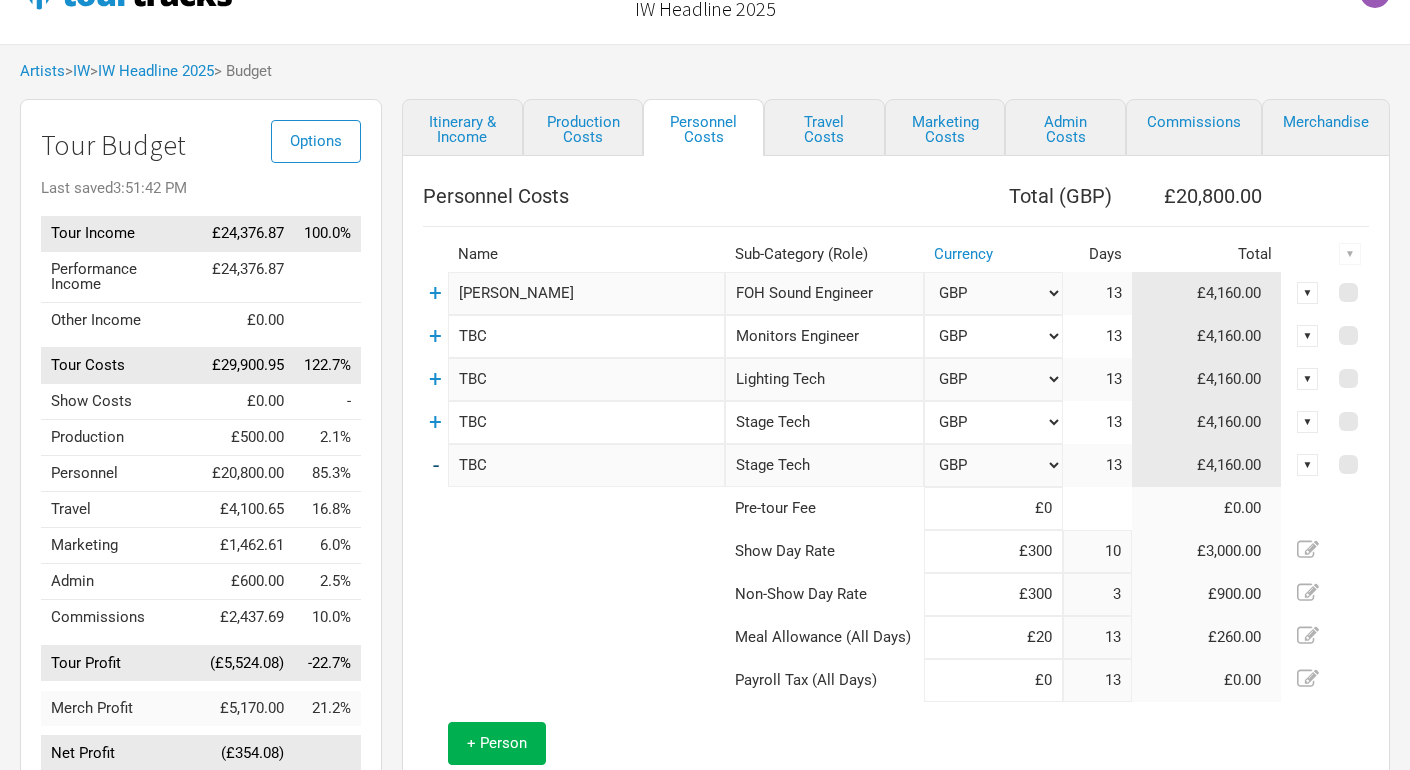 click on "-" at bounding box center [436, 465] 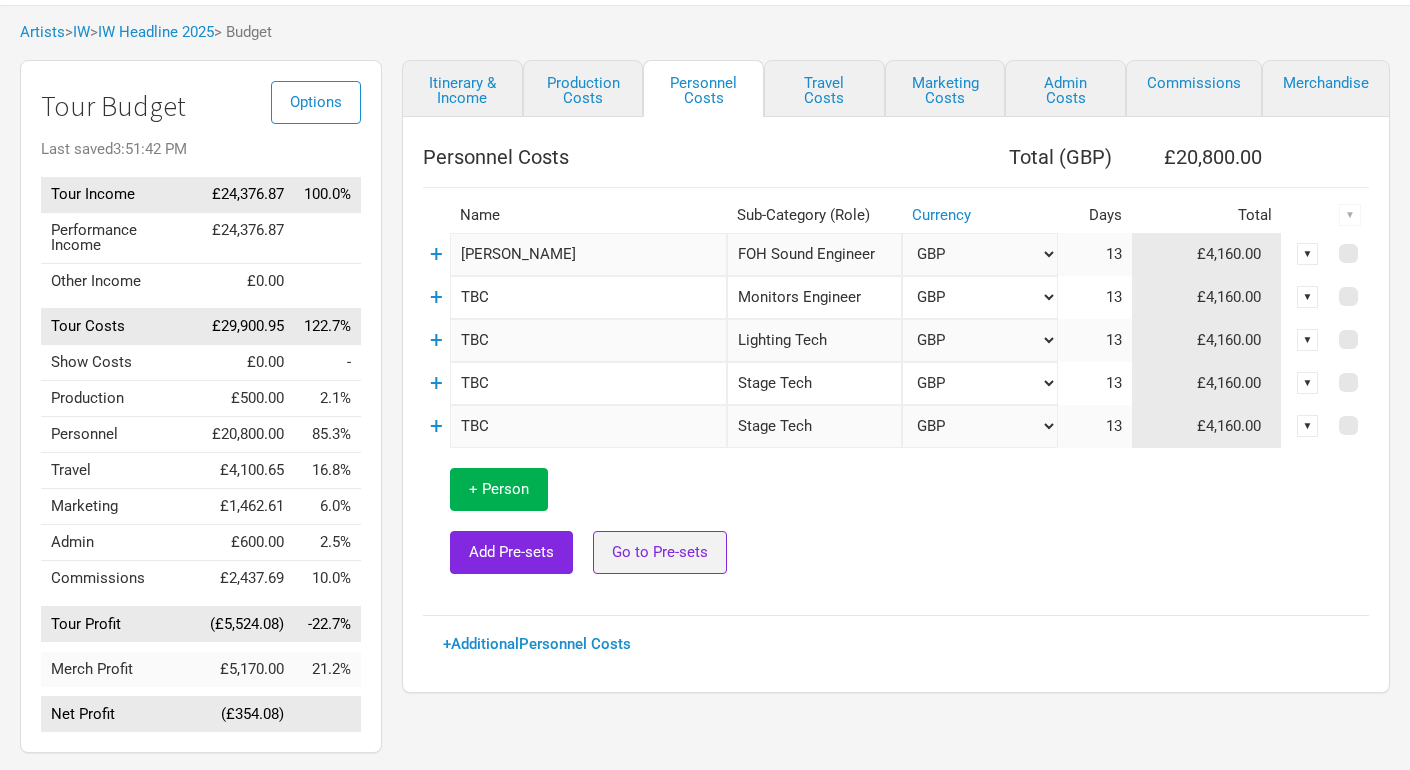 click on "Go to Pre-sets" at bounding box center (660, 552) 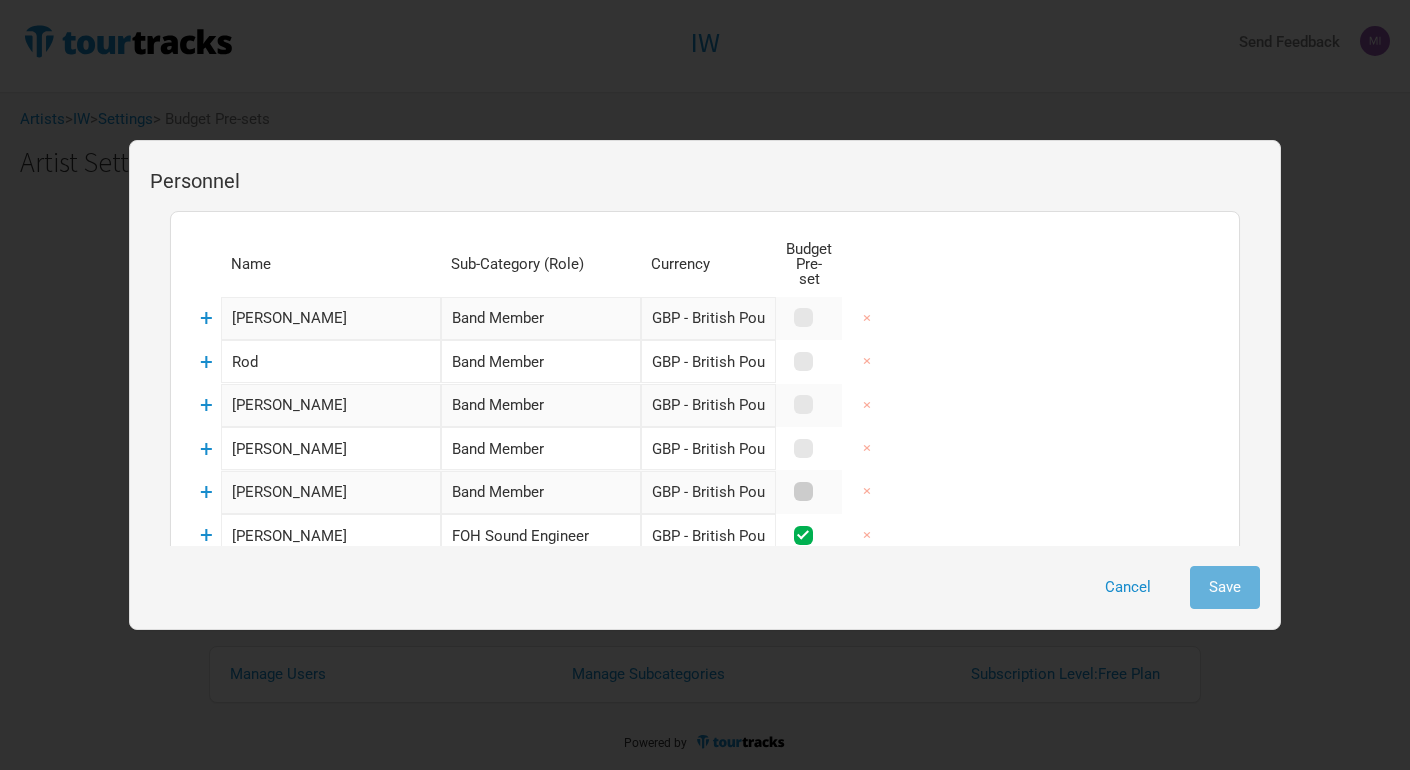 click at bounding box center [803, 491] 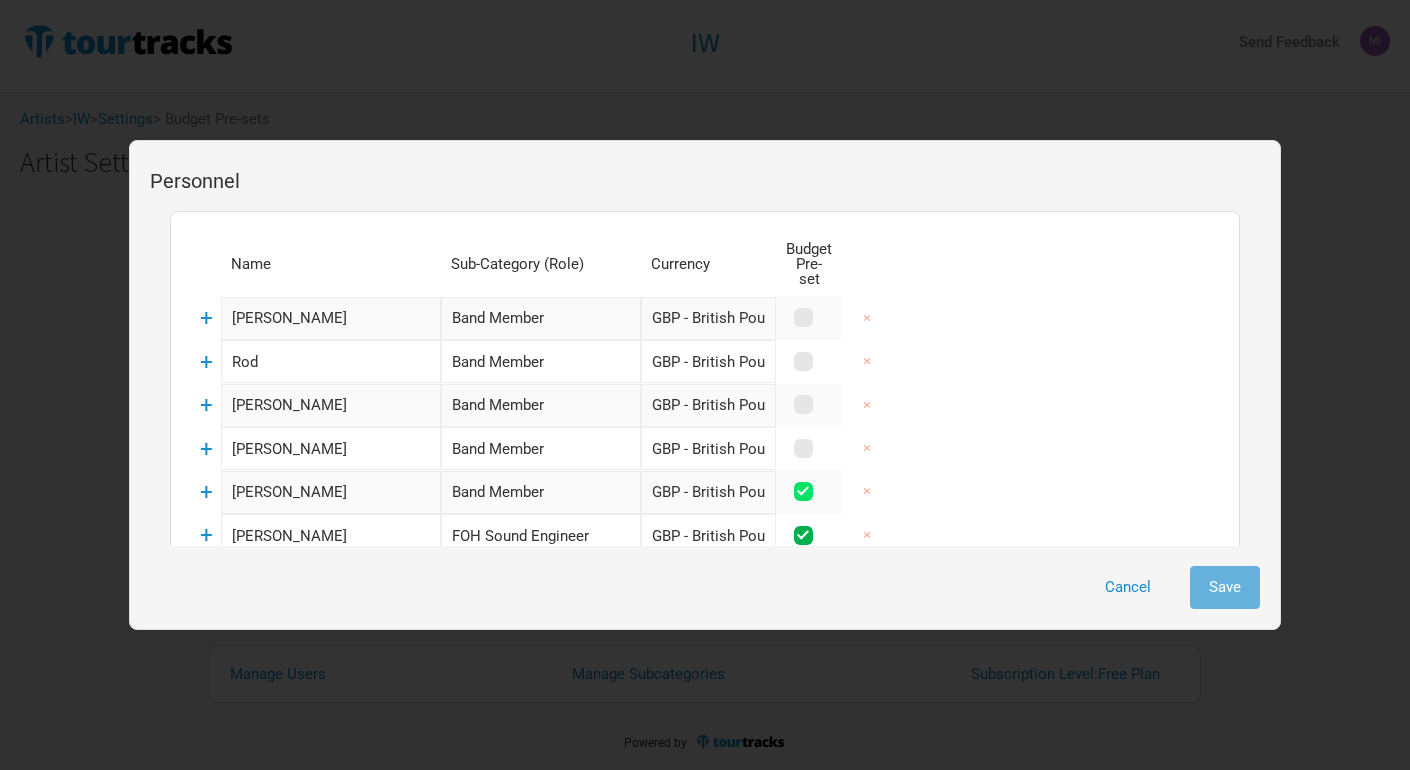 checkbox on "true" 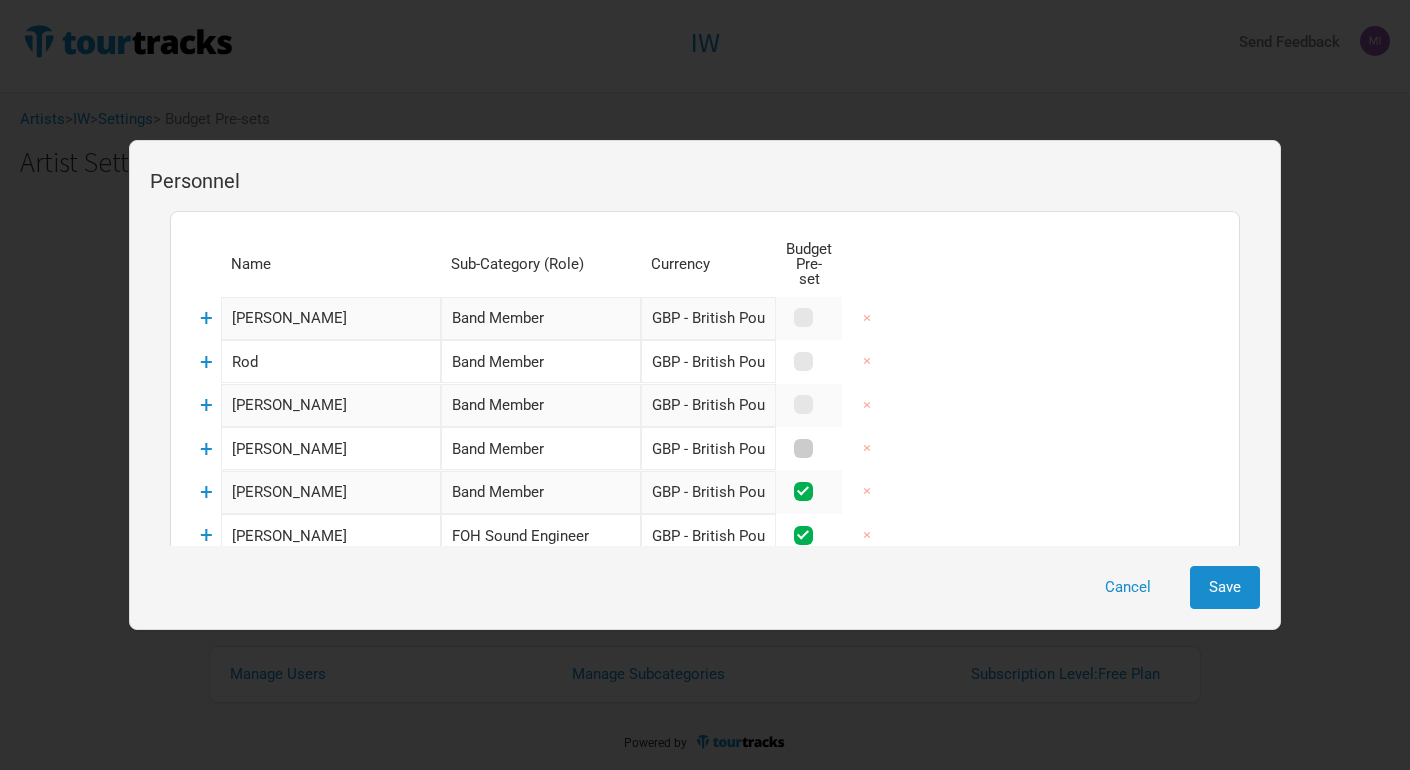 click at bounding box center [803, 448] 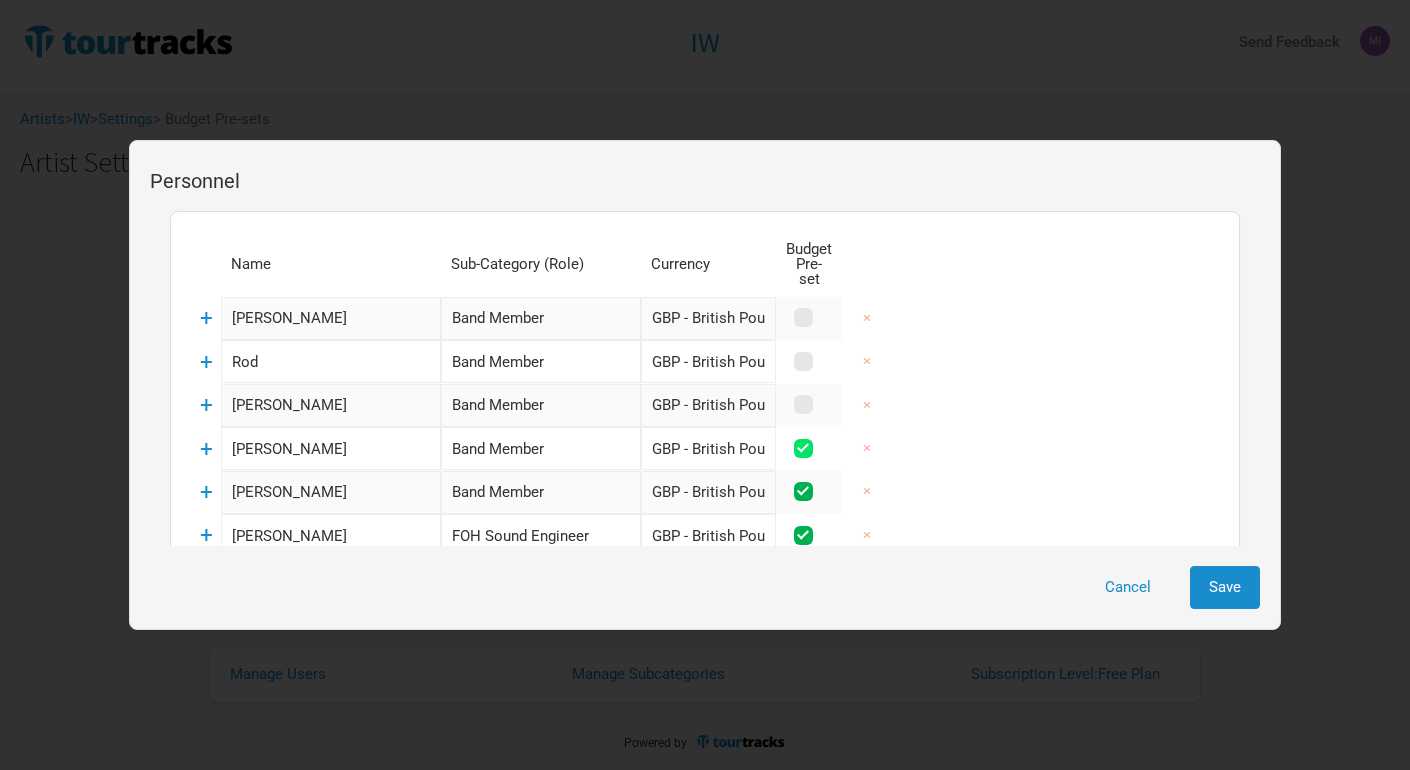checkbox on "true" 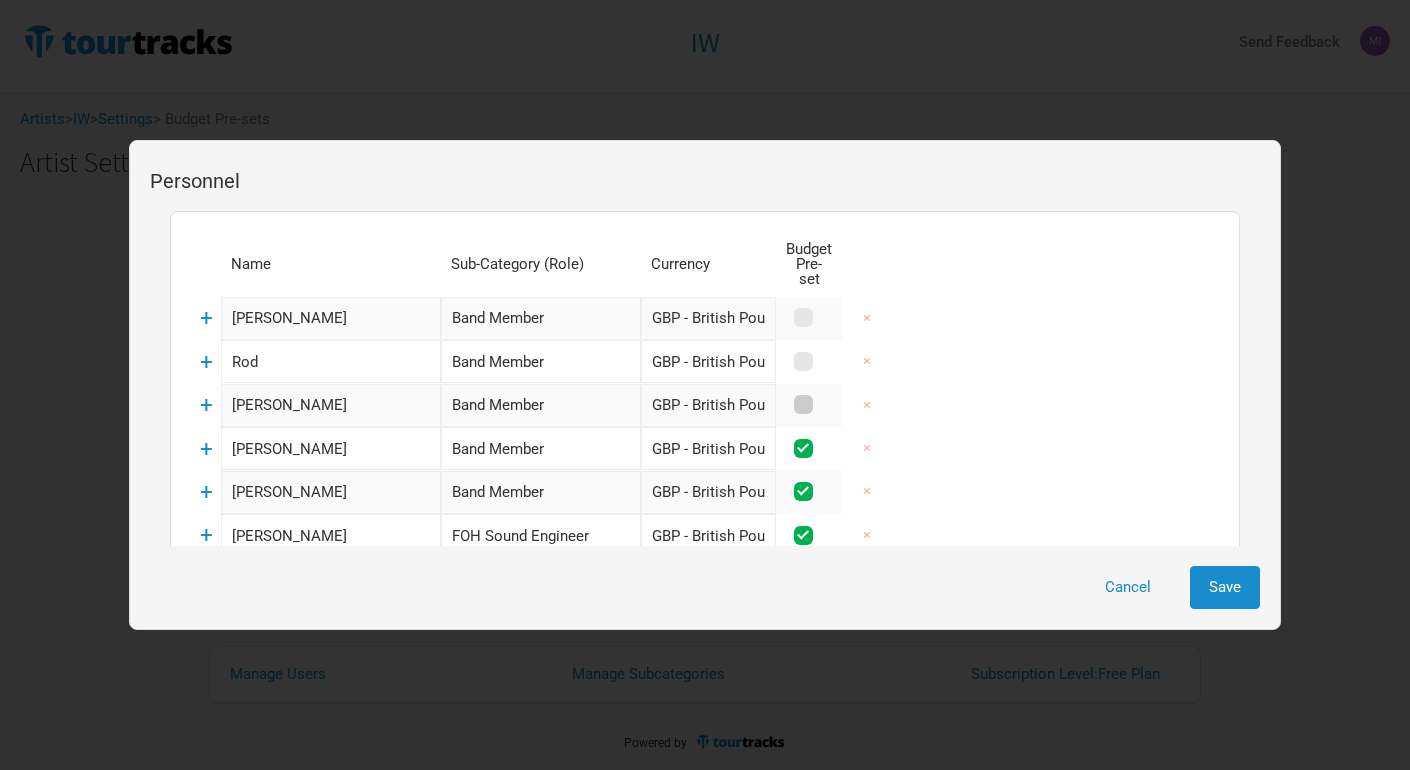 click at bounding box center [803, 404] 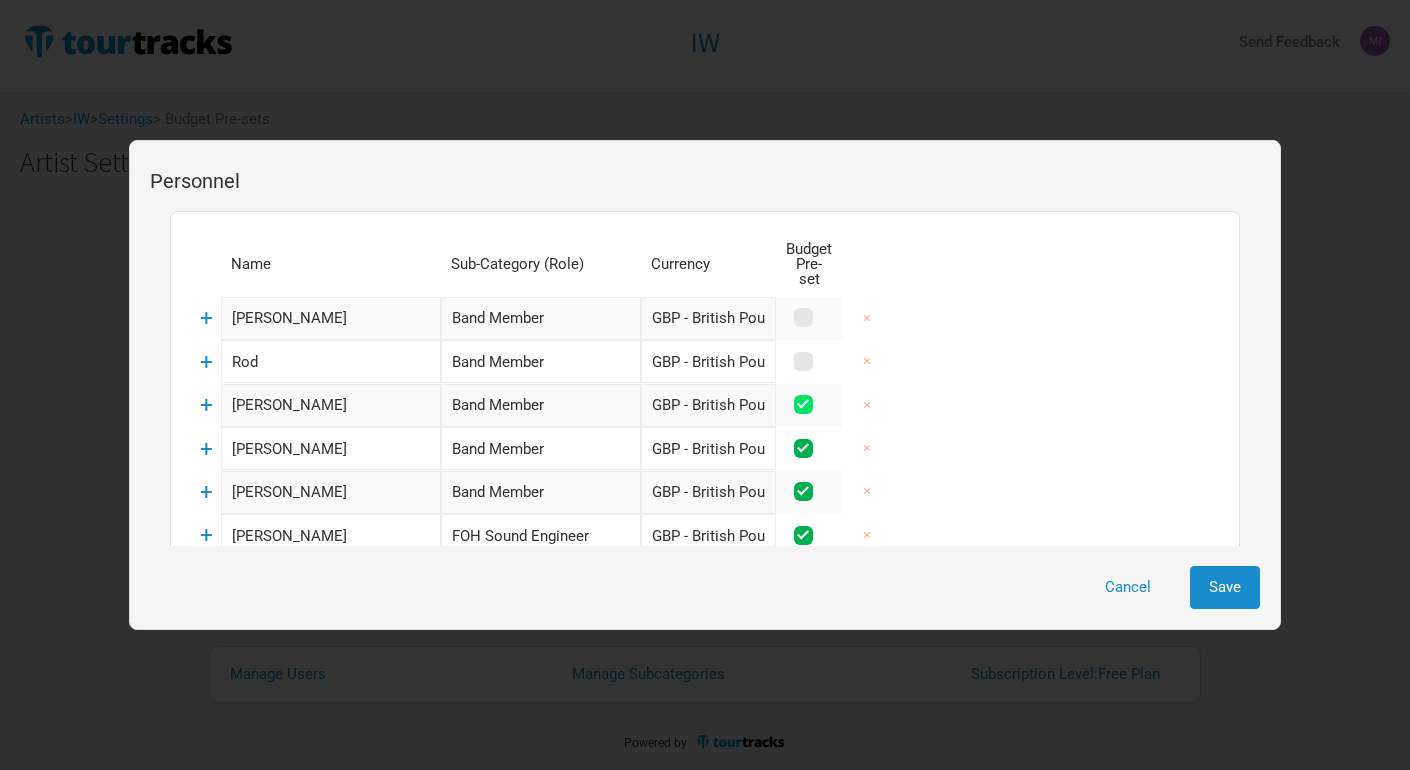 checkbox on "true" 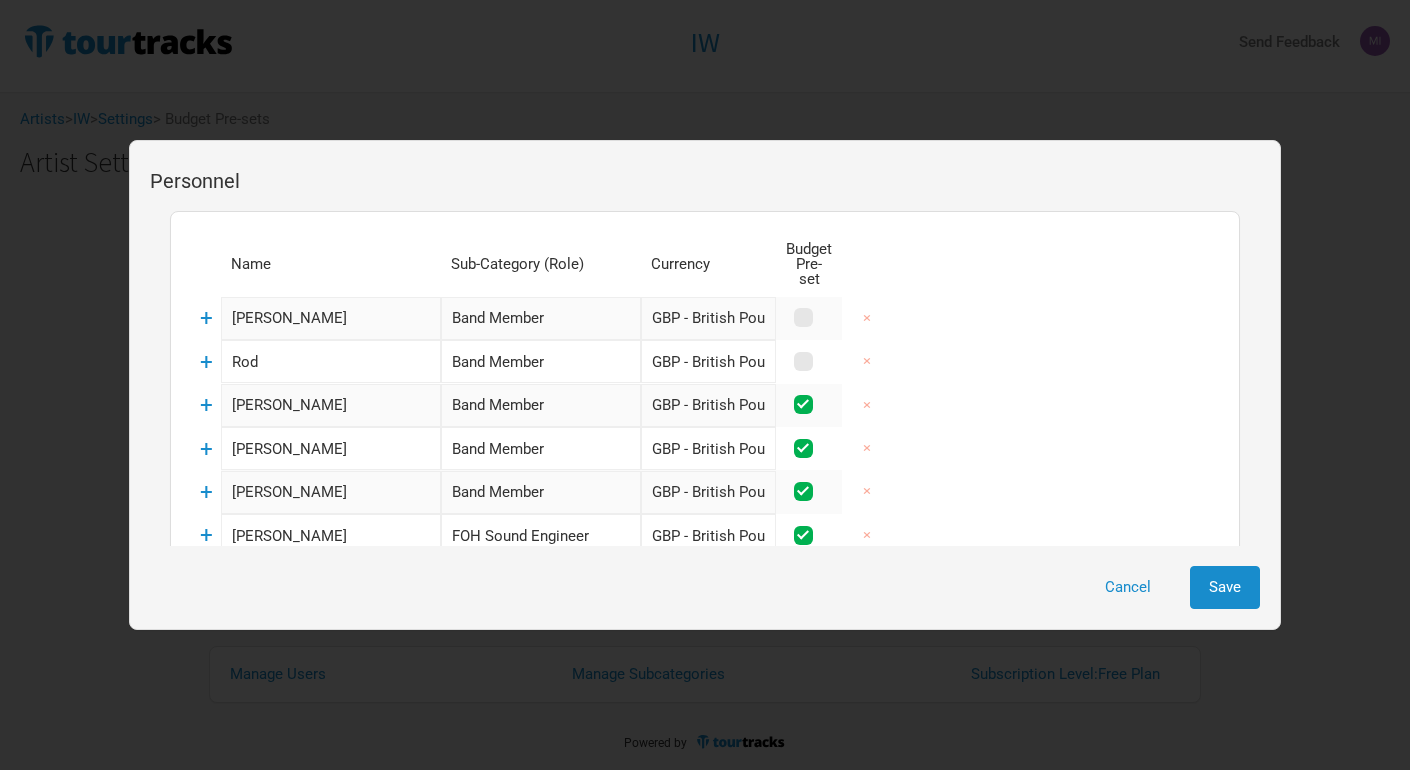 click at bounding box center (809, 361) 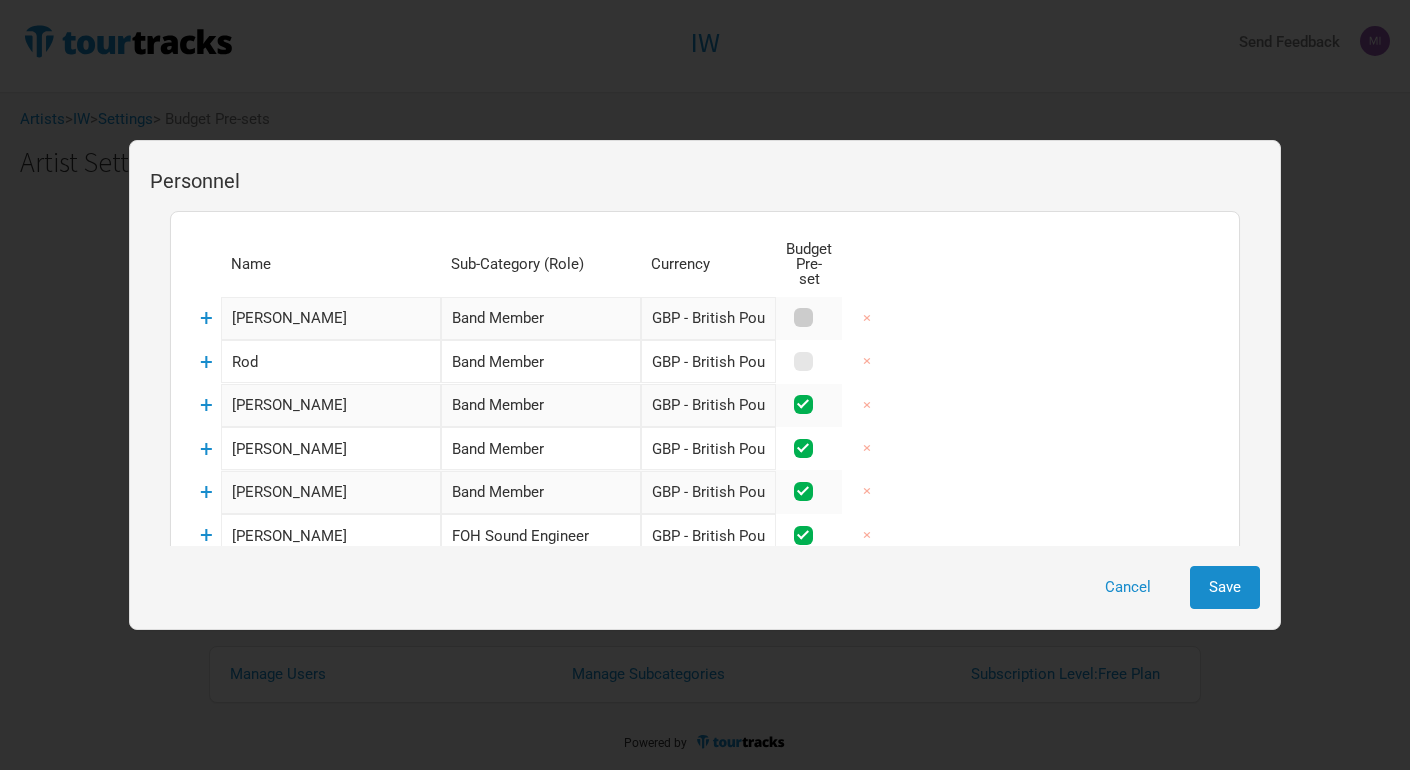 click at bounding box center (803, 317) 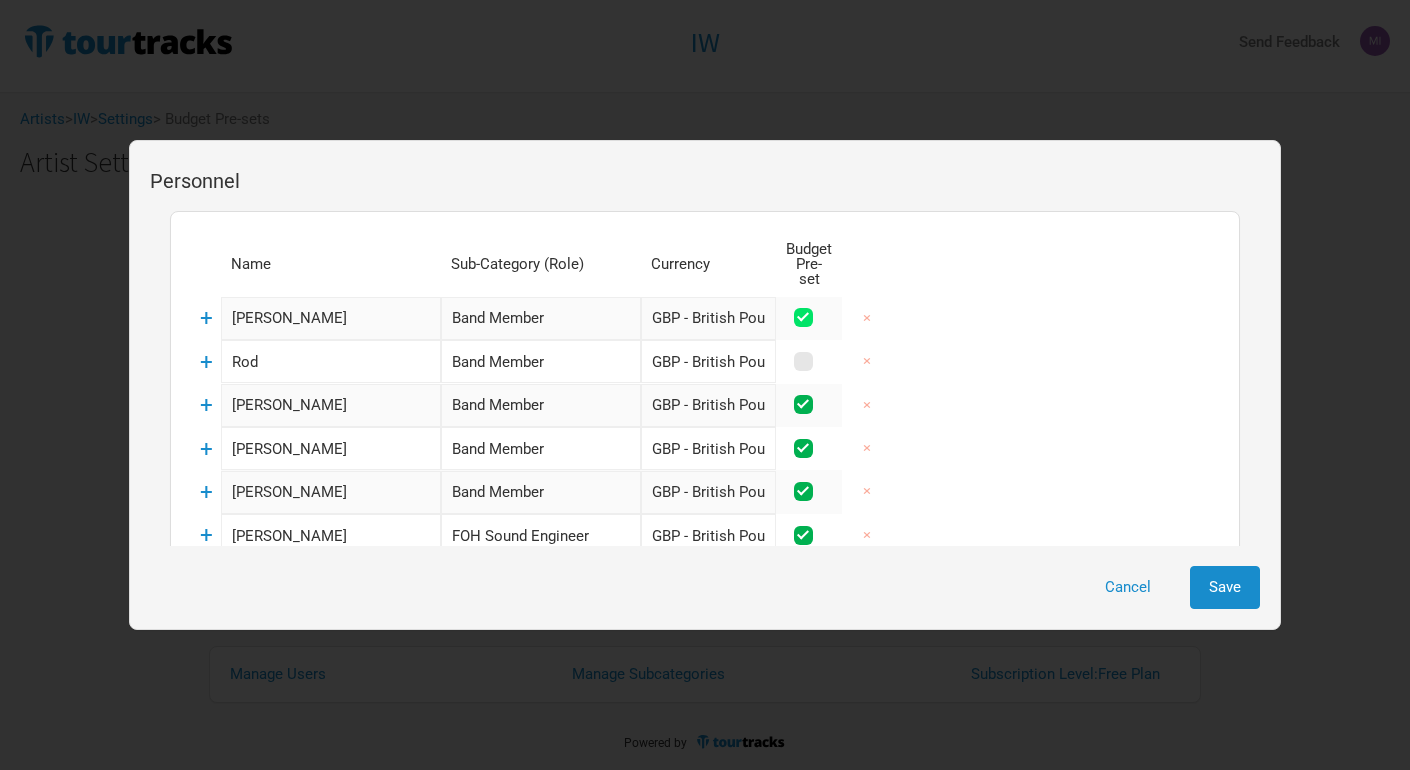 checkbox on "true" 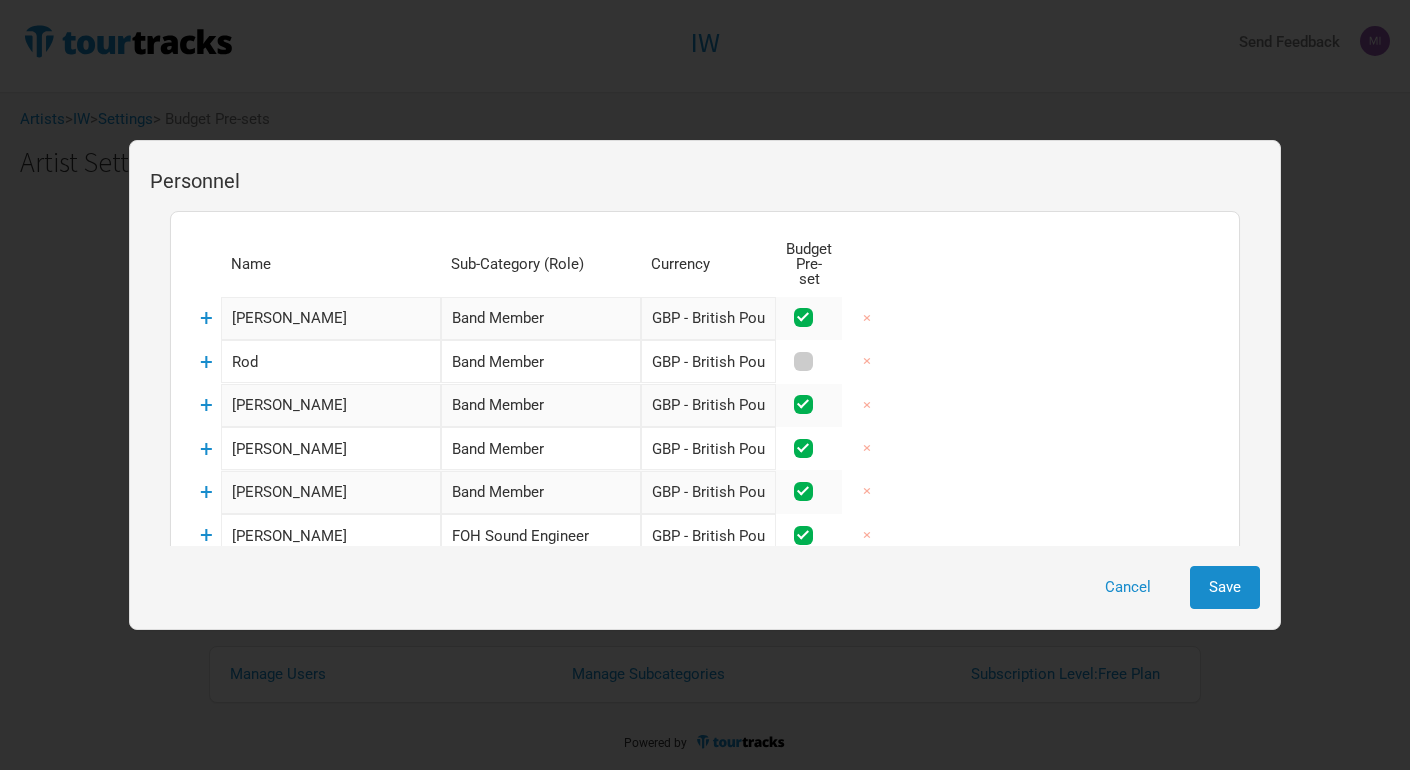 click at bounding box center [803, 361] 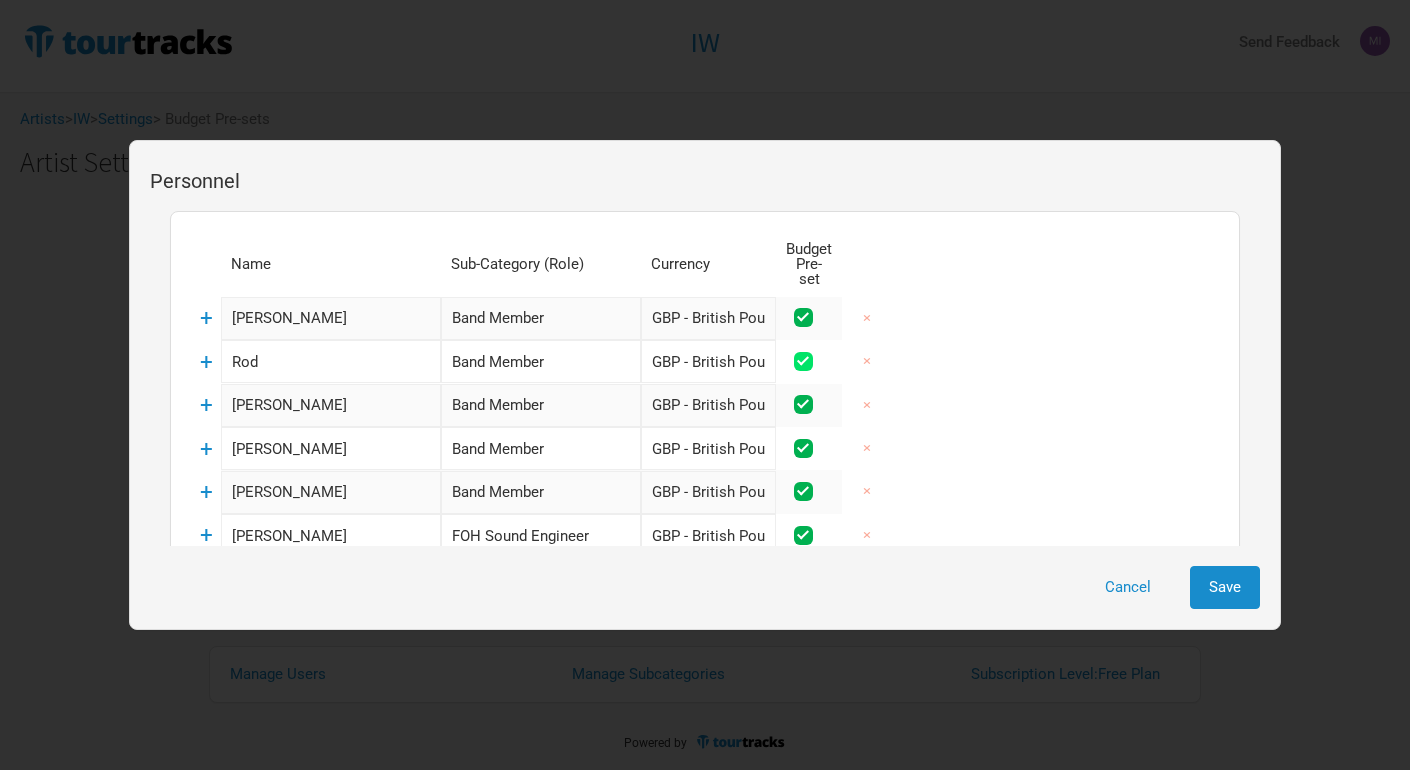 checkbox on "true" 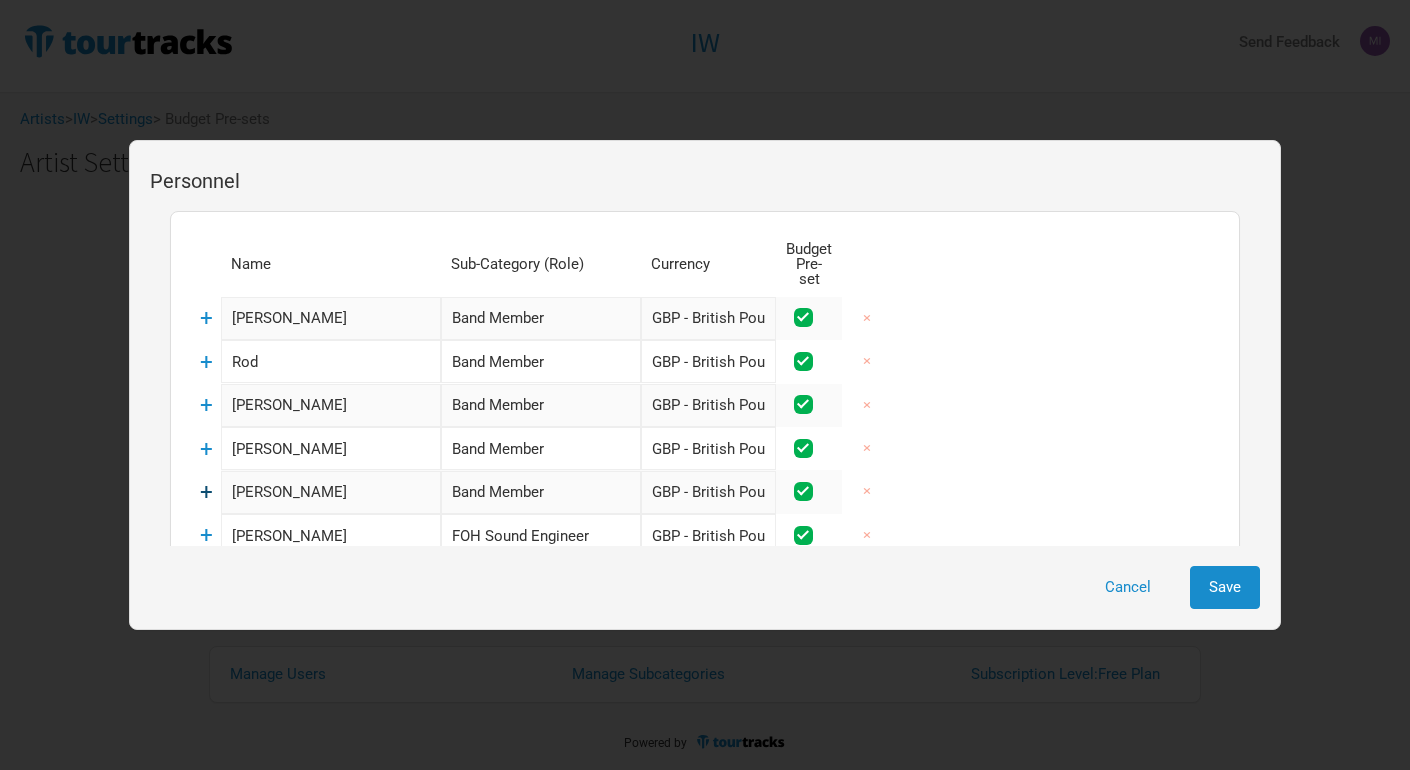 click on "+" at bounding box center [206, 492] 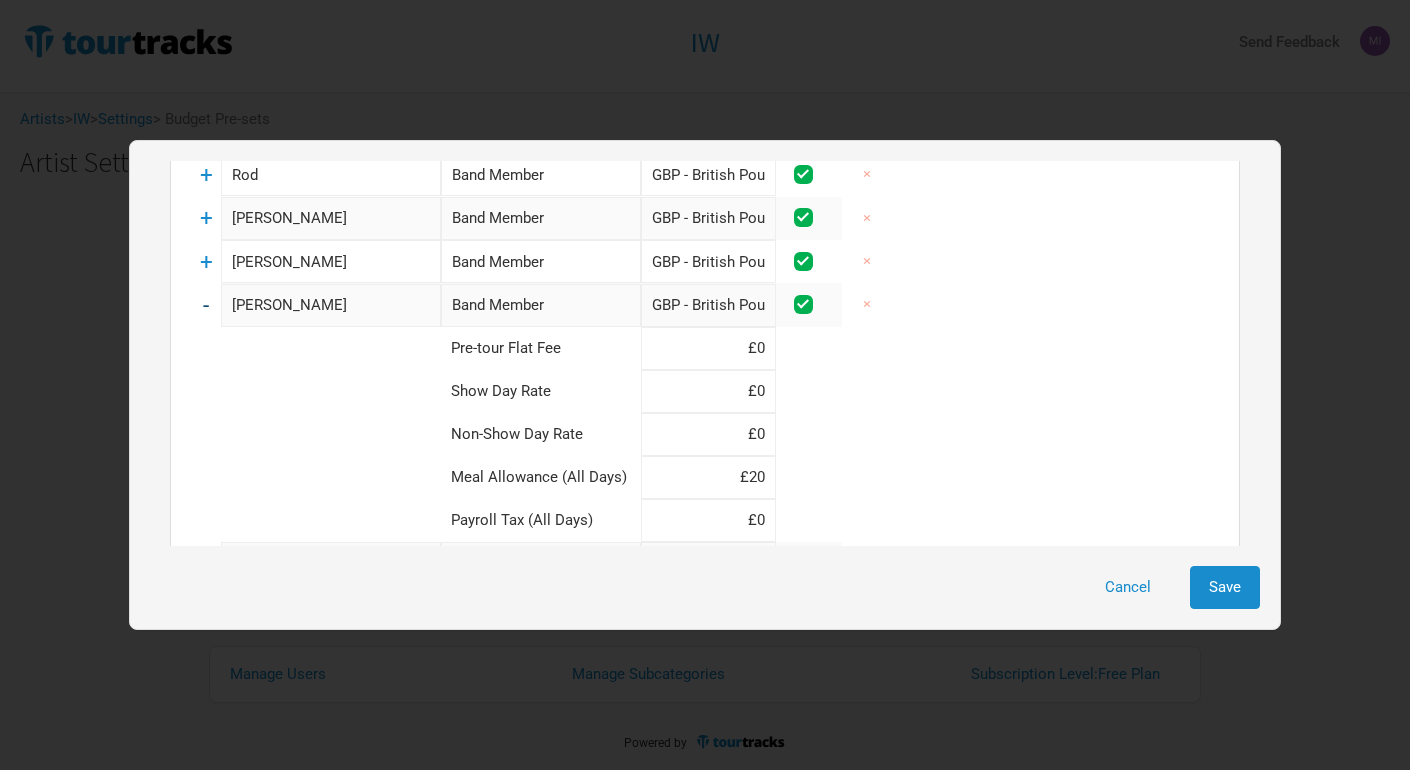 scroll, scrollTop: 203, scrollLeft: 0, axis: vertical 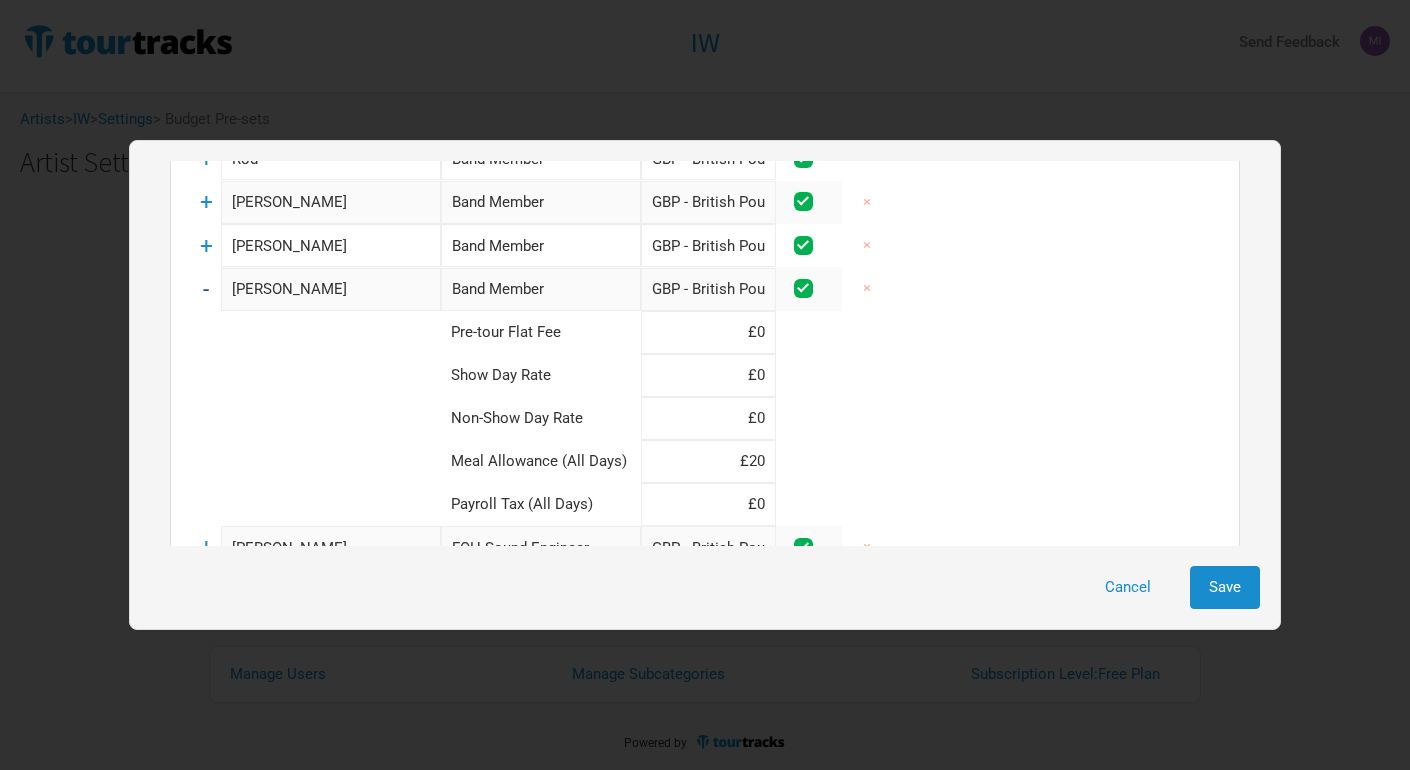 click on "-" at bounding box center [206, 288] 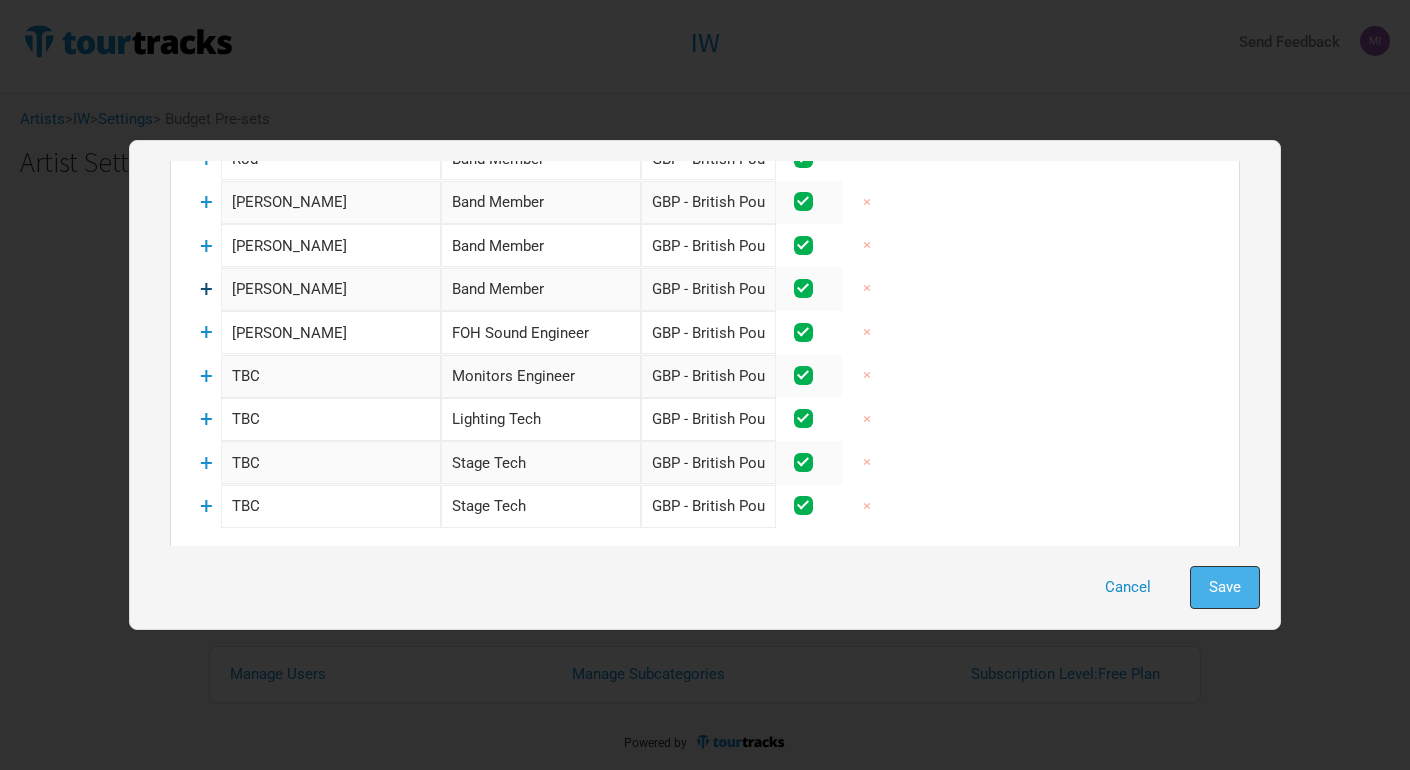 click on "Save" at bounding box center [1225, 587] 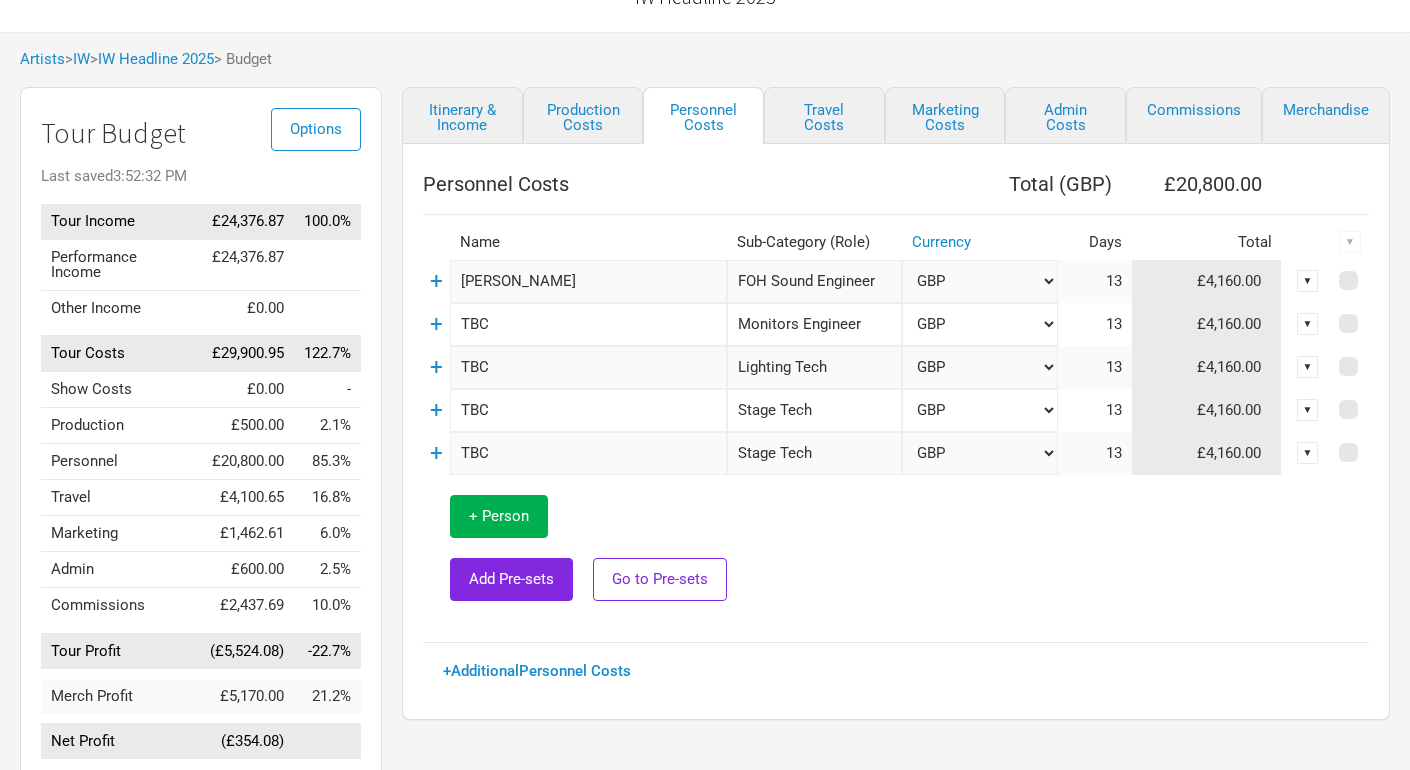scroll, scrollTop: 0, scrollLeft: 0, axis: both 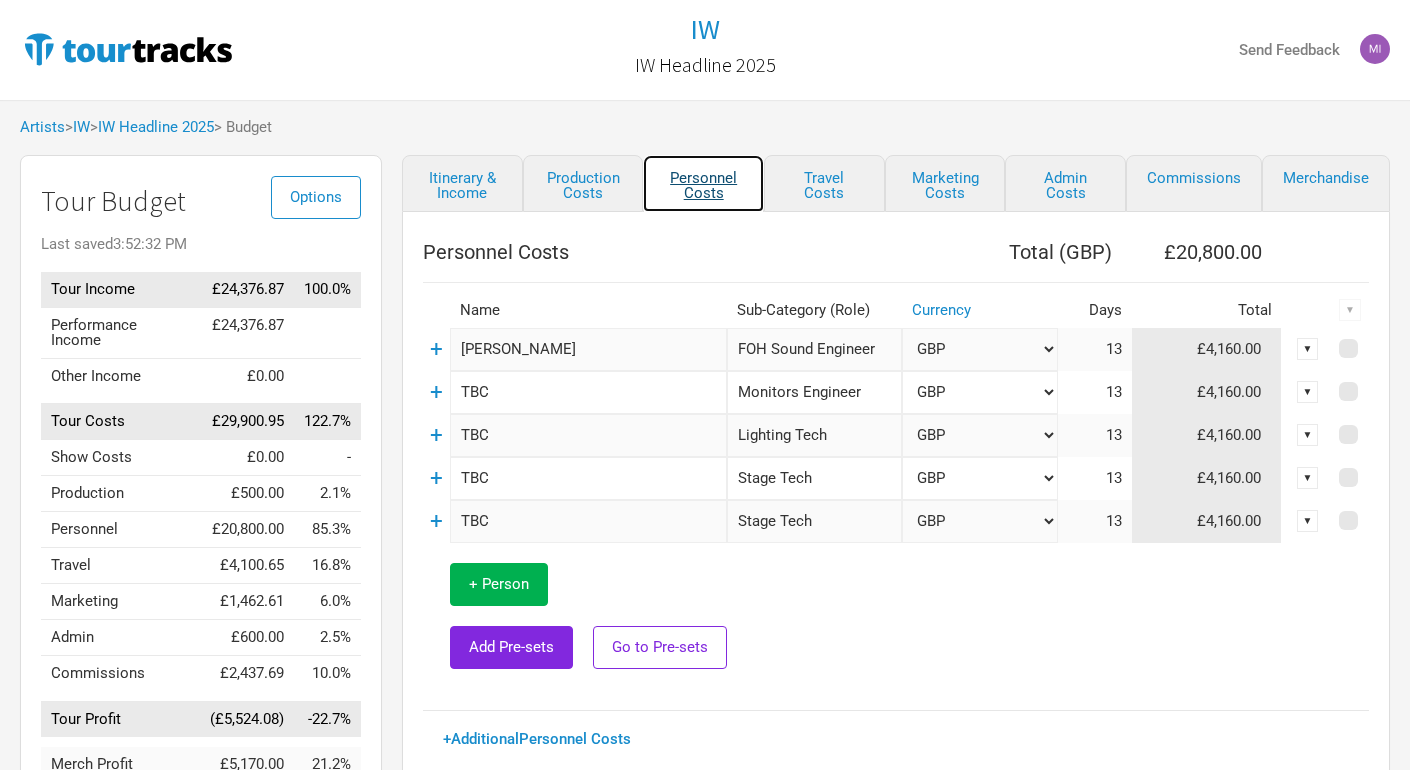 click on "Personnel Costs" at bounding box center (703, 183) 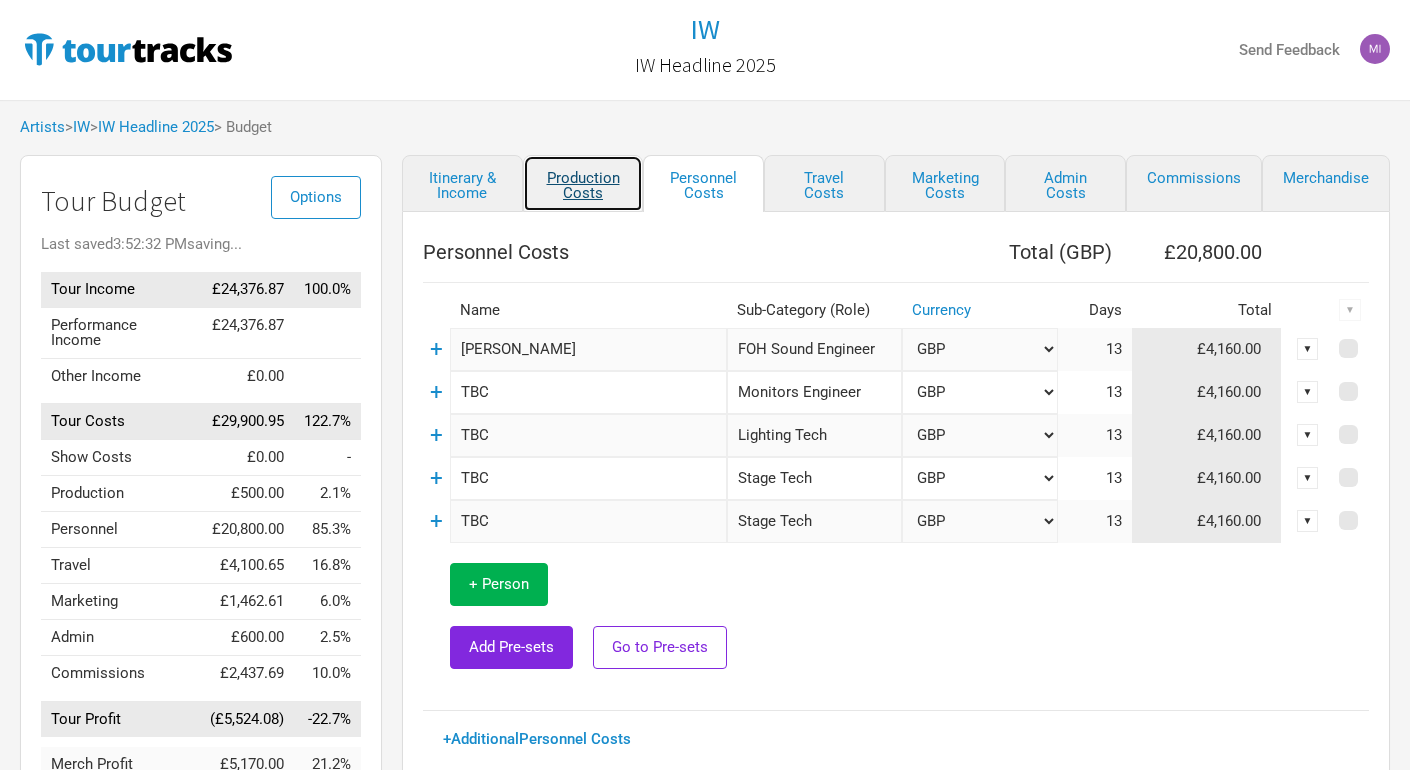 click on "Production Costs" at bounding box center [583, 183] 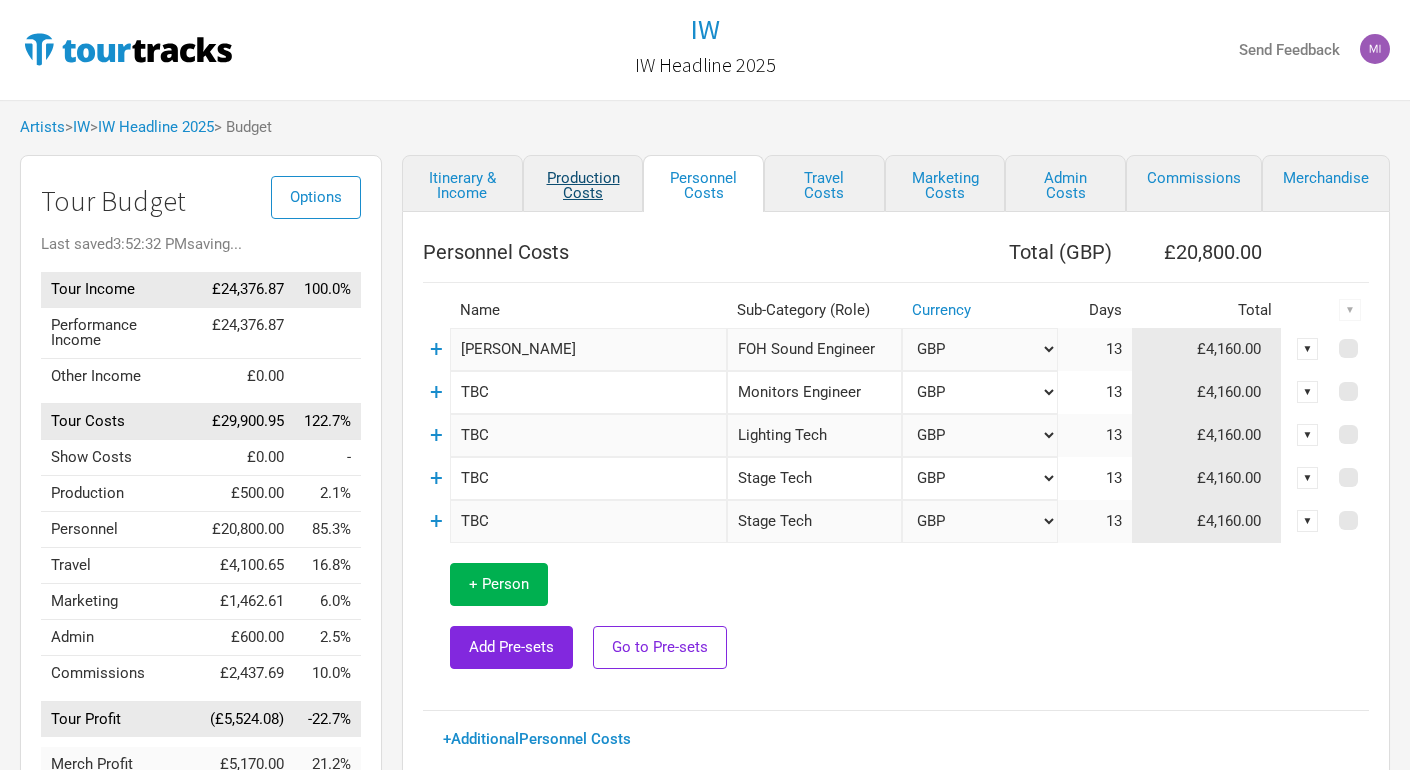 select on "Shows" 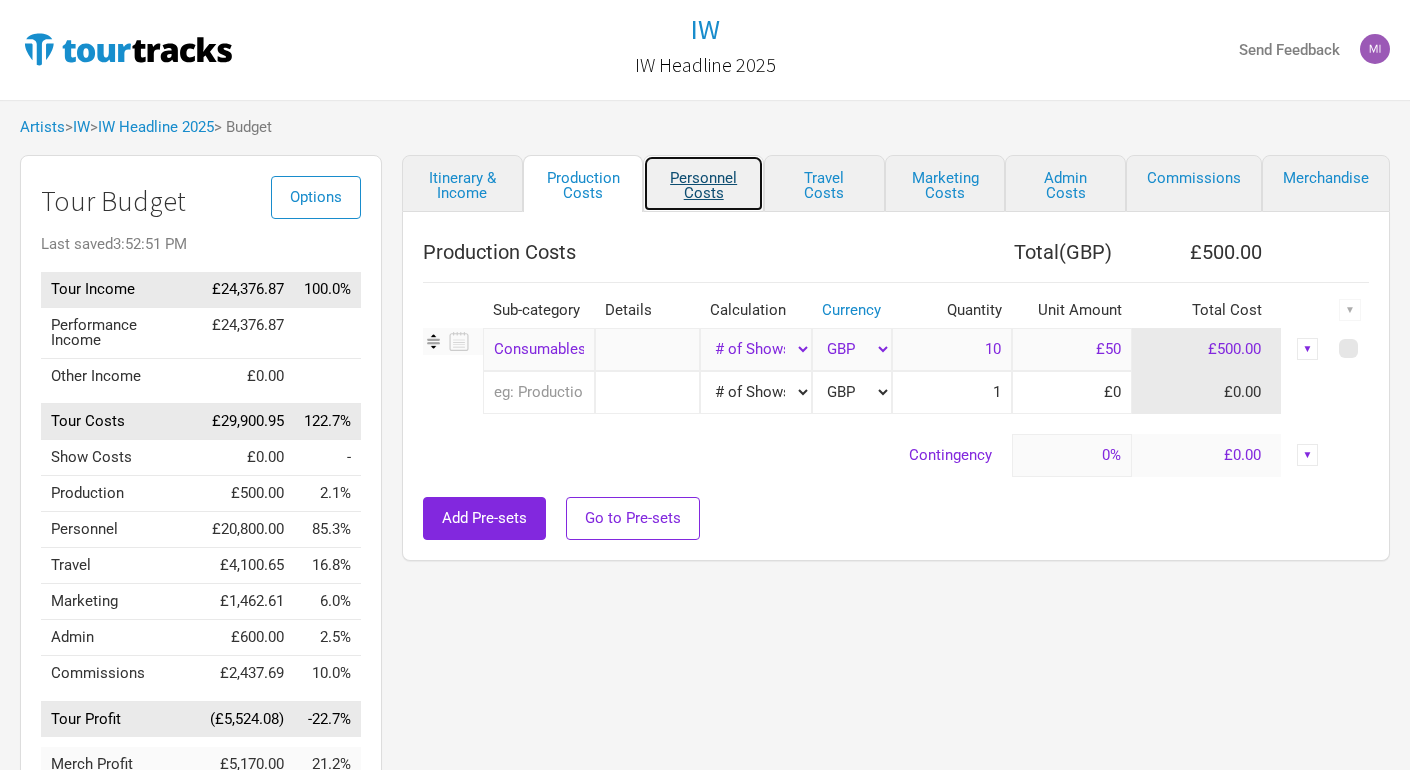 click on "Personnel Costs" at bounding box center [703, 183] 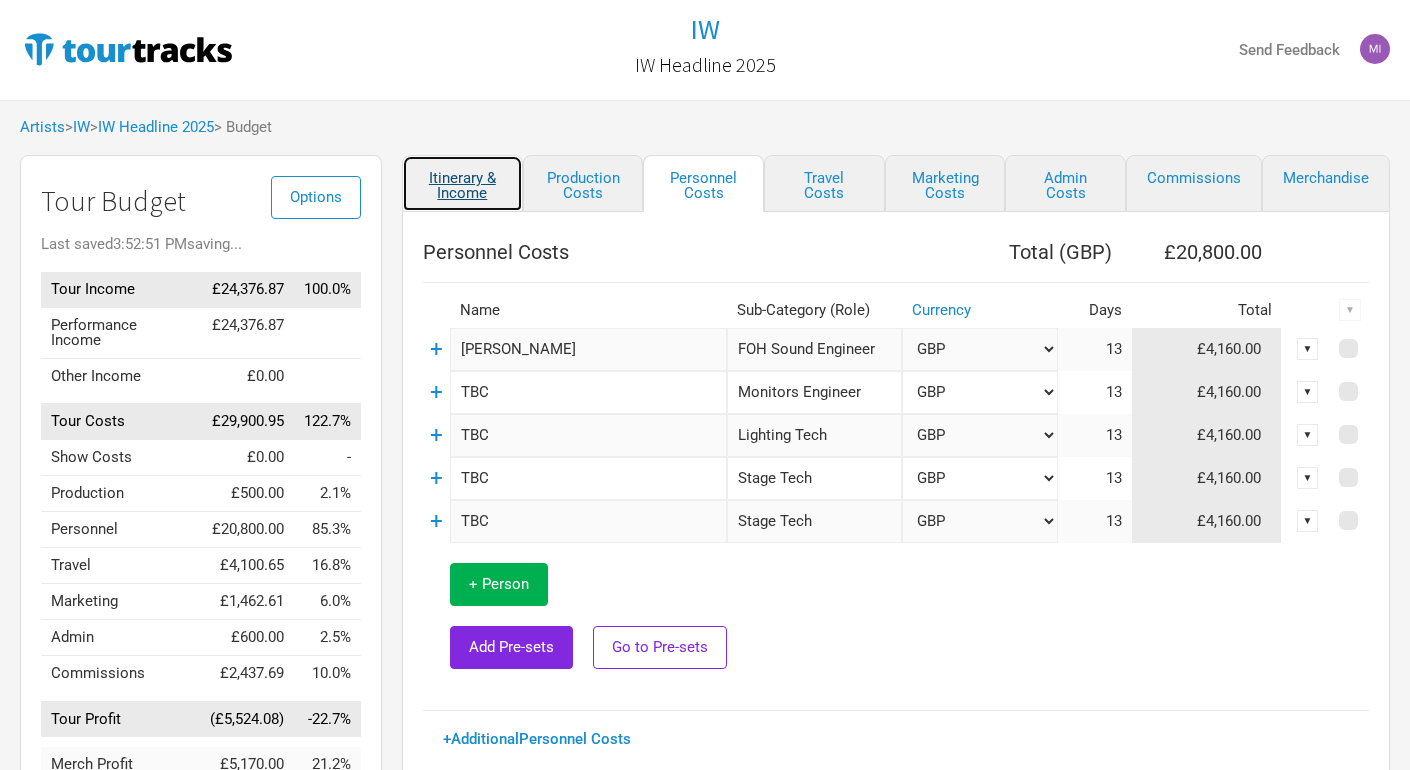 click on "Itinerary & Income" at bounding box center [462, 183] 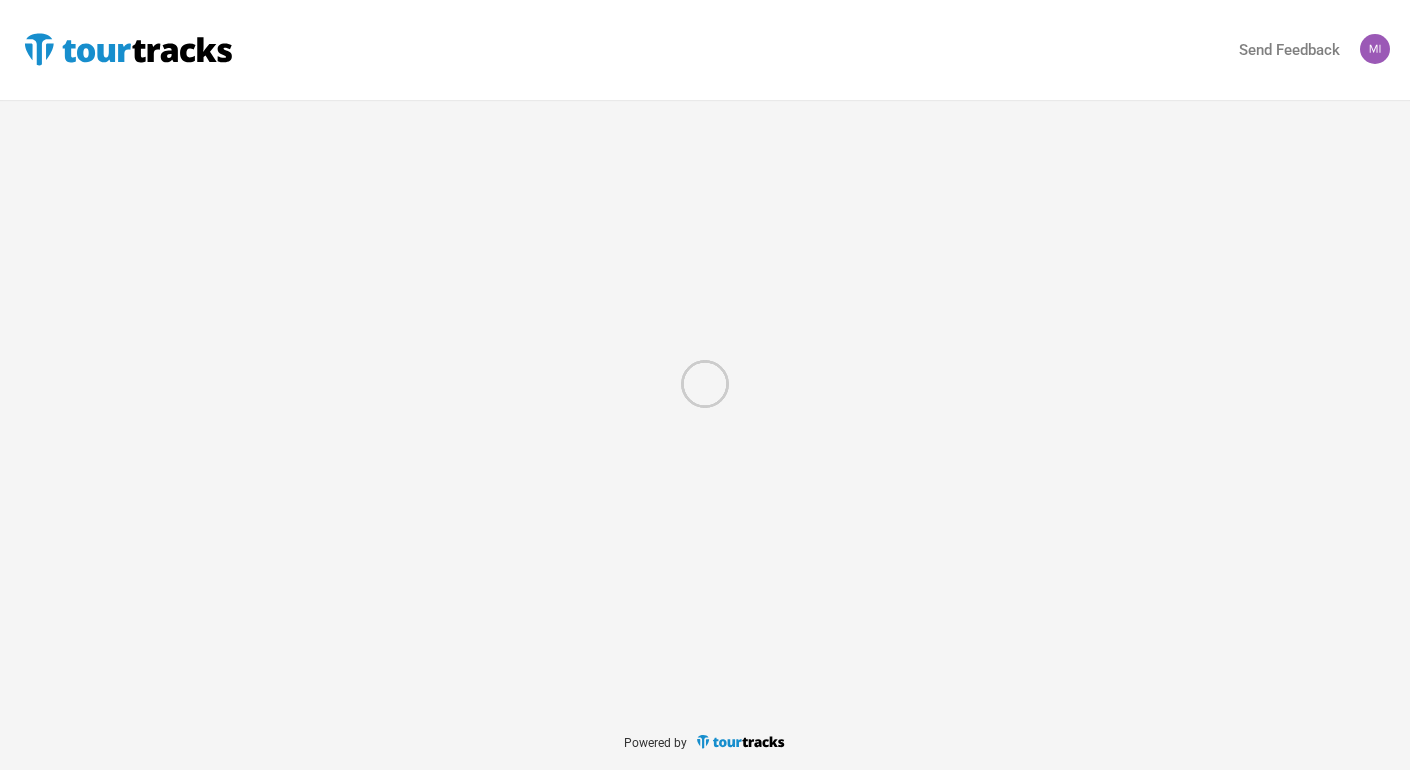 scroll, scrollTop: 0, scrollLeft: 0, axis: both 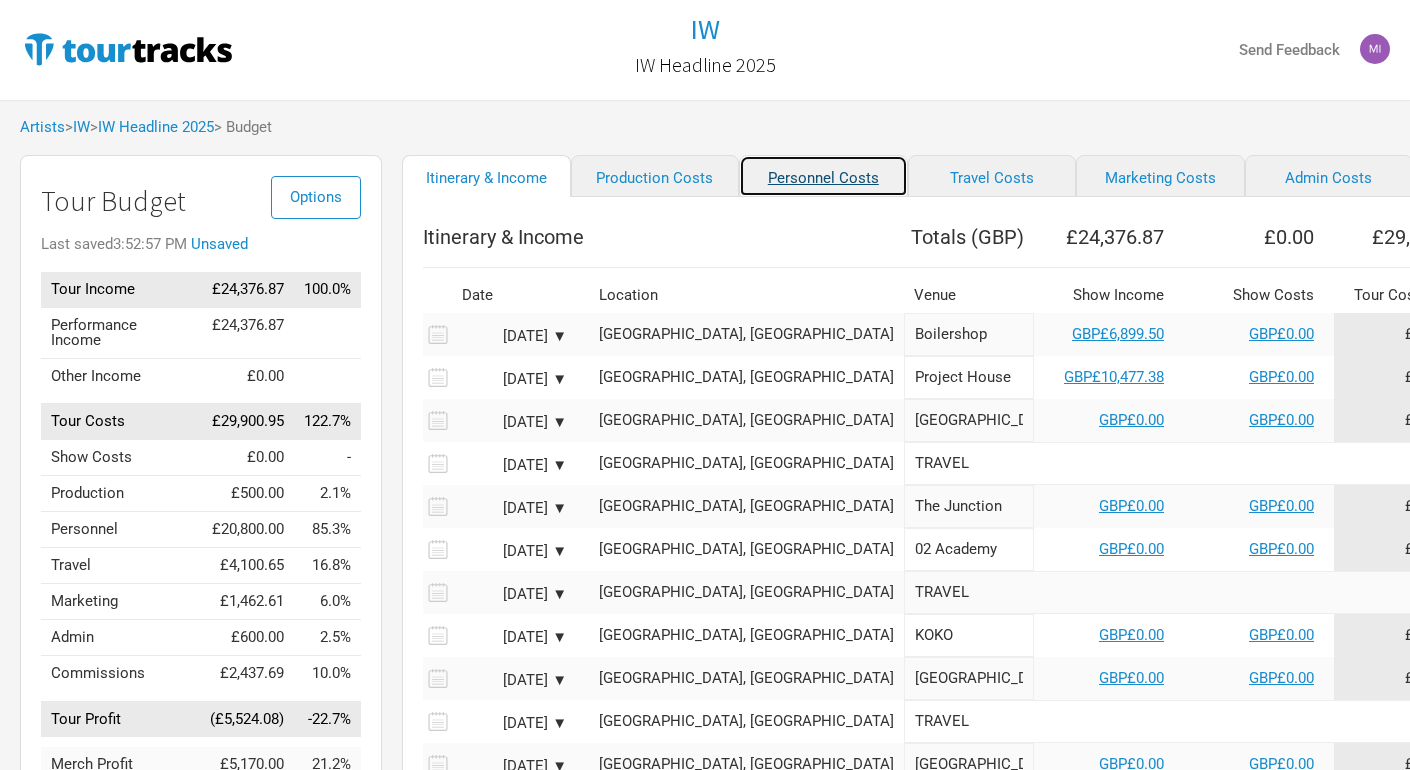 click on "Personnel Costs" at bounding box center [823, 176] 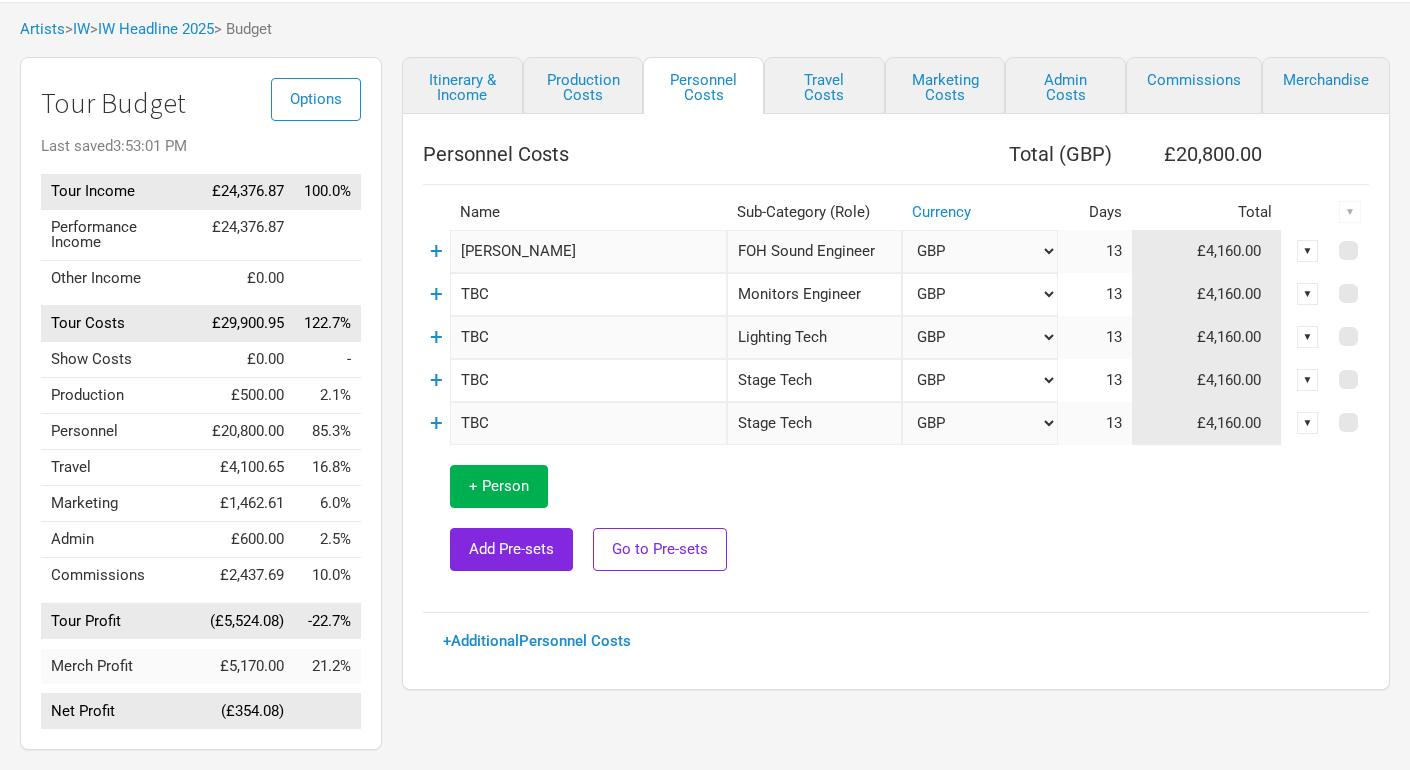 scroll, scrollTop: 99, scrollLeft: 0, axis: vertical 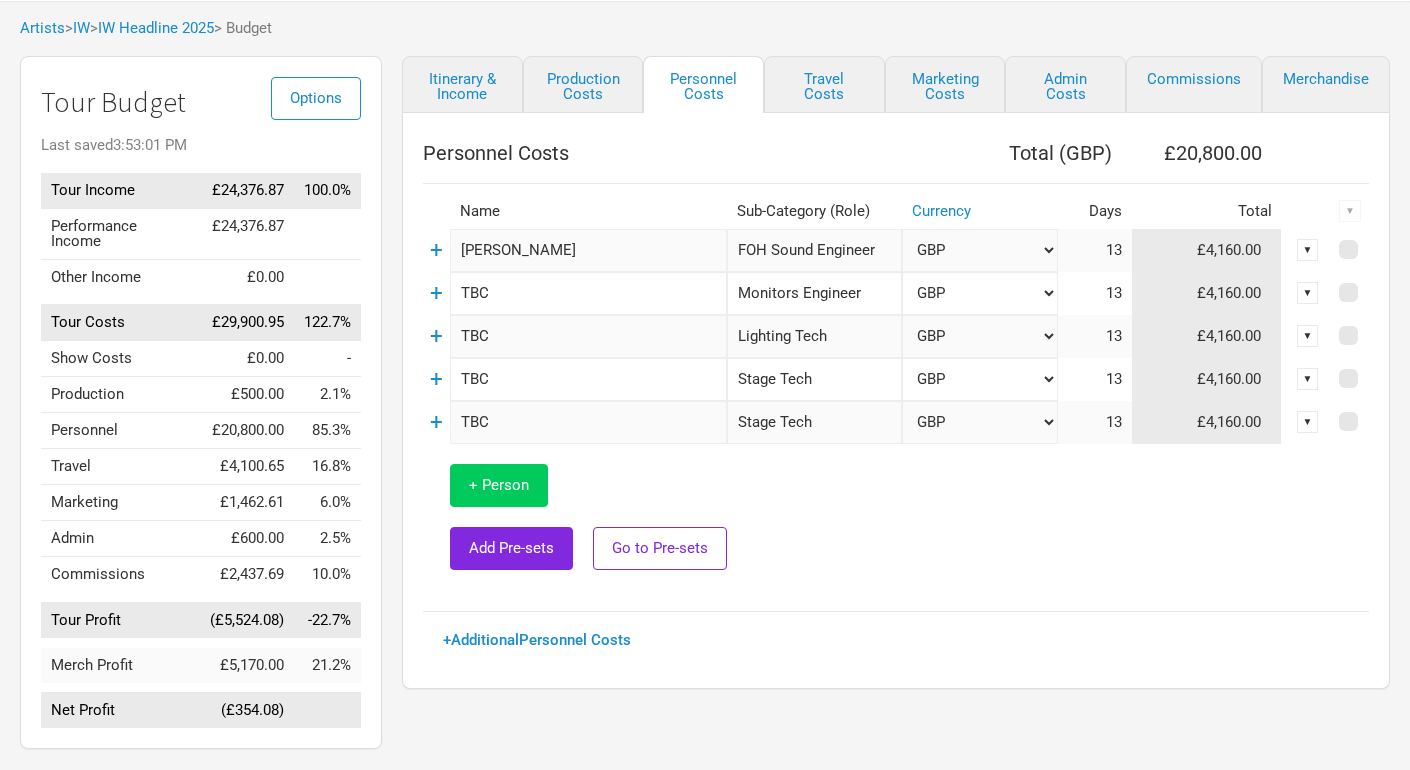 click on "+ Person" at bounding box center [499, 485] 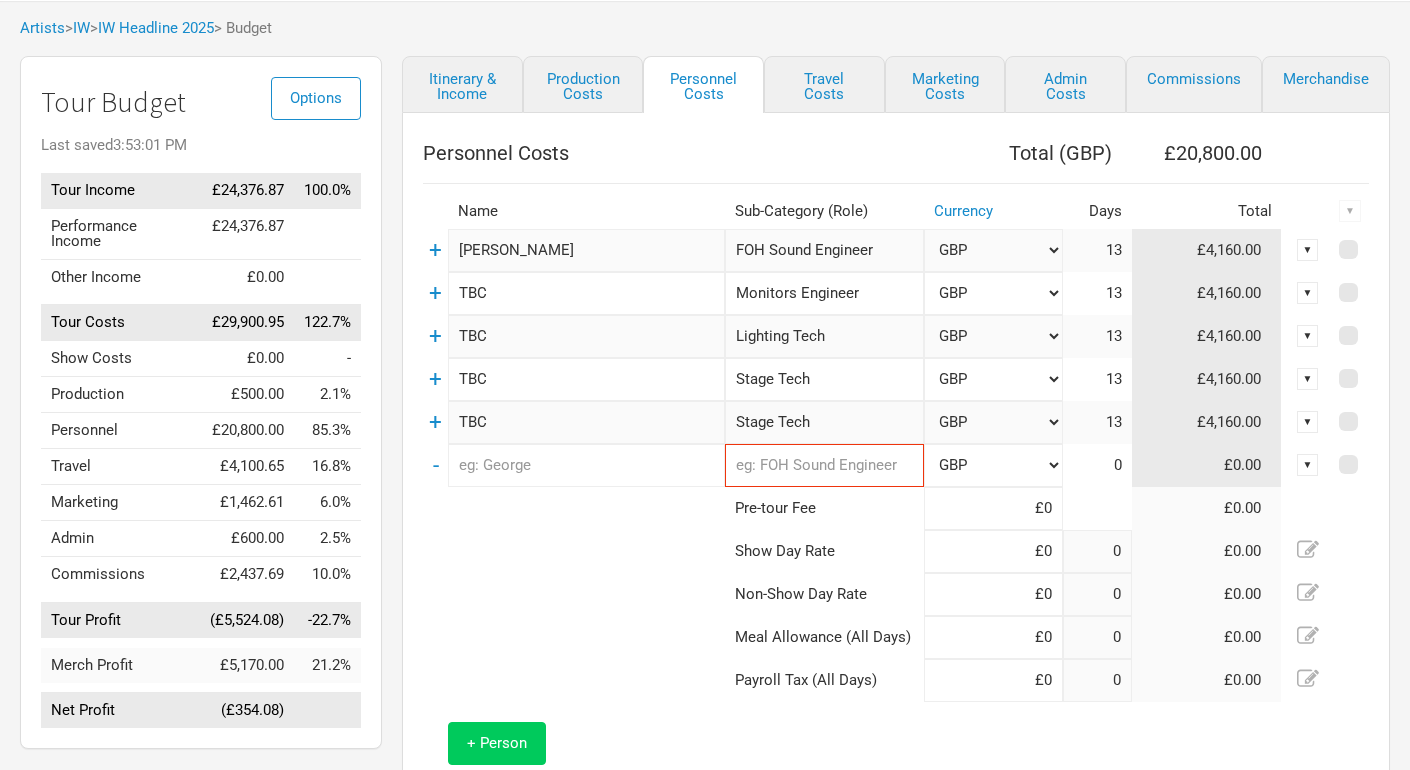 type on "10" 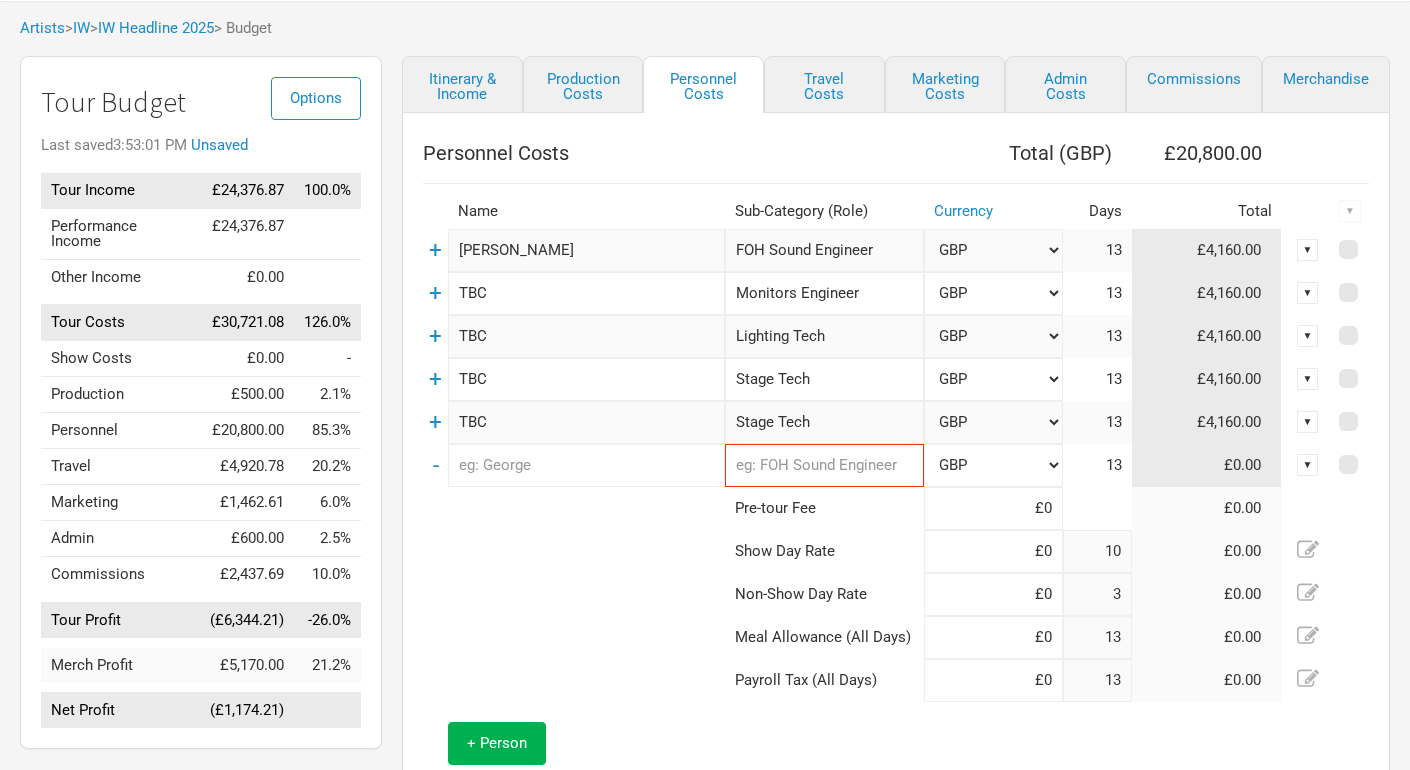 drag, startPoint x: 419, startPoint y: 457, endPoint x: 430, endPoint y: 458, distance: 11.045361 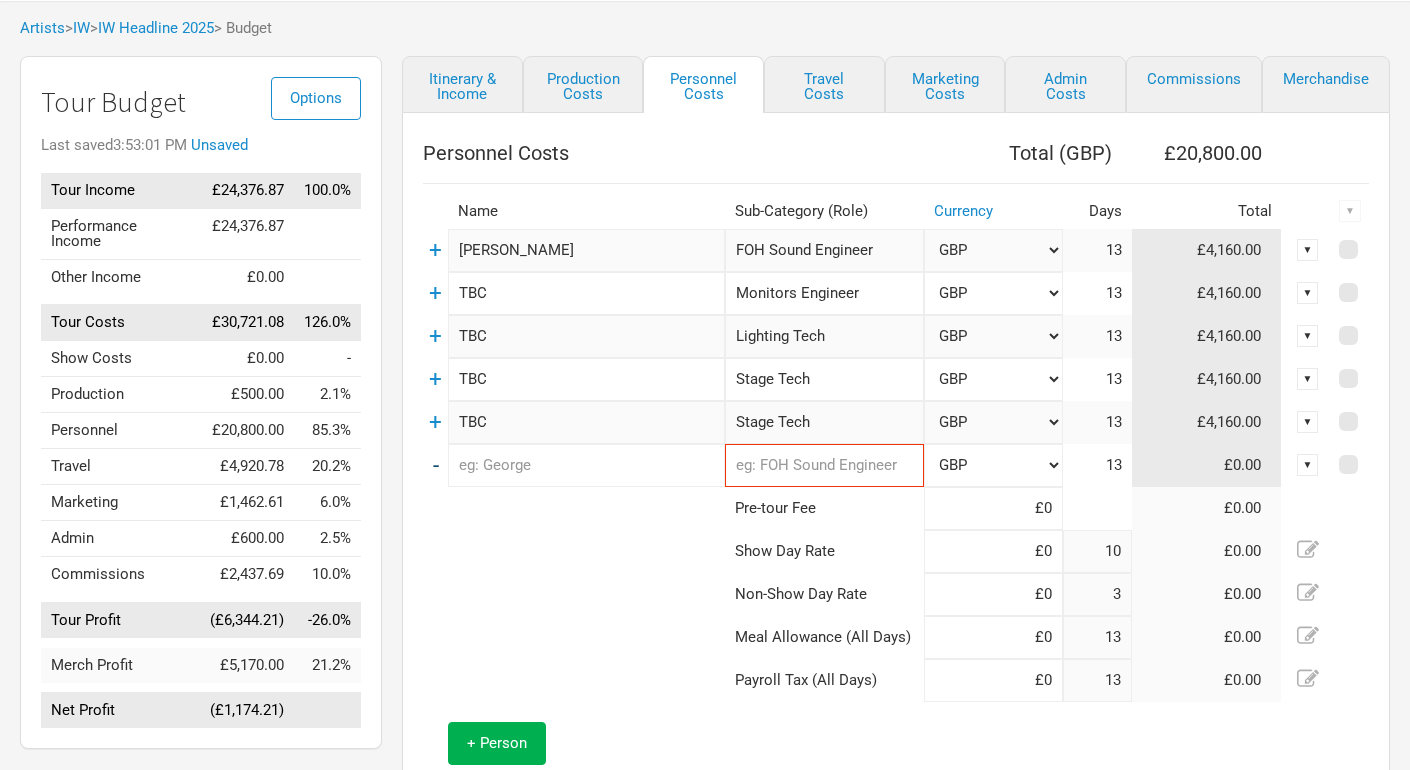 click on "-" at bounding box center (436, 465) 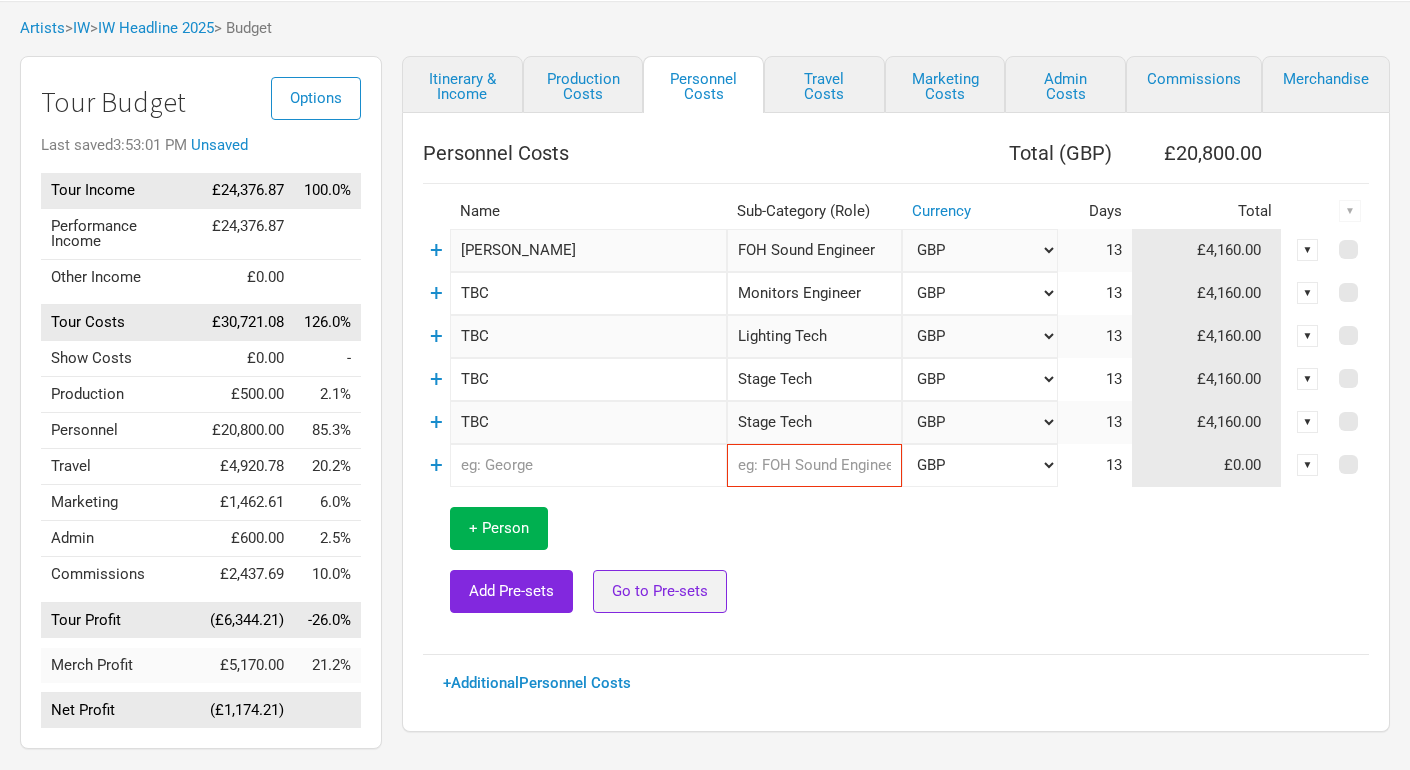 click on "Go to Pre-sets" at bounding box center (660, 591) 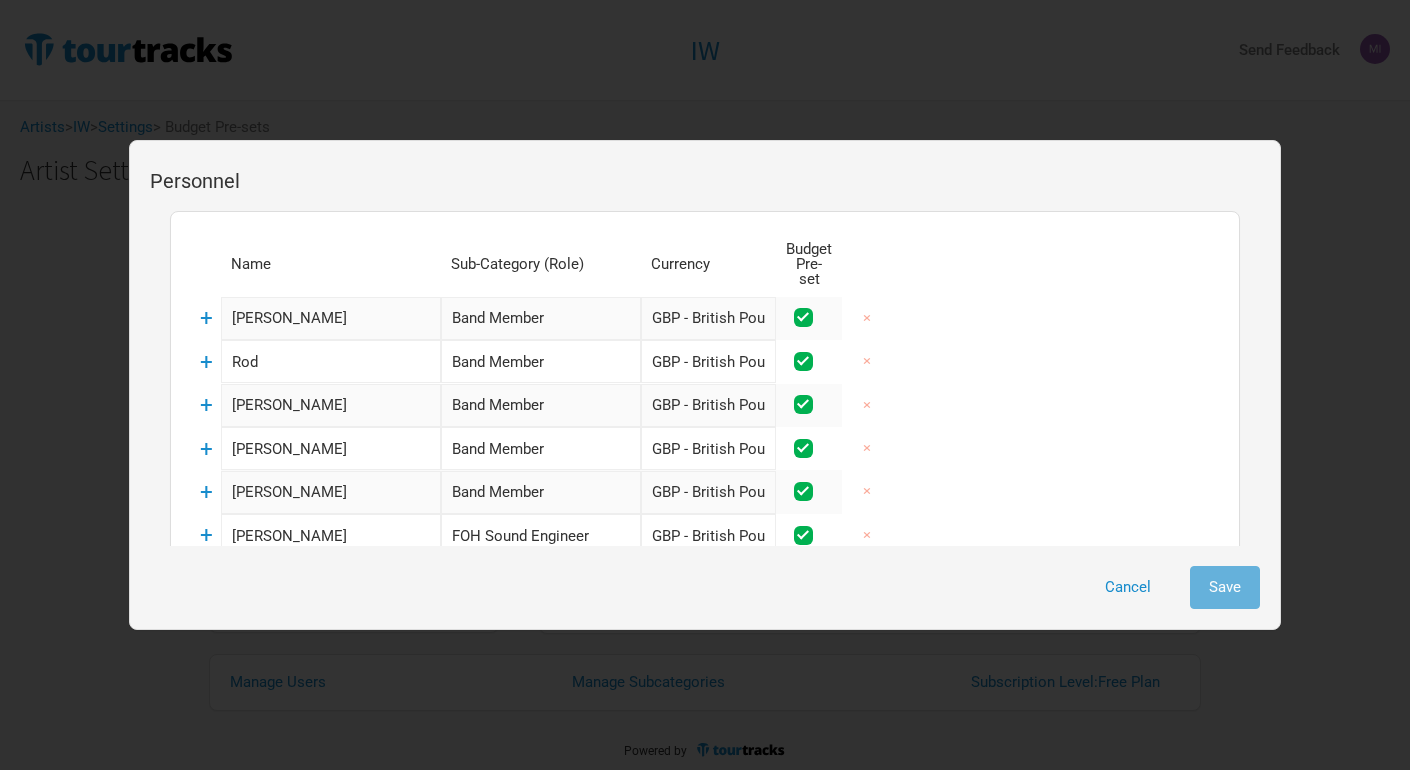 scroll, scrollTop: 8, scrollLeft: 0, axis: vertical 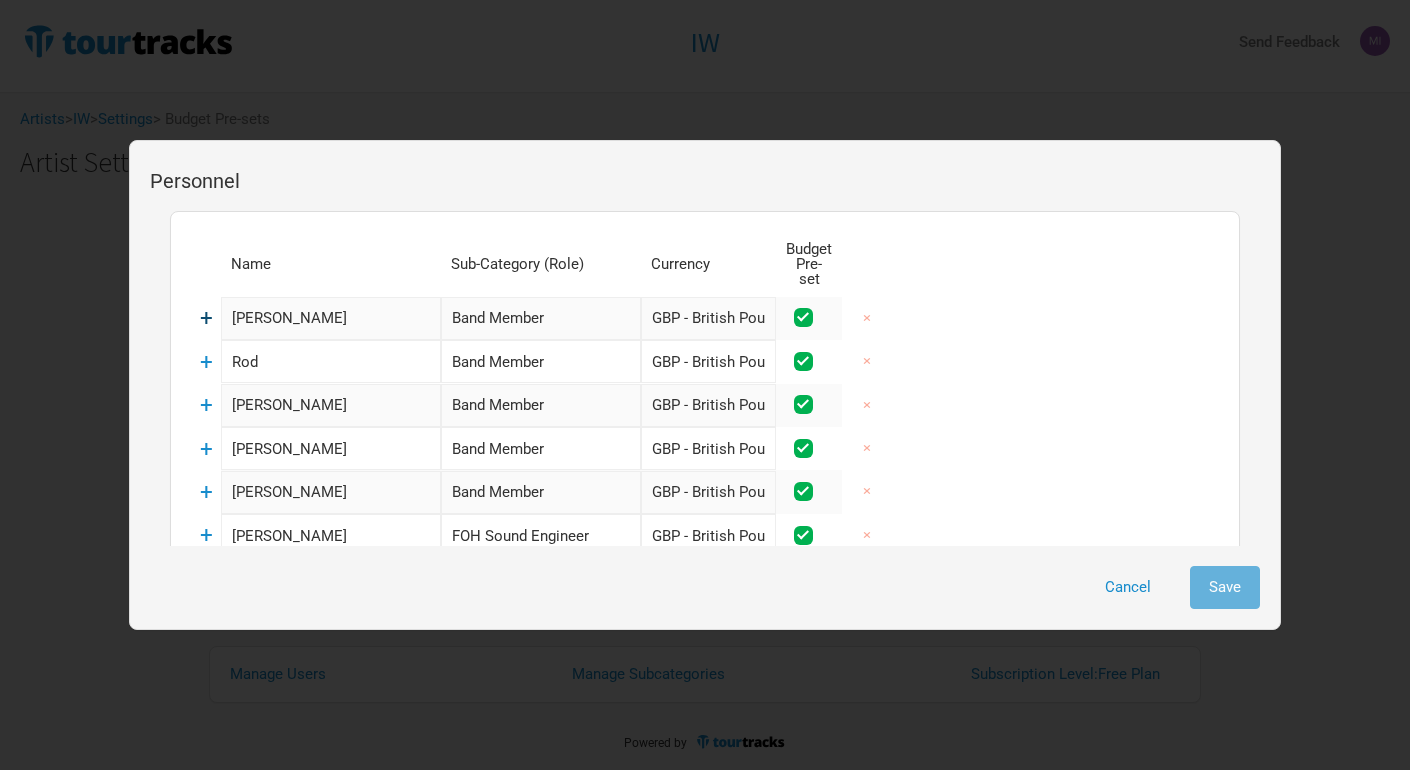 click on "+" at bounding box center (206, 318) 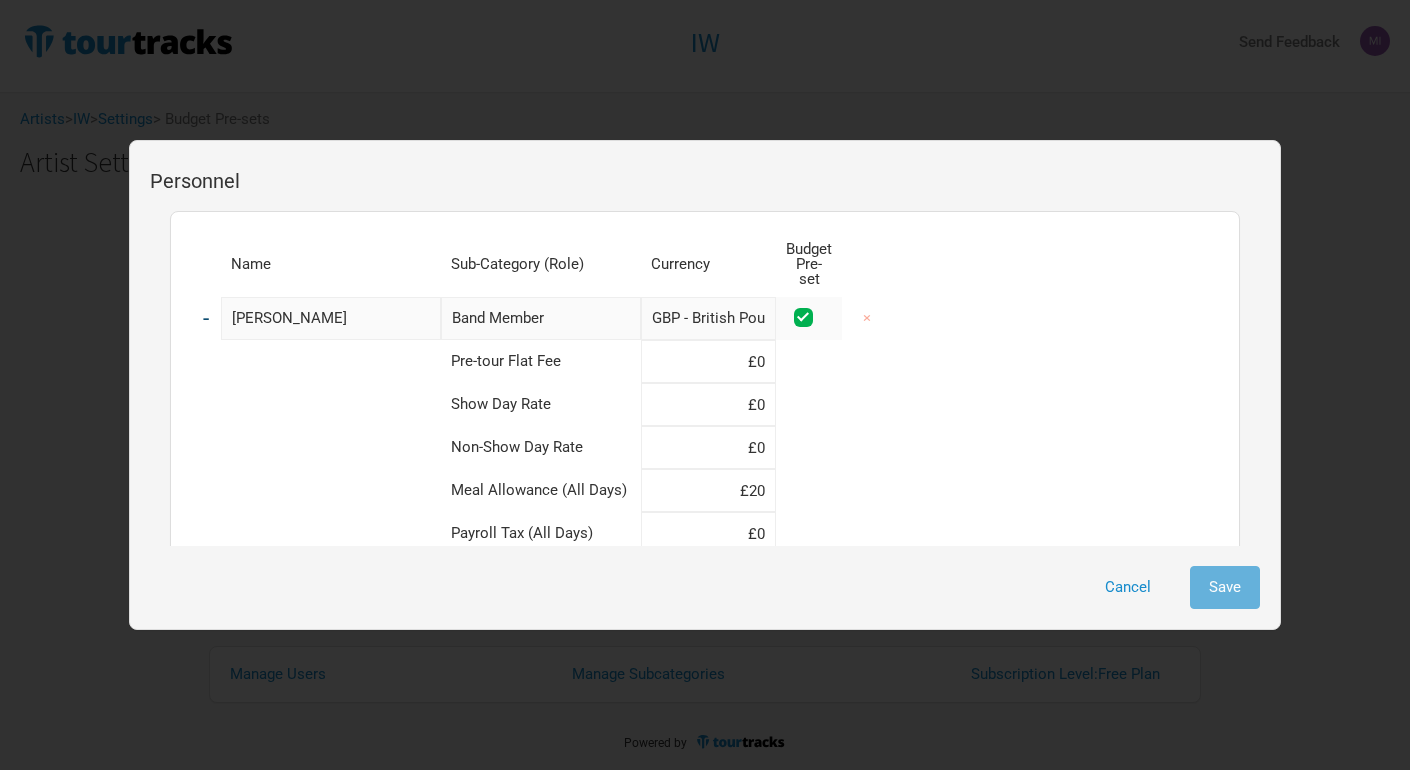 scroll, scrollTop: 26, scrollLeft: 0, axis: vertical 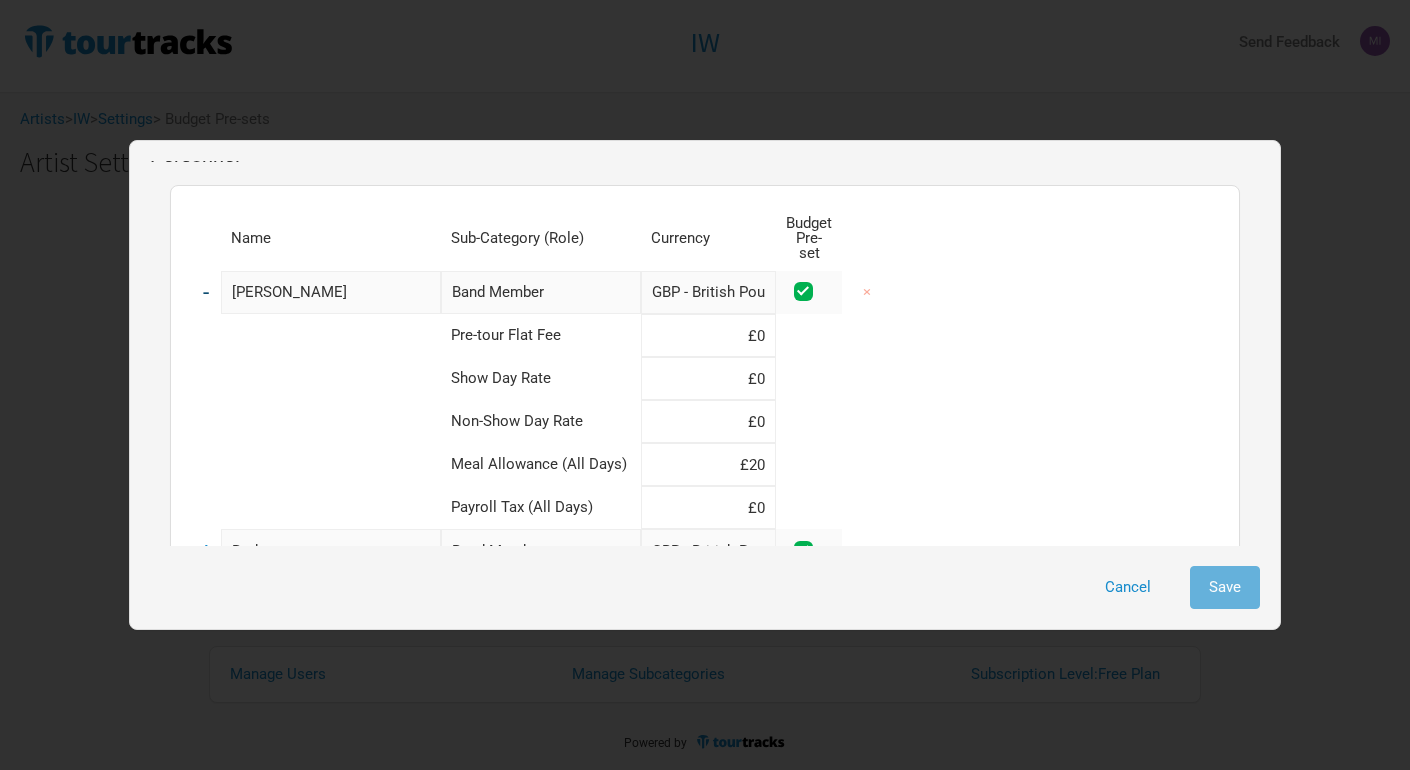click on "-" at bounding box center (206, 292) 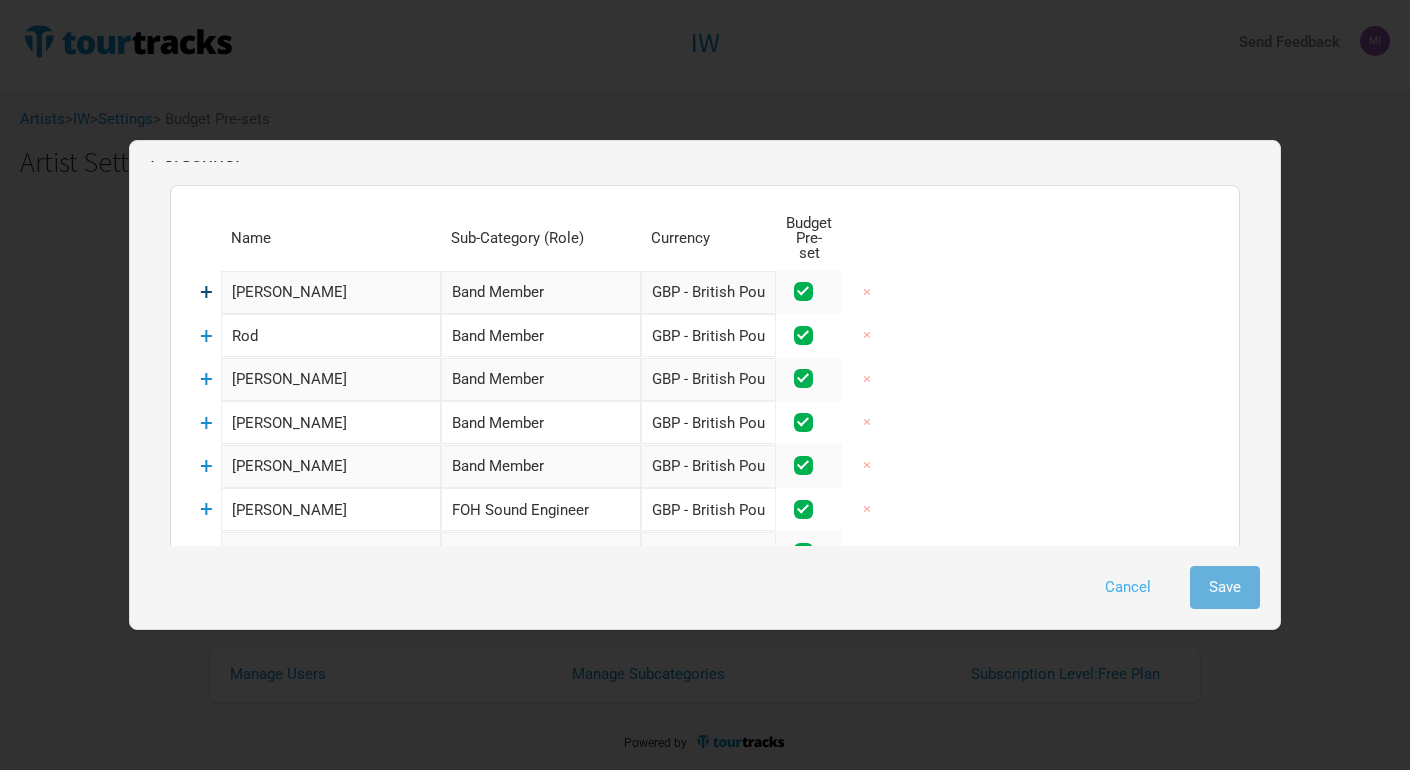 click on "Cancel" at bounding box center (1128, 587) 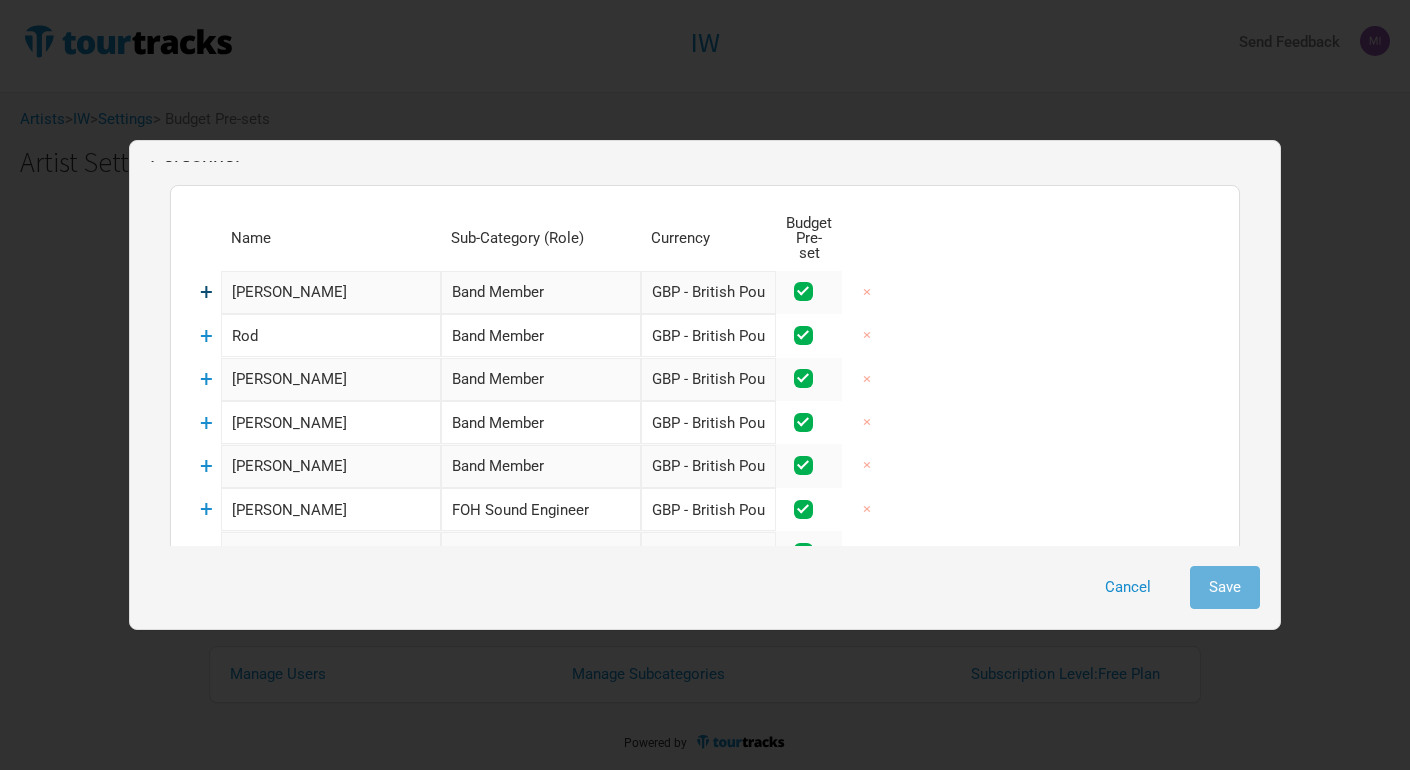 scroll, scrollTop: 0, scrollLeft: 0, axis: both 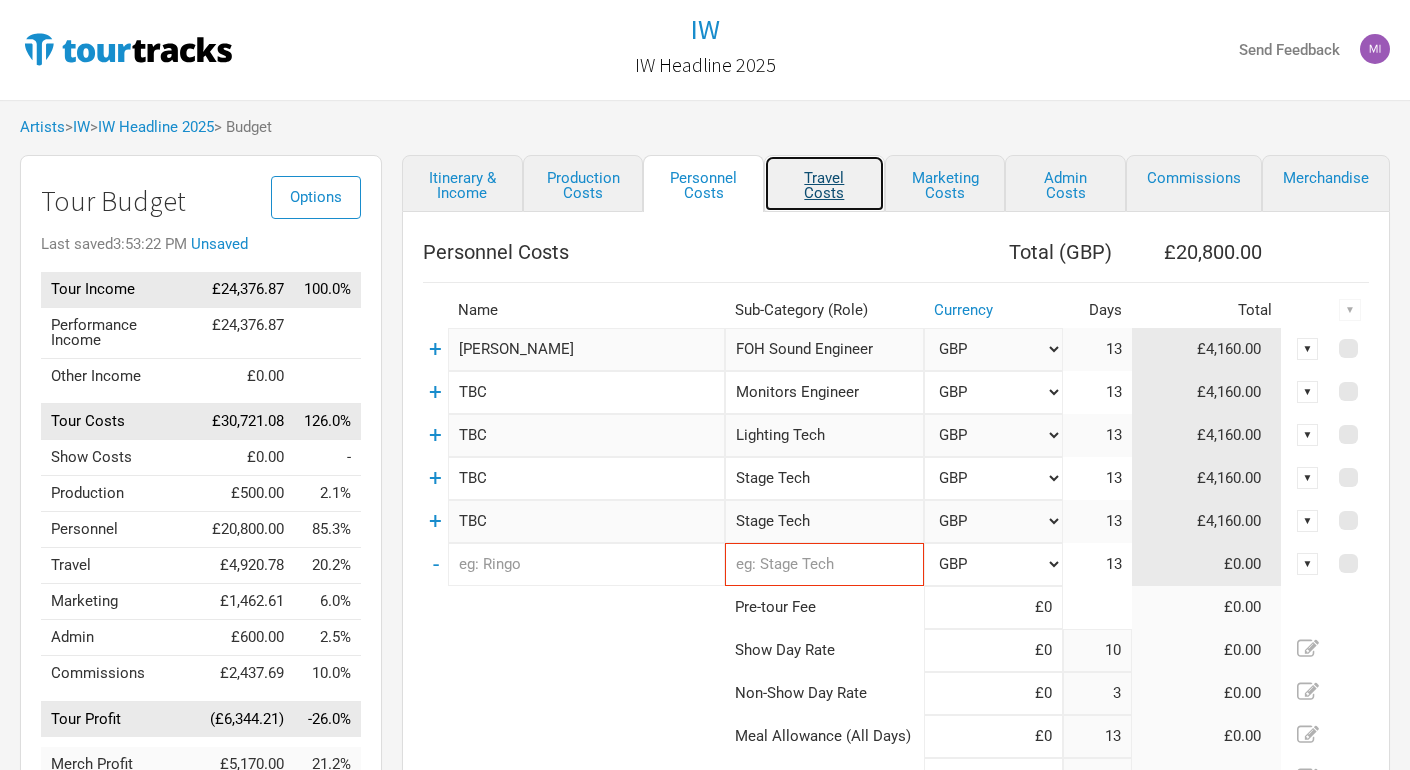 click on "Travel Costs" at bounding box center (824, 183) 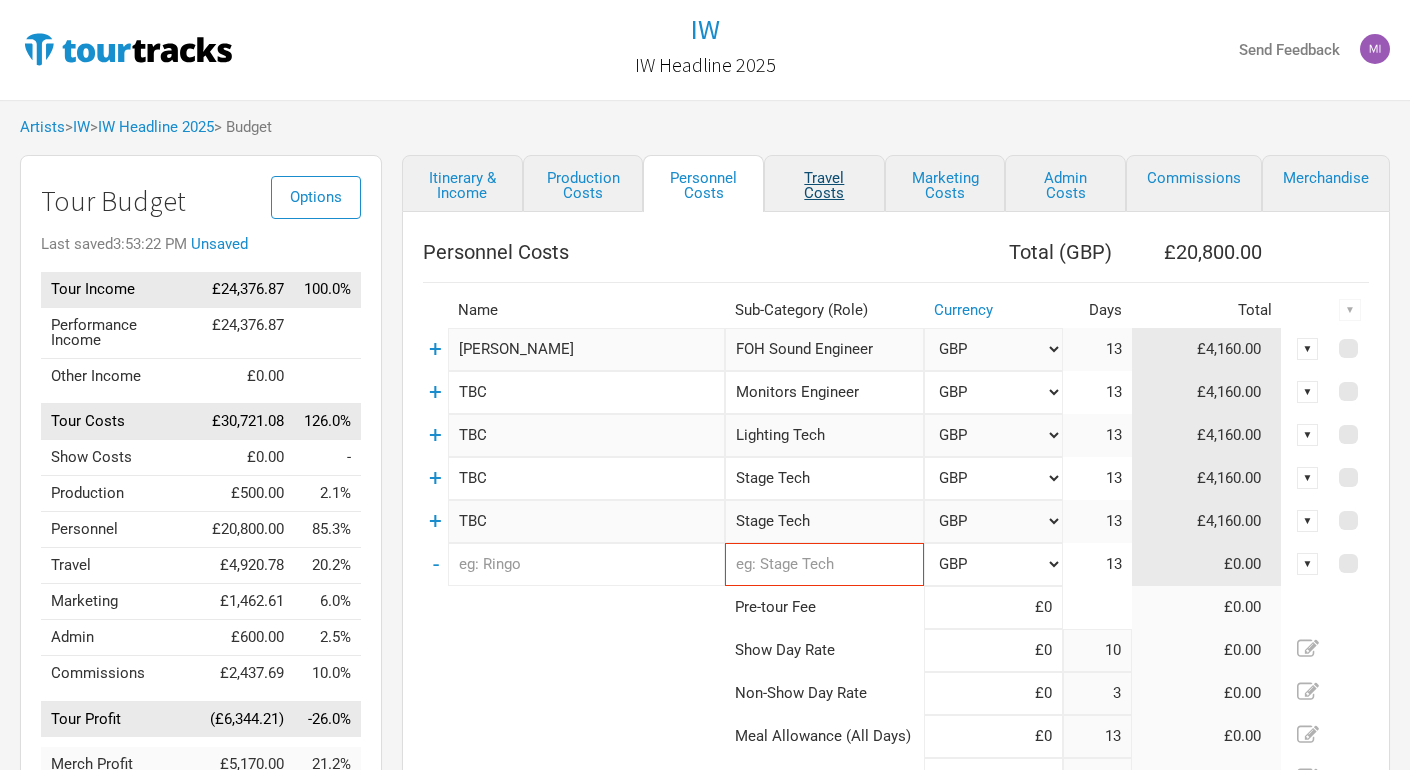 select on "Travel Estimates All" 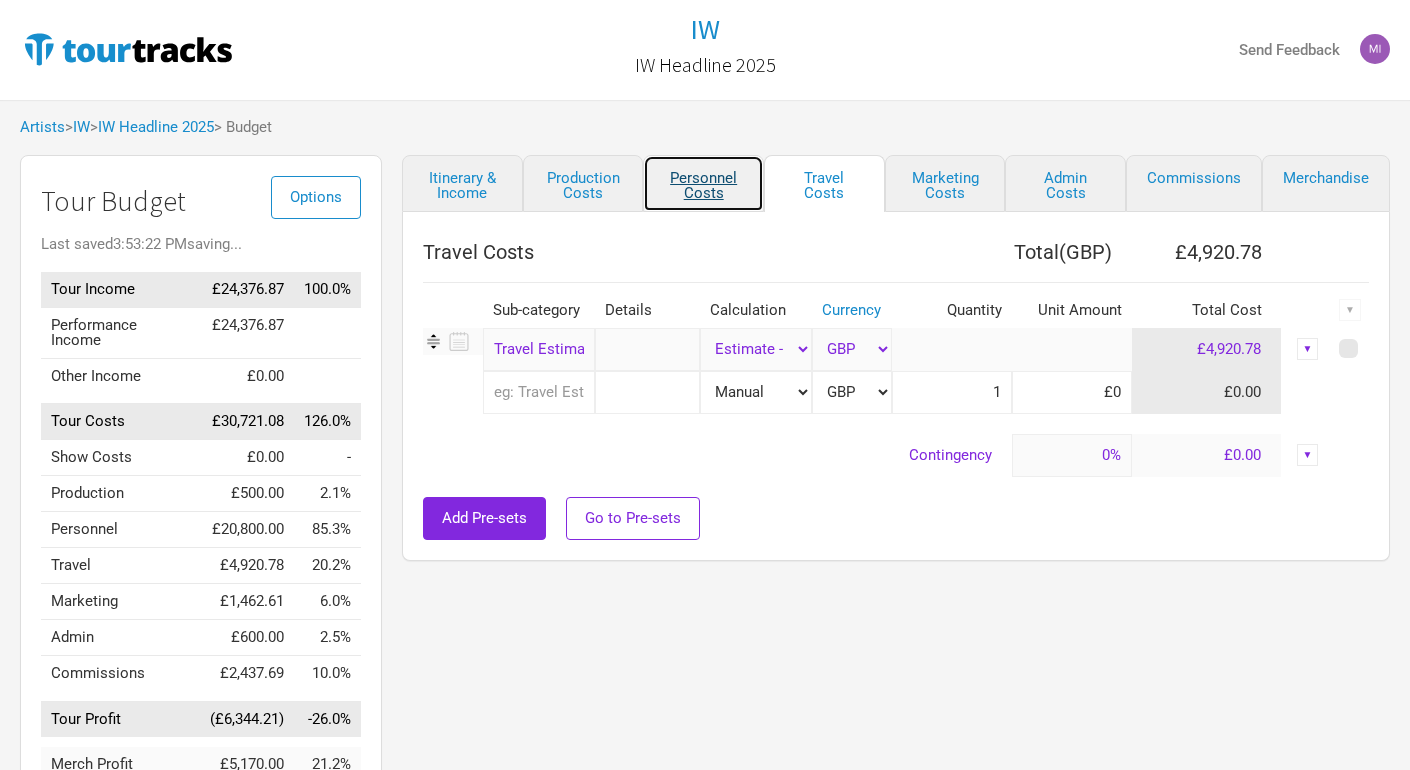 click on "Personnel Costs" at bounding box center [703, 183] 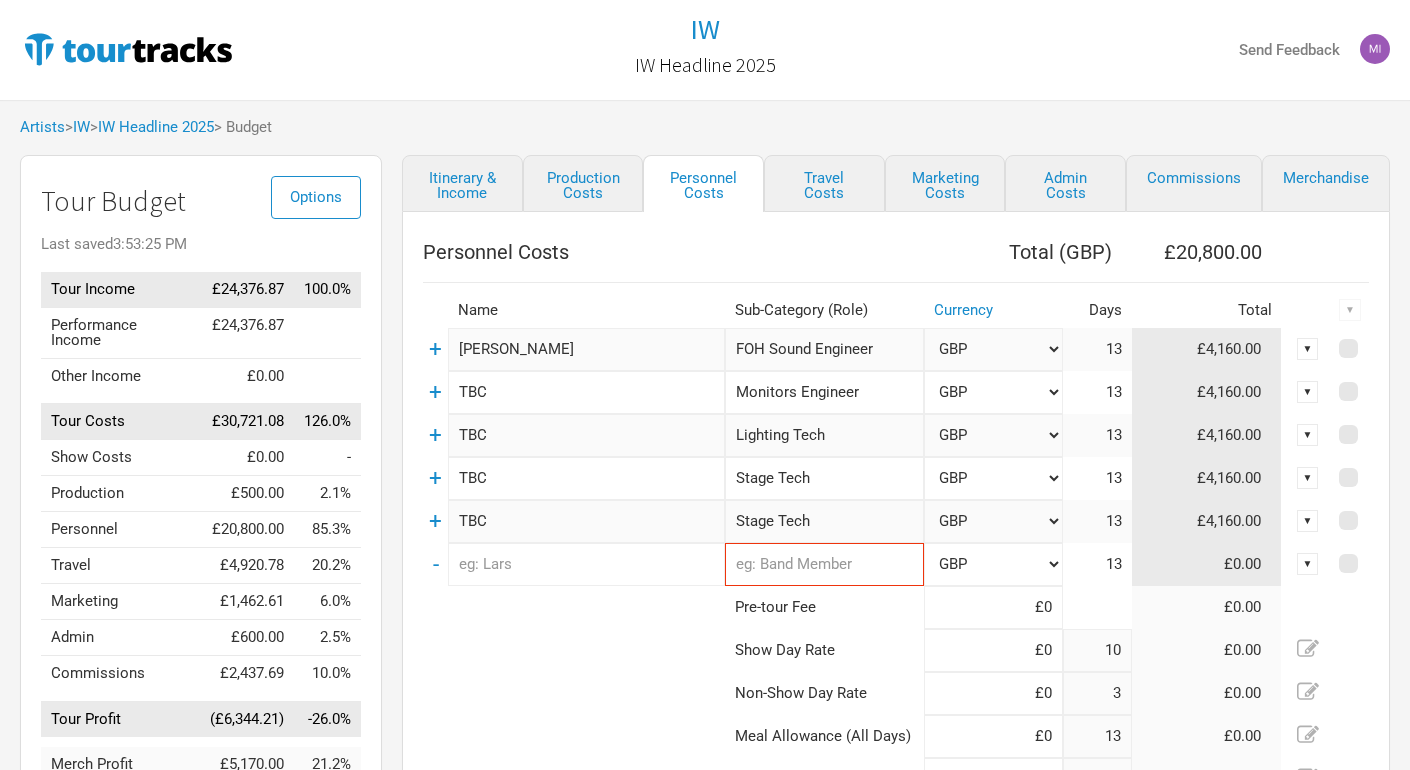 click on "-" at bounding box center (435, 564) 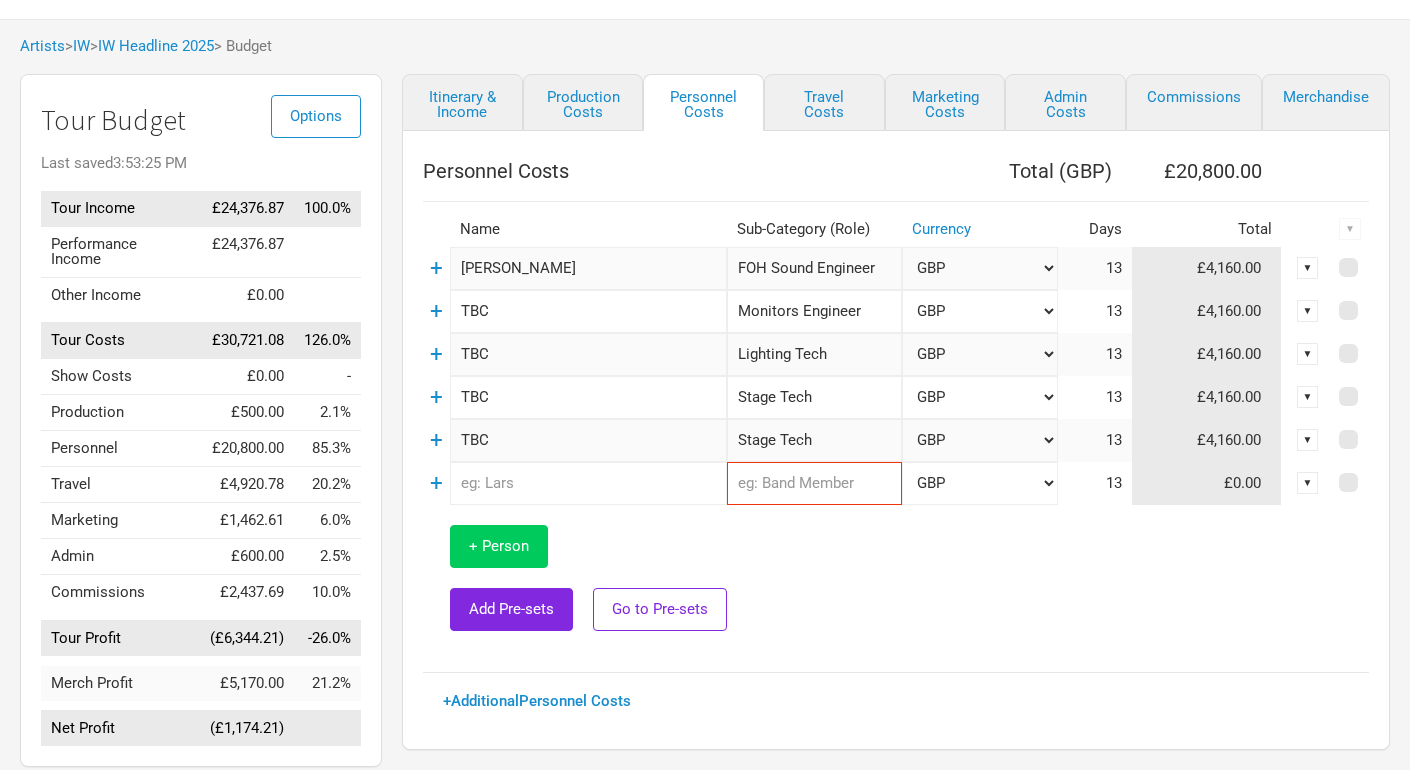 scroll, scrollTop: 87, scrollLeft: 0, axis: vertical 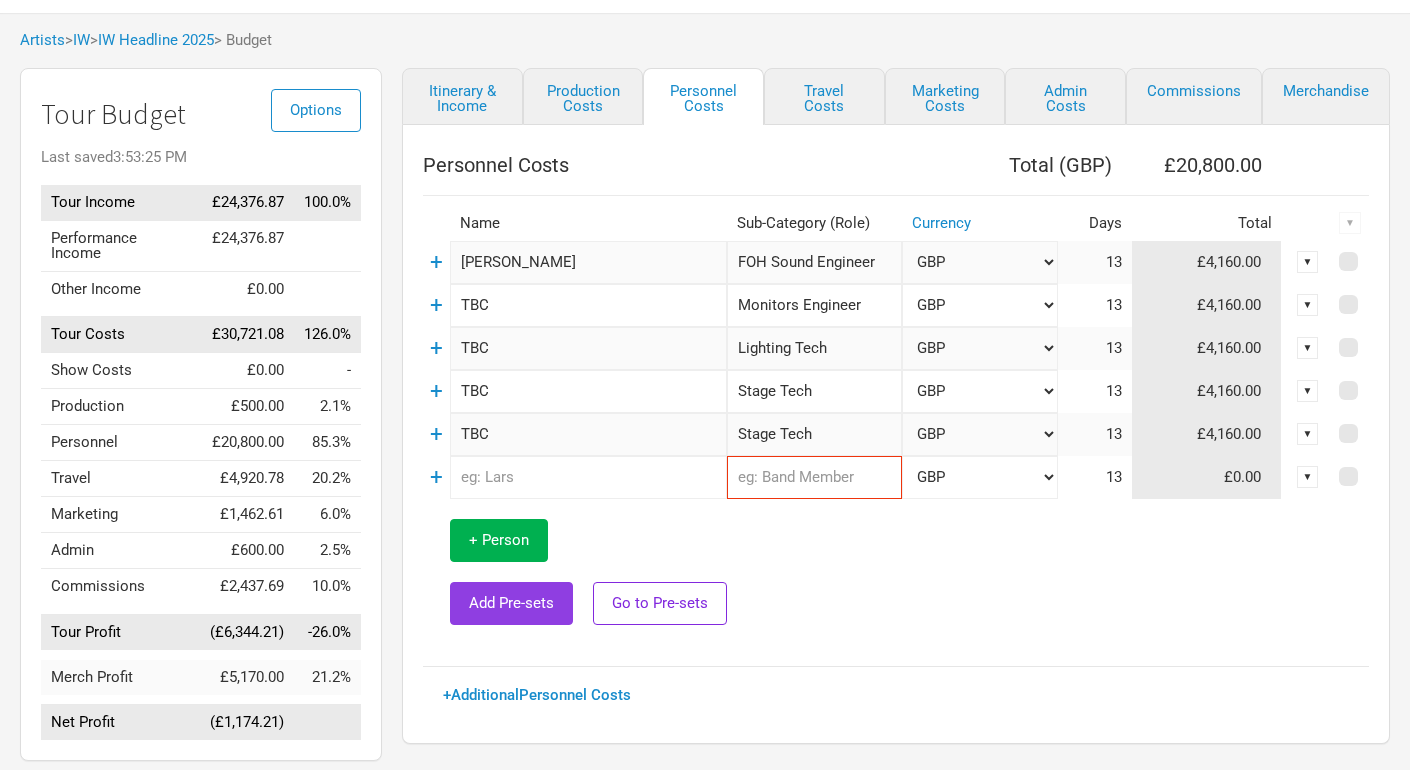 click on "Add Pre-sets" at bounding box center [511, 603] 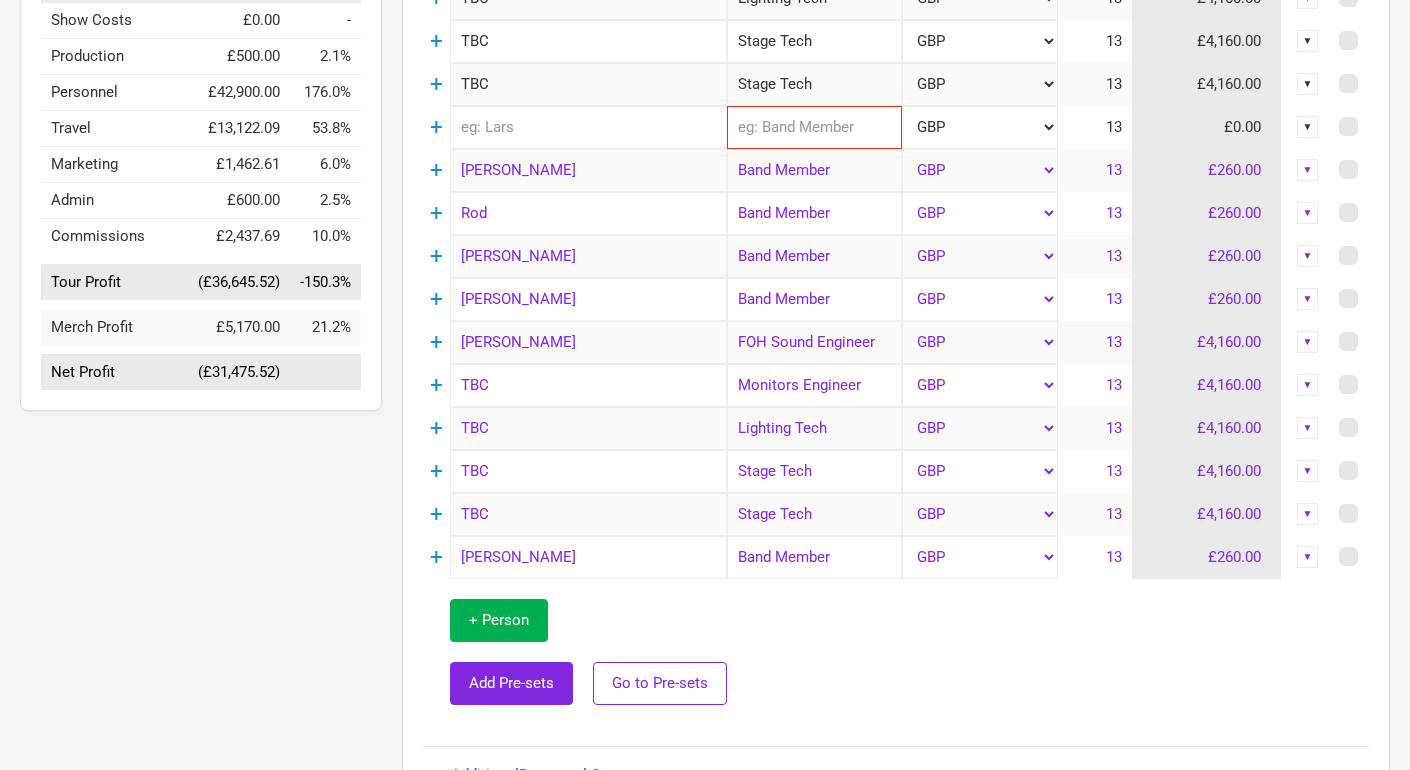 scroll, scrollTop: 438, scrollLeft: 0, axis: vertical 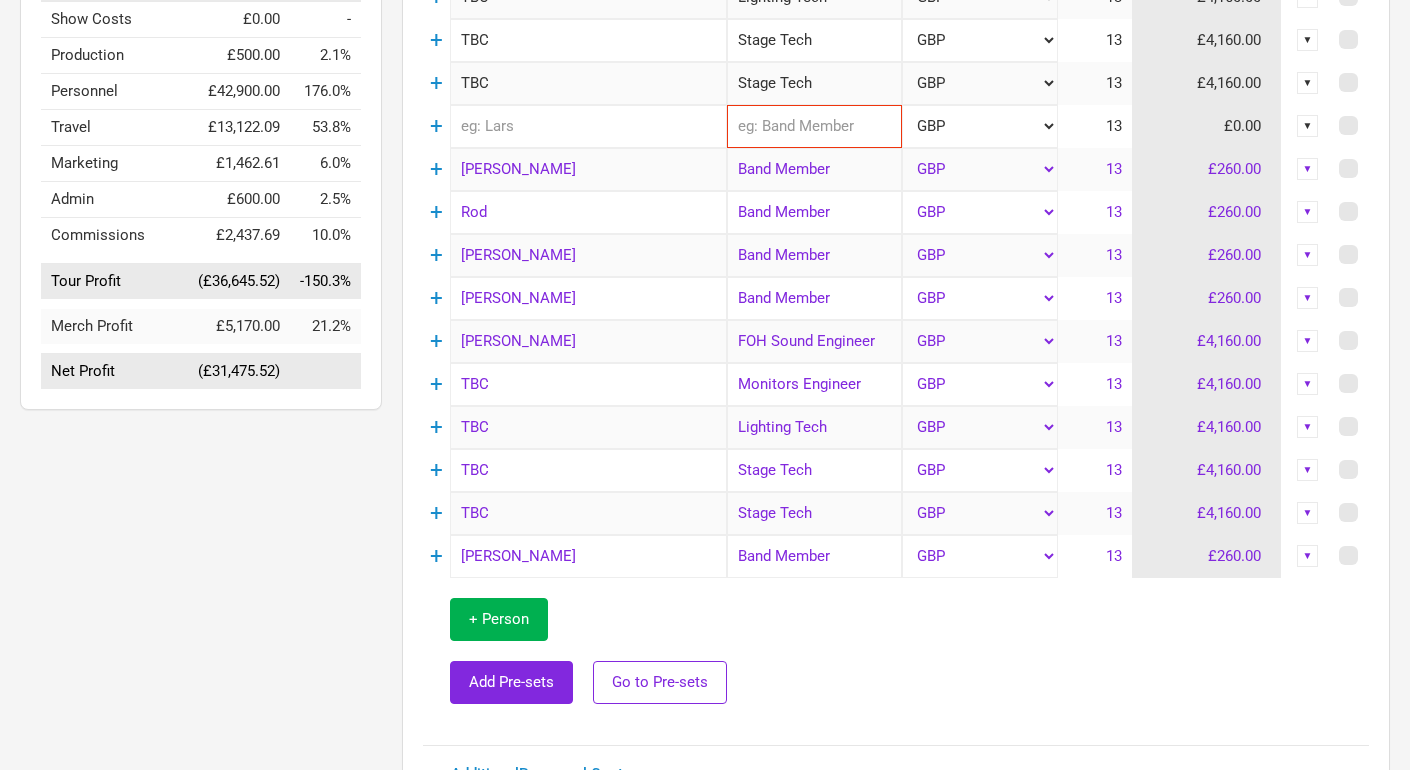 click on "▼" at bounding box center (1308, 513) 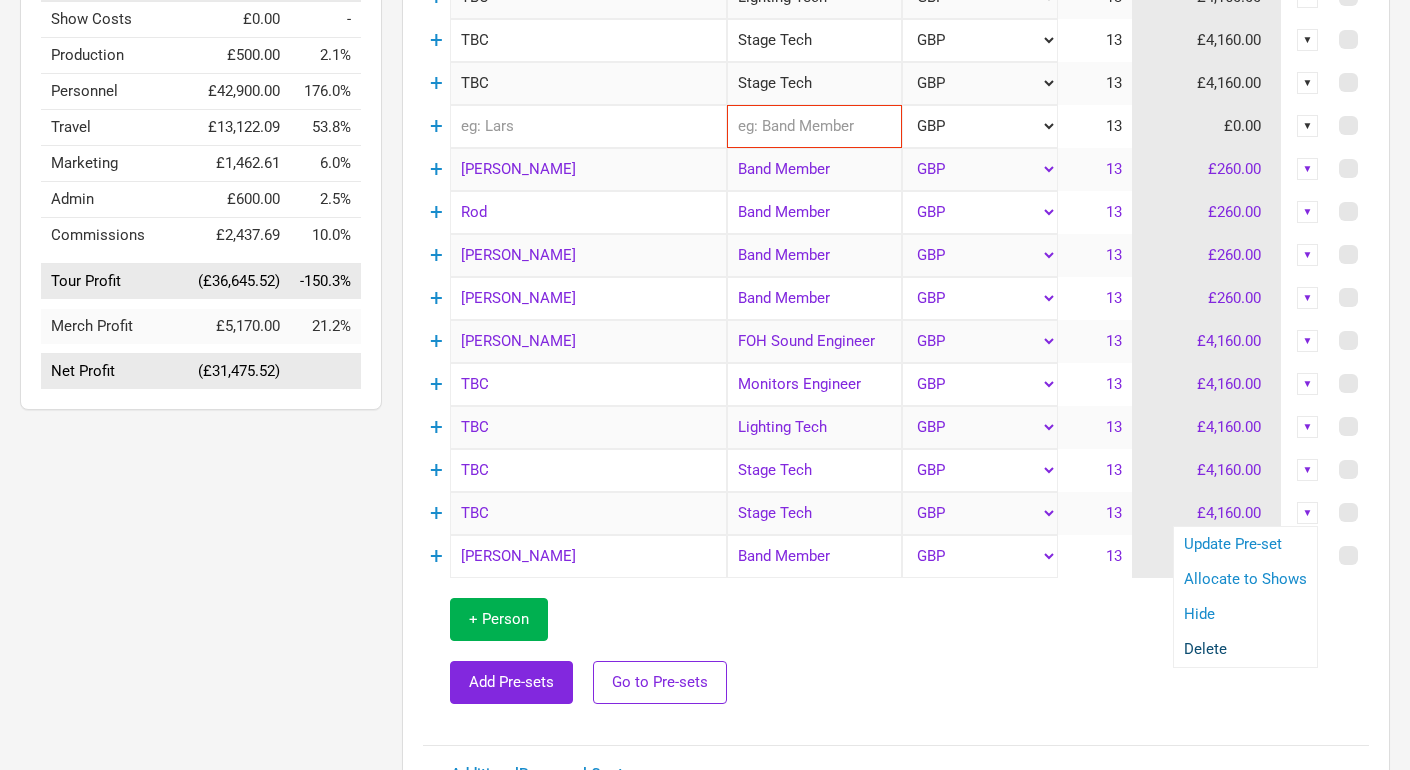 click on "Delete" at bounding box center (1245, 649) 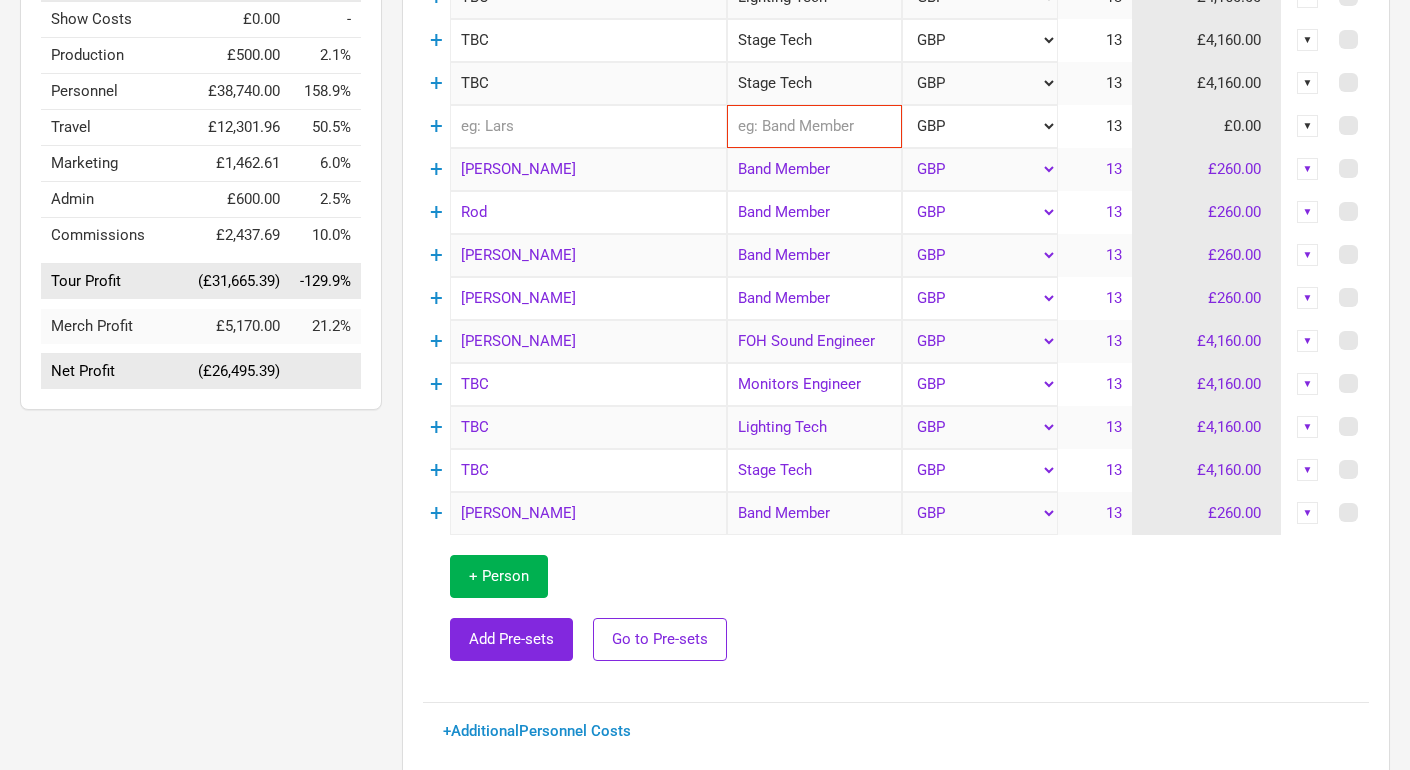 click on "▼" at bounding box center (1308, 470) 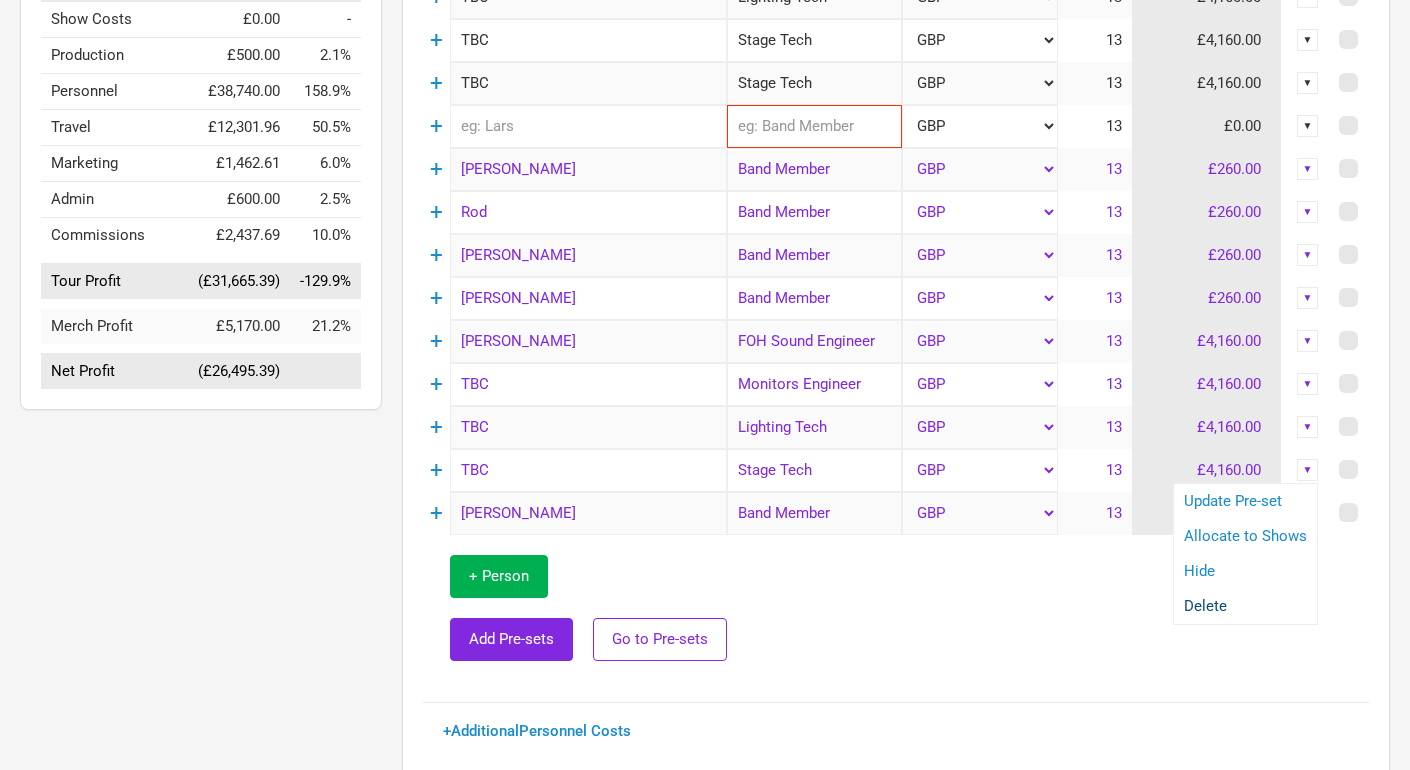 click on "Delete" at bounding box center (1245, 606) 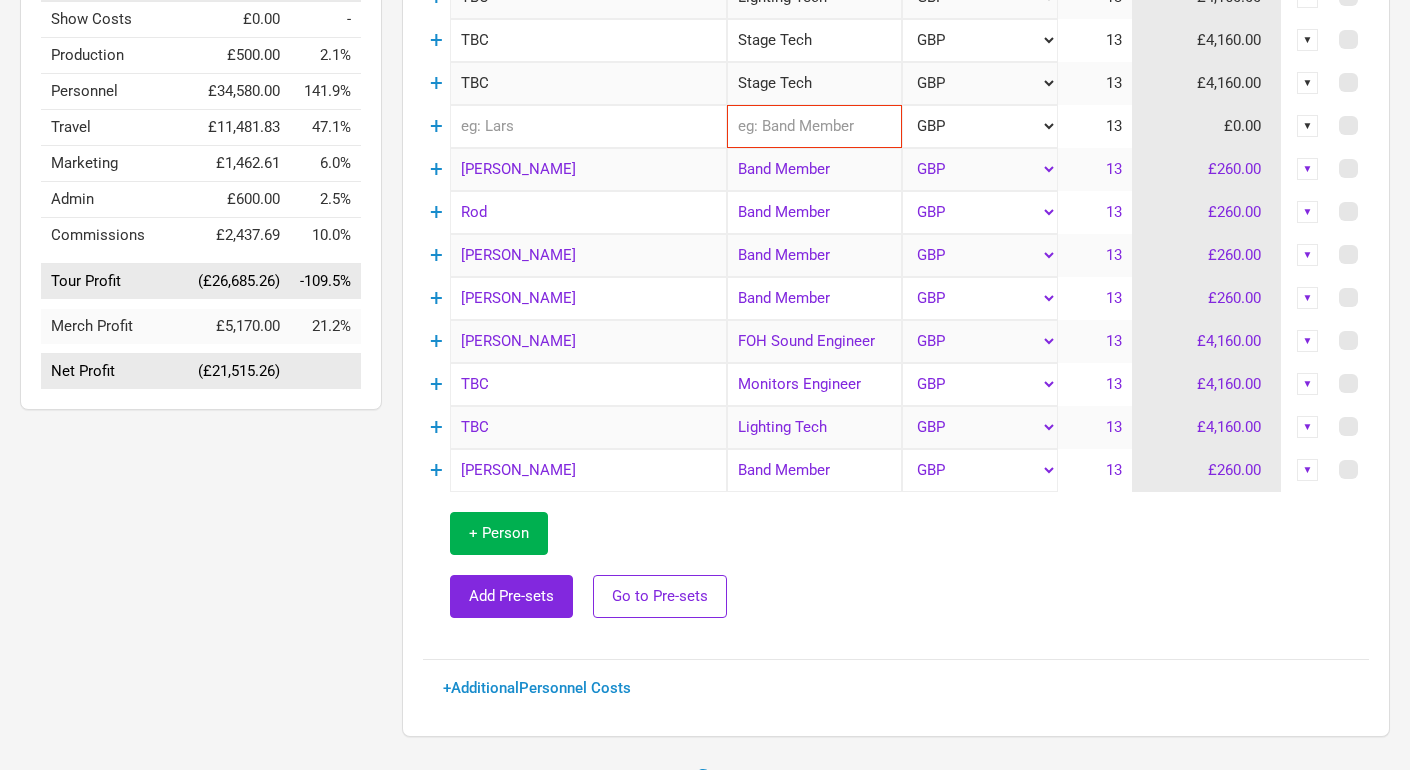 click on "▼" at bounding box center [1308, 427] 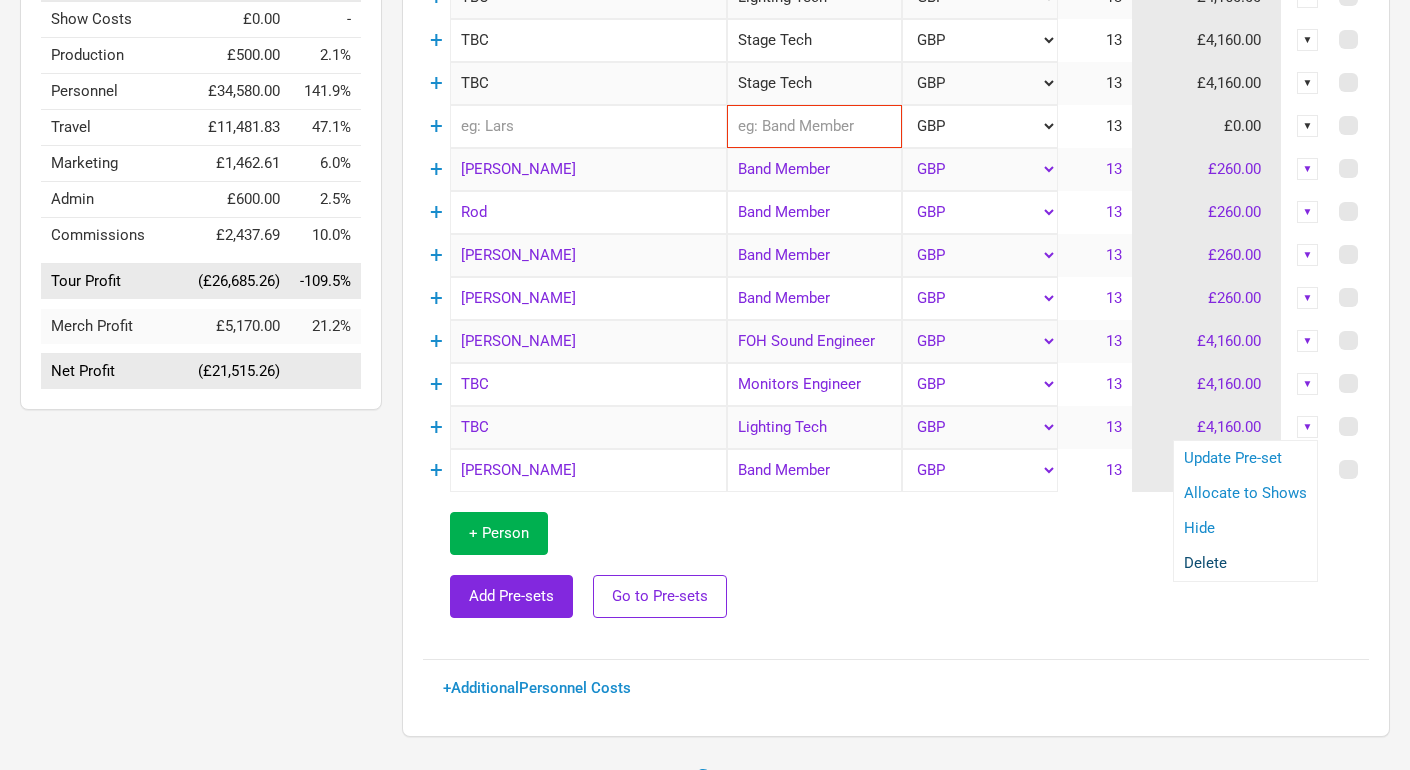click on "Delete" at bounding box center [1245, 563] 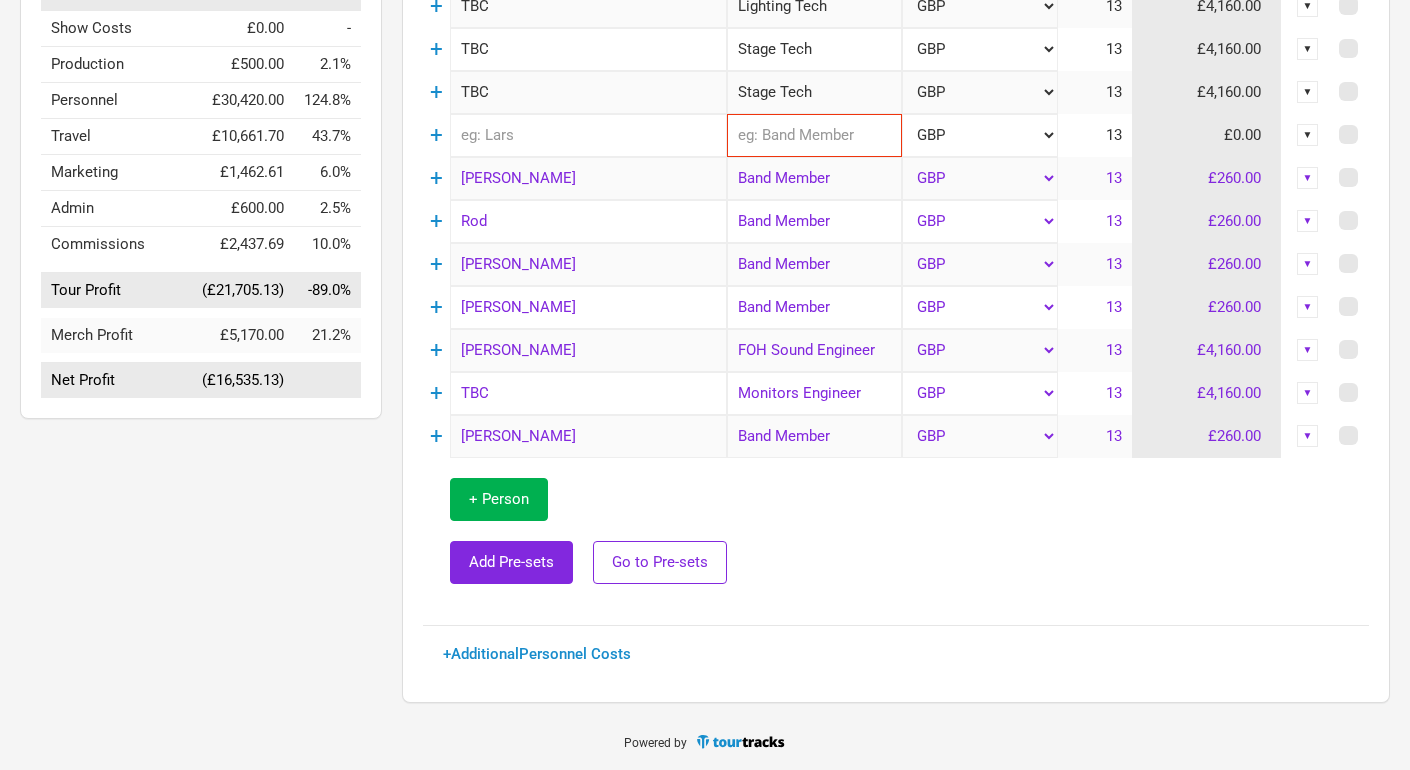 click on "▼" at bounding box center [1308, 393] 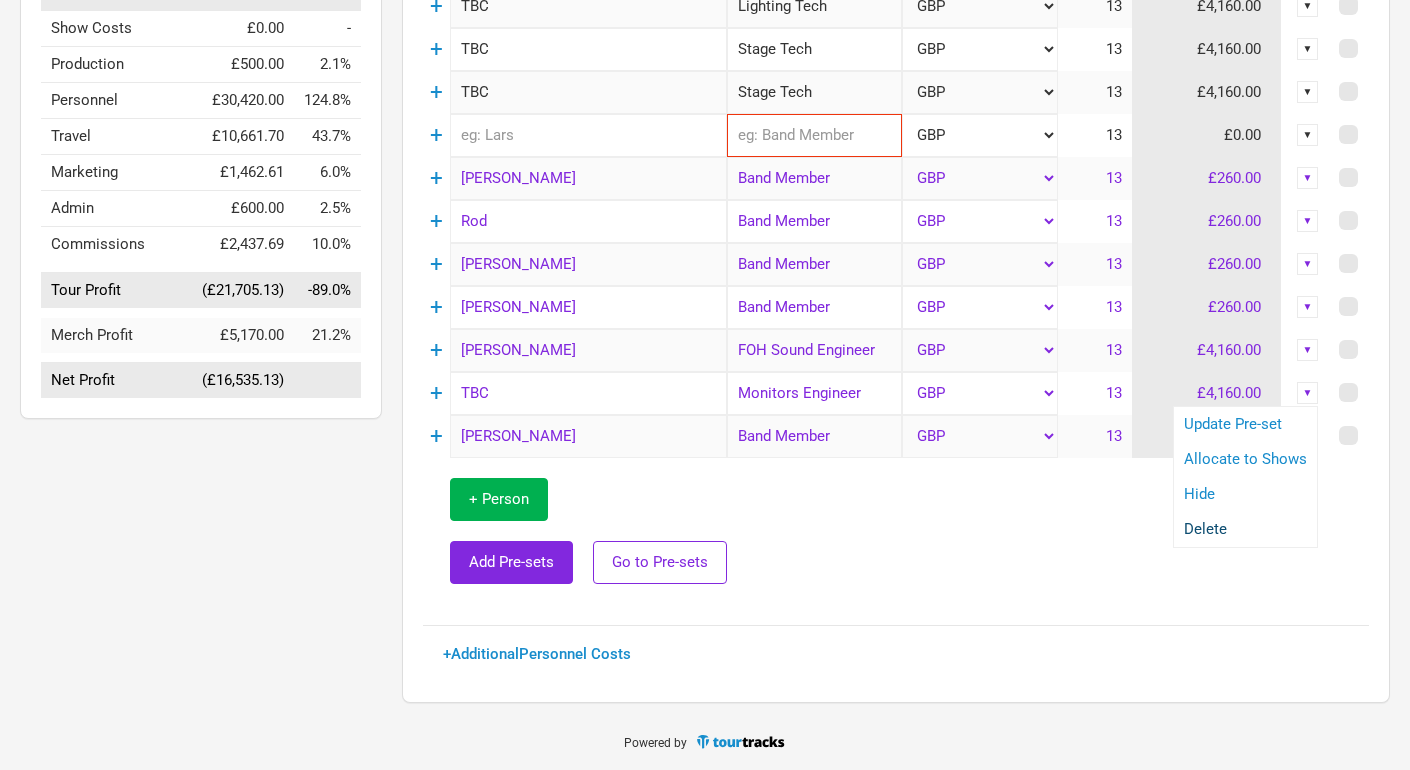 click on "Delete" at bounding box center [1245, 529] 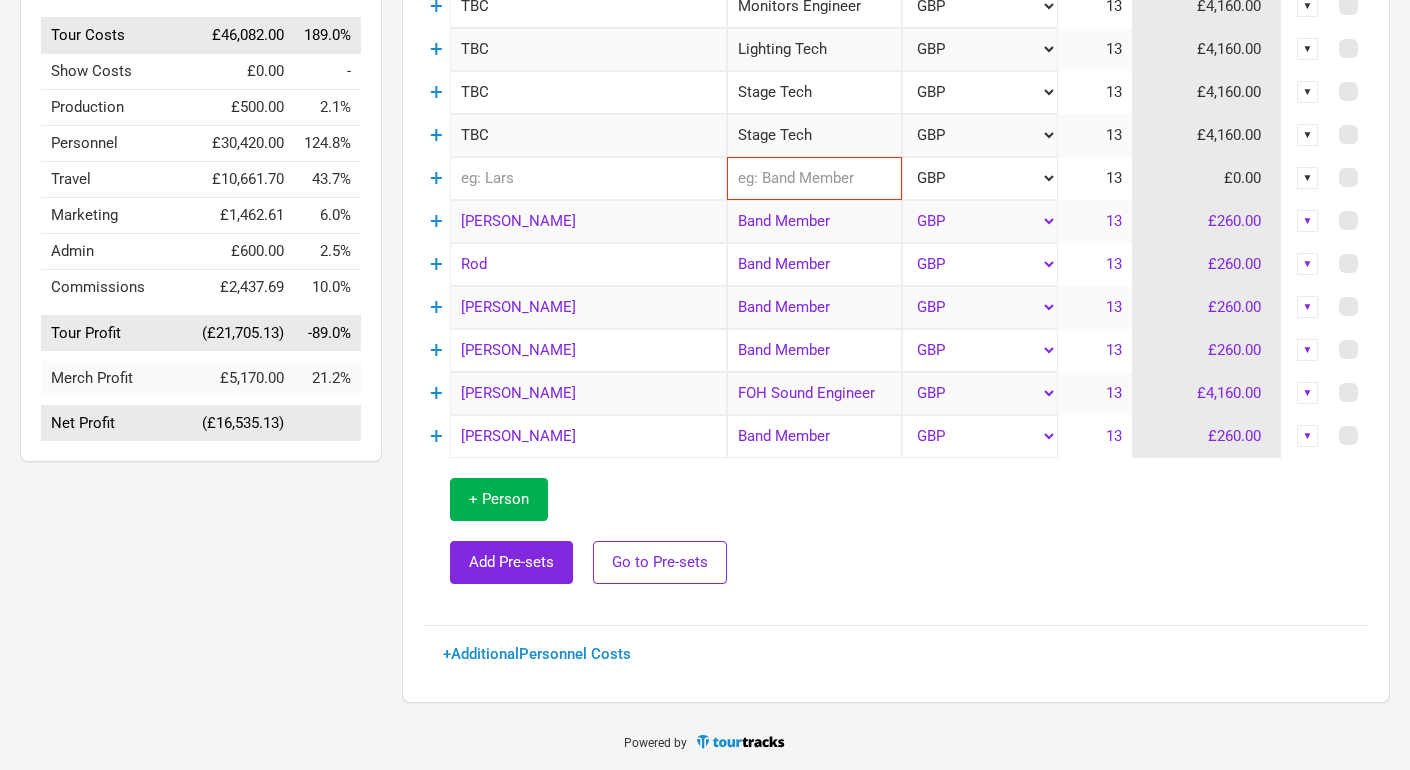 scroll, scrollTop: 386, scrollLeft: 0, axis: vertical 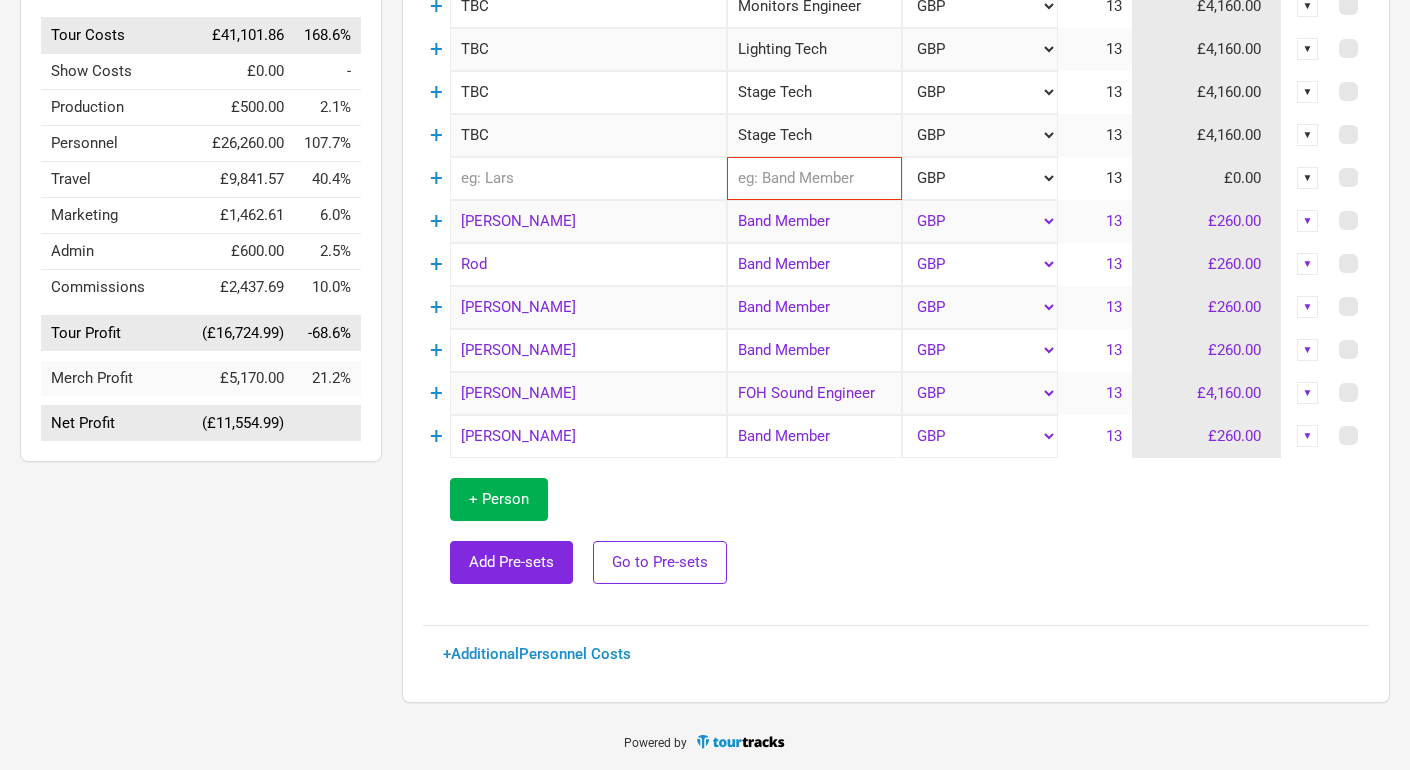click on "▼" at bounding box center (1308, 393) 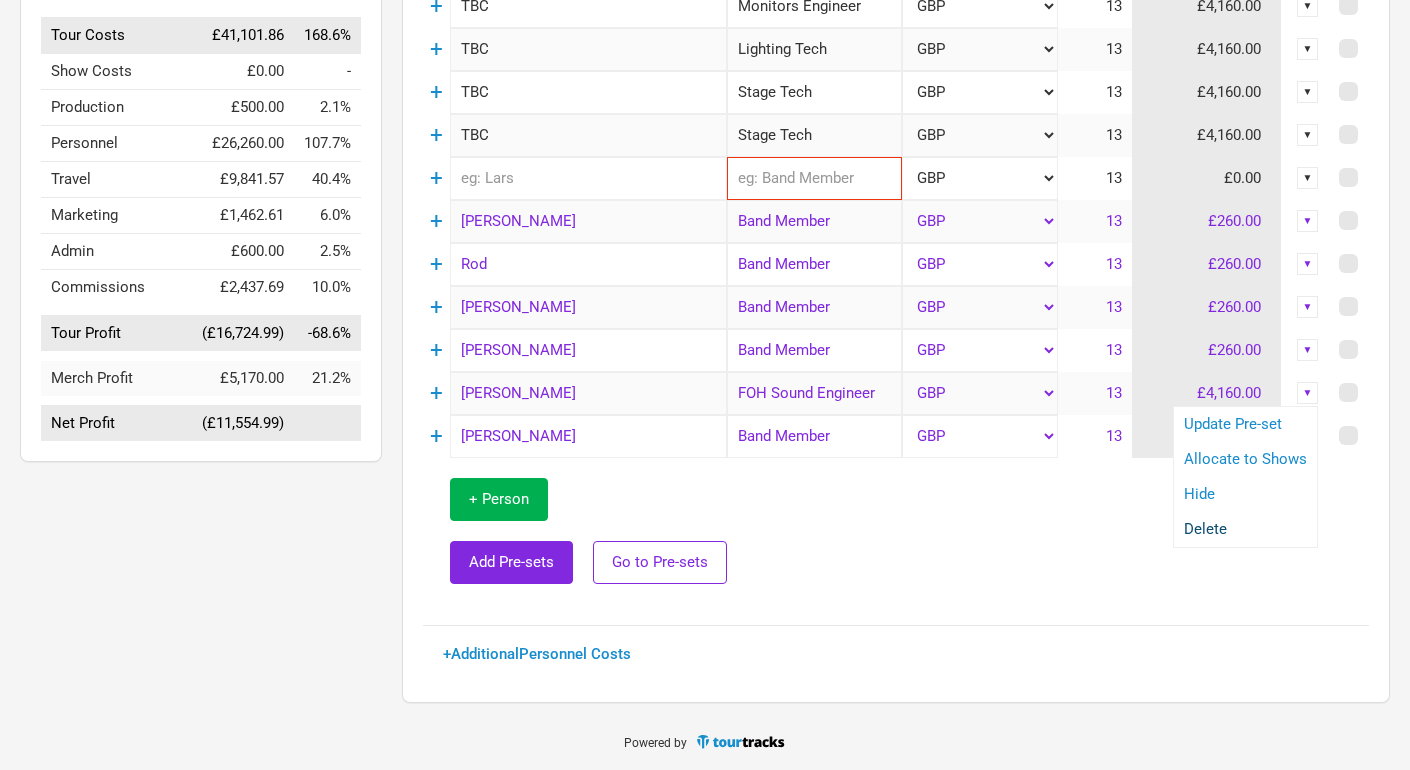 click on "Delete" at bounding box center (1245, 529) 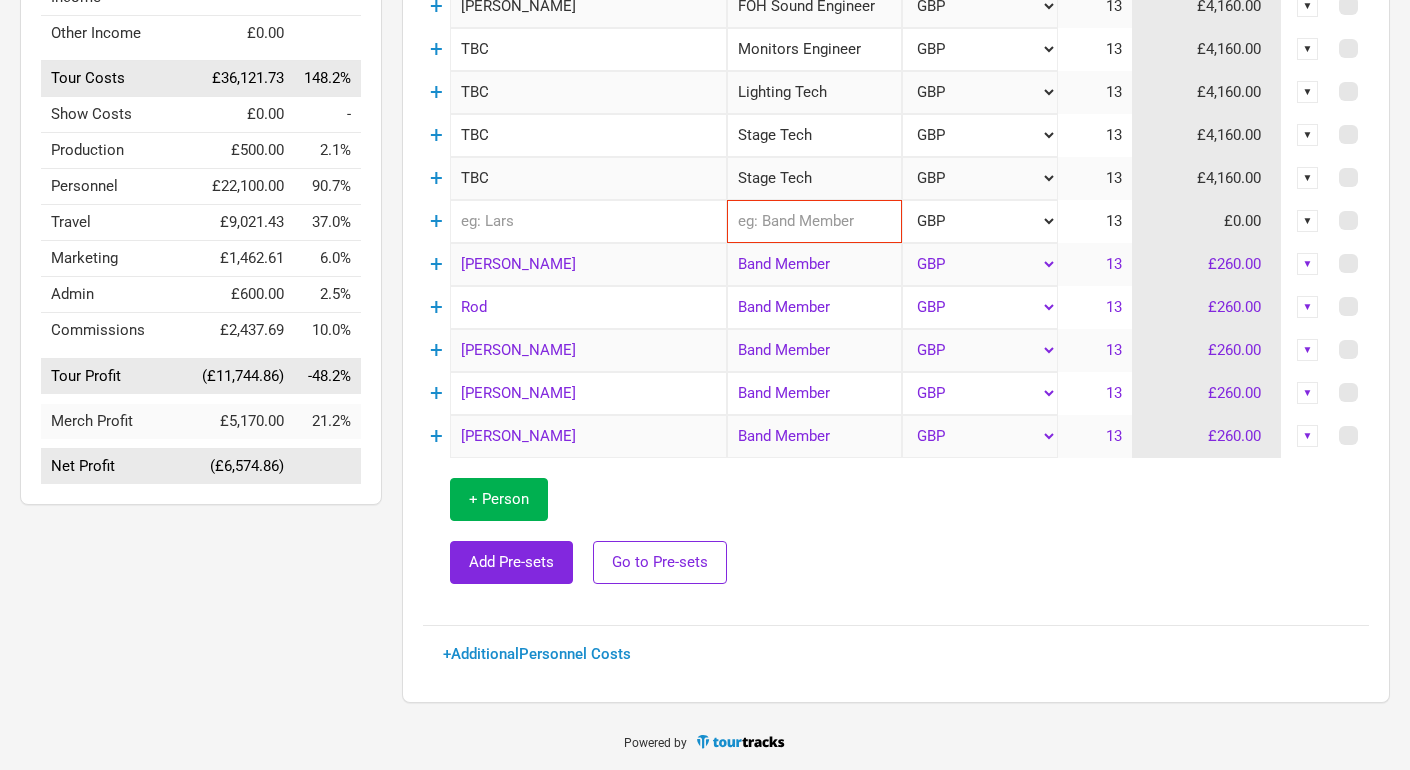 click at bounding box center (1048, 531) 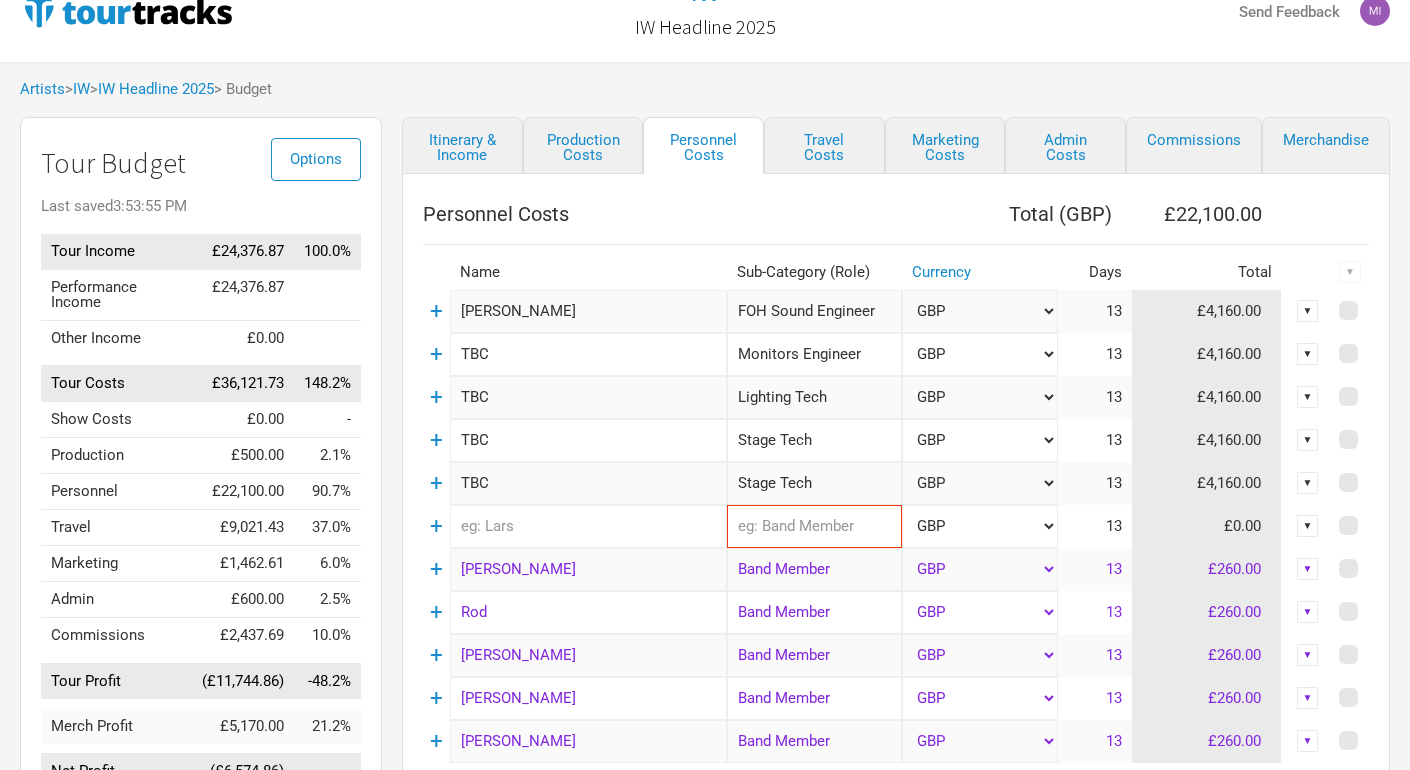 scroll, scrollTop: 0, scrollLeft: 0, axis: both 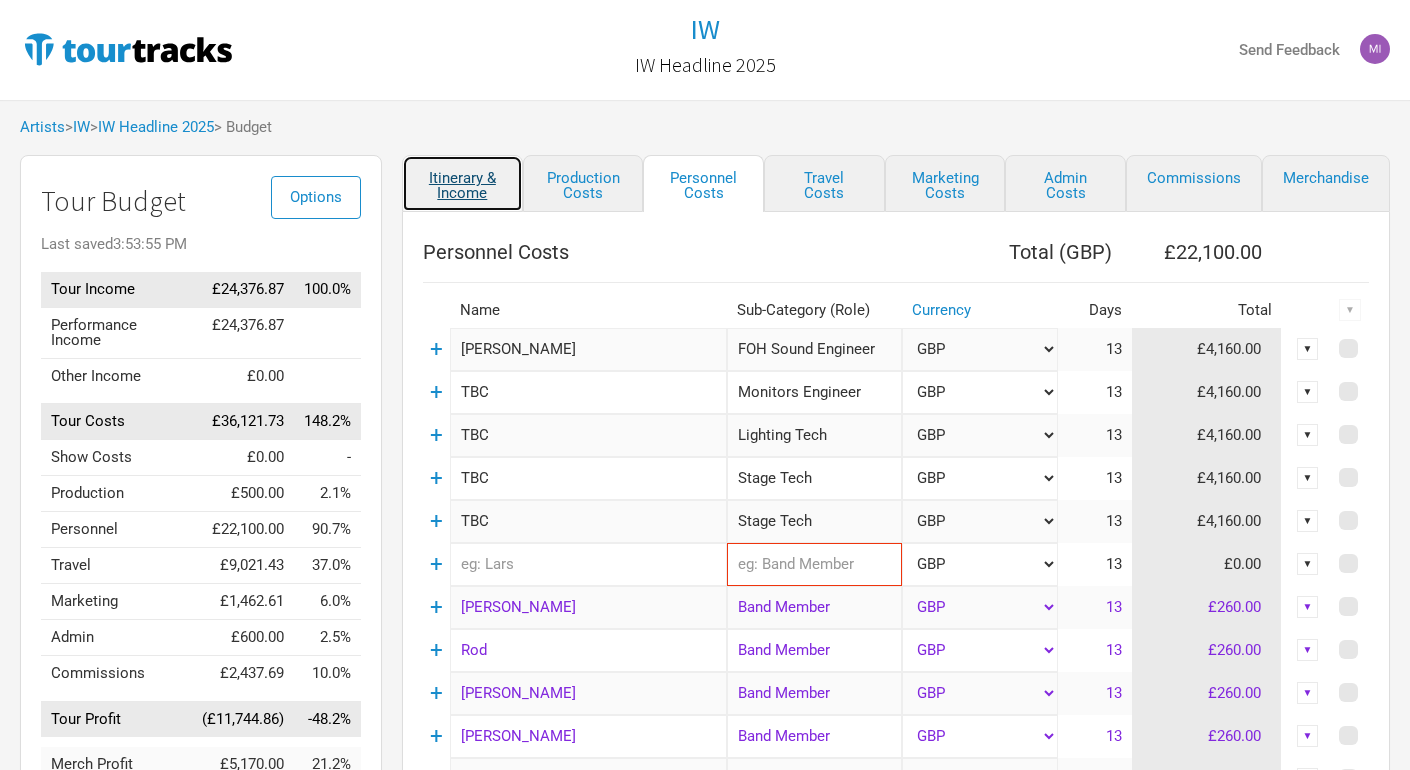 click on "Itinerary & Income" at bounding box center [462, 183] 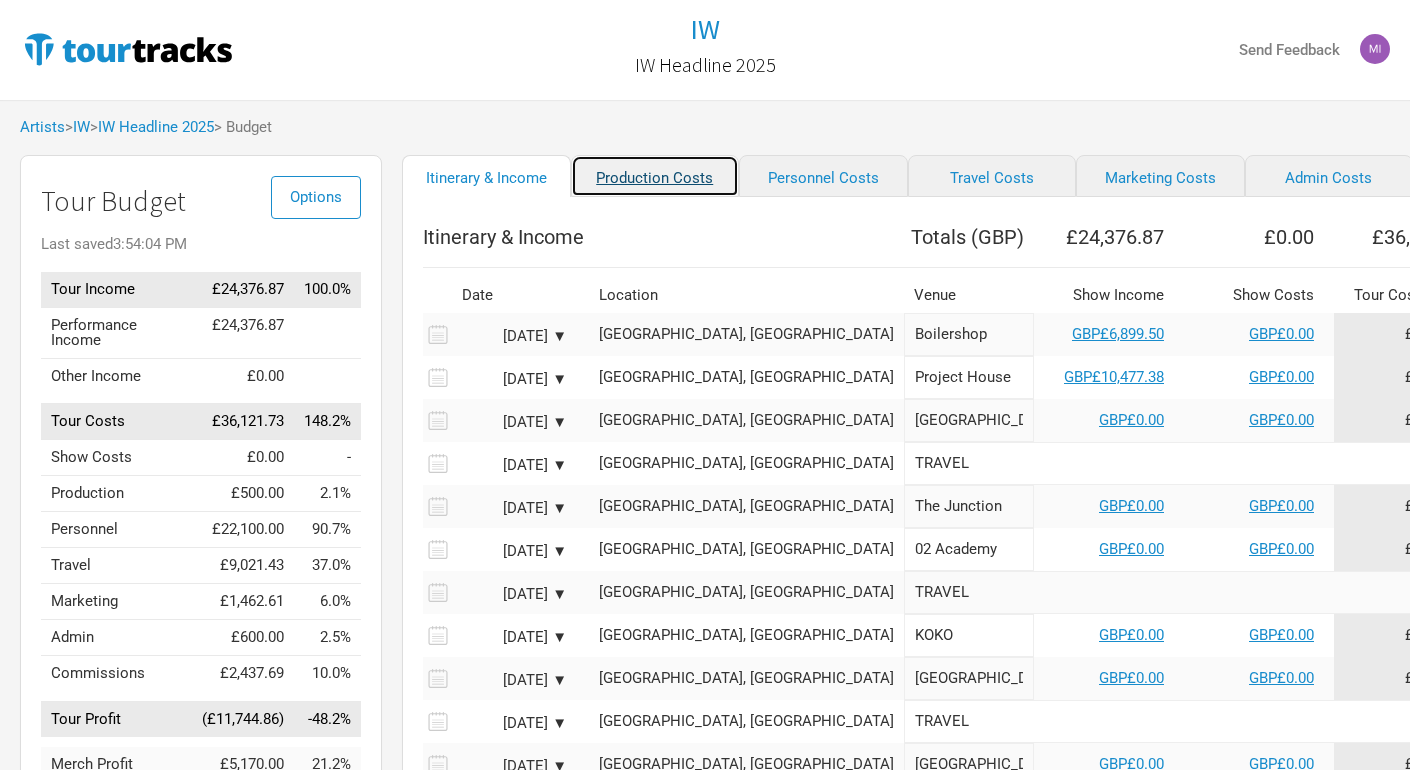 click on "Production Costs" at bounding box center [655, 176] 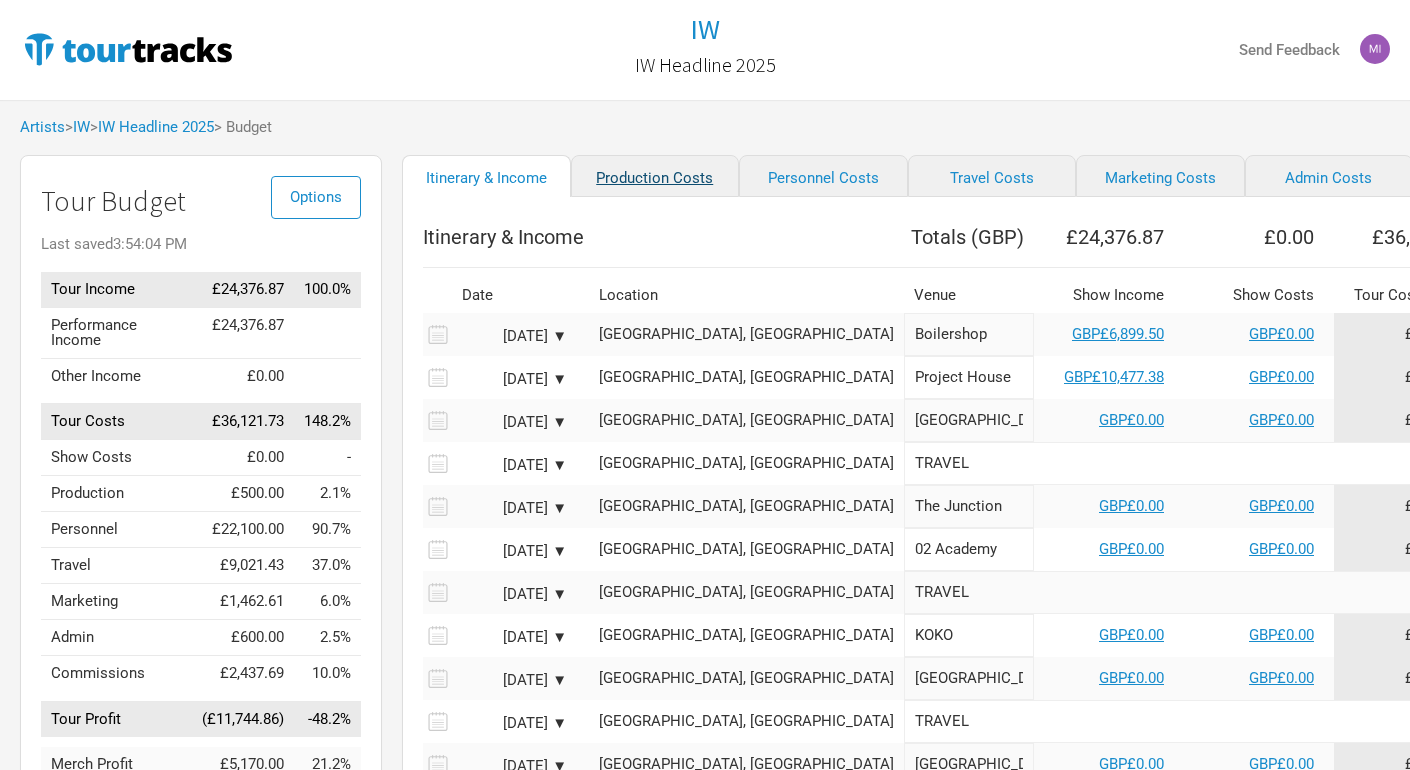 select on "Shows" 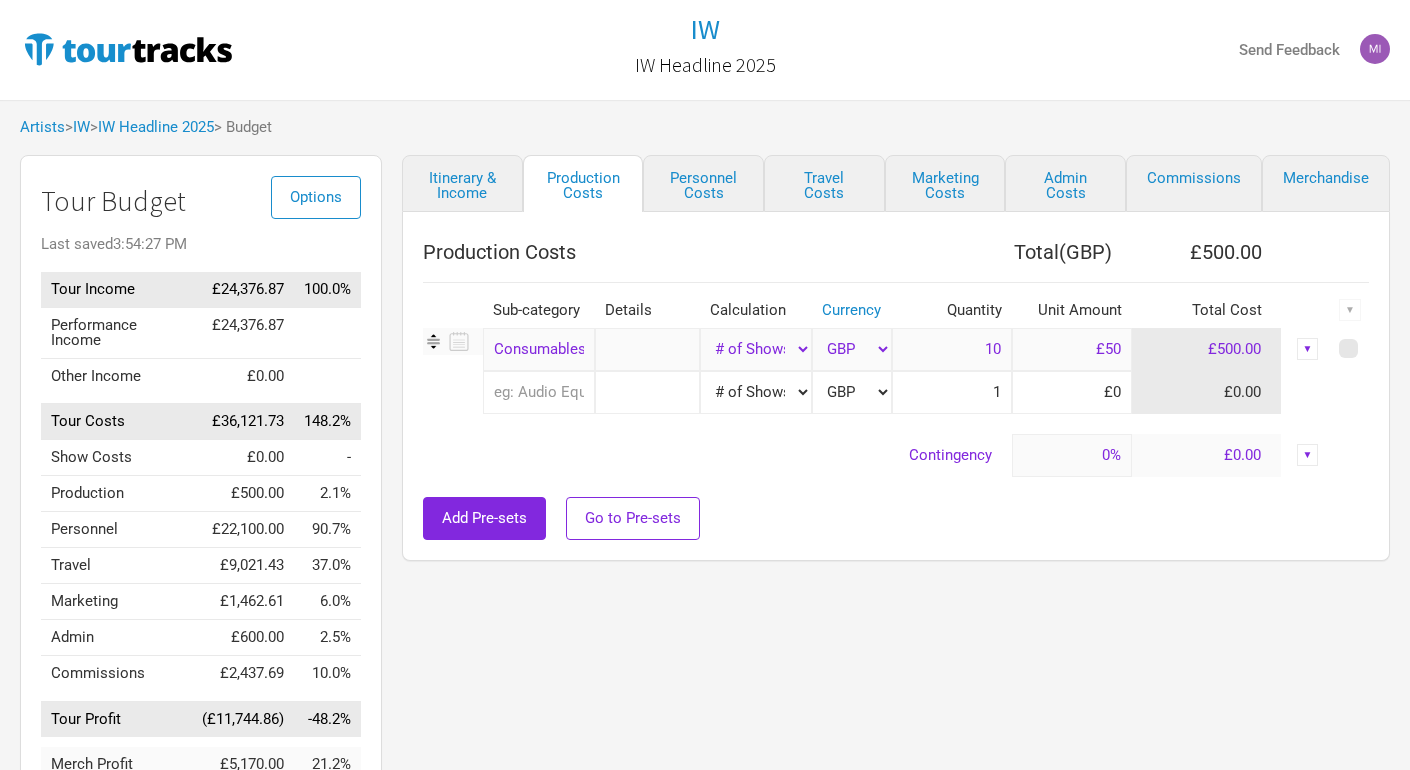 click at bounding box center (539, 392) 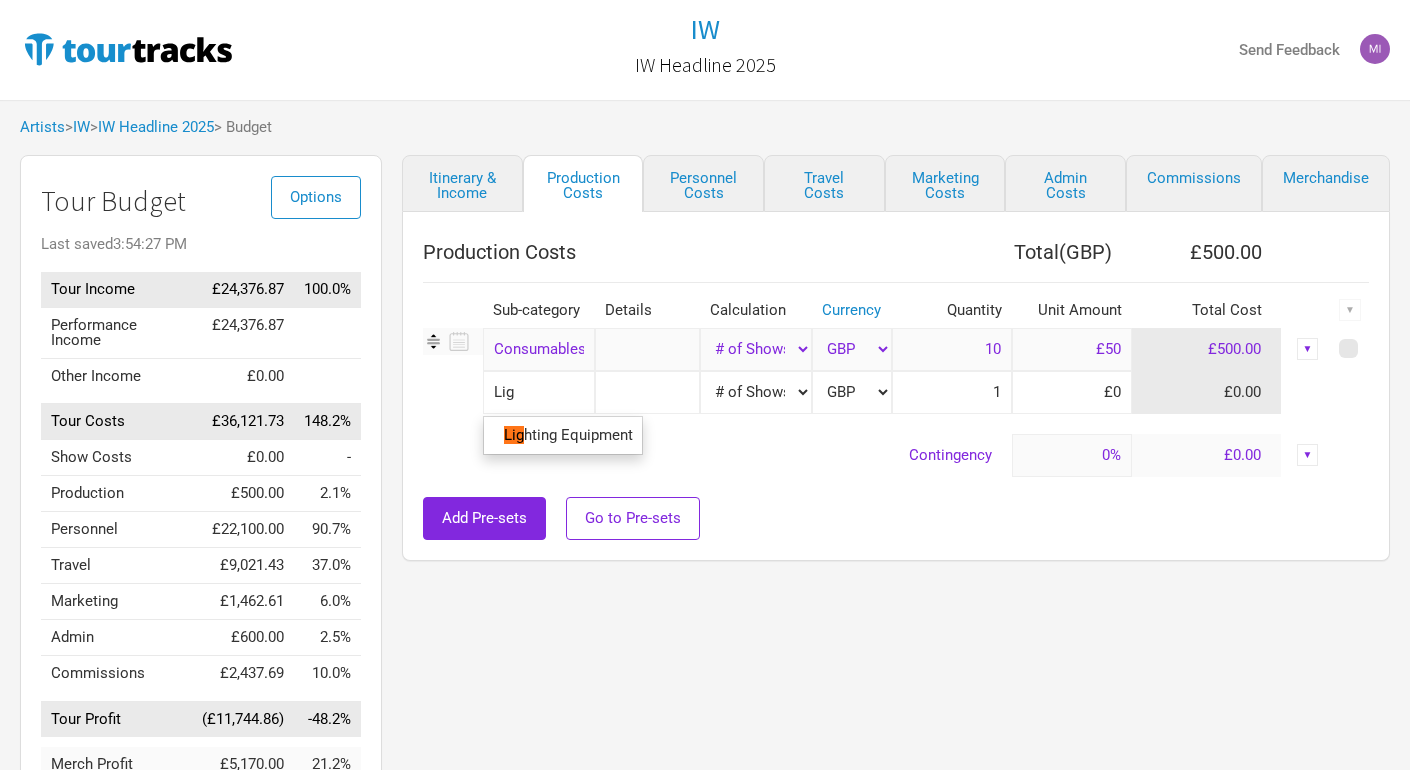type on "Ligh" 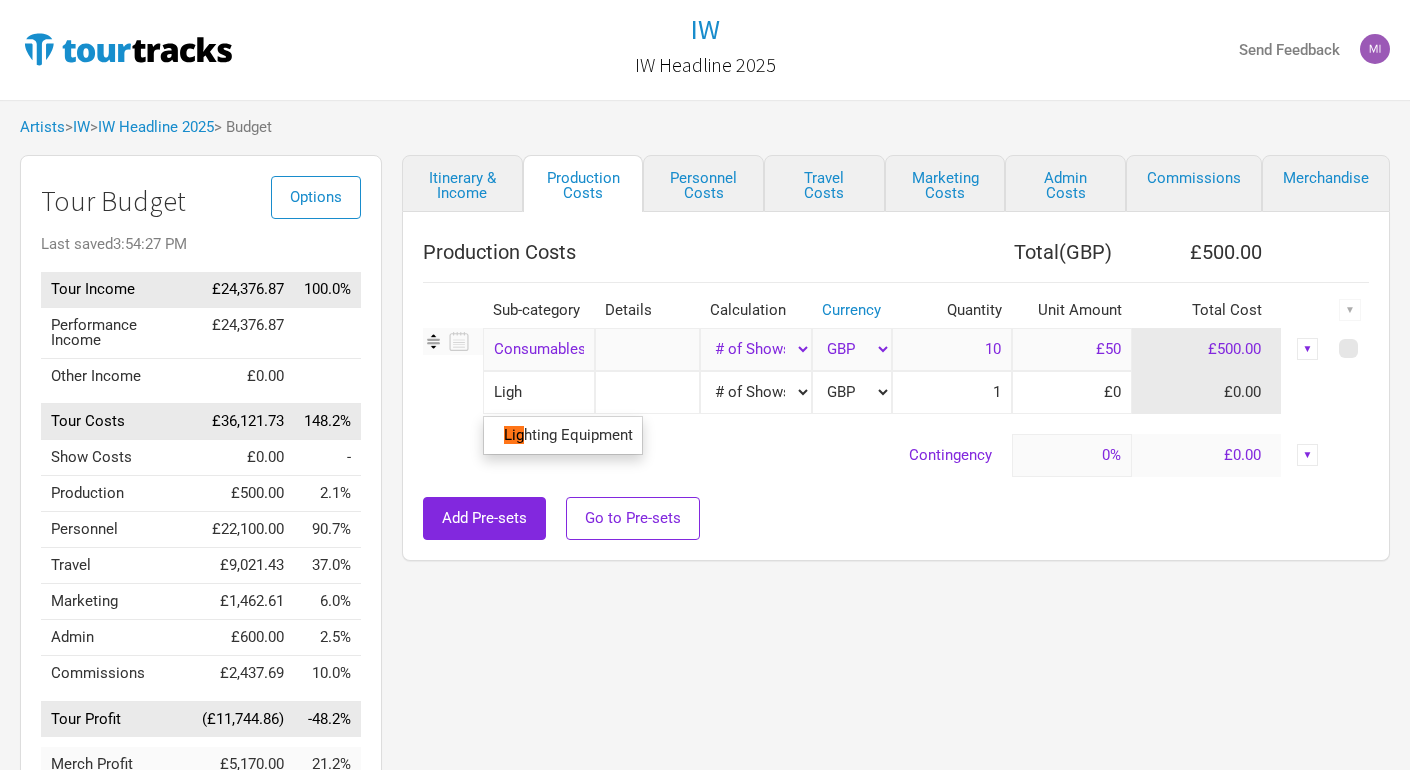 type on "Light" 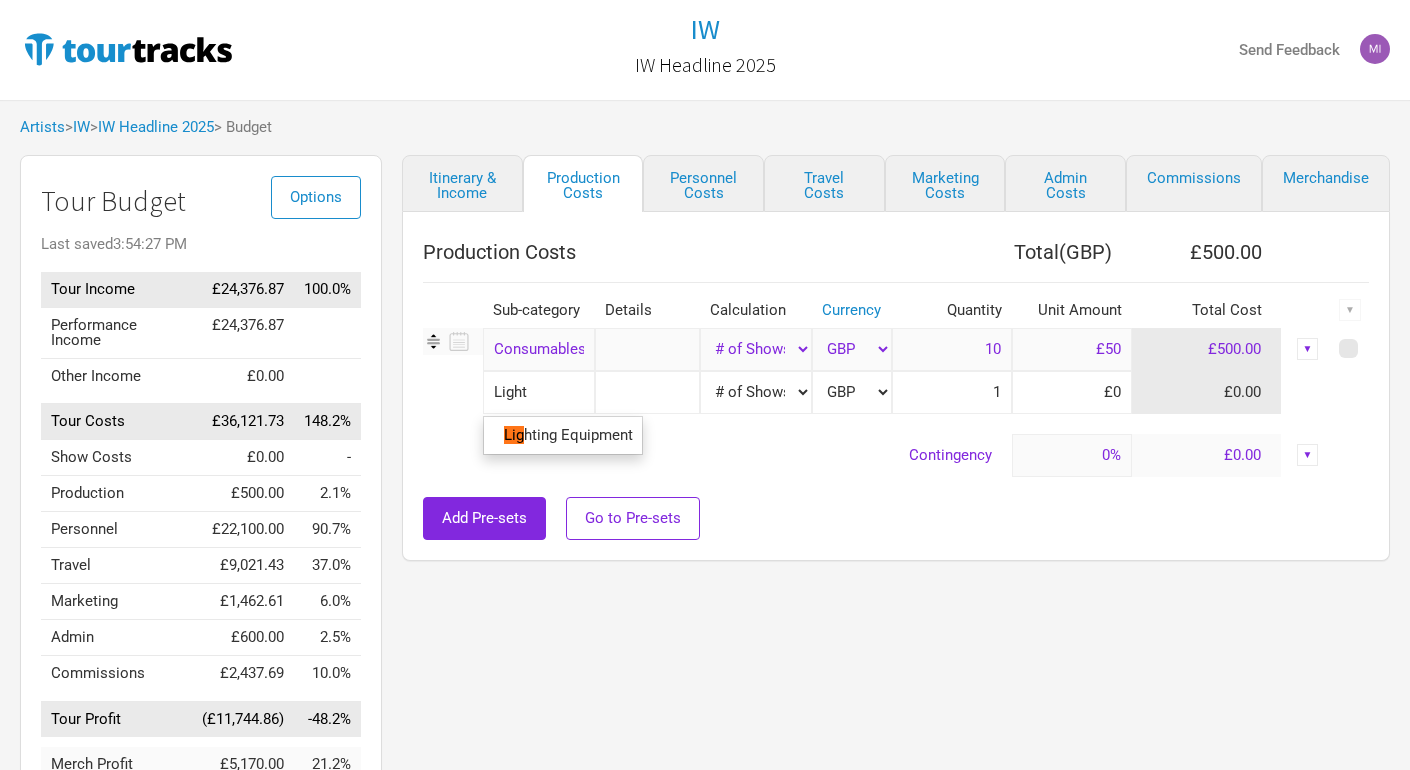 type on "Lighti" 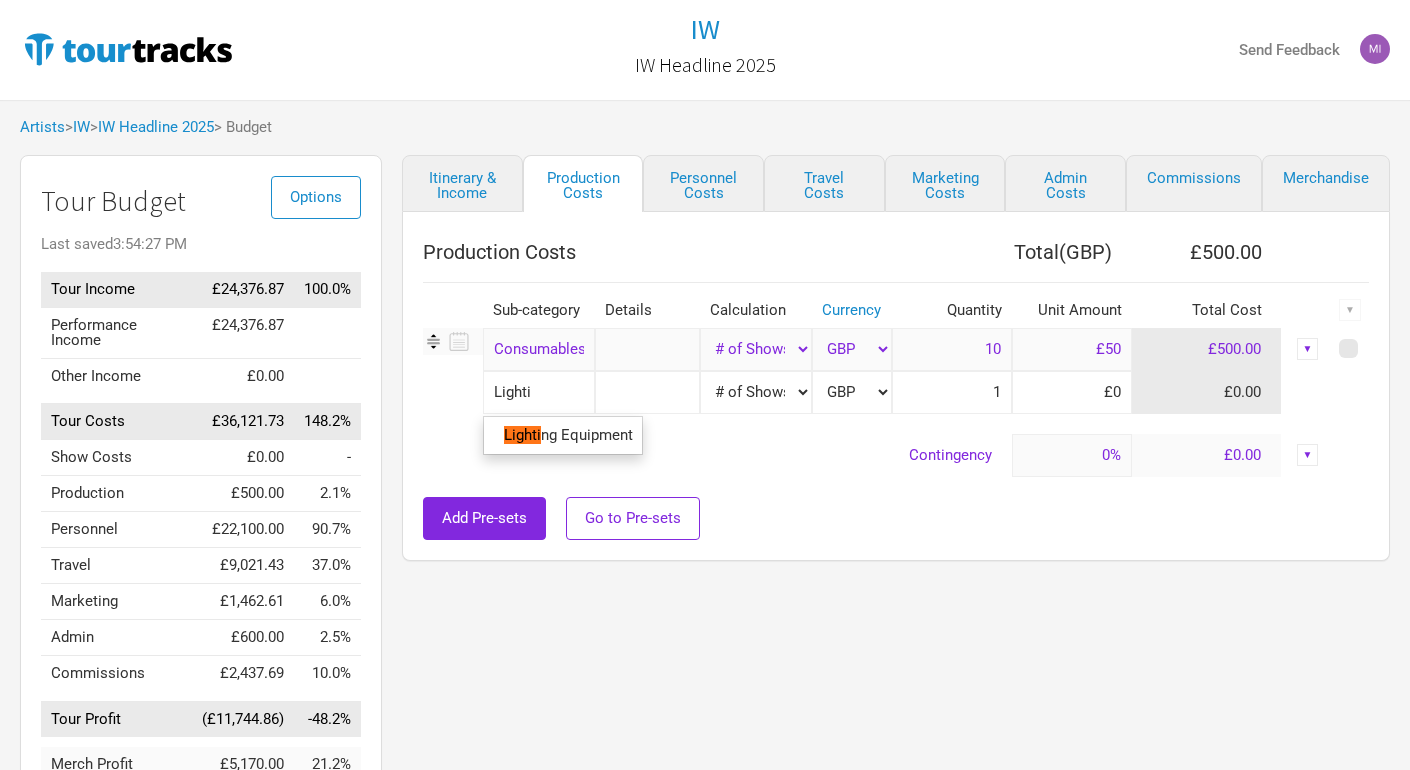 type on "Lightin" 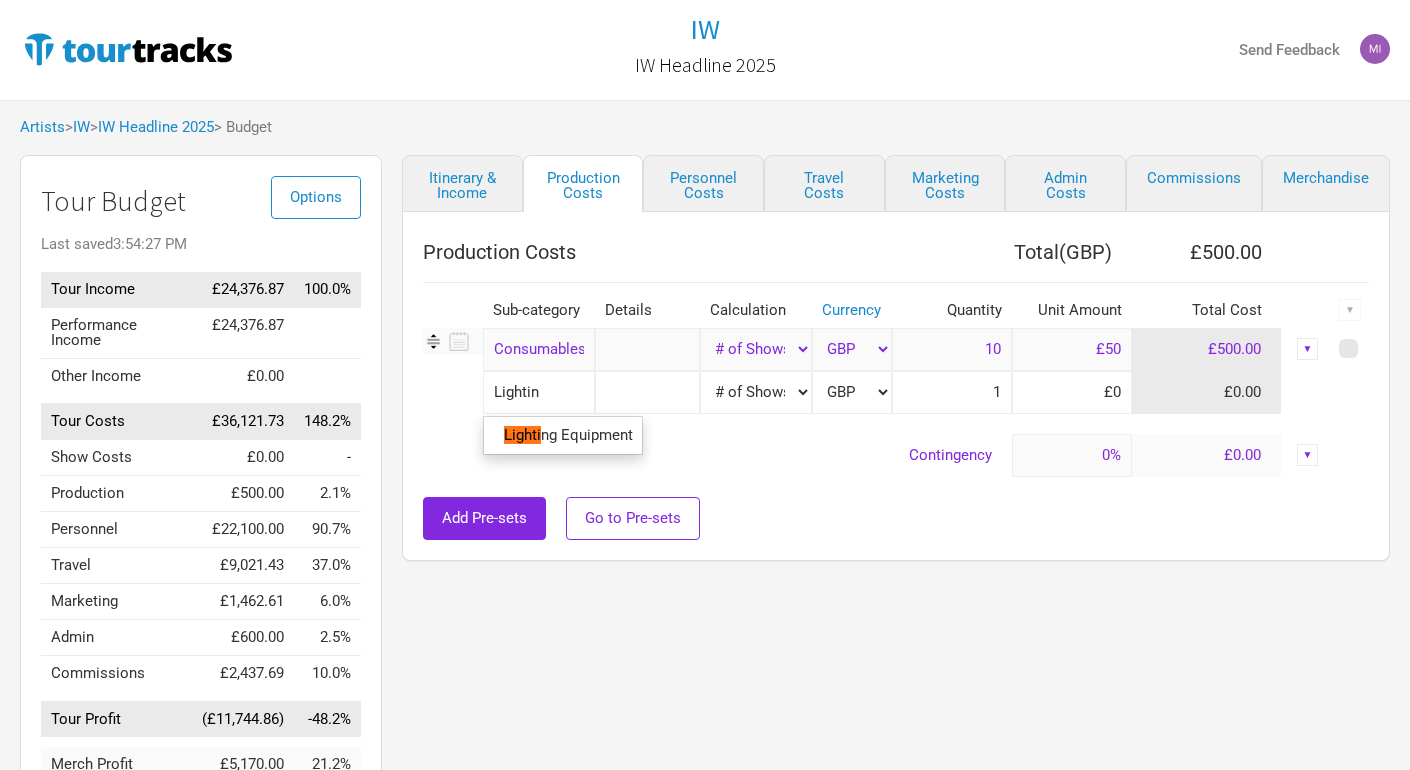 type on "Lighting" 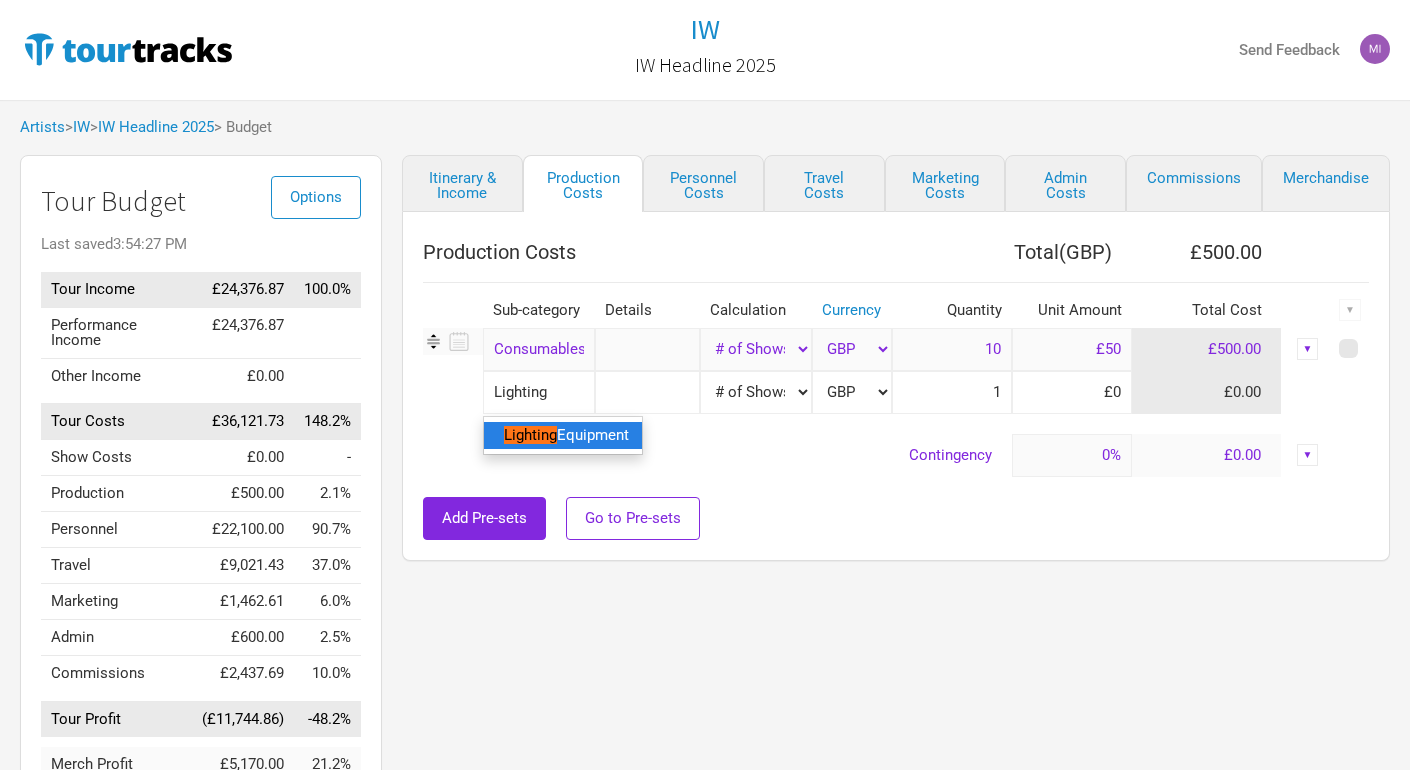 click on "Lighting" at bounding box center [530, 435] 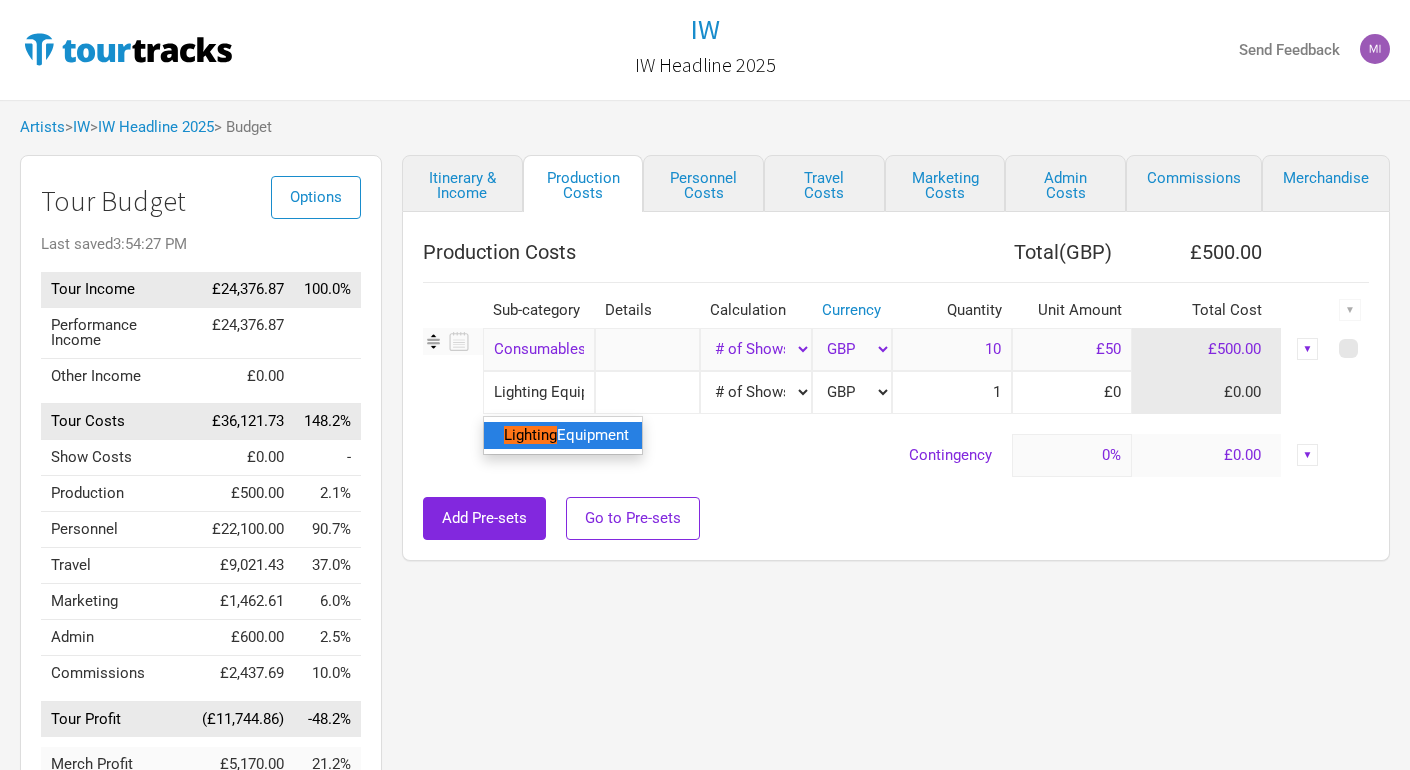 select on "Shows" 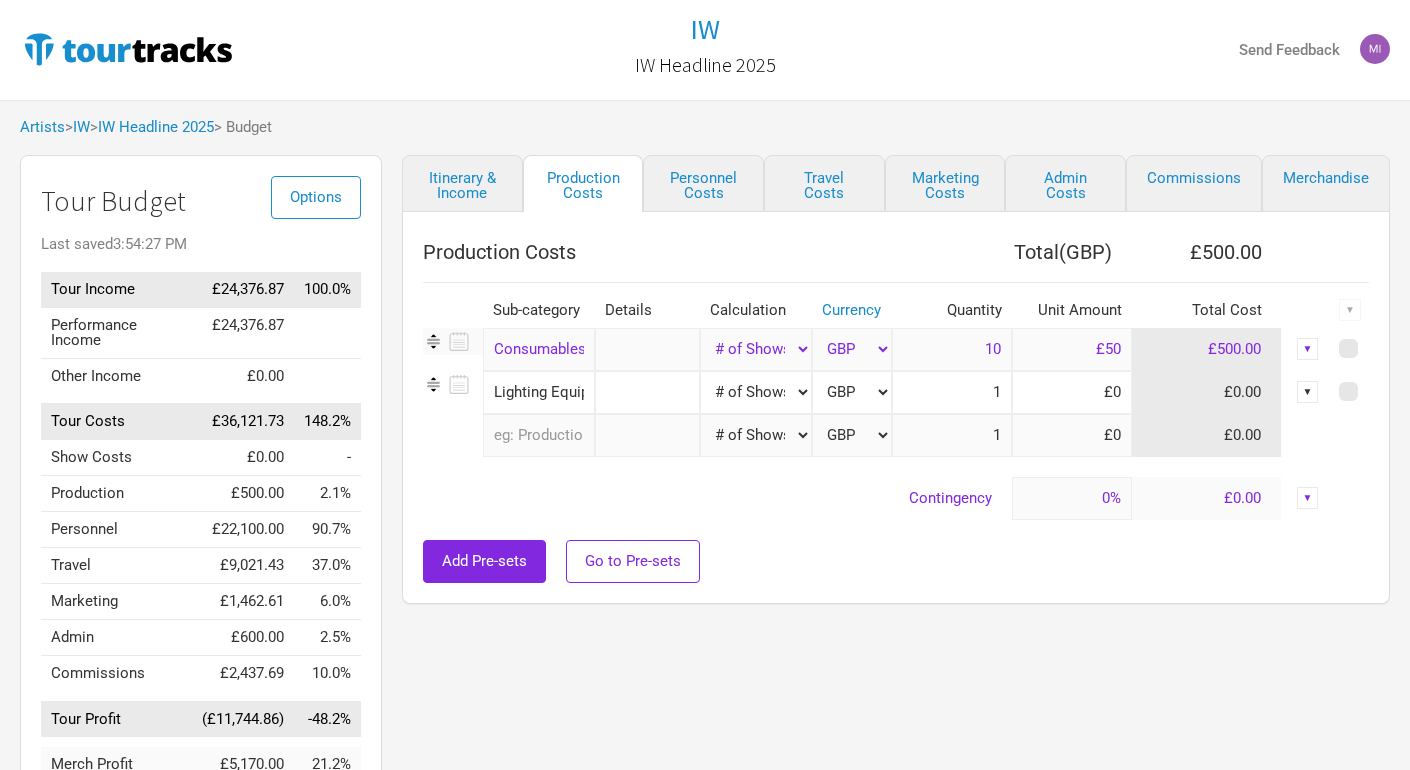 type on "10" 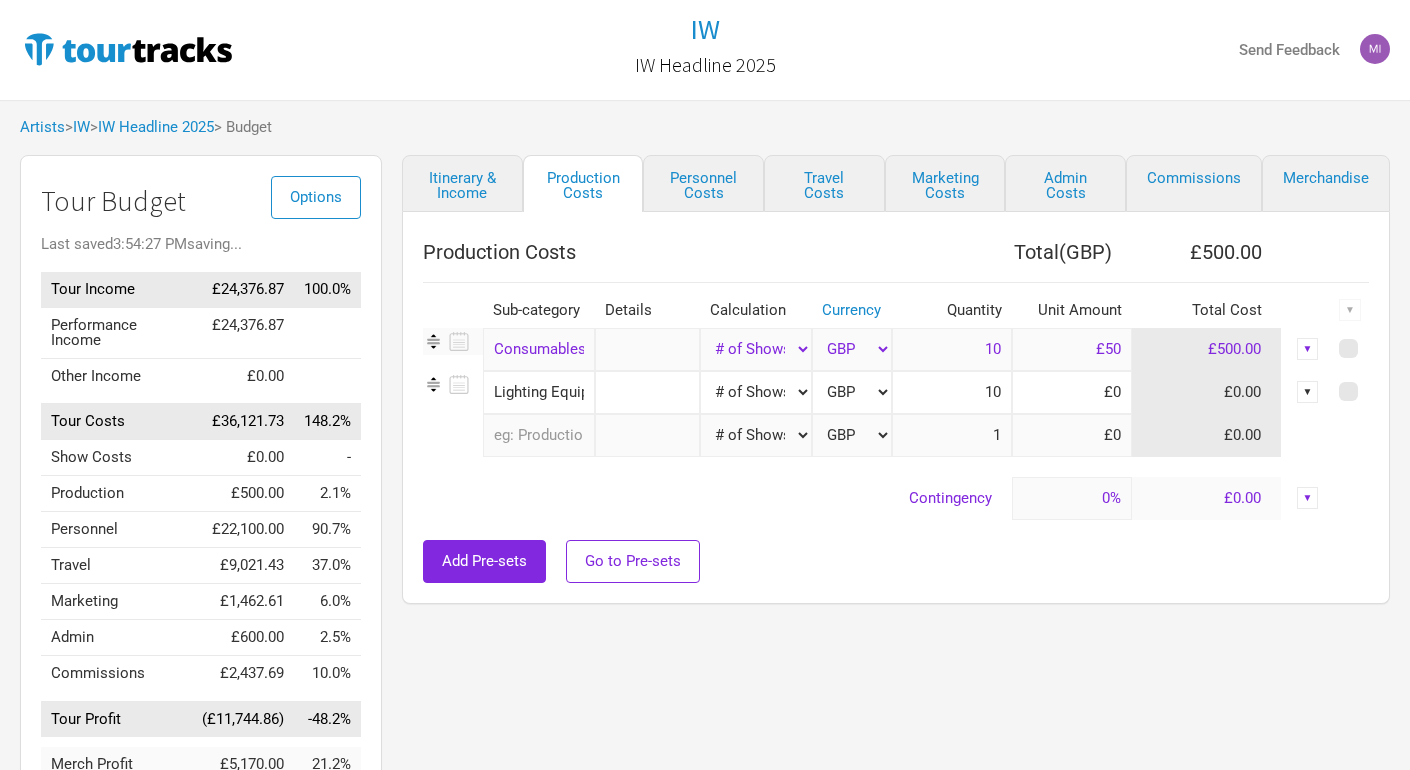 click on "Personnel Costs" at bounding box center [703, 183] 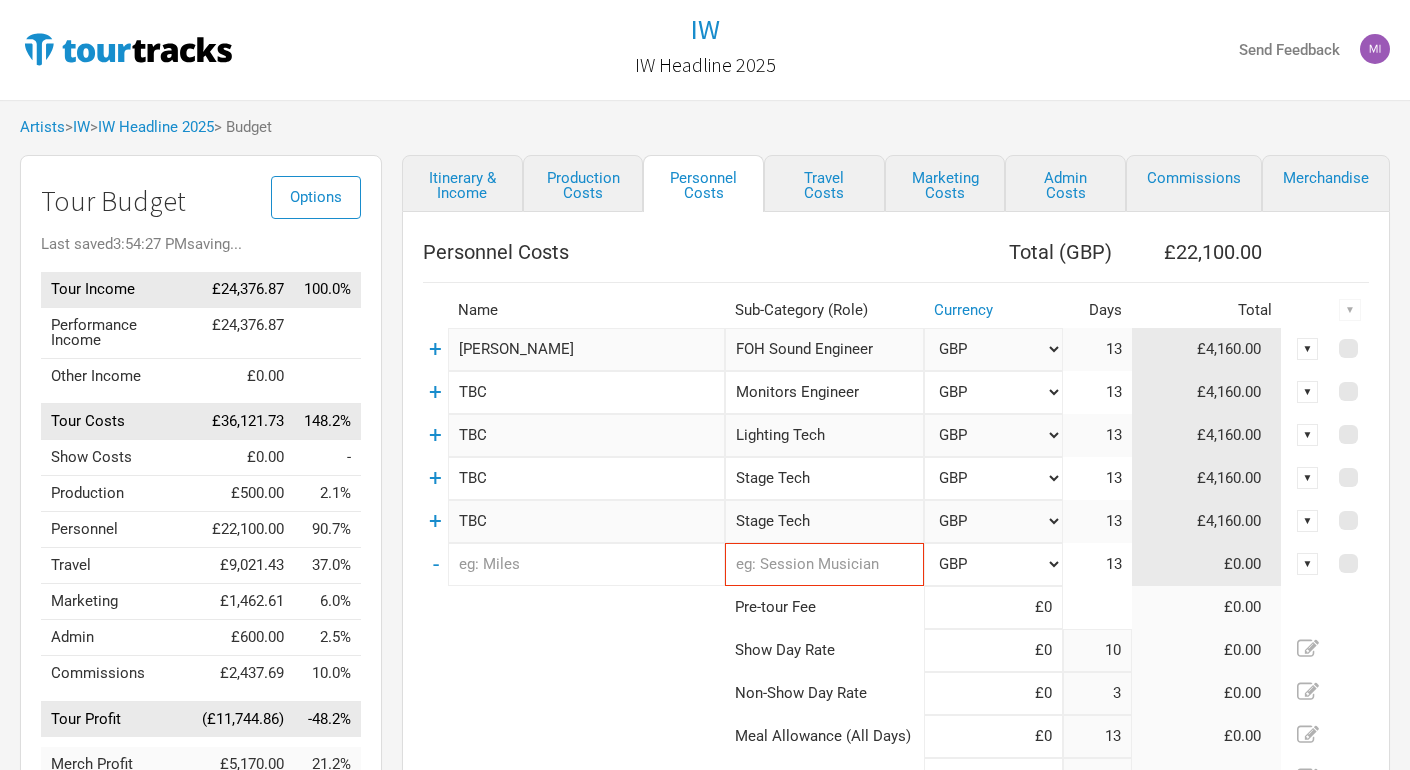 click at bounding box center [574, 650] 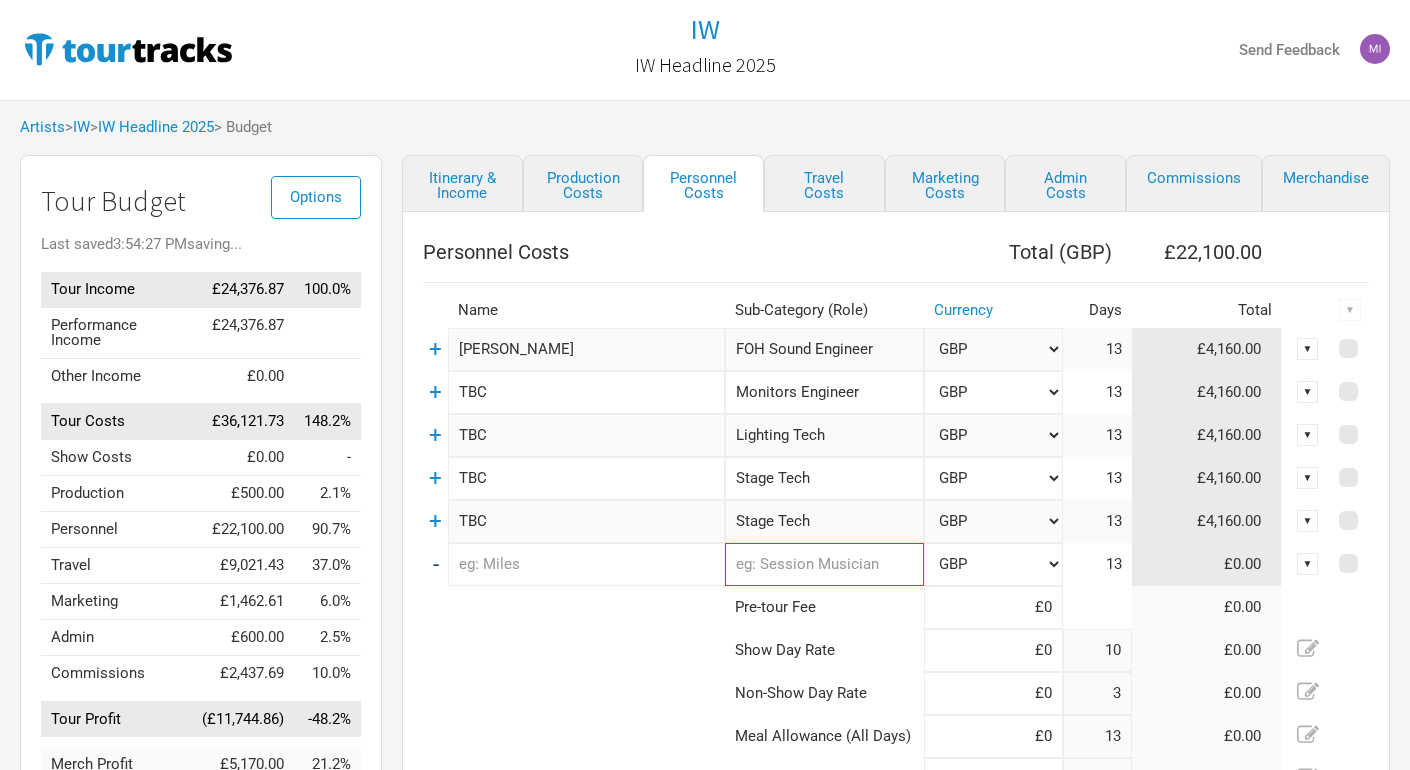 click on "-" at bounding box center (436, 564) 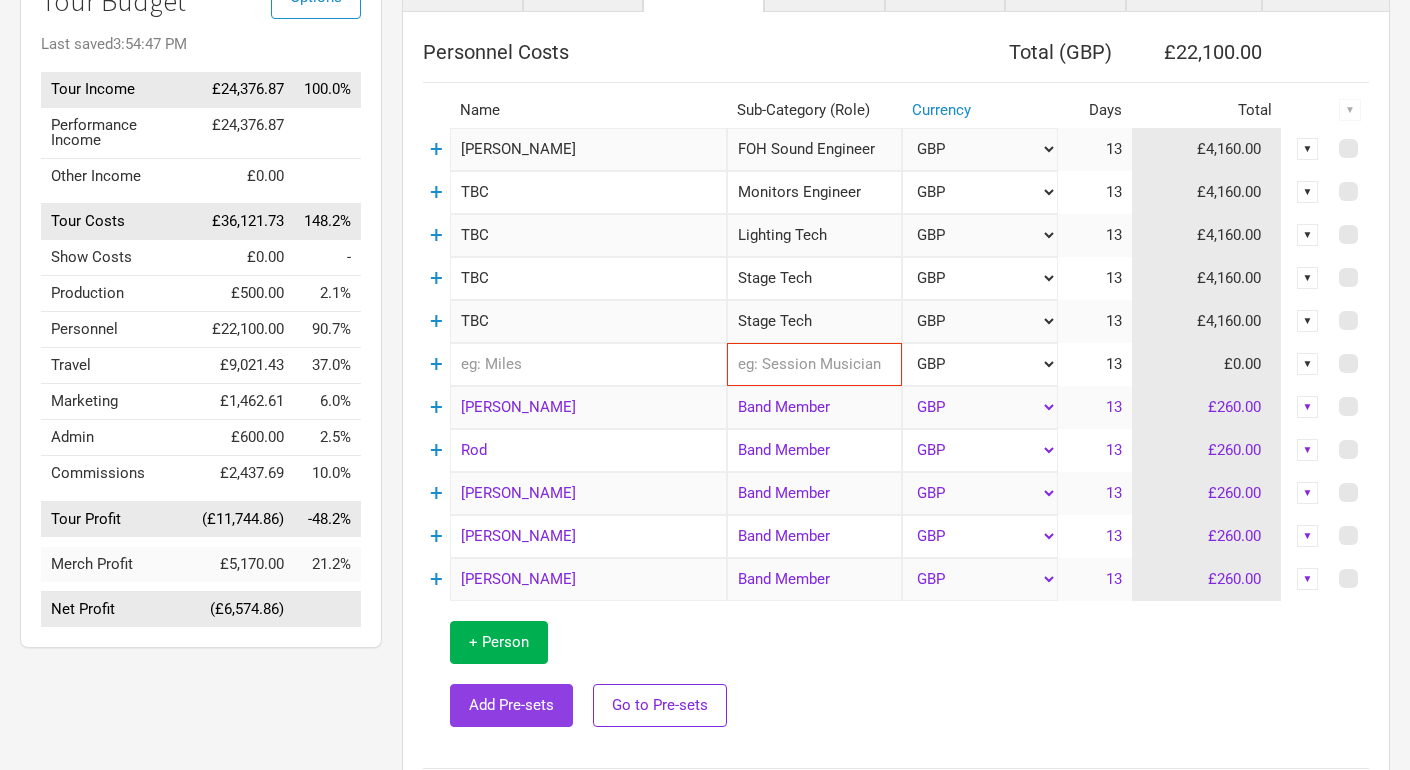 scroll, scrollTop: 0, scrollLeft: 0, axis: both 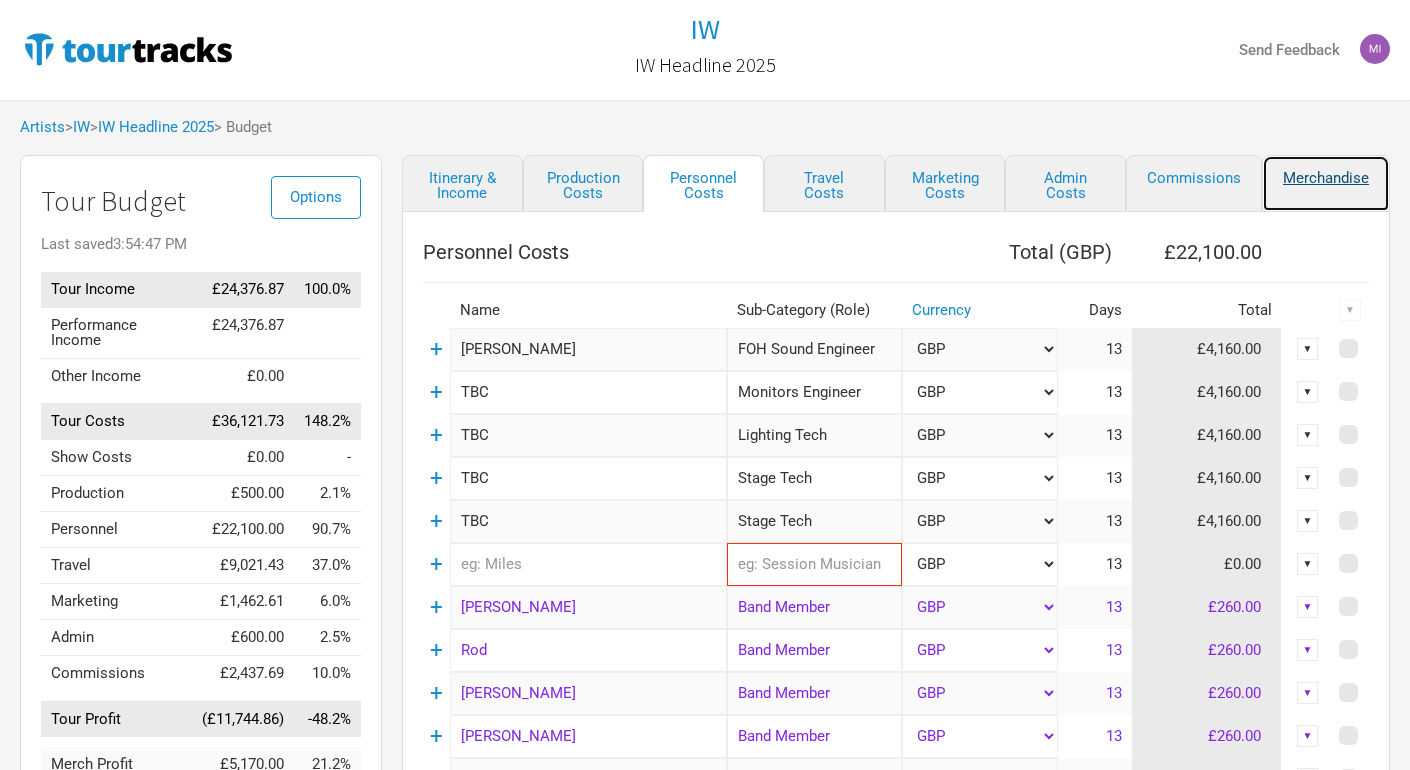 click on "Merchandise" at bounding box center [1326, 183] 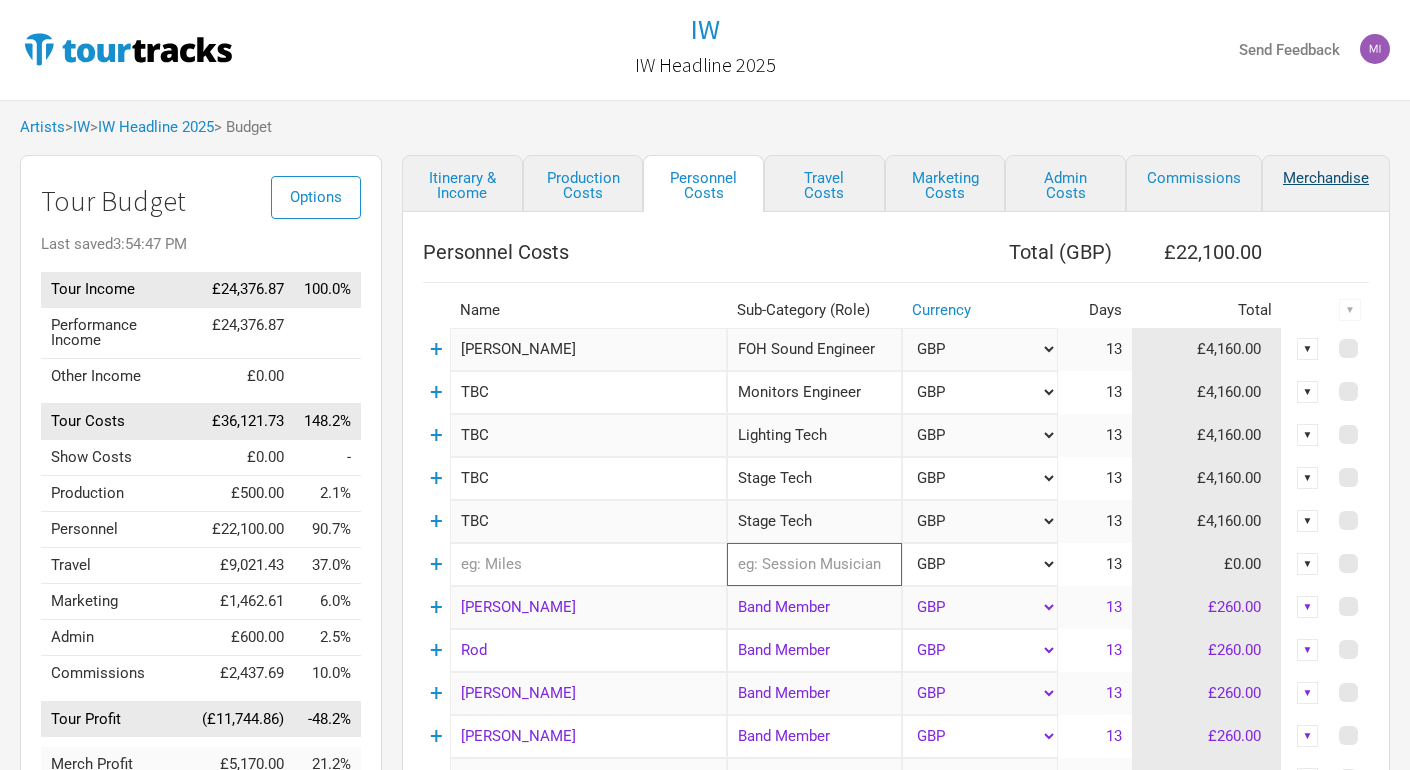select on "Shows" 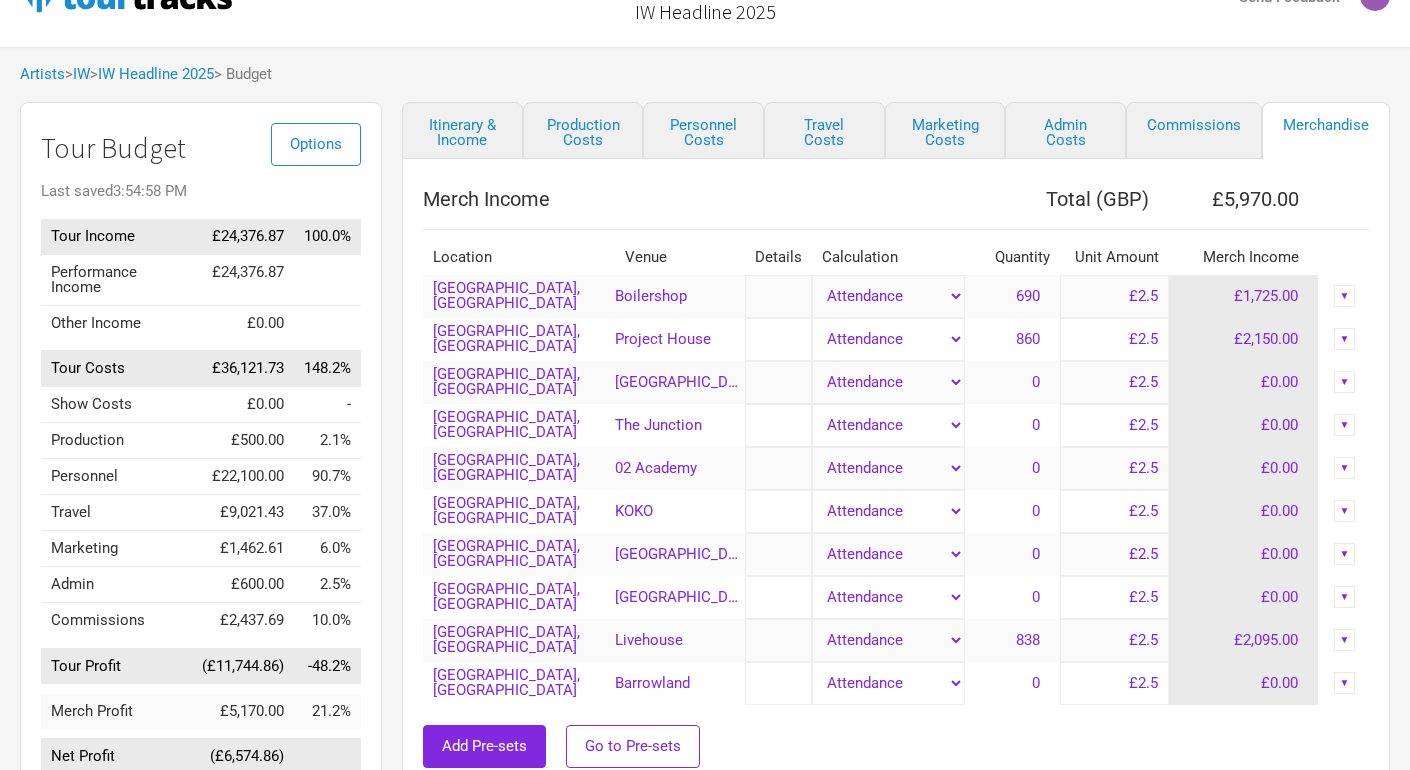 scroll, scrollTop: 57, scrollLeft: 0, axis: vertical 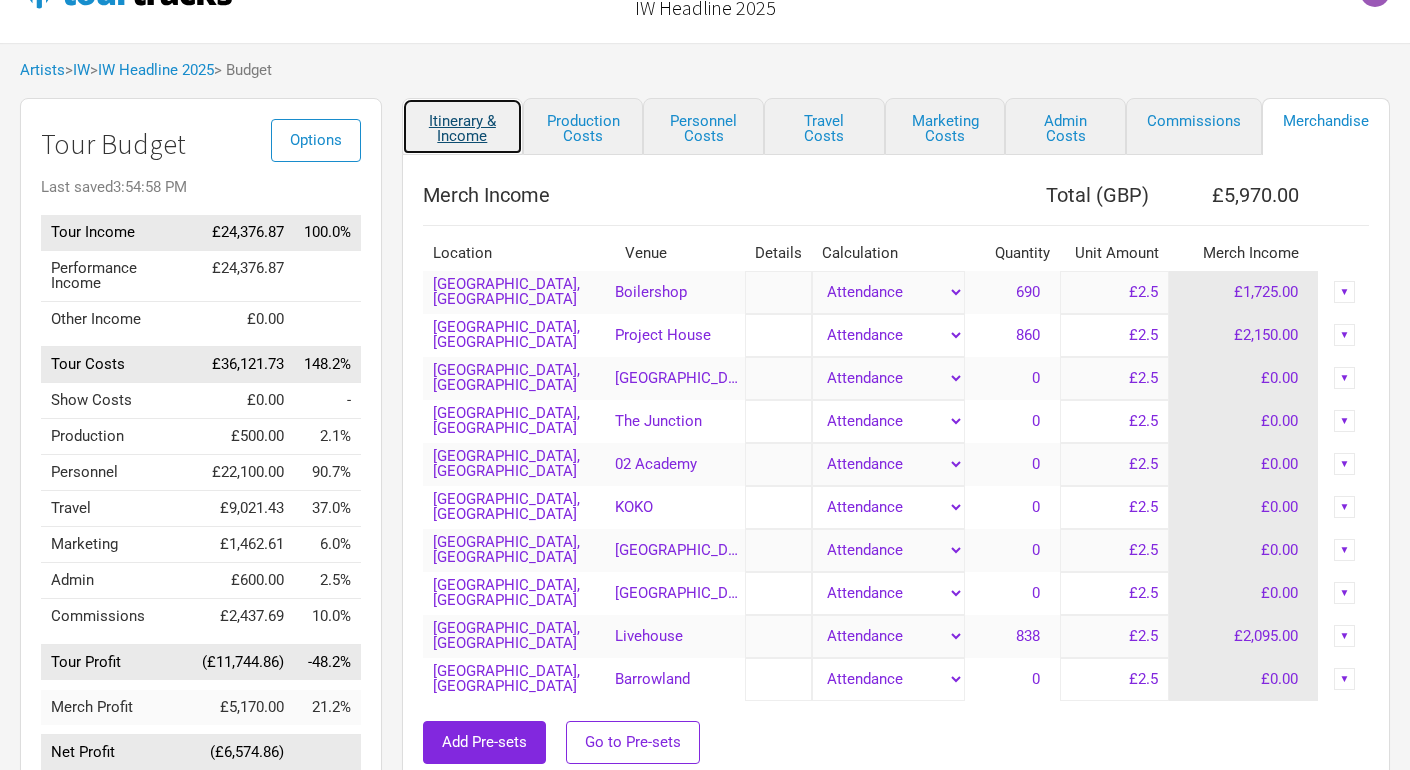 click on "Itinerary & Income" at bounding box center [462, 126] 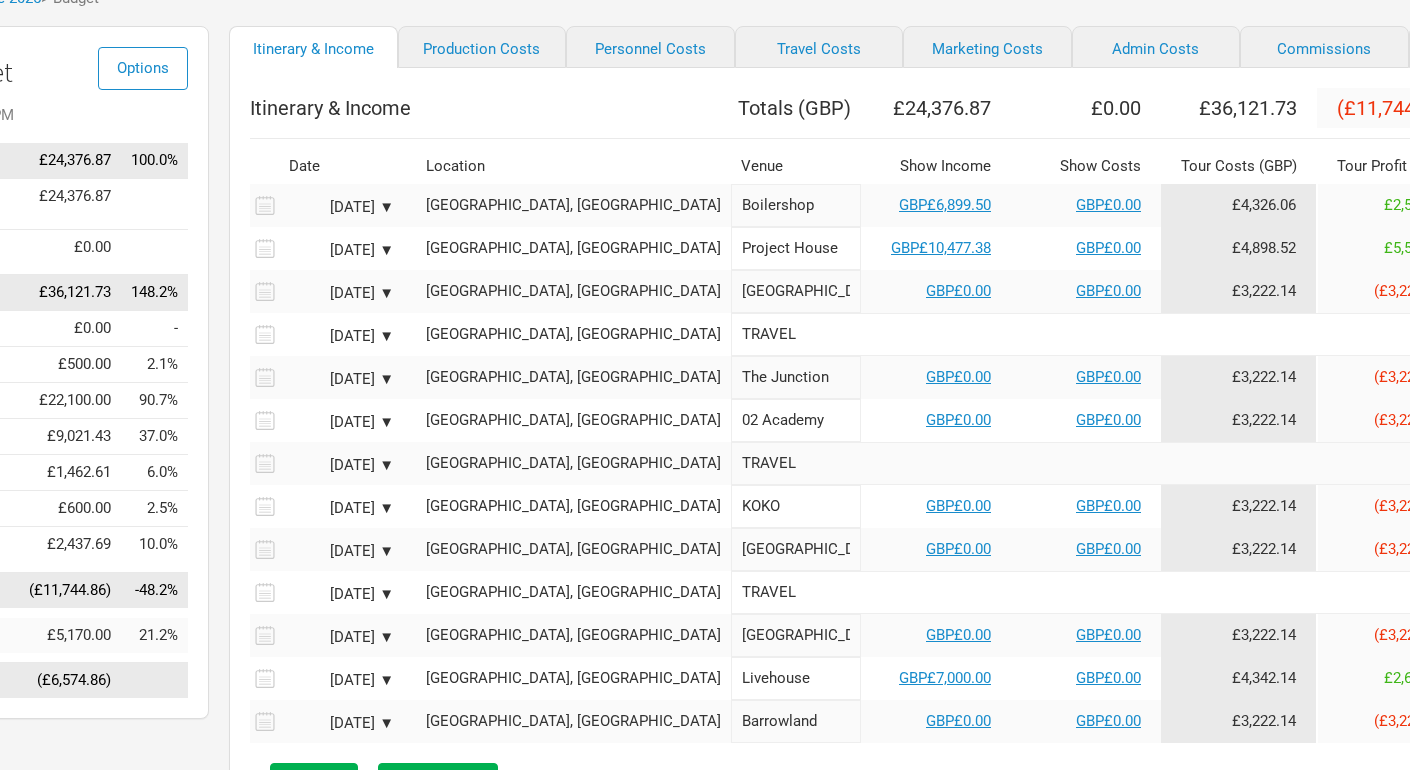 scroll, scrollTop: 129, scrollLeft: 302, axis: both 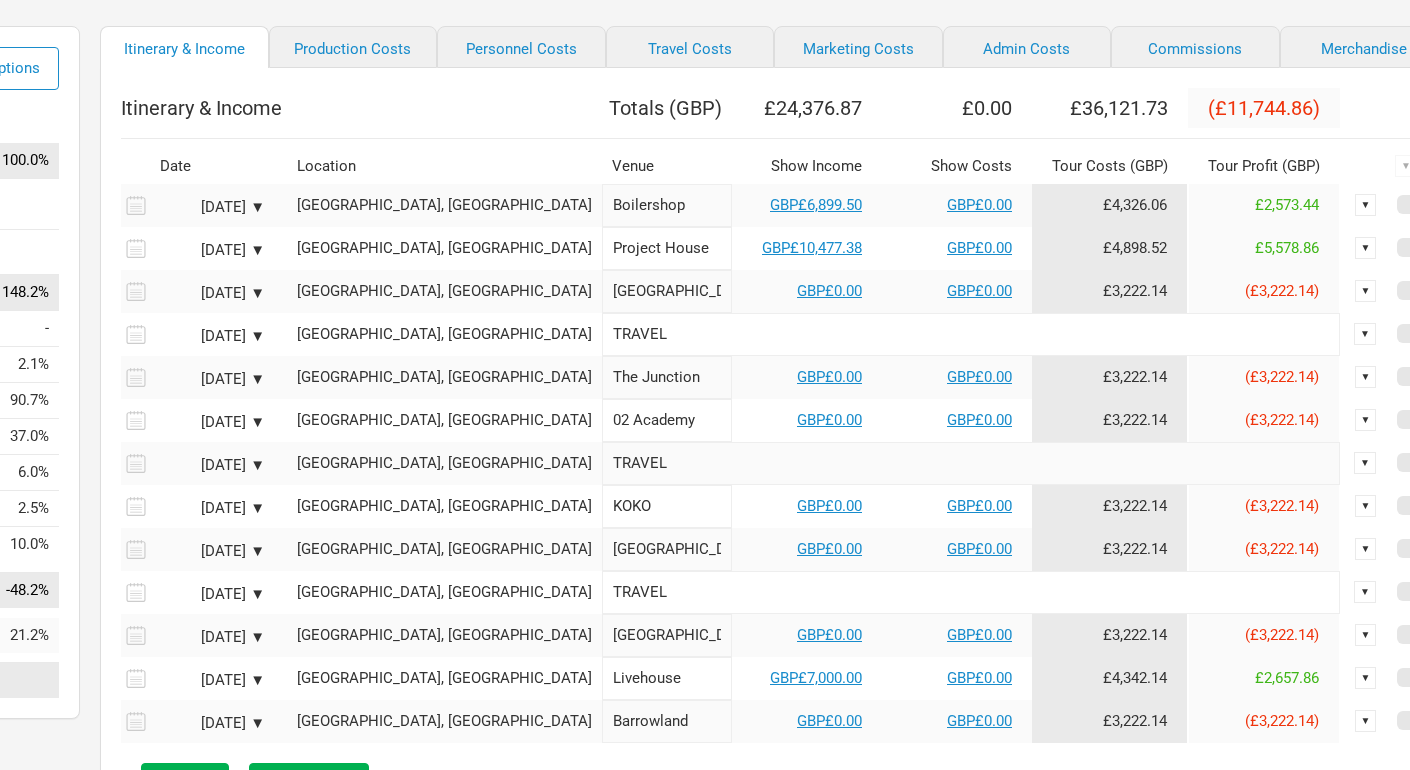 click on "[GEOGRAPHIC_DATA], [GEOGRAPHIC_DATA]" at bounding box center (444, 334) 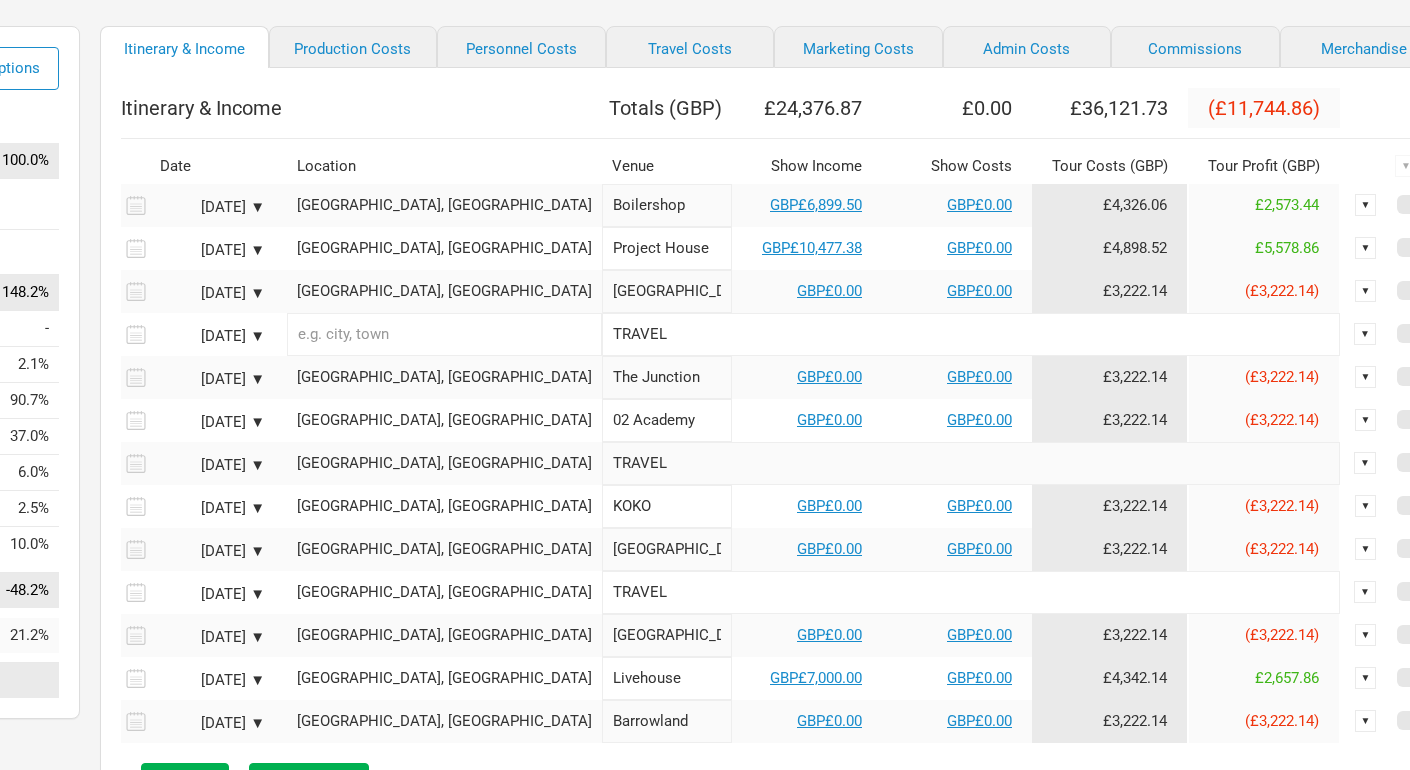 click at bounding box center [444, 334] 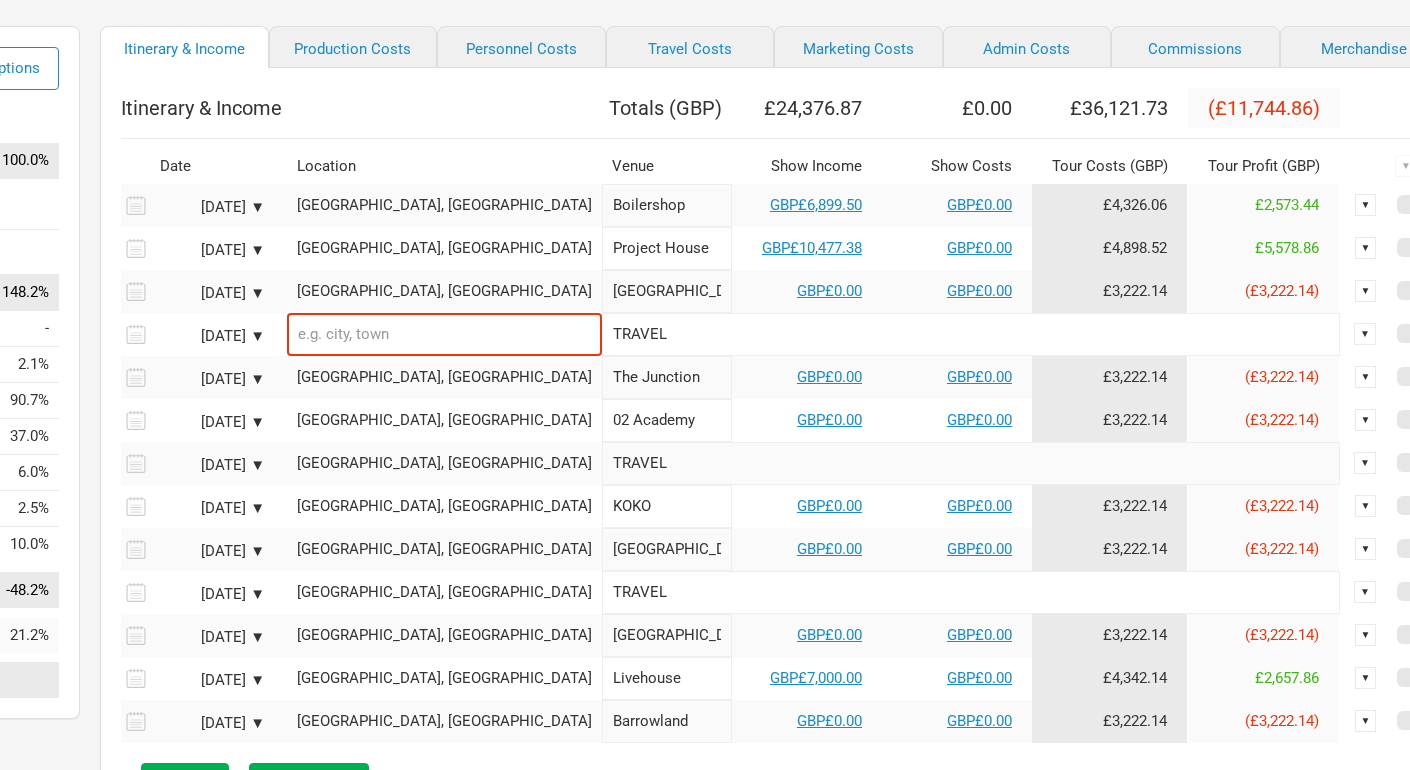 click on "[GEOGRAPHIC_DATA]" at bounding box center [667, 291] 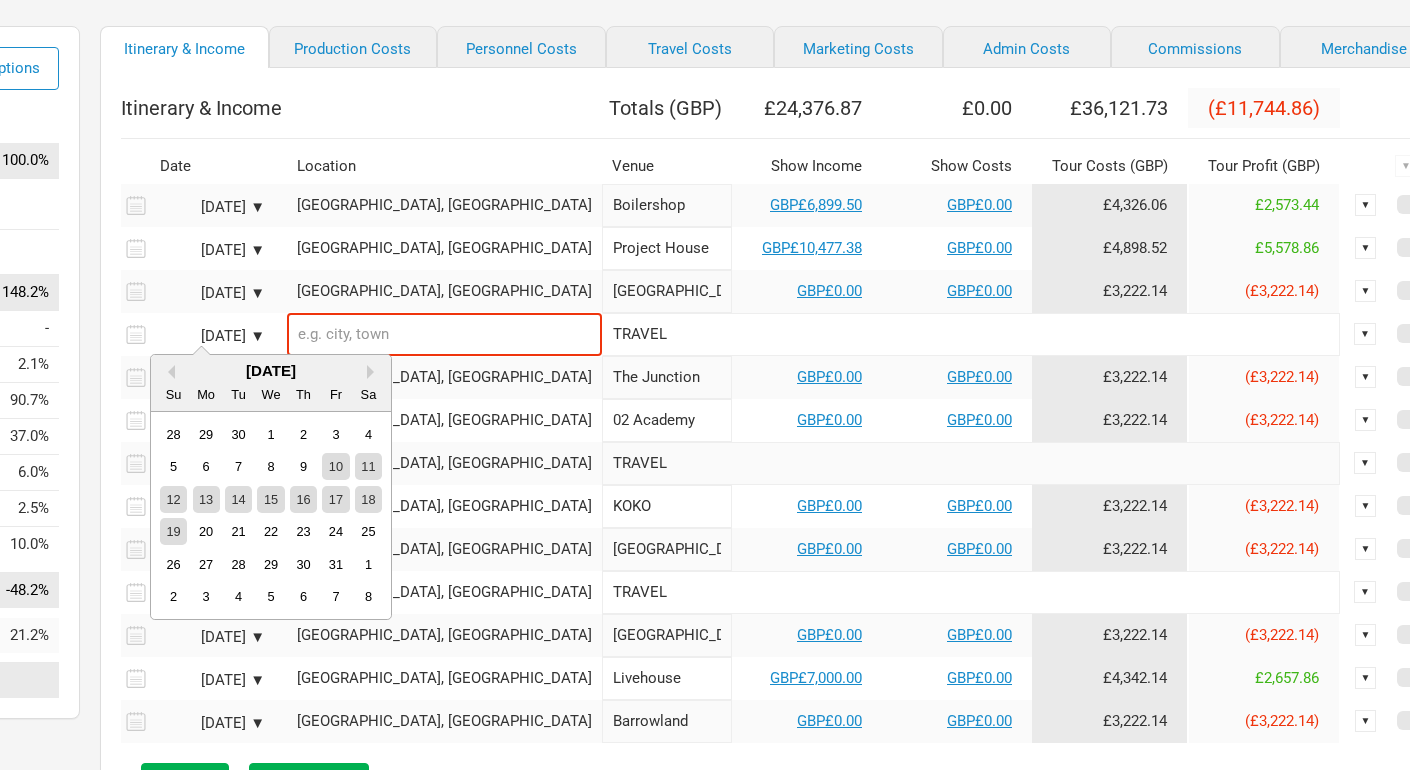 scroll, scrollTop: 129, scrollLeft: 0, axis: vertical 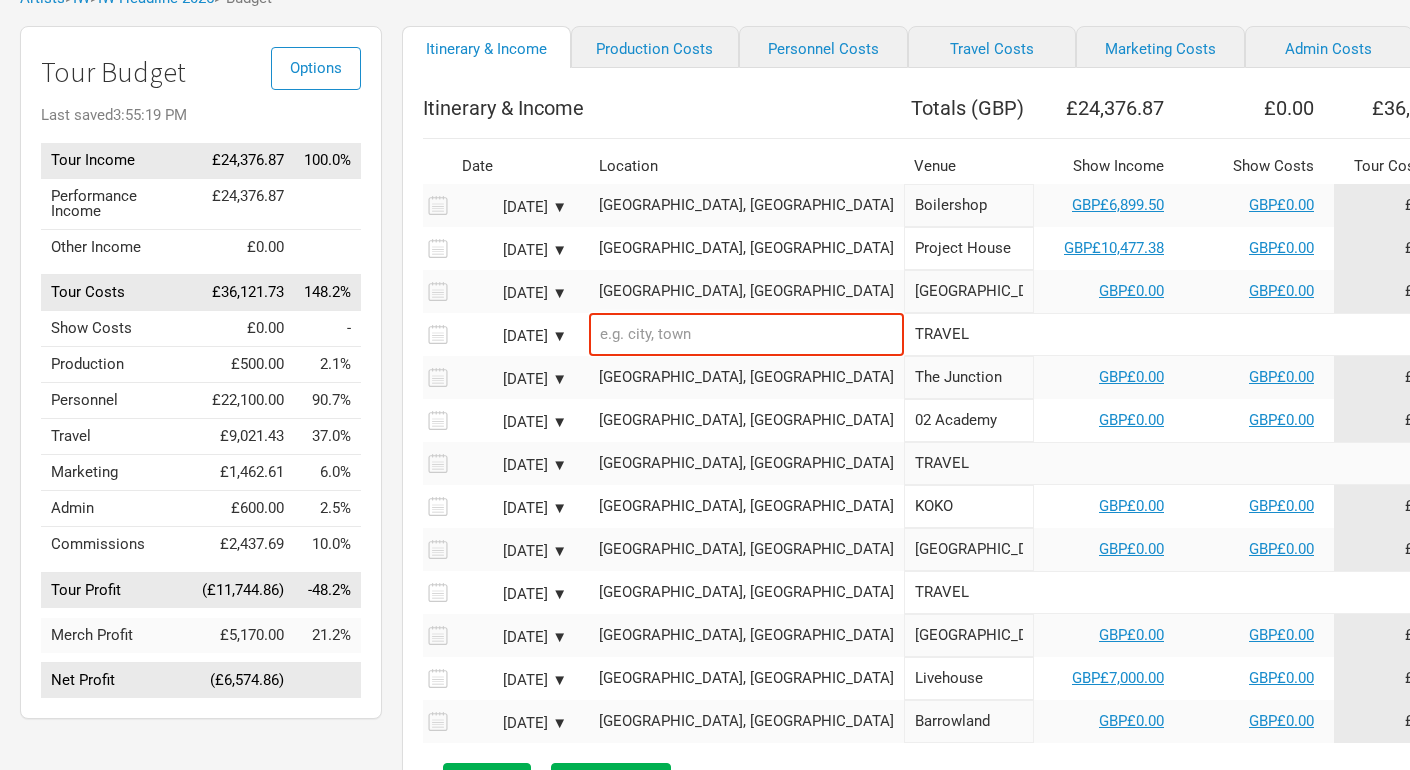click at bounding box center (746, 334) 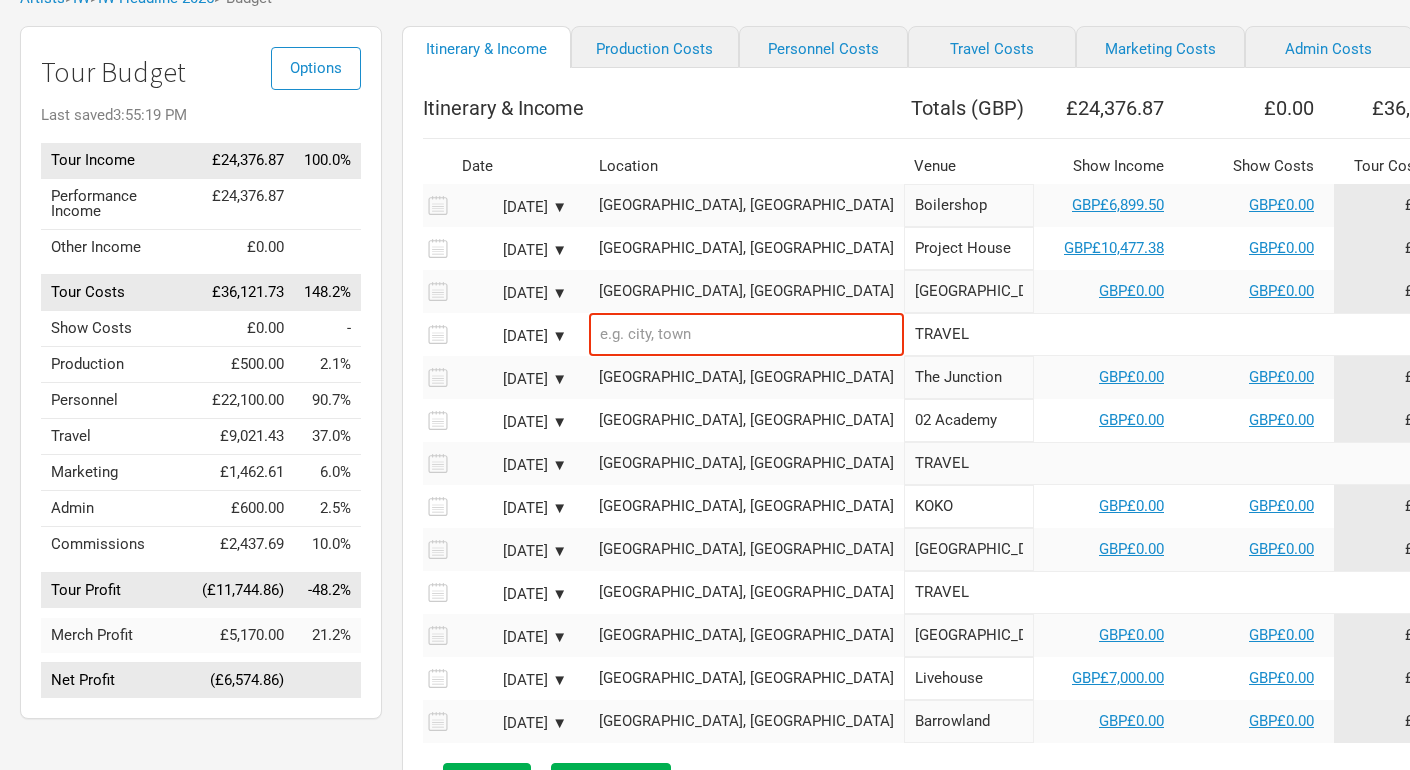 click on "TRAVEL" at bounding box center [1273, 334] 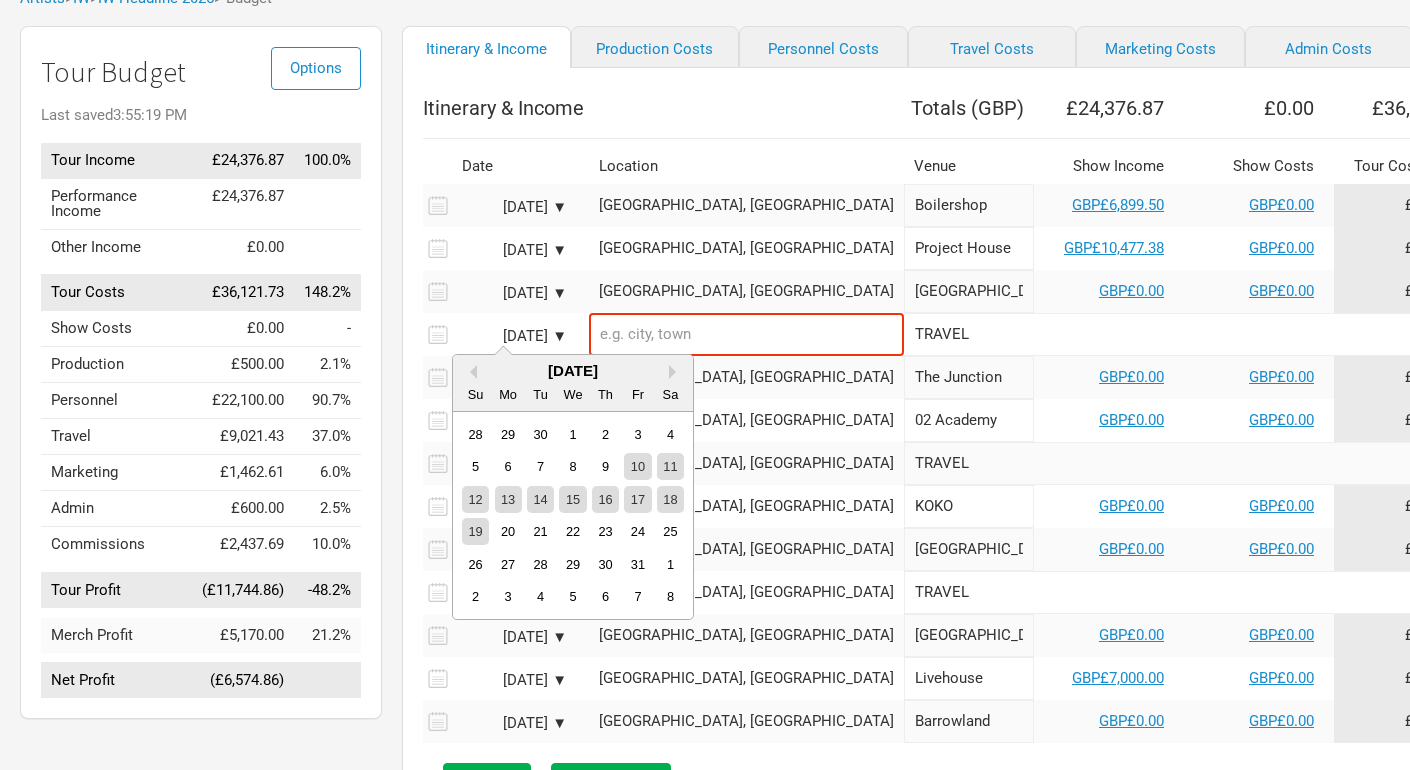 click on "[DATE]   ▼" at bounding box center (512, 336) 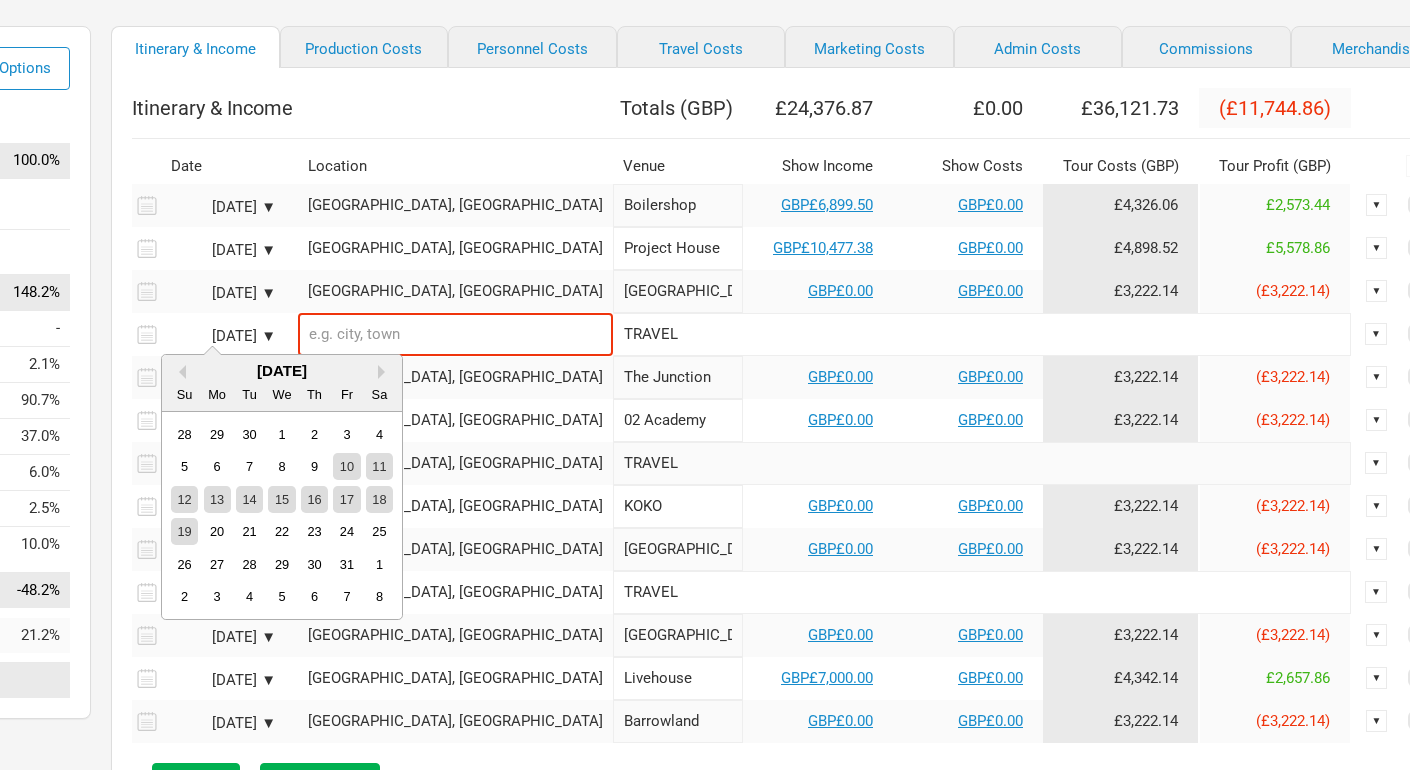 scroll, scrollTop: 129, scrollLeft: 302, axis: both 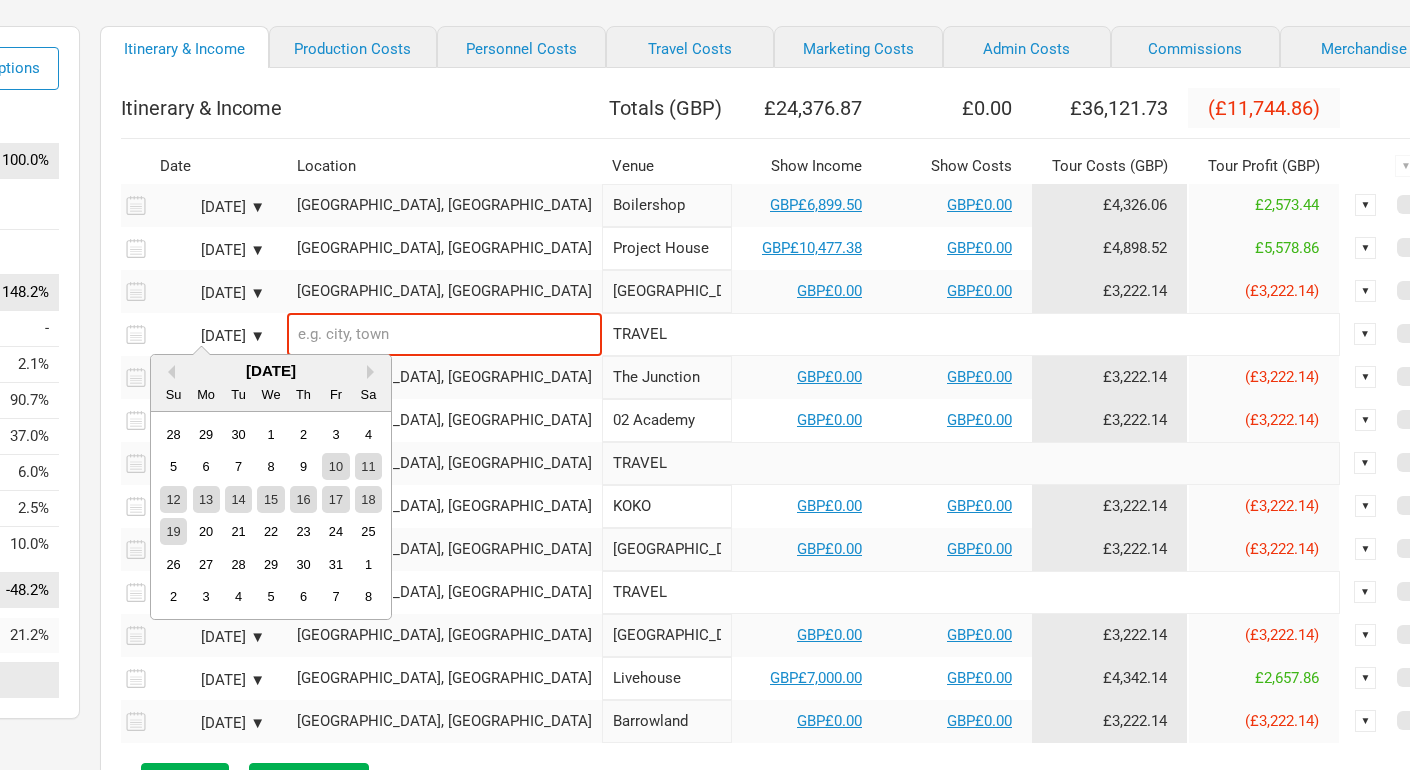 click on "▼" at bounding box center [1365, 334] 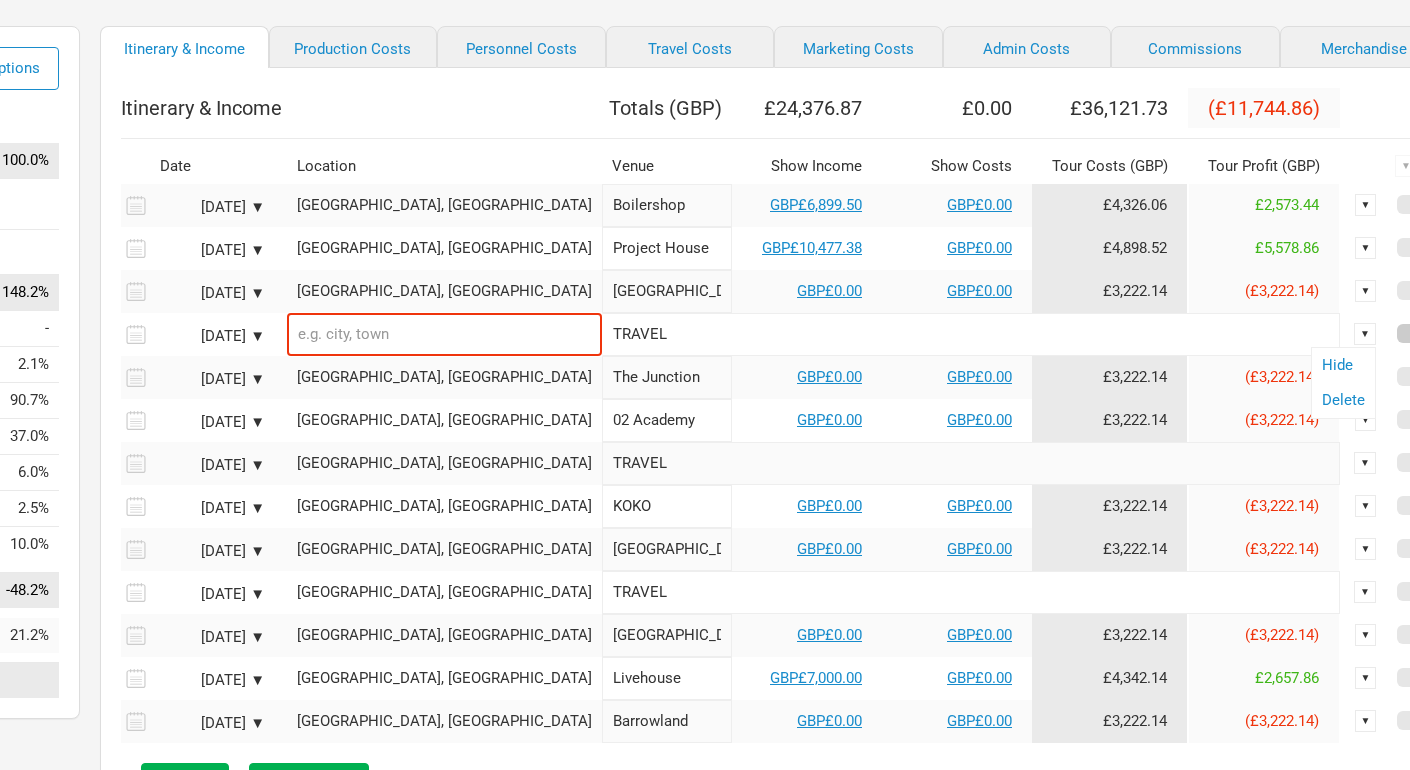 click at bounding box center (1406, 333) 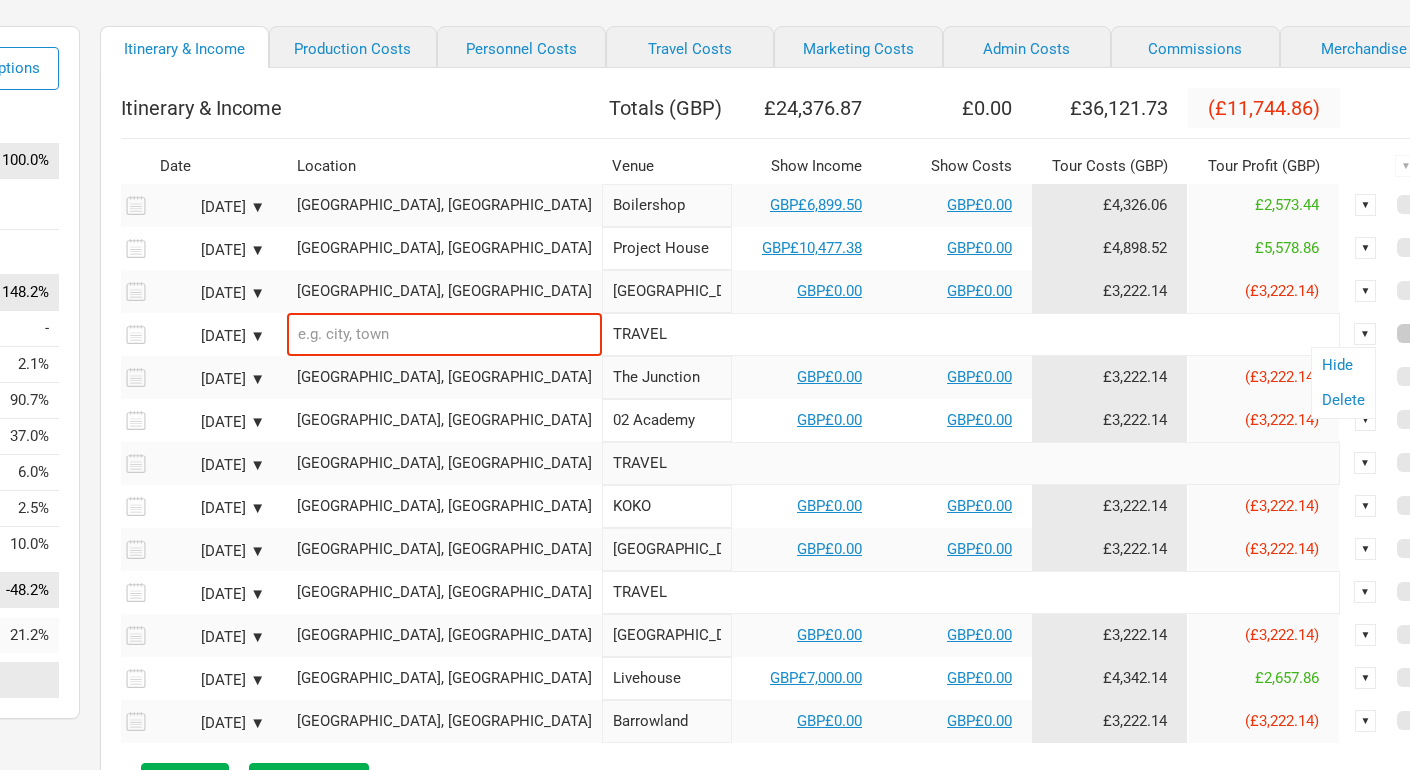 click at bounding box center [1433, 334] 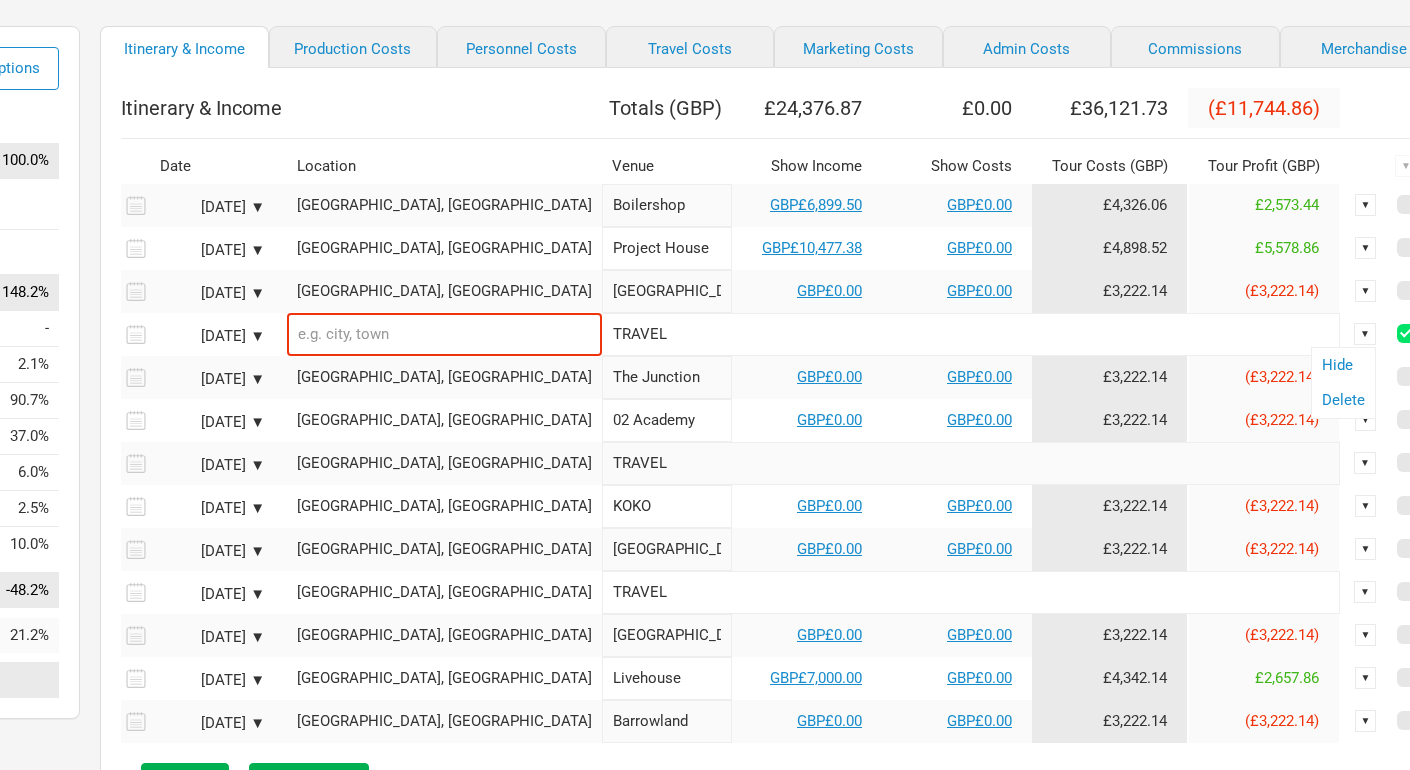 checkbox on "true" 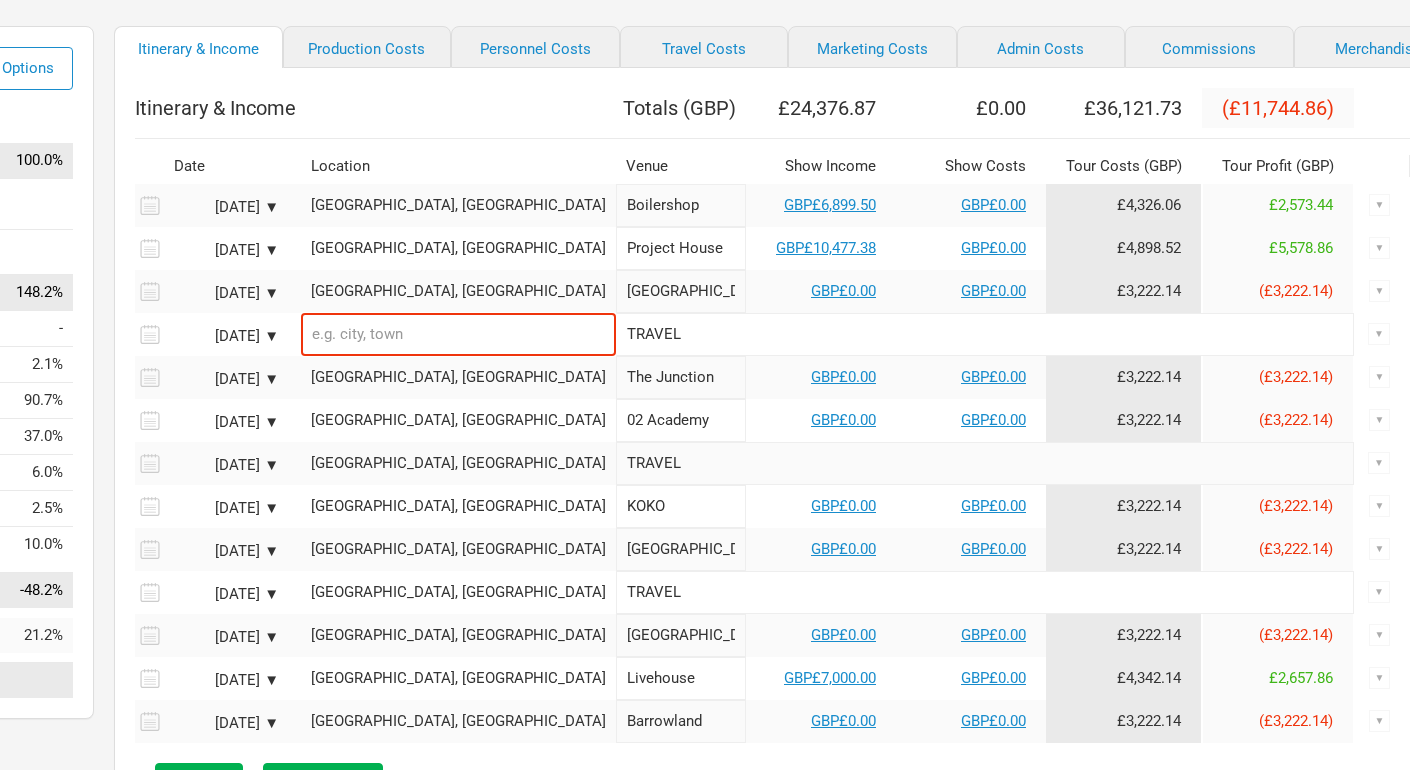 scroll, scrollTop: 129, scrollLeft: 292, axis: both 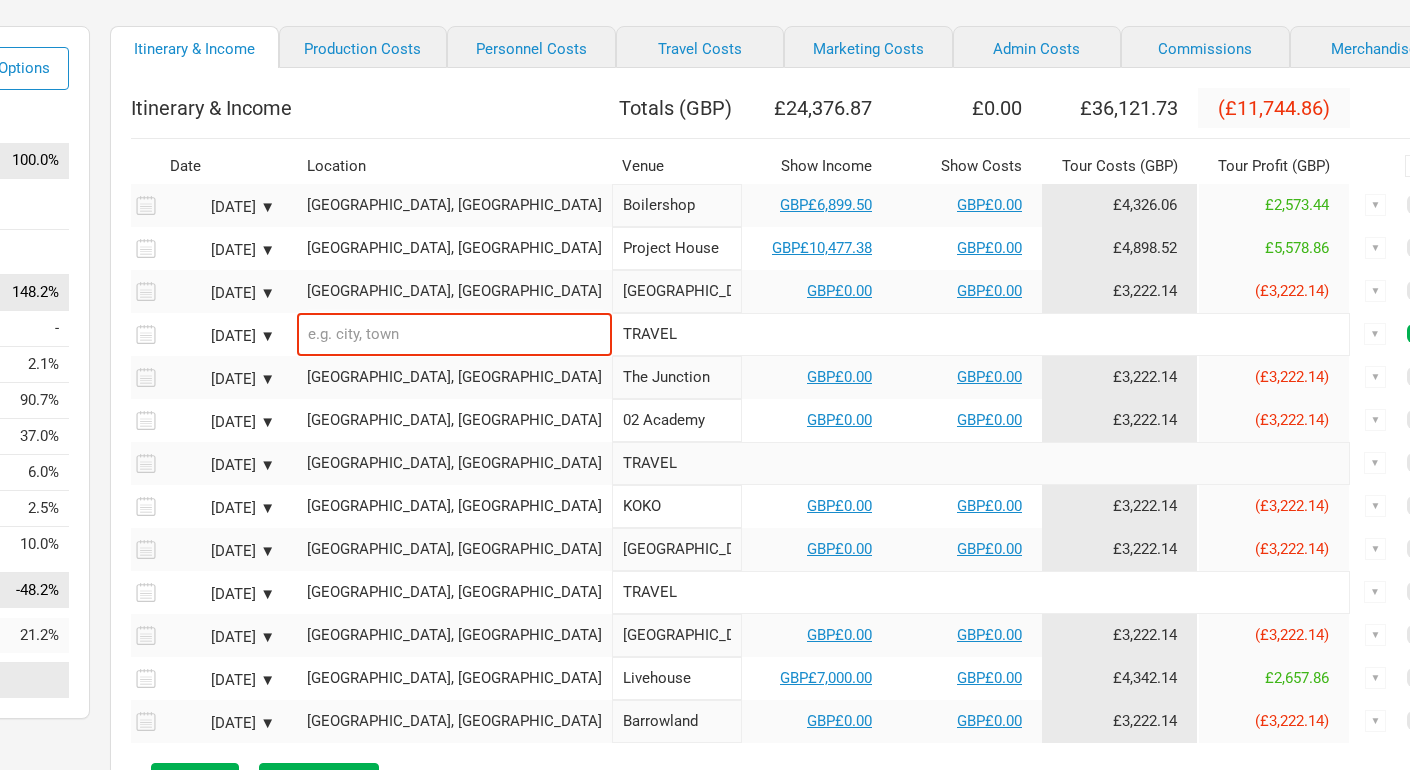 click at bounding box center [454, 334] 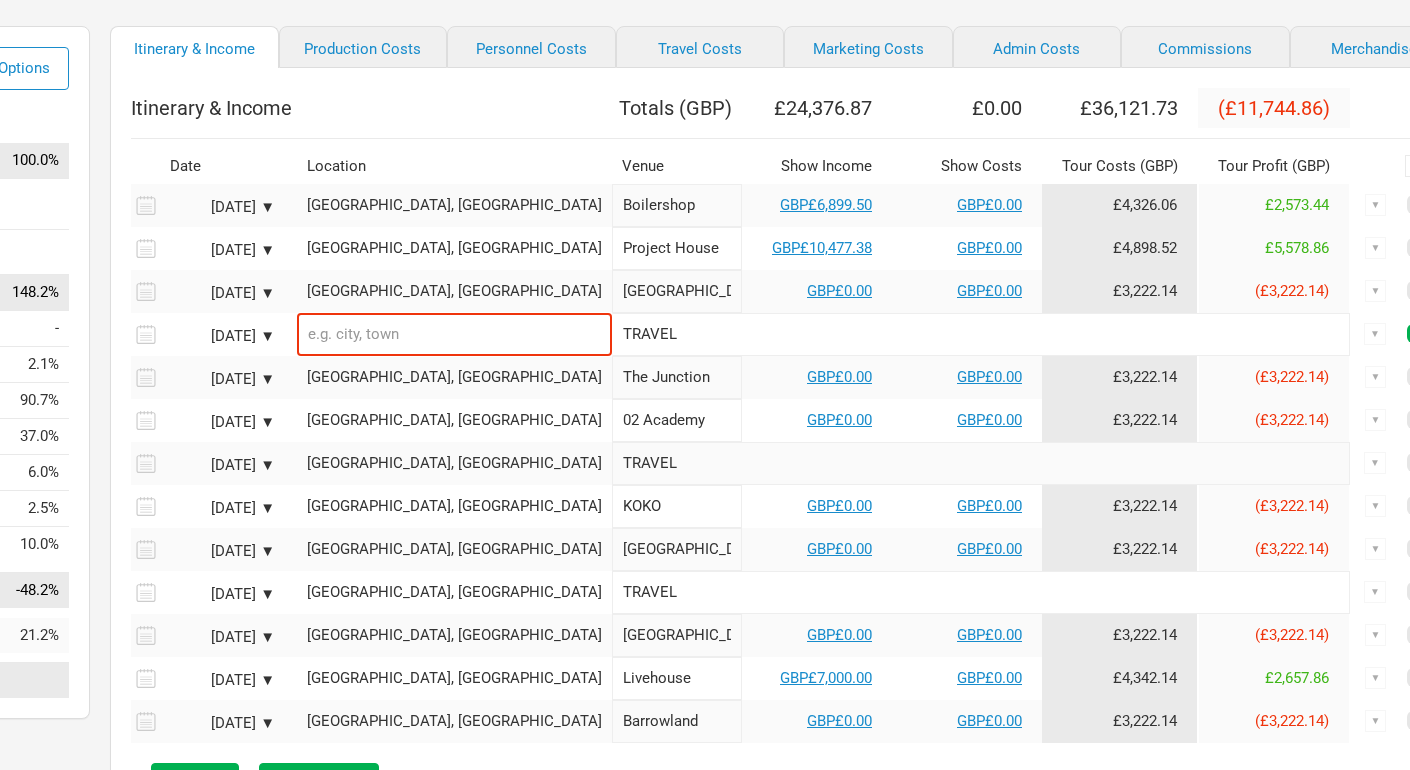 click on "[GEOGRAPHIC_DATA], [GEOGRAPHIC_DATA]" at bounding box center [454, 291] 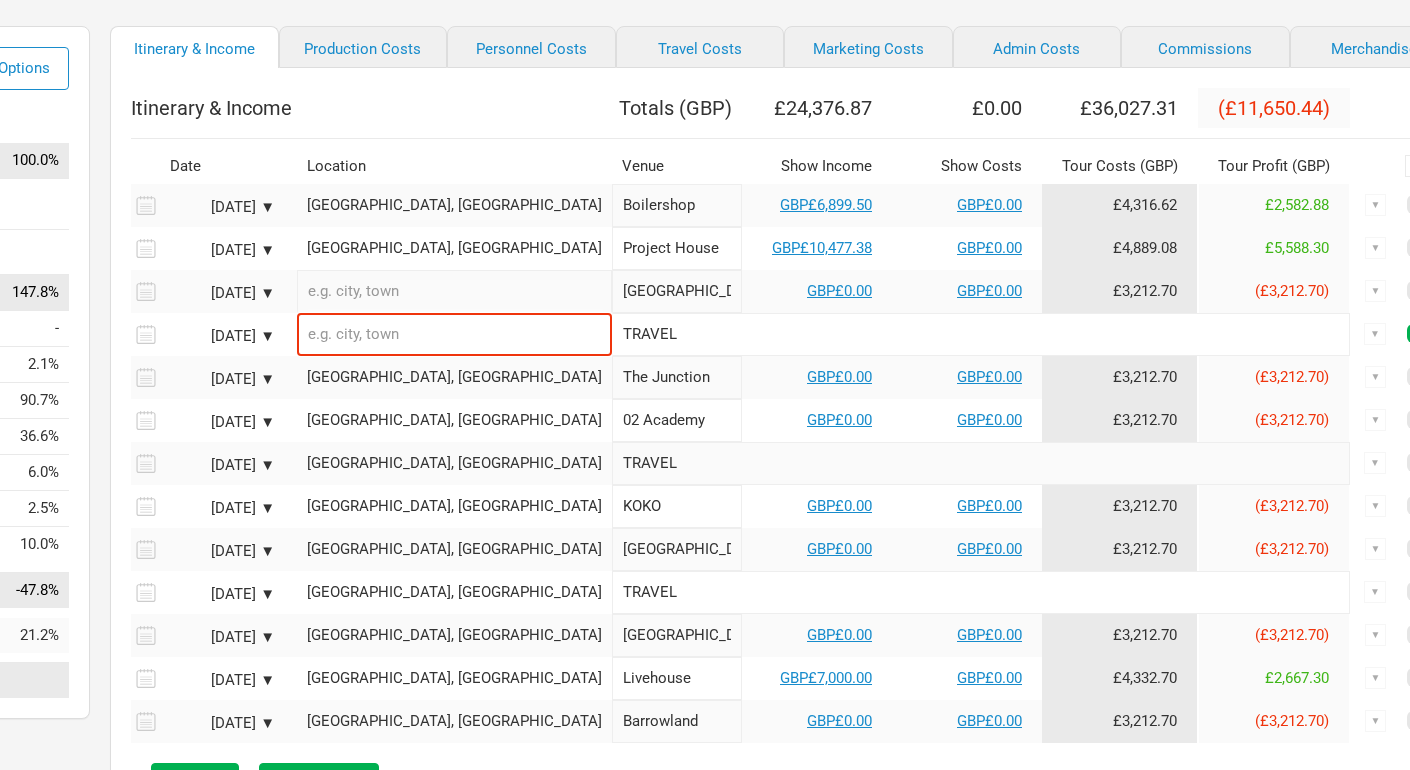 click at bounding box center [454, 334] 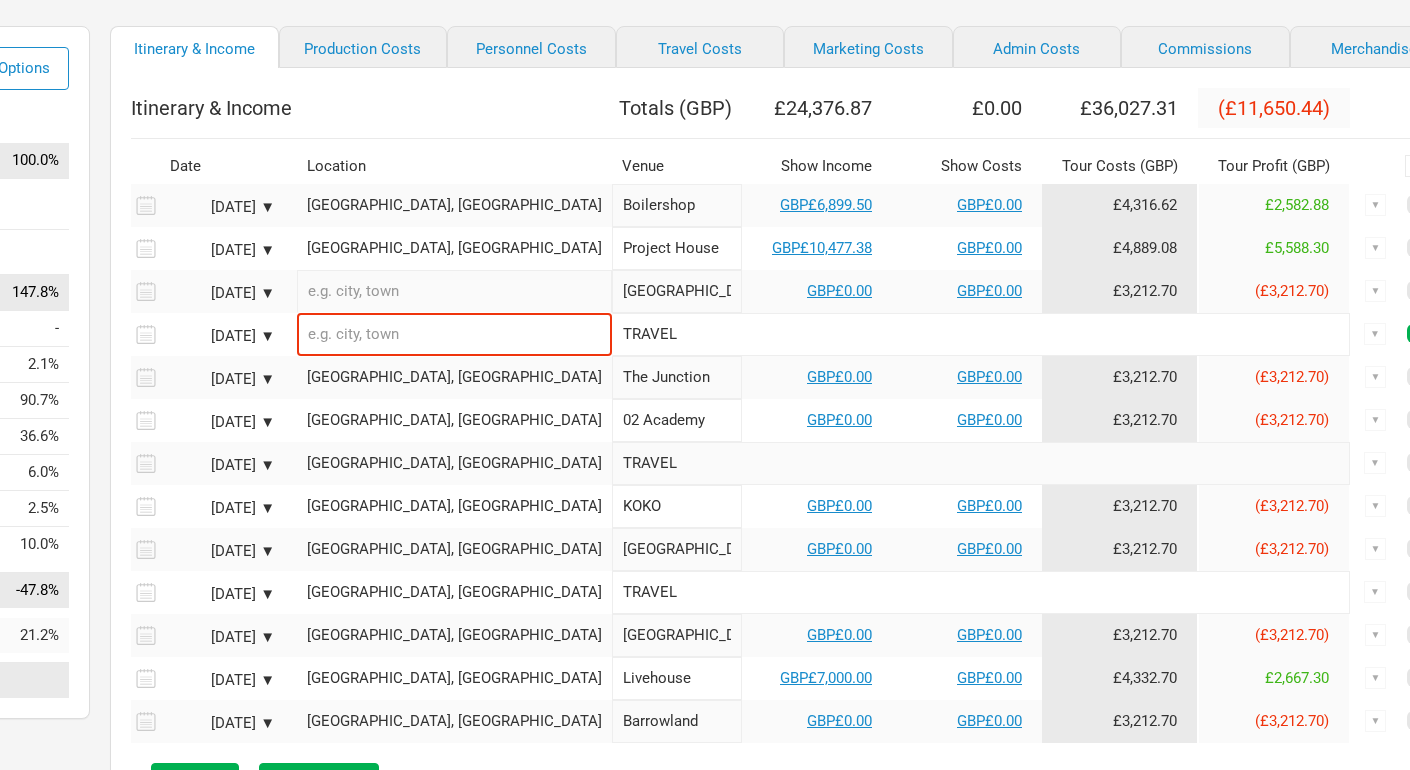 click on "TRAVEL" at bounding box center [981, 334] 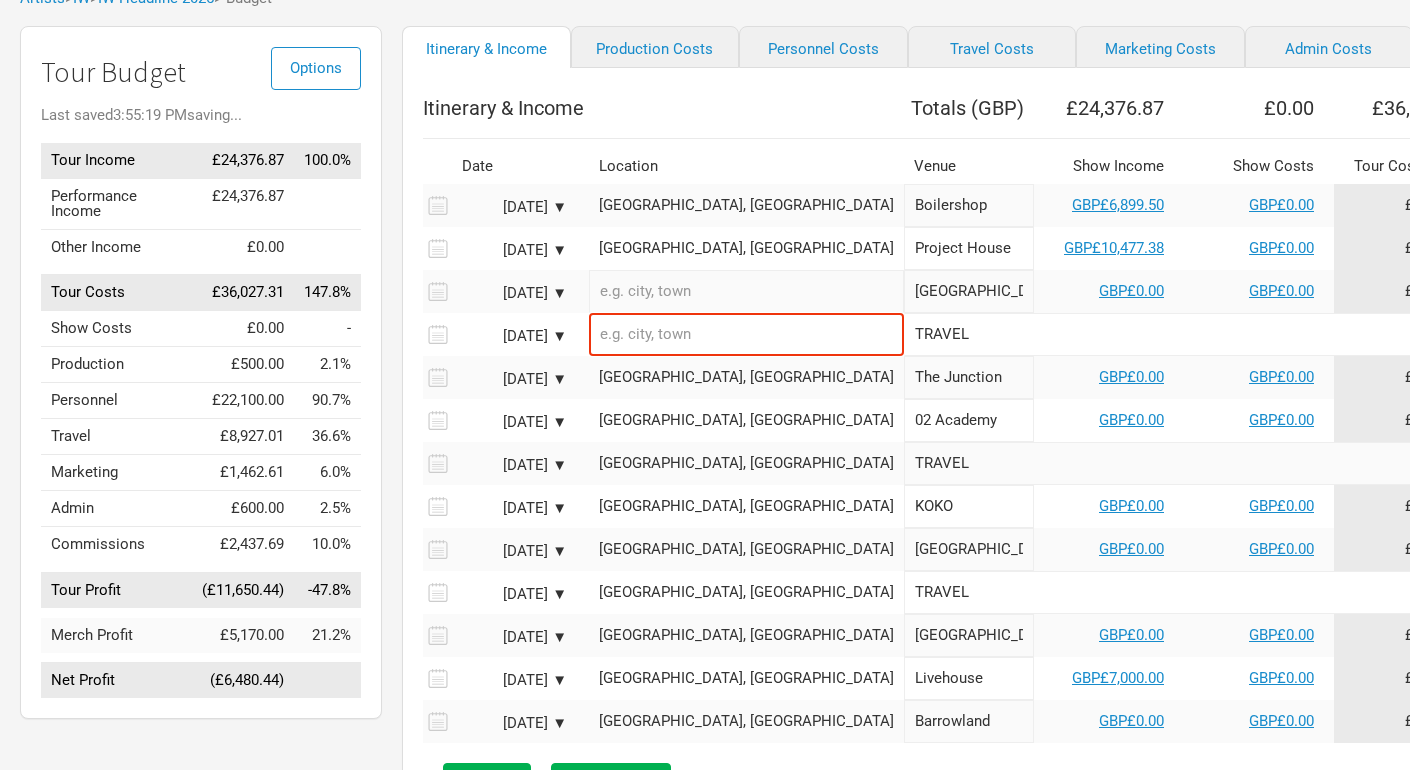 click on "[DATE]   ▼" at bounding box center [517, 291] 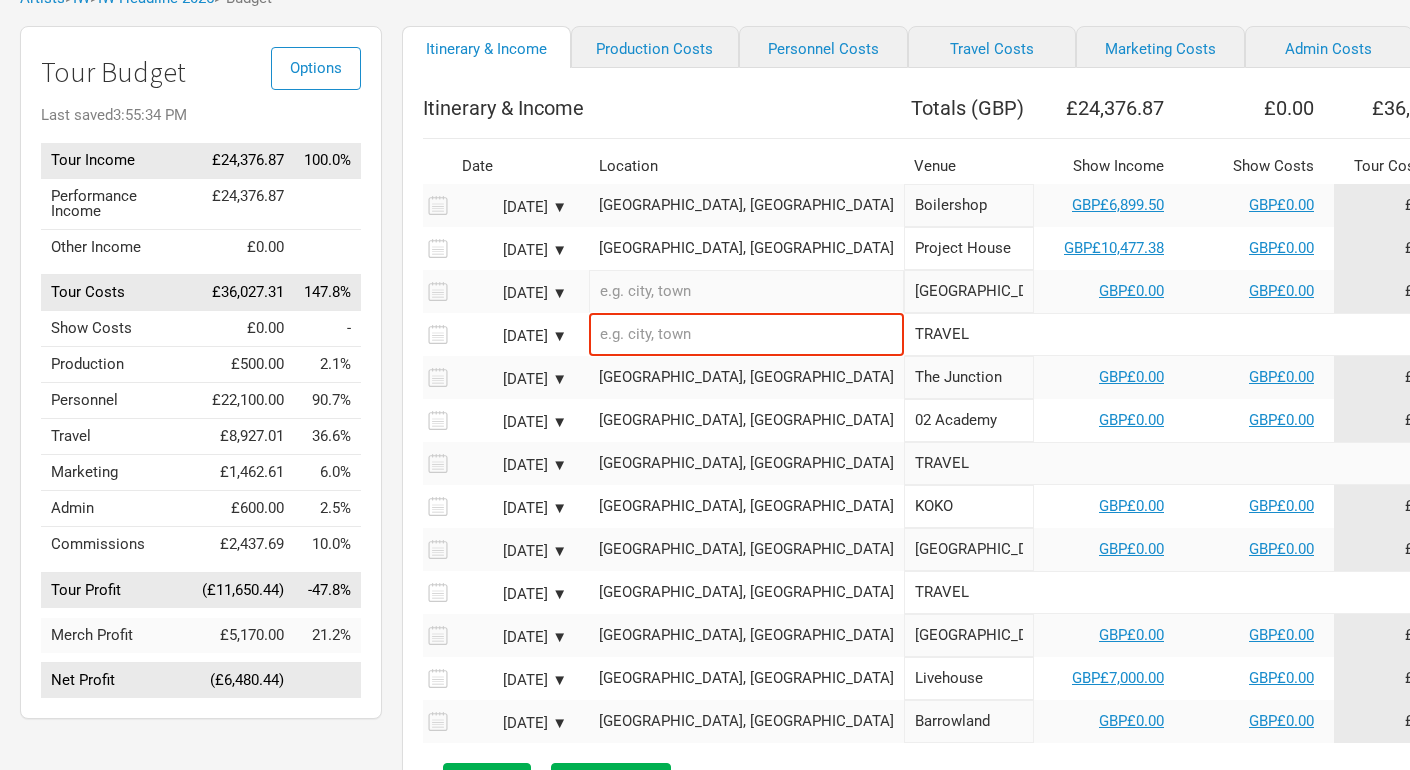 click at bounding box center [746, 291] 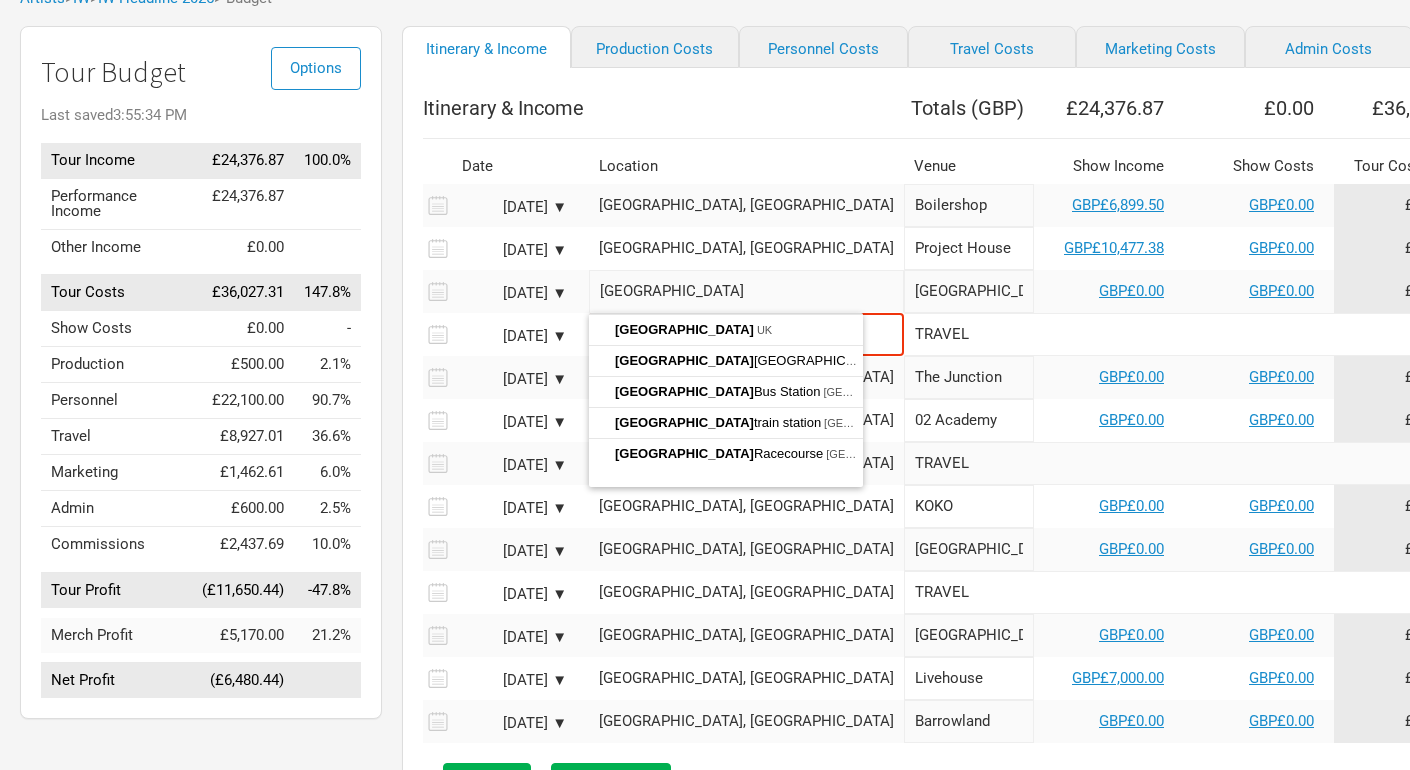 type on "[GEOGRAPHIC_DATA], [GEOGRAPHIC_DATA]" 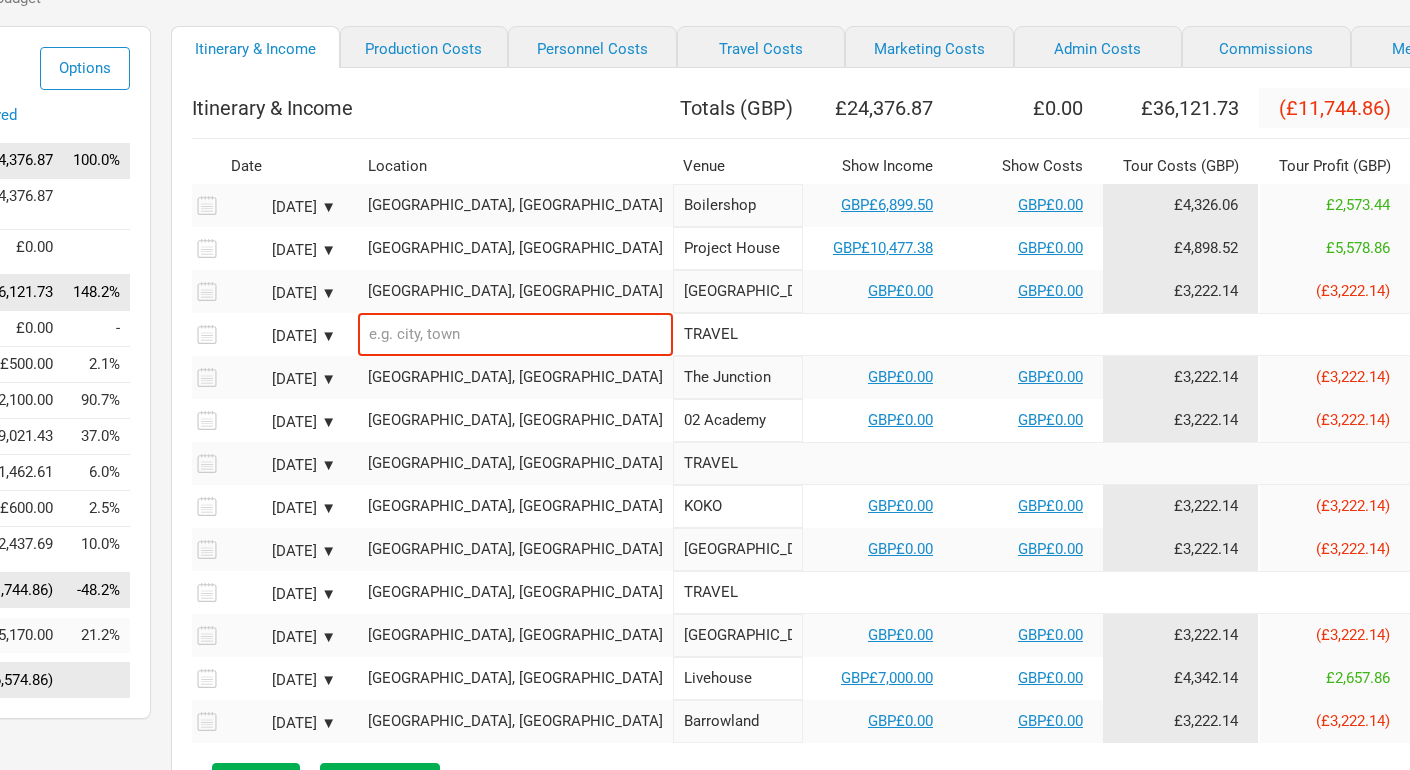 scroll, scrollTop: 129, scrollLeft: 302, axis: both 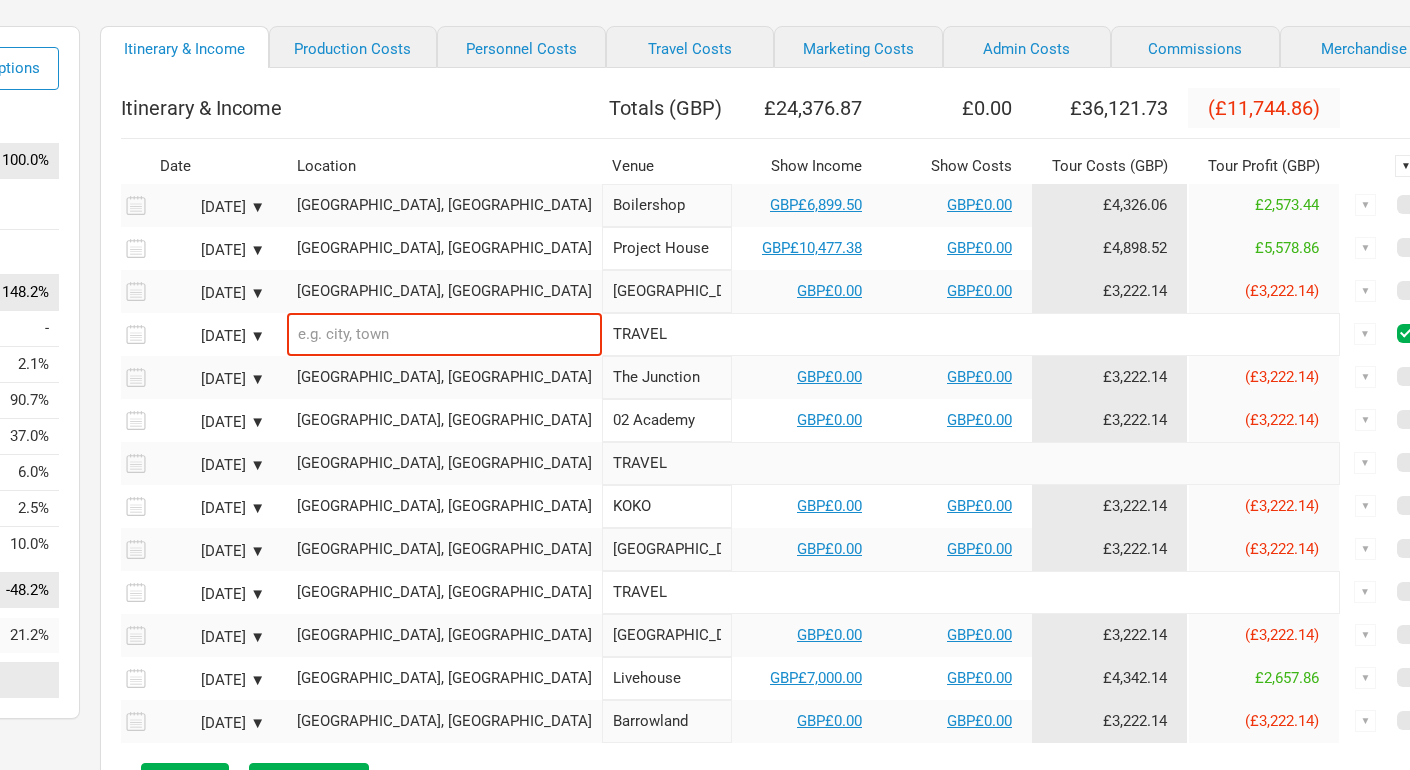 click on "▼" at bounding box center (1365, 334) 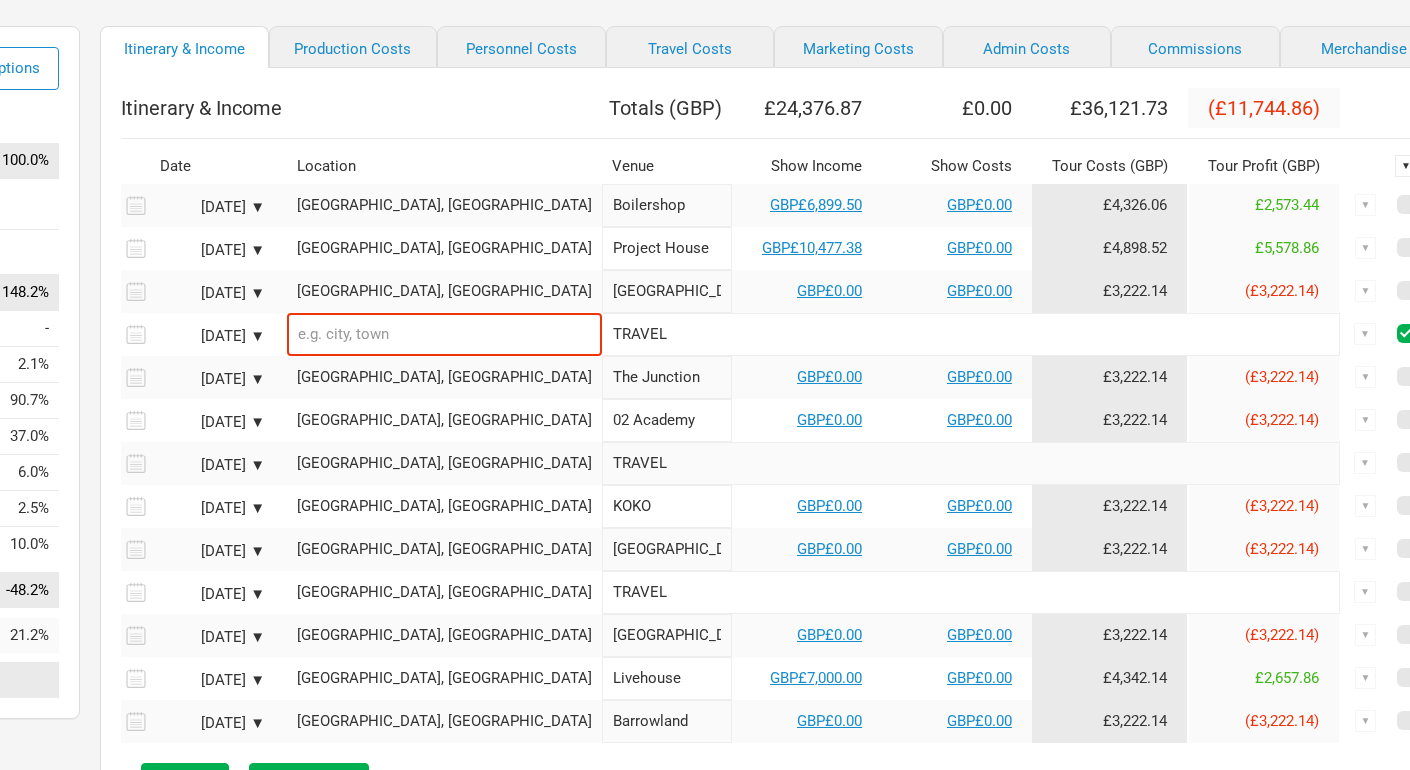 click on "▼" at bounding box center (1365, 334) 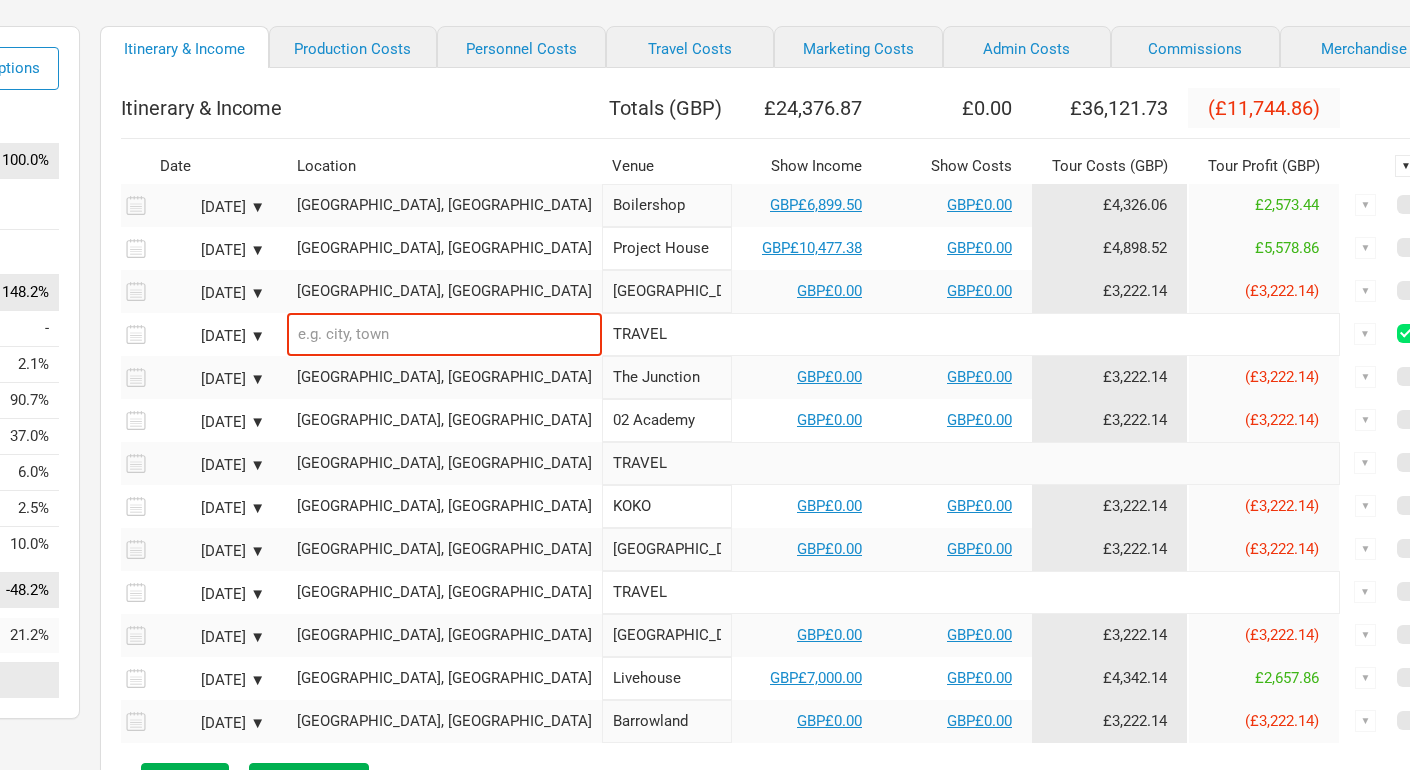 click at bounding box center [1406, 333] 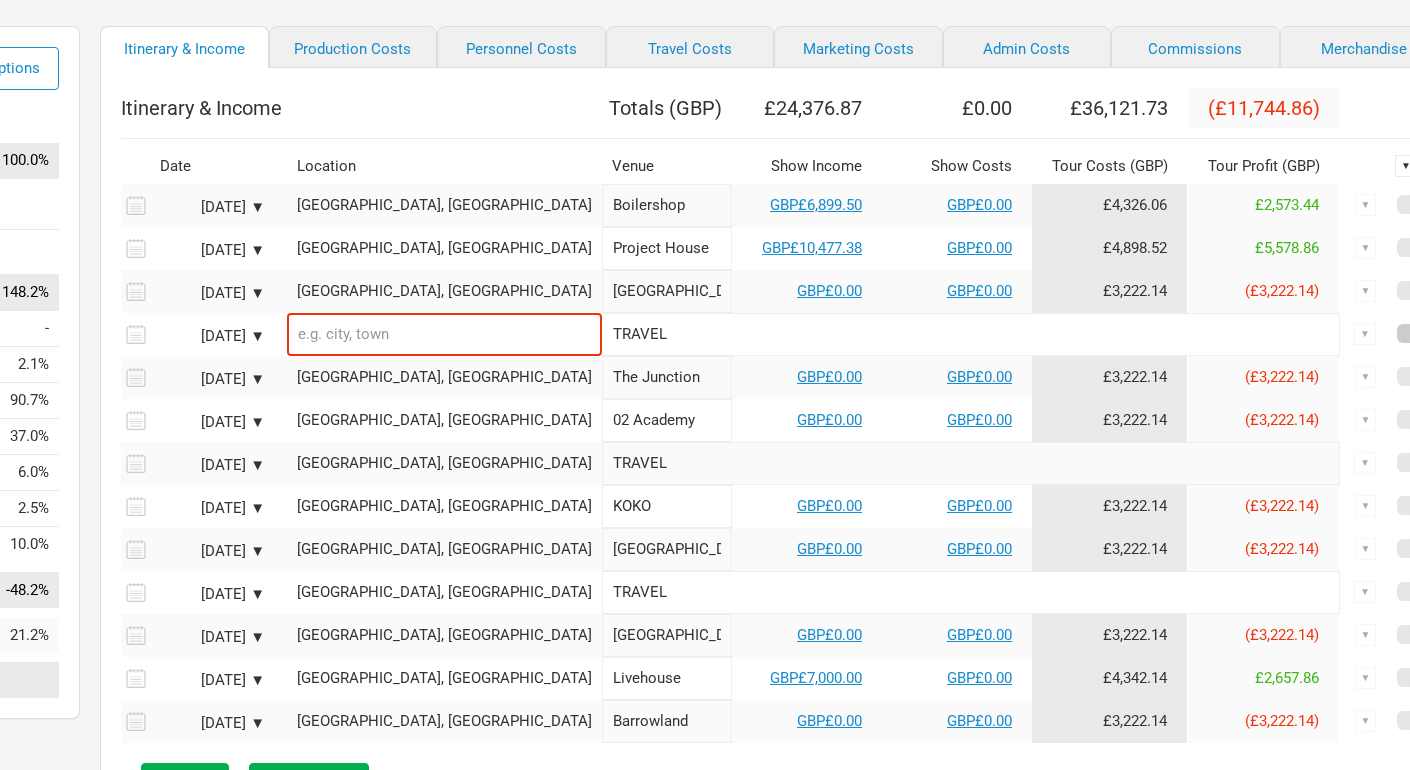 checkbox on "false" 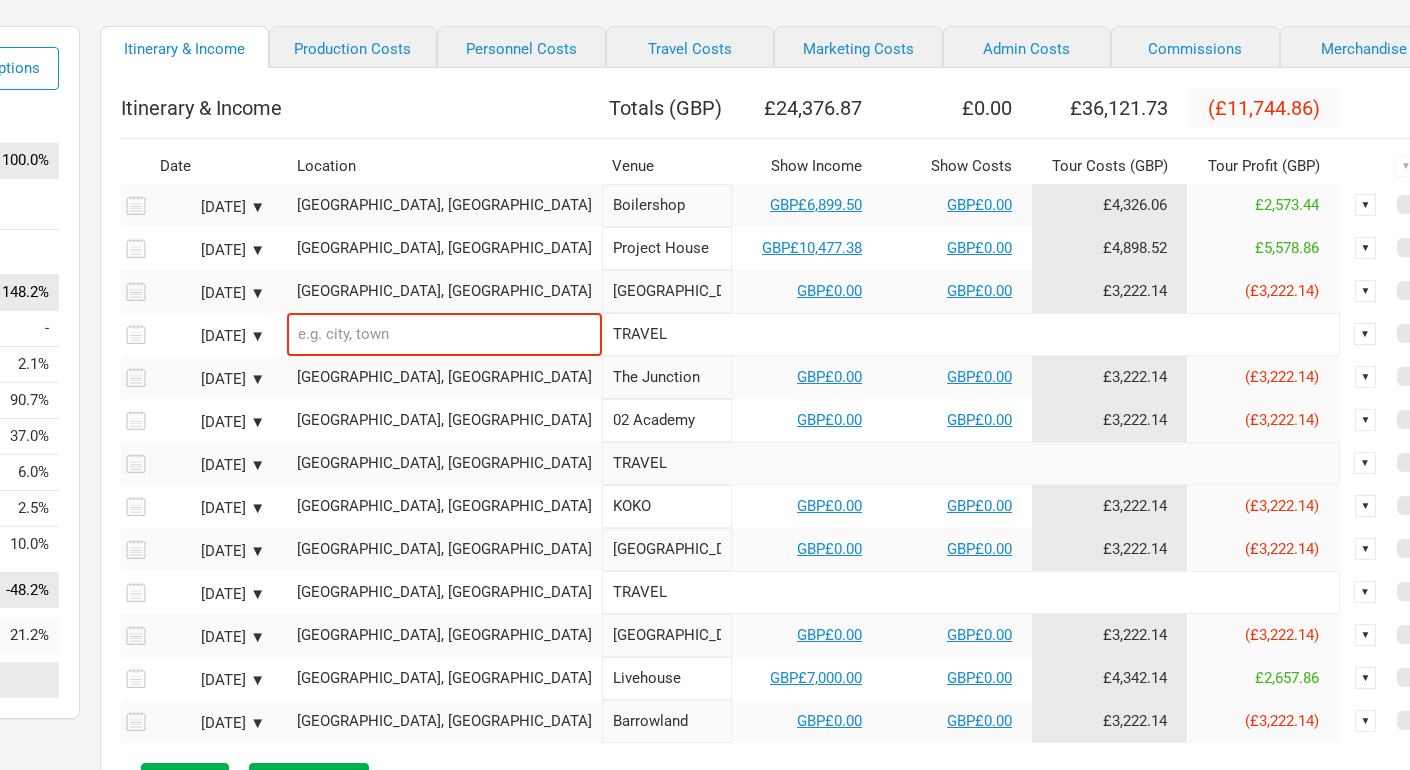 click on "▼" at bounding box center [1365, 334] 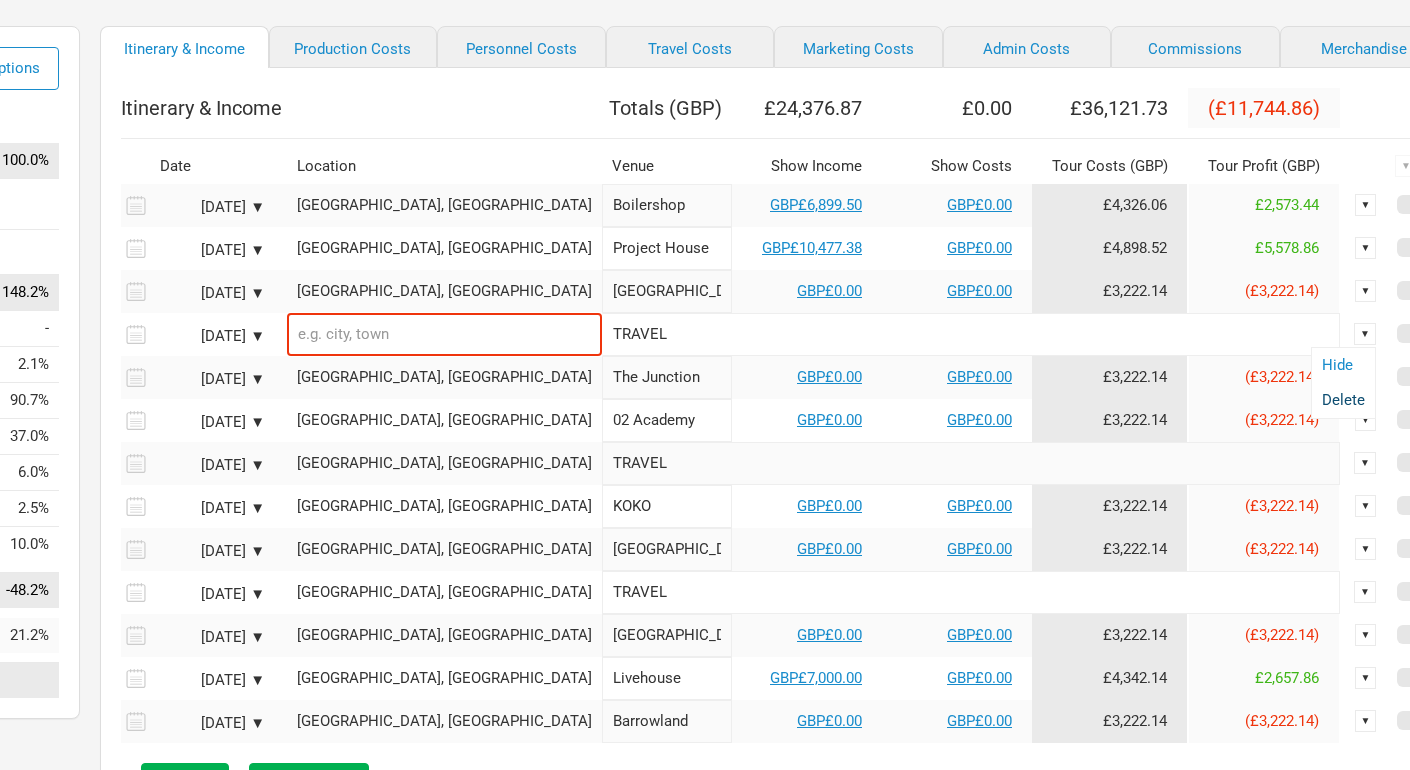 click on "Delete" at bounding box center [1343, 400] 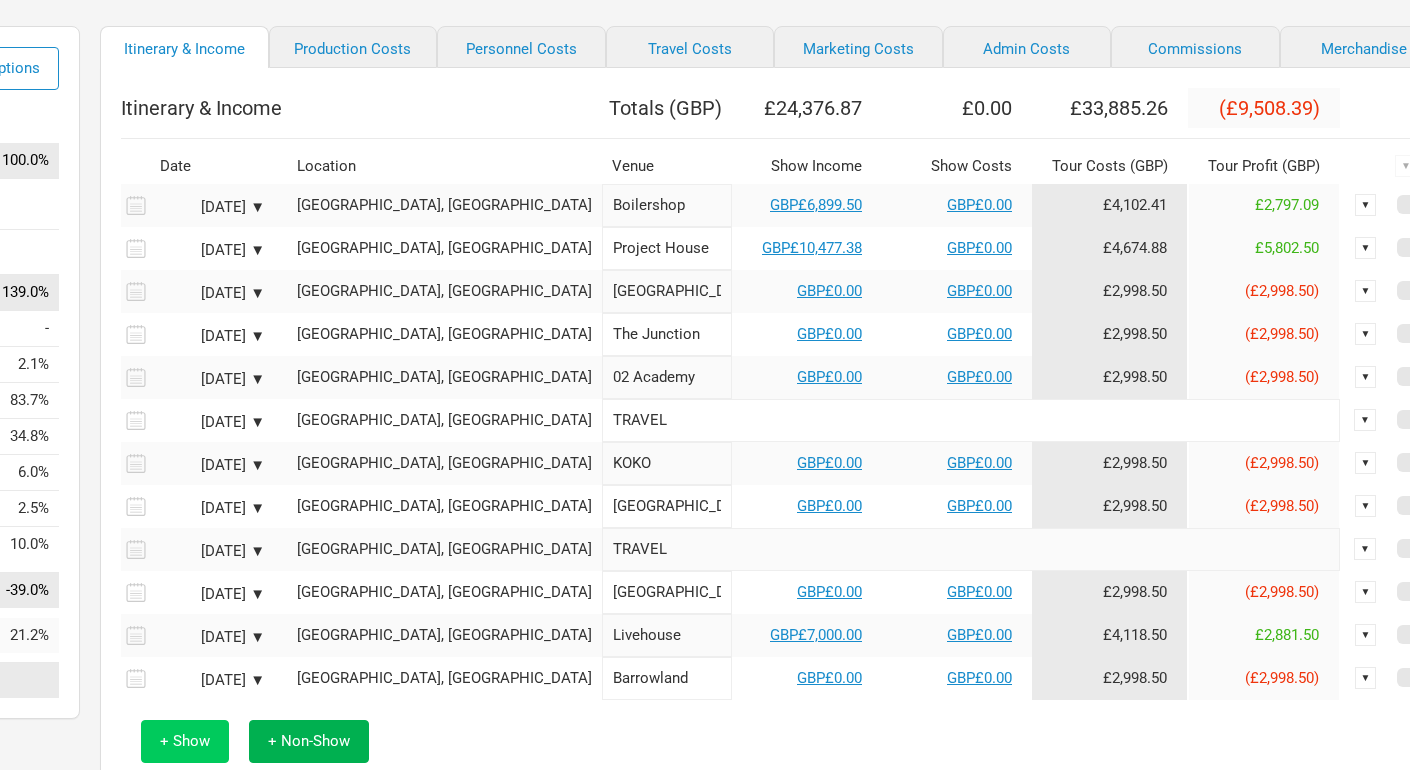 click on "+ Show" at bounding box center [185, 741] 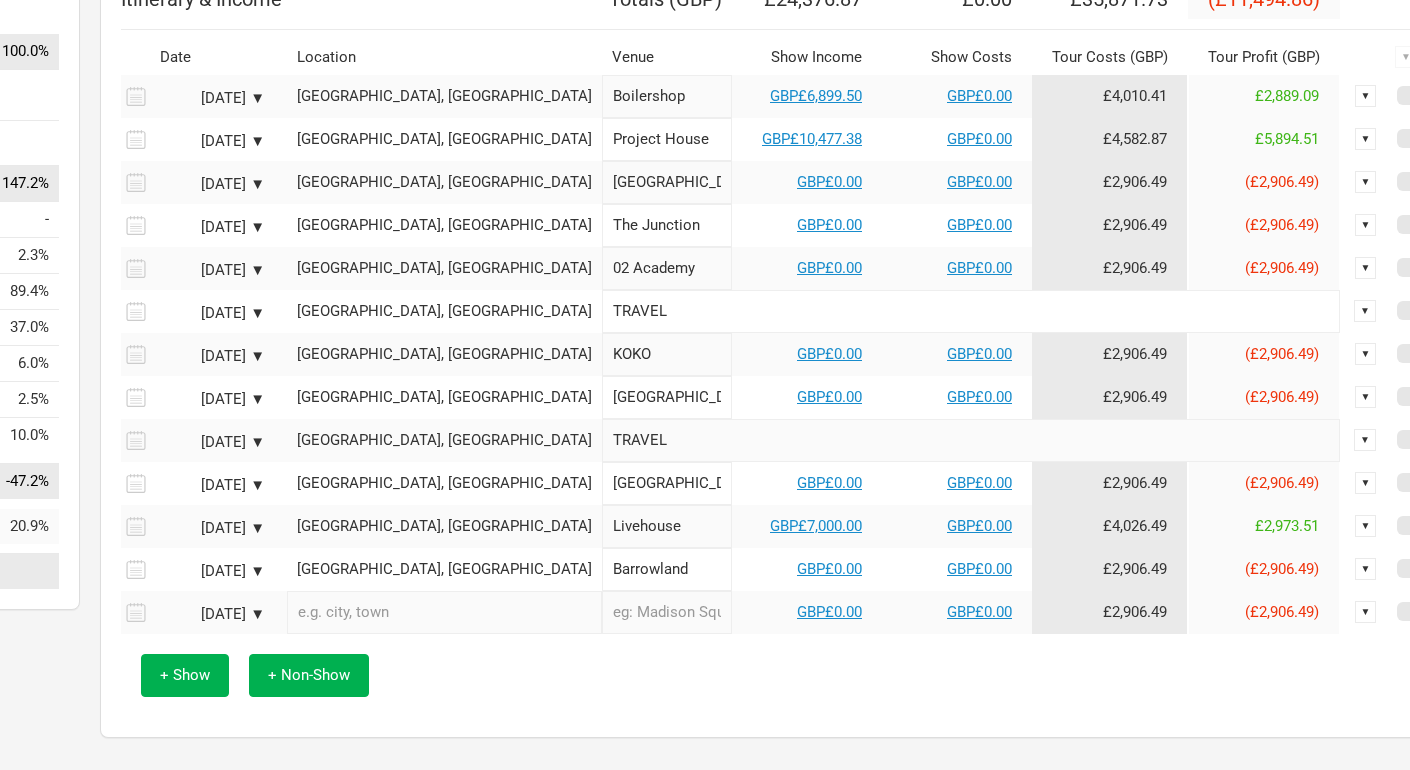 scroll, scrollTop: 233, scrollLeft: 302, axis: both 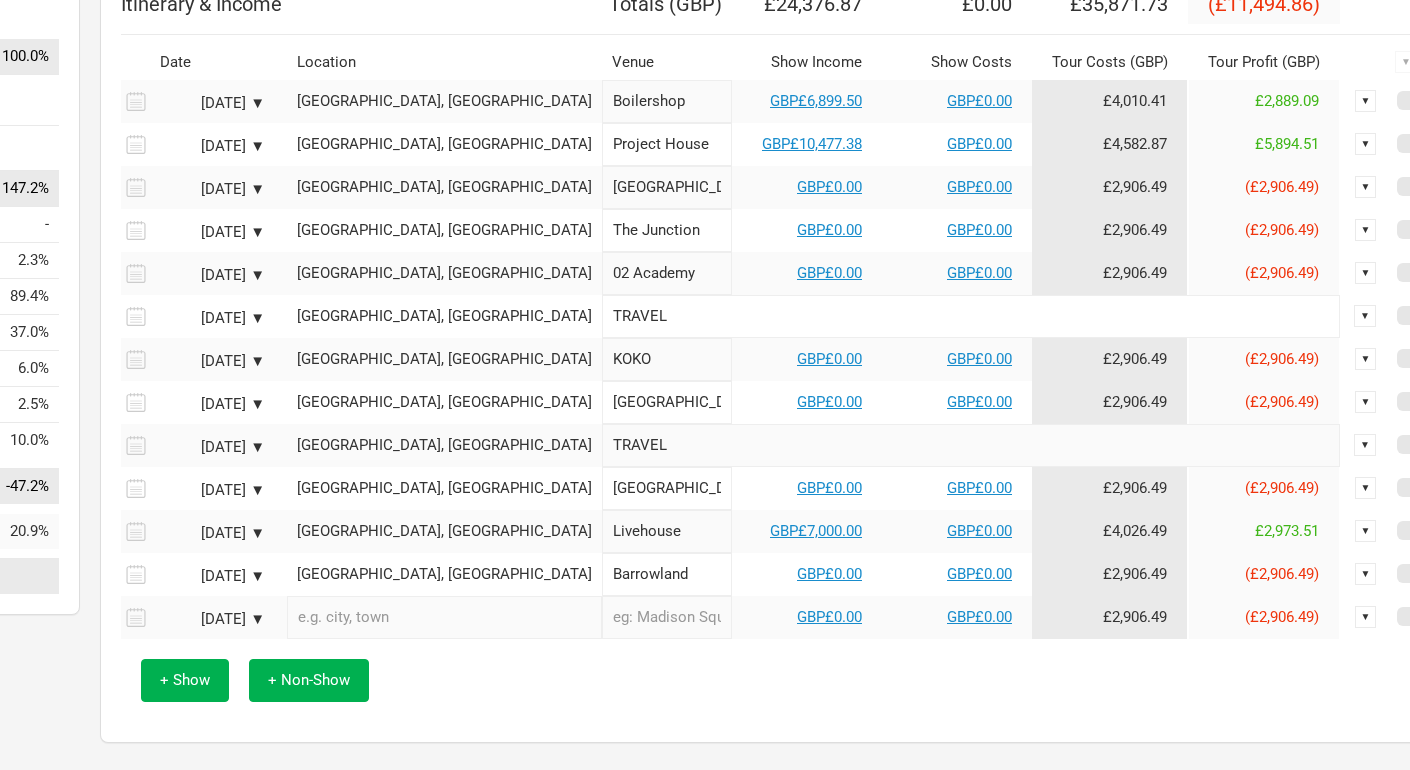 click on "[DATE]   ▼" at bounding box center [210, 619] 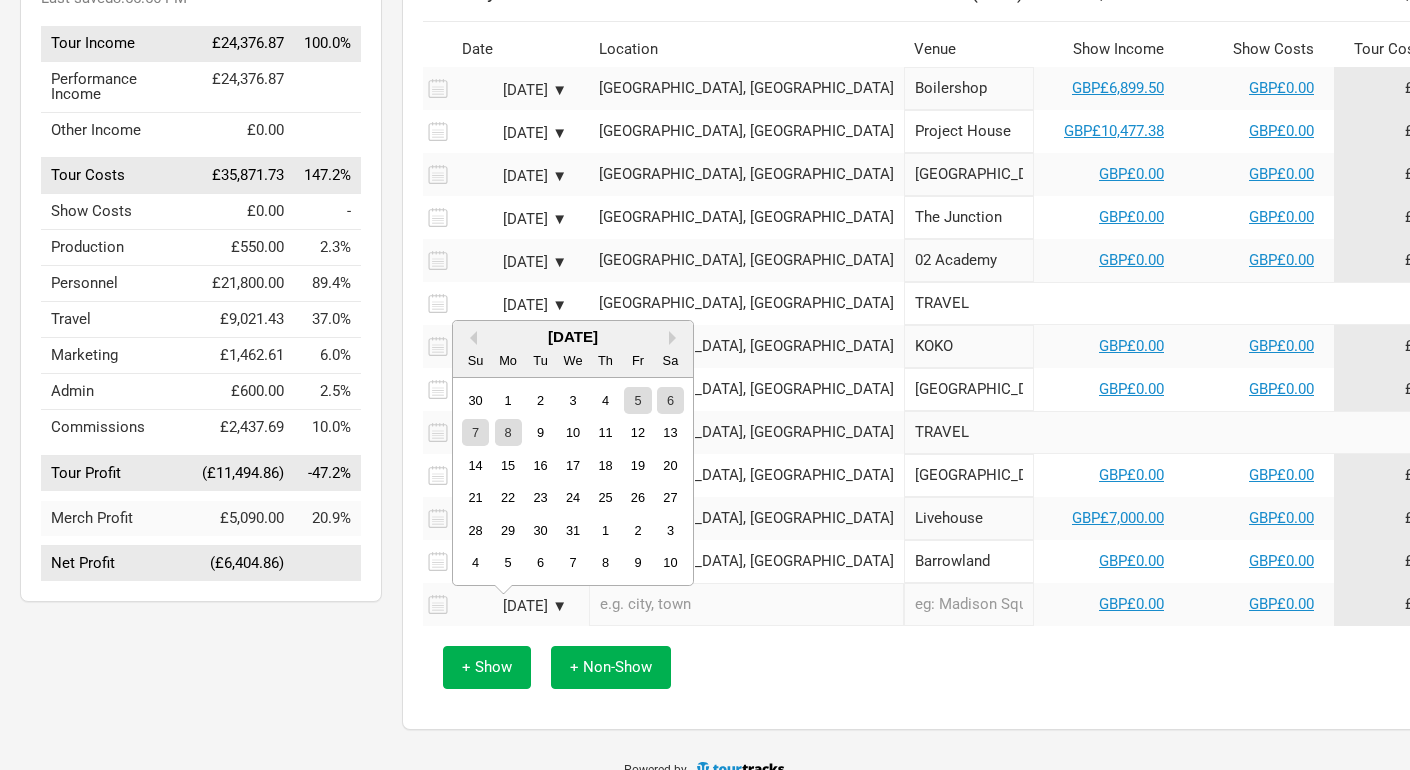 scroll, scrollTop: 256, scrollLeft: 0, axis: vertical 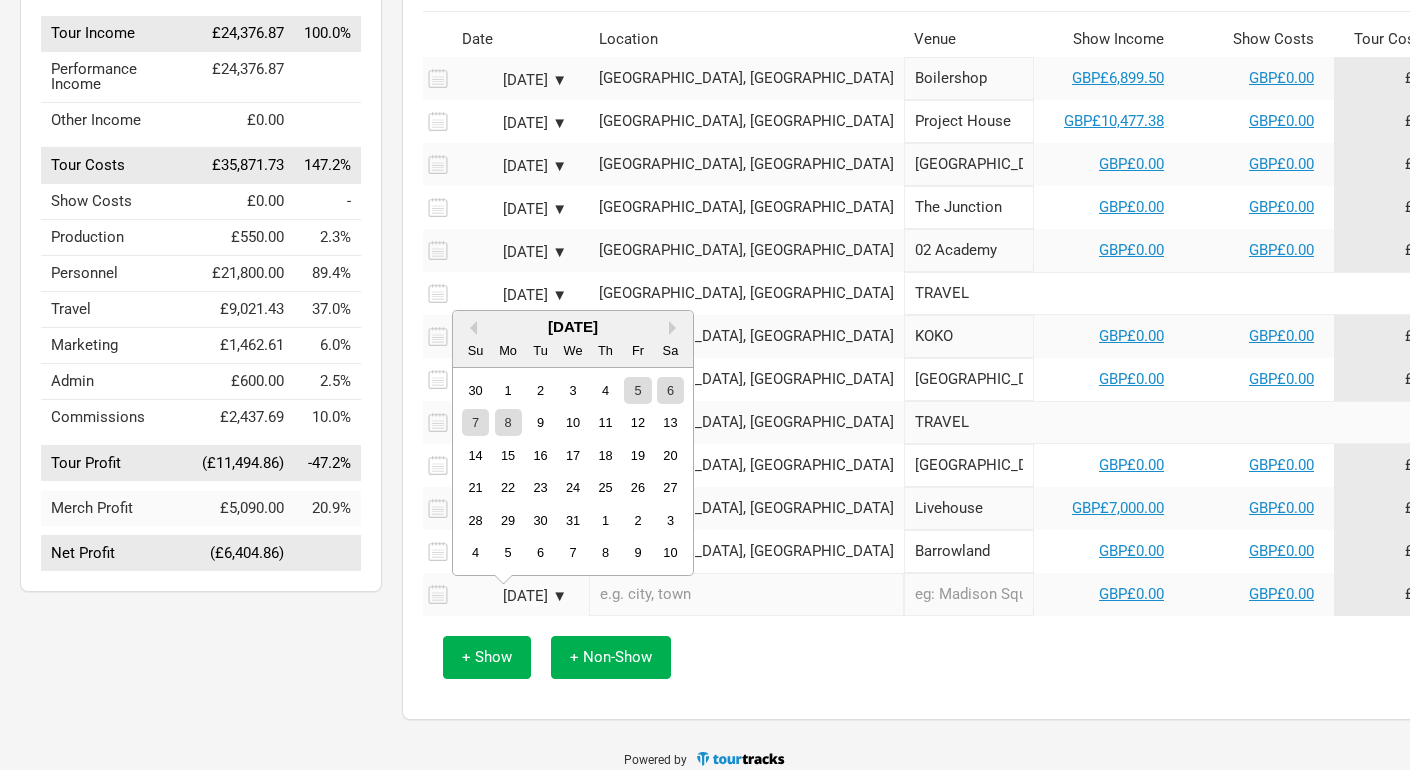 click on "[DATE]" at bounding box center [573, 326] 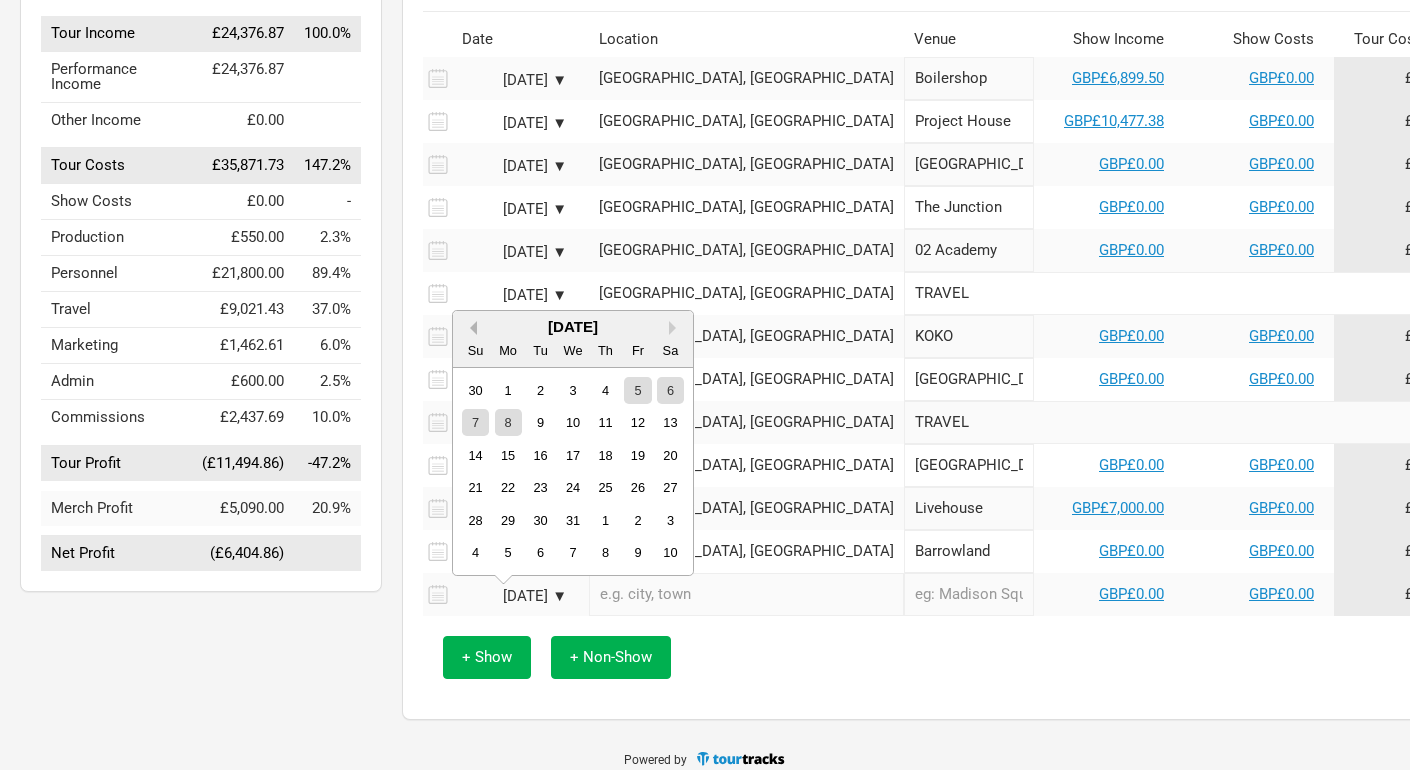 click on "Previous Month" at bounding box center [470, 328] 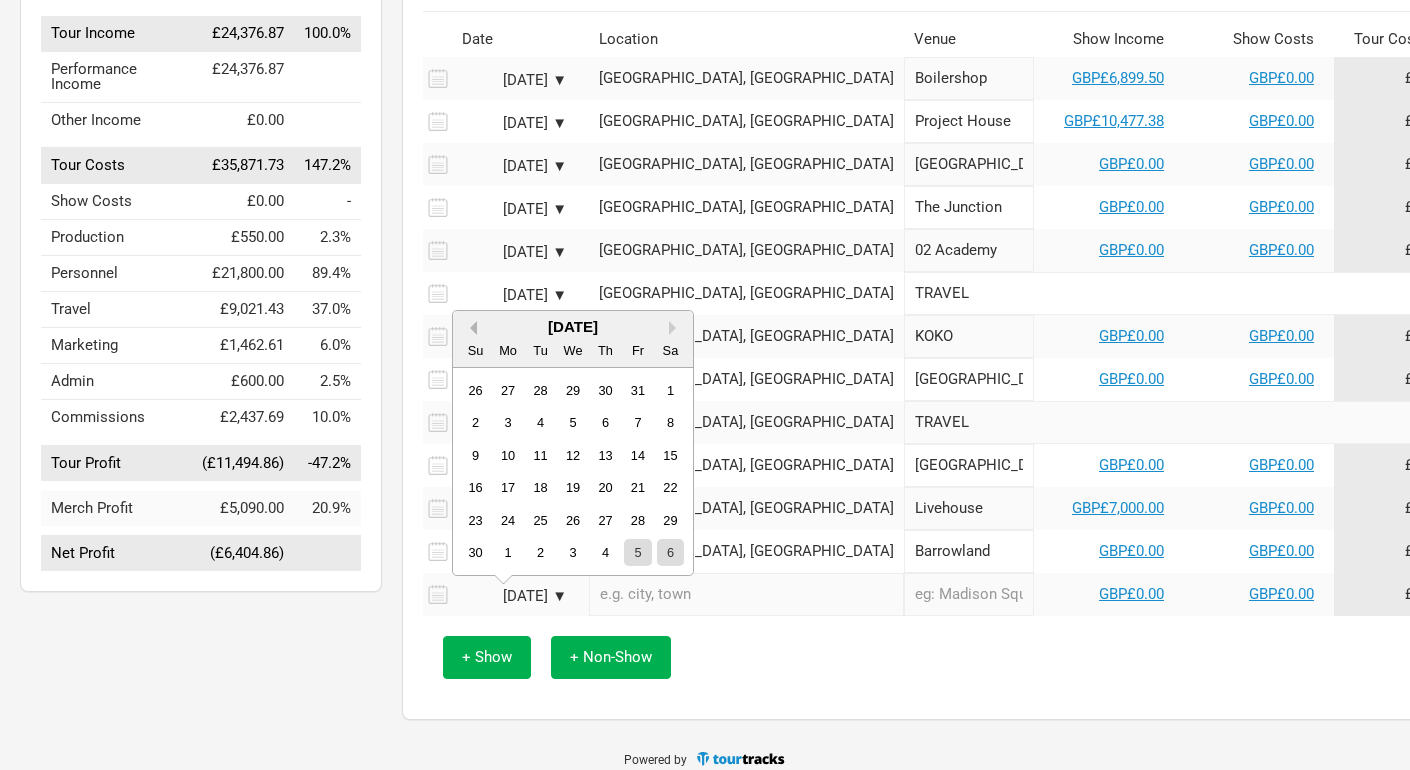 click on "Previous Month" at bounding box center (470, 328) 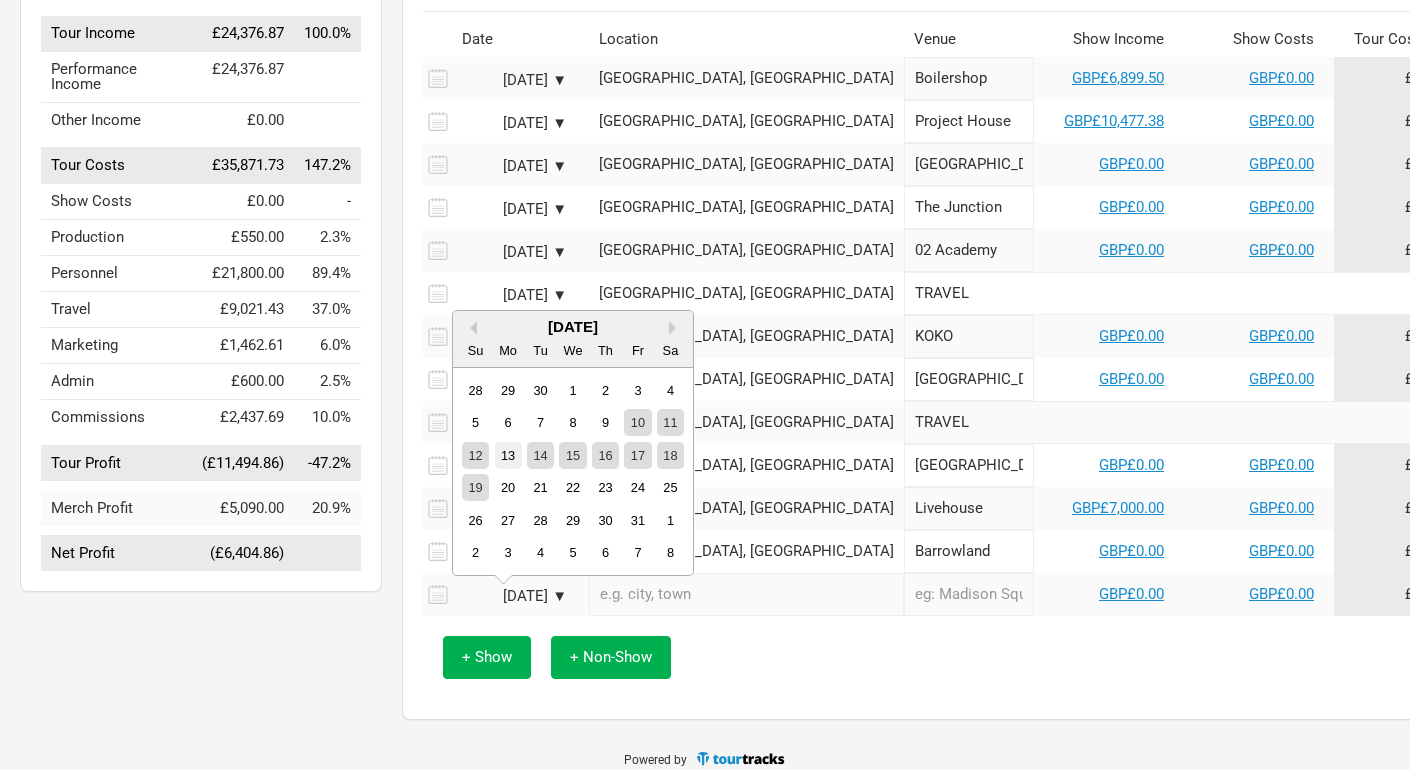 click on "13" at bounding box center [508, 455] 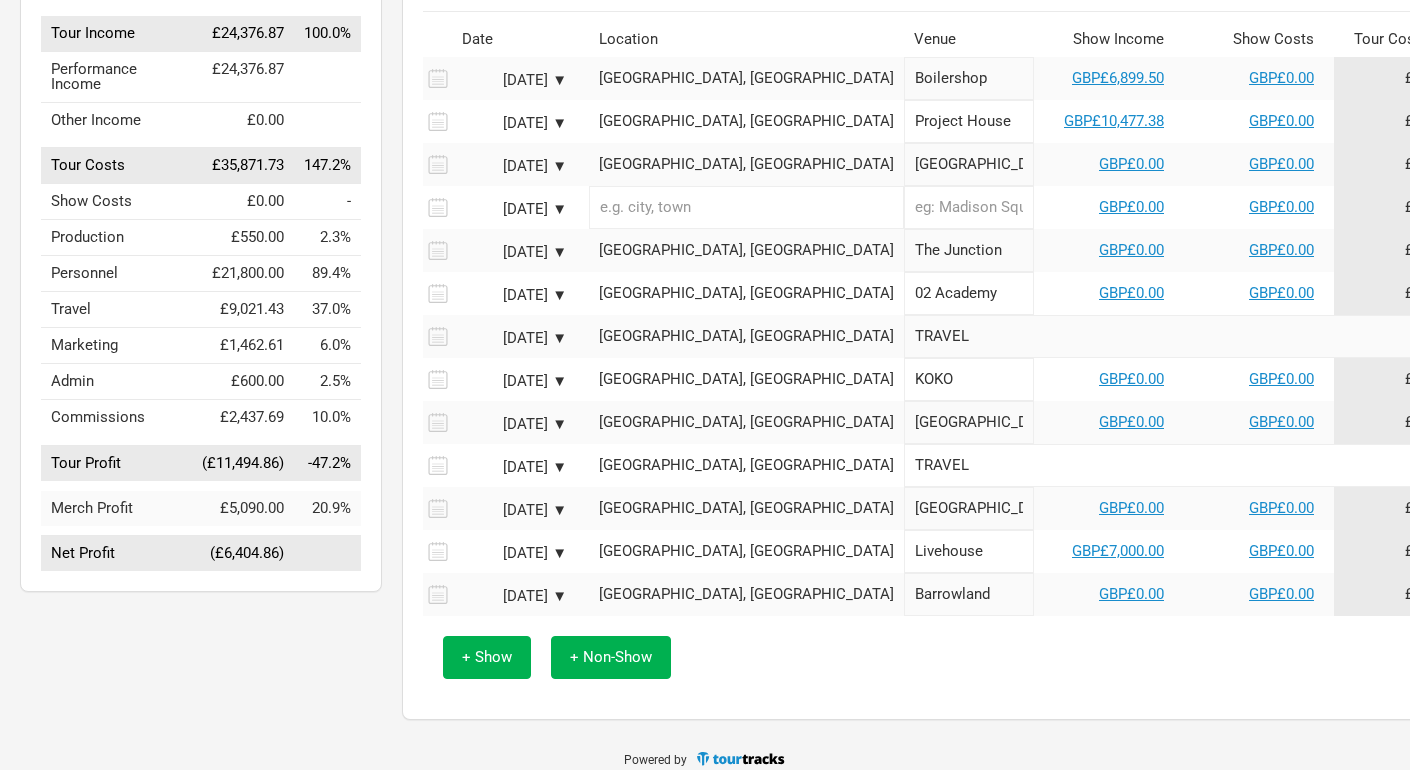 click at bounding box center [746, 207] 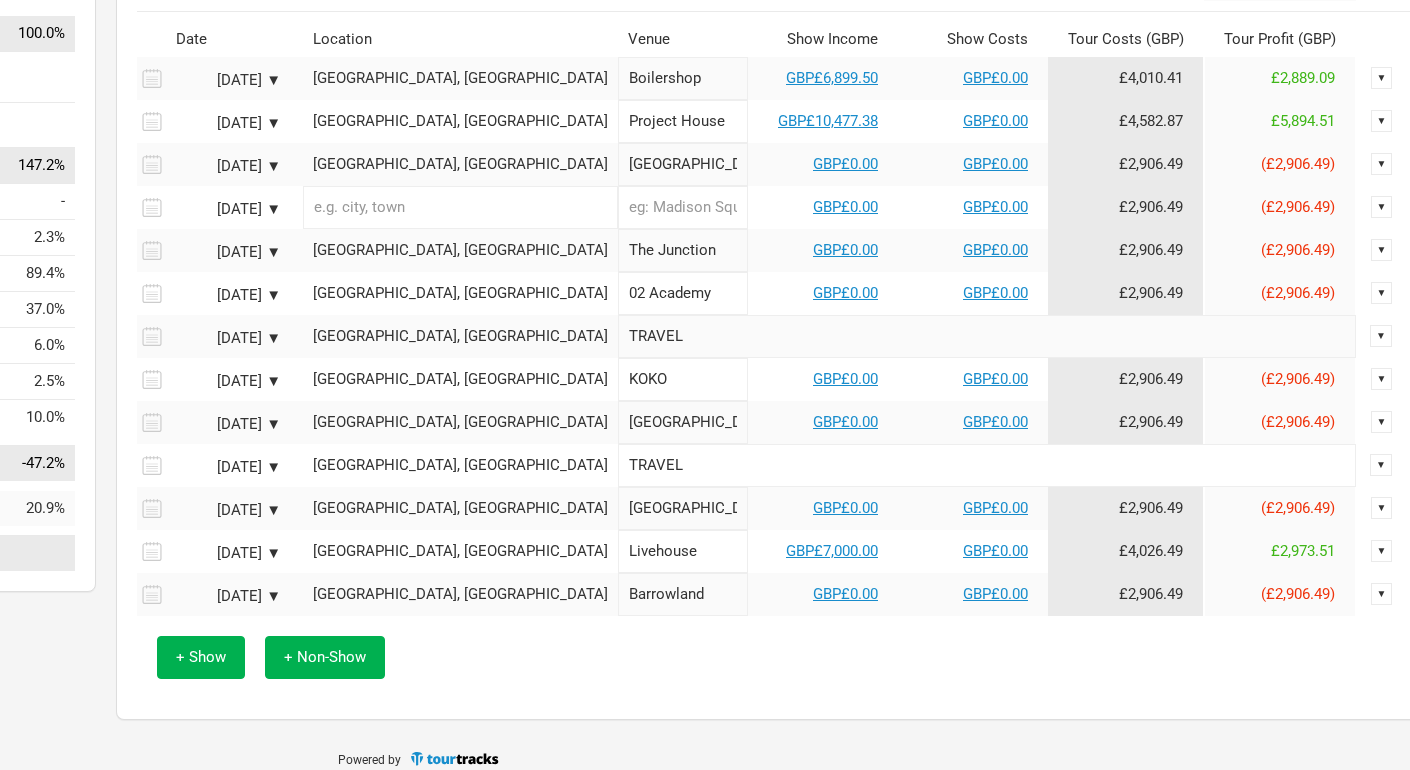 scroll, scrollTop: 256, scrollLeft: 291, axis: both 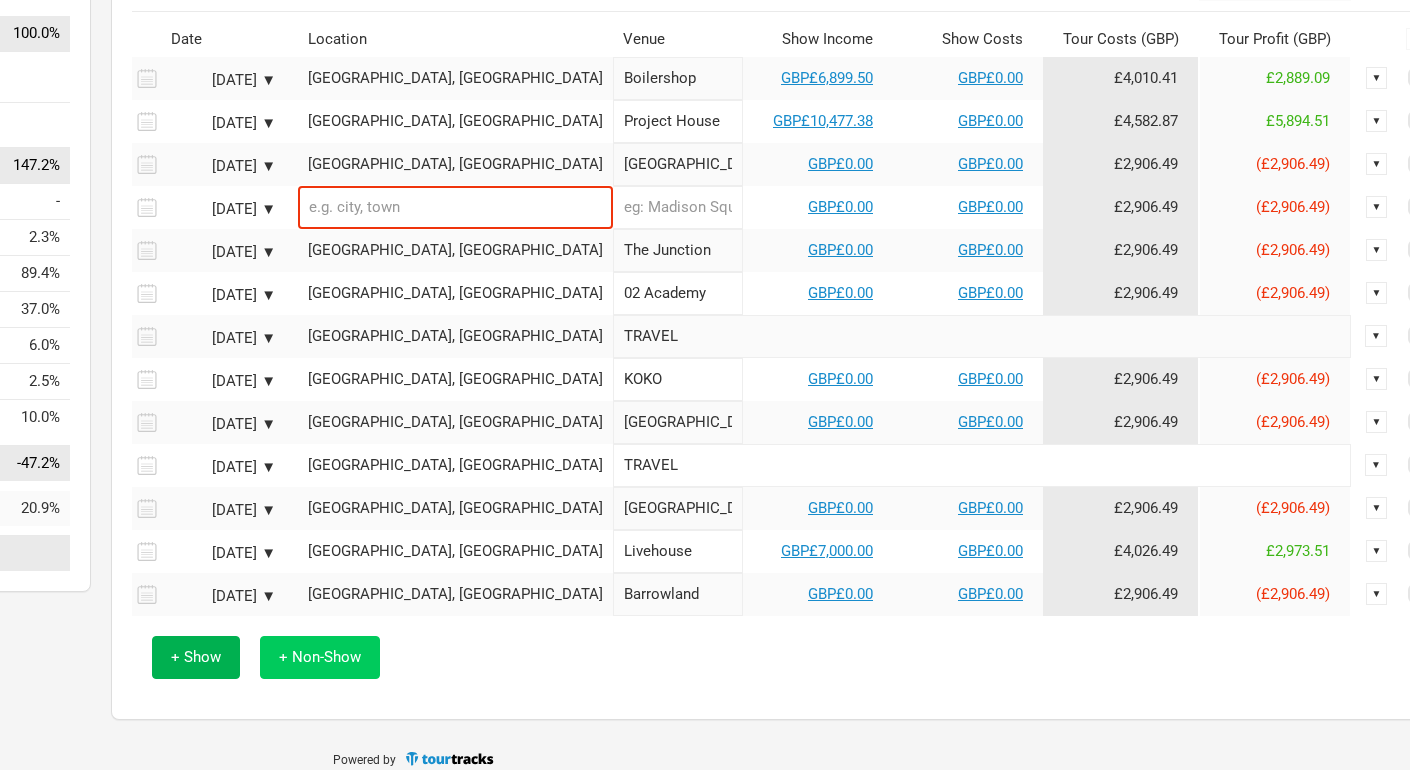 click on "+ Non-Show" at bounding box center [320, 657] 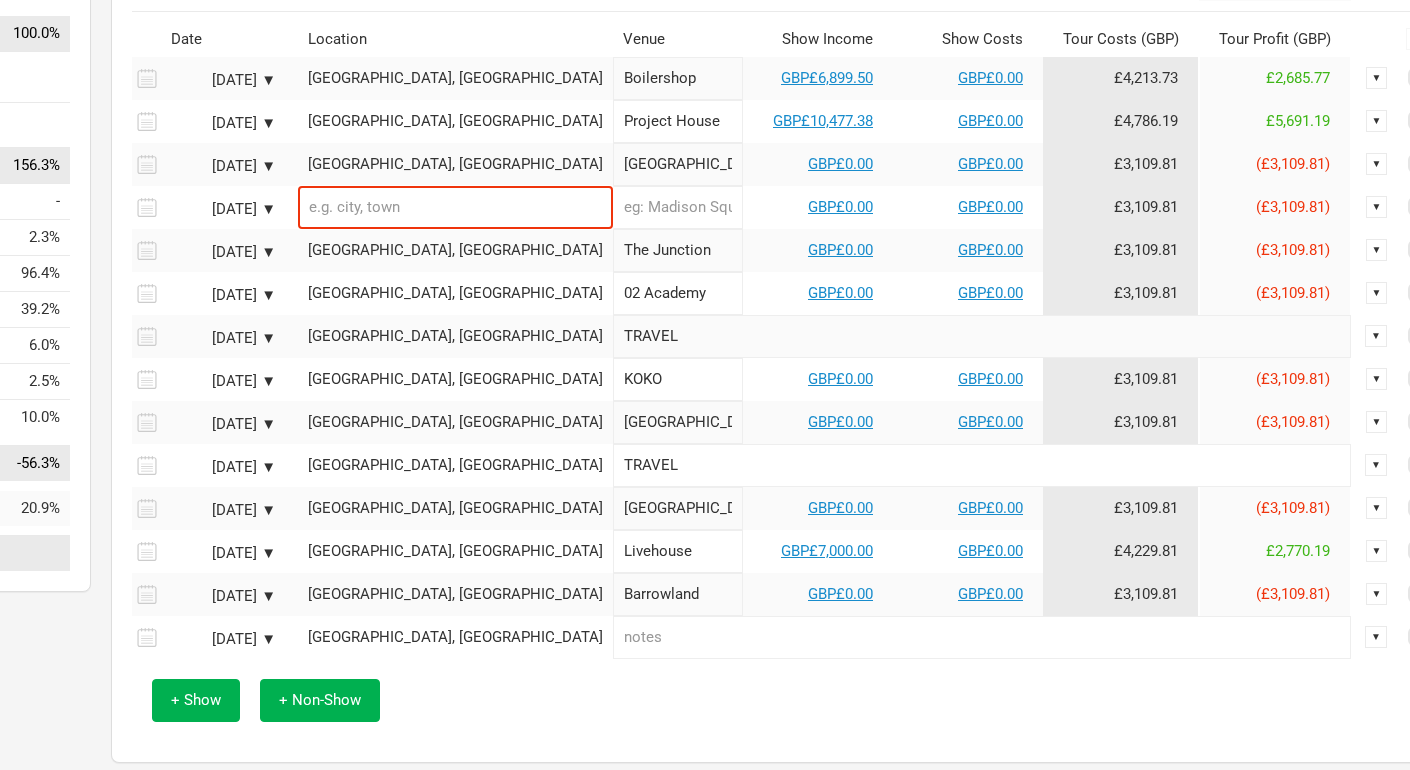 click on "[GEOGRAPHIC_DATA], [GEOGRAPHIC_DATA]" at bounding box center (455, 637) 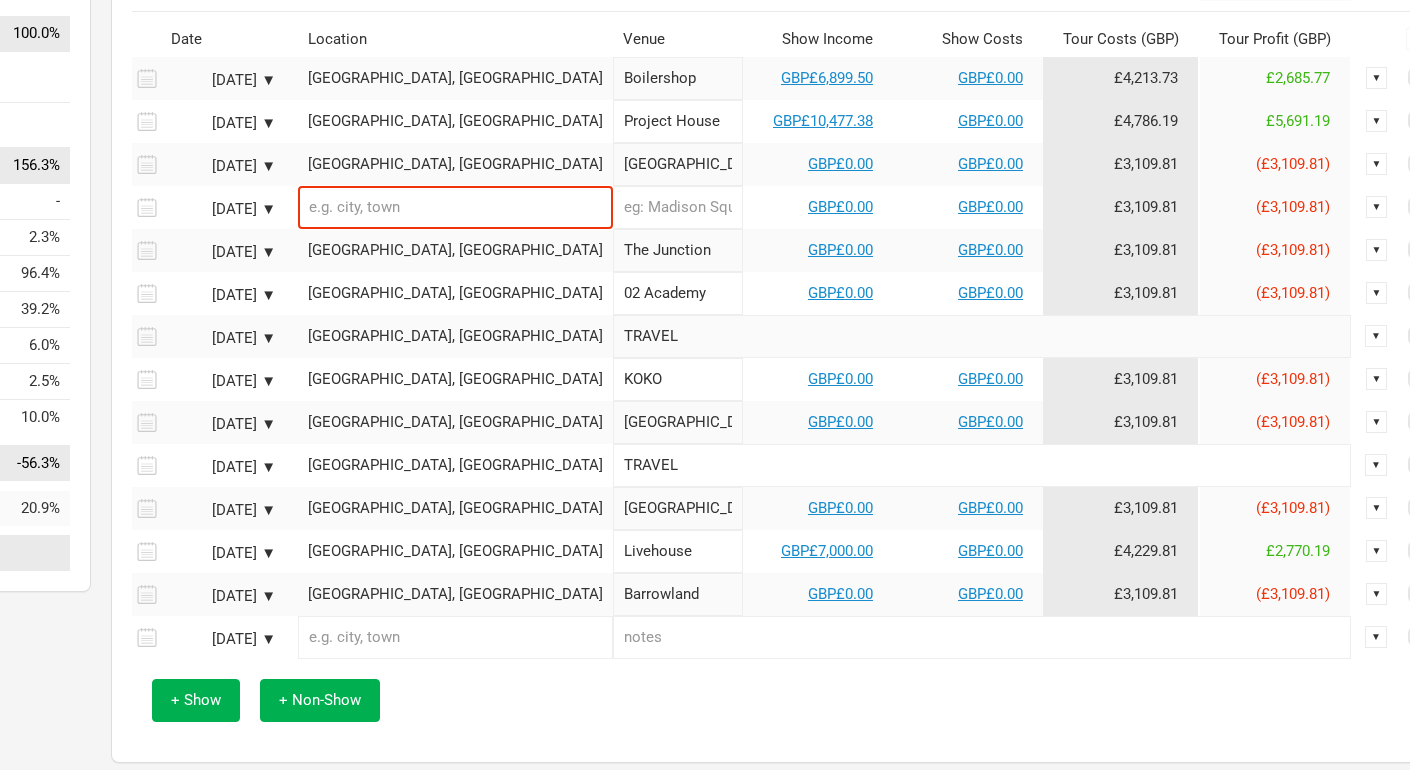 click on "[DATE]   ▼" at bounding box center [221, 639] 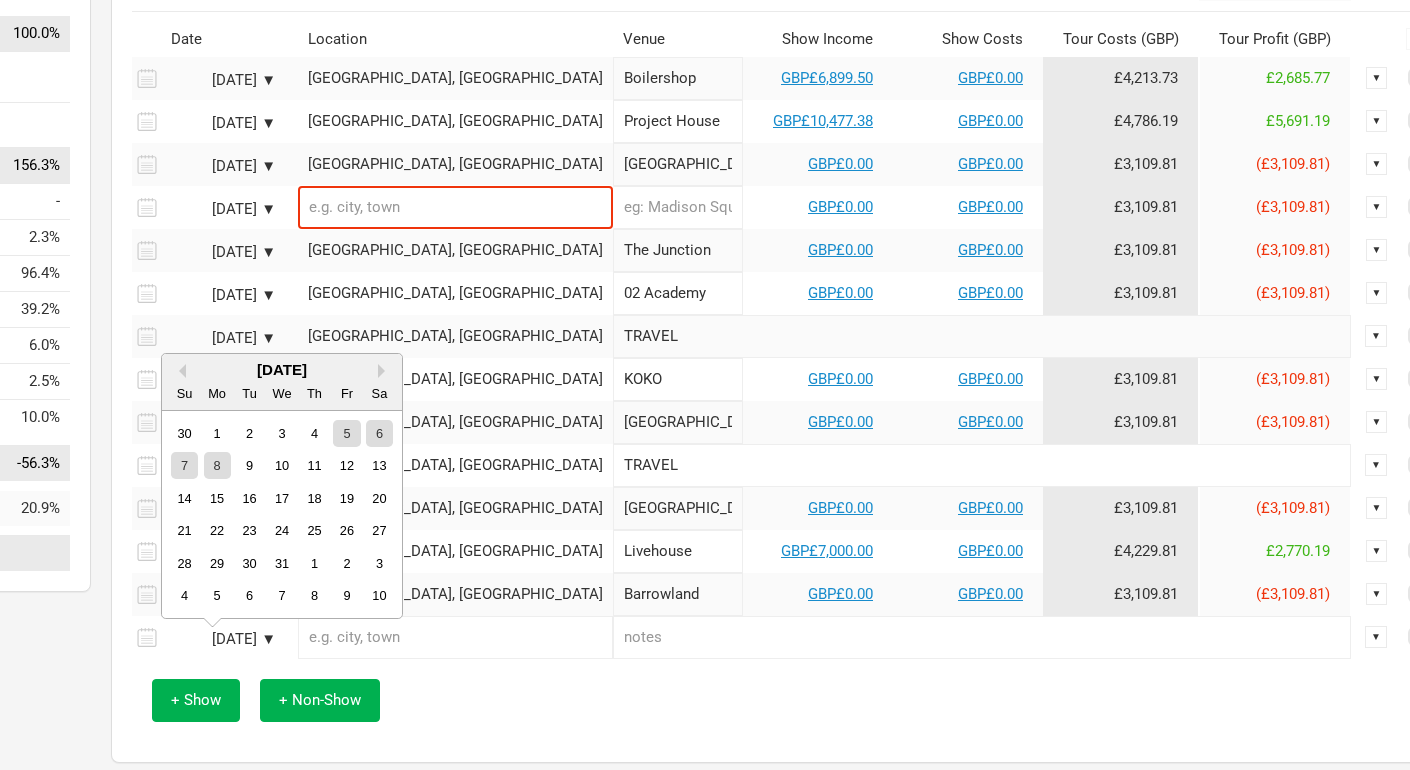scroll, scrollTop: 0, scrollLeft: 0, axis: both 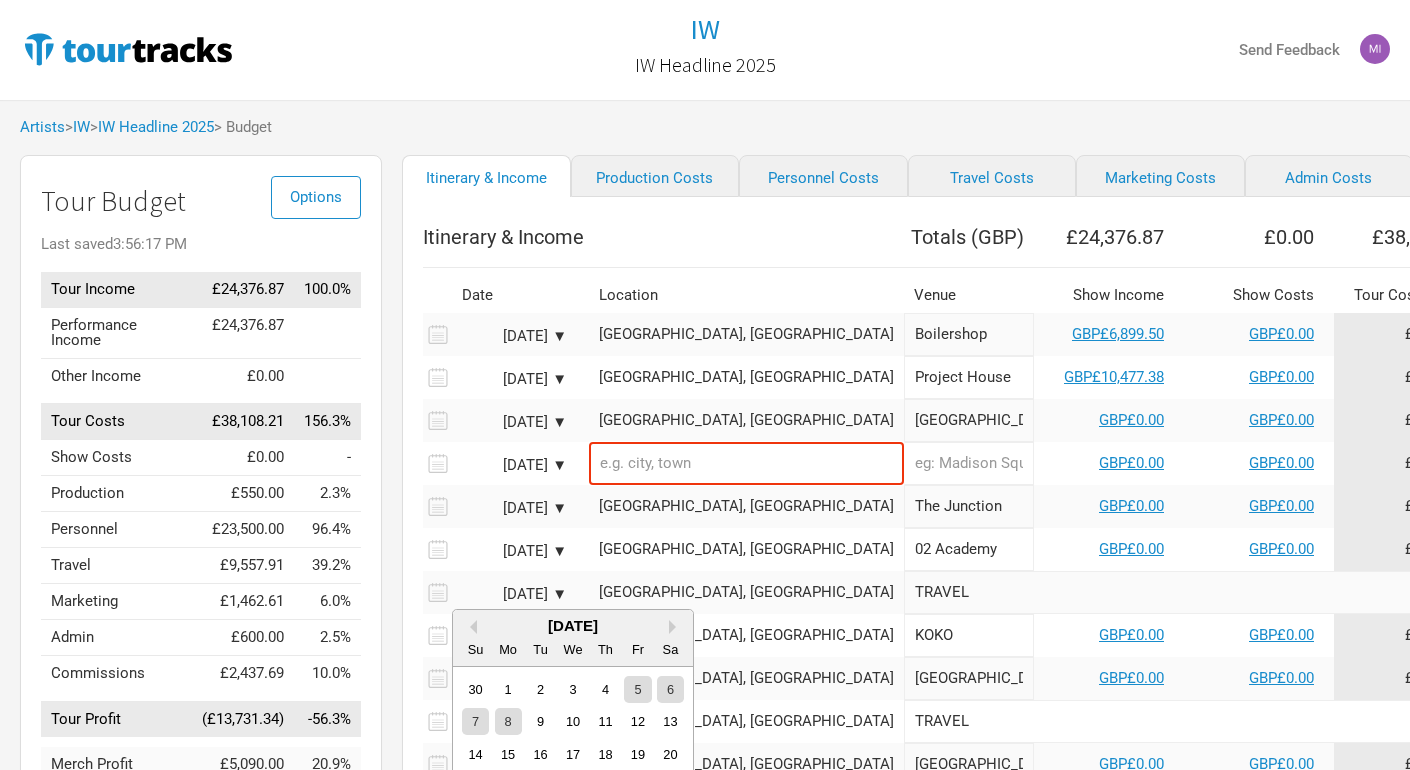 click on "Itinerary & Income Production Costs Personnel Costs Travel Costs Marketing Costs Admin Costs Commissions Merchandise Itinerary & Income Totals ( GBP ) £24,376.87 £0.00 £38,108.21 (£13,731.34) Date Location Venue Show Income Show Costs Tour Costs ( GBP ) Tour Profit ( GBP )   ▼ [DATE]   ▼ [GEOGRAPHIC_DATA], [GEOGRAPHIC_DATA] [GEOGRAPHIC_DATA] GBP£6,899.50 GBP£0.00 £4,213.73 £2,685.77 ▼ [DATE]   ▼ [GEOGRAPHIC_DATA], [GEOGRAPHIC_DATA] Project House GBP£10,477.38 GBP£0.00 £4,786.19 £5,691.19 ▼ [DATE]   ▼ [GEOGRAPHIC_DATA], [GEOGRAPHIC_DATA] [GEOGRAPHIC_DATA] GBP£0.00 GBP£0.00 £3,109.81 (£3,109.81) ▼ [DATE]   ▼ GBP£0.00 GBP£0.00 £3,109.81 (£3,109.81) ▼ [DATE]   ▼ [GEOGRAPHIC_DATA], [GEOGRAPHIC_DATA] [GEOGRAPHIC_DATA] GBP£0.00 GBP£0.00 £3,109.81 (£3,109.81) ▼ [DATE]   ▼ [GEOGRAPHIC_DATA], [GEOGRAPHIC_DATA] 02 Academy GBP£0.00 GBP£0.00 £3,109.81 (£3,109.81) ▼ [DATE]   ▼ [GEOGRAPHIC_DATA], [GEOGRAPHIC_DATA] TRAVEL ▼ [DATE]   ▼ [GEOGRAPHIC_DATA], [GEOGRAPHIC_DATA] KOKO GBP£0.00 GBP£0.00 ▼" at bounding box center (1056, 592) 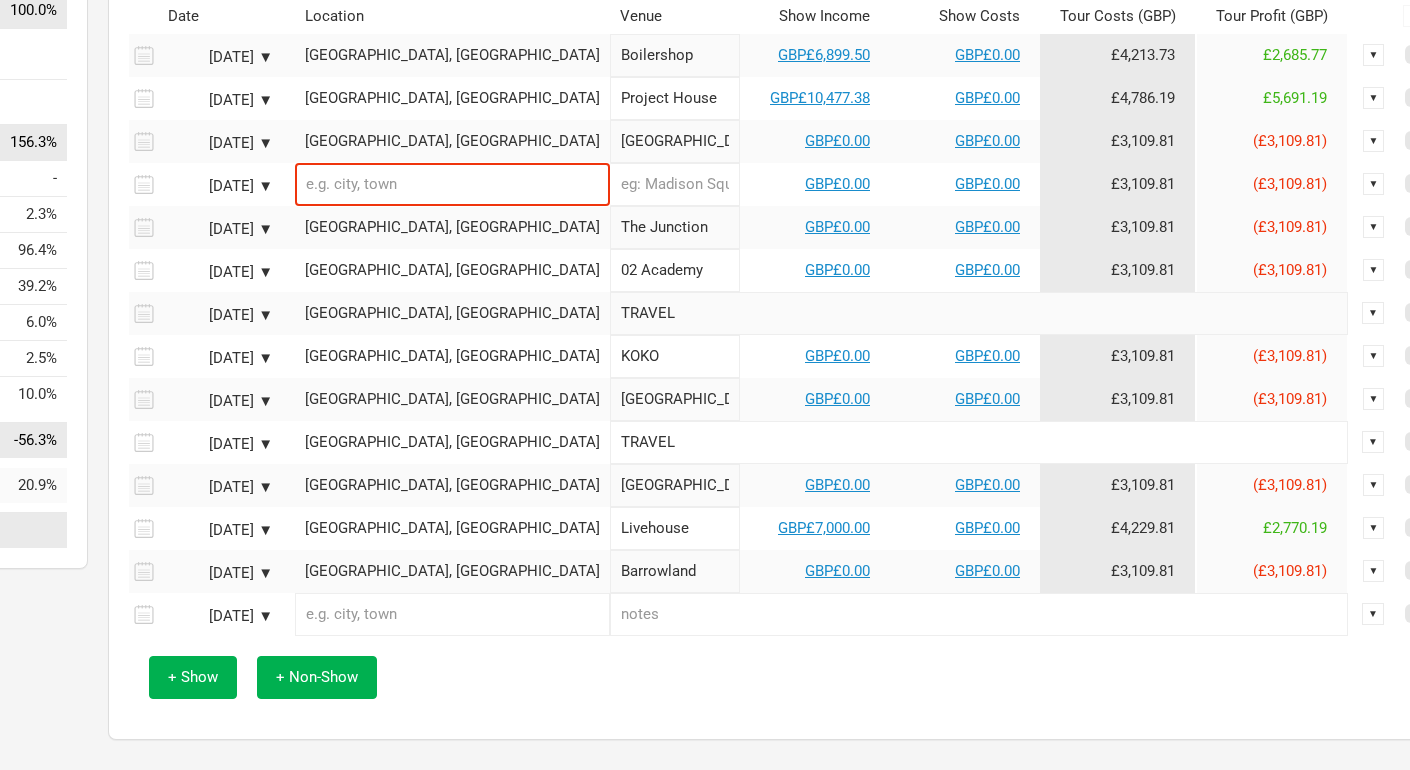 scroll, scrollTop: 279, scrollLeft: 302, axis: both 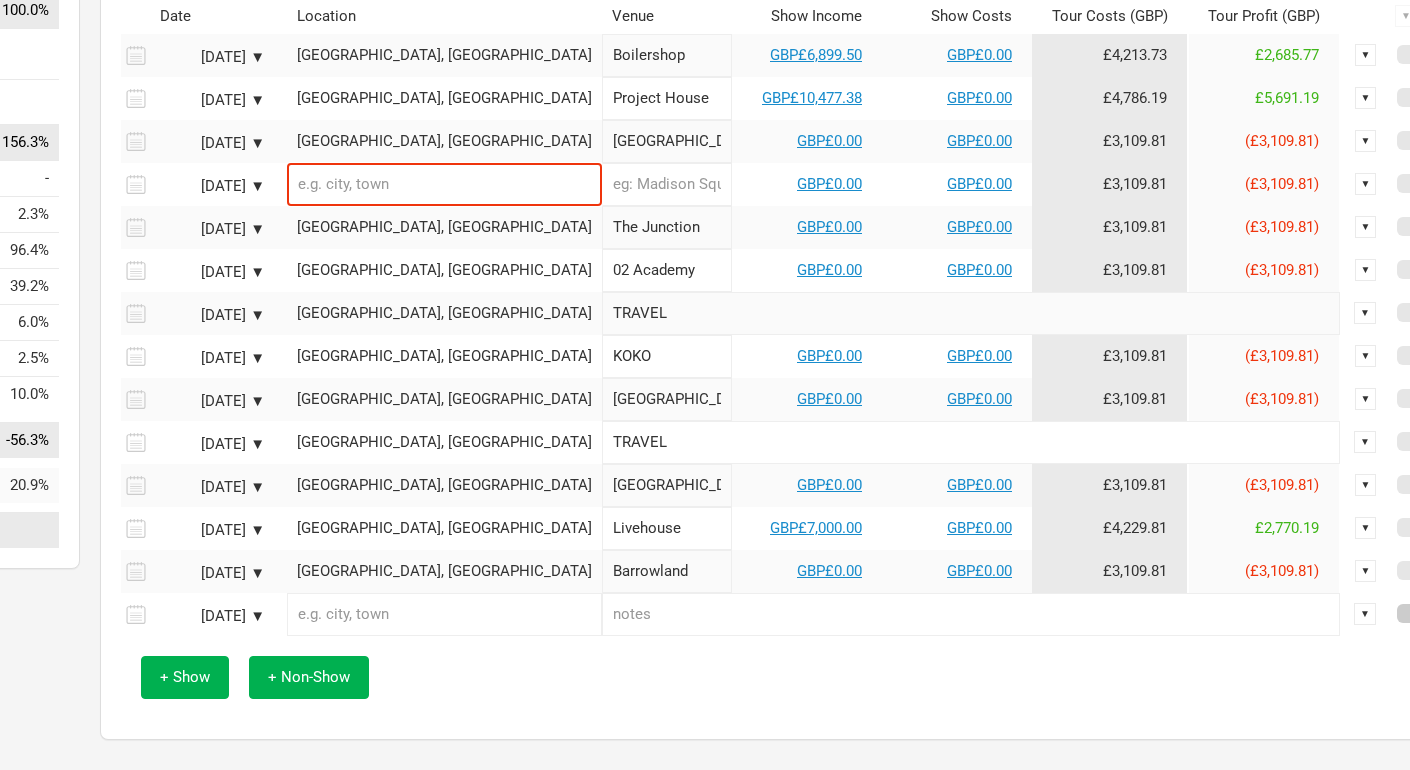 click at bounding box center (1406, 613) 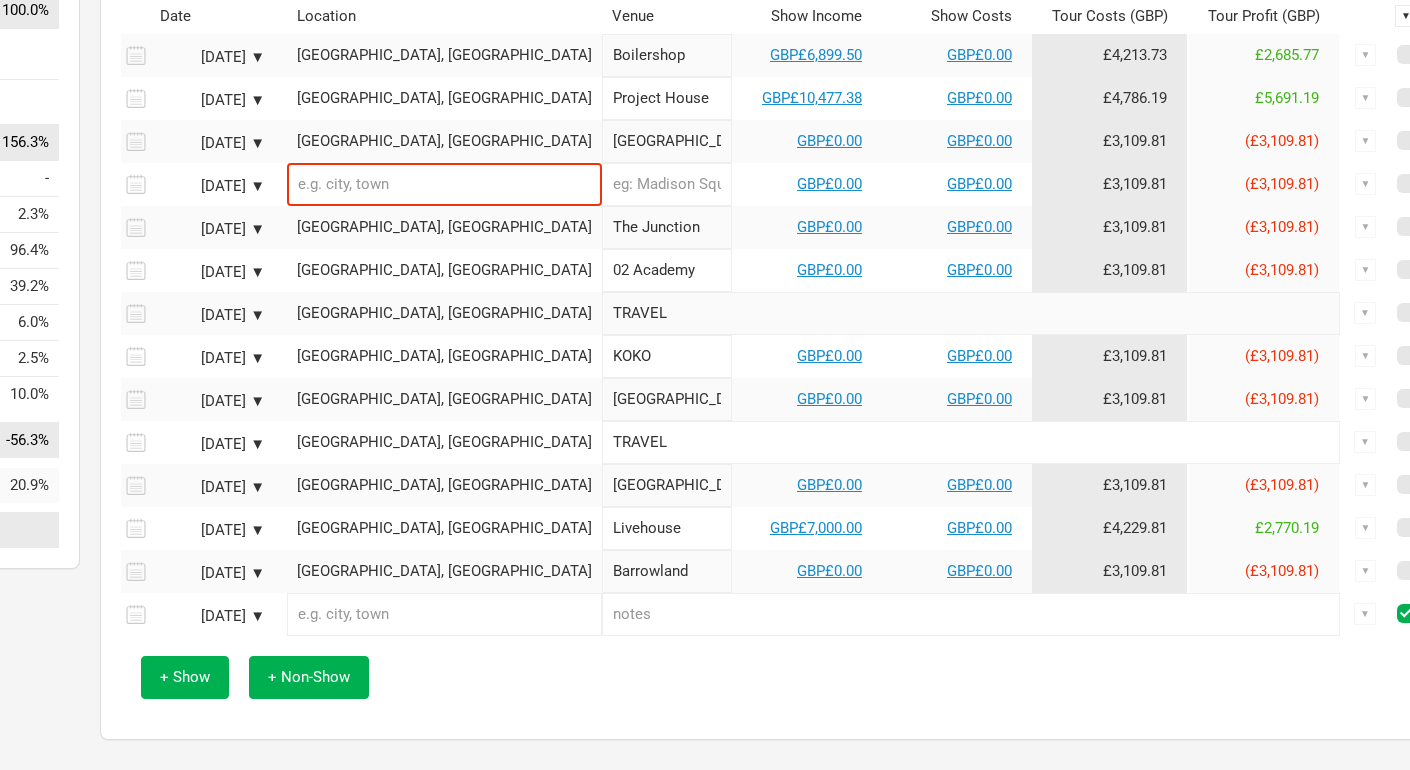 click on "▼" at bounding box center [1365, 614] 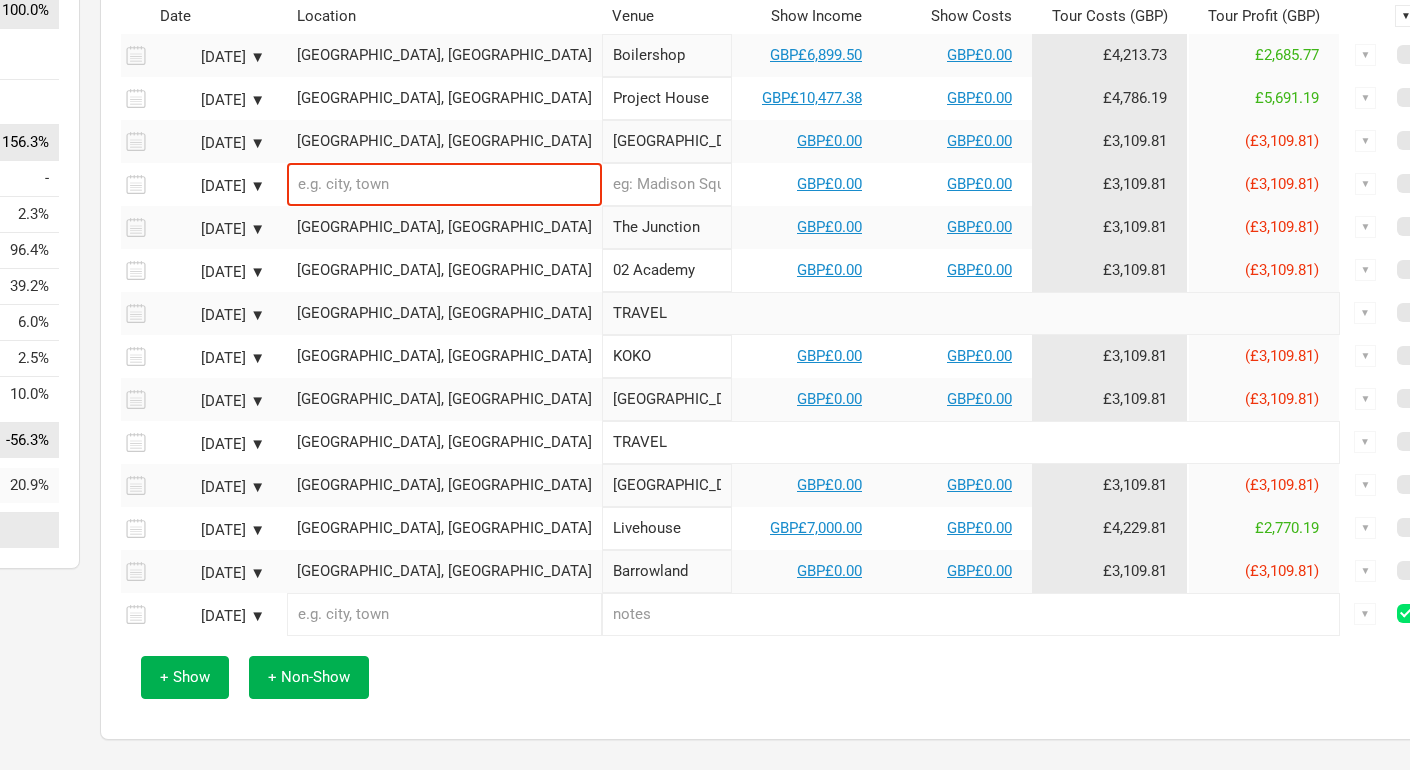 click at bounding box center [1406, 613] 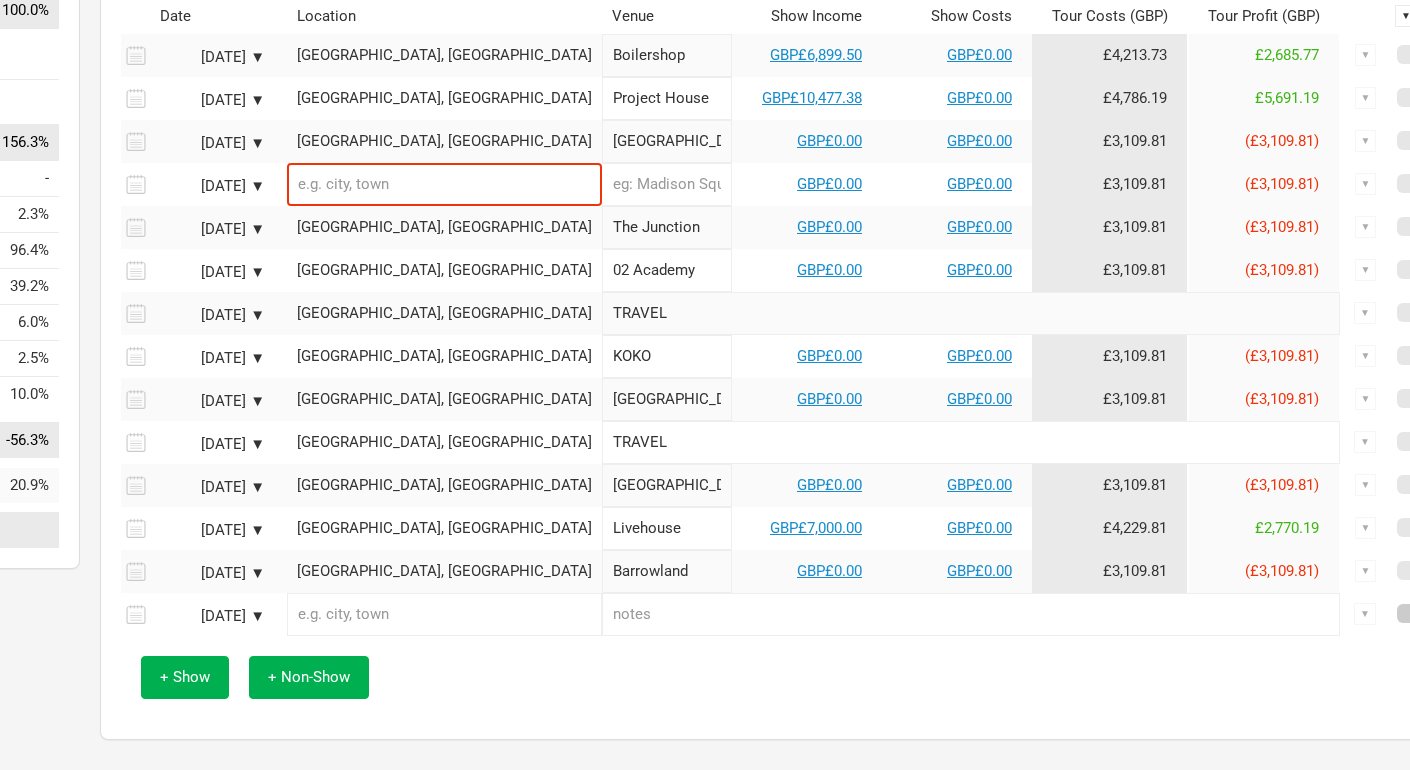 checkbox on "false" 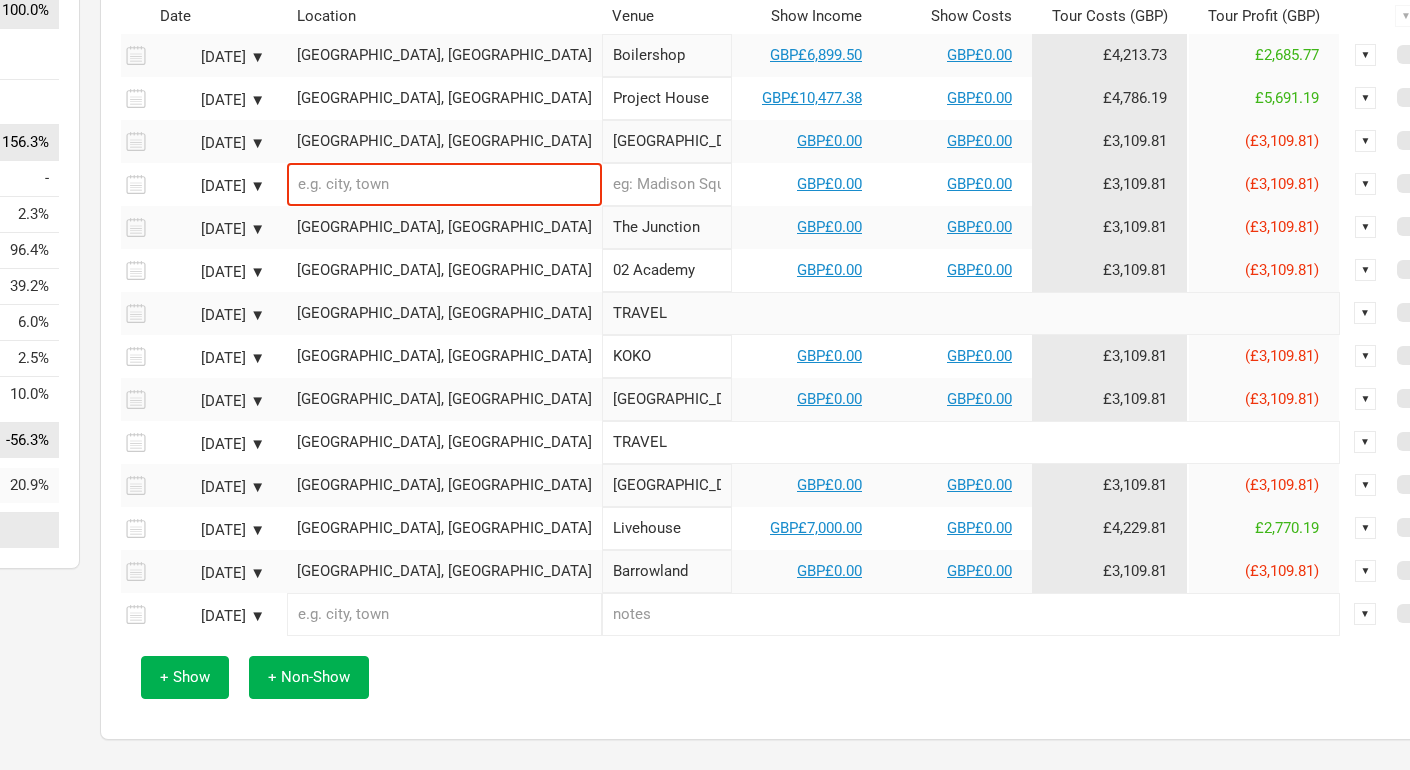 click on "▼" at bounding box center [1365, 614] 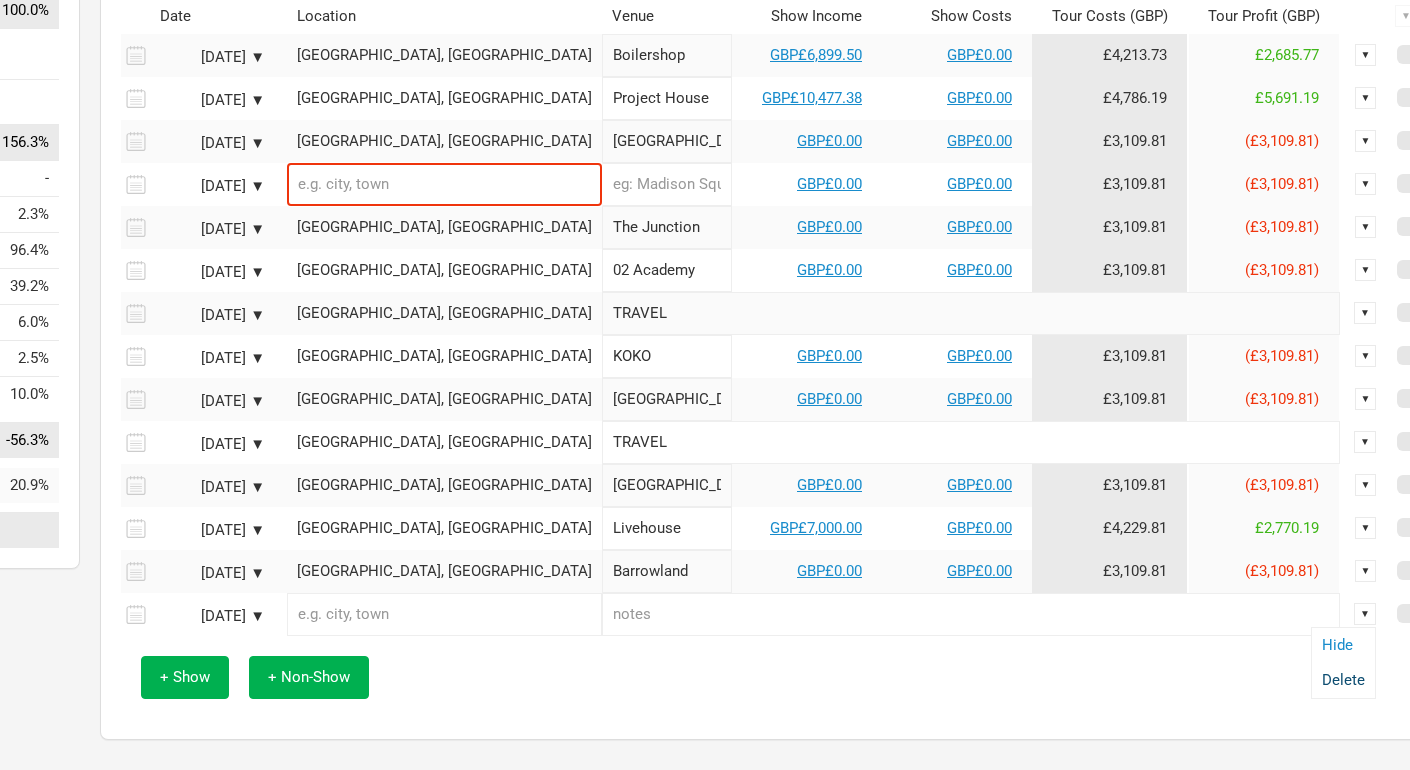 click on "Delete" at bounding box center (1343, 680) 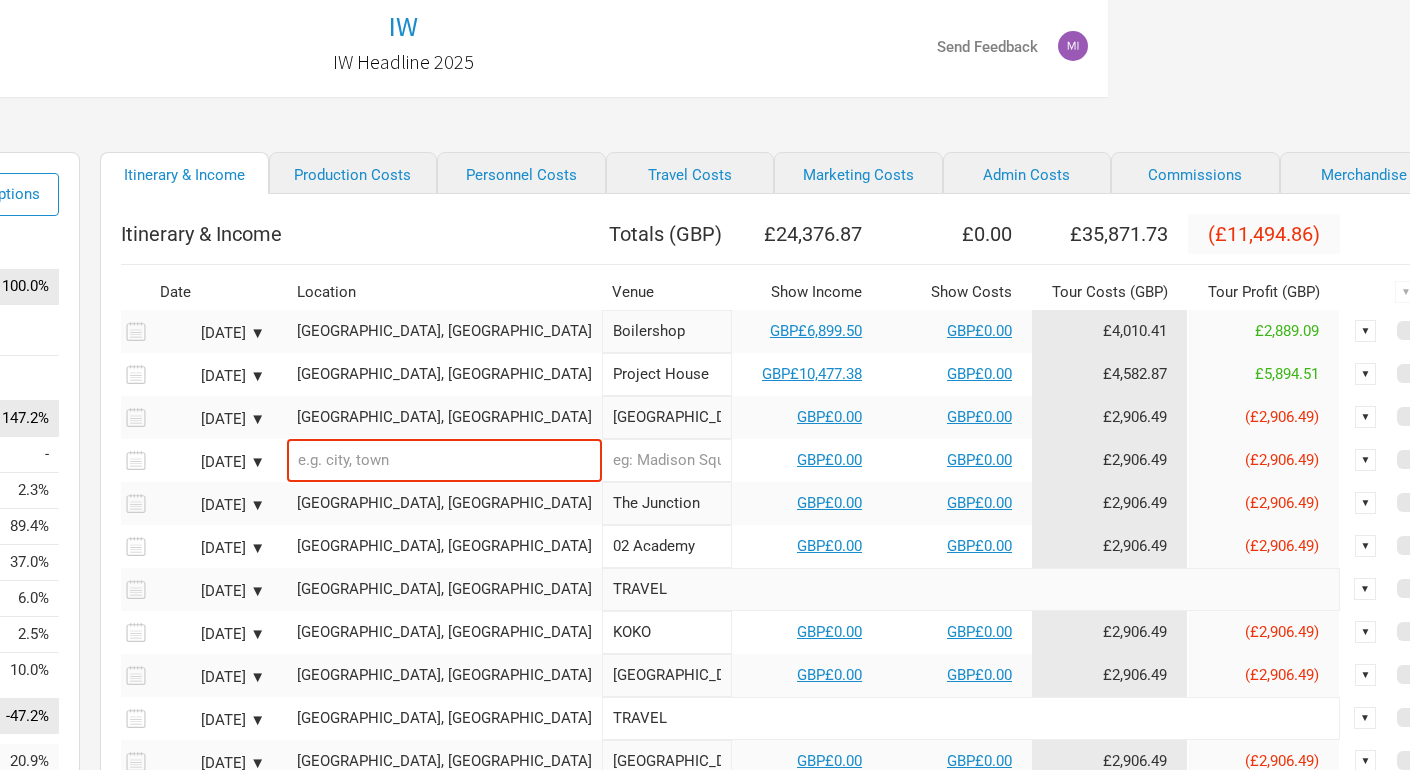 scroll, scrollTop: 0, scrollLeft: 302, axis: horizontal 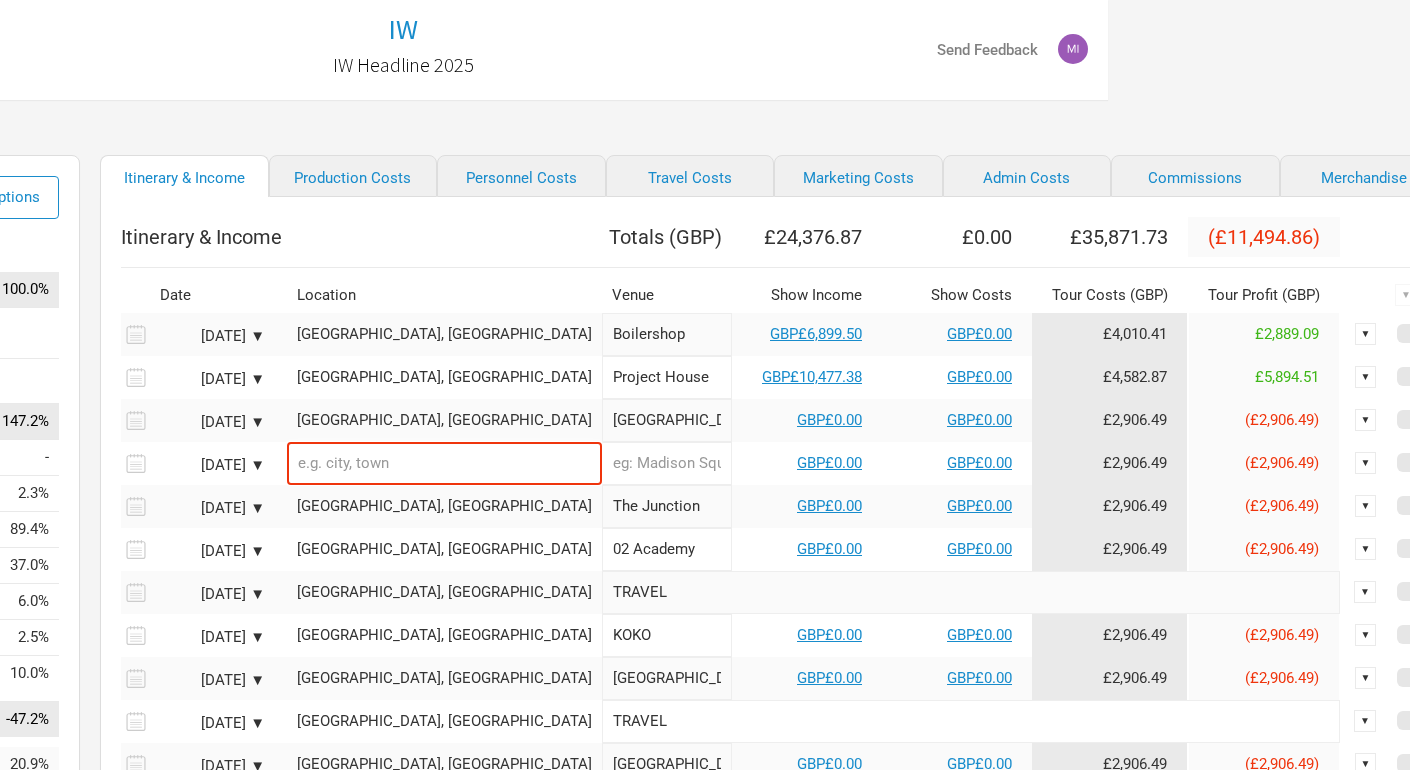 click at bounding box center (444, 463) 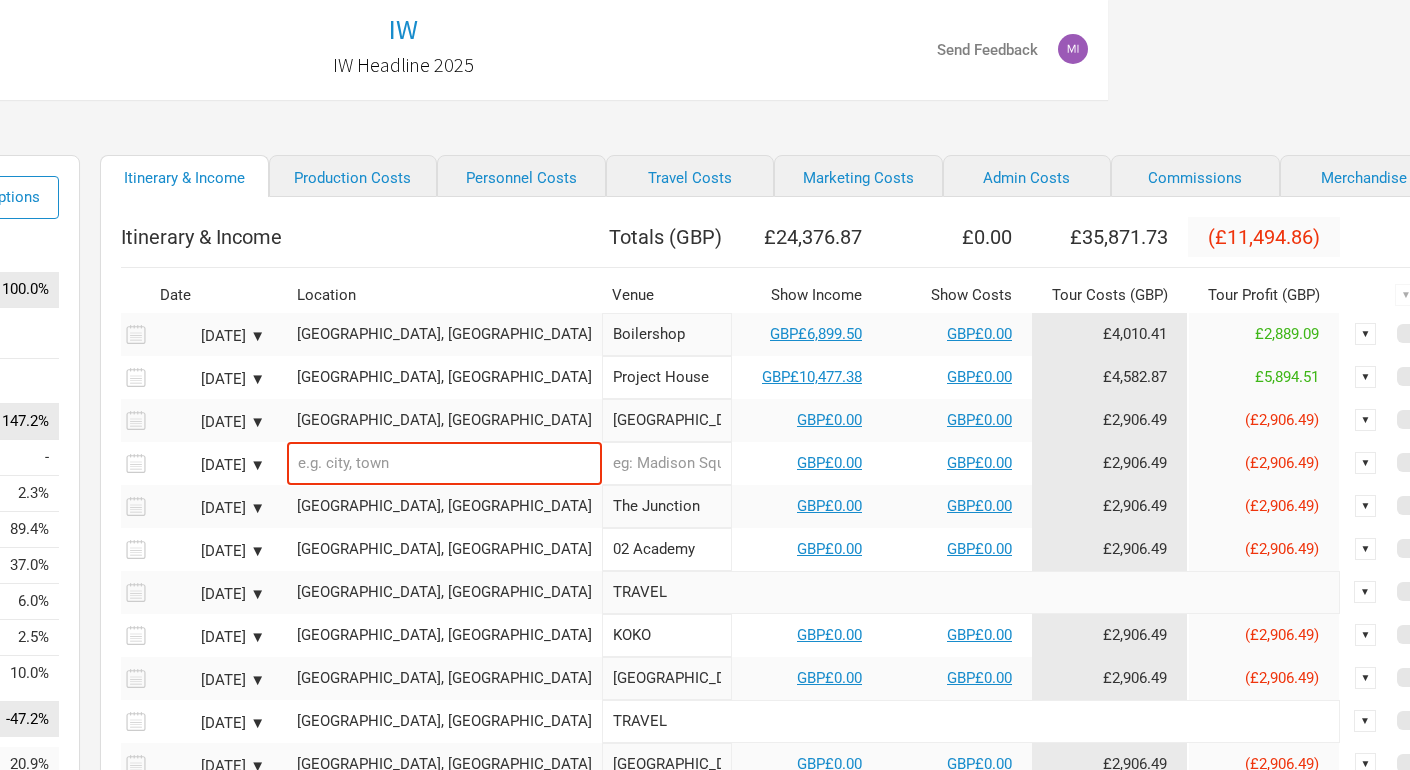 click on "Itinerary & Income" at bounding box center [361, 237] 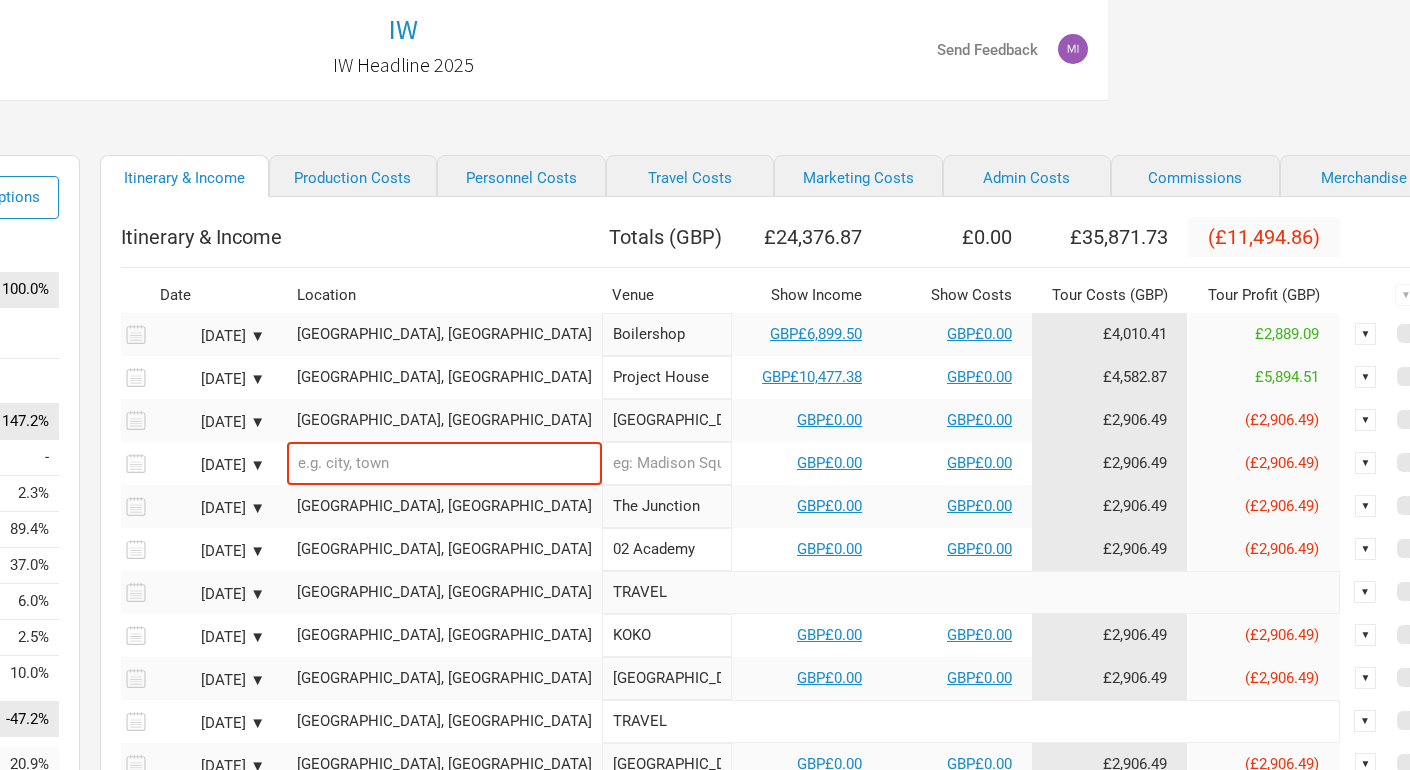 click at bounding box center (444, 463) 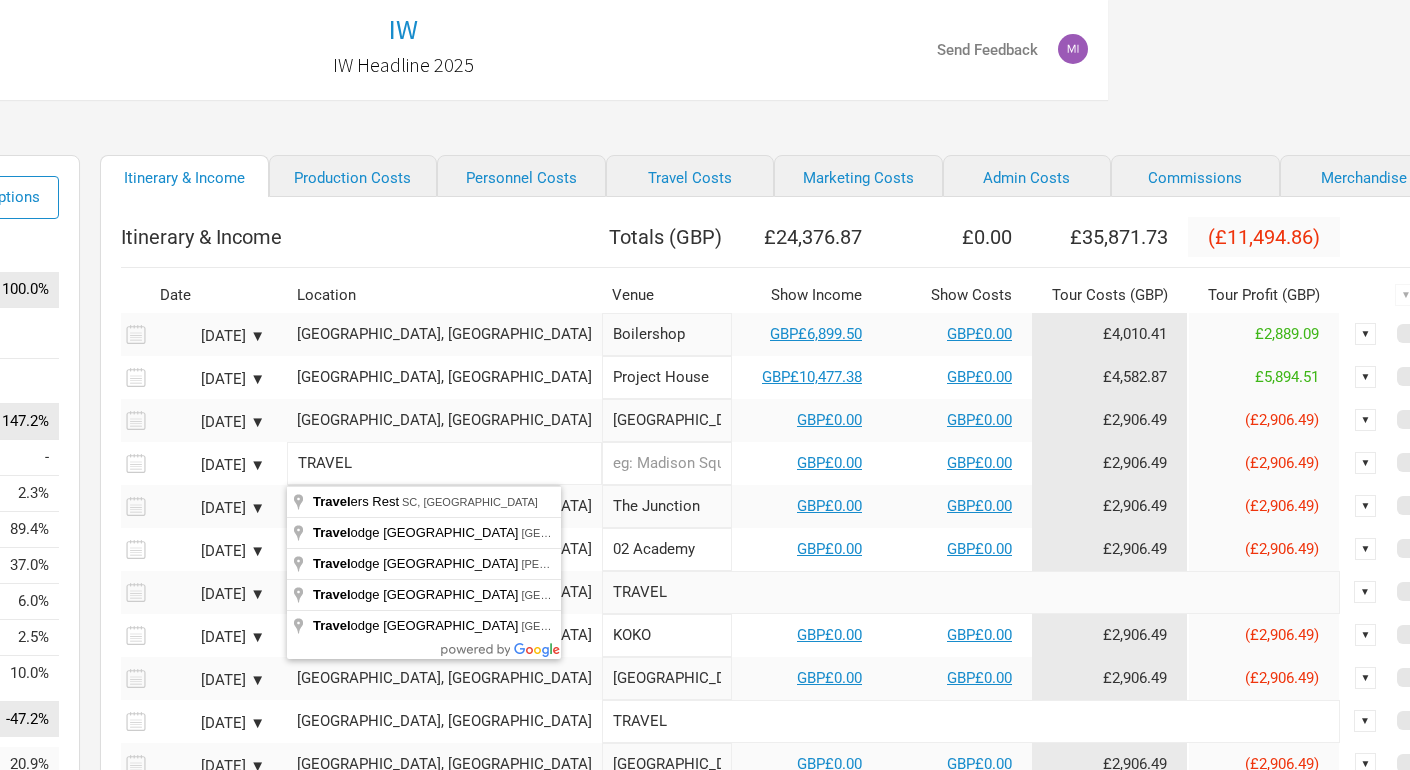 type on "TRAVEL" 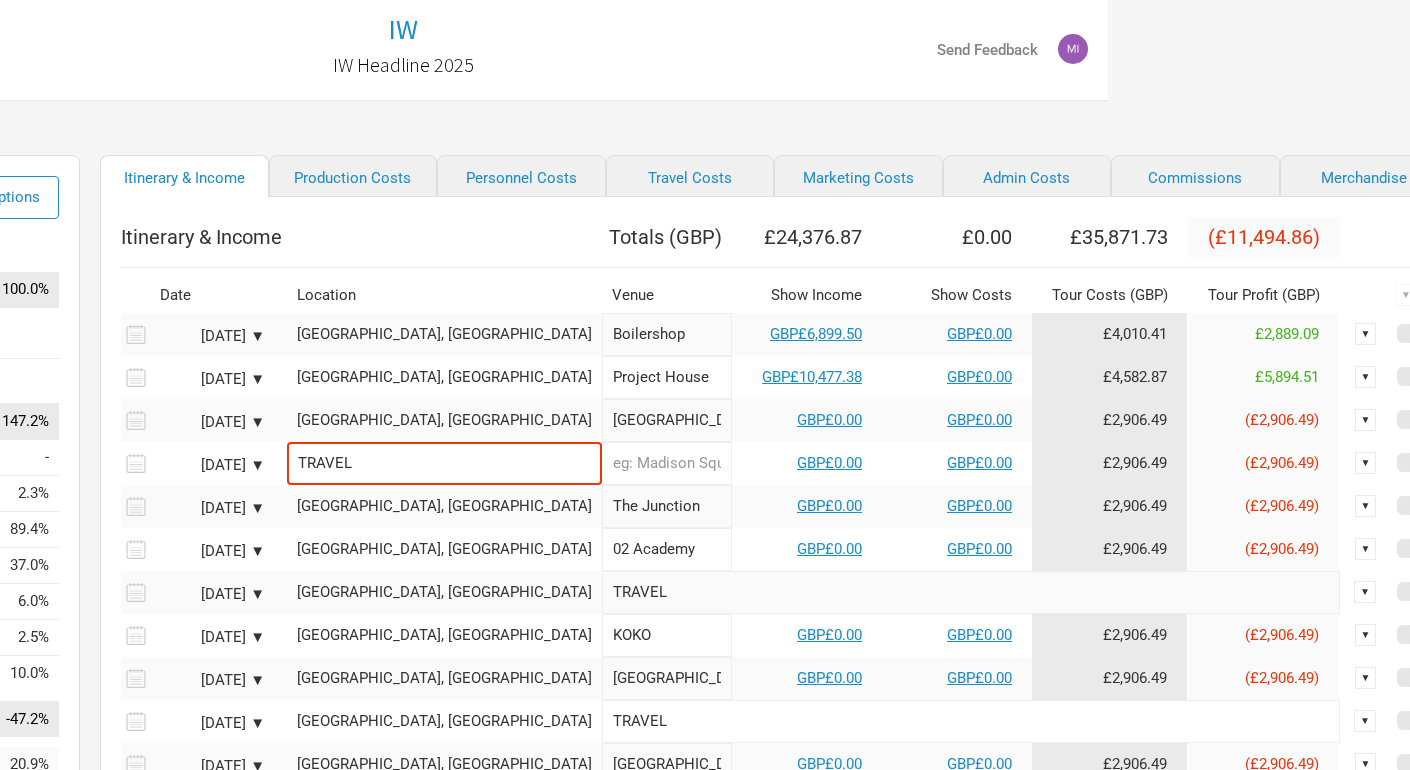 click on "Itinerary & Income" at bounding box center (361, 237) 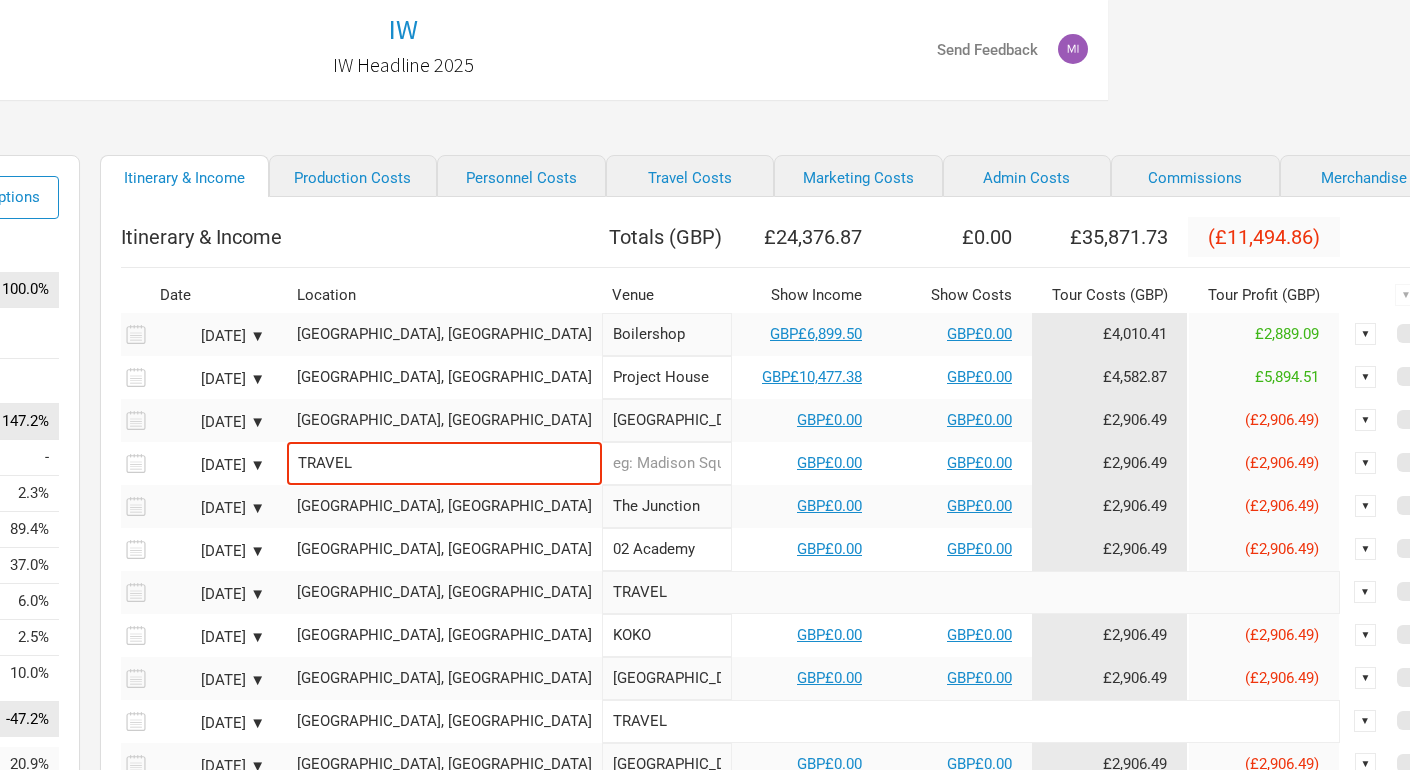 click at bounding box center (774, 273) 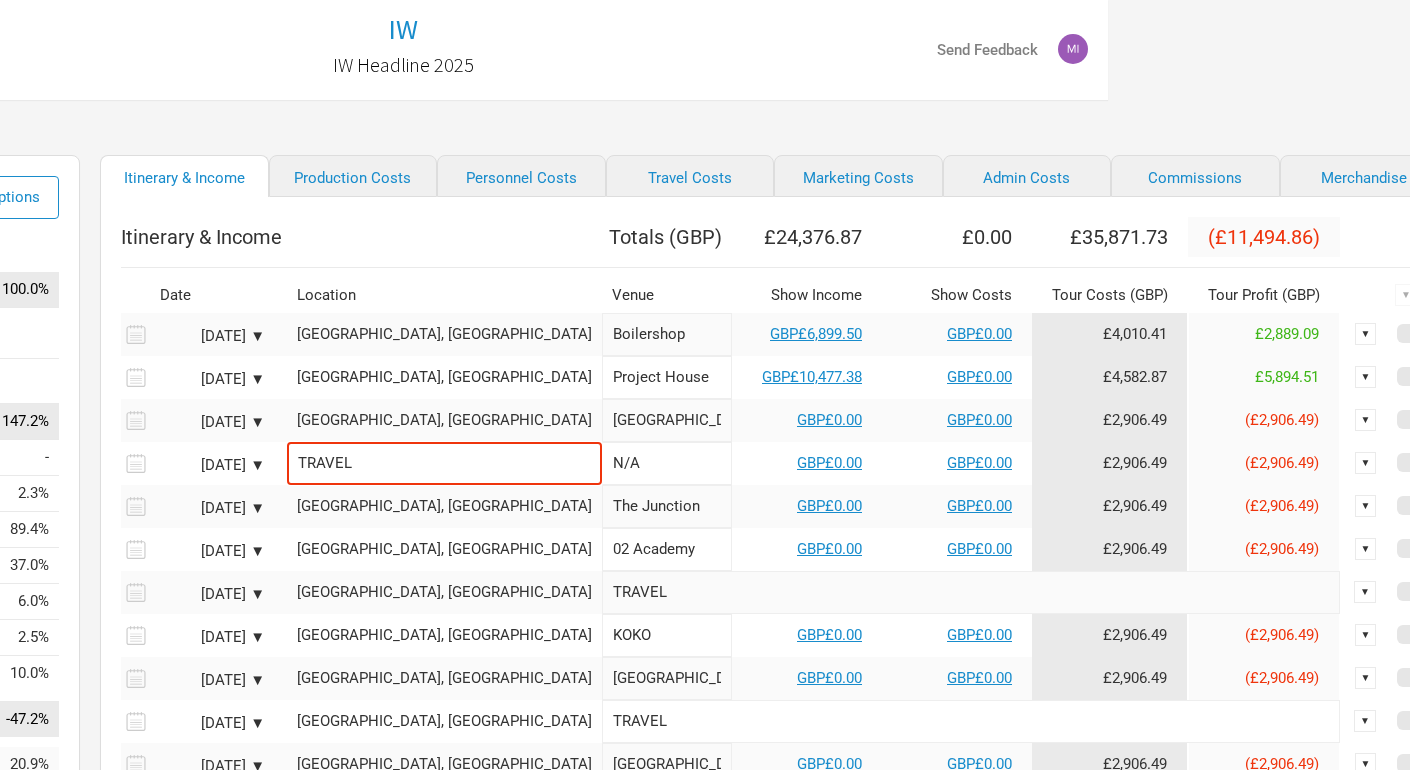 type on "N/A" 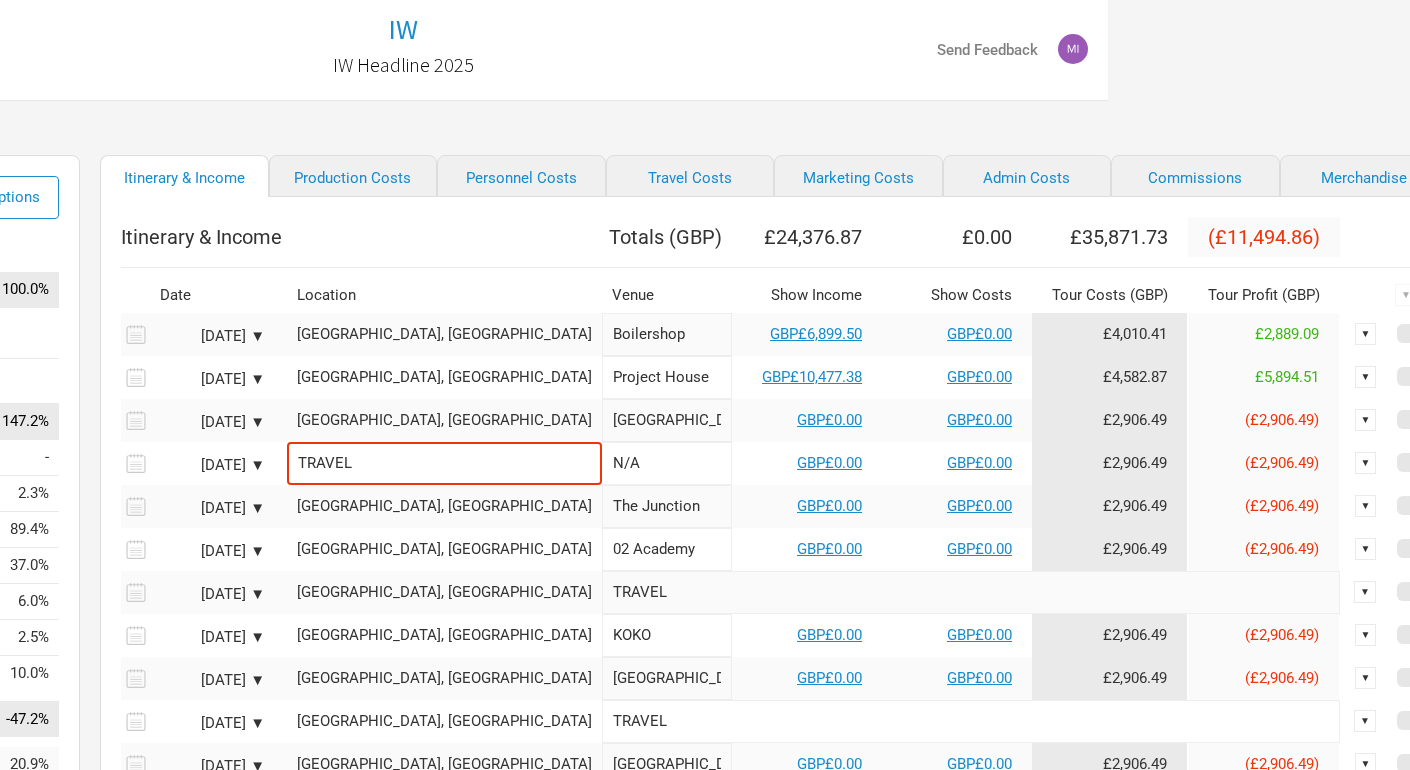 click on "Itinerary & Income" at bounding box center (361, 237) 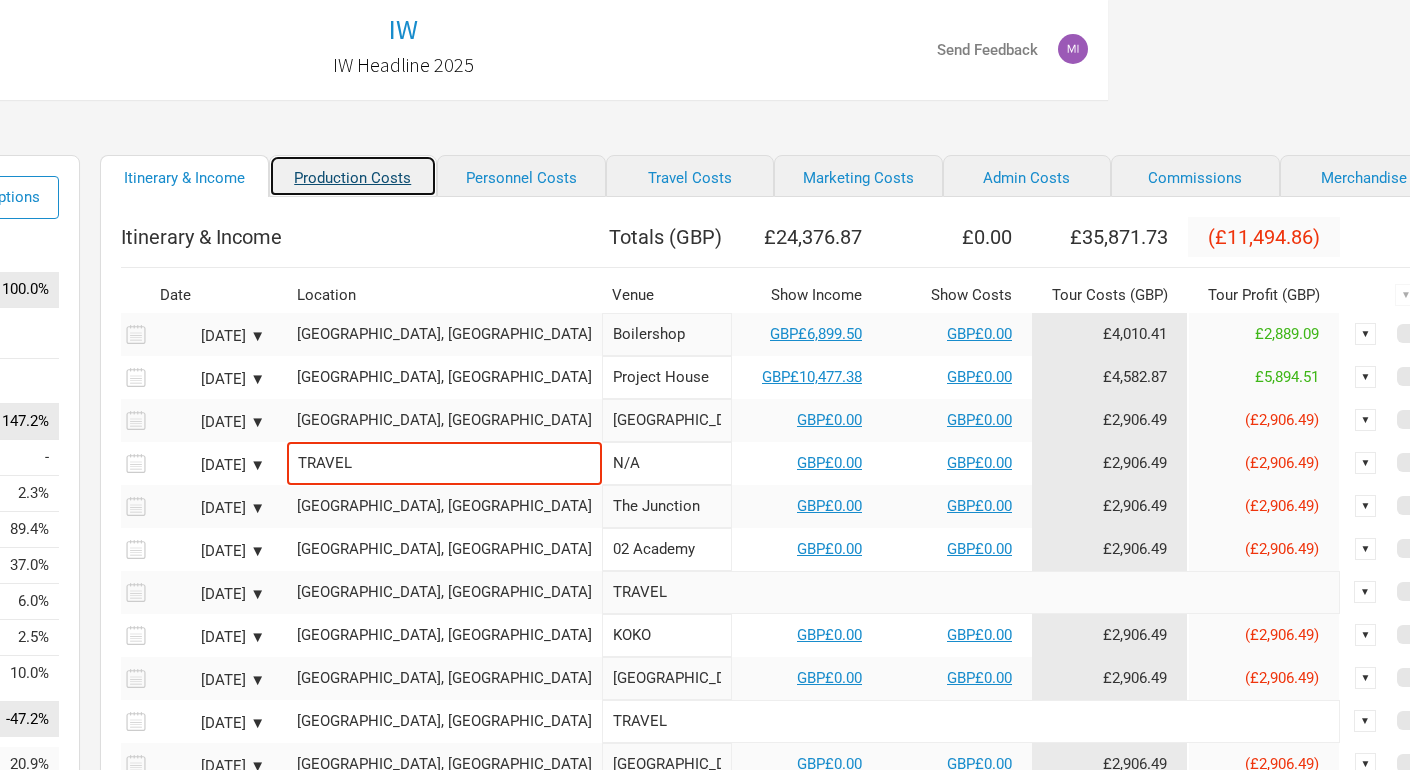 click on "Production Costs" at bounding box center [353, 176] 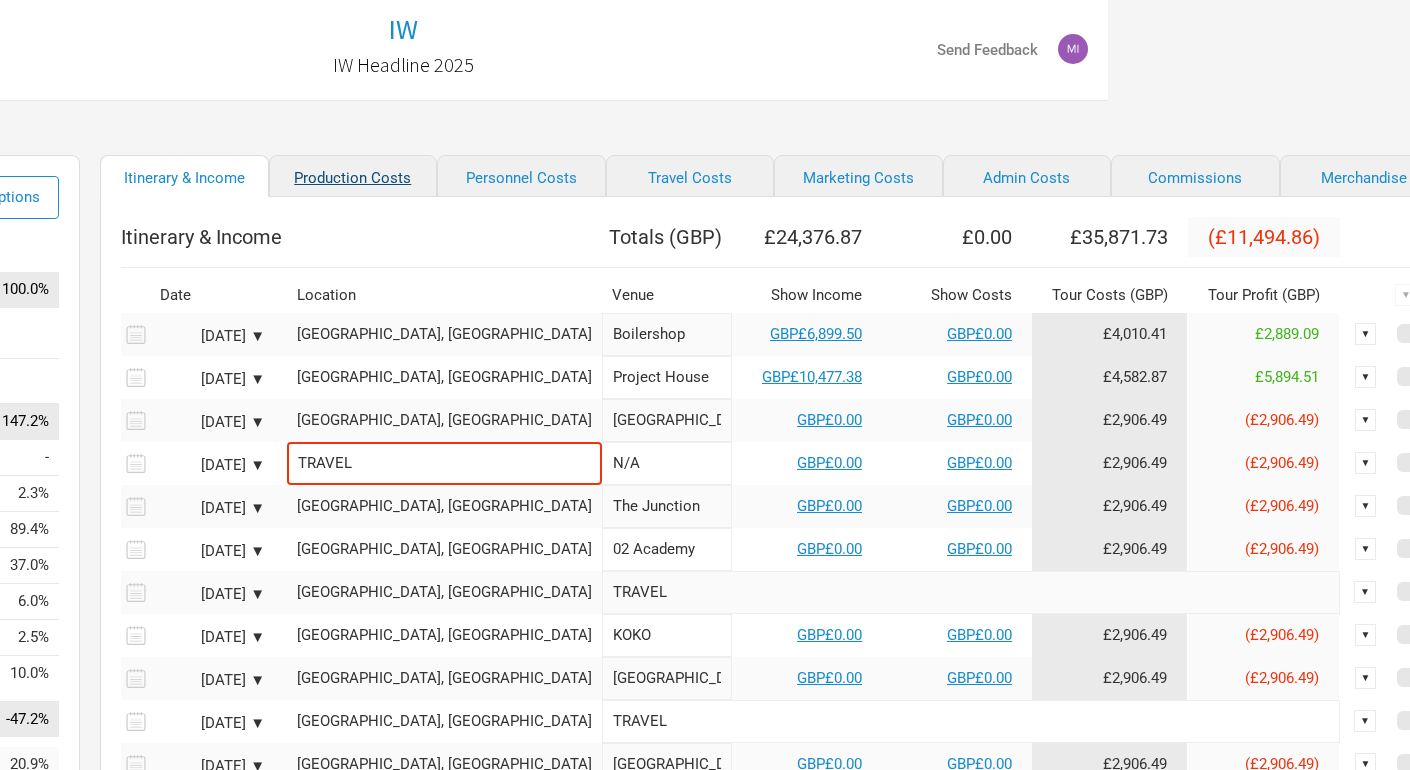select on "Shows" 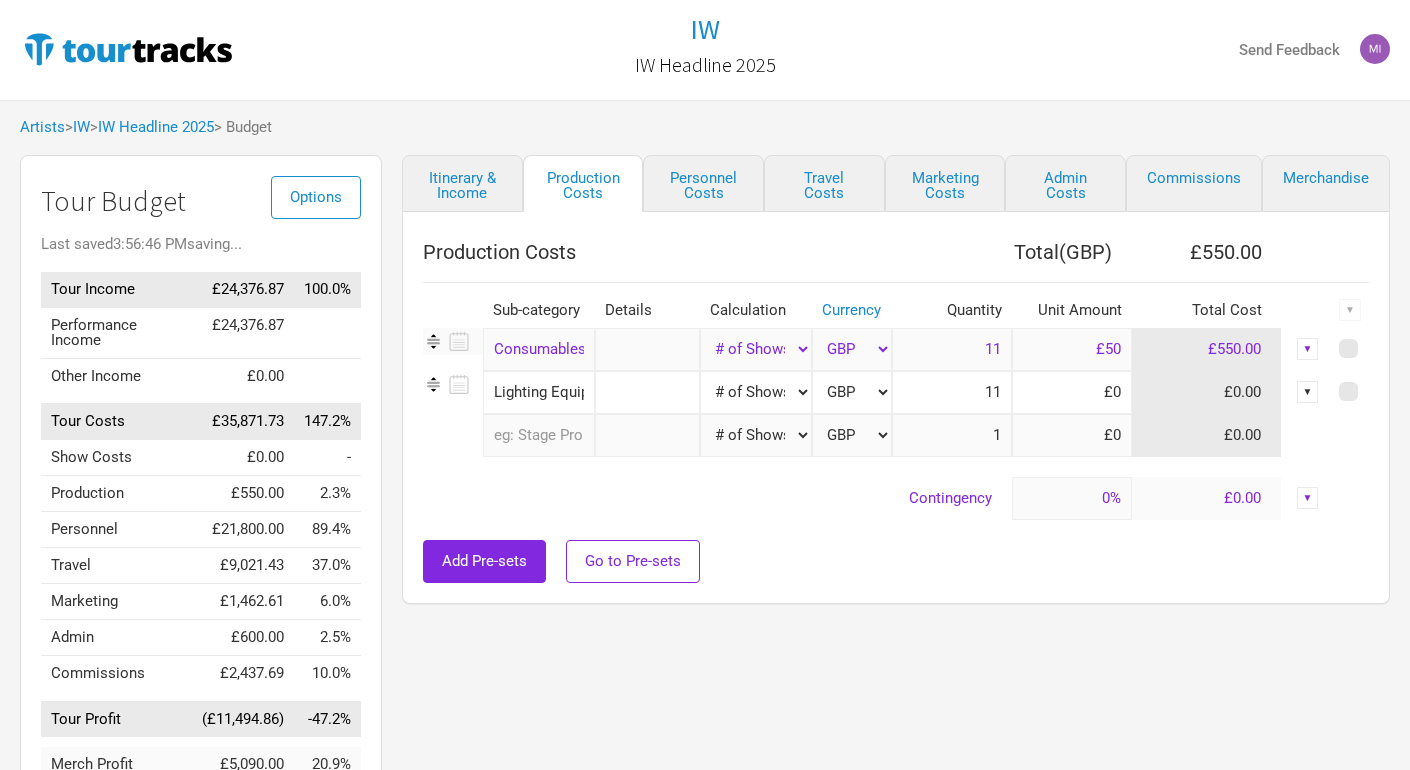 scroll, scrollTop: 0, scrollLeft: 0, axis: both 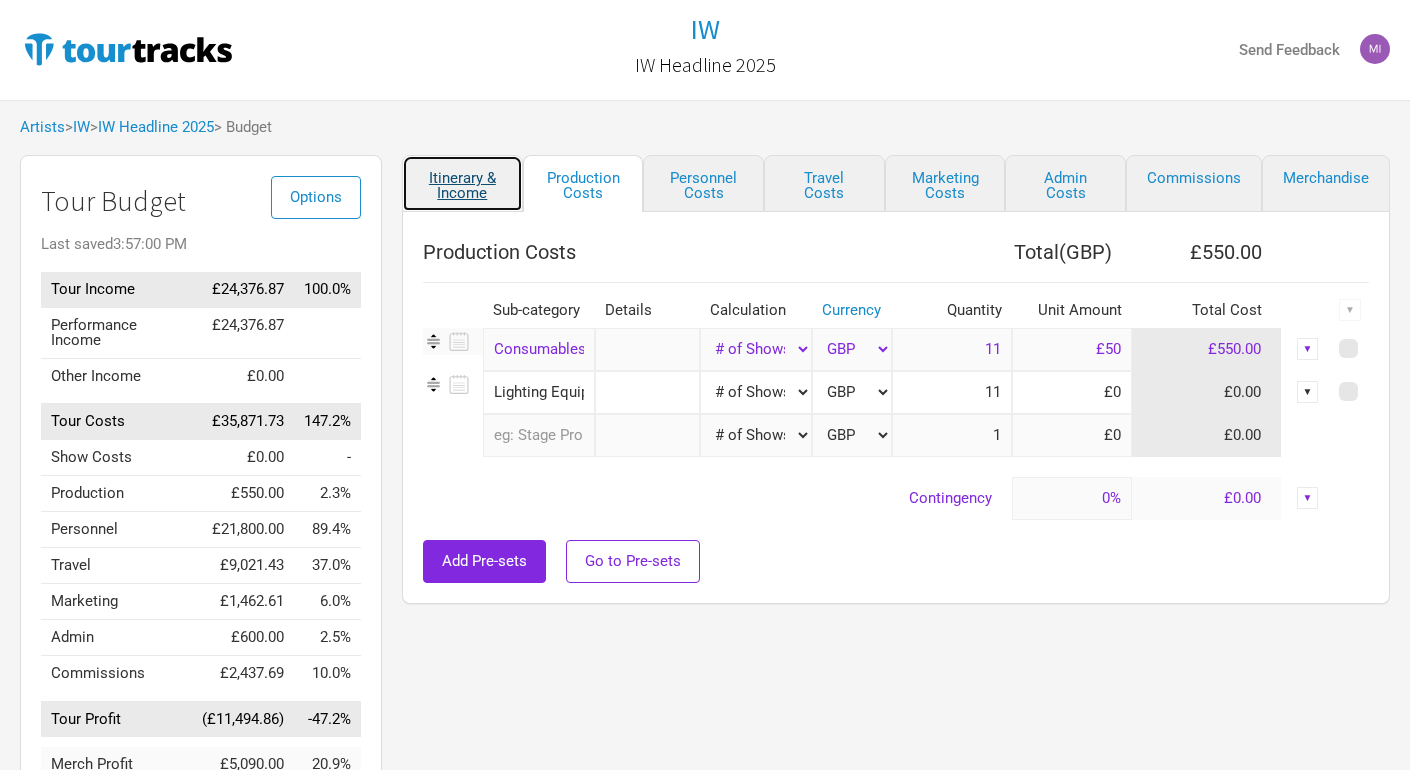 click on "Itinerary & Income" at bounding box center [462, 183] 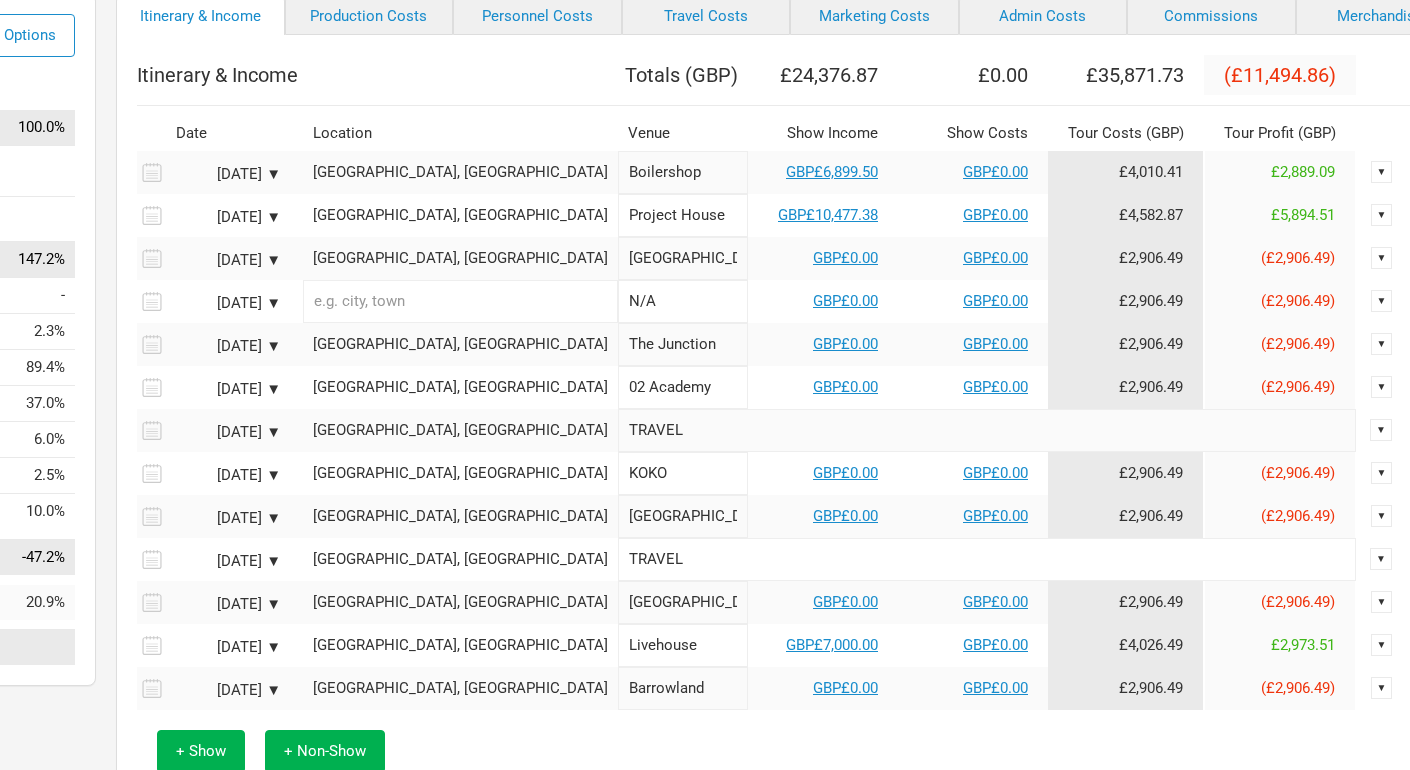 scroll, scrollTop: 162, scrollLeft: 291, axis: both 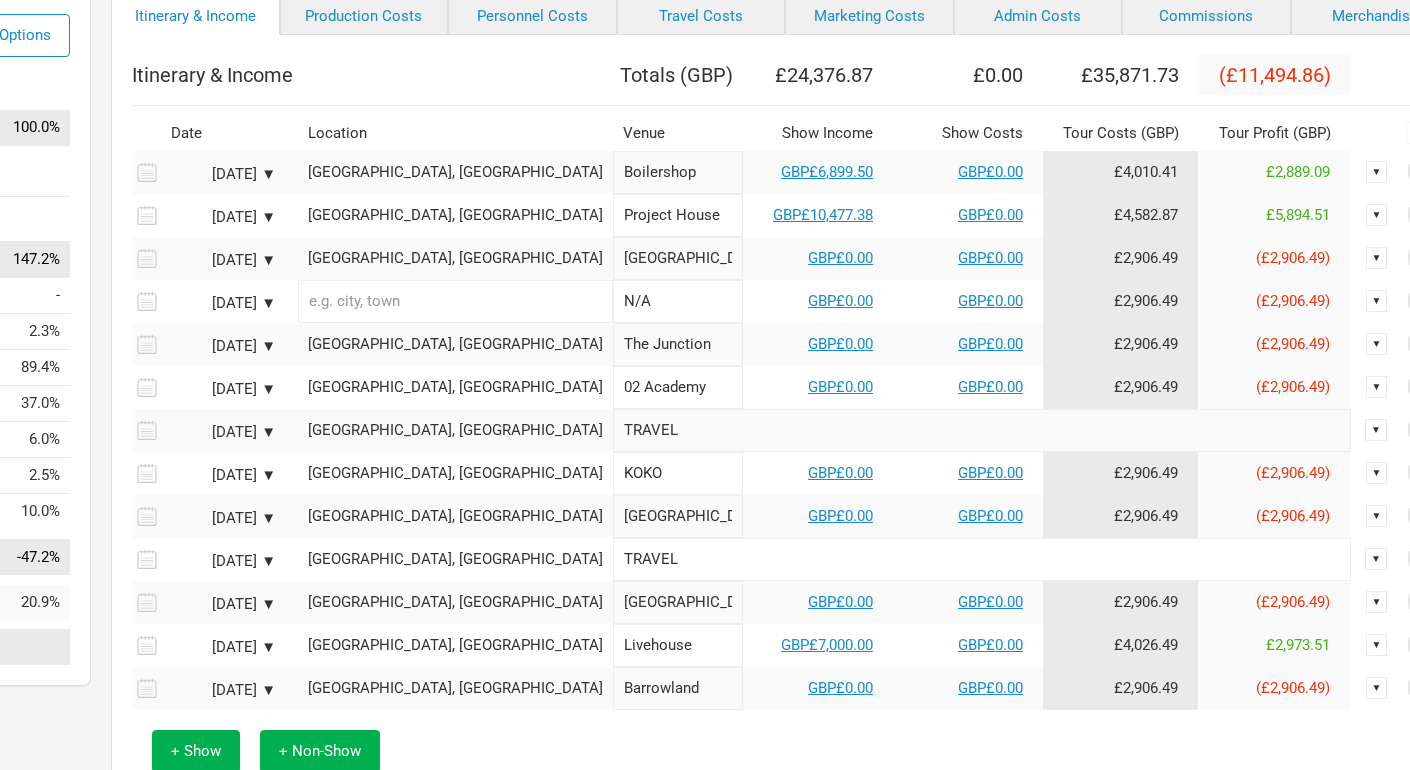 click on "▼" at bounding box center [1377, 301] 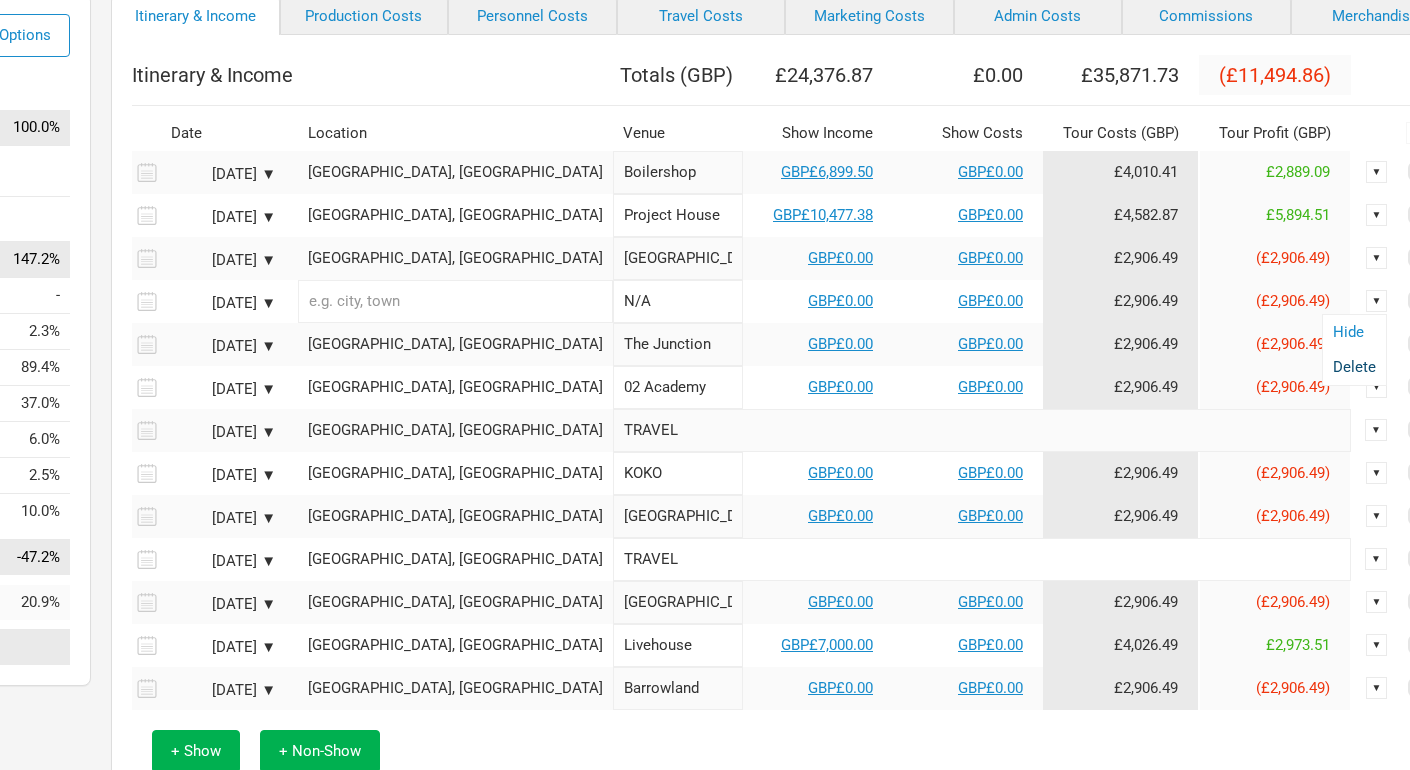 click on "Delete" at bounding box center (1354, 367) 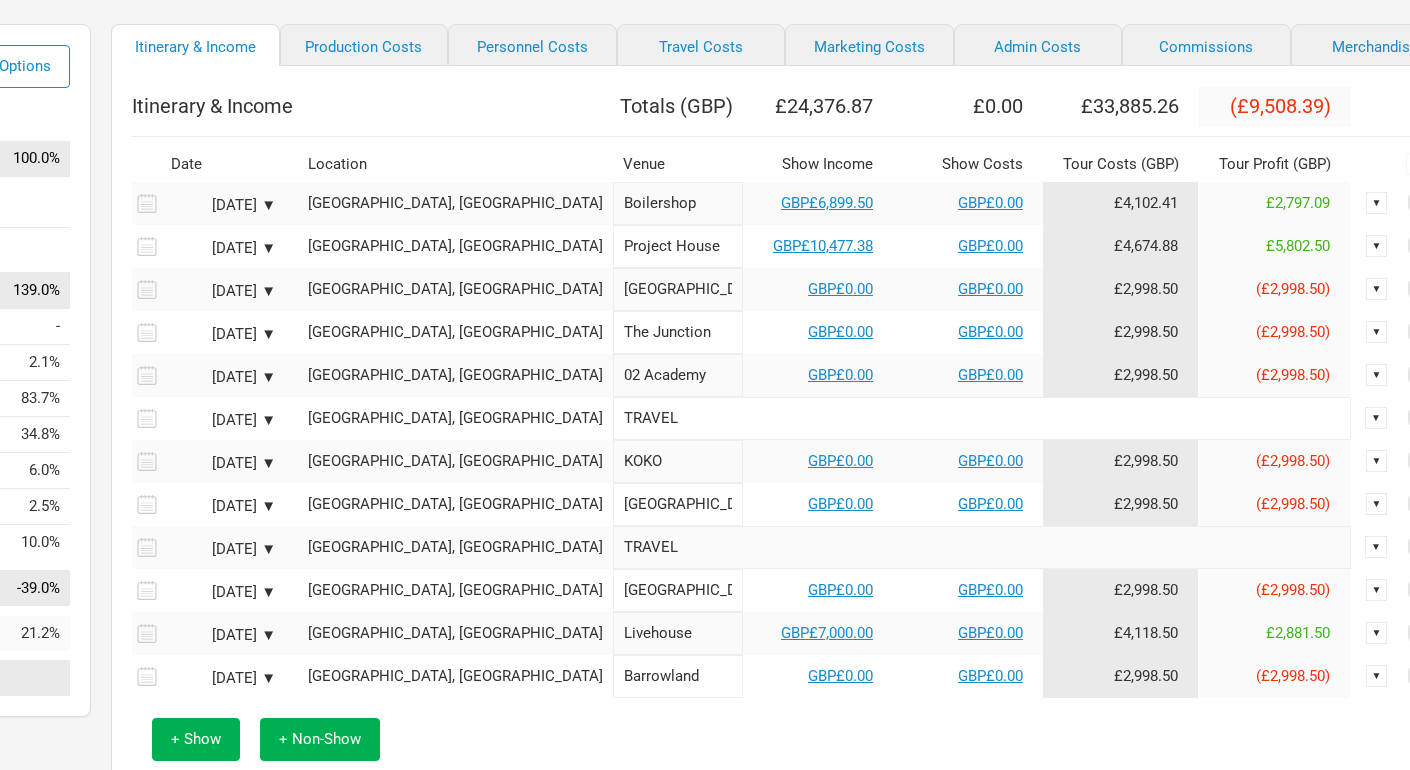 scroll, scrollTop: 128, scrollLeft: 291, axis: both 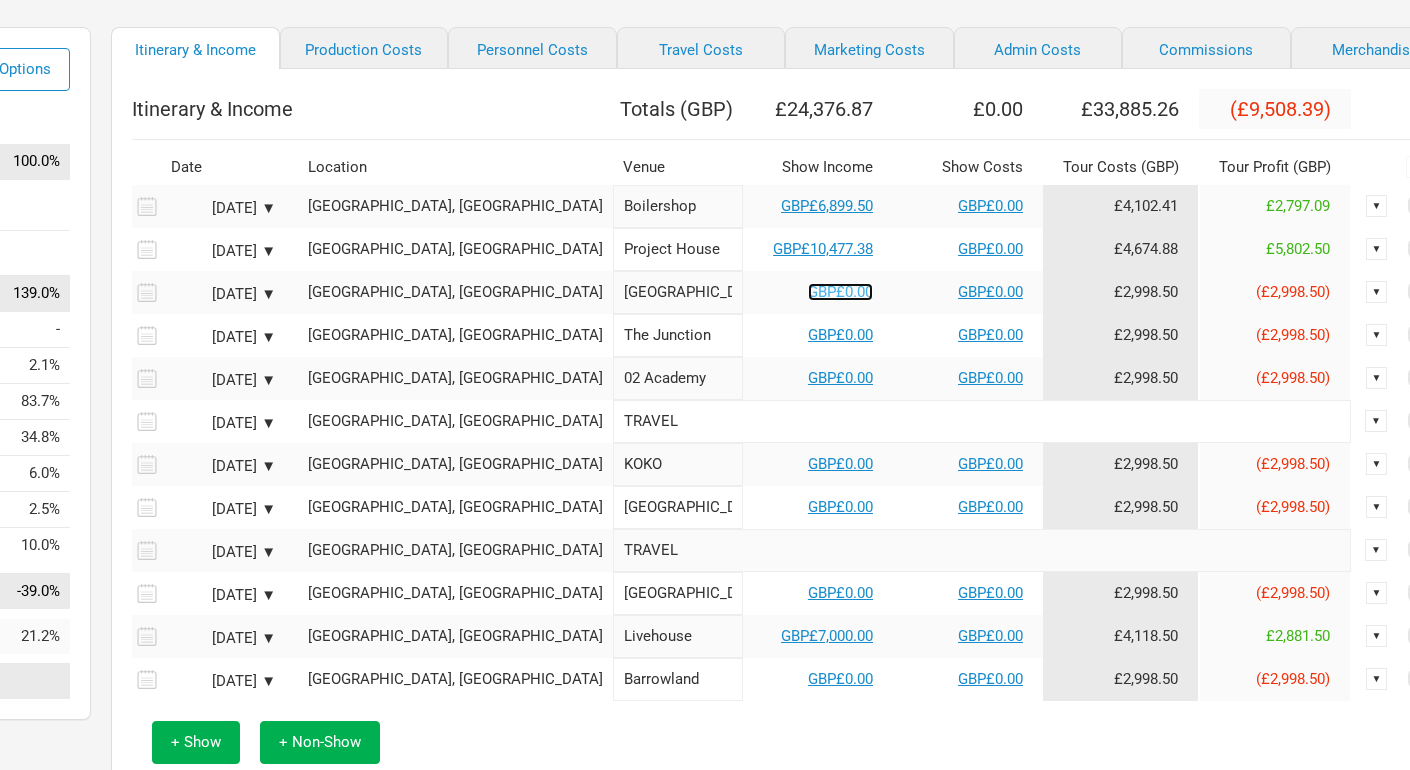 click on "GBP£0.00" at bounding box center [840, 292] 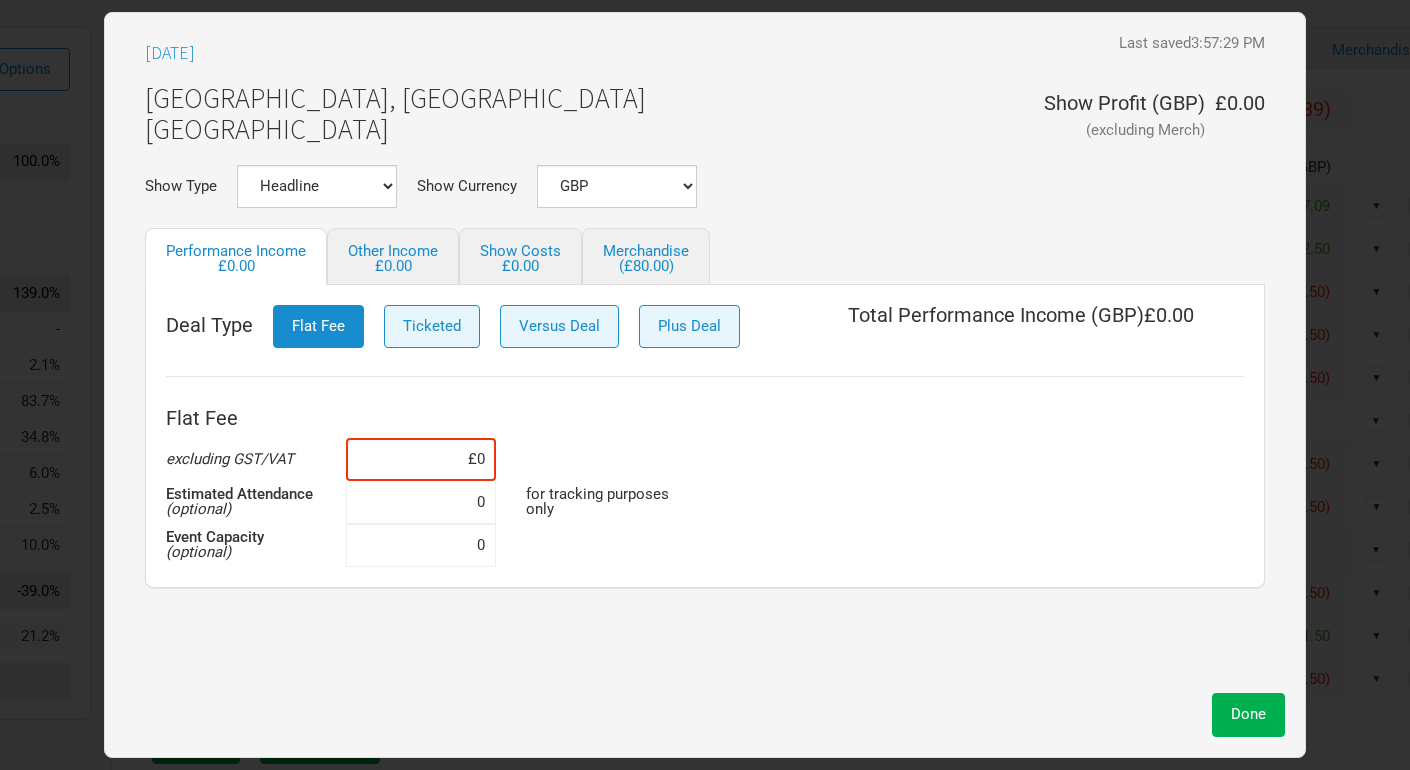 click on "Flat Fee Ticketed Versus Deal Plus Deal" at bounding box center [516, 330] 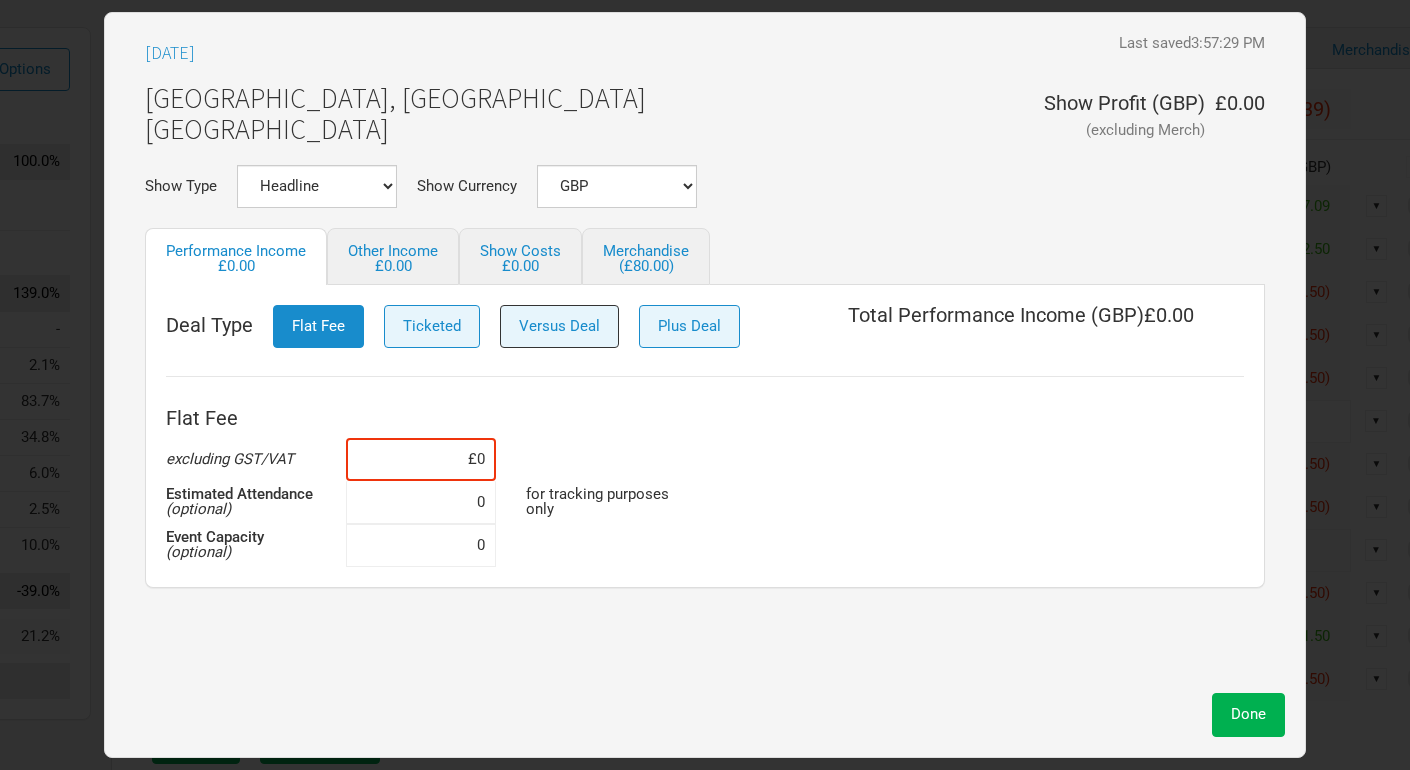 click on "Versus Deal" at bounding box center [559, 326] 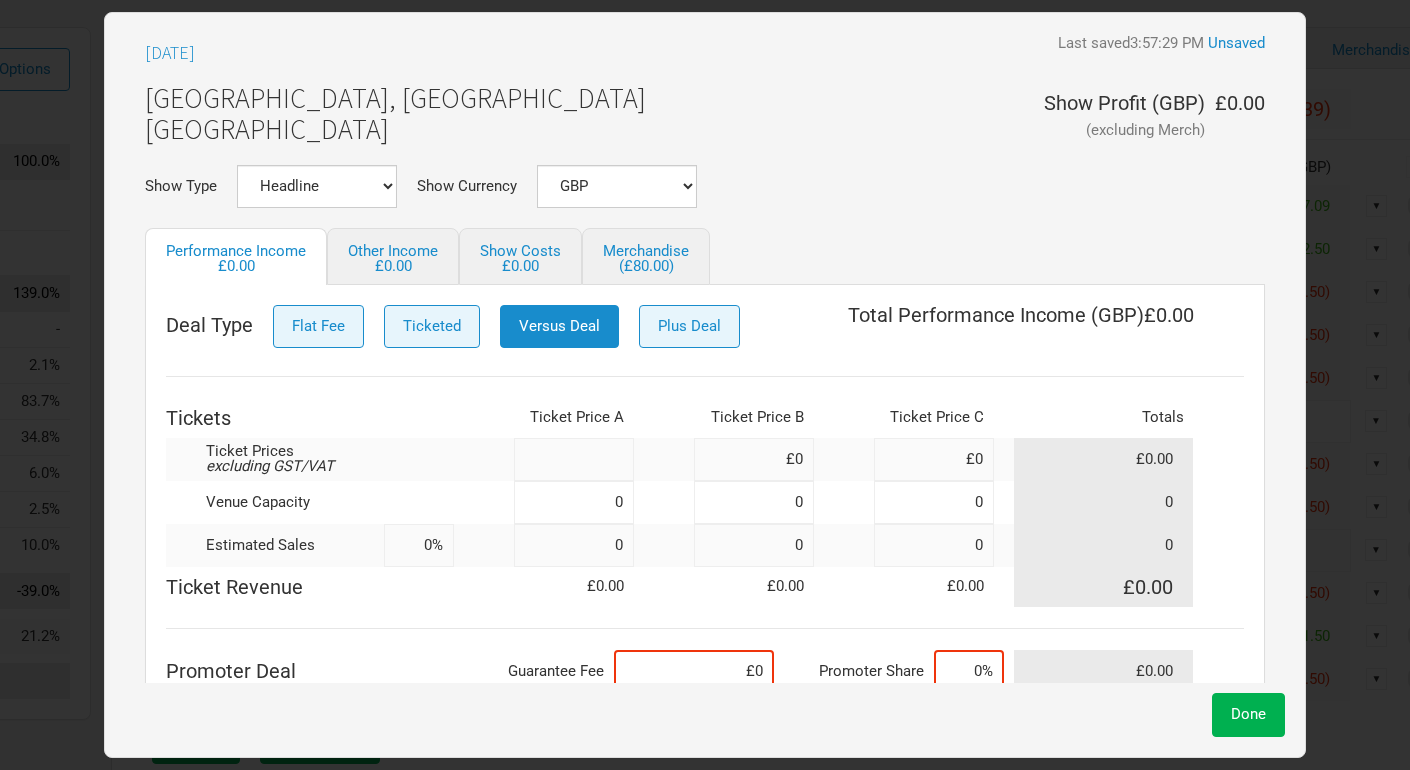 click at bounding box center (574, 459) 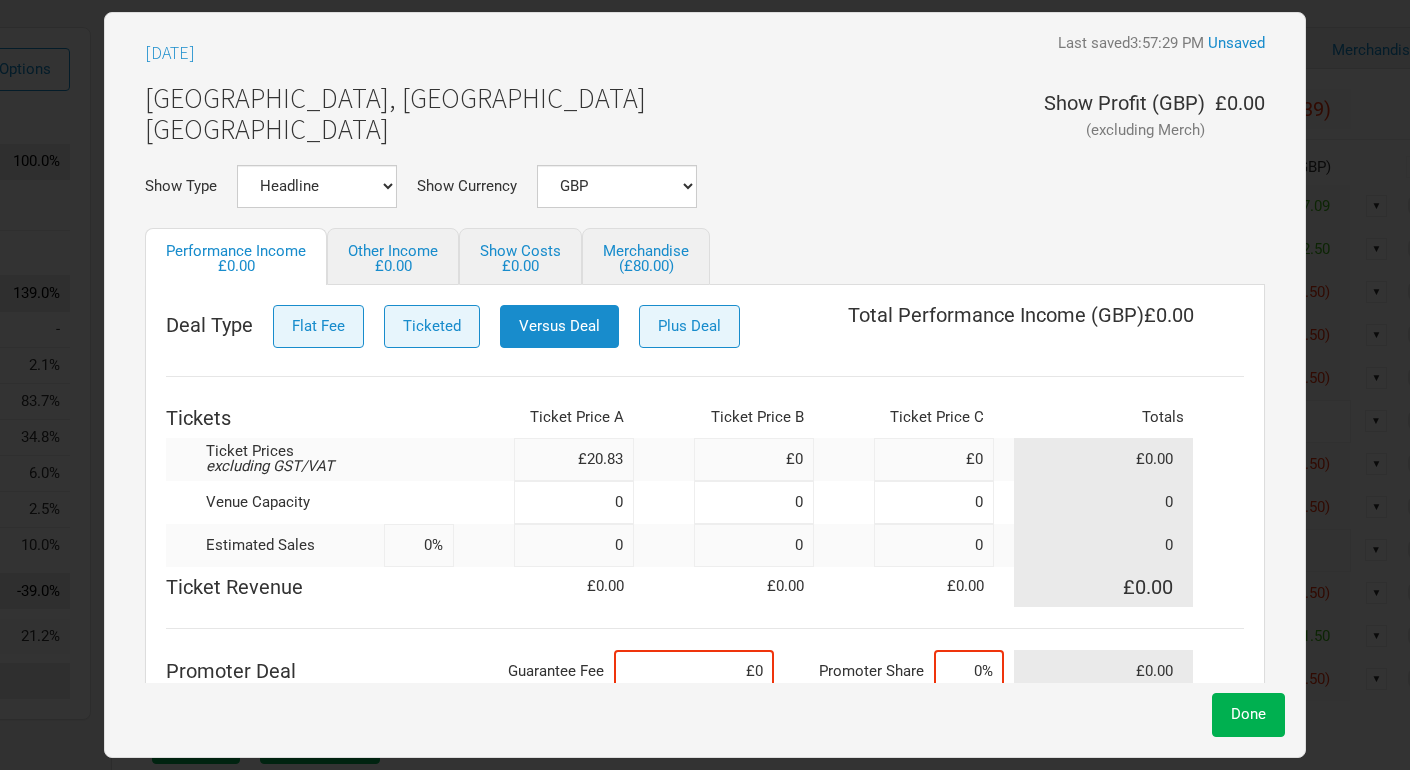 type on "£20.83" 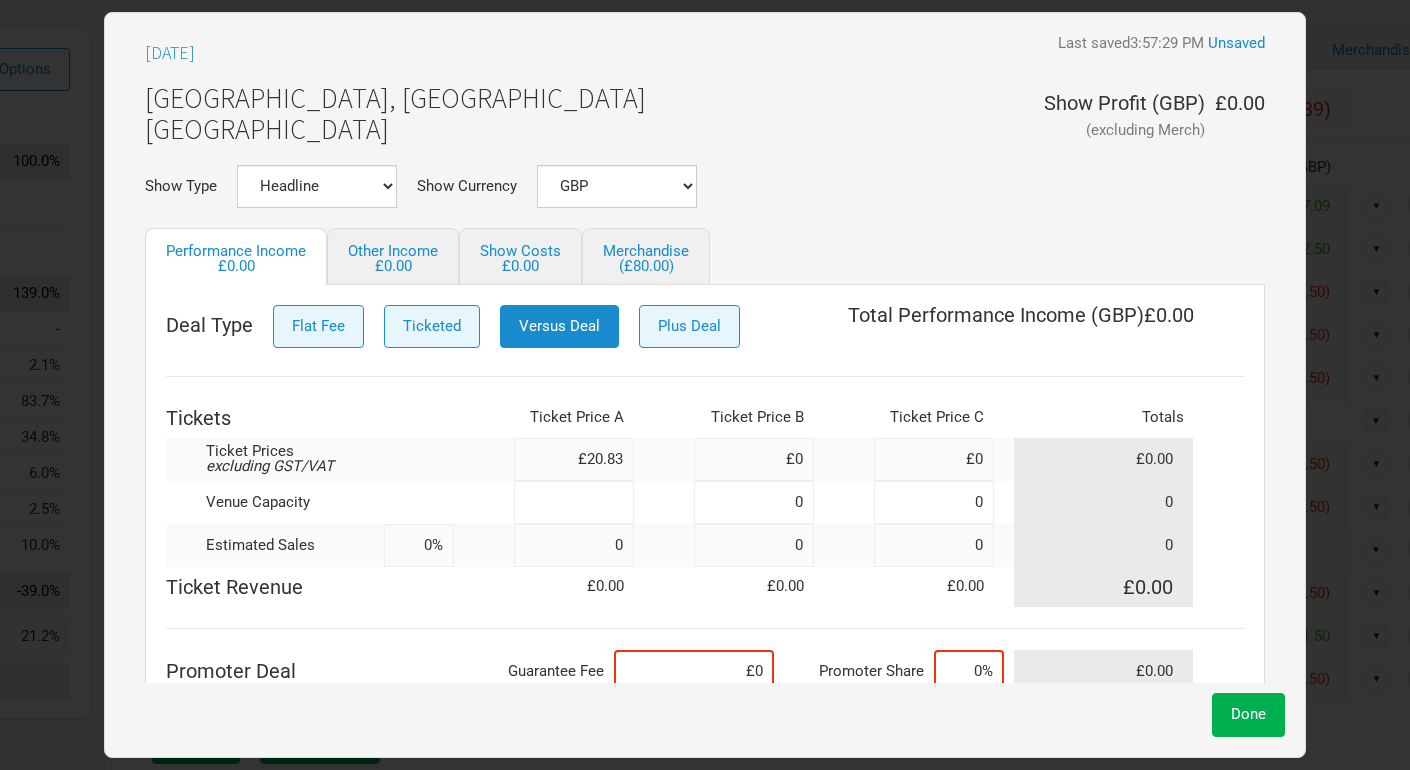 click at bounding box center (574, 502) 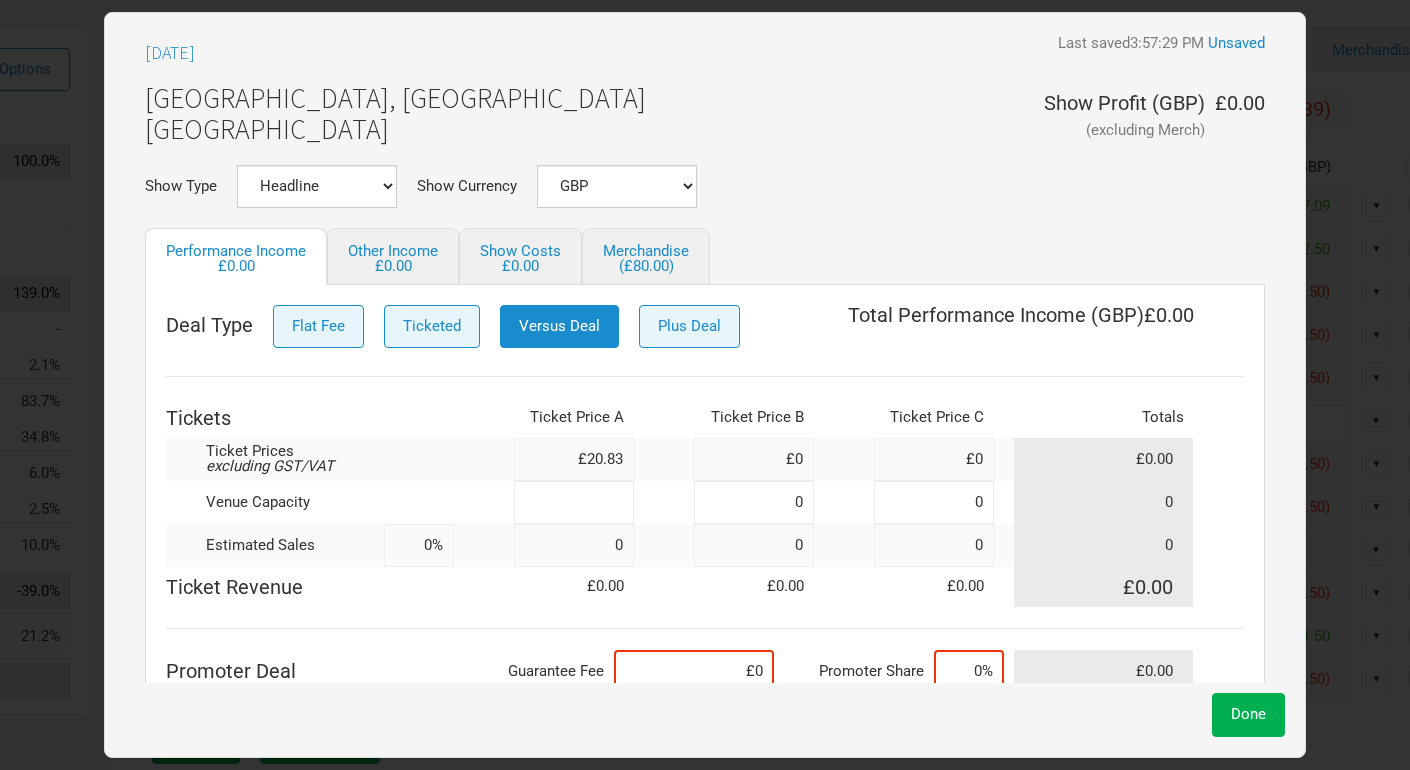 type on "0" 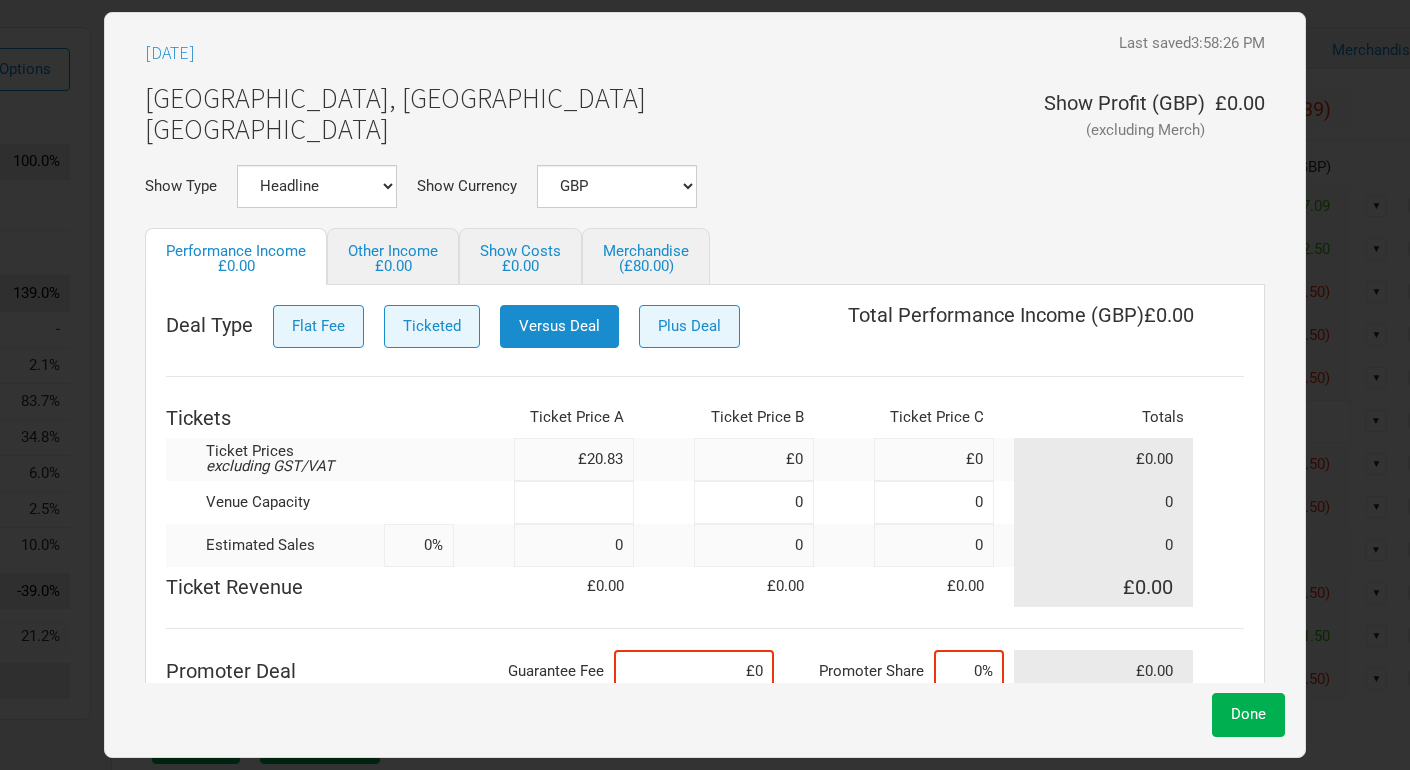 type on "0" 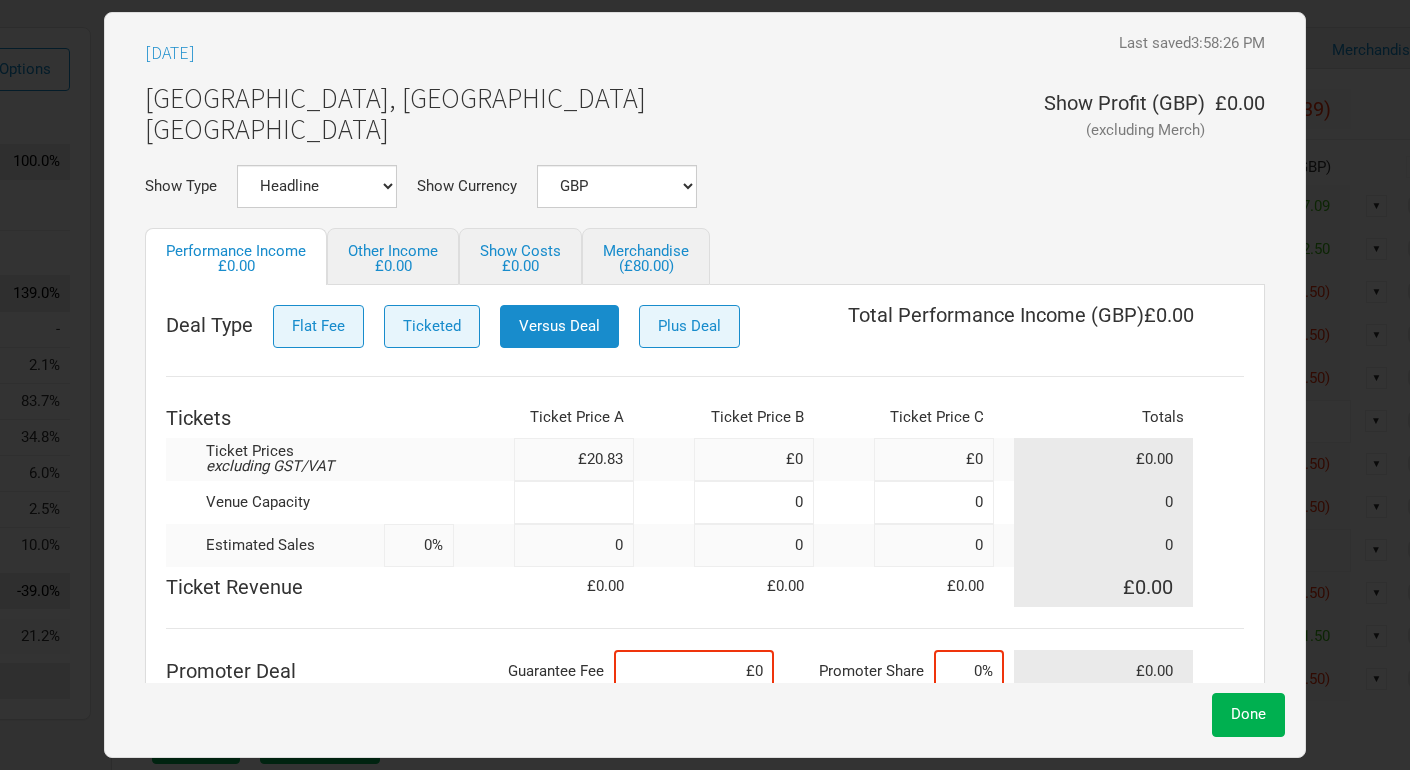 click at bounding box center [574, 502] 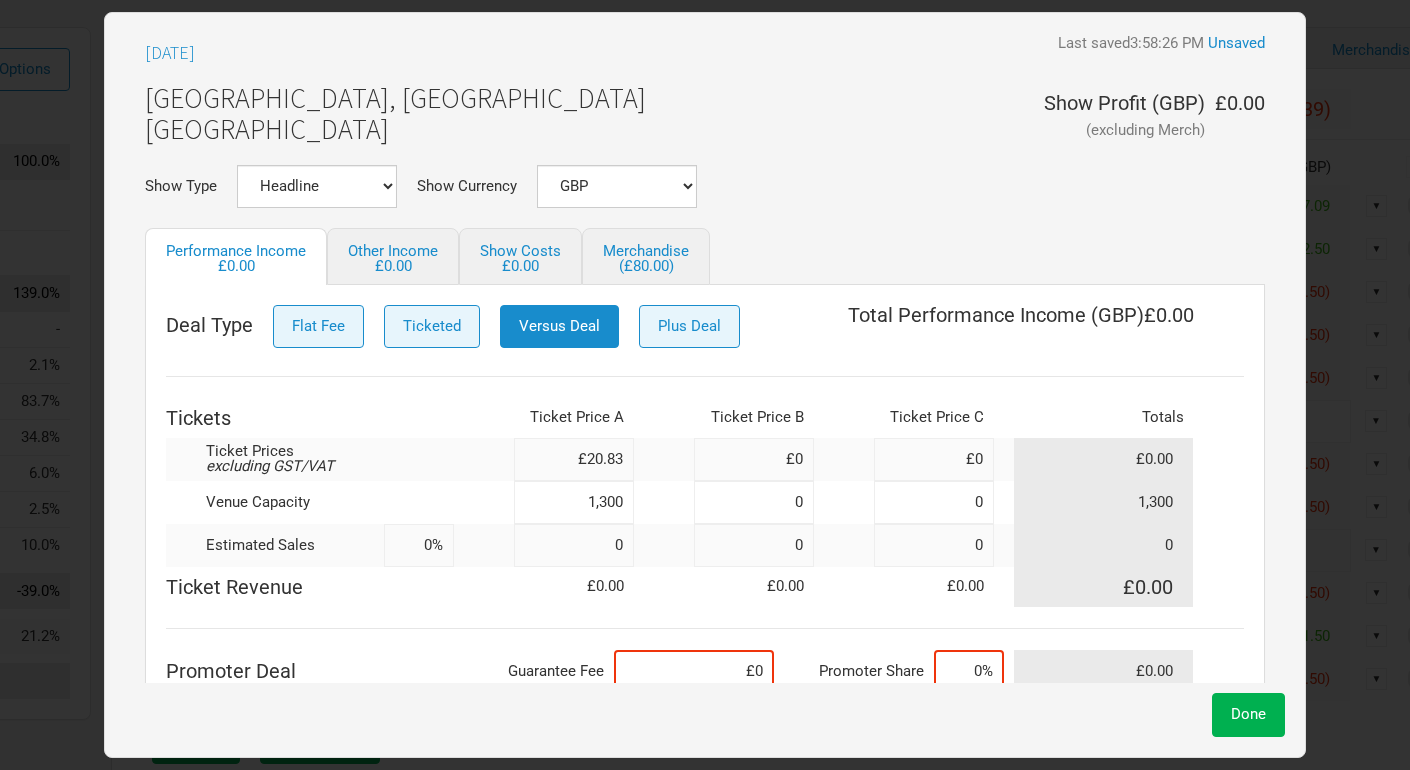 type on "1,300" 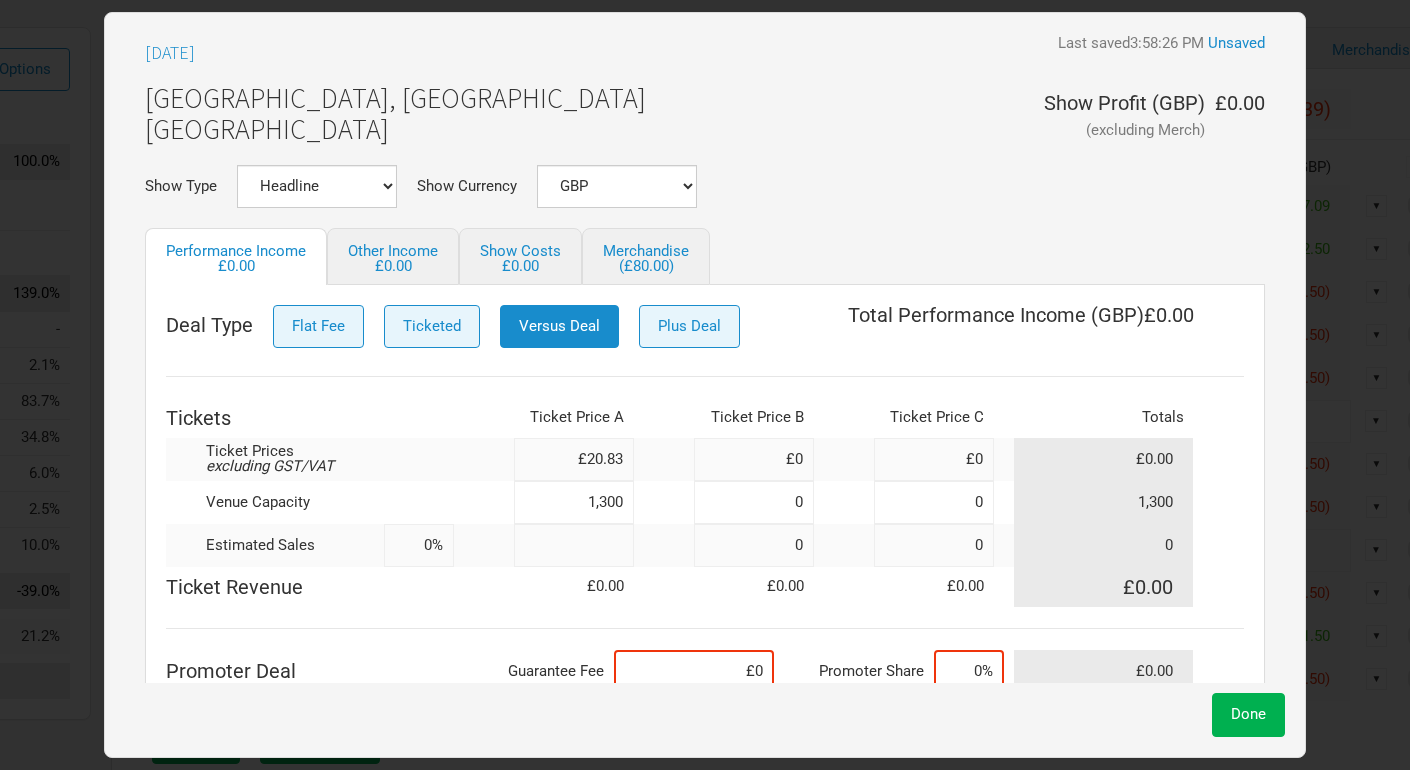 click at bounding box center [574, 545] 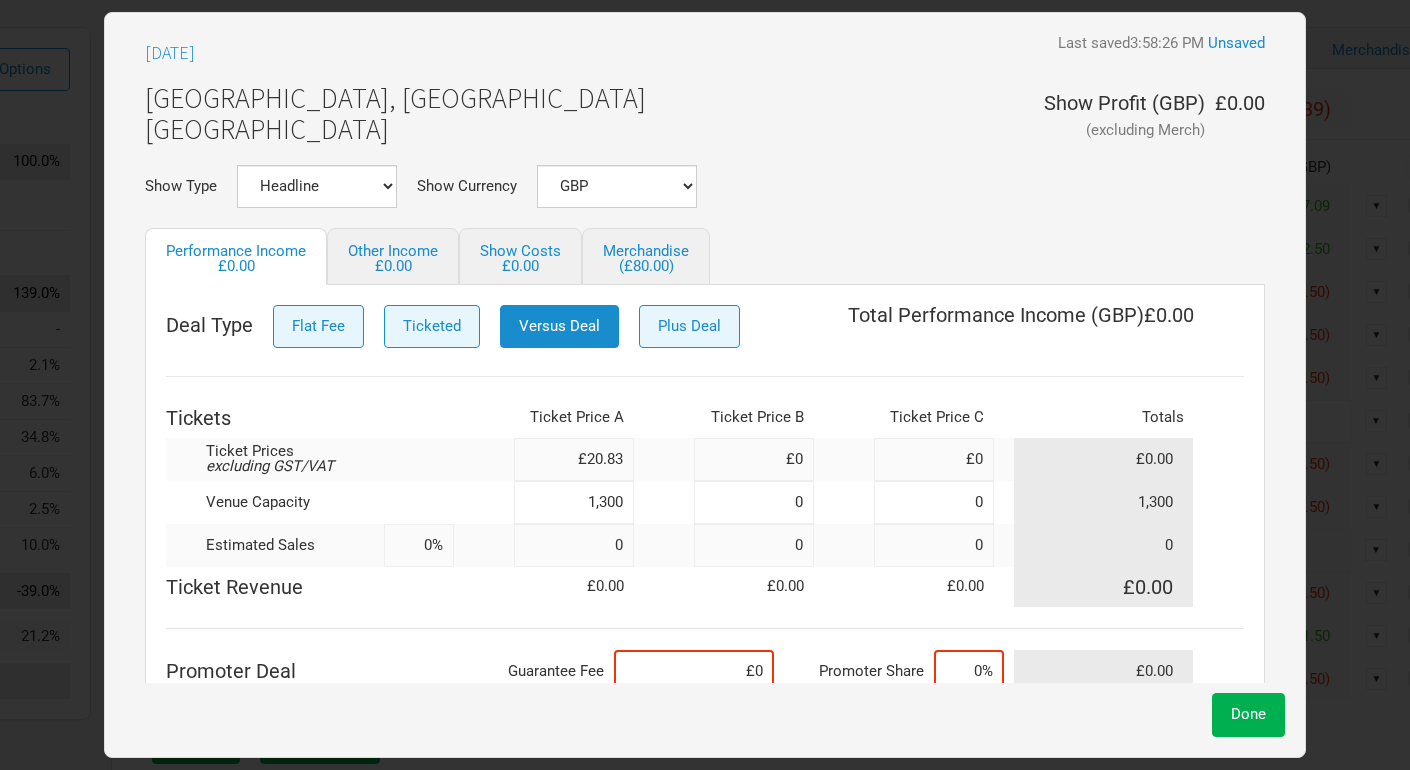 click on "1,300" at bounding box center [574, 502] 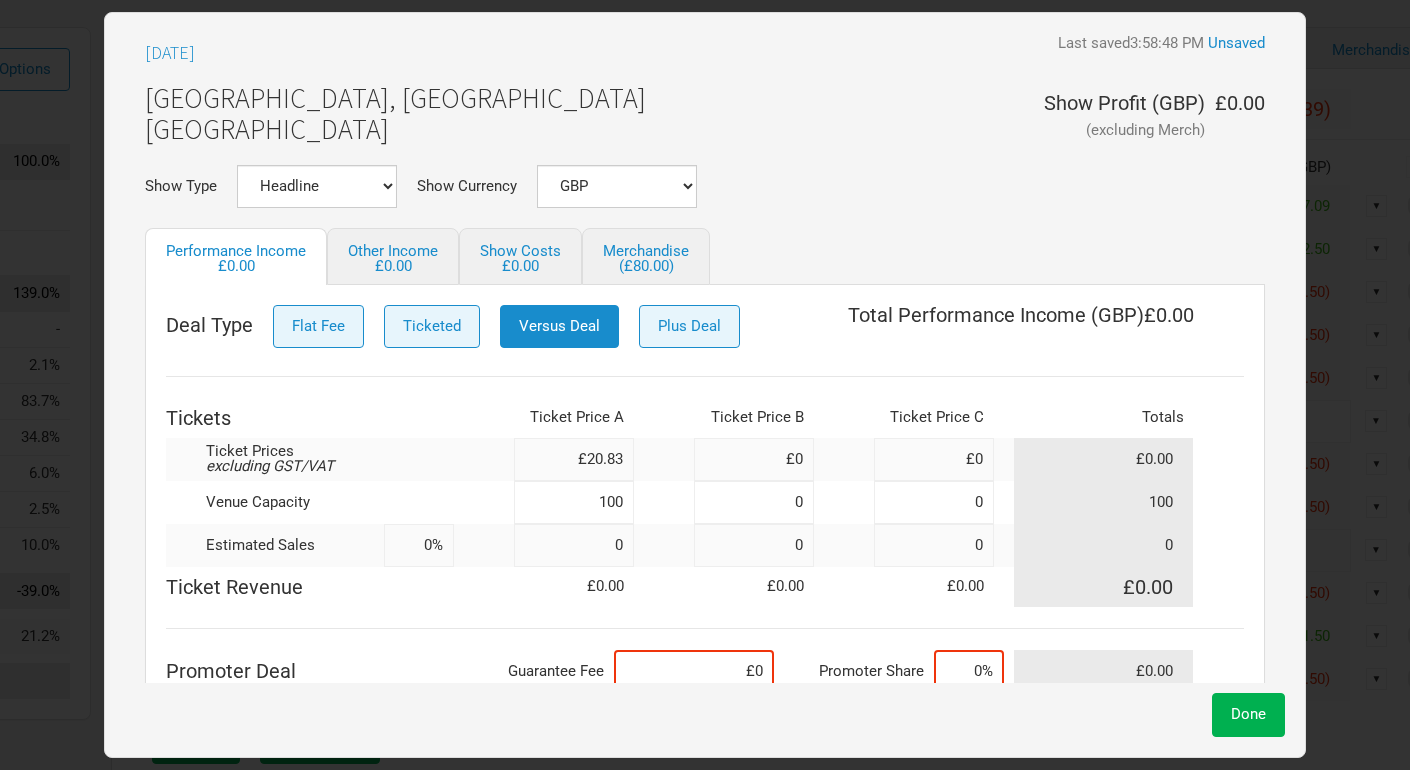 type on "1,300" 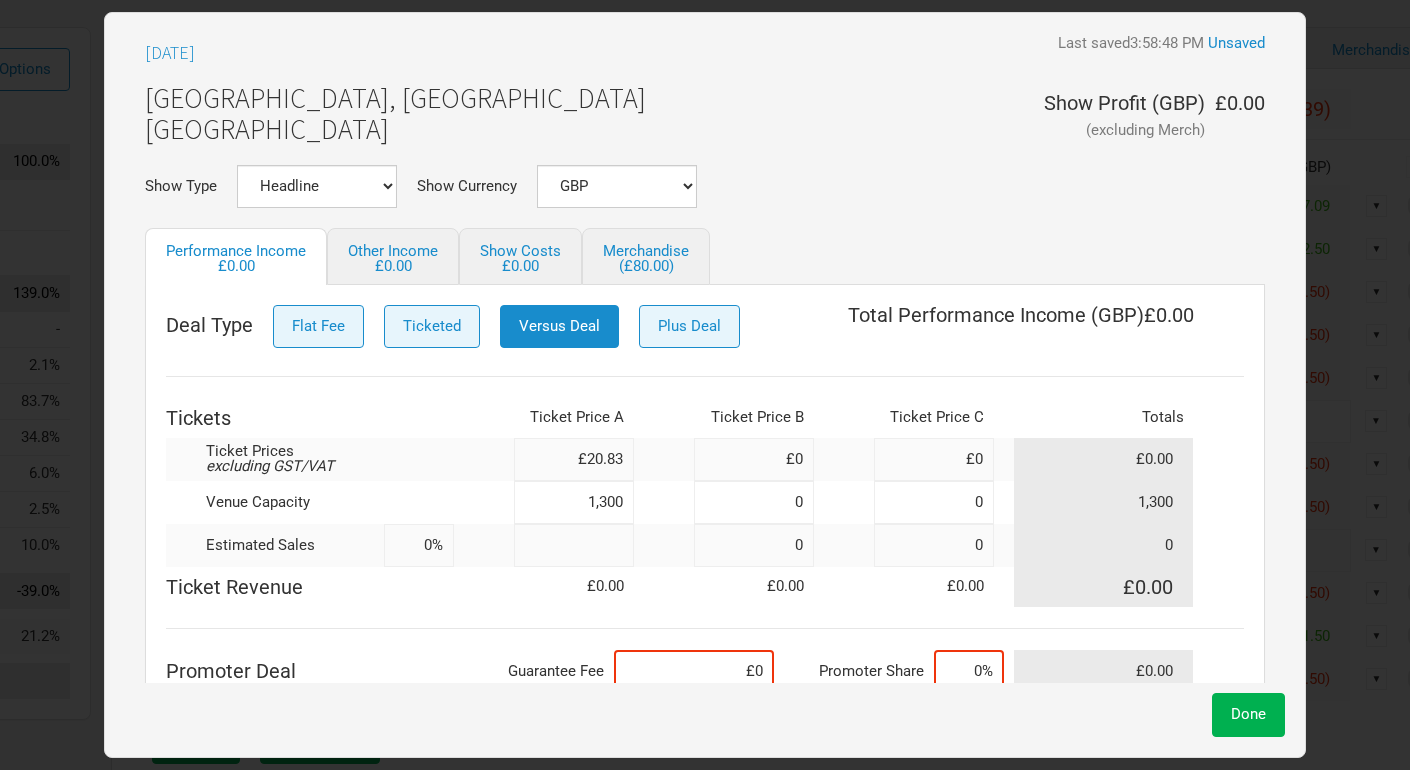 click at bounding box center [574, 545] 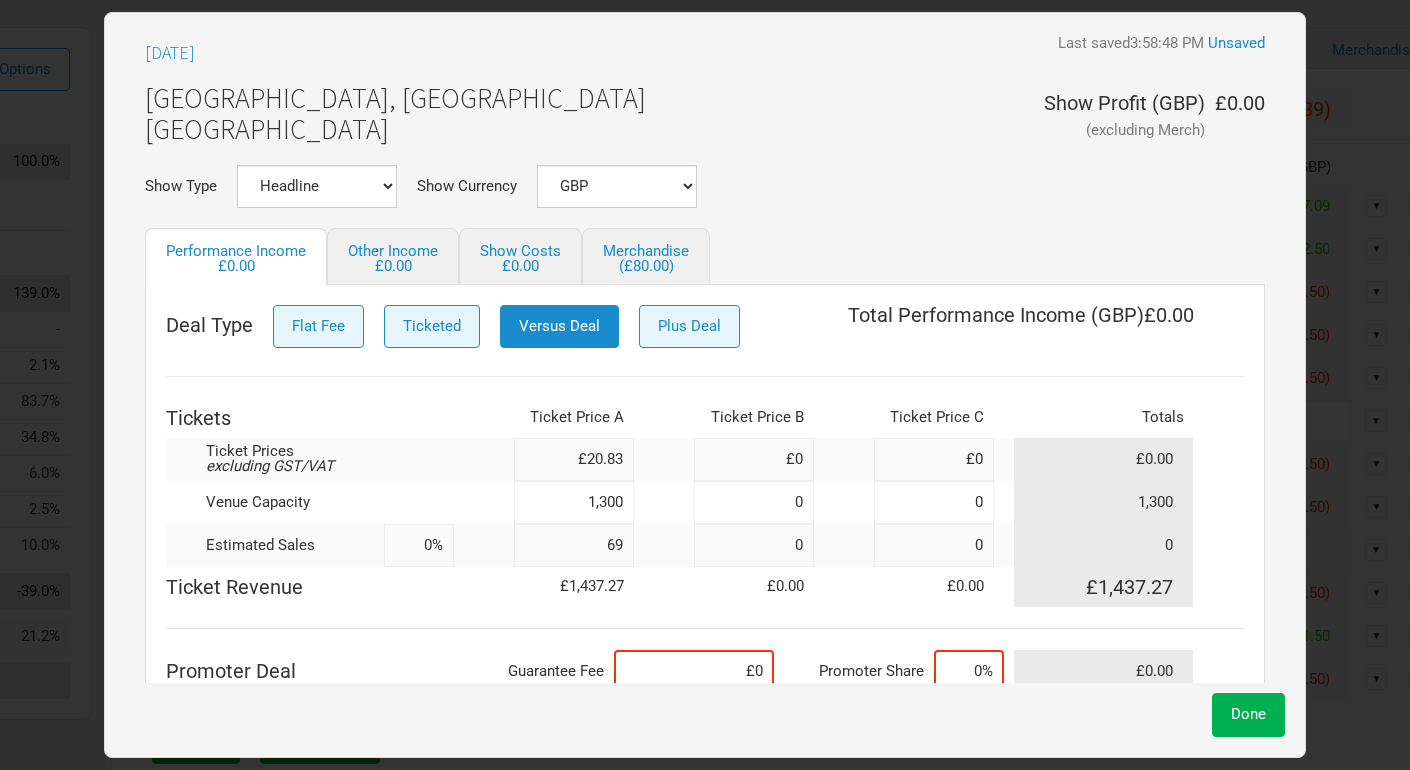 type on "699" 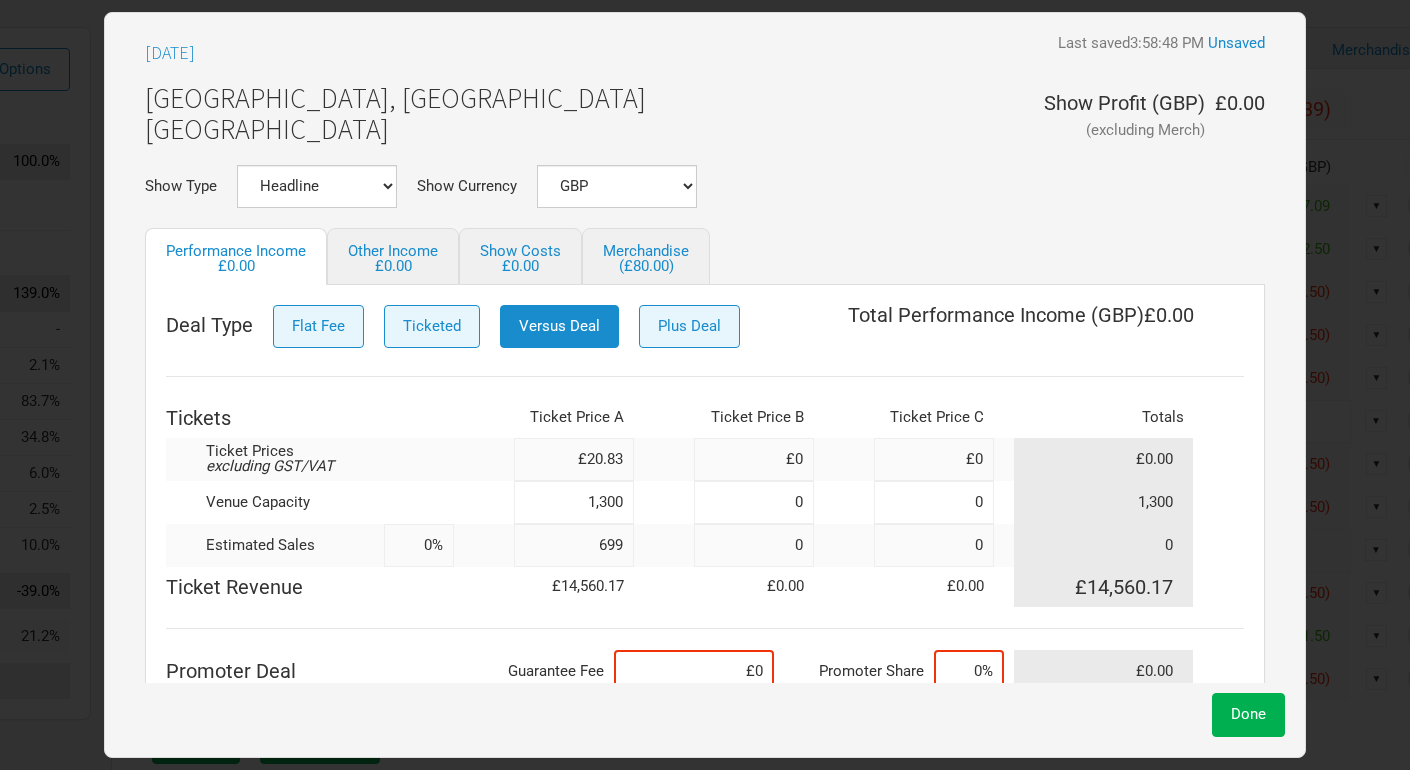 type on "54%" 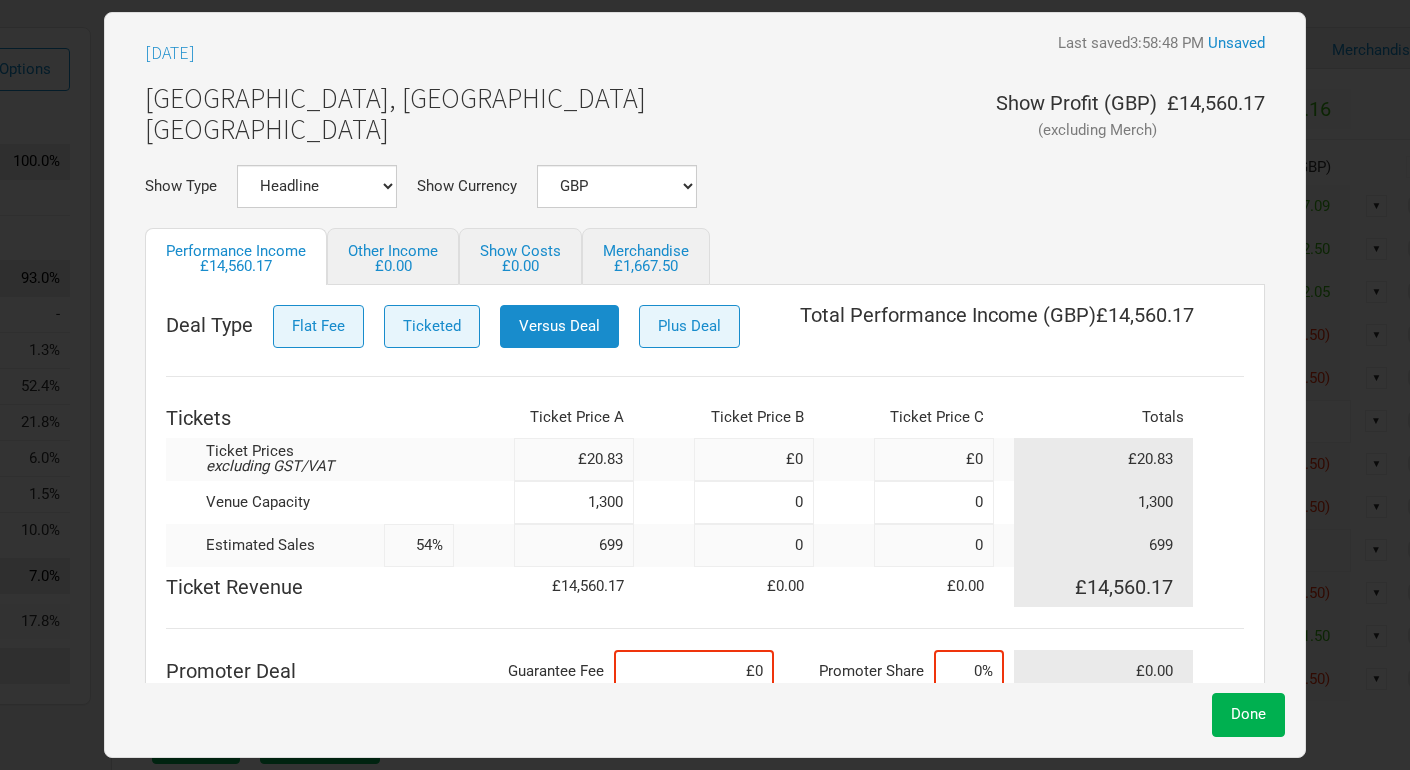 type on "699" 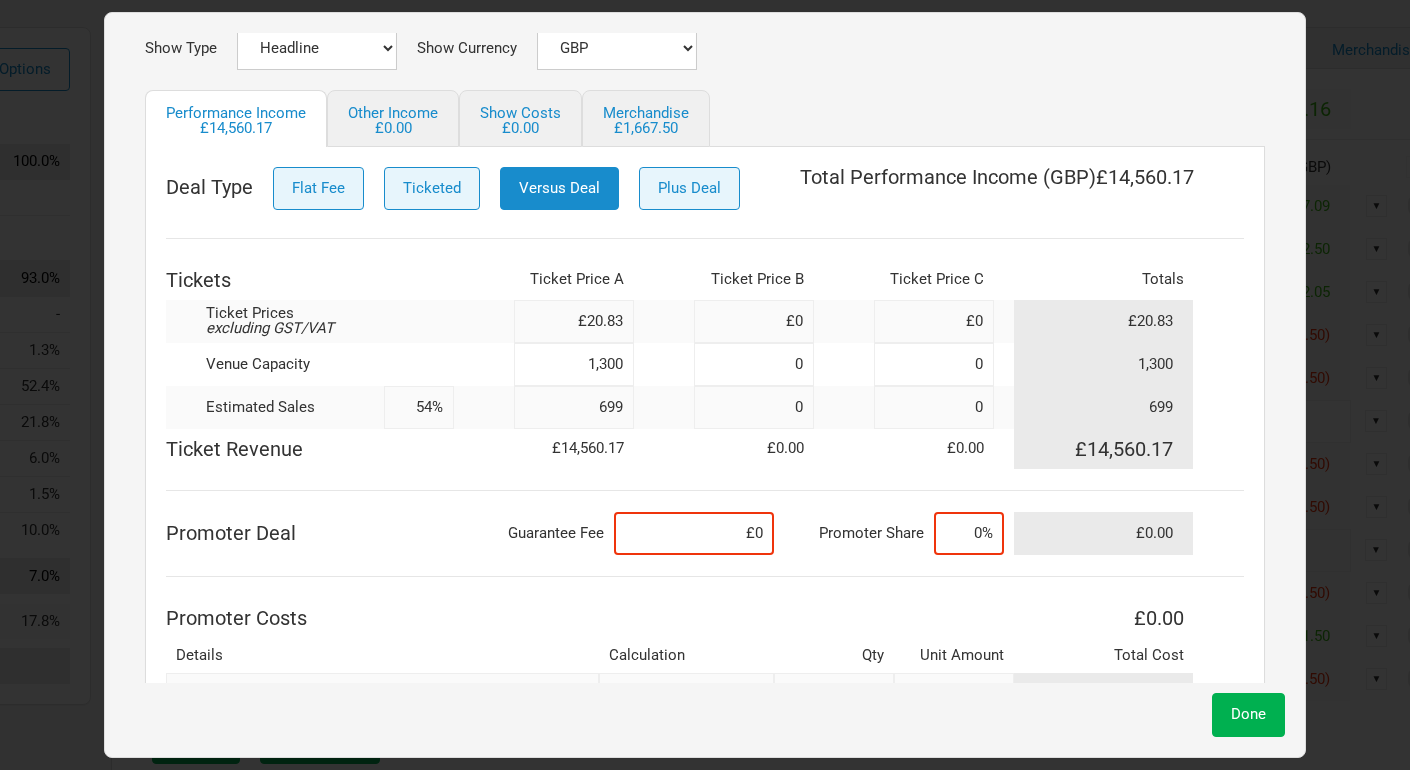 scroll, scrollTop: 201, scrollLeft: 0, axis: vertical 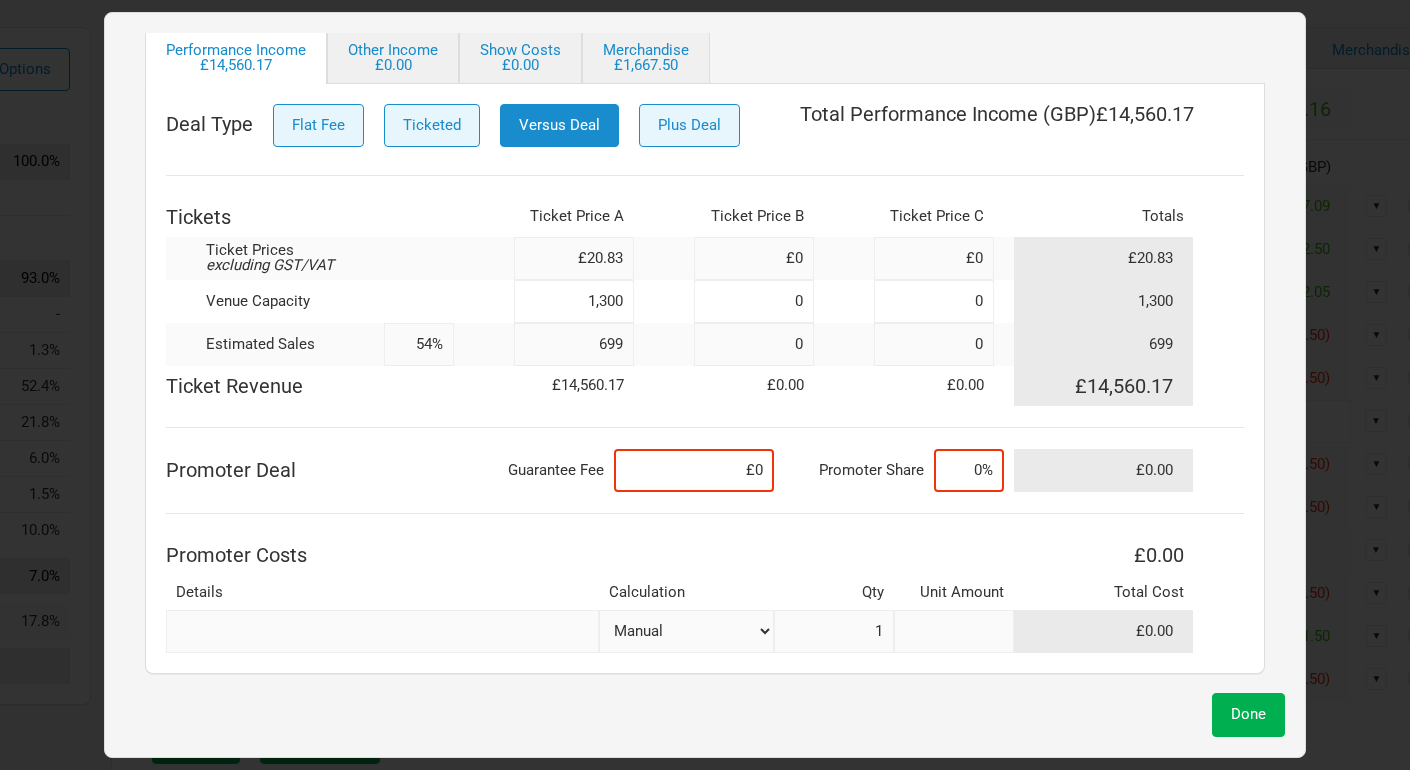 click at bounding box center [954, 631] 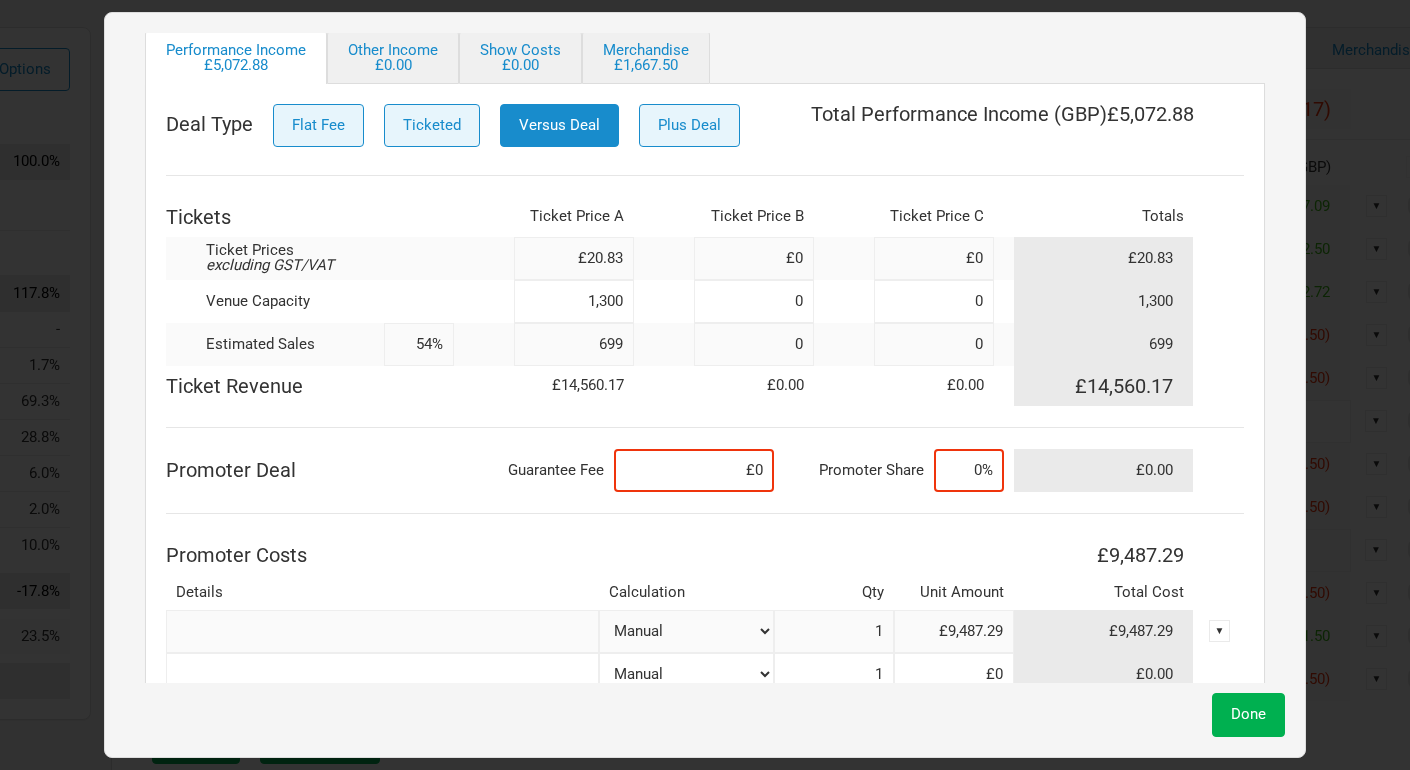 type on "£9,487.29" 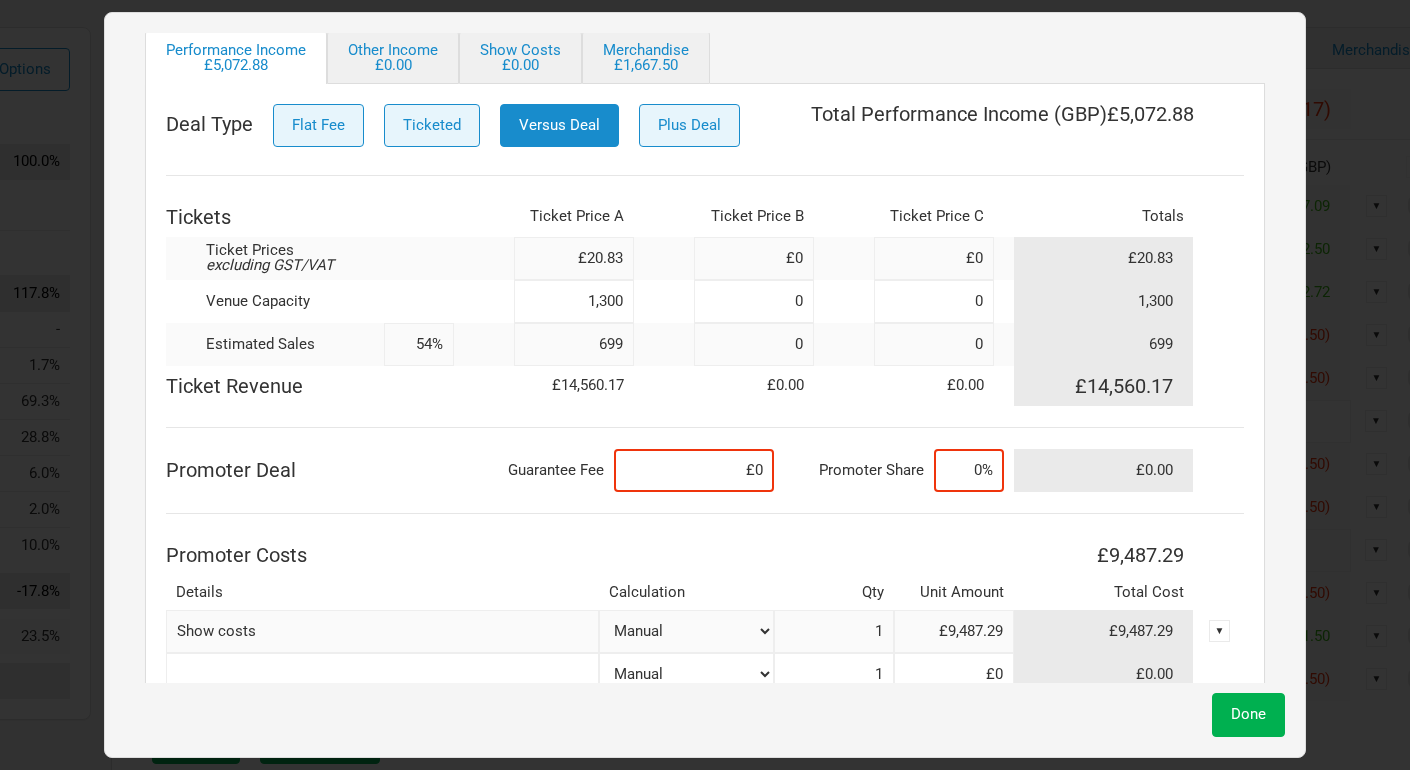 type on "Show costs" 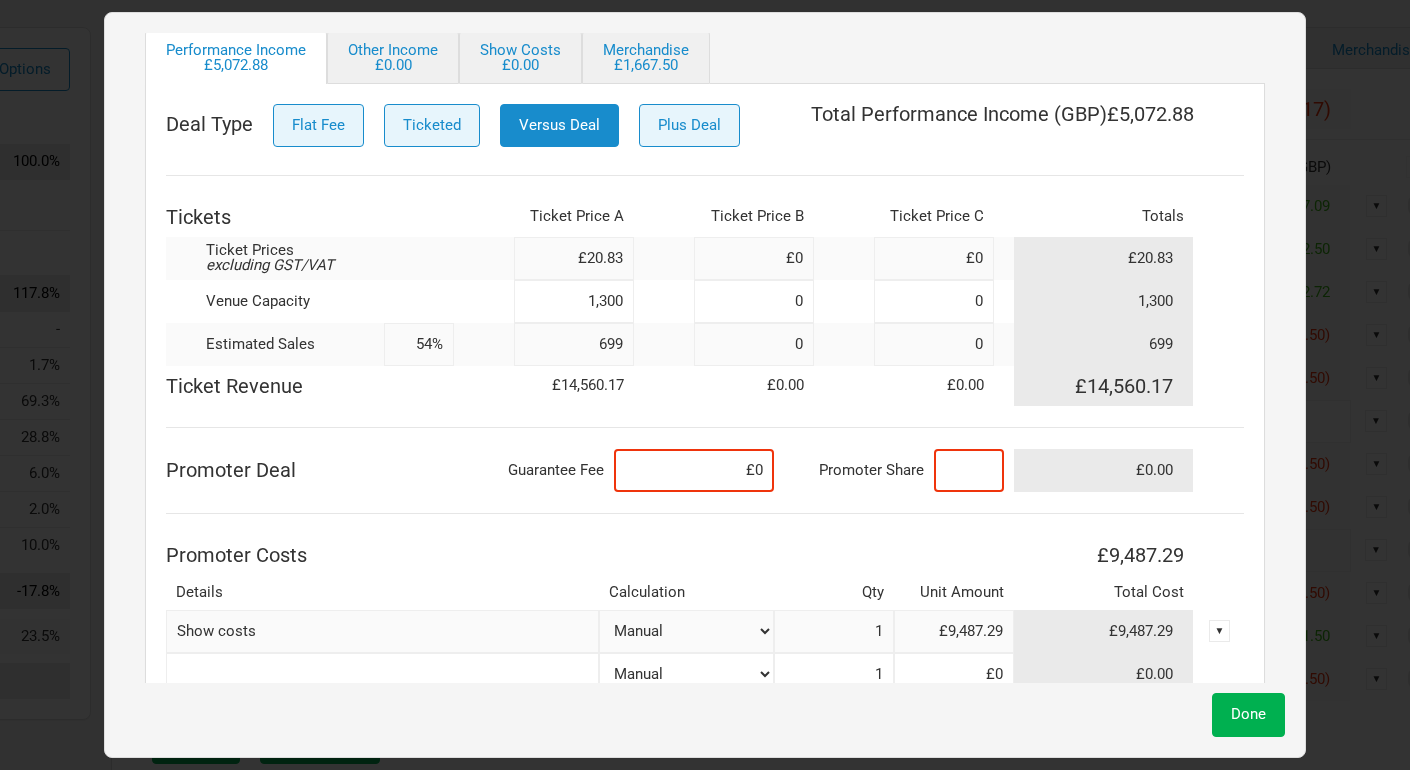 click at bounding box center [969, 470] 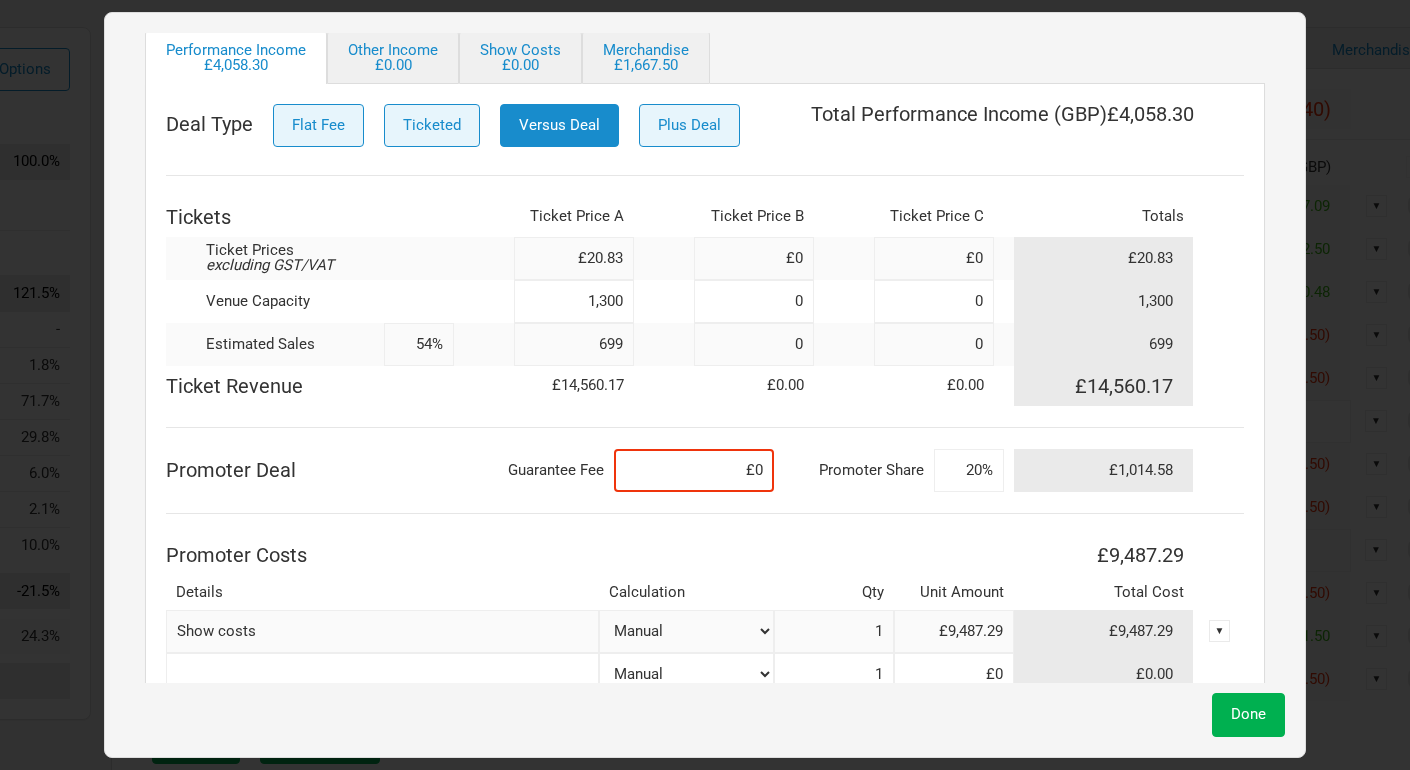type on "20%" 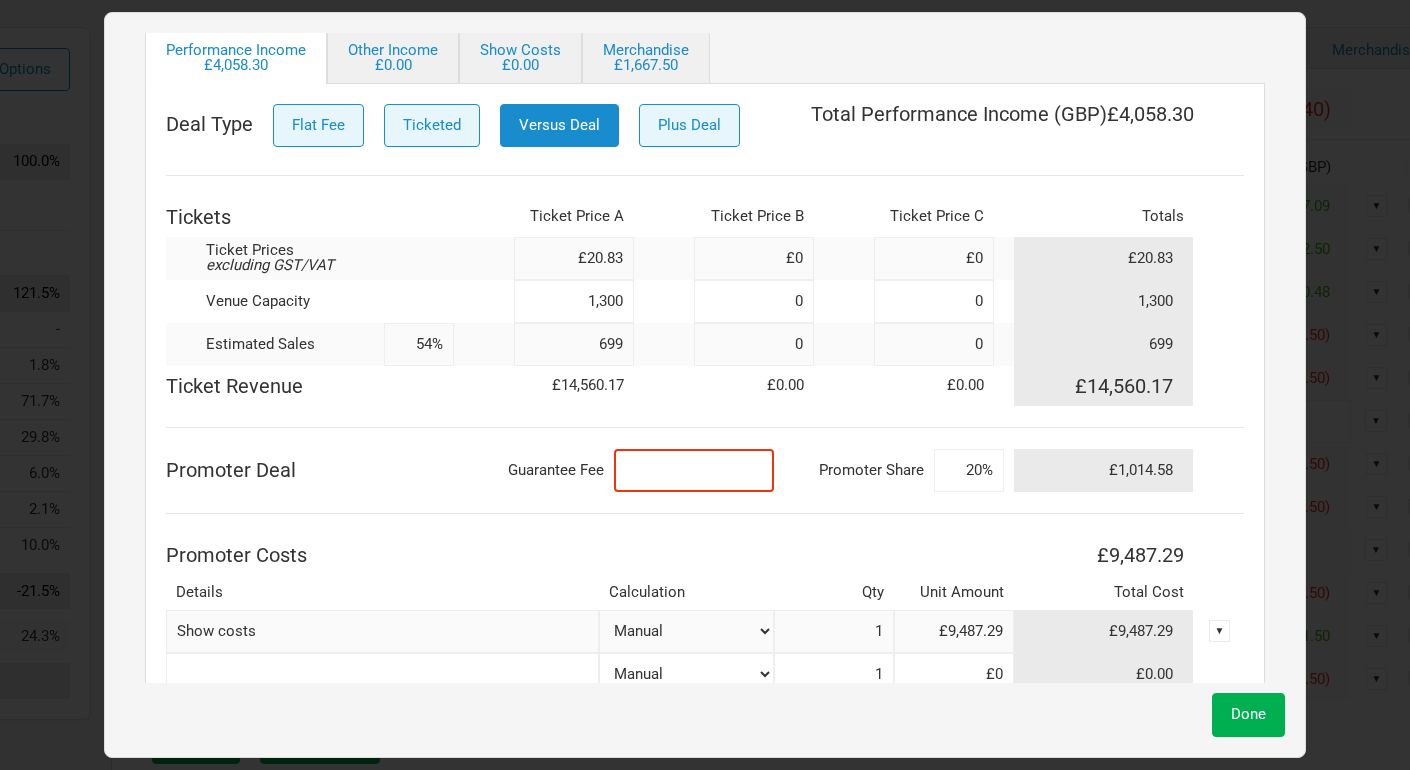 click at bounding box center [694, 470] 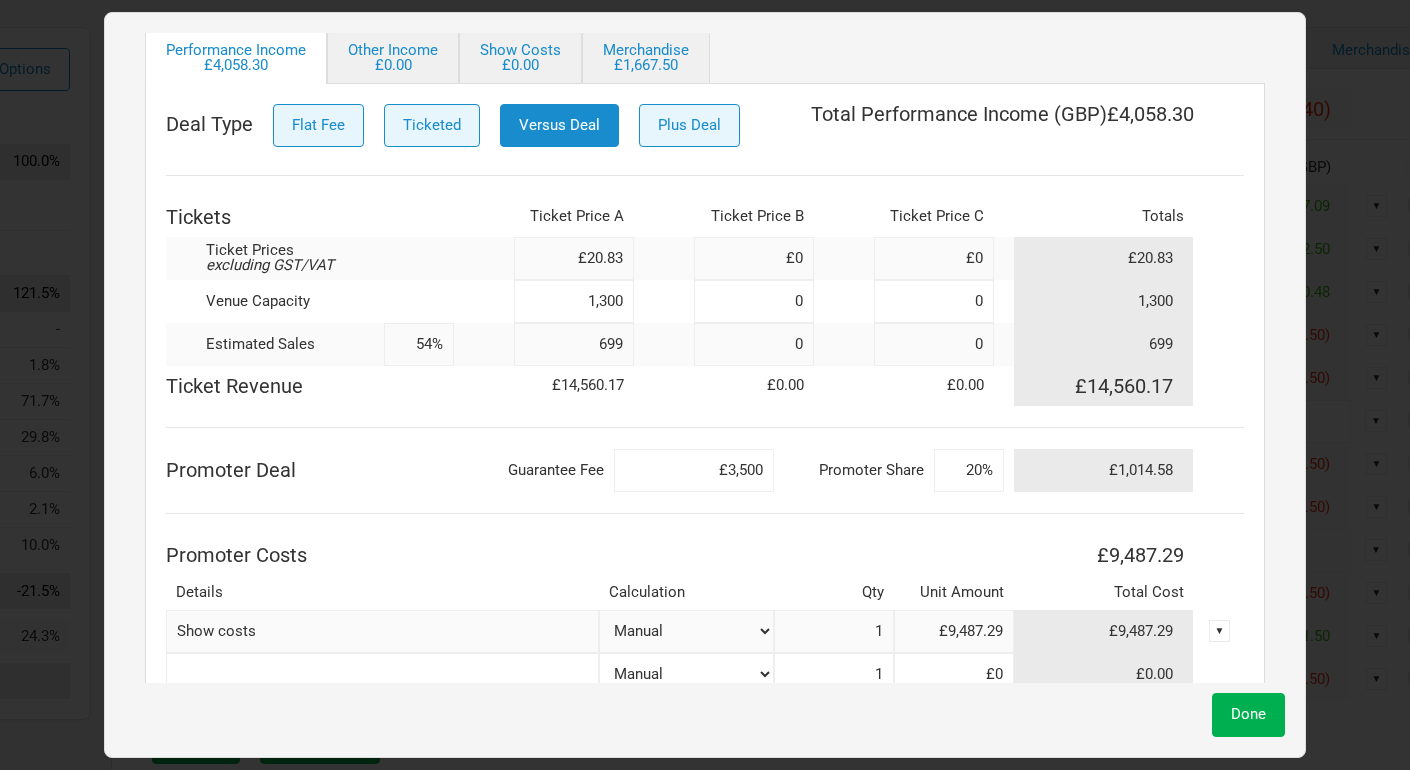type on "£3,500" 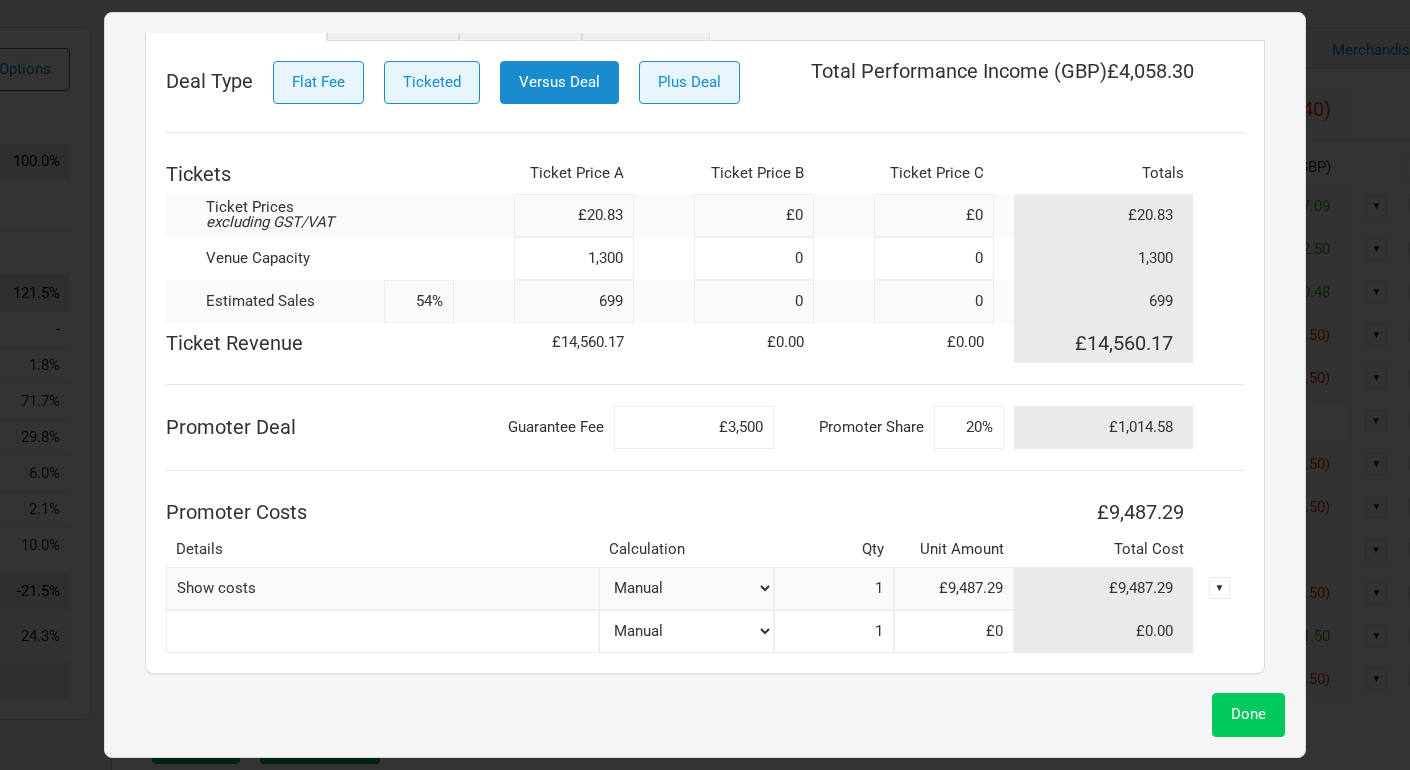 click on "Done" at bounding box center [1248, 714] 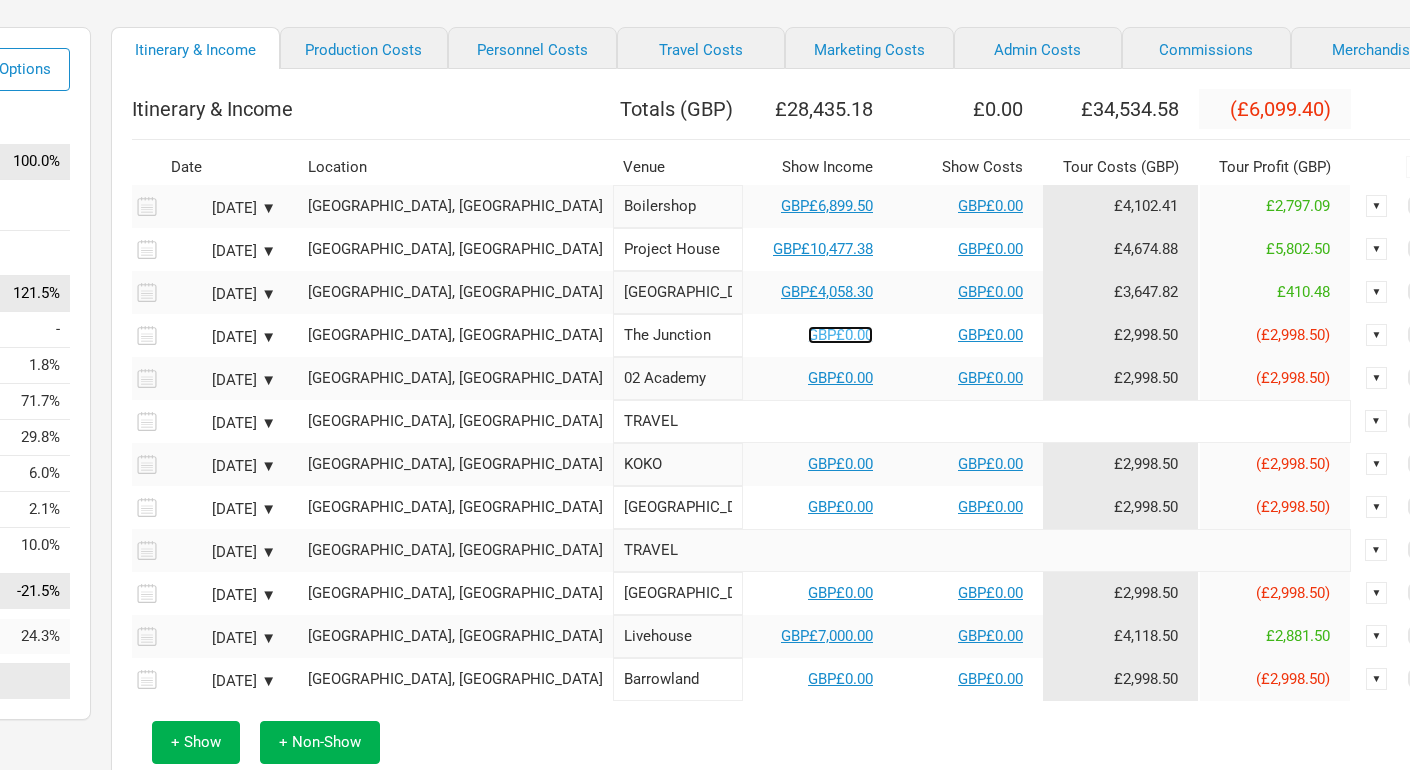 click on "GBP£0.00" at bounding box center [840, 335] 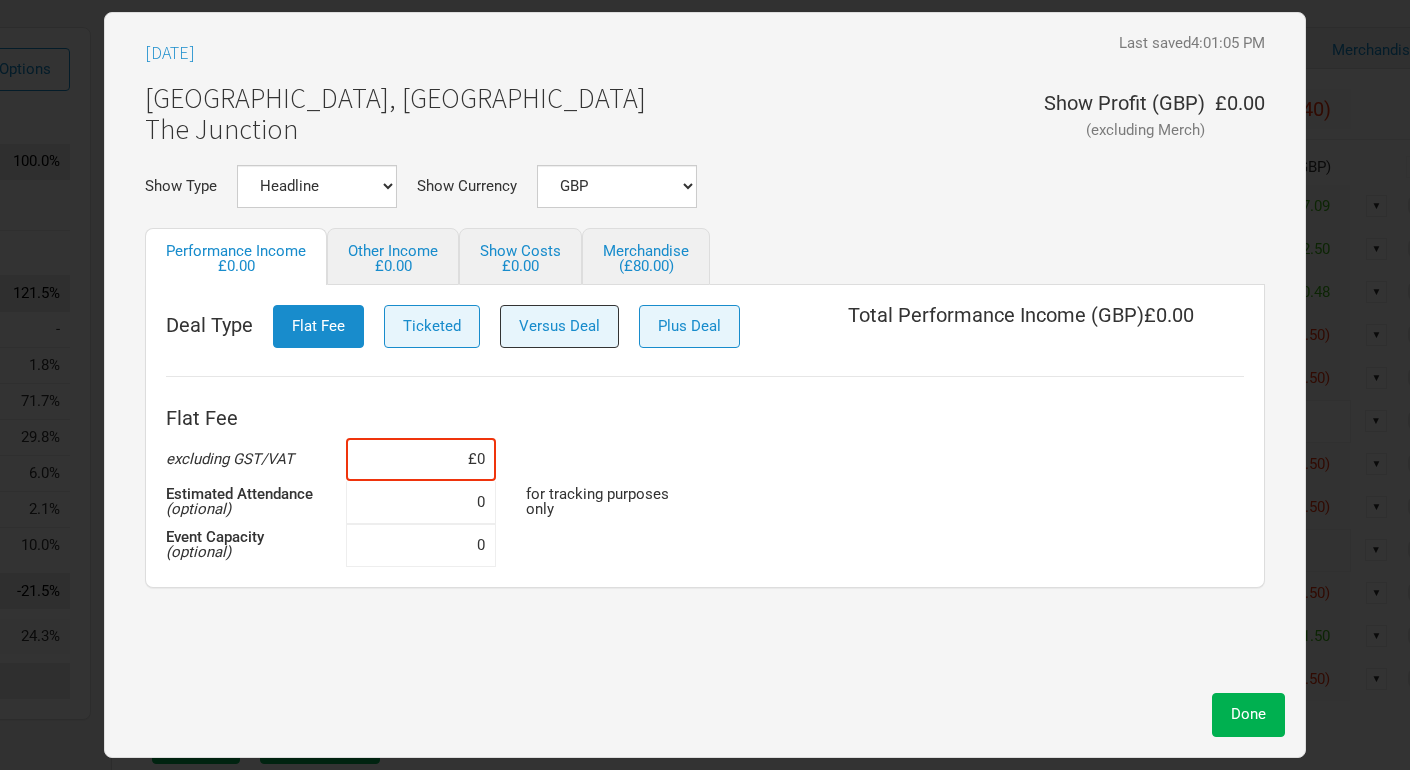 click on "Versus Deal" at bounding box center [559, 326] 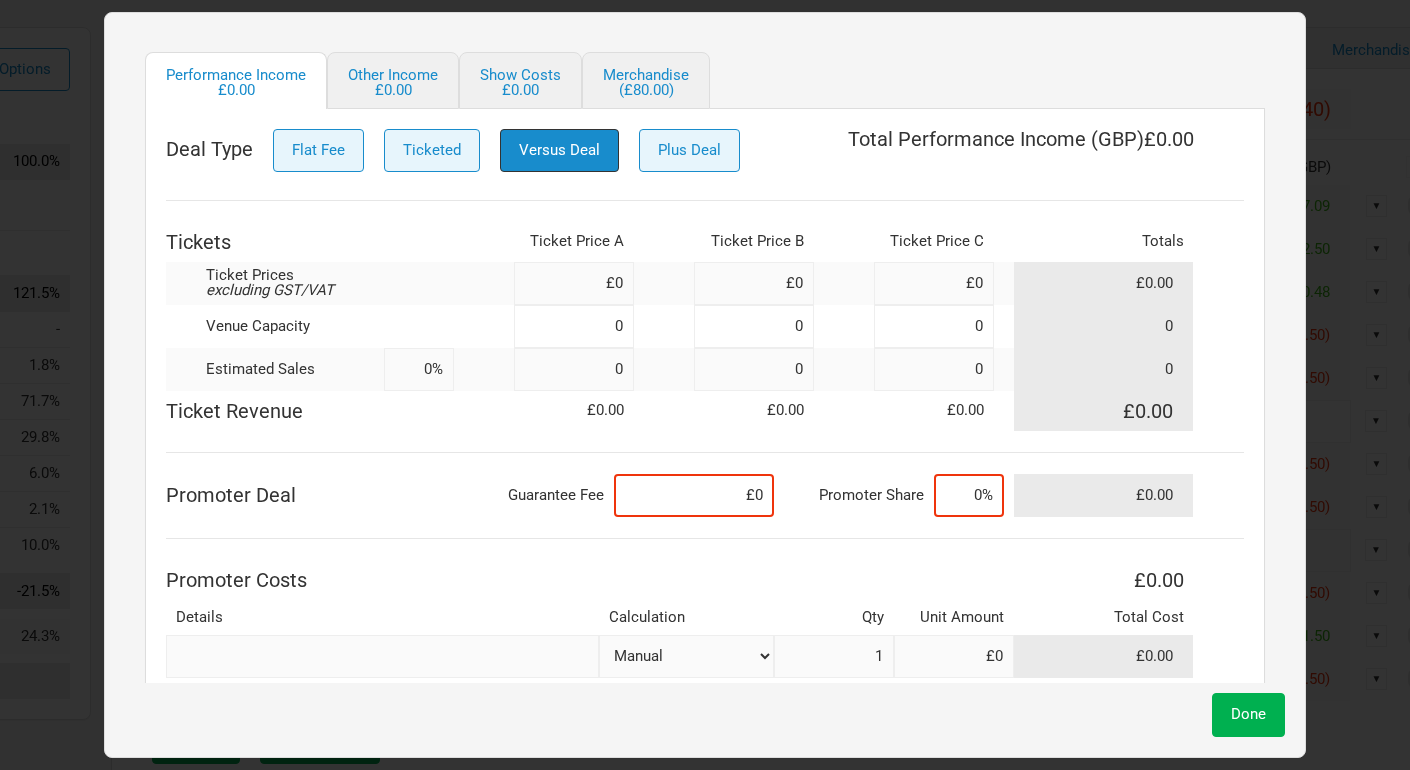 scroll, scrollTop: 183, scrollLeft: 0, axis: vertical 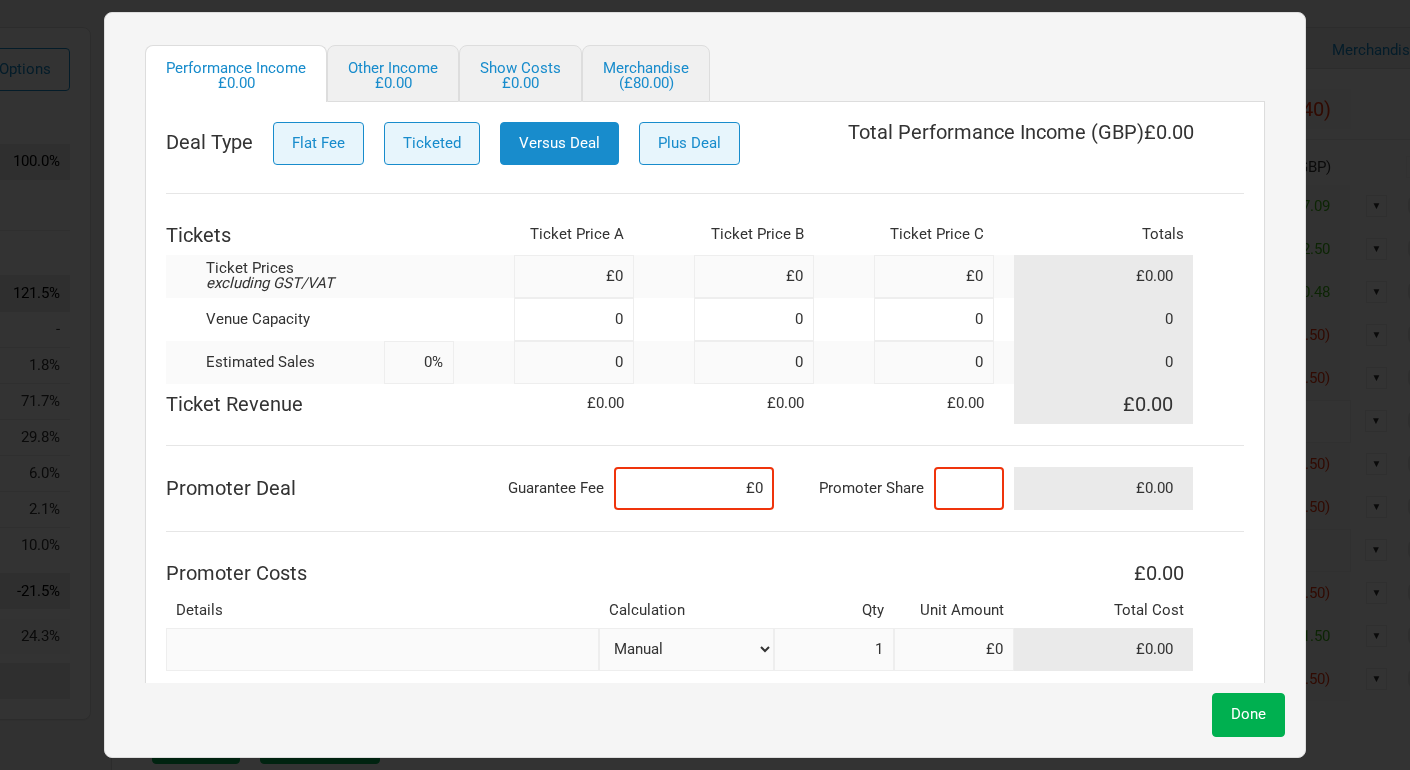 click at bounding box center [969, 488] 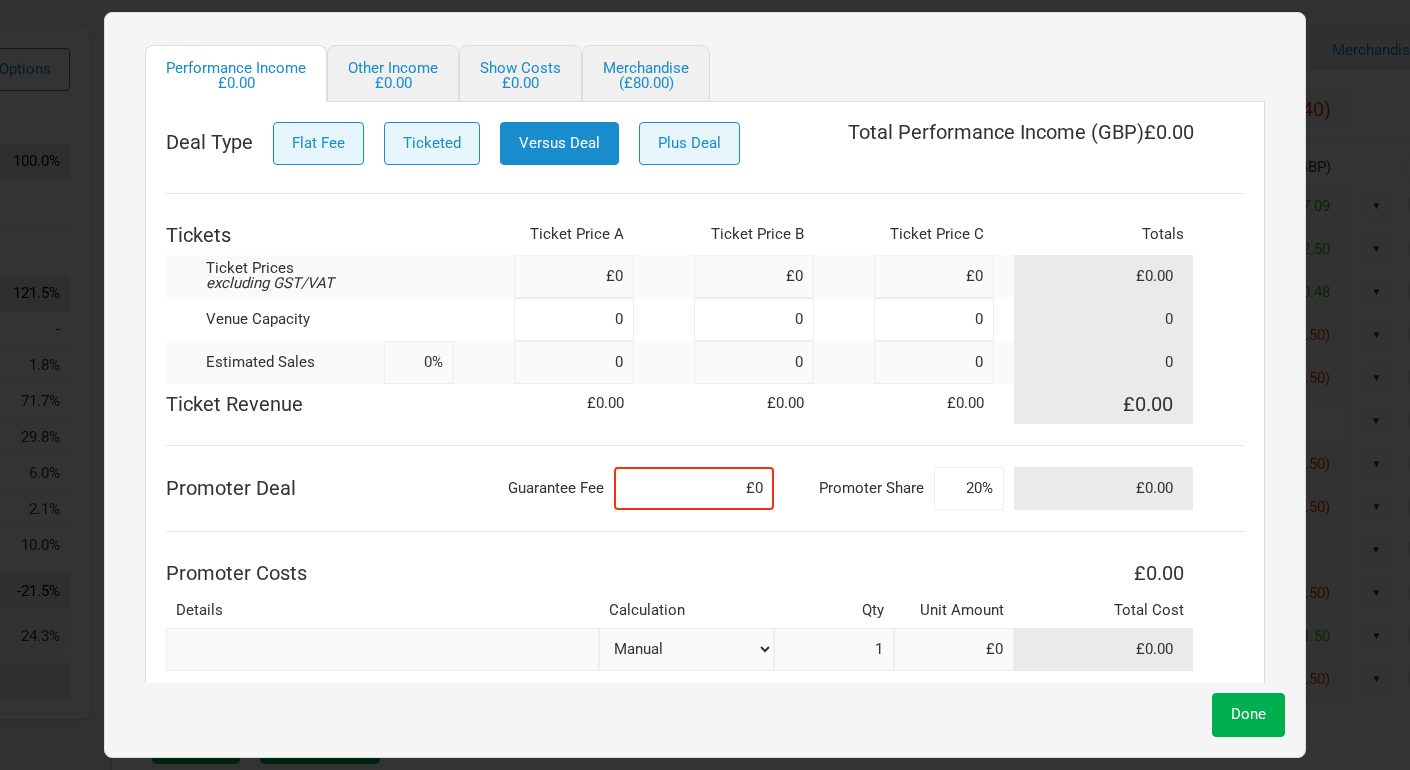 type on "20%" 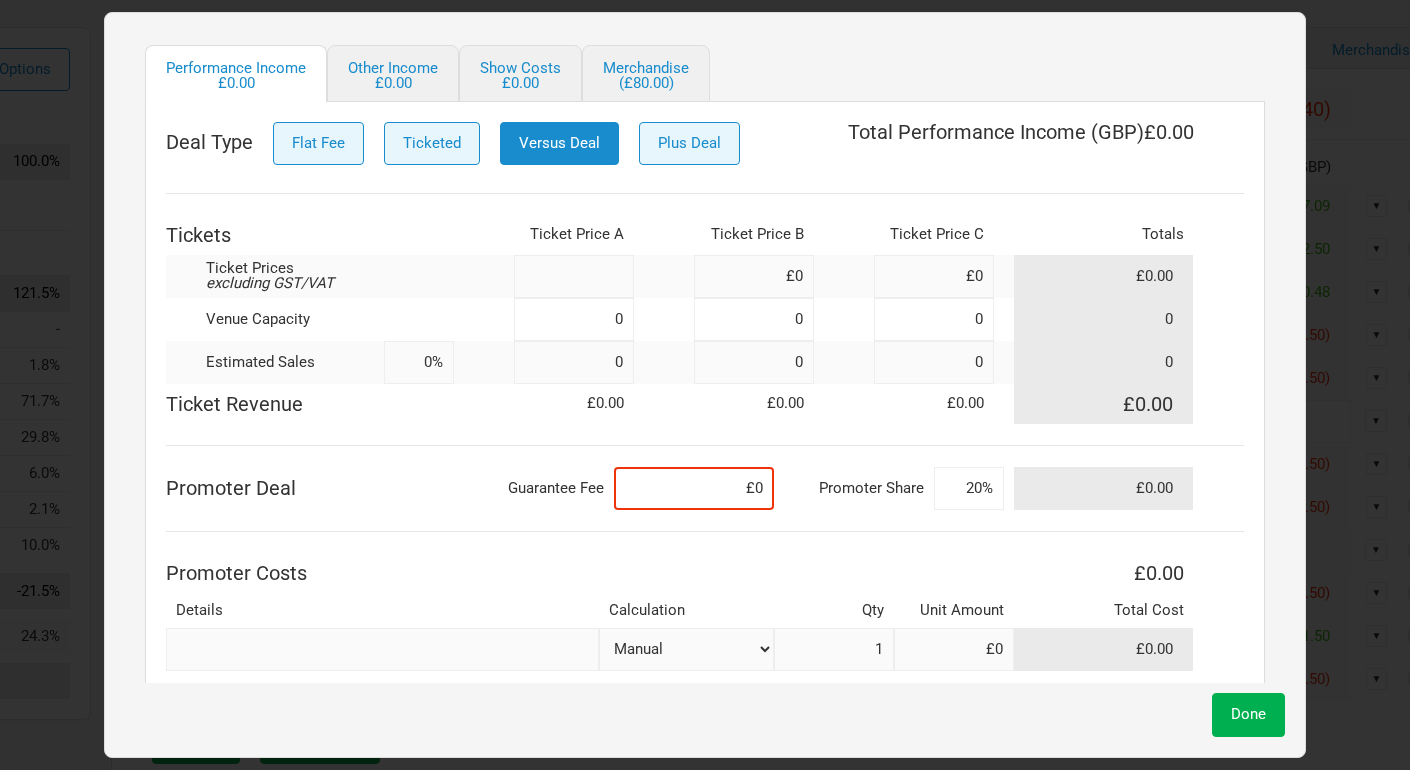 click at bounding box center [574, 276] 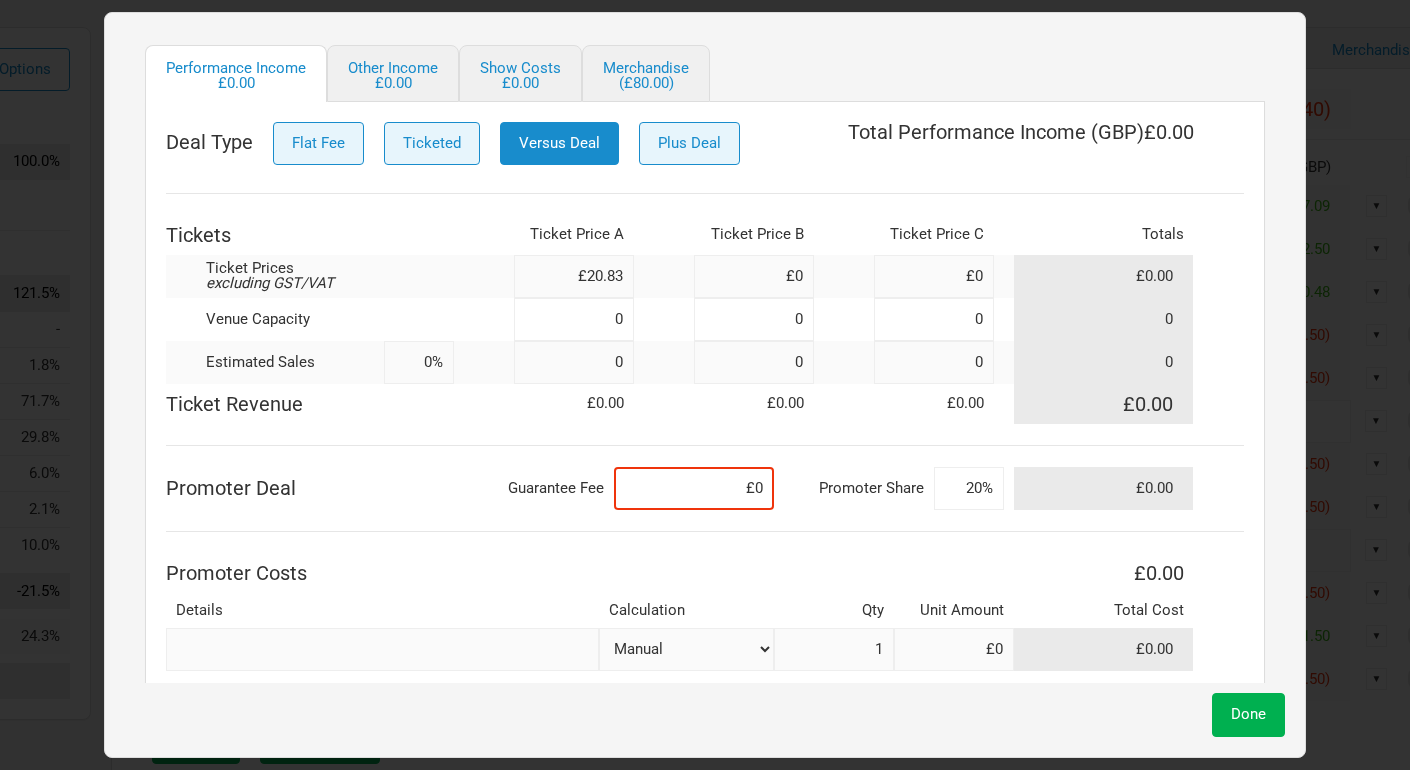 type on "£20.83" 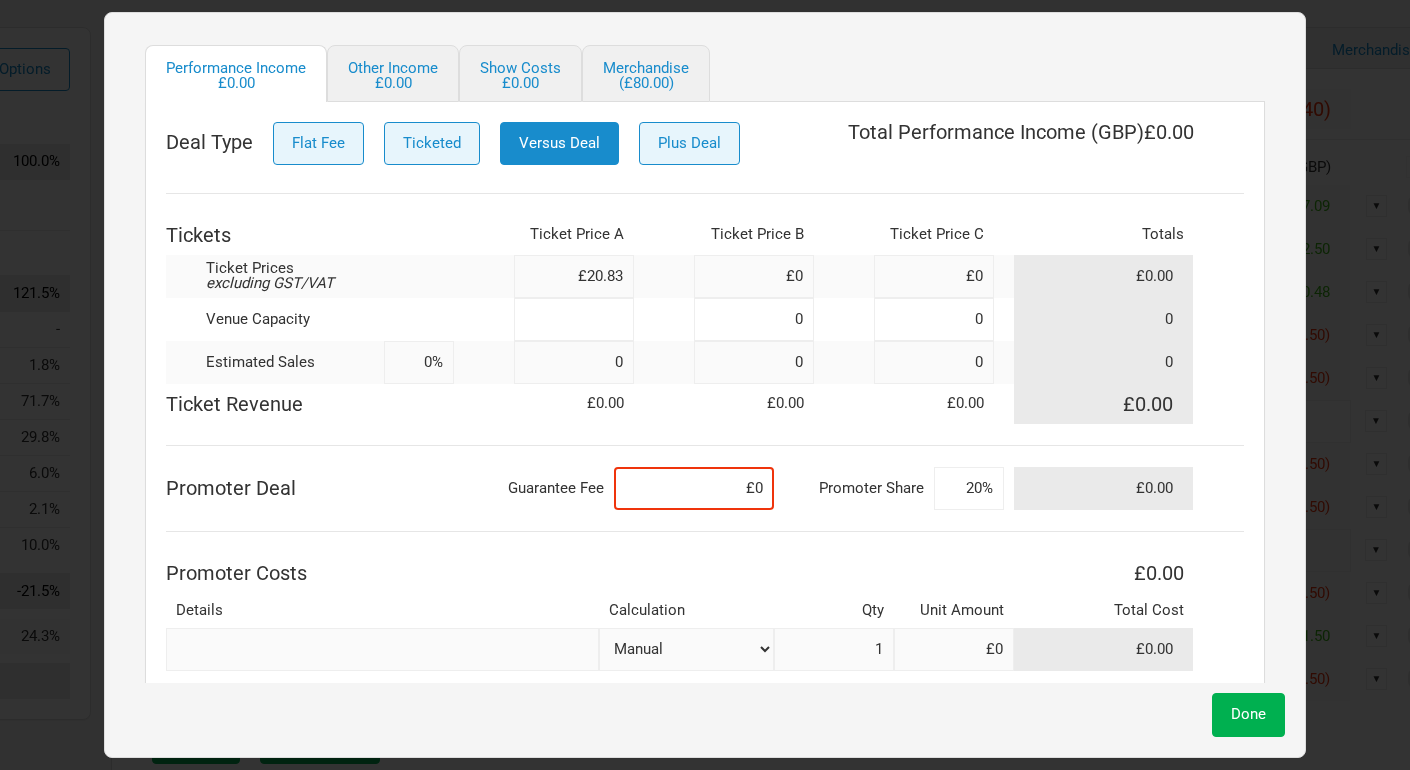 click at bounding box center (574, 319) 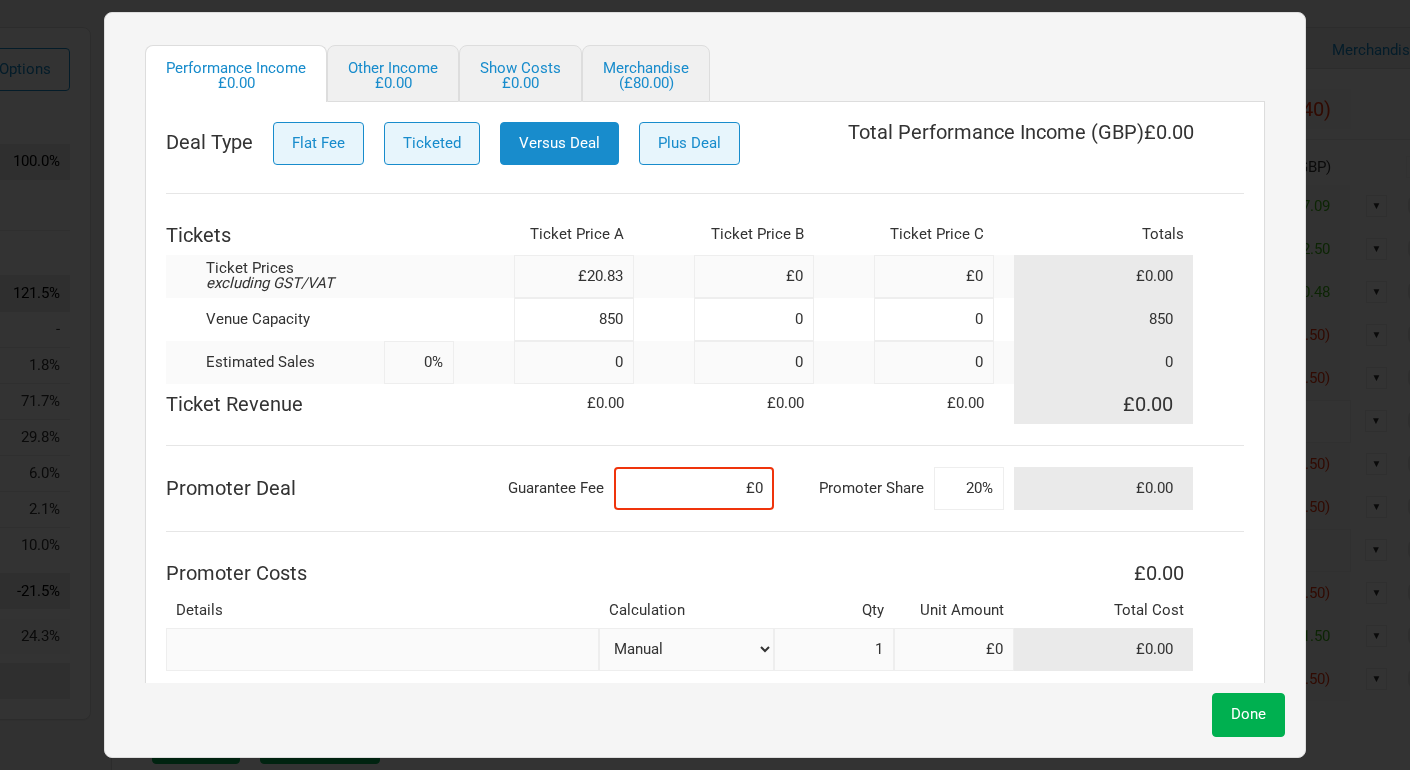 type on "850" 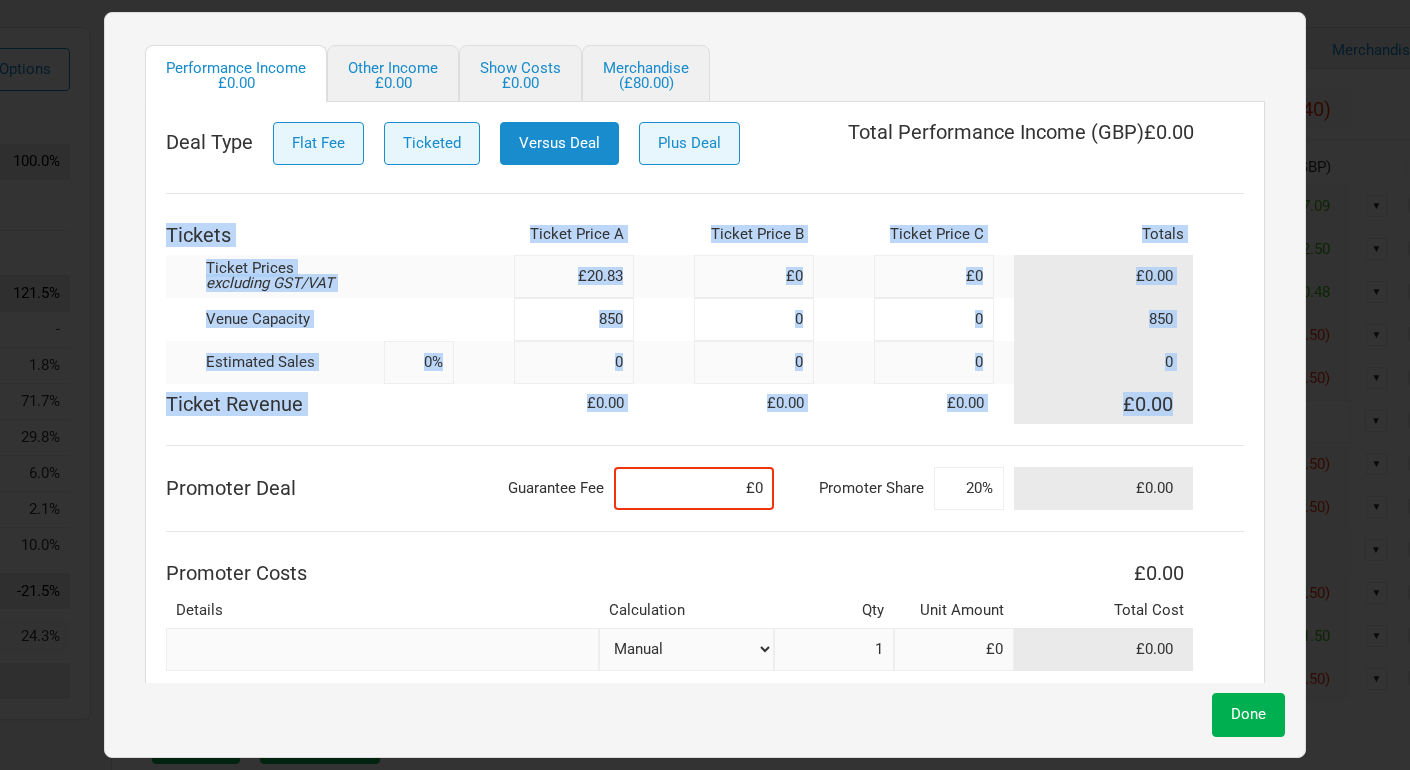 click on "Deal Type Flat Fee Ticketed Versus Deal Plus Deal Total Performance Income ( GBP )  £0.00 Tickets Ticket Price A Ticket Price B Ticket Price C Totals Ticket Prices excluding GST/VAT £20.83 £0 £0 £0.00 Venue Capacity 850 0 0 850 Estimated Sales 0% 0 0 0 0 Ticket Revenue £0.00 £0.00 £0.00 £0.00 Promoter Deal Guarantee Fee £0 Promoter Share 20% £0.00 Promoter Costs £0.00 Details Calculation Qty Unit Amount Total Cost Manual # of Tickets Sold % of Show Revenue 1 £0 £0.00" at bounding box center [705, 396] 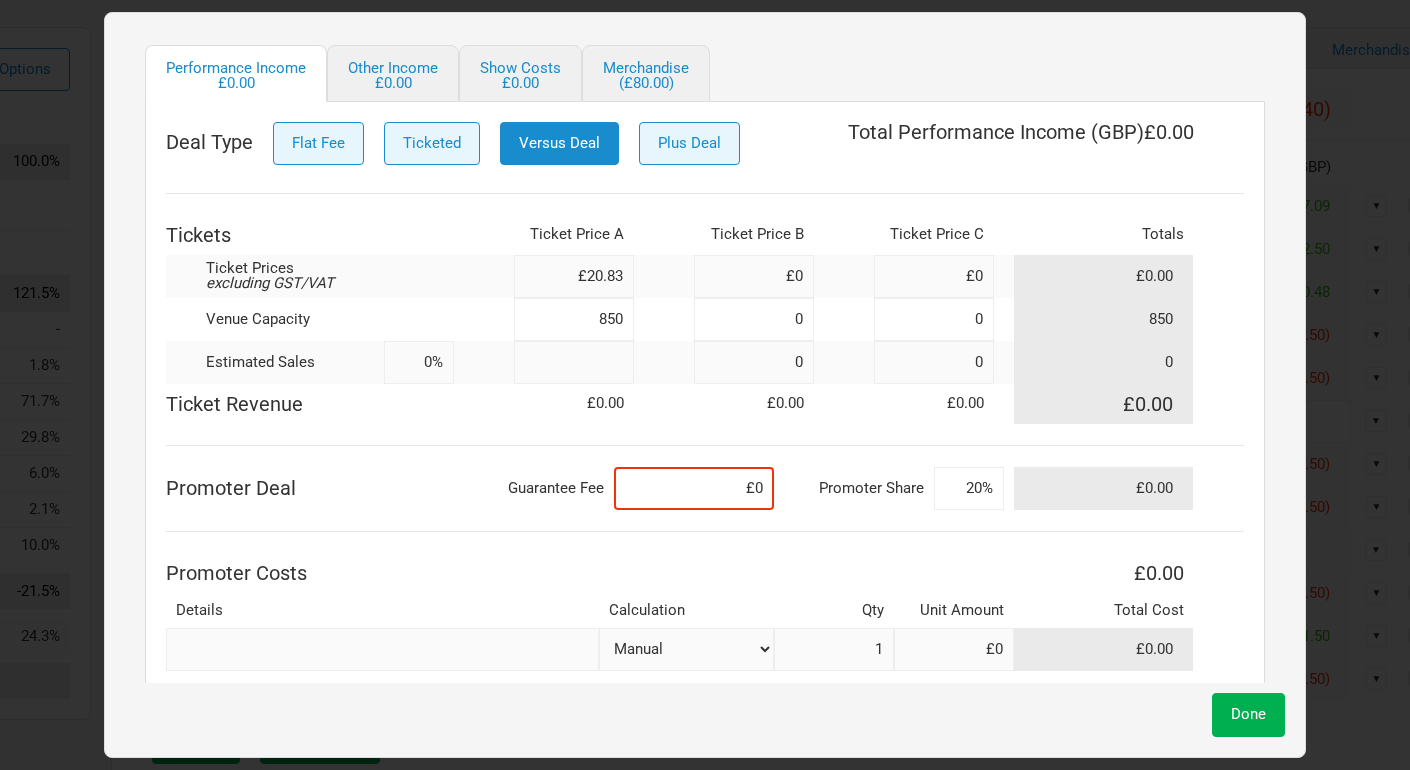 click at bounding box center [574, 362] 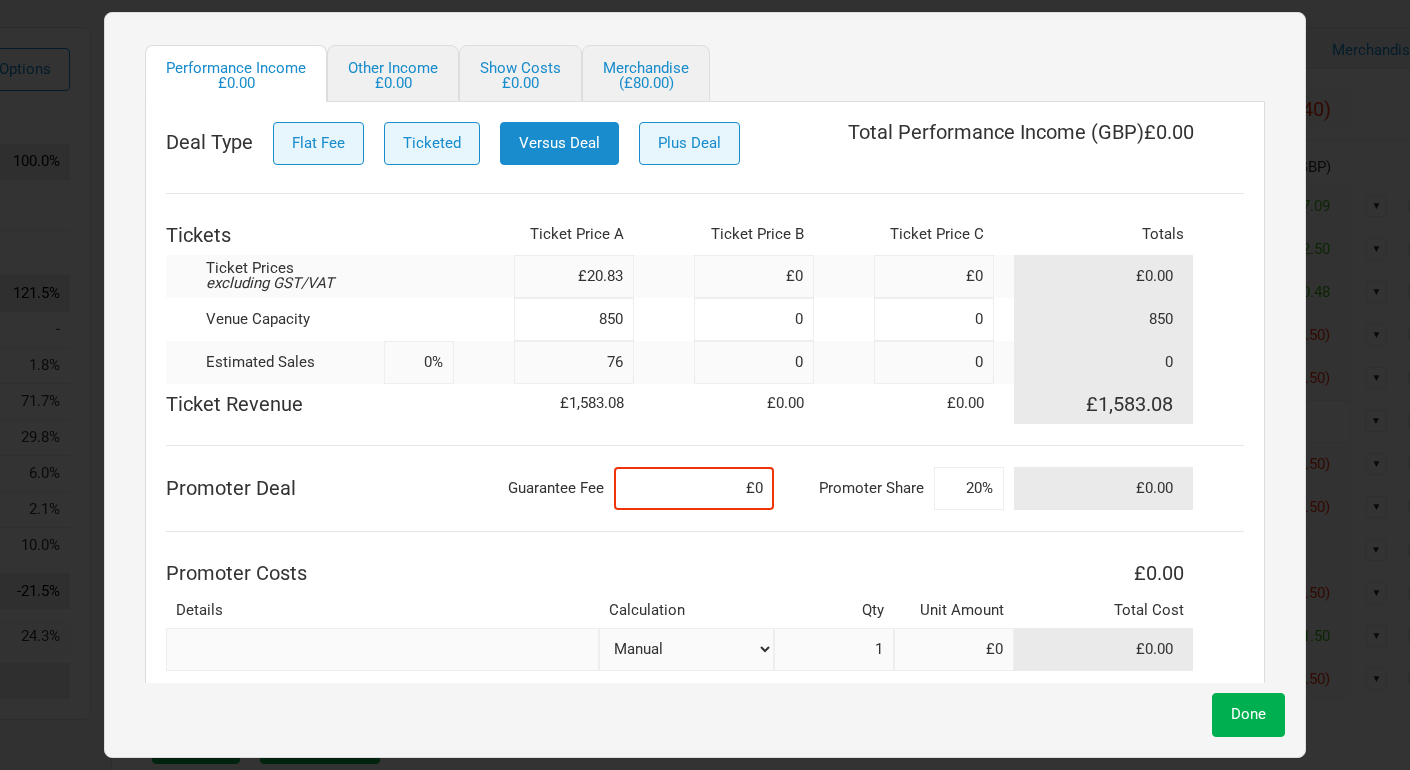 type on "768" 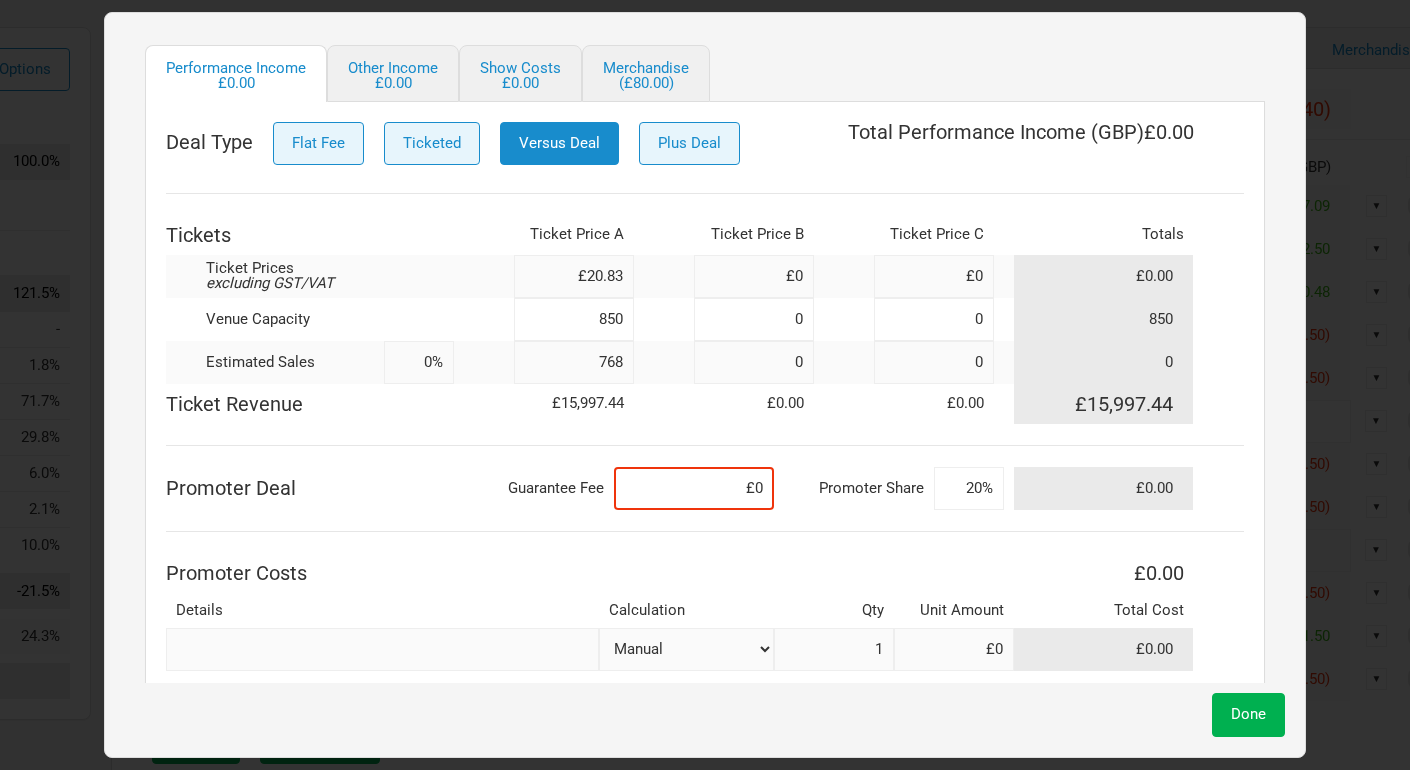 type on "90%" 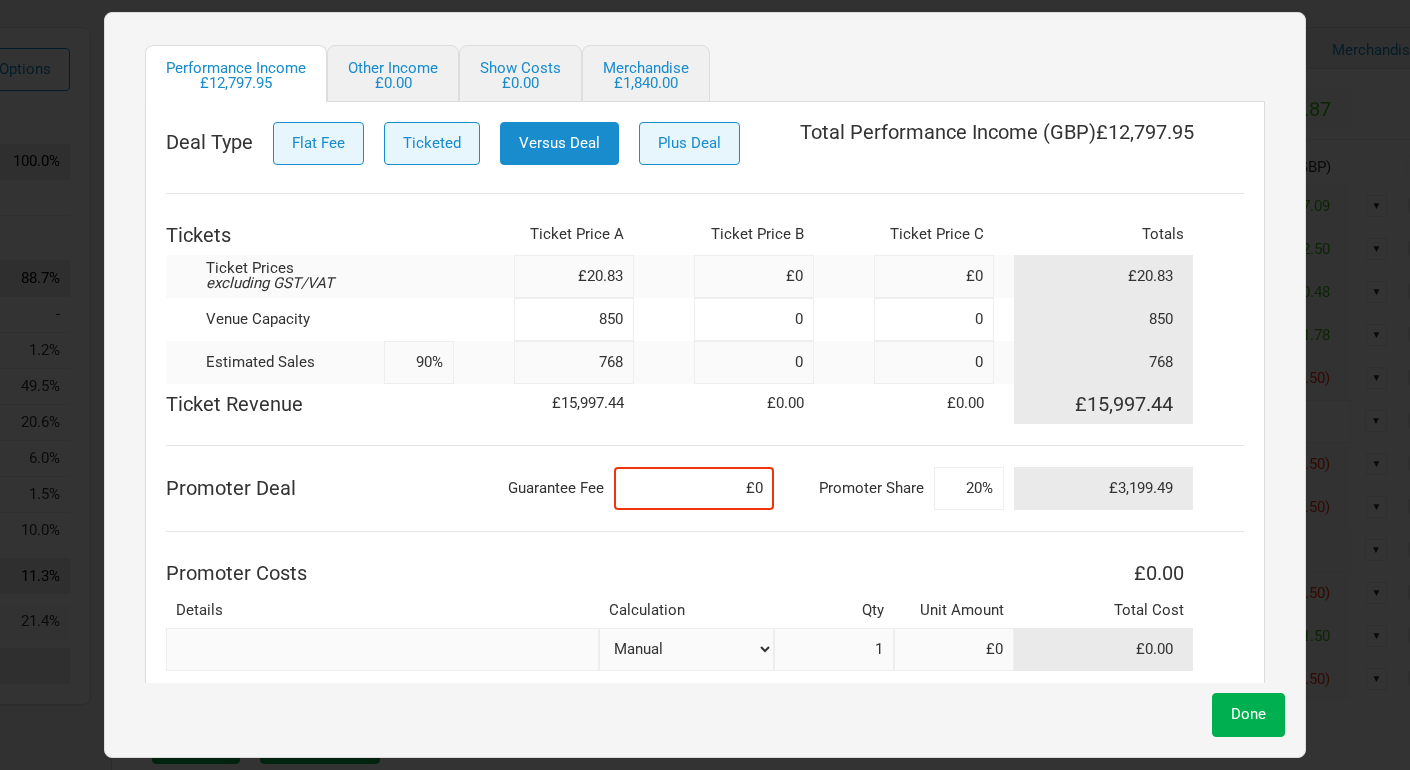 type on "768" 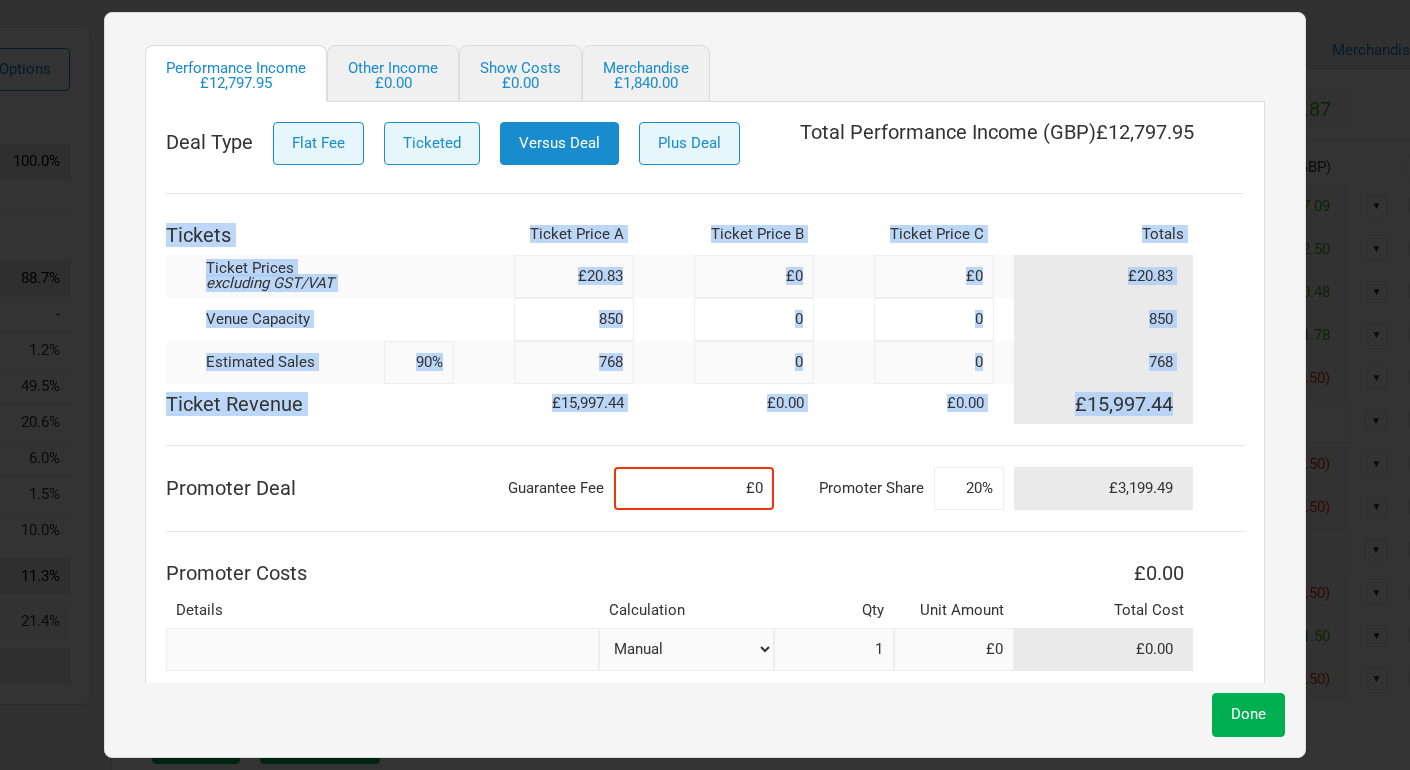 click on "Deal Type Flat Fee Ticketed Versus Deal Plus Deal Total Performance Income ( GBP )  £12,797.95 Tickets Ticket Price A Ticket Price B Ticket Price C Totals Ticket Prices excluding GST/VAT £20.83 £0 £0 £20.83 Venue Capacity 850 0 0 850 Estimated Sales 90% 768 0 0 768 Ticket Revenue £15,997.44 £0.00 £0.00 £15,997.44 Promoter Deal Guarantee Fee £0 Promoter Share 20% £3,199.49 Promoter Costs £0.00 Details Calculation Qty Unit Amount Total Cost Manual # of Tickets Sold % of Show Revenue 1 £0 £0.00" at bounding box center [705, 396] 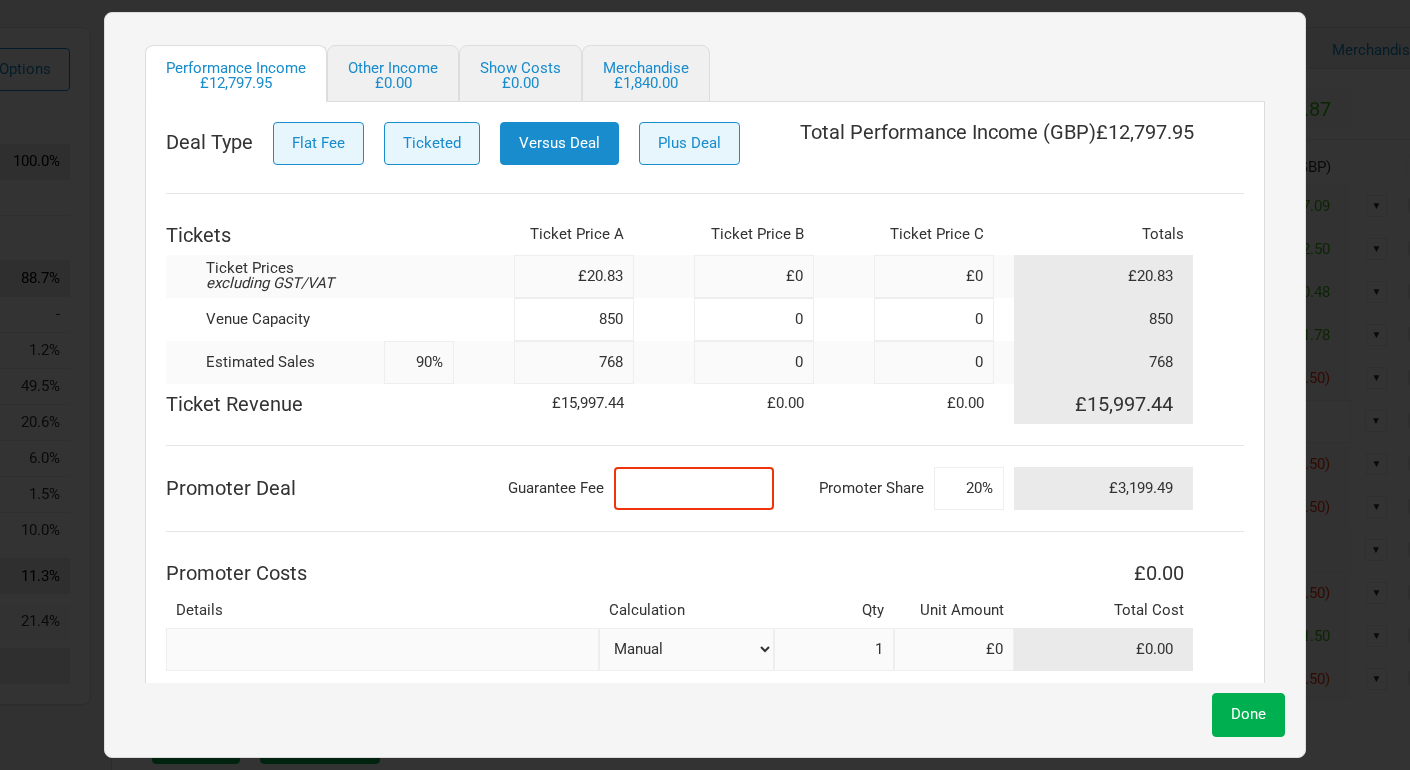 click at bounding box center [694, 488] 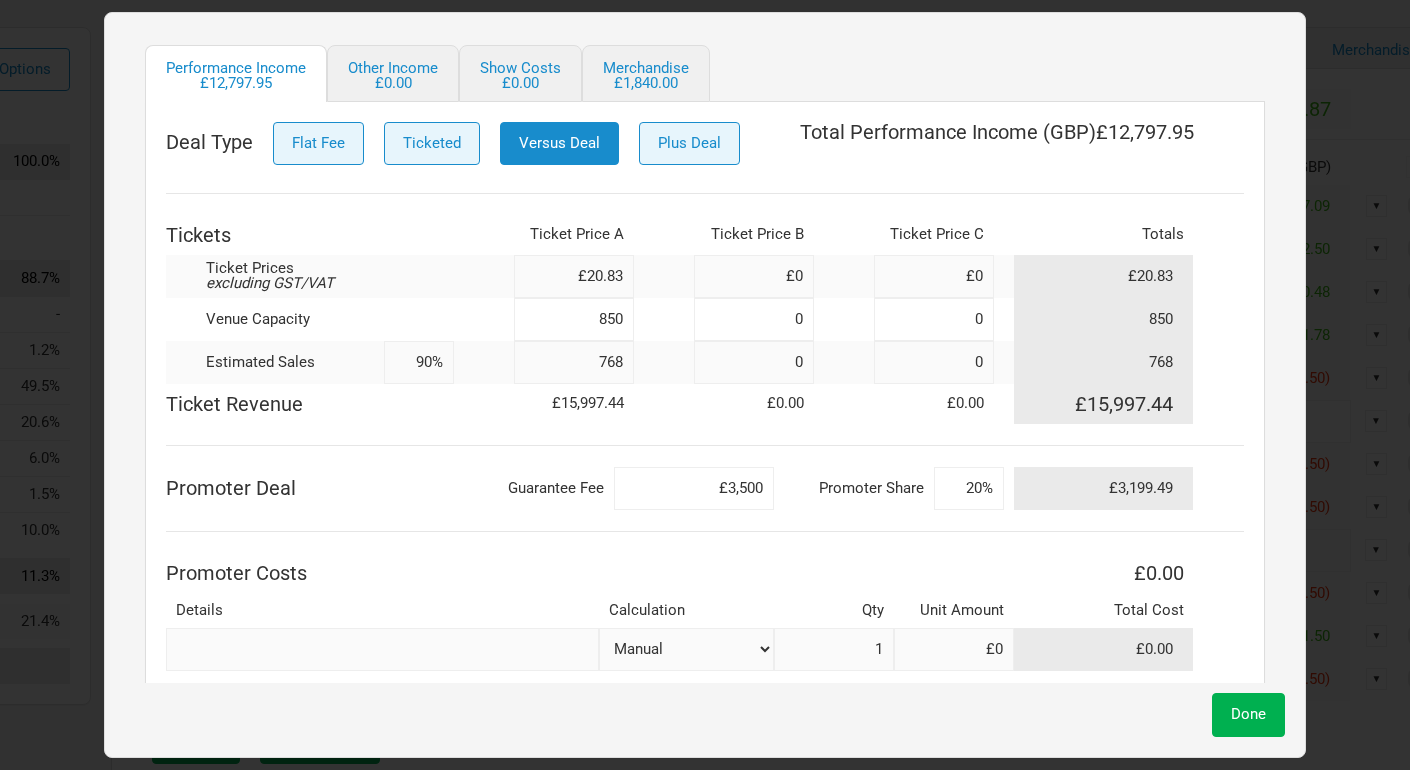 type on "£3,500" 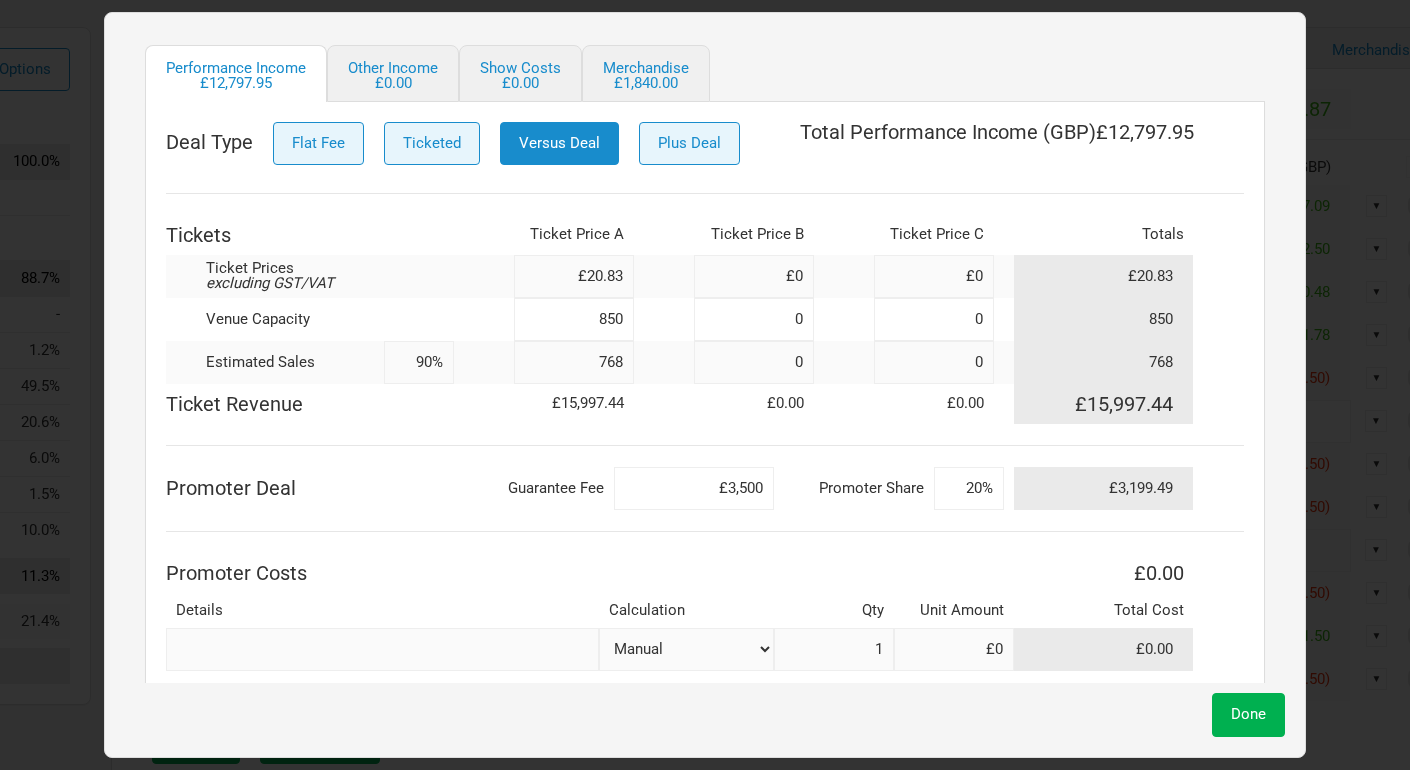 click at bounding box center [705, 445] 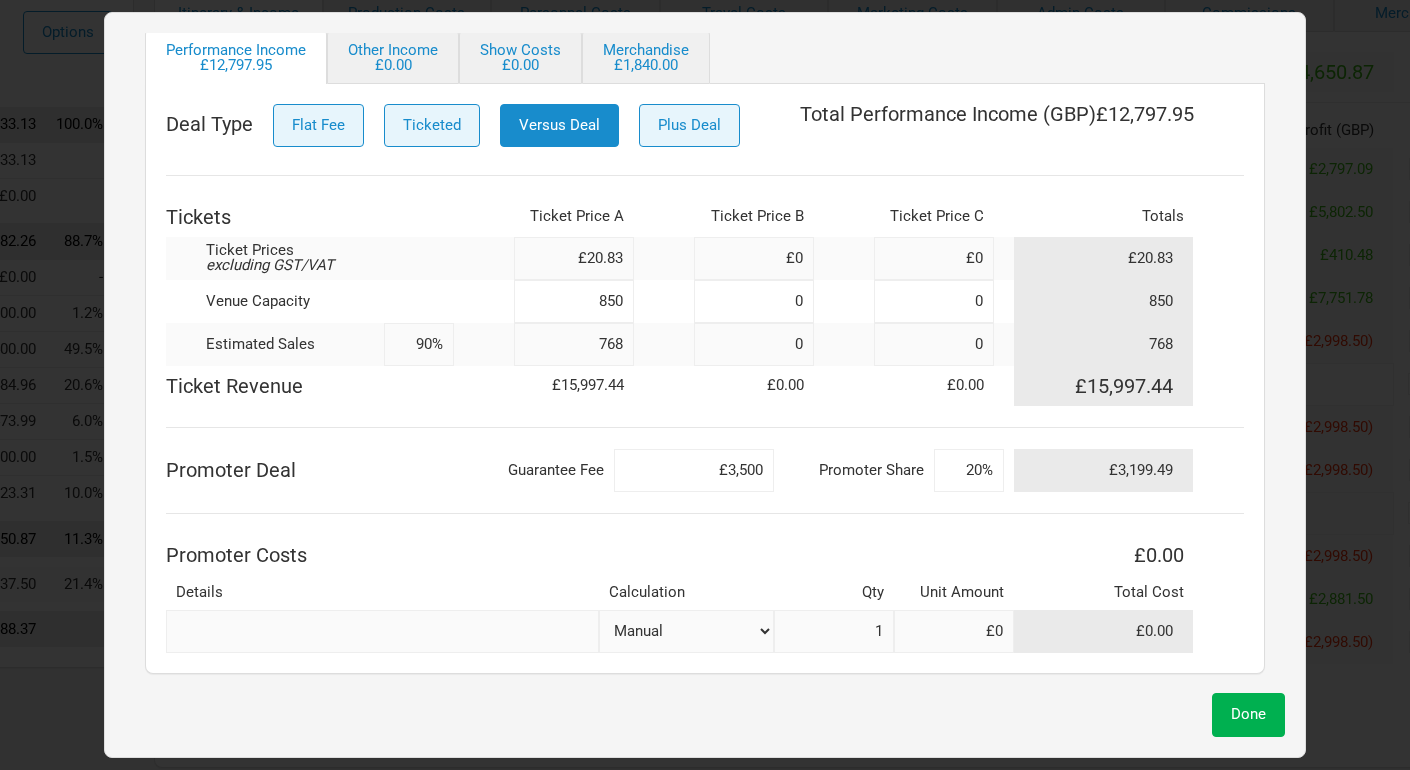 scroll, scrollTop: 165, scrollLeft: 246, axis: both 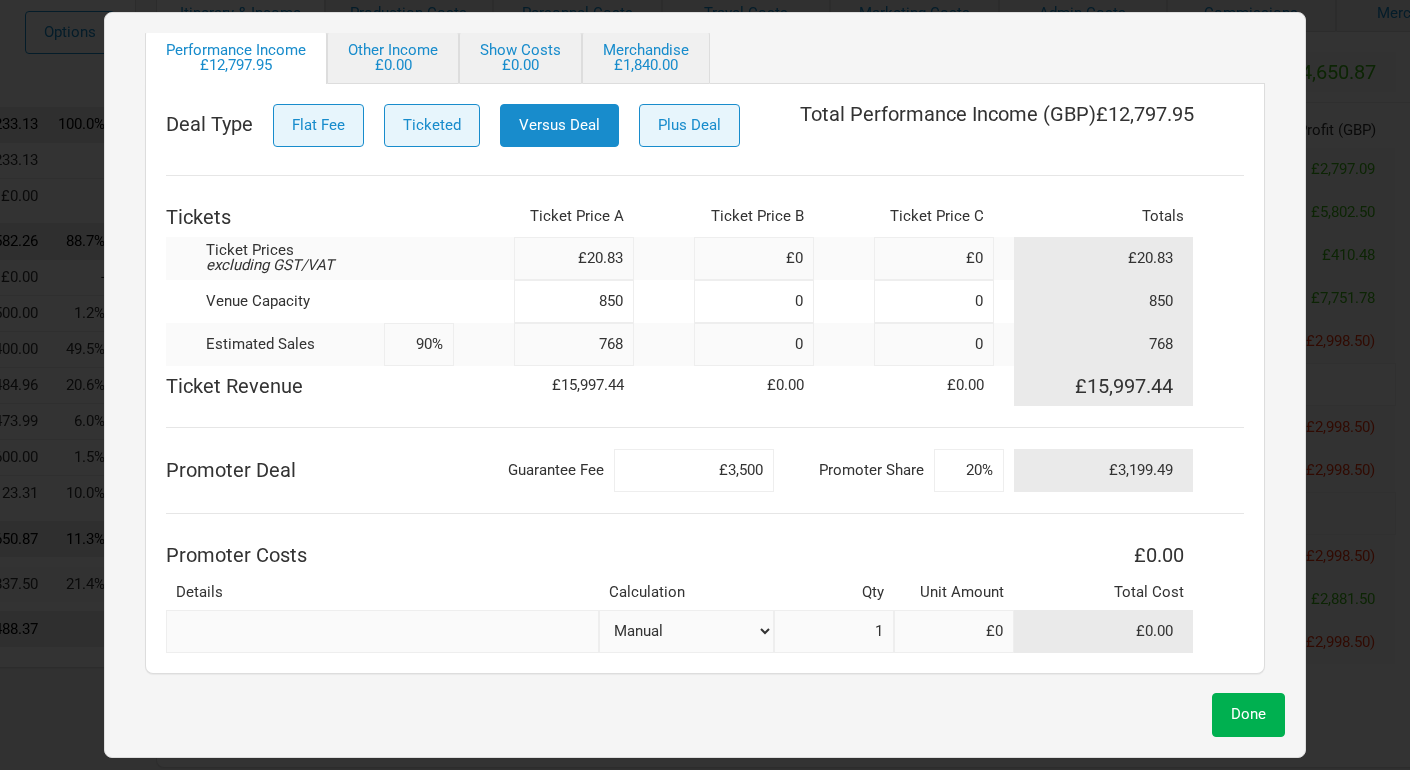 click at bounding box center (382, 631) 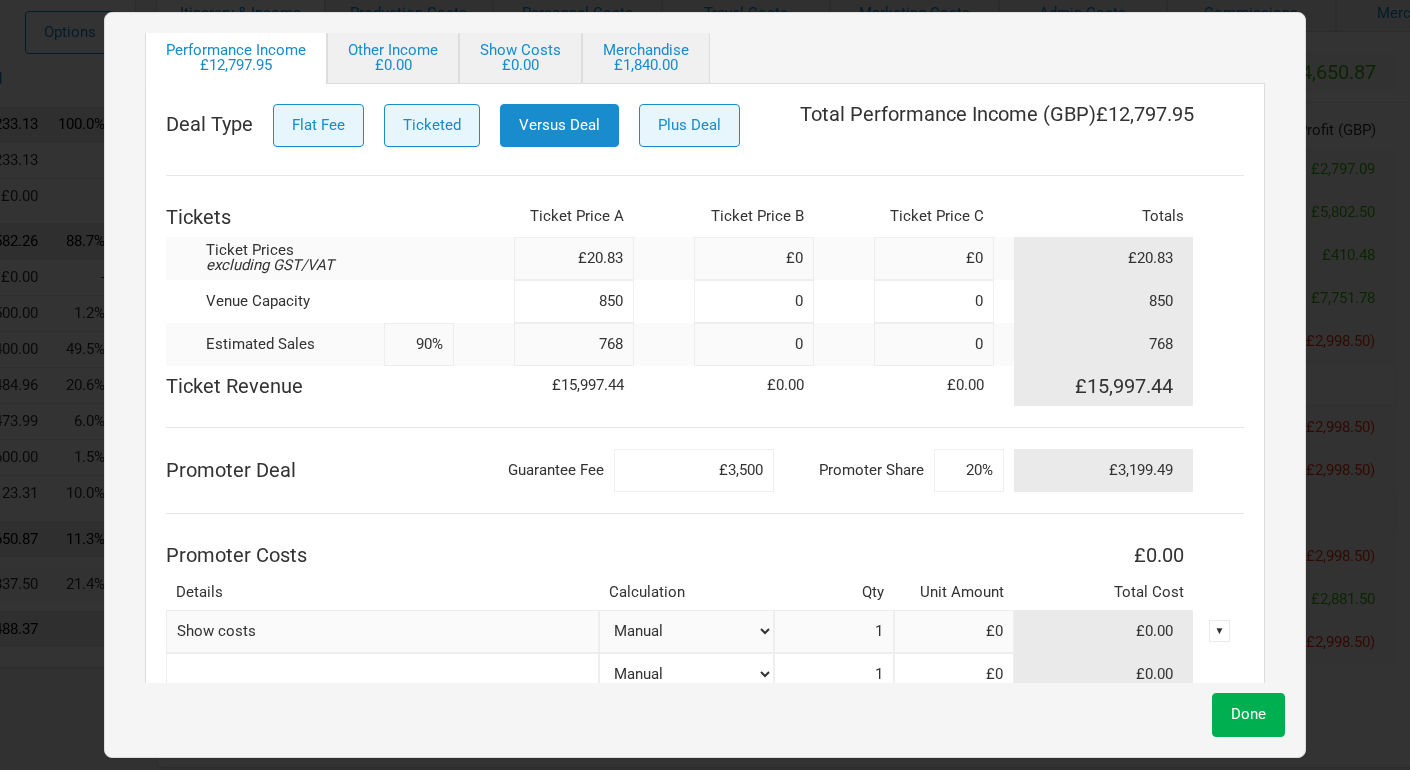 type on "Show costs" 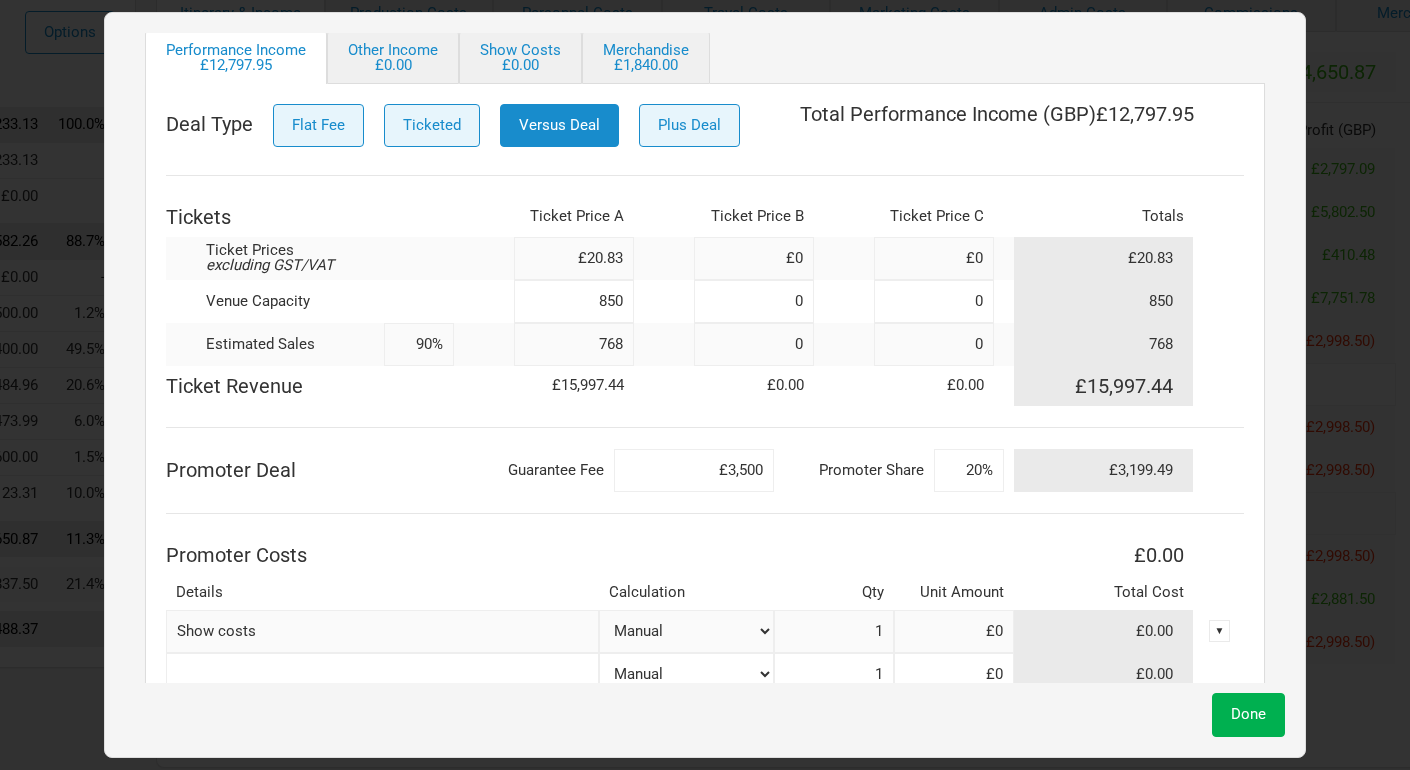 scroll, scrollTop: 244, scrollLeft: 0, axis: vertical 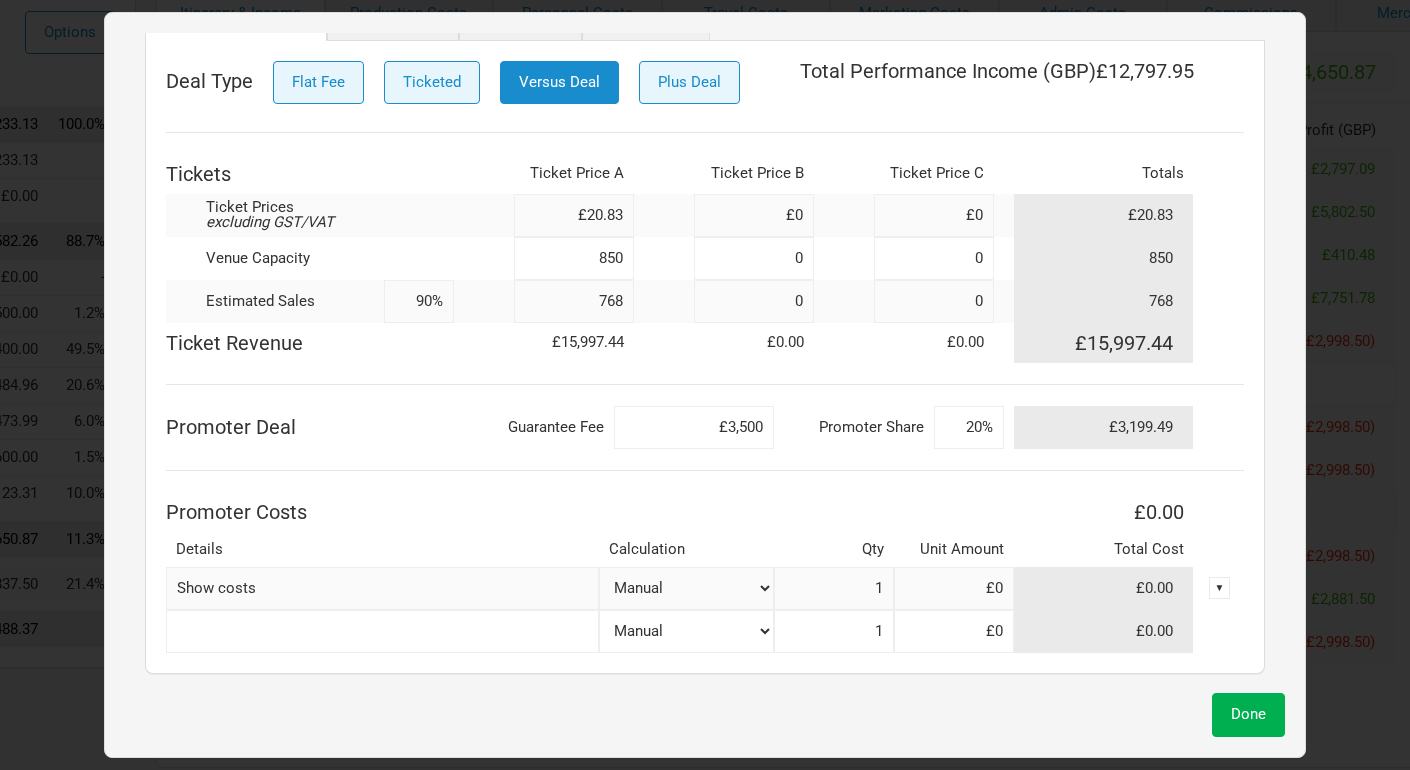click on "£0.00" at bounding box center [1104, 588] 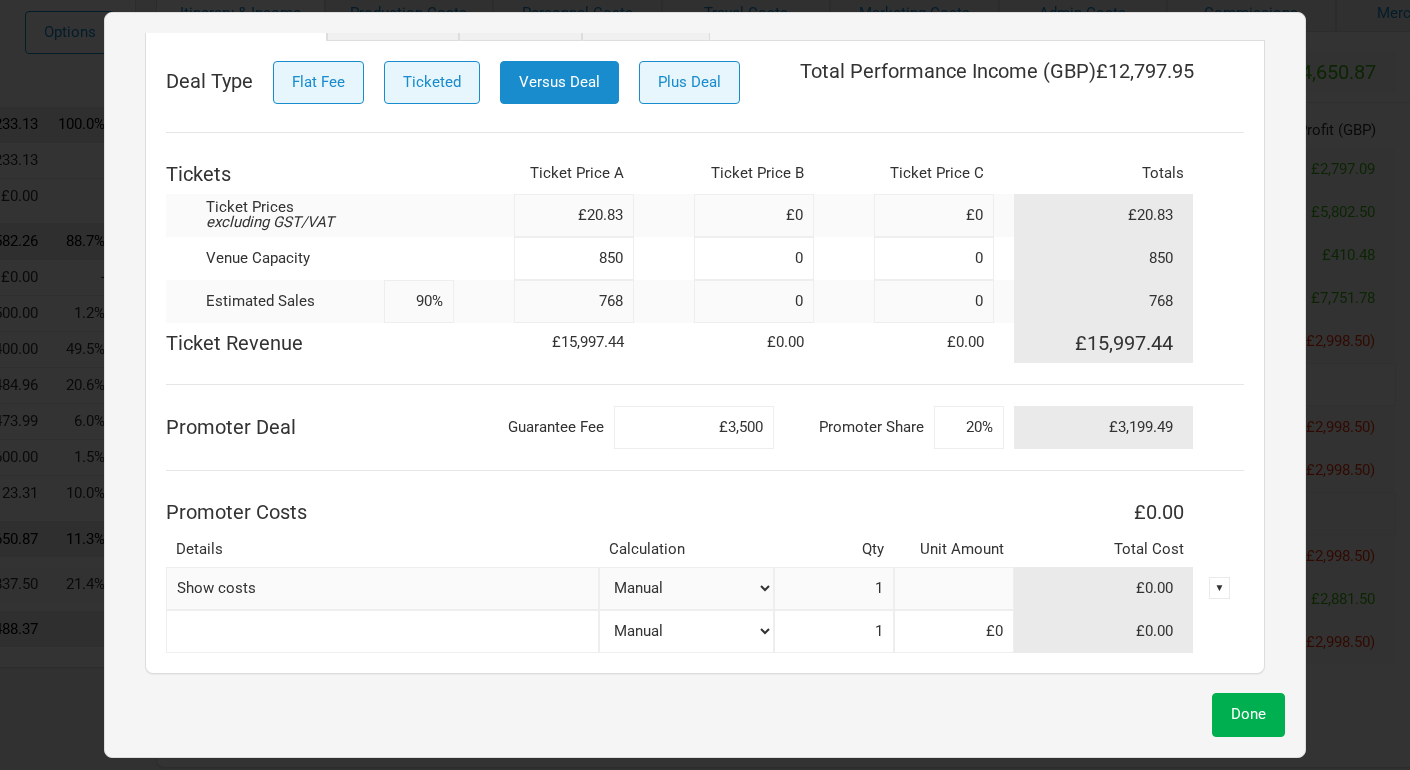 click at bounding box center [954, 588] 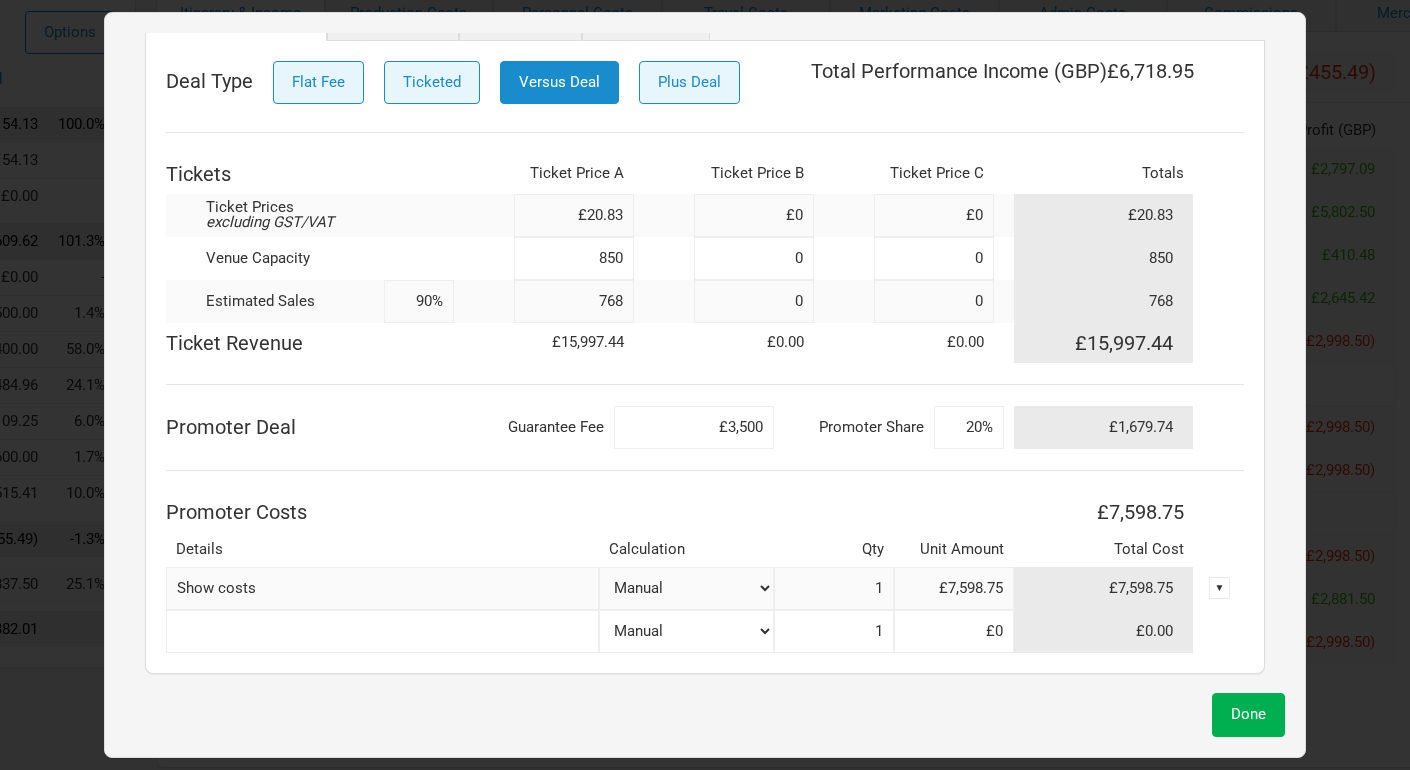 type on "£7,598.75" 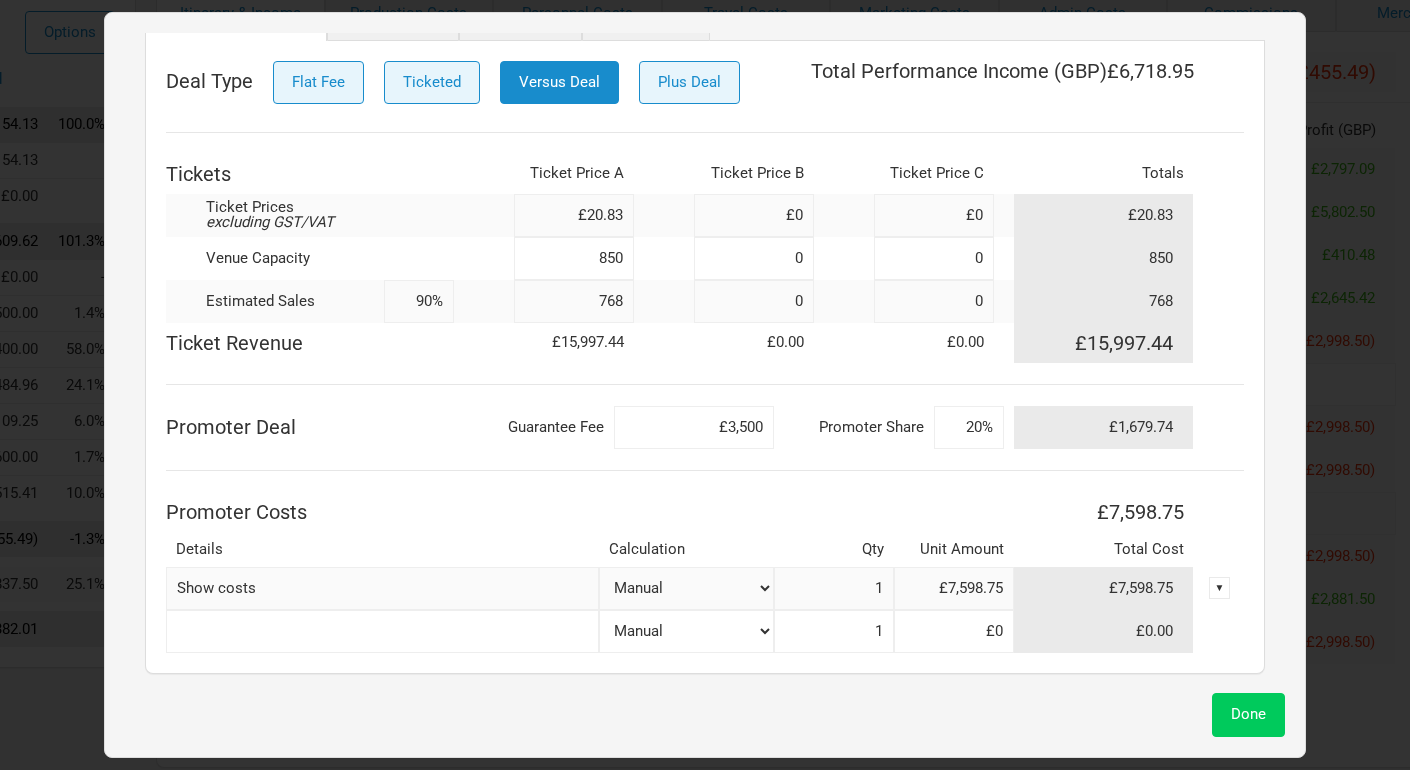 click on "Done" at bounding box center [1248, 714] 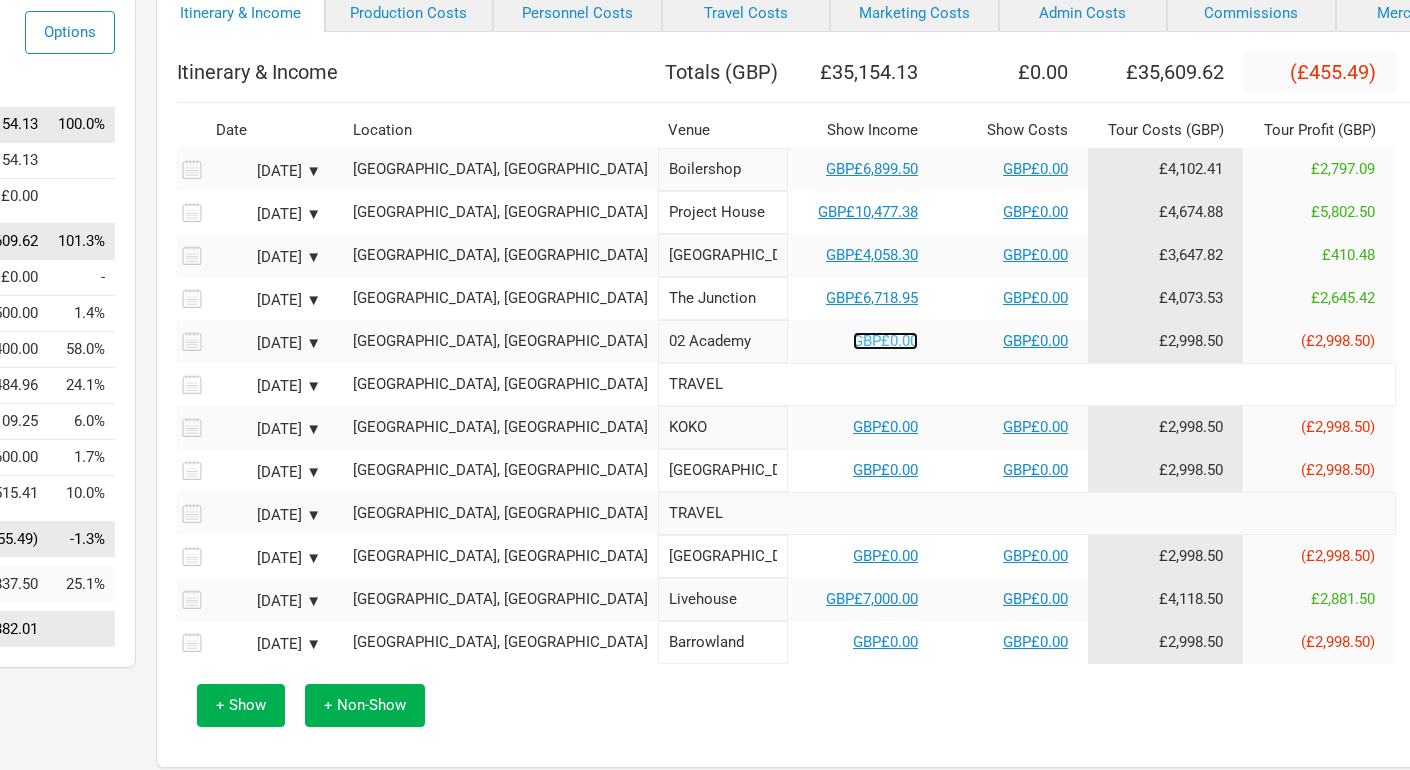 click on "GBP£0.00" at bounding box center (885, 341) 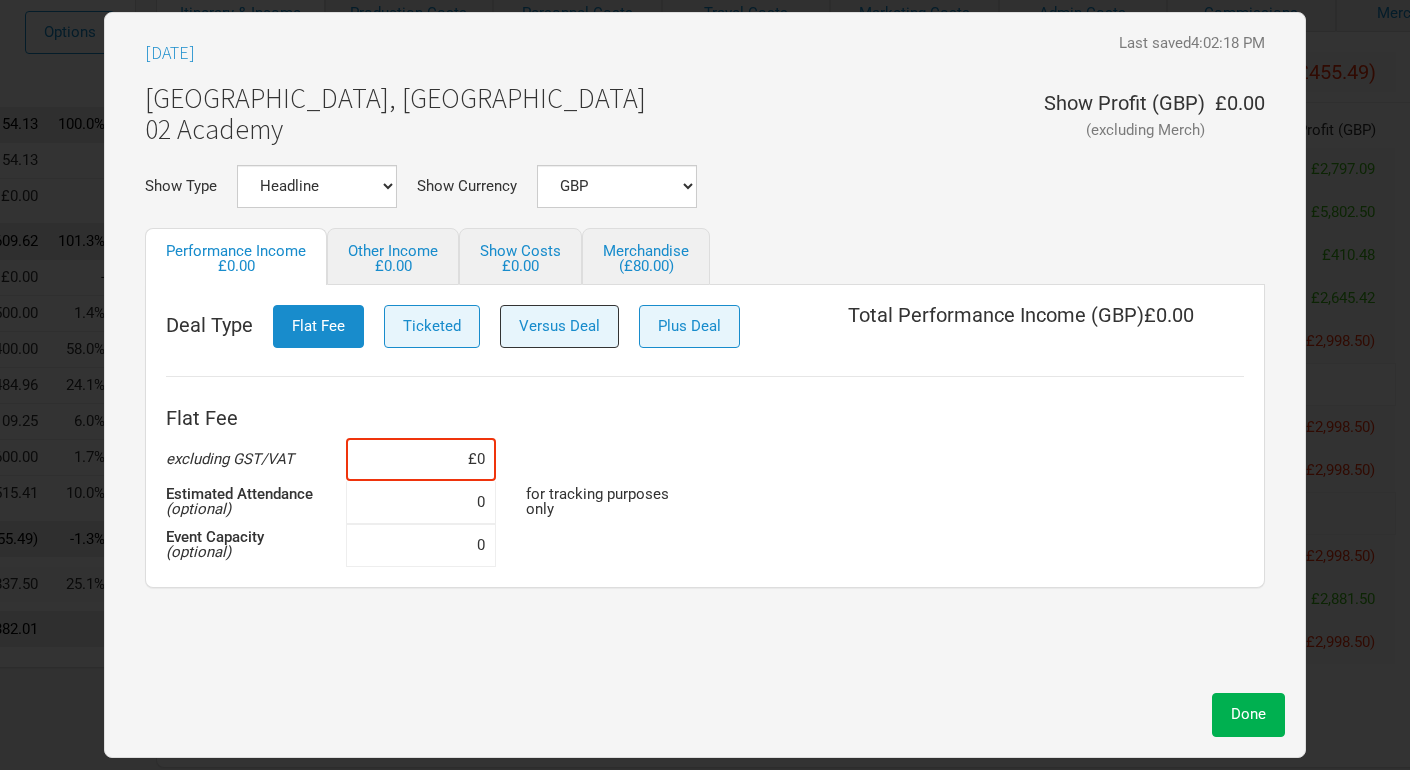 click on "Versus Deal" at bounding box center [559, 326] 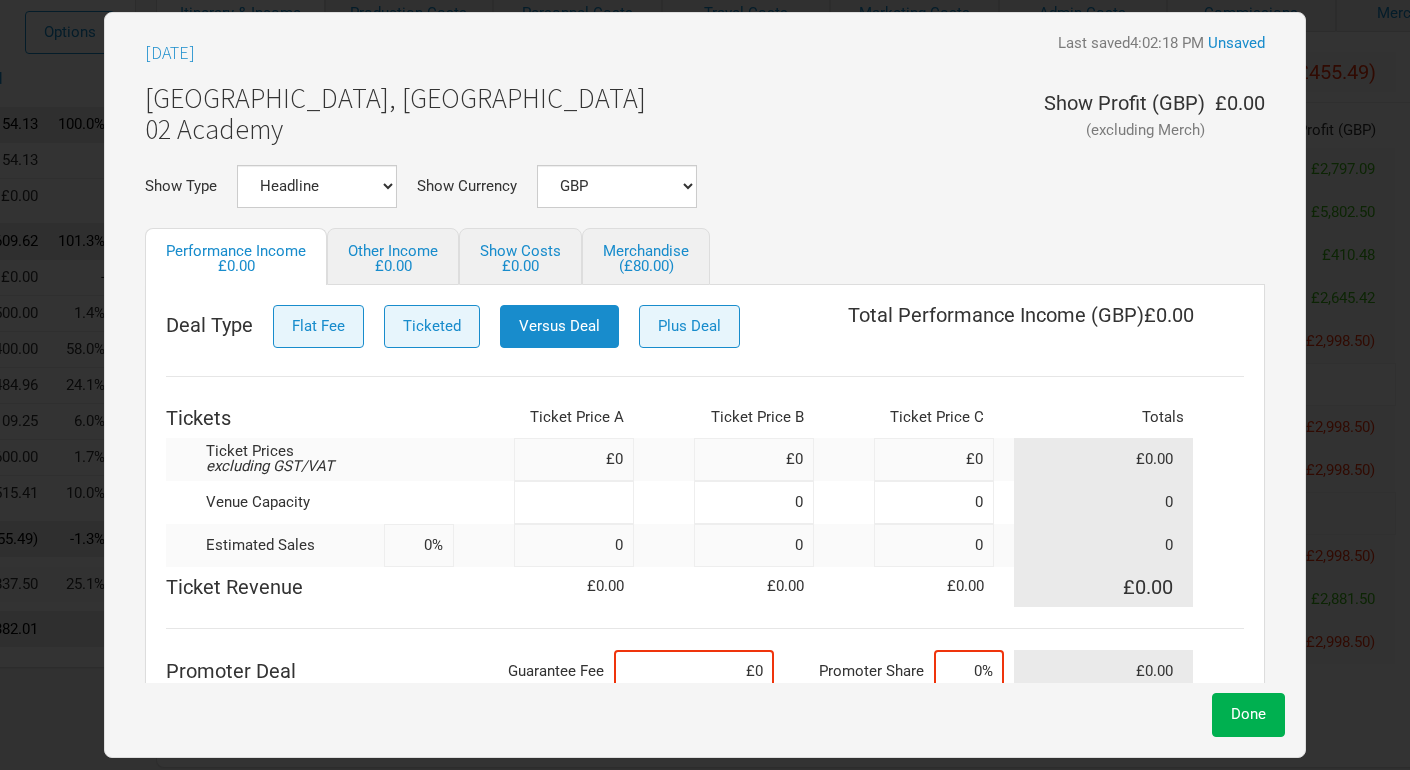 click at bounding box center (574, 502) 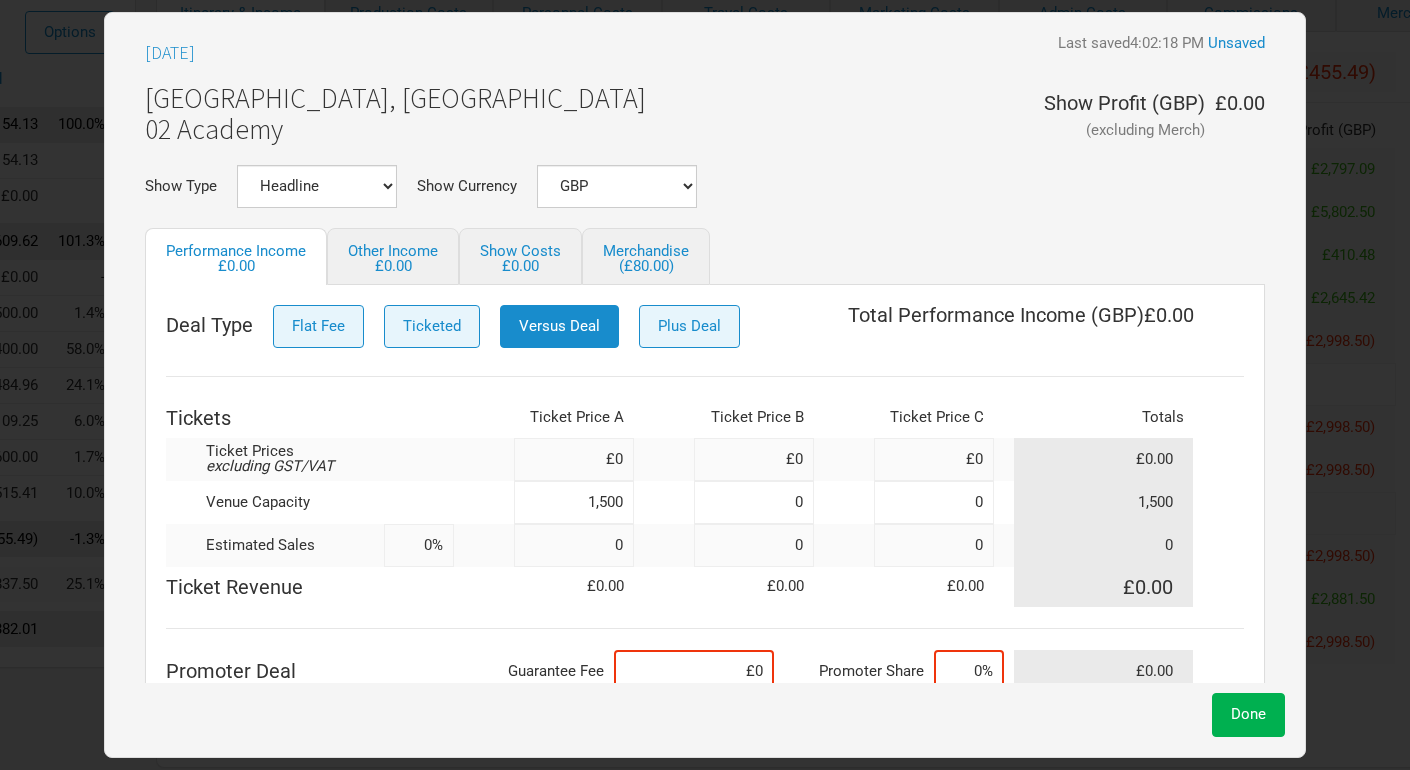 type on "1,500" 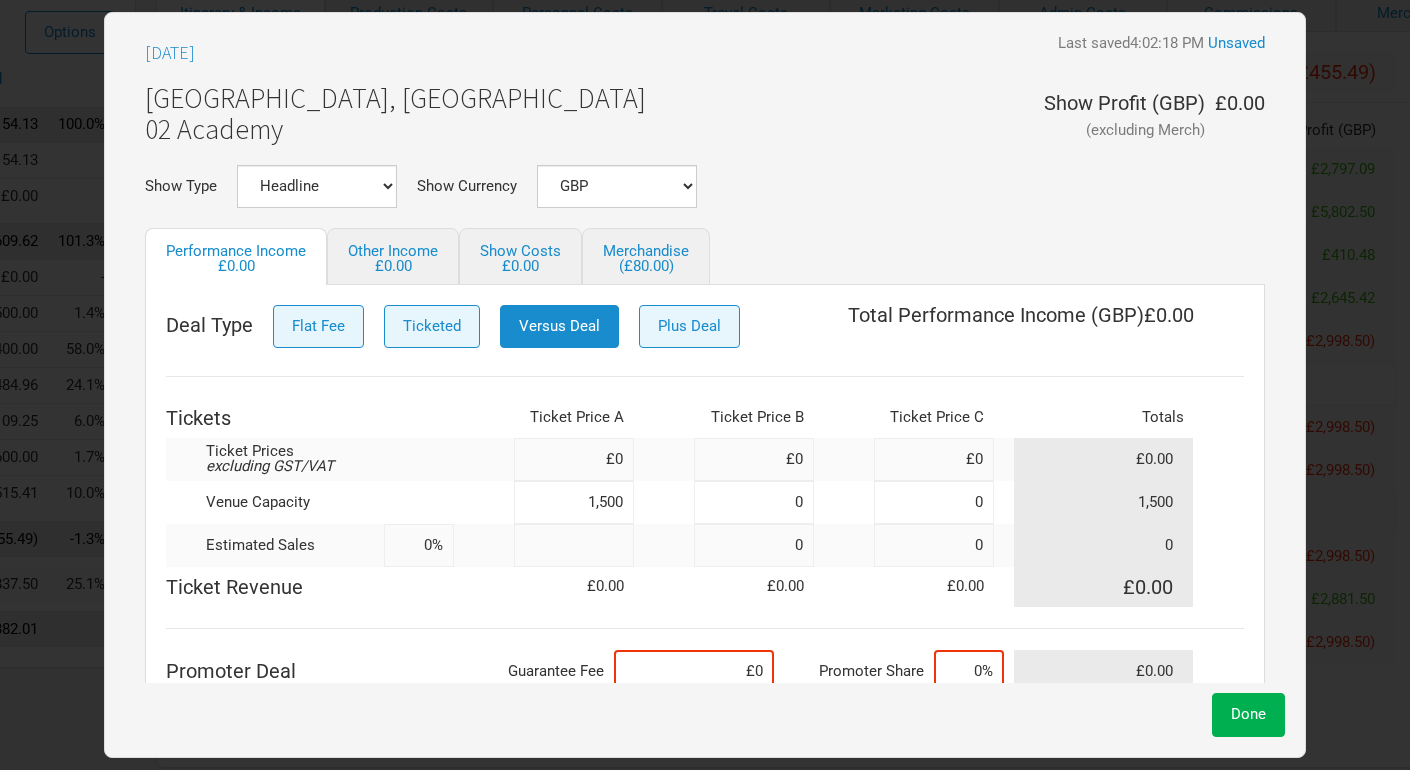 click at bounding box center [574, 545] 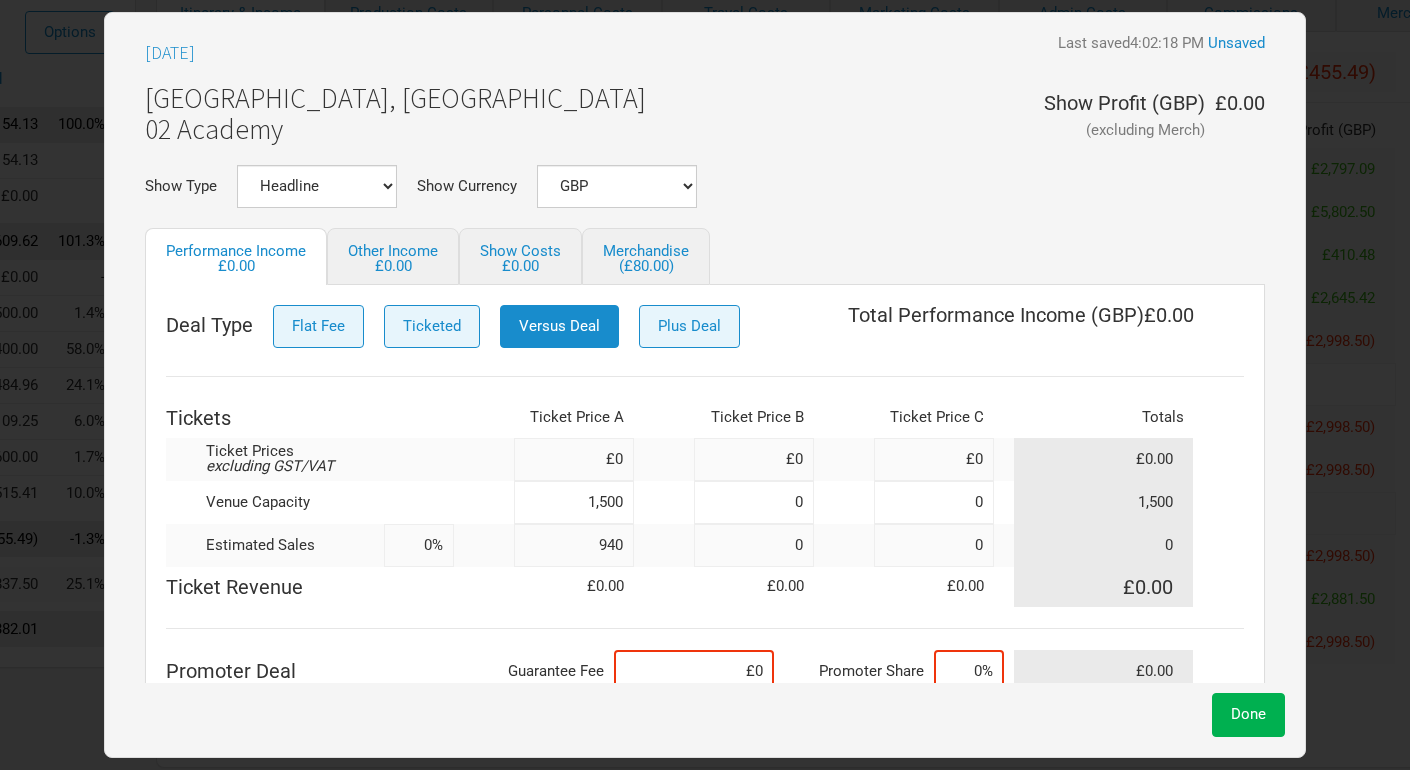type on "940" 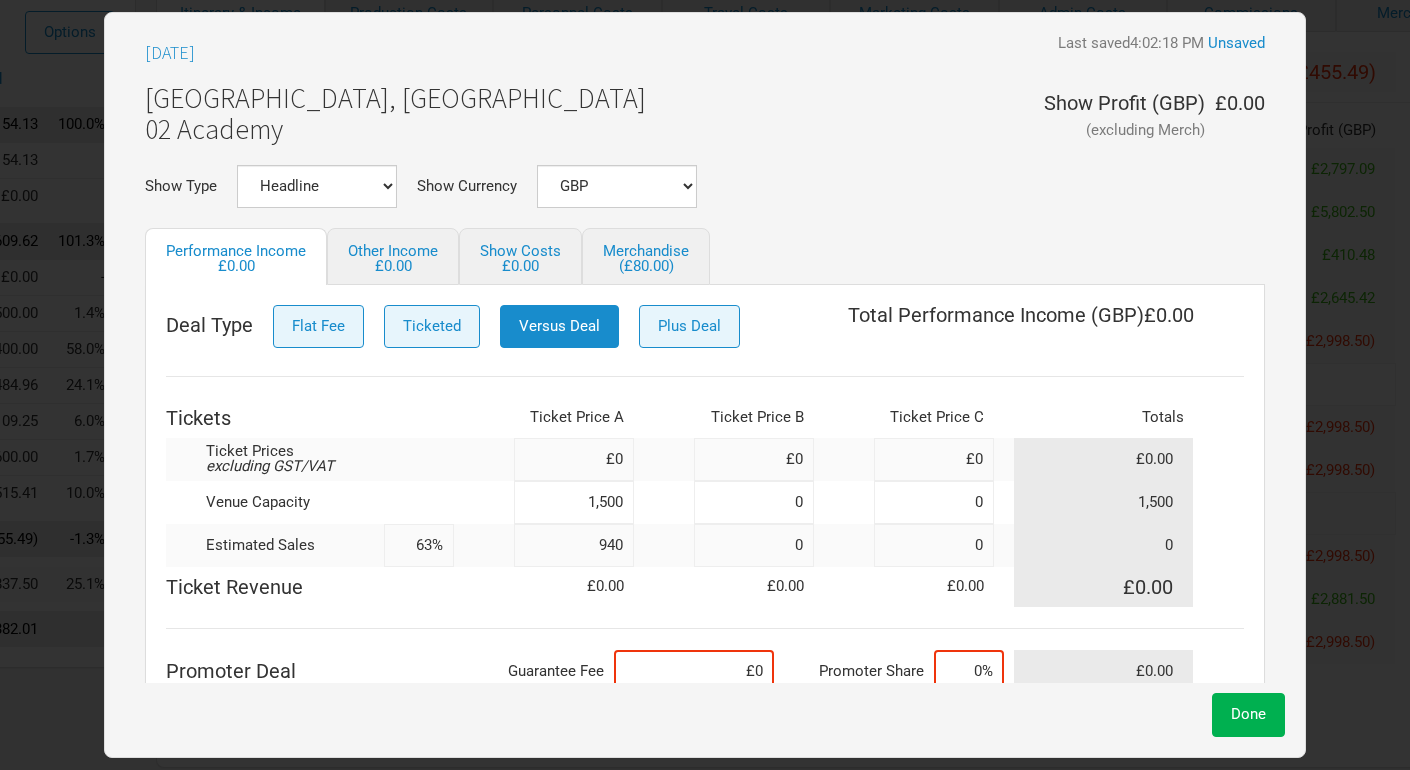 click at bounding box center (484, 587) 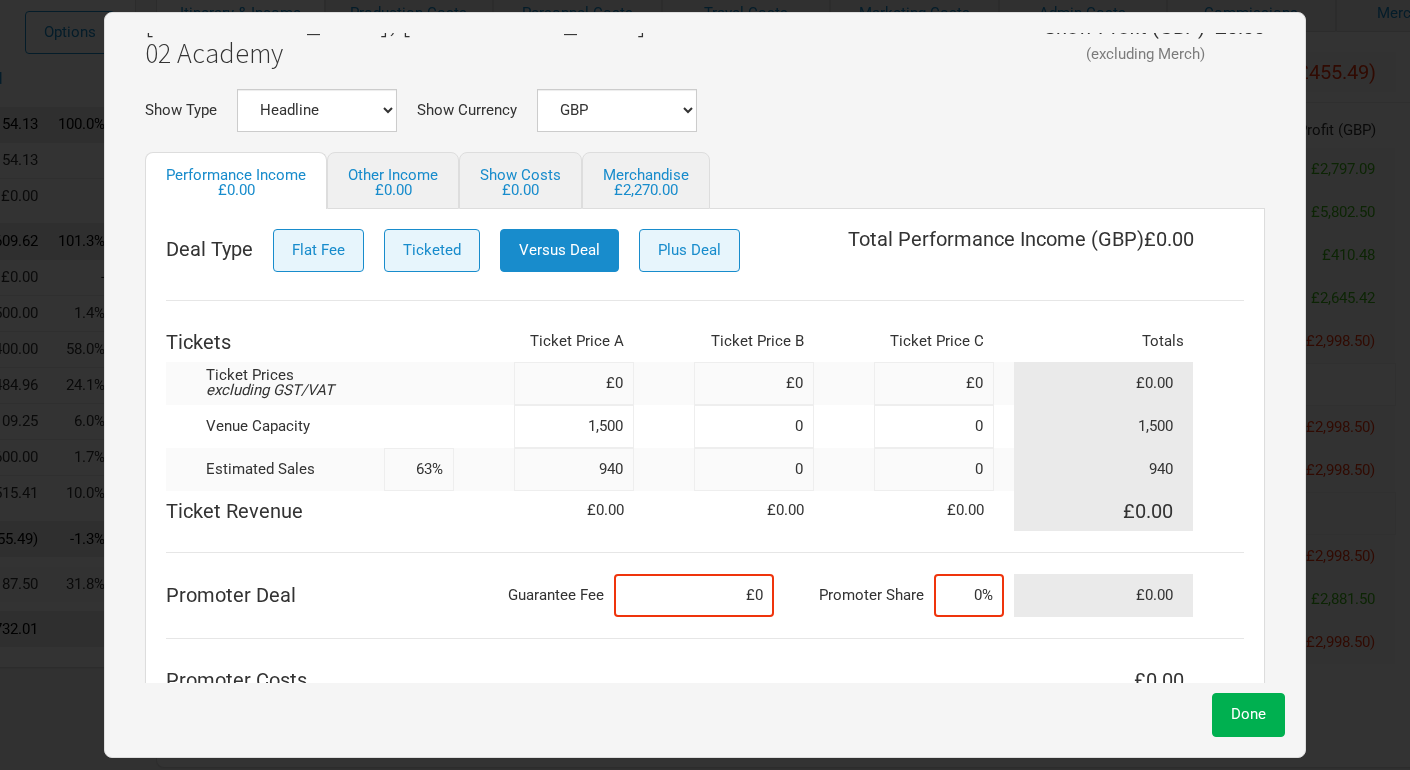 scroll, scrollTop: 87, scrollLeft: 0, axis: vertical 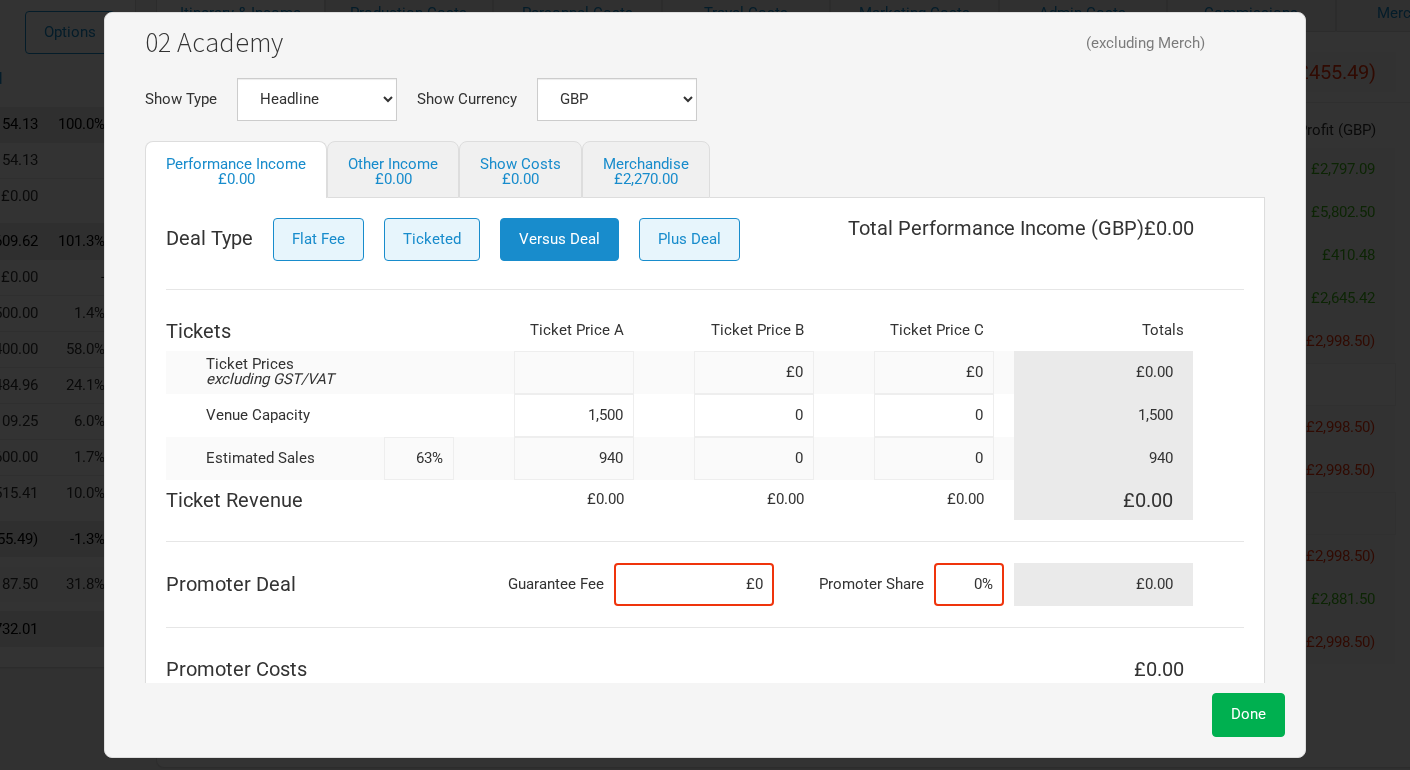 click at bounding box center [574, 372] 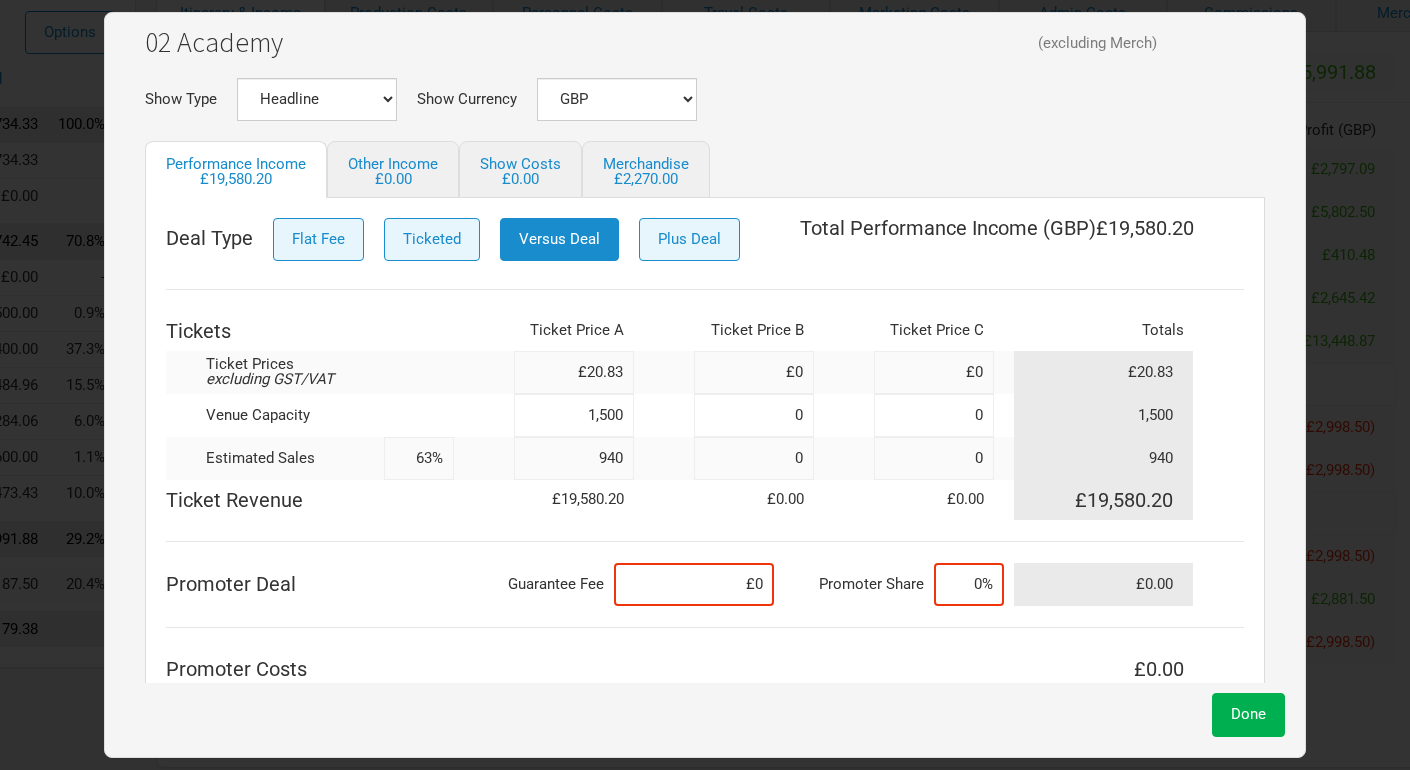 type on "£20.83" 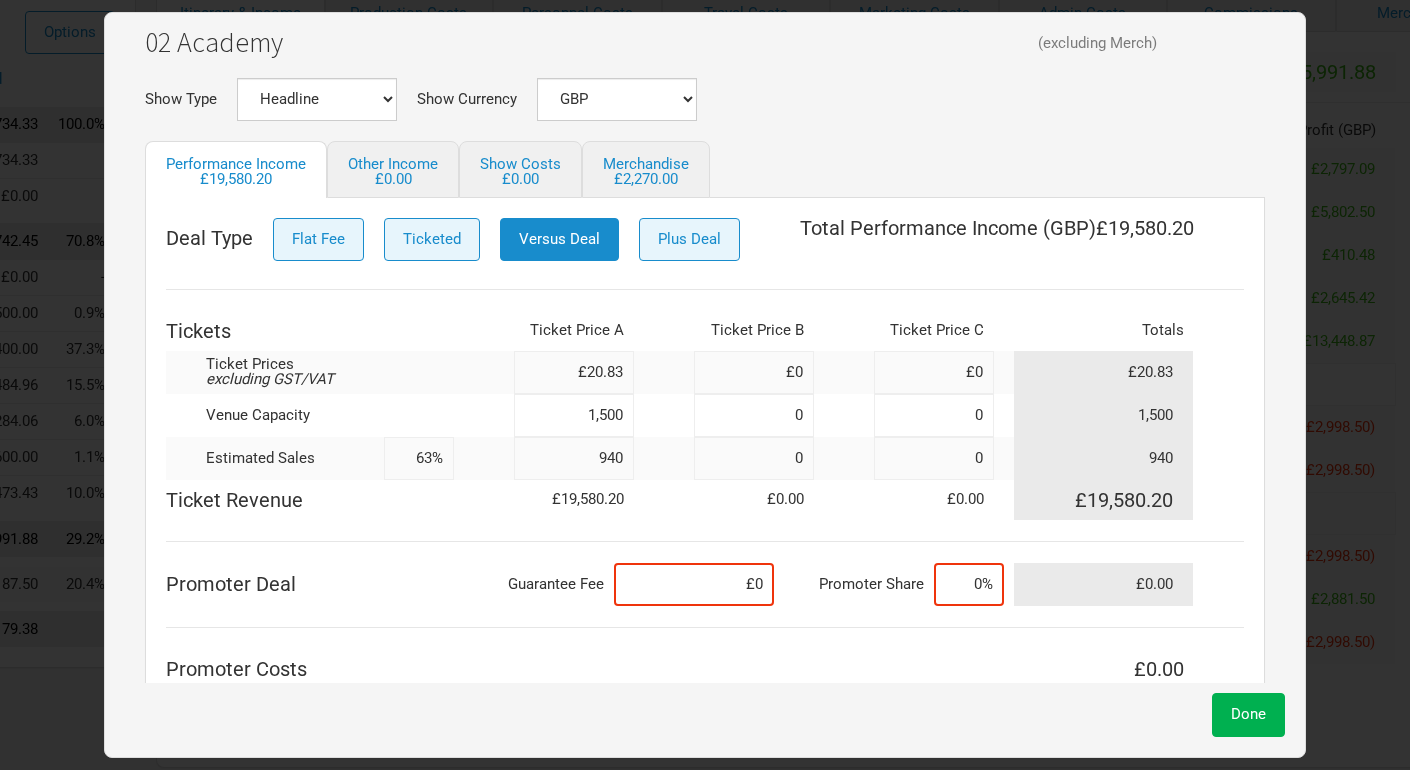 click on "Deal Type Flat Fee Ticketed Versus Deal Plus Deal Total Performance Income ( GBP )  £19,580.20 Tickets Ticket Price A Ticket Price B Ticket Price C Totals Ticket Prices excluding GST/VAT £20.83 £0 £0 £20.83 Venue Capacity 1,500 0 0 1,500 Estimated Sales 63% 940 0 0 940 Ticket Revenue £19,580.20 £0.00 £0.00 £19,580.20 Promoter Deal Guarantee Fee £0 Promoter Share 0% £0.00 Promoter Costs £0.00 Details Calculation Qty Unit Amount Total Cost Manual # of Tickets Sold % of Show Revenue 1 £0 £0.00" at bounding box center [705, 492] 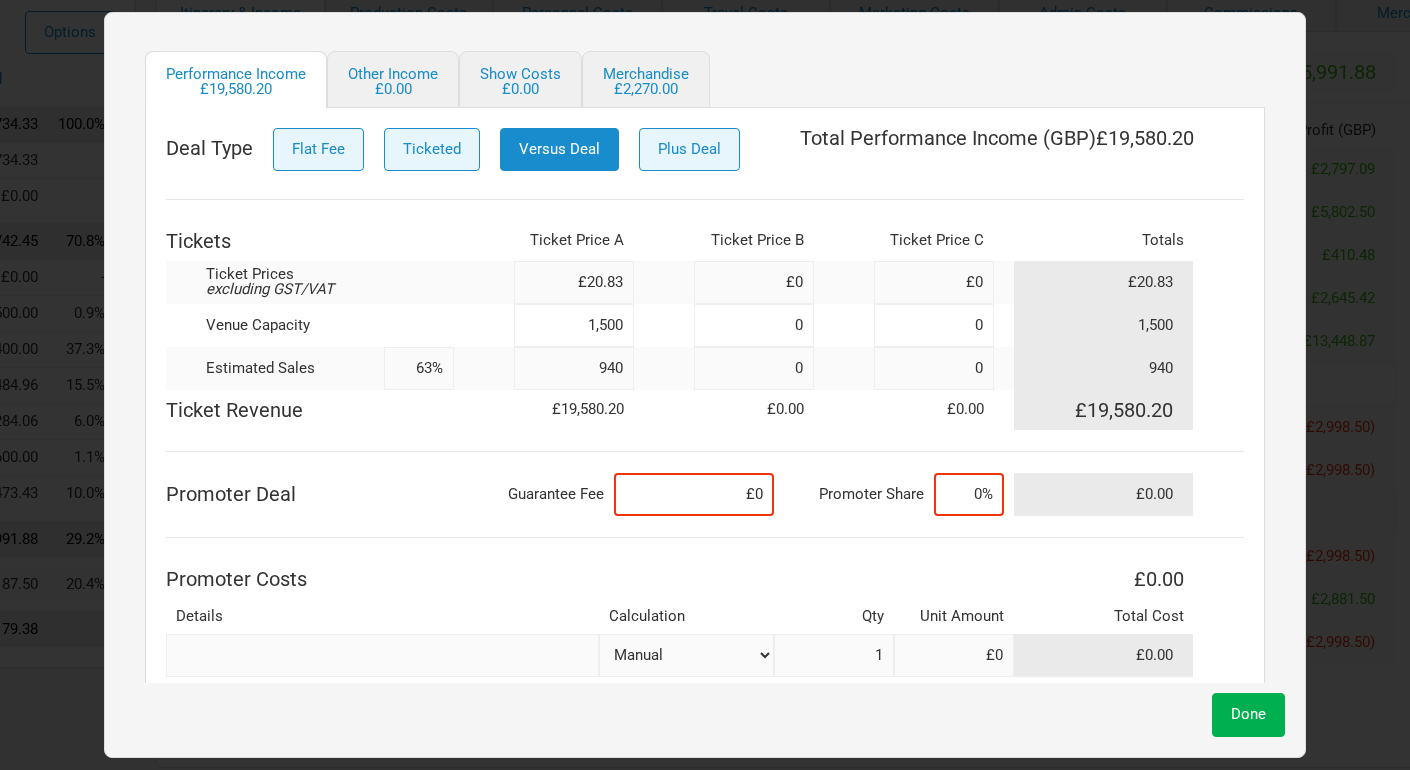 scroll, scrollTop: 183, scrollLeft: 0, axis: vertical 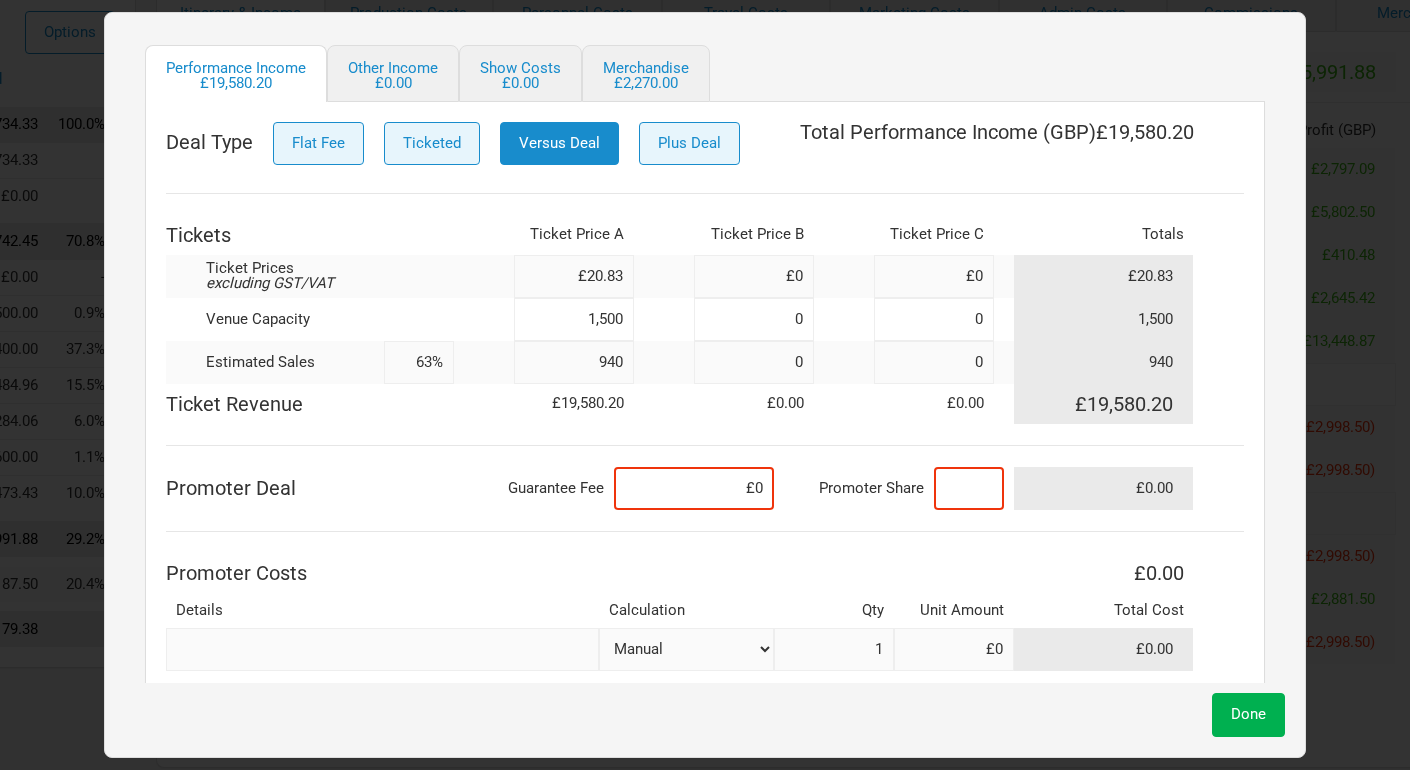 click at bounding box center (969, 488) 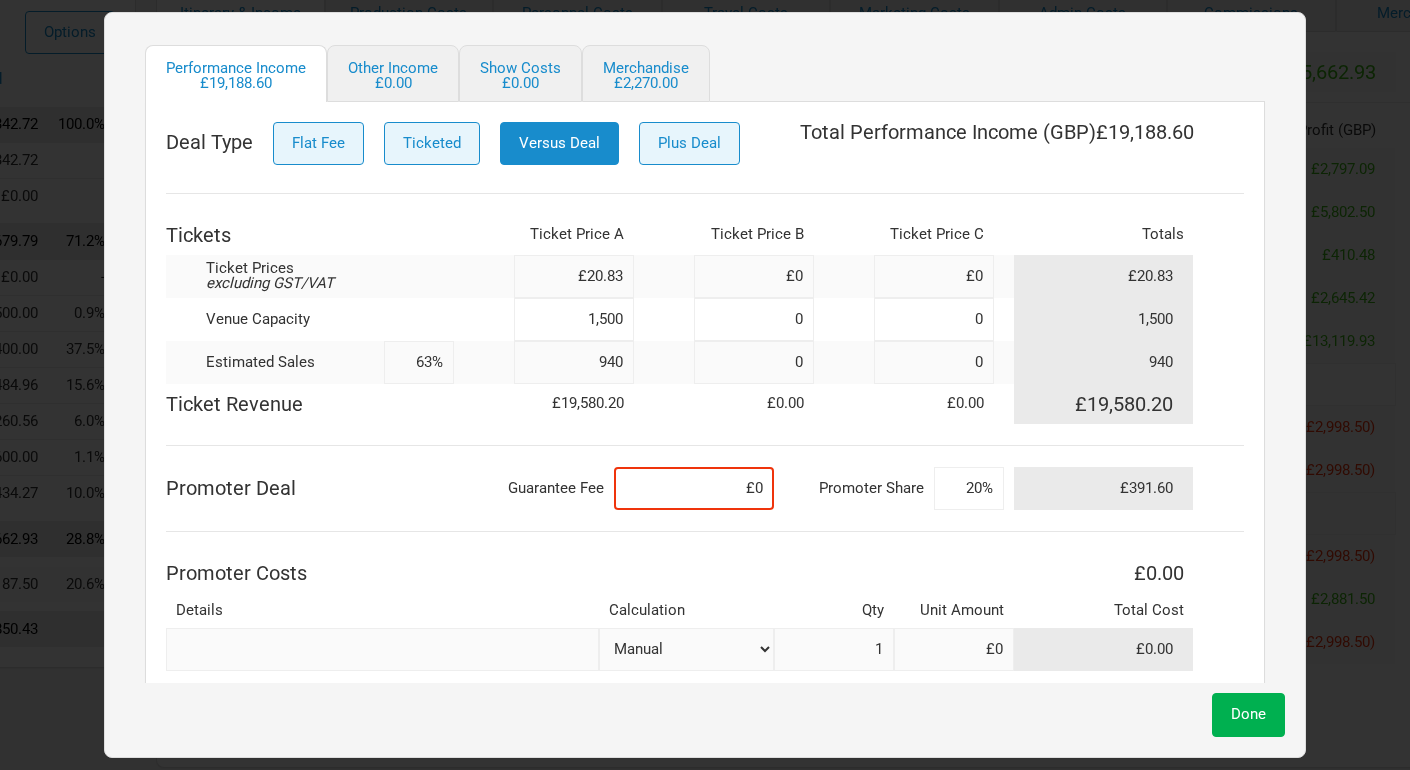 type on "20%" 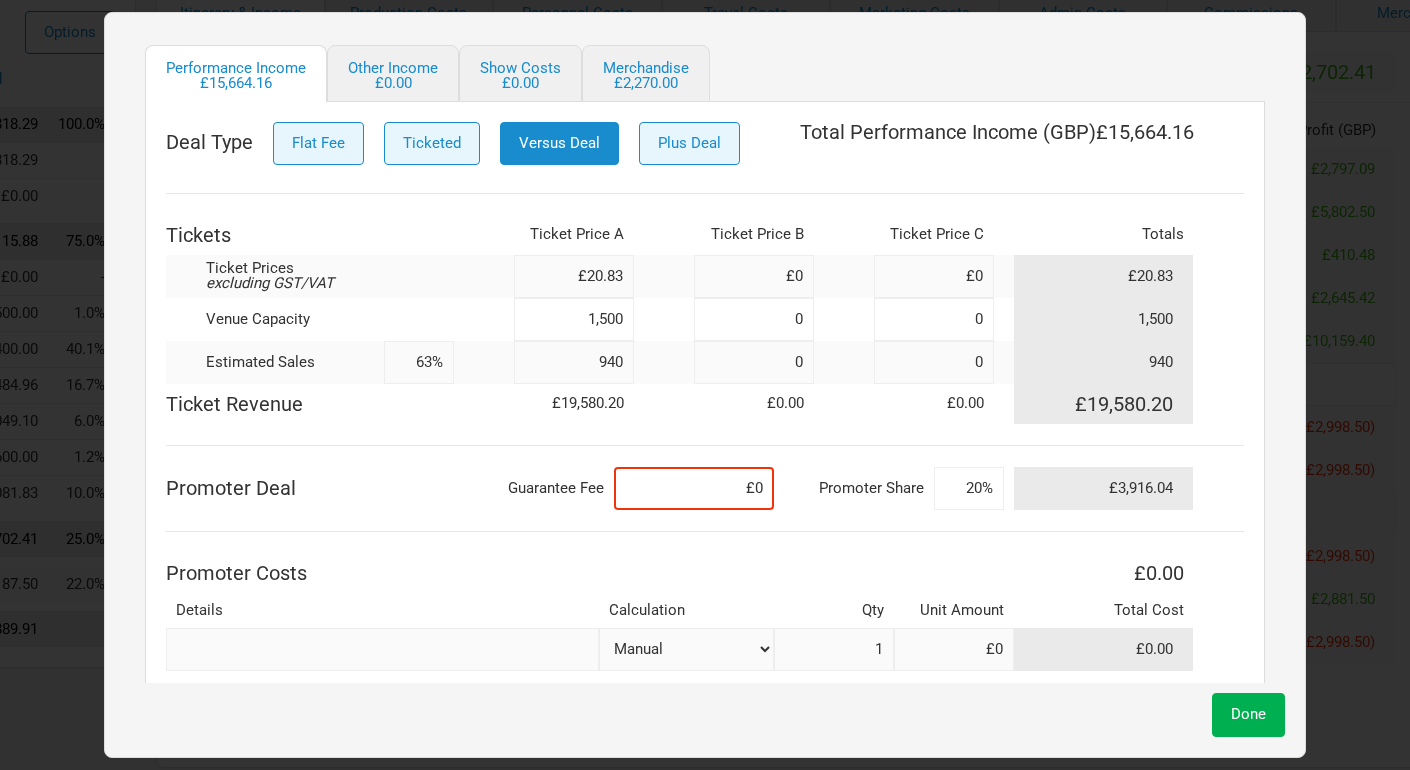 click on "Deal Type Flat Fee Ticketed Versus Deal Plus Deal Total Performance Income ( GBP )  £15,664.16 Tickets Ticket Price A Ticket Price B Ticket Price C Totals Ticket Prices excluding GST/VAT £20.83 £0 £0 £20.83 Venue Capacity 1,500 0 0 1,500 Estimated Sales 63% 940 0 0 940 Ticket Revenue £19,580.20 £0.00 £0.00 £19,580.20 Promoter Deal Guarantee Fee £0 Promoter Share 20% £3,916.04 Promoter Costs £0.00 Details Calculation Qty Unit Amount Total Cost Manual # of Tickets Sold % of Show Revenue 1 £0 £0.00" at bounding box center (705, 396) 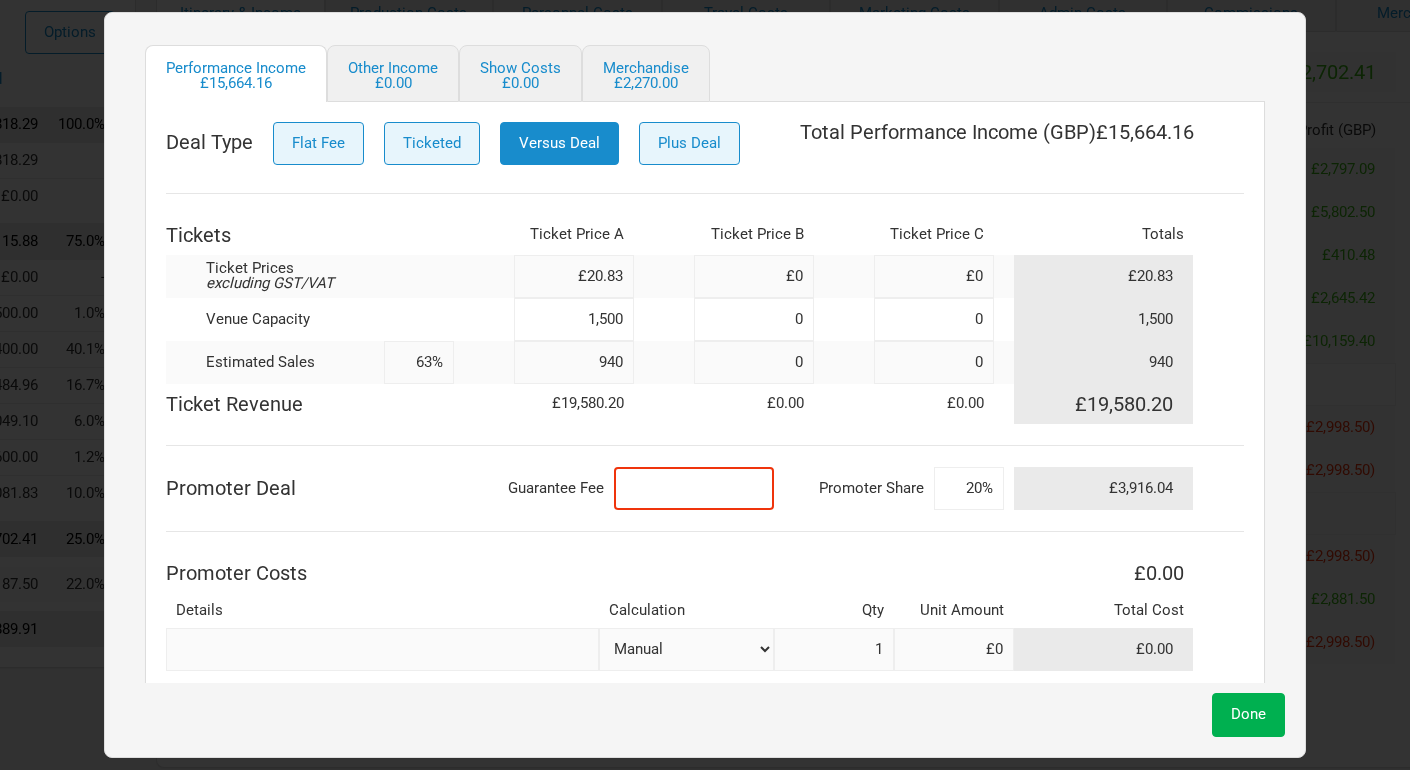 click at bounding box center [694, 488] 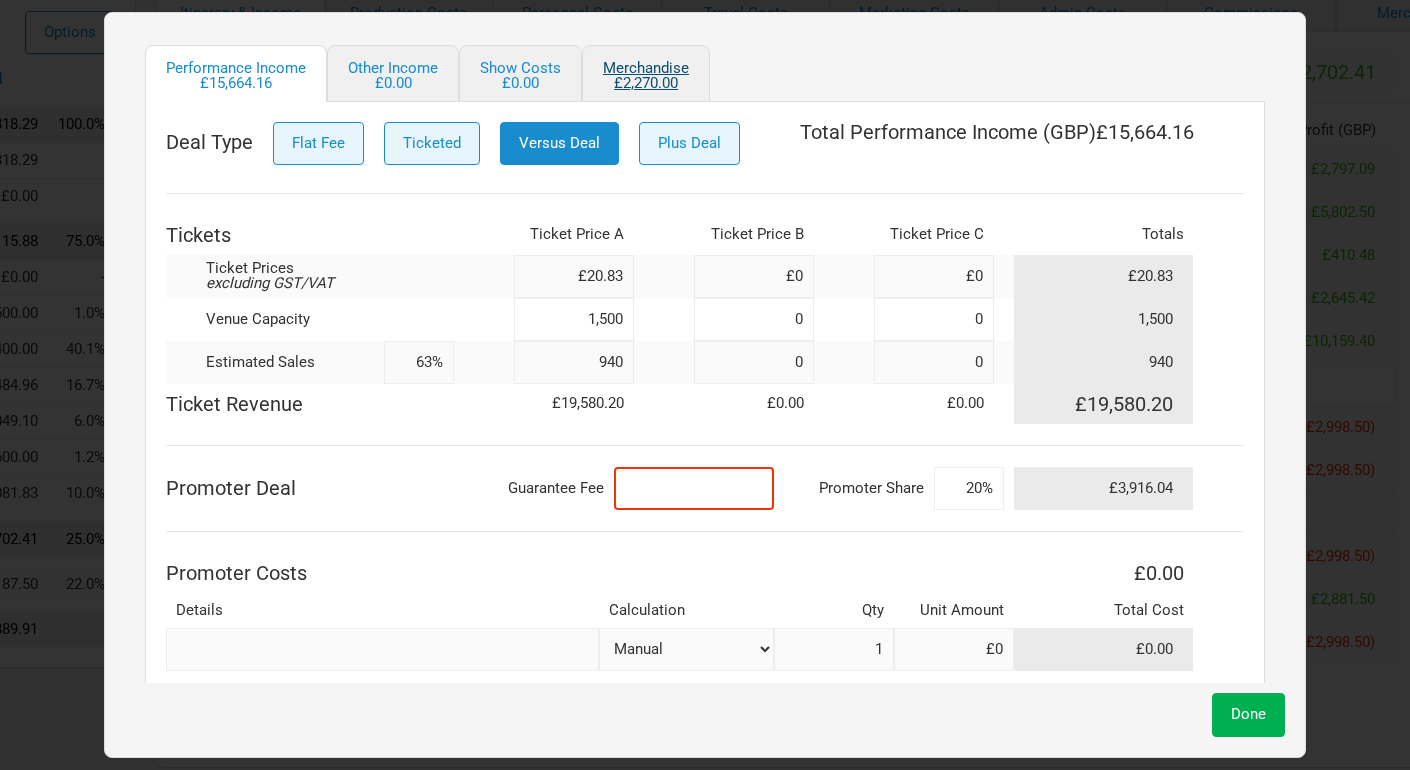type on "£0" 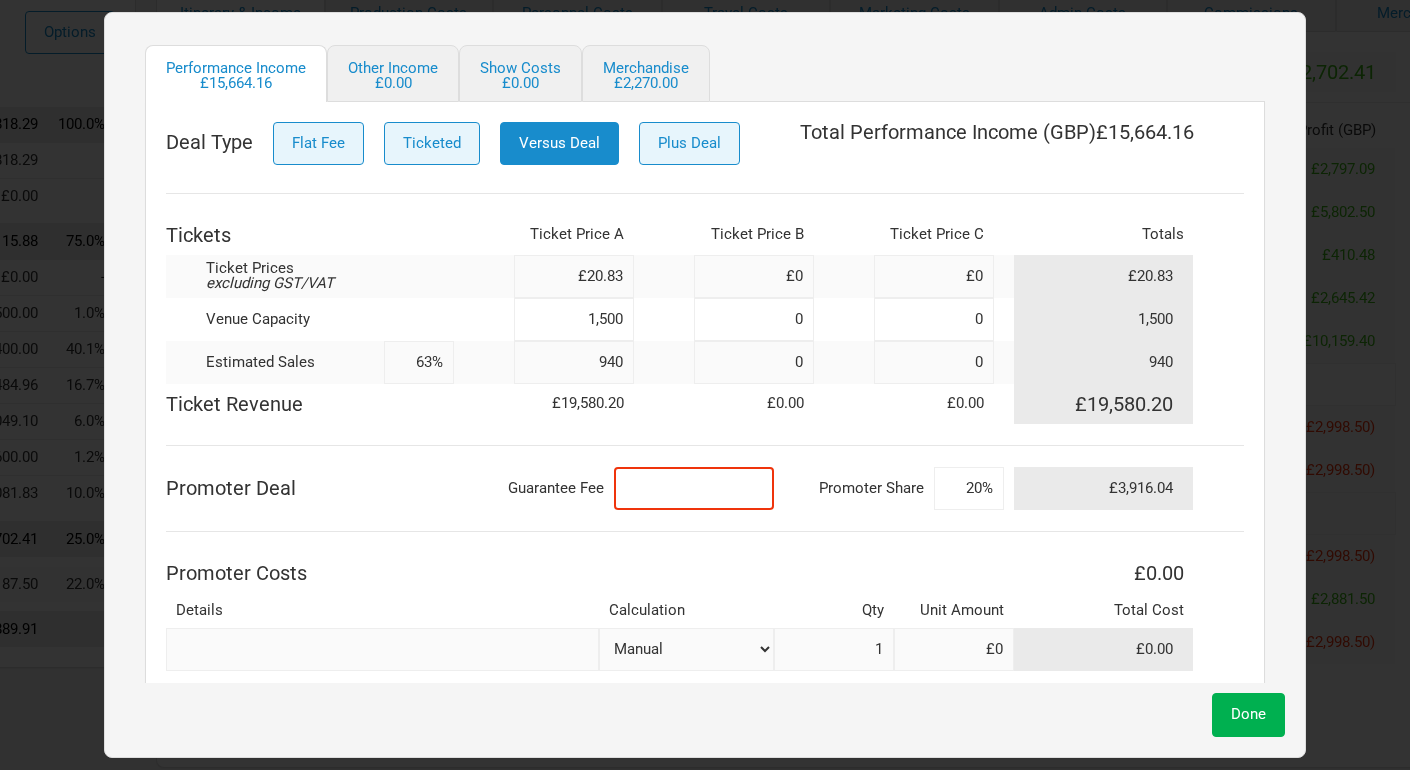 type on "£0" 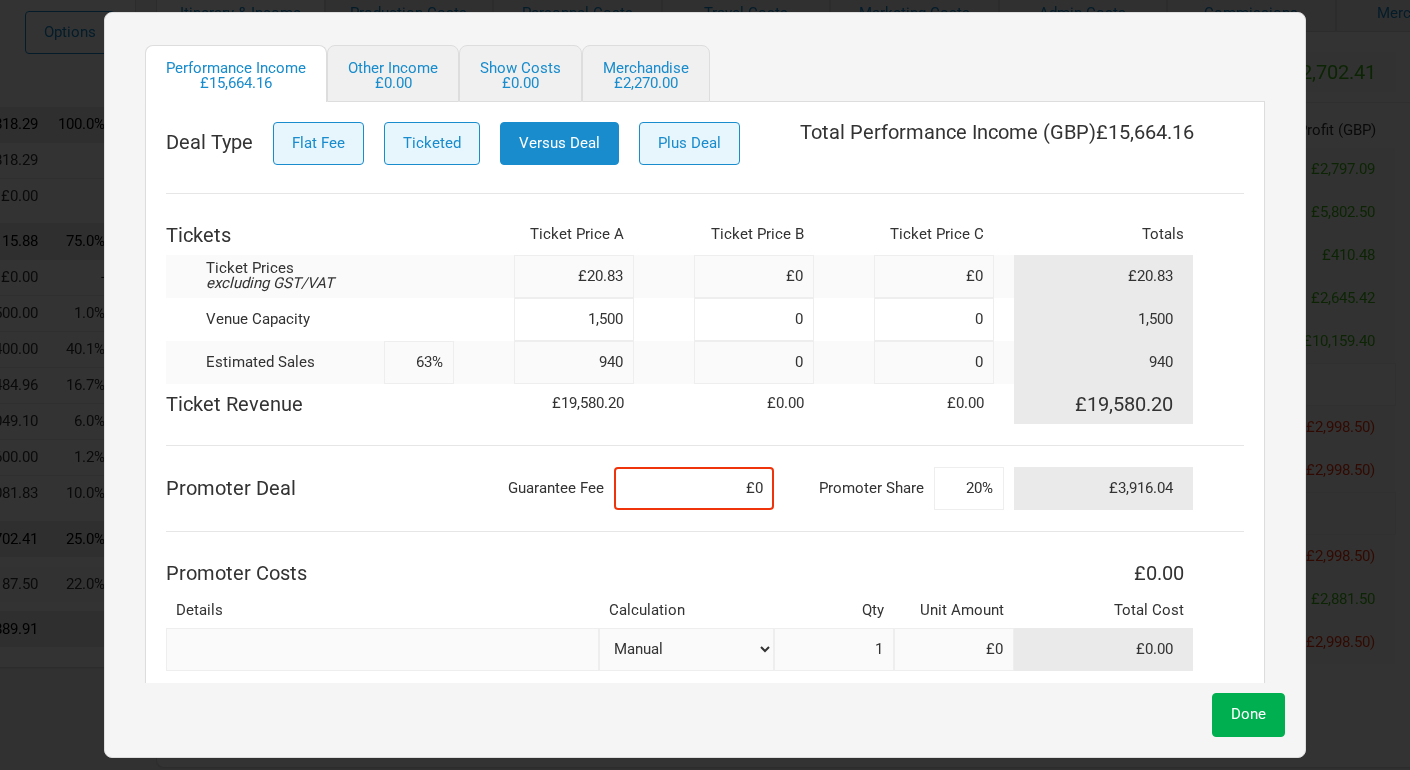 click on "1,500" at bounding box center [574, 319] 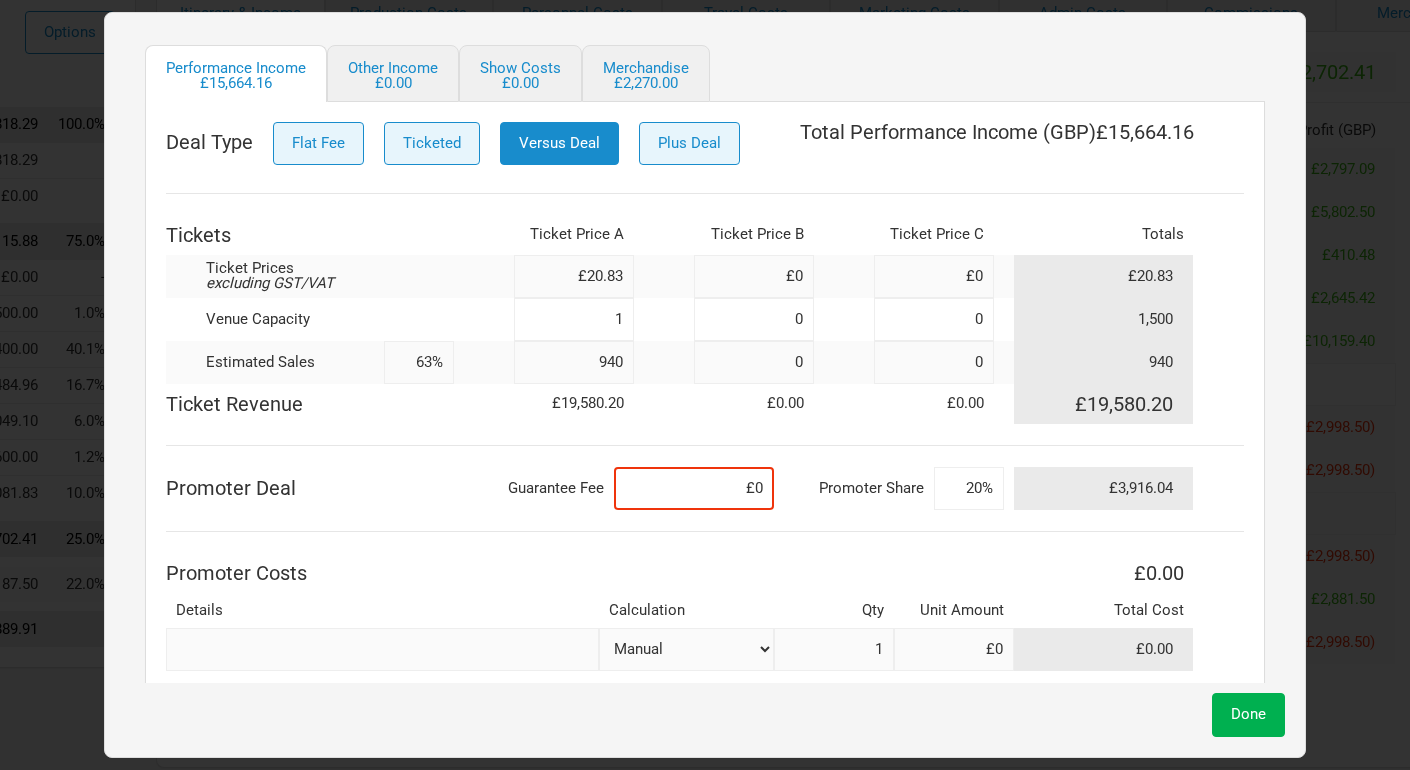 type on "94,000%" 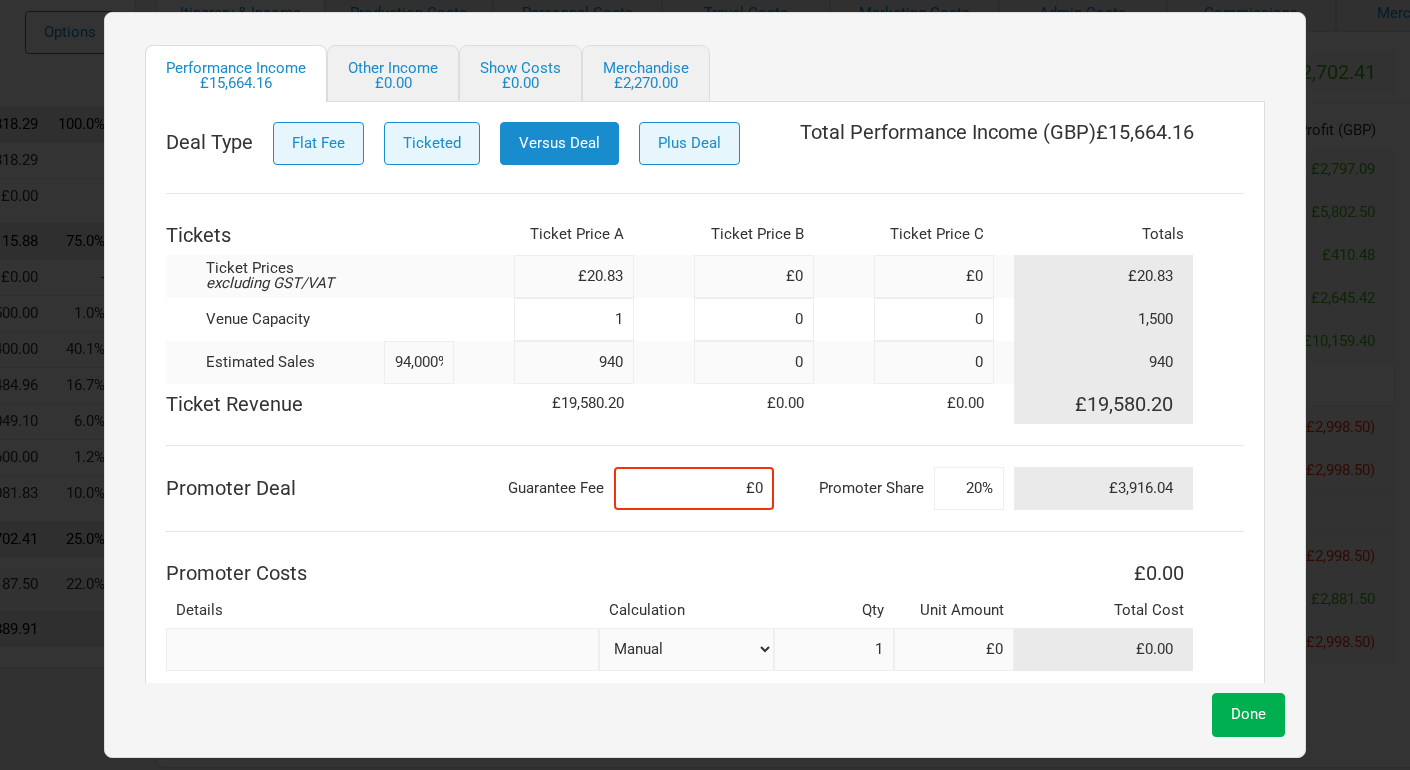 type 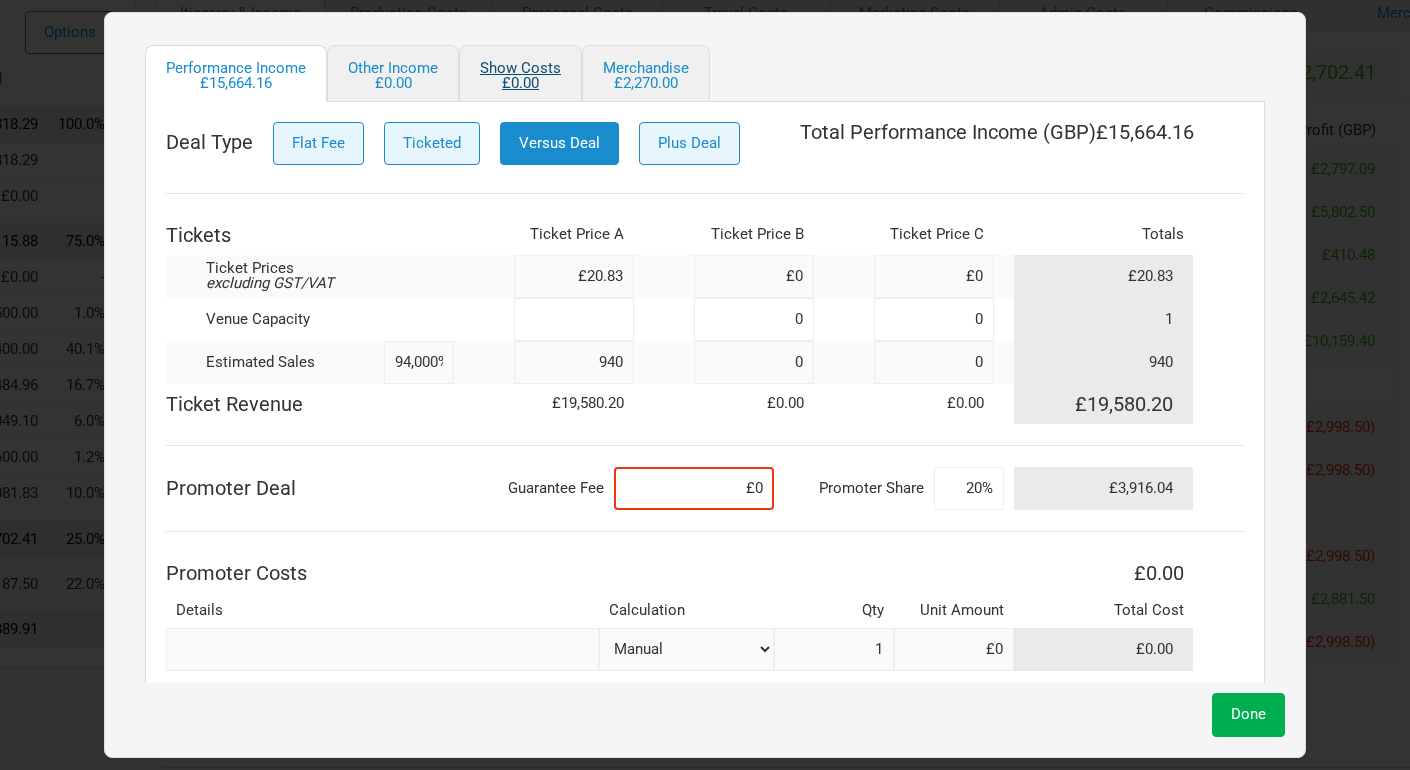 type on "0%" 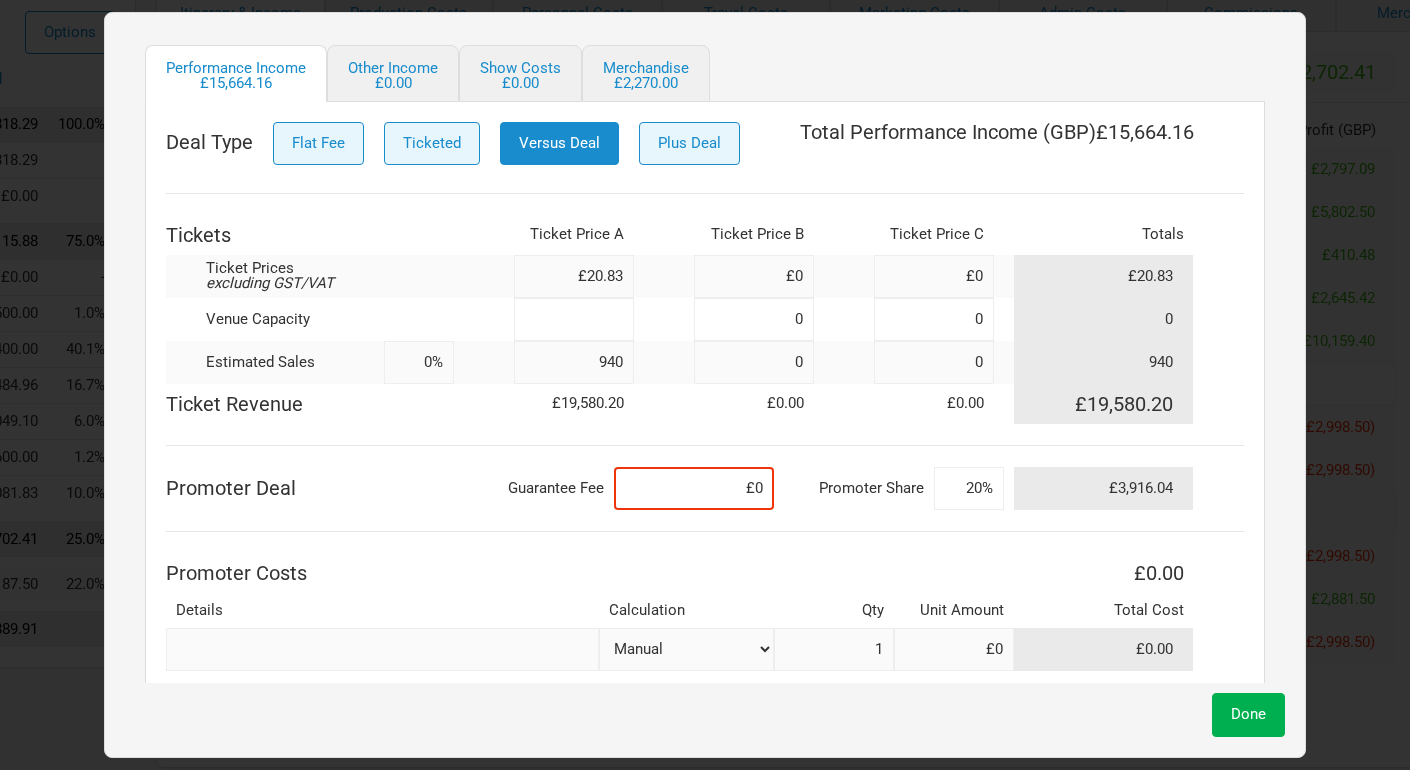 type on "0" 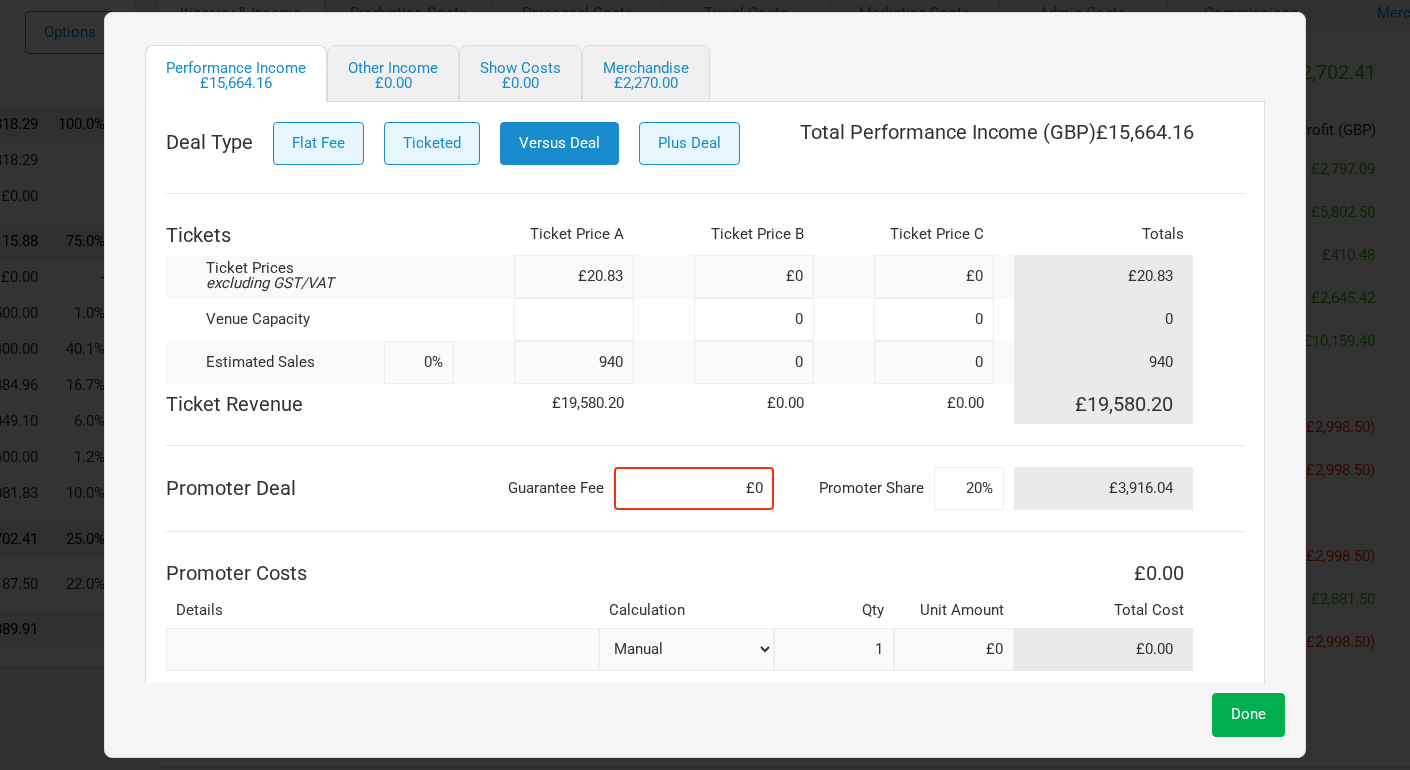 type on "0" 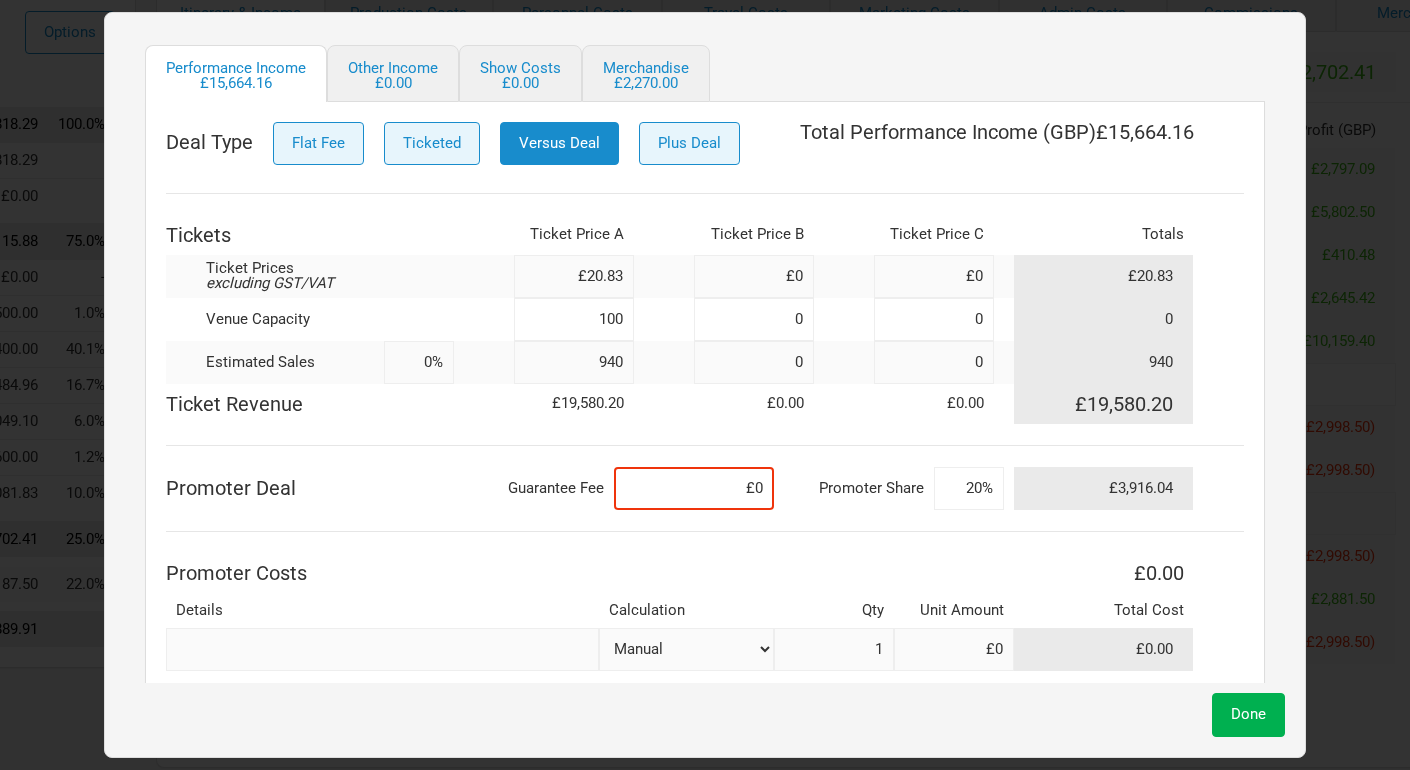type on "1,000" 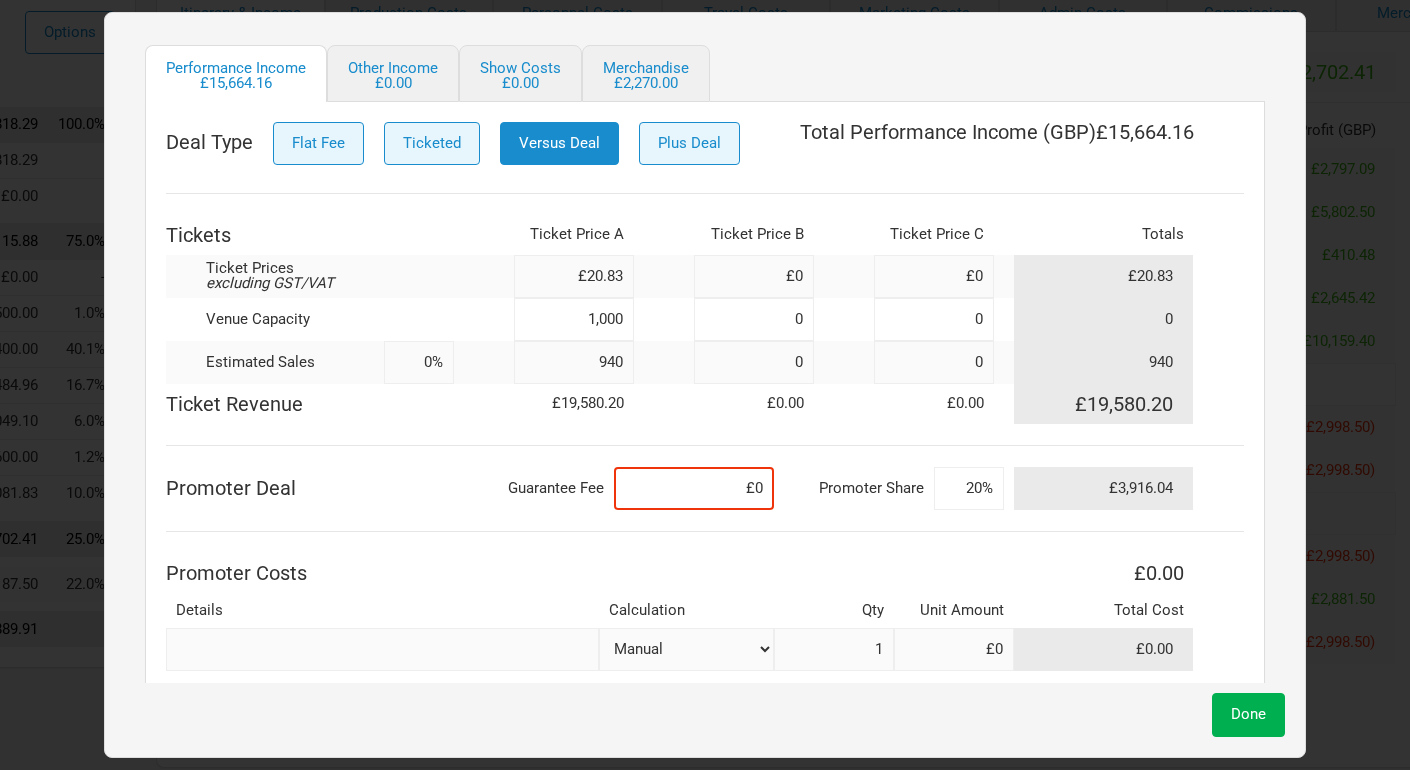 type on "94%" 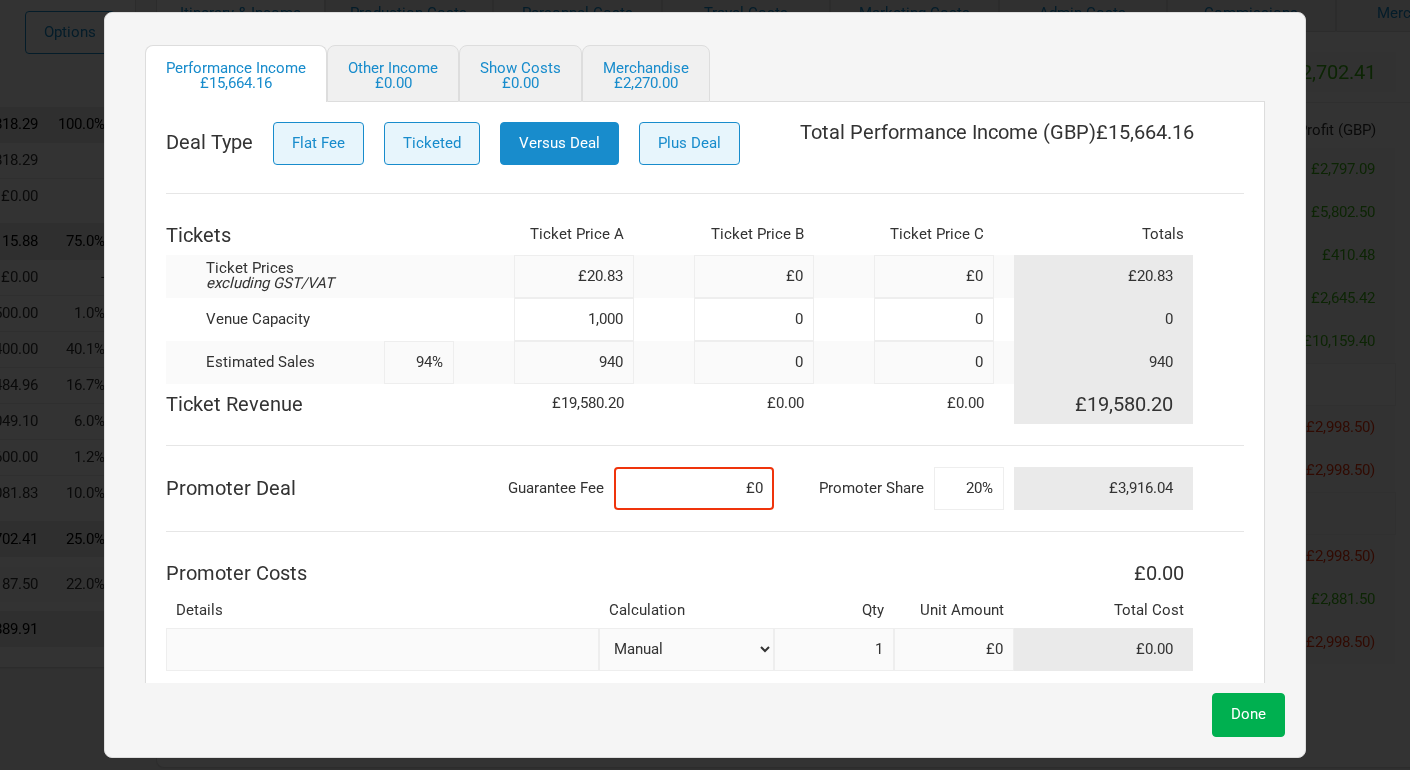 click on "Deal Type Flat Fee Ticketed Versus Deal Plus Deal Total Performance Income ( GBP )  £15,664.16 Tickets Ticket Price A Ticket Price B Ticket Price C Totals Ticket Prices excluding GST/VAT £20.83 £0 £0 £20.83 Venue Capacity 1,000 0 0 0 Estimated Sales 94% 940 0 0 940 Ticket Revenue £19,580.20 £0.00 £0.00 £19,580.20 Promoter Deal Guarantee Fee £0 Promoter Share 20% £3,916.04 Promoter Costs £0.00 Details Calculation Qty Unit Amount Total Cost Manual # of Tickets Sold % of Show Revenue 1 £0 £0.00" at bounding box center (705, 396) 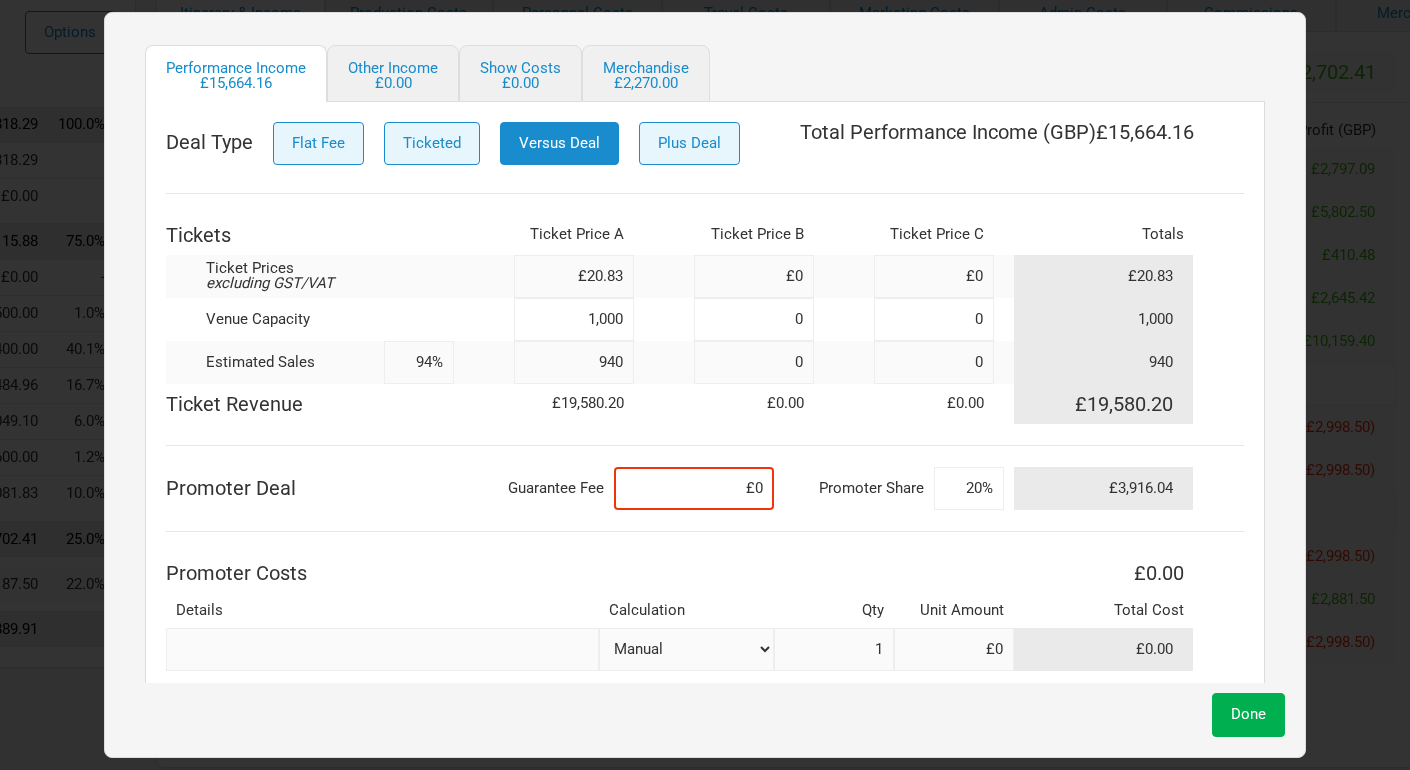 click on "1,000" at bounding box center [574, 319] 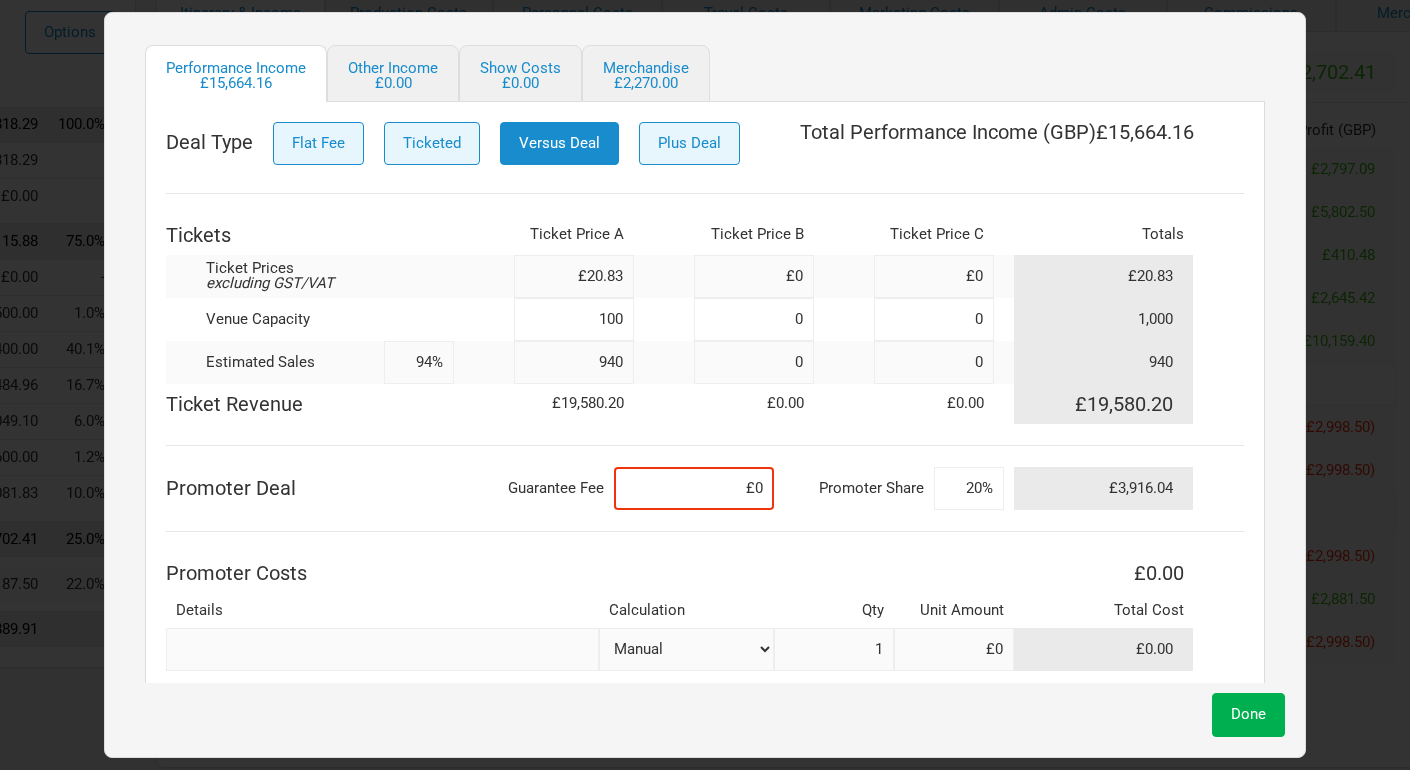 type on "940%" 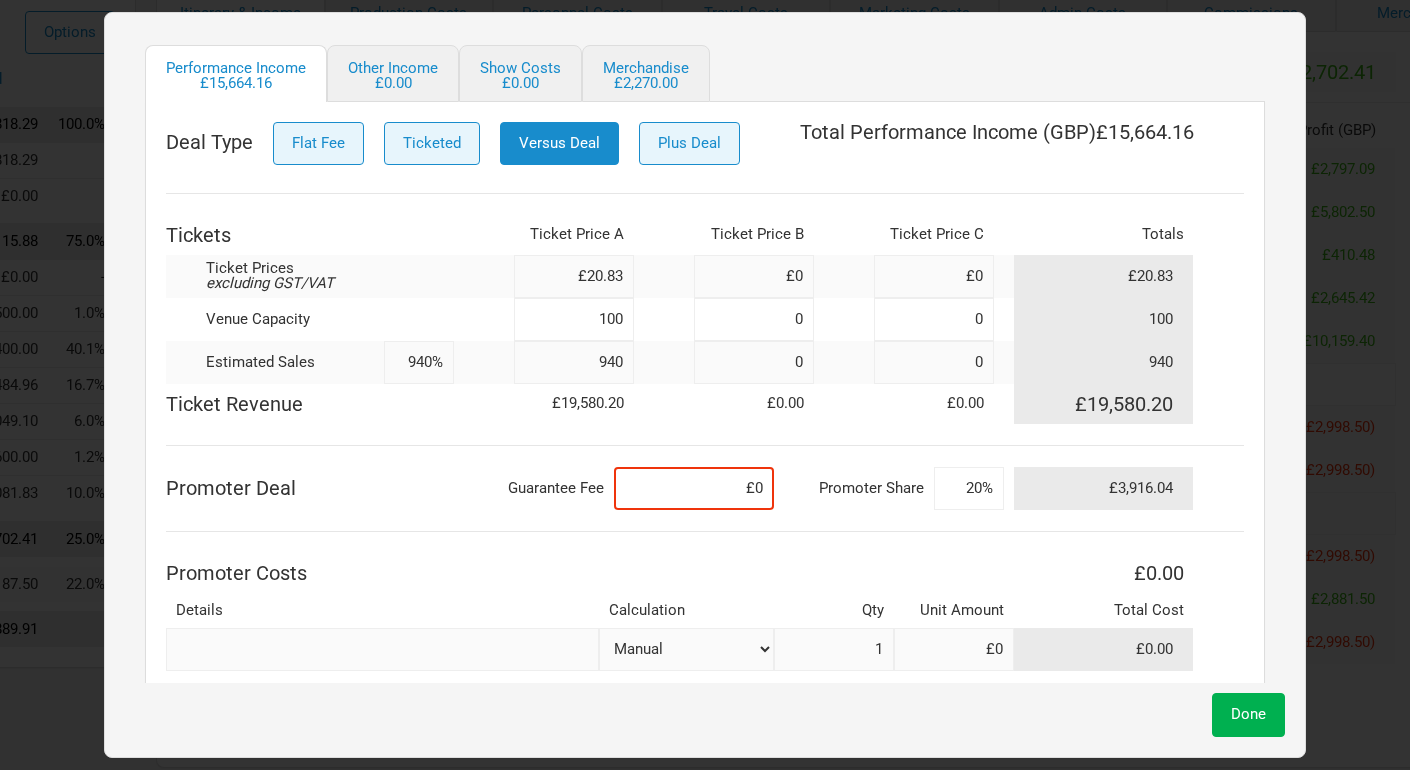 type on "1,500" 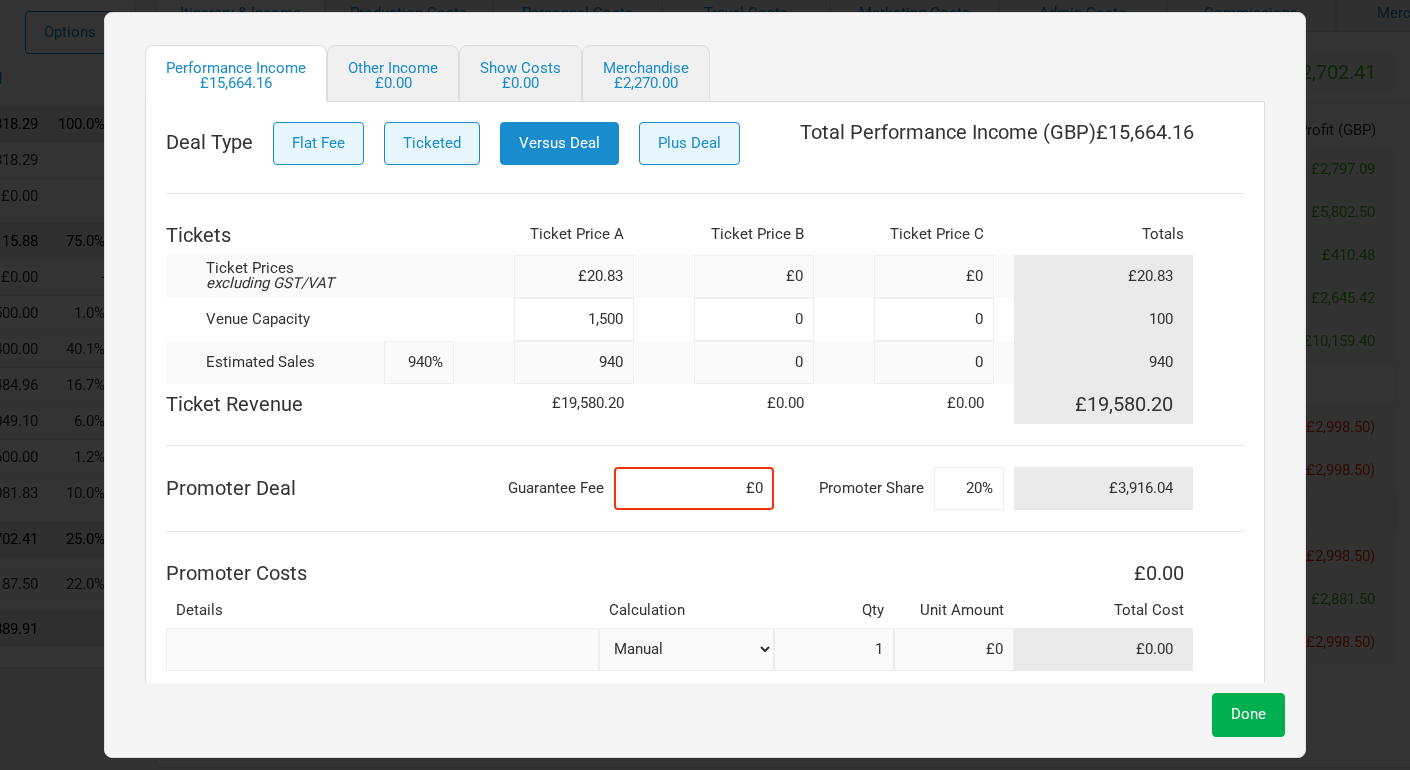 type on "63%" 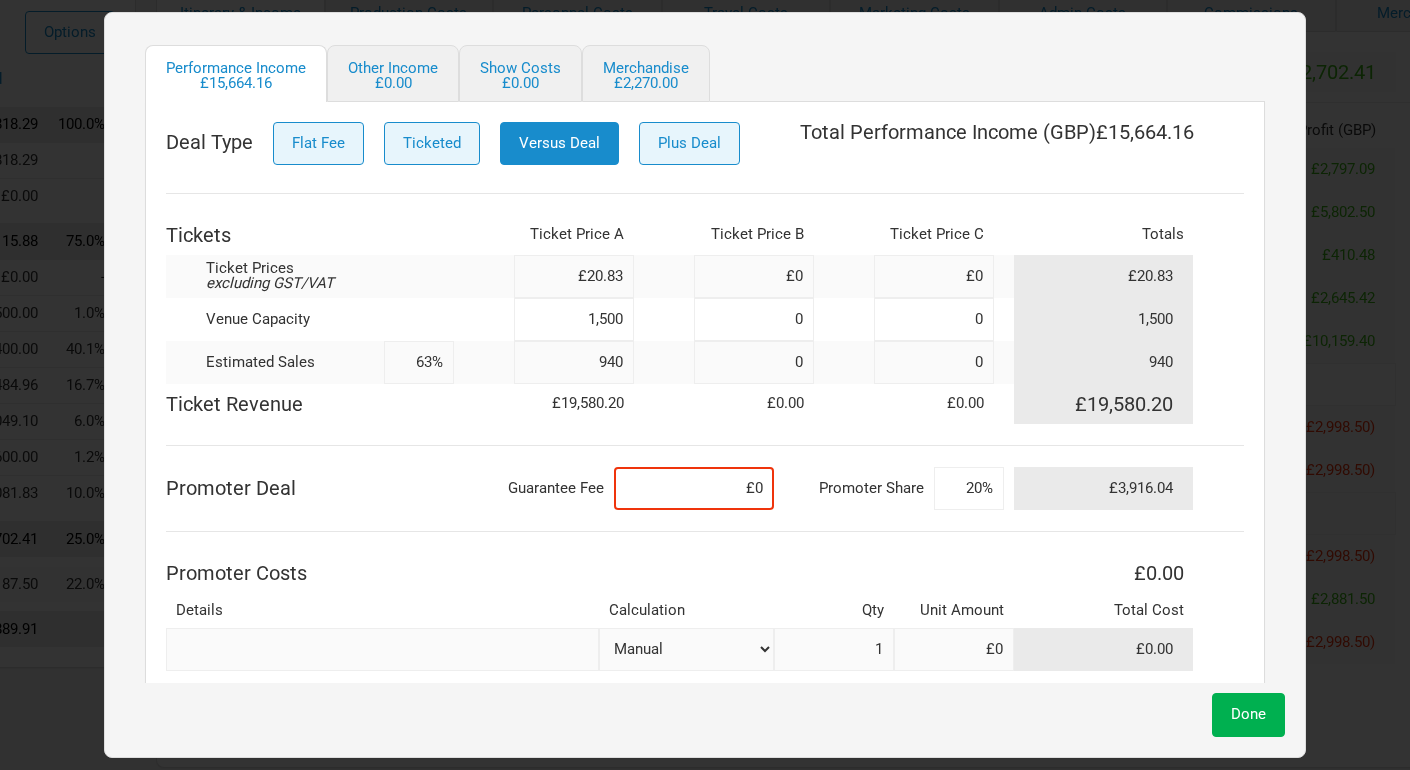 type on "1,500" 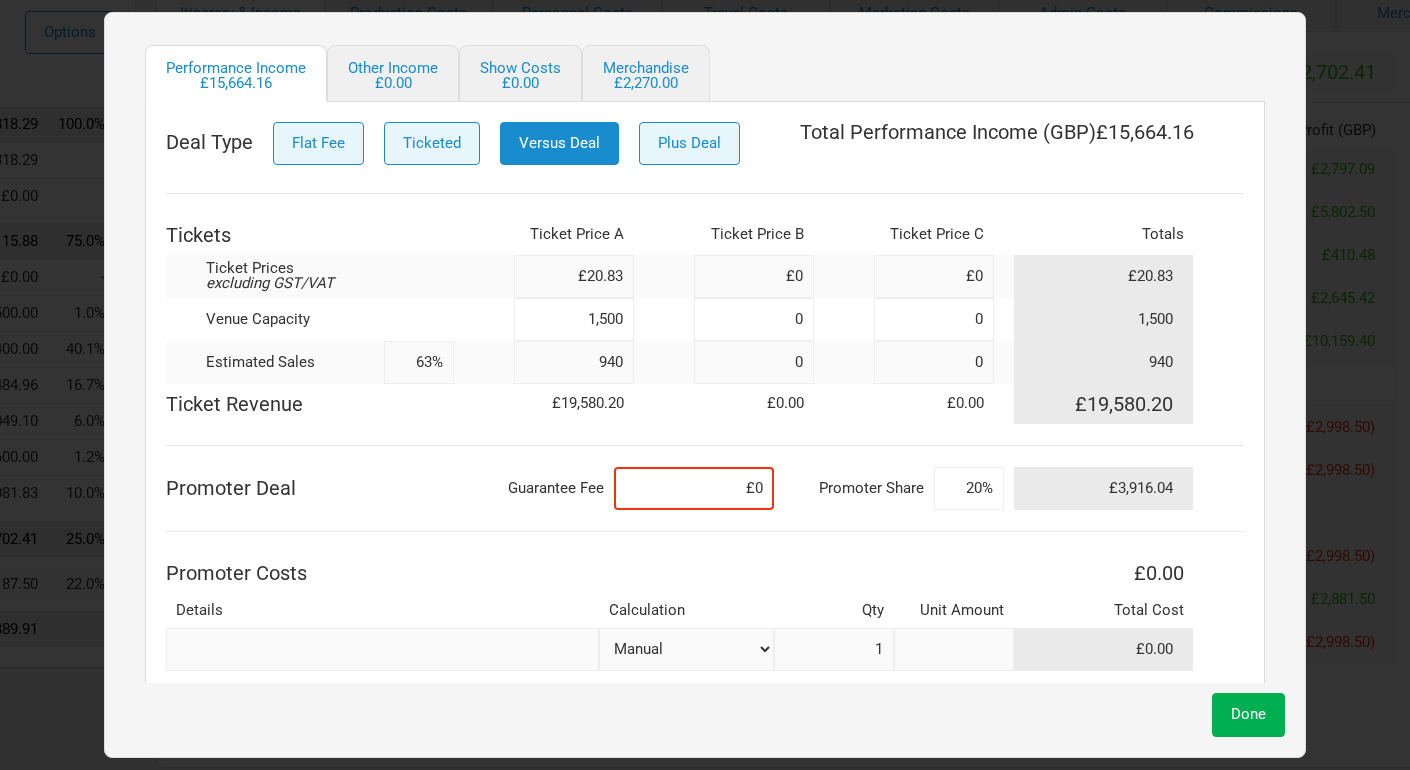 click at bounding box center (954, 649) 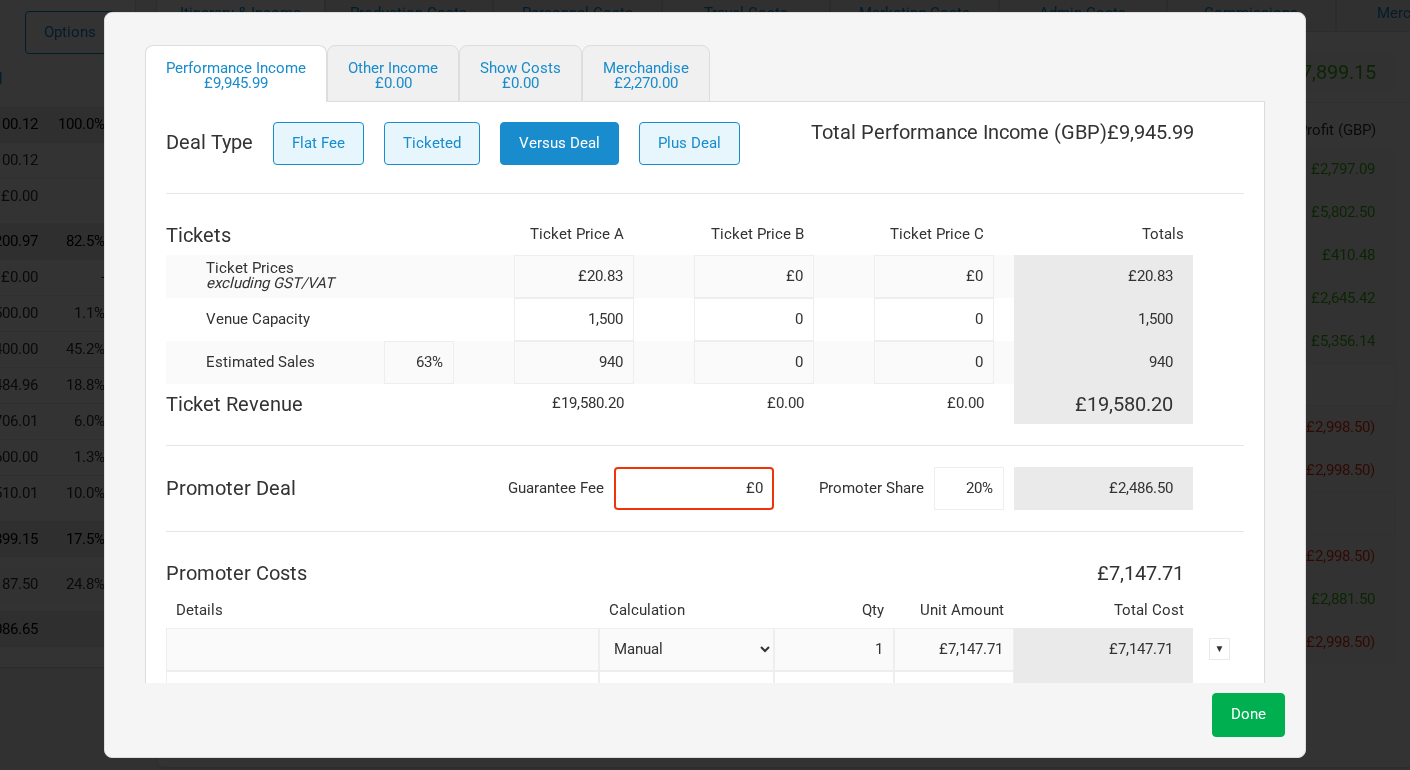type on "£7,147.71" 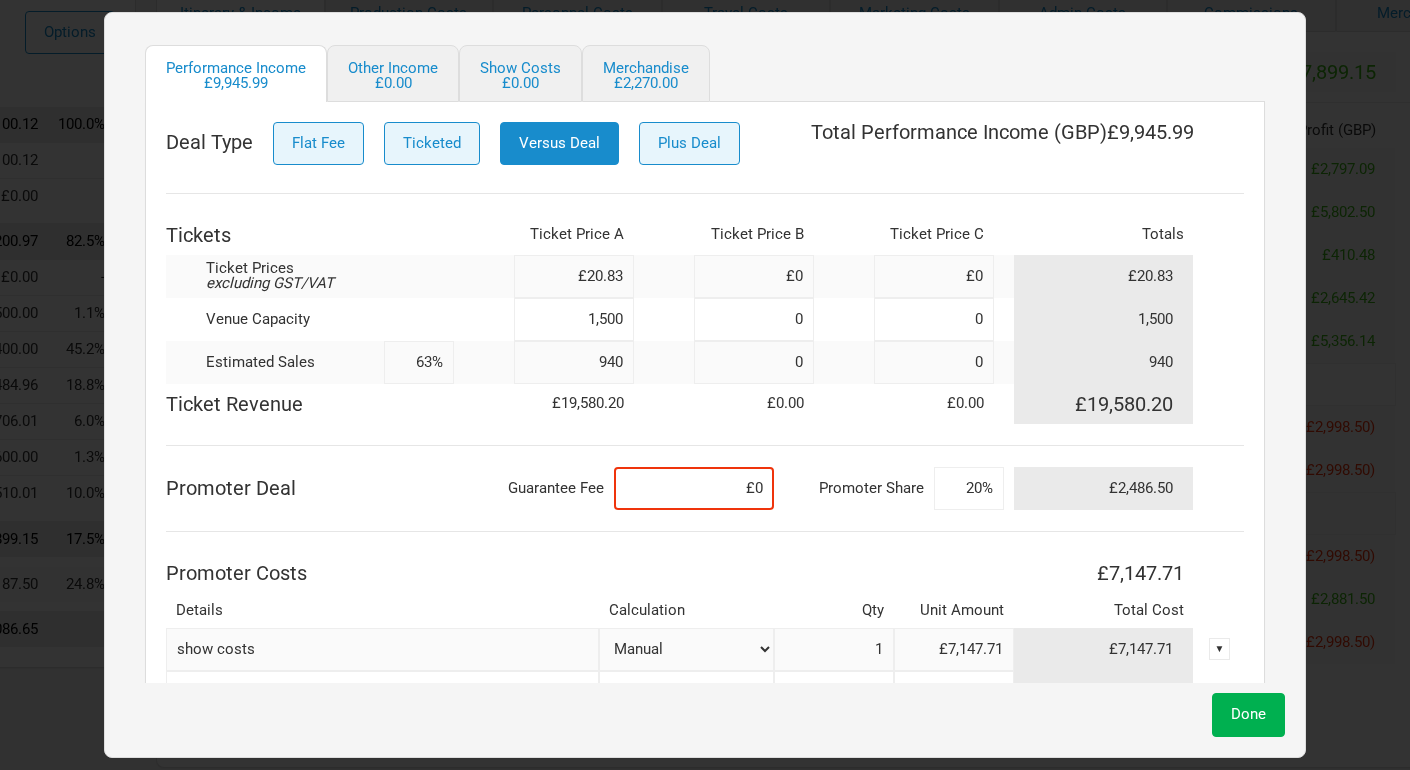 type on "show costs" 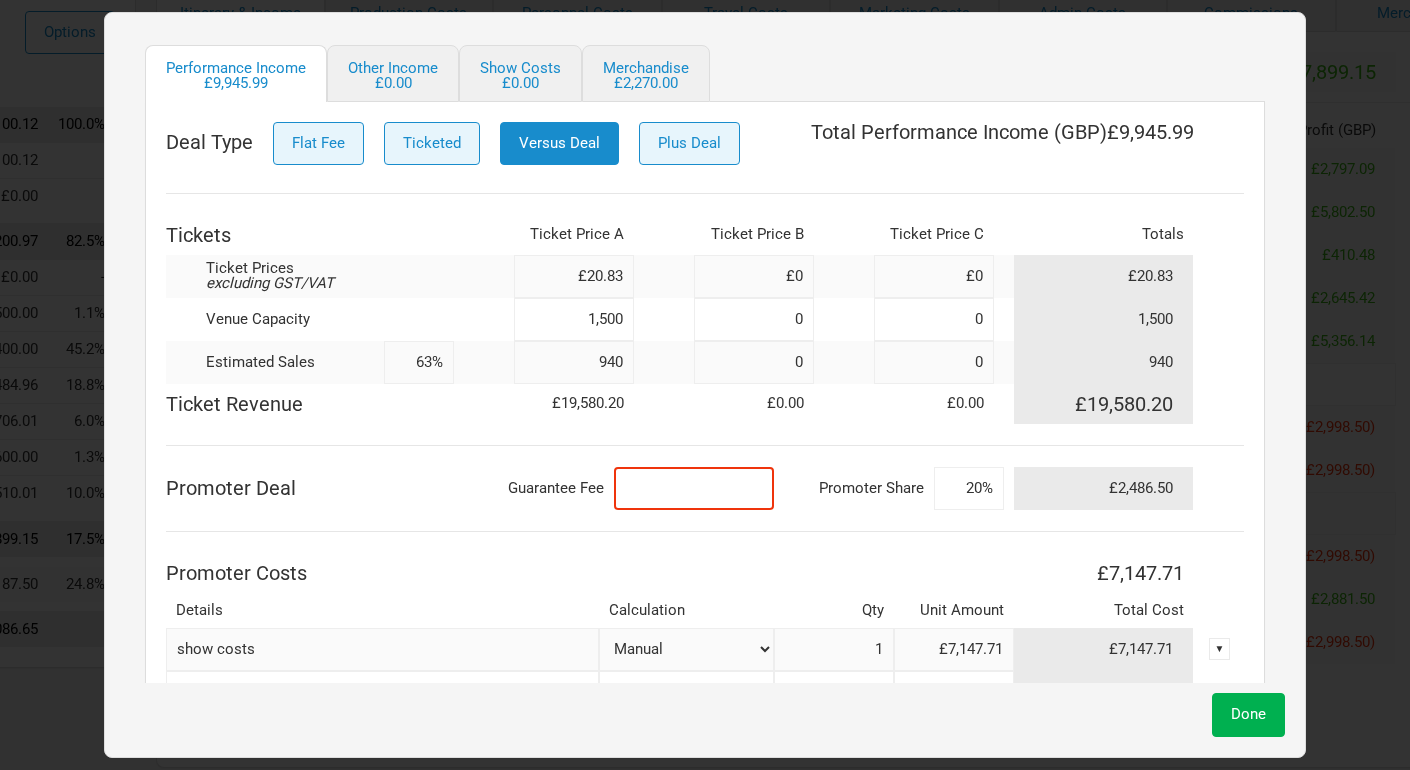 click at bounding box center (694, 488) 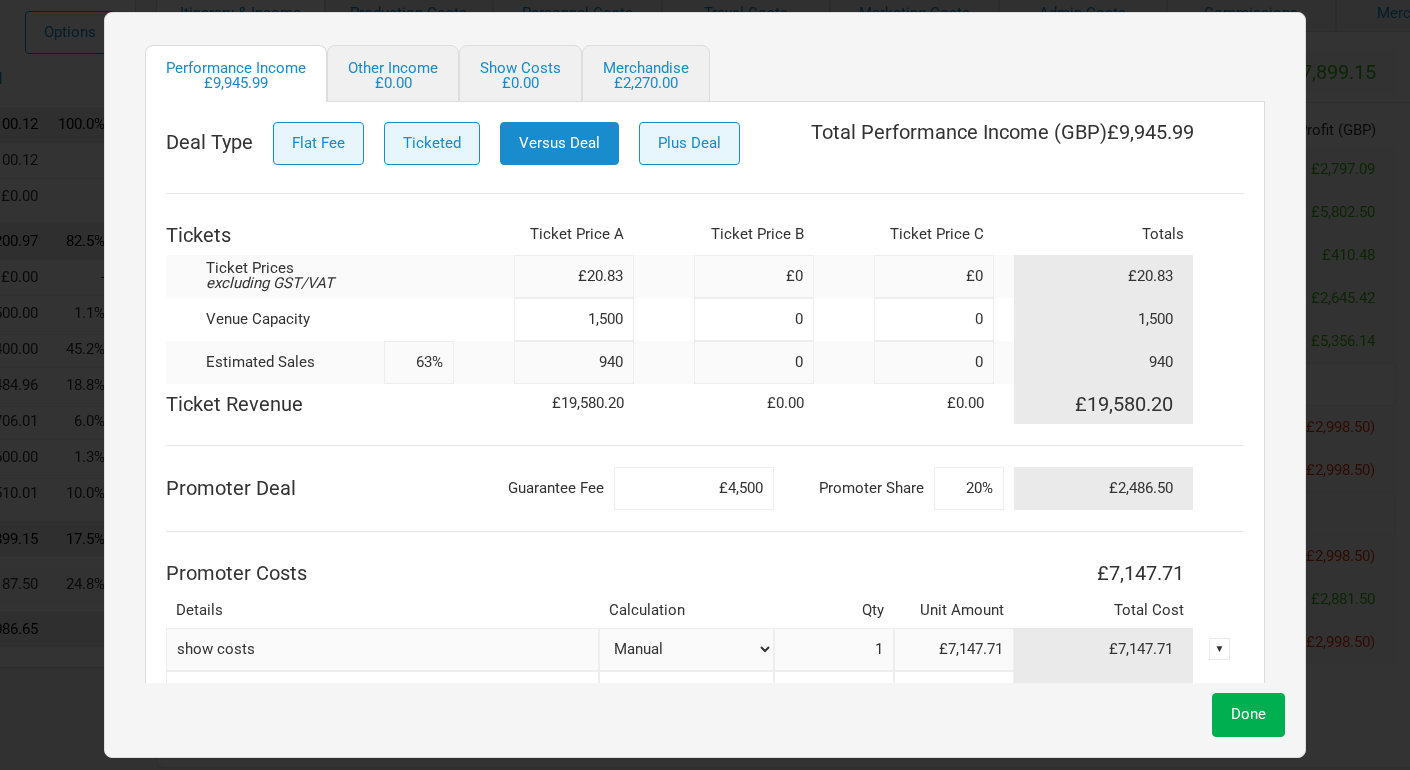 type on "£4,500" 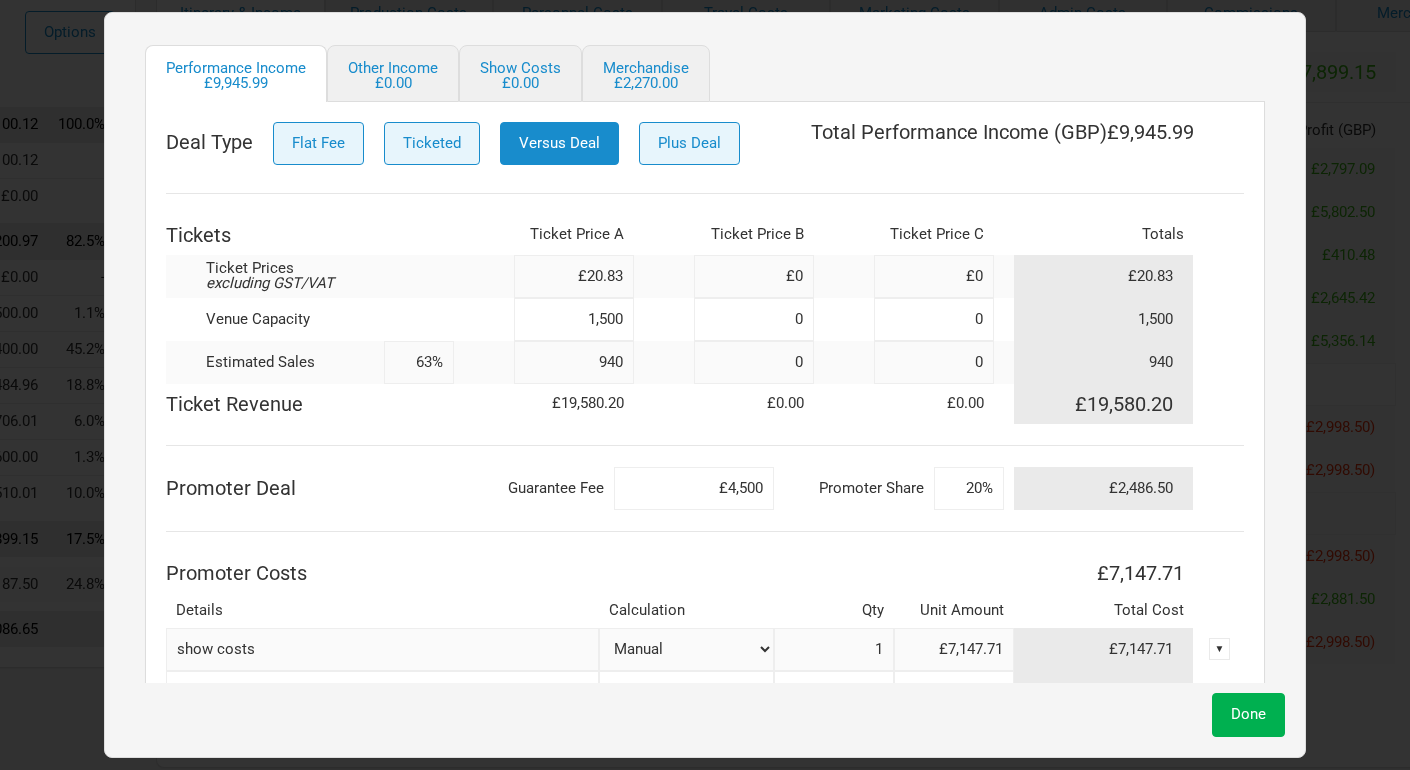 click on "Guarantee Fee" at bounding box center [534, 488] 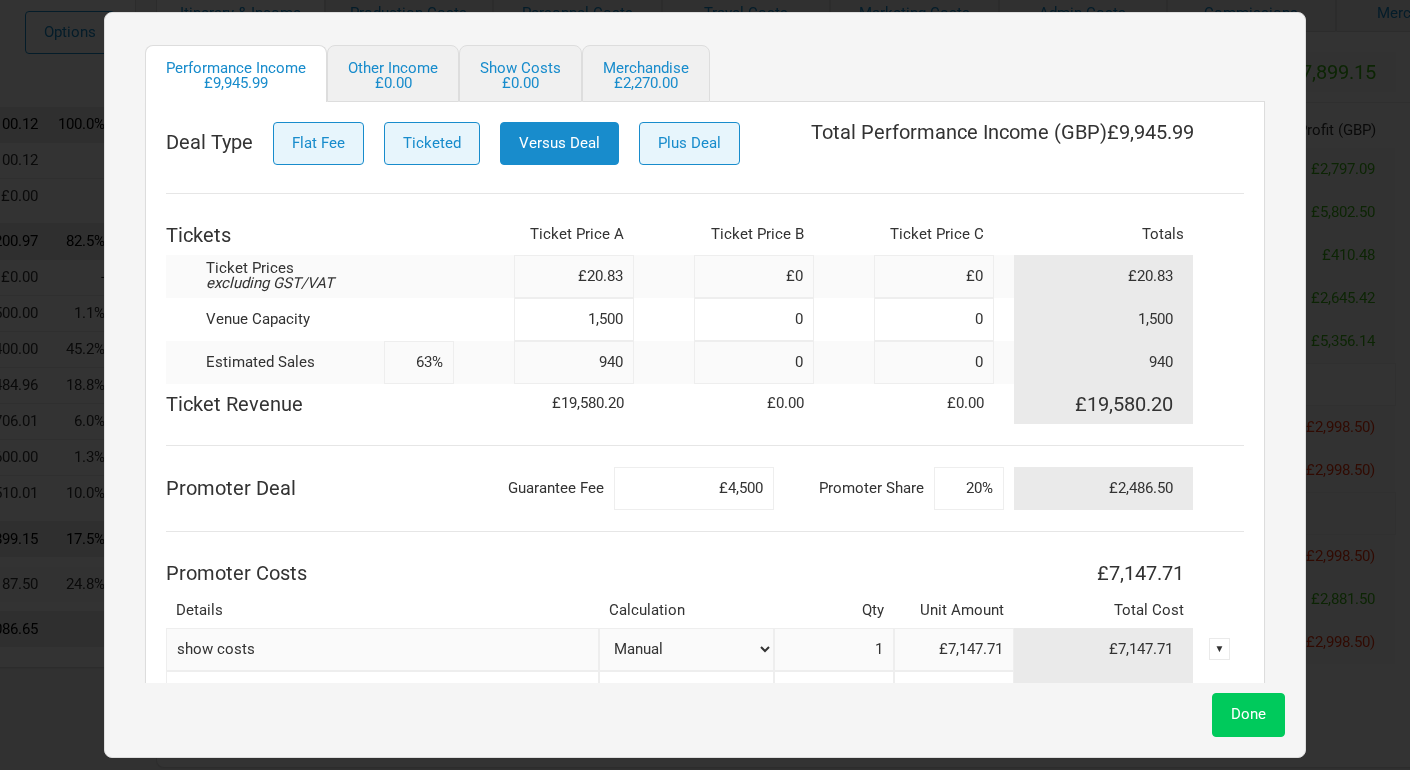 click on "Done" at bounding box center (1248, 714) 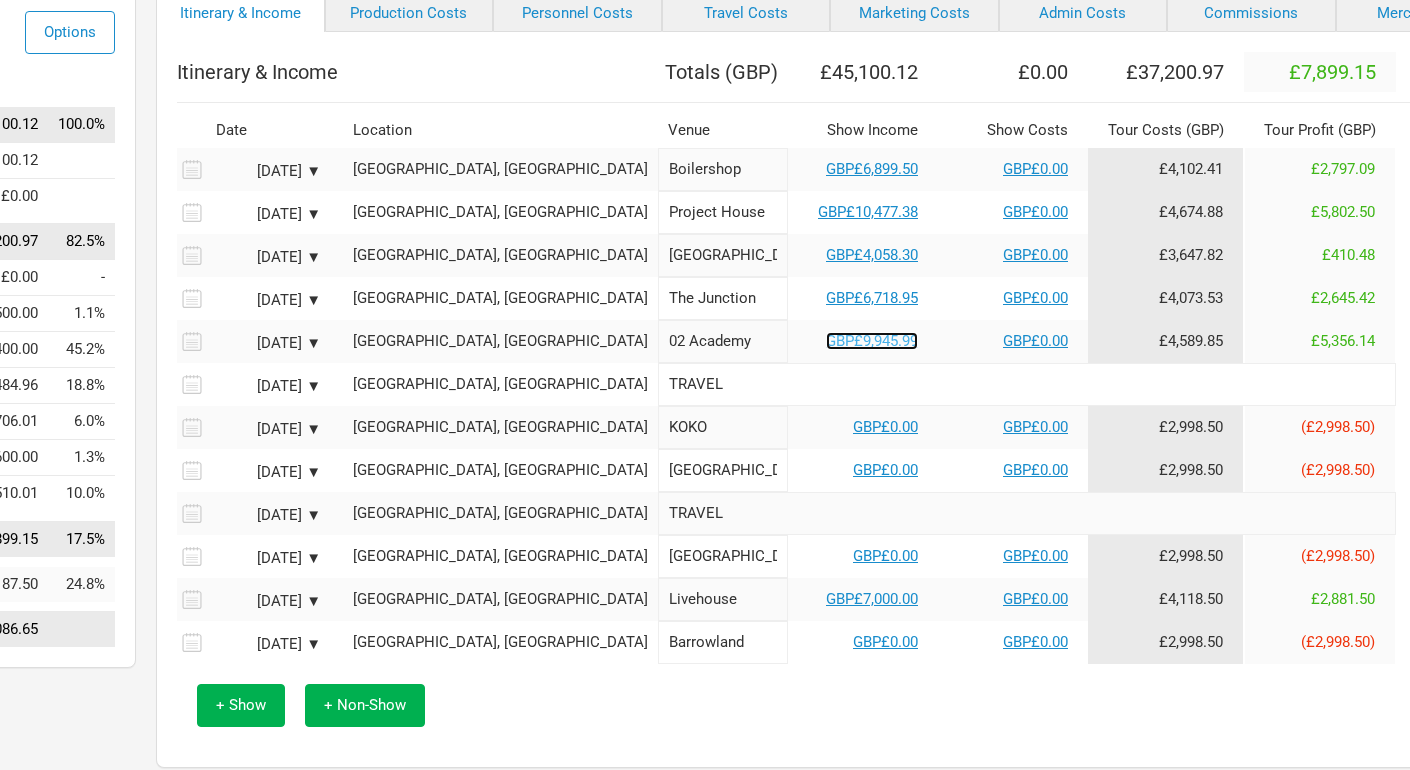 click on "GBP£9,945.99" at bounding box center (872, 341) 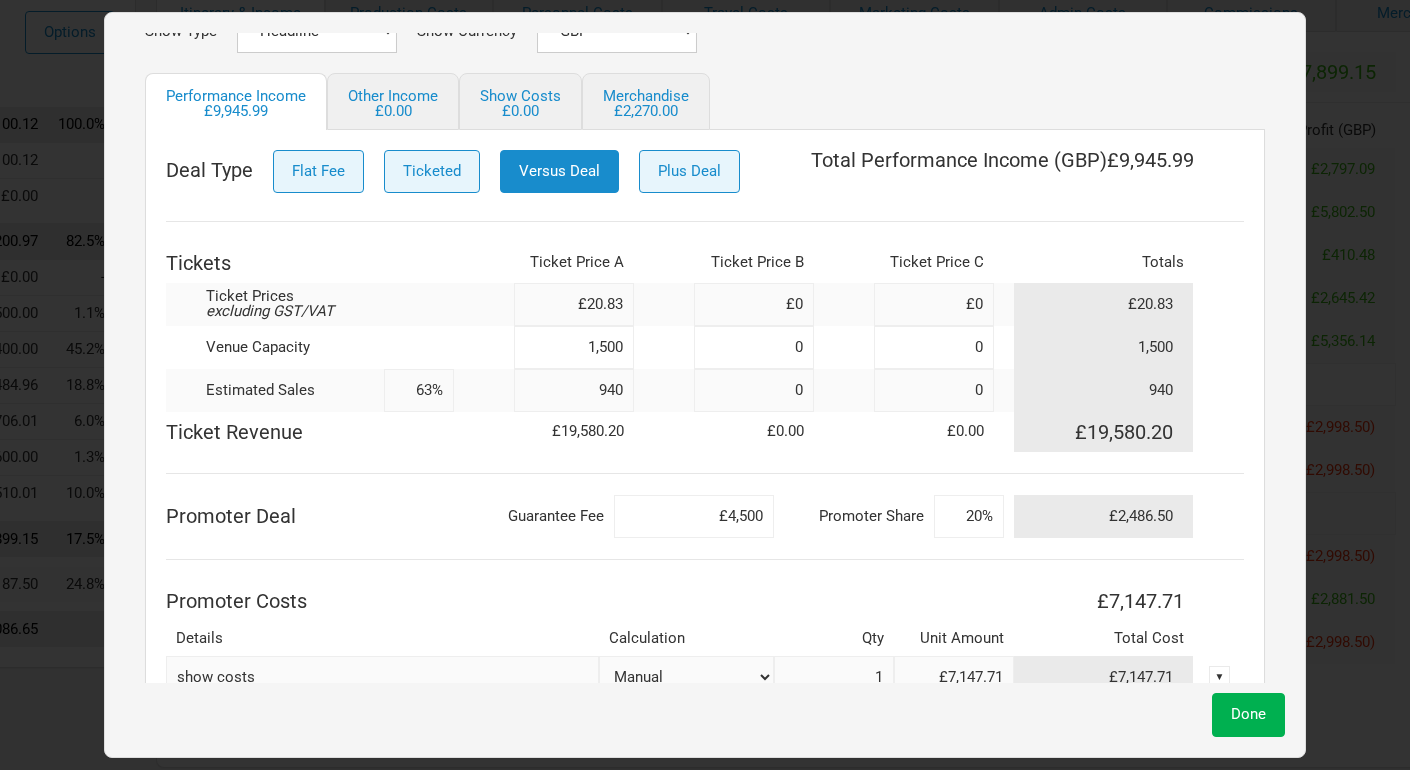 scroll, scrollTop: 244, scrollLeft: 0, axis: vertical 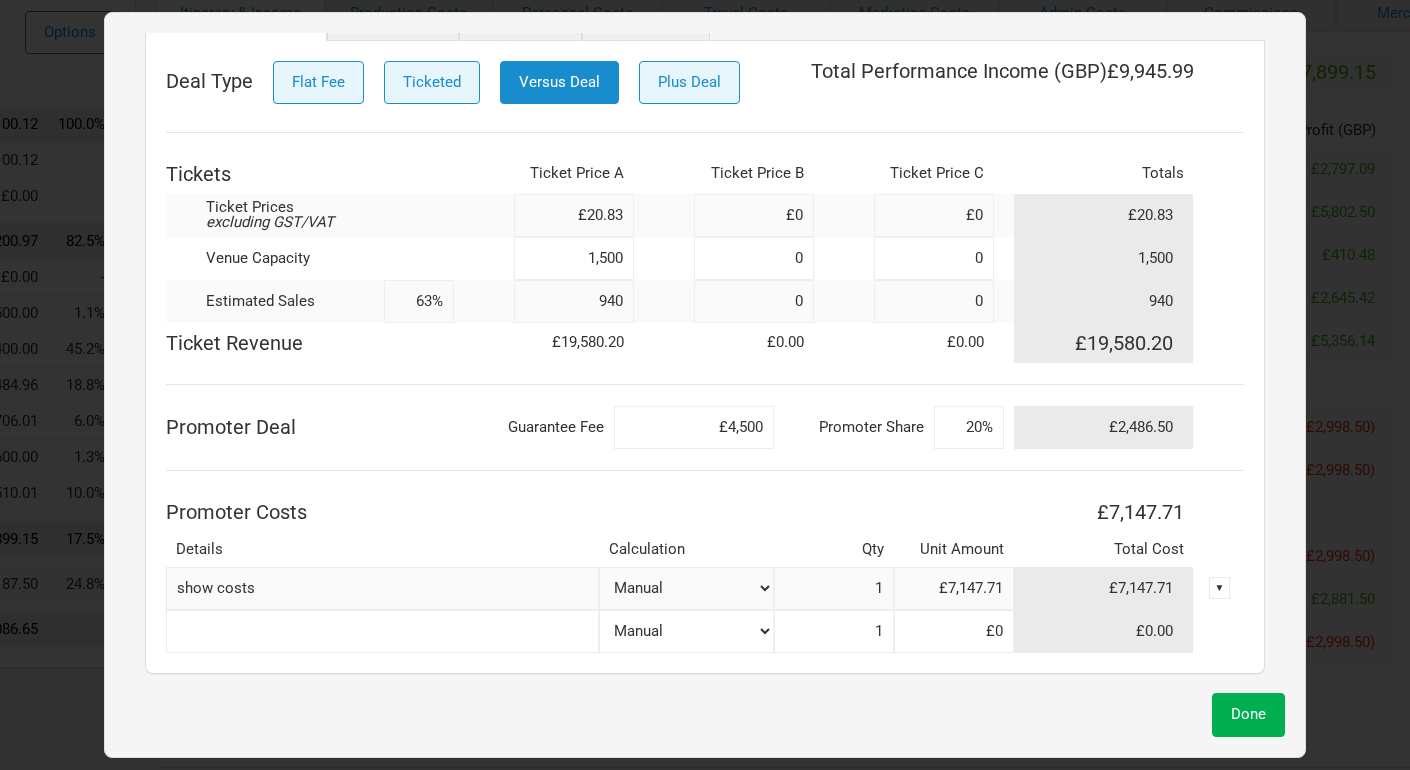 click on "940" at bounding box center [574, 301] 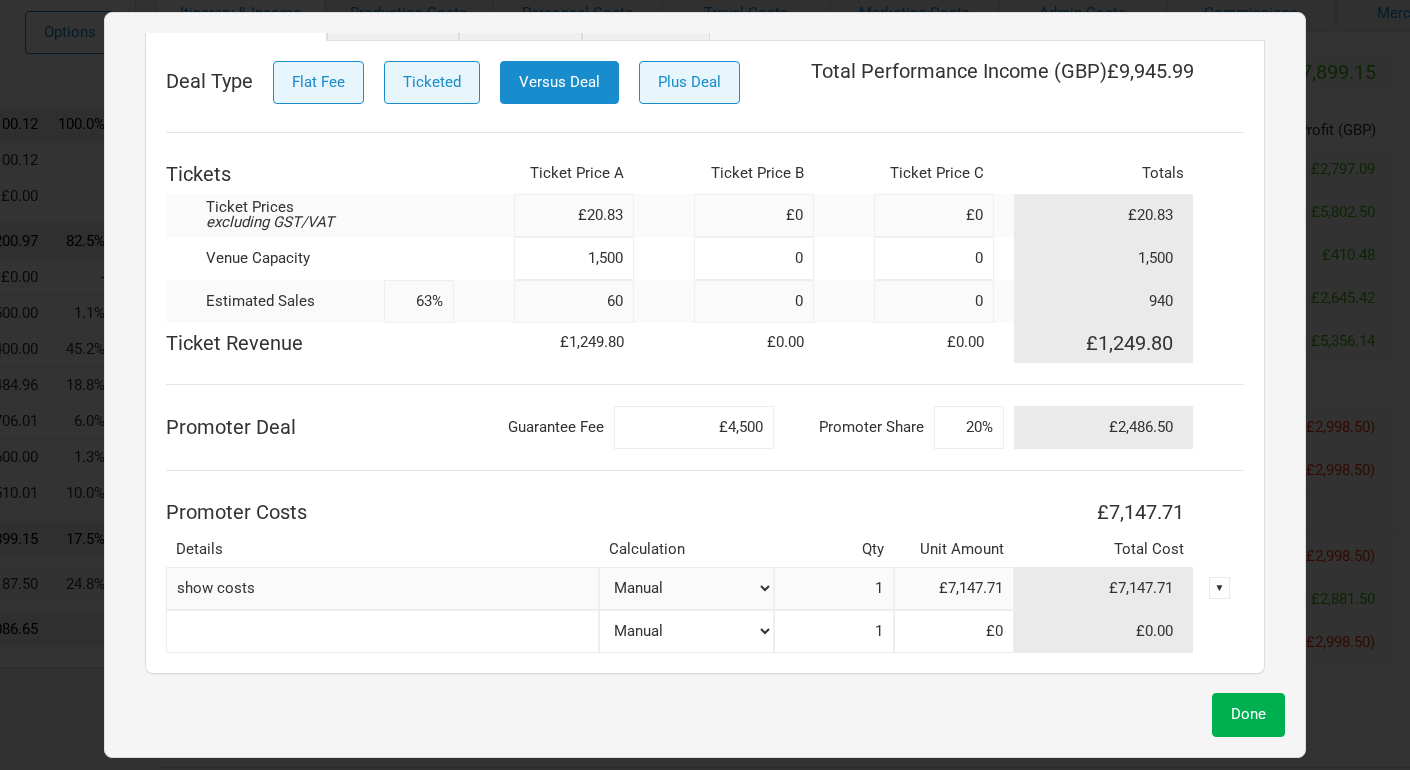 type on "600" 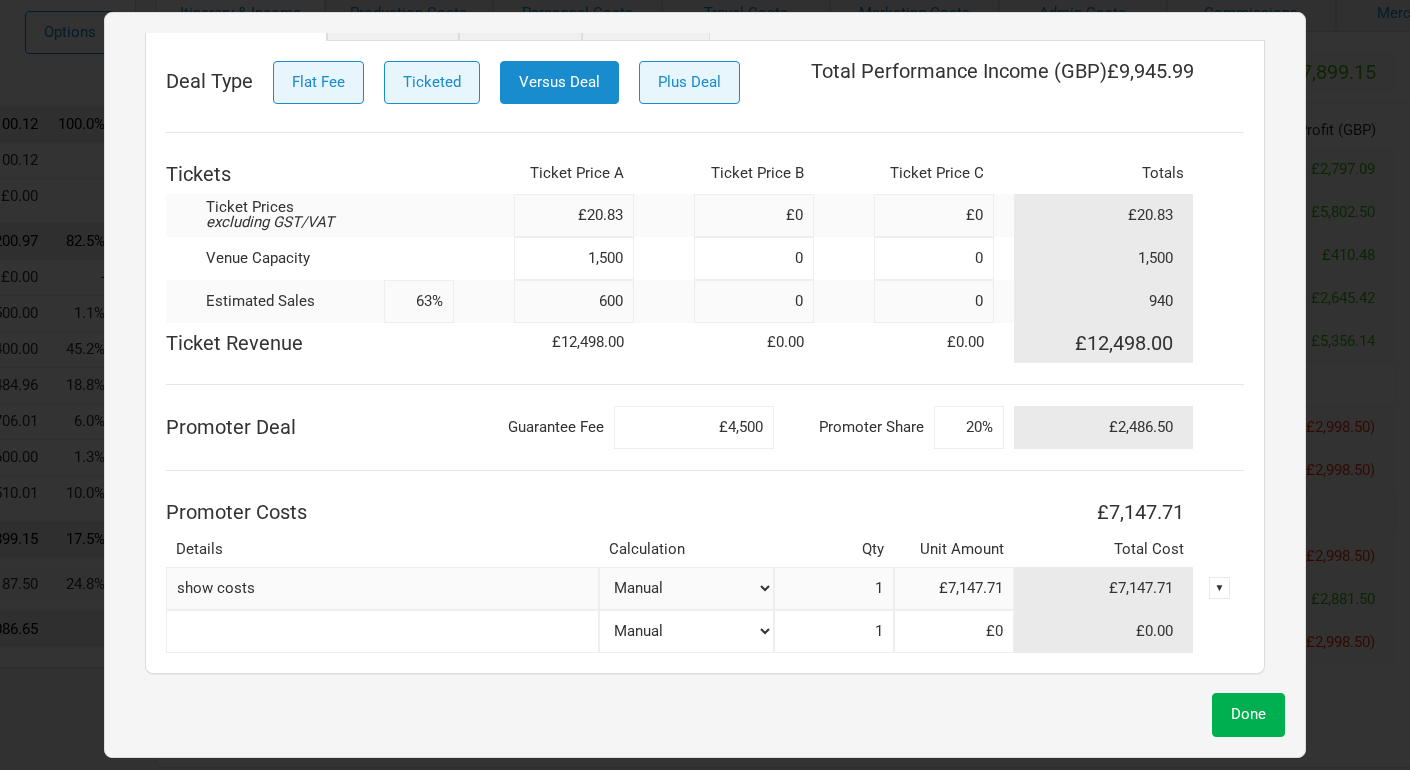 type on "40%" 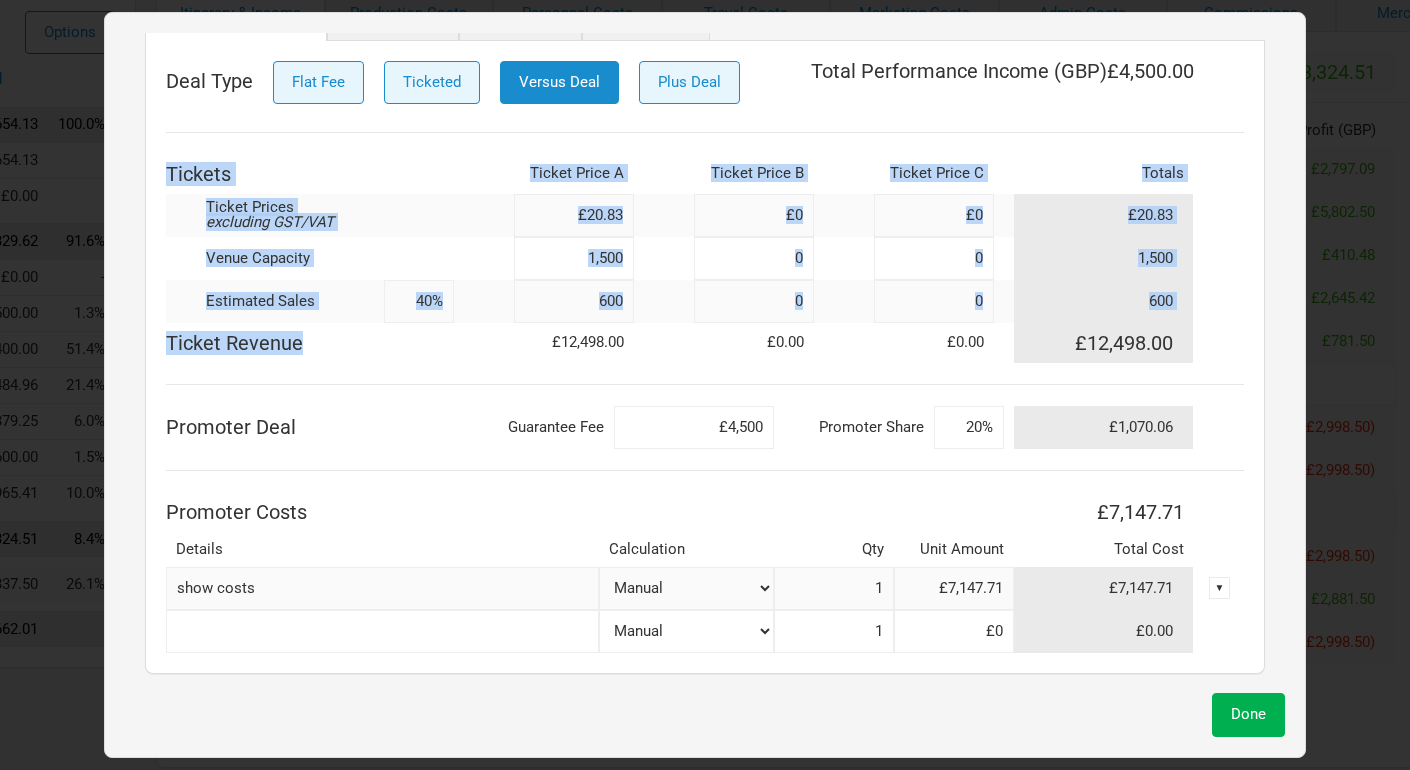 click on "Deal Type Flat Fee Ticketed Versus Deal Plus Deal Total Performance Income ( GBP )  £4,500.00 Tickets Ticket Price A Ticket Price B Ticket Price C Totals Ticket Prices excluding GST/VAT £20.83 £0 £0 £20.83 Venue Capacity 1,500 0 0 1,500 Estimated Sales 40% 600 0 0 600 Ticket Revenue £12,498.00 £0.00 £0.00 £12,498.00 Promoter Deal Guarantee Fee £4,500 Promoter Share 20% £1,070.06 Promoter Costs £7,147.71 Details Calculation Qty Unit Amount Total Cost show costs Manual # of Tickets Sold % of Show Revenue 1 £7,147.71 £7,147.71 ▼ Manual # of Tickets Sold % of Show Revenue 1 £0 £0.00" at bounding box center (705, 357) 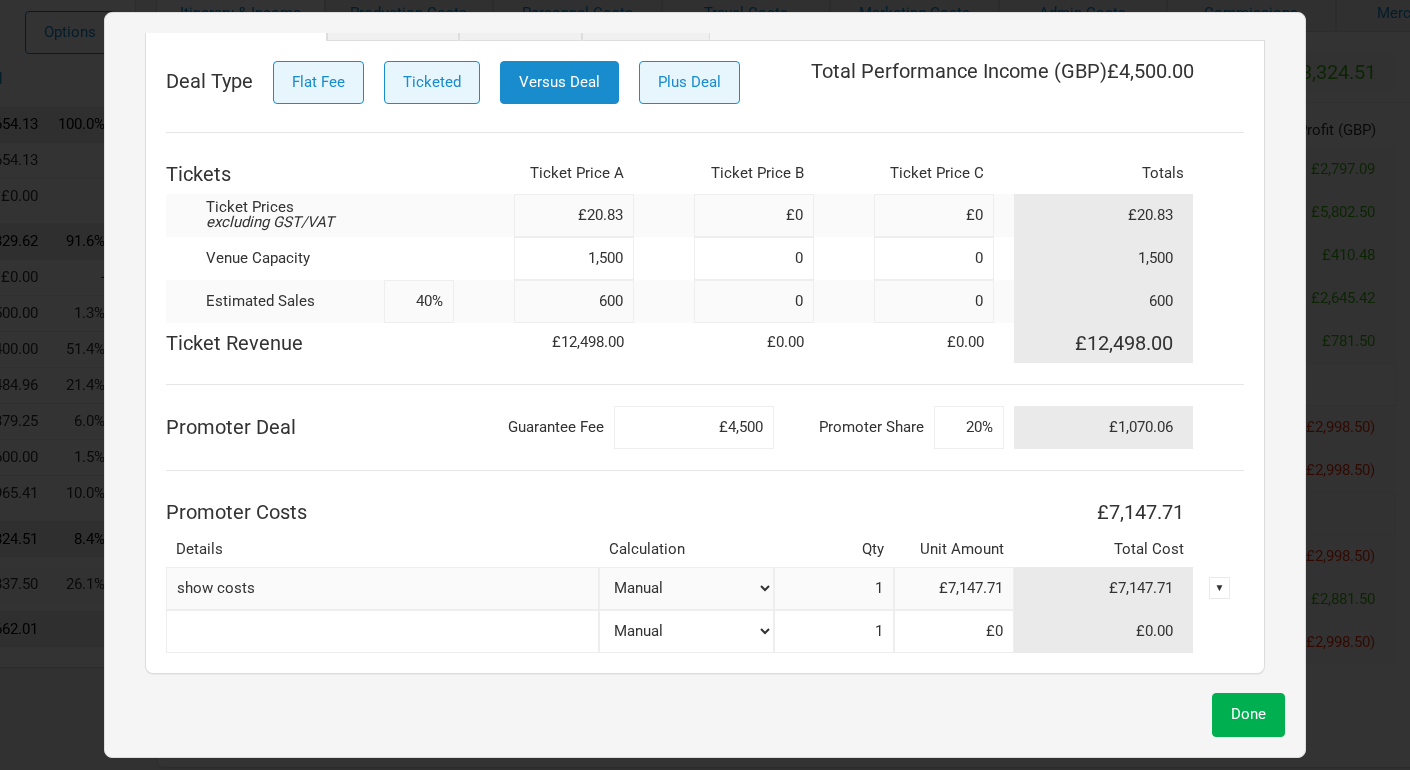 click on "600" at bounding box center [574, 301] 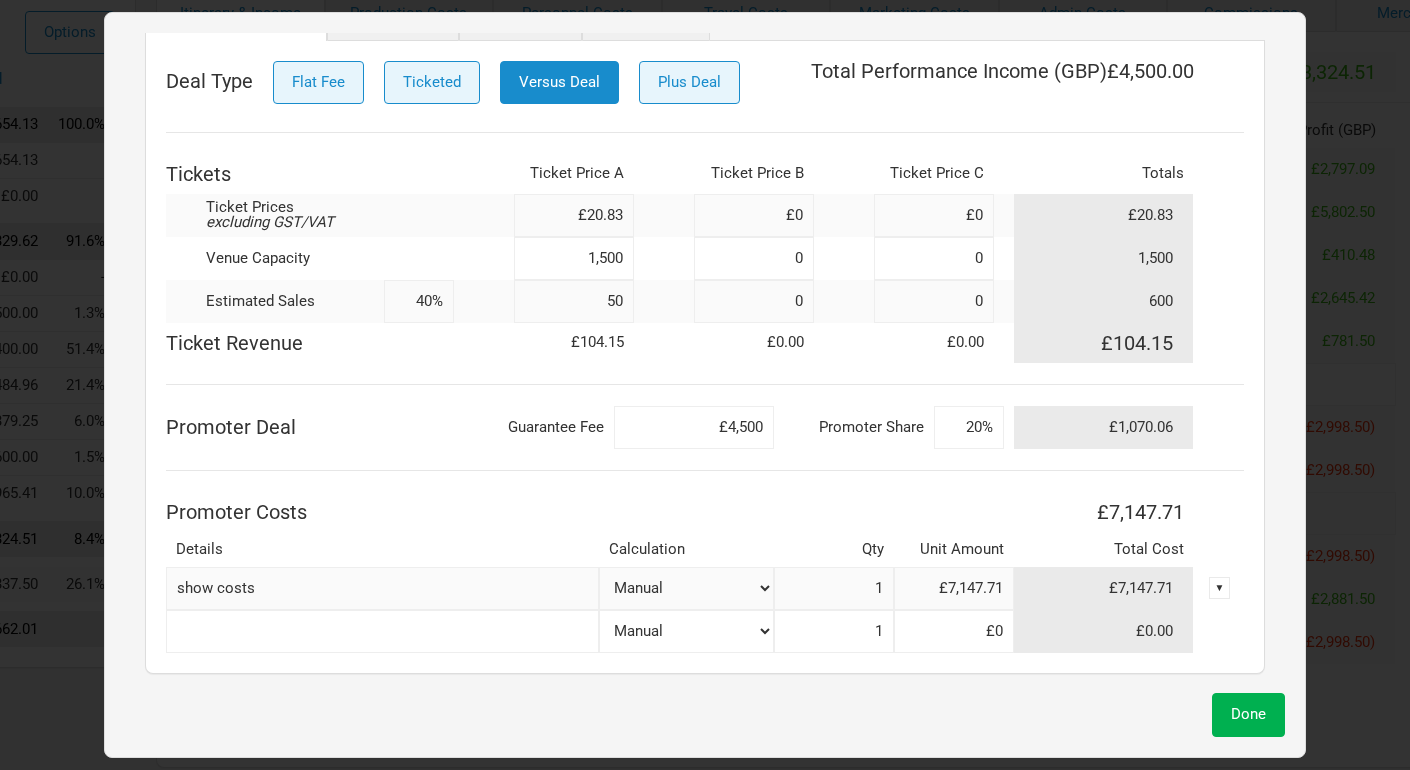 type on "500" 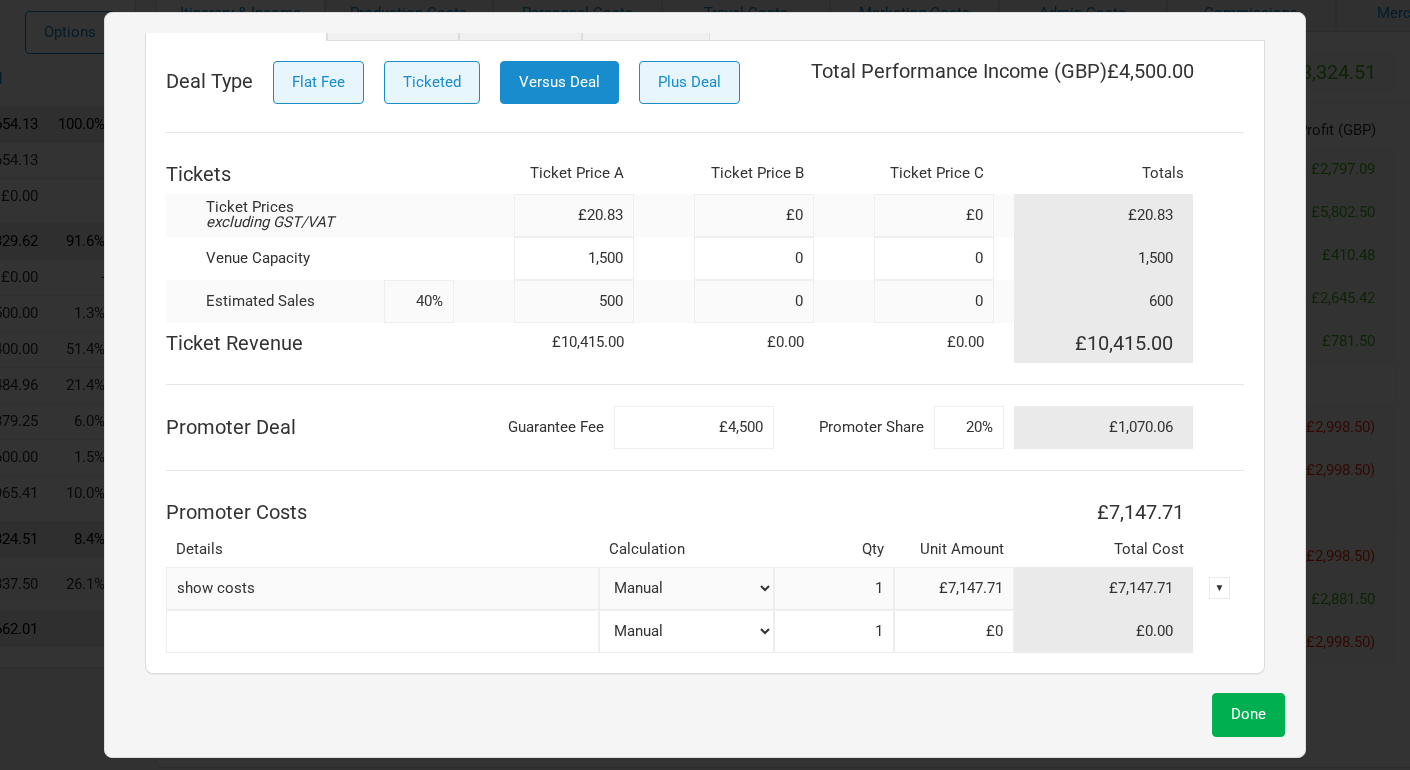 type on "33%" 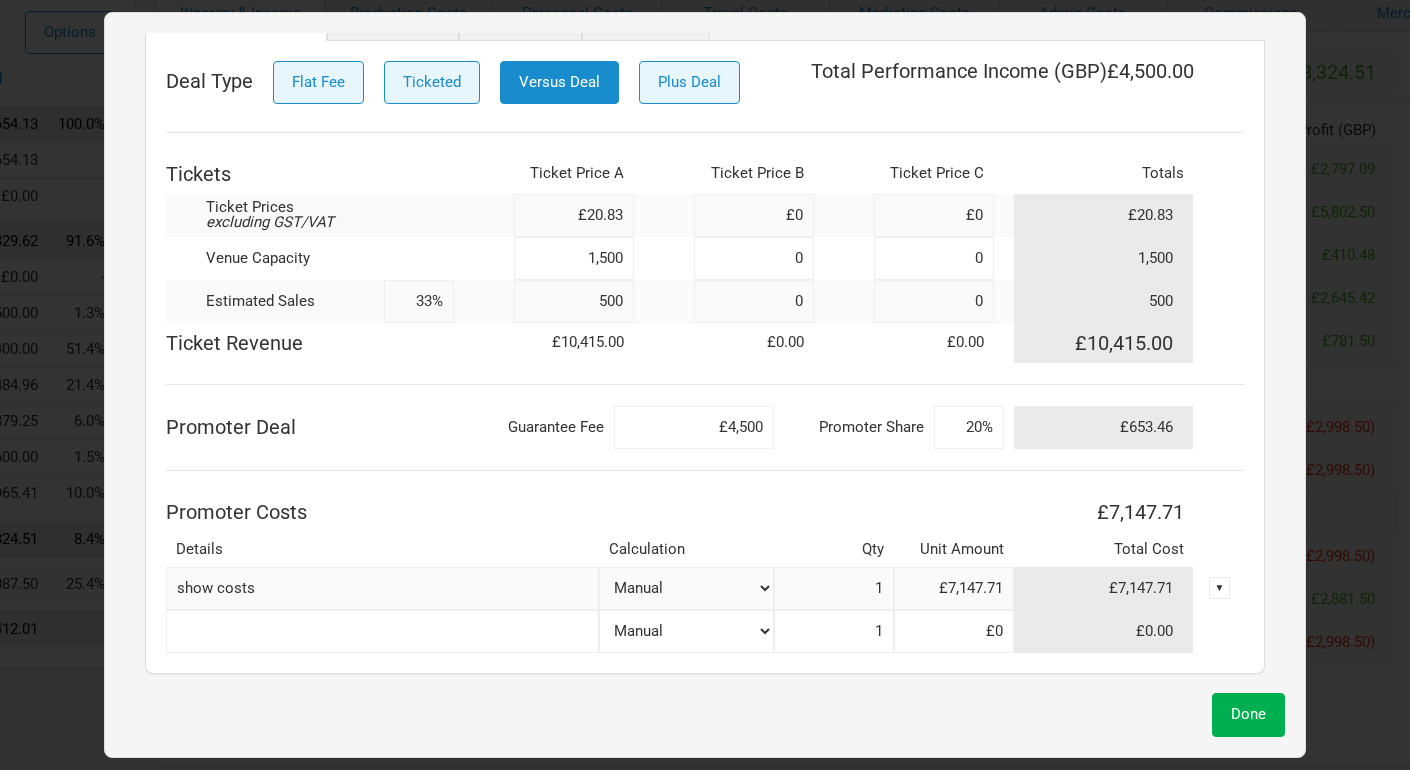 click on "Deal Type Flat Fee Ticketed Versus Deal Plus Deal Total Performance Income ( GBP )  £4,500.00 Tickets Ticket Price A Ticket Price B Ticket Price C Totals Ticket Prices excluding GST/VAT £20.83 £0 £0 £20.83 Venue Capacity 1,500 0 0 1,500 Estimated Sales 33% 500 0 0 500 Ticket Revenue £10,415.00 £0.00 £0.00 £10,415.00 Promoter Deal Guarantee Fee £4,500 Promoter Share 20% £653.46 Promoter Costs £7,147.71 Details Calculation Qty Unit Amount Total Cost show costs Manual # of Tickets Sold % of Show Revenue 1 £7,147.71 £7,147.71 ▼ Manual # of Tickets Sold % of Show Revenue 1 £0 £0.00" at bounding box center [705, 357] 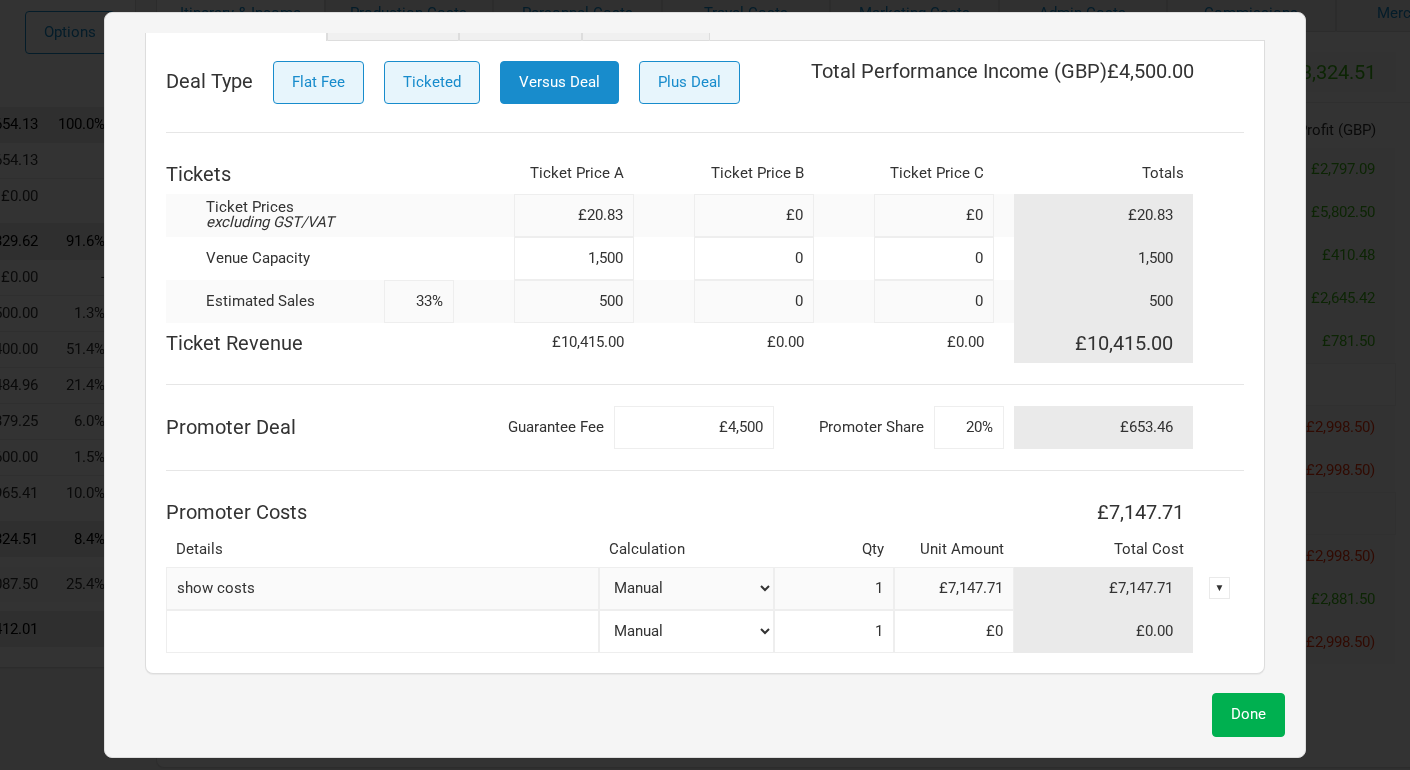 click on "500" at bounding box center (574, 301) 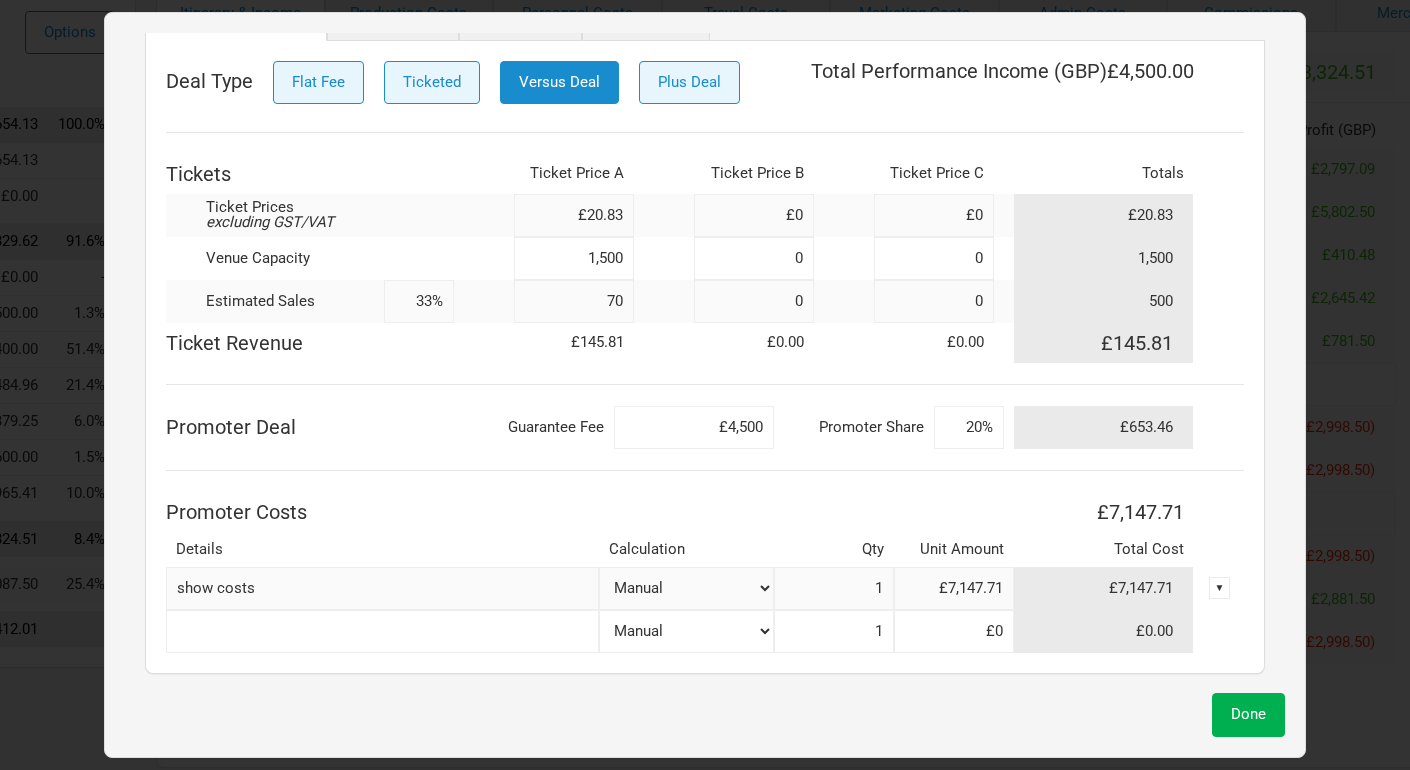 type on "700" 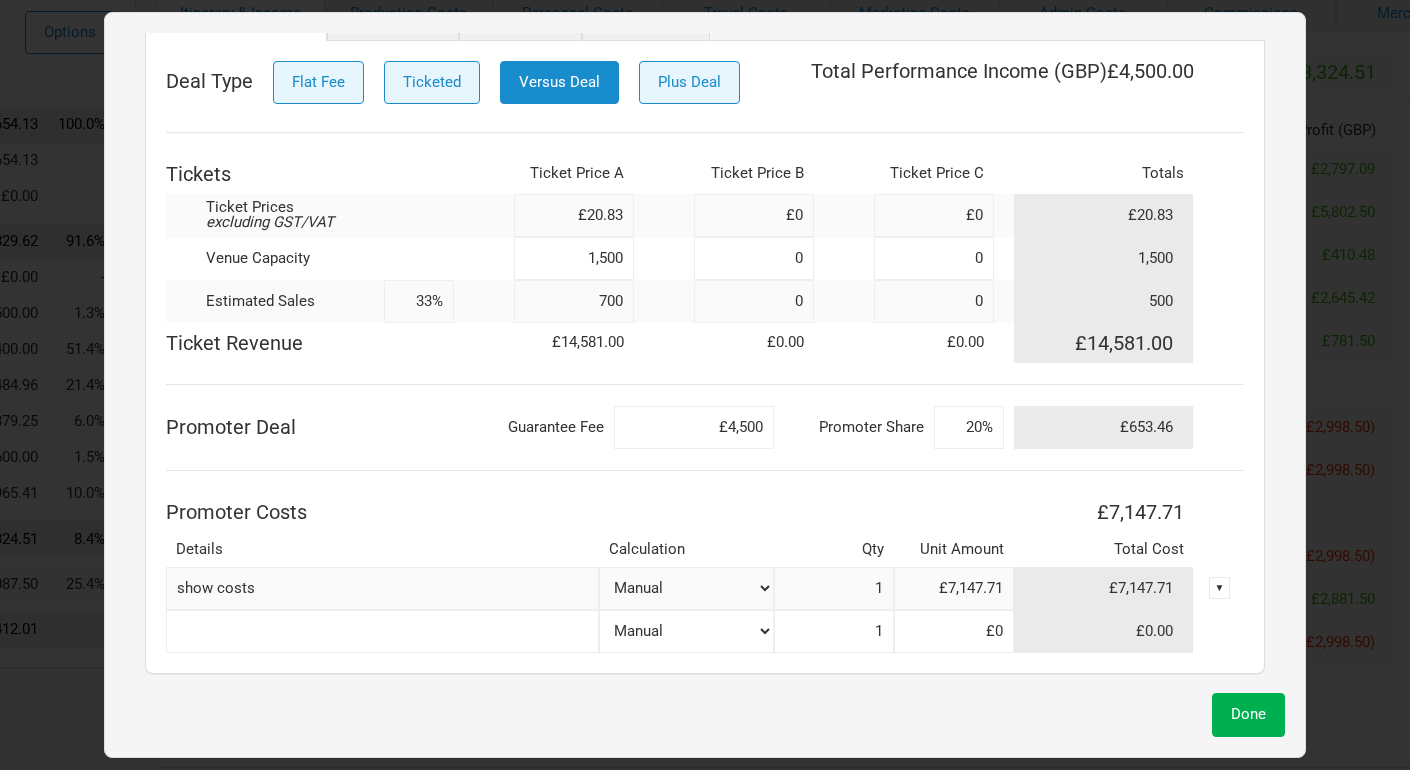 type on "47%" 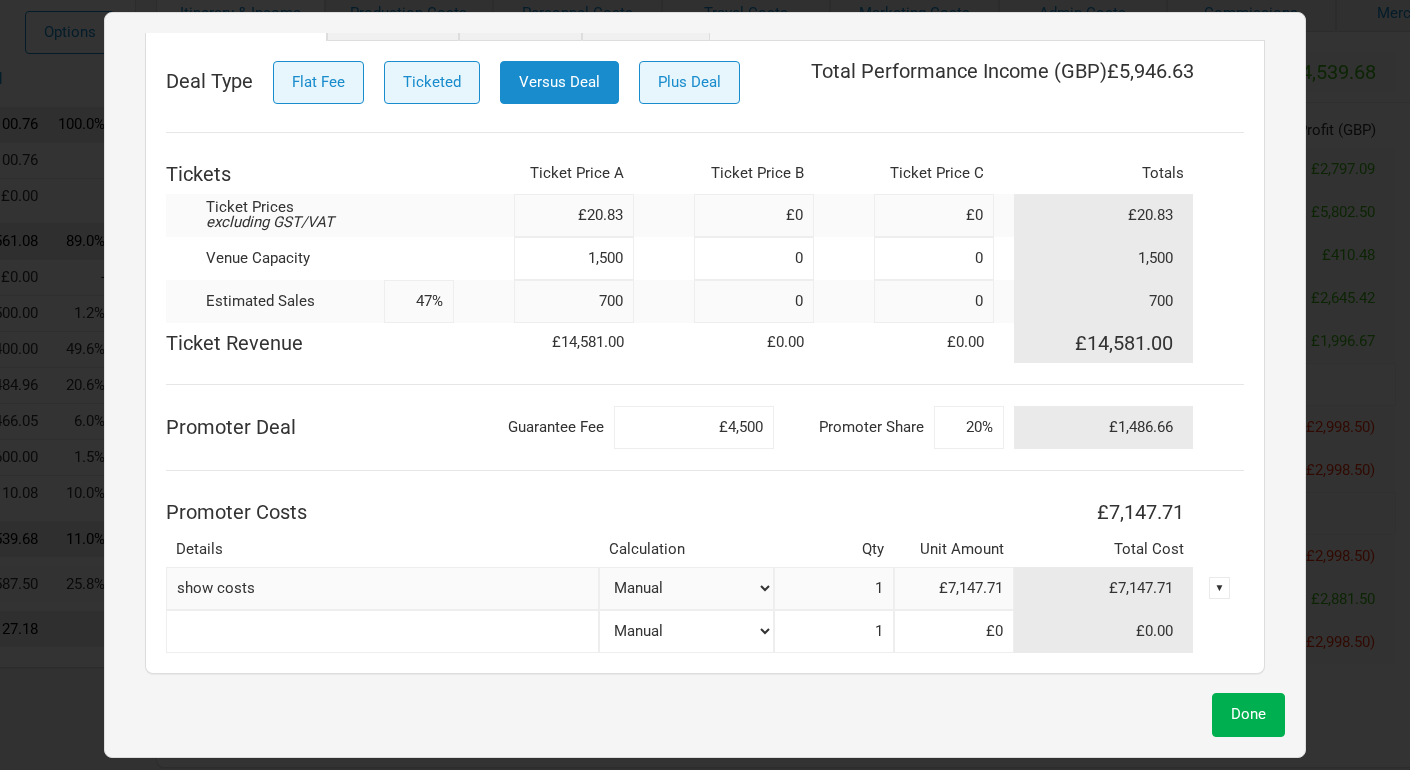 click on "Deal Type Flat Fee Ticketed Versus Deal Plus Deal Total Performance Income ( GBP )  £5,946.63 Tickets Ticket Price A Ticket Price B Ticket Price C Totals Ticket Prices excluding GST/VAT £20.83 £0 £0 £20.83 Venue Capacity 1,500 0 0 1,500 Estimated Sales 47% 700 0 0 700 Ticket Revenue £14,581.00 £0.00 £0.00 £14,581.00 Promoter Deal Guarantee Fee £4,500 Promoter Share 20% £1,486.66 Promoter Costs £7,147.71 Details Calculation Qty Unit Amount Total Cost show costs Manual # of Tickets Sold % of Show Revenue 1 £7,147.71 £7,147.71 ▼ Manual # of Tickets Sold % of Show Revenue 1 £0 £0.00" at bounding box center (705, 357) 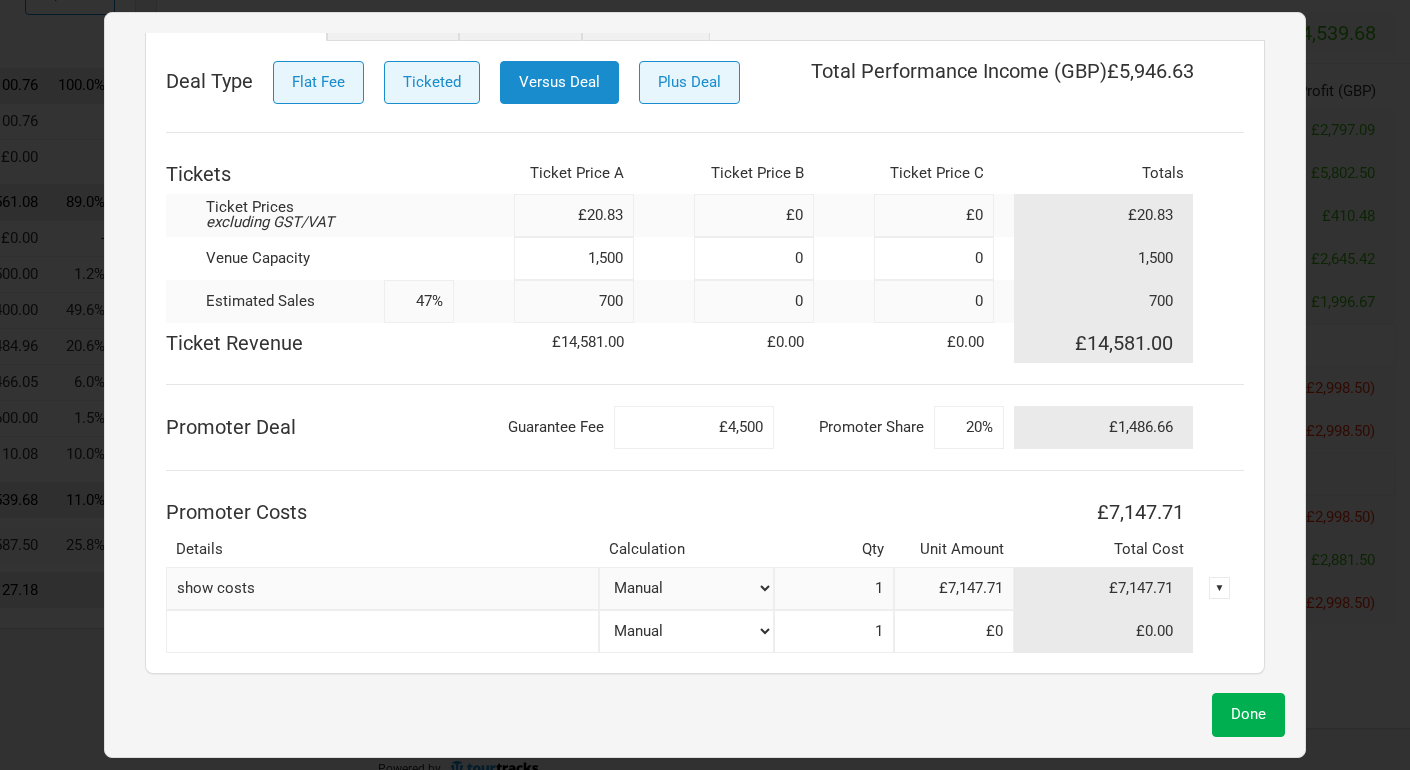 scroll, scrollTop: 230, scrollLeft: 246, axis: both 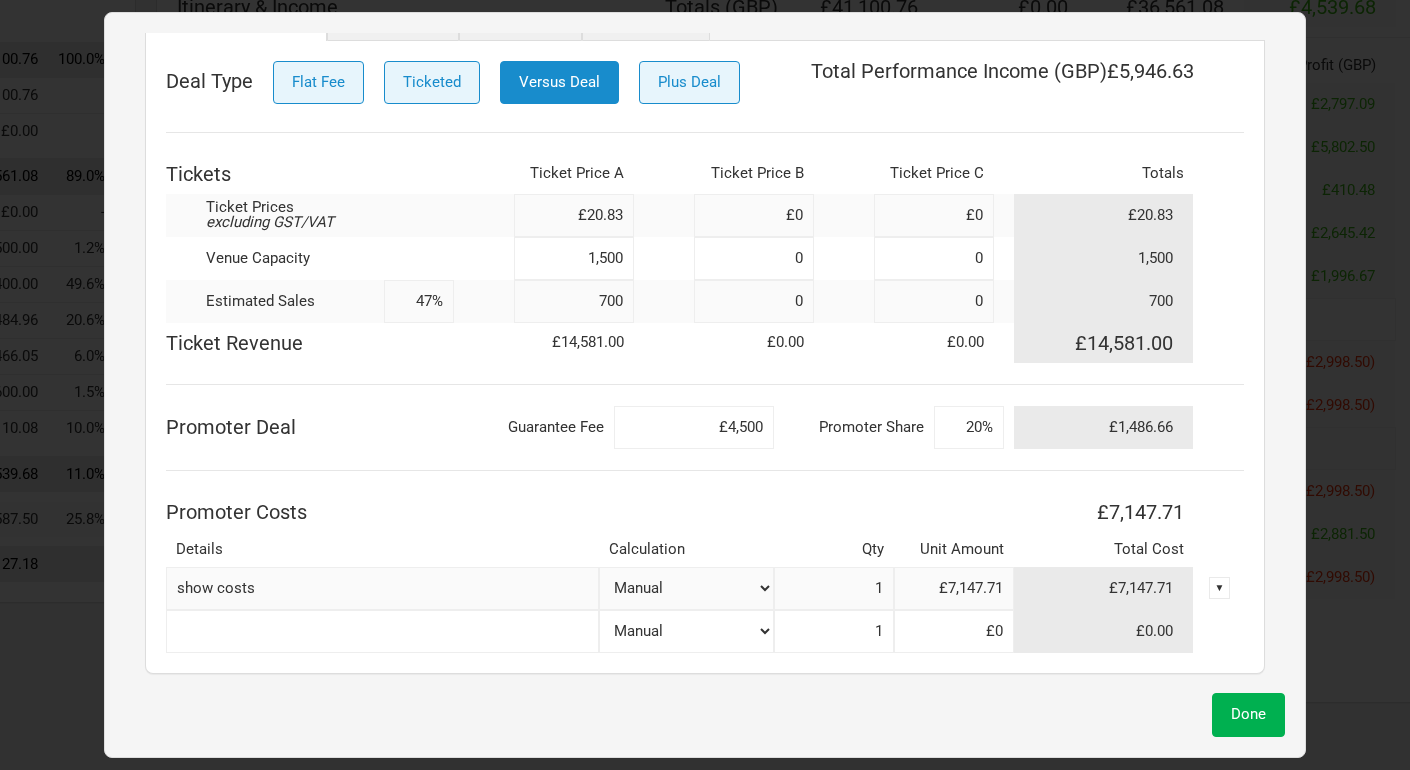 drag, startPoint x: 1231, startPoint y: 708, endPoint x: 722, endPoint y: 416, distance: 586.80914 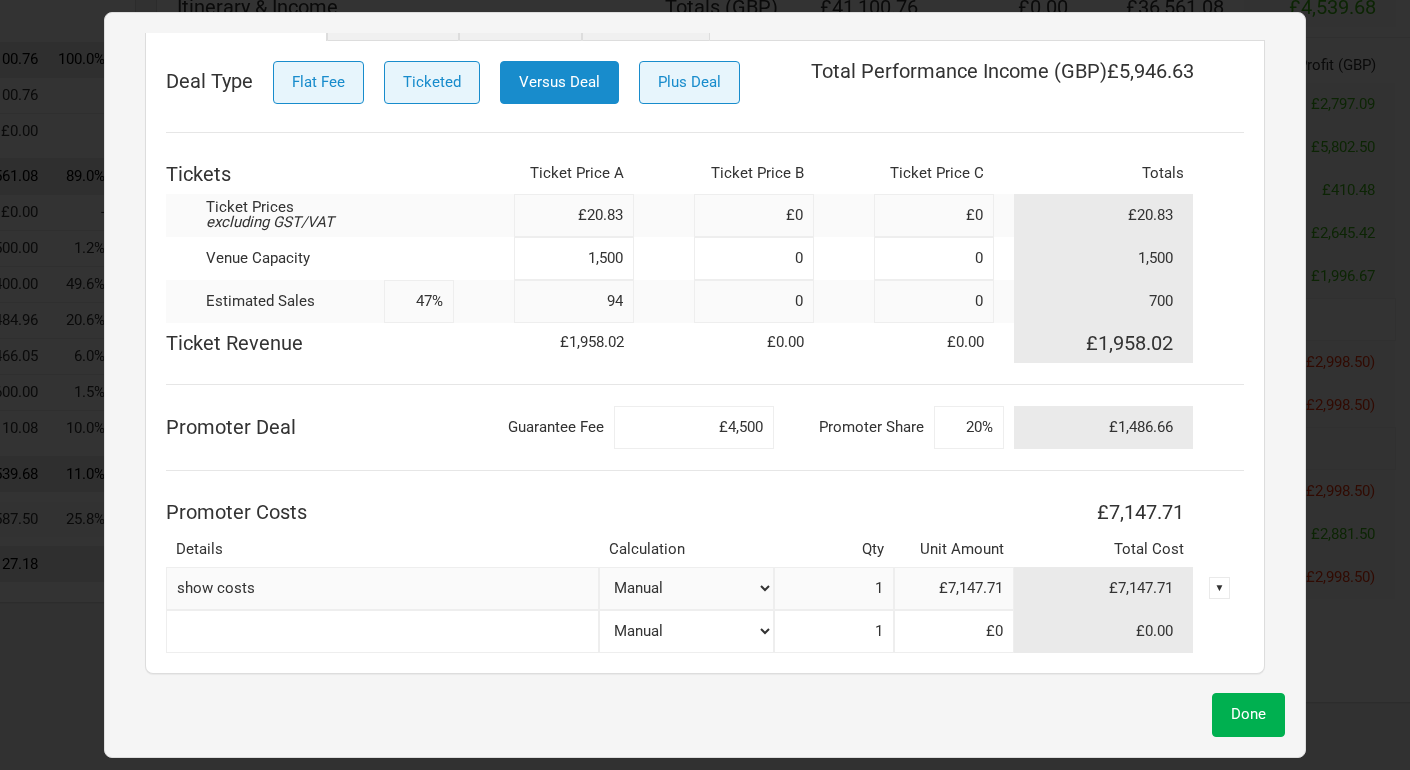 type on "940" 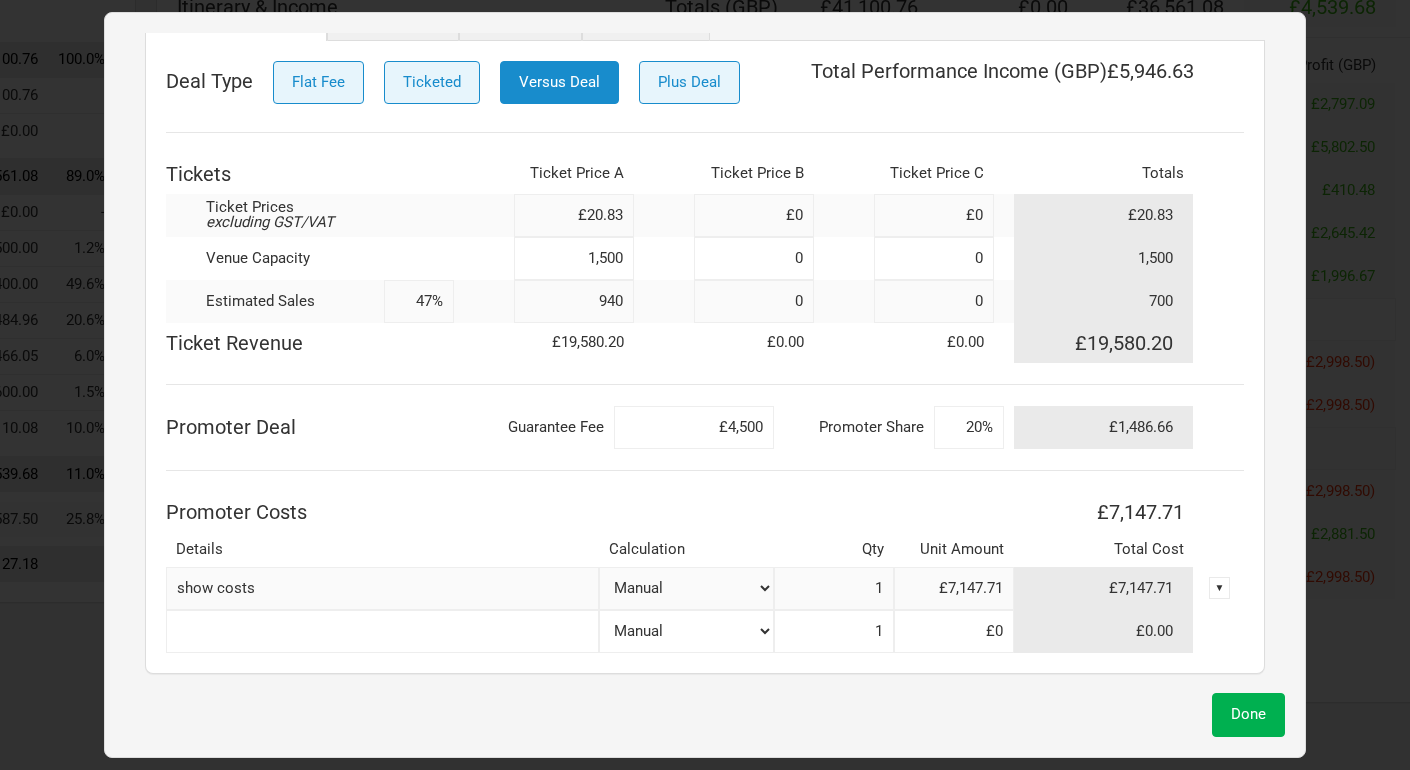 type on "63%" 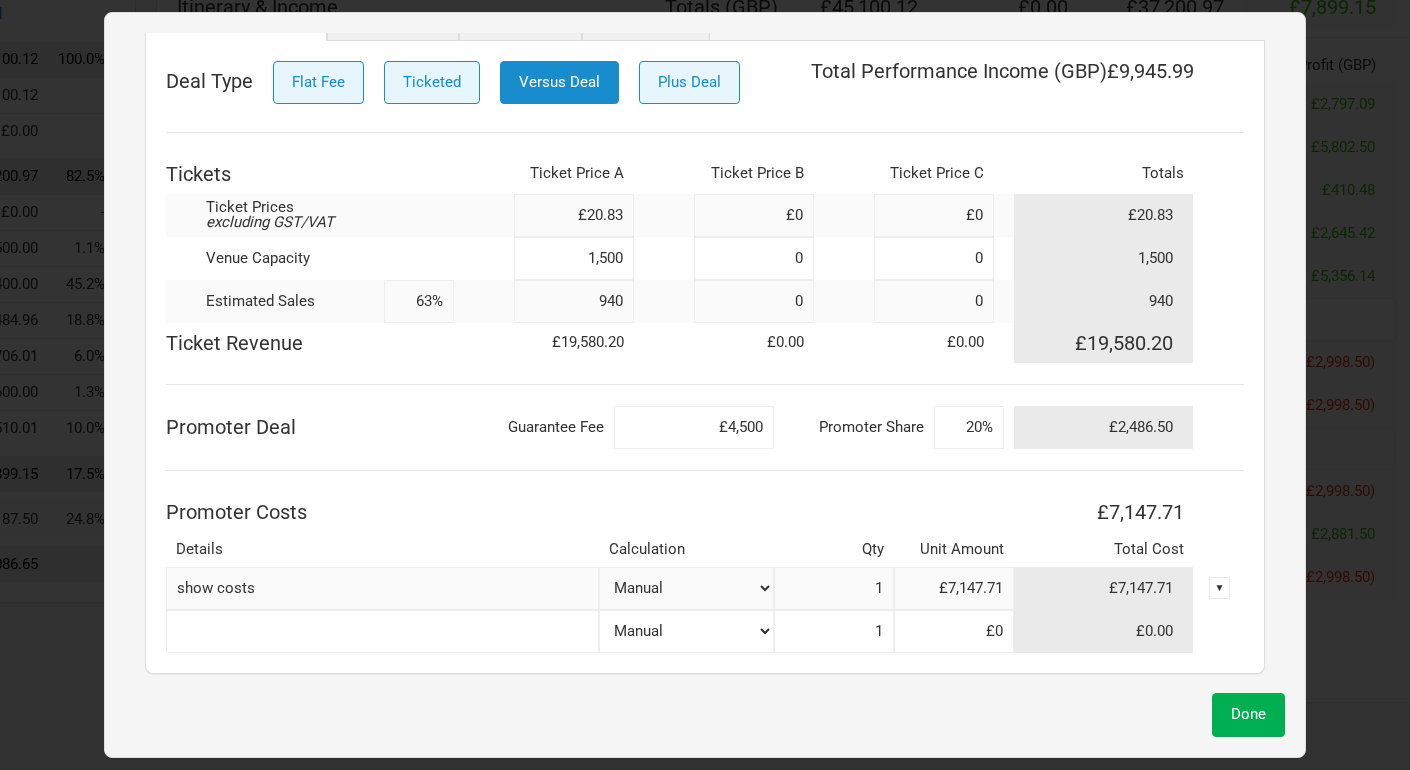 type on "940" 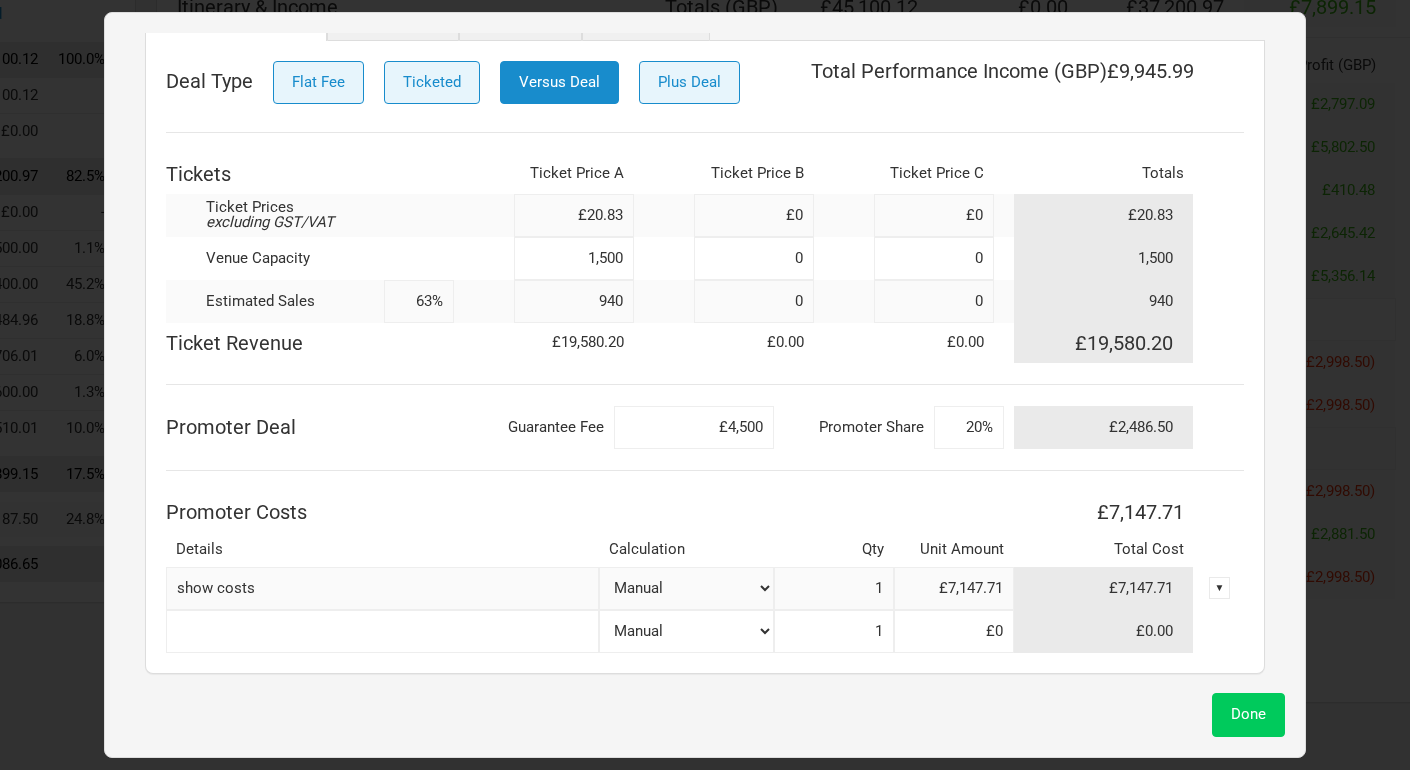 click on "Done" at bounding box center [1248, 714] 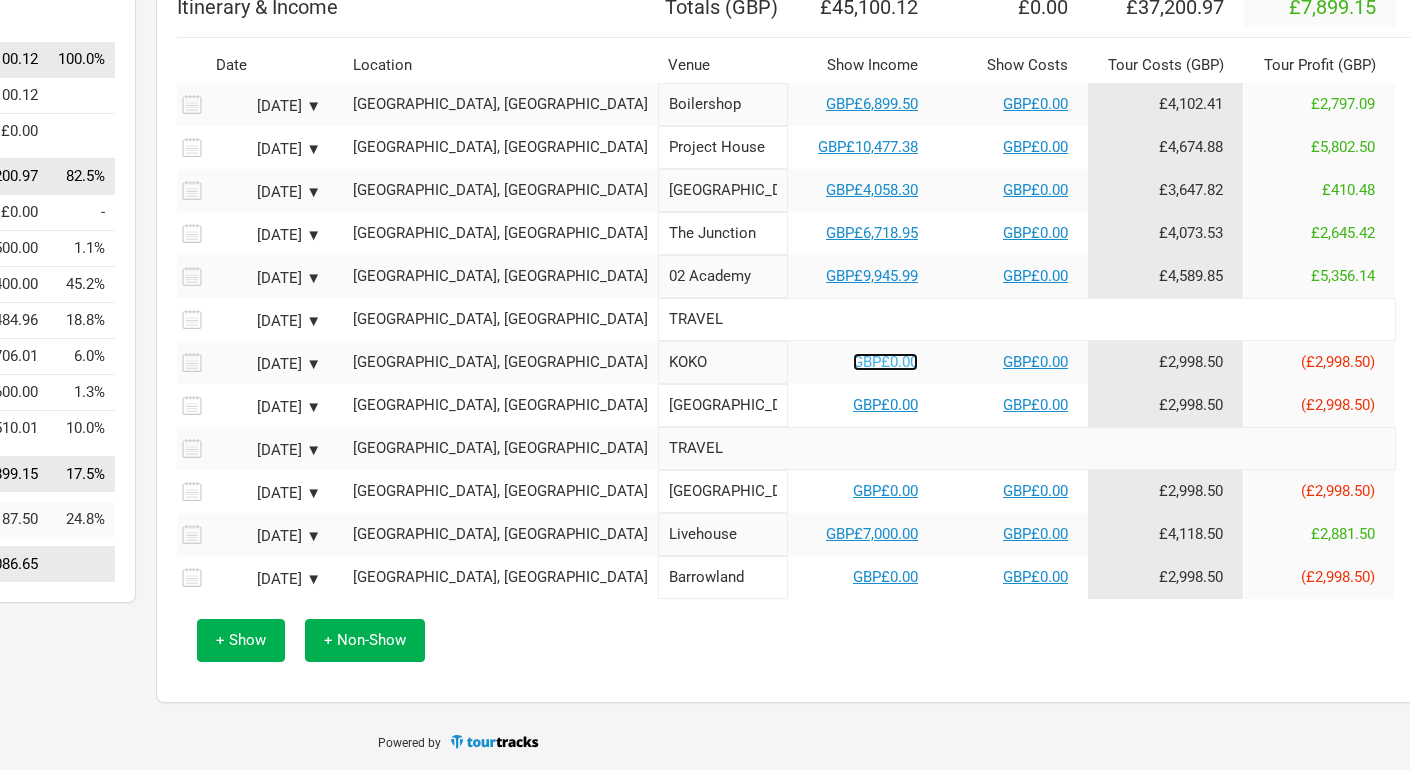 click on "GBP£0.00" at bounding box center (885, 362) 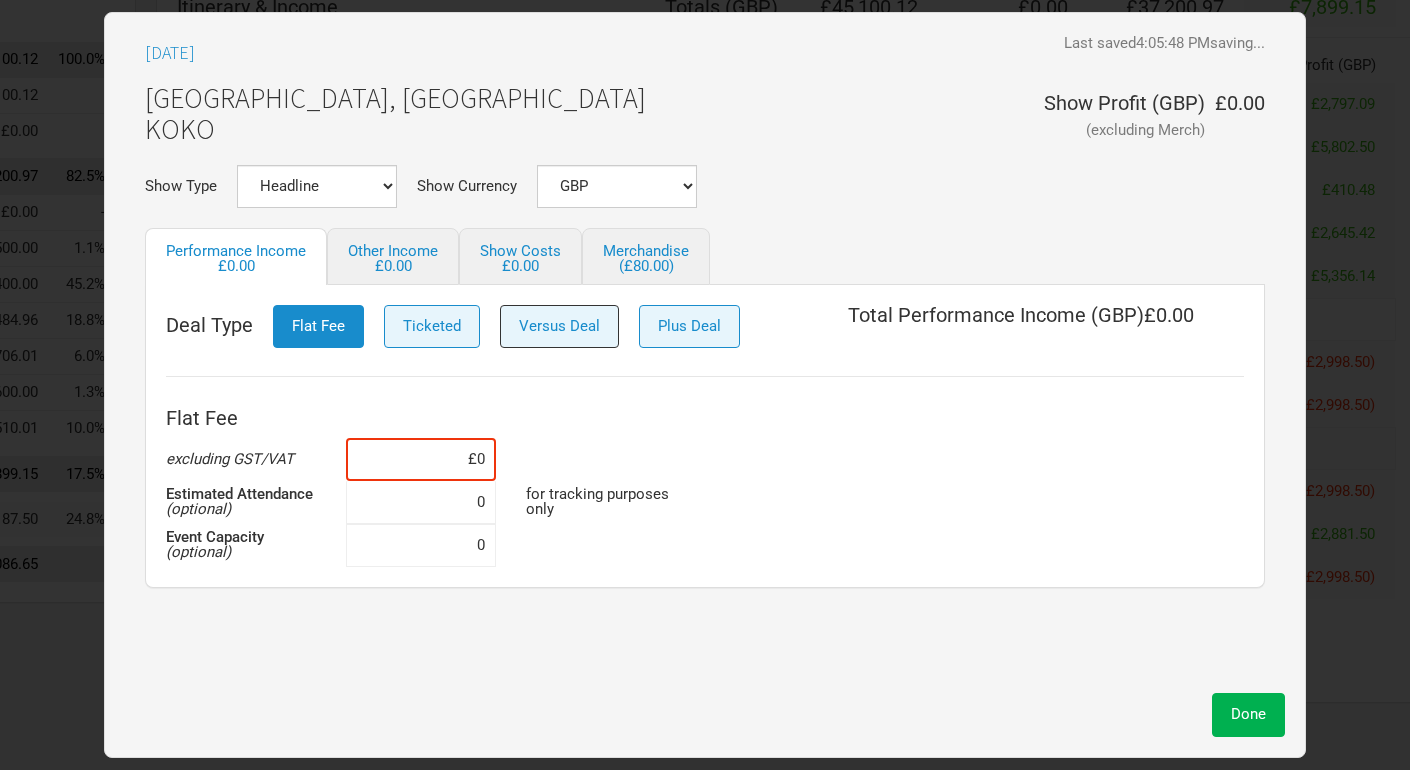 click on "Versus Deal" at bounding box center [559, 326] 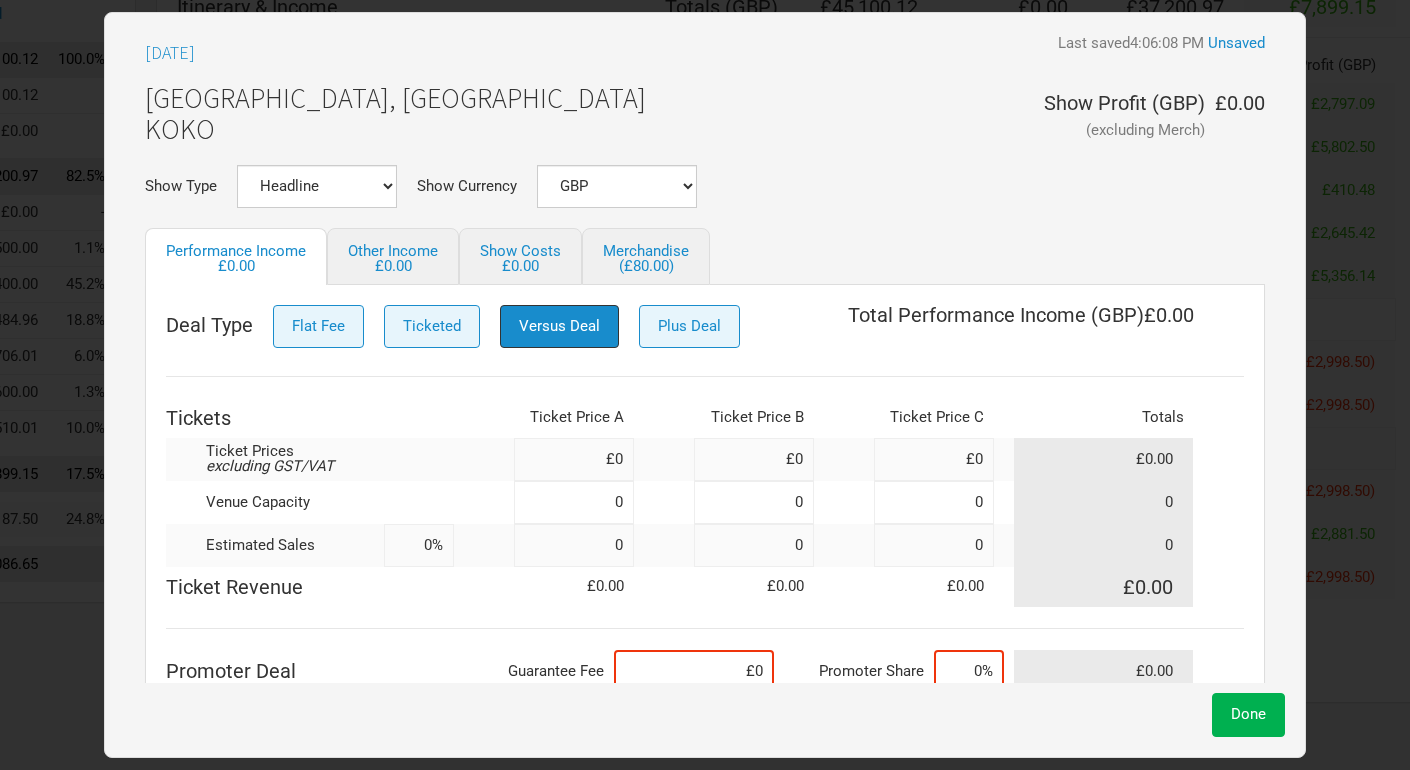 scroll, scrollTop: 201, scrollLeft: 0, axis: vertical 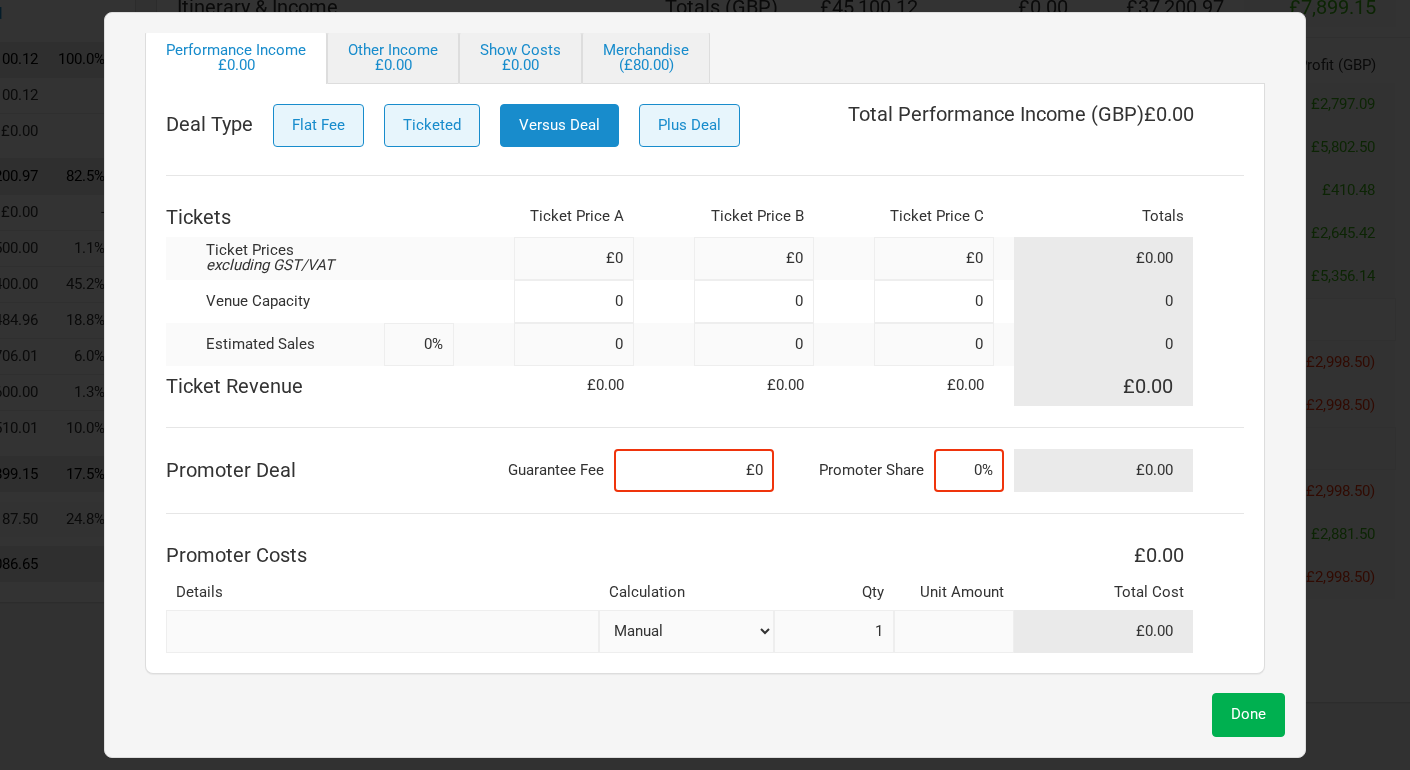 click at bounding box center (954, 631) 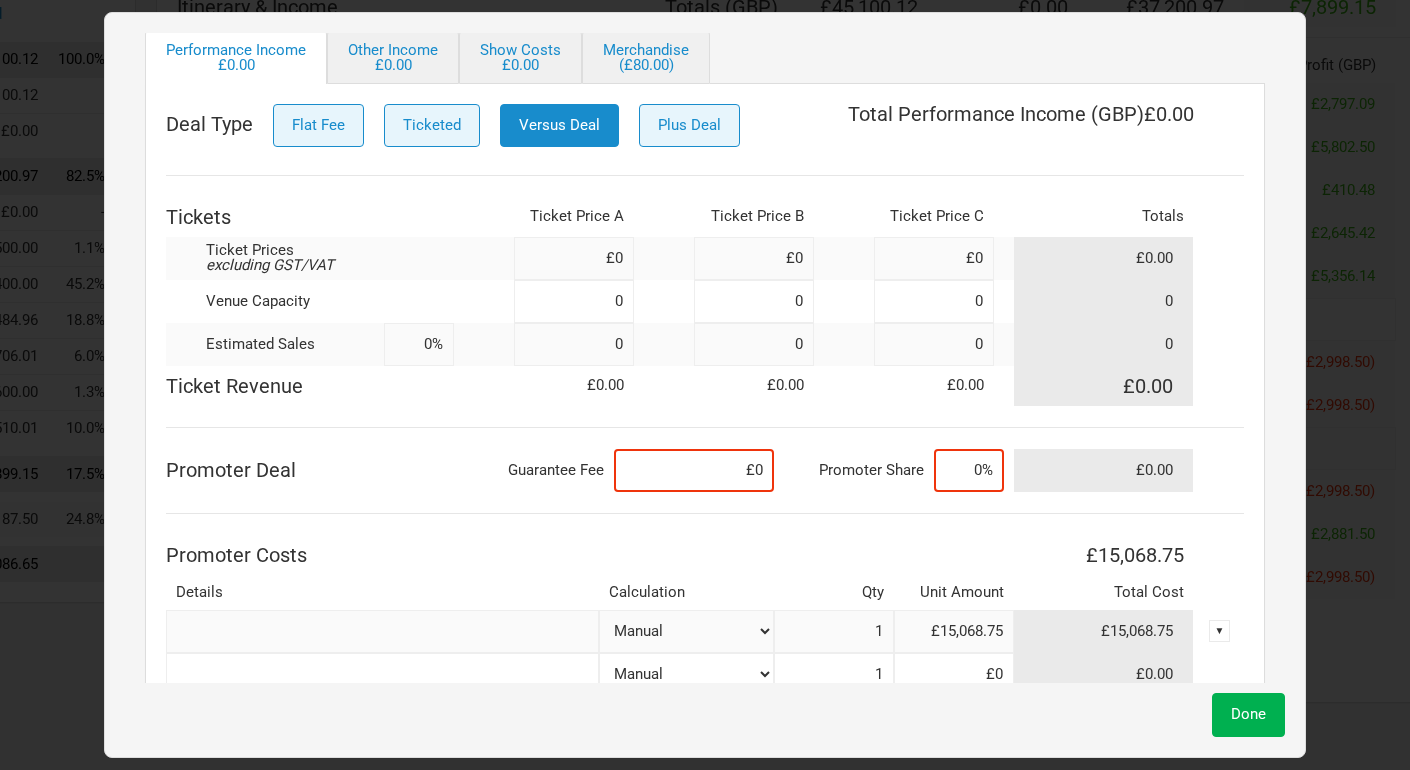 type on "£15,068.75" 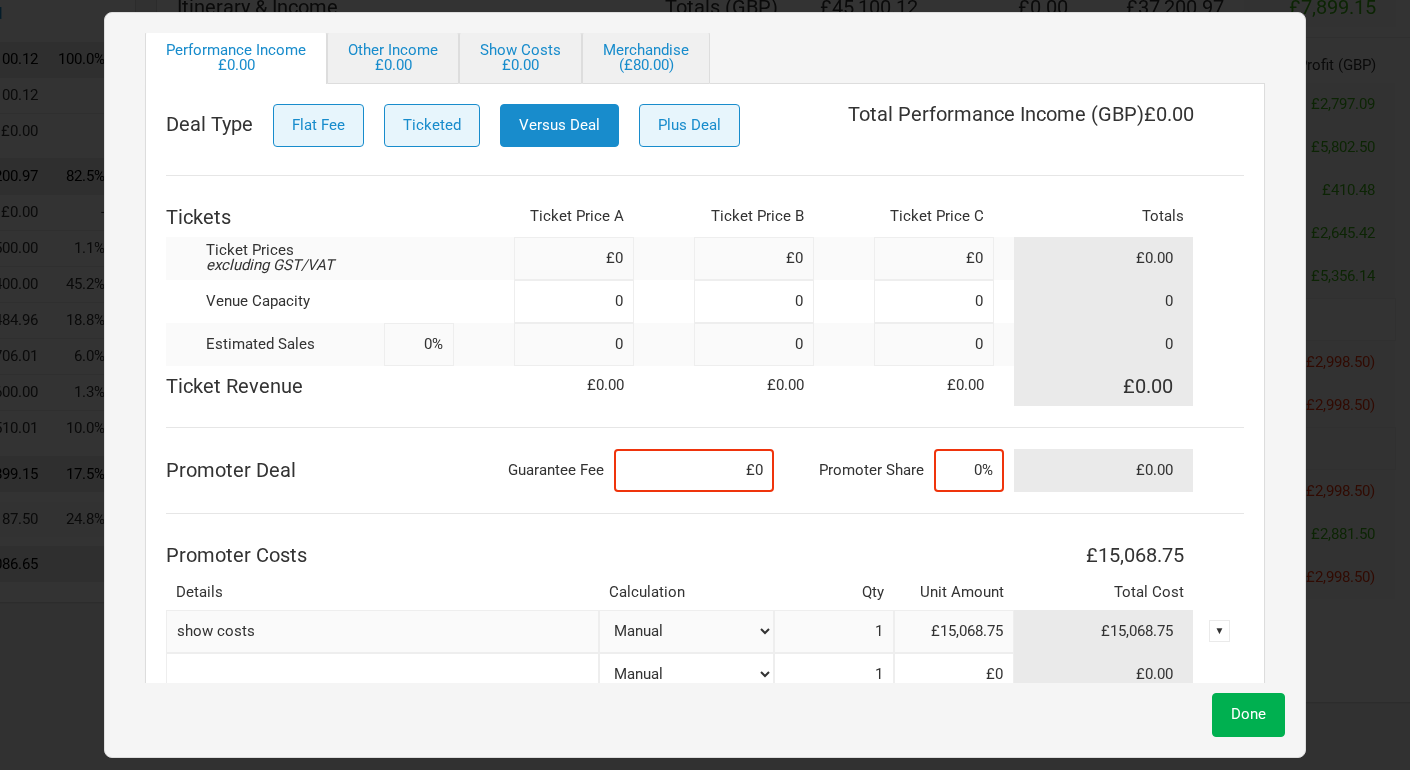 type on "show costs" 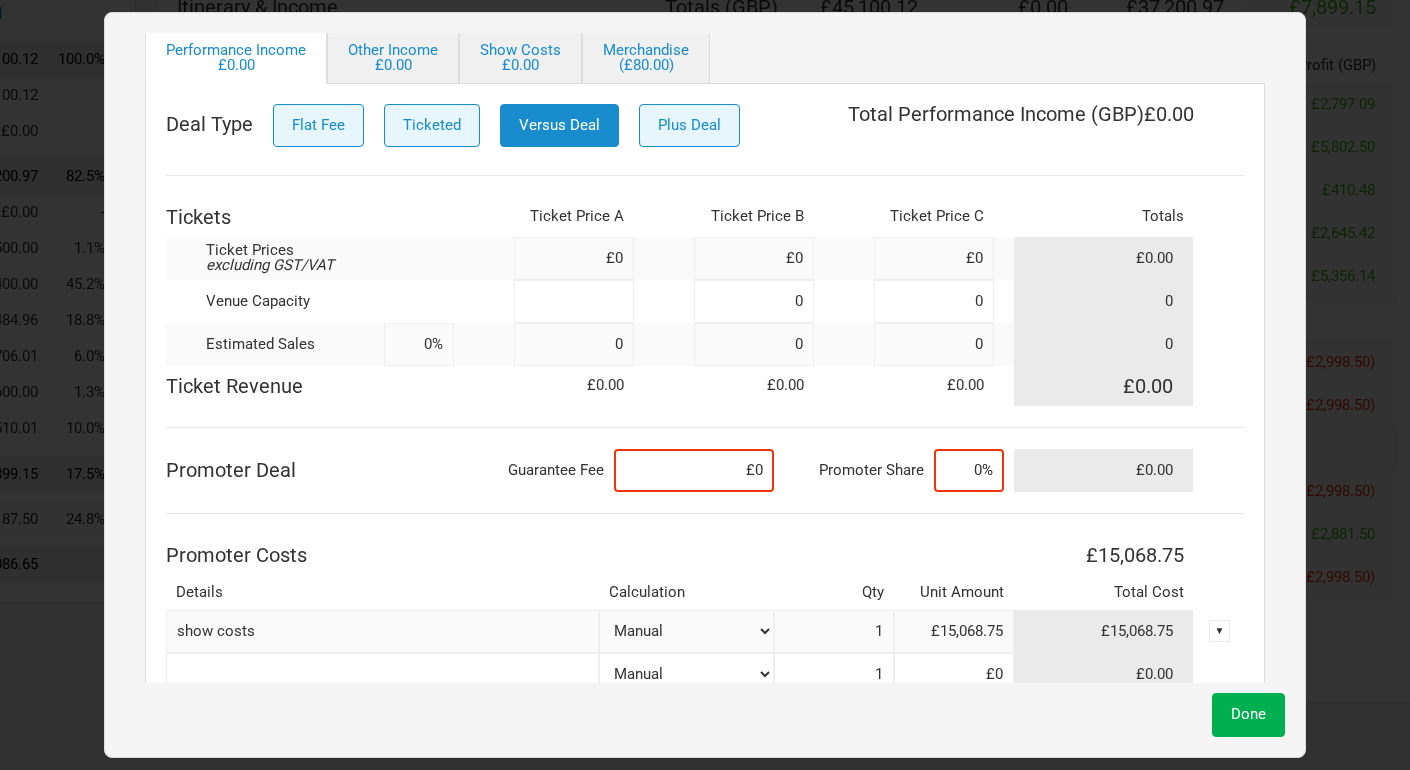 click at bounding box center [574, 301] 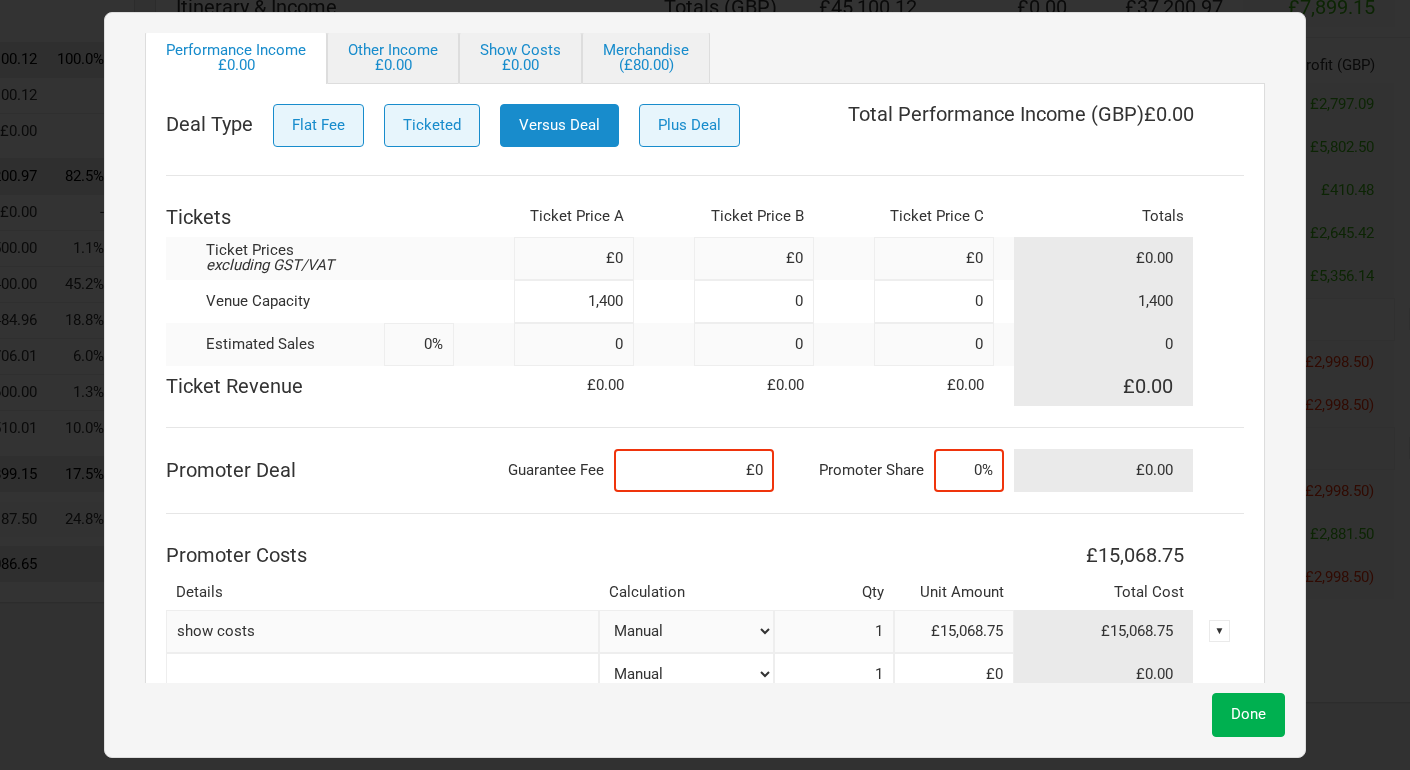 type on "1,400" 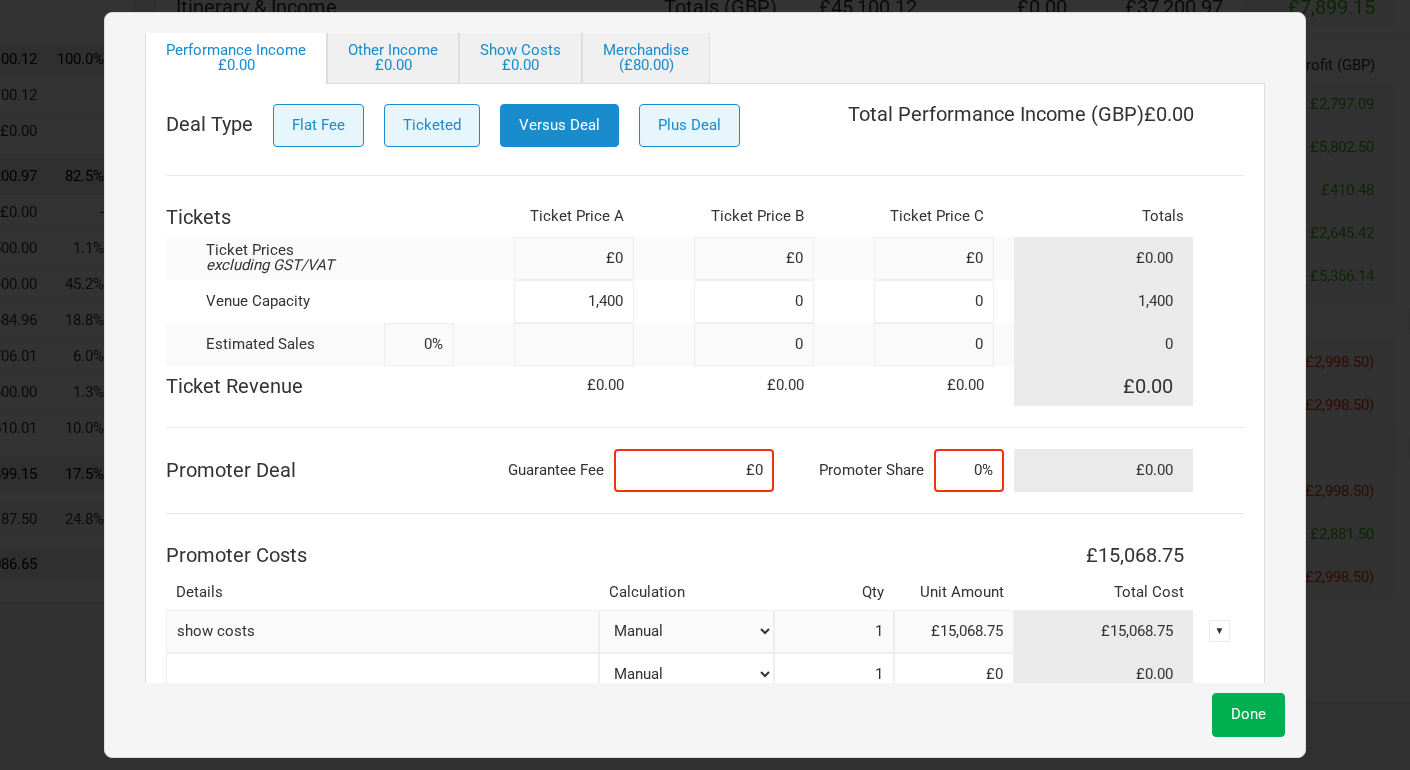 click at bounding box center (574, 344) 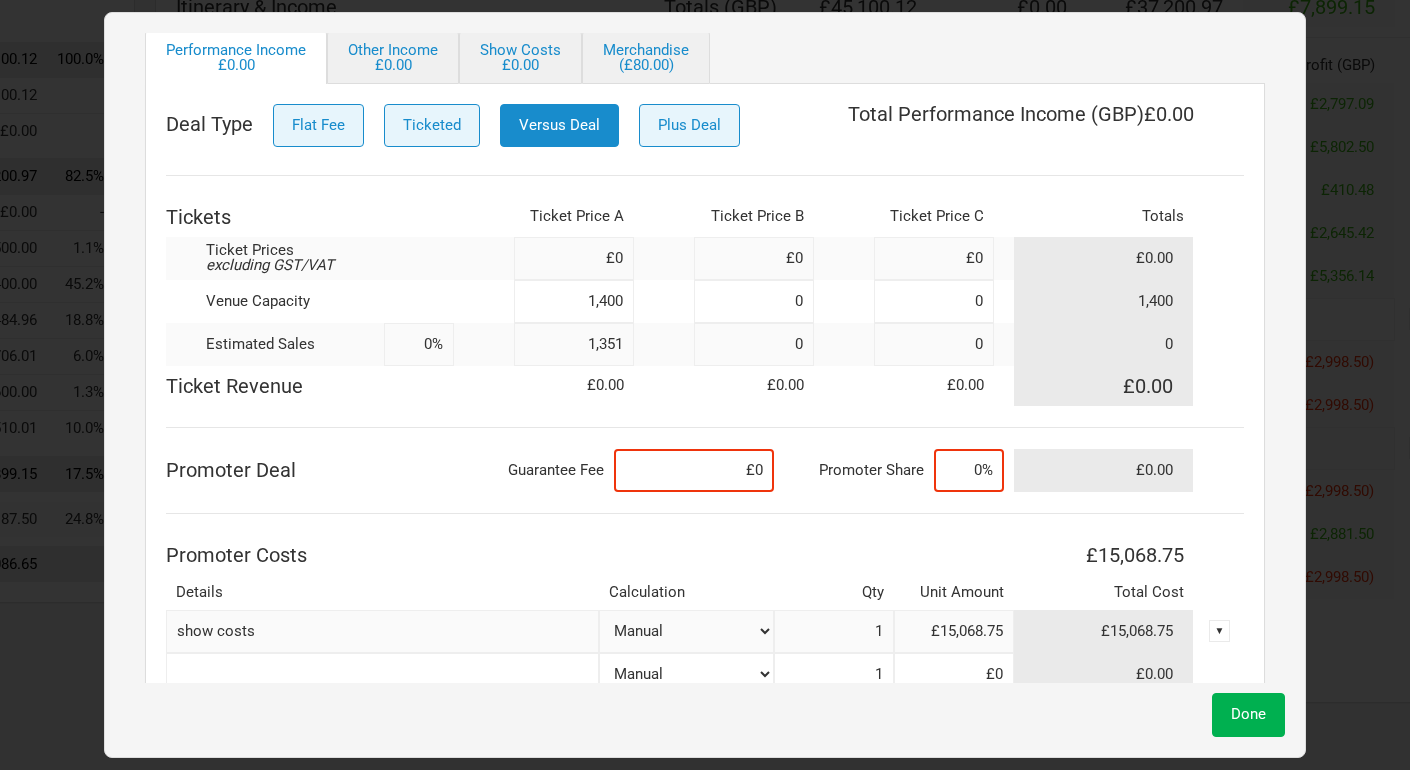 type on "1,351" 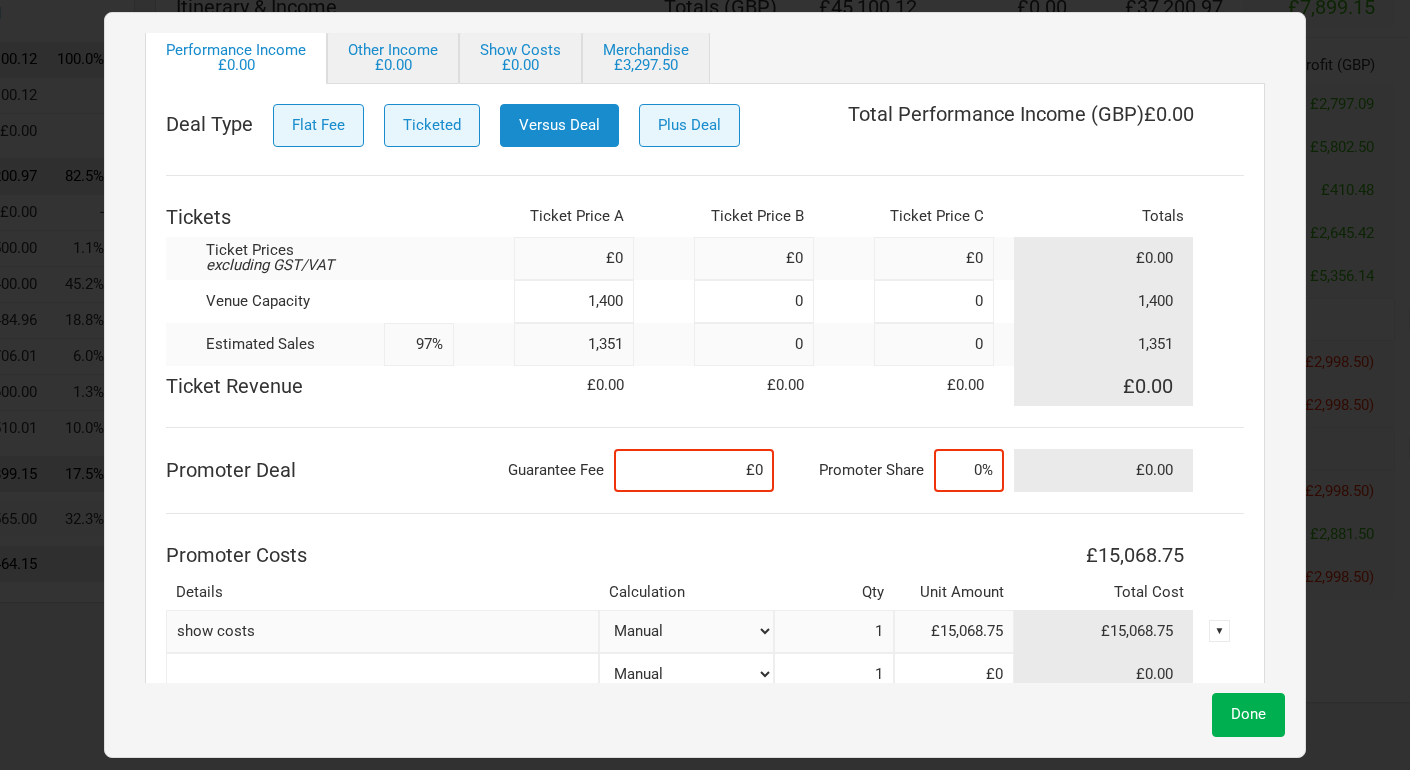 type on "1,351" 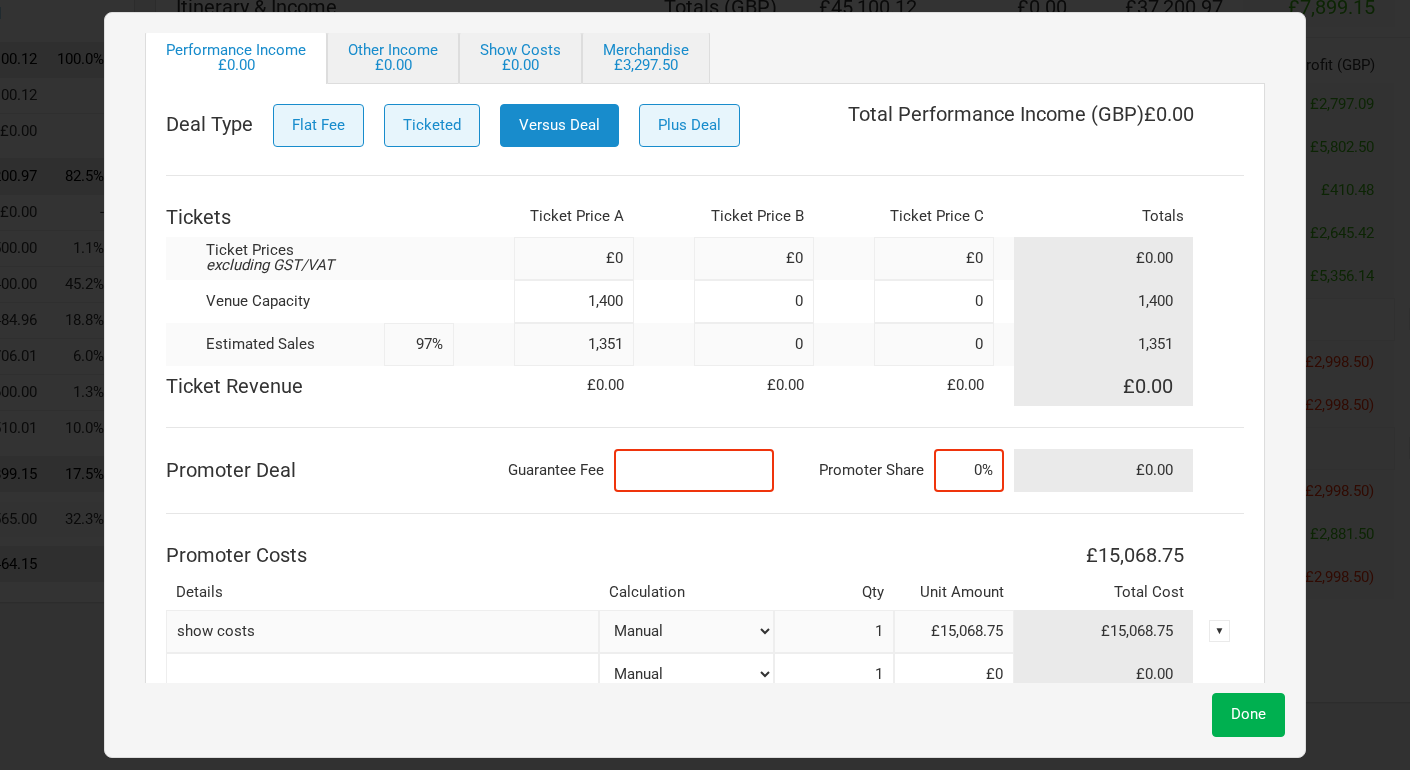 click at bounding box center (694, 470) 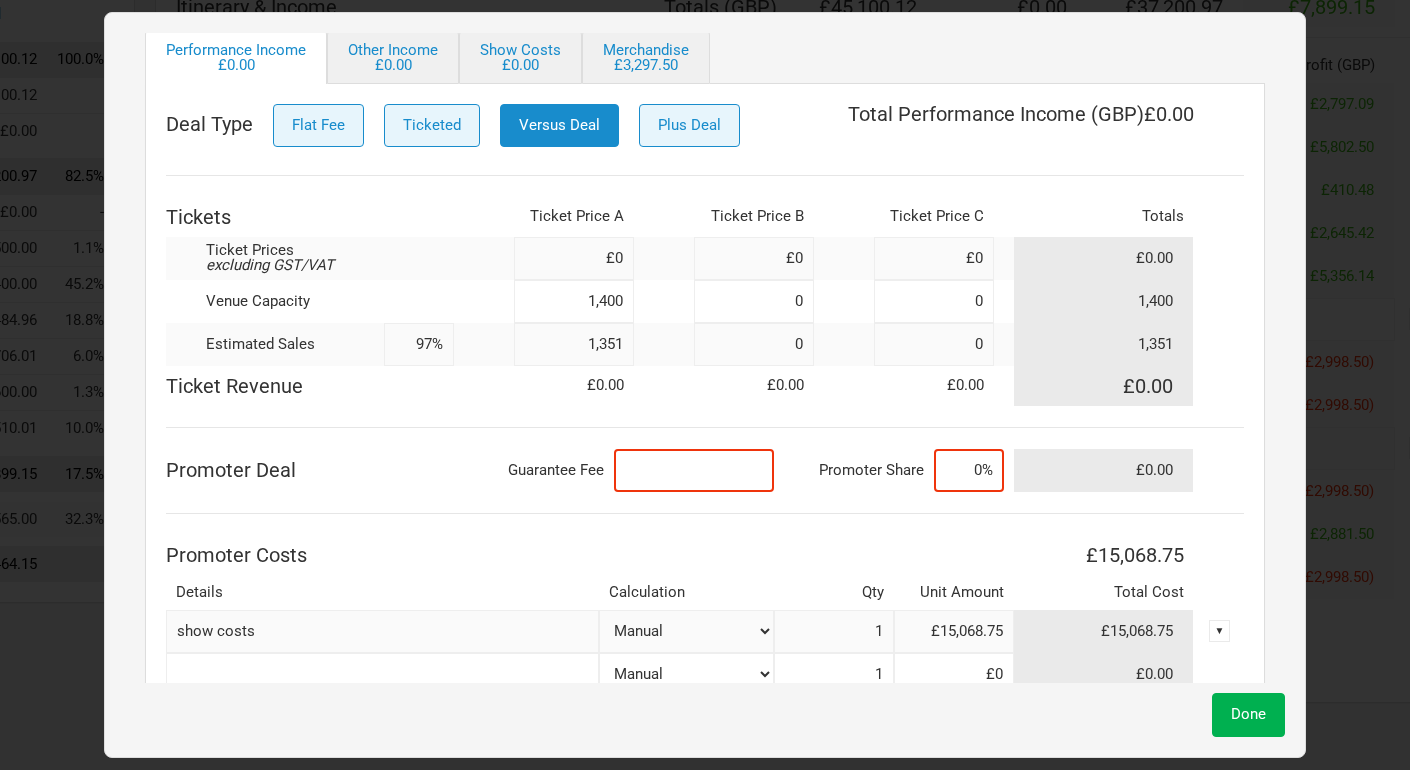 type on "£0" 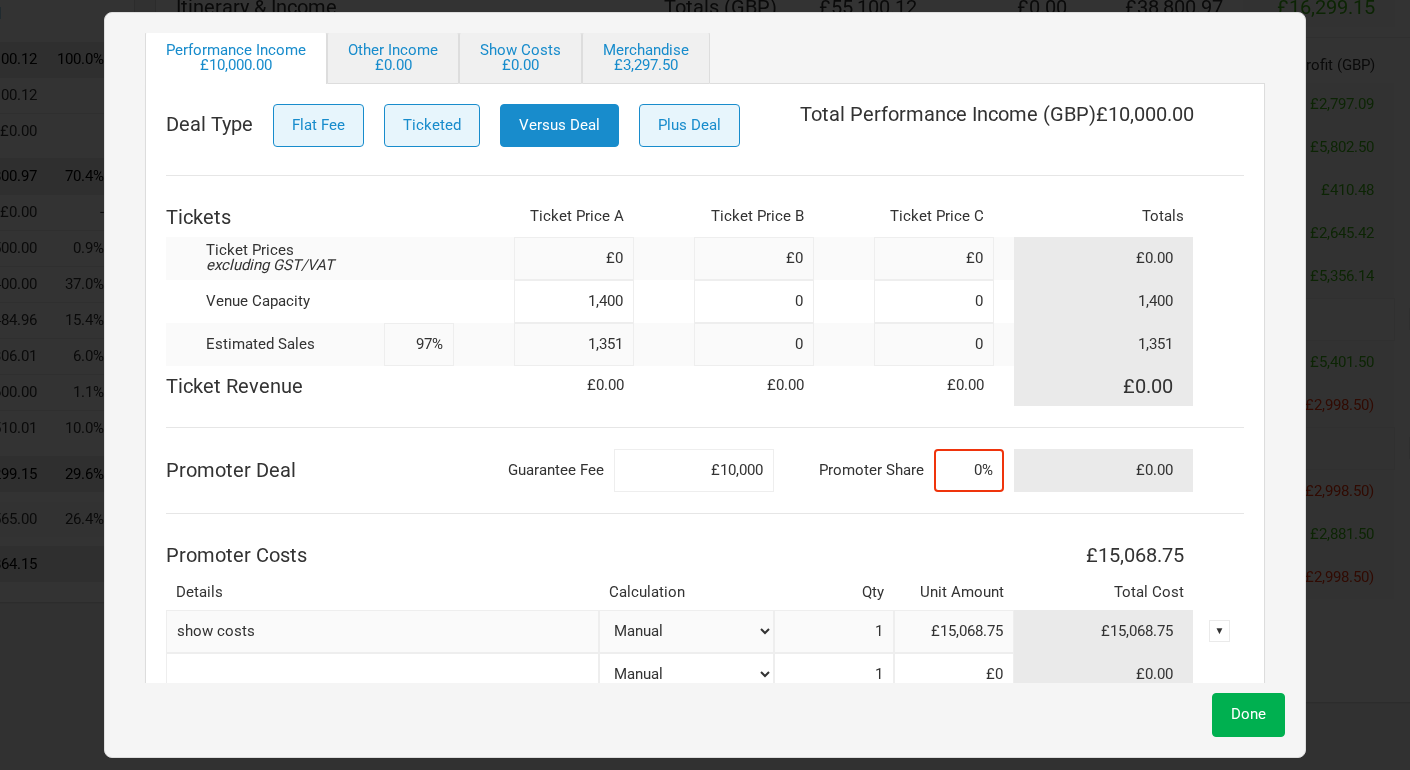 type on "£10,000" 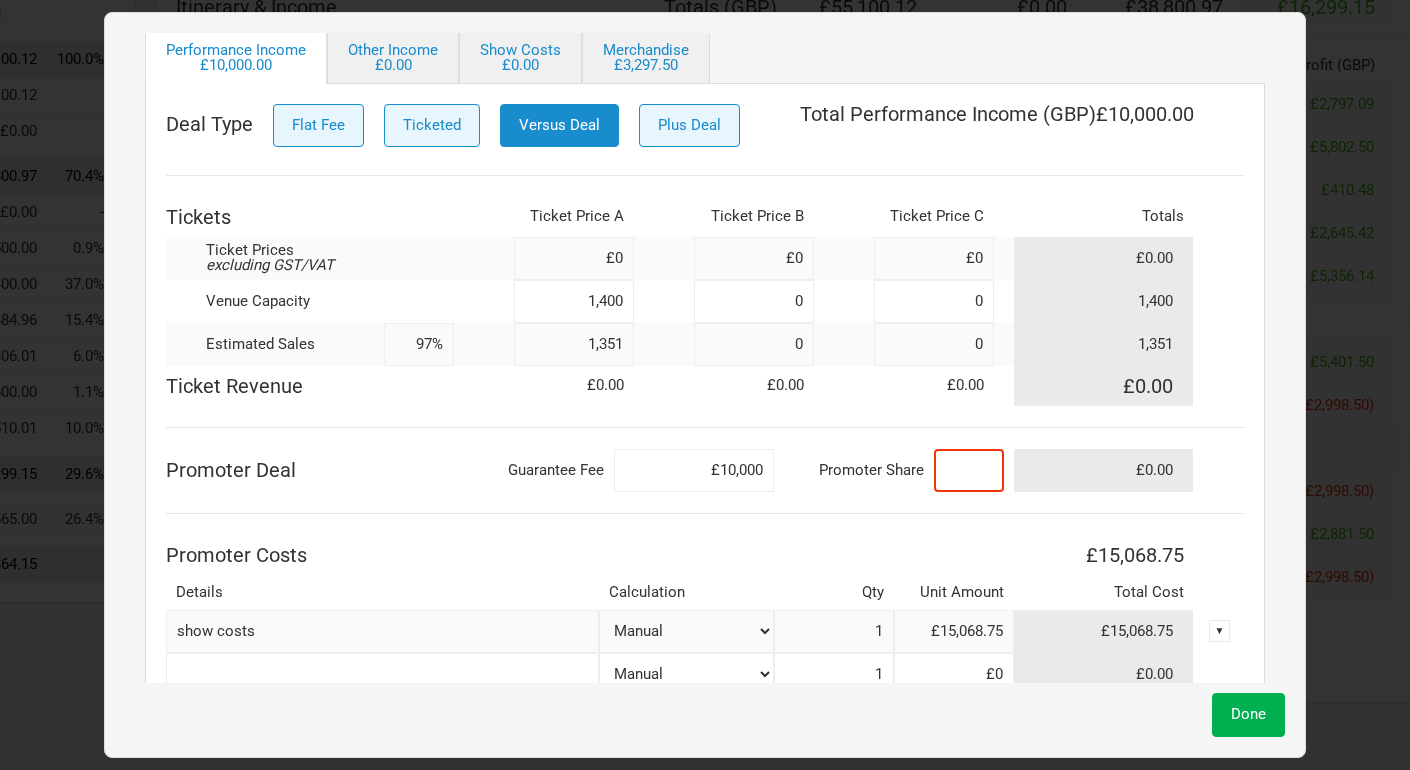 click at bounding box center (969, 470) 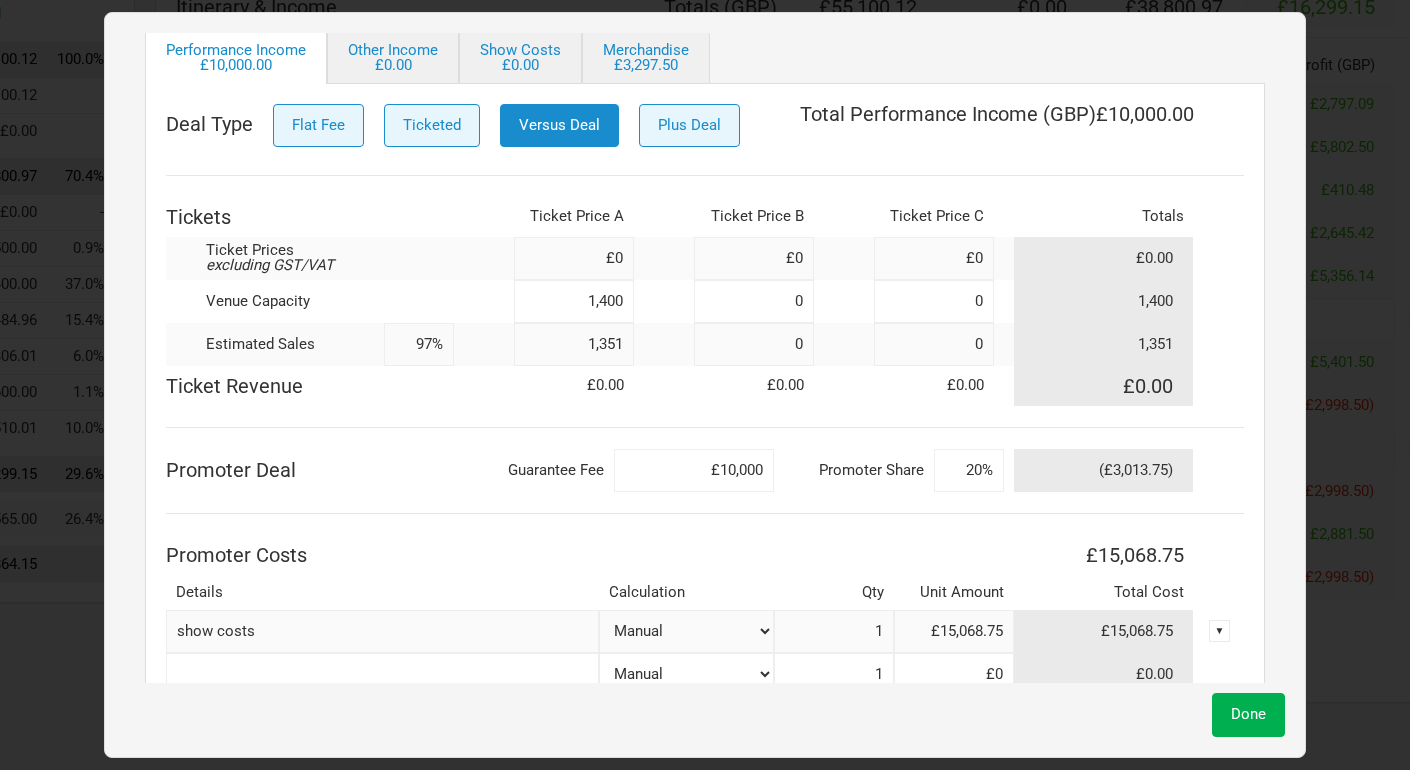 type on "20%" 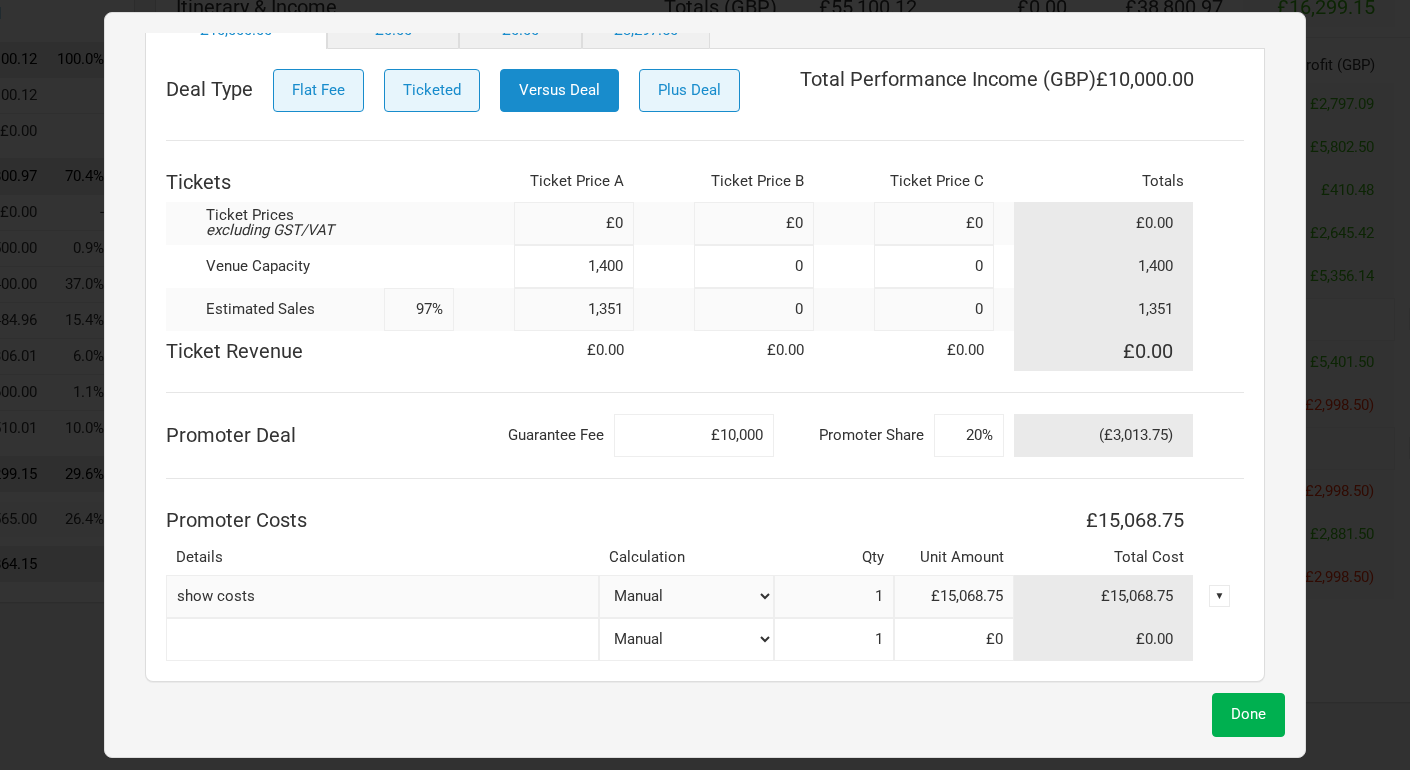 scroll, scrollTop: 244, scrollLeft: 0, axis: vertical 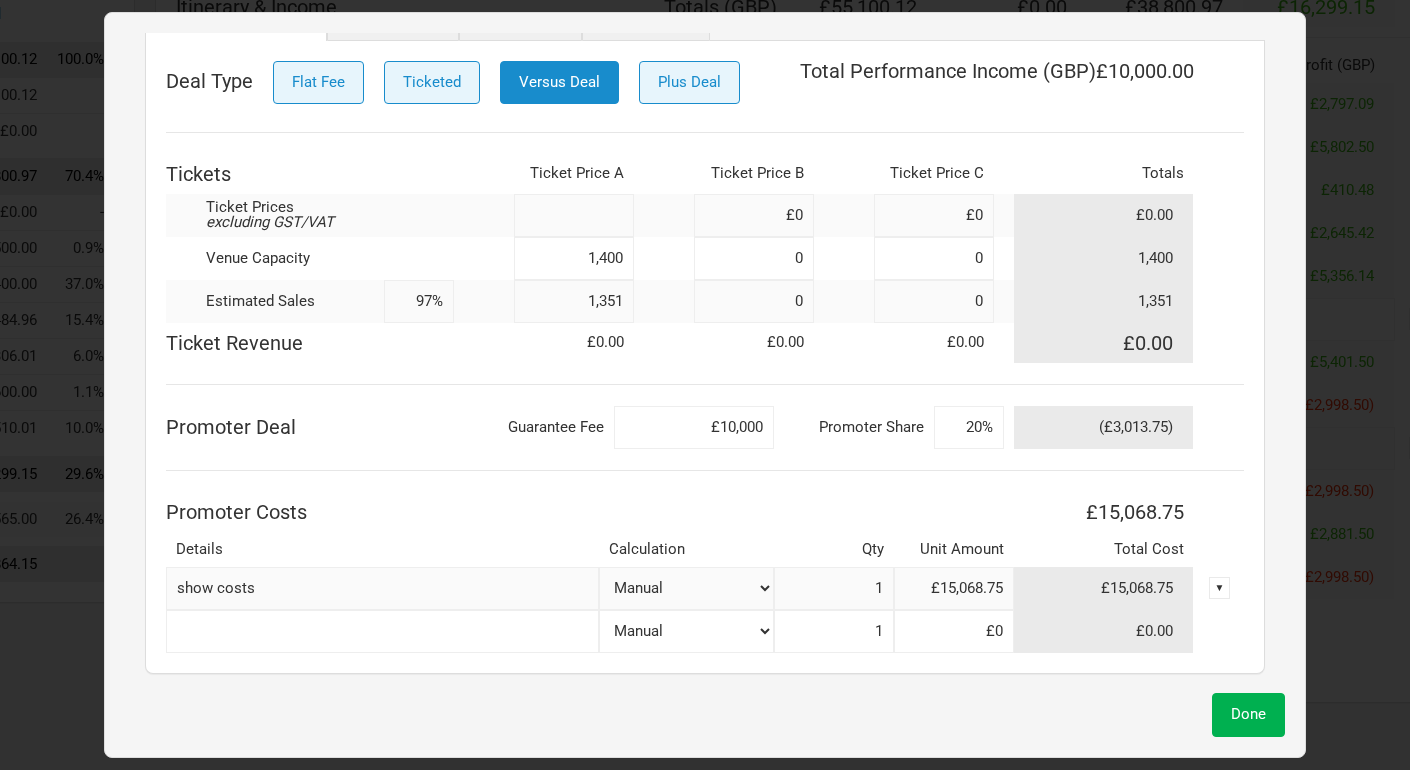 click at bounding box center (574, 215) 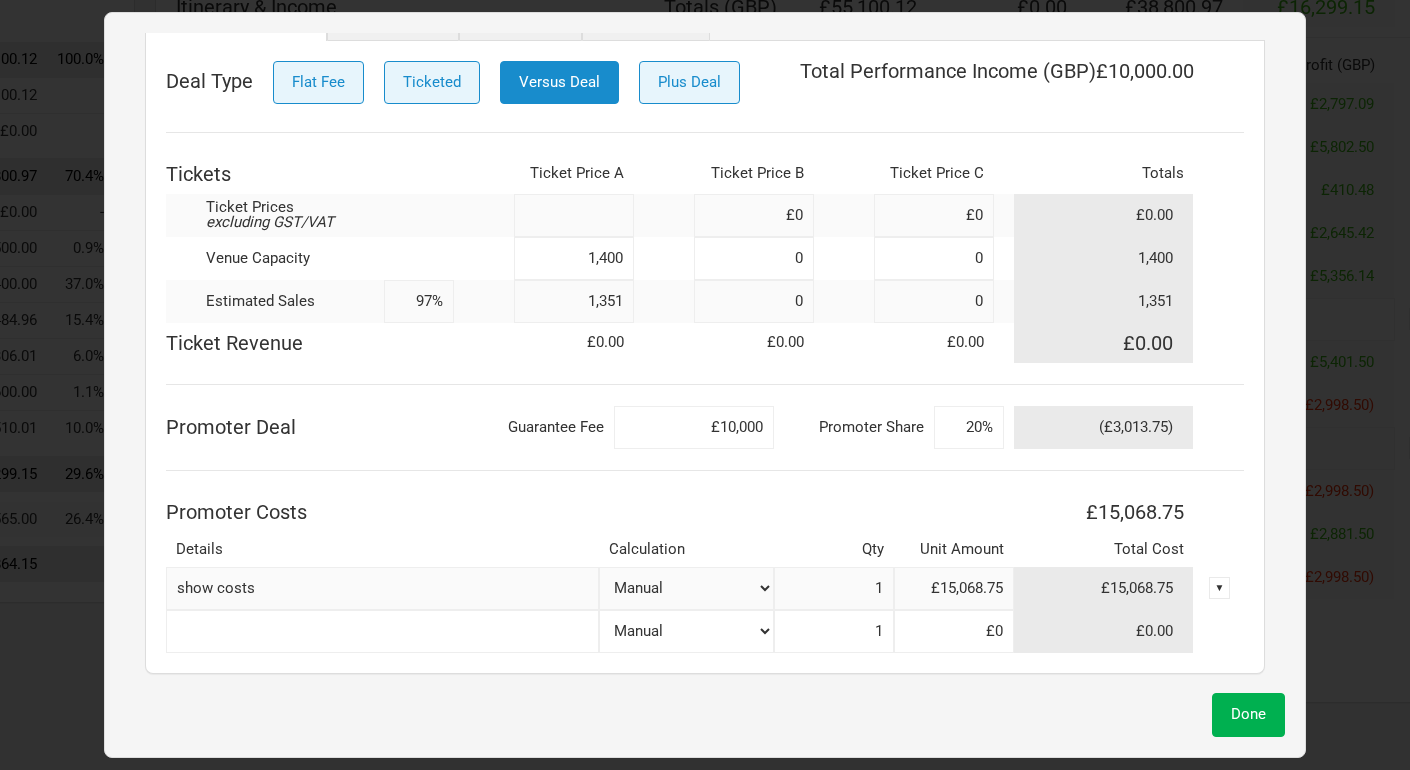 type on "£0" 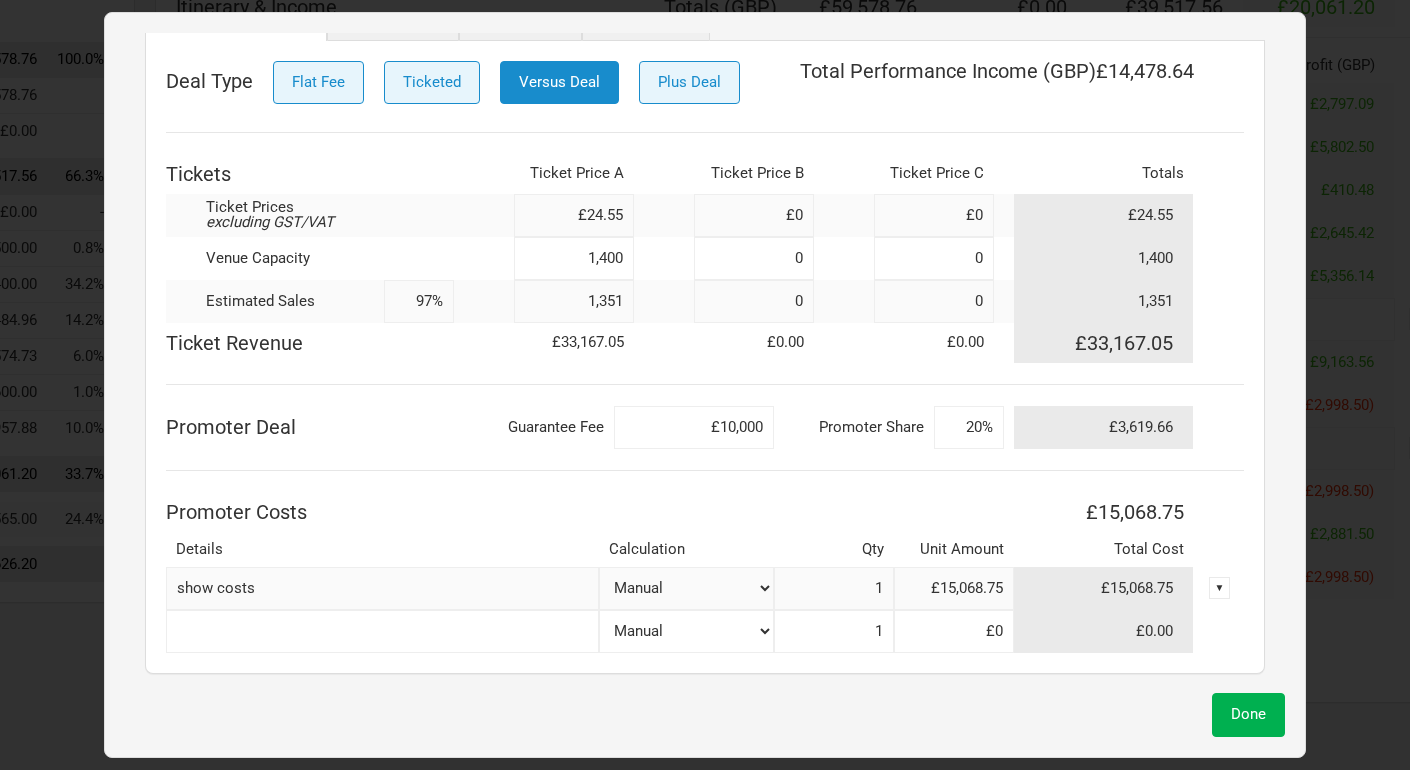 click on "£24.55" at bounding box center (574, 215) 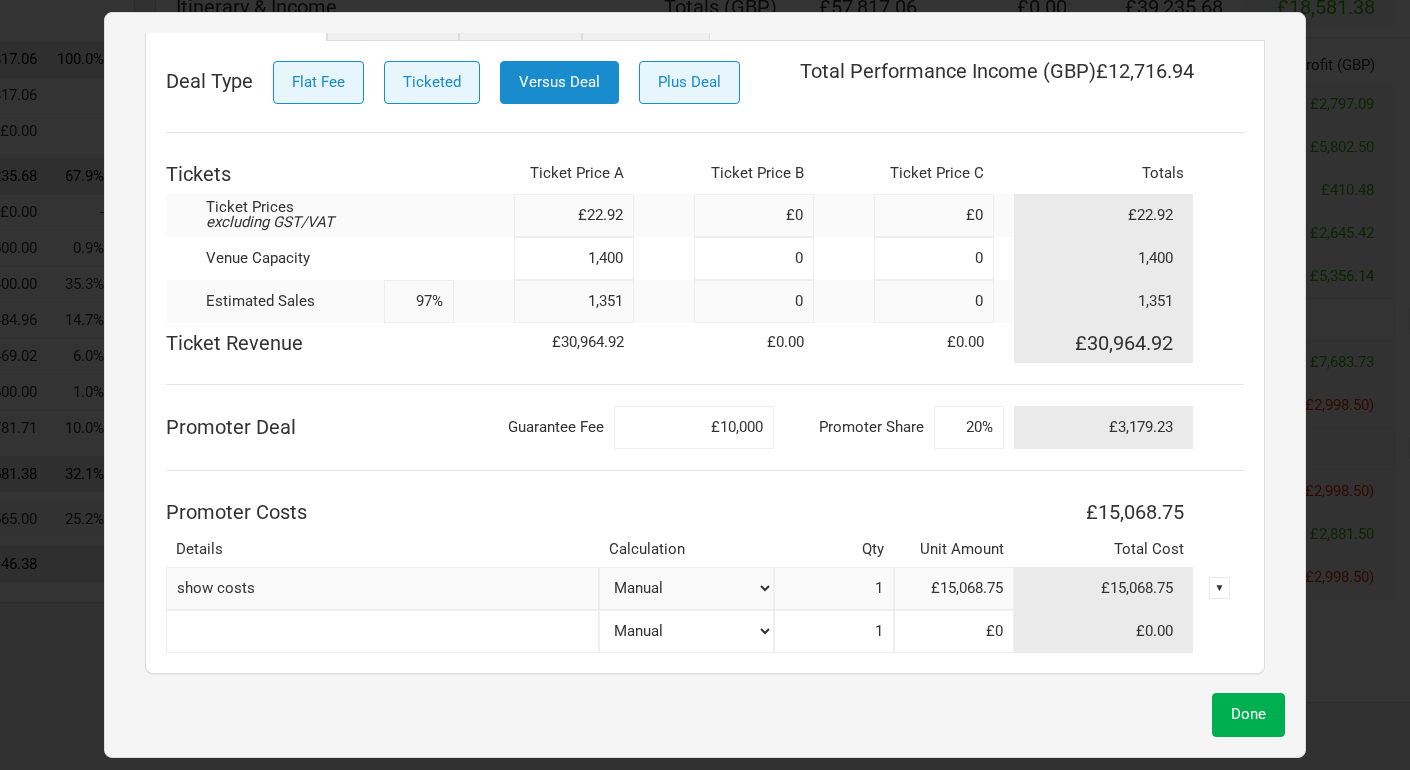 type on "£22.92" 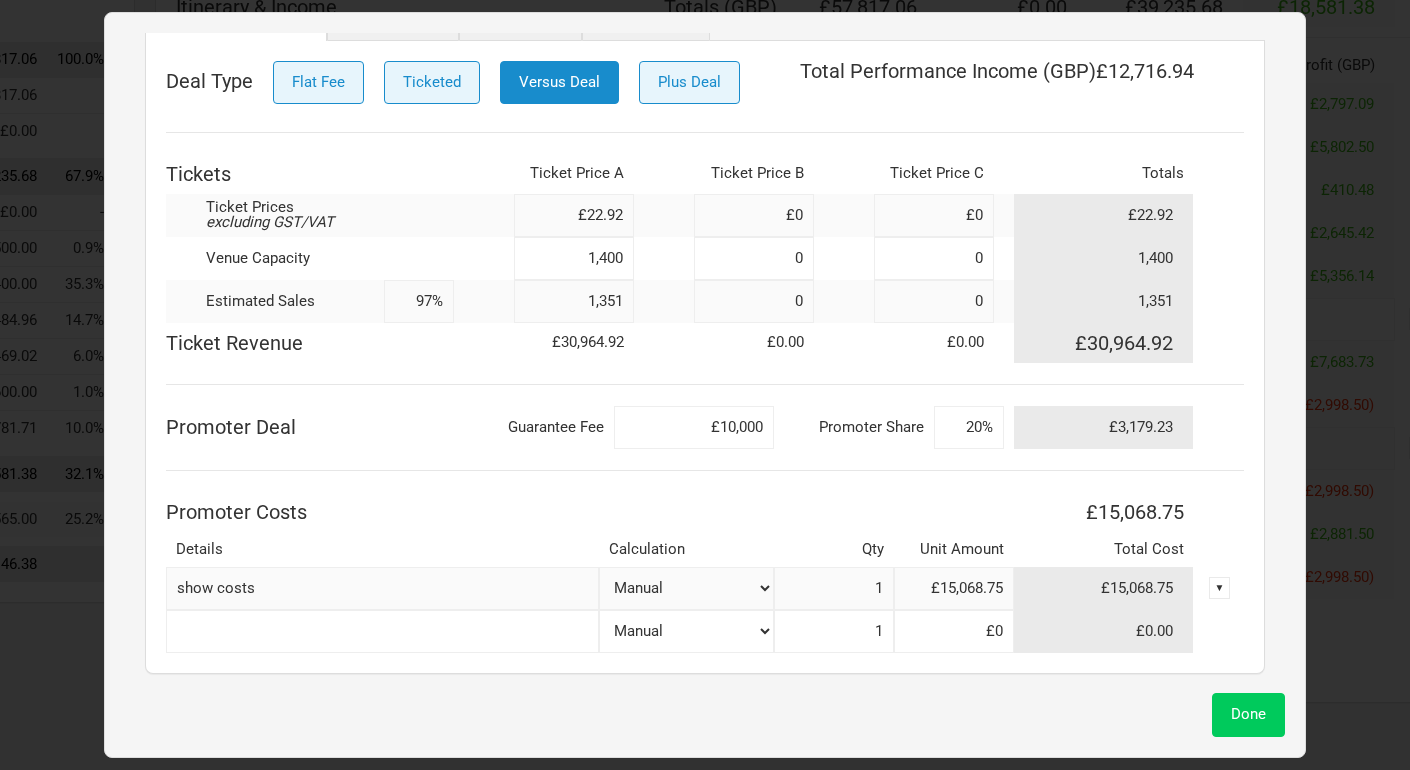 click on "Done" at bounding box center [1248, 714] 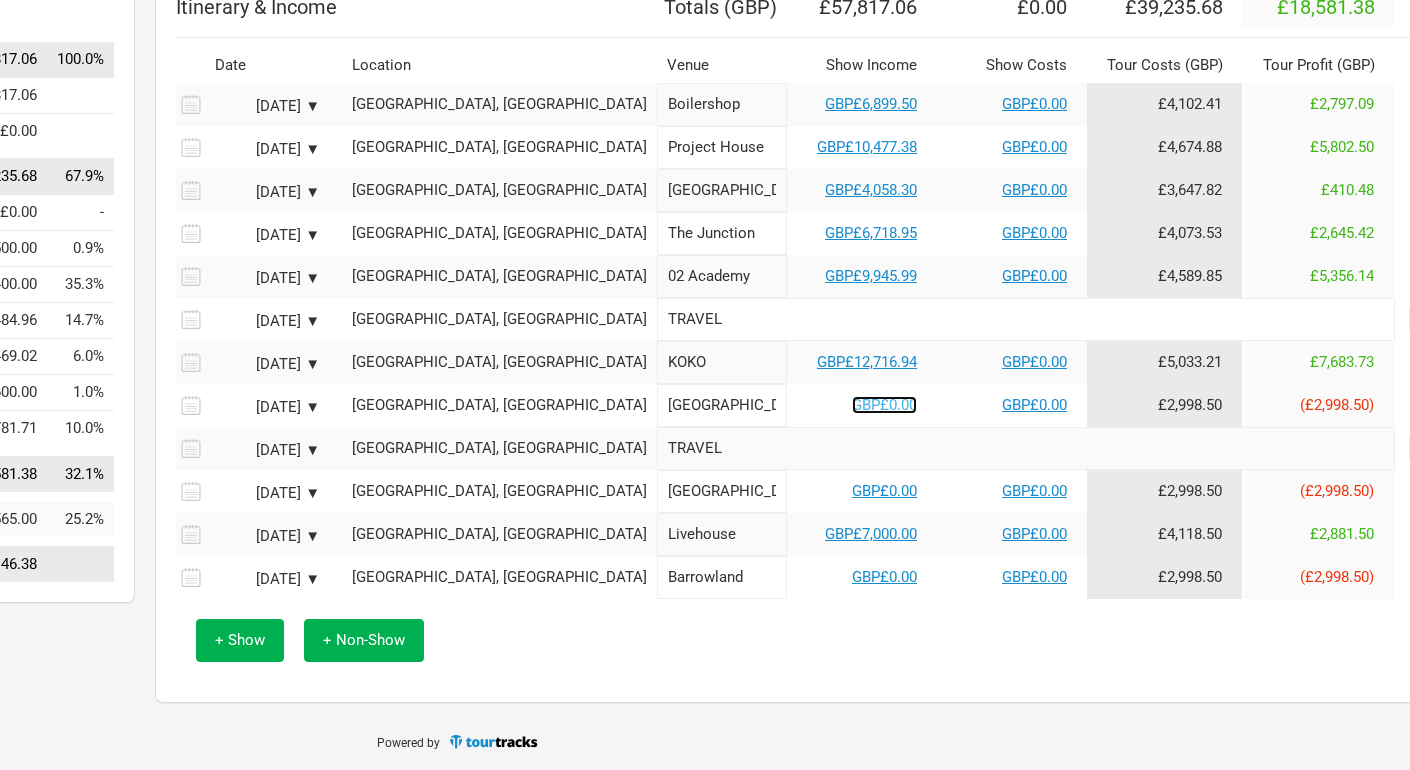 click on "GBP£0.00" at bounding box center [884, 405] 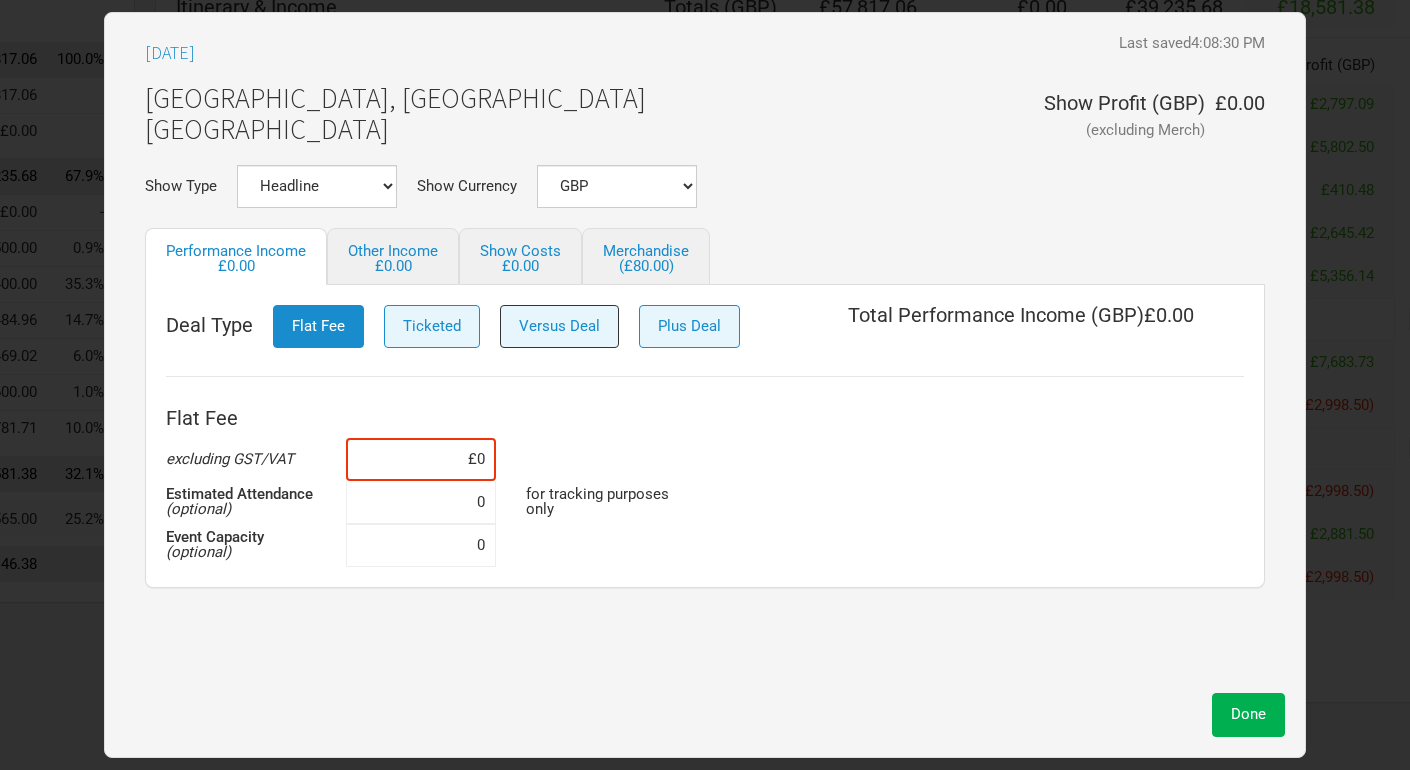 click on "Versus Deal" at bounding box center [559, 326] 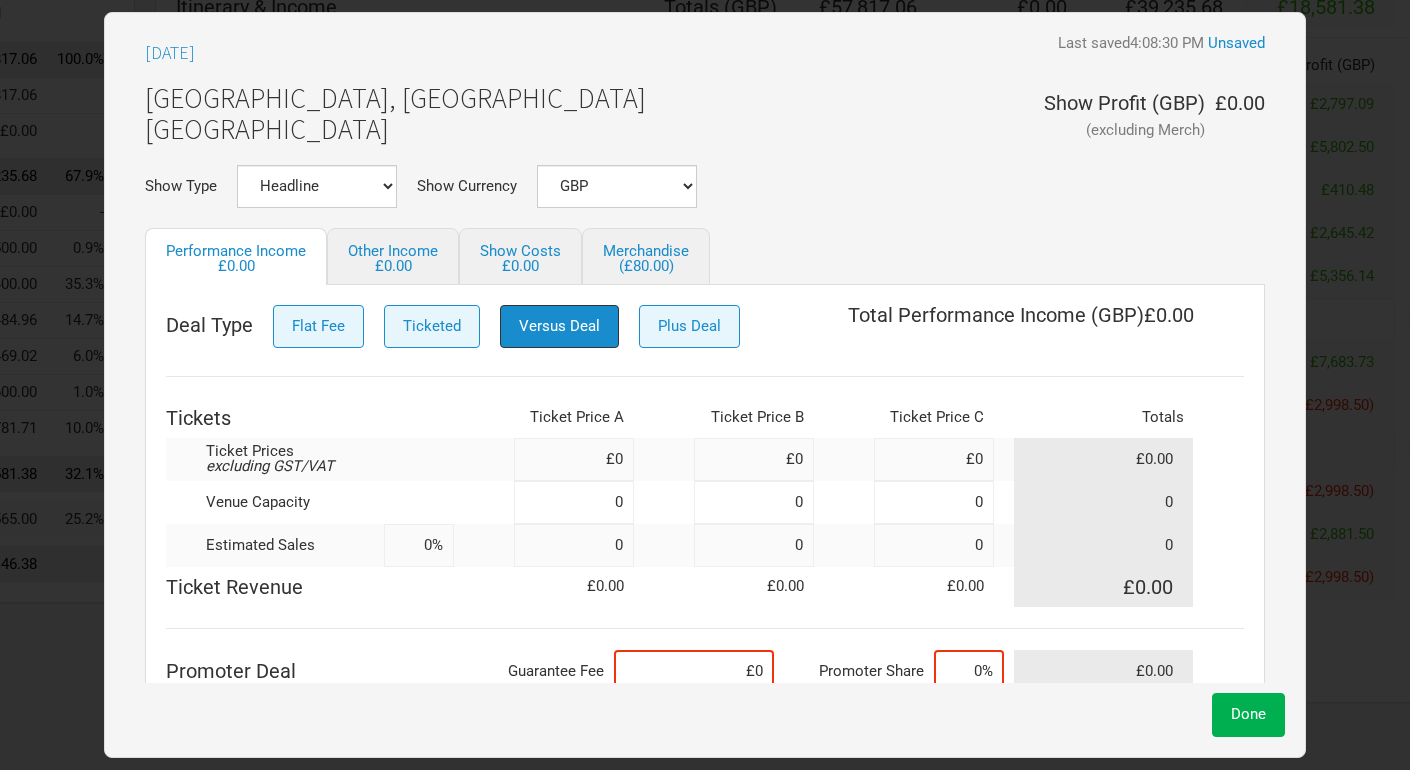 scroll, scrollTop: 201, scrollLeft: 0, axis: vertical 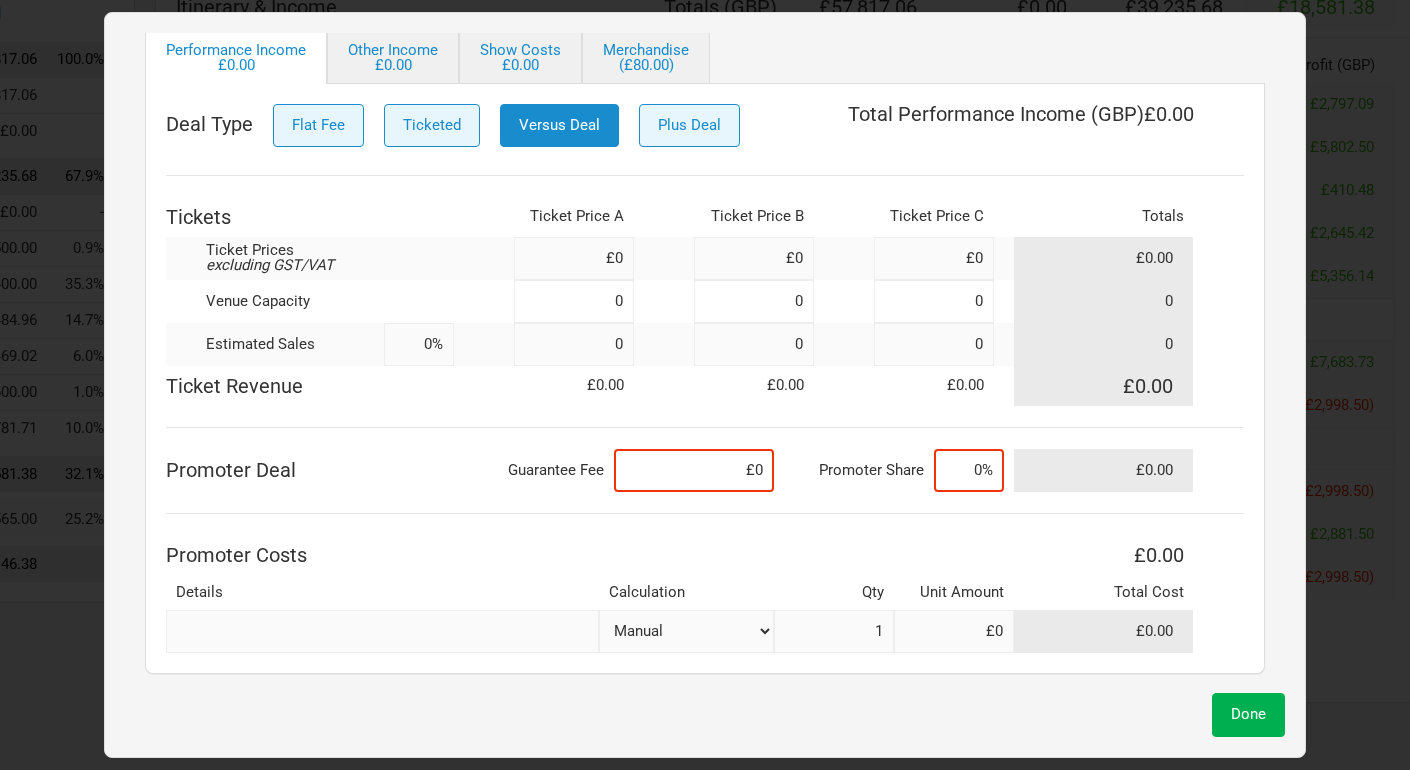 click at bounding box center (382, 631) 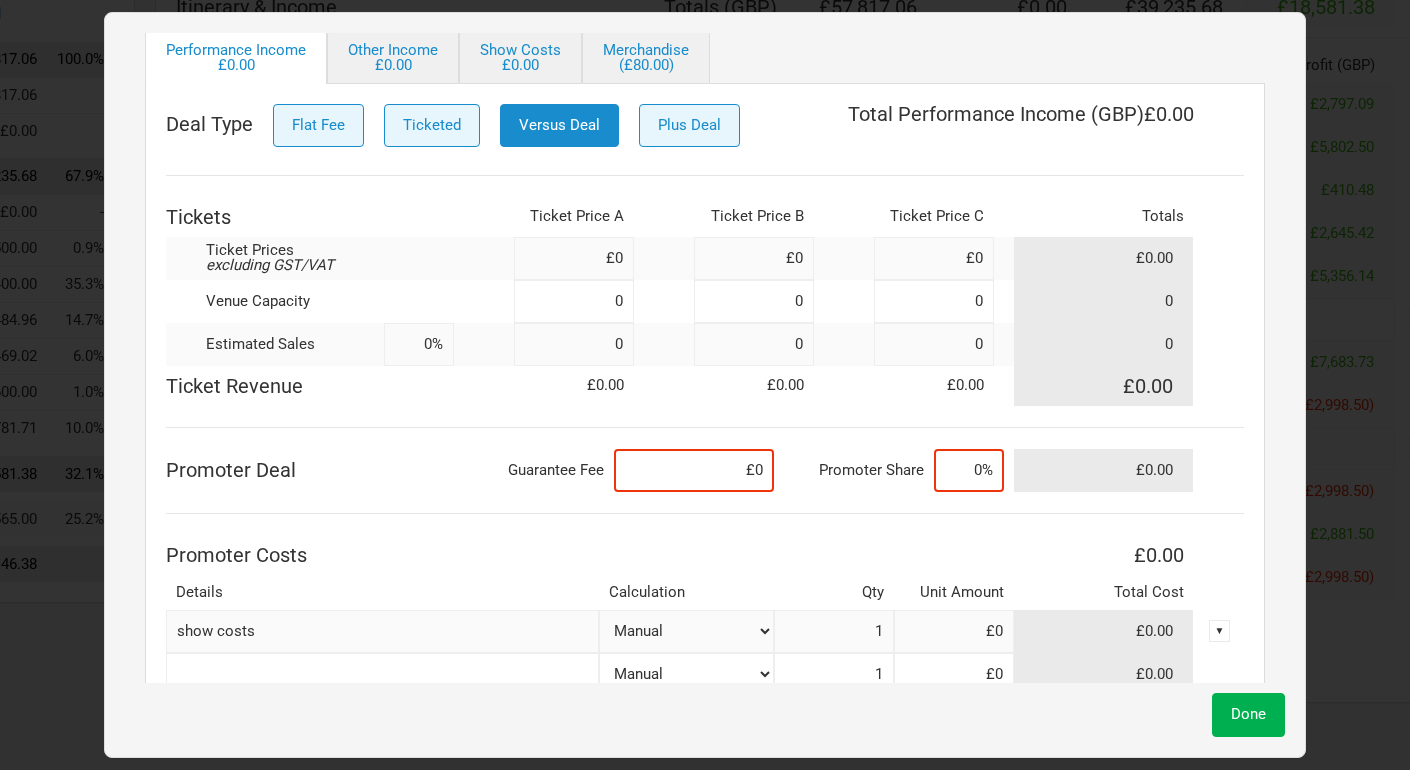 type on "show costs" 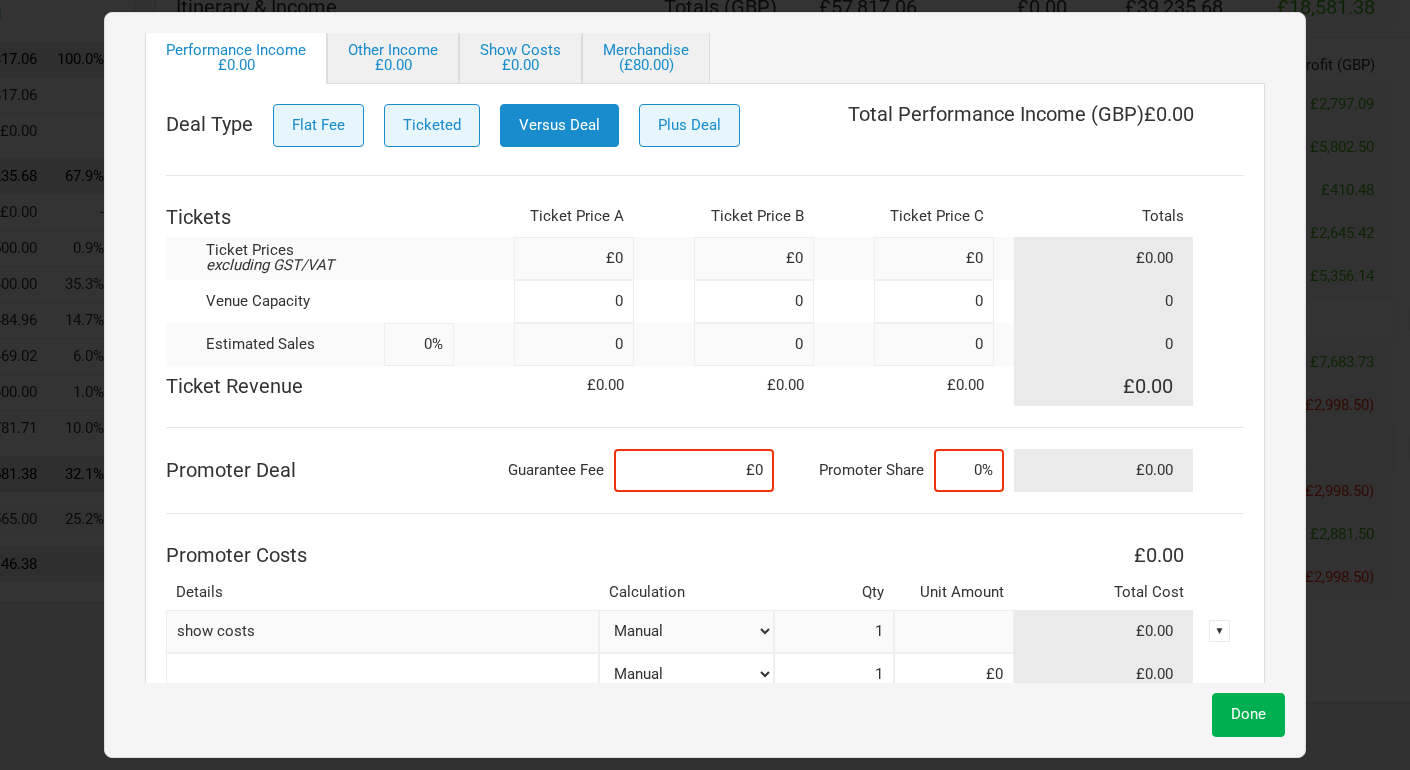click at bounding box center (954, 631) 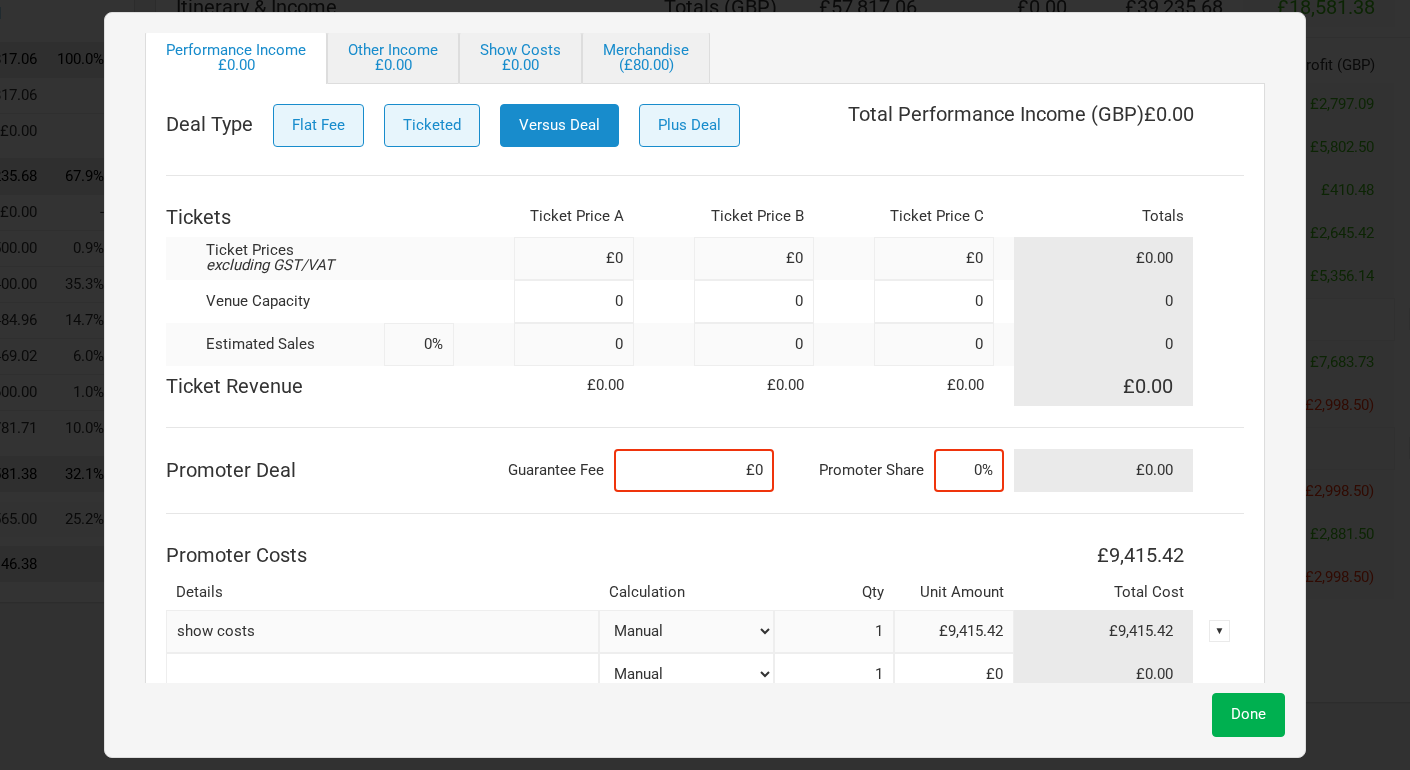 type on "£9,415.42" 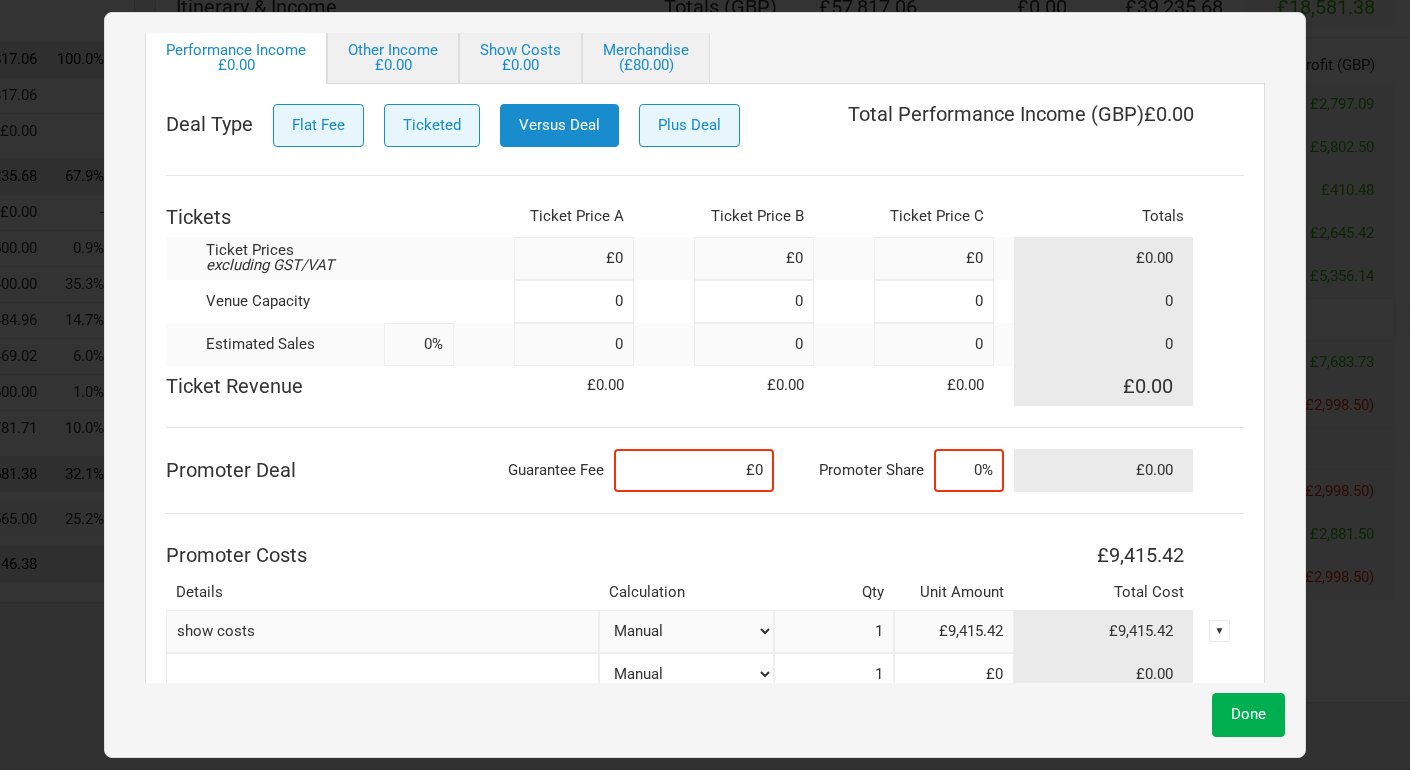click on "Deal Type Flat Fee Ticketed Versus Deal Plus Deal Total Performance Income ( GBP )  £0.00 Tickets Ticket Price A Ticket Price B Ticket Price C Totals Ticket Prices excluding GST/VAT £0 £0 £0 £0.00 Venue Capacity 0 0 0 0 Estimated Sales 0% 0 0 0 0 Ticket Revenue £0.00 £0.00 £0.00 £0.00 Promoter Deal Guarantee Fee £0 Promoter Share 0% £0.00 Promoter Costs £9,415.42 Details Calculation Qty Unit Amount Total Cost show costs Manual # of Tickets Sold % of Show Revenue 1 £9,415.42 £9,415.42 ▼ Manual # of Tickets Sold % of Show Revenue 1 £0 £0.00" at bounding box center (705, 400) 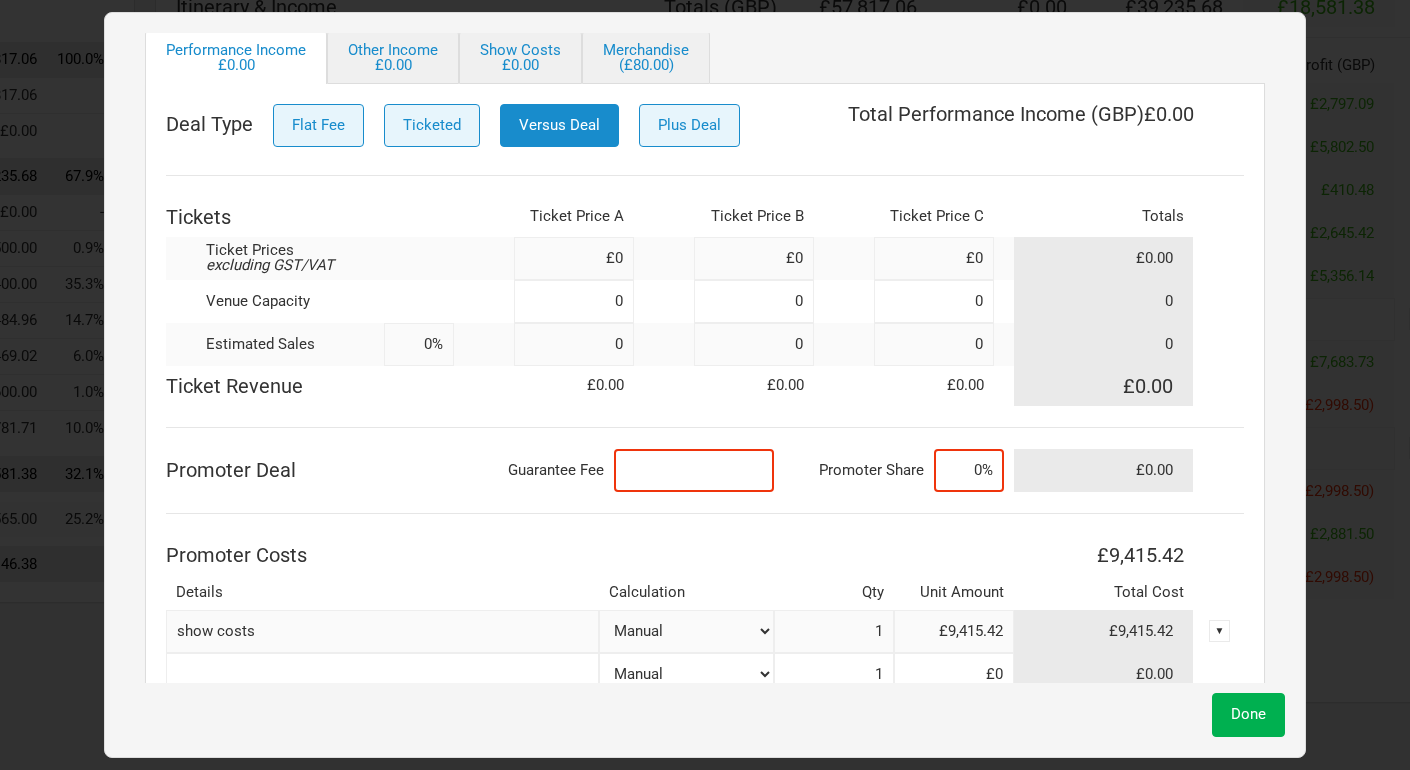 click at bounding box center [694, 470] 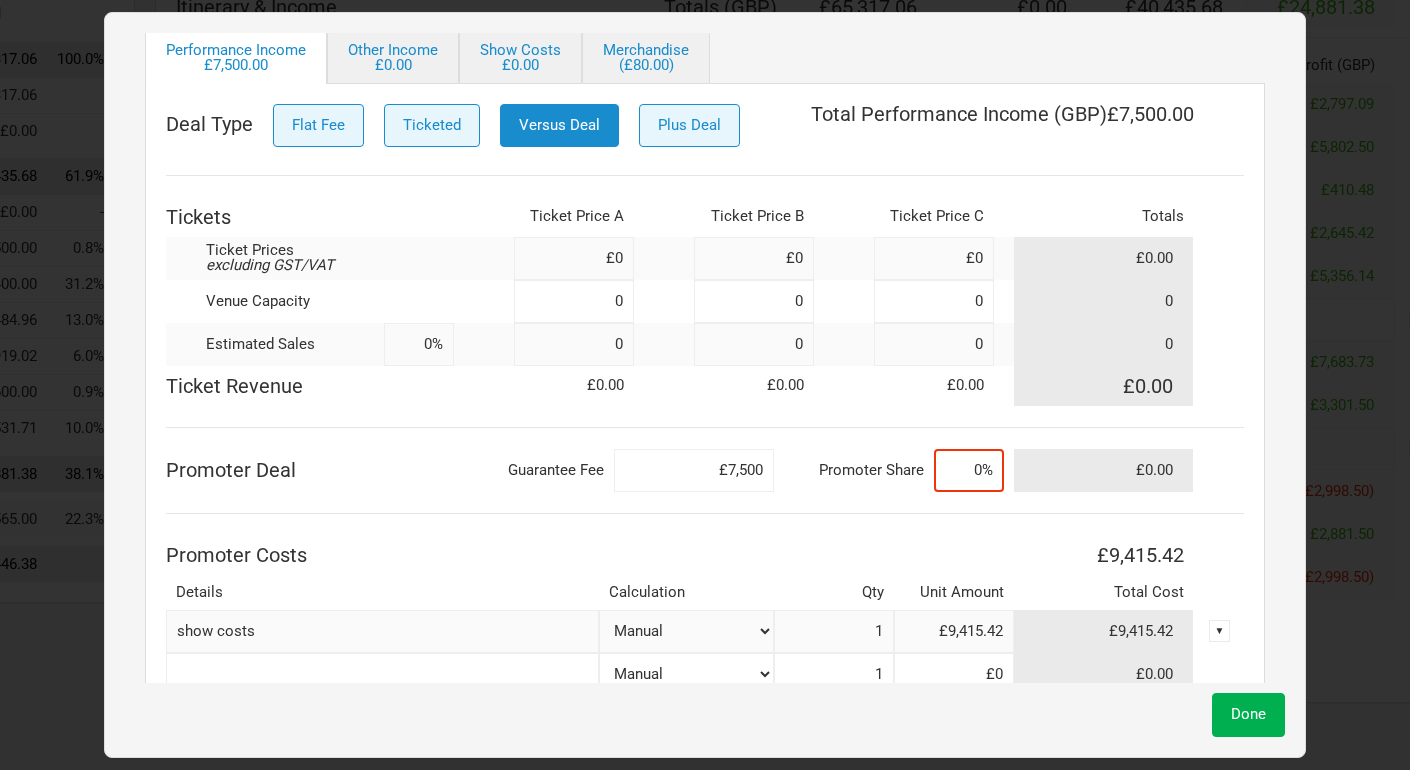 type on "£7,500" 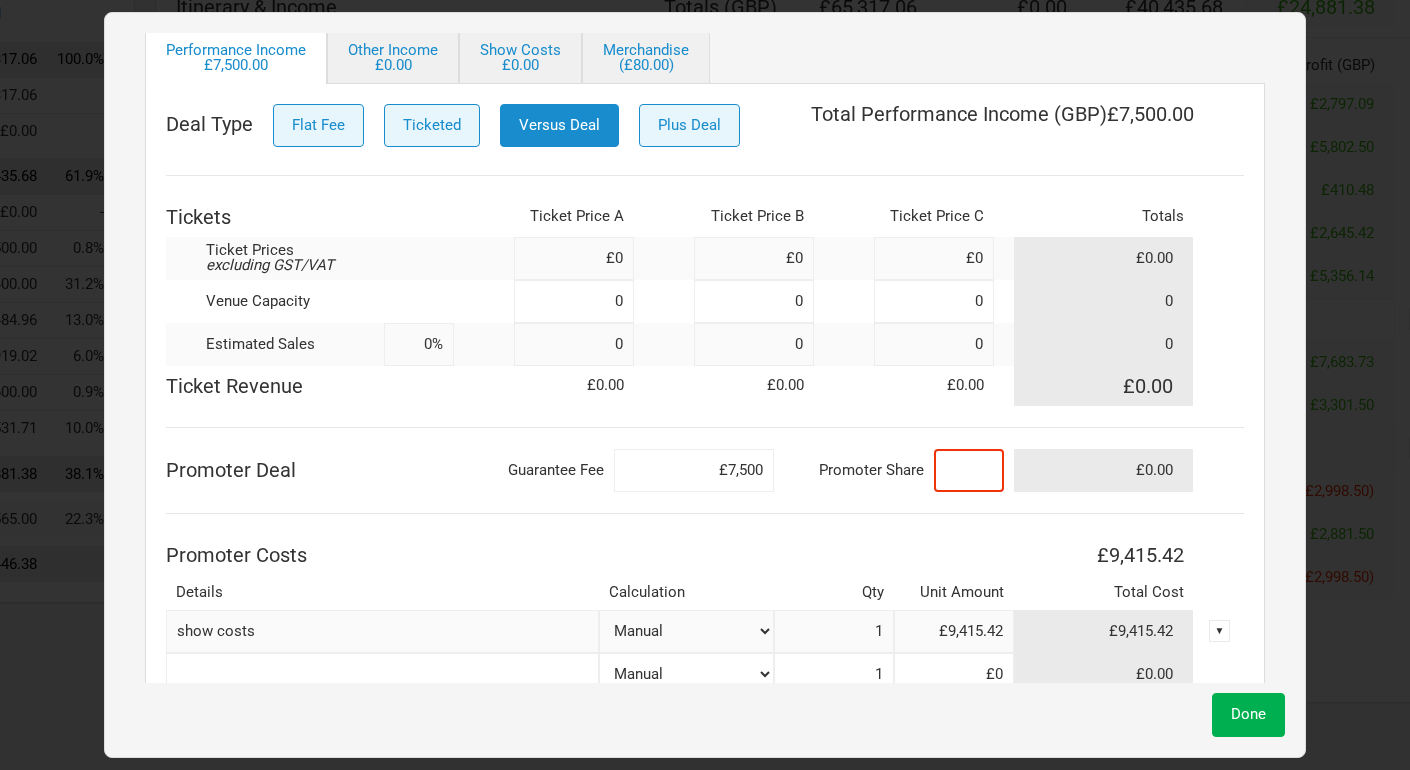 click at bounding box center (969, 470) 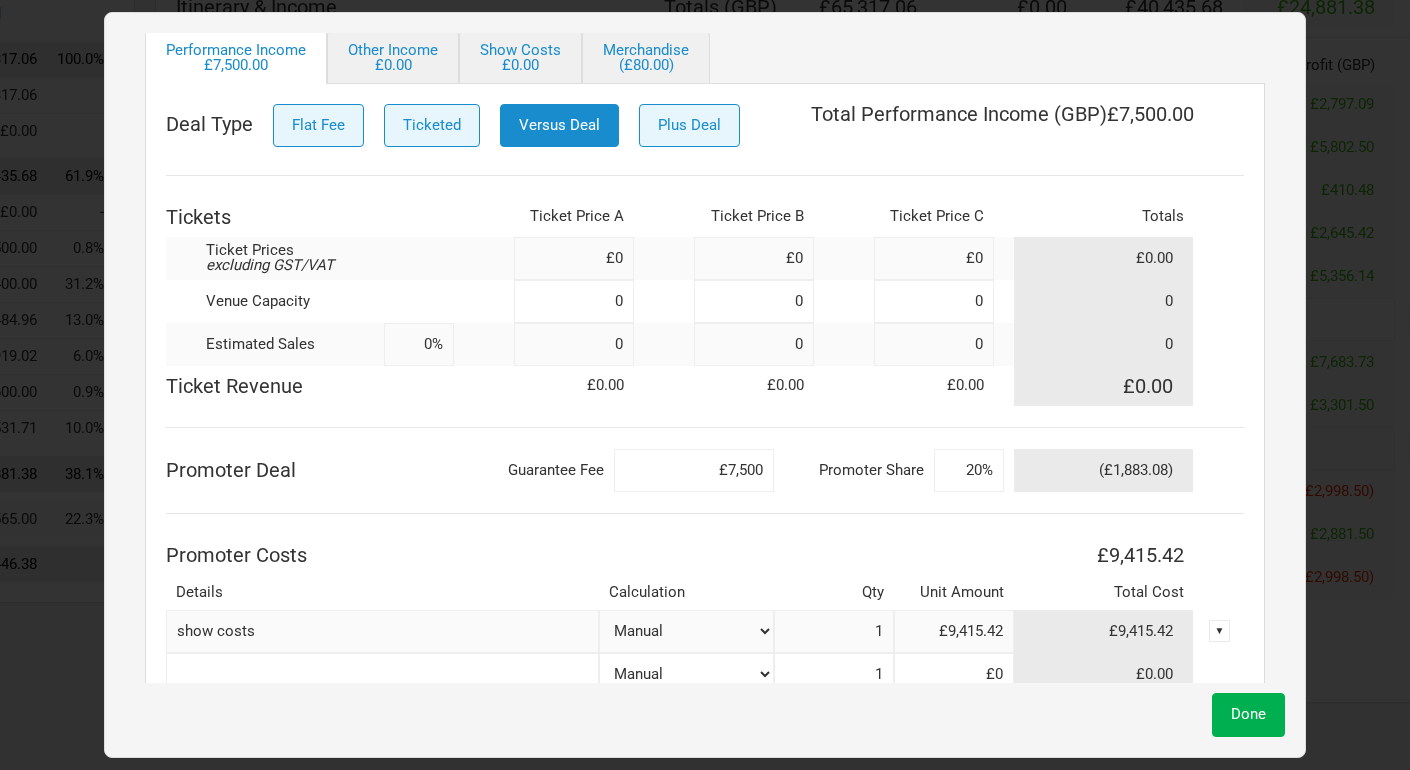 type on "20%" 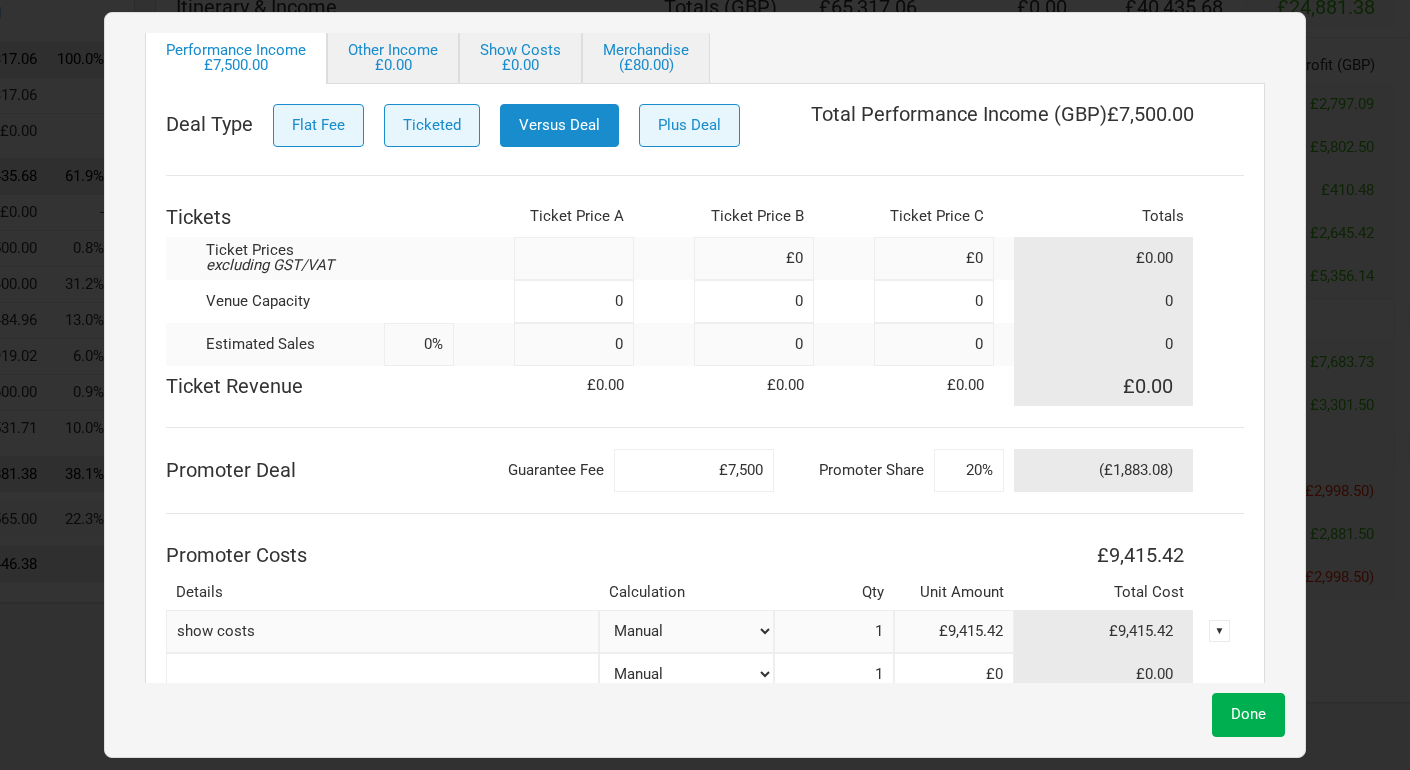 click at bounding box center [574, 258] 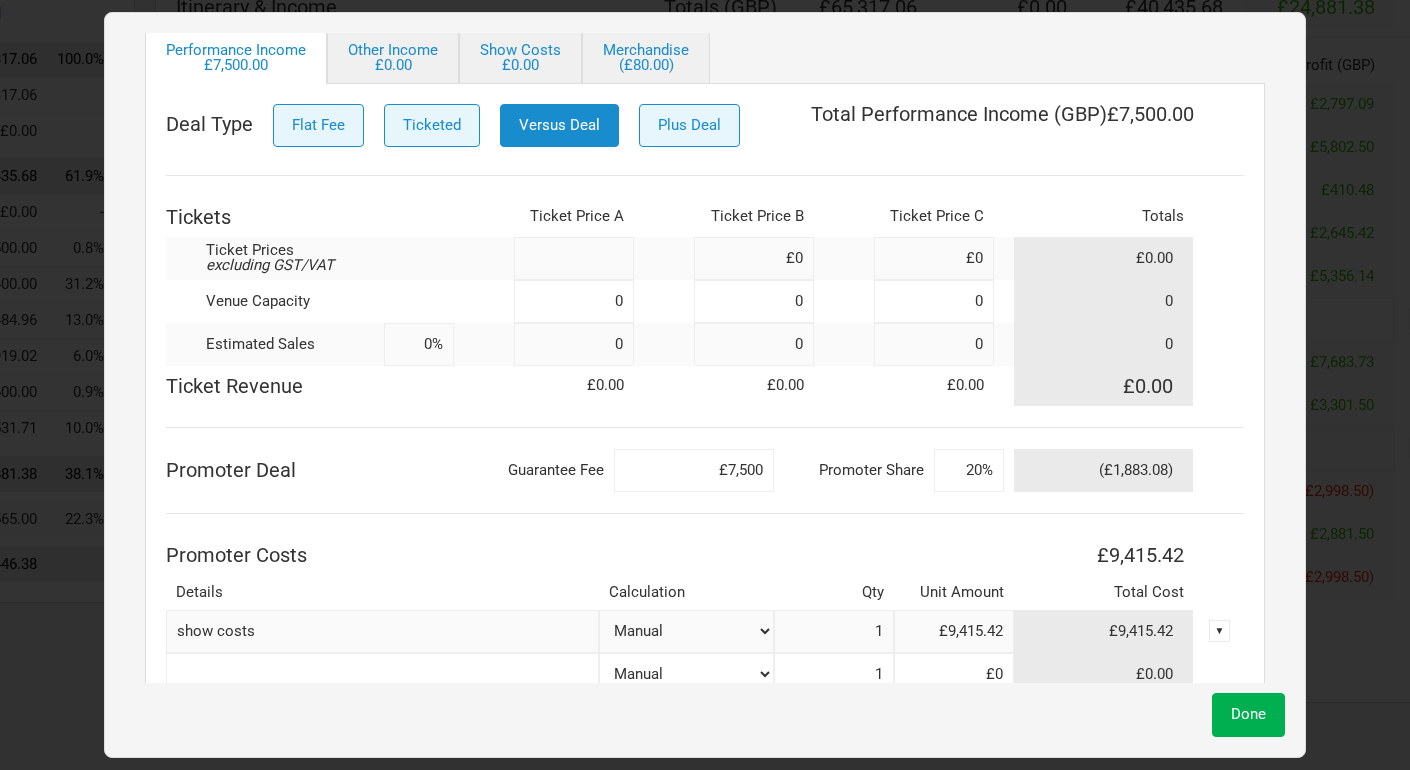 type on "£0" 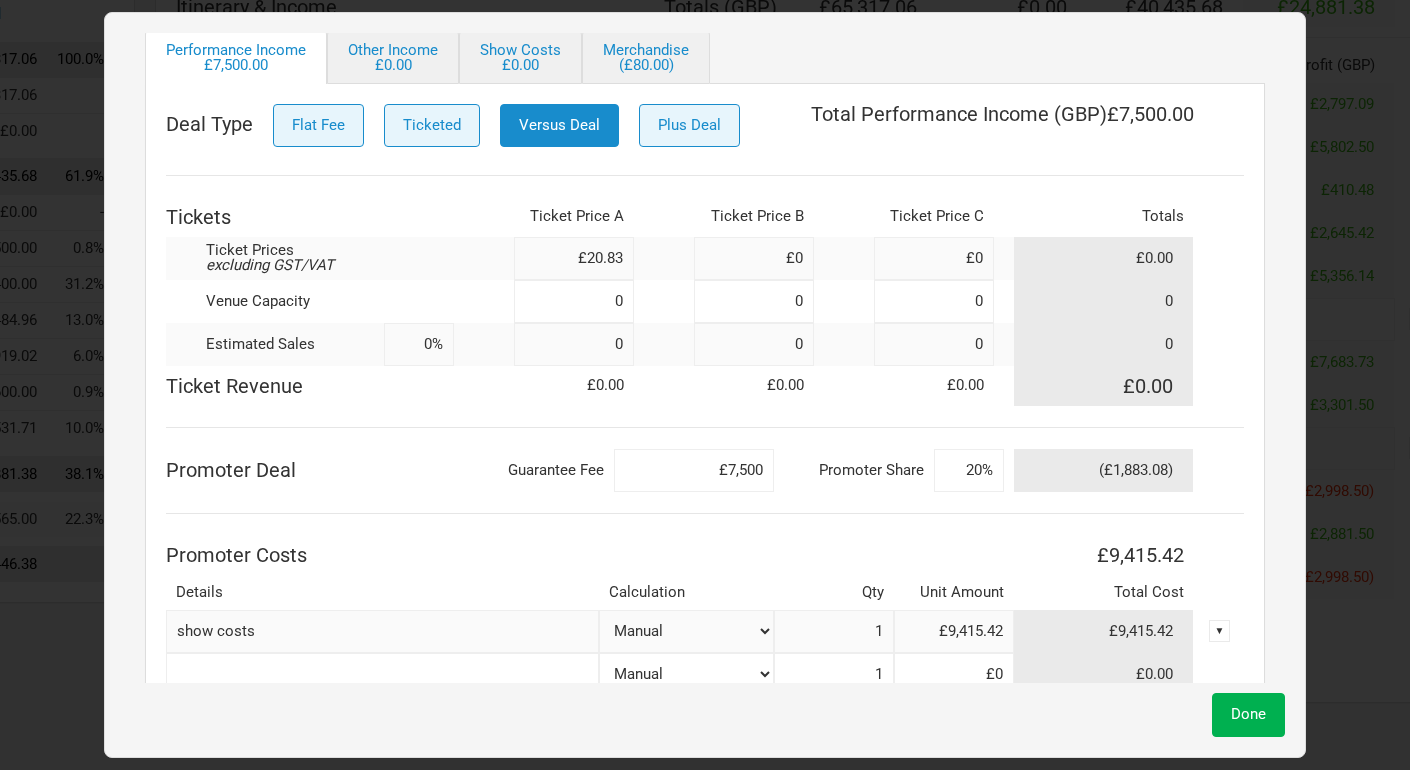 click on "Deal Type Flat Fee Ticketed Versus Deal Plus Deal Total Performance Income ( GBP )  £7,500.00 Tickets Ticket Price A Ticket Price B Ticket Price C Totals Ticket Prices excluding GST/VAT £20.83 £0 £0 £0.00 Venue Capacity 0 0 0 0 Estimated Sales 0% 0 0 0 0 Ticket Revenue £0.00 £0.00 £0.00 £0.00 Promoter Deal Guarantee Fee £7,500 Promoter Share 20% (£1,883.08) Promoter Costs £9,415.42 Details Calculation Qty Unit Amount Total Cost show costs Manual # of Tickets Sold % of Show Revenue 1 £9,415.42 £9,415.42 ▼ Manual # of Tickets Sold % of Show Revenue 1 £0 £0.00" at bounding box center [705, 400] 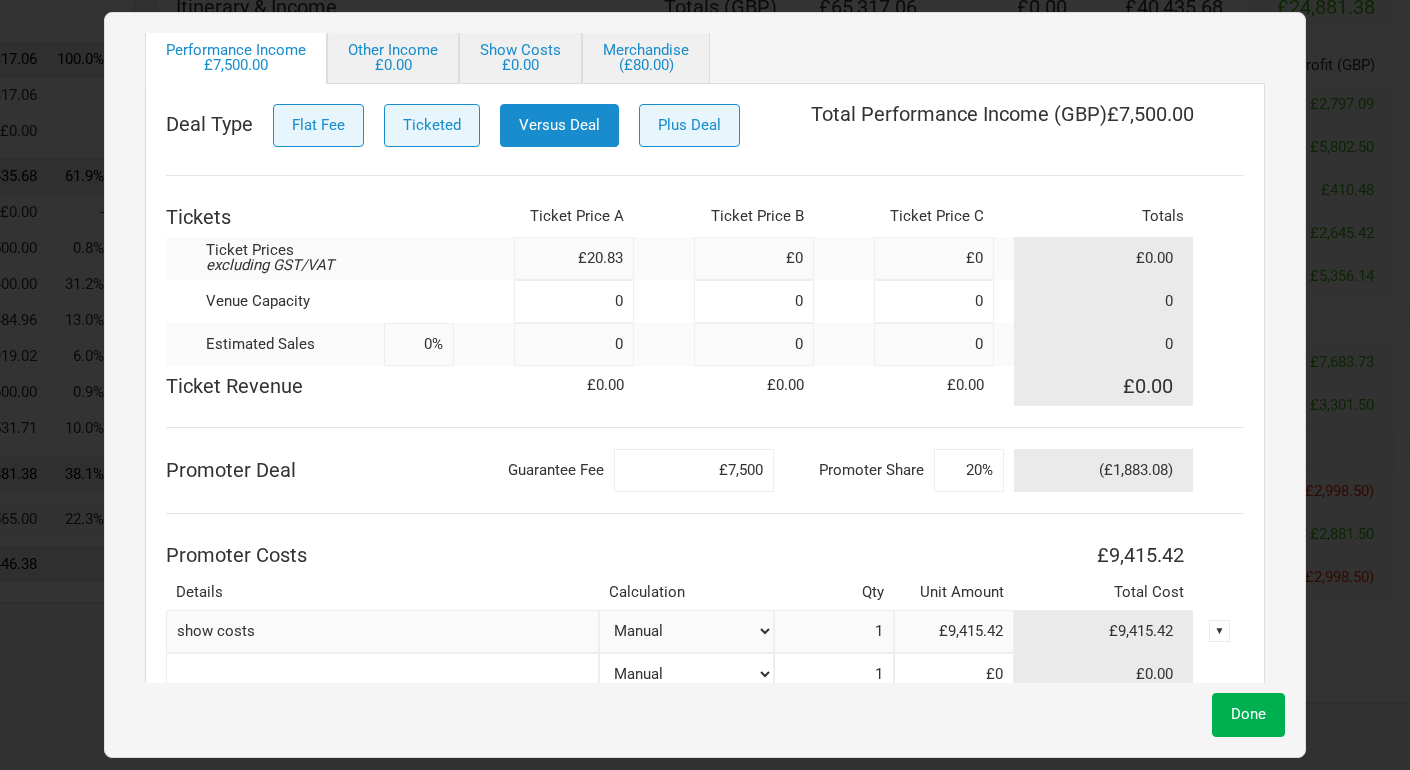 click at bounding box center [484, 217] 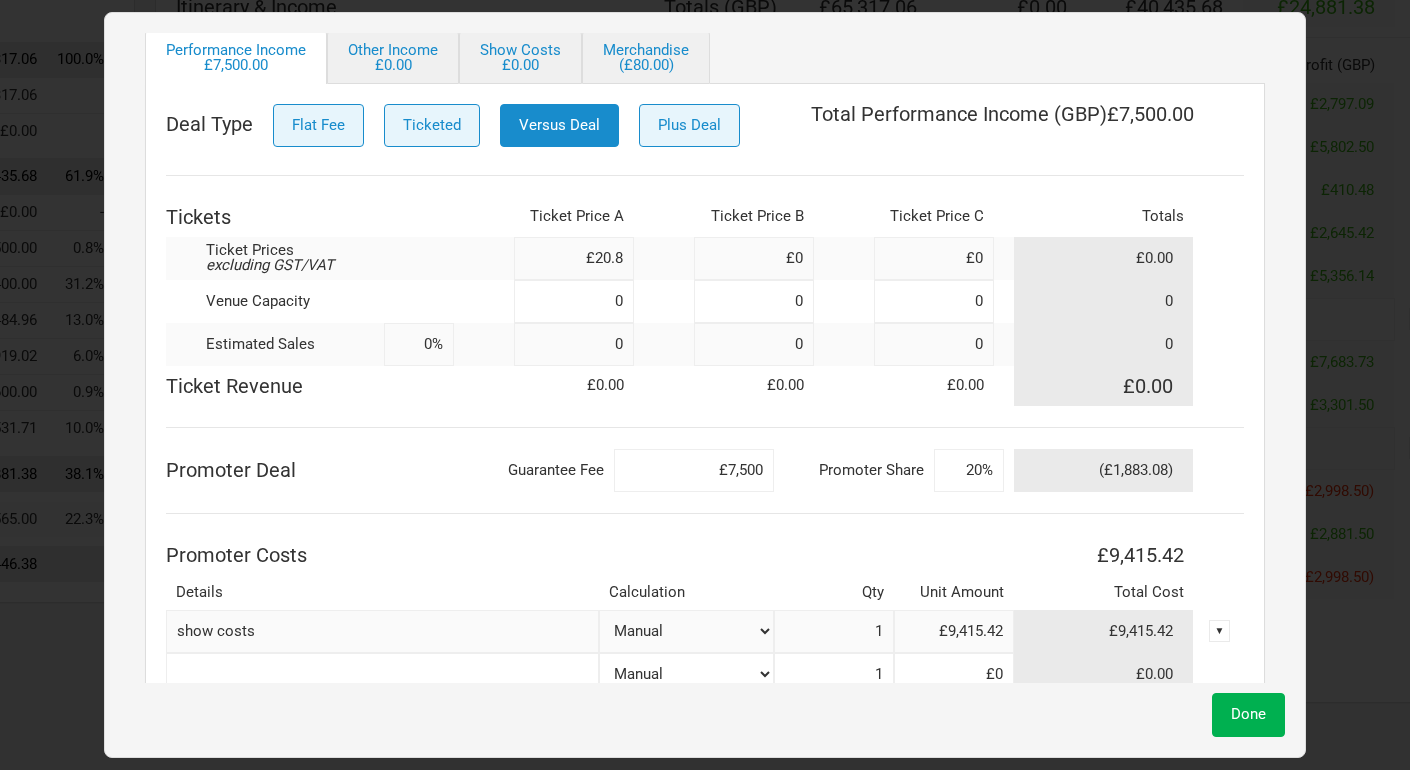 type on "£20.83" 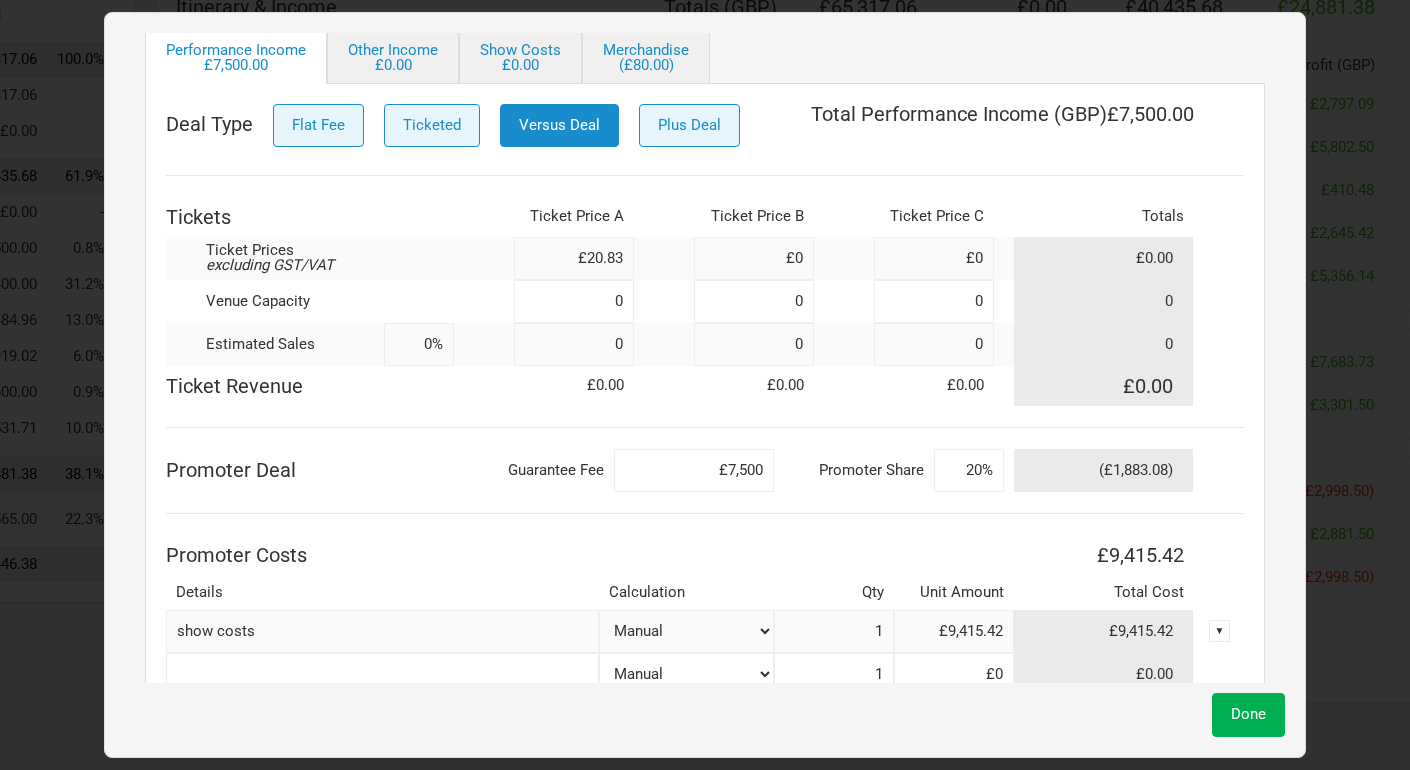 click at bounding box center [484, 217] 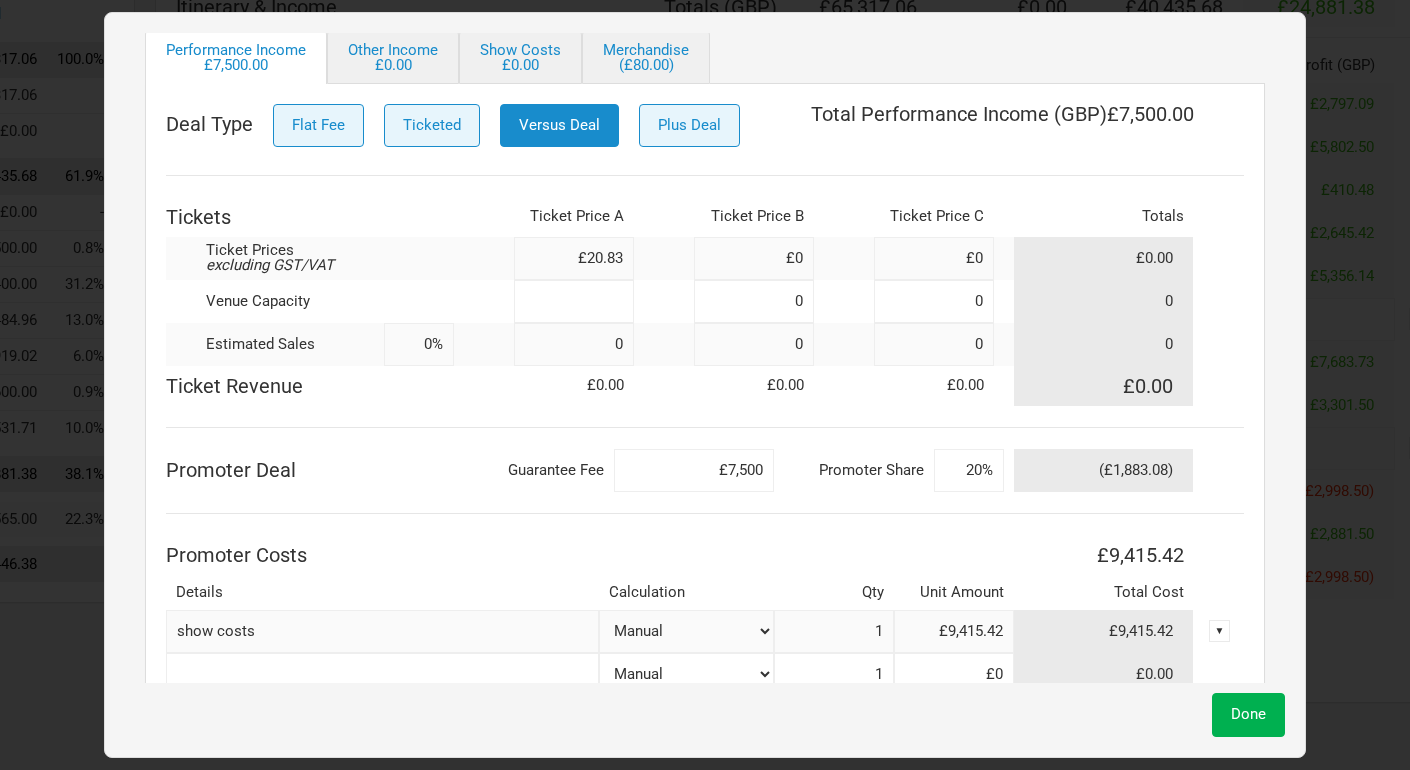 click at bounding box center (574, 301) 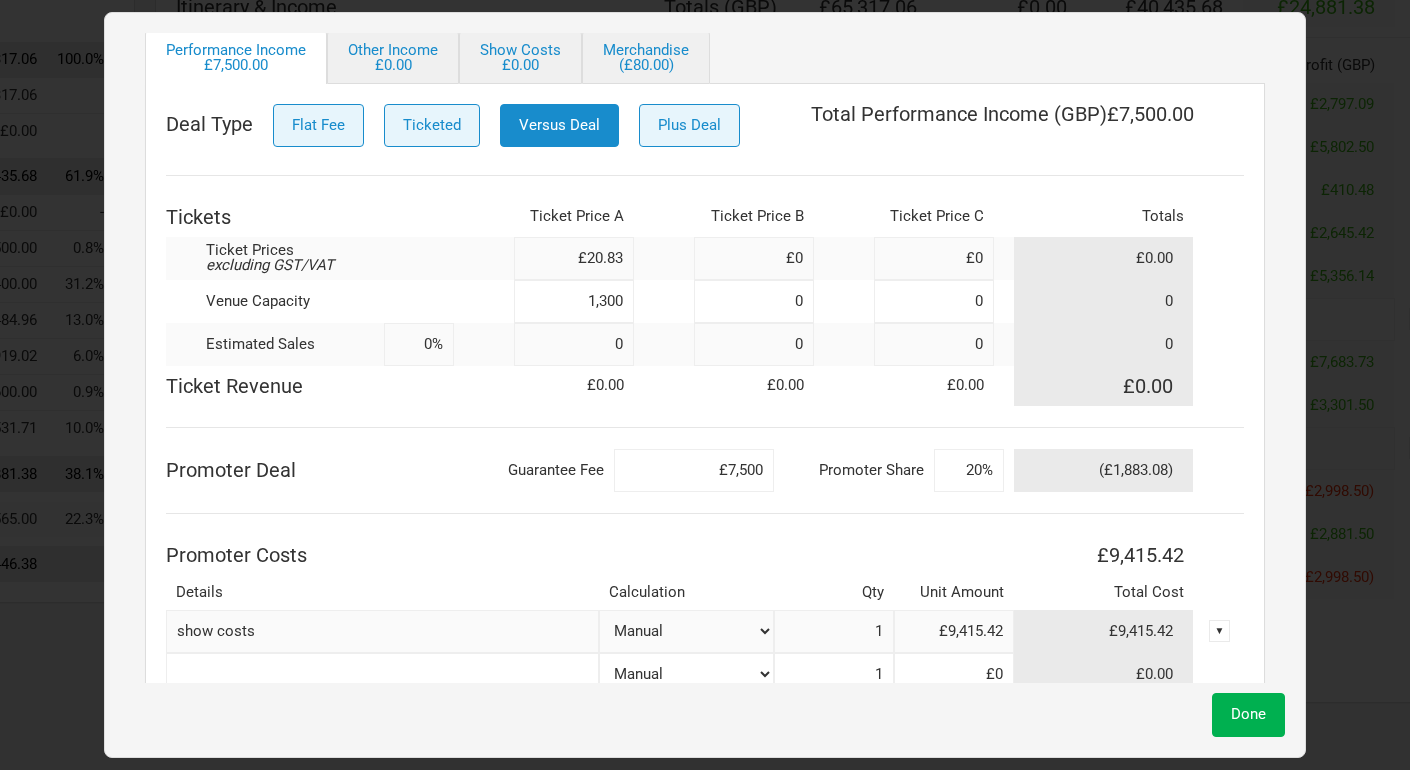 type on "1,300" 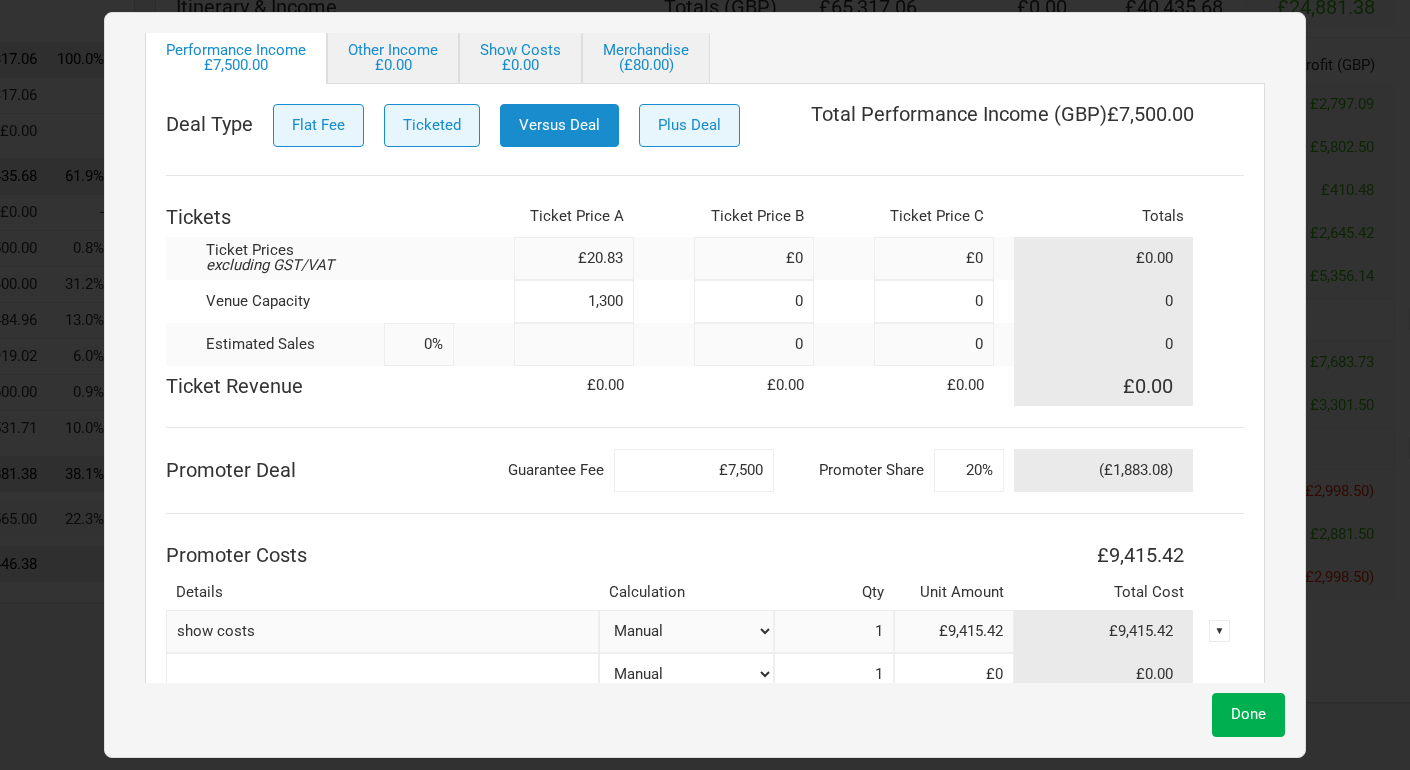 click at bounding box center (574, 344) 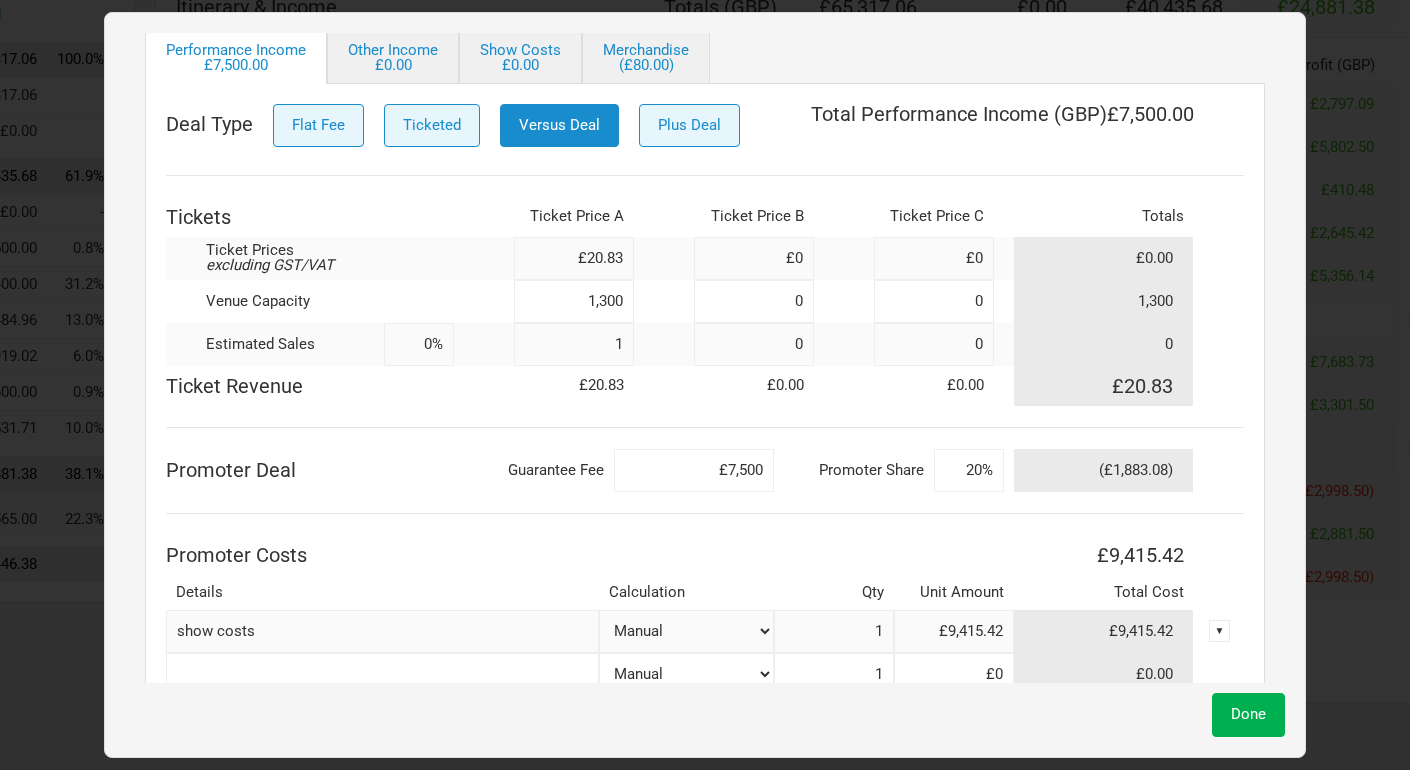 type on "12" 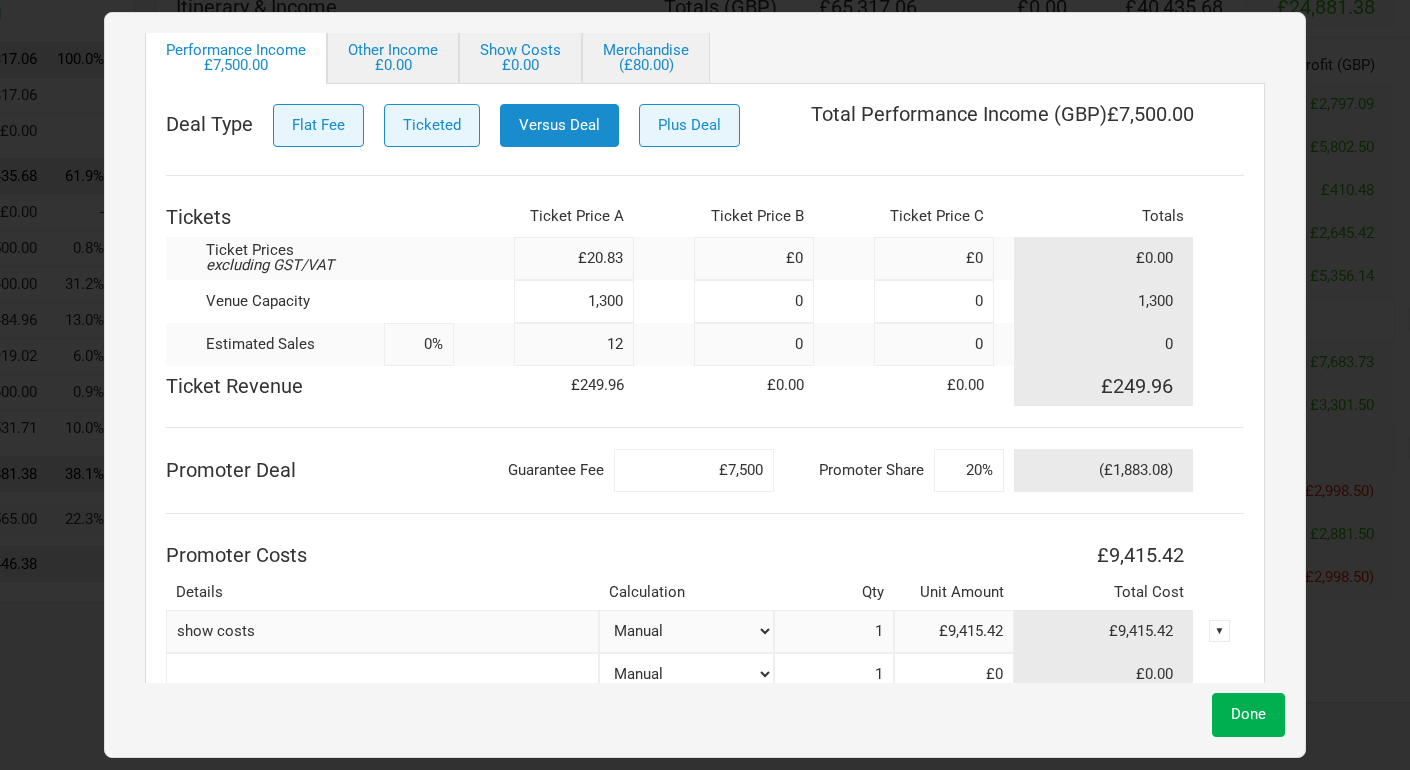 type on "1%" 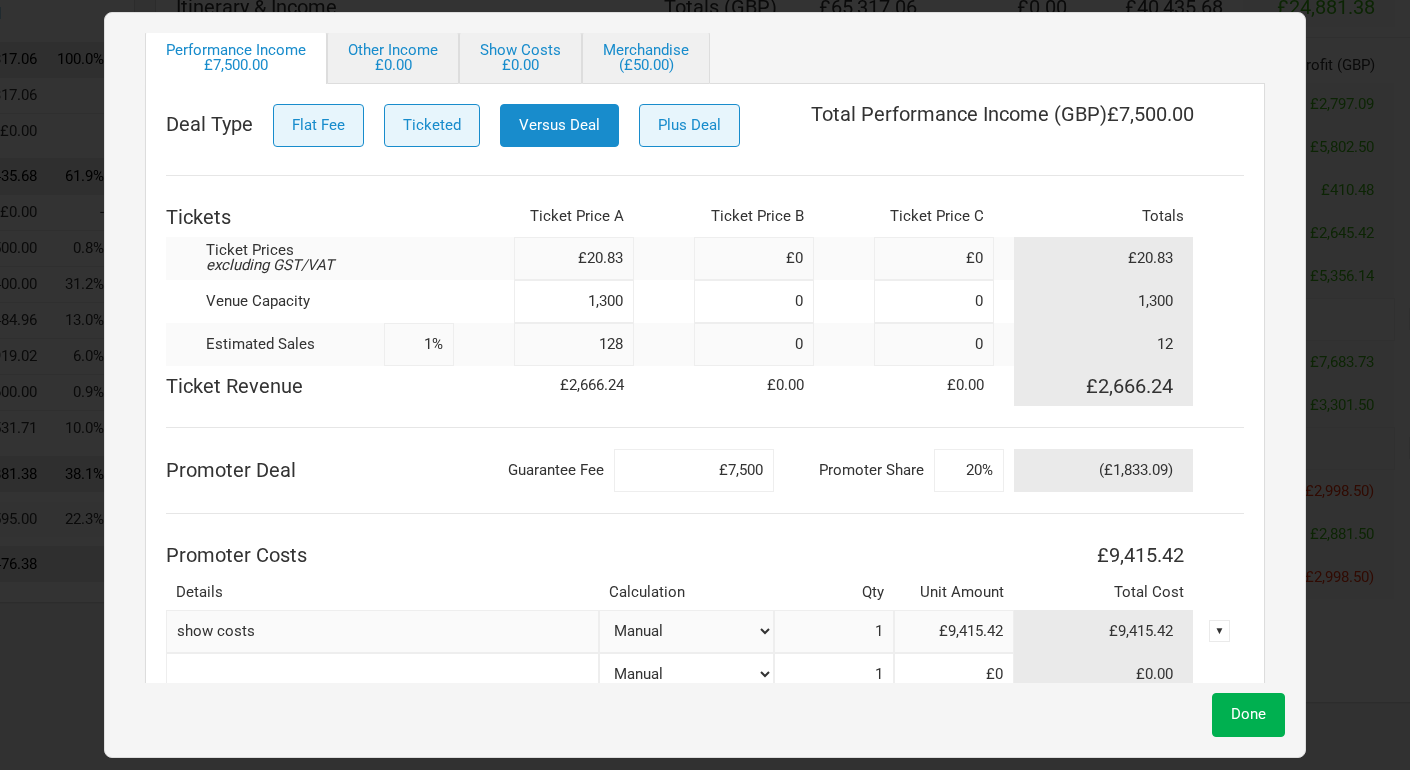 type on "1,280" 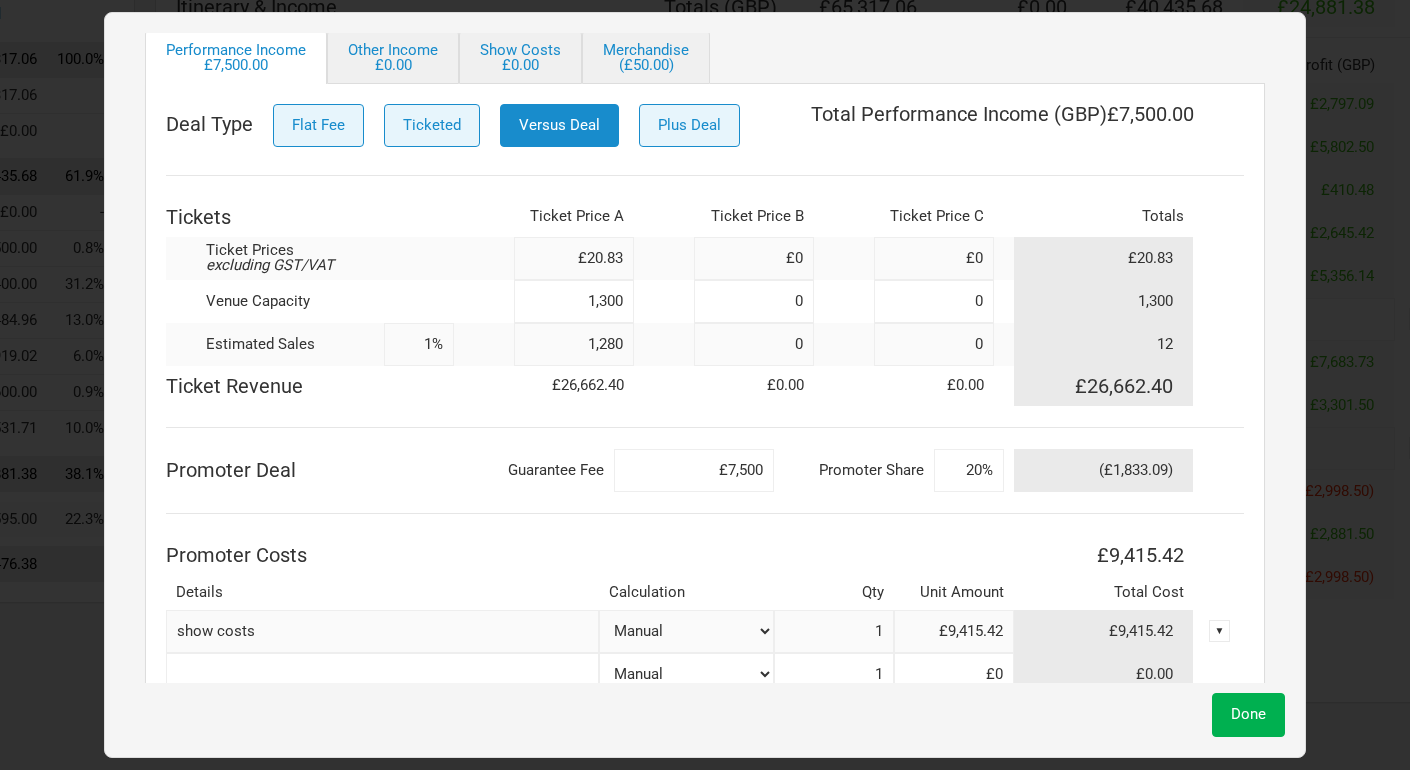type on "98%" 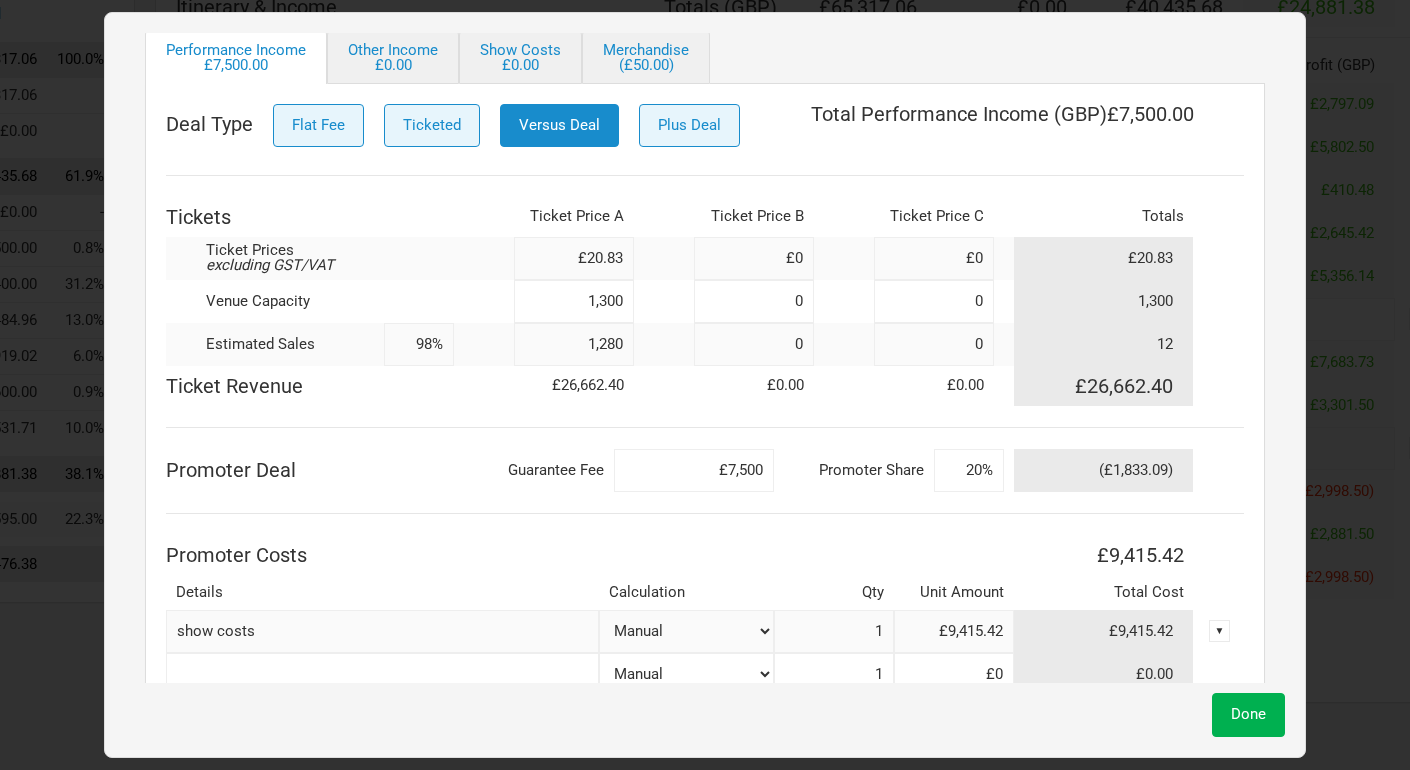 type on "1,280" 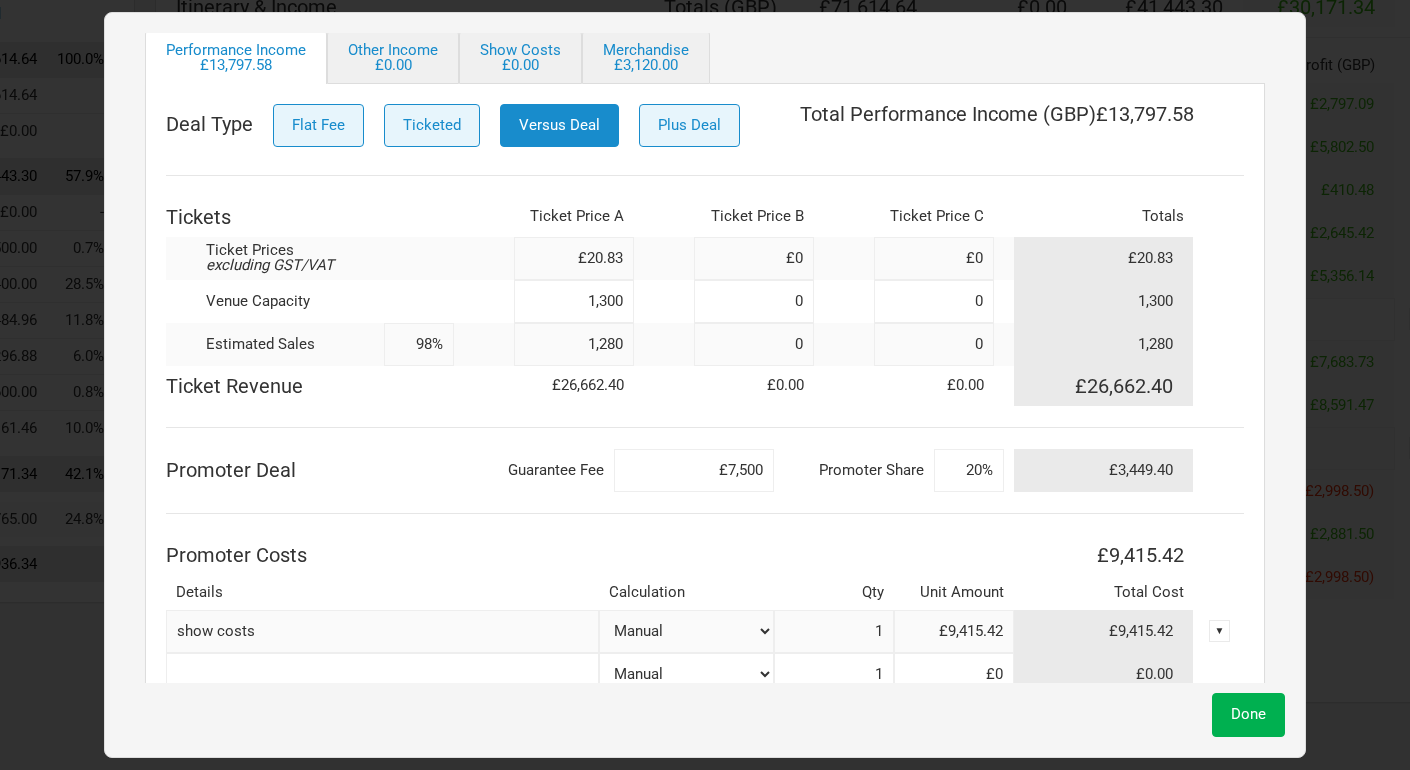 click on "Deal Type Flat Fee Ticketed Versus Deal Plus Deal Total Performance Income ( GBP )  £13,797.58 Tickets Ticket Price A Ticket Price B Ticket Price C Totals Ticket Prices excluding GST/VAT £20.83 £0 £0 £20.83 Venue Capacity 1,300 0 0 1,300 Estimated Sales 98% 1,280 0 0 1,280 Ticket Revenue £26,662.40 £0.00 £0.00 £26,662.40 Promoter Deal Guarantee Fee £7,500 Promoter Share 20% £3,449.40 Promoter Costs £9,415.42 Details Calculation Qty Unit Amount Total Cost show costs Manual # of Tickets Sold % of Show Revenue 1 £9,415.42 £9,415.42 ▼ Manual # of Tickets Sold % of Show Revenue 1 £0 £0.00" at bounding box center [705, 400] 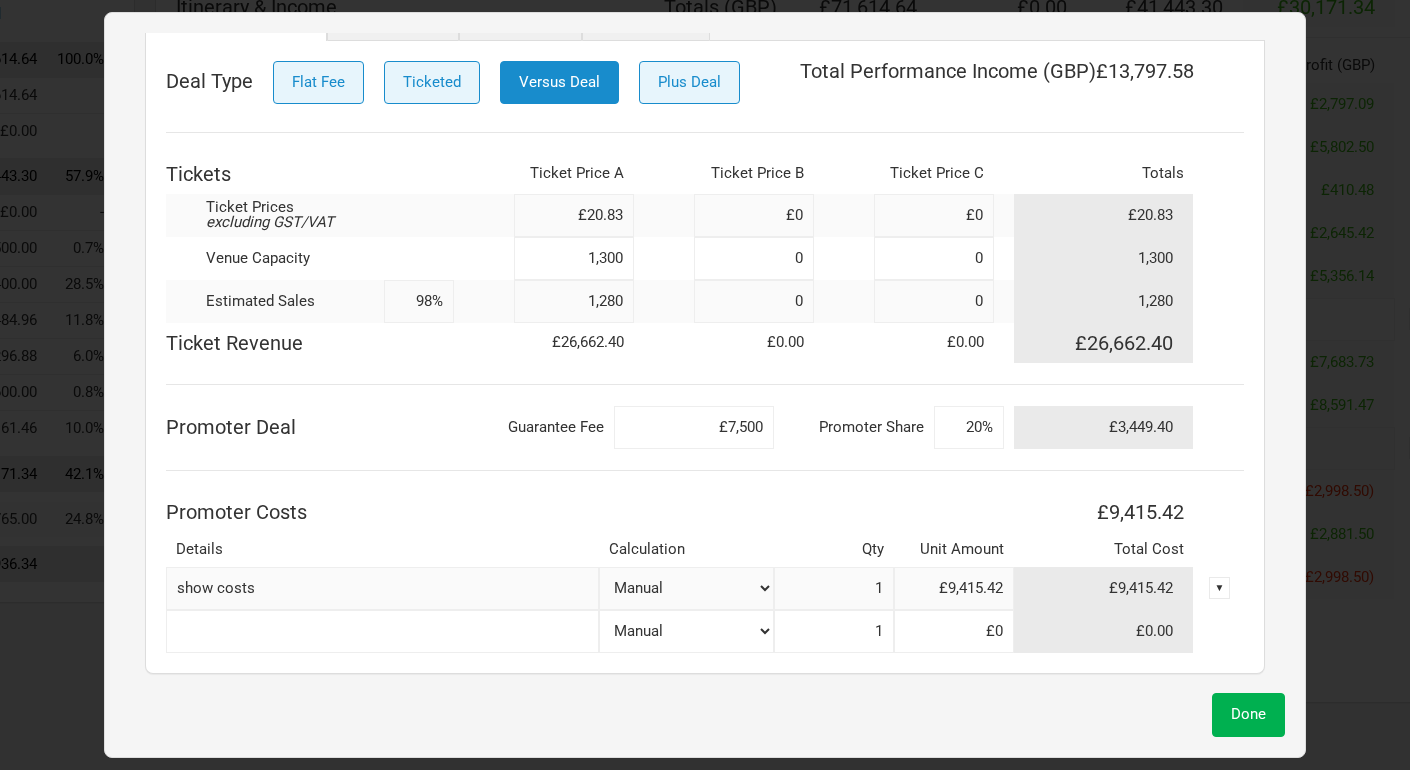 scroll, scrollTop: 243, scrollLeft: 0, axis: vertical 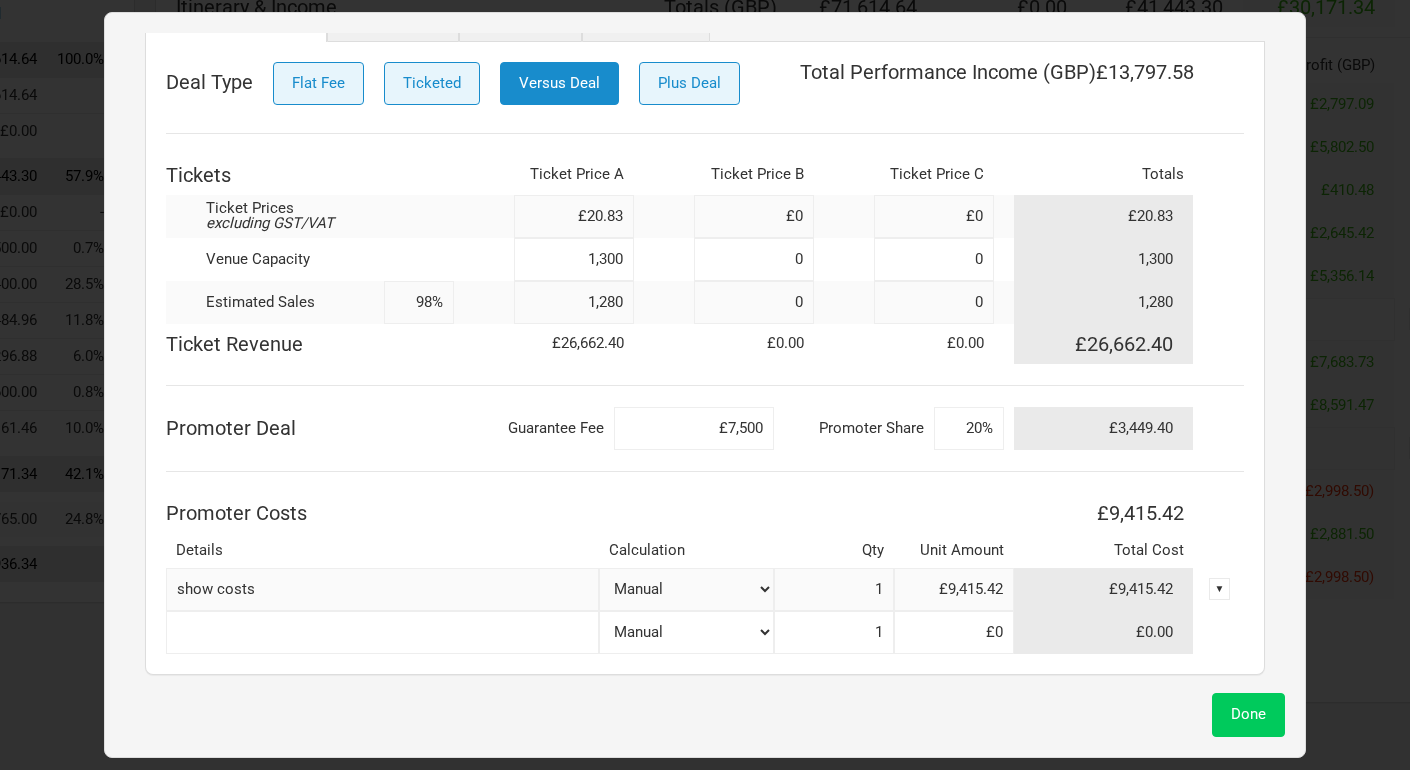 click on "Done" at bounding box center [1248, 714] 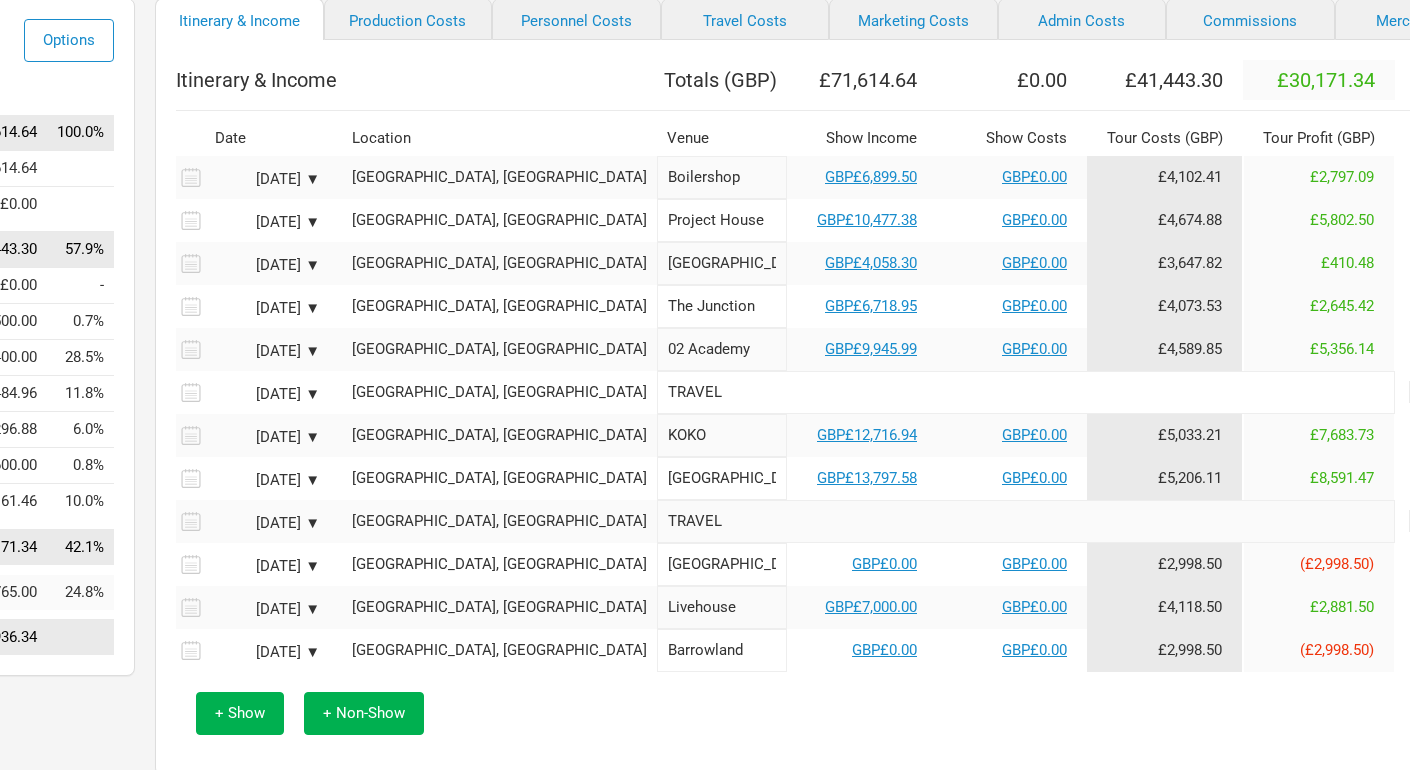 scroll, scrollTop: 155, scrollLeft: 247, axis: both 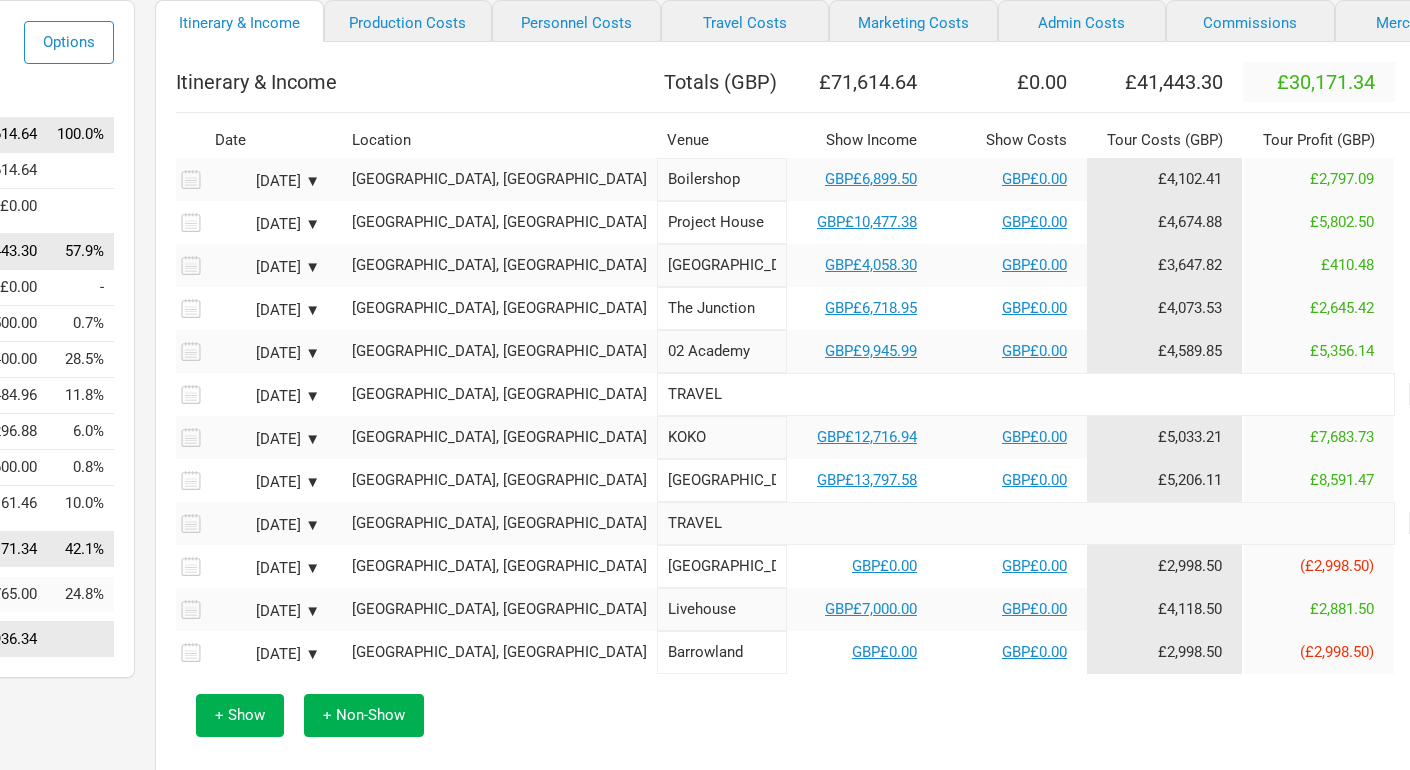 click on "▼" at bounding box center (1420, 394) 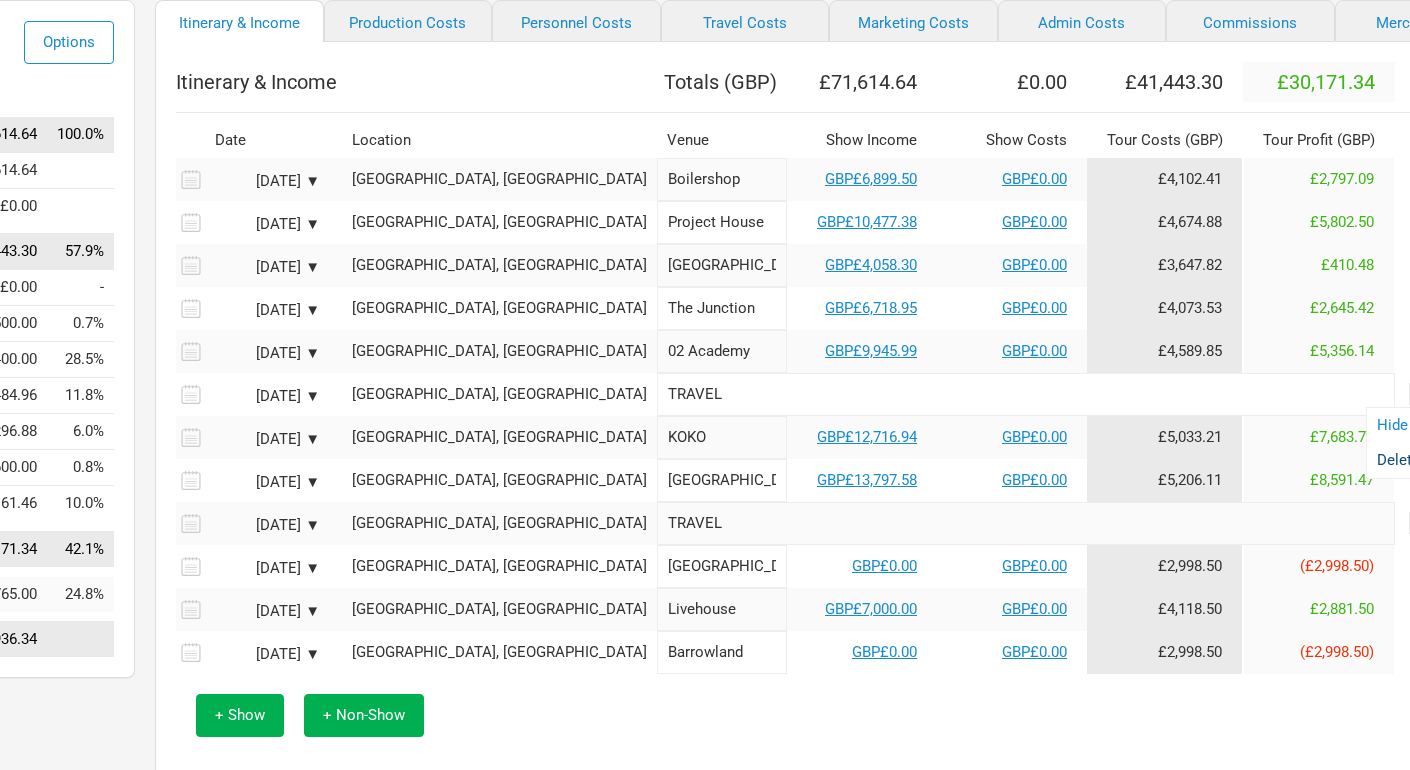 click on "Delete" at bounding box center (1398, 460) 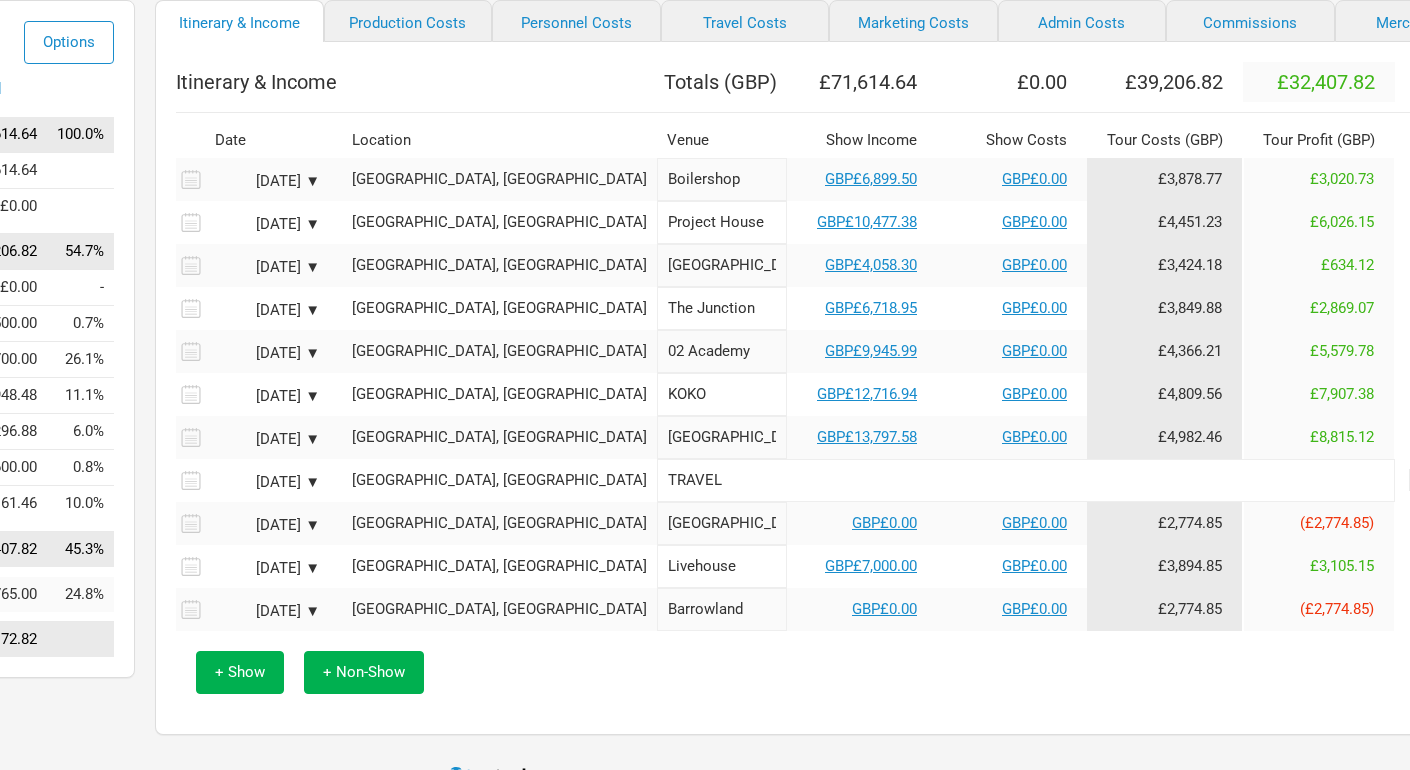 click on "▼" at bounding box center [1420, 480] 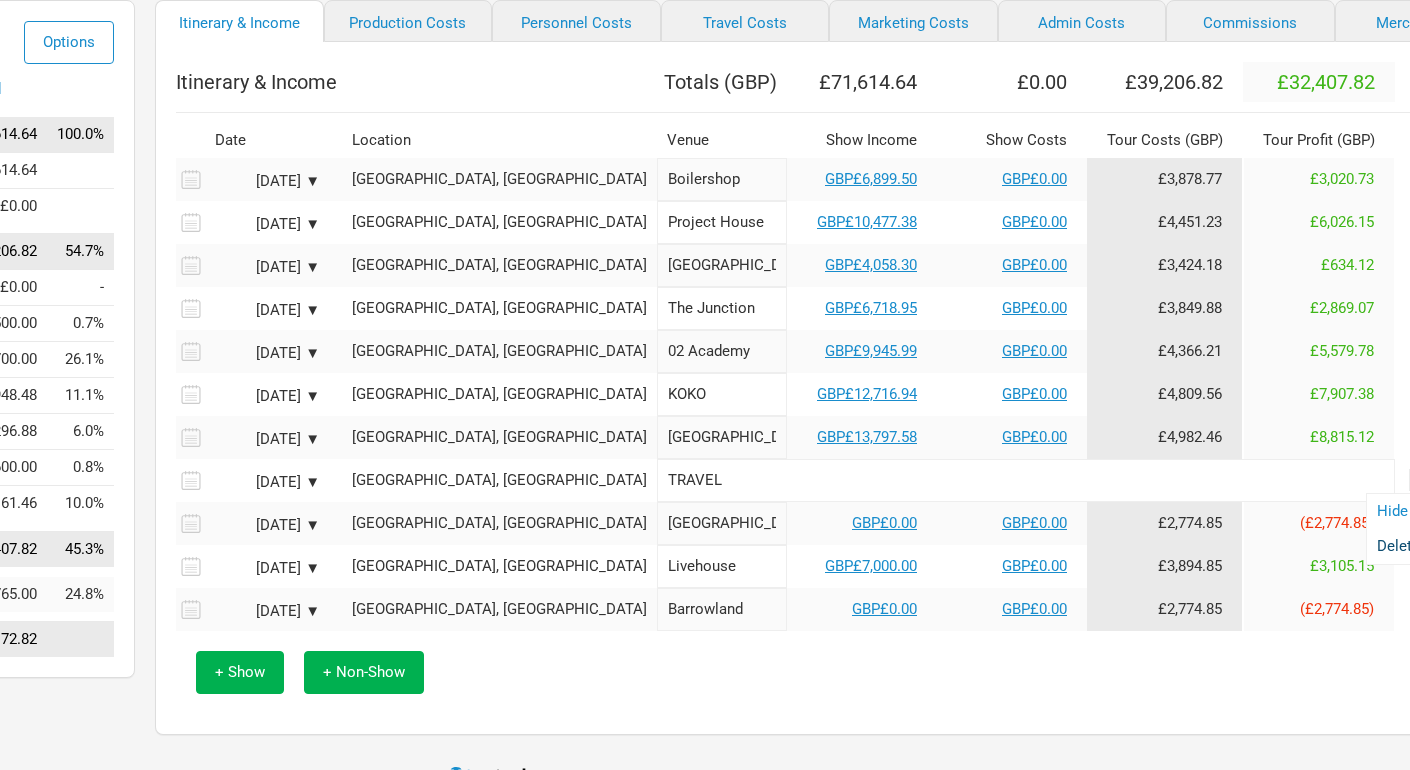 click on "Delete" at bounding box center (1398, 546) 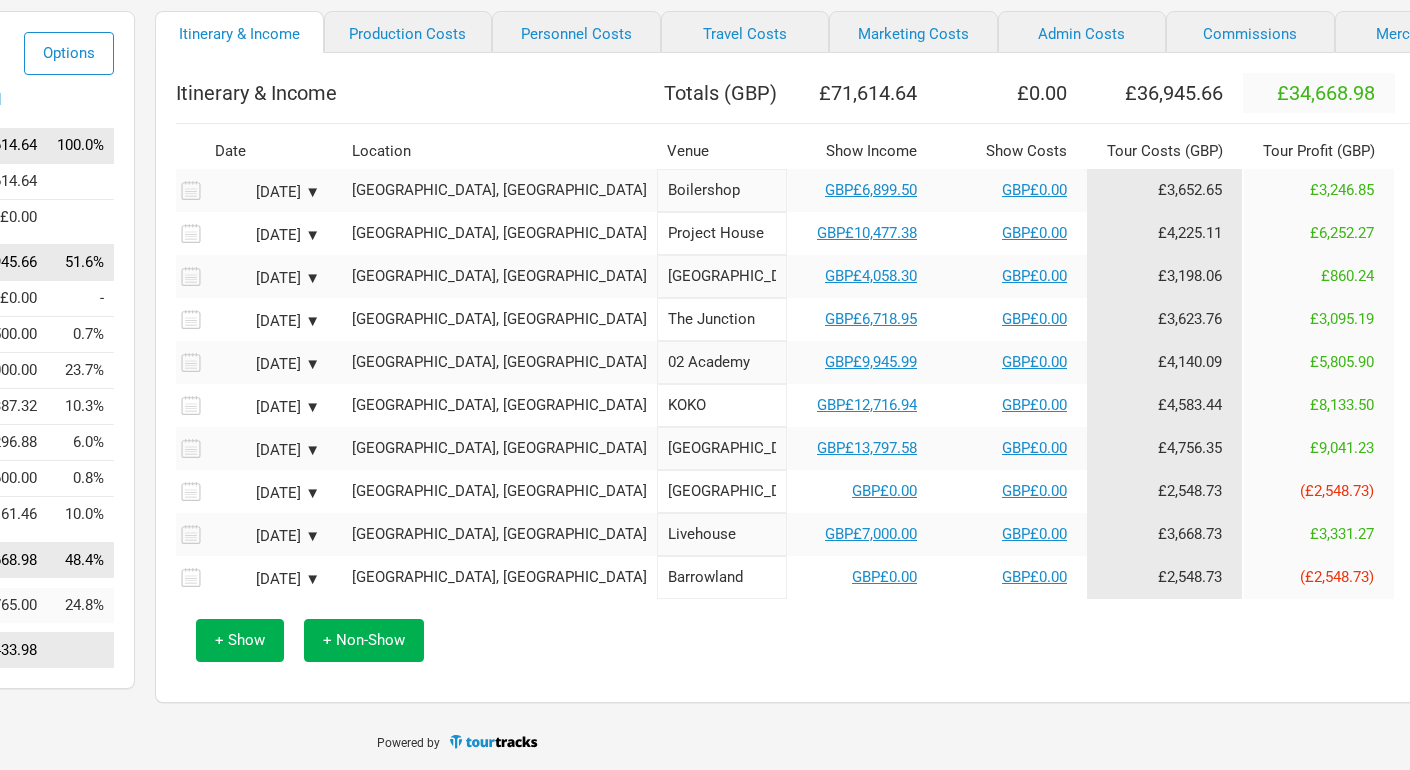 click on "+ Show + Non-Show" at bounding box center (829, 640) 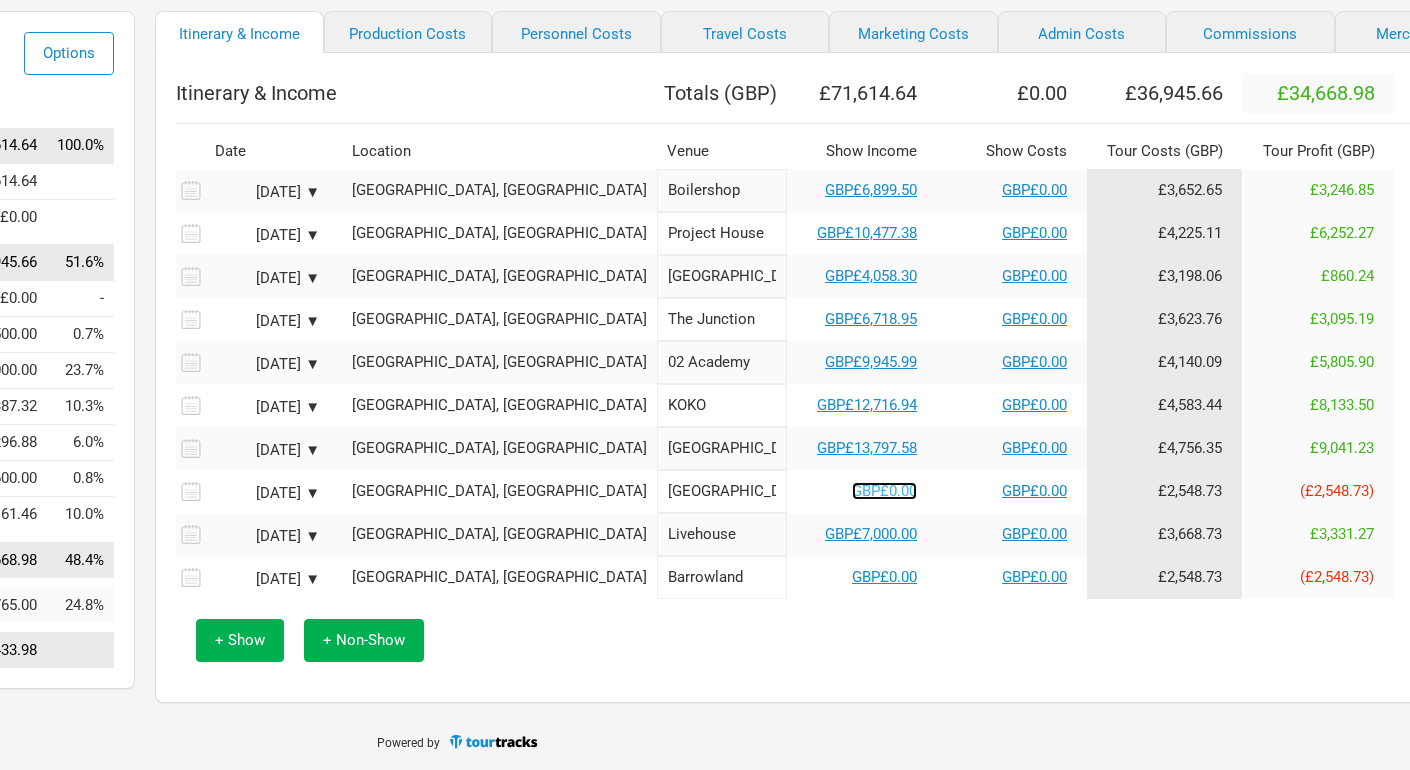 click on "GBP£0.00" at bounding box center [884, 491] 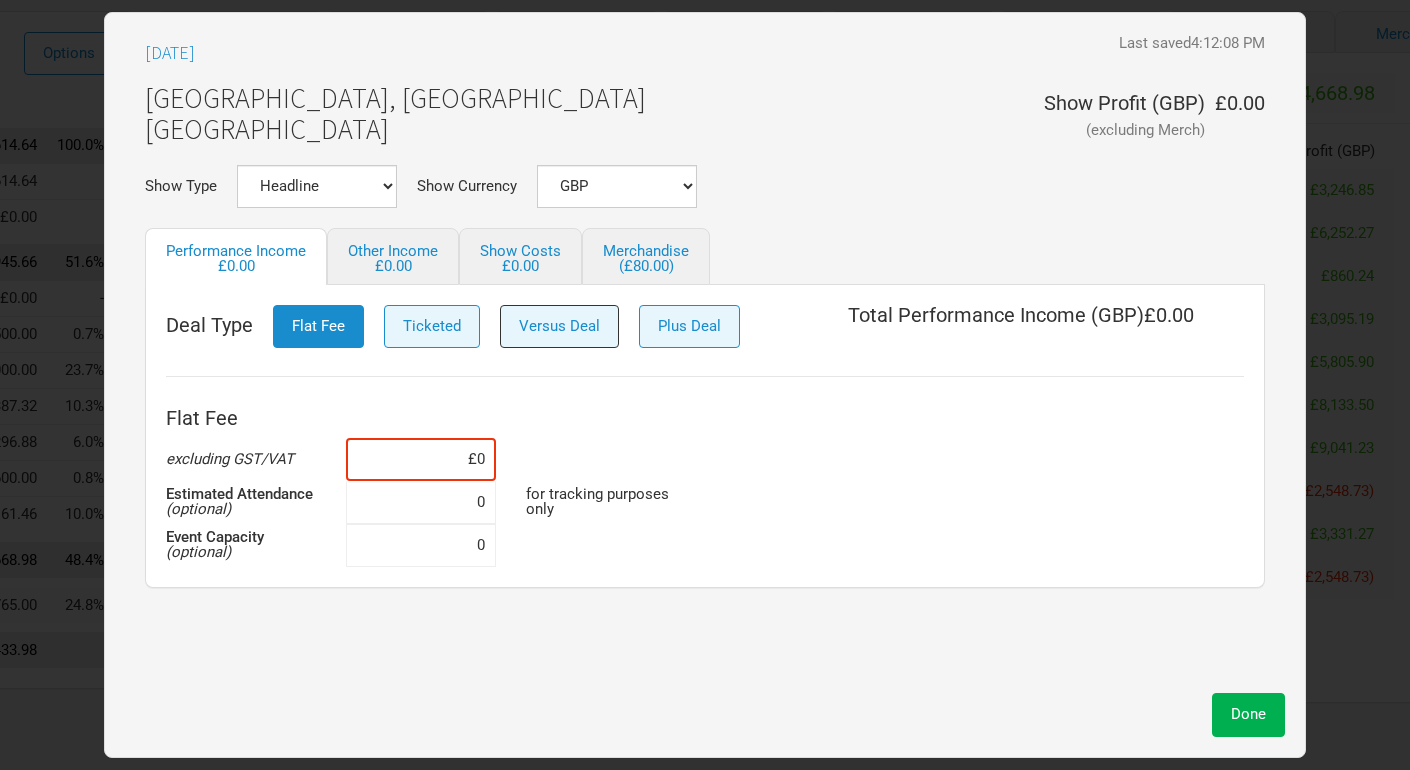 click on "Versus Deal" at bounding box center (559, 326) 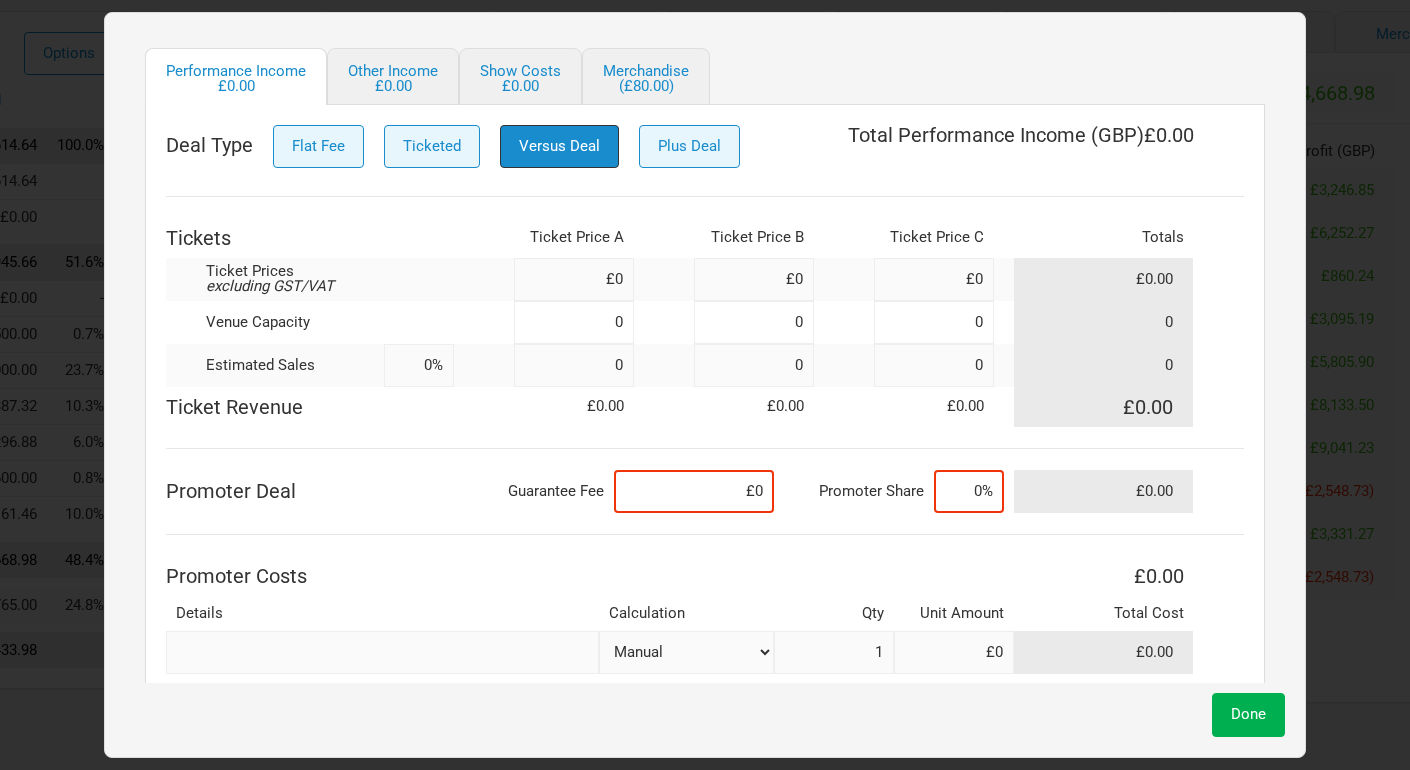 scroll, scrollTop: 201, scrollLeft: 0, axis: vertical 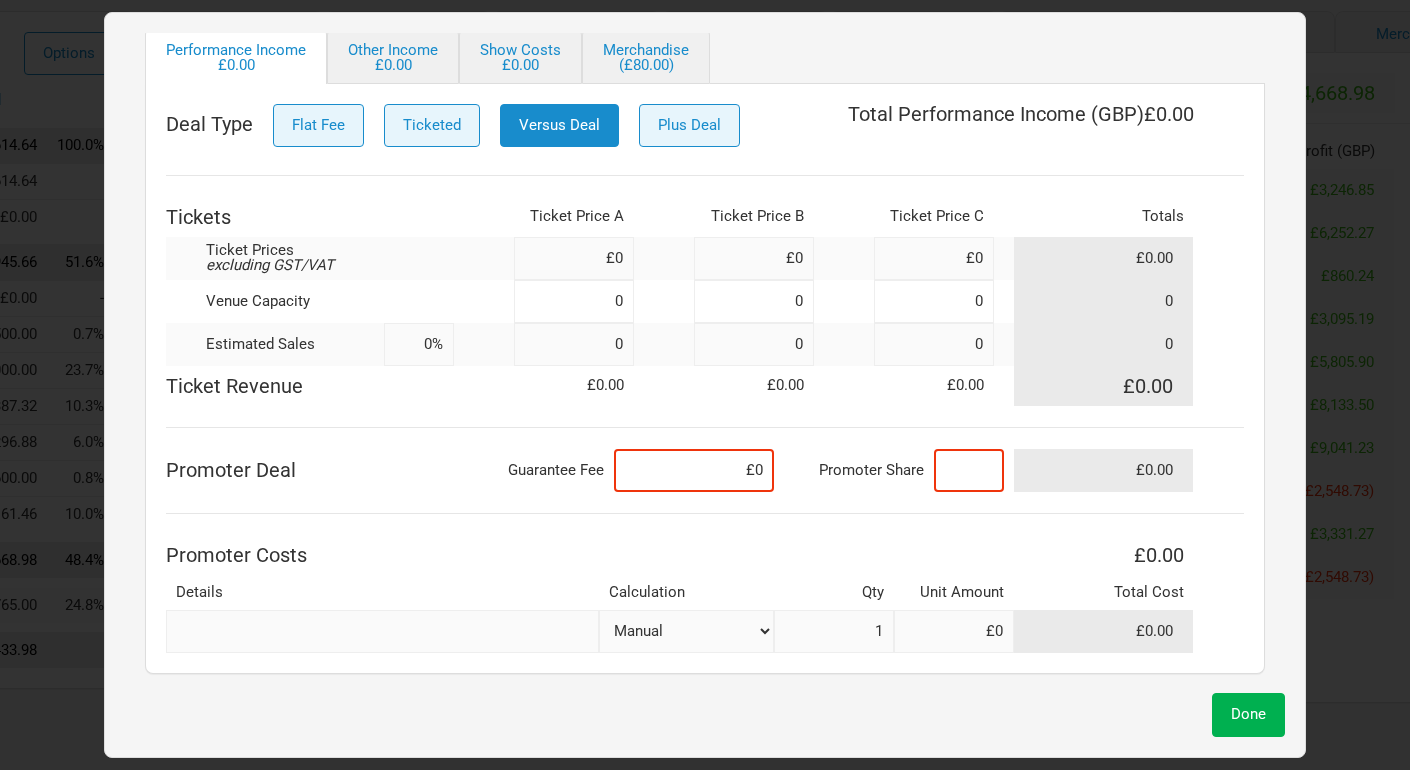 click at bounding box center [969, 470] 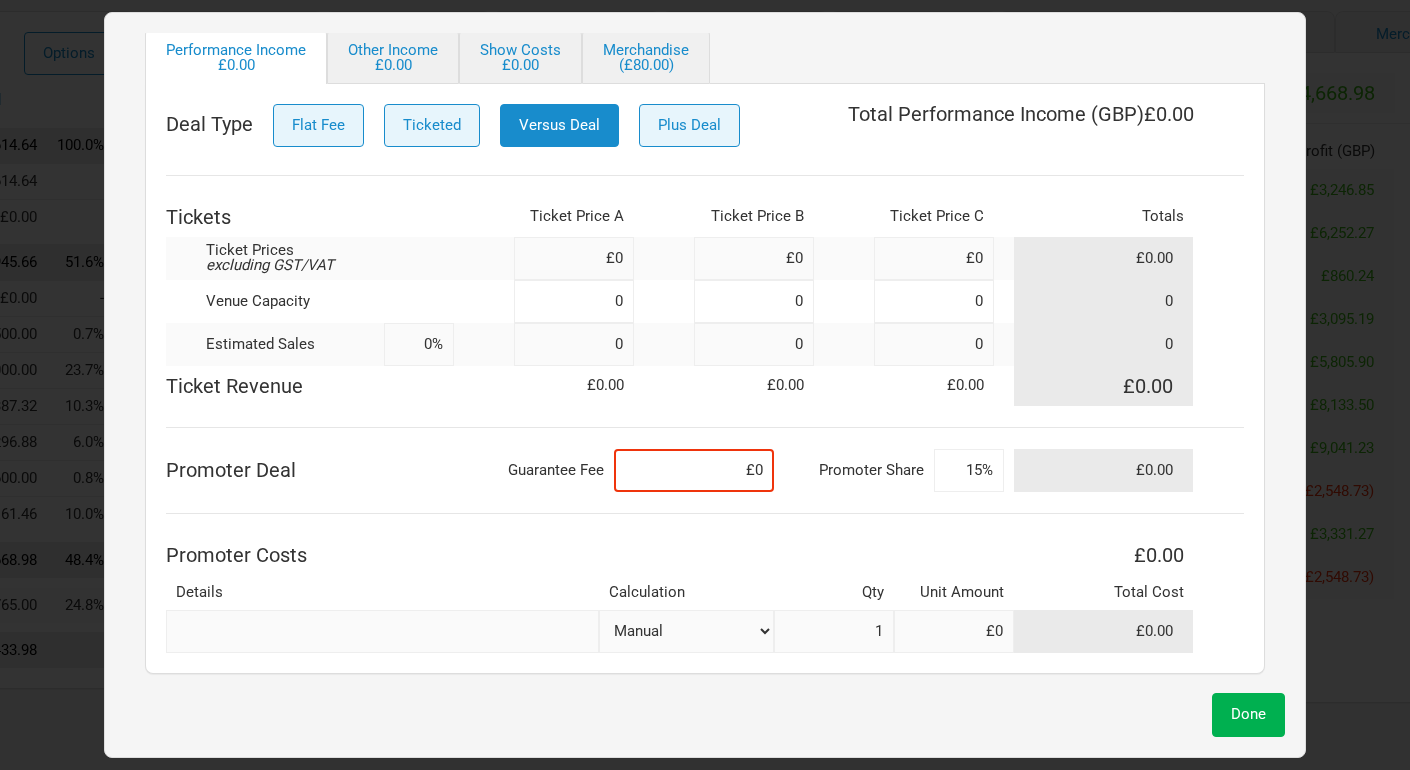 type on "15%" 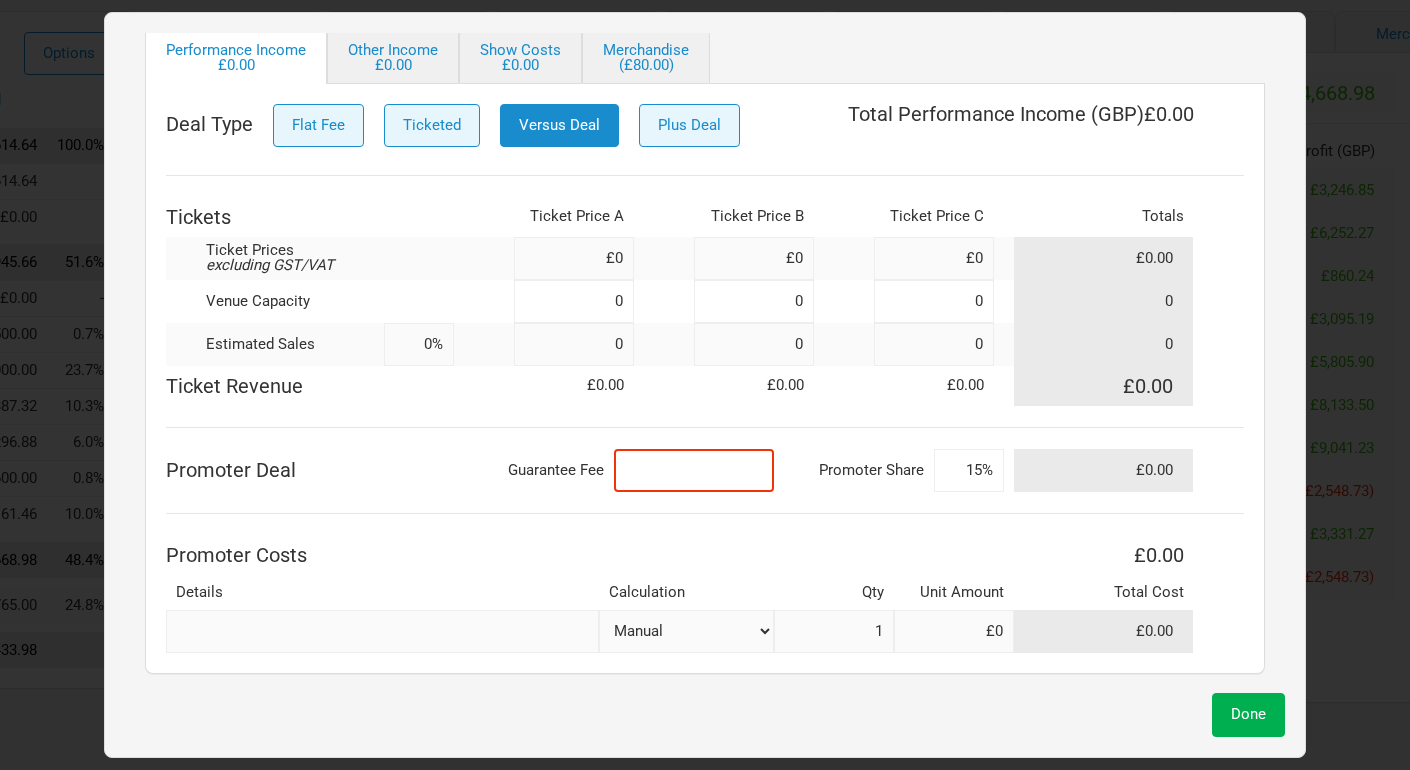 click at bounding box center (694, 470) 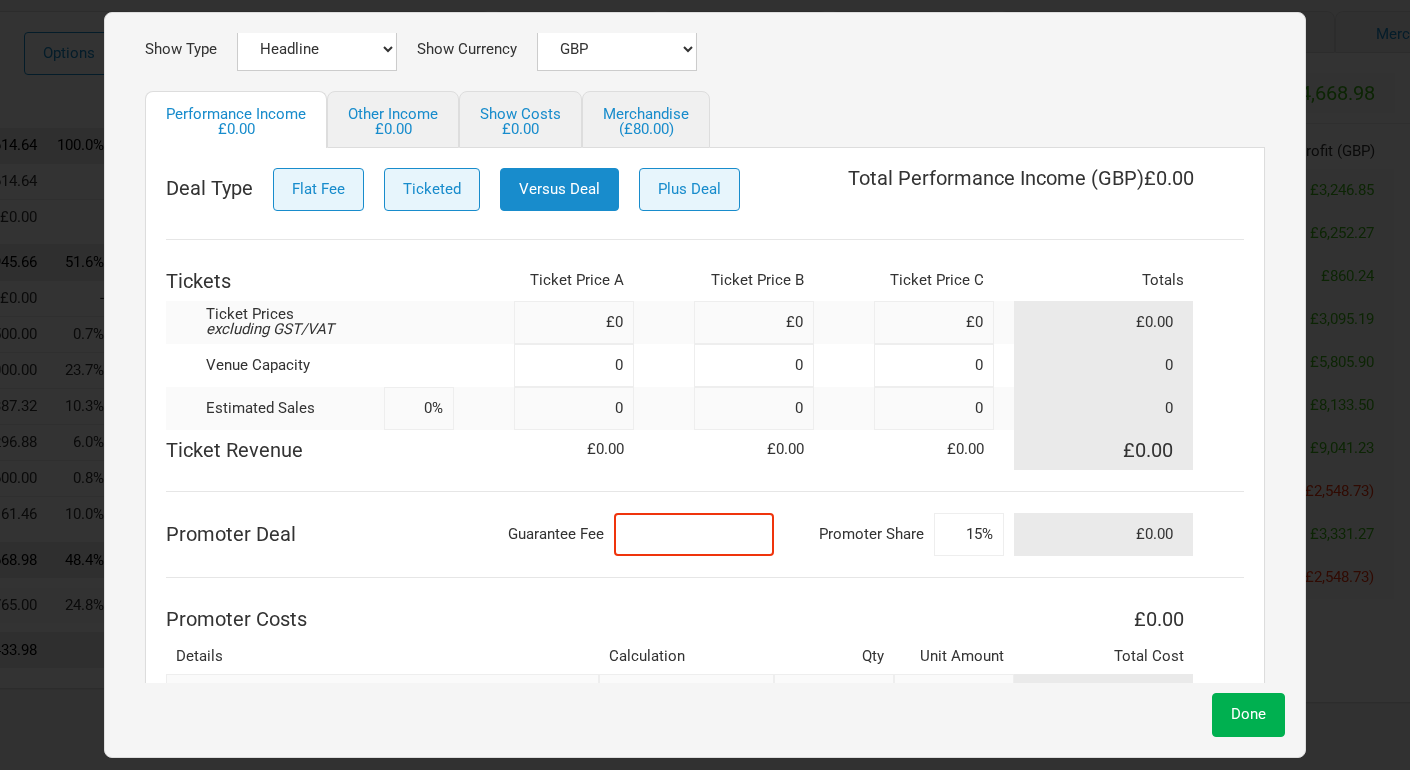 scroll, scrollTop: 201, scrollLeft: 0, axis: vertical 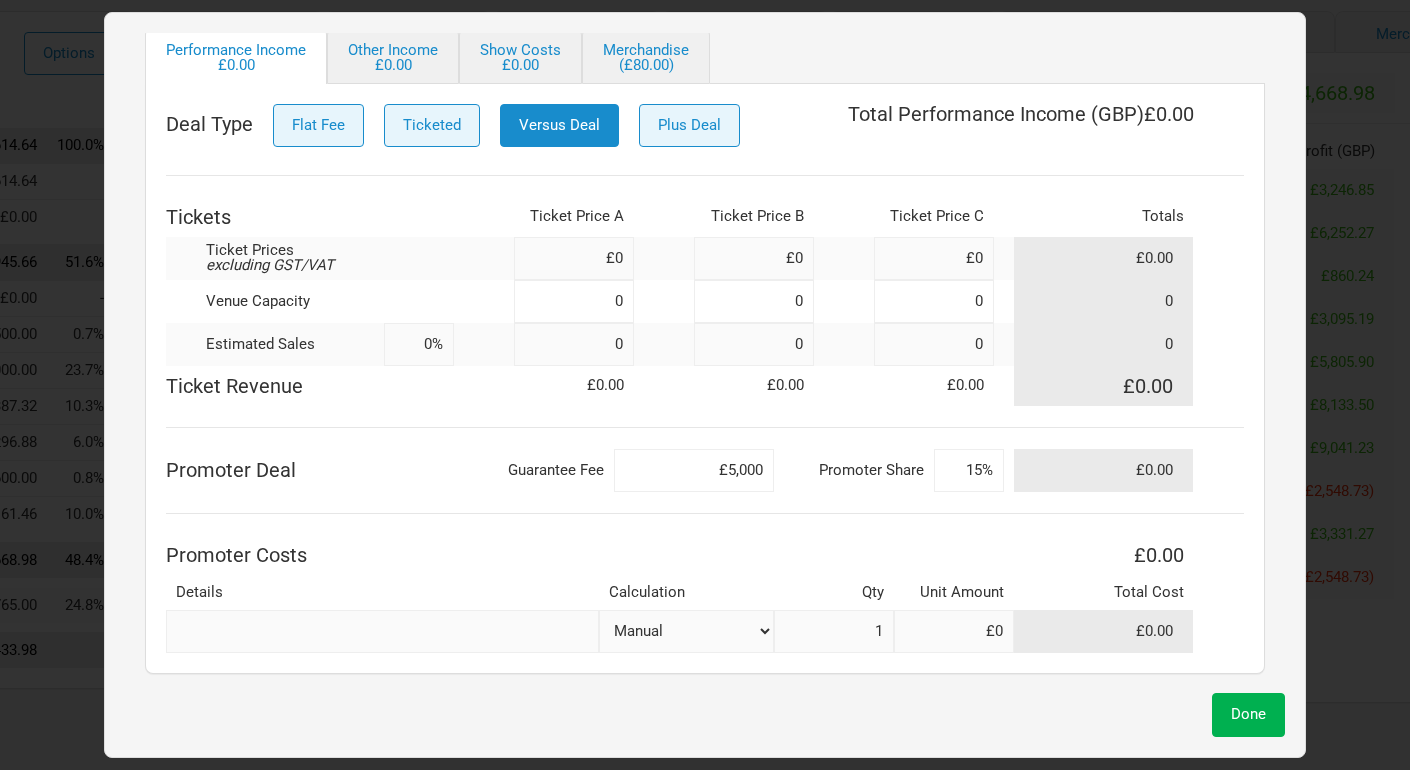 type on "£5,000" 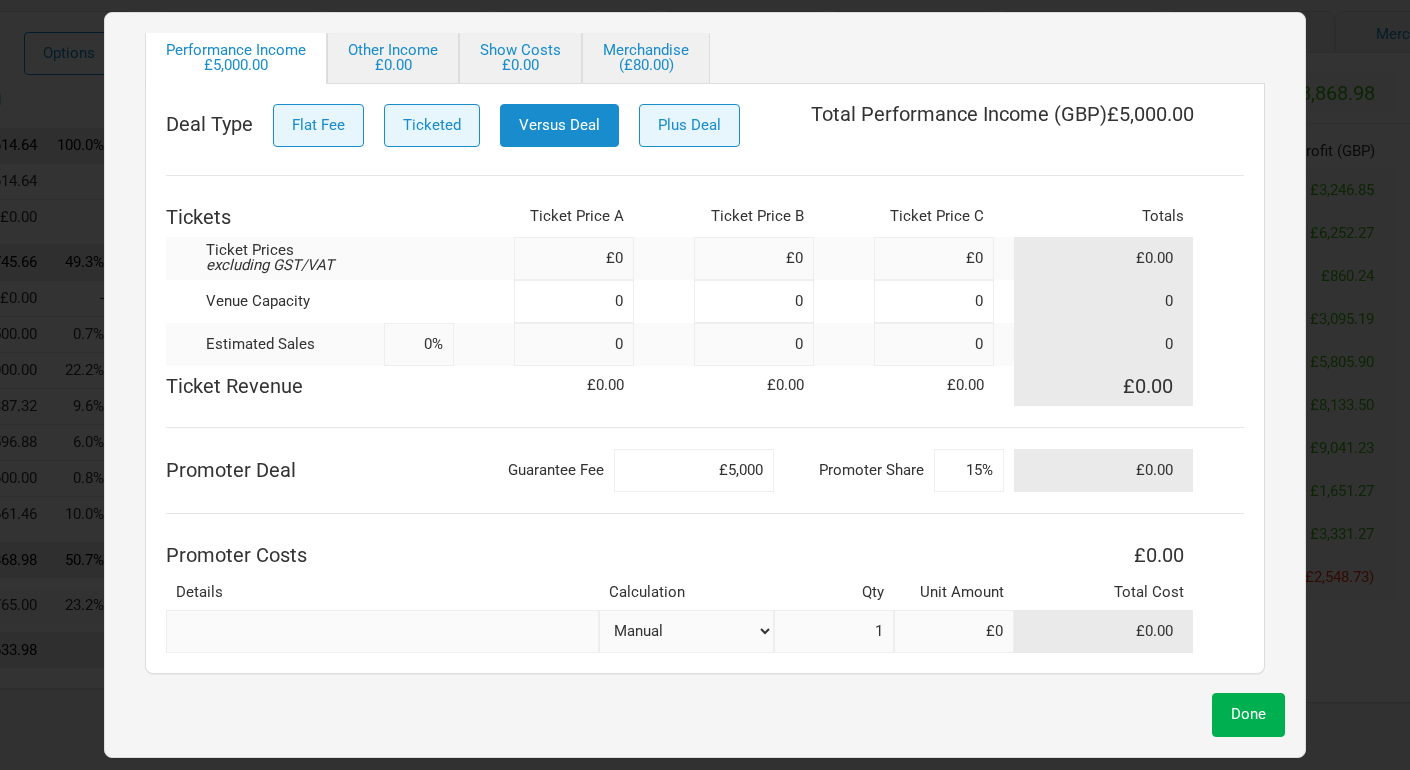 click on "Deal Type Flat Fee Ticketed Versus Deal Plus Deal Total Performance Income ( GBP )  £5,000.00 Tickets Ticket Price A Ticket Price B Ticket Price C Totals Ticket Prices excluding GST/VAT £0 £0 £0 £0.00 Venue Capacity 0 0 0 0 Estimated Sales 0% 0 0 0 0 Ticket Revenue £0.00 £0.00 £0.00 £0.00 Promoter Deal Guarantee Fee £5,000 Promoter Share 15% £0.00 Promoter Costs £0.00 Details Calculation Qty Unit Amount Total Cost Manual # of Tickets Sold % of Show Revenue 1 £0 £0.00" at bounding box center [705, 378] 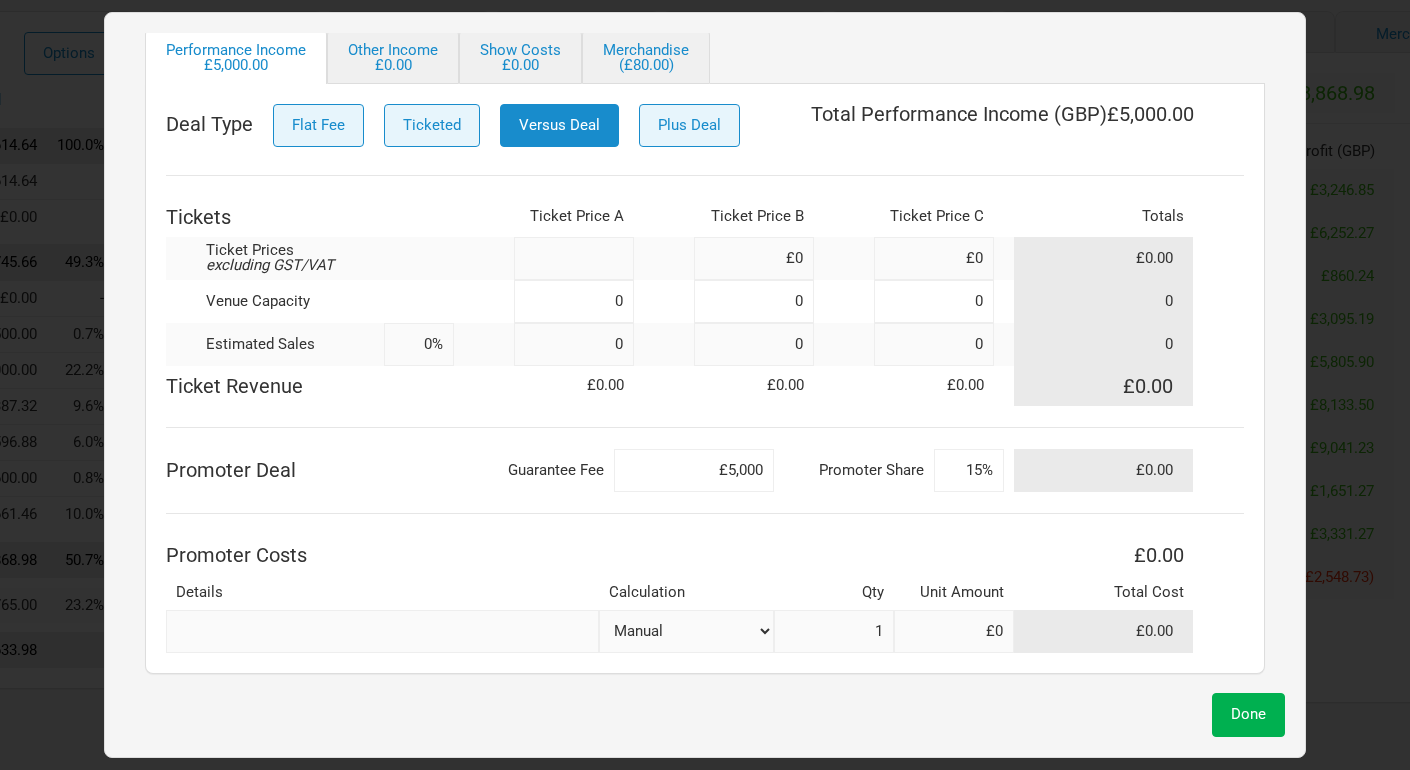click at bounding box center [574, 258] 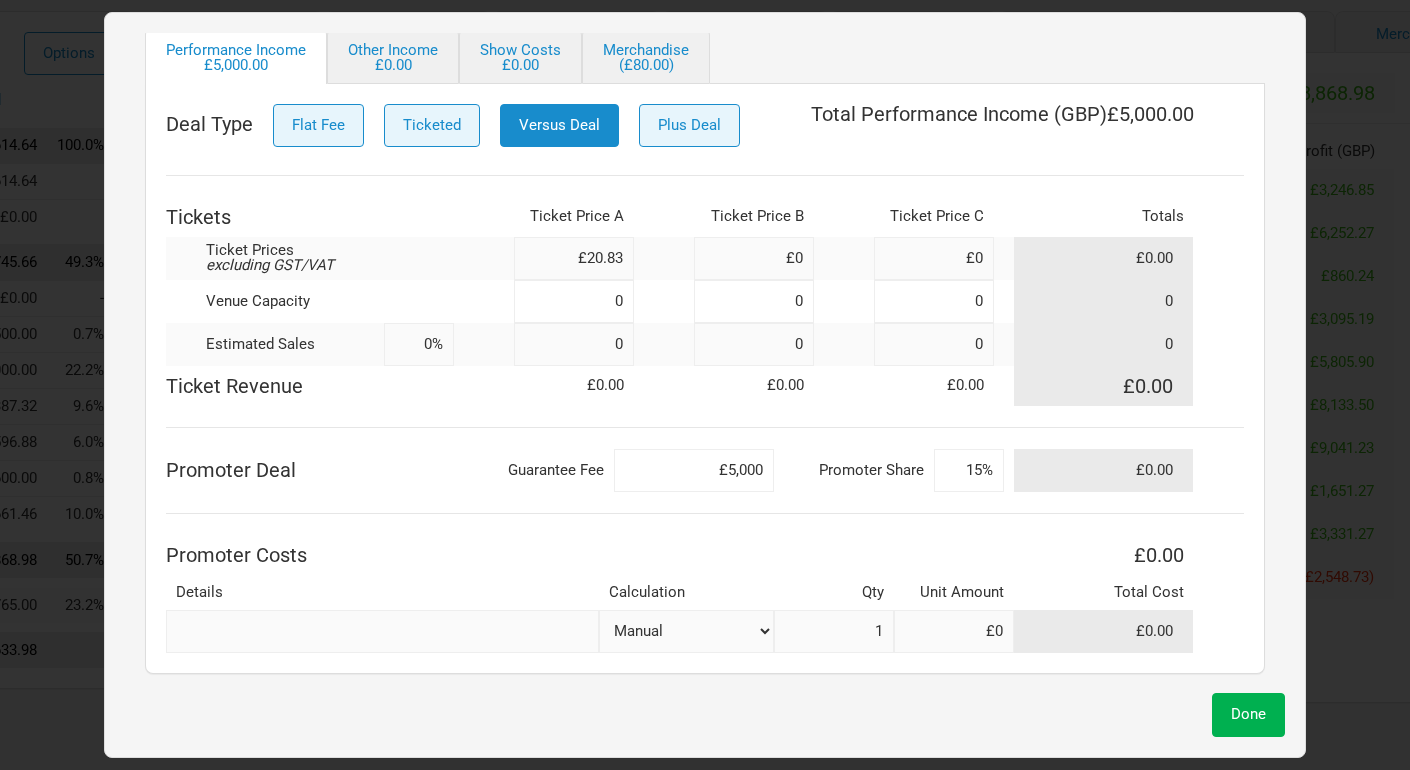 type on "£20.83" 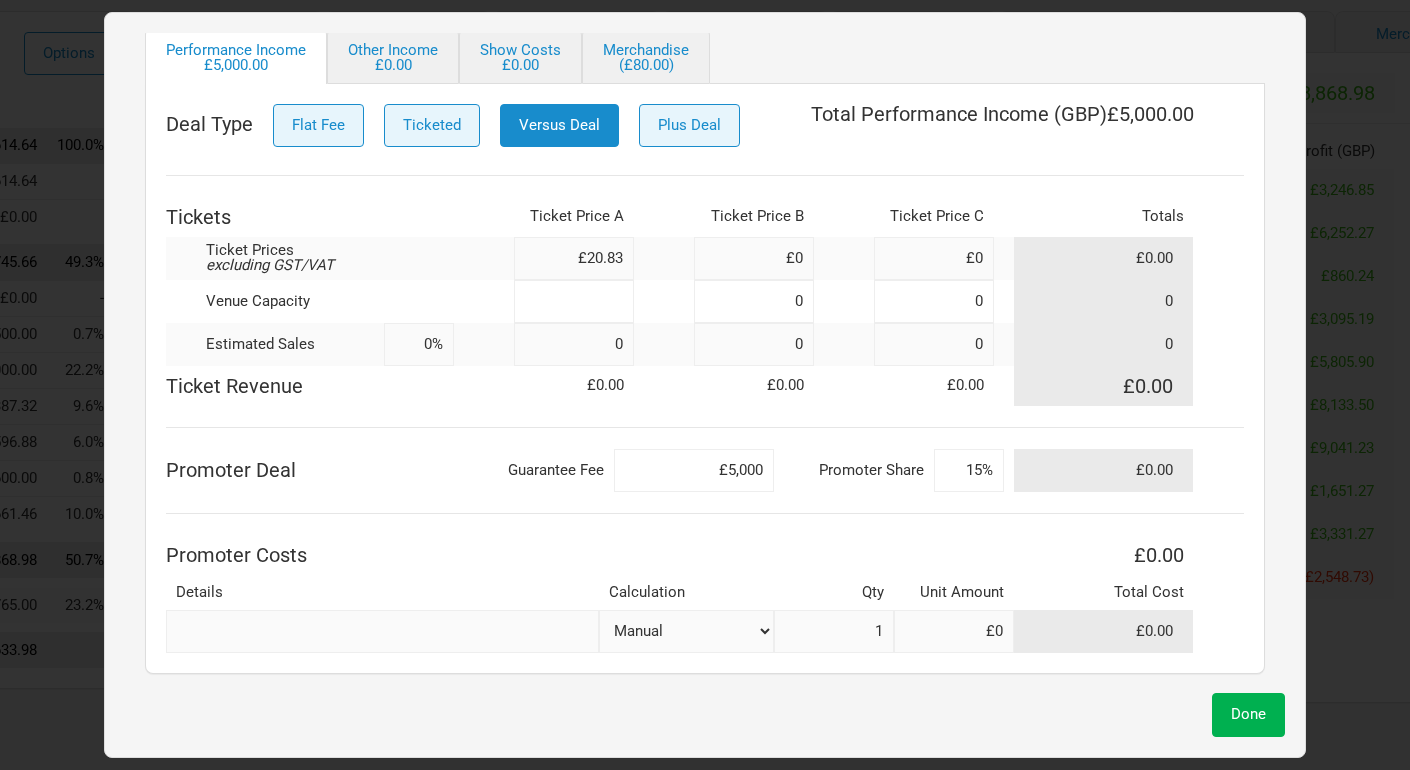 click at bounding box center (574, 301) 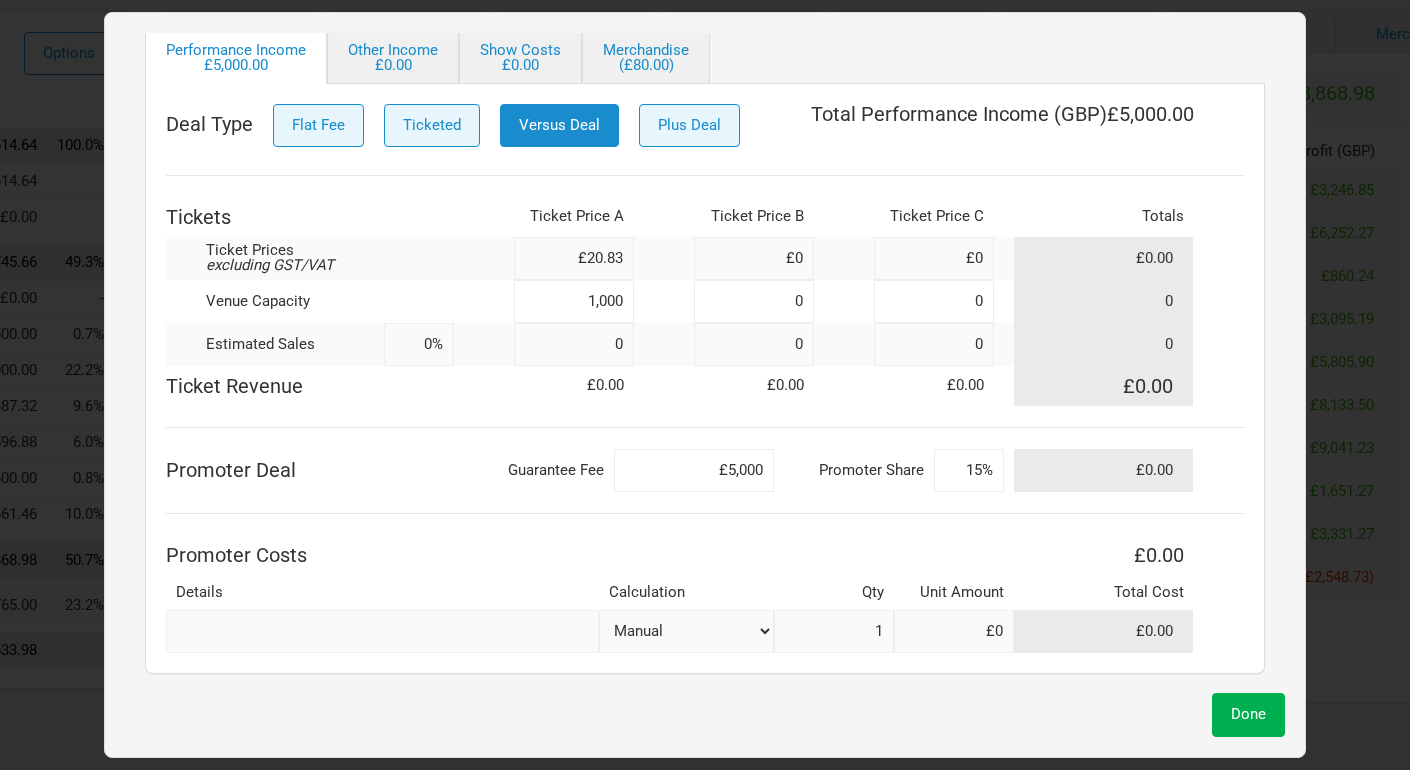 type on "1,000" 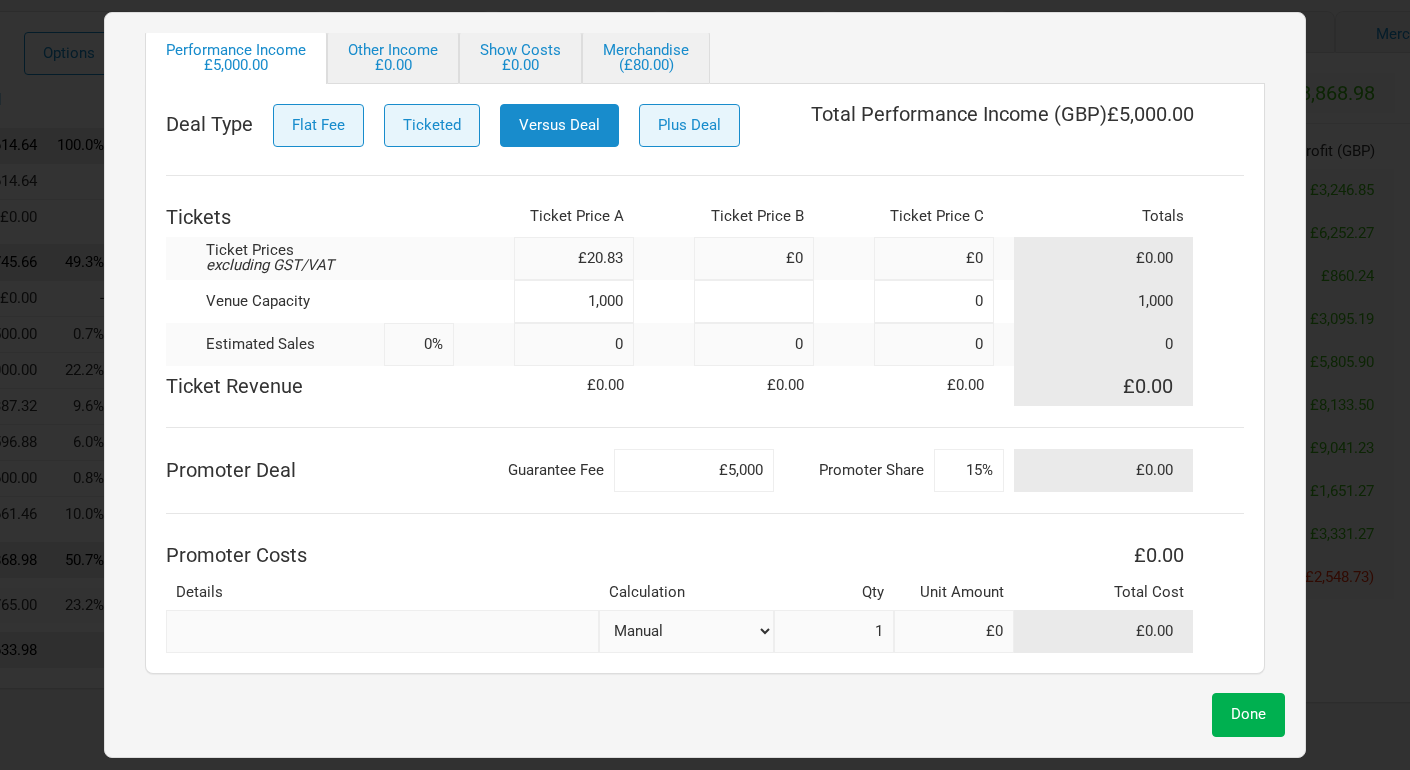 type on "0" 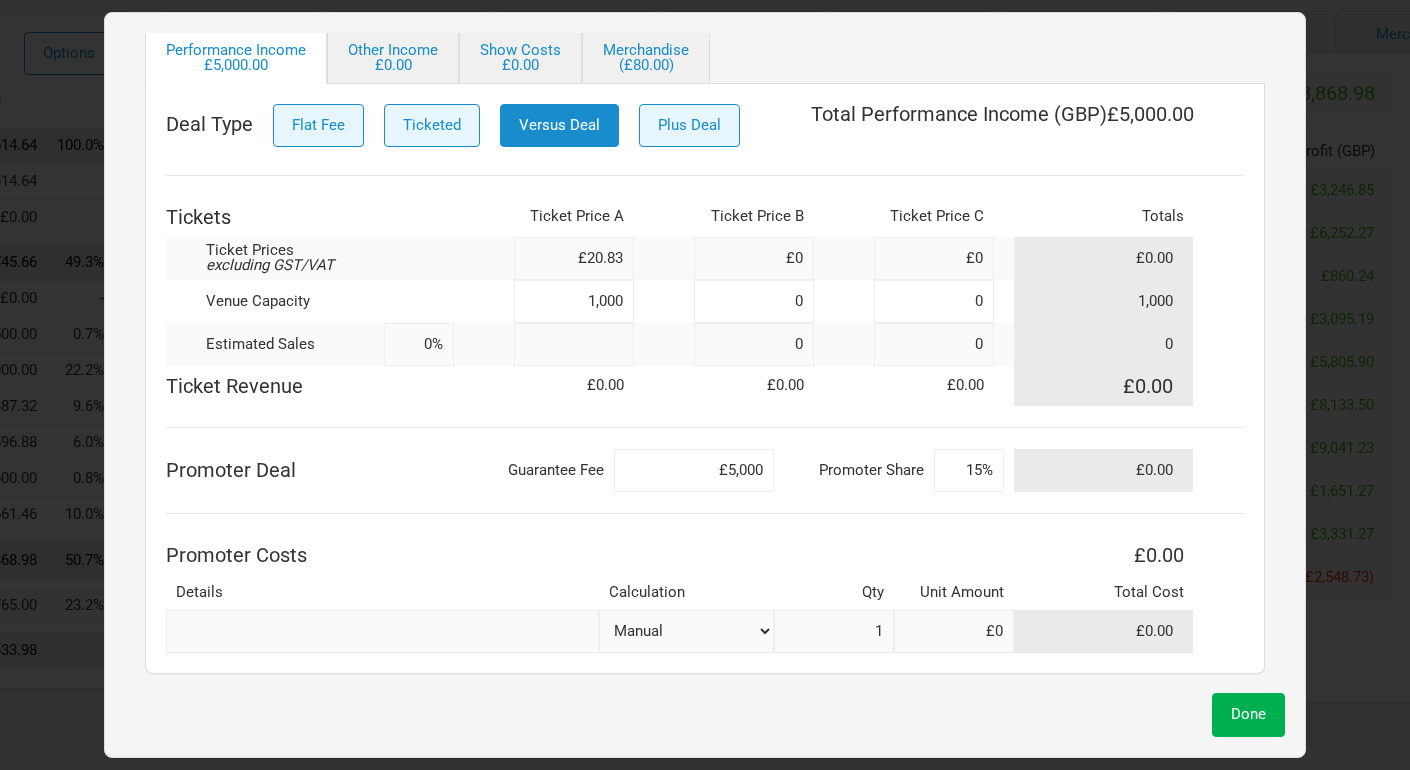 click at bounding box center (574, 344) 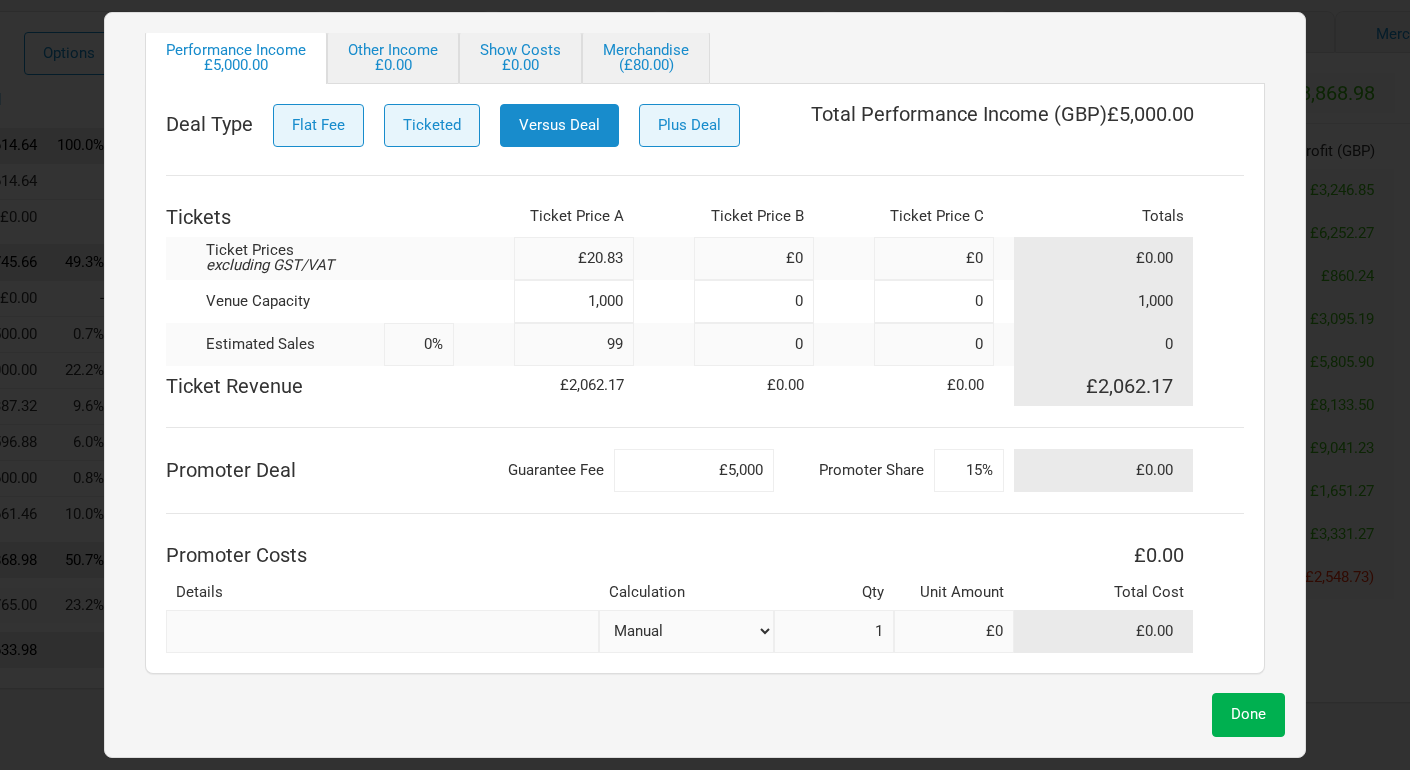 type on "996" 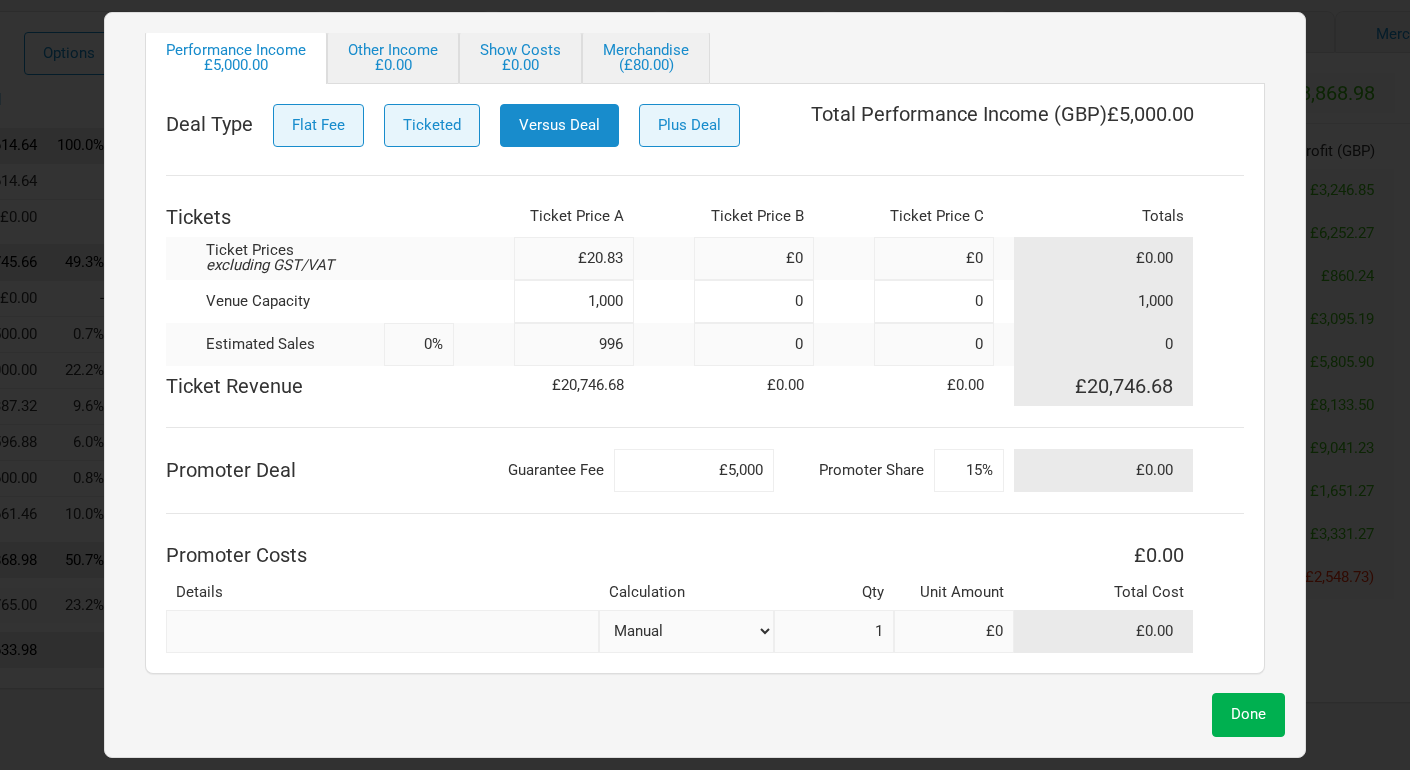 type on "100%" 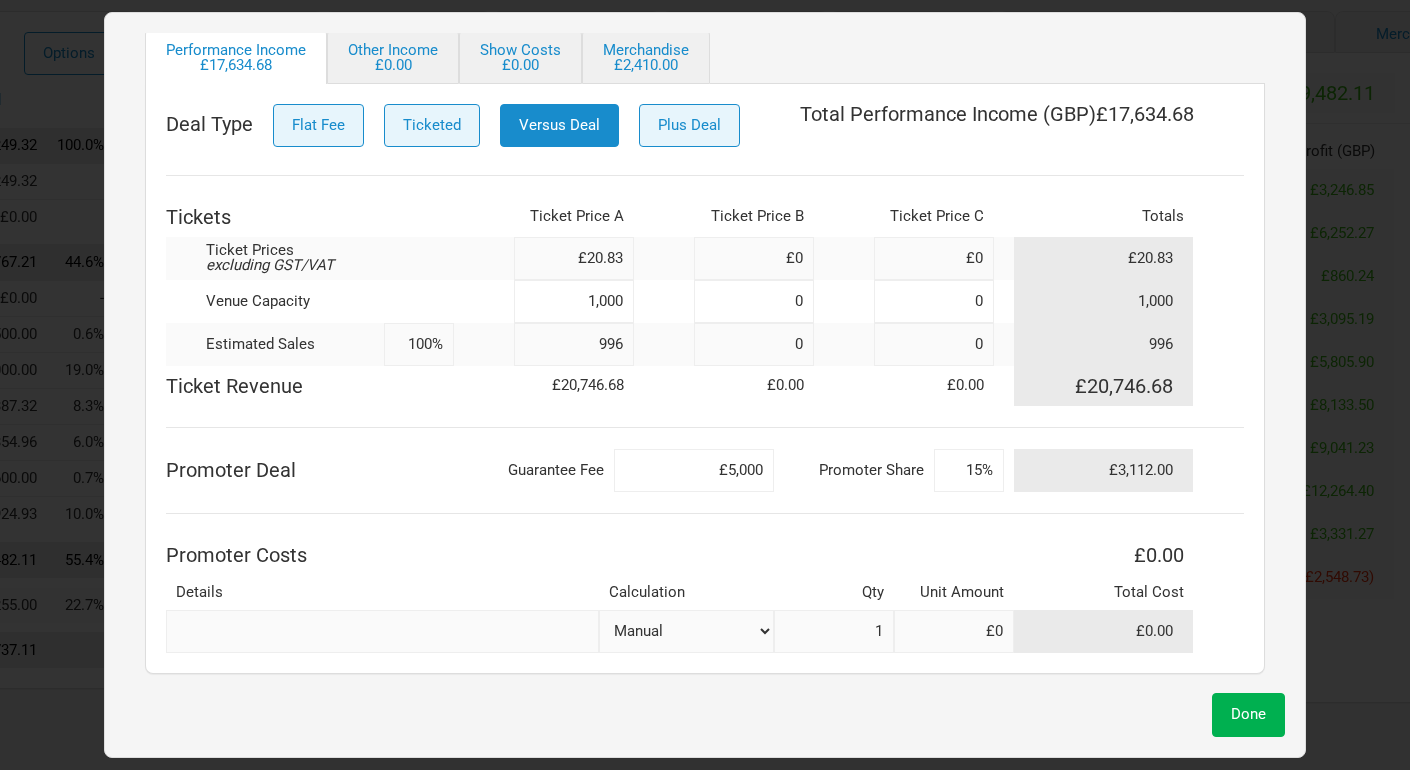 type on "996" 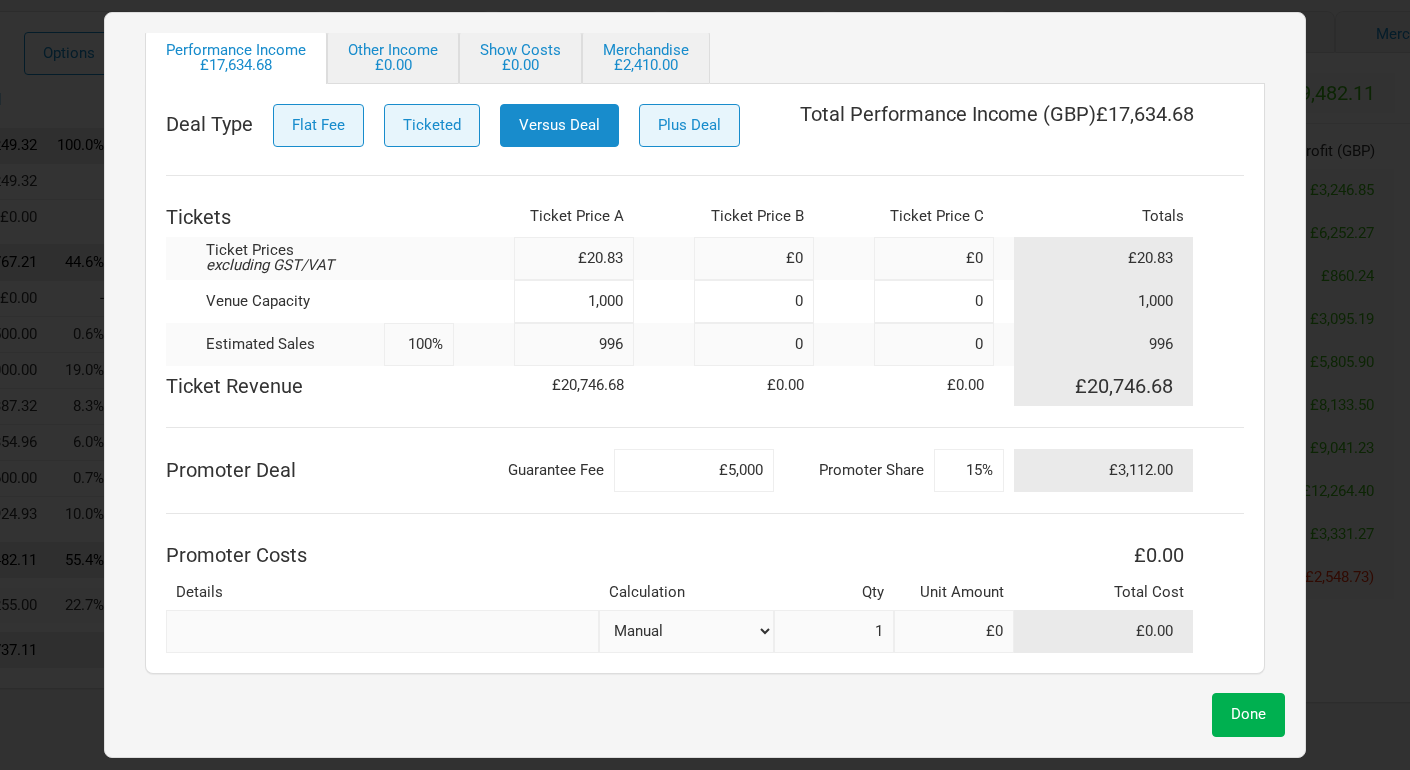 click on "Deal Type Flat Fee Ticketed Versus Deal Plus Deal Total Performance Income ( GBP )  £17,634.68 Tickets Ticket Price A Ticket Price B Ticket Price C Totals Ticket Prices excluding GST/VAT £20.83 £0 £0 £20.83 Venue Capacity 1,000 0 0 1,000 Estimated Sales 100% 996 0 0 996 Ticket Revenue £20,746.68 £0.00 £0.00 £20,746.68 Promoter Deal Guarantee Fee £5,000 Promoter Share 15% £3,112.00 Promoter Costs £0.00 Details Calculation Qty Unit Amount Total Cost Manual # of Tickets Sold % of Show Revenue 1 £0 £0.00" at bounding box center [705, 378] 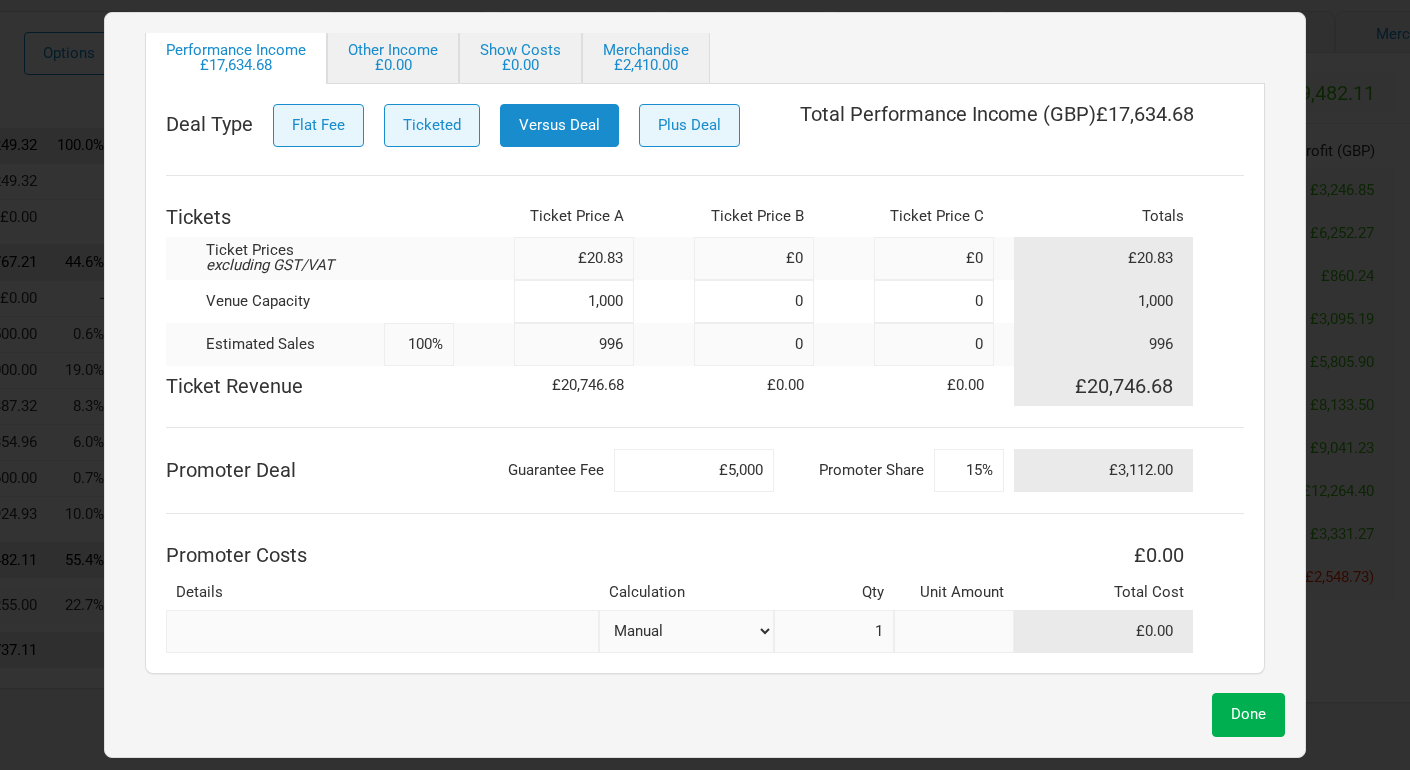 click at bounding box center (954, 631) 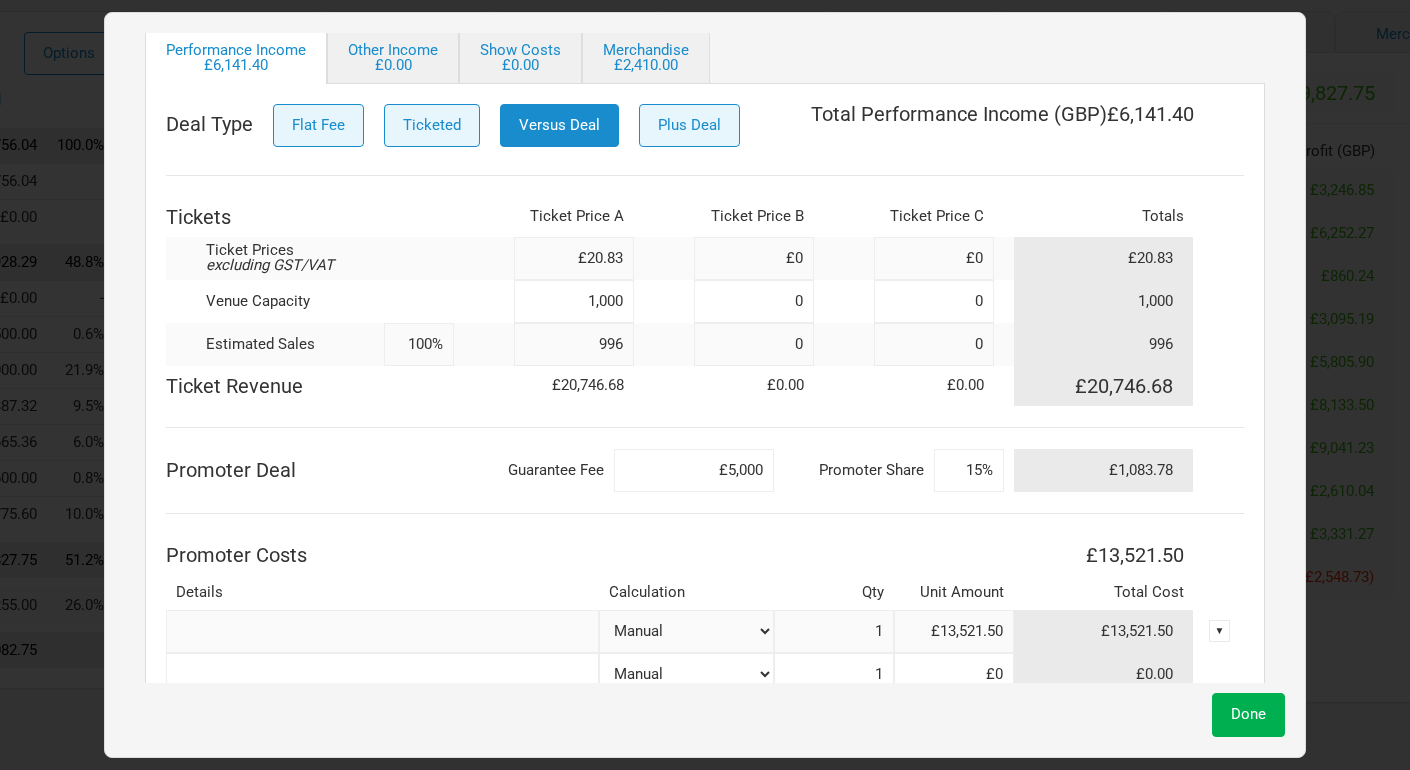 type on "£13,521.5" 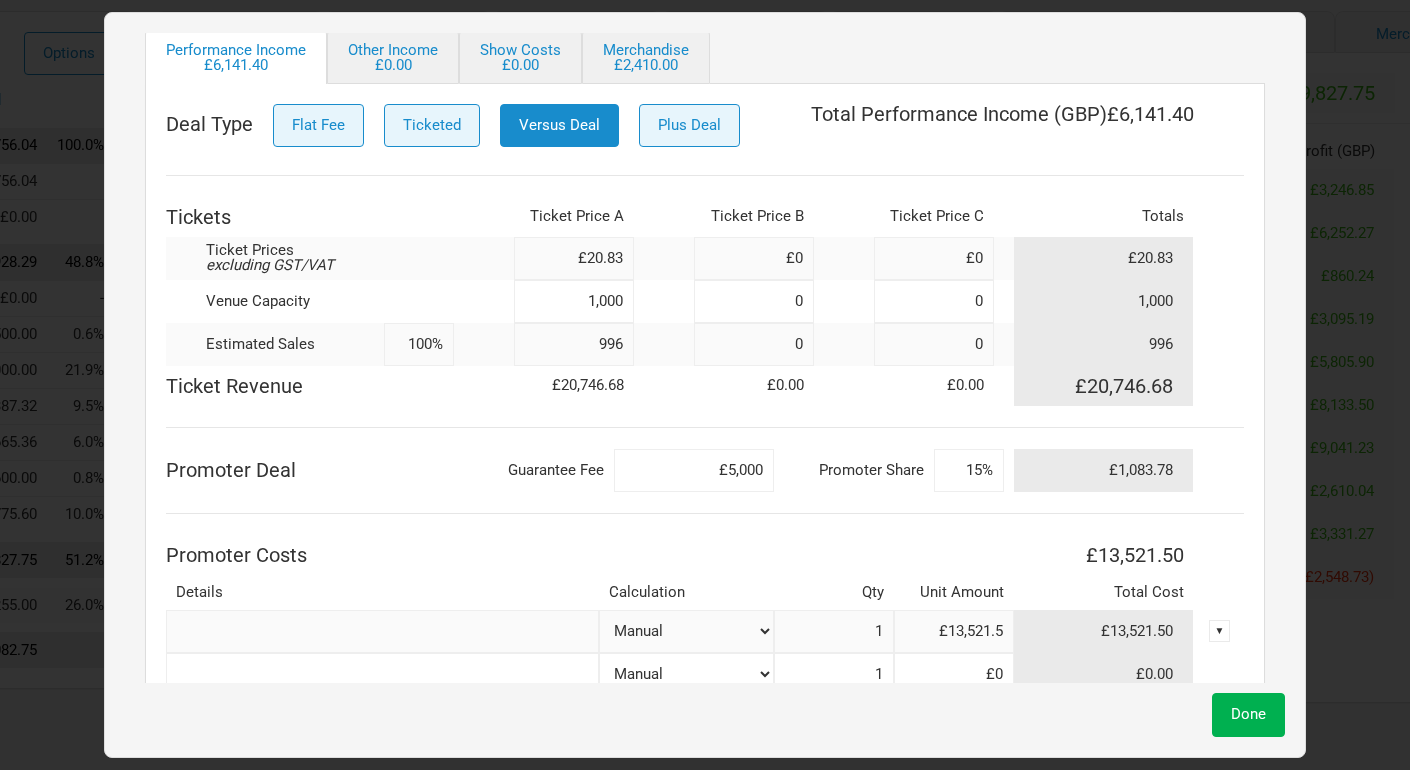 click at bounding box center (382, 631) 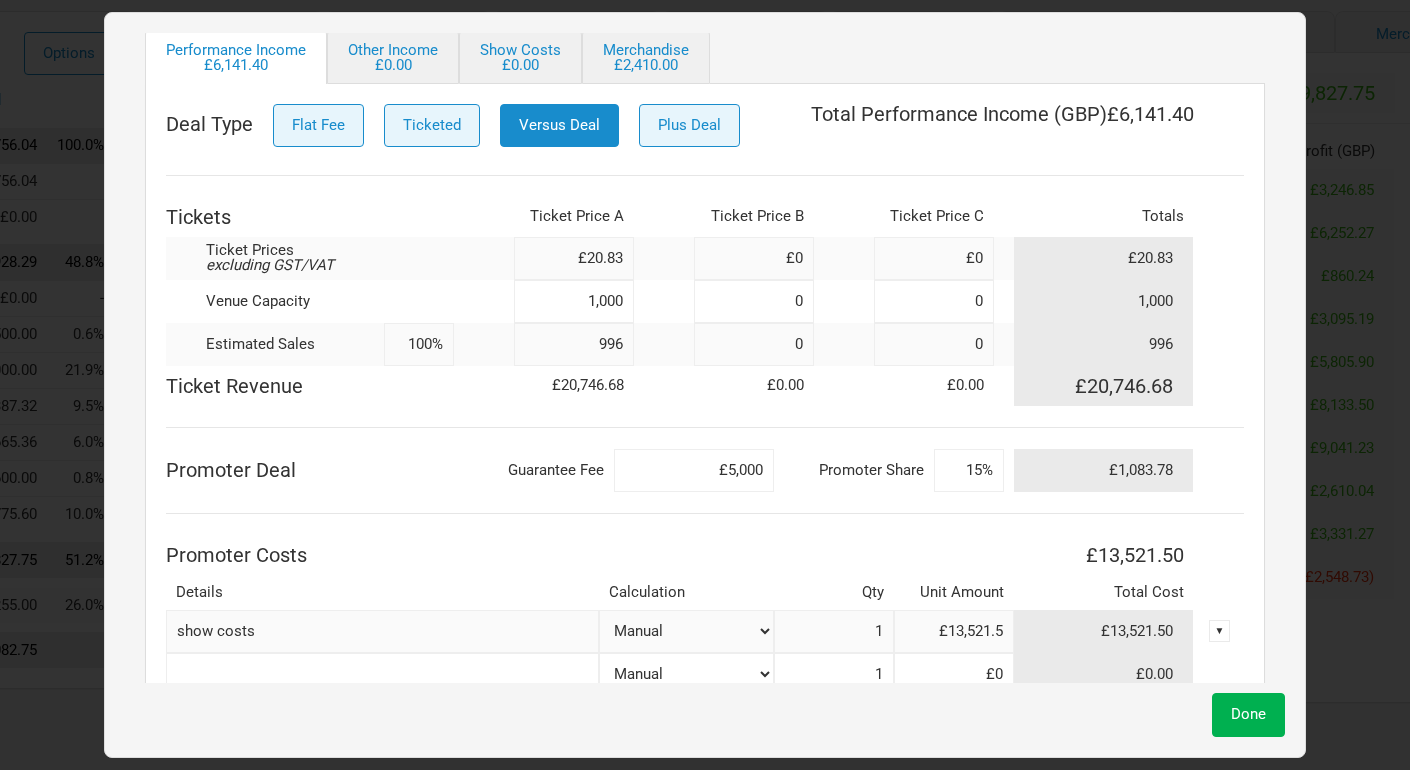 type on "show costs" 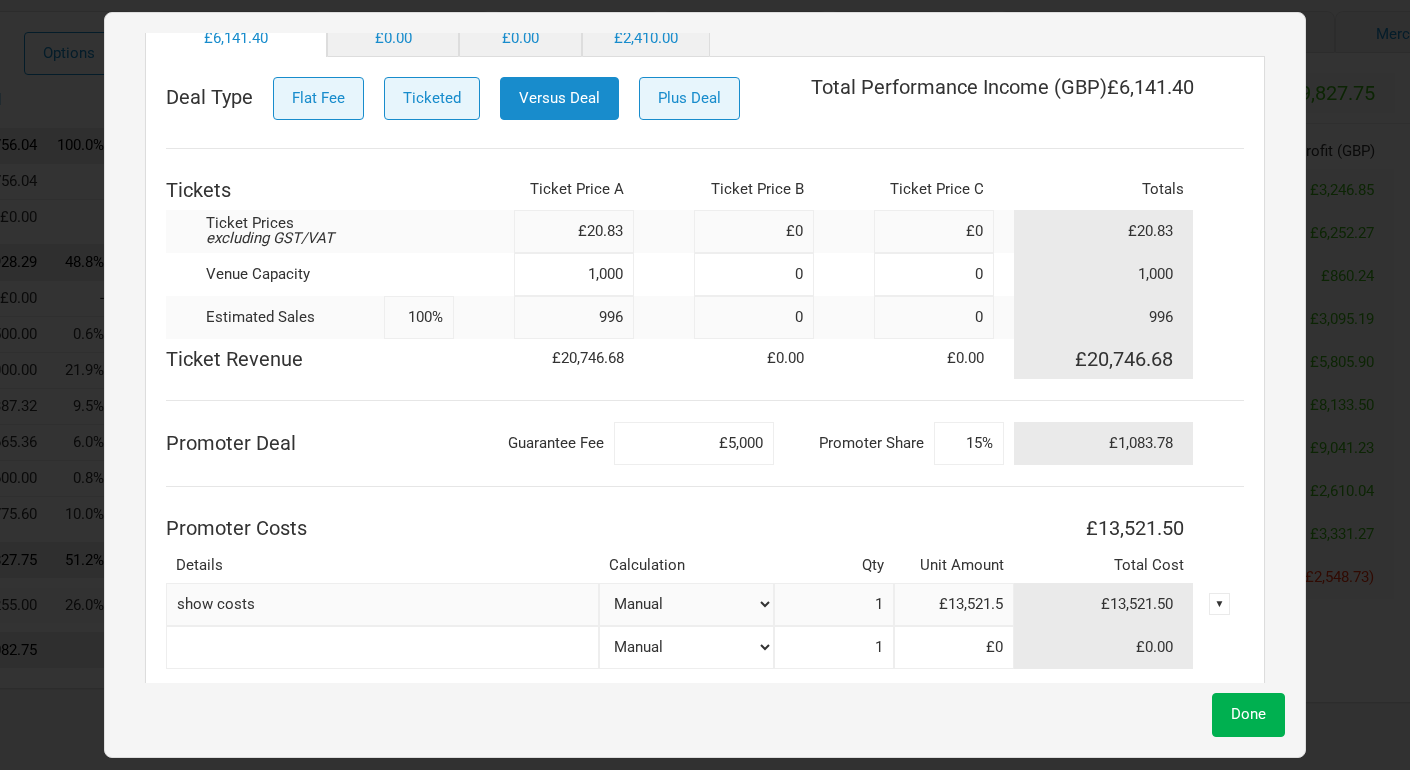 scroll, scrollTop: 244, scrollLeft: 0, axis: vertical 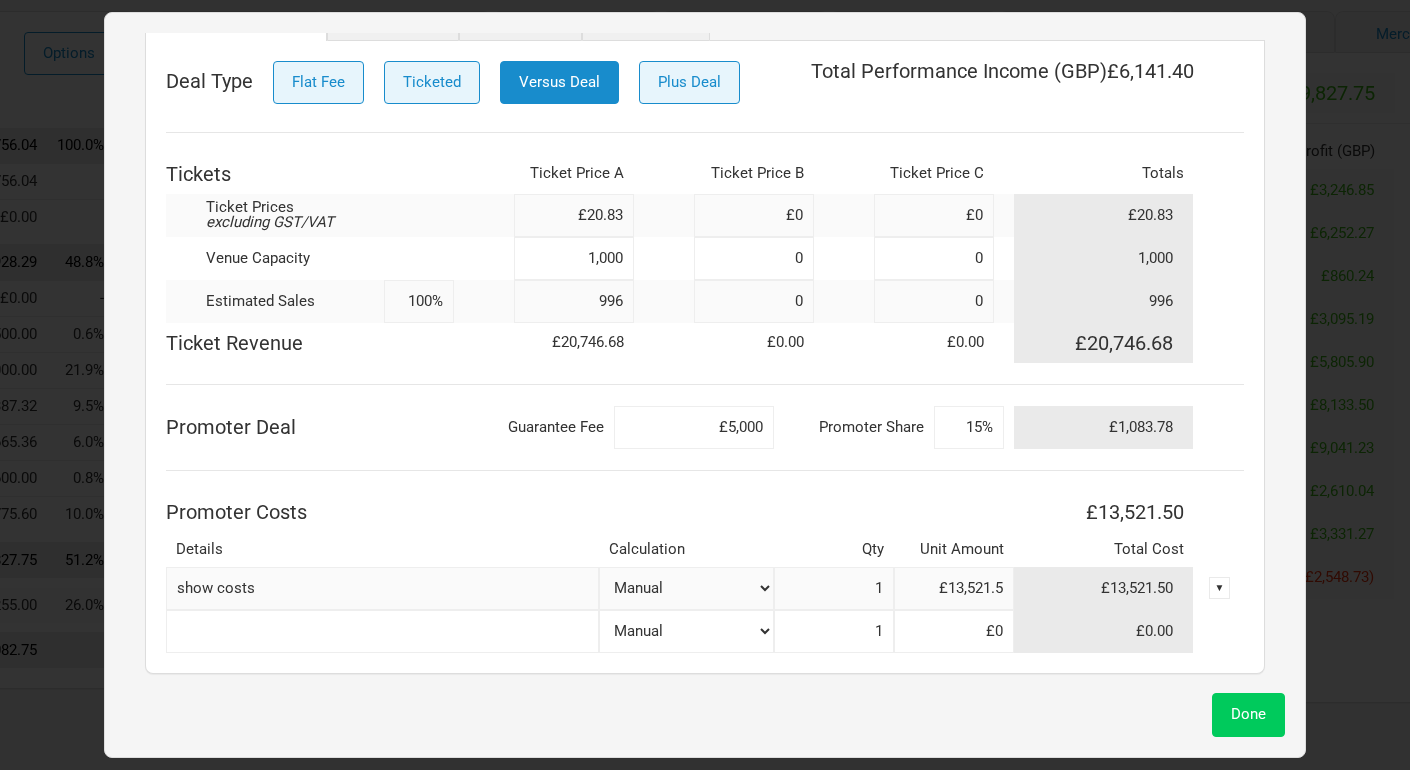 click on "Done" at bounding box center (1248, 714) 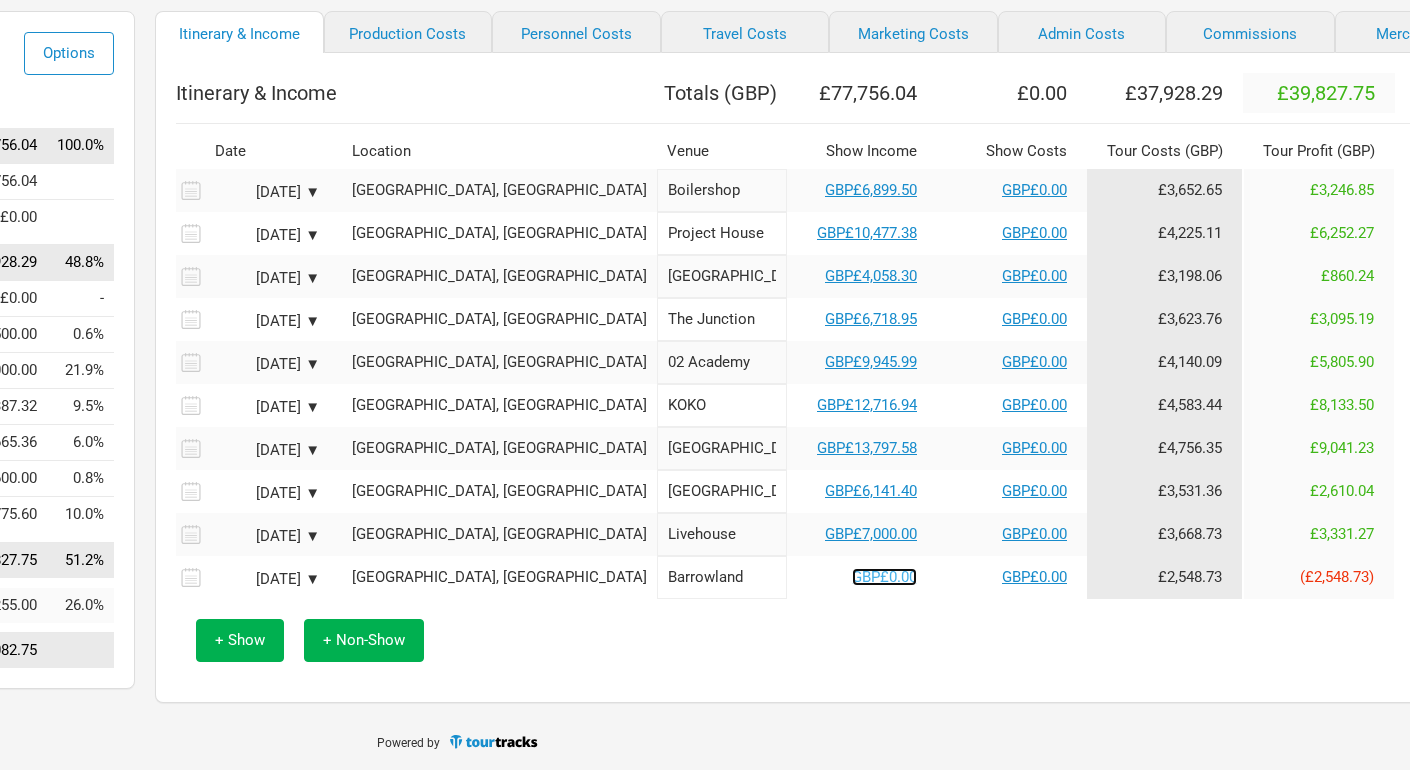 click on "GBP£0.00" at bounding box center [884, 577] 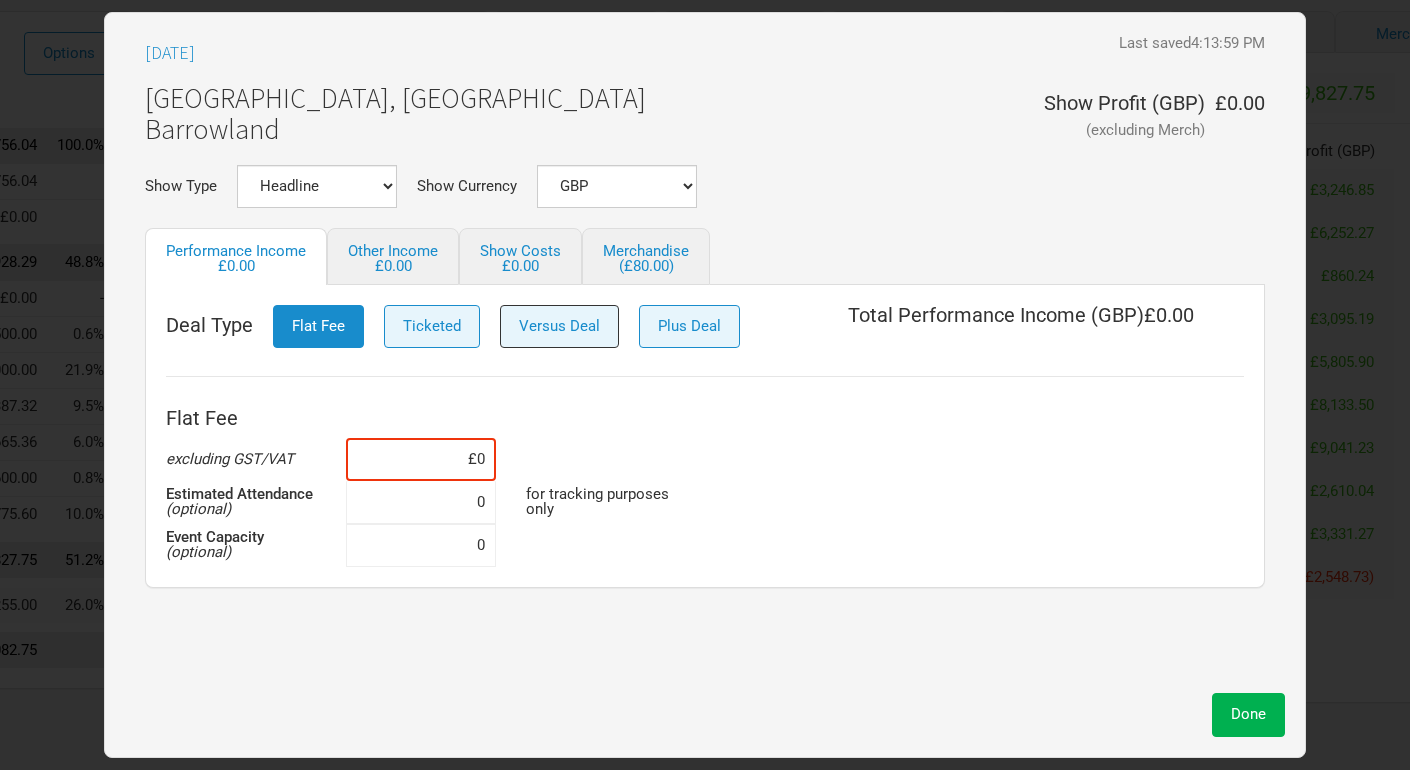 click on "Versus Deal" at bounding box center [559, 326] 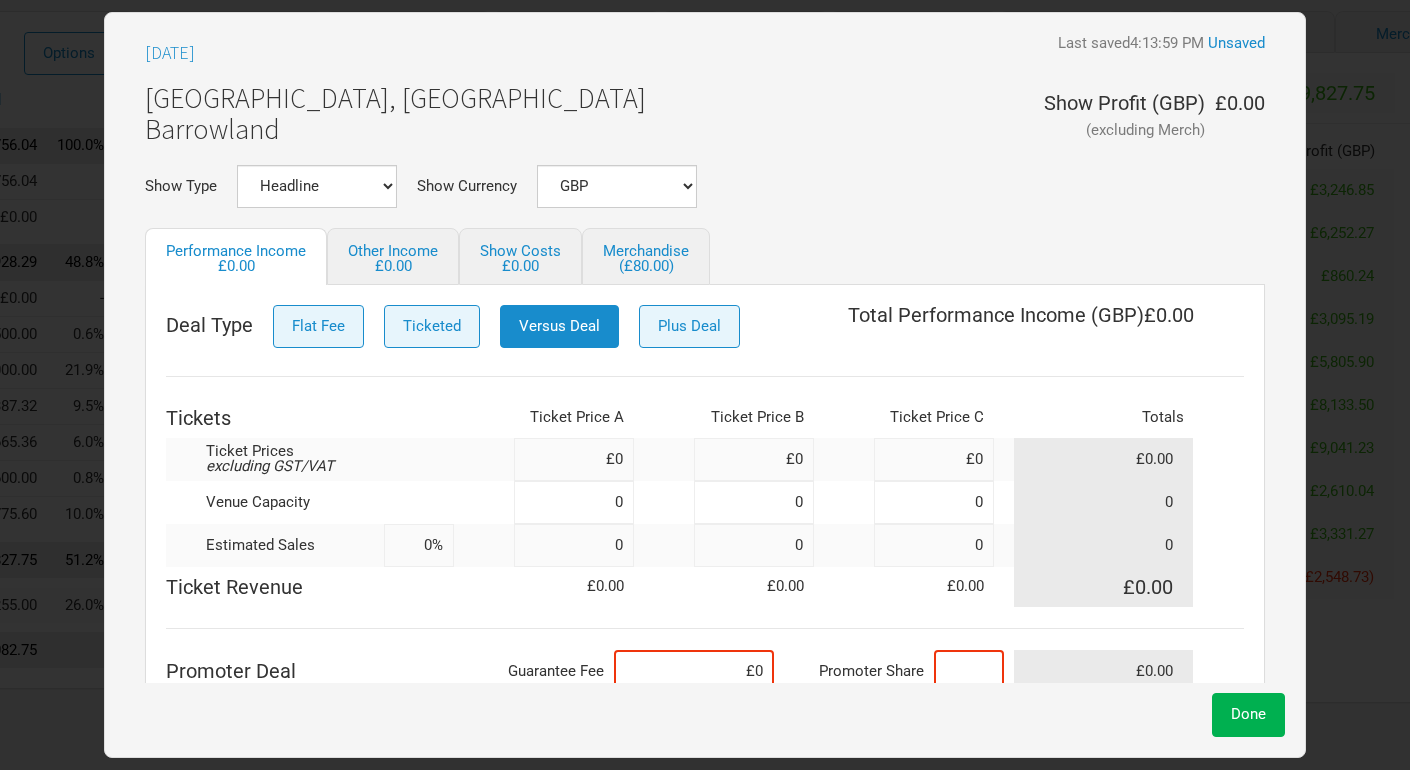 click at bounding box center [969, 671] 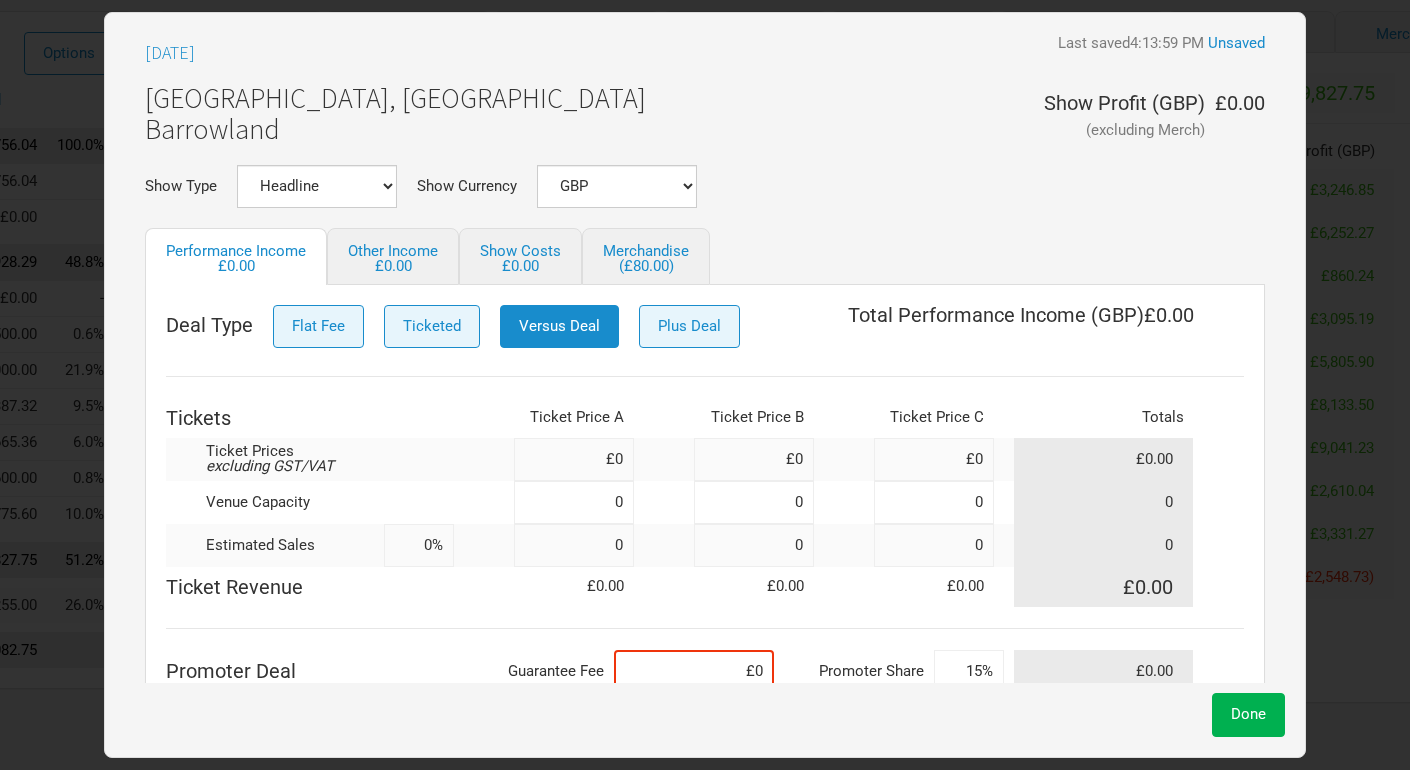 type on "15%" 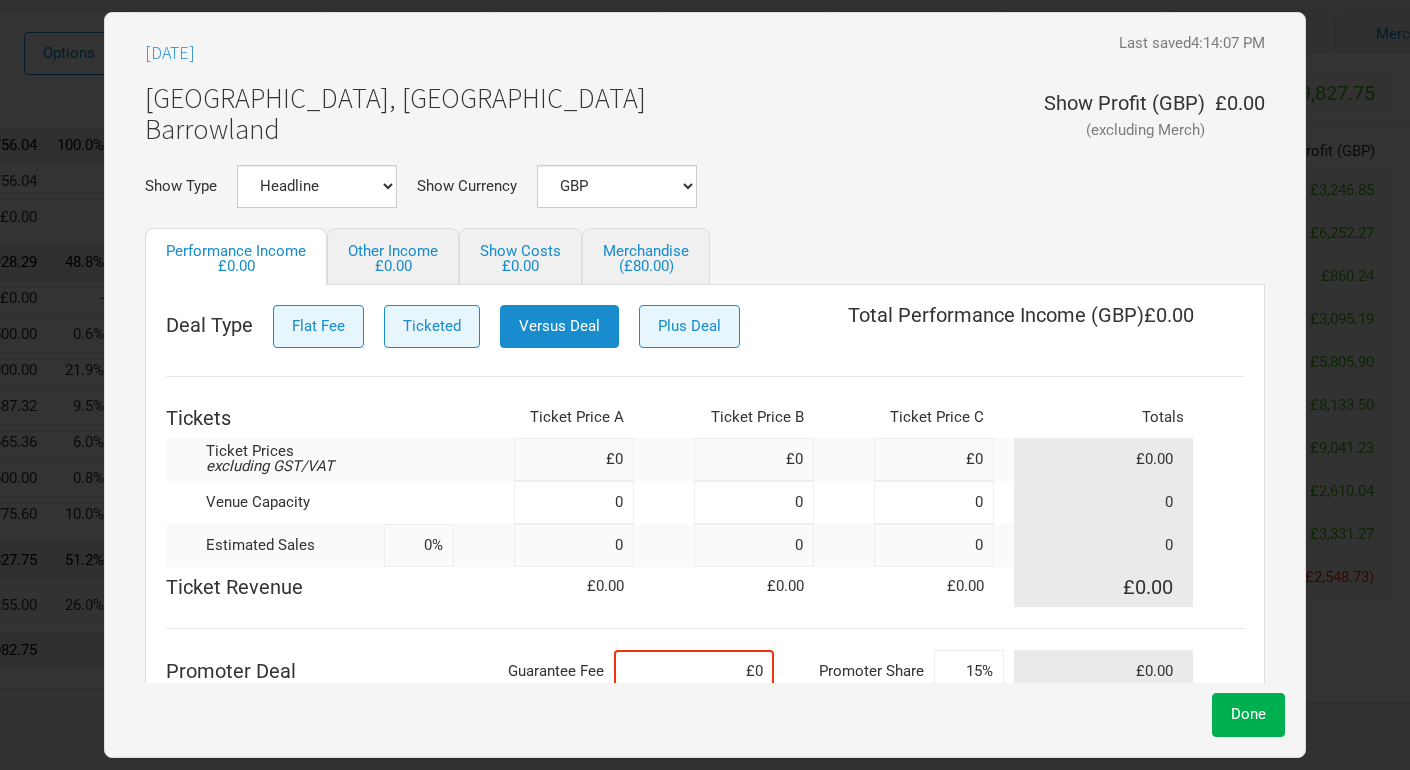 click on "Done" at bounding box center (705, 709) 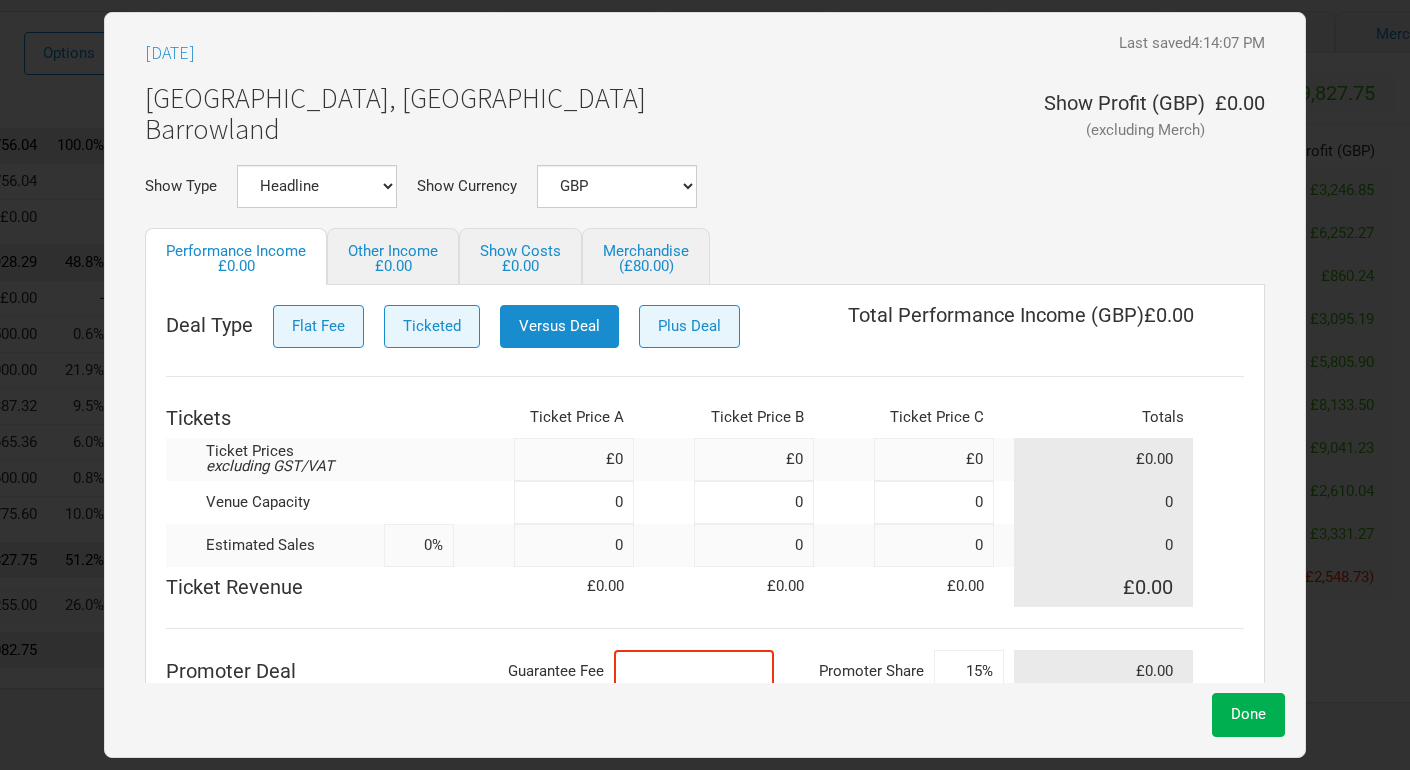 click at bounding box center [694, 671] 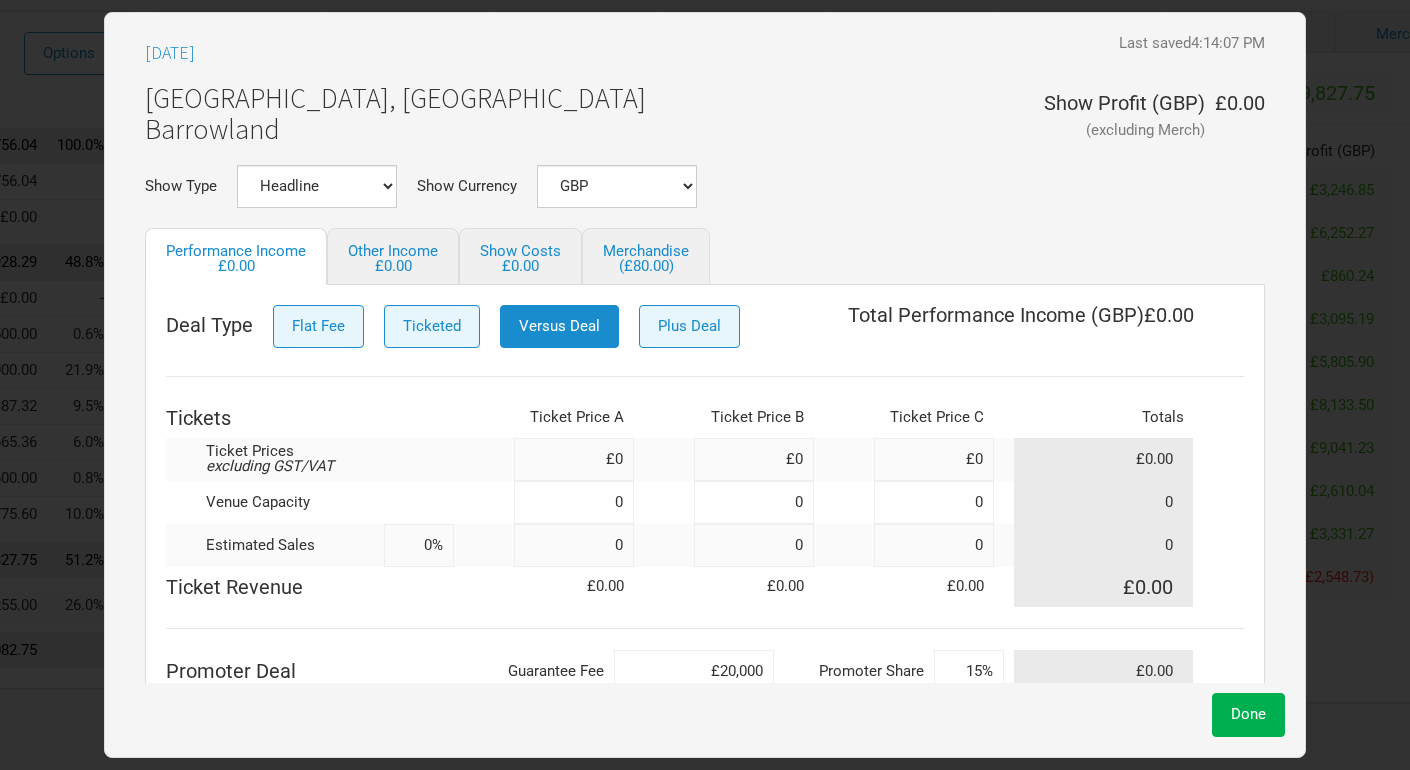 type on "£20,000" 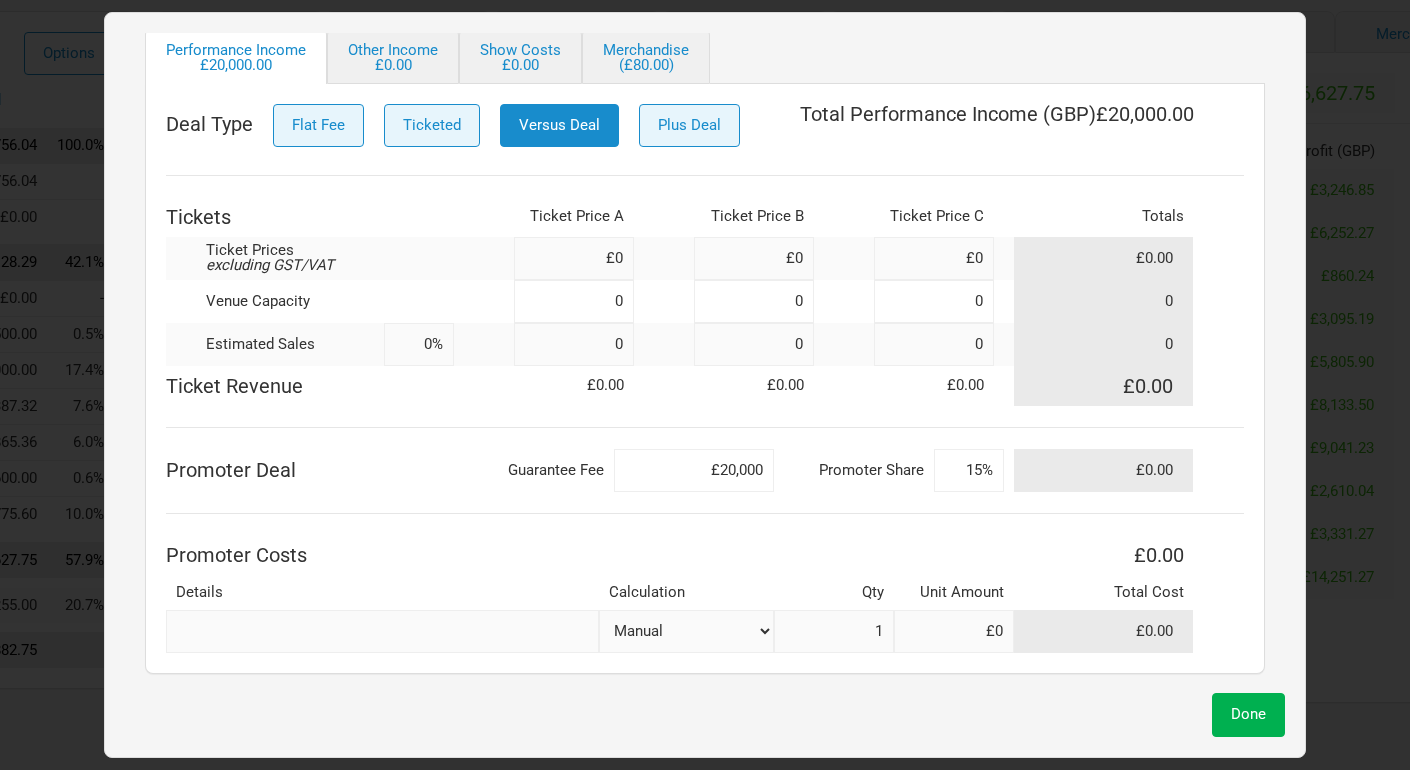 scroll, scrollTop: 199, scrollLeft: 0, axis: vertical 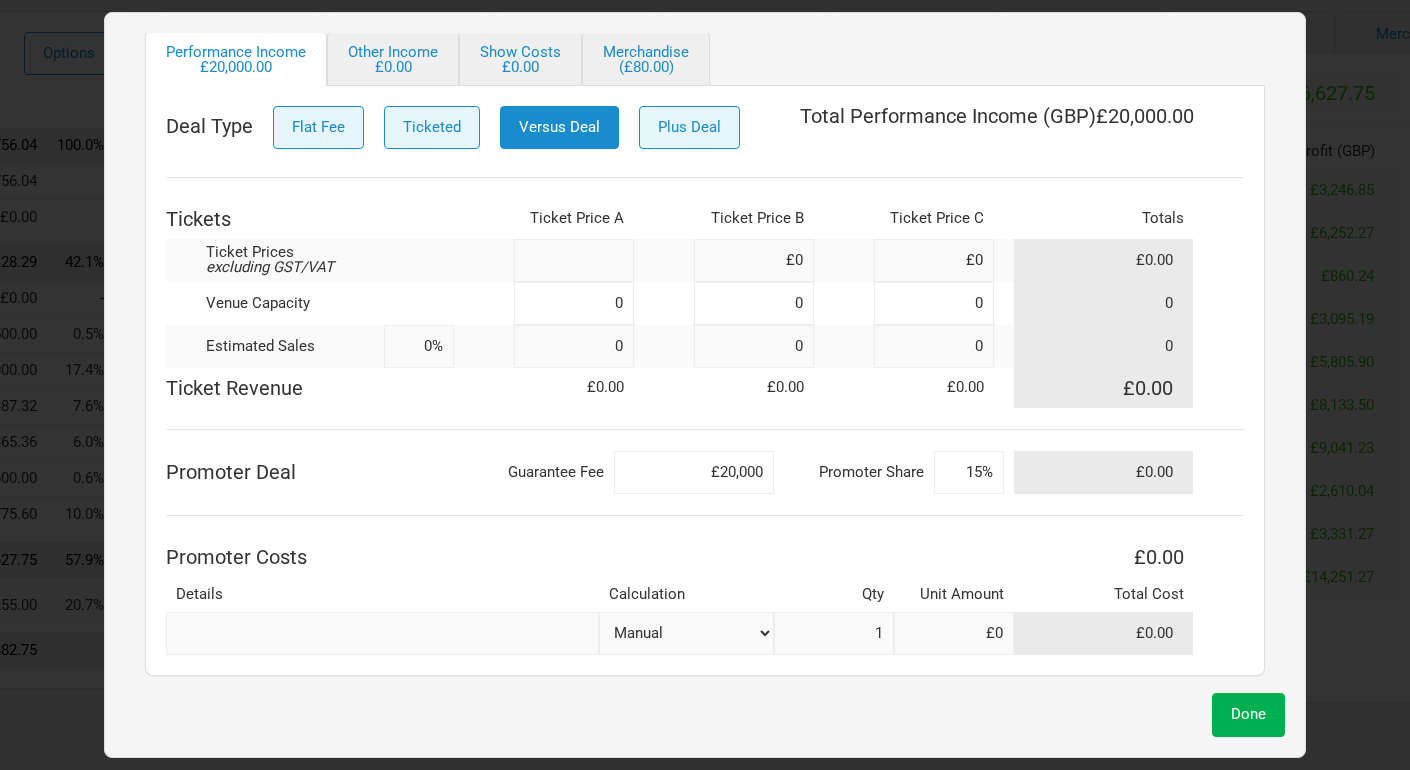 click at bounding box center (574, 260) 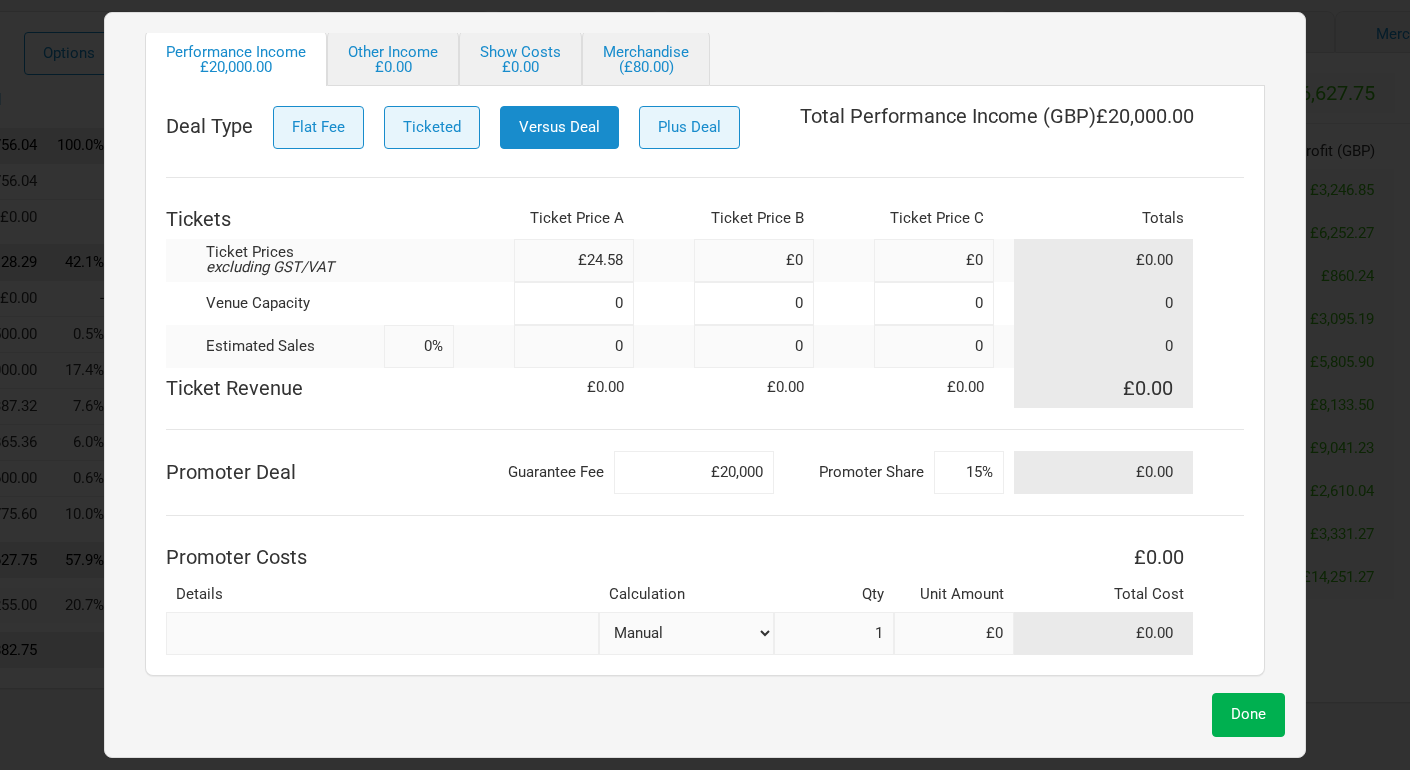 type on "£24.58" 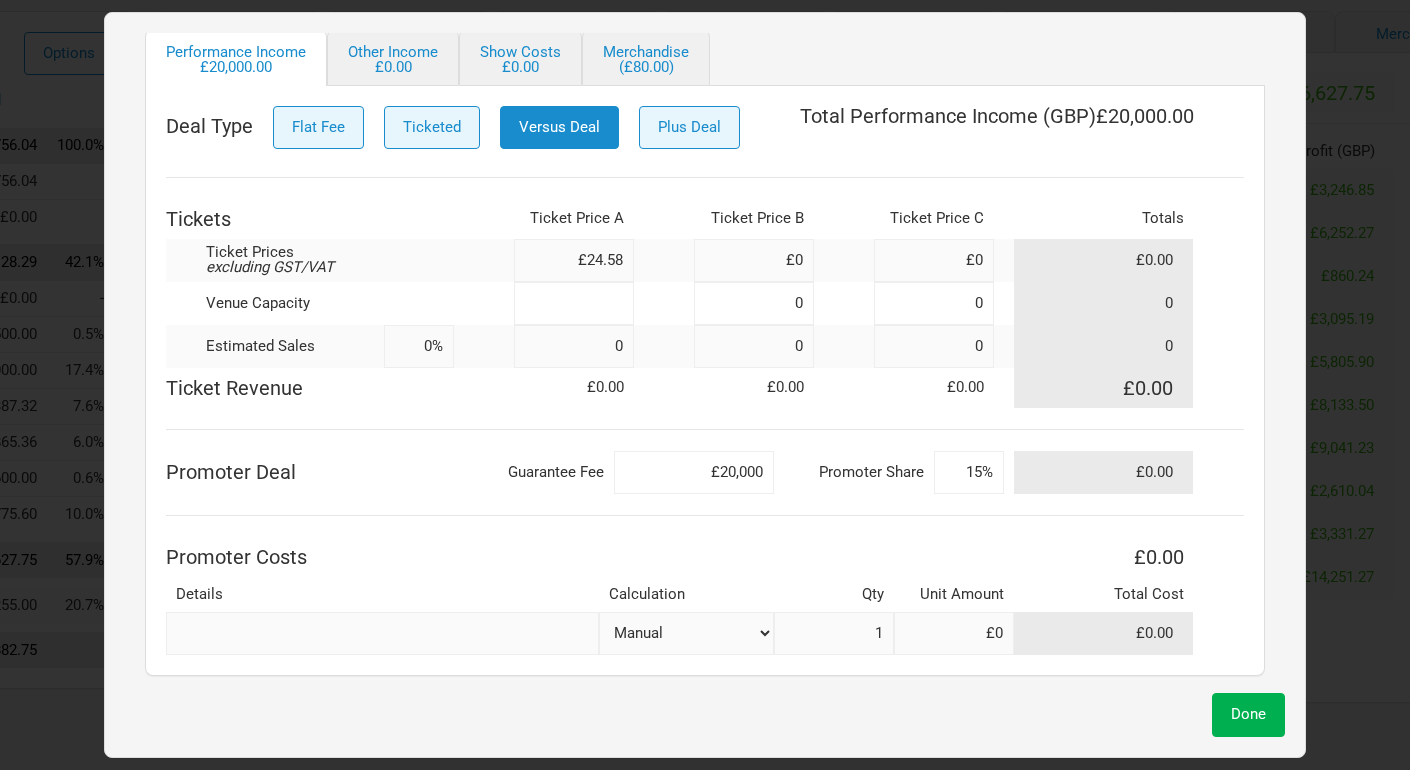 click at bounding box center [574, 303] 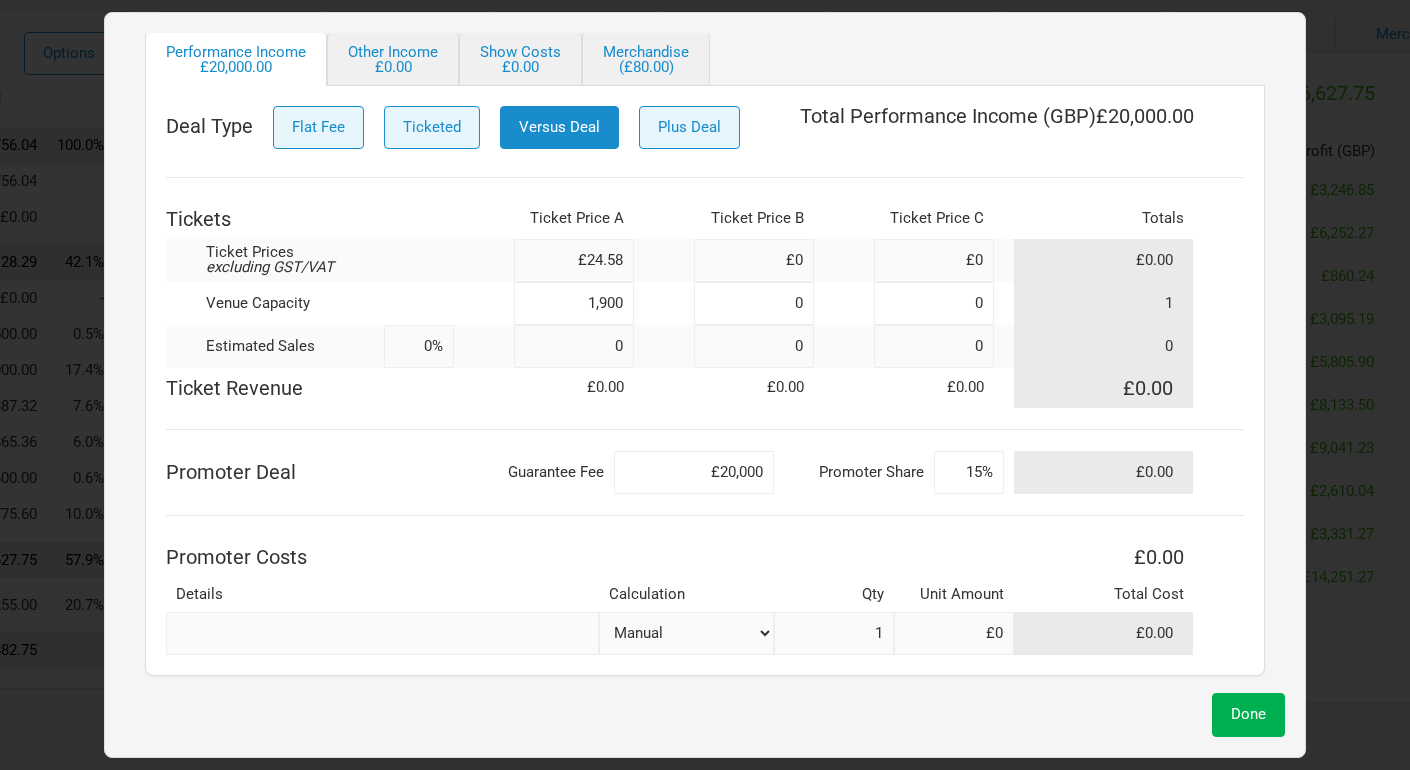 type on "1,900" 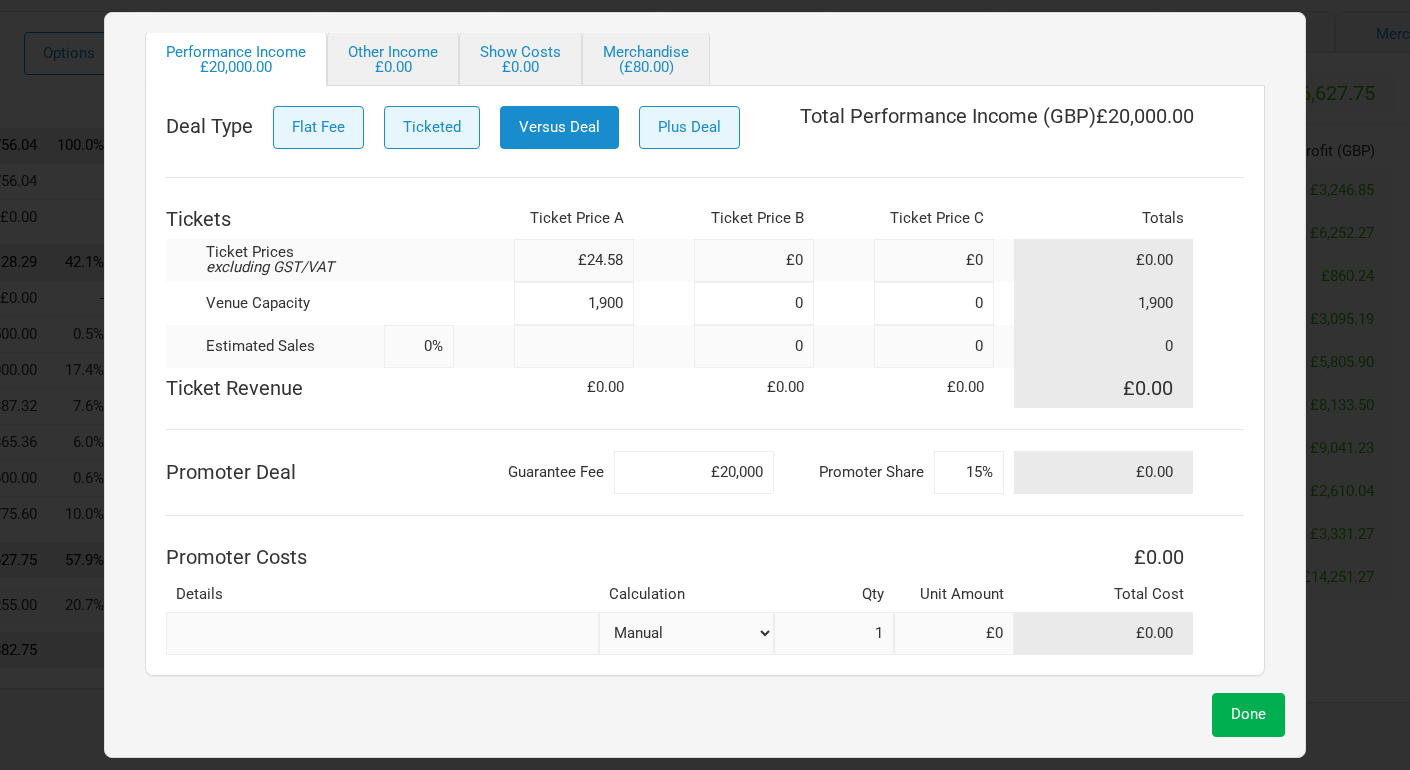 click at bounding box center [574, 346] 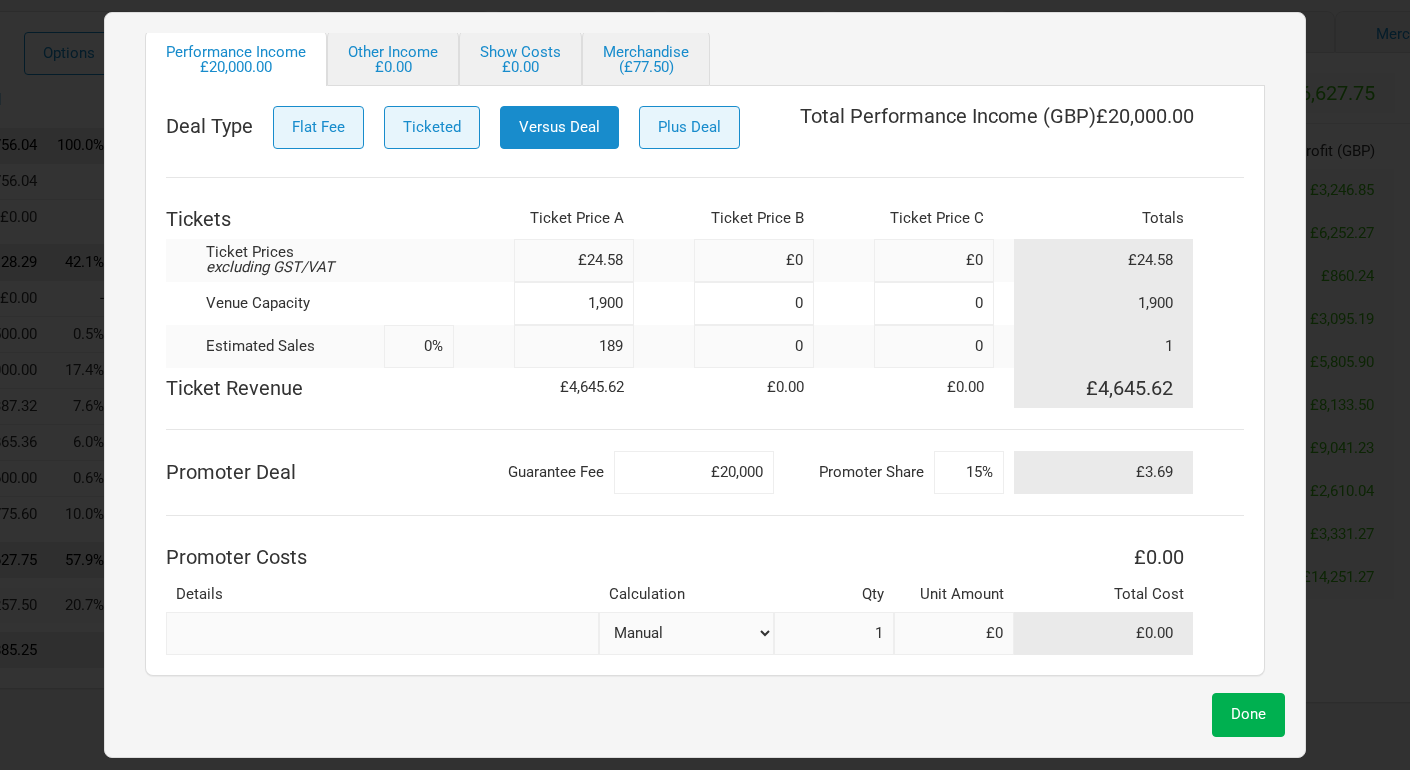 type on "1,890" 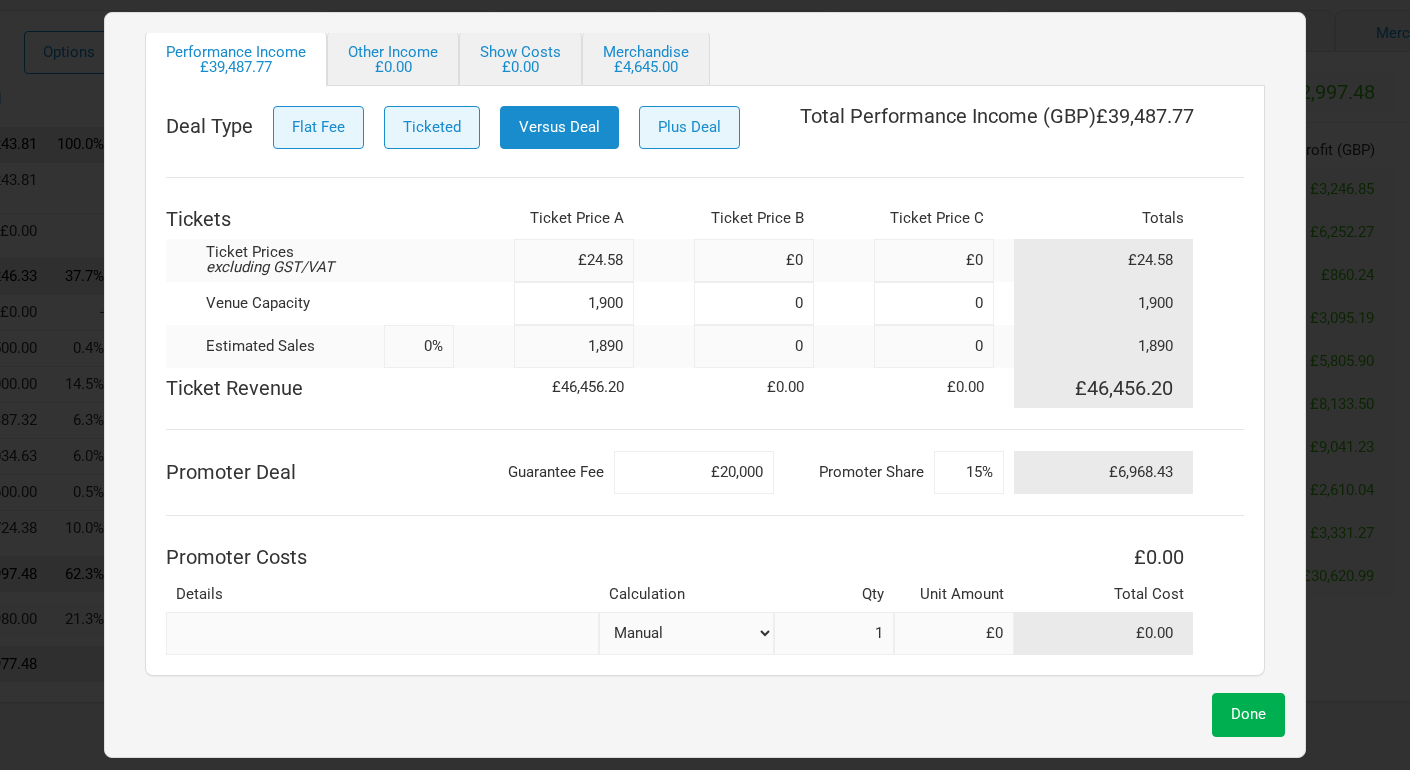 type on "99%" 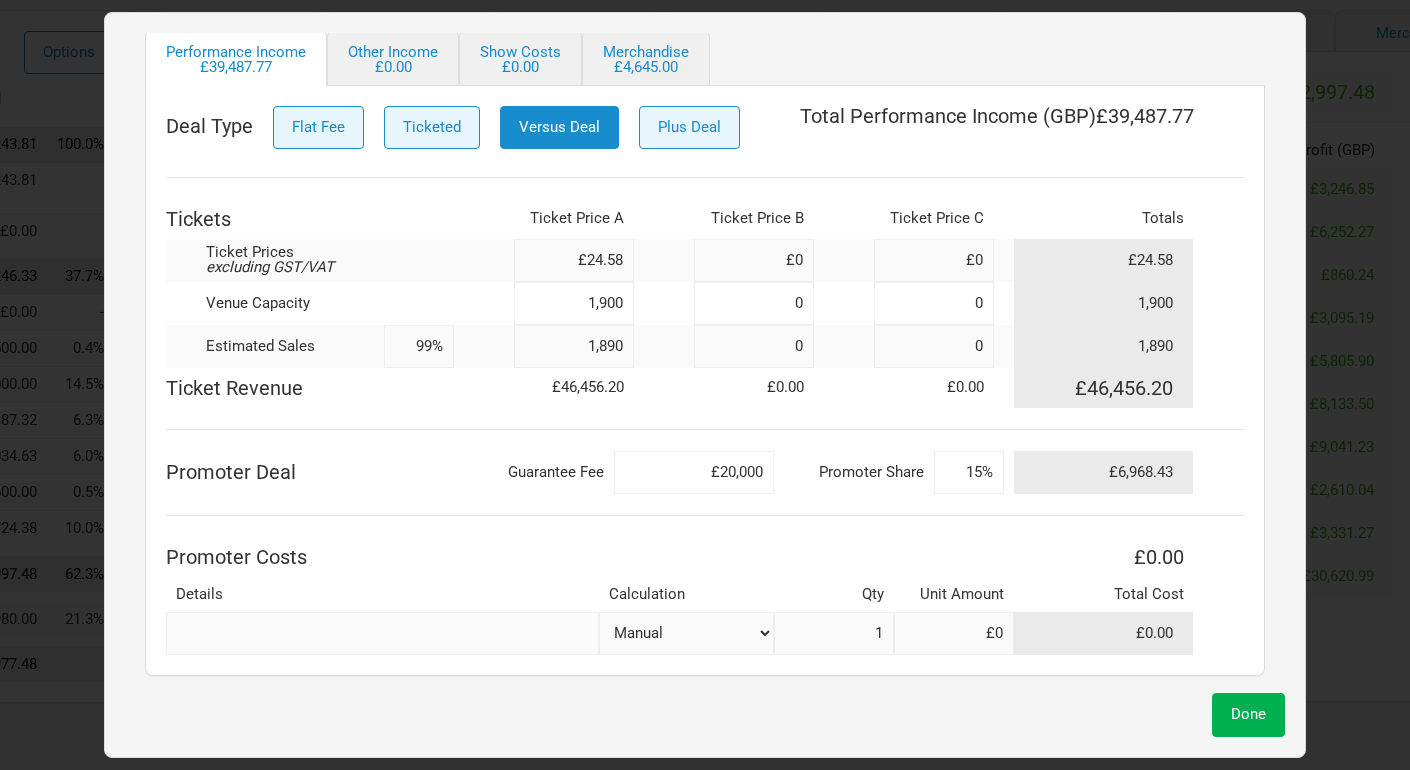 type on "1,890" 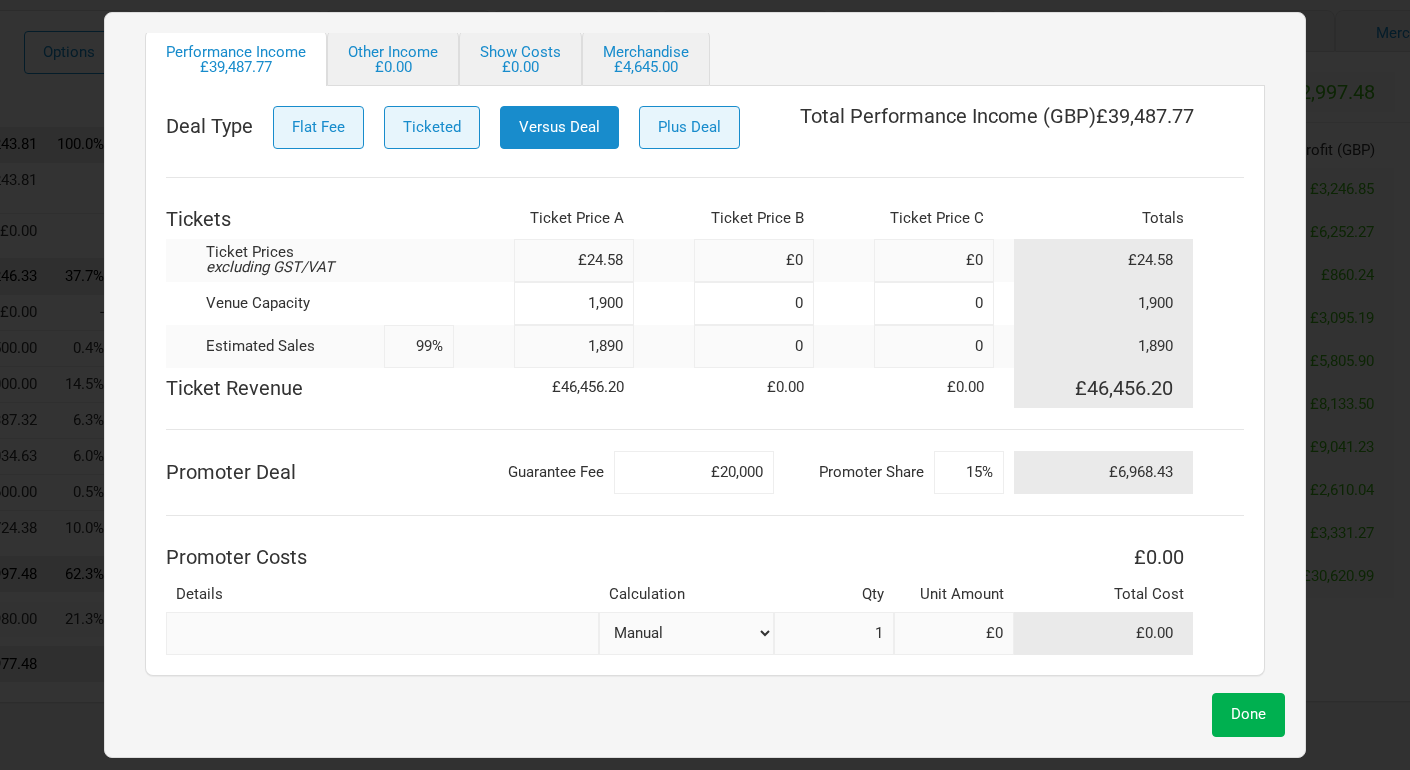scroll, scrollTop: 201, scrollLeft: 0, axis: vertical 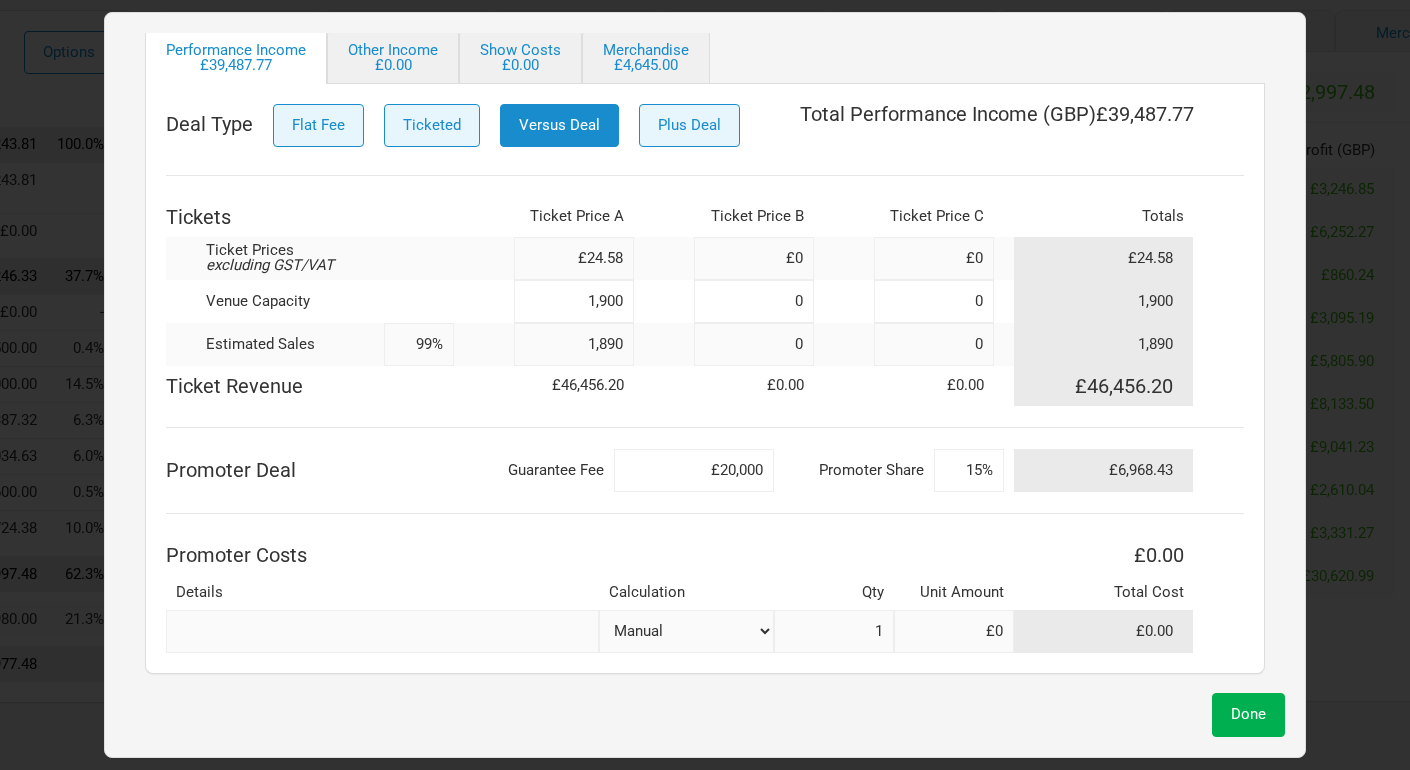 click at bounding box center (382, 631) 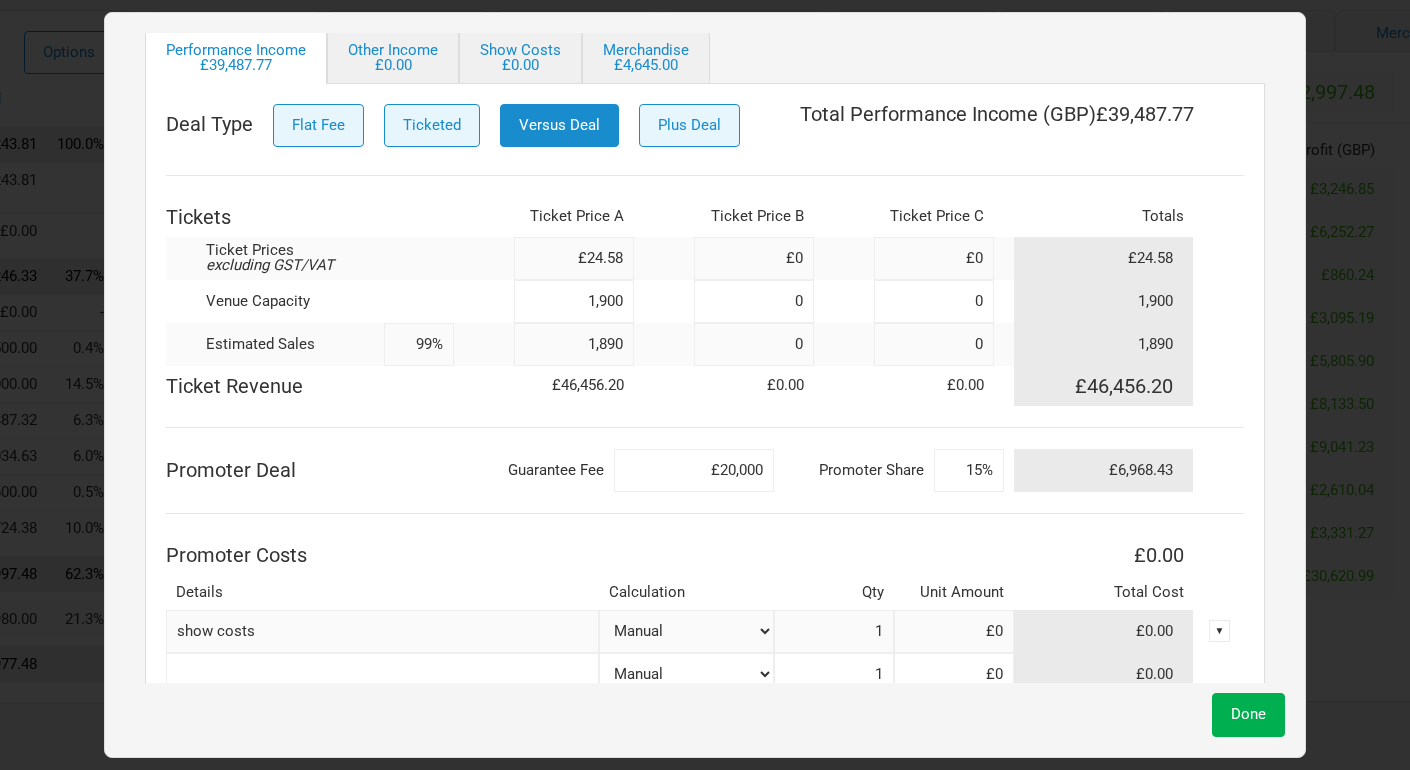 type on "show costs" 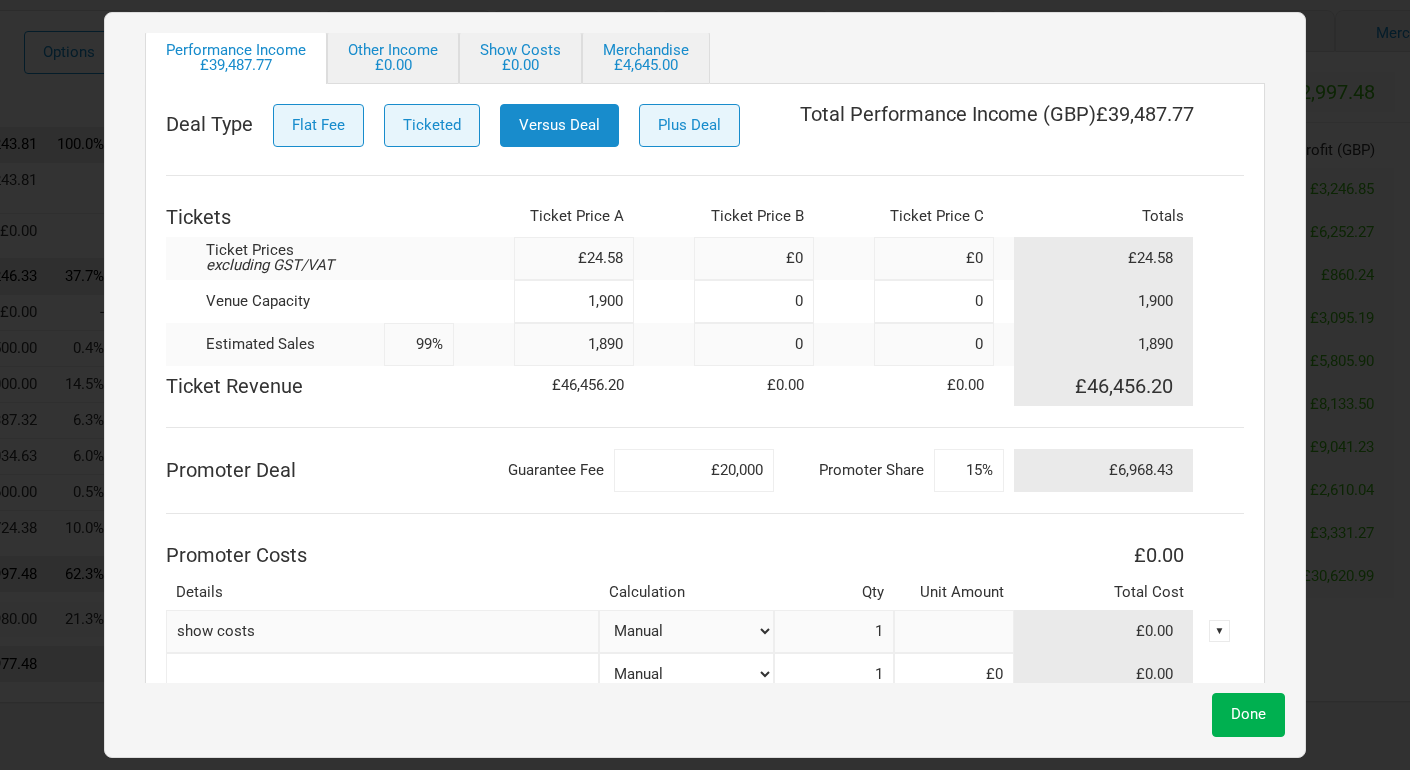 click at bounding box center (954, 631) 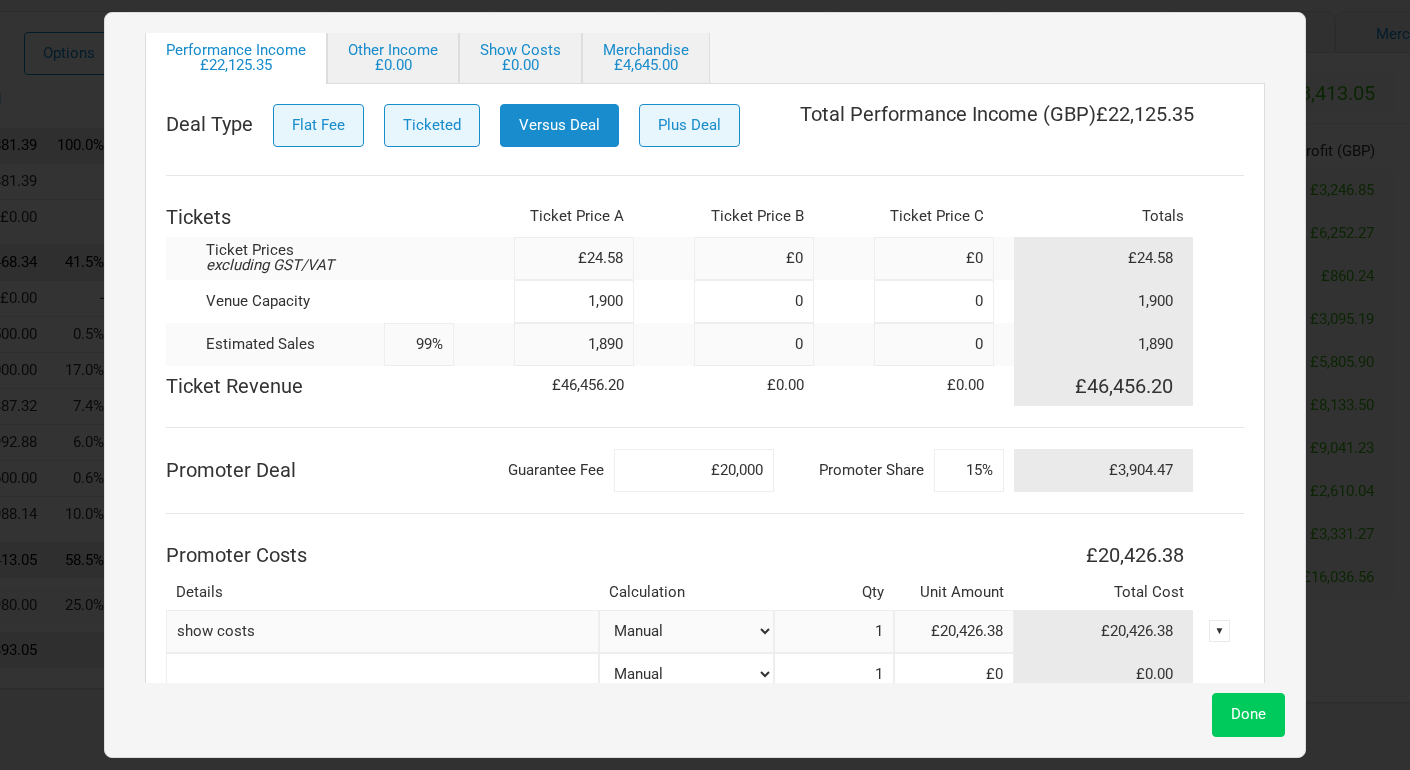 type on "£20,426.38" 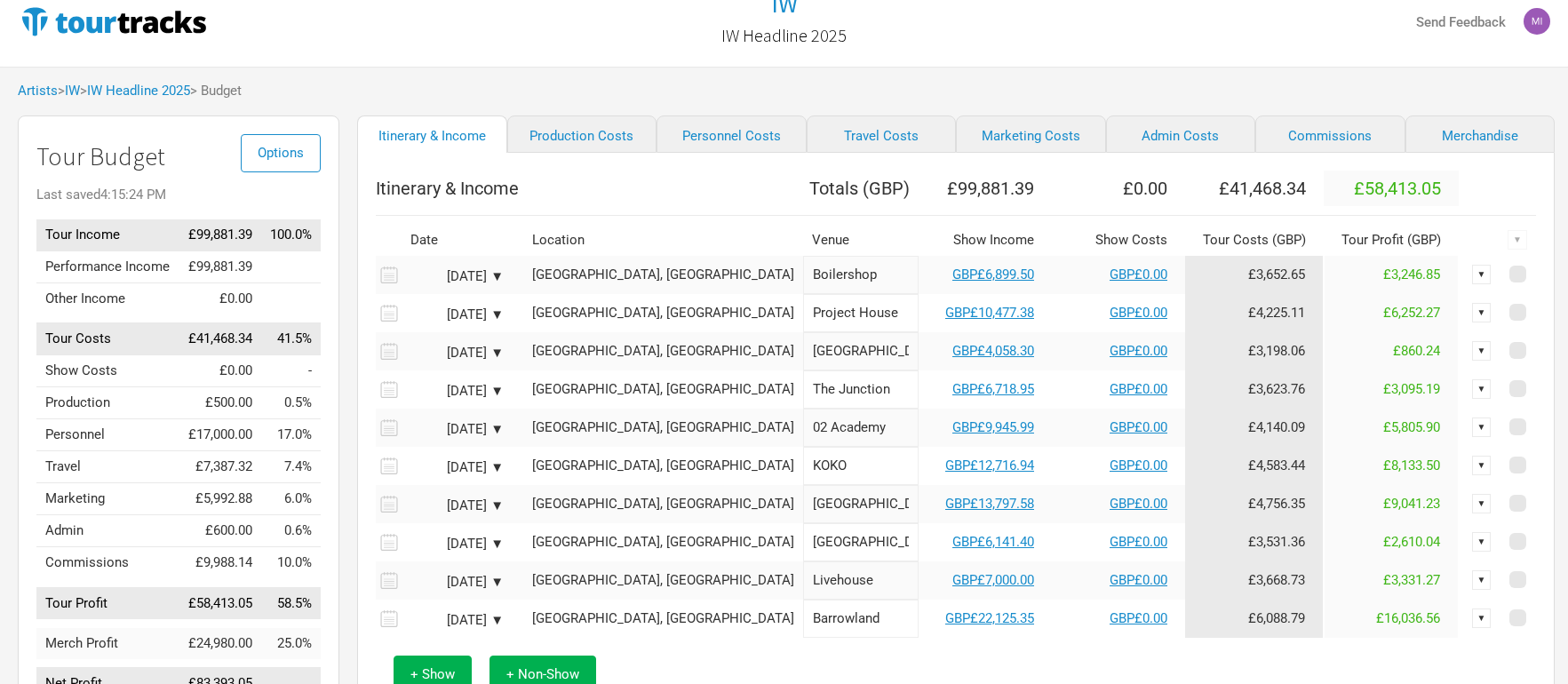 scroll, scrollTop: 129, scrollLeft: 0, axis: vertical 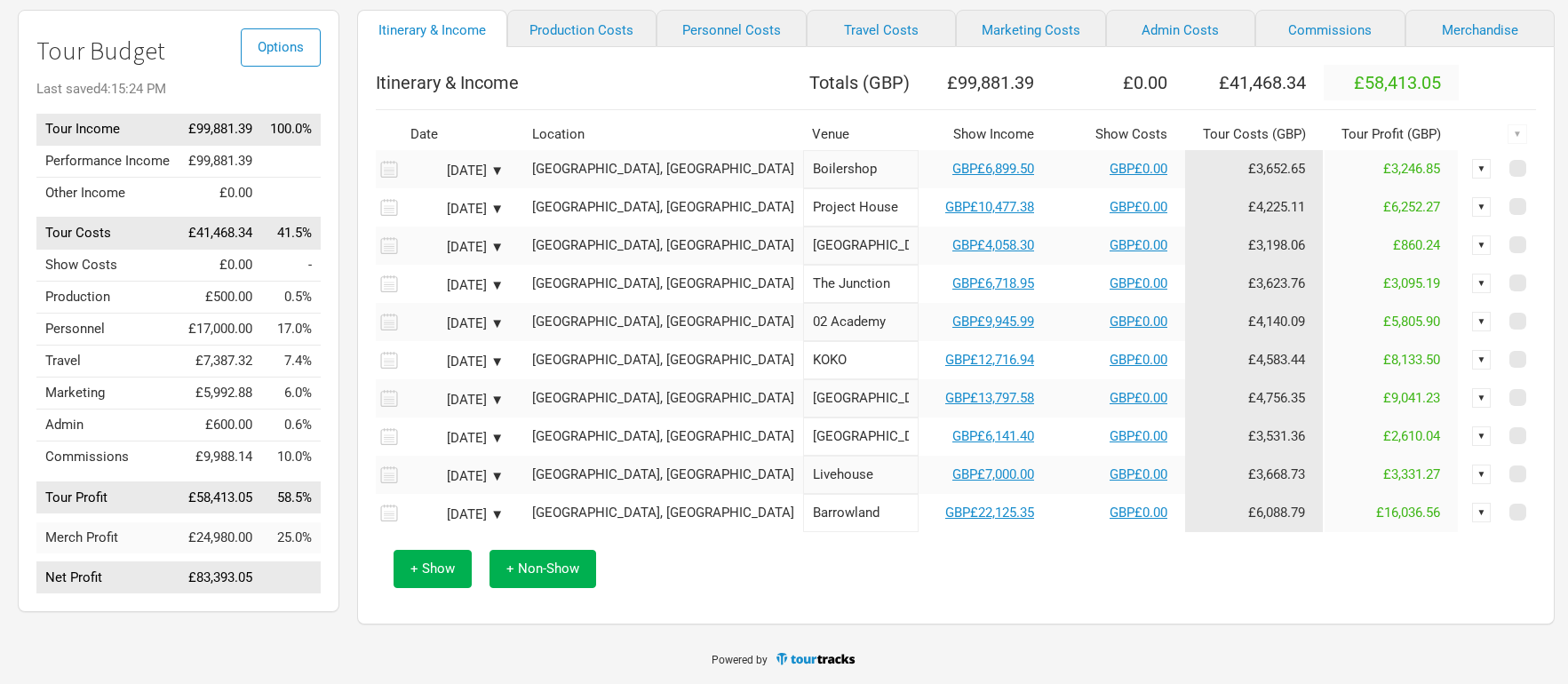 click on "+ Show + Non-Show" at bounding box center [956, 569] 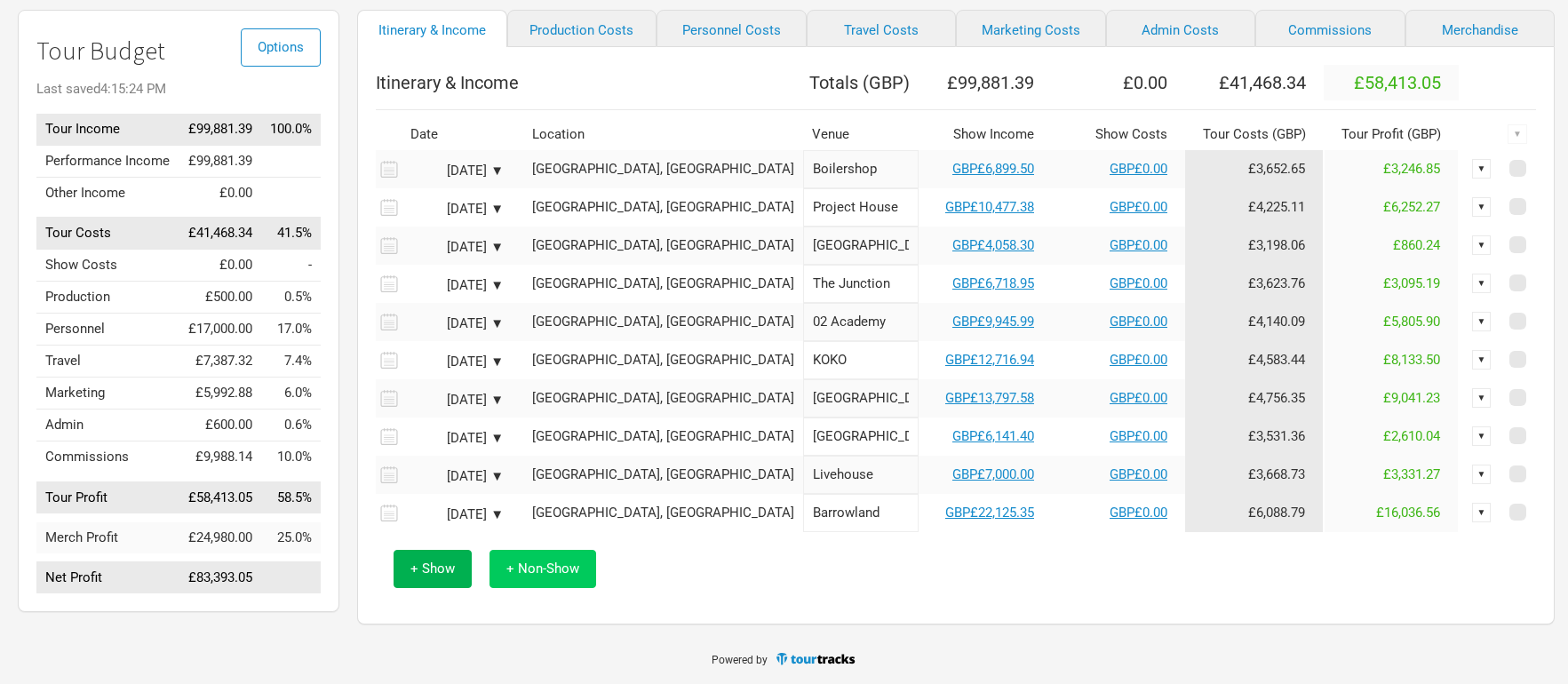 click on "+ Non-Show" at bounding box center (543, 569) 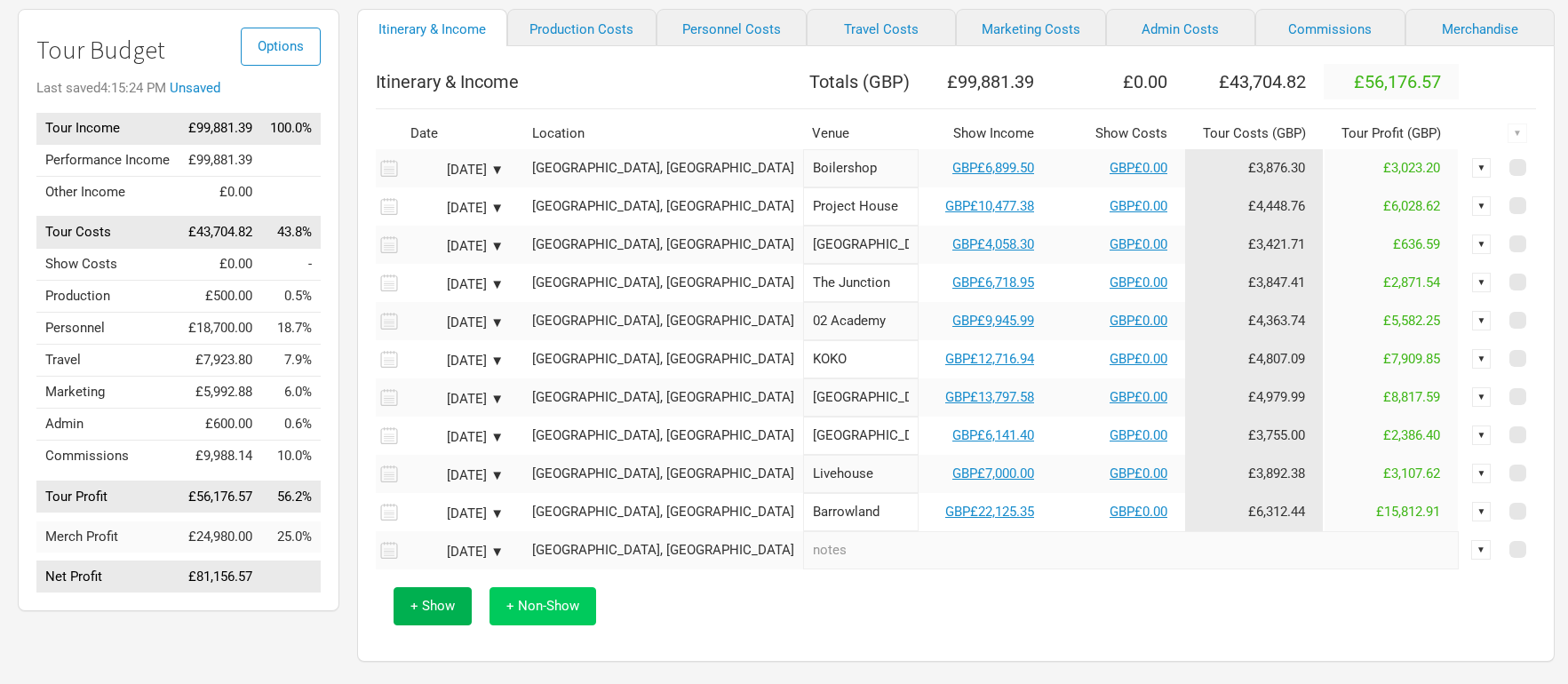 click on "+ Non-Show" at bounding box center [543, 606] 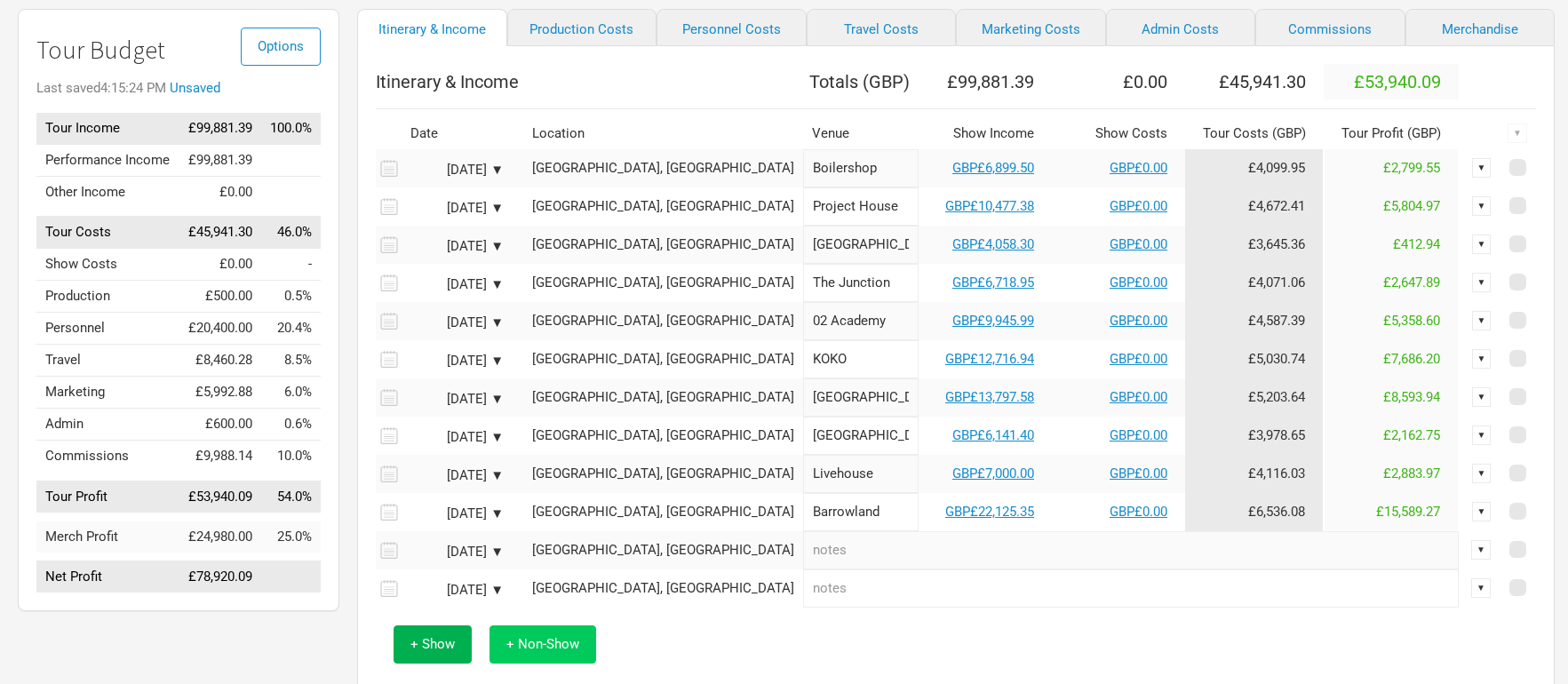 click on "+ Non-Show" at bounding box center [543, 644] 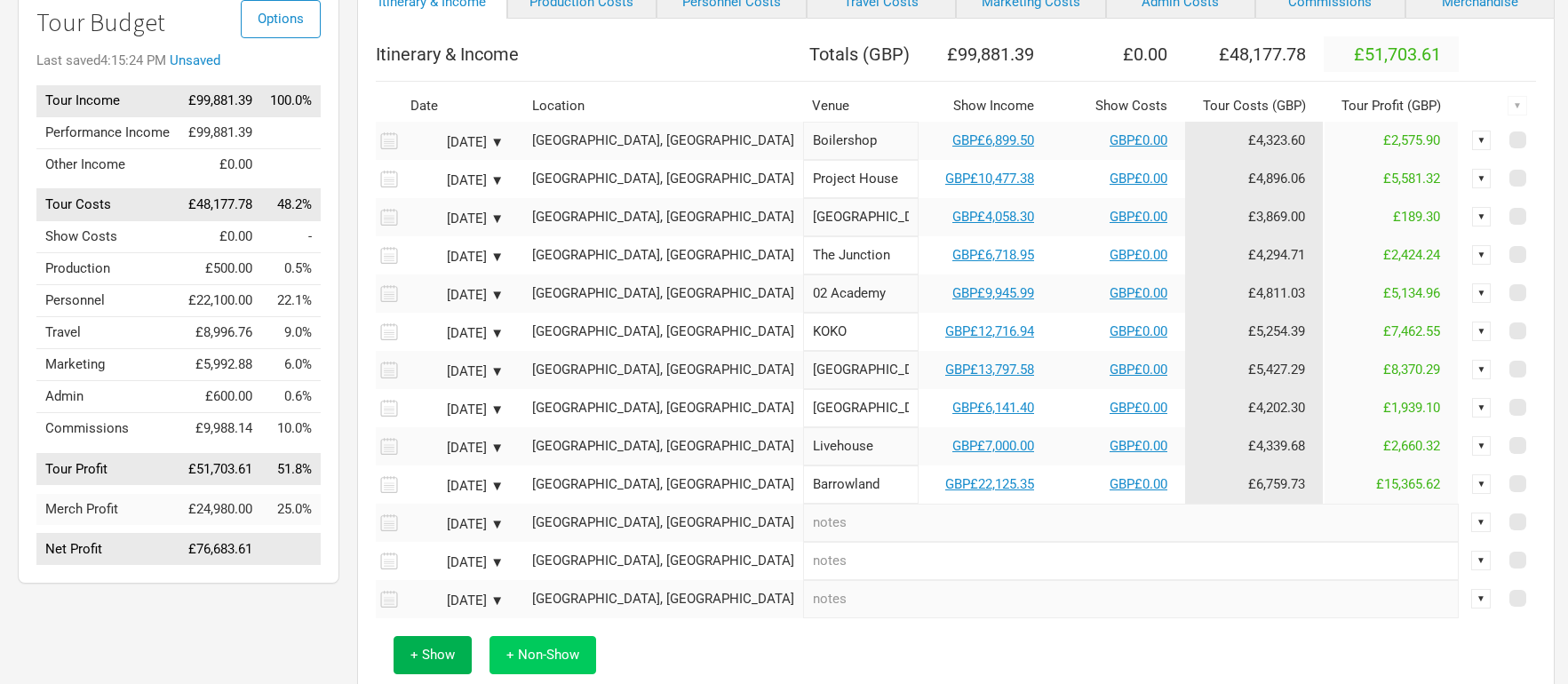 scroll, scrollTop: 157, scrollLeft: 0, axis: vertical 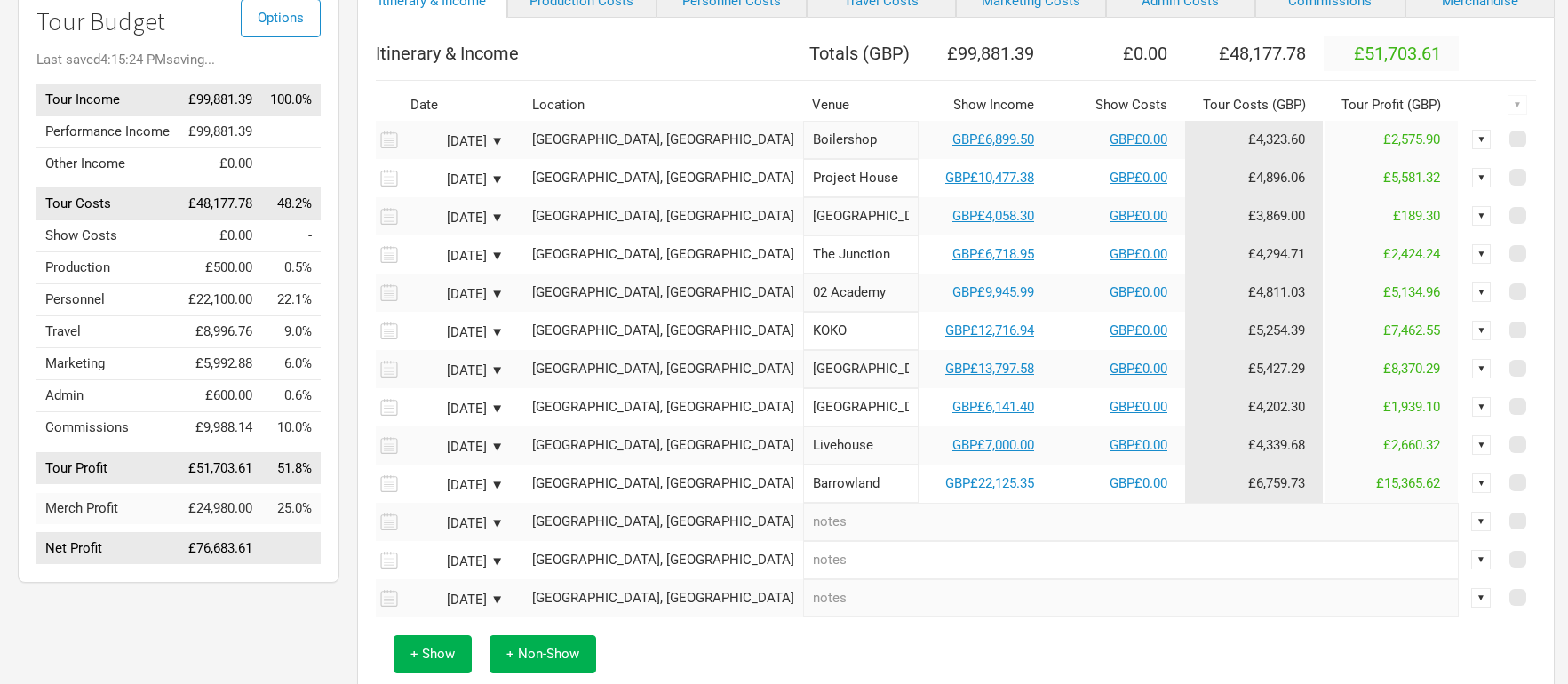 click on "▼" at bounding box center (1481, 521) 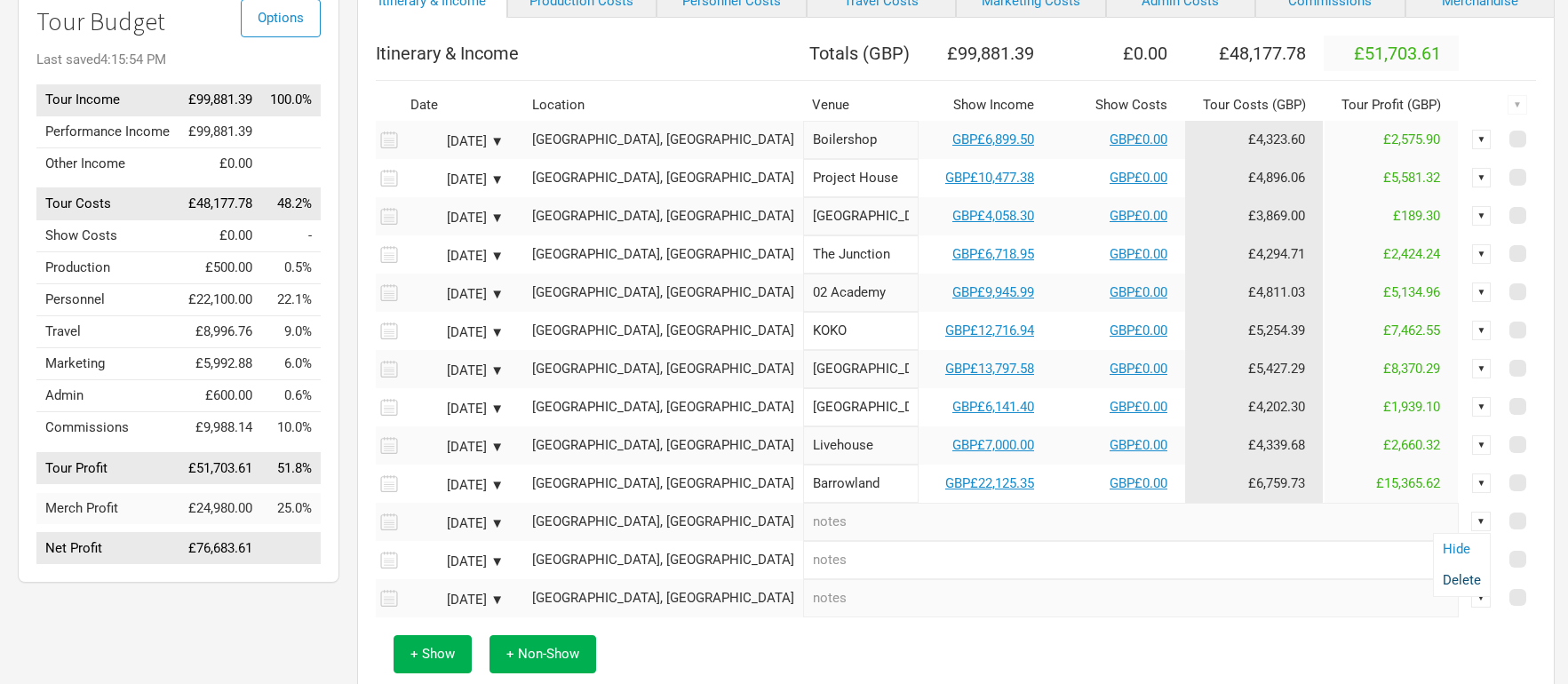 click on "Delete" at bounding box center [1461, 580] 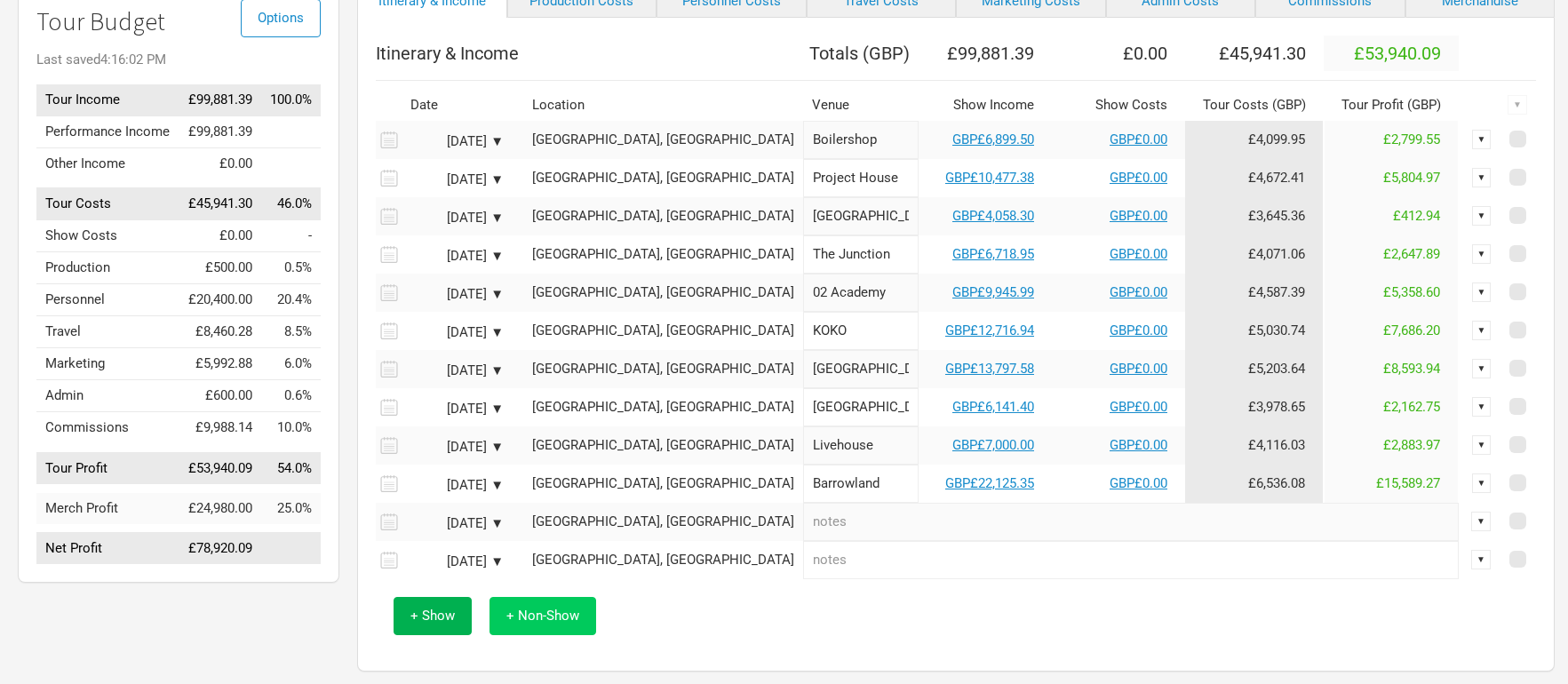 click on "+ Non-Show" at bounding box center [543, 616] 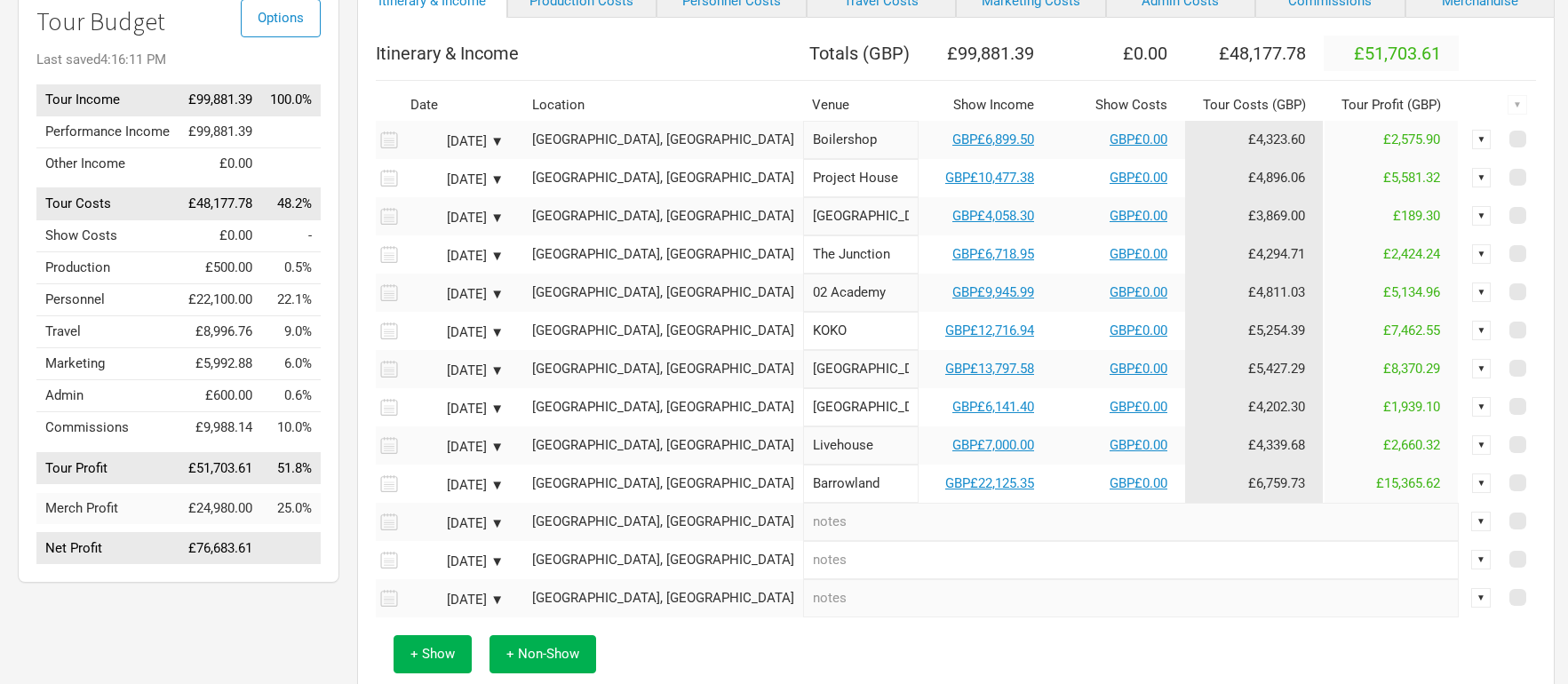 click on "[GEOGRAPHIC_DATA], [GEOGRAPHIC_DATA]" at bounding box center [663, 521] 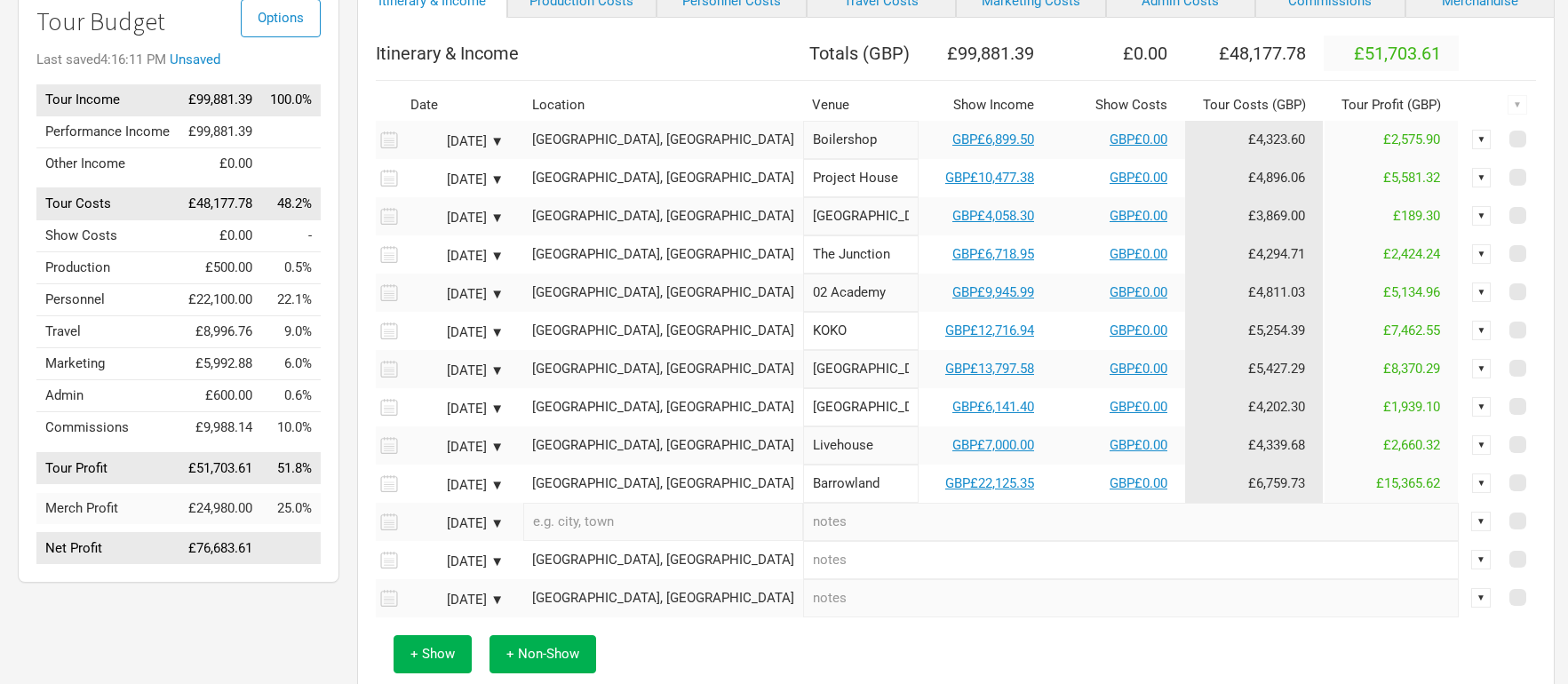 click on "[DATE]   ▼" at bounding box center (459, 521) 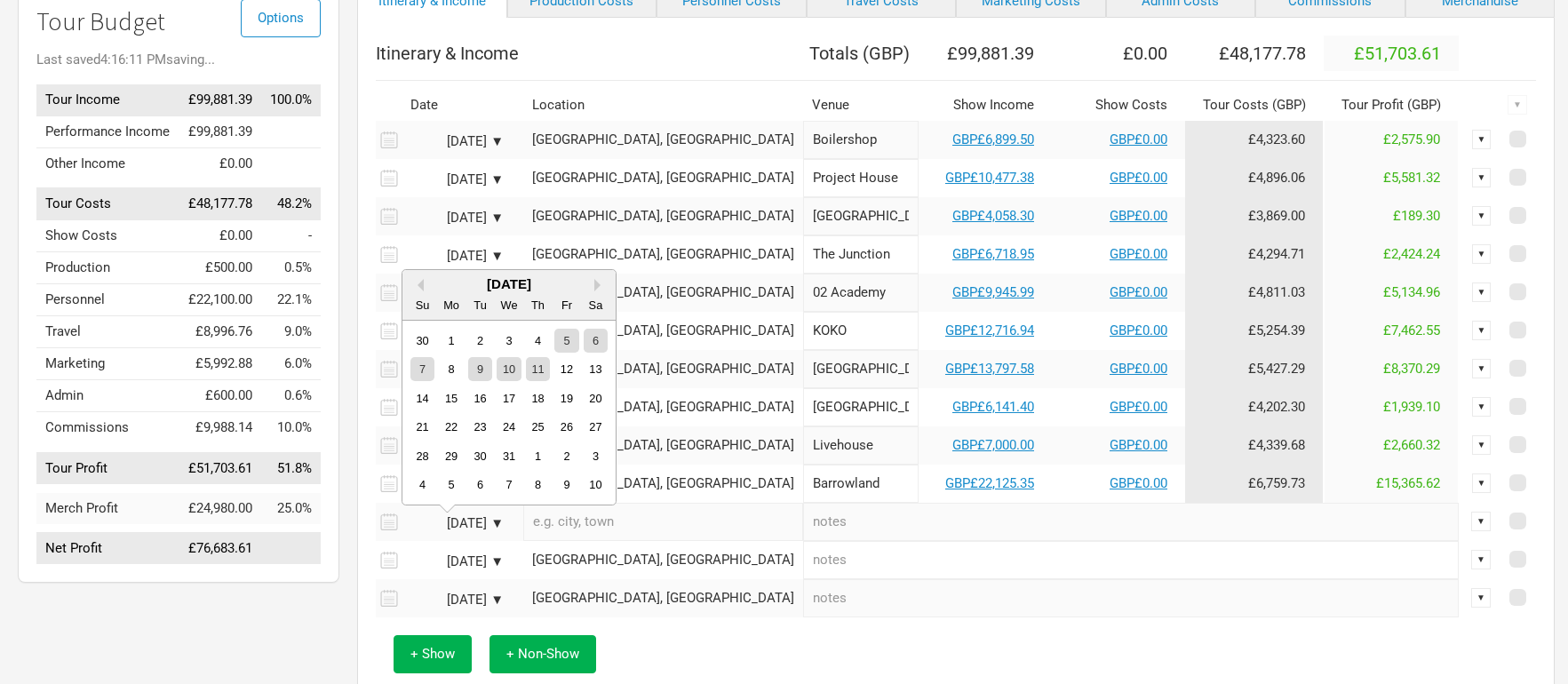scroll, scrollTop: 0, scrollLeft: 0, axis: both 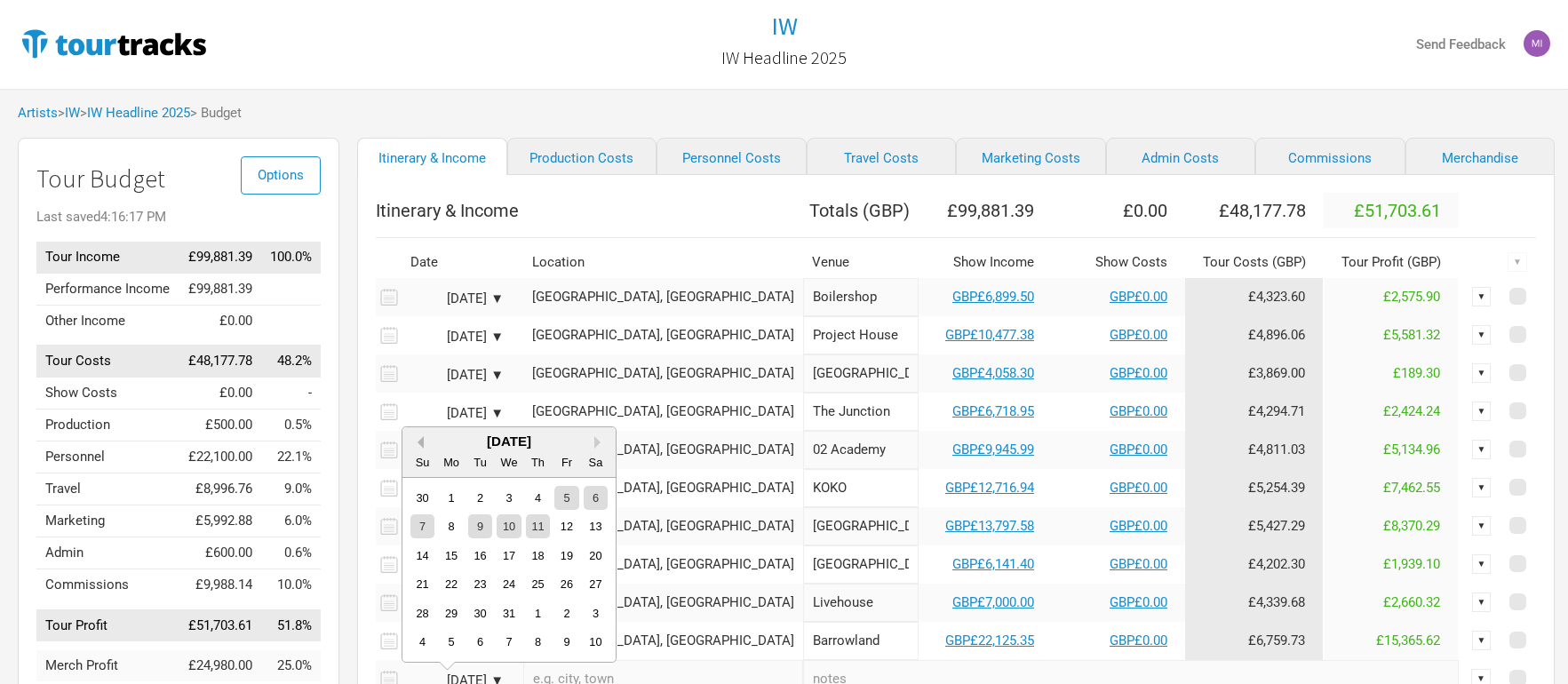 click on "Previous Month" at bounding box center [418, 442] 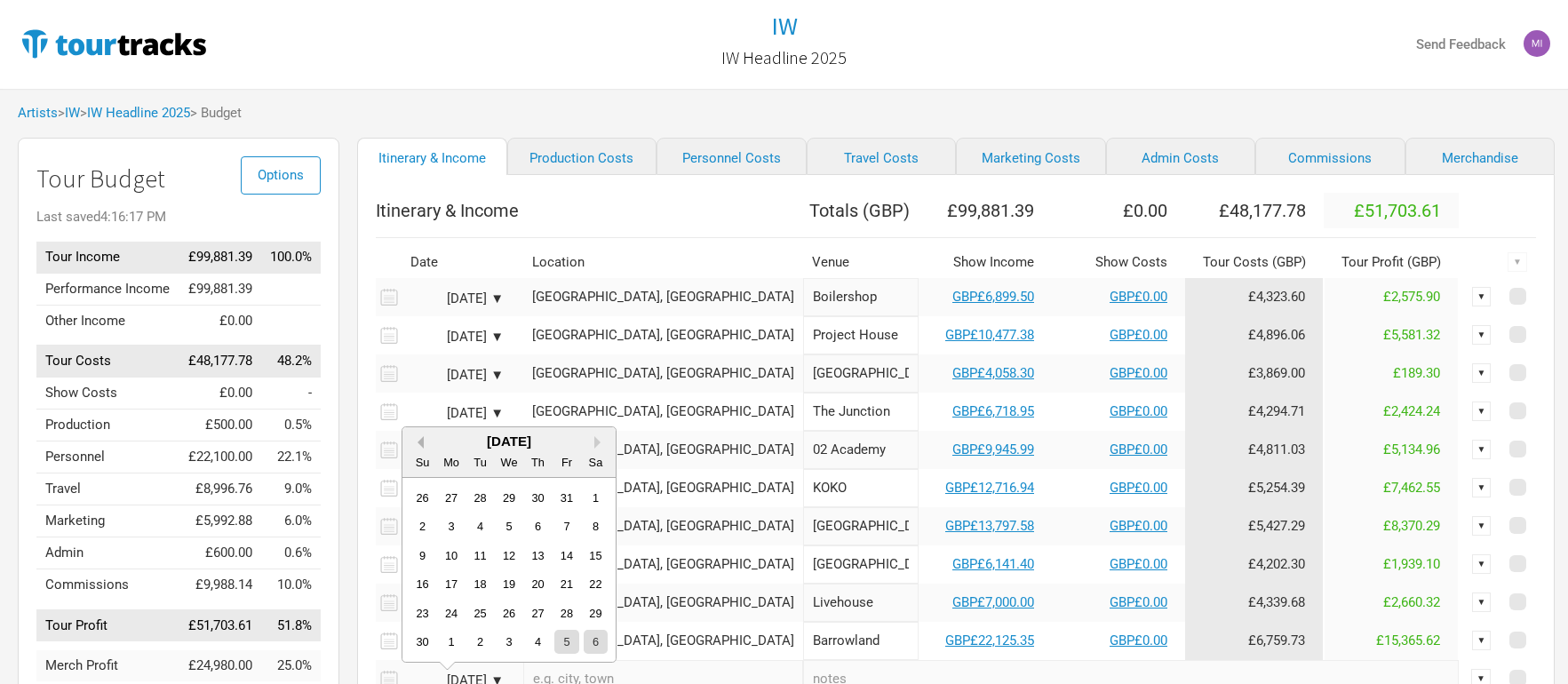 click on "Previous Month" at bounding box center (418, 442) 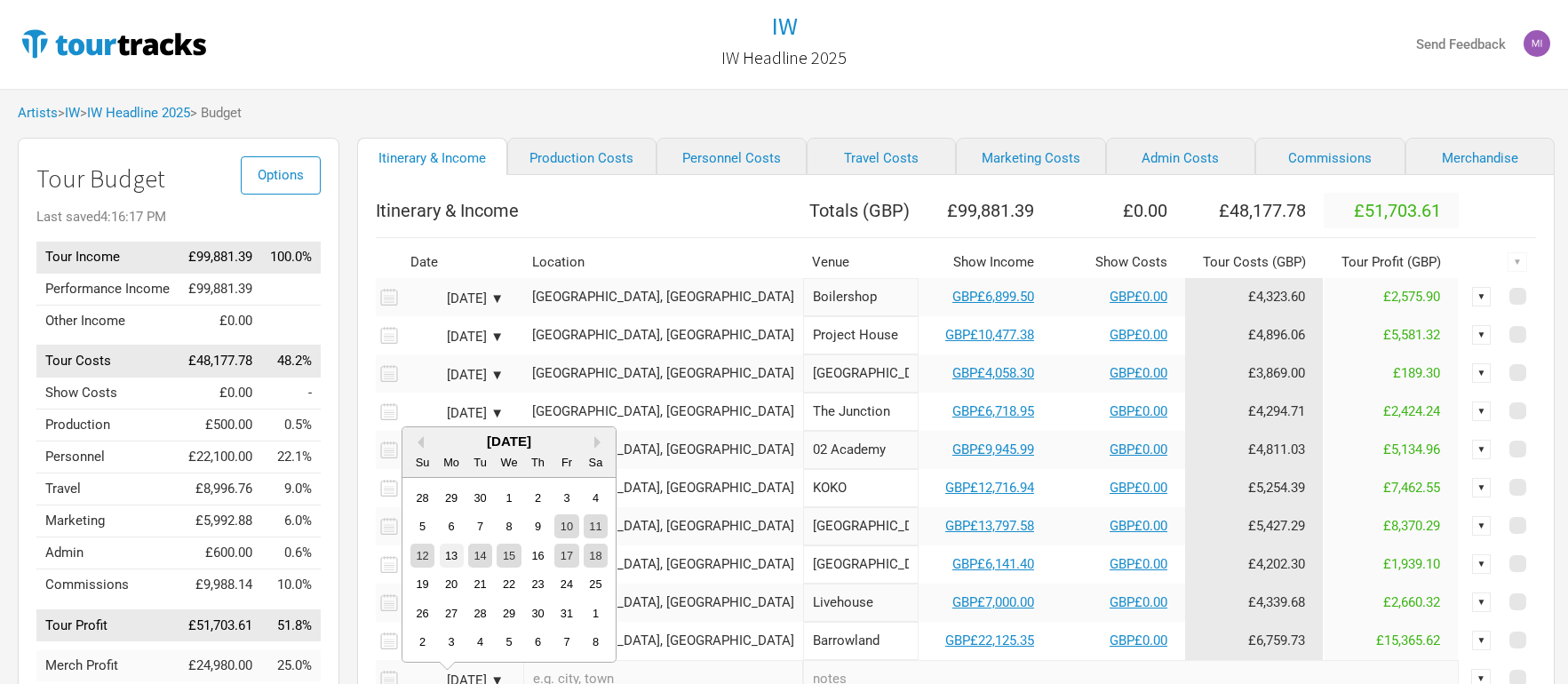 click on "13" at bounding box center [451, 555] 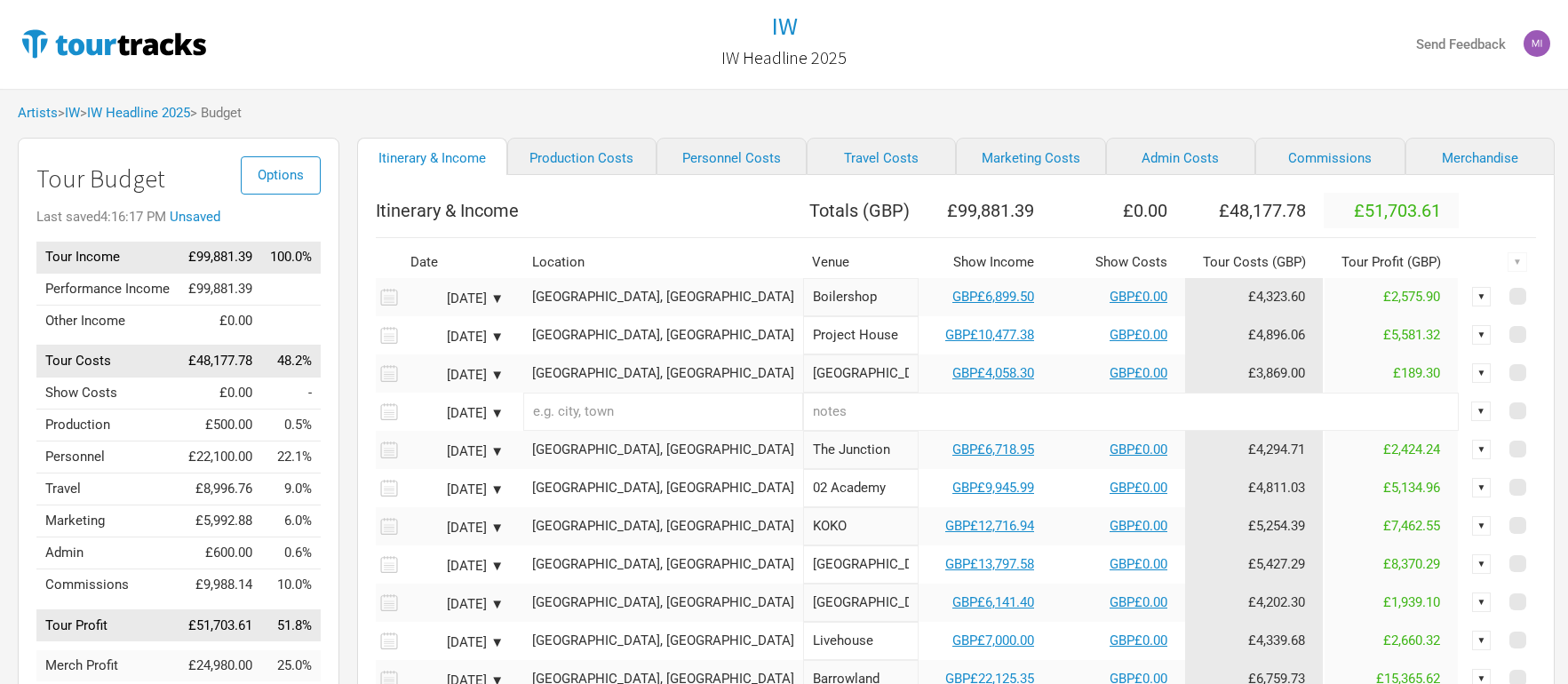 click at bounding box center [663, 411] 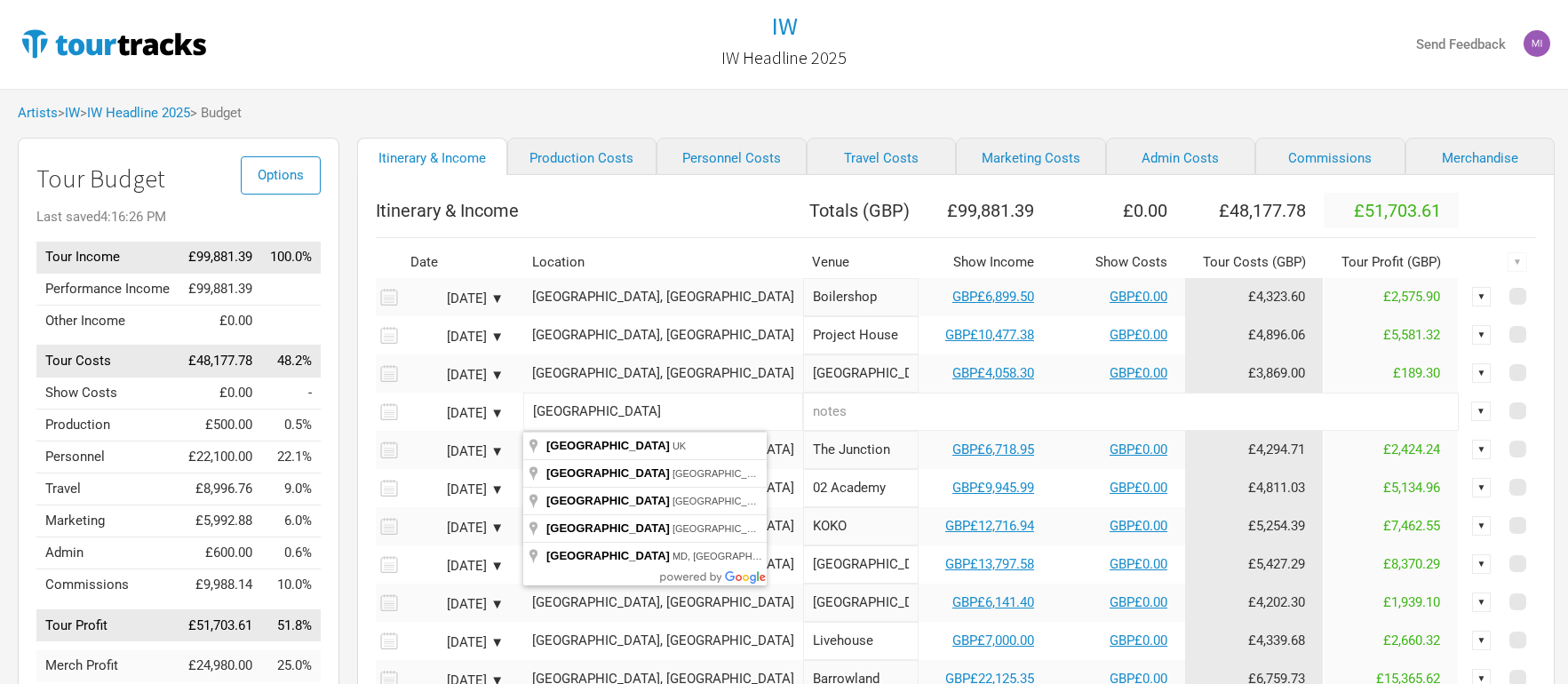type on "[GEOGRAPHIC_DATA], [GEOGRAPHIC_DATA]" 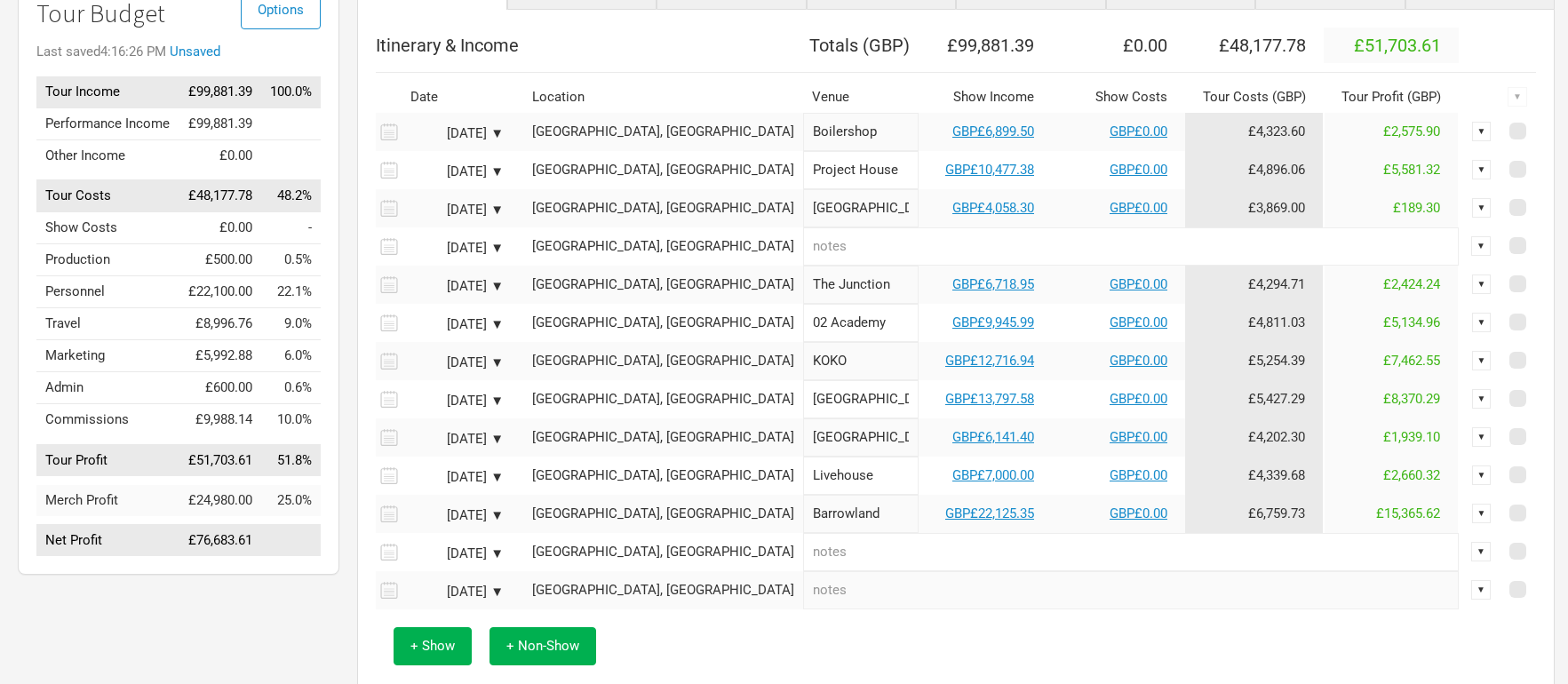 scroll, scrollTop: 171, scrollLeft: 0, axis: vertical 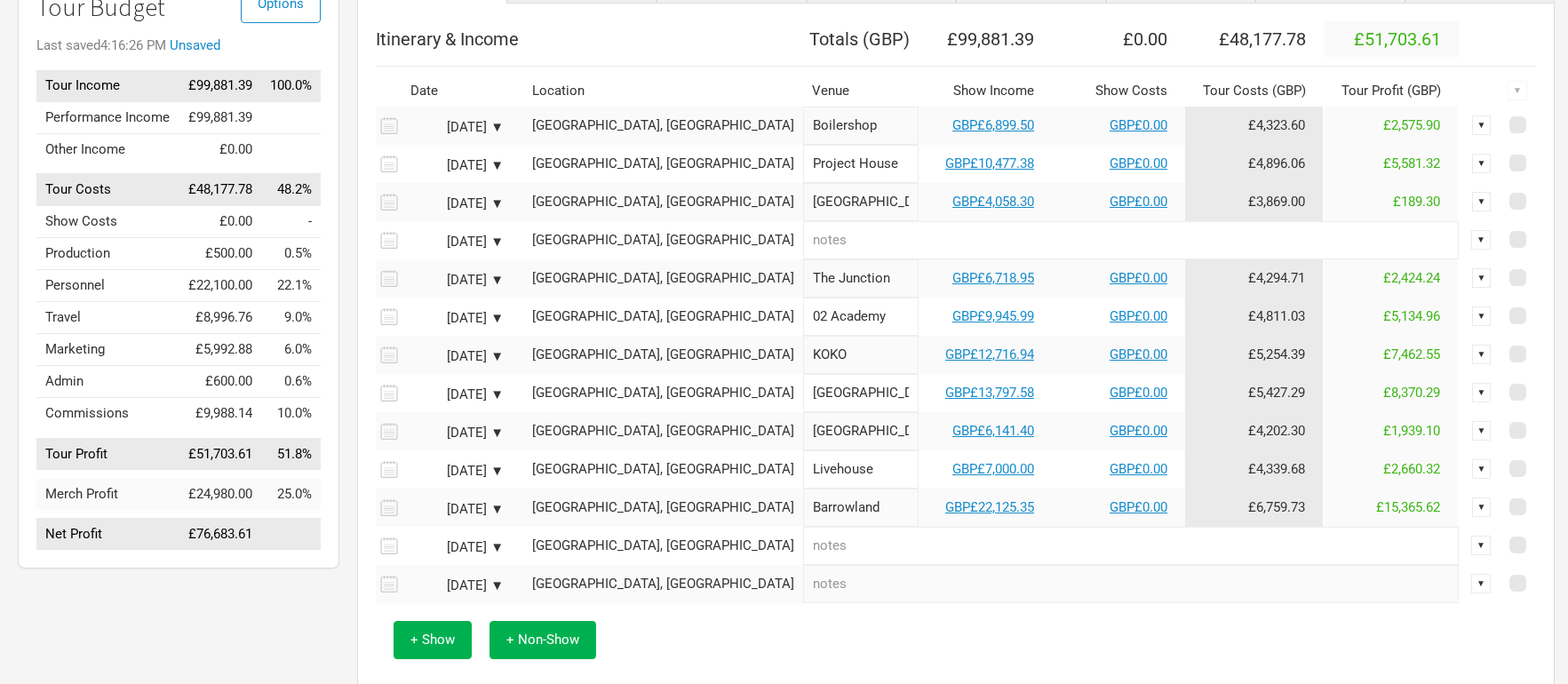 click at bounding box center [1131, 240] 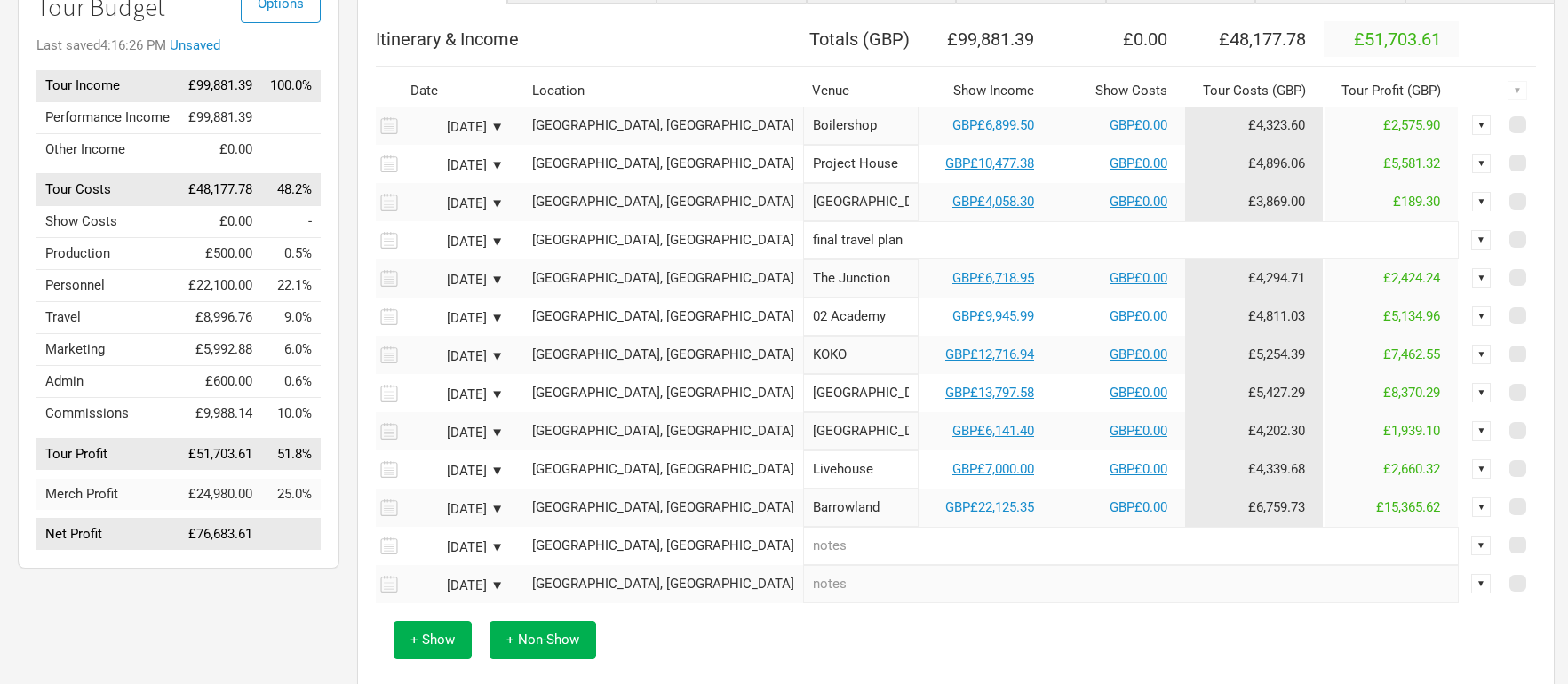 type on "final travel plan" 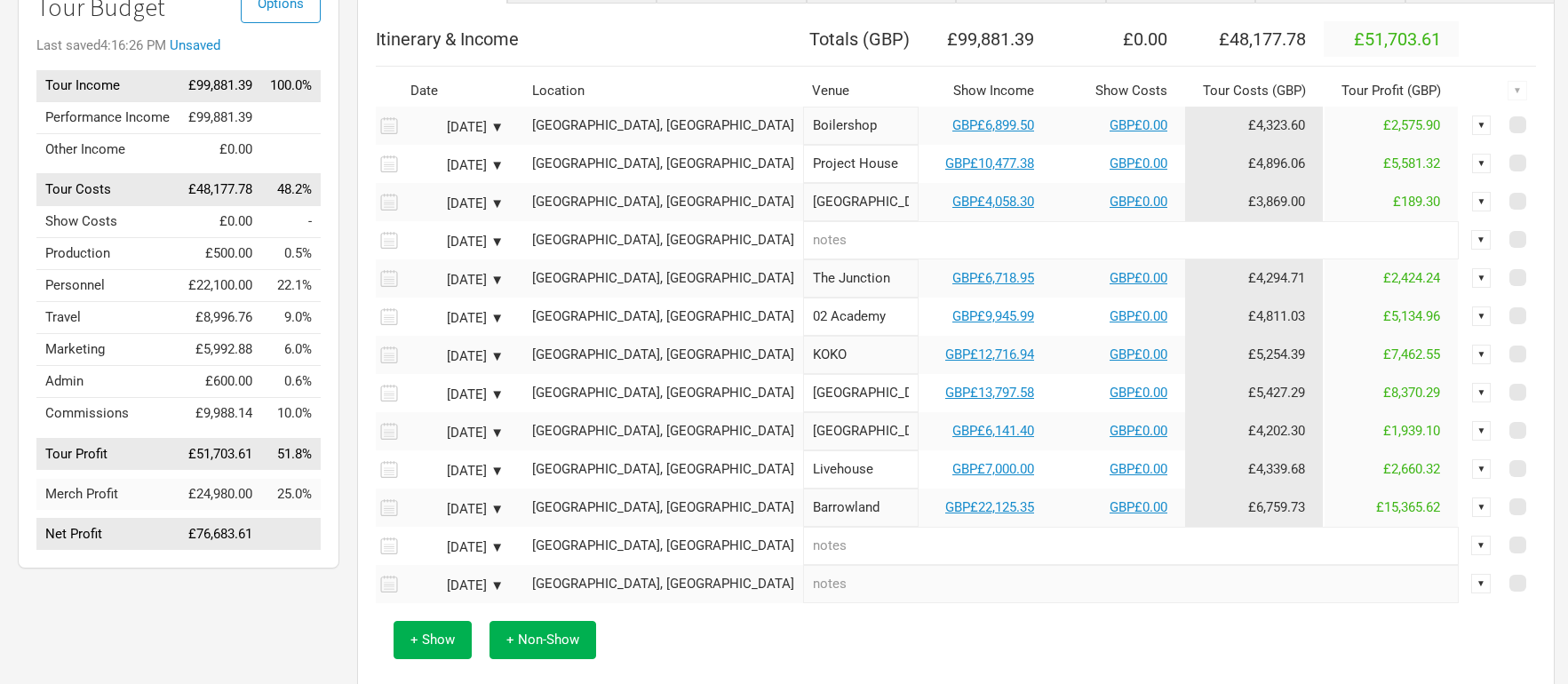 click on "[DATE]   ▼" at bounding box center (455, 547) 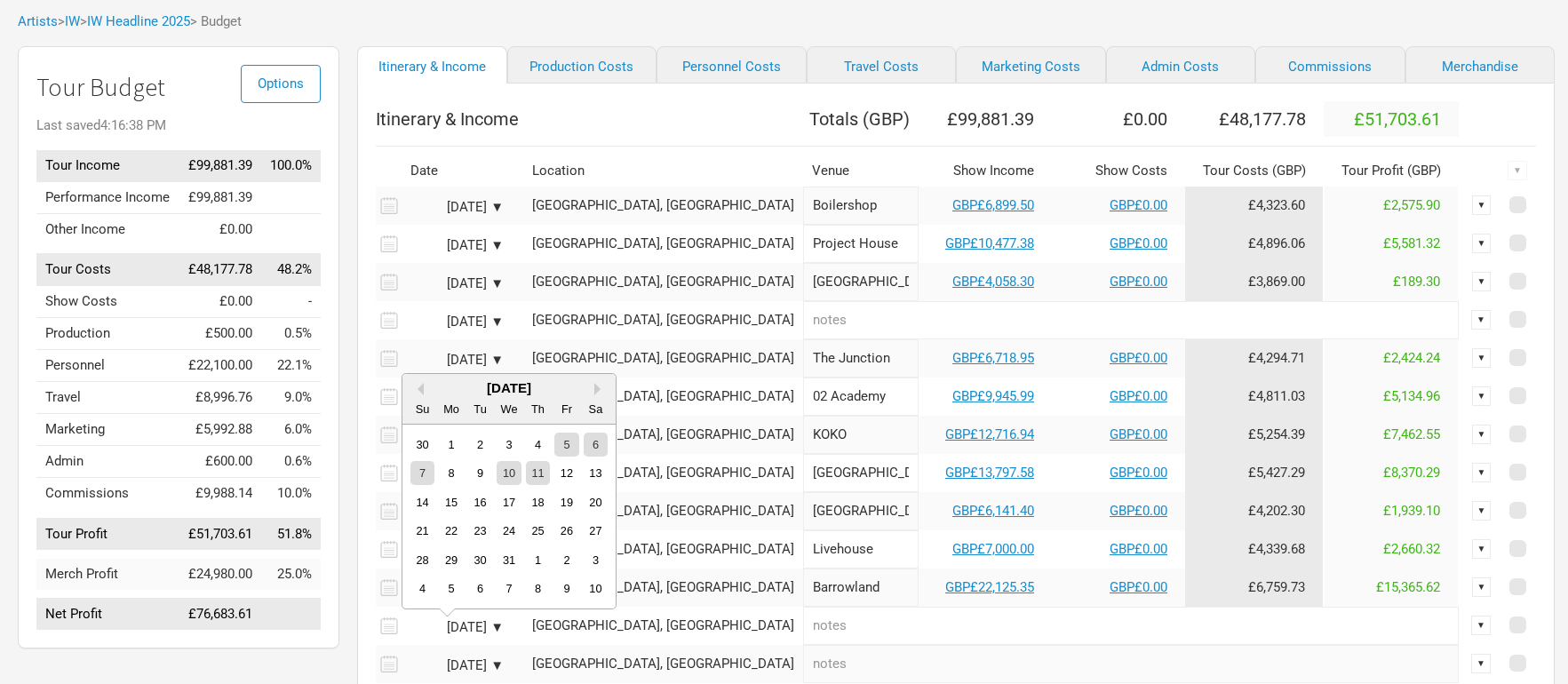 scroll, scrollTop: 92, scrollLeft: 0, axis: vertical 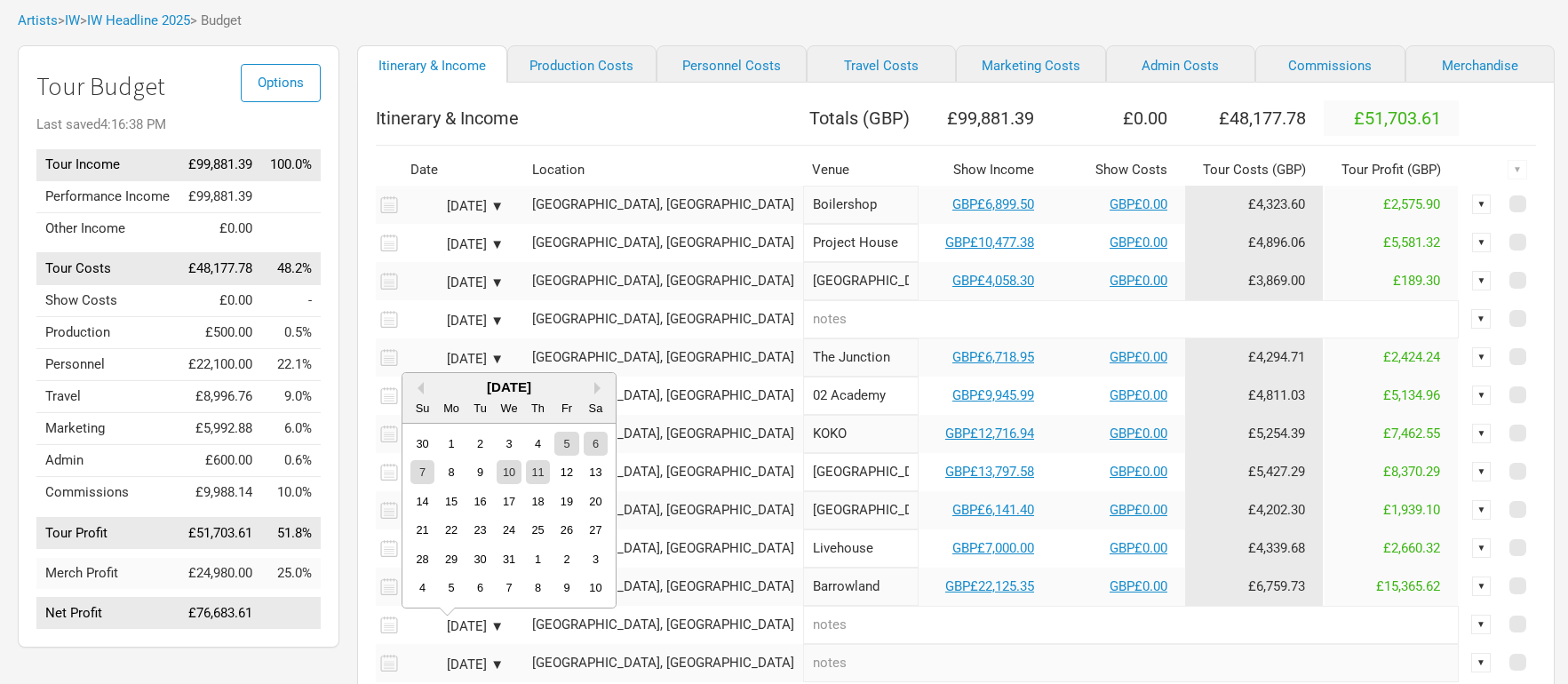 click on "[DATE]" at bounding box center (509, 386) 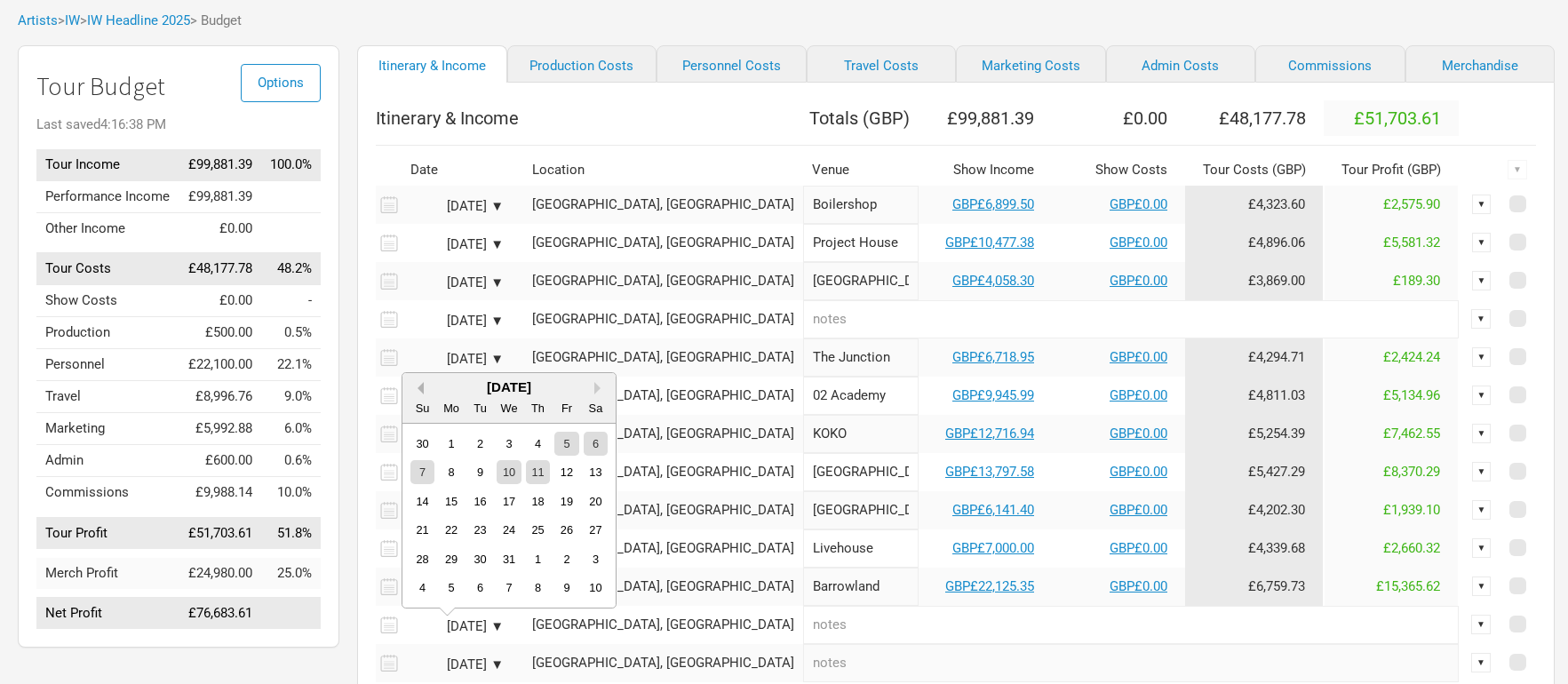 click on "Previous Month" at bounding box center (418, 388) 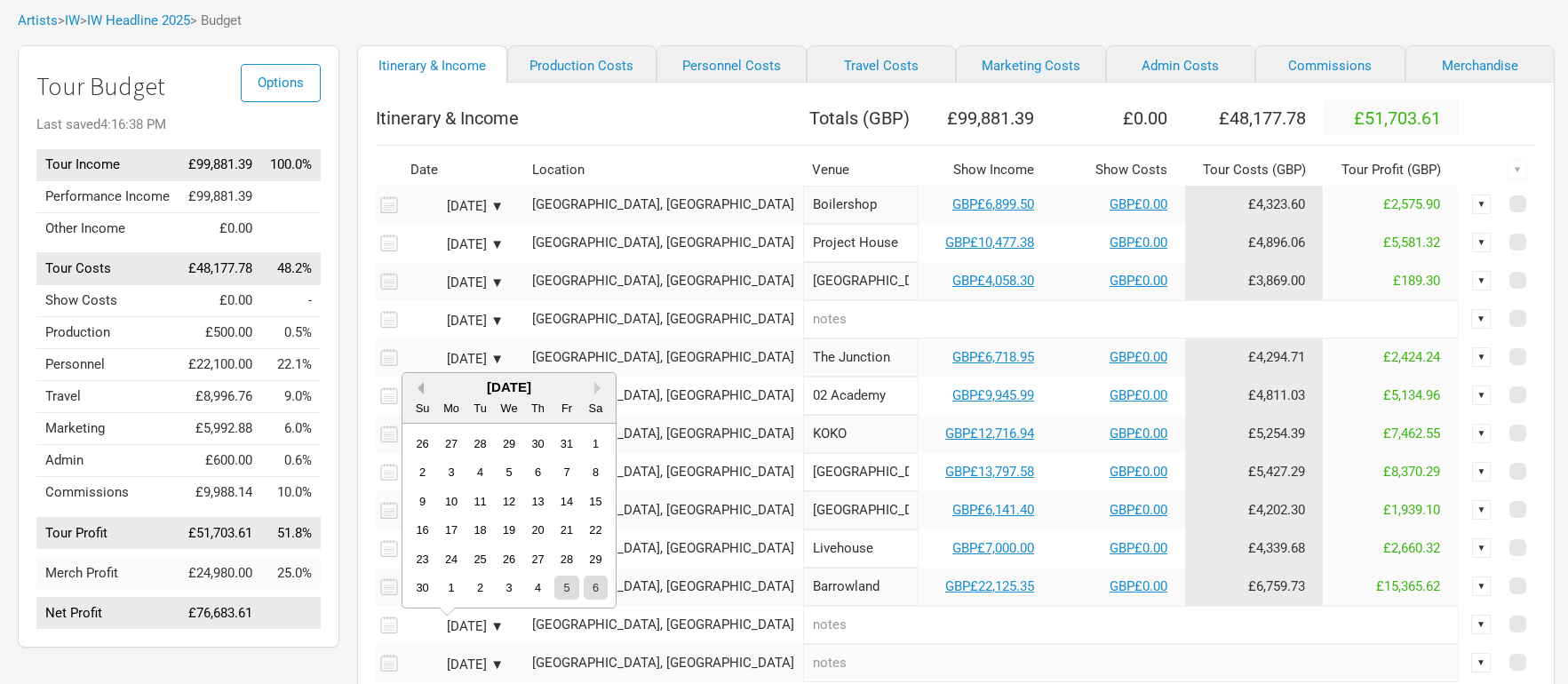 click on "Previous Month" at bounding box center [418, 388] 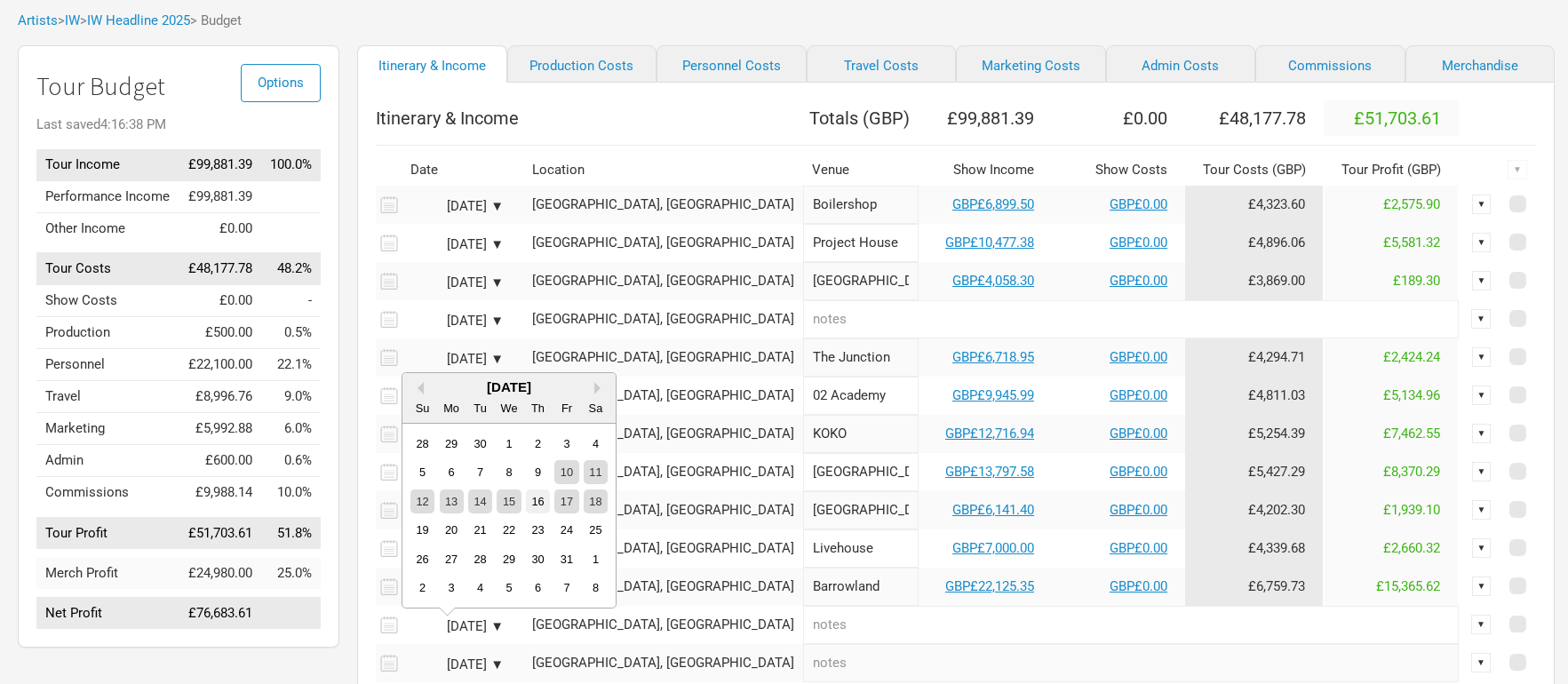click on "16" at bounding box center (537, 501) 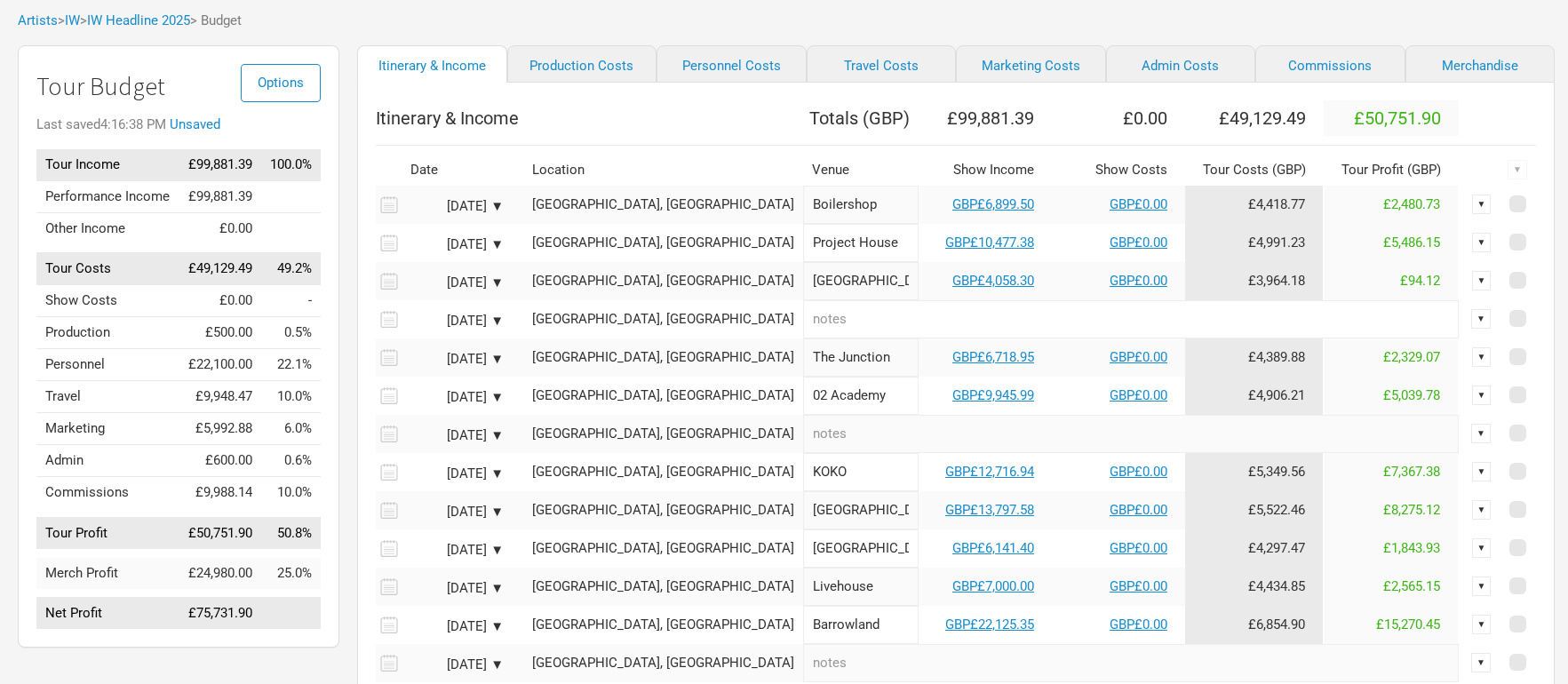 click on "[GEOGRAPHIC_DATA], [GEOGRAPHIC_DATA]" at bounding box center [663, 433] 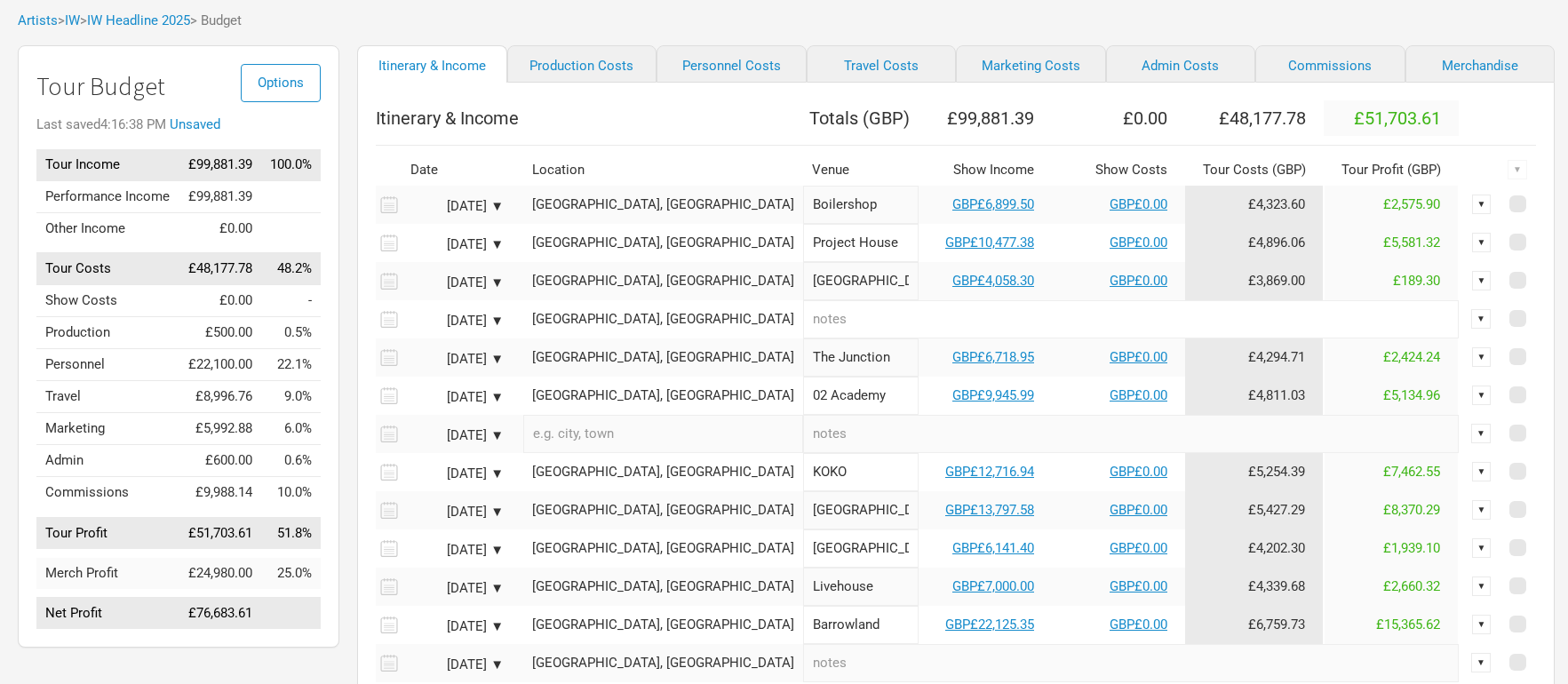 click at bounding box center (663, 433) 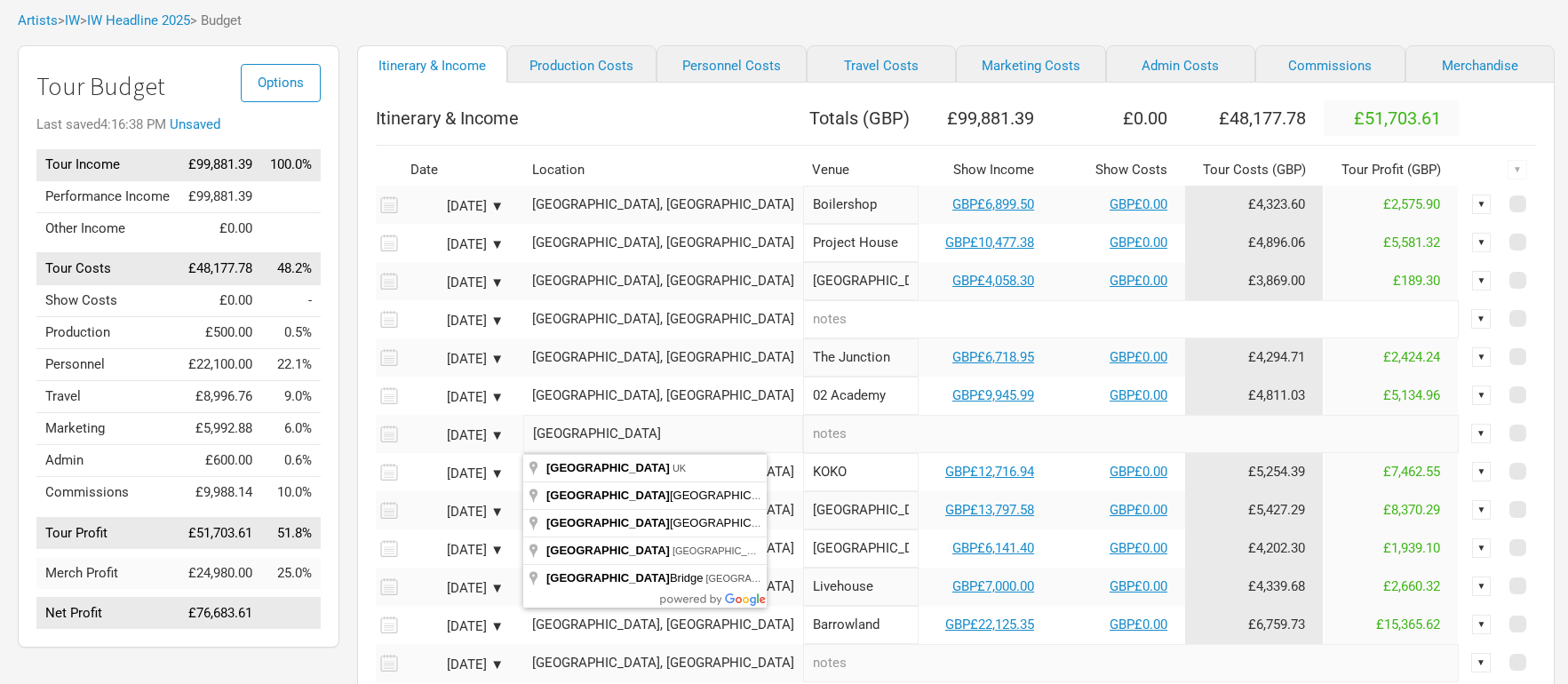 type on "[GEOGRAPHIC_DATA], [GEOGRAPHIC_DATA]" 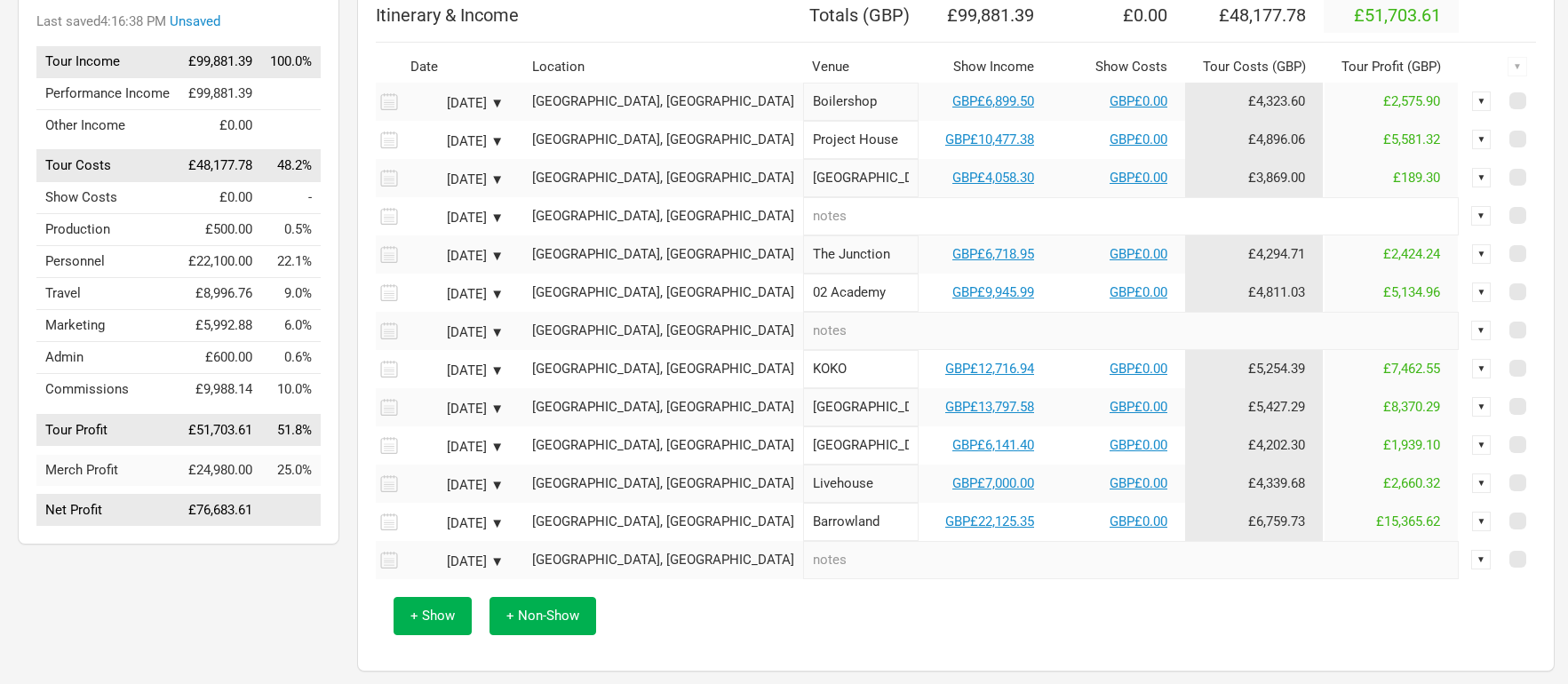 scroll, scrollTop: 203, scrollLeft: 0, axis: vertical 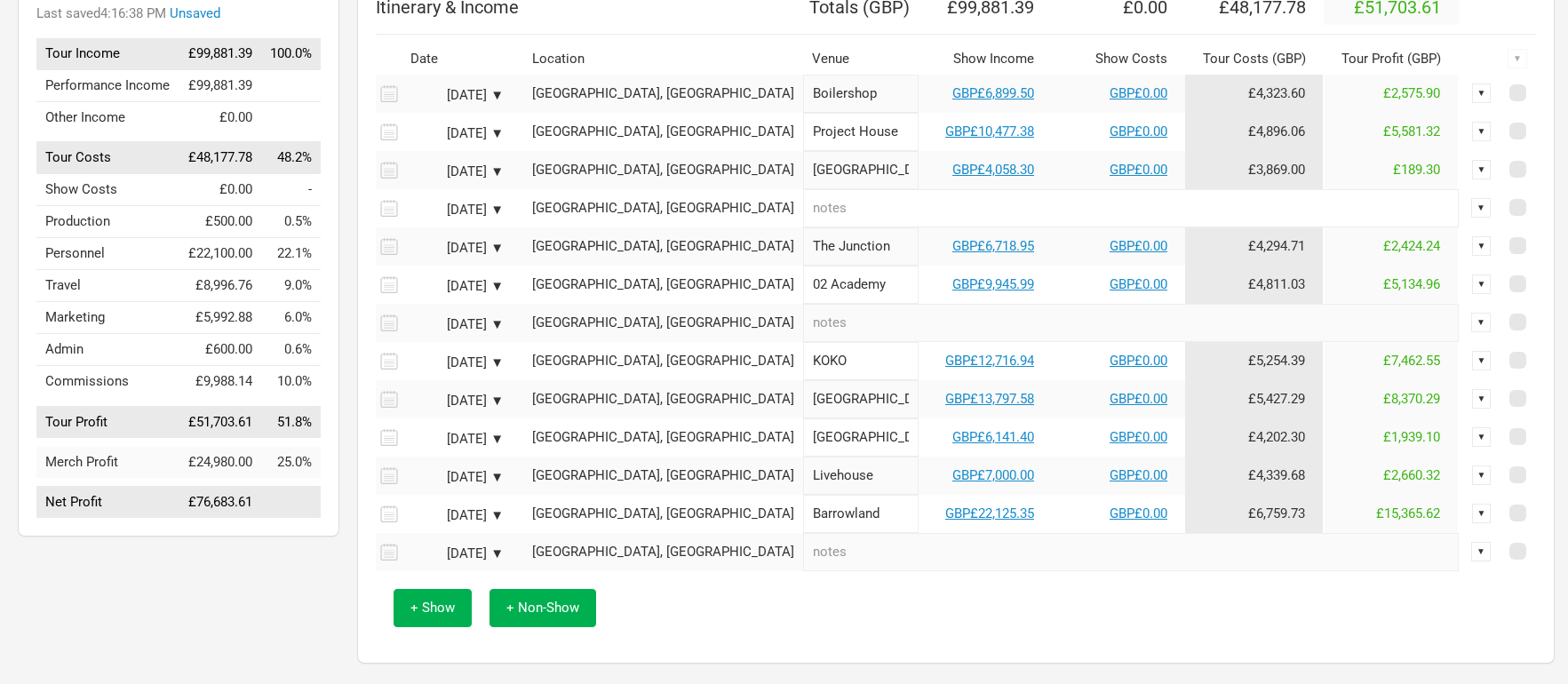 click on "[DATE]   ▼" at bounding box center [455, 553] 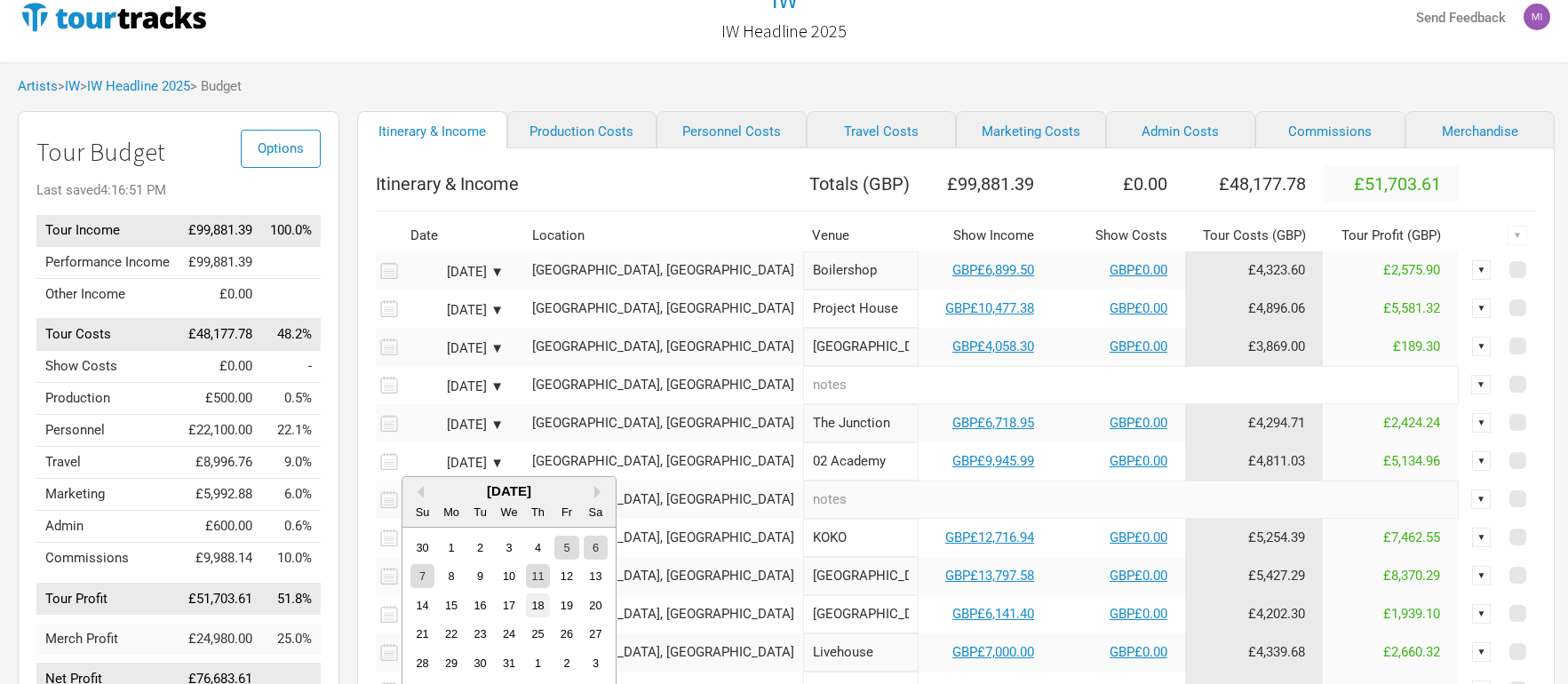 scroll, scrollTop: 40, scrollLeft: 0, axis: vertical 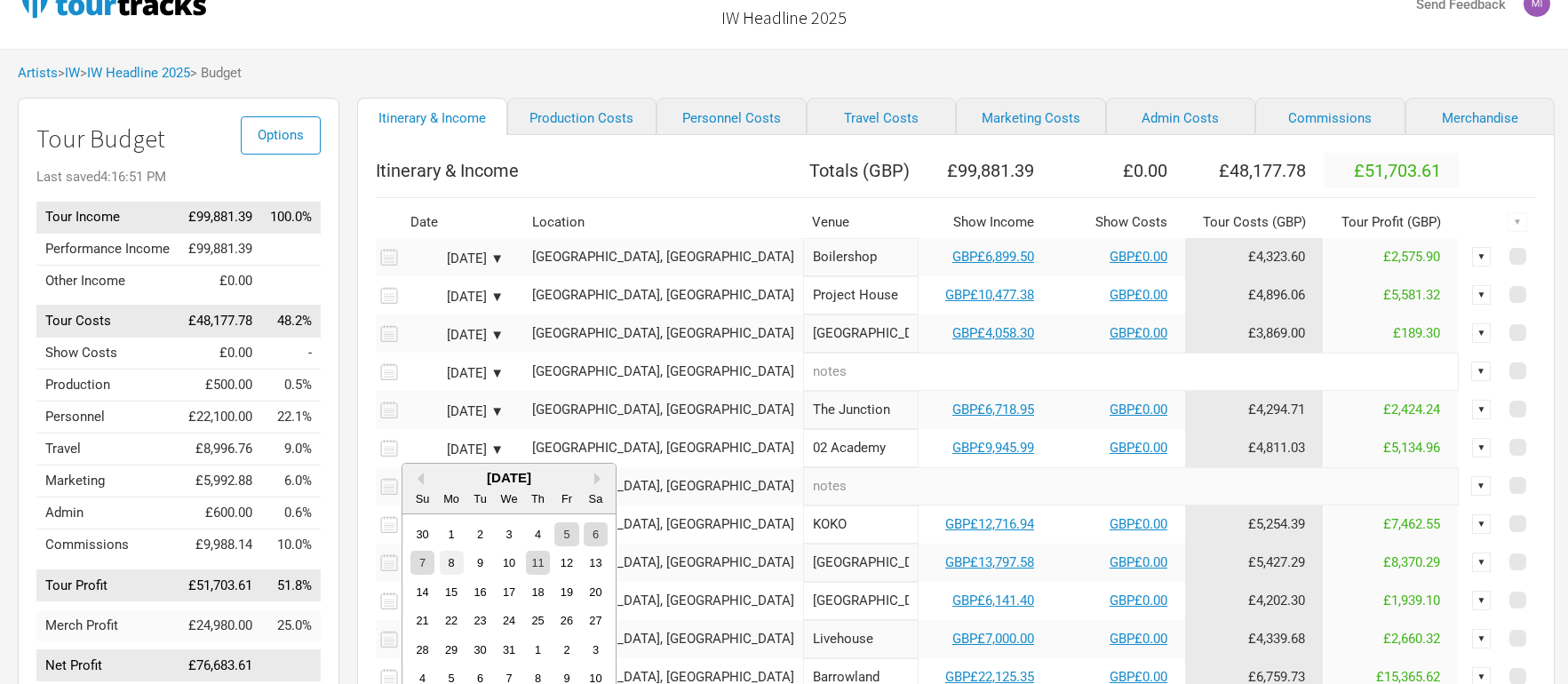 click on "8" at bounding box center (451, 562) 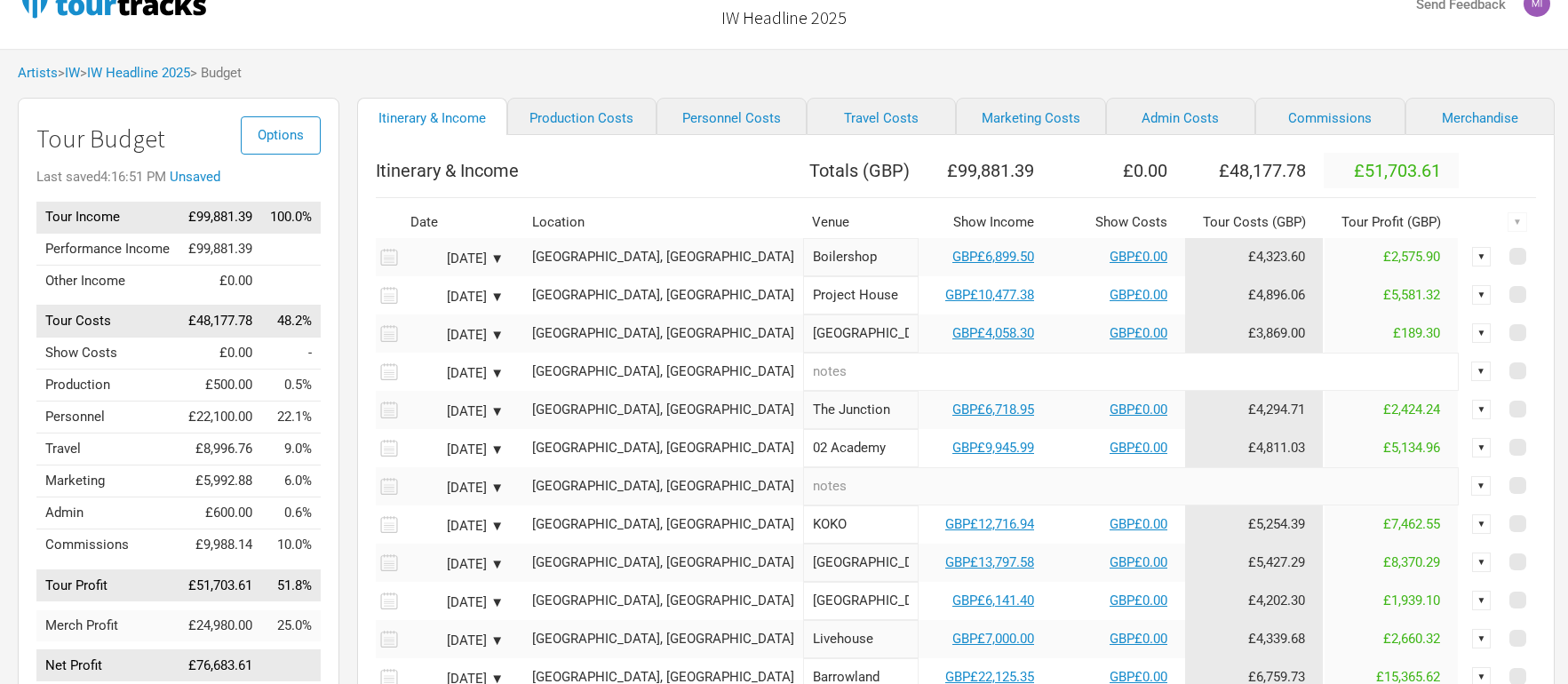 scroll, scrollTop: 243, scrollLeft: 0, axis: vertical 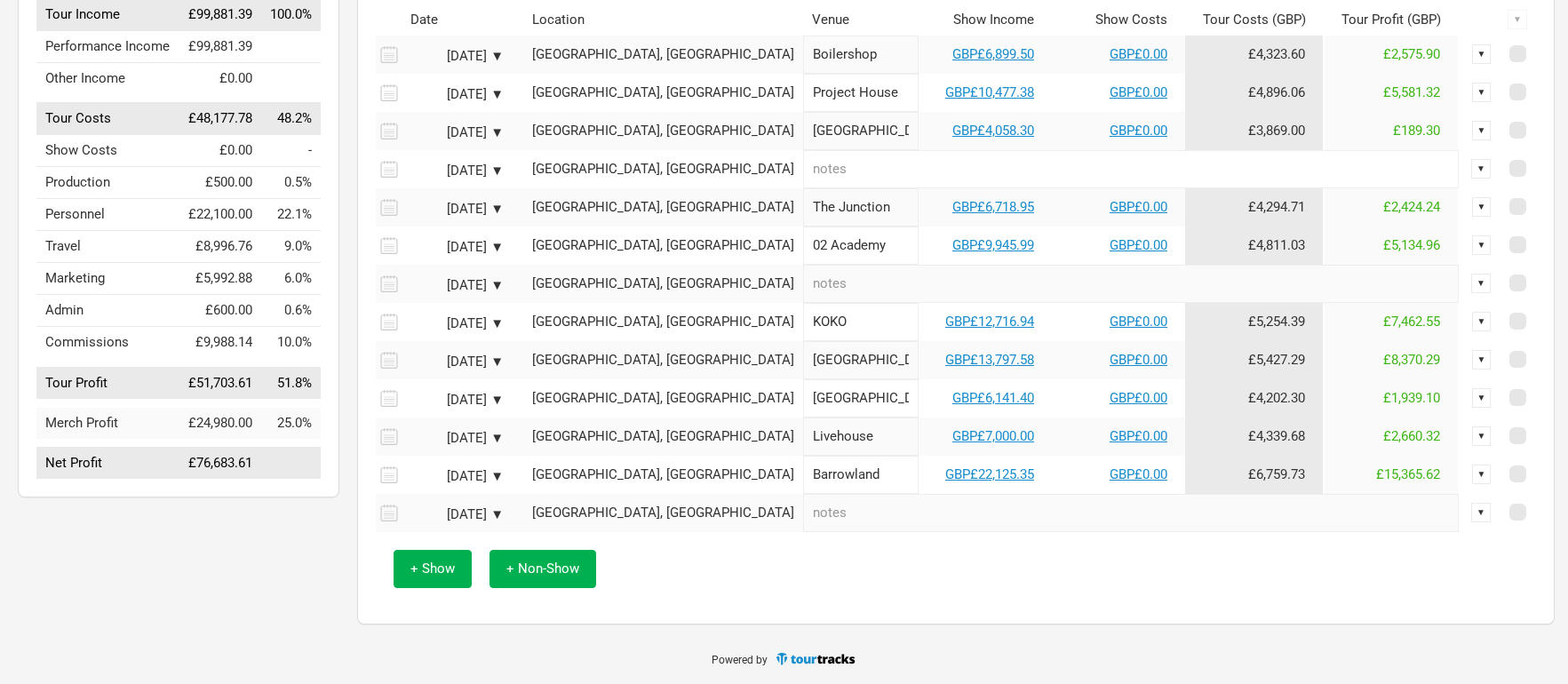 click at bounding box center (1131, 513) 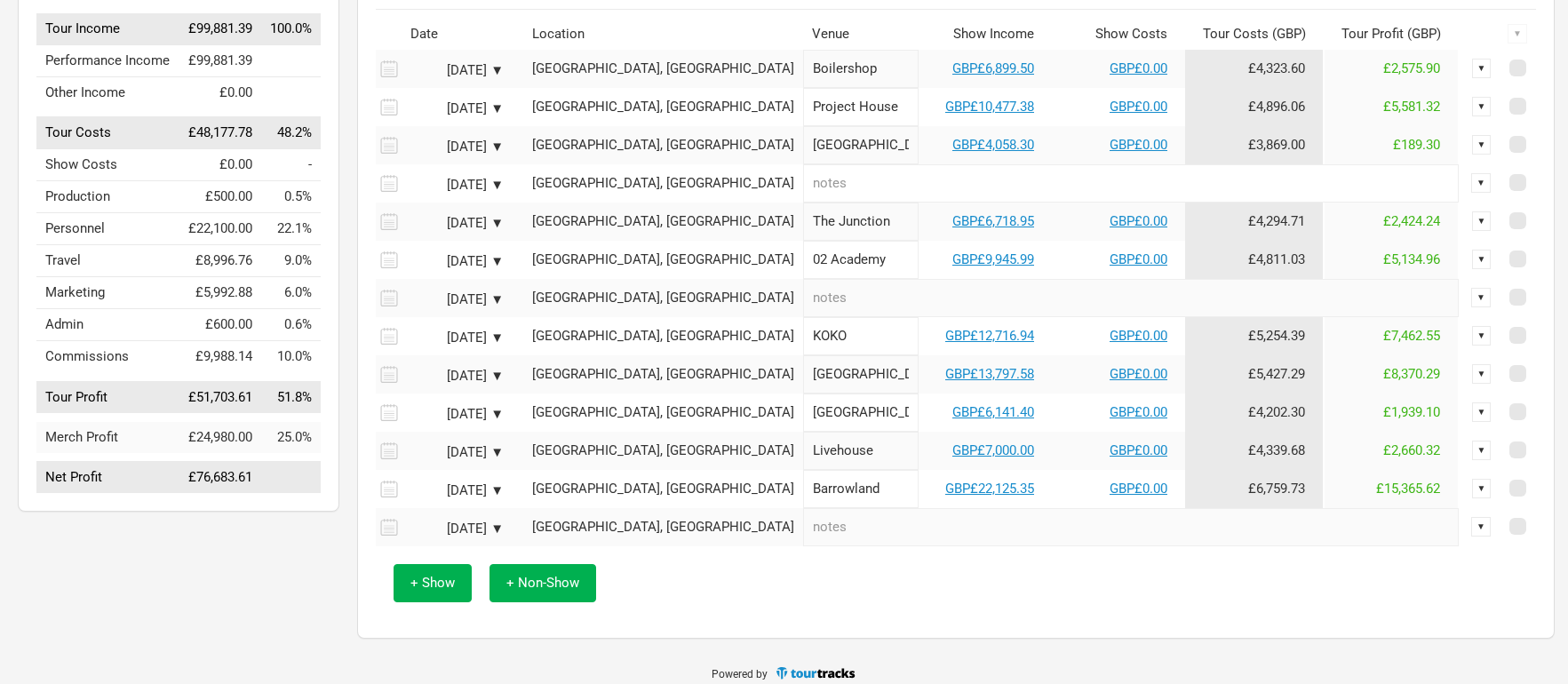 click on "Livehouse" at bounding box center [861, 450] 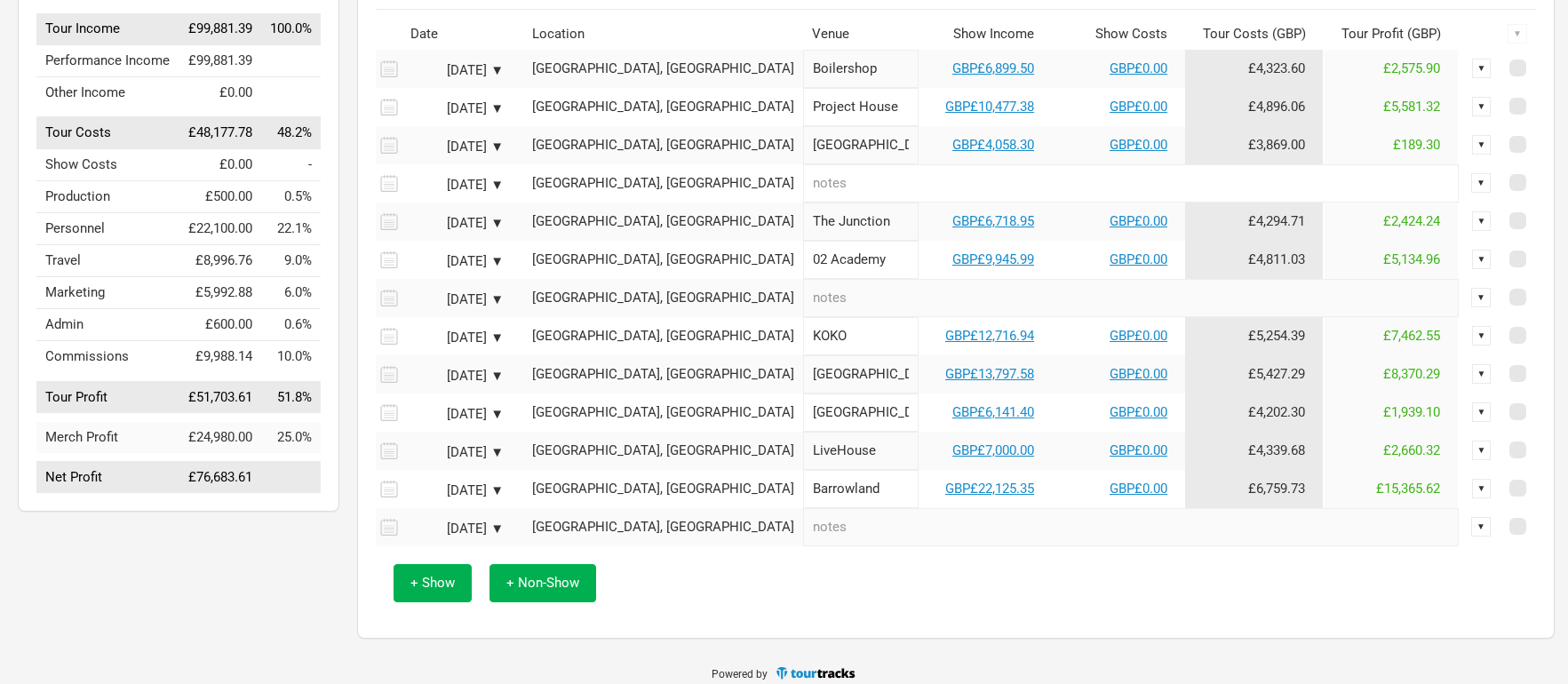 type on "LiveHouse" 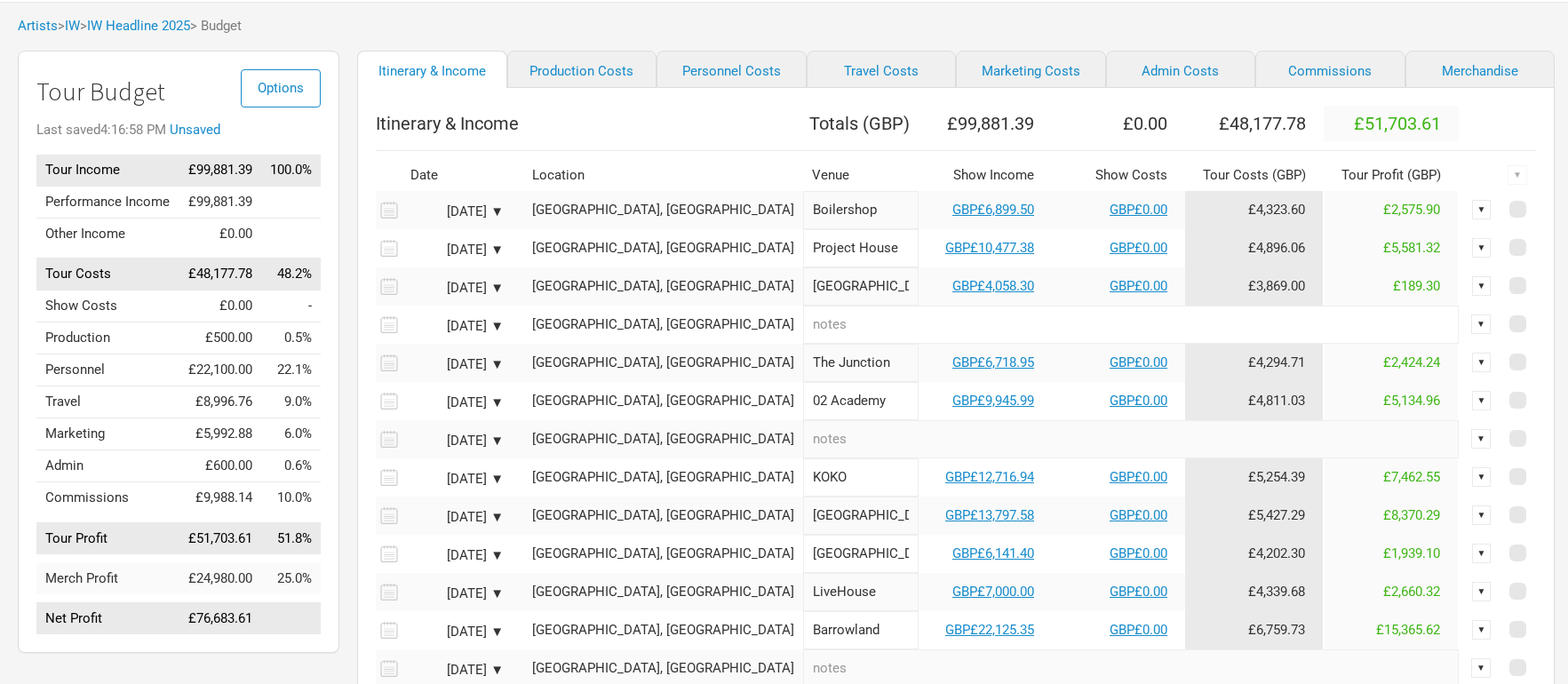 scroll, scrollTop: 0, scrollLeft: 0, axis: both 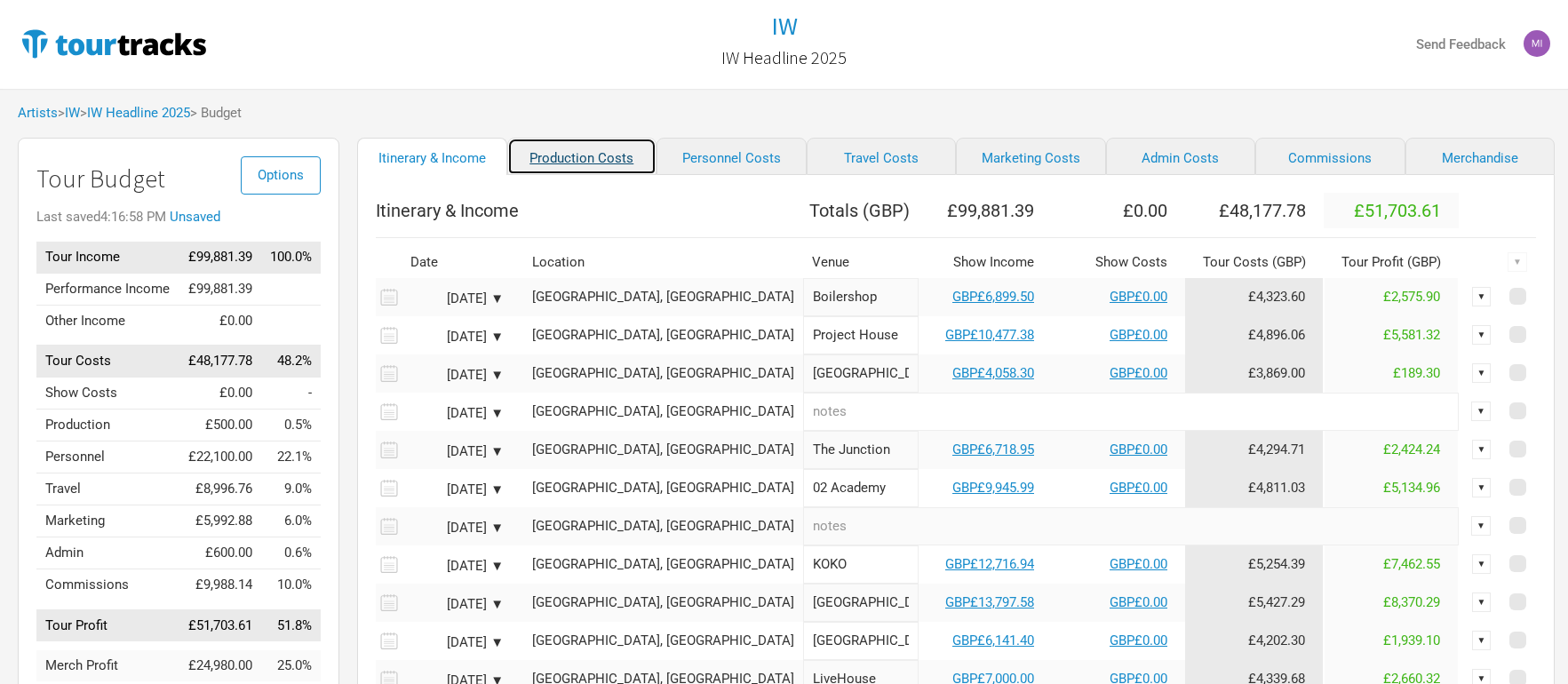 click on "Production Costs" at bounding box center [582, 156] 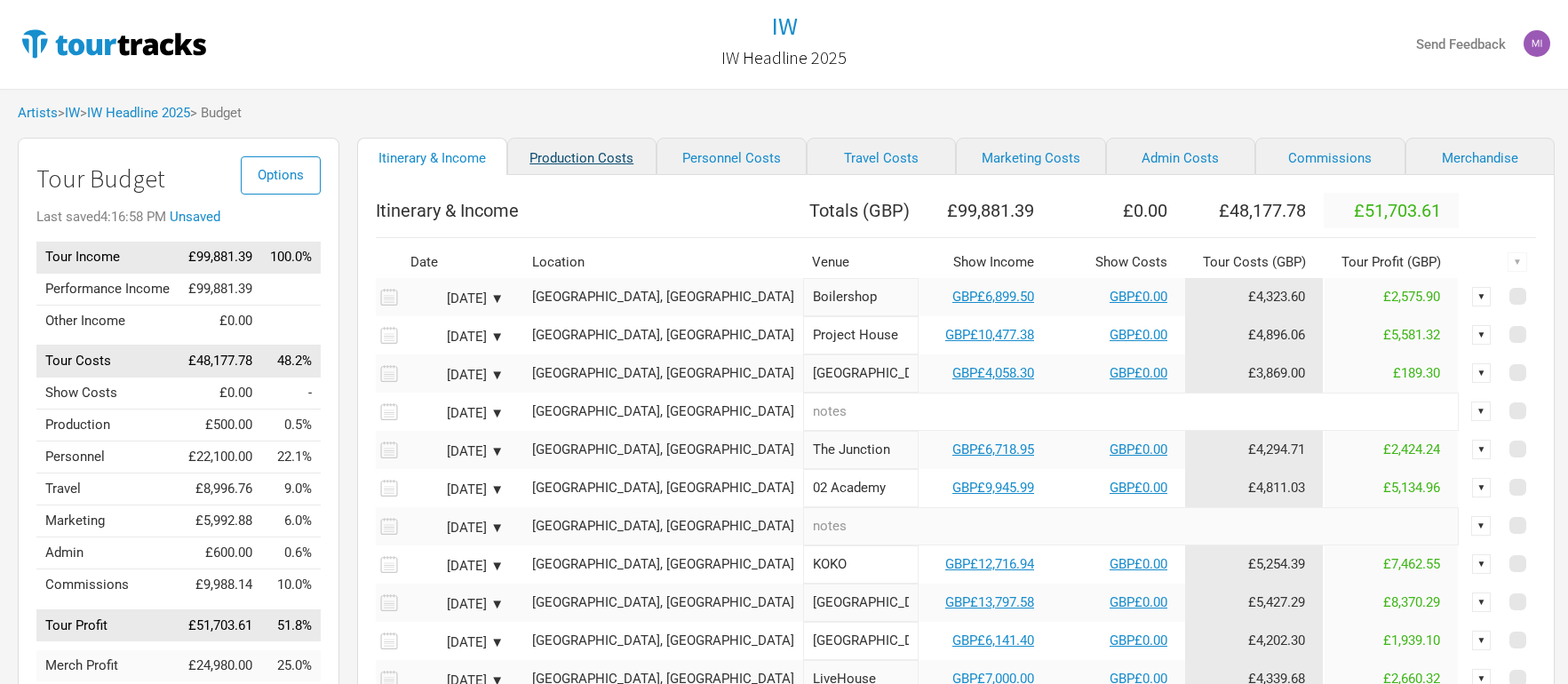select on "Shows" 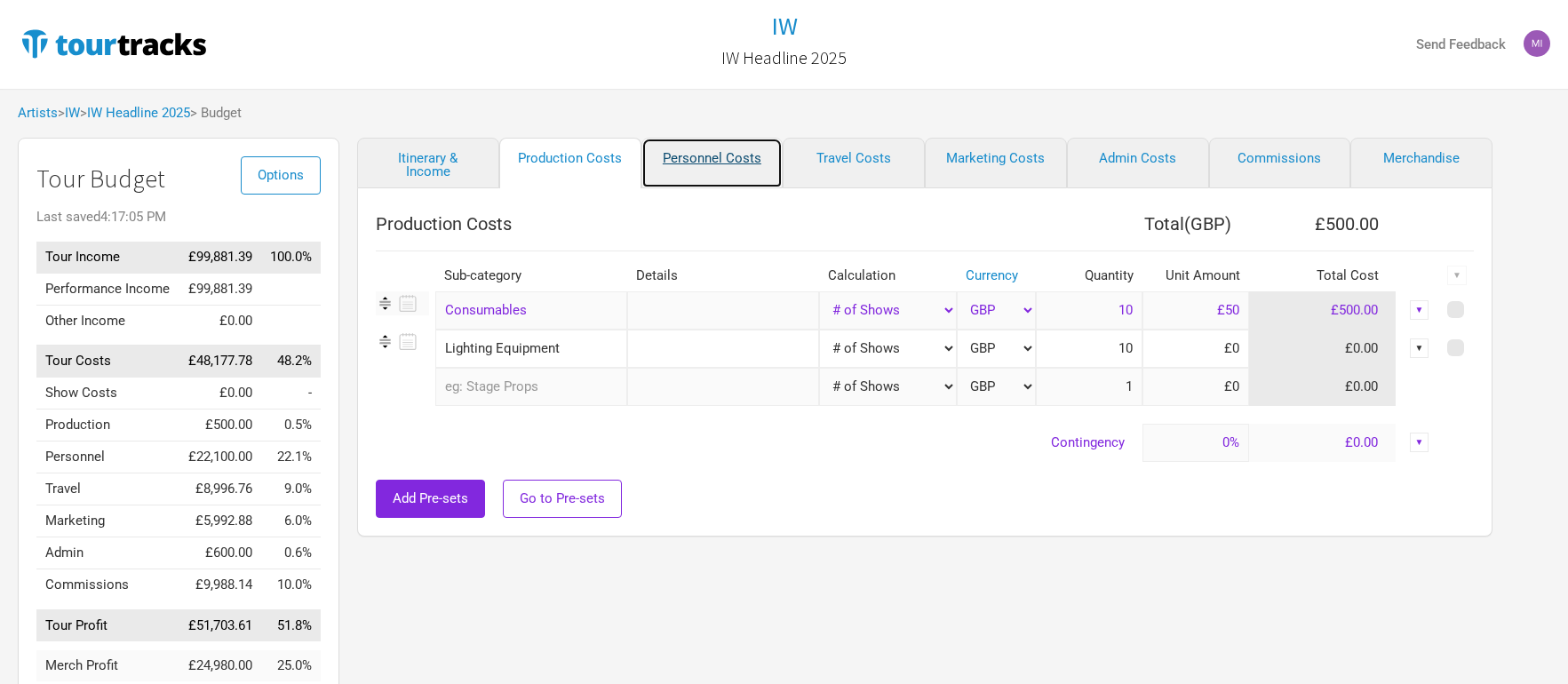 click on "Personnel Costs" at bounding box center (712, 163) 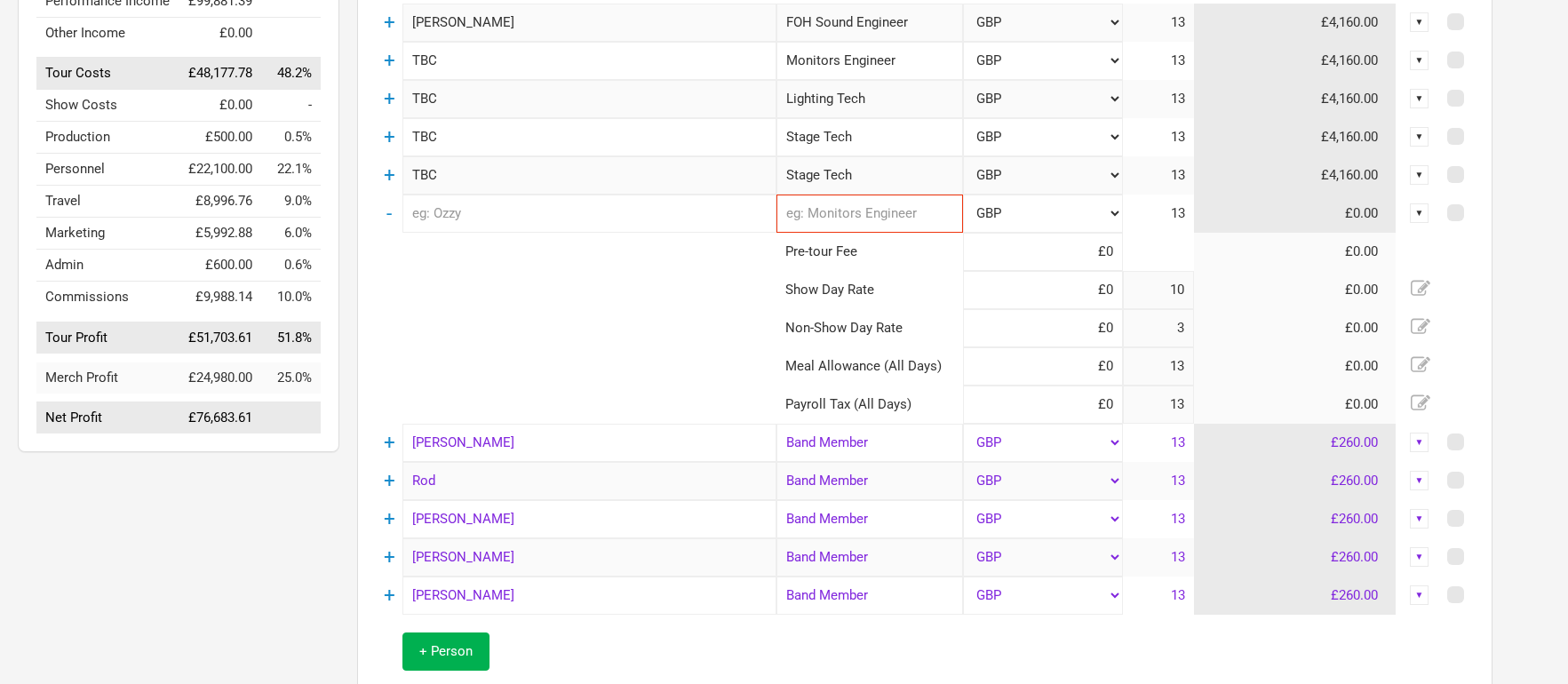 scroll, scrollTop: 285, scrollLeft: 0, axis: vertical 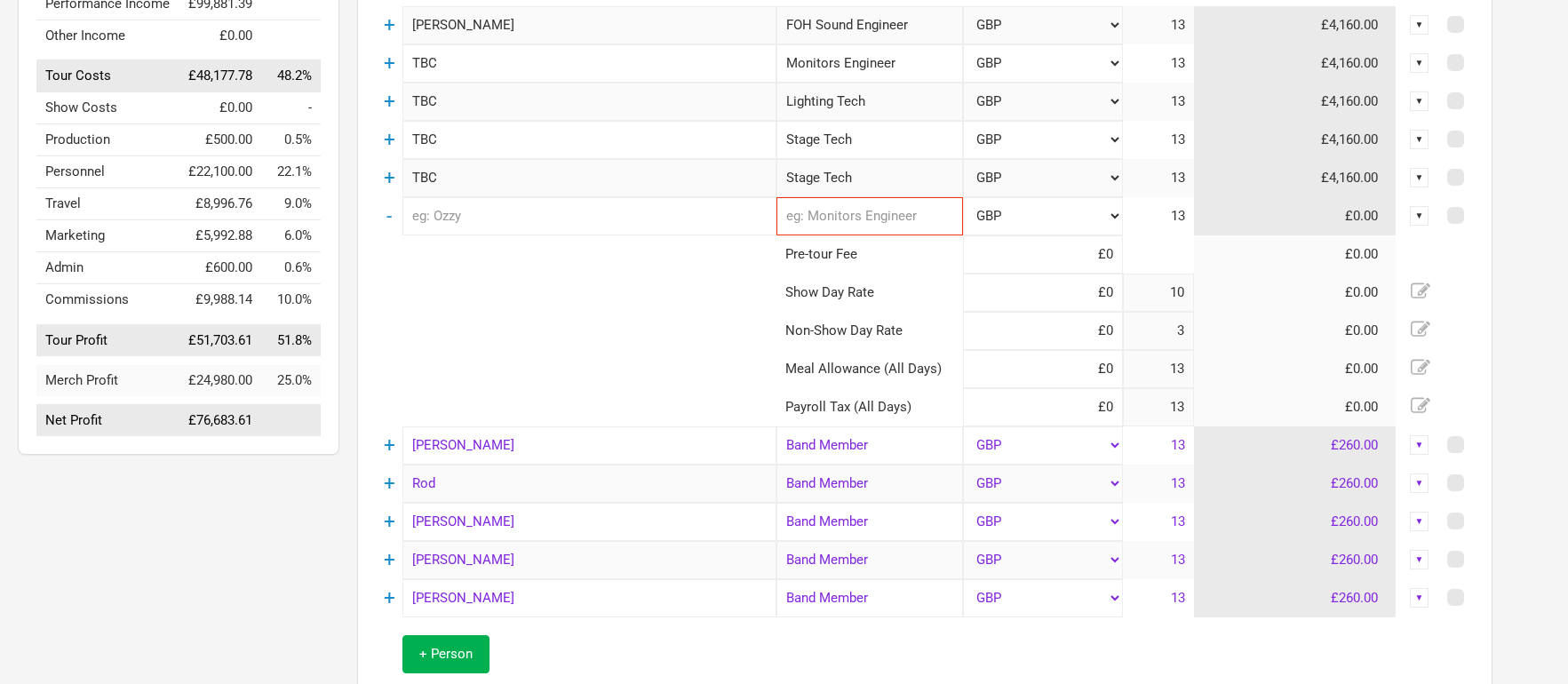 click on "-" at bounding box center (389, 216) 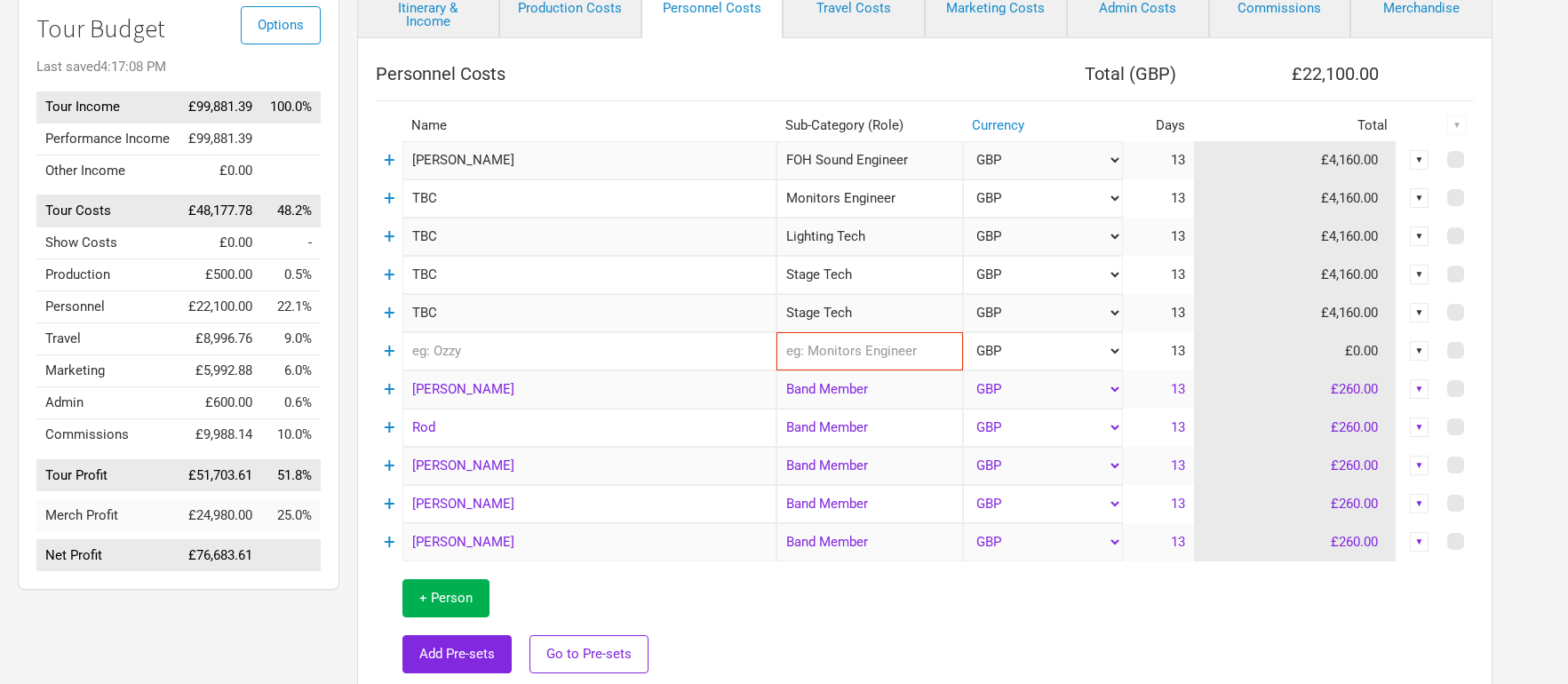 scroll, scrollTop: 149, scrollLeft: 0, axis: vertical 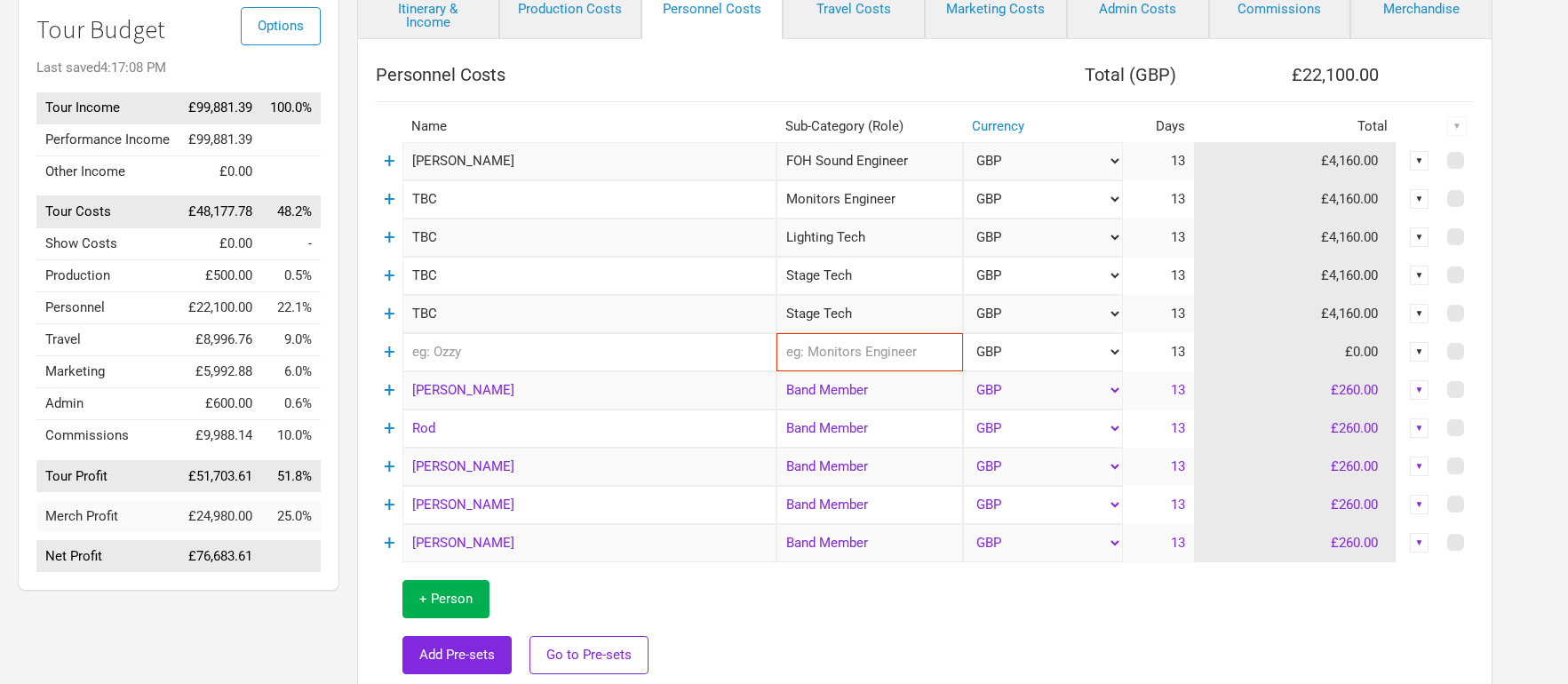 click on "▼" at bounding box center [1420, 352] 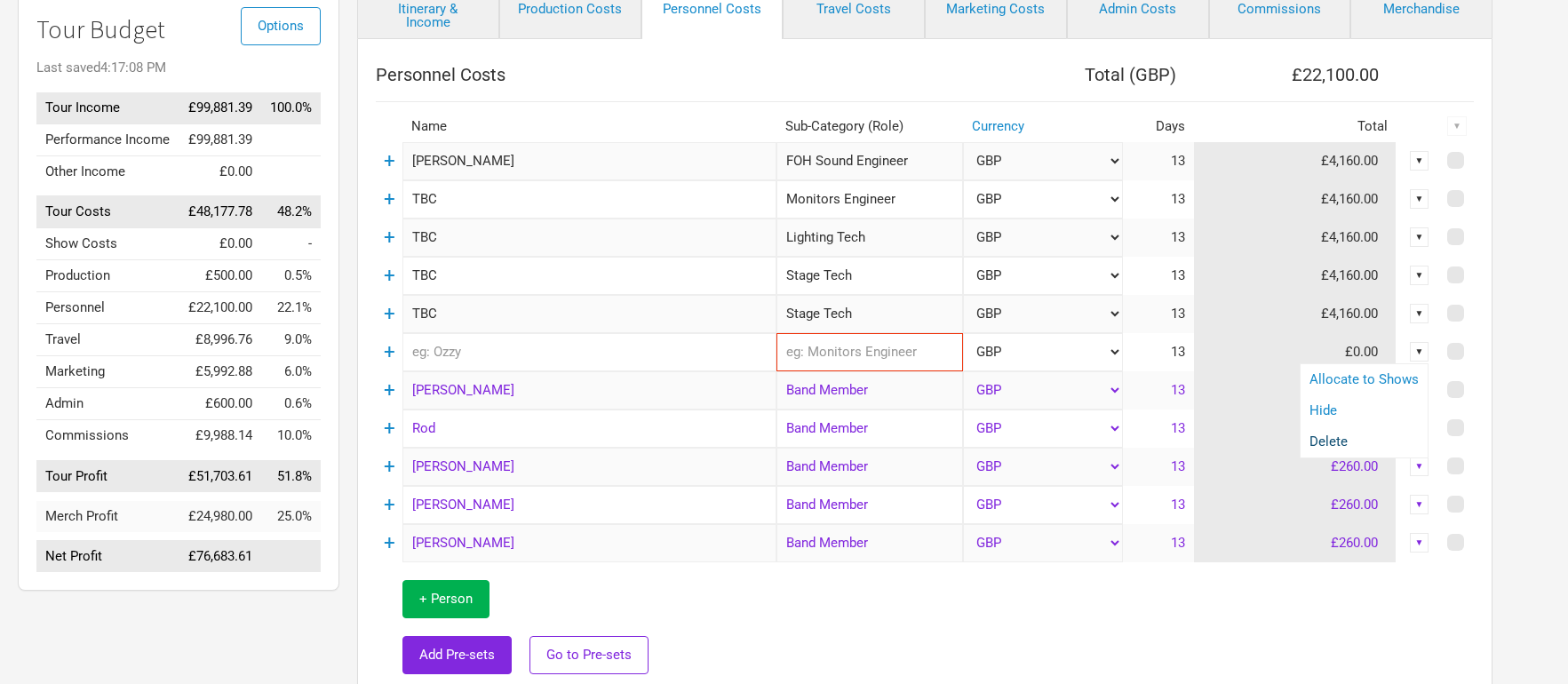 click on "Delete" at bounding box center [1364, 441] 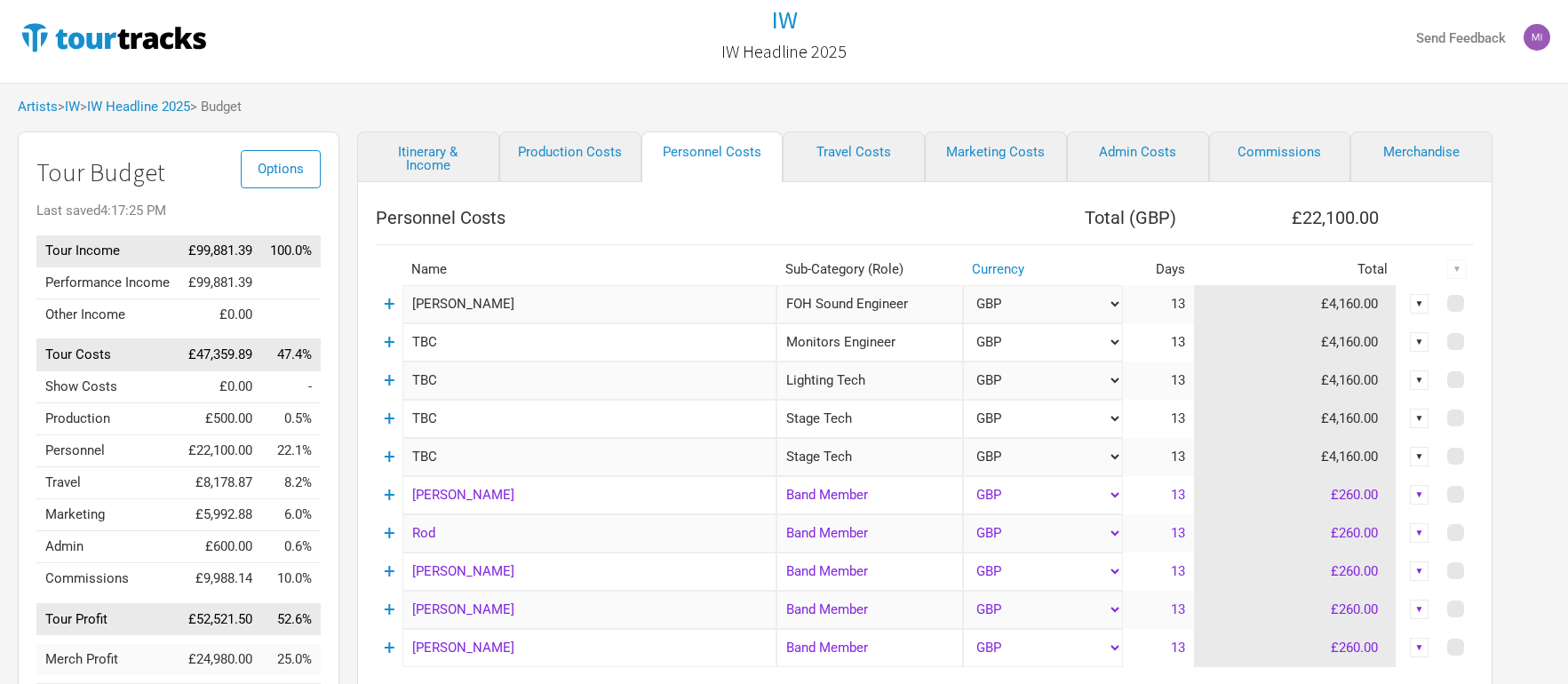 scroll, scrollTop: 0, scrollLeft: 0, axis: both 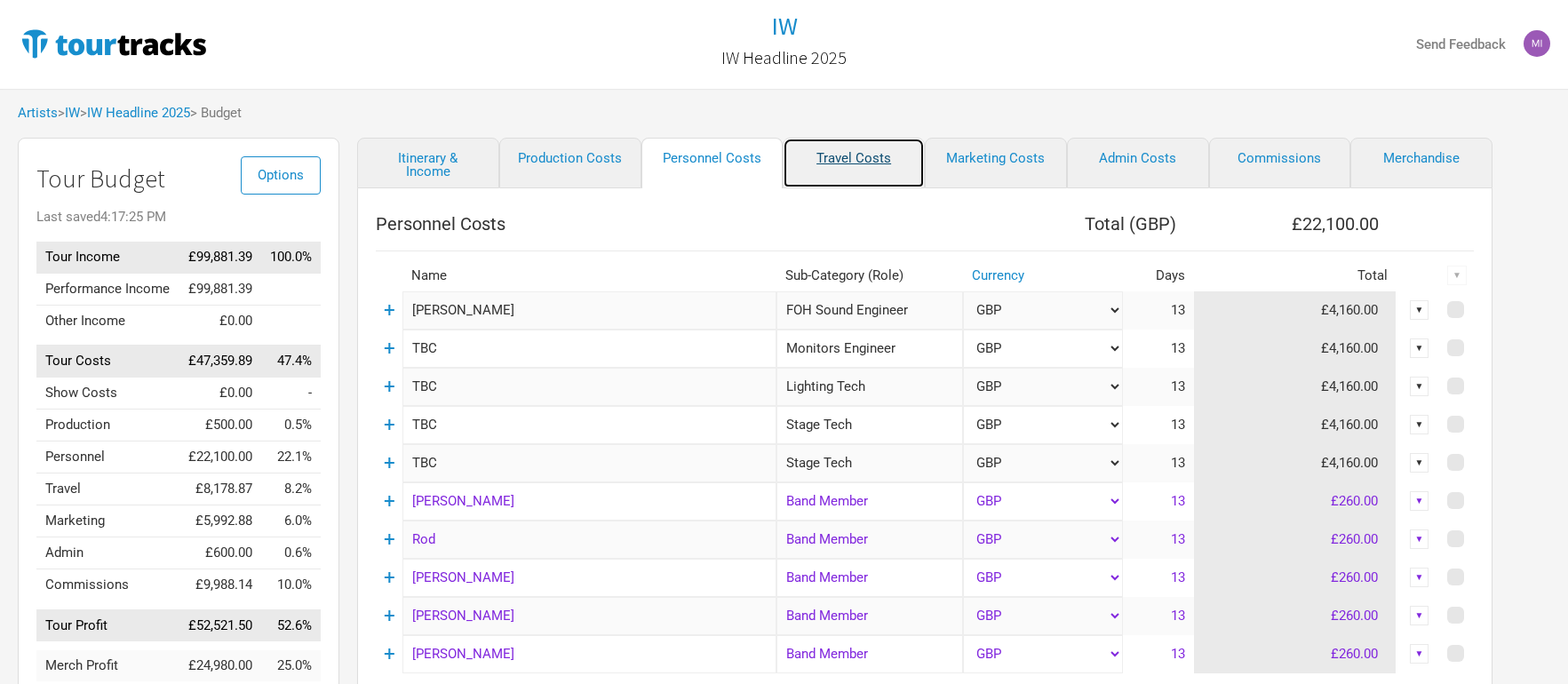 click on "Travel Costs" at bounding box center (854, 163) 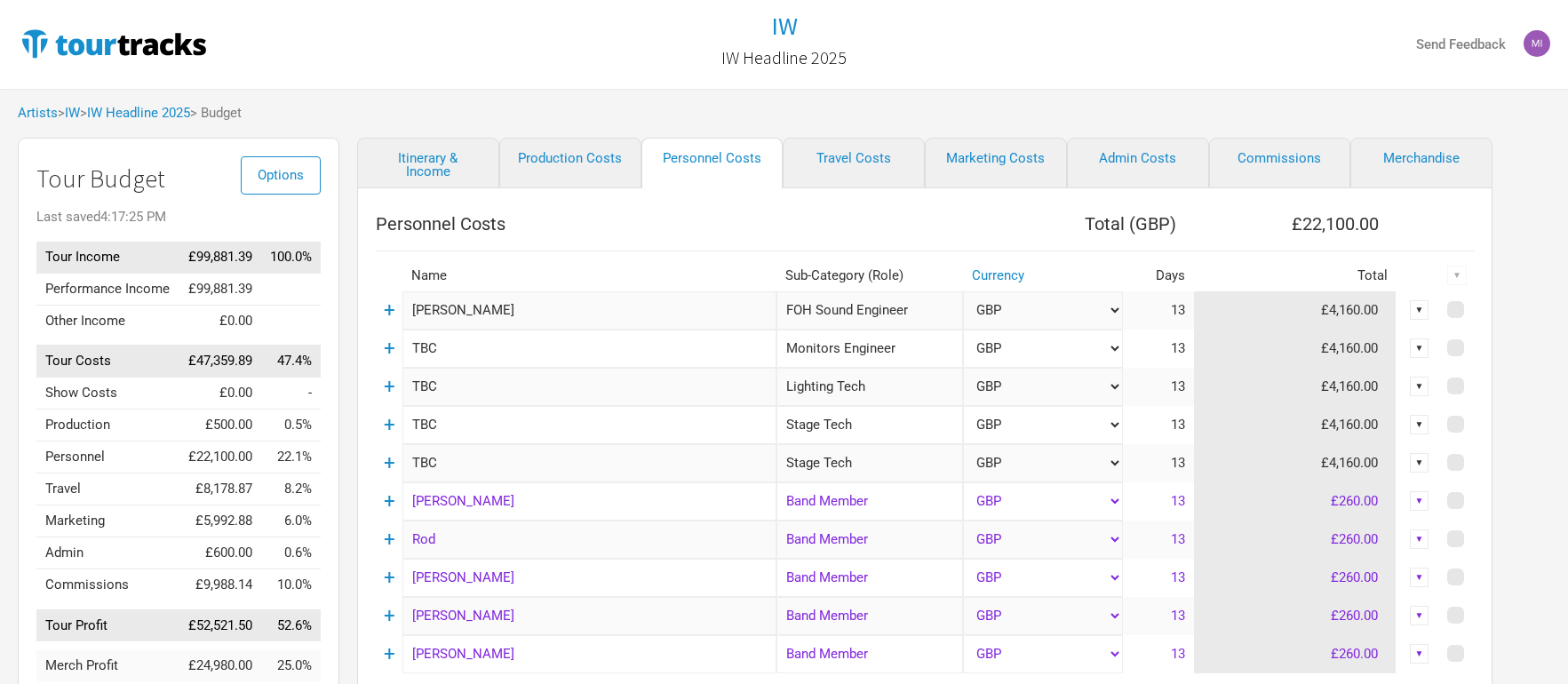 select on "Travel Estimates All" 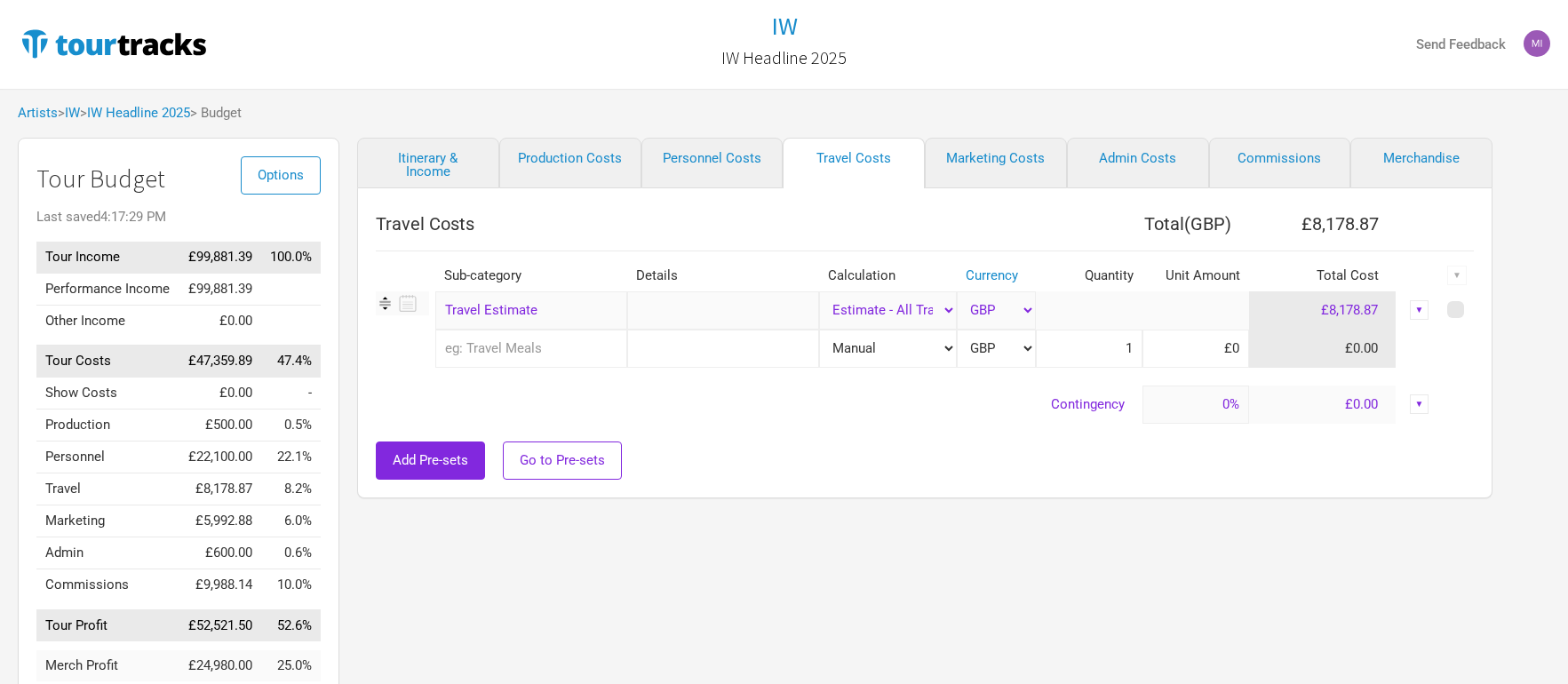 click on "Manual # of Shows # of Show Days # of Non-Show Days # of Days # of Tickets Sold % of Tour Income Estimate - All Travel" at bounding box center [887, 310] 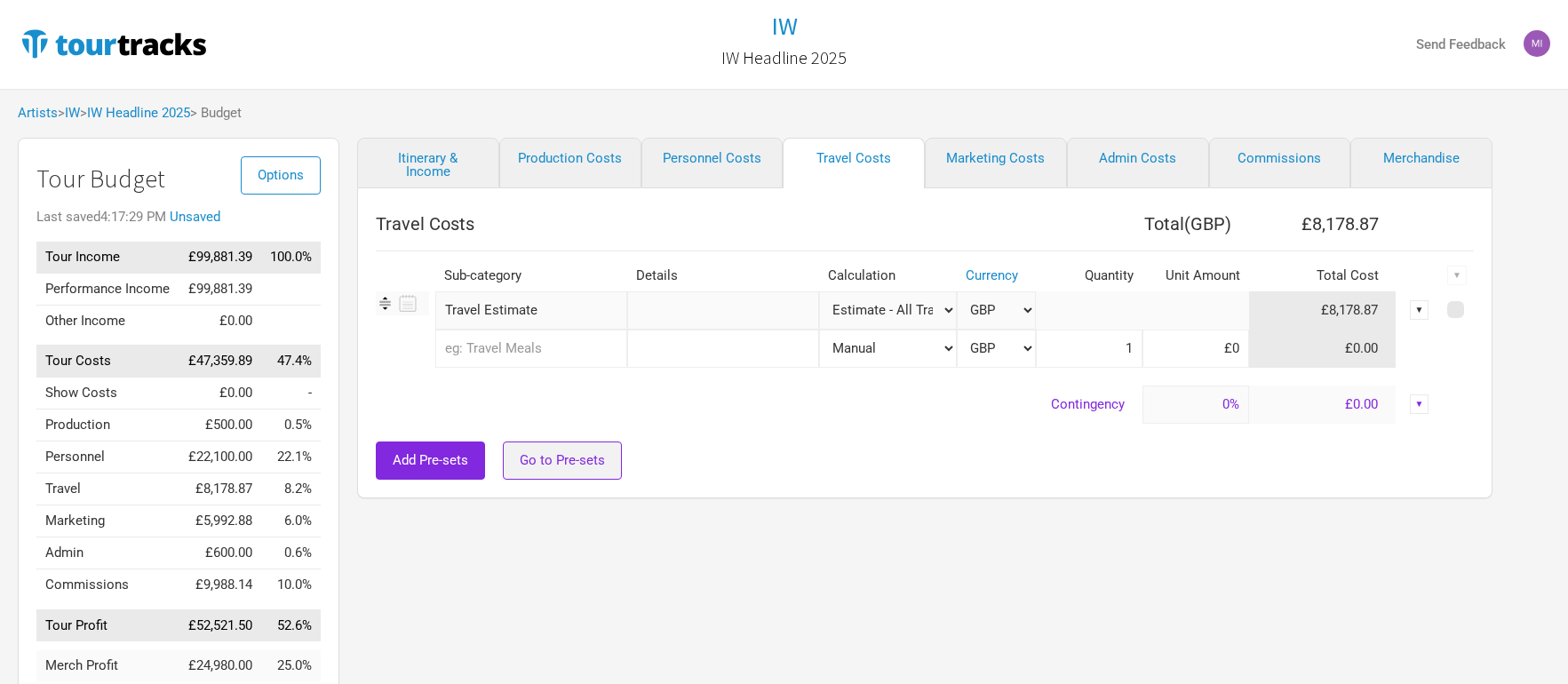 click on "Go to Pre-sets" at bounding box center (562, 460) 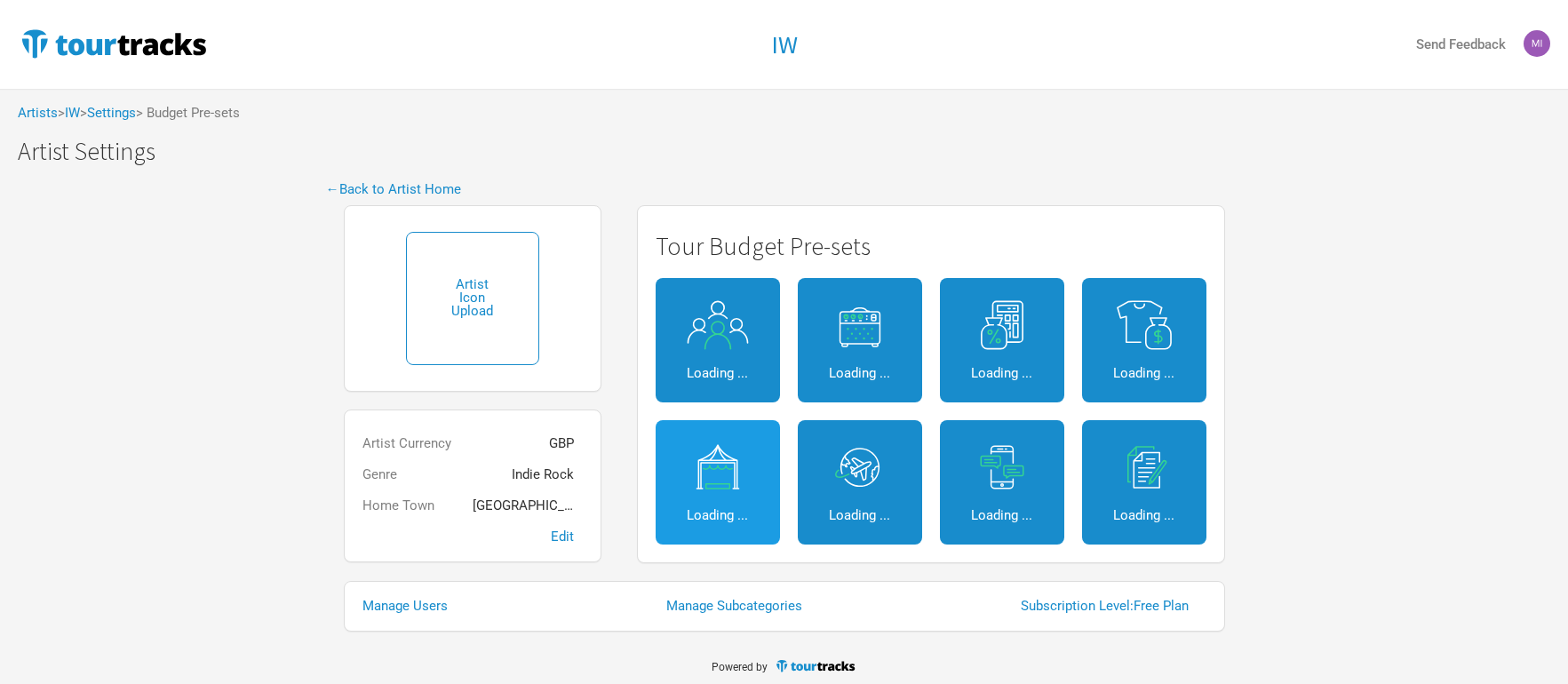 select on "Travel Estimates All" 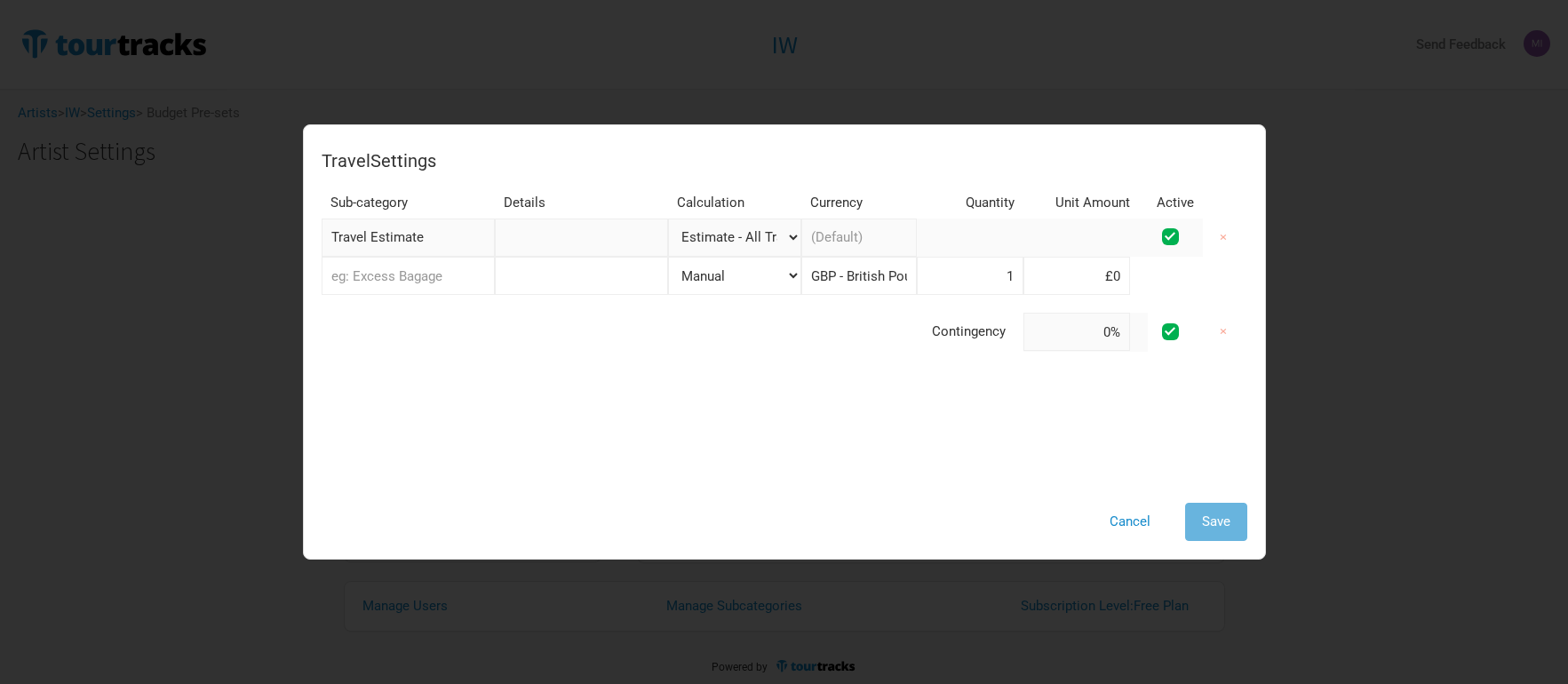 click on "Manual # of Shows # of Show Days # of Non-Show Days # of Days # of Tickets Sold % of Tour Income Estimate - All Travel" at bounding box center [735, 237] 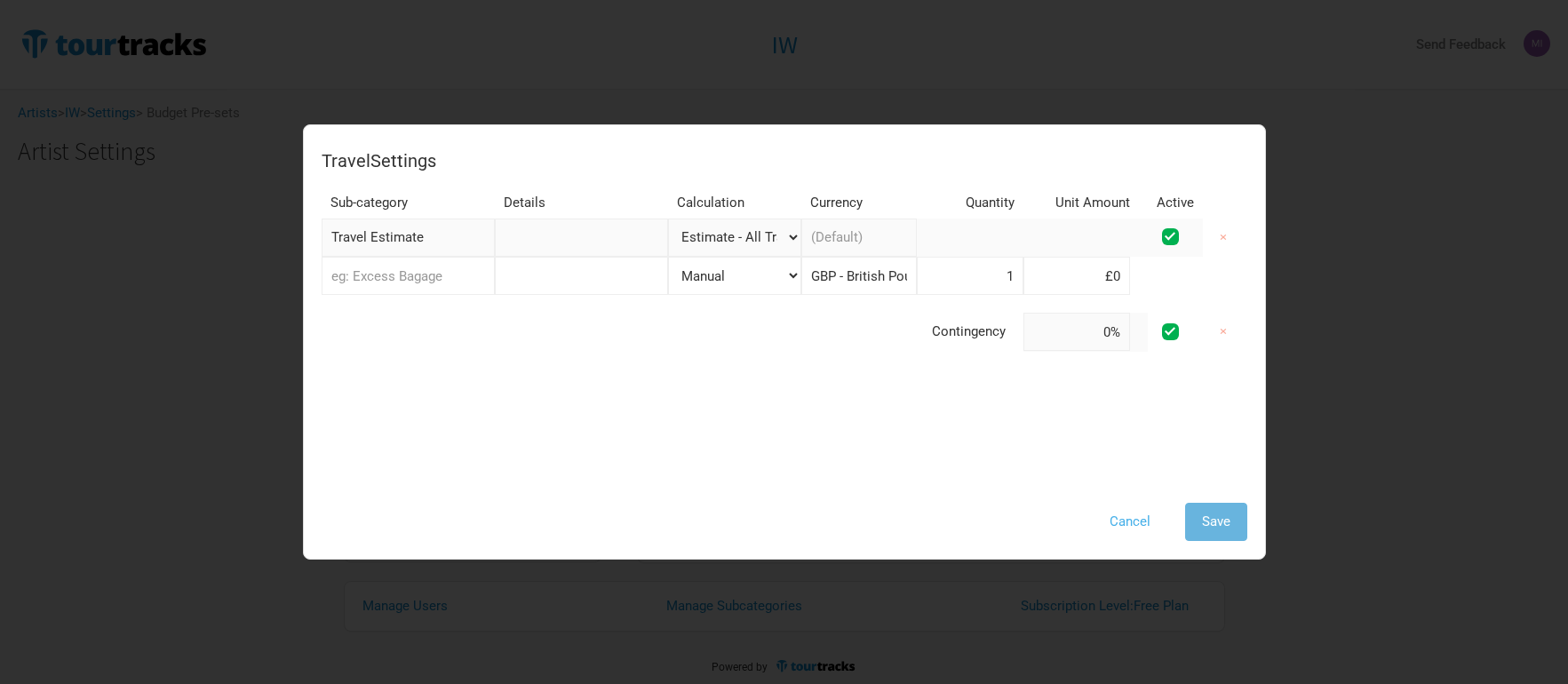 click on "Cancel" at bounding box center (1130, 521) 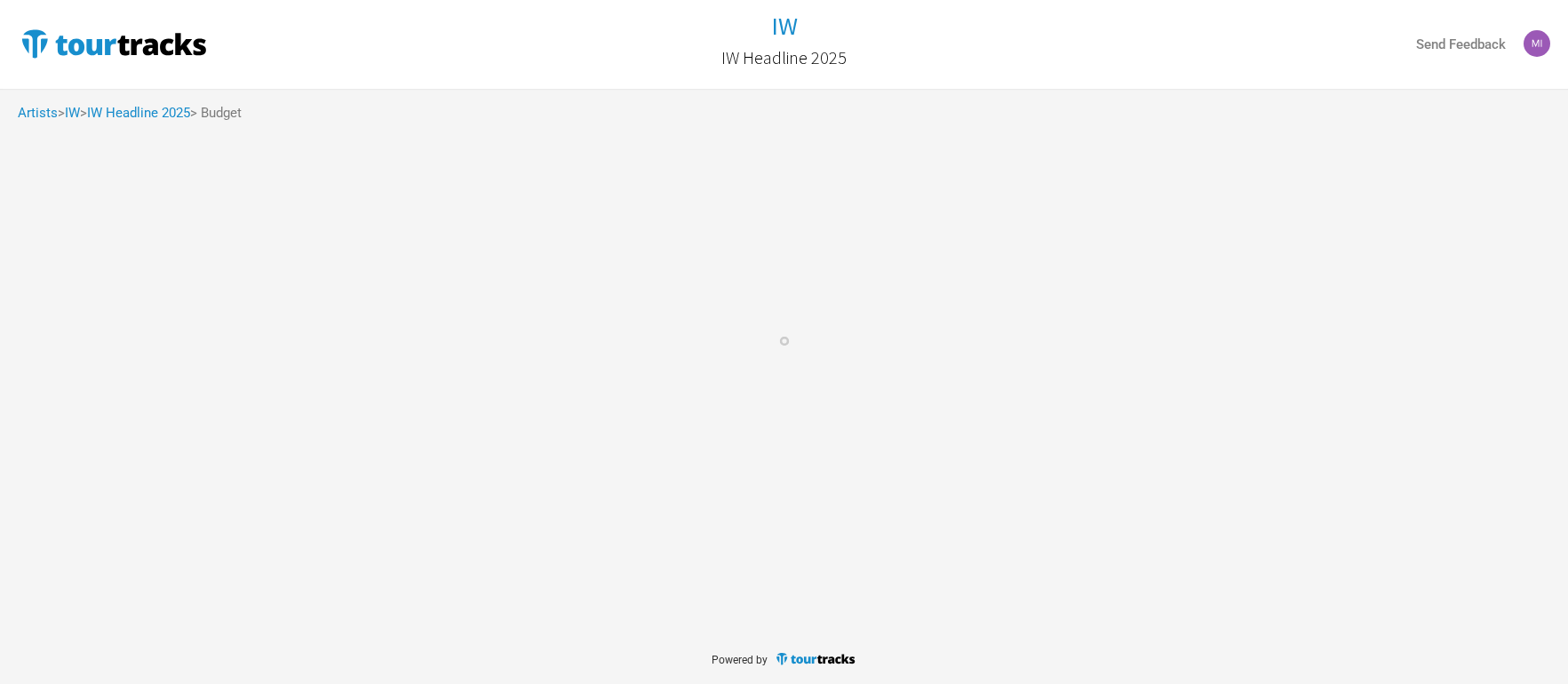 select on "Travel Estimates All" 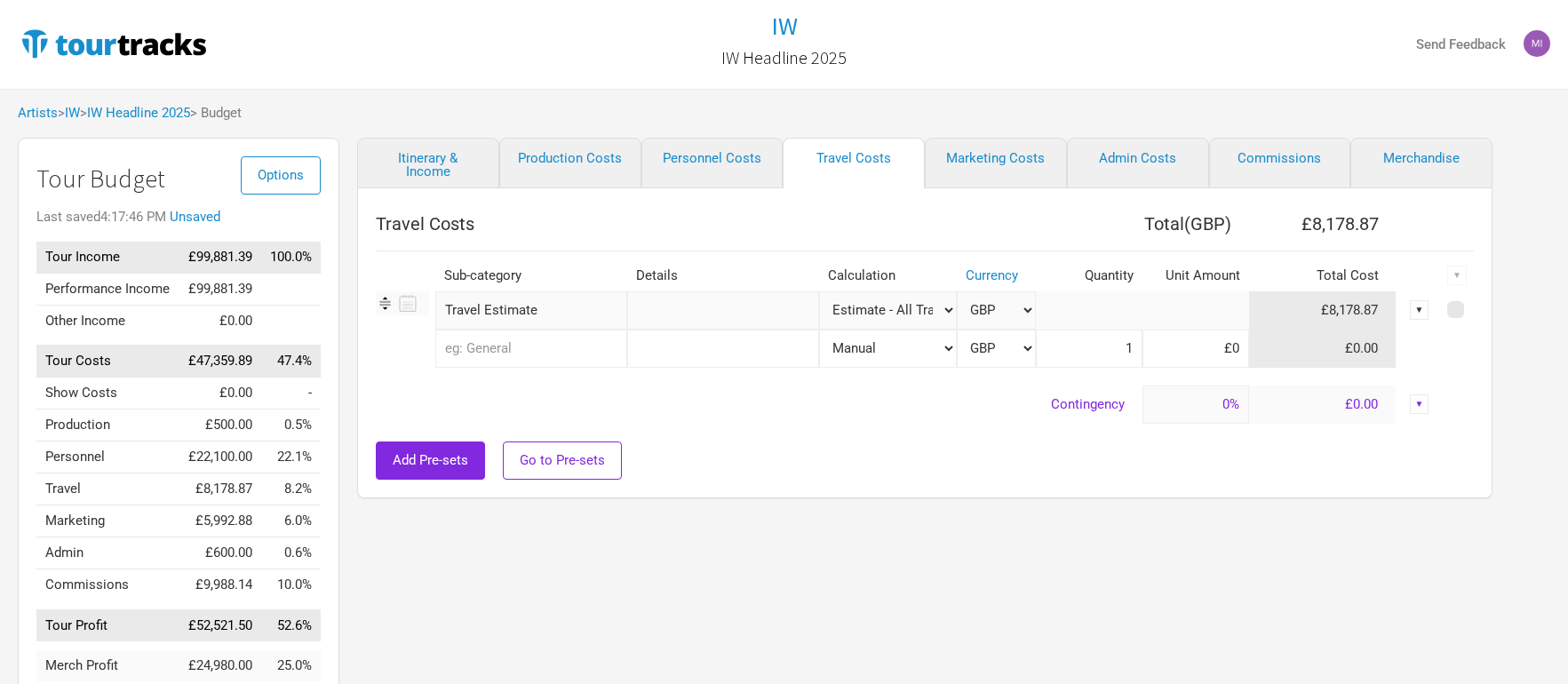 click at bounding box center (531, 348) 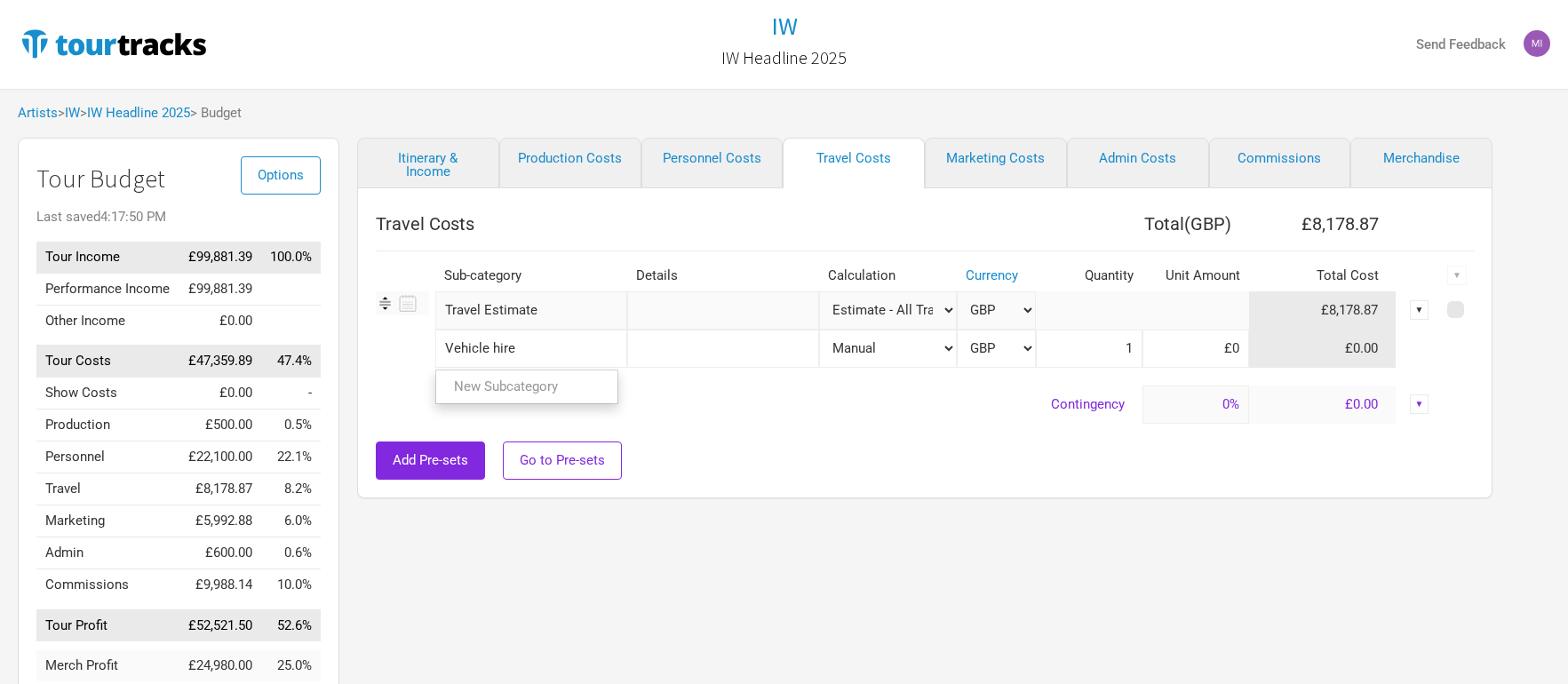 type on "Vehicle hire" 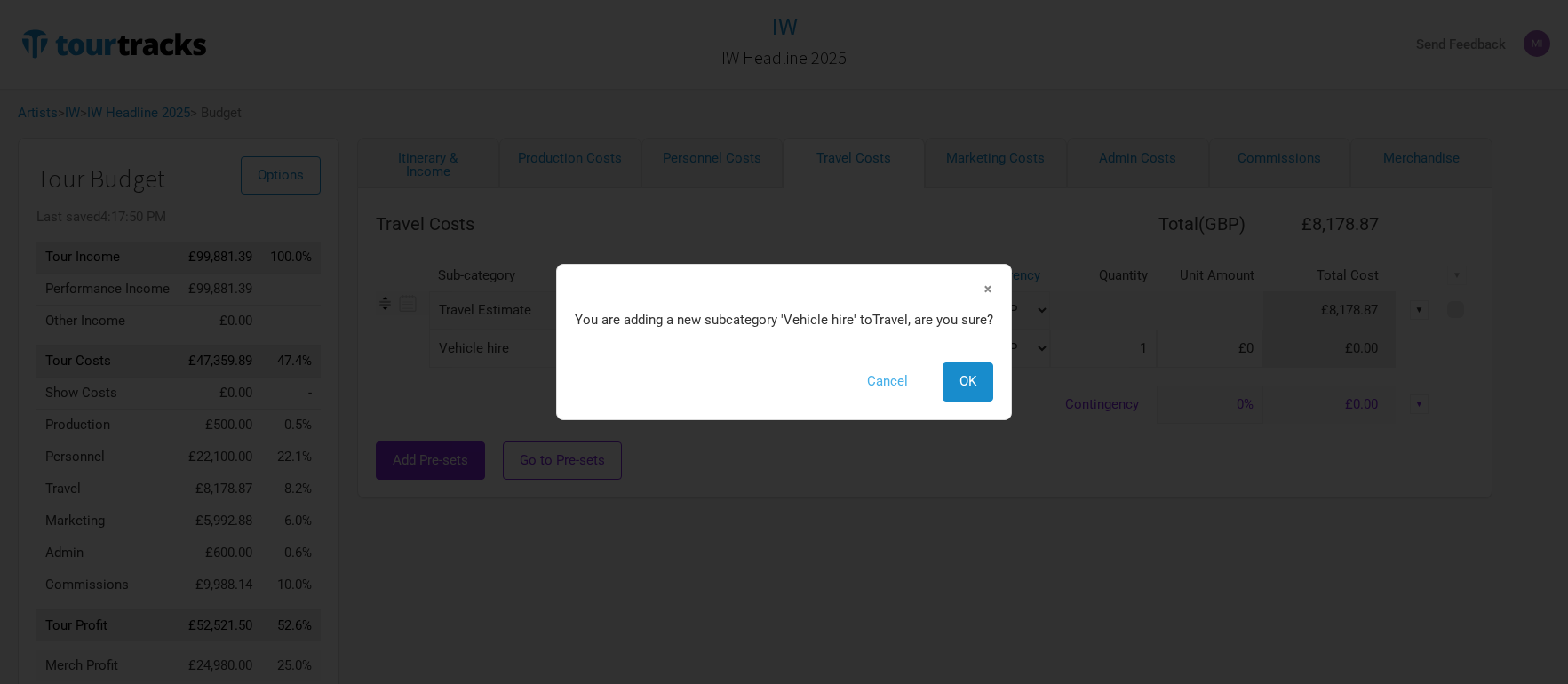 click on "Cancel" at bounding box center [887, 381] 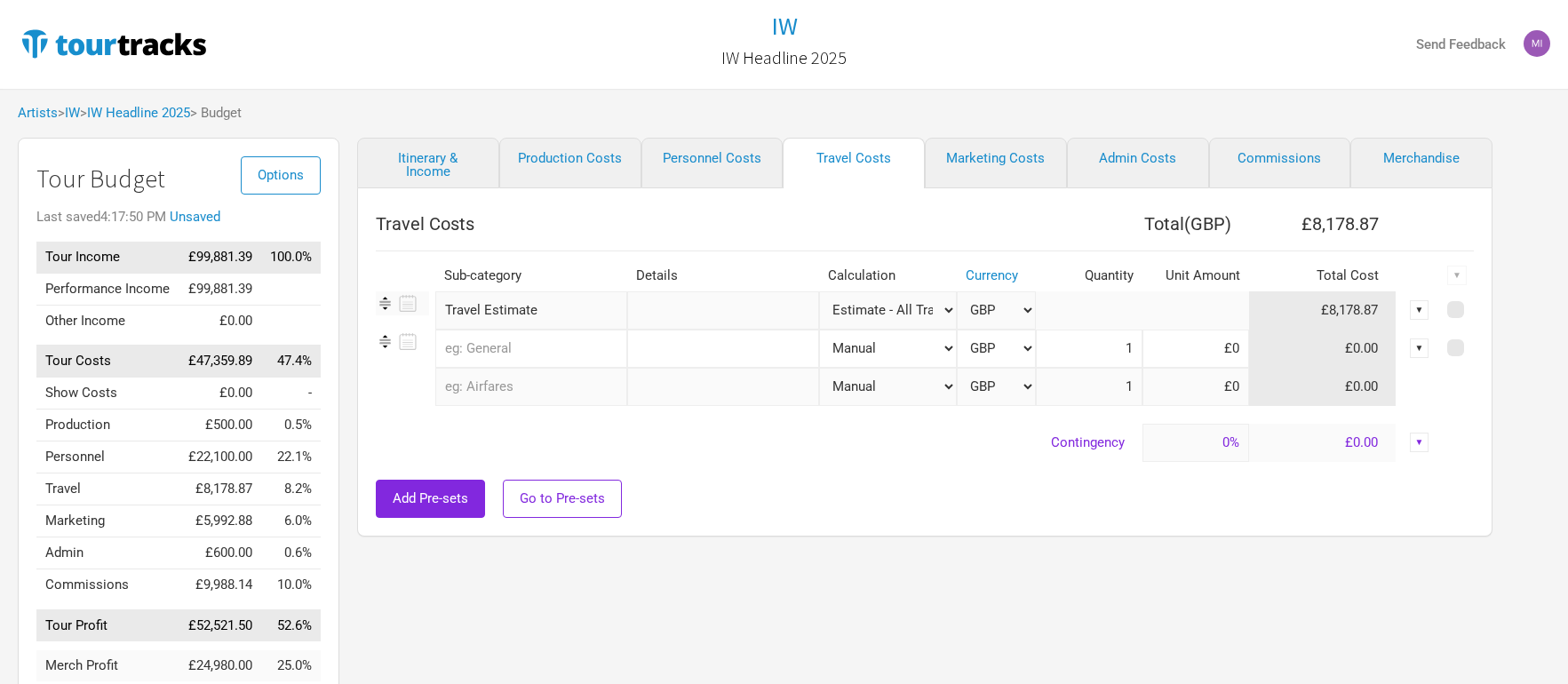 click on "0 selections Manual # of Shows # of Show Days # of Non-Show Days # of Days # of Tickets Sold % of Tour Income Estimate - All Travel GBP 1 £0 £0.00" at bounding box center (925, 386) 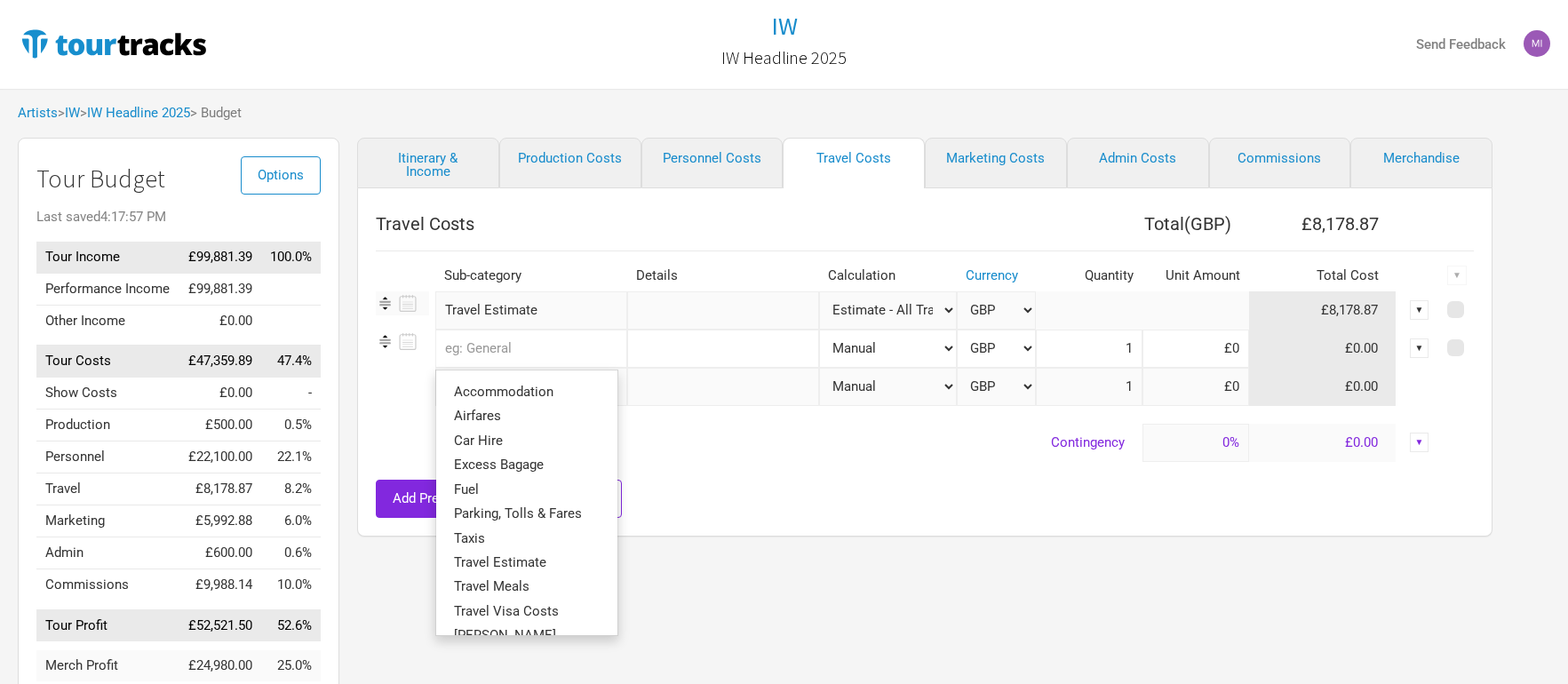 click at bounding box center [531, 348] 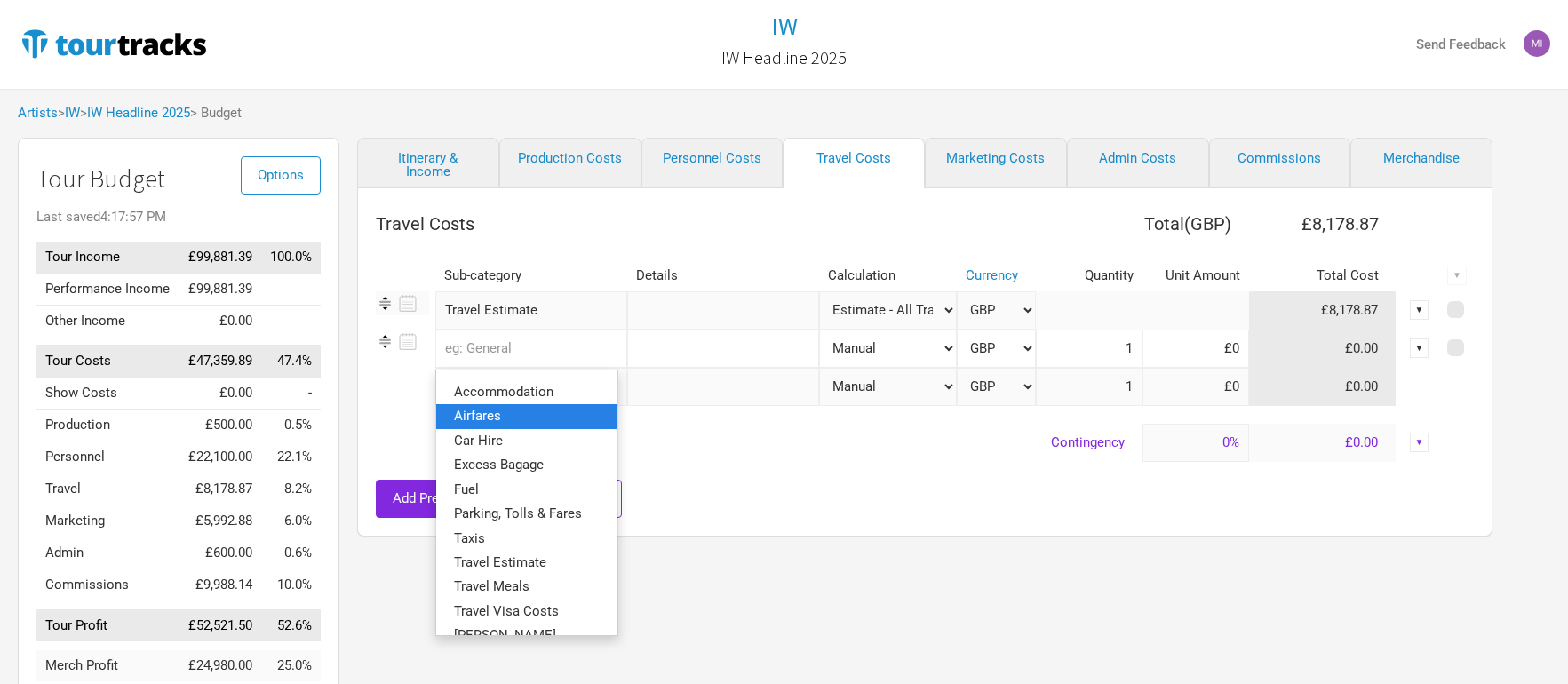 scroll, scrollTop: 66, scrollLeft: 0, axis: vertical 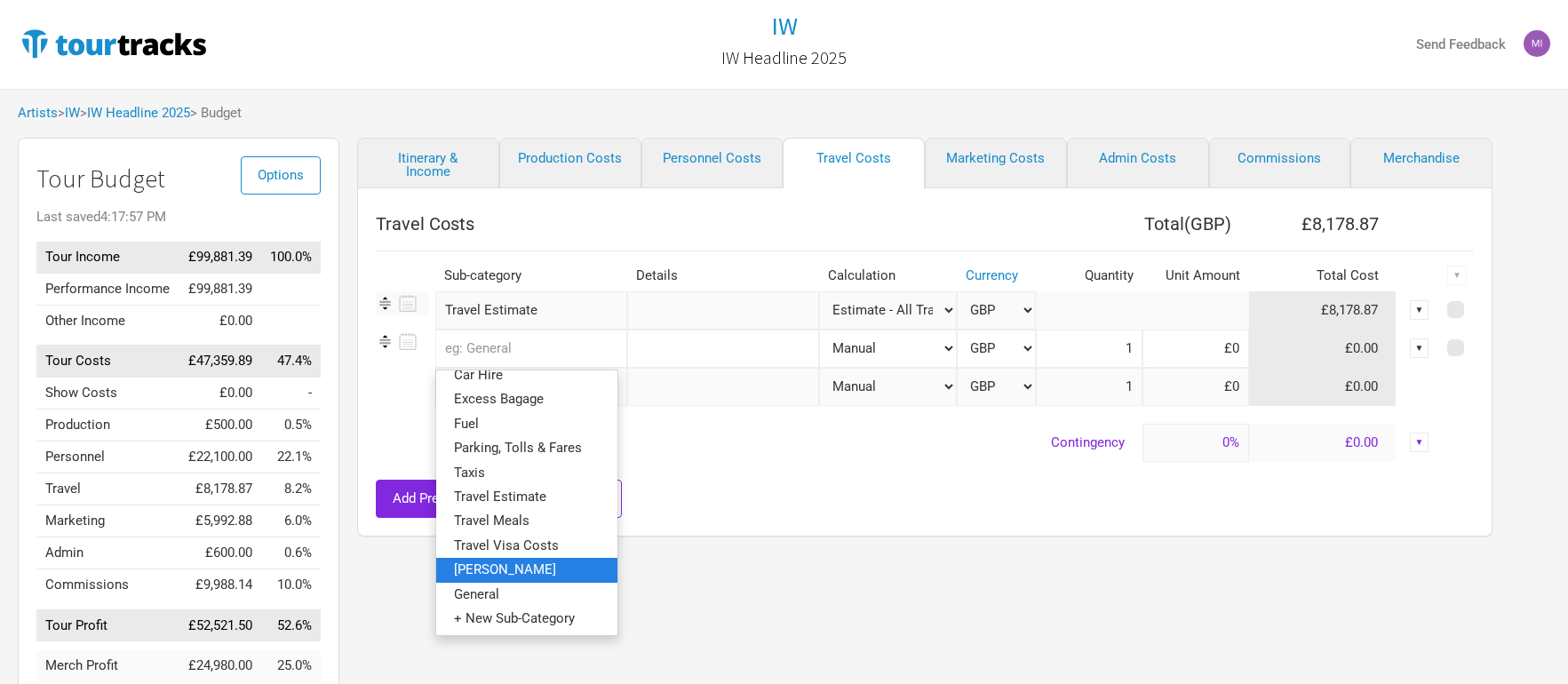 click on "[PERSON_NAME]" at bounding box center [527, 569] 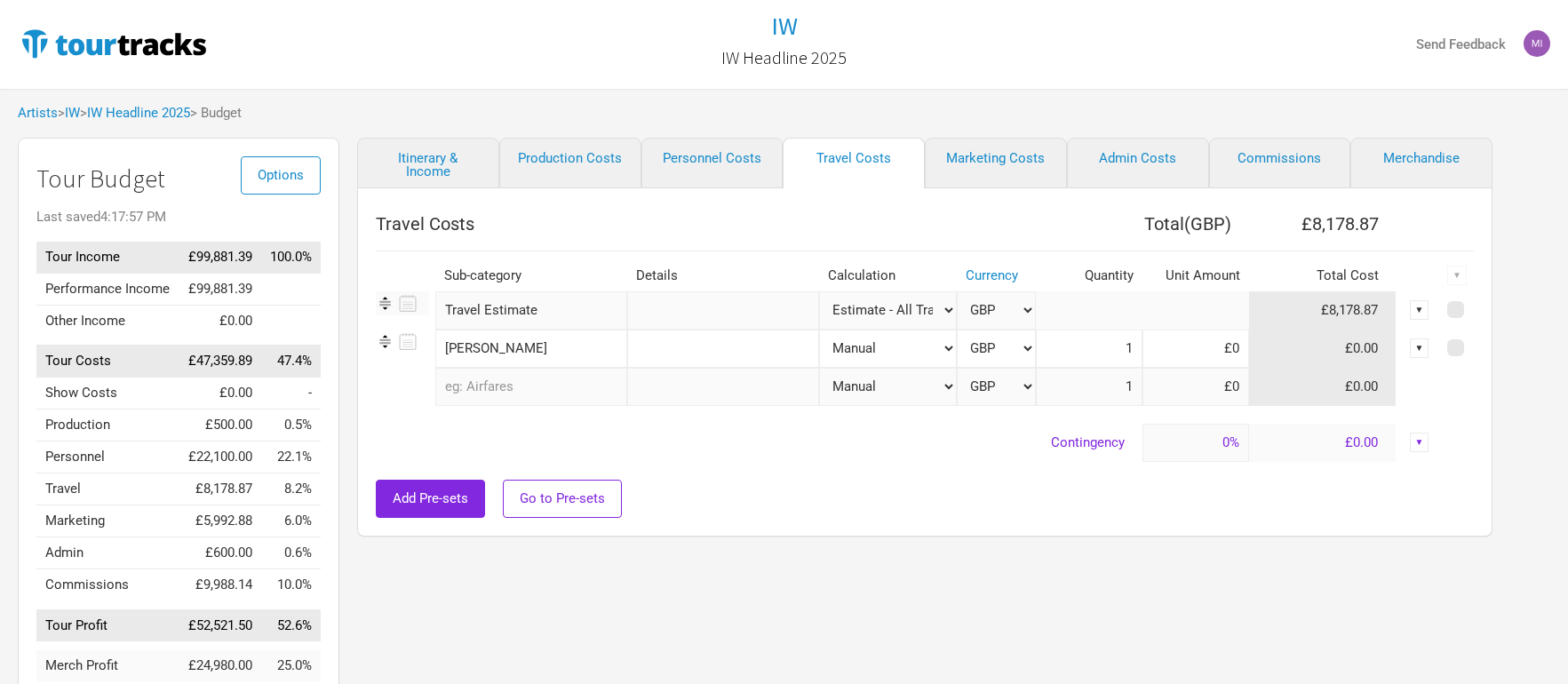 click at bounding box center [531, 386] 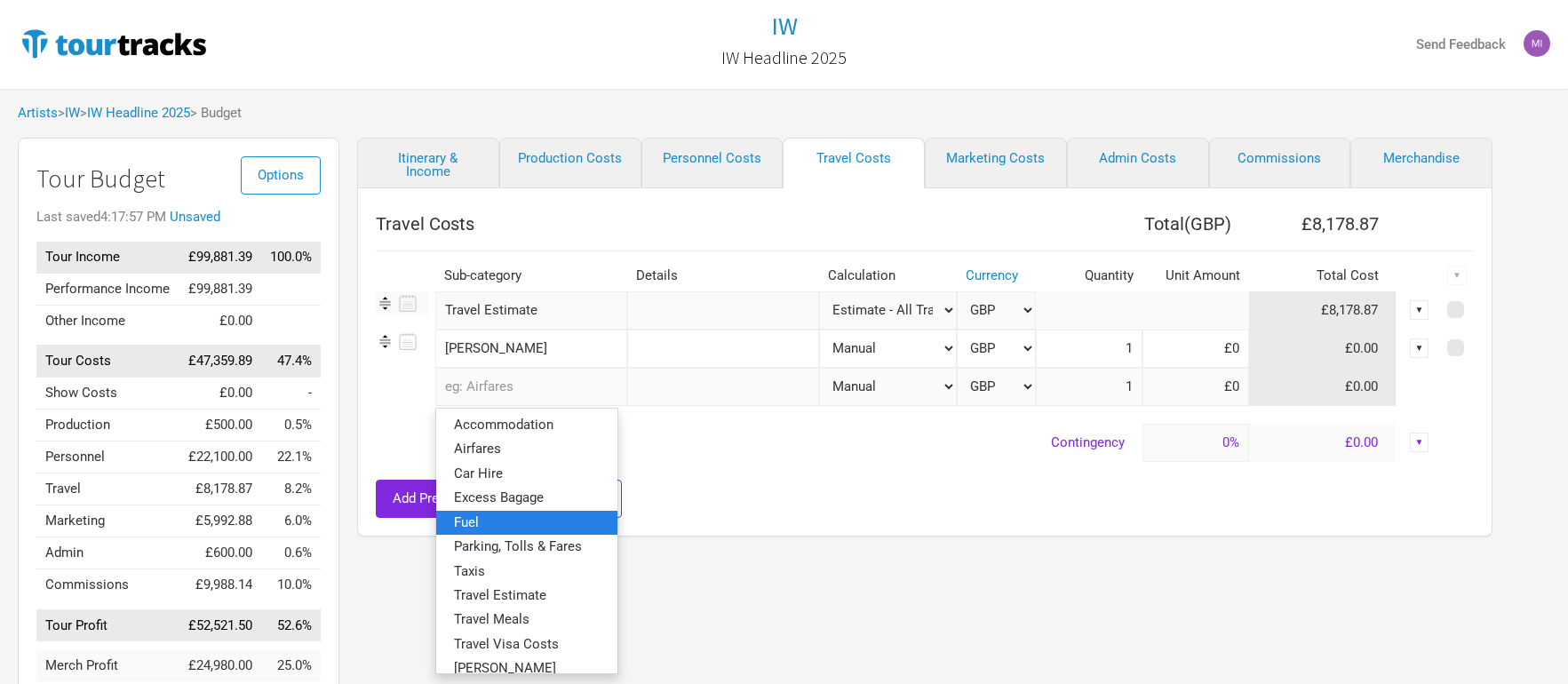 scroll, scrollTop: 33, scrollLeft: 0, axis: vertical 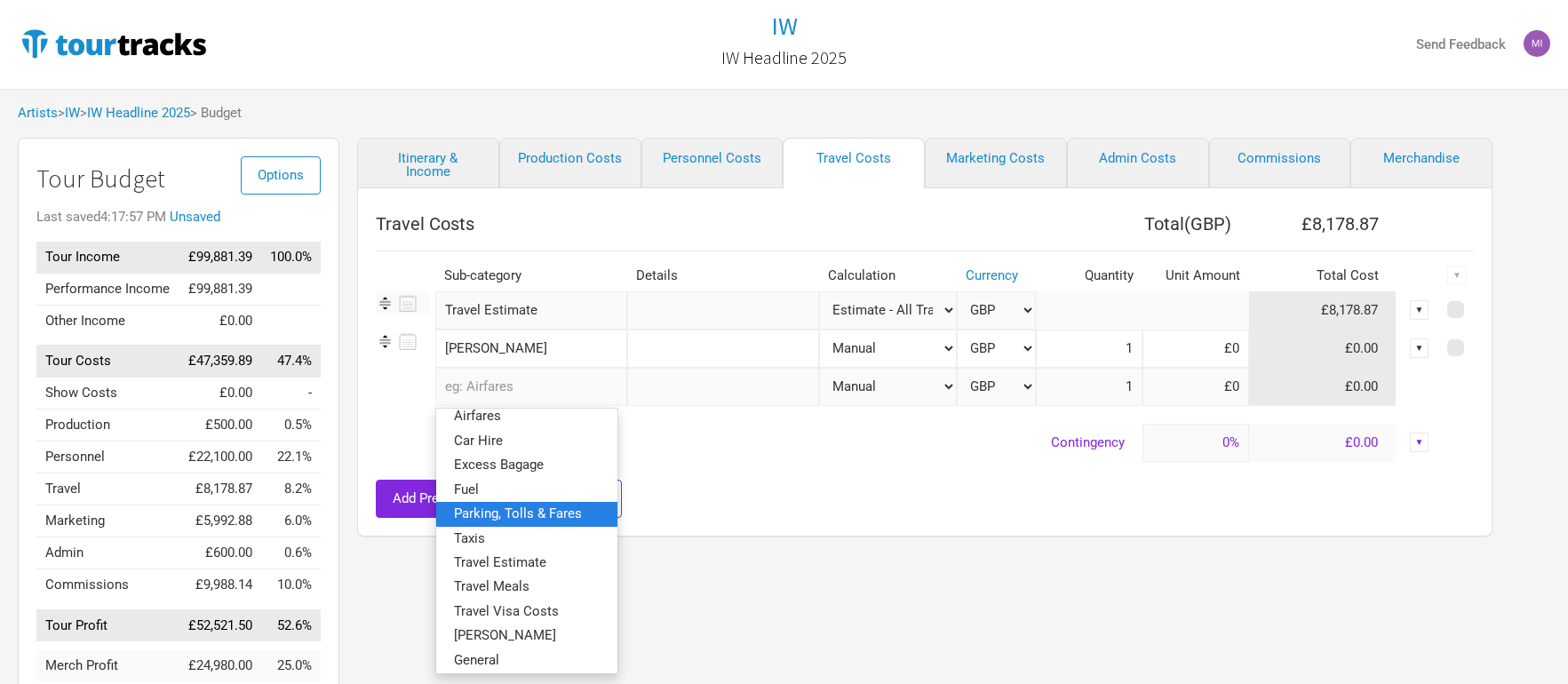 click on "Parking, Tolls & Fares" at bounding box center (518, 513) 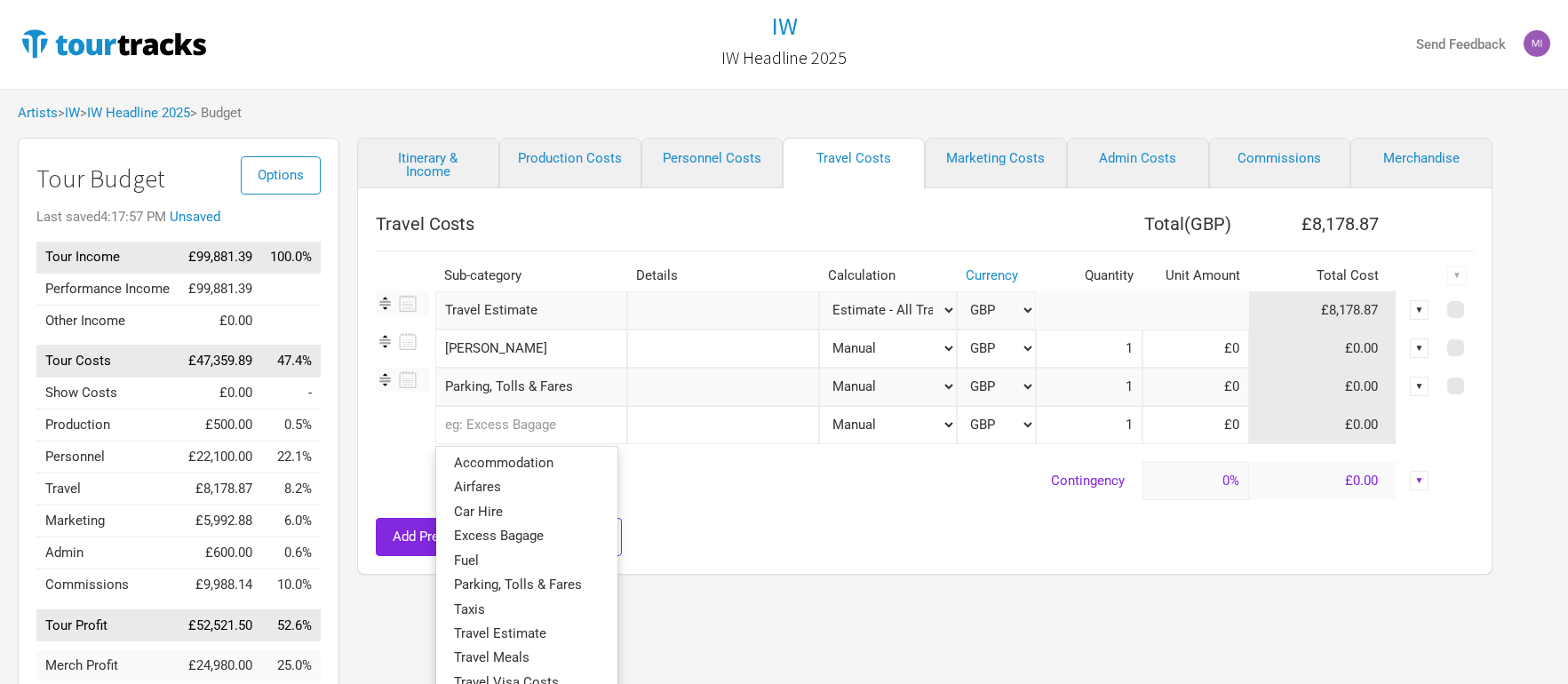 click at bounding box center (531, 425) 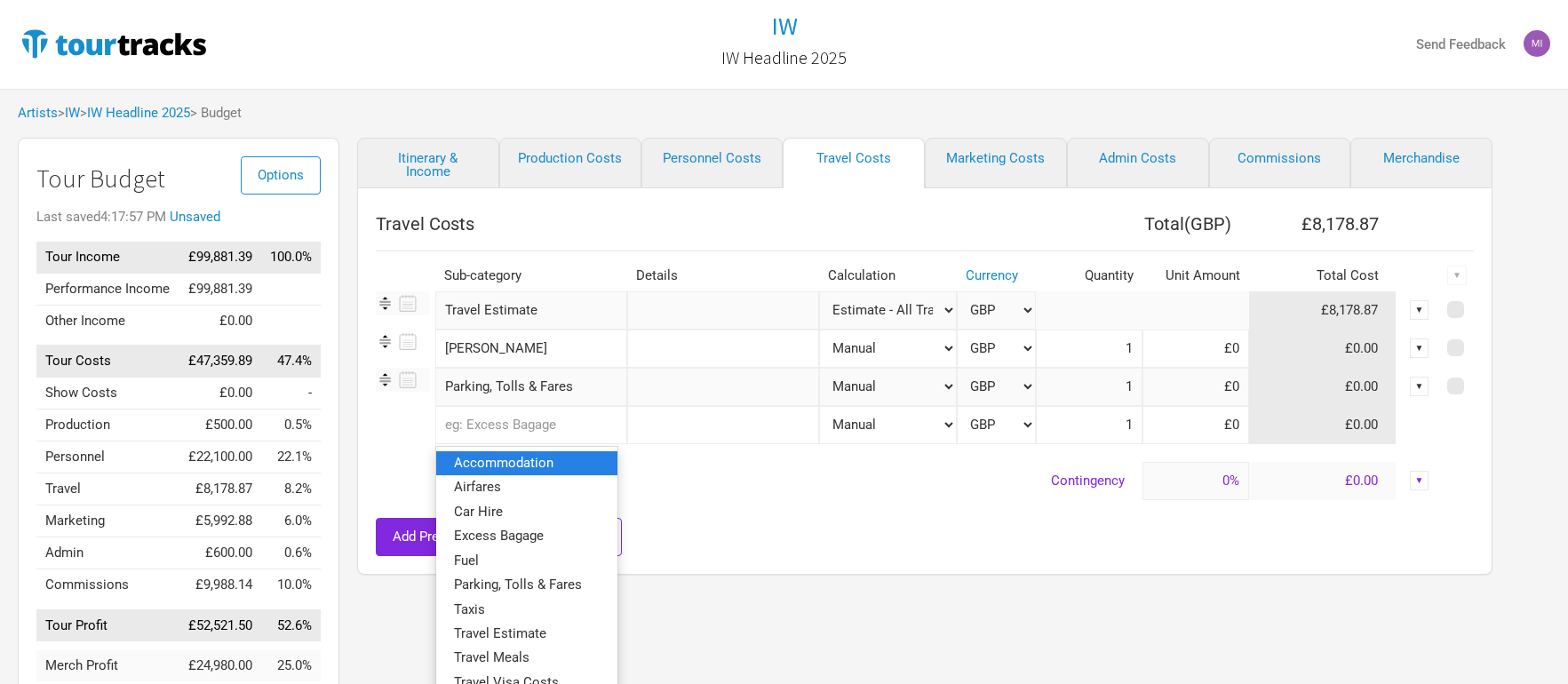 click on "Accommodation" at bounding box center (504, 463) 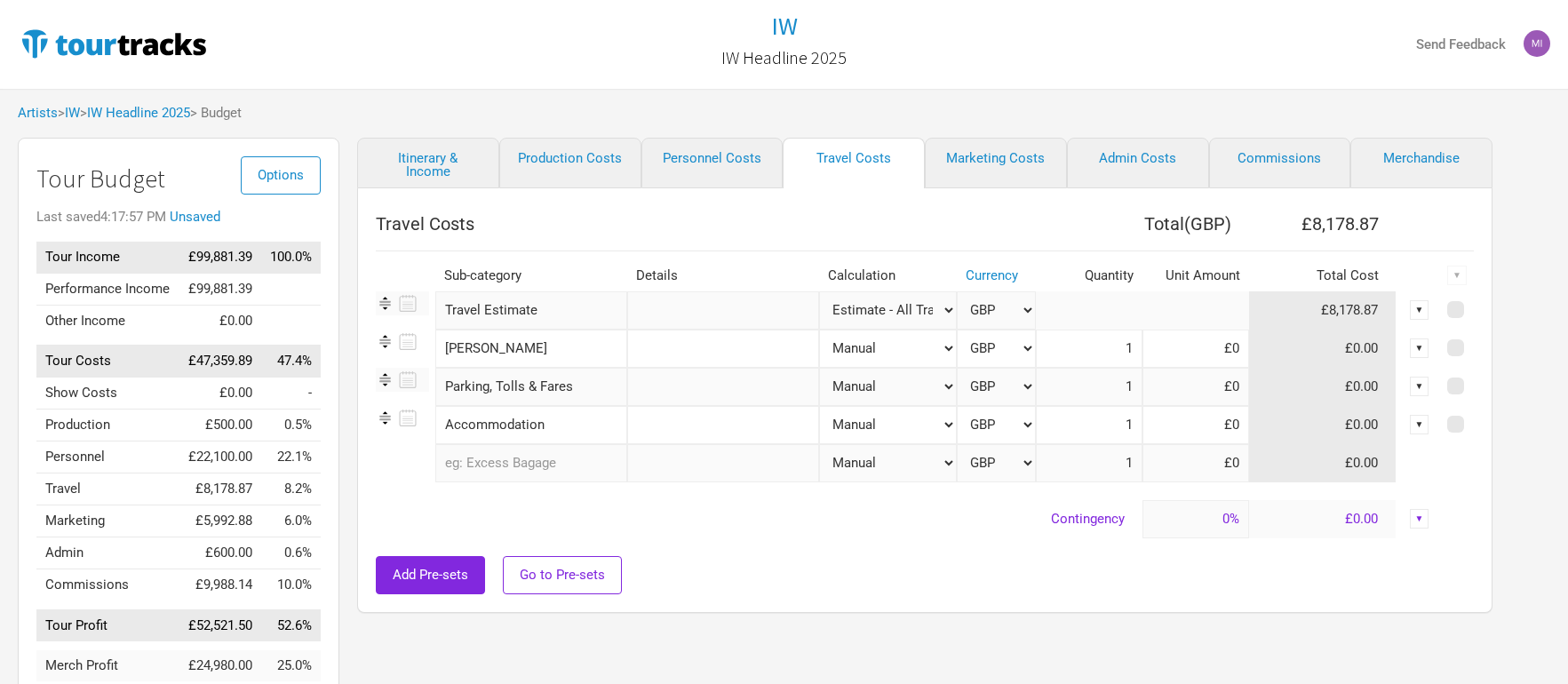 click at bounding box center [531, 463] 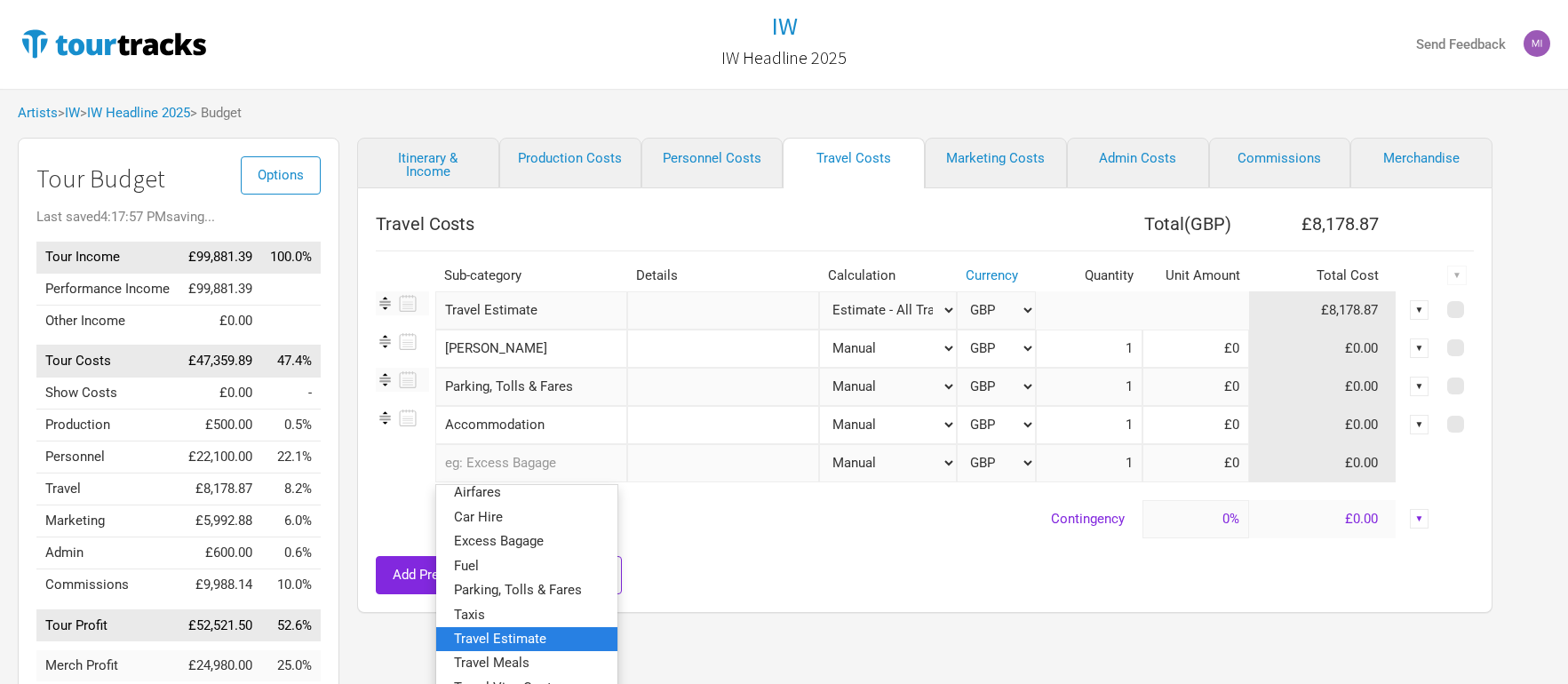 scroll, scrollTop: 60, scrollLeft: 0, axis: vertical 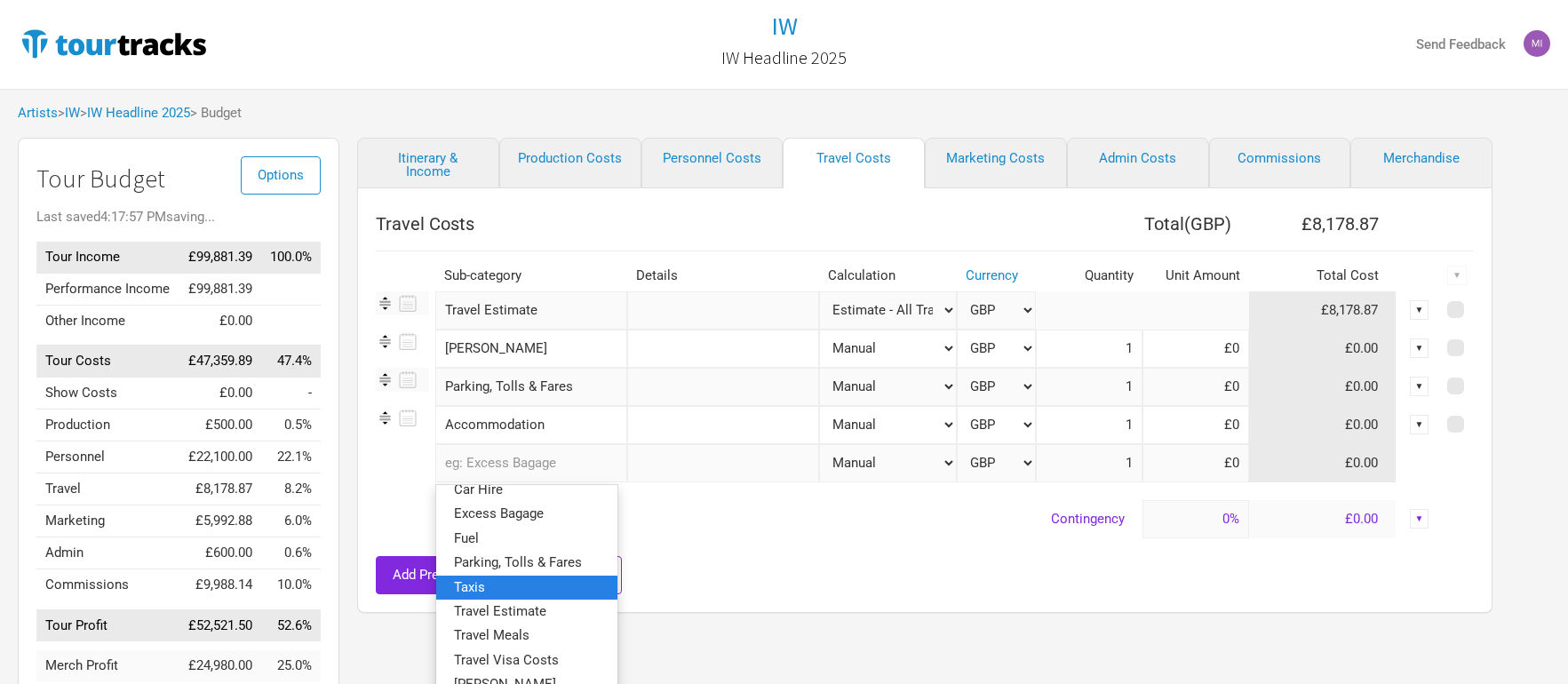 click on "Taxis" at bounding box center [469, 586] 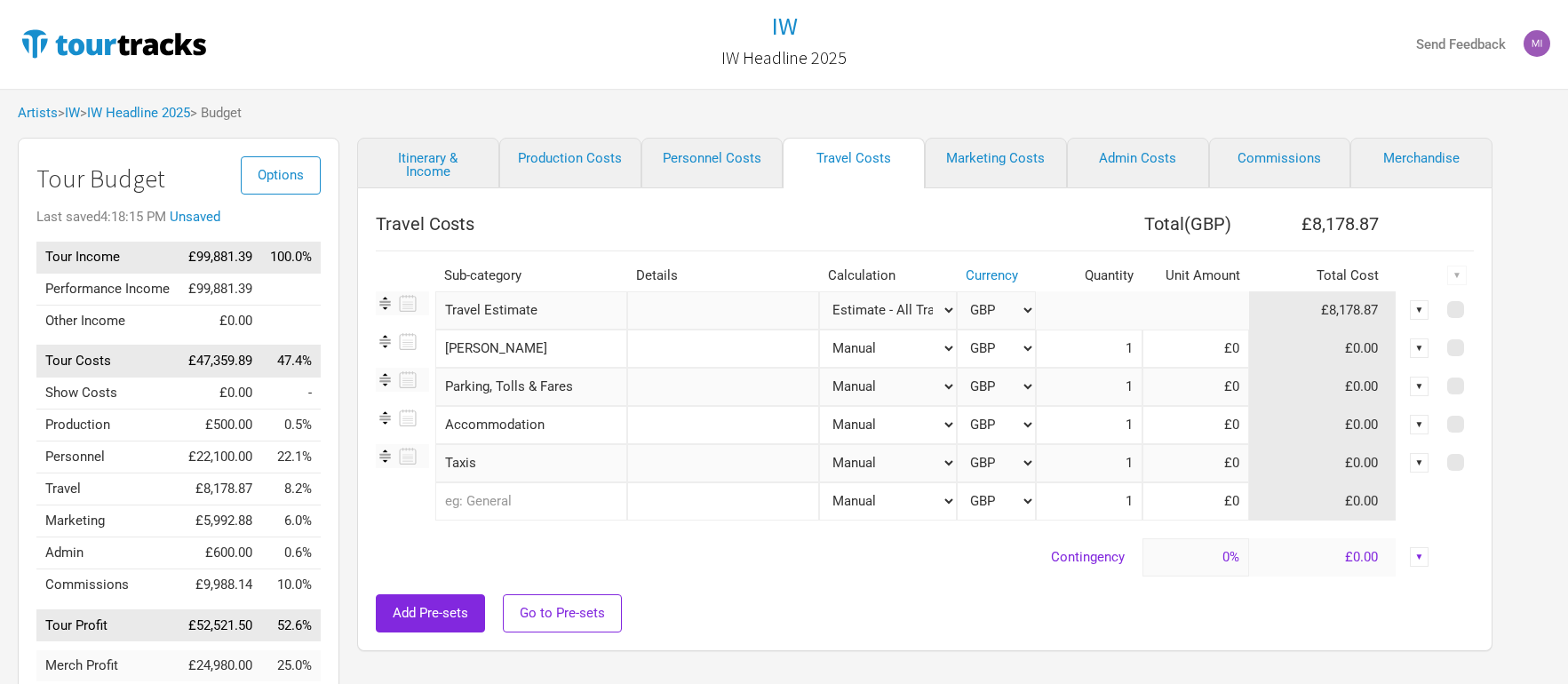 click at bounding box center [531, 501] 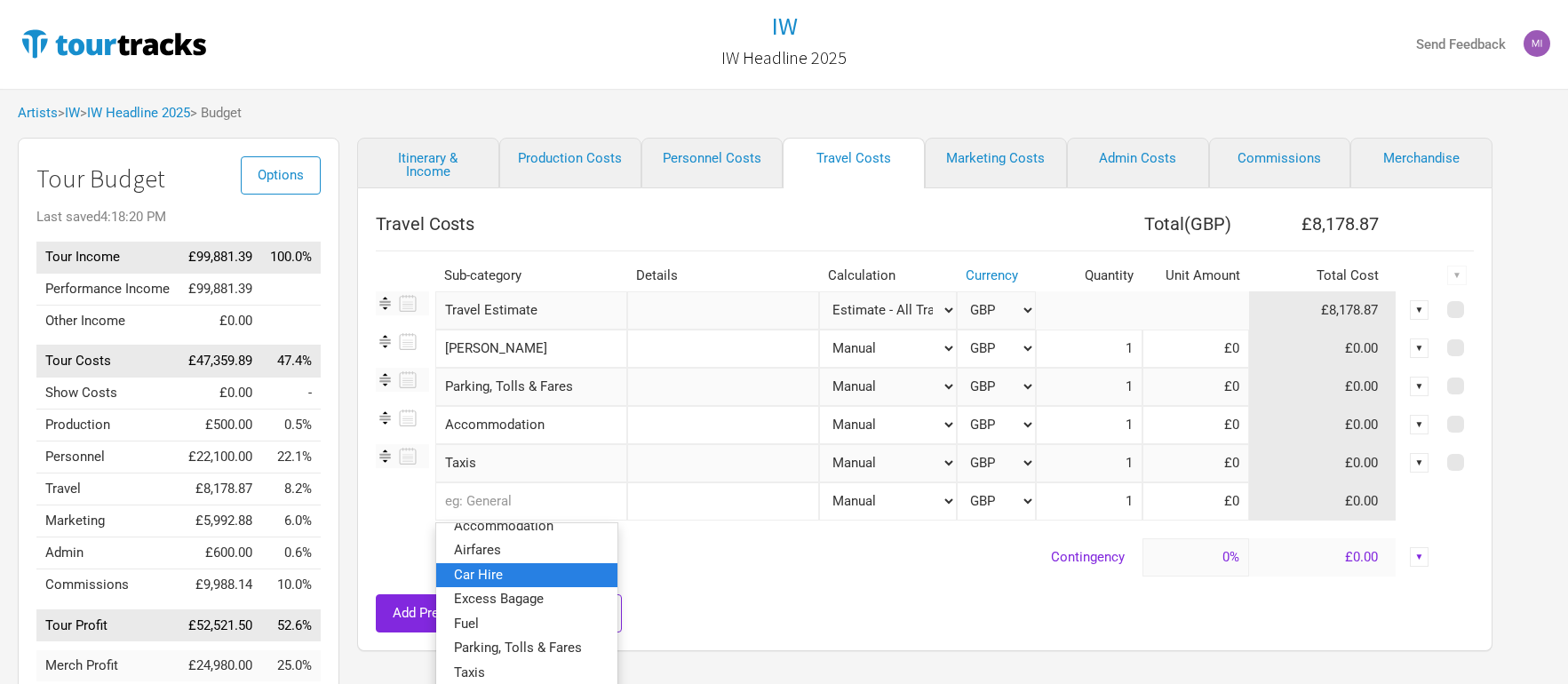 scroll, scrollTop: 0, scrollLeft: 0, axis: both 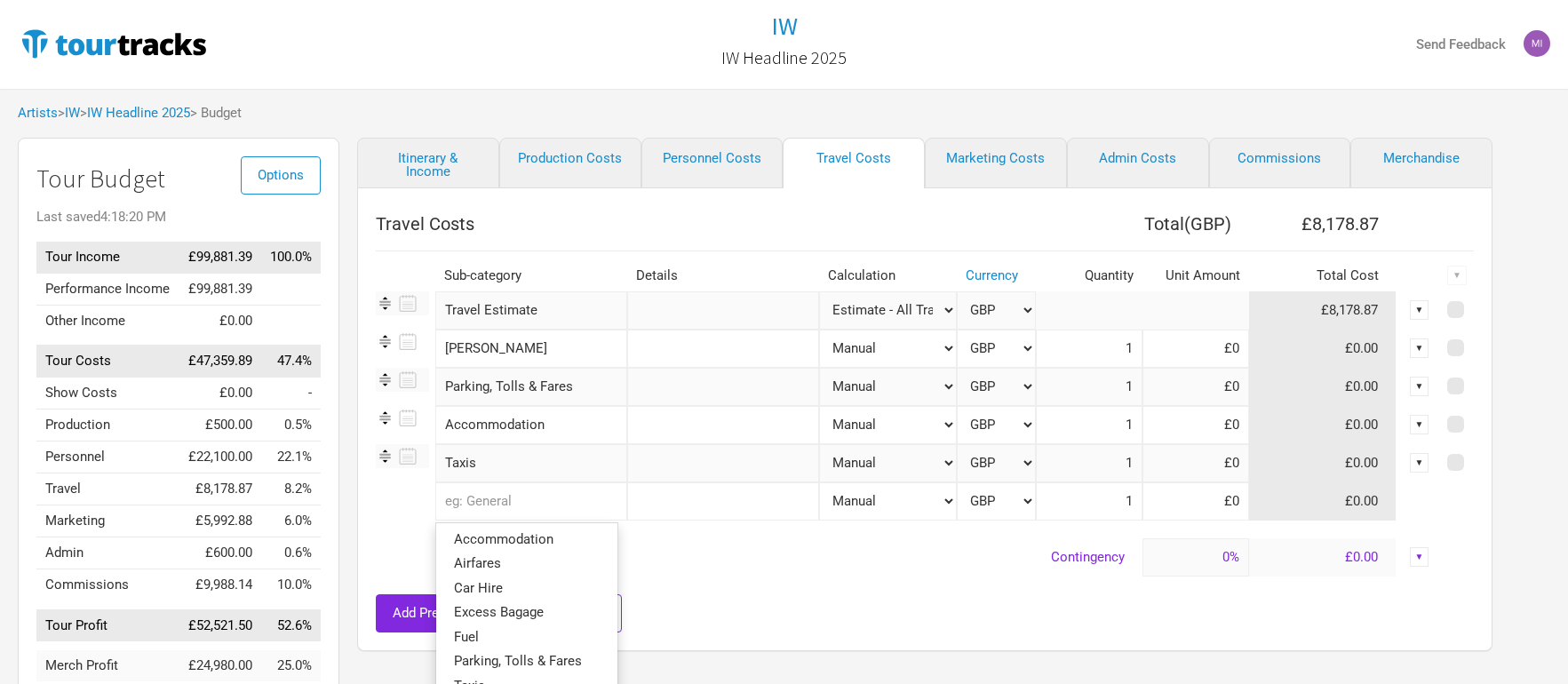click on "Contingency" at bounding box center [759, 557] 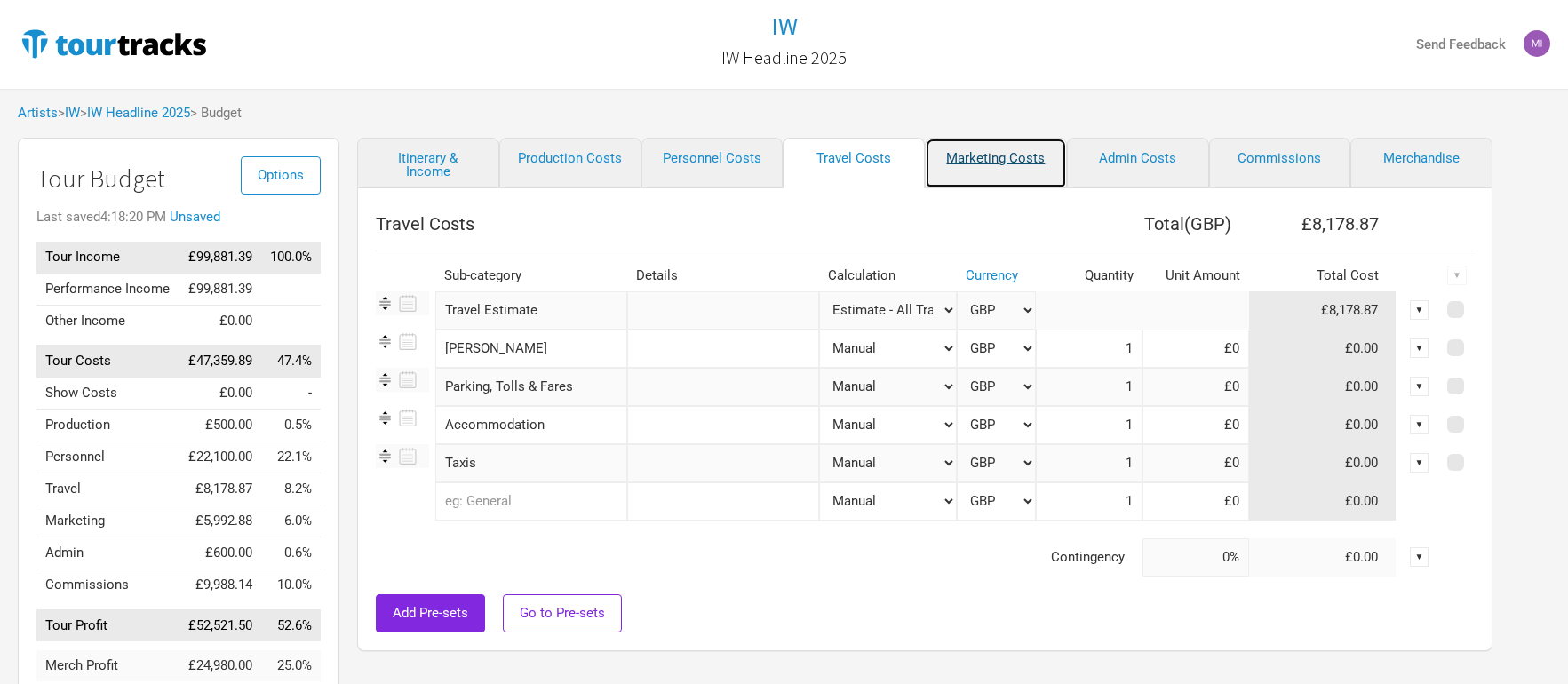 click on "Marketing Costs" at bounding box center [996, 163] 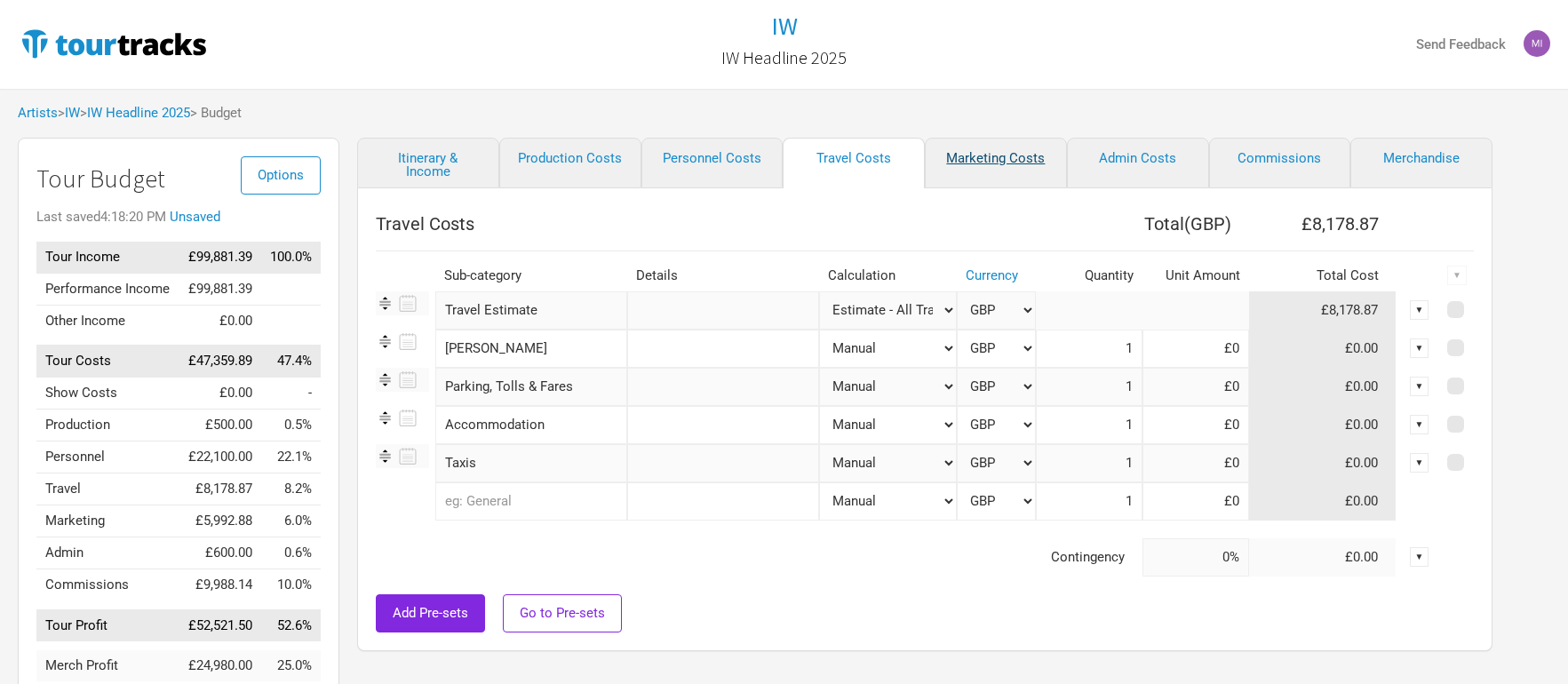 select on "% of Gross" 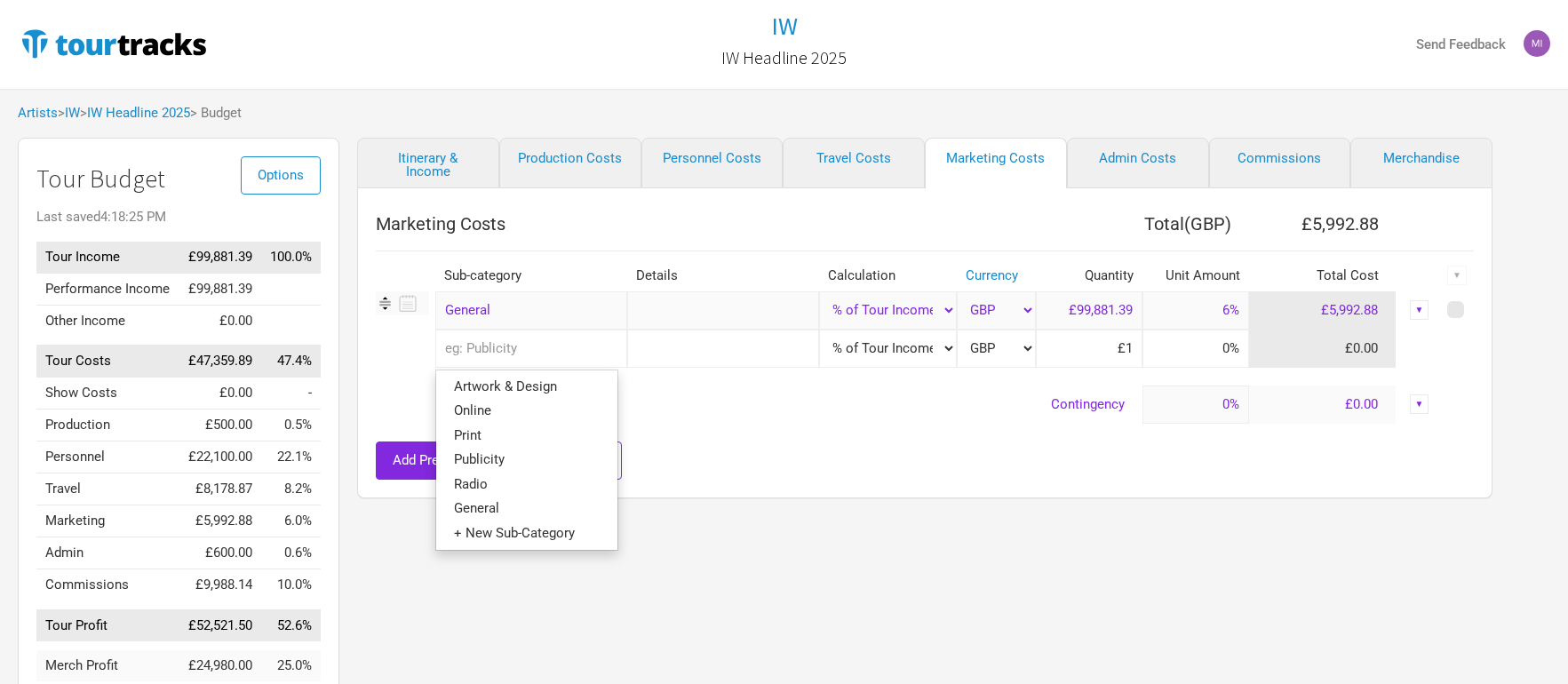 click at bounding box center [531, 348] 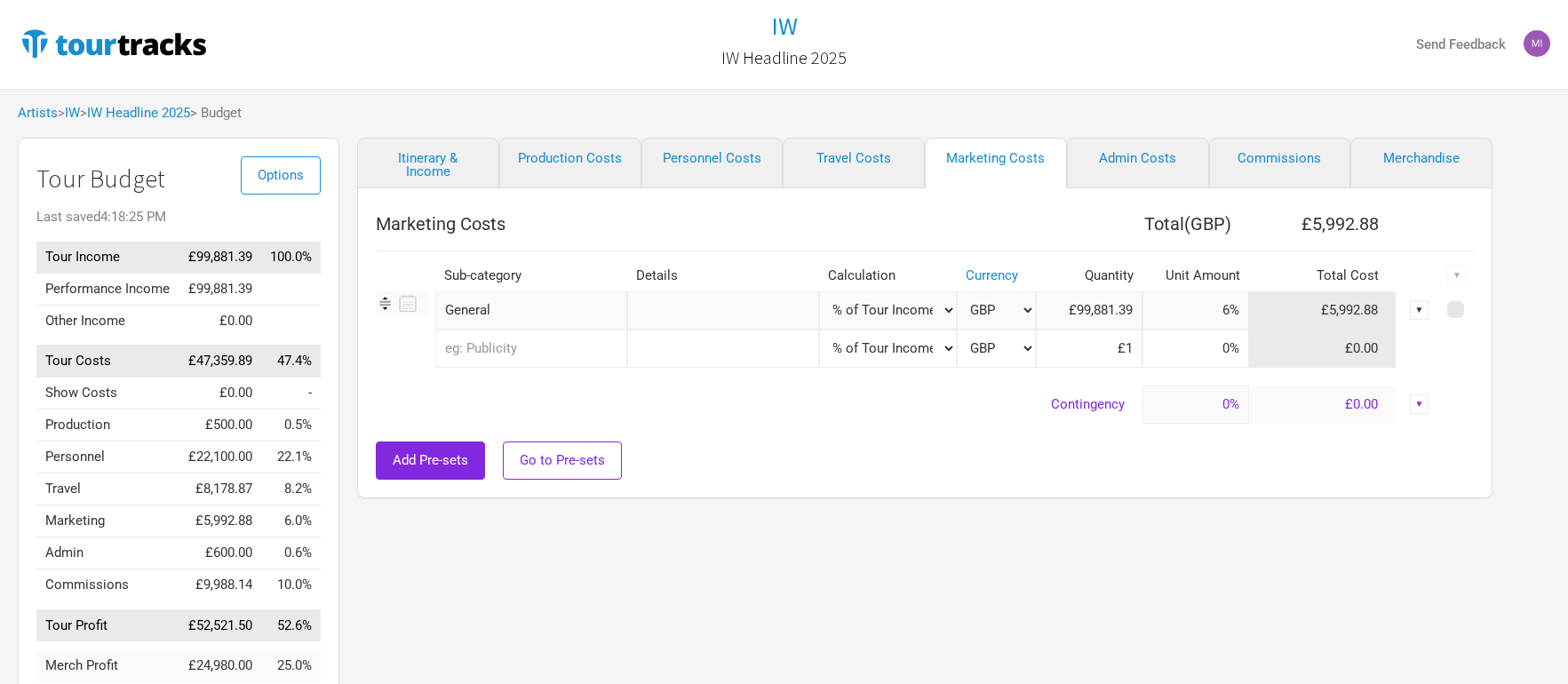 click on "6%" at bounding box center [1196, 310] 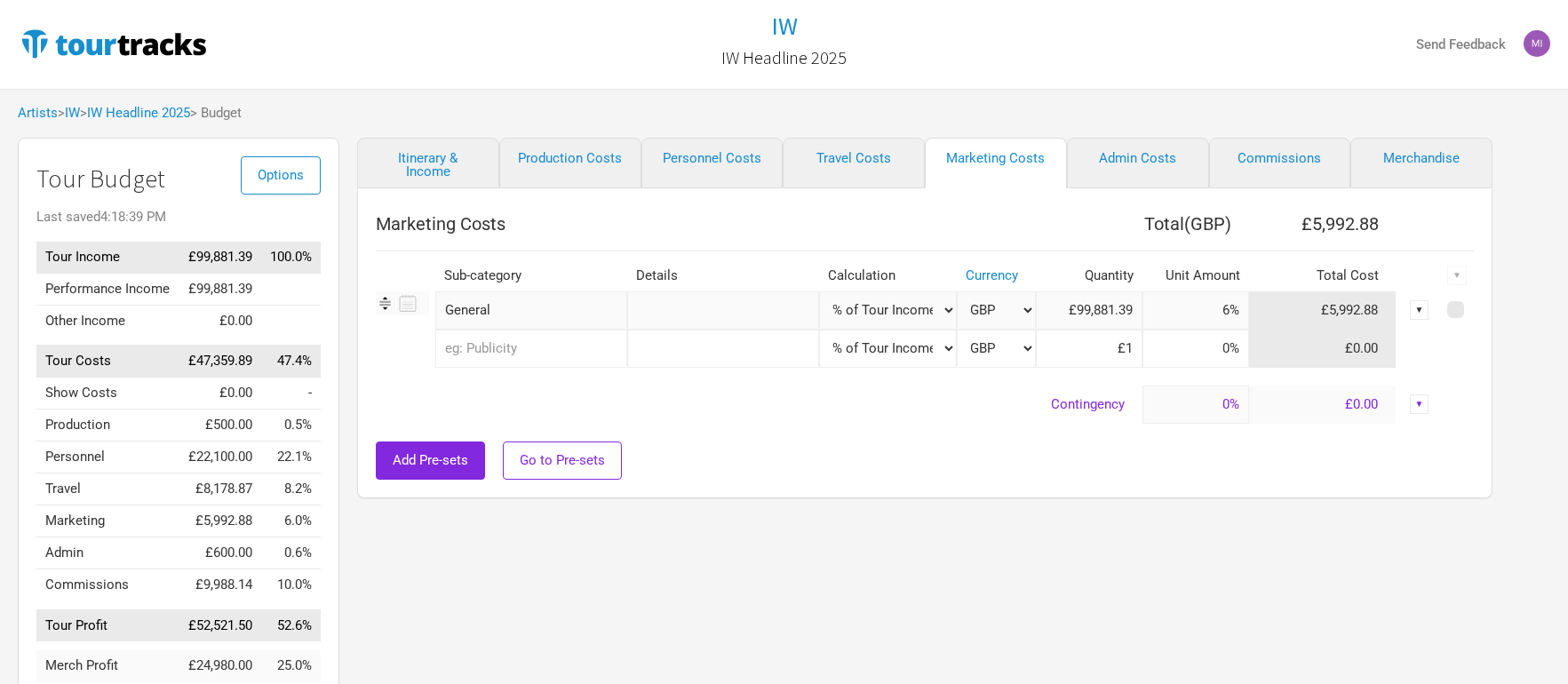 click on "▼" at bounding box center (1420, 310) 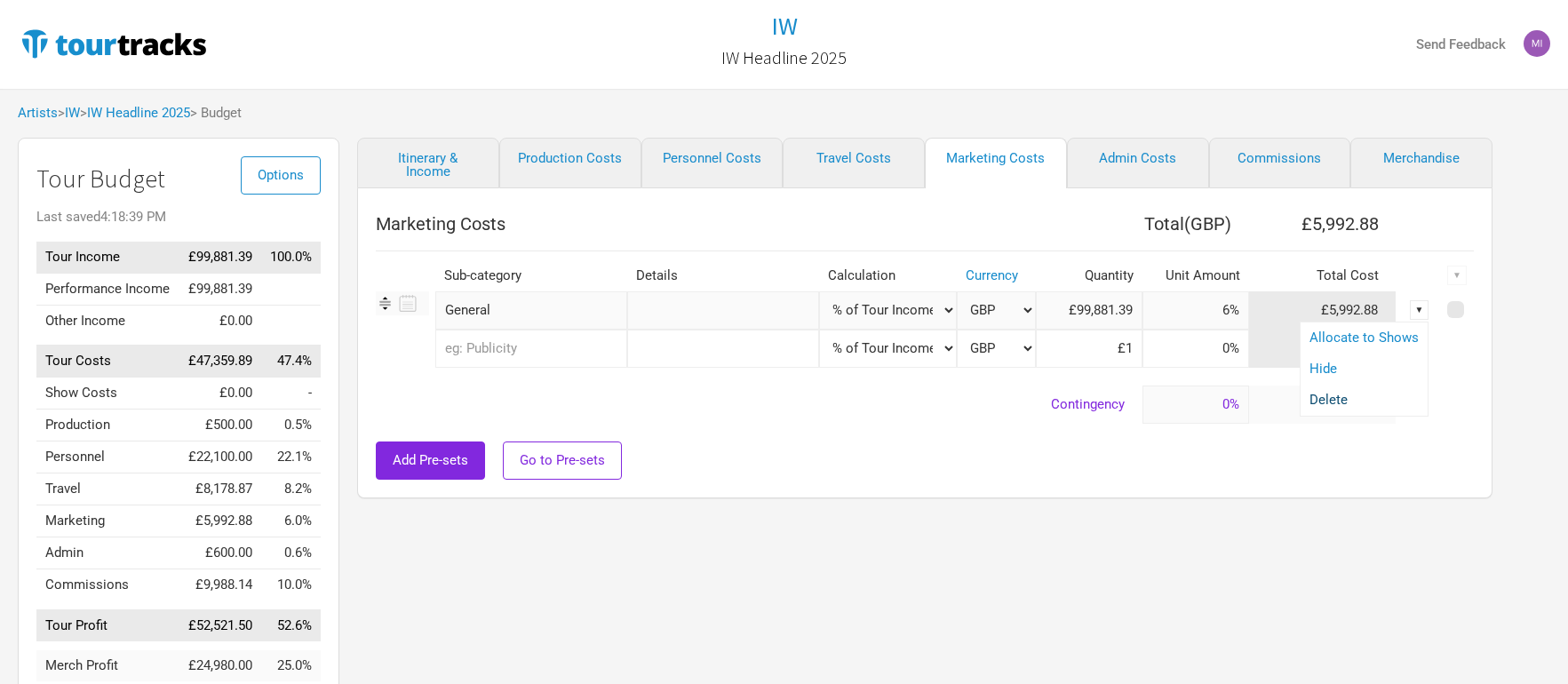 click on "Delete" at bounding box center [1364, 400] 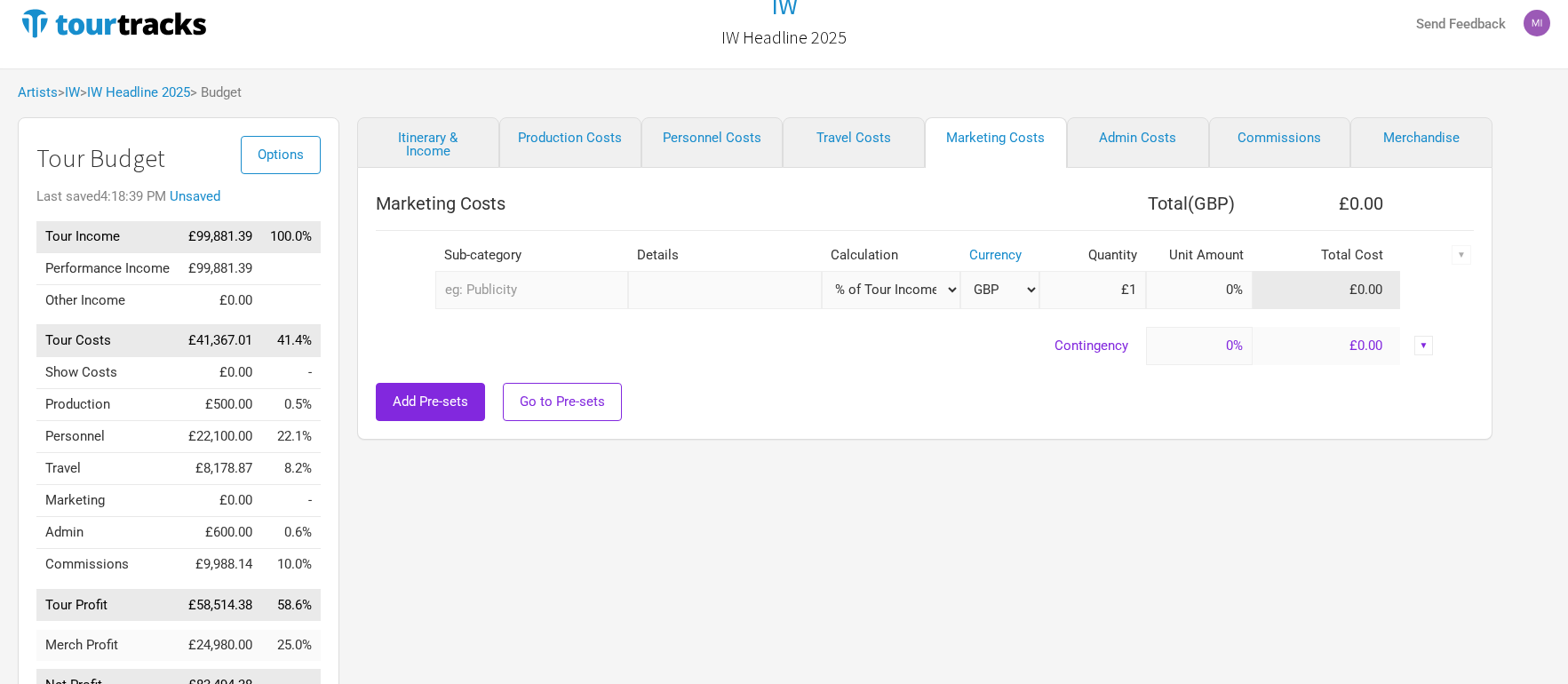scroll, scrollTop: 20, scrollLeft: 0, axis: vertical 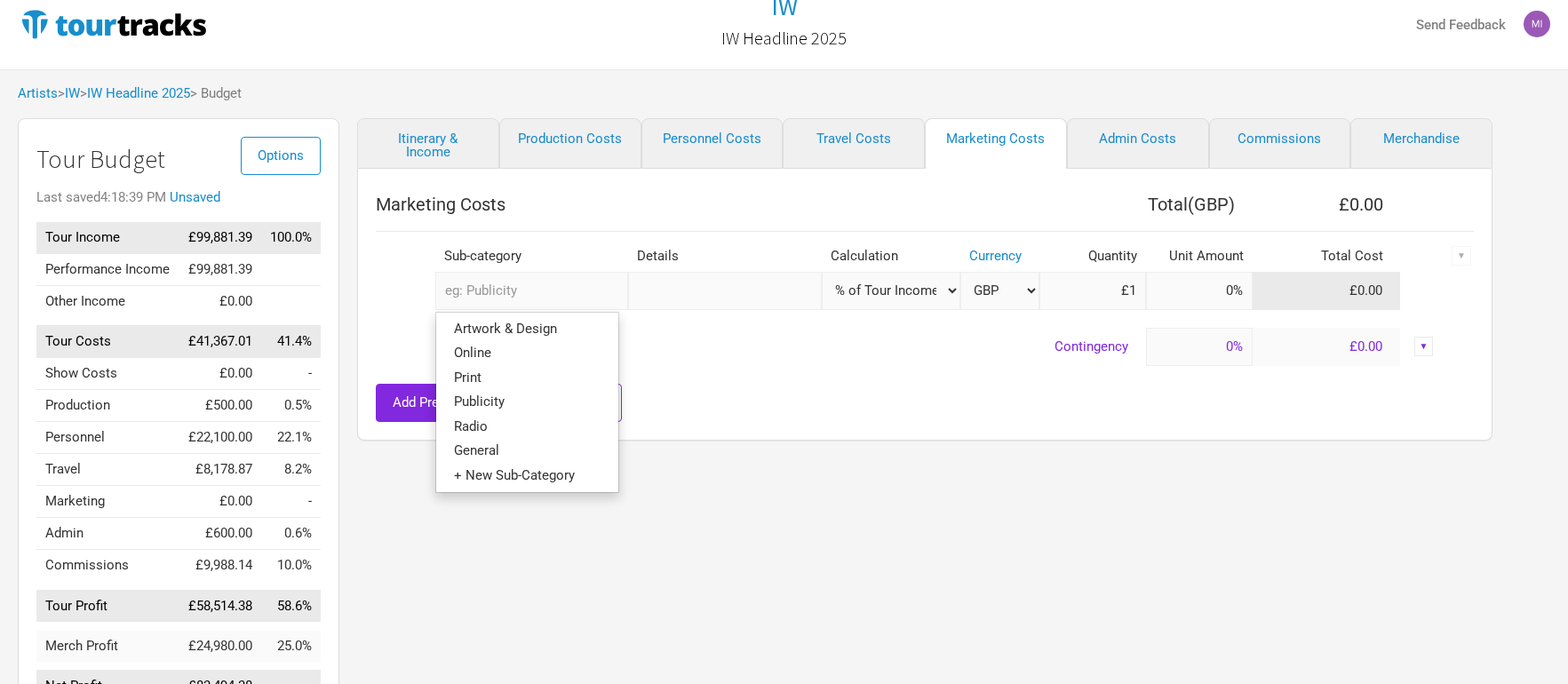 click at bounding box center (531, 290) 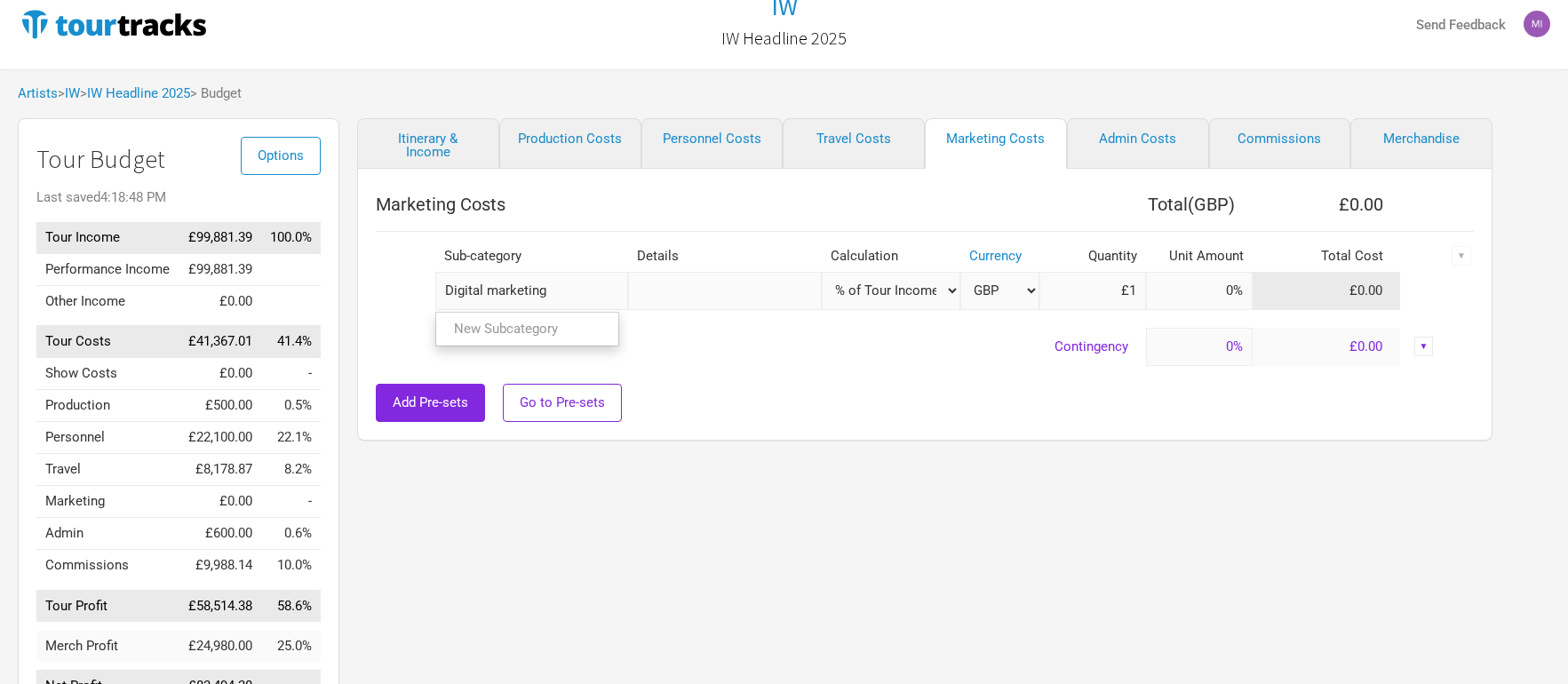 type on "Digital marketing" 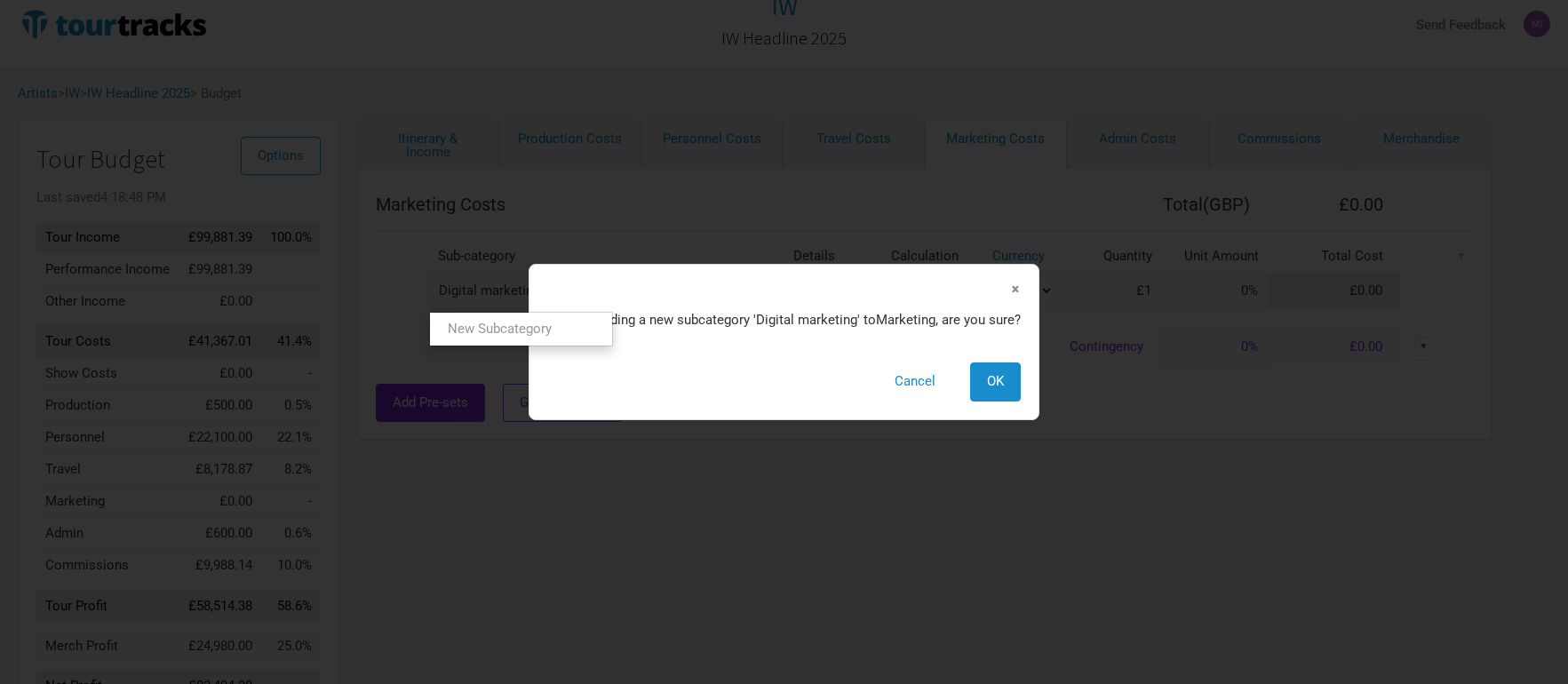 click on "Digital marketing New Subcategory New Subcategory × You are adding a new subcategory ' Digital marketing ' to  Marketing , are you sure? Cancel OK Manual # of Shows # of Show Days # of Non-Show Days # of Days # of Tickets Sold % of Tour Income GBP £1 0% £0.00" at bounding box center (925, 290) 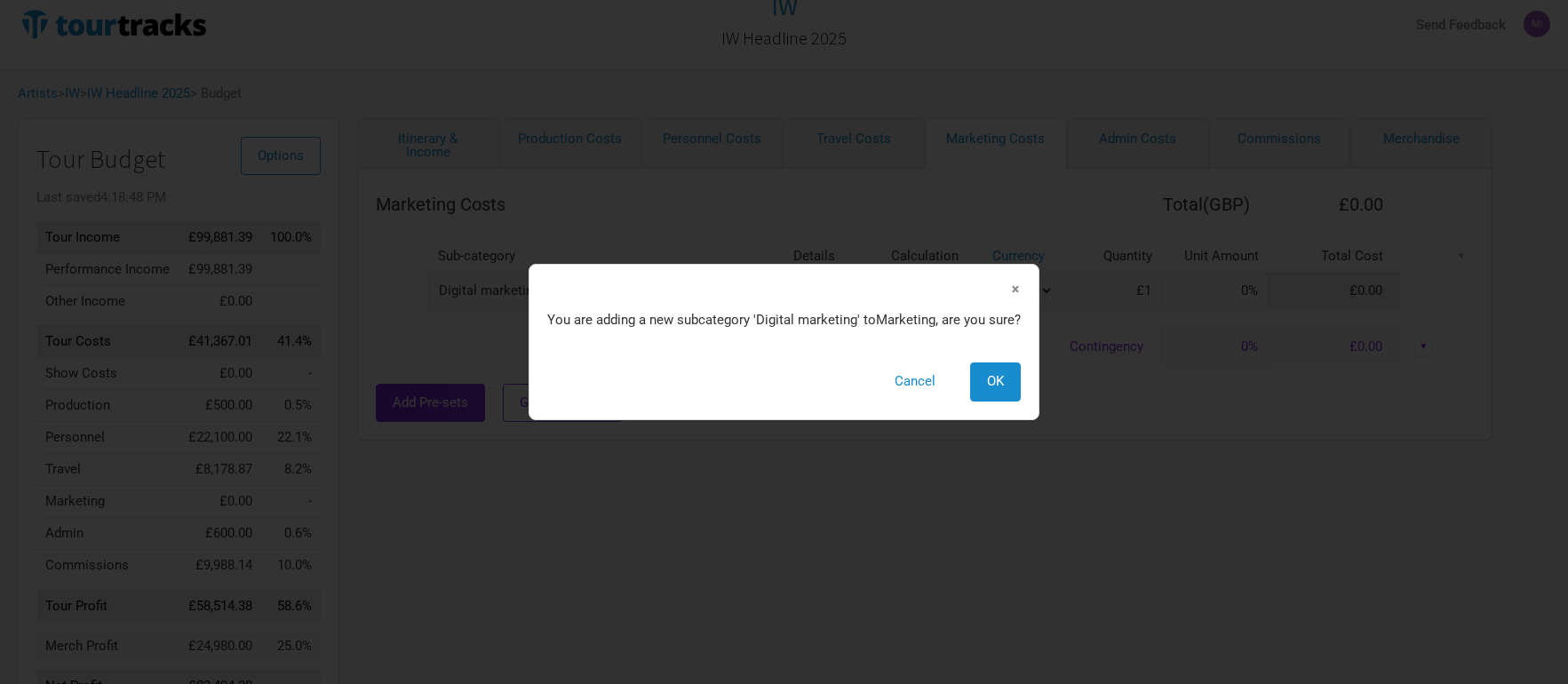 click on "×" at bounding box center (1015, 289) 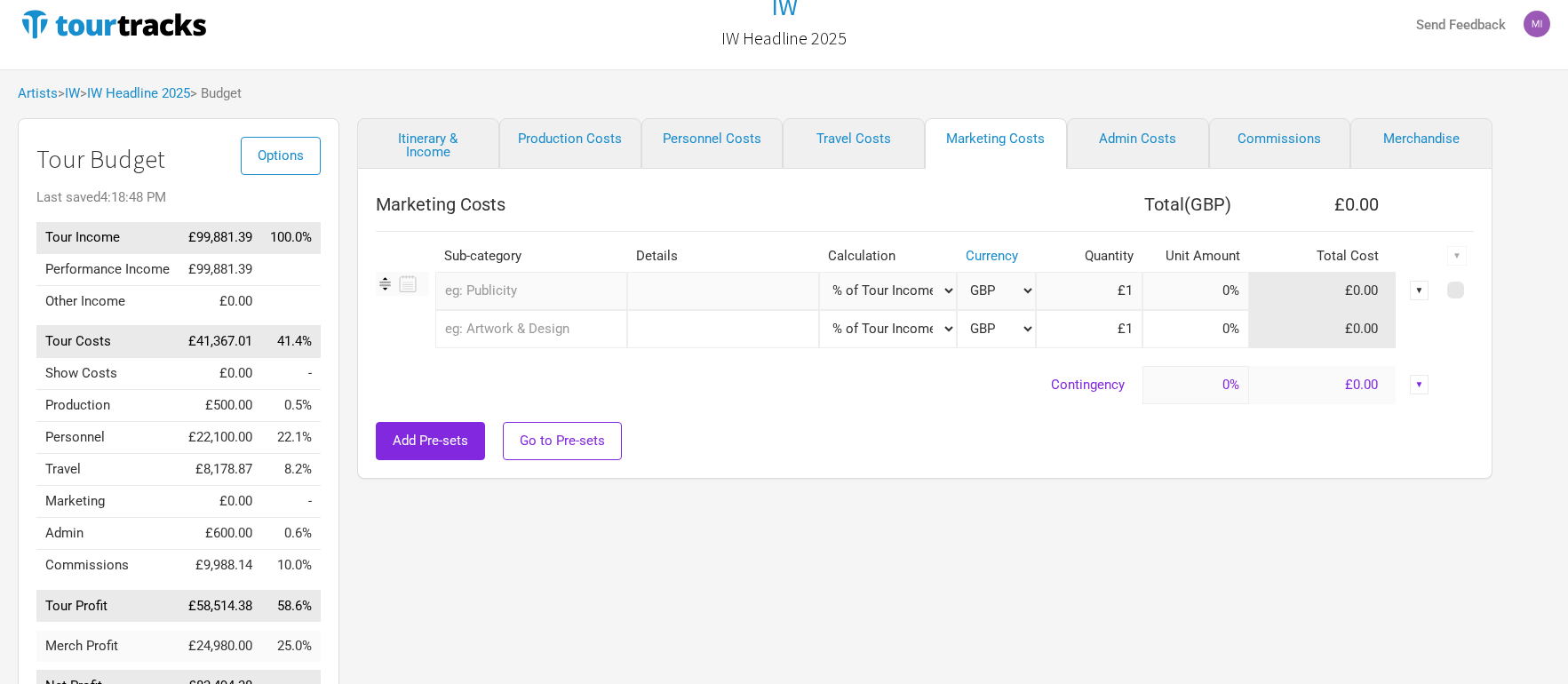 type on "£99,881.39" 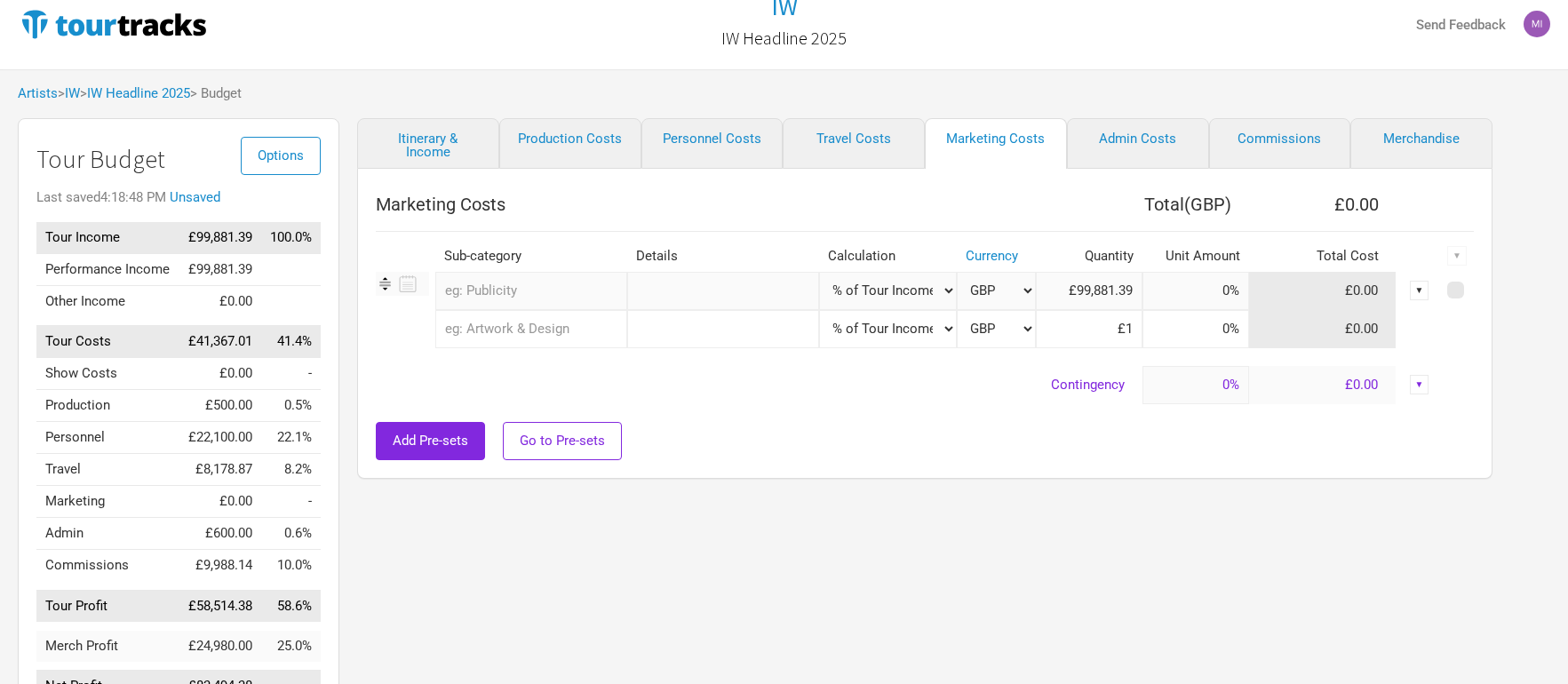 click at bounding box center (531, 290) 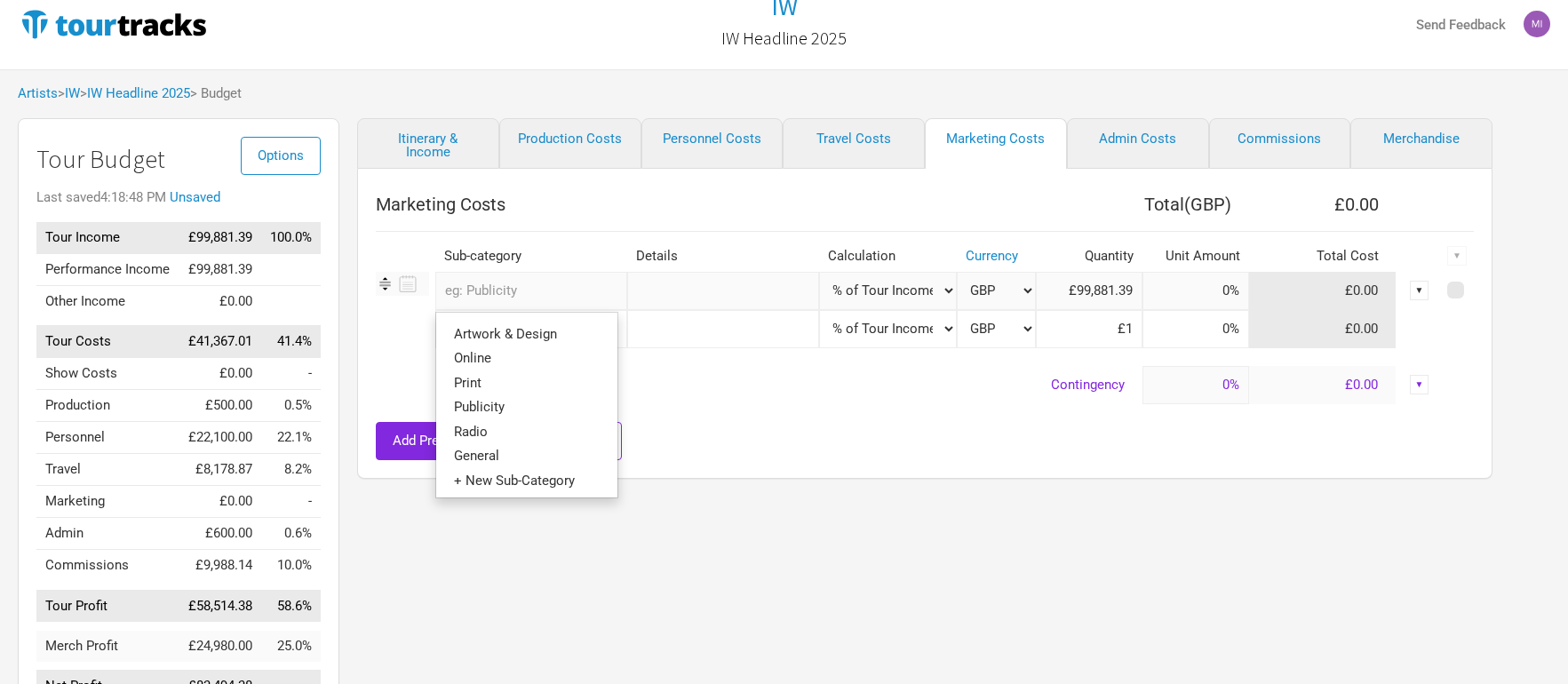 click on "0 selections Manual # of Shows # of Show Days # of Non-Show Days # of Days # of Tickets Sold % of Tour Income GBP £1 0% £0.00" at bounding box center (925, 329) 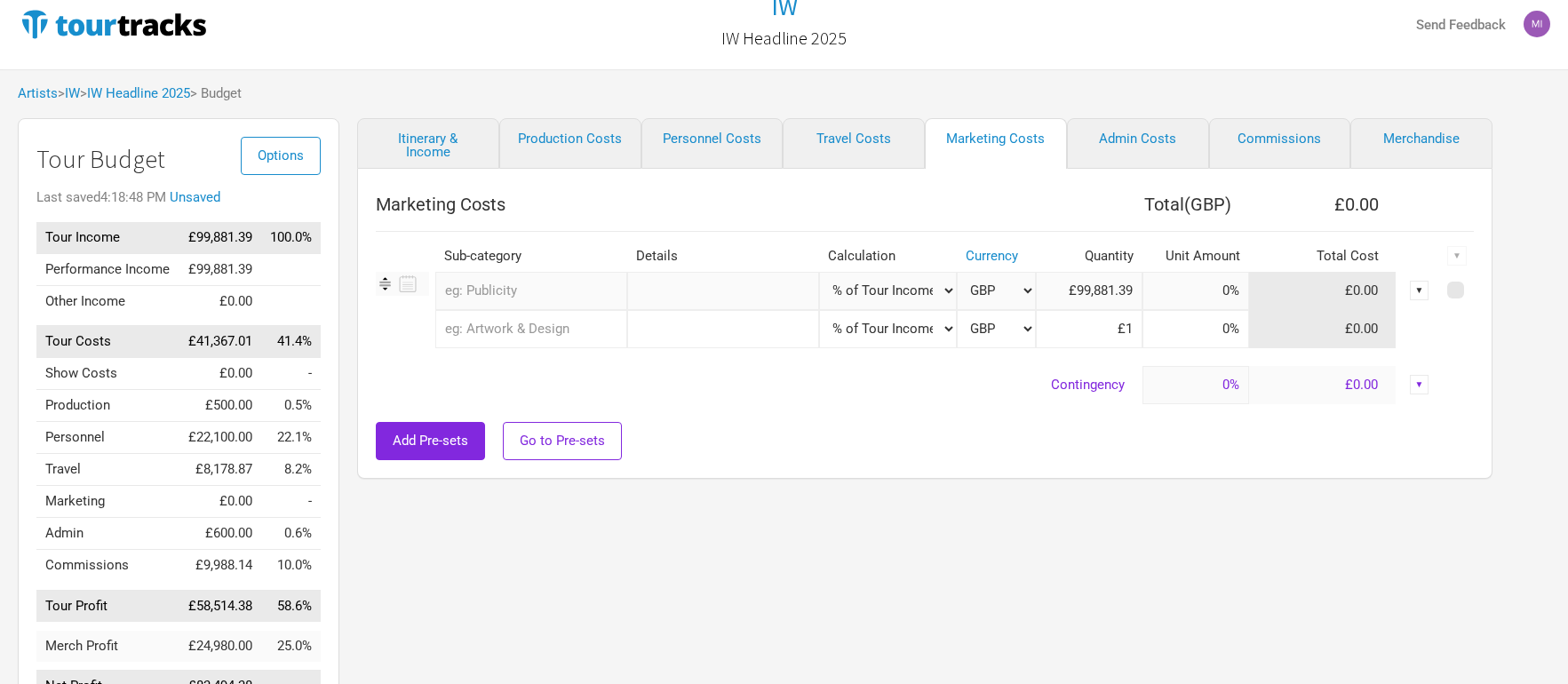 click at bounding box center (531, 290) 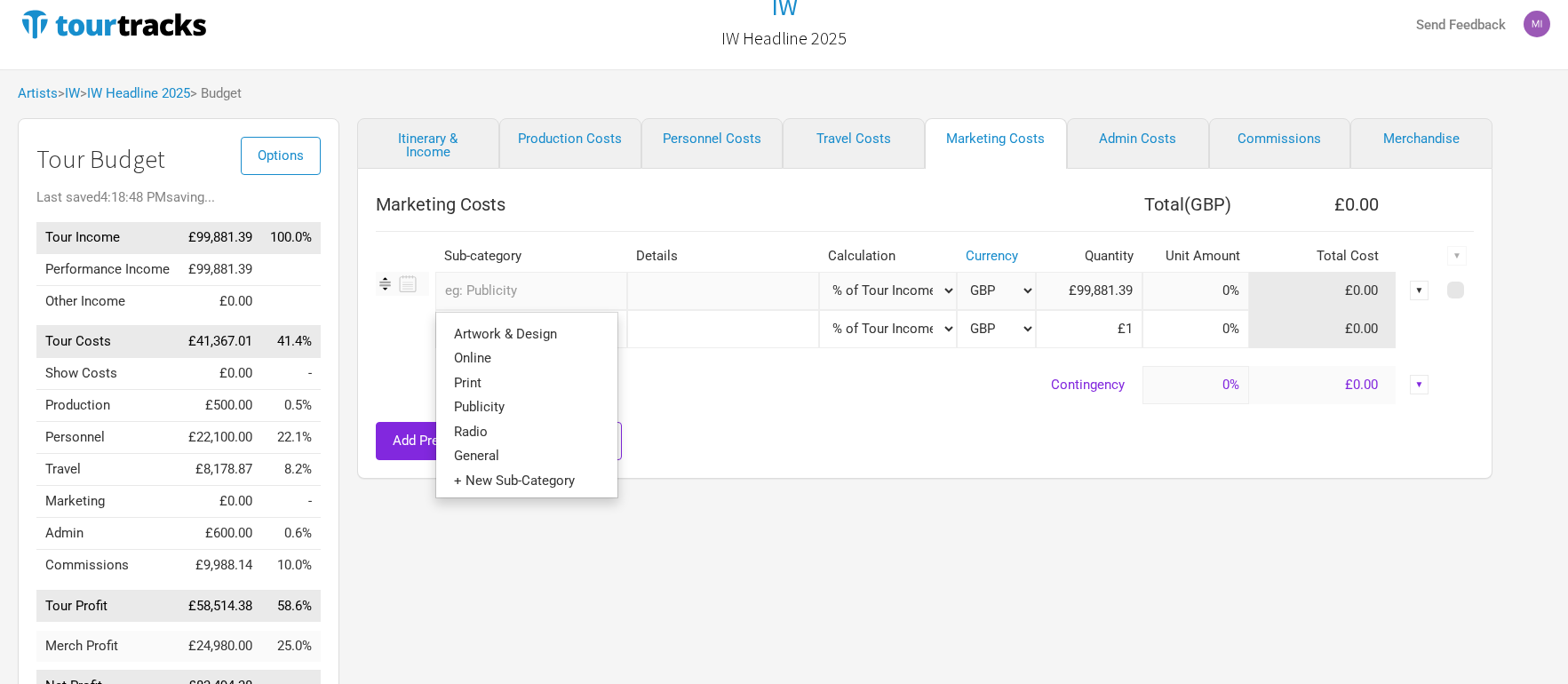 click on "0 selections Manual # of Shows # of Show Days # of Non-Show Days # of Days # of Tickets Sold % of Tour Income GBP £1 0% £0.00" at bounding box center (925, 329) 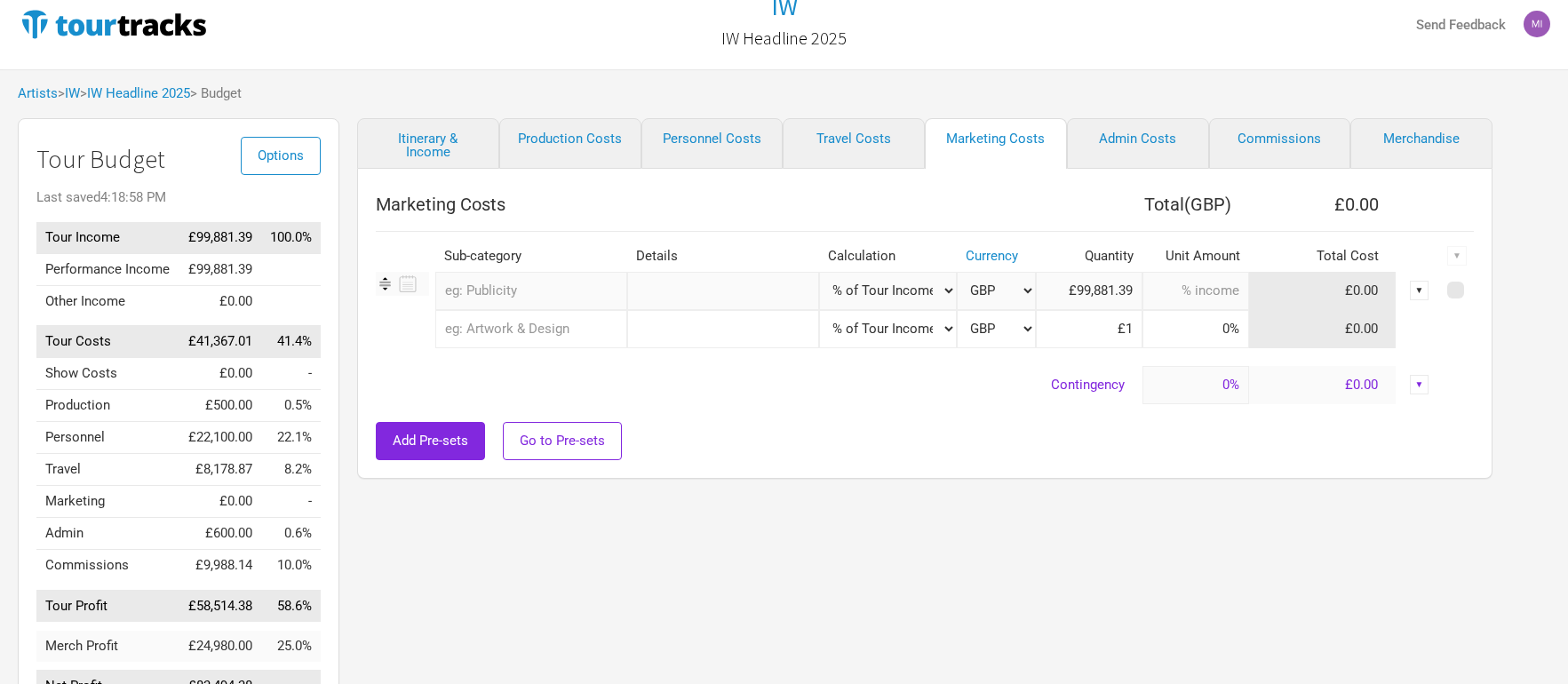 click at bounding box center (1196, 290) 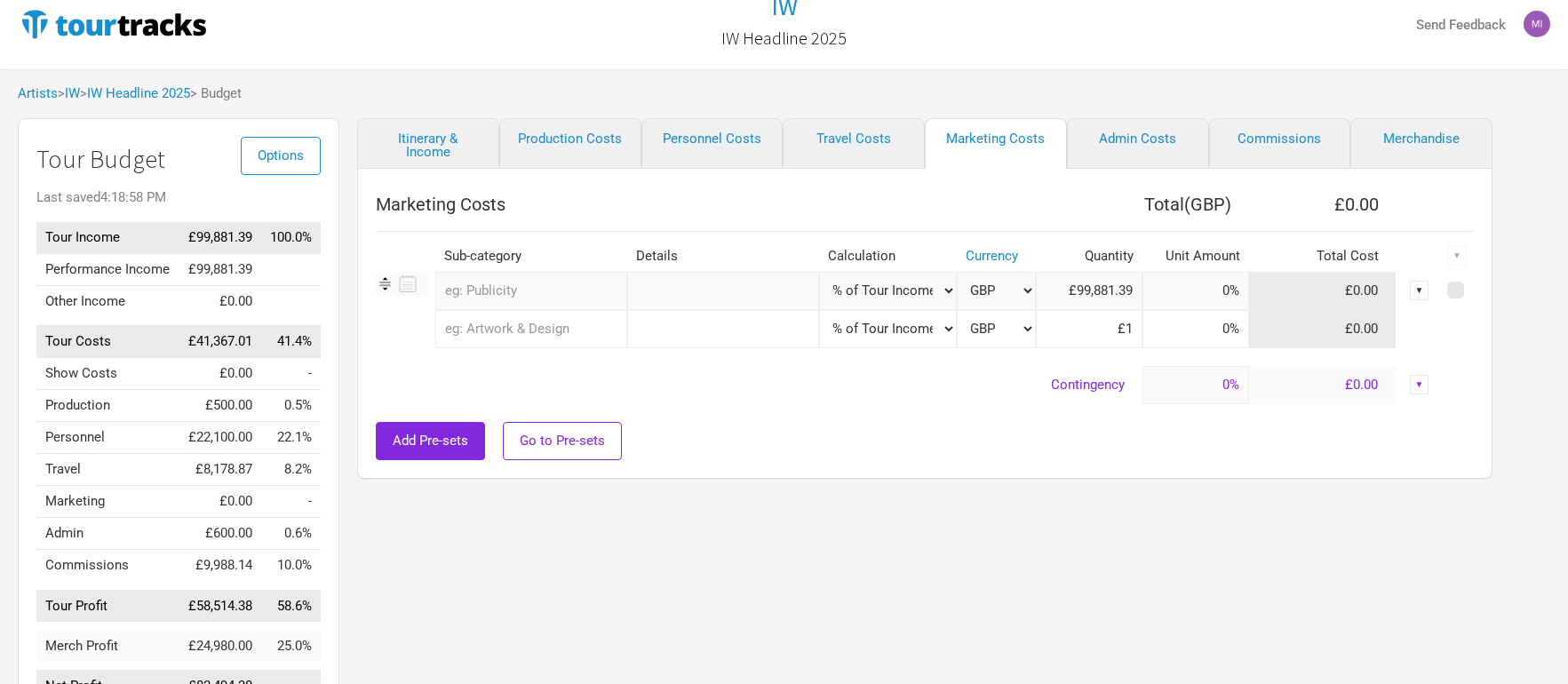 click on "Manual # of Shows # of Show Days # of Non-Show Days # of Days # of Tickets Sold % of Tour Income" at bounding box center [887, 290] 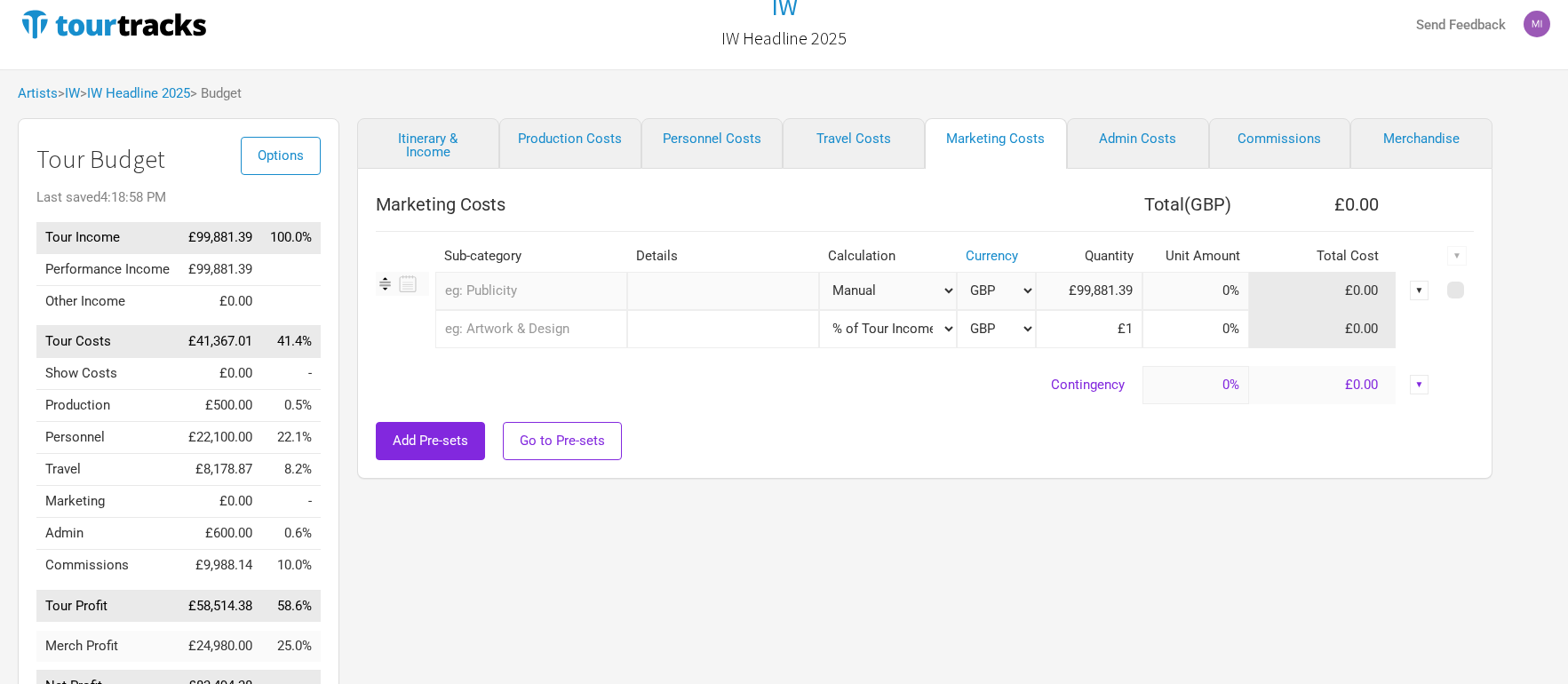 type on "1" 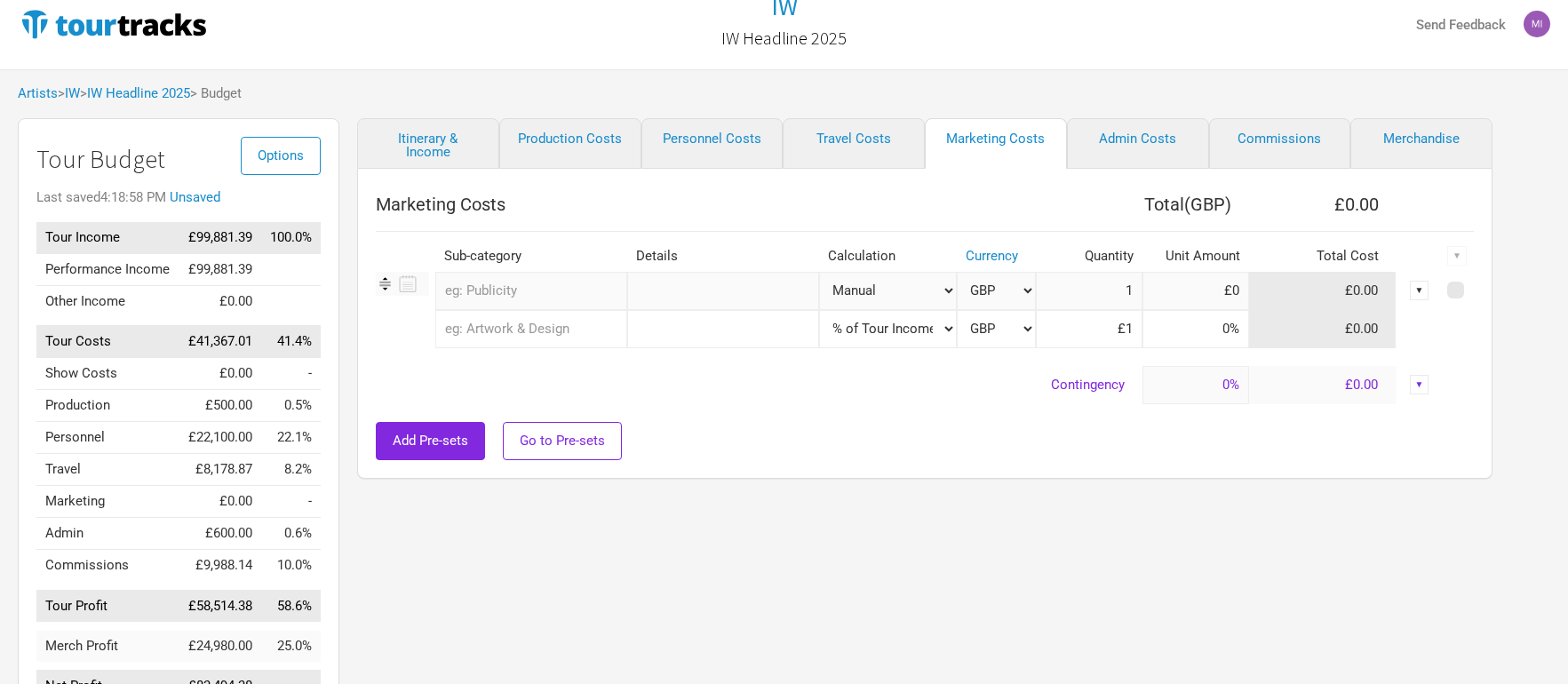 click at bounding box center [925, 413] 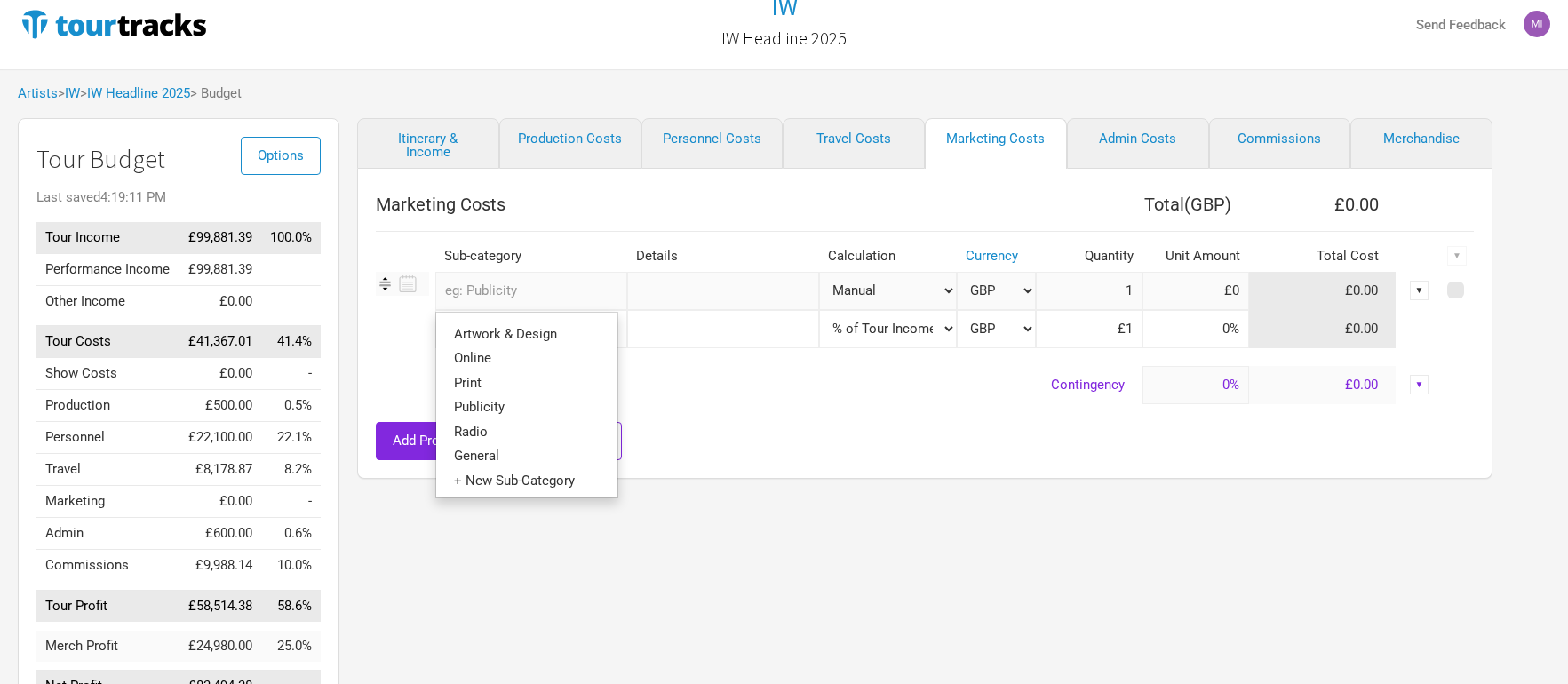 click at bounding box center [531, 290] 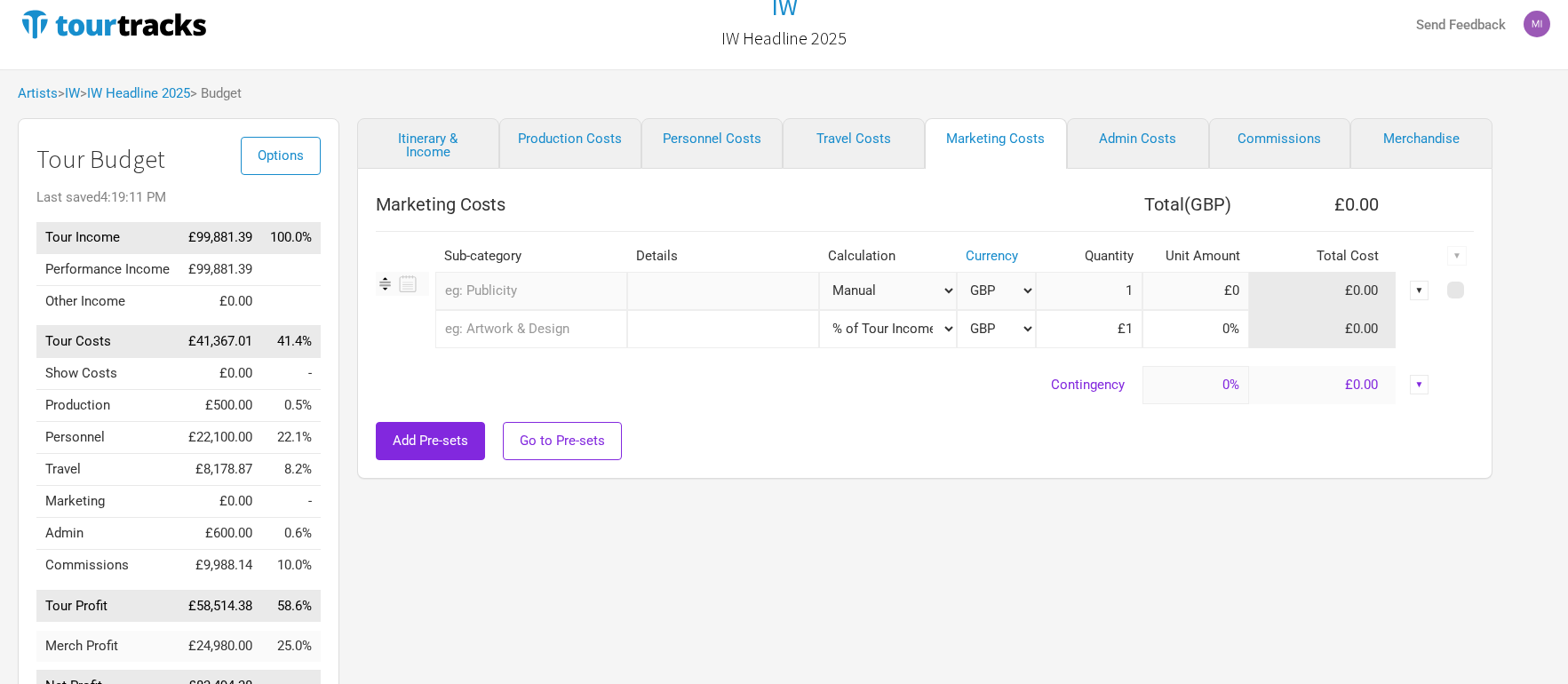 click at bounding box center (0, 780) 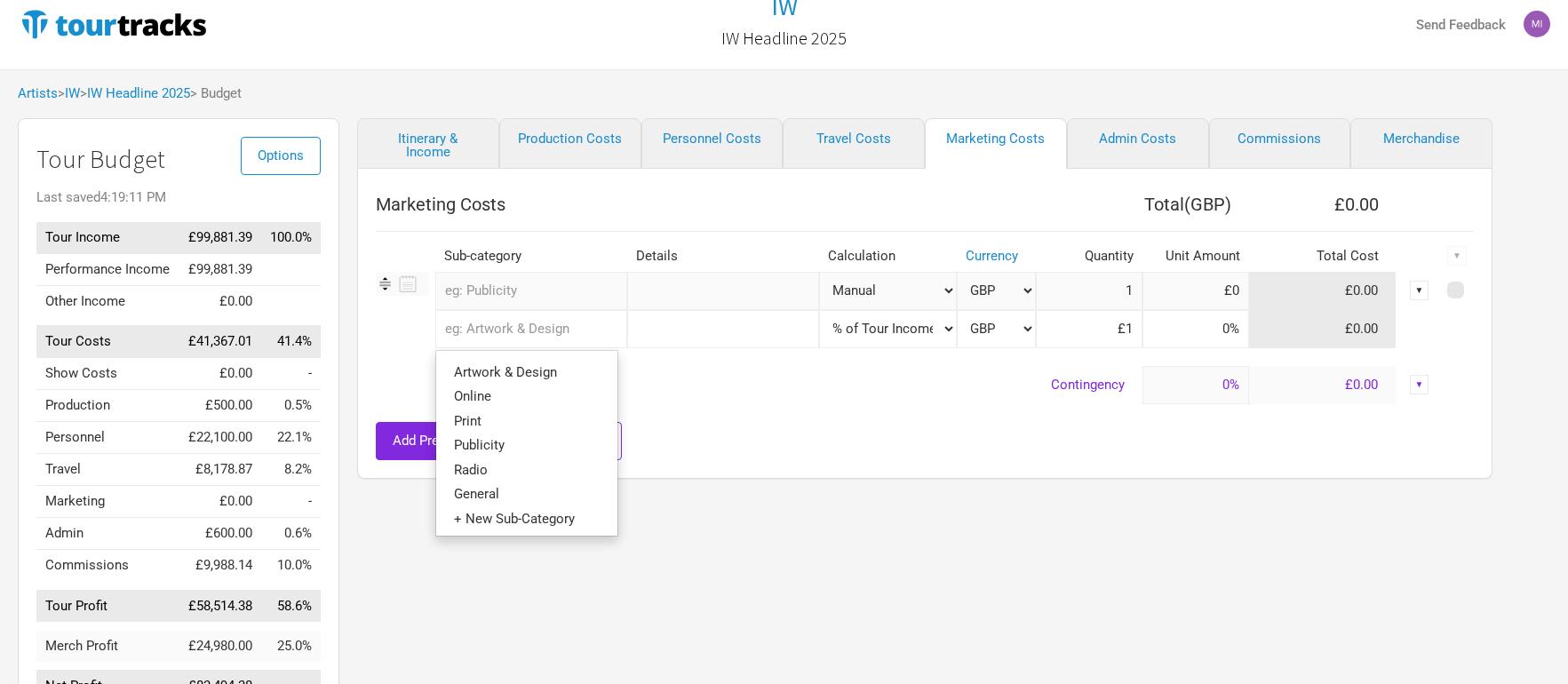click at bounding box center [531, 329] 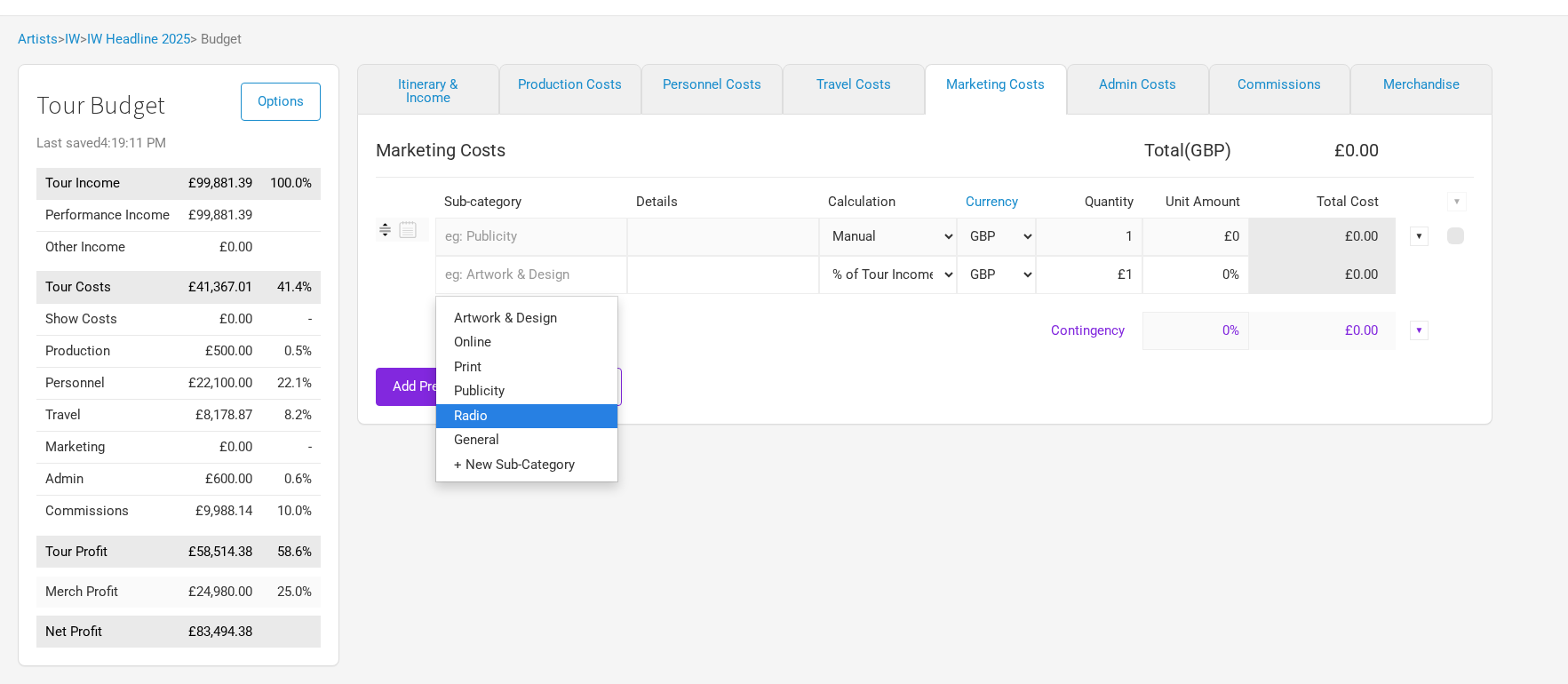 scroll, scrollTop: 71, scrollLeft: 0, axis: vertical 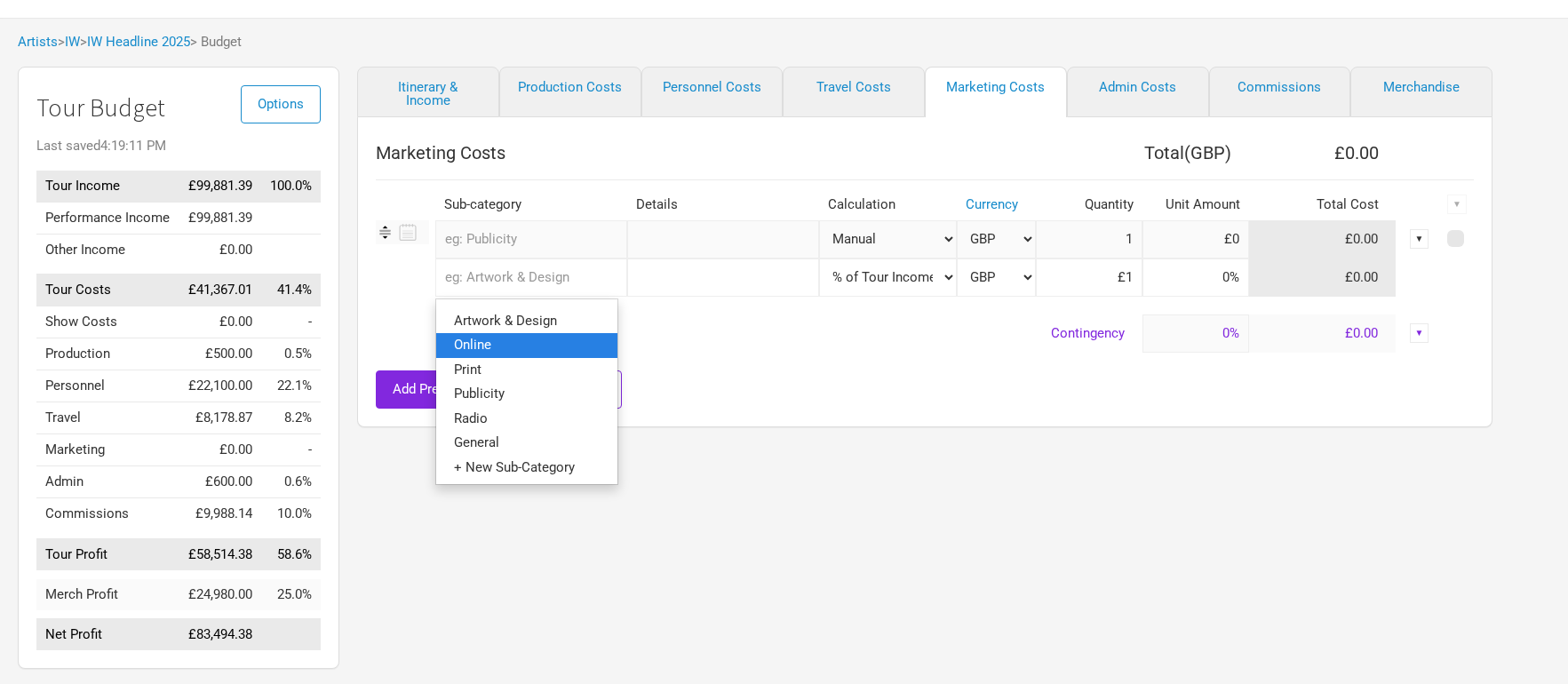 click on "Online" at bounding box center (527, 345) 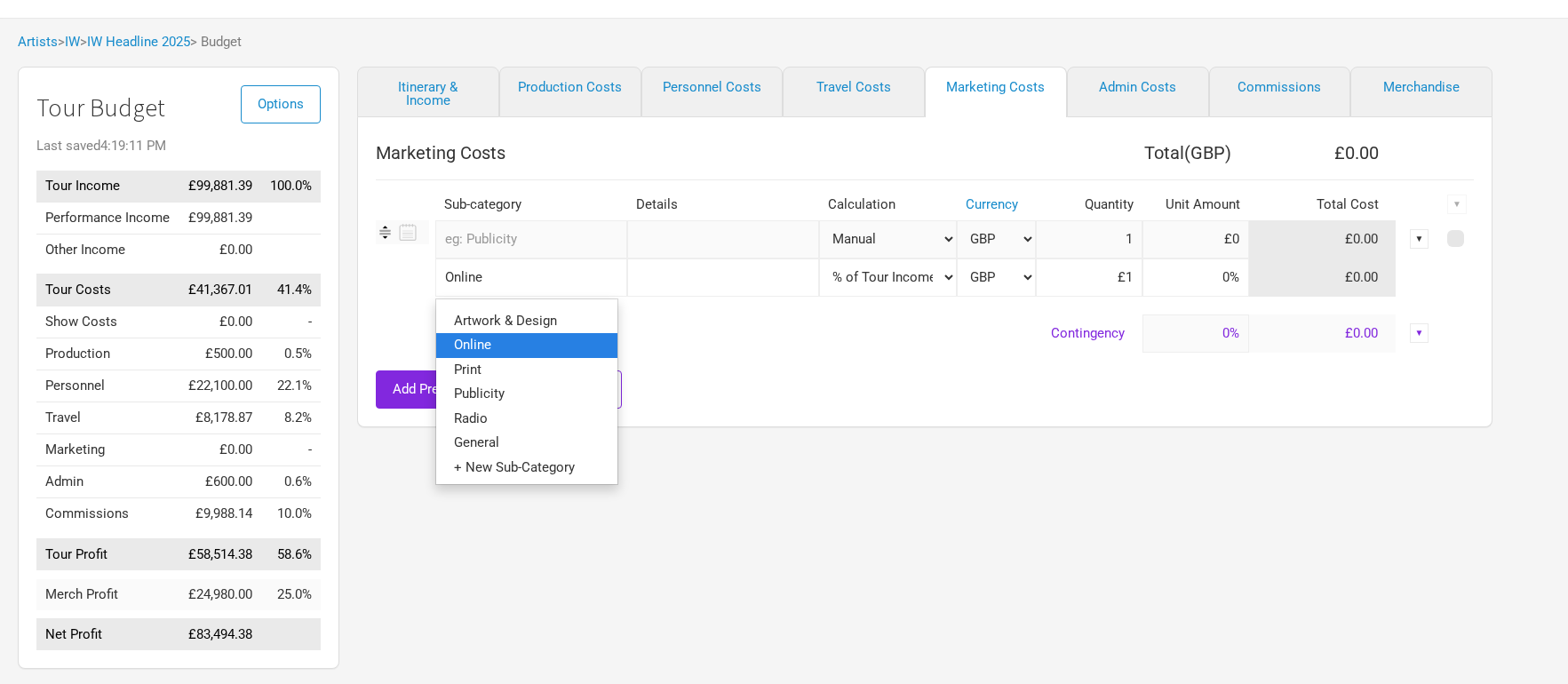 select on "% of Gross" 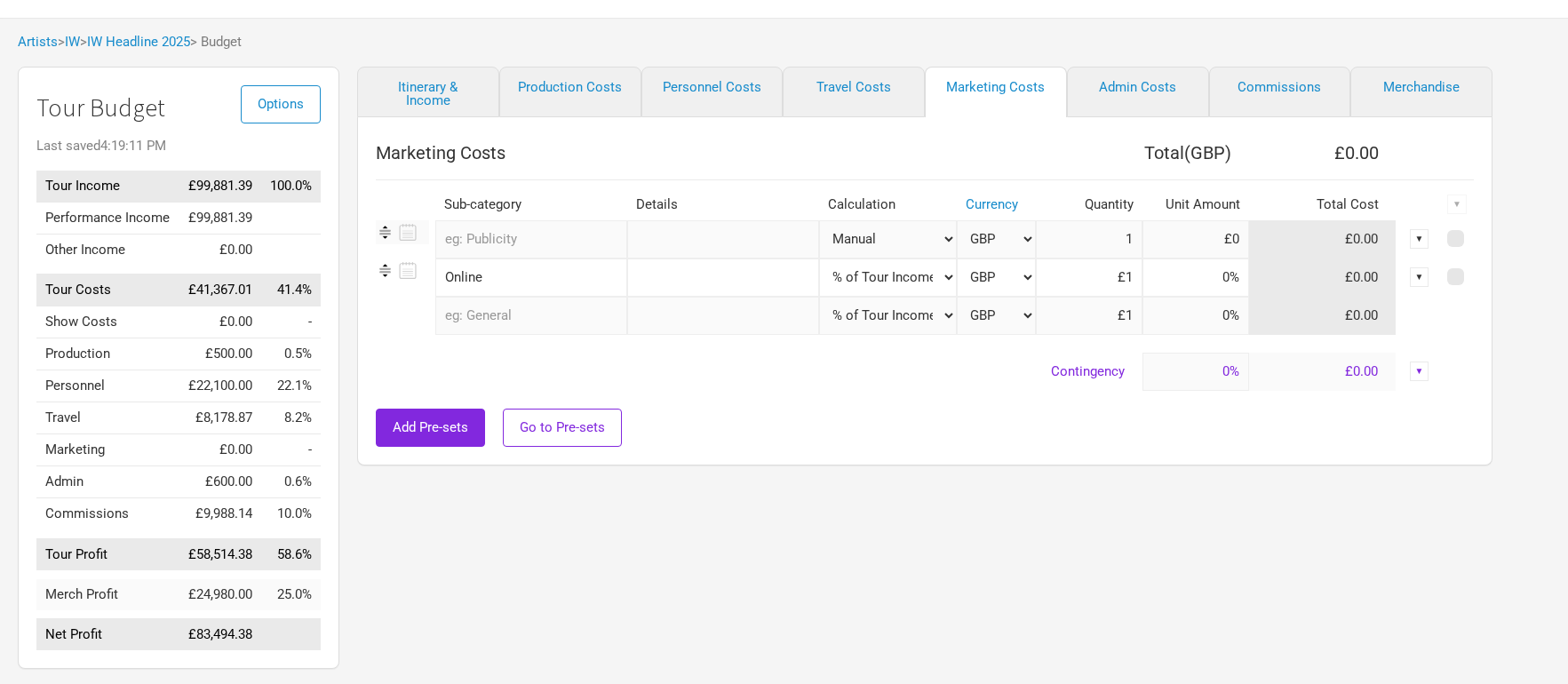 type on "£99,881.39" 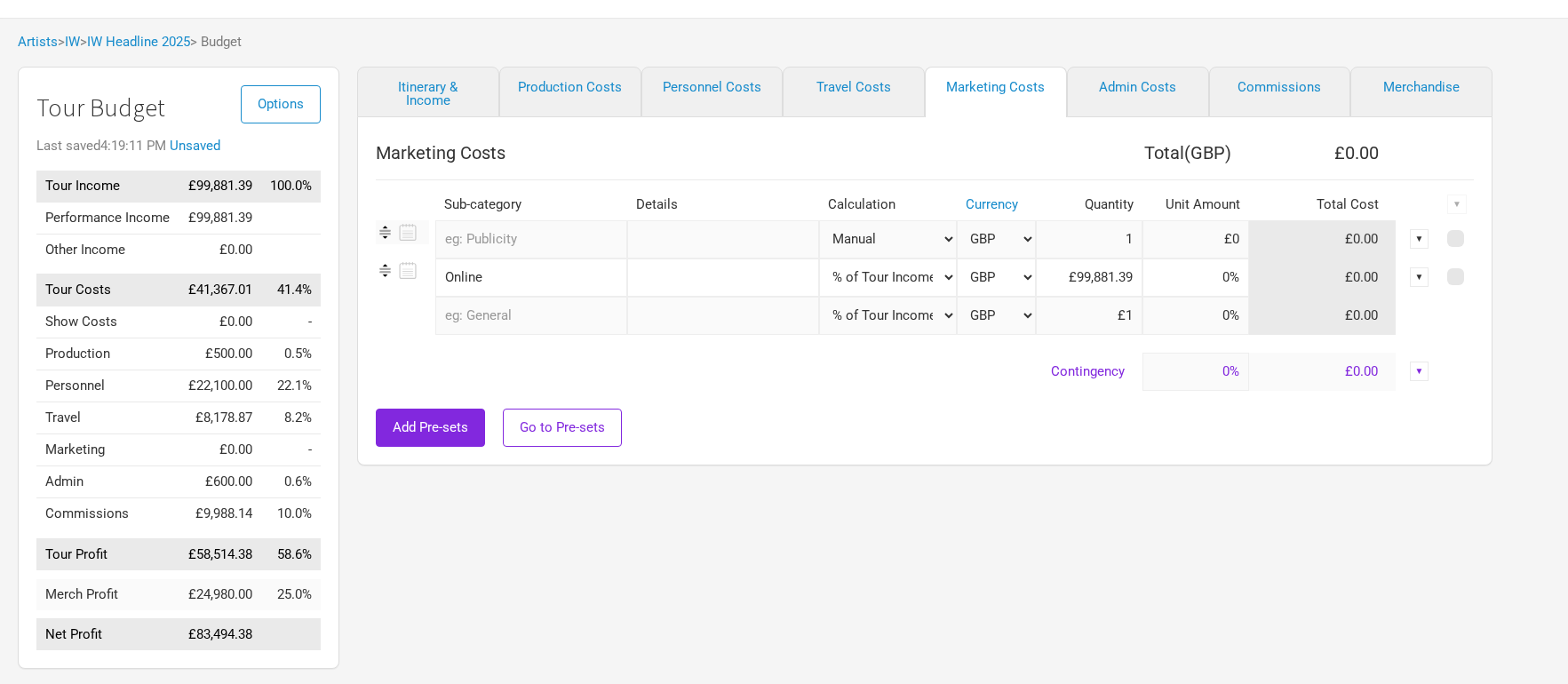 click on "▼" at bounding box center (1420, 239) 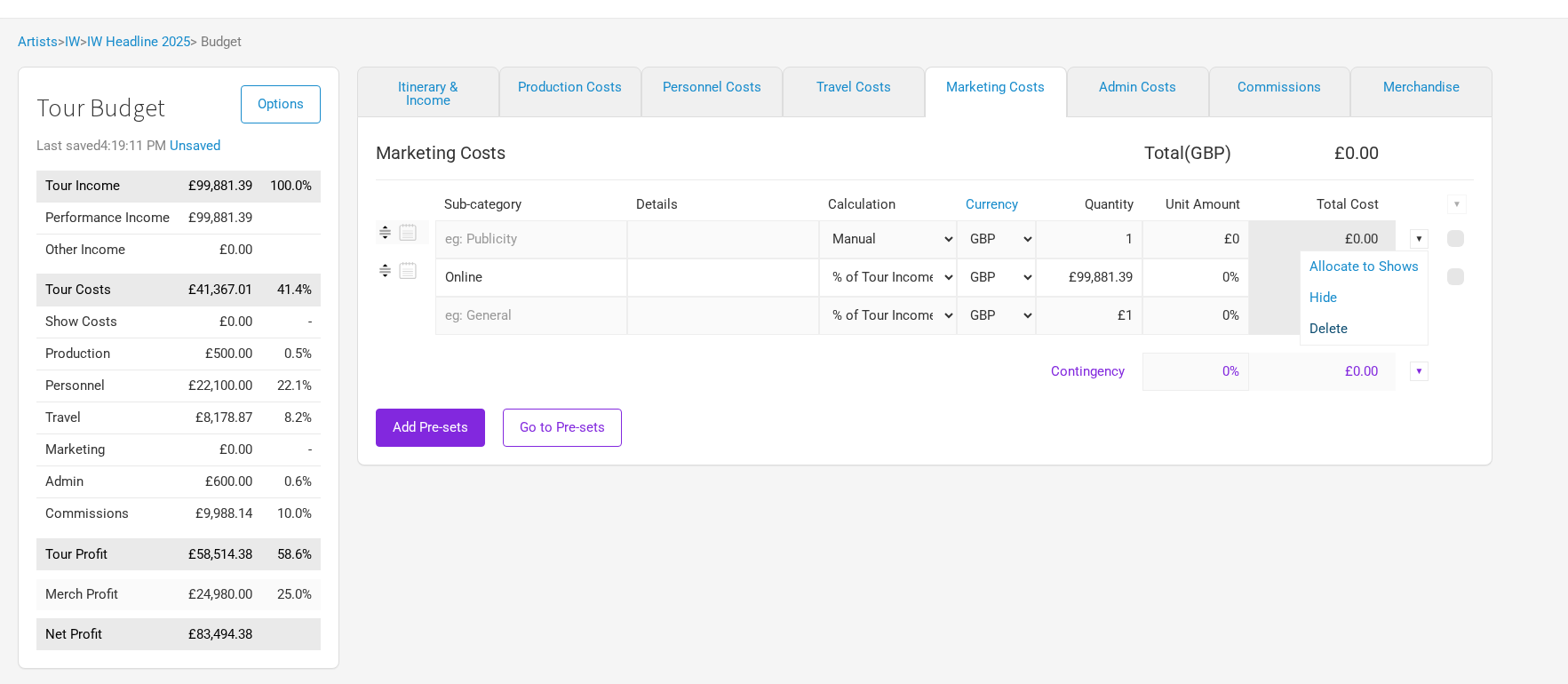 click on "Delete" at bounding box center (1364, 329) 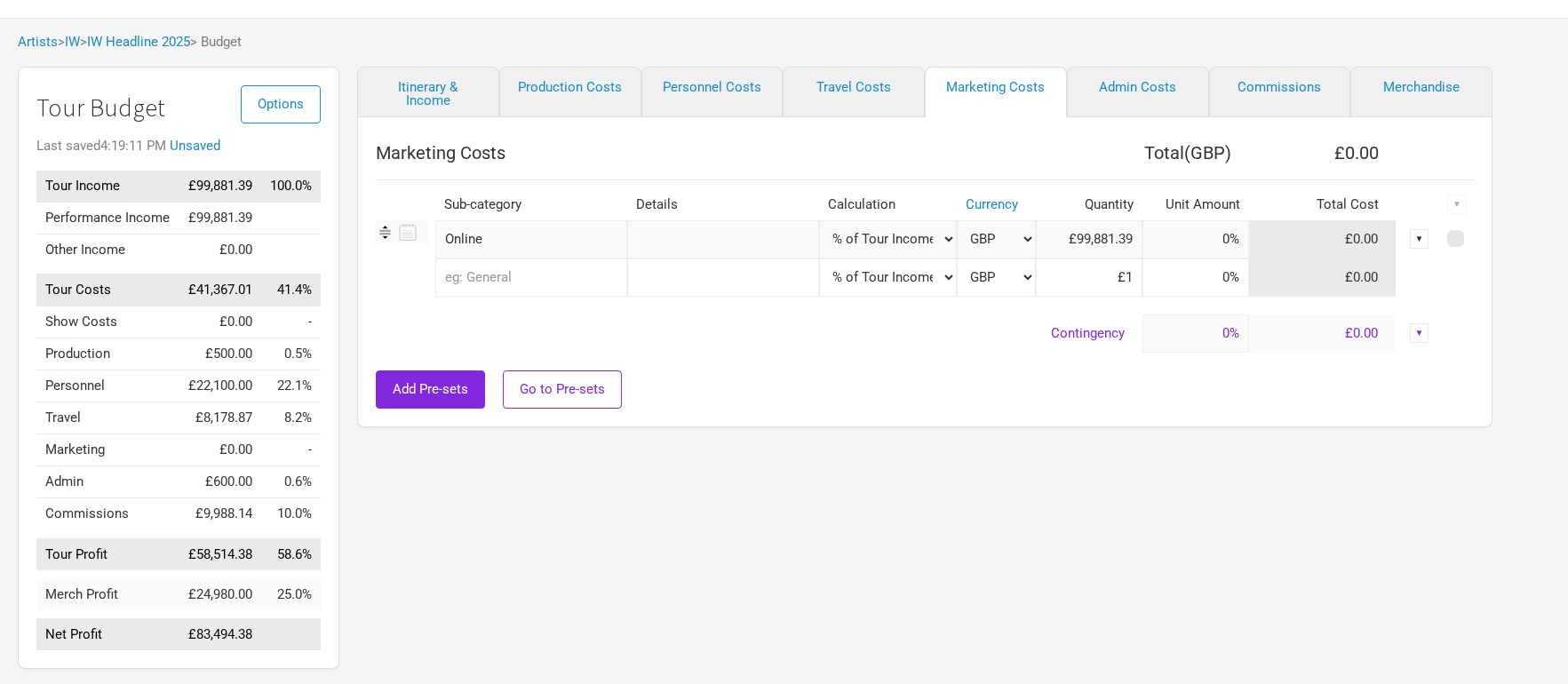 click on "Manual # of Shows # of Show Days # of Non-Show Days # of Days # of Tickets Sold % of Tour Income" at bounding box center [887, 239] 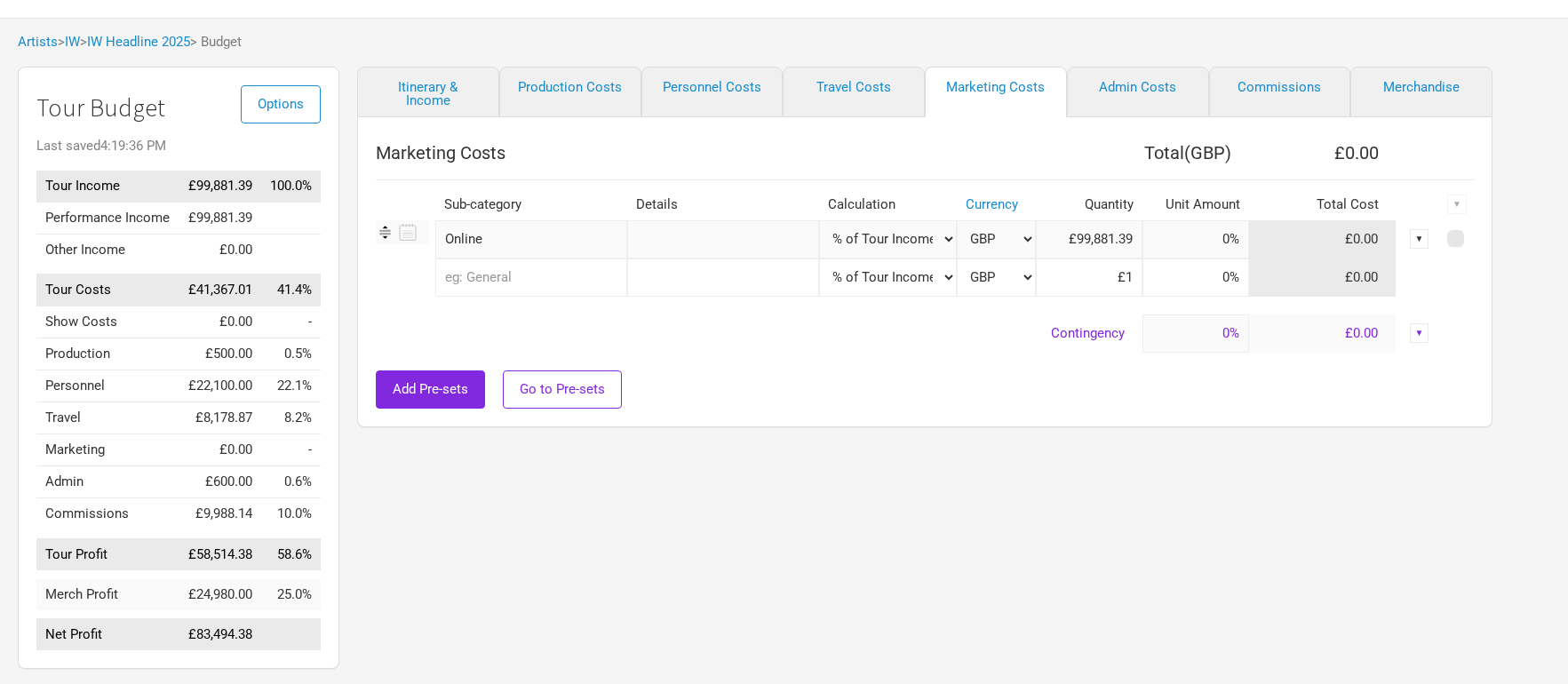 select on "Manual" 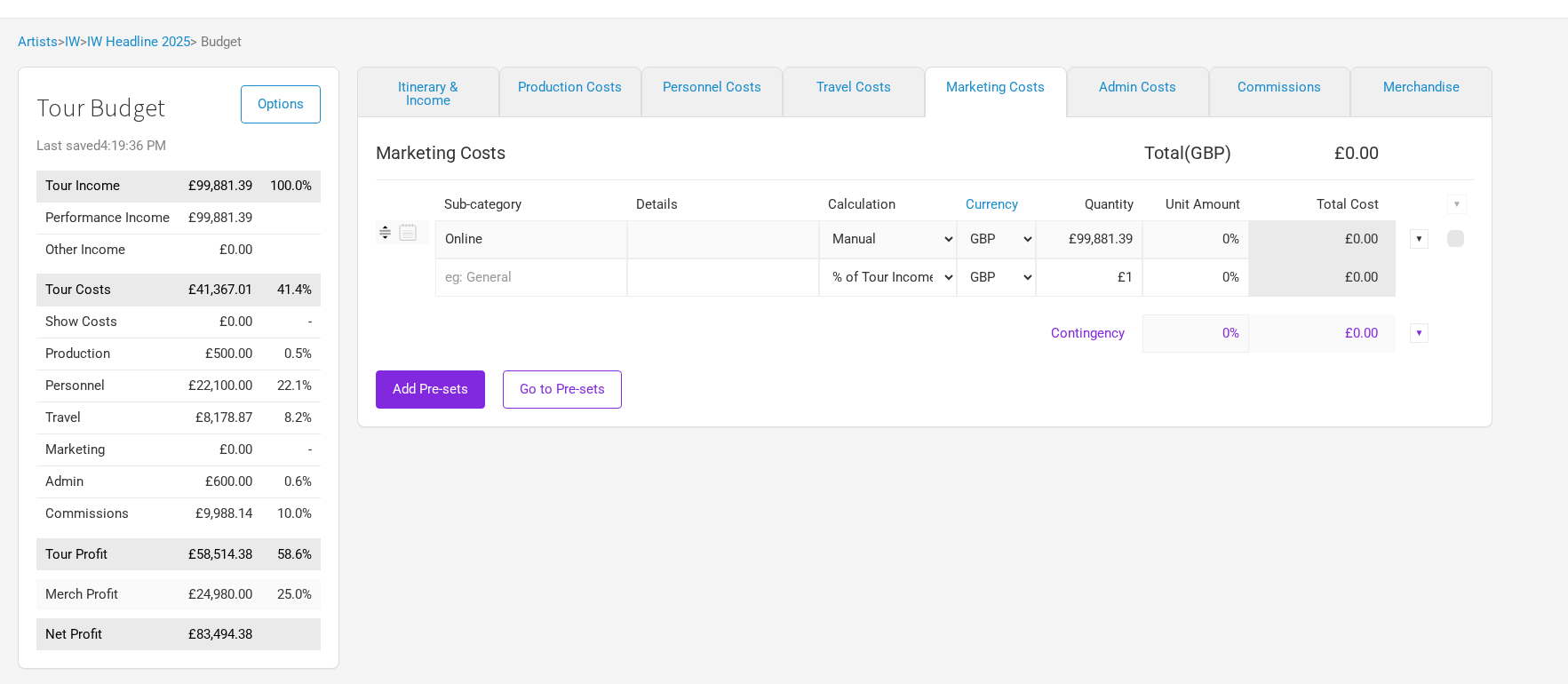 type on "1" 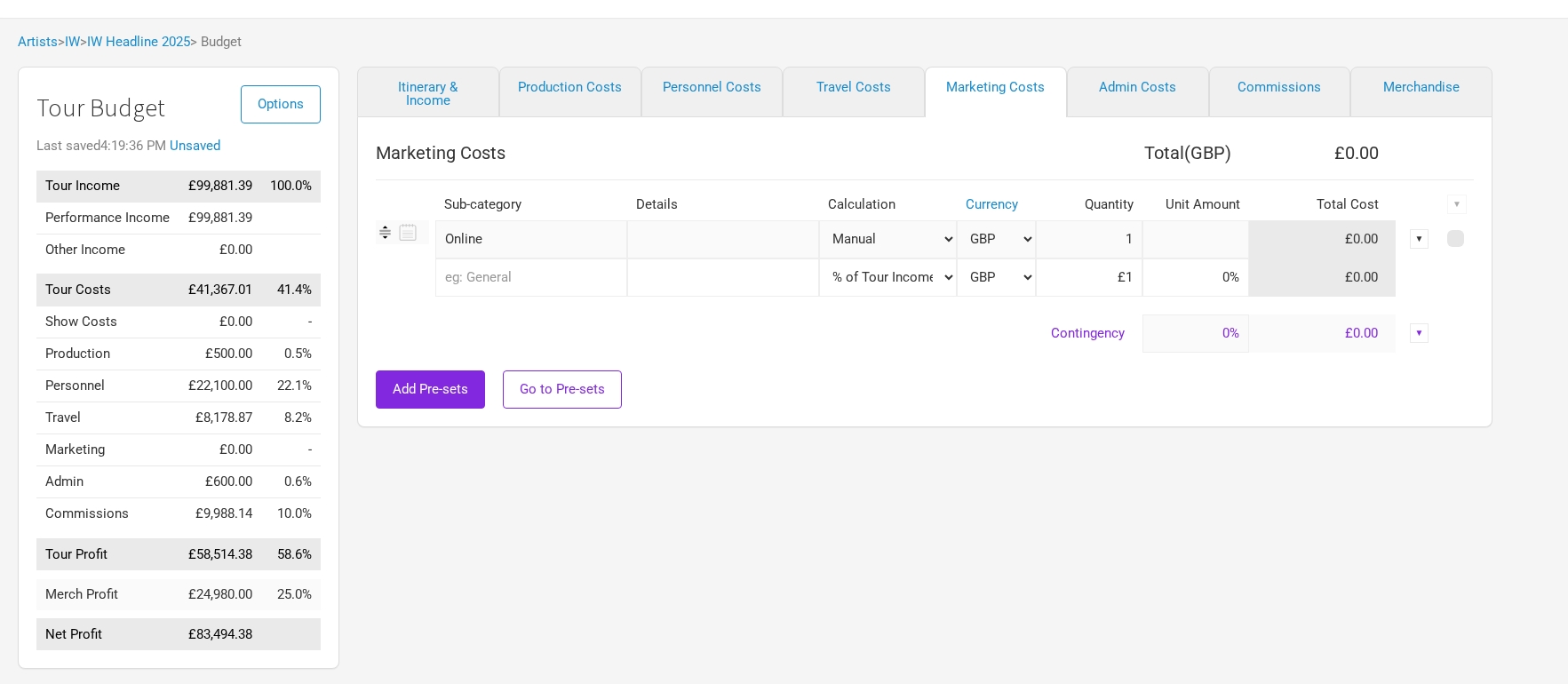 click at bounding box center (1196, 239) 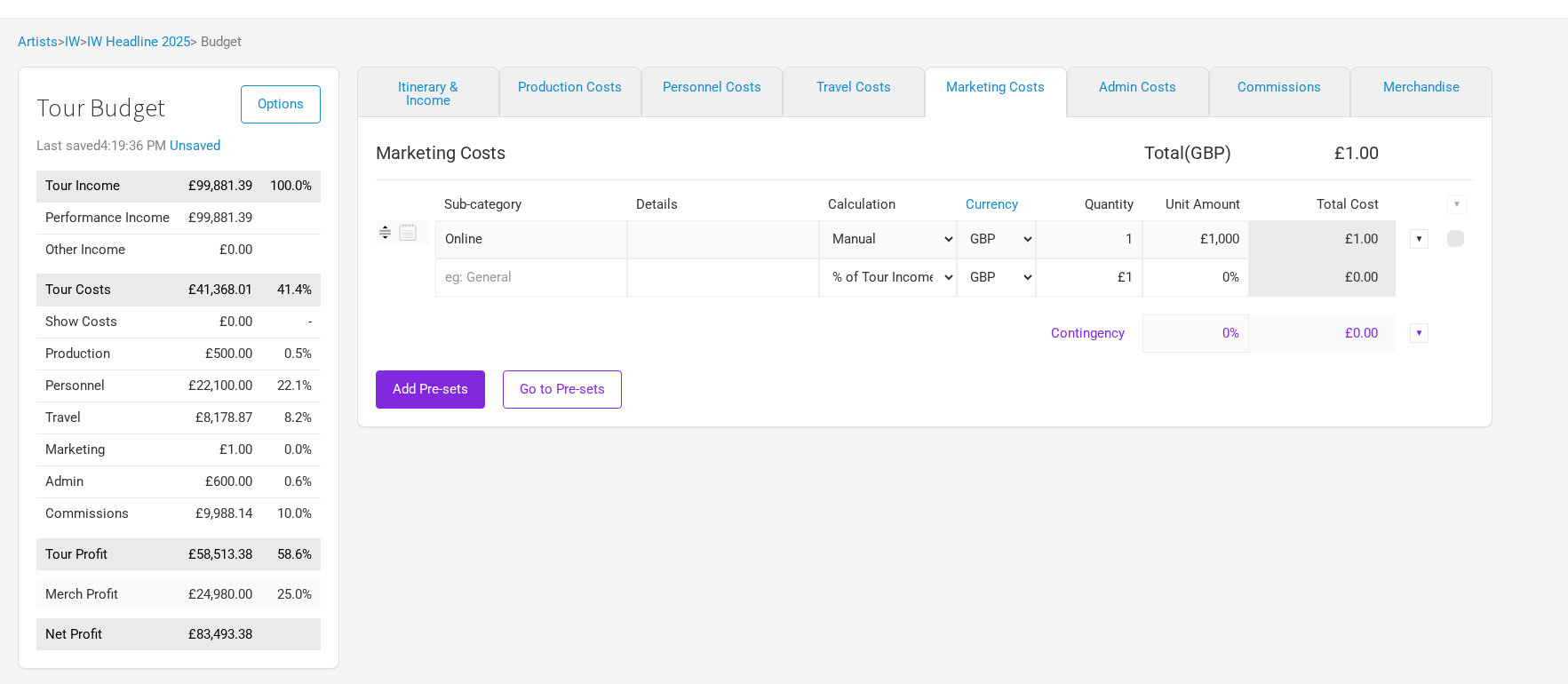 type on "£1,000" 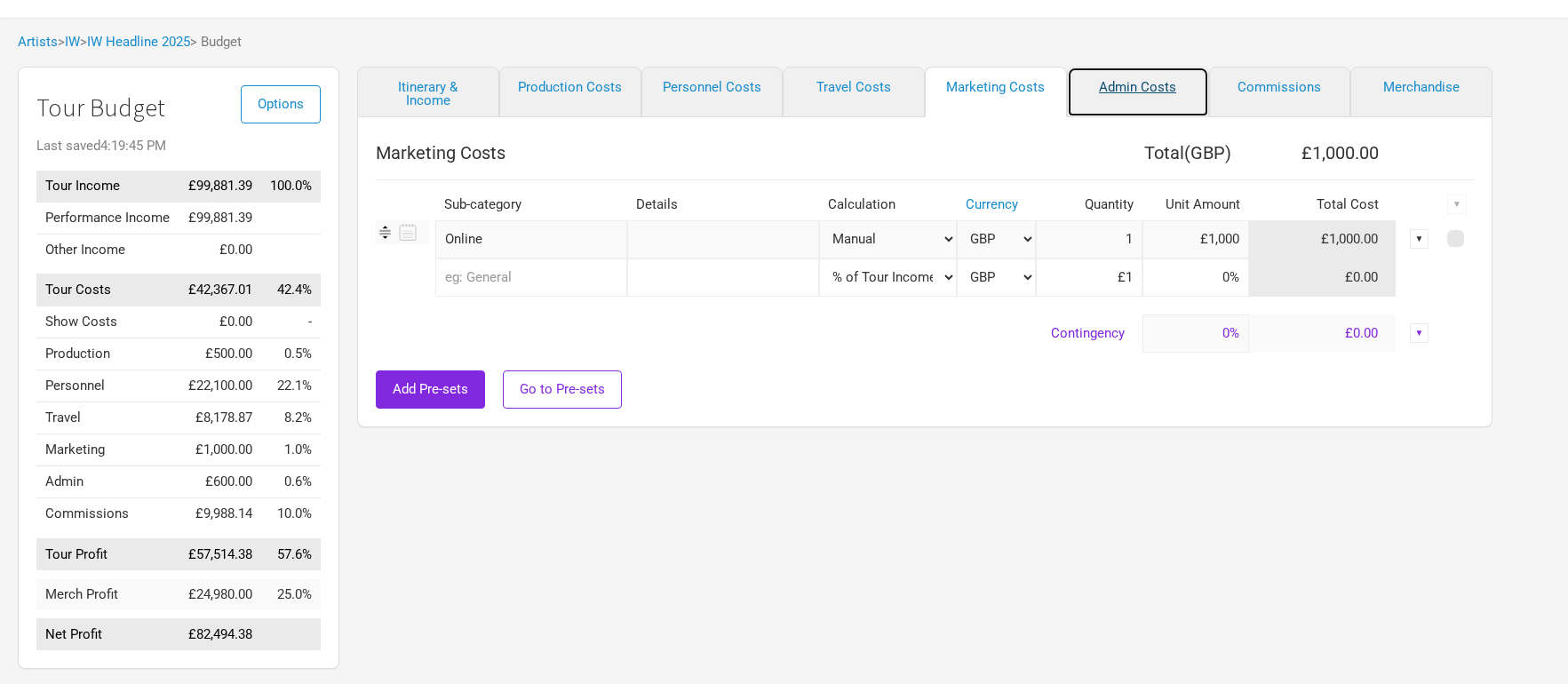 click on "Admin Costs" at bounding box center [1138, 91] 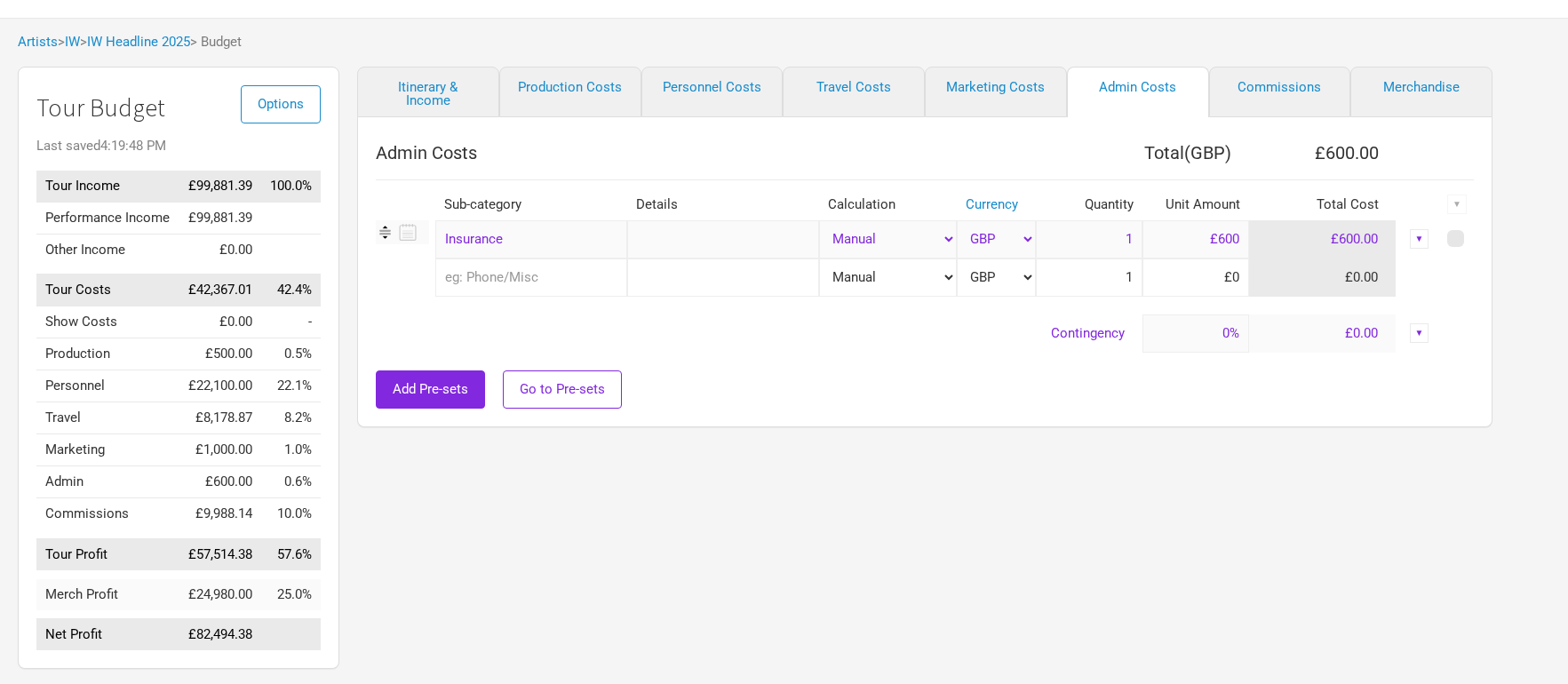 scroll, scrollTop: 0, scrollLeft: 0, axis: both 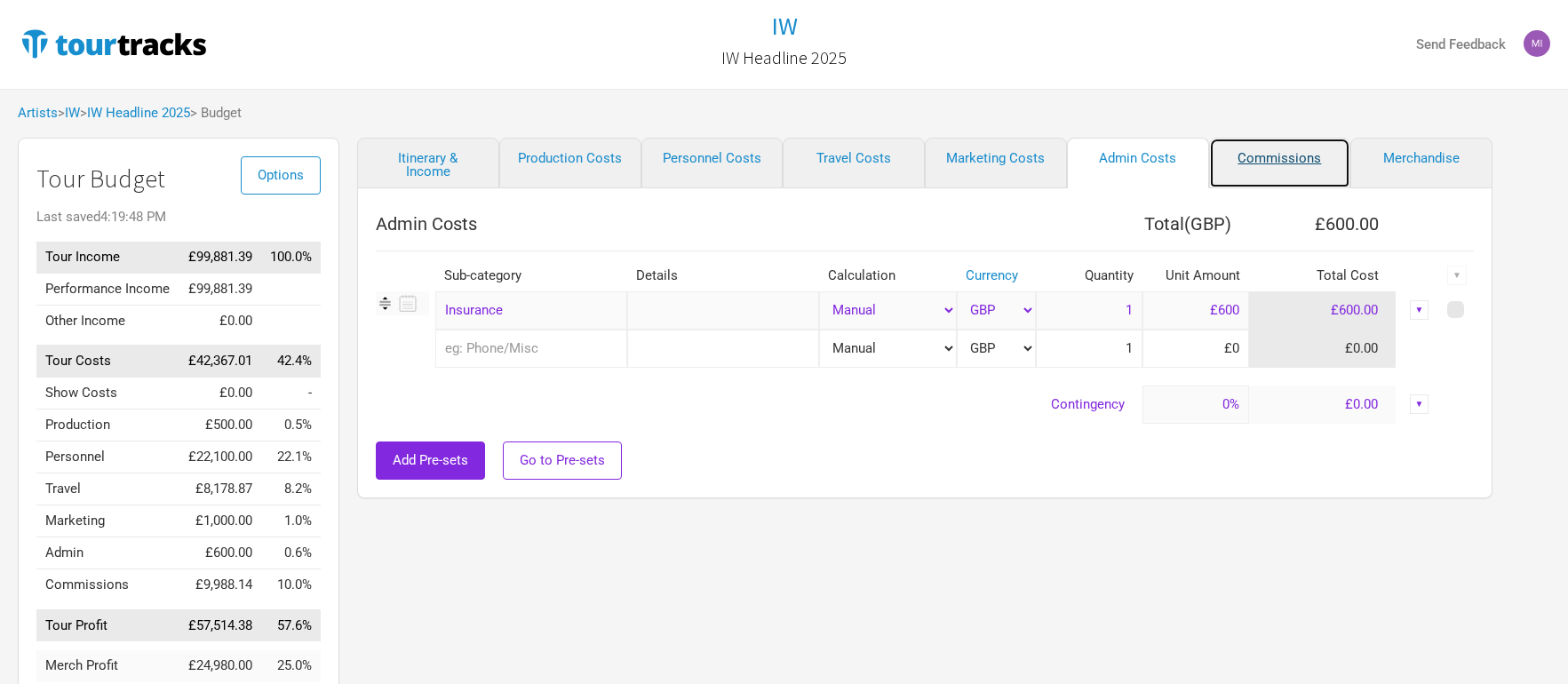 click on "Commissions" at bounding box center (1280, 163) 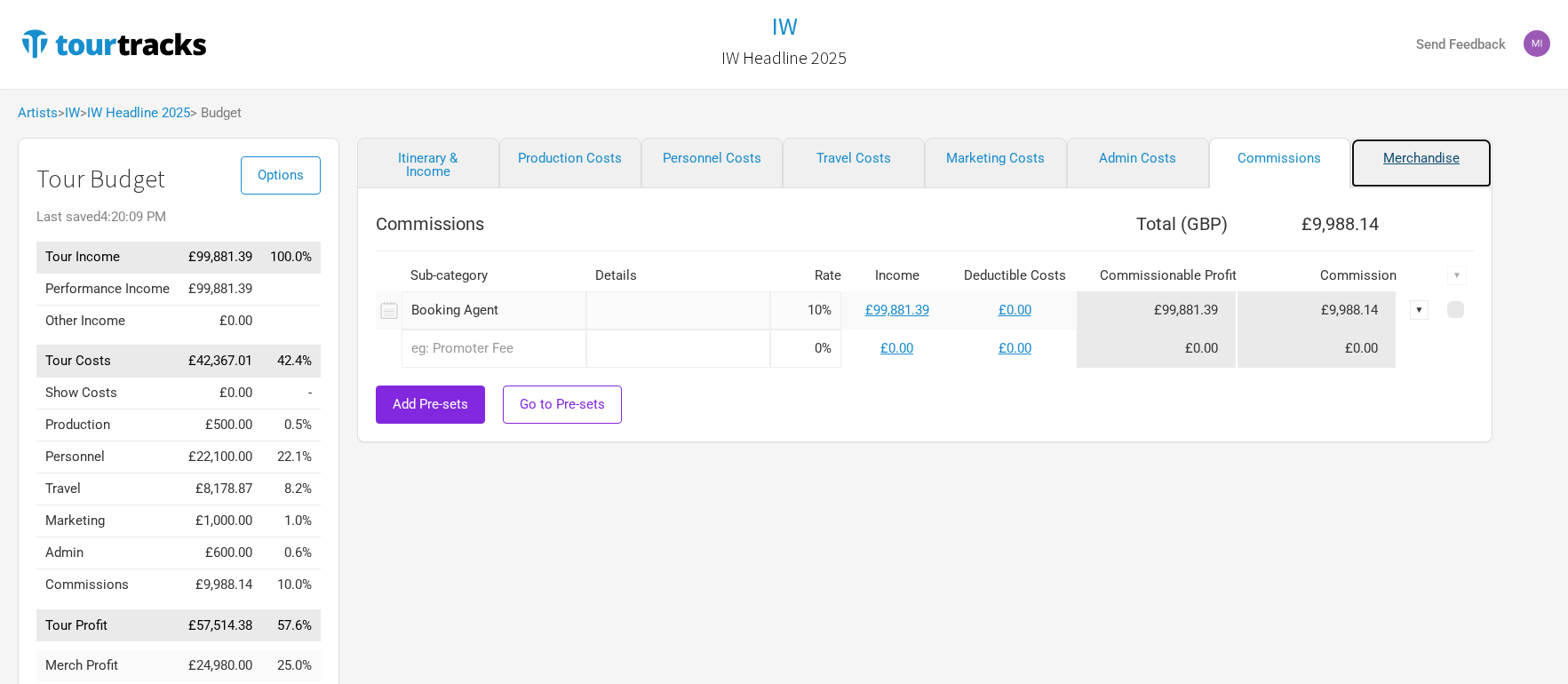 click on "Merchandise" at bounding box center [1421, 163] 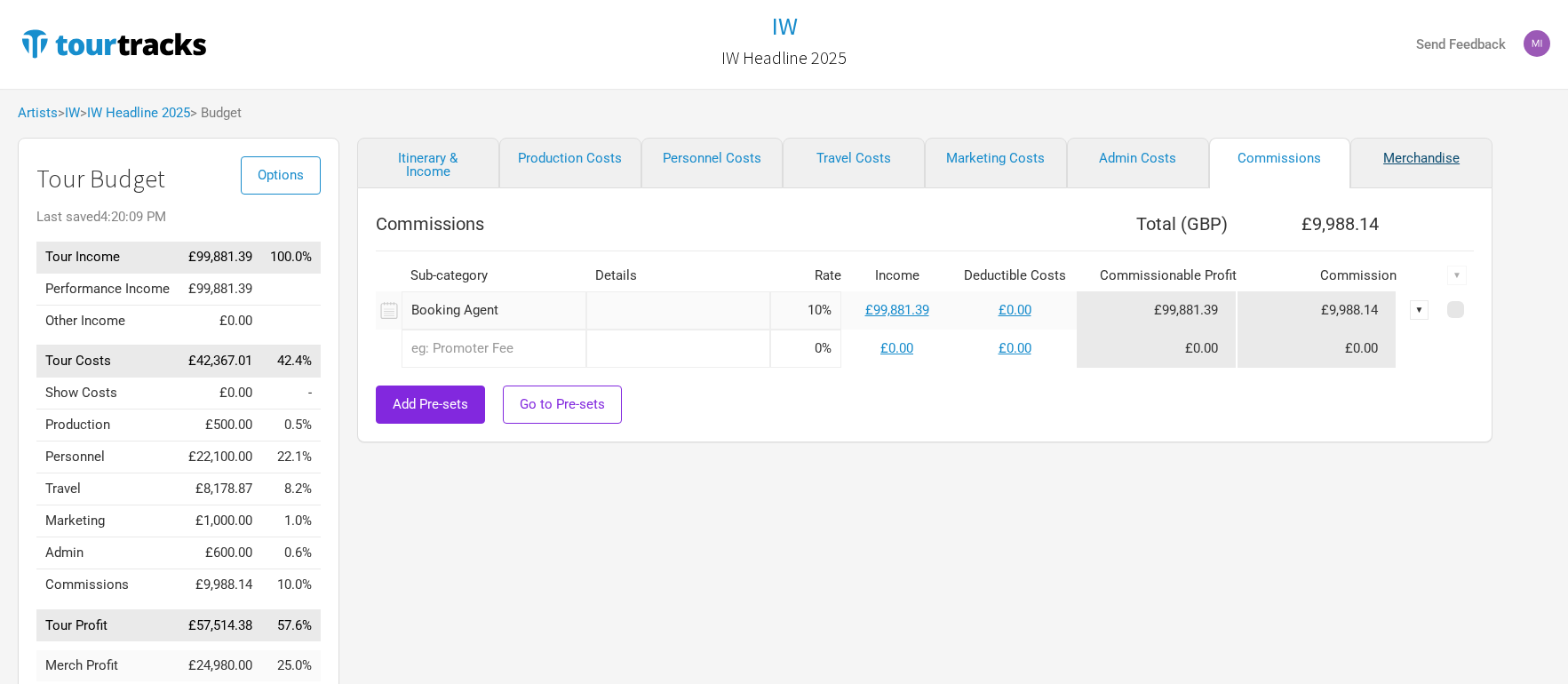 select on "Shows" 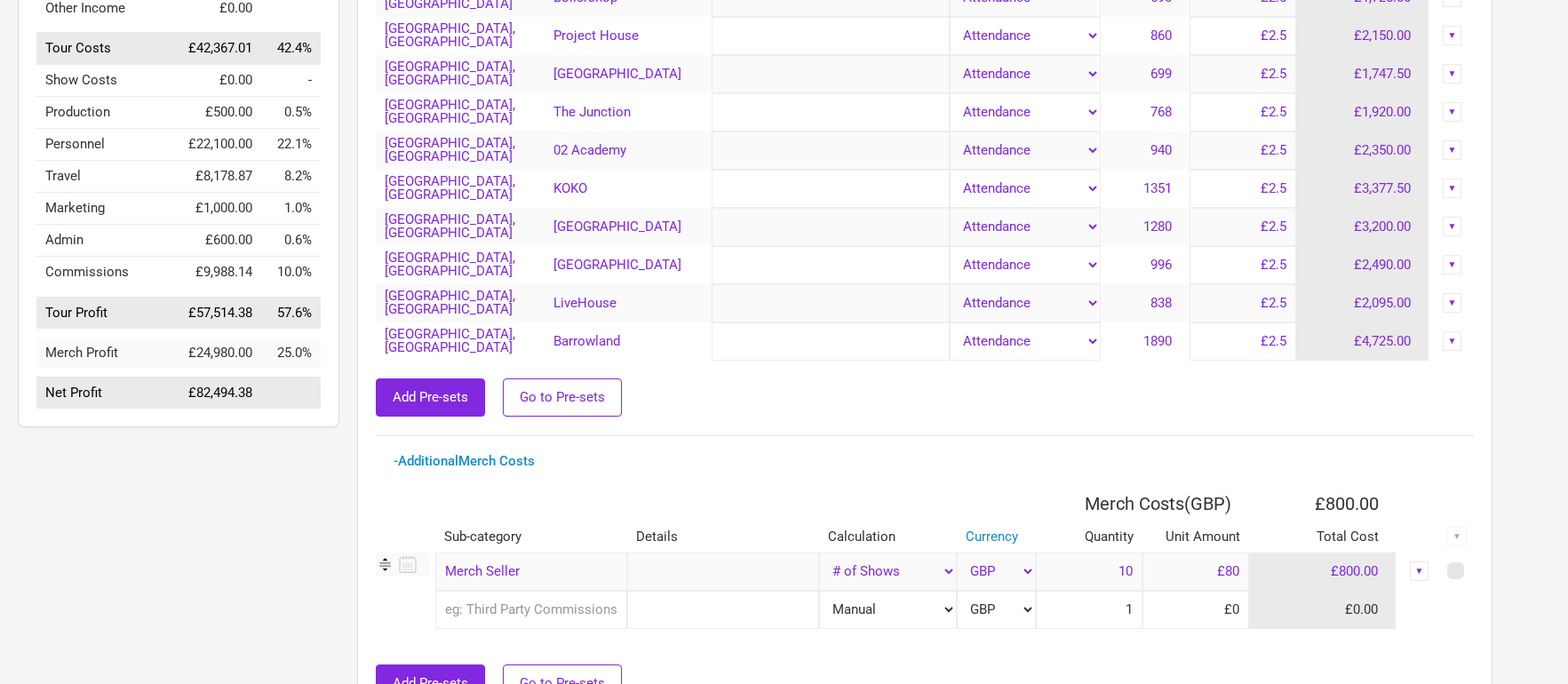 scroll, scrollTop: 410, scrollLeft: 0, axis: vertical 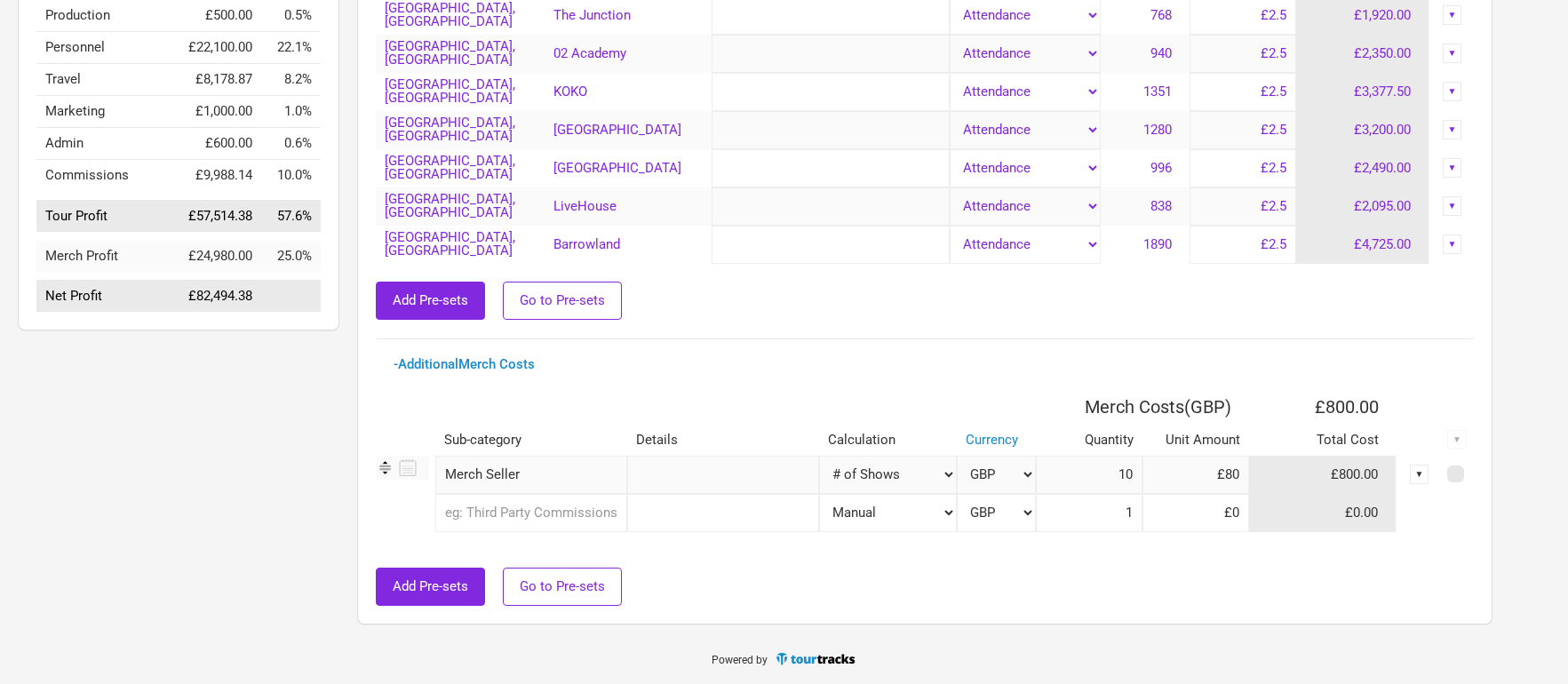 click on "£80" at bounding box center (1196, 474) 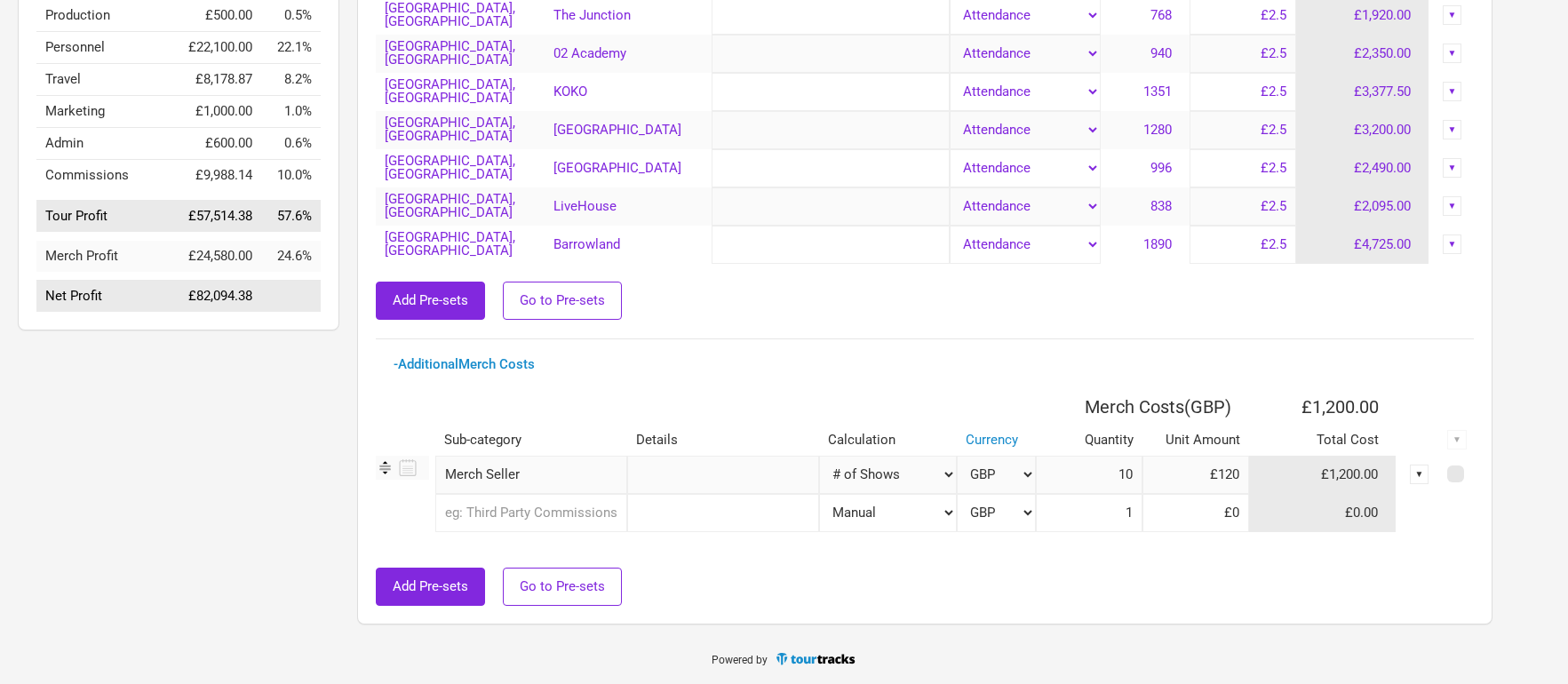 type on "£120" 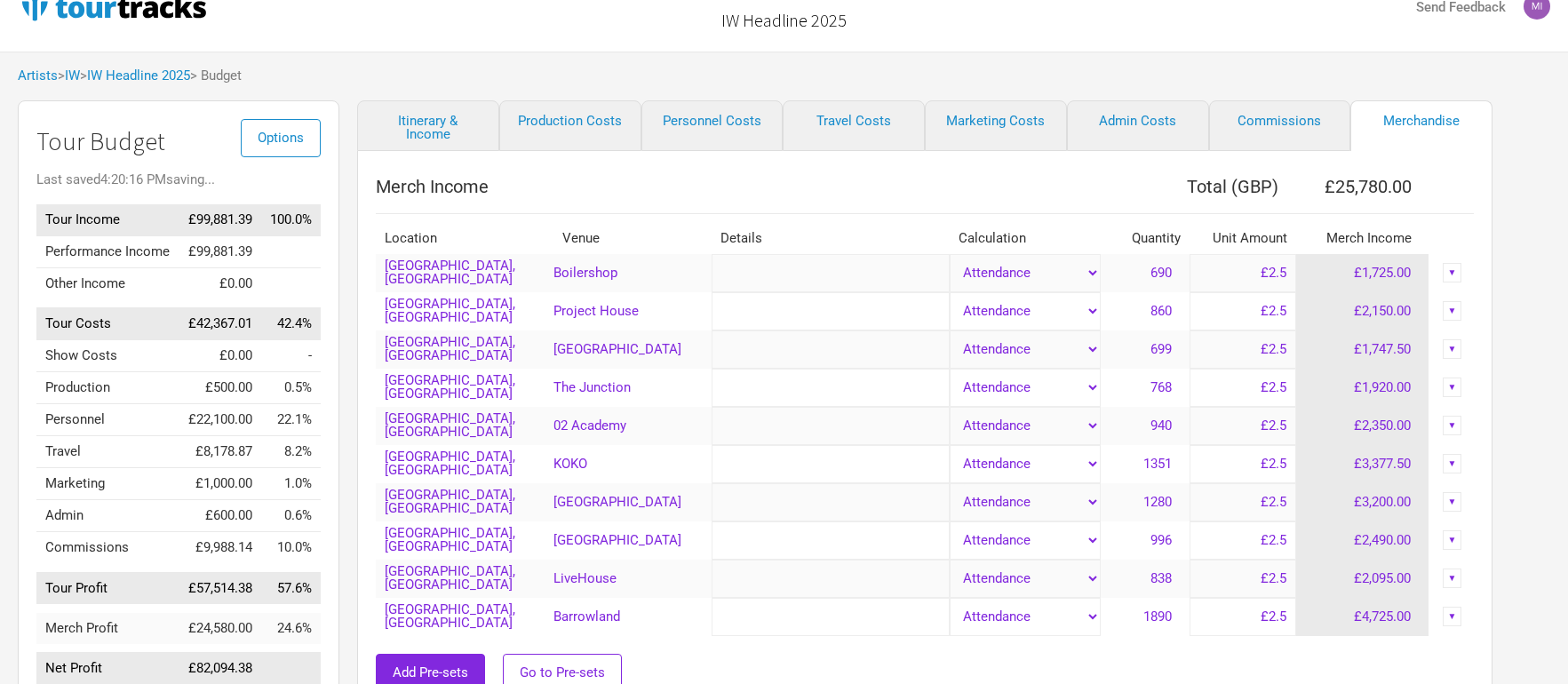 scroll, scrollTop: 38, scrollLeft: 0, axis: vertical 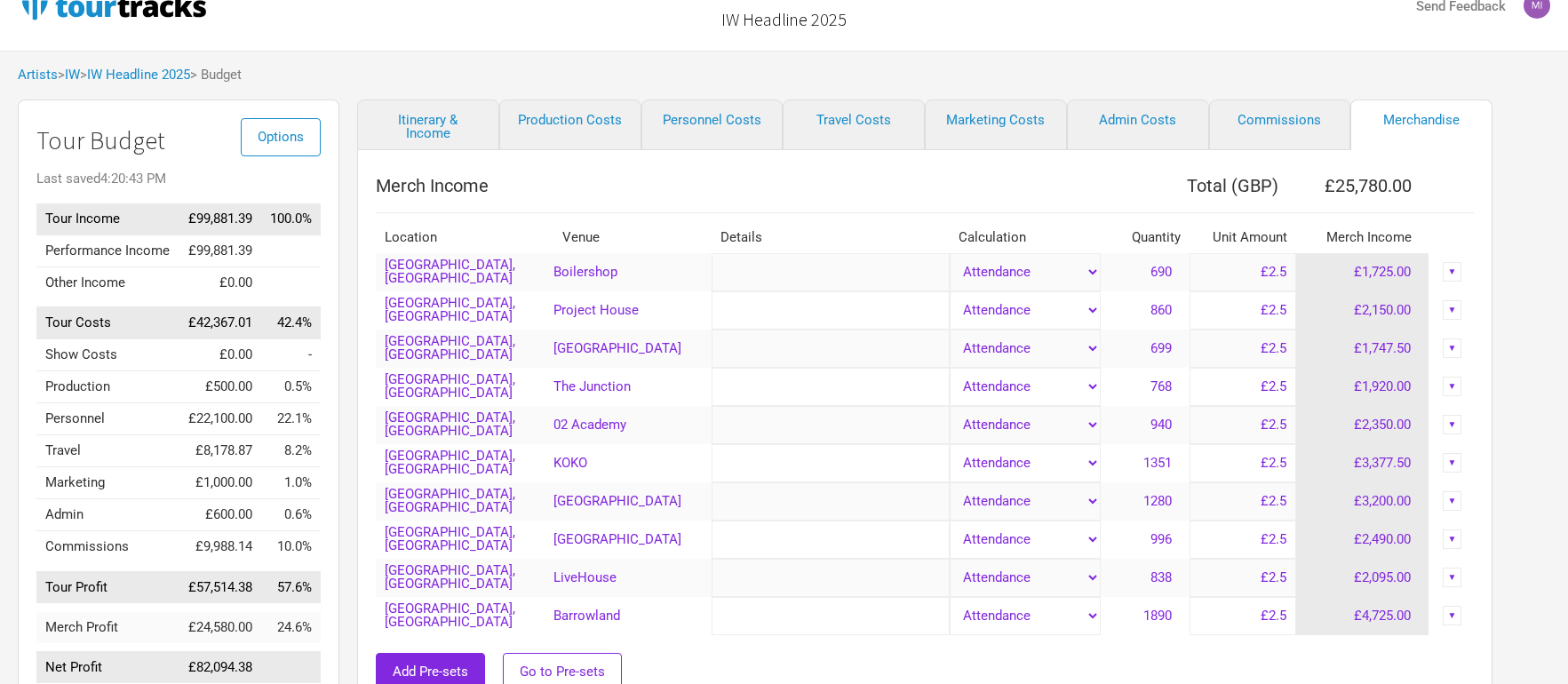 click on "Attendance Manual % of Performance Income" at bounding box center [1025, 272] 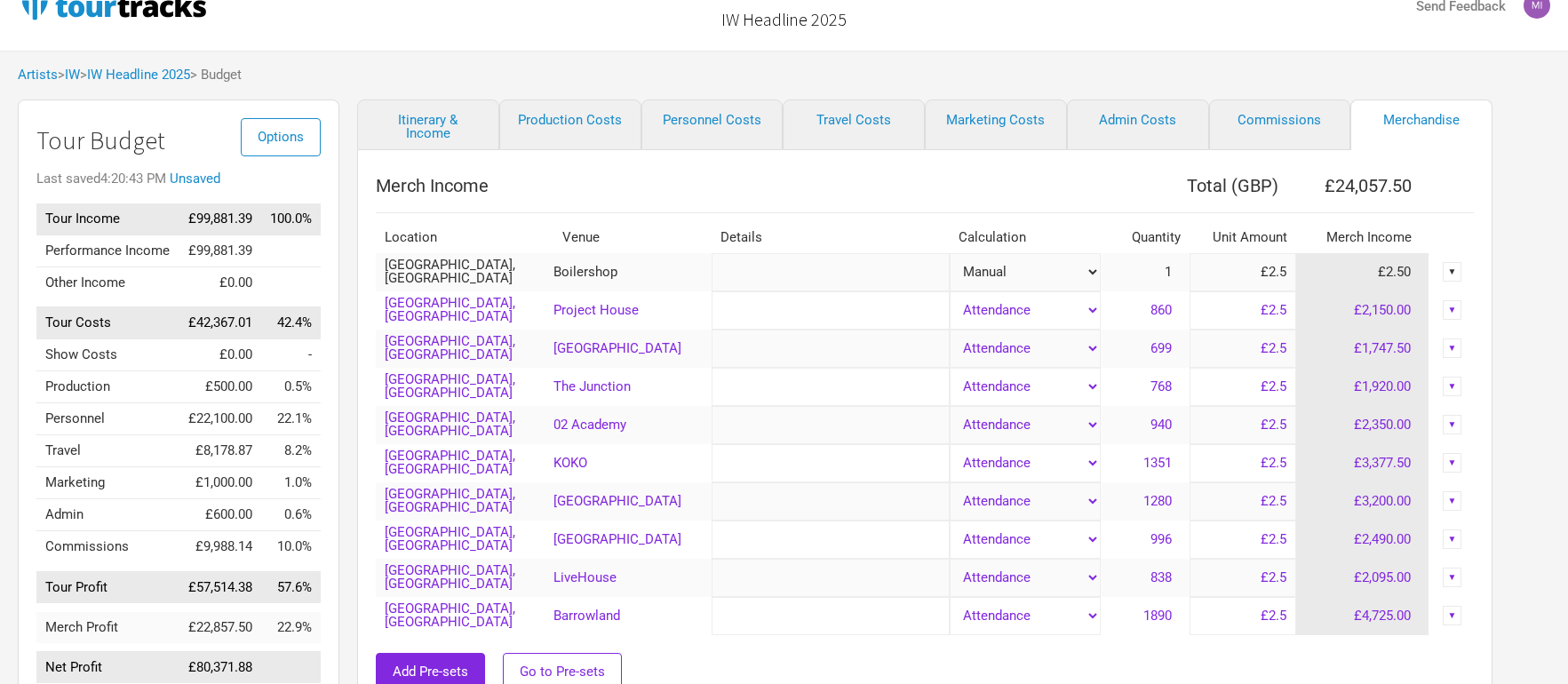 click on "Attendance Manual % of Performance Income" at bounding box center [1025, 310] 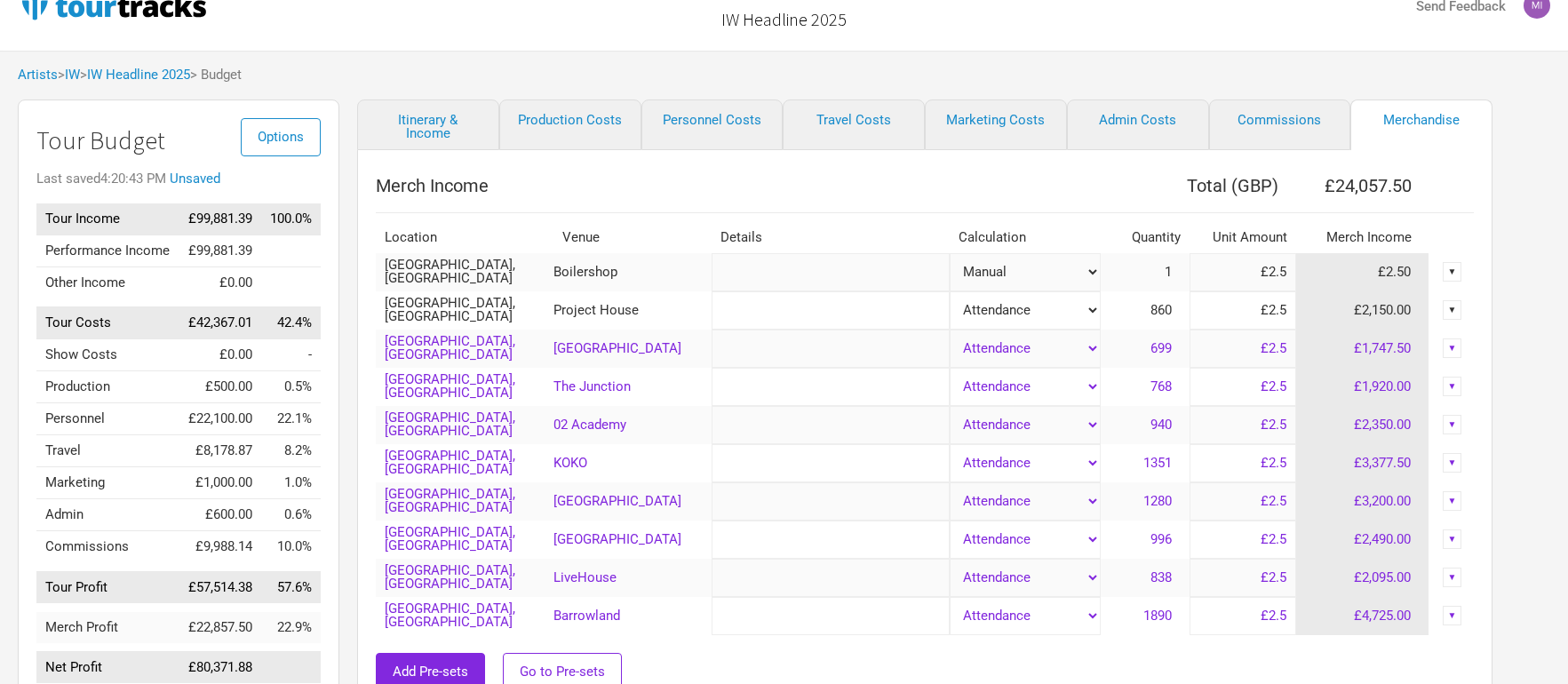 click on "Attendance Manual % of Performance Income" at bounding box center [1025, 272] 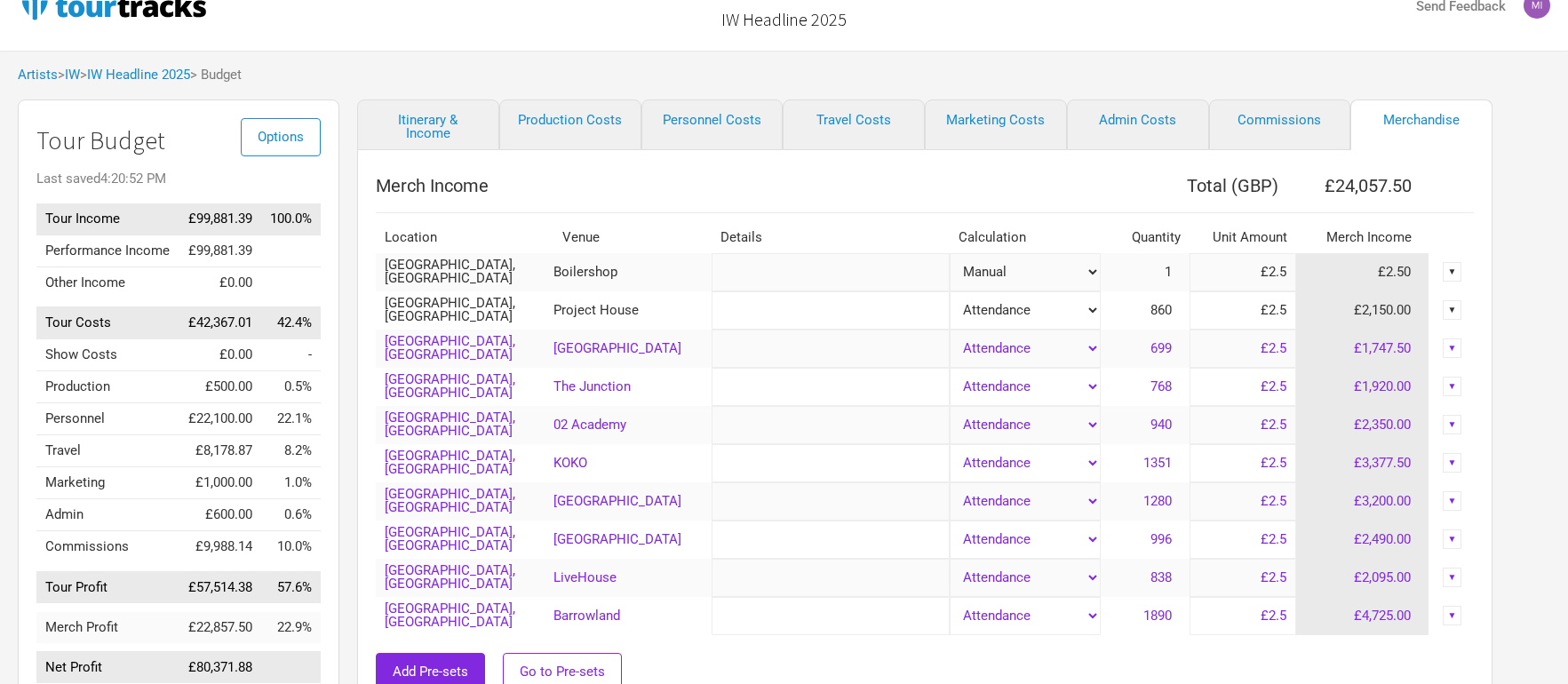 select on "Tickets" 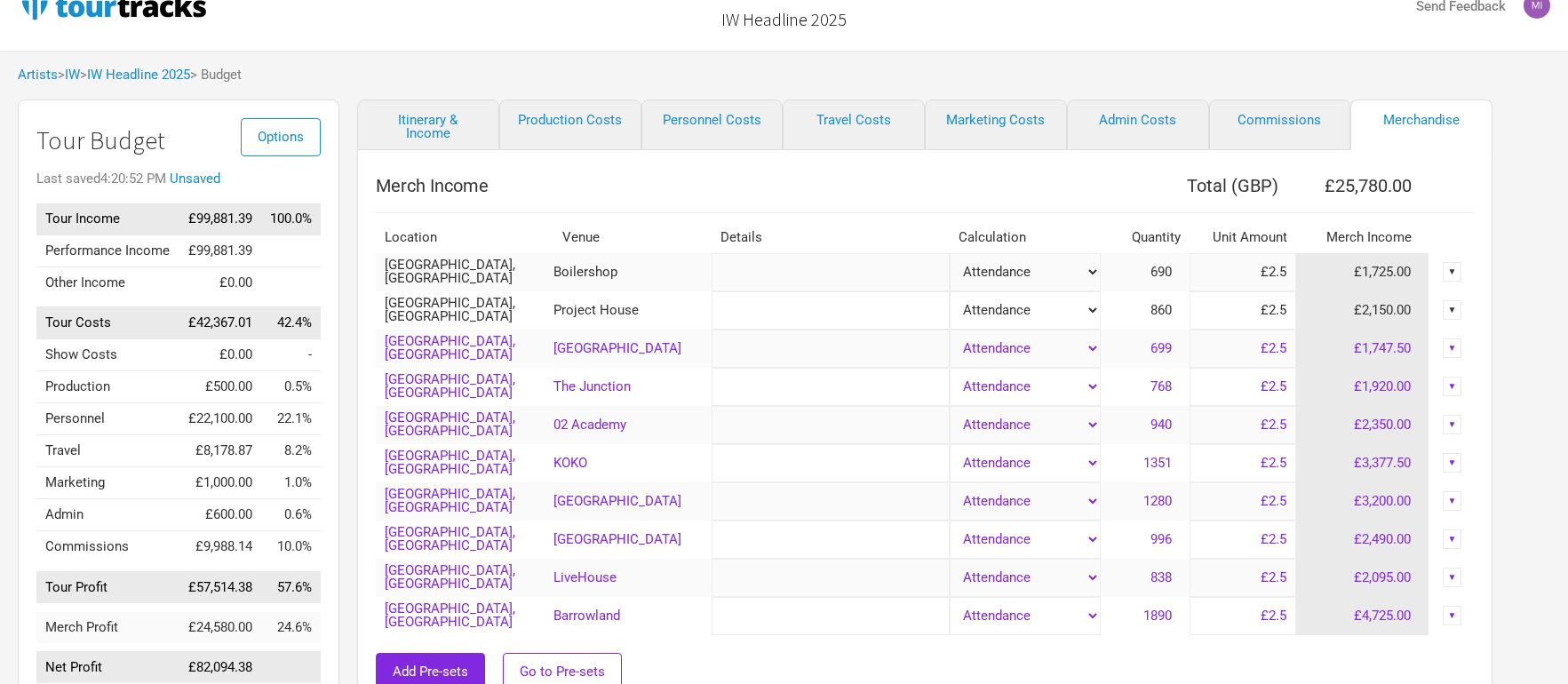 click on "Merch Income" at bounding box center (738, 186) 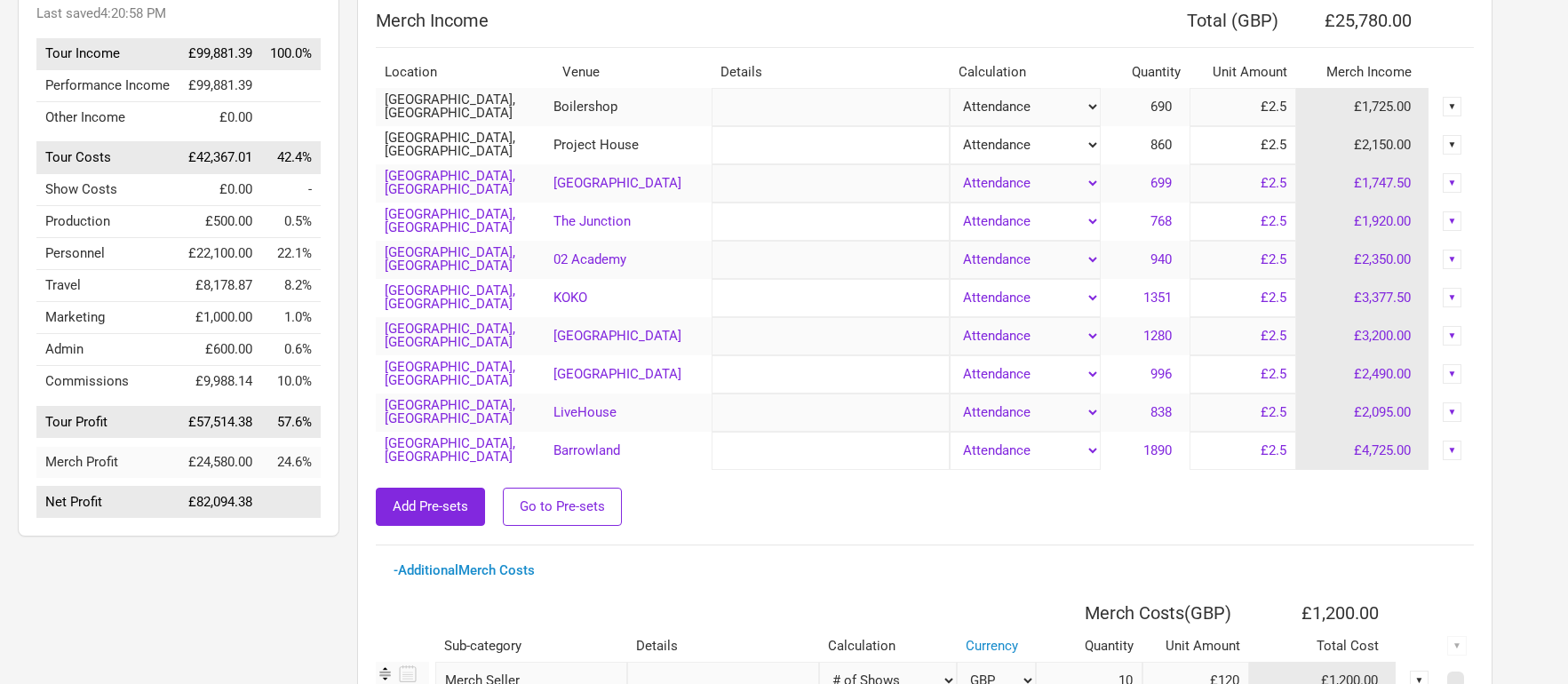 scroll, scrollTop: 205, scrollLeft: 0, axis: vertical 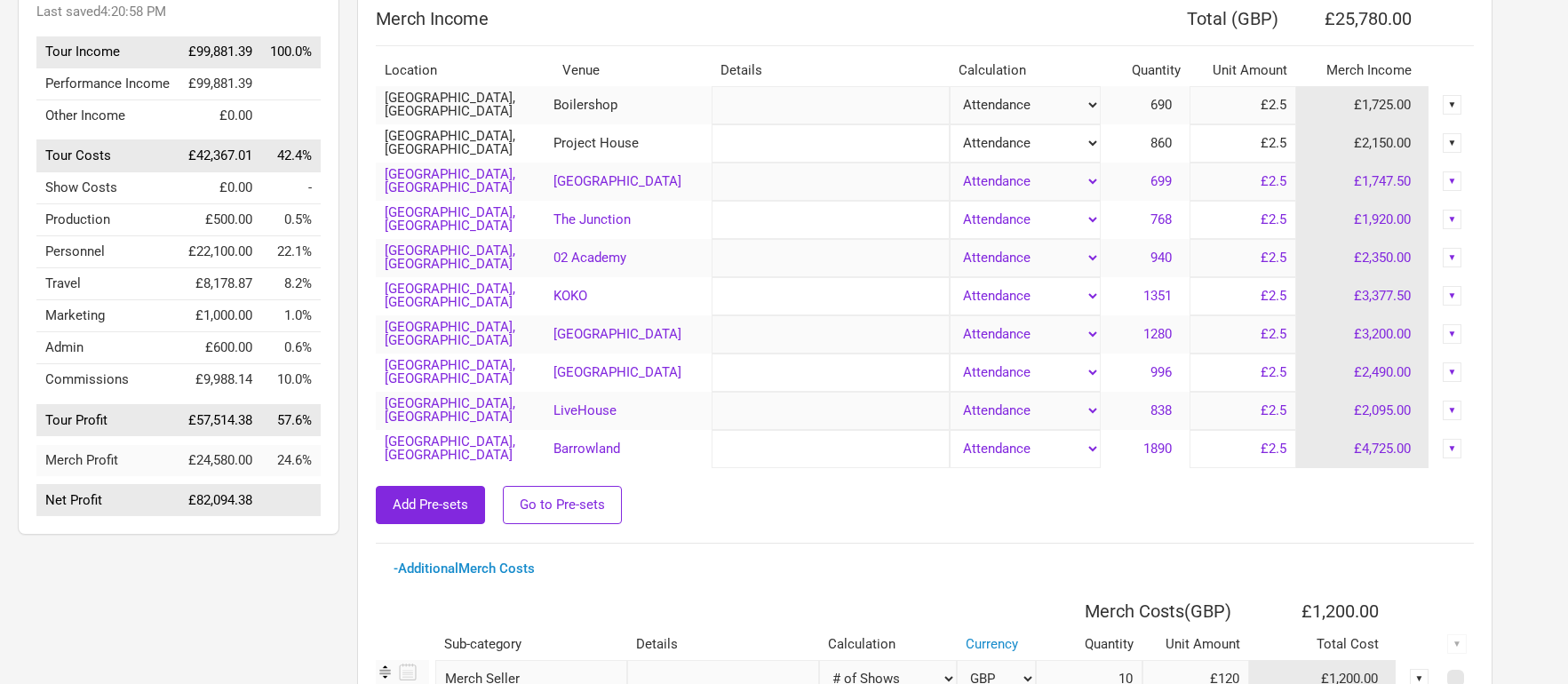 click on "▼" at bounding box center (1453, 105) 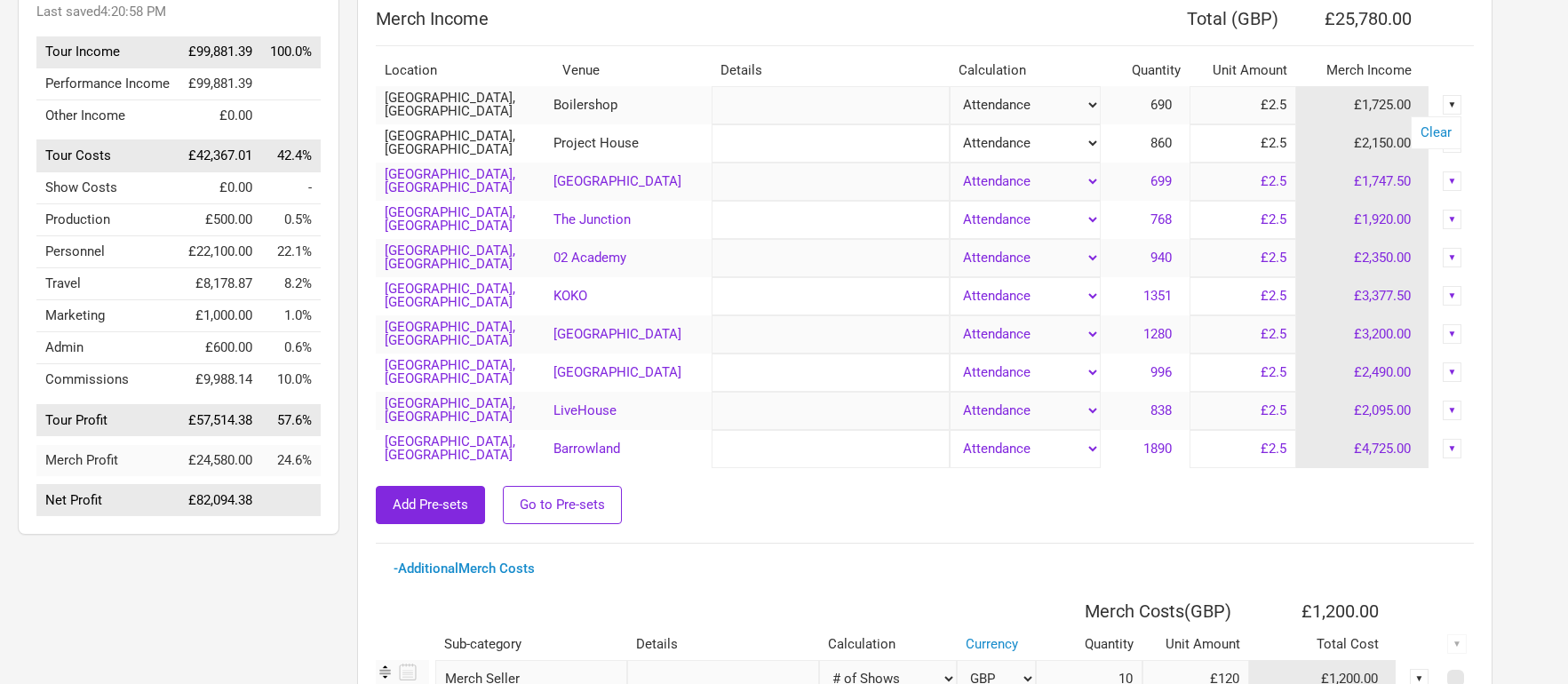 click on "Merch Income" at bounding box center (1363, 70) 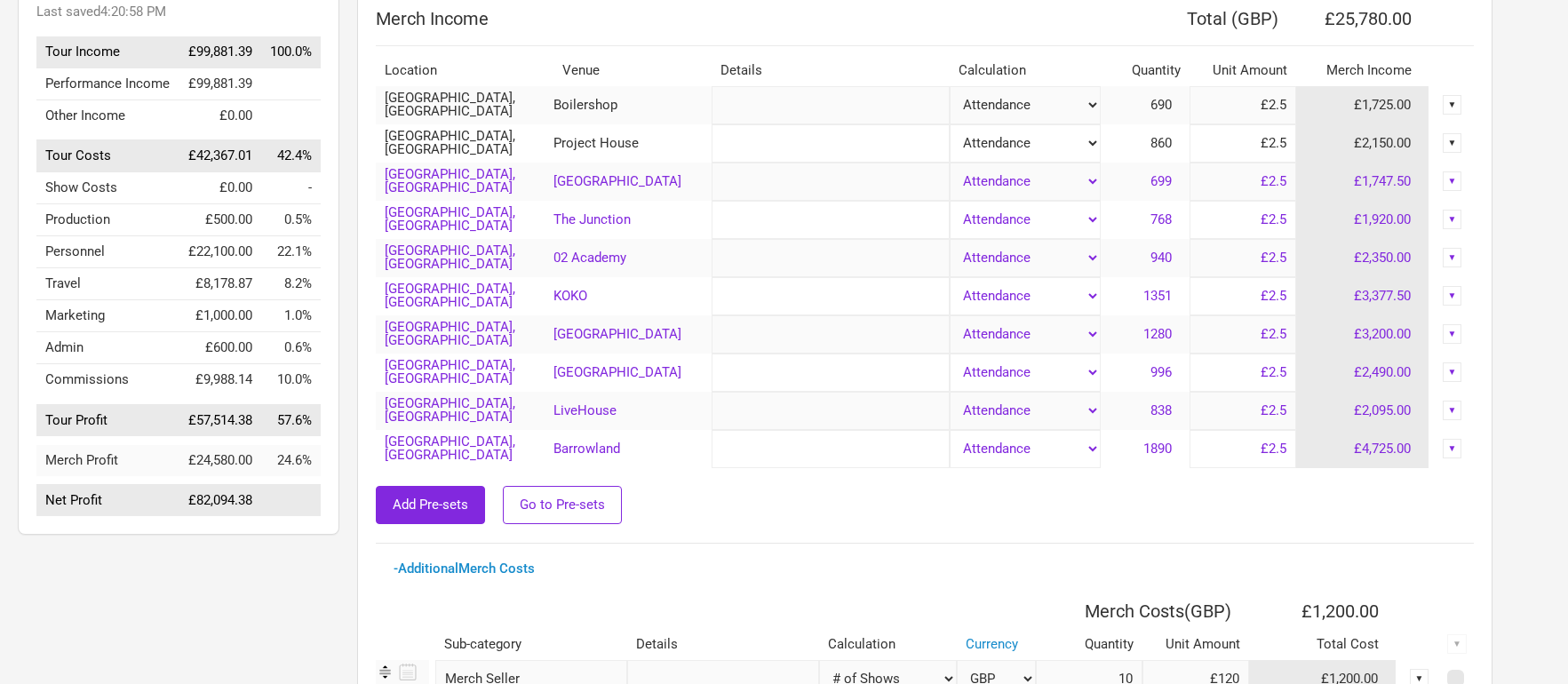 click on "▼" at bounding box center (1453, 105) 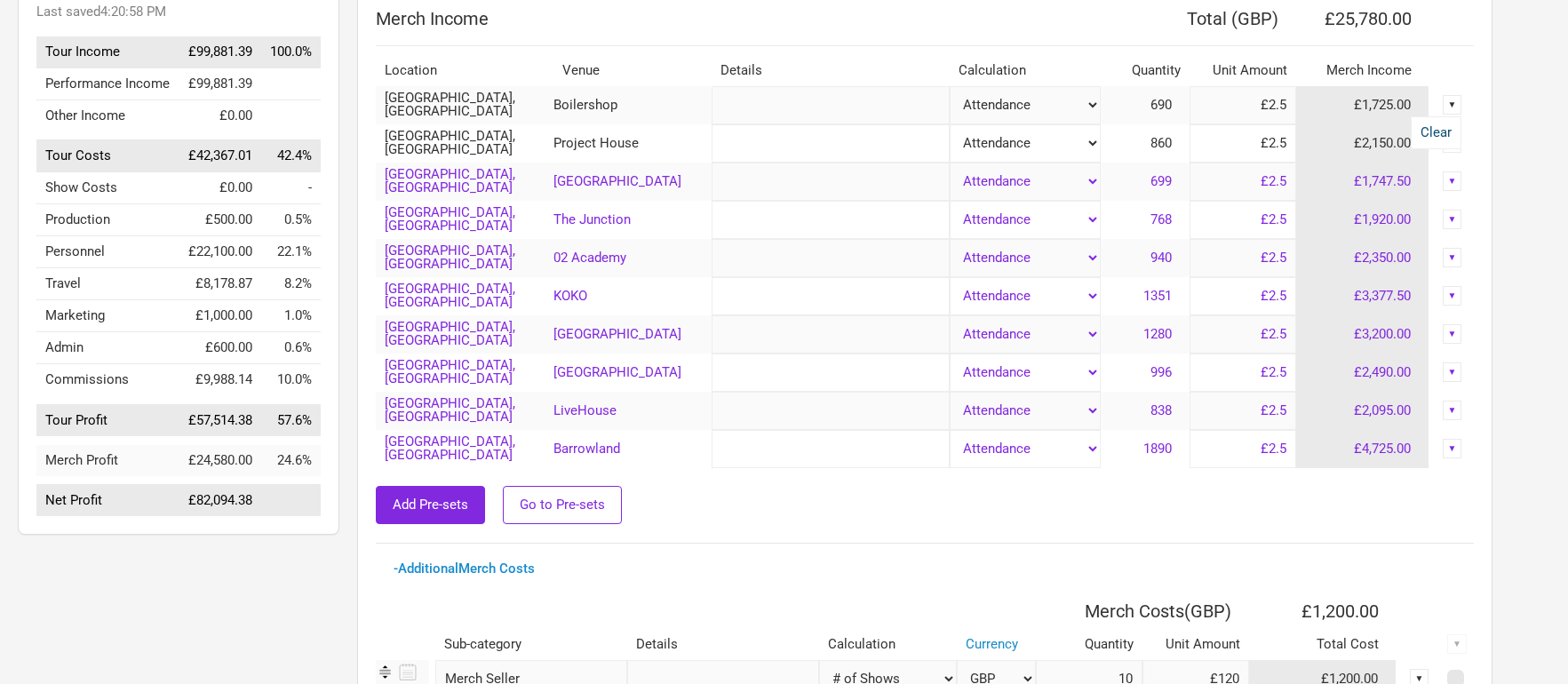 click on "Clear" at bounding box center (1436, 132) 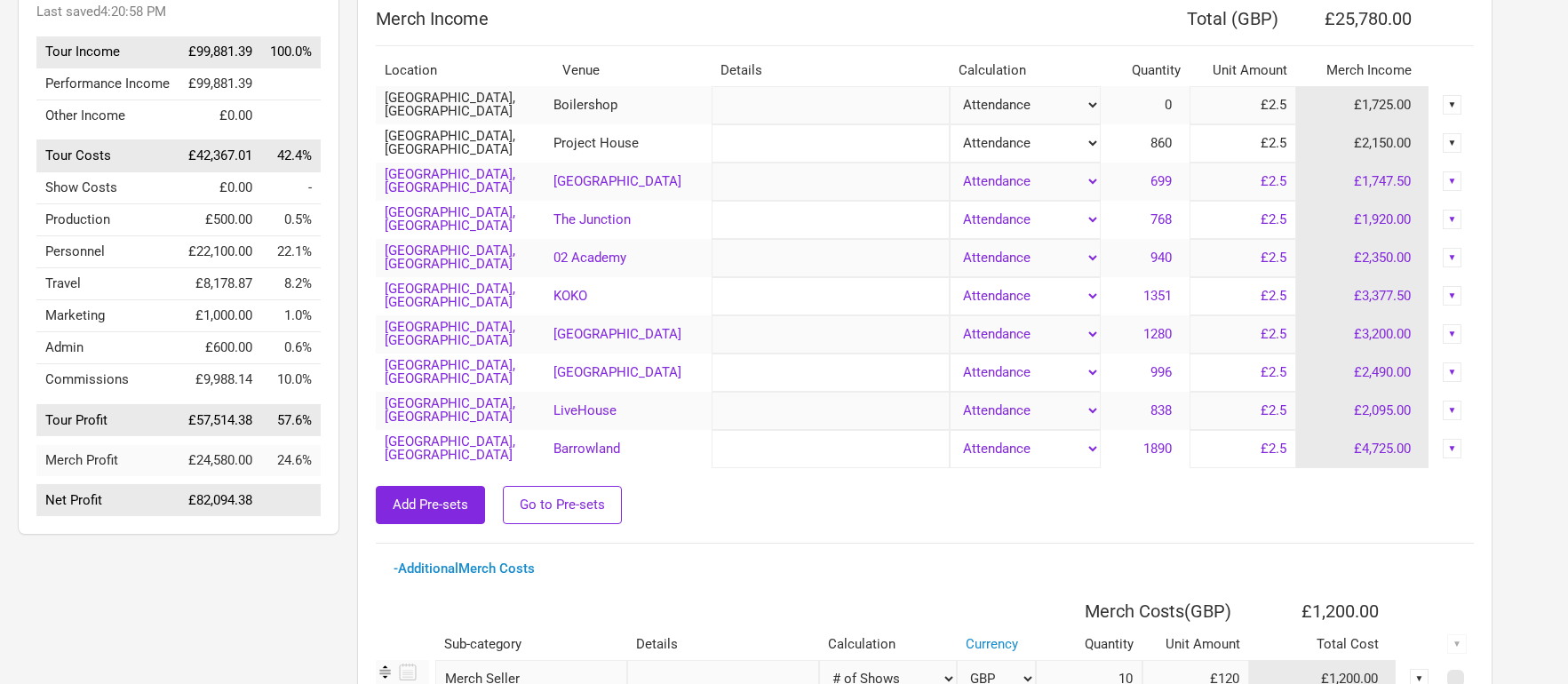 type on "£0" 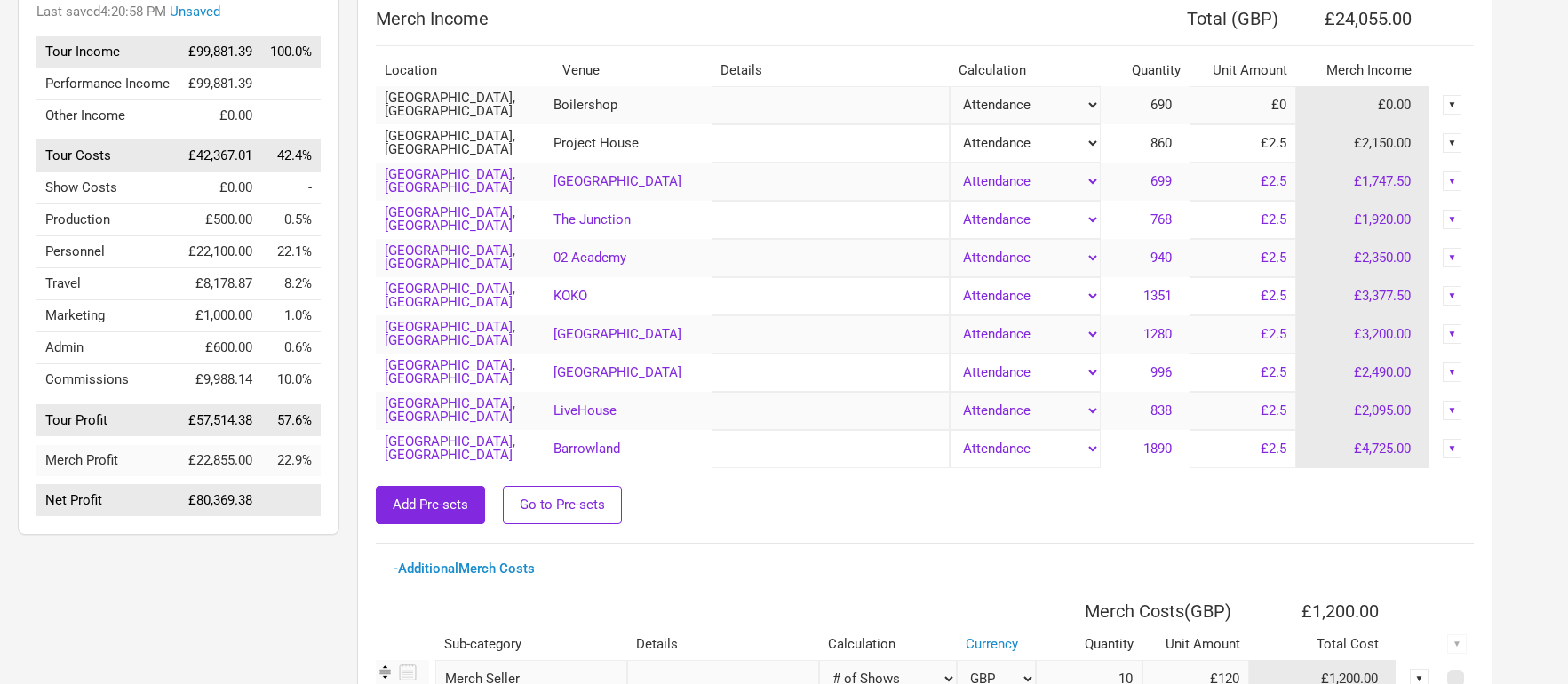 click on "▼" at bounding box center (1453, 143) 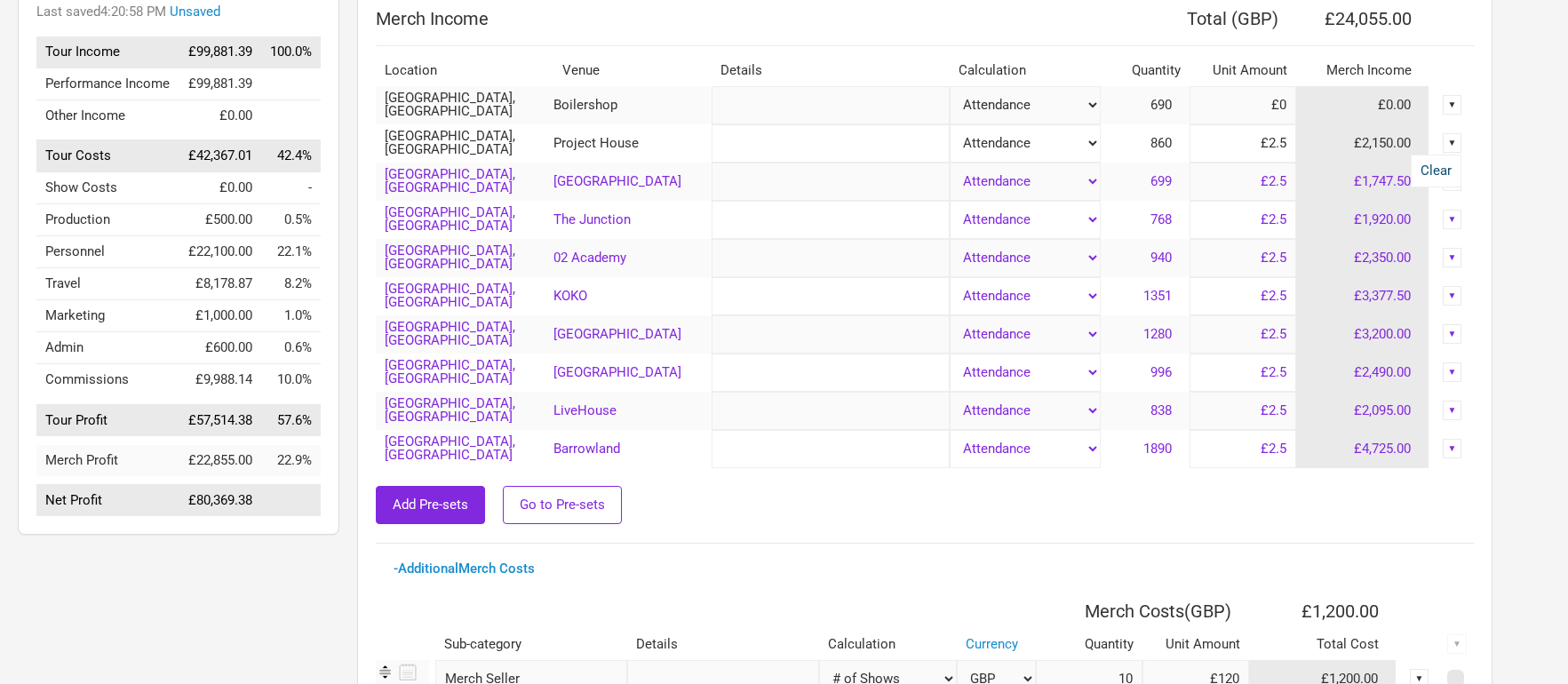 click on "Clear" at bounding box center (1436, 171) 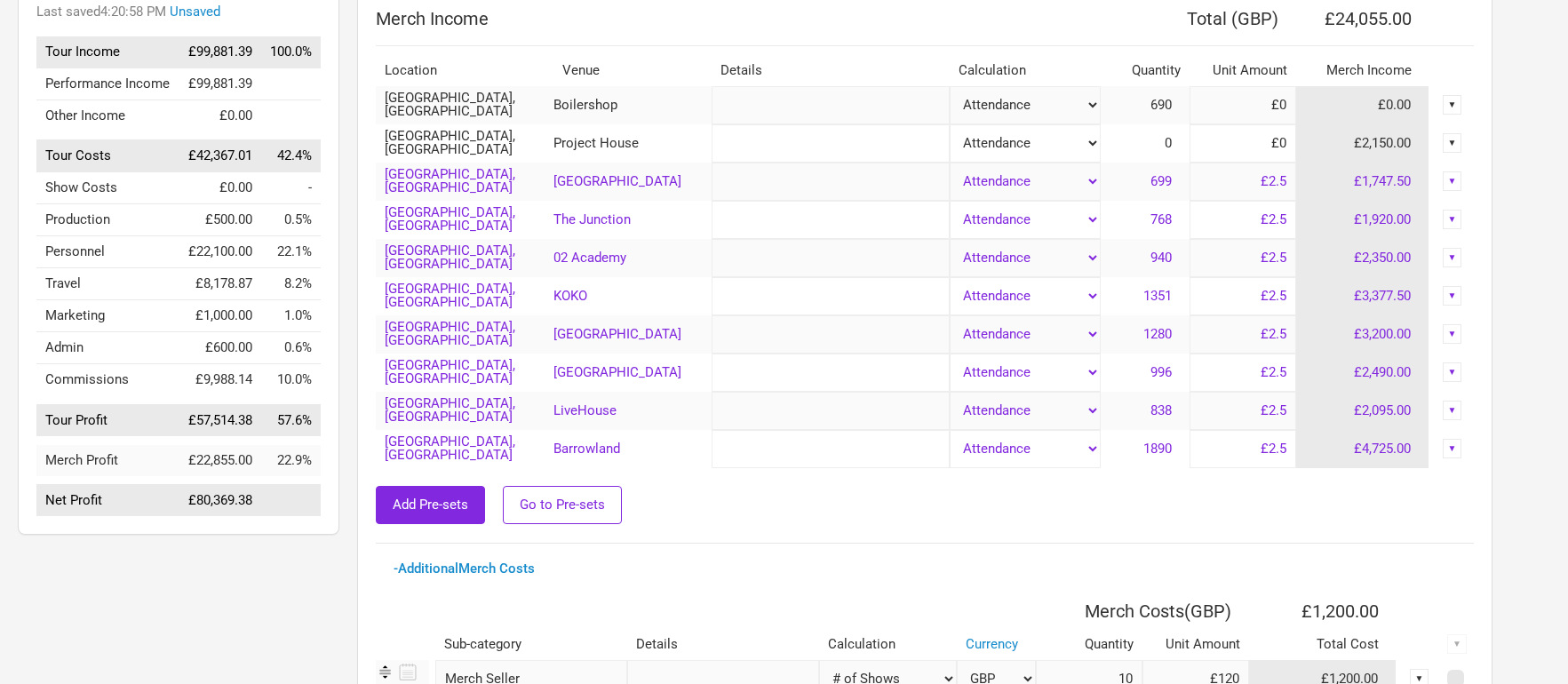 click on "▼" at bounding box center (1453, 181) 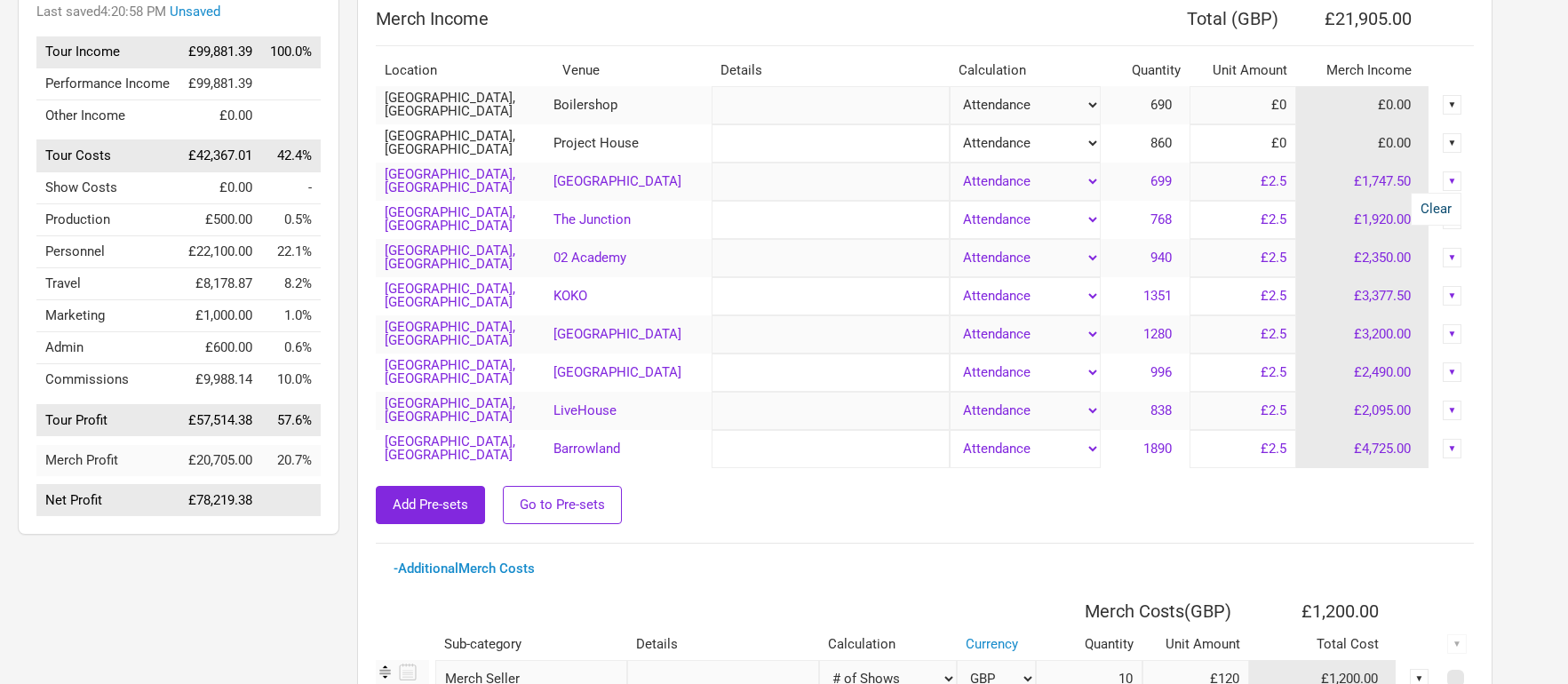 click on "Clear" at bounding box center [1436, 209] 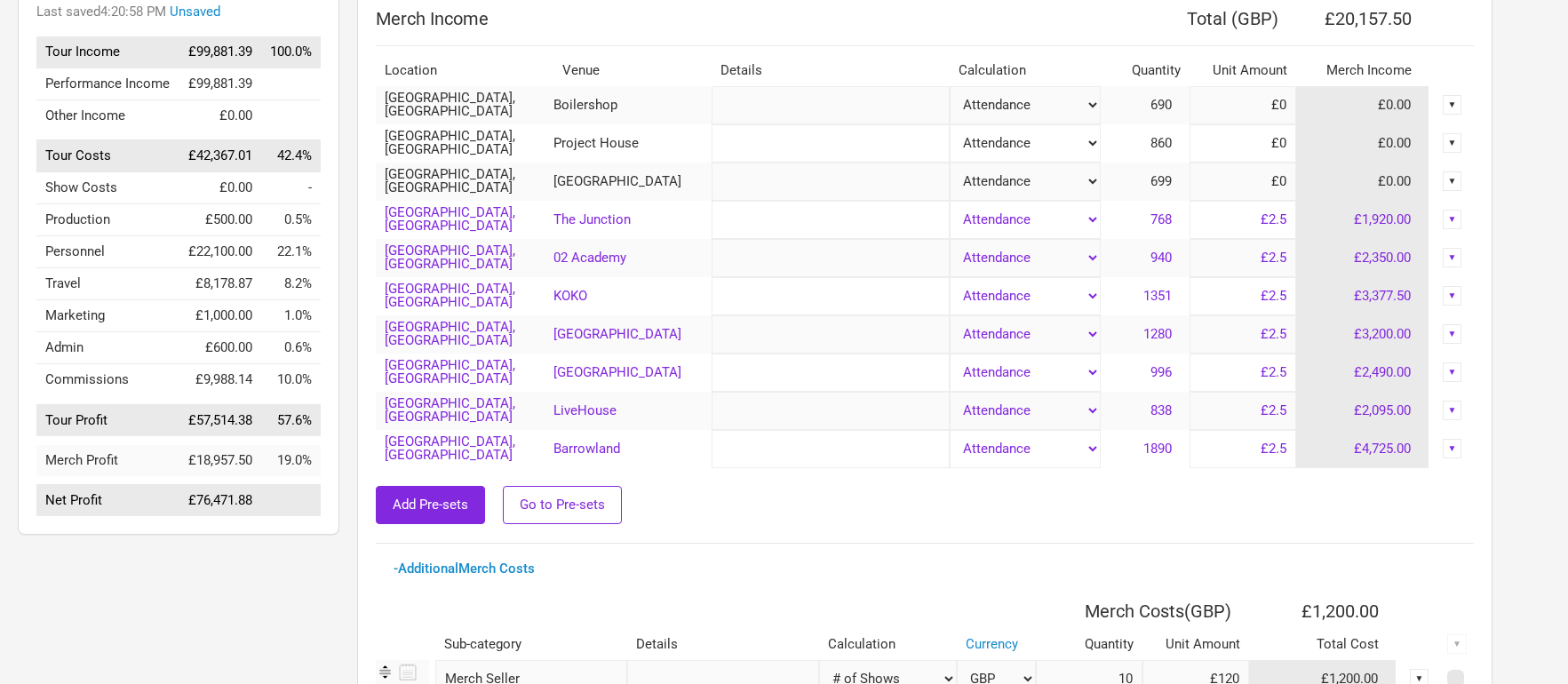 click on "▼" at bounding box center (1453, 219) 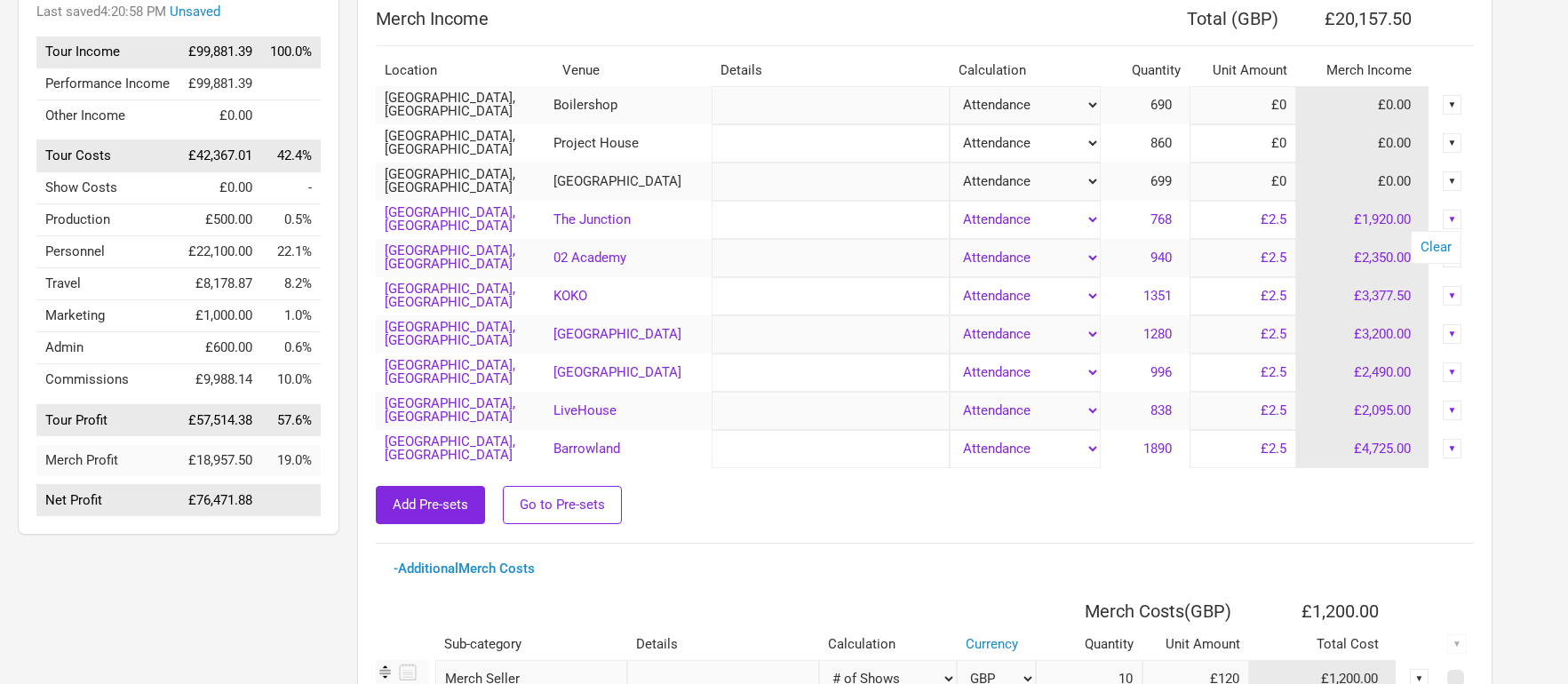 click on "Clear" at bounding box center (1436, 247) 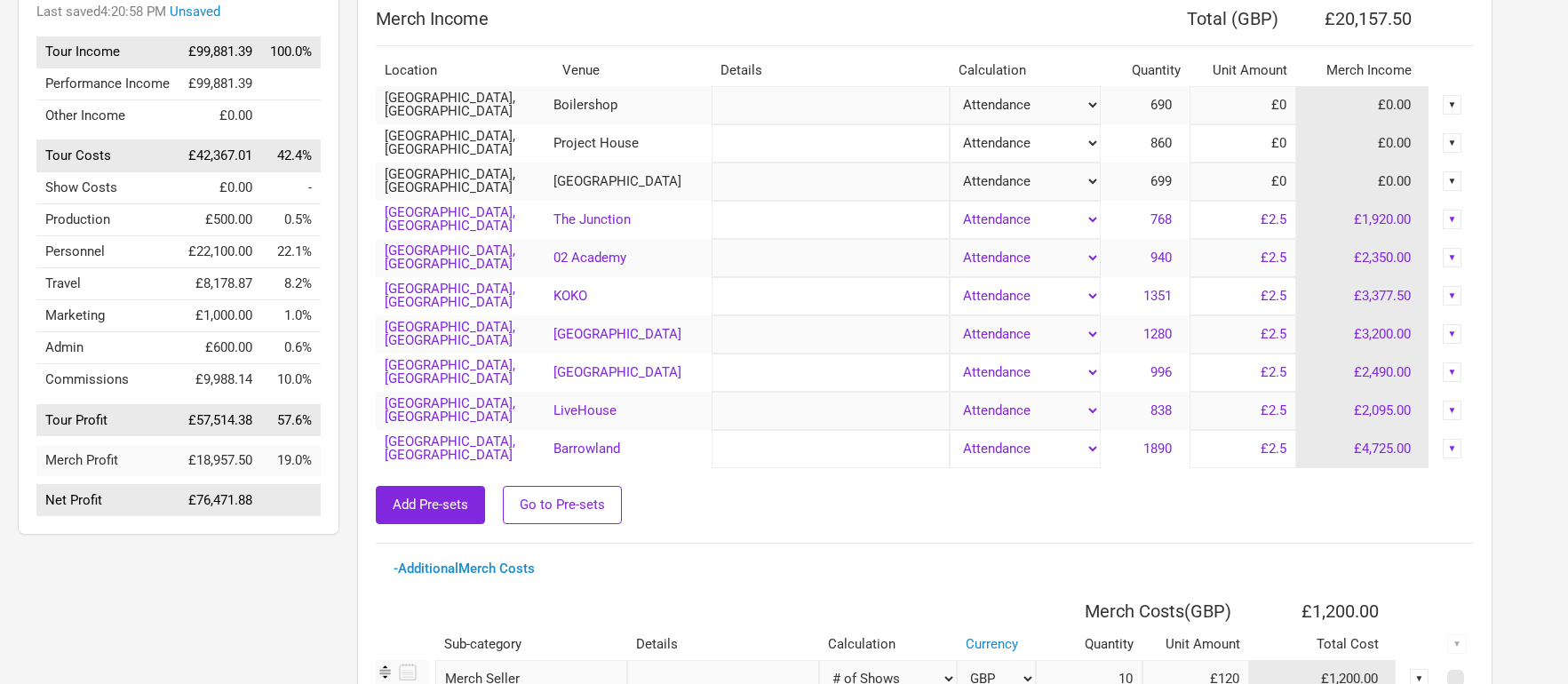 click on "▼" at bounding box center [1453, 219] 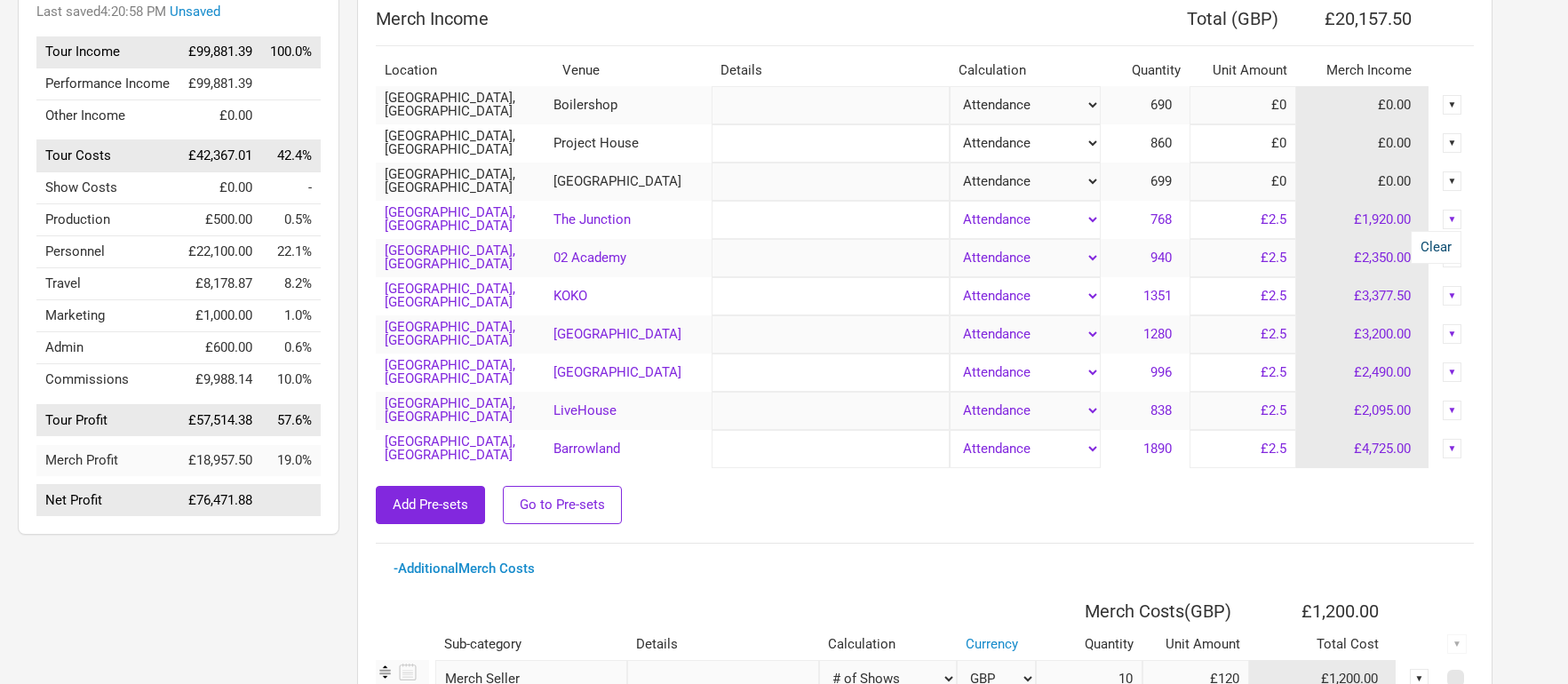 click on "Clear" at bounding box center [1436, 247] 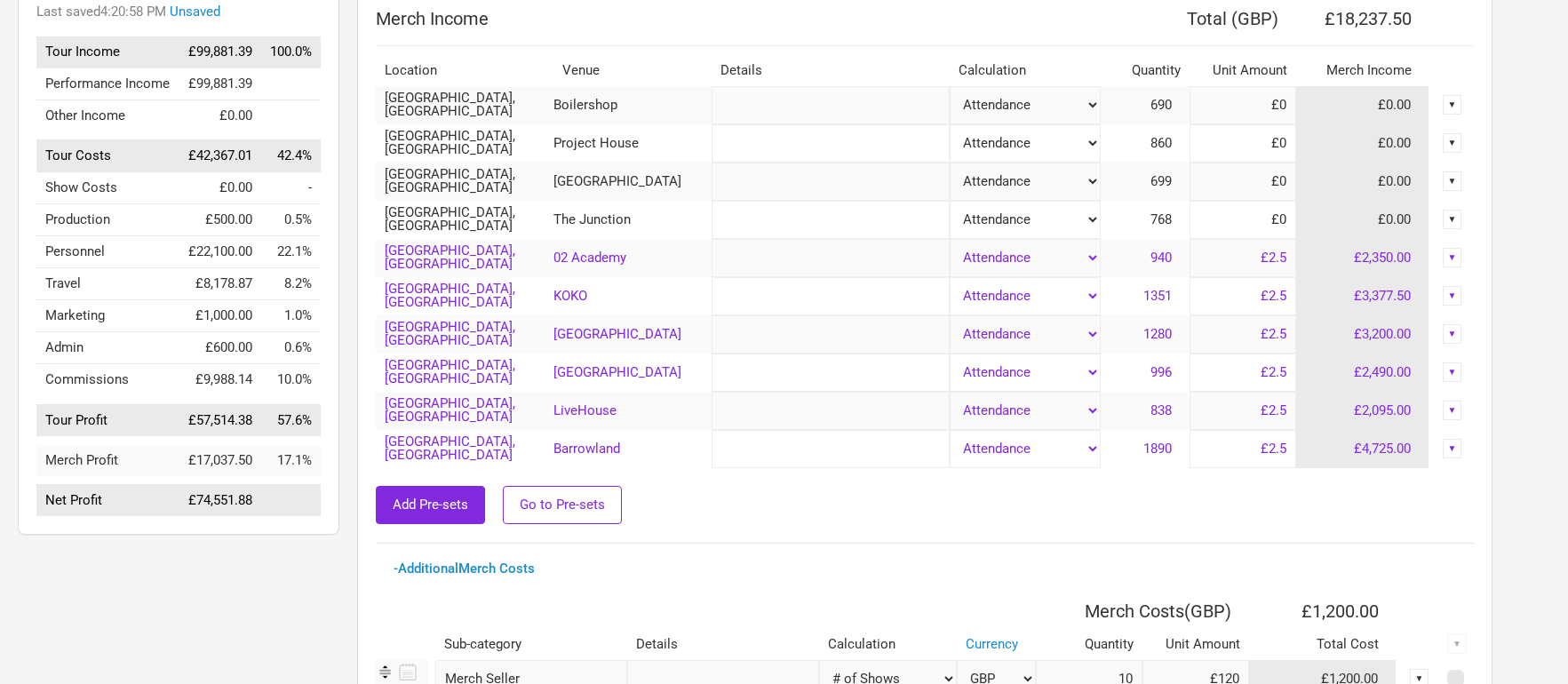 click on "▼" at bounding box center (1453, 258) 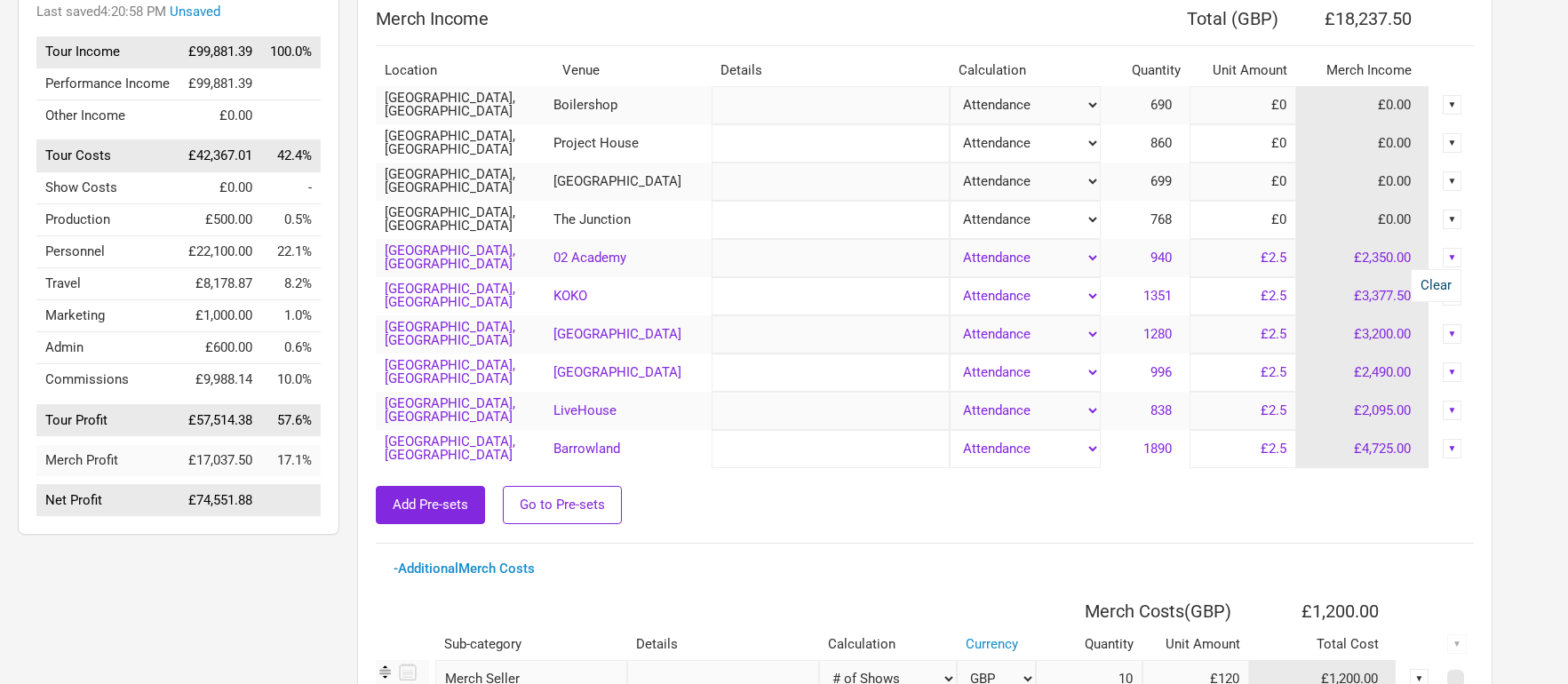 click on "Clear" at bounding box center (1436, 285) 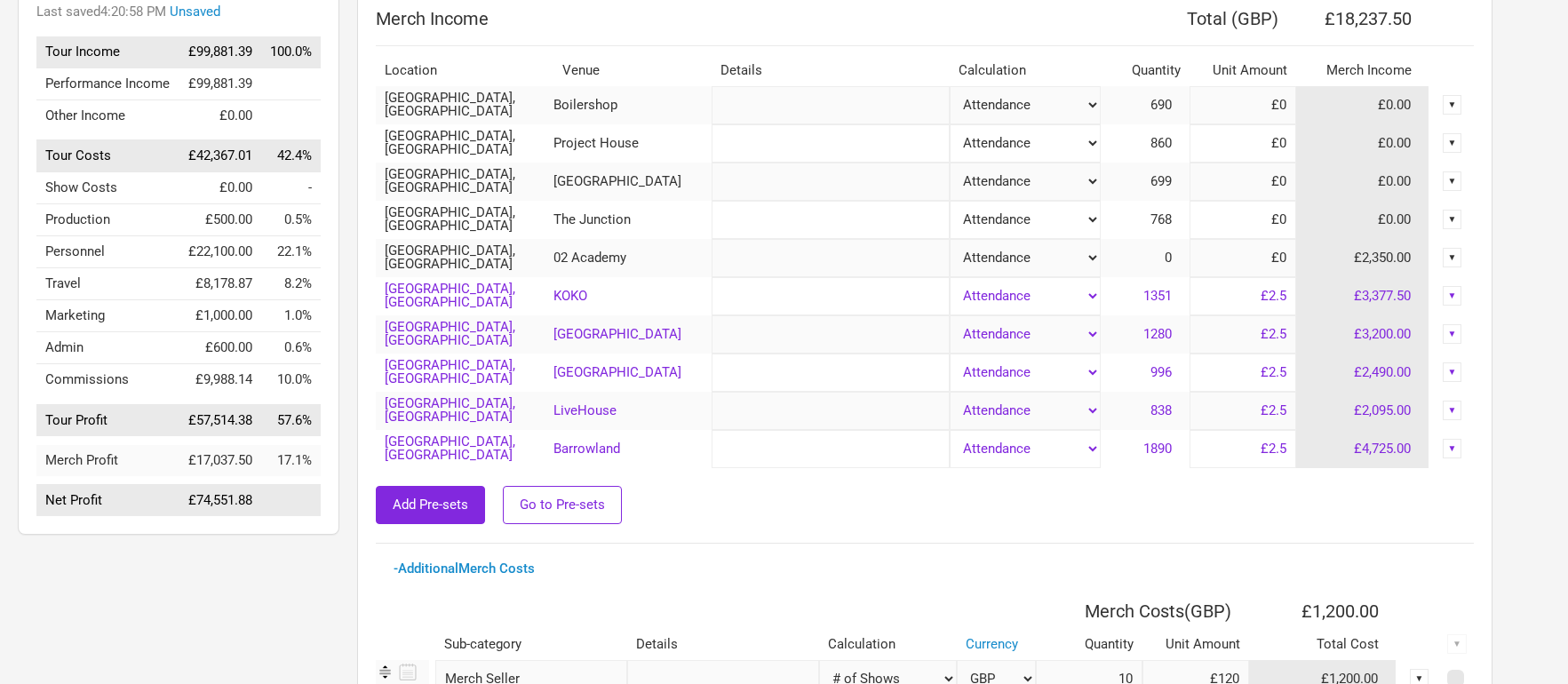 click on "▼" at bounding box center (1453, 296) 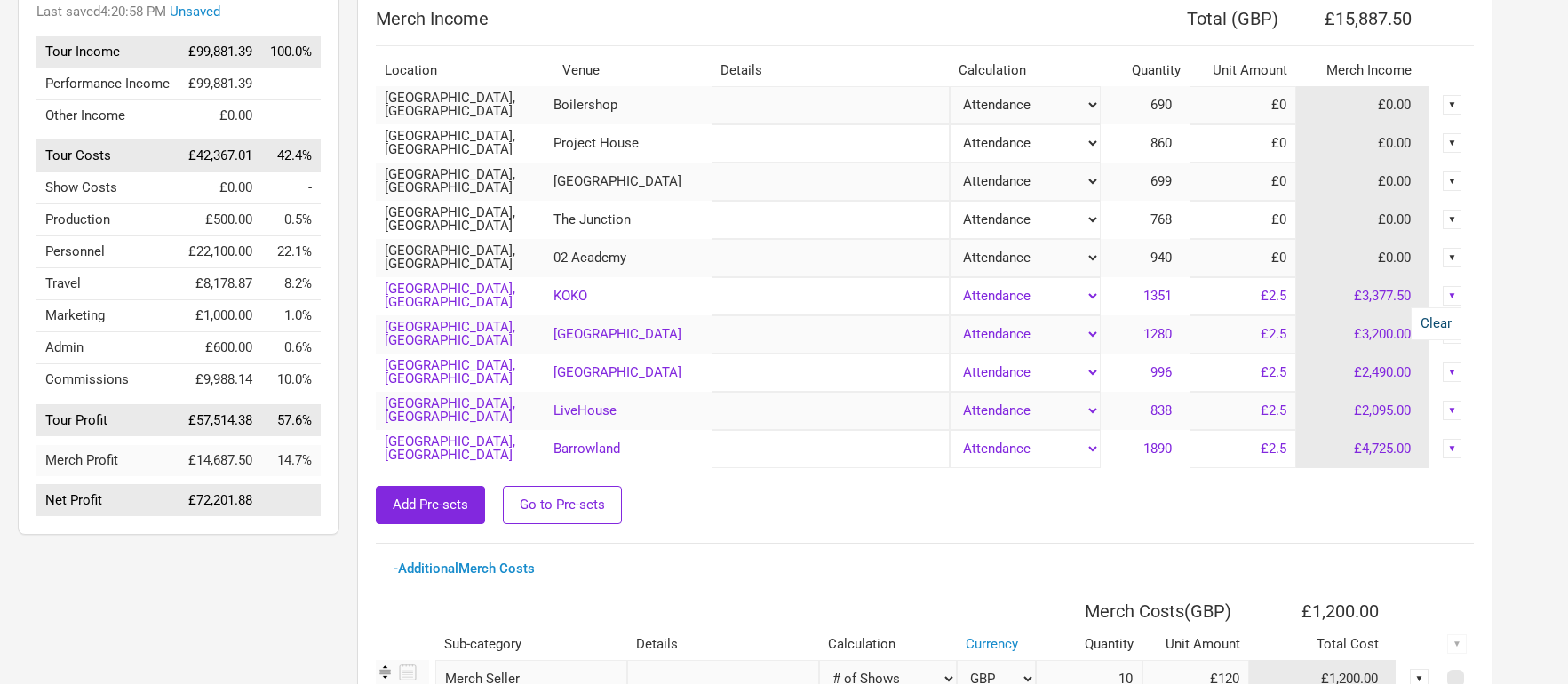click on "Clear" at bounding box center (1436, 323) 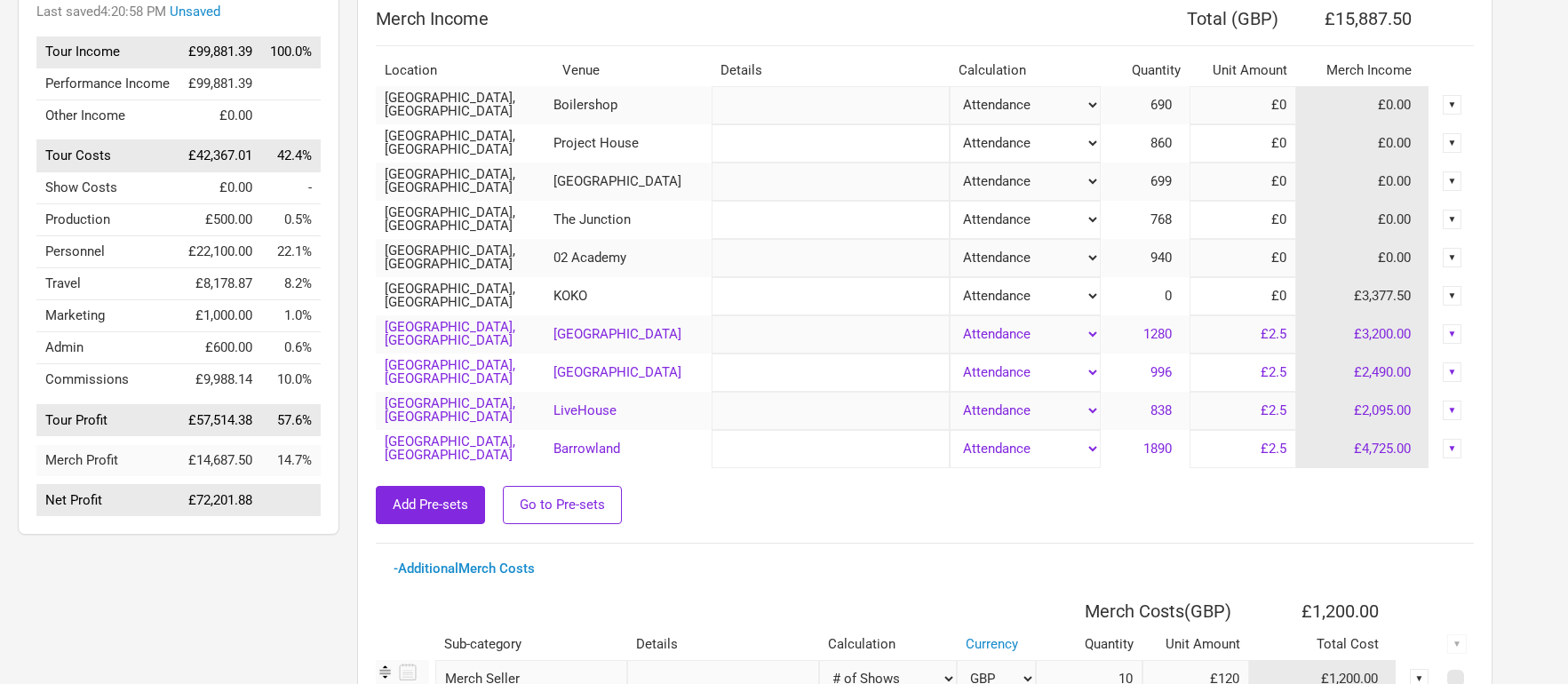 click on "▼" at bounding box center [1453, 334] 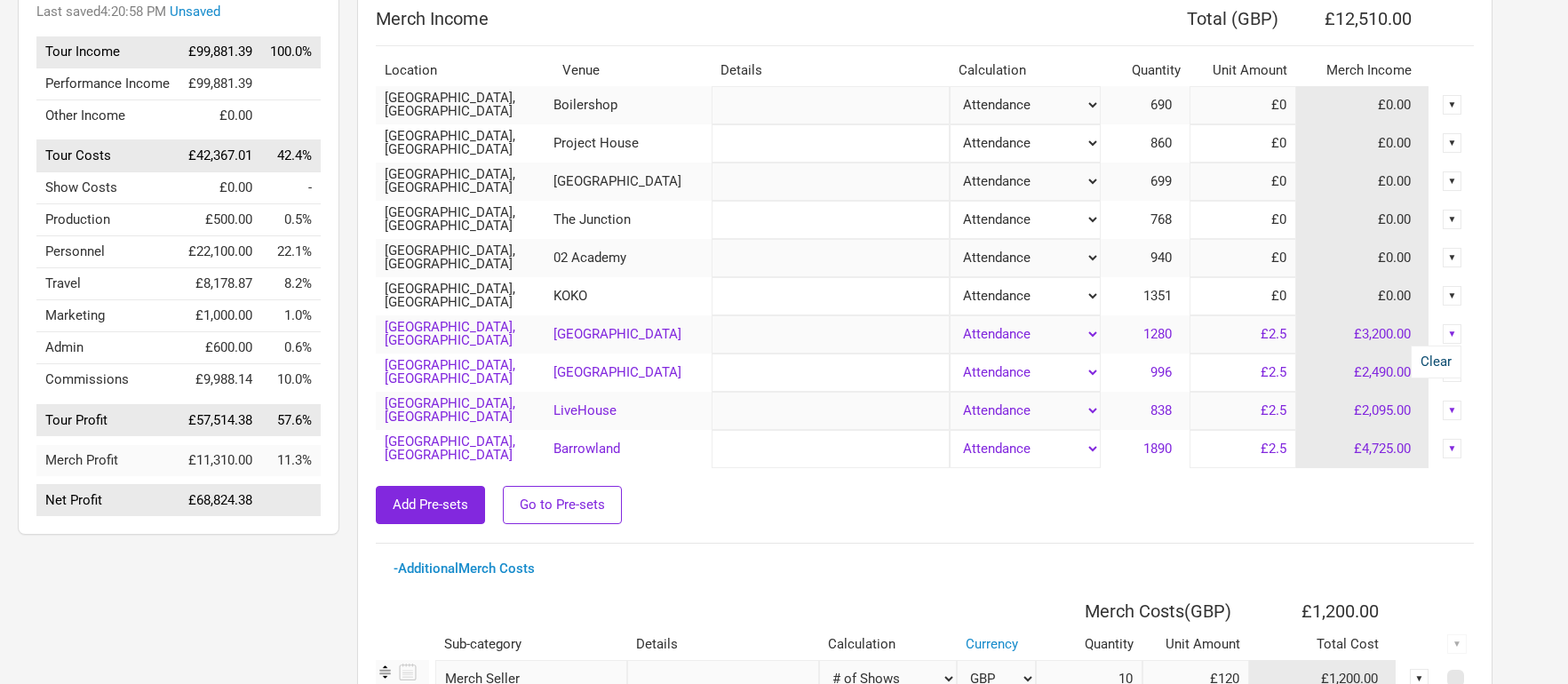 click on "Clear" at bounding box center [1436, 362] 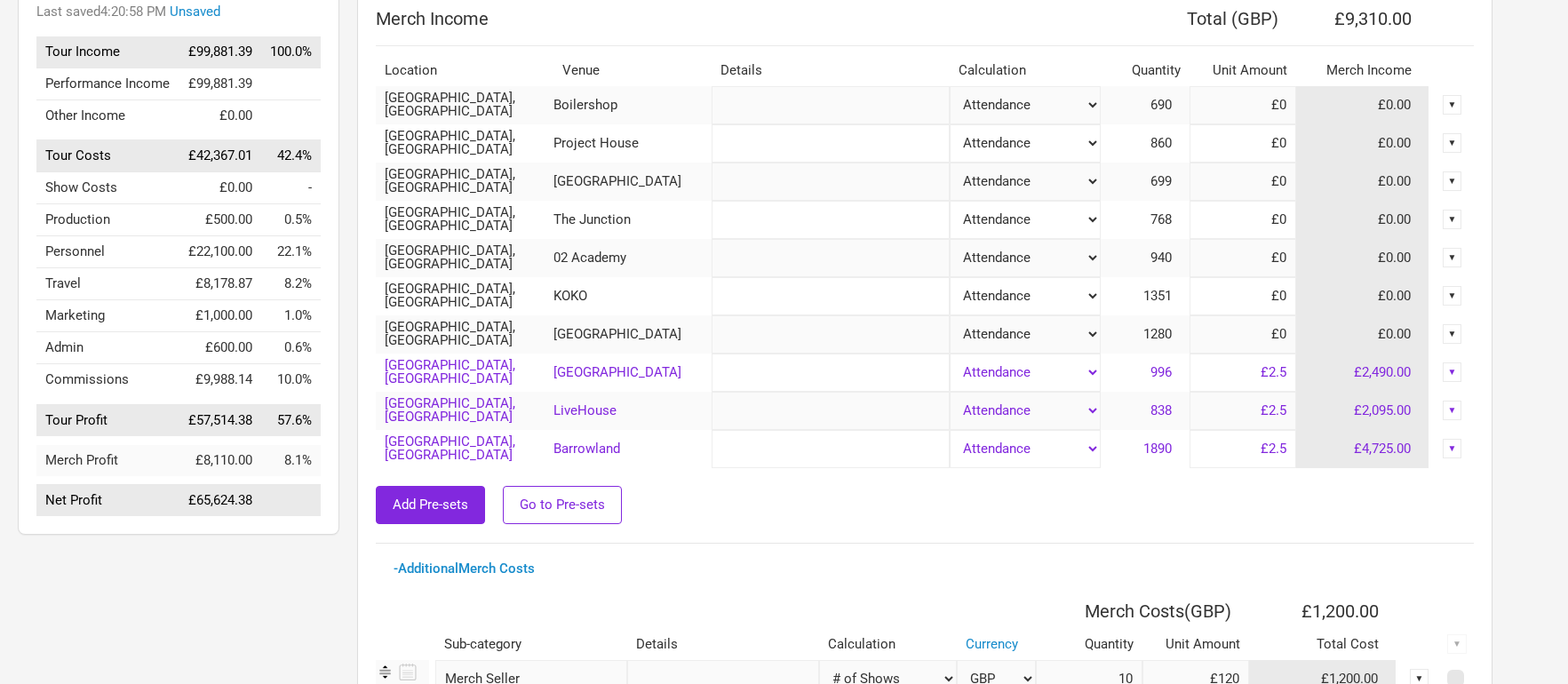 click on "▼" at bounding box center (1452, 372) 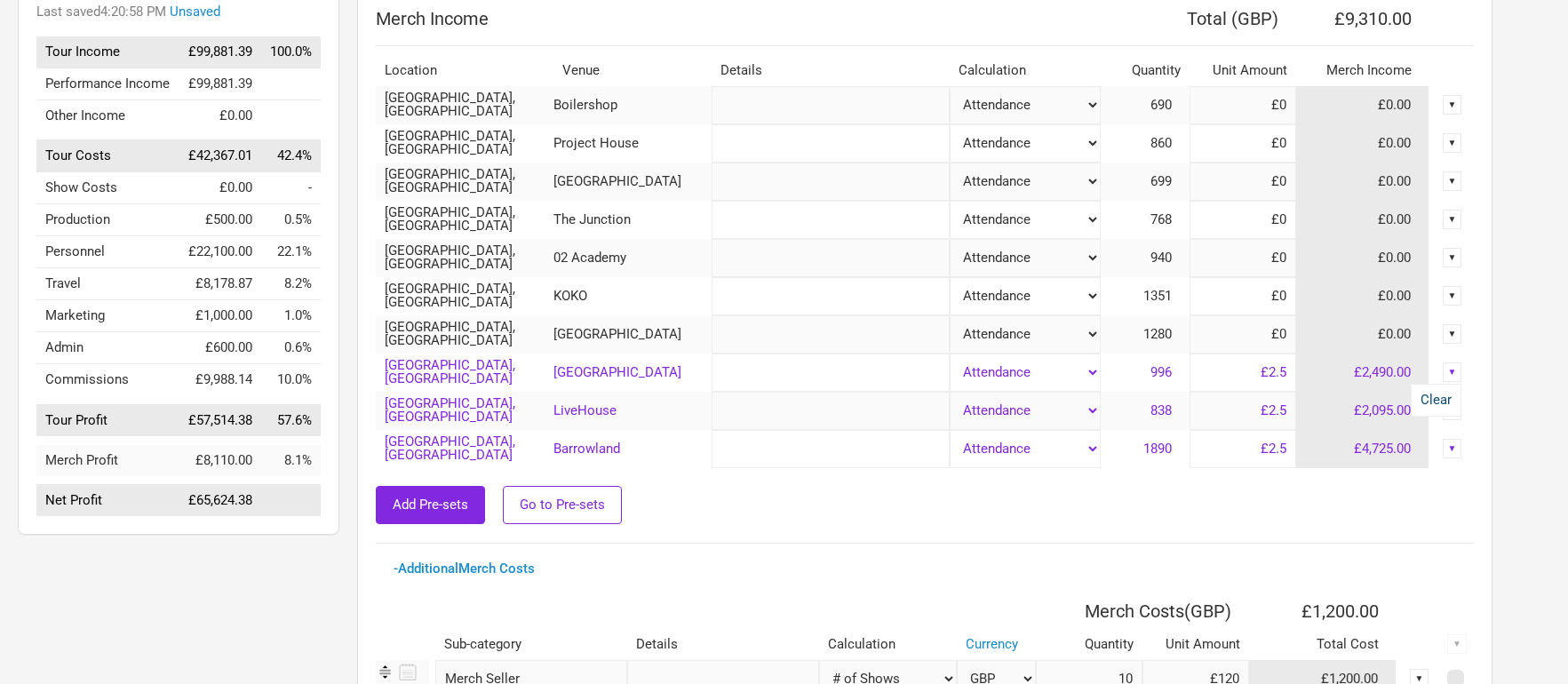 click on "Clear" at bounding box center (1436, 400) 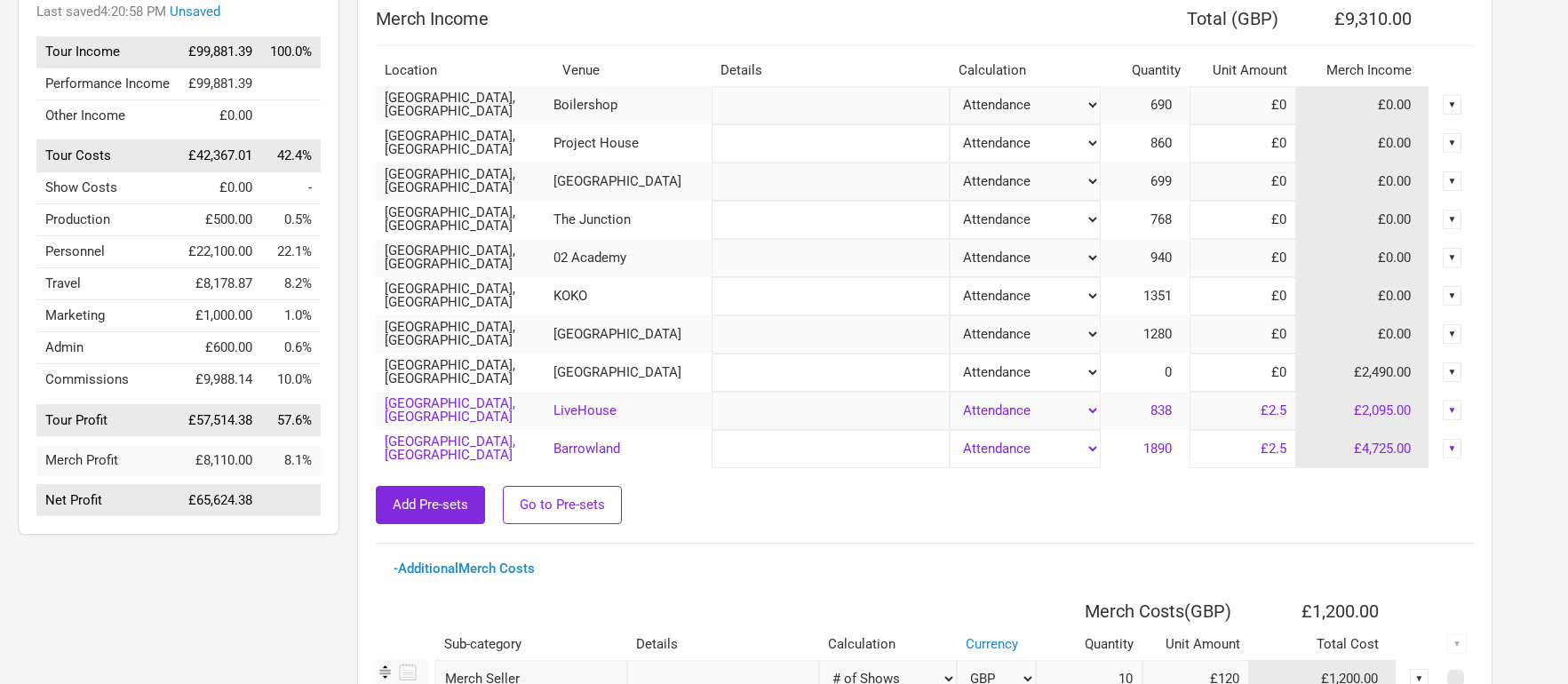 click on "▼" at bounding box center [1453, 410] 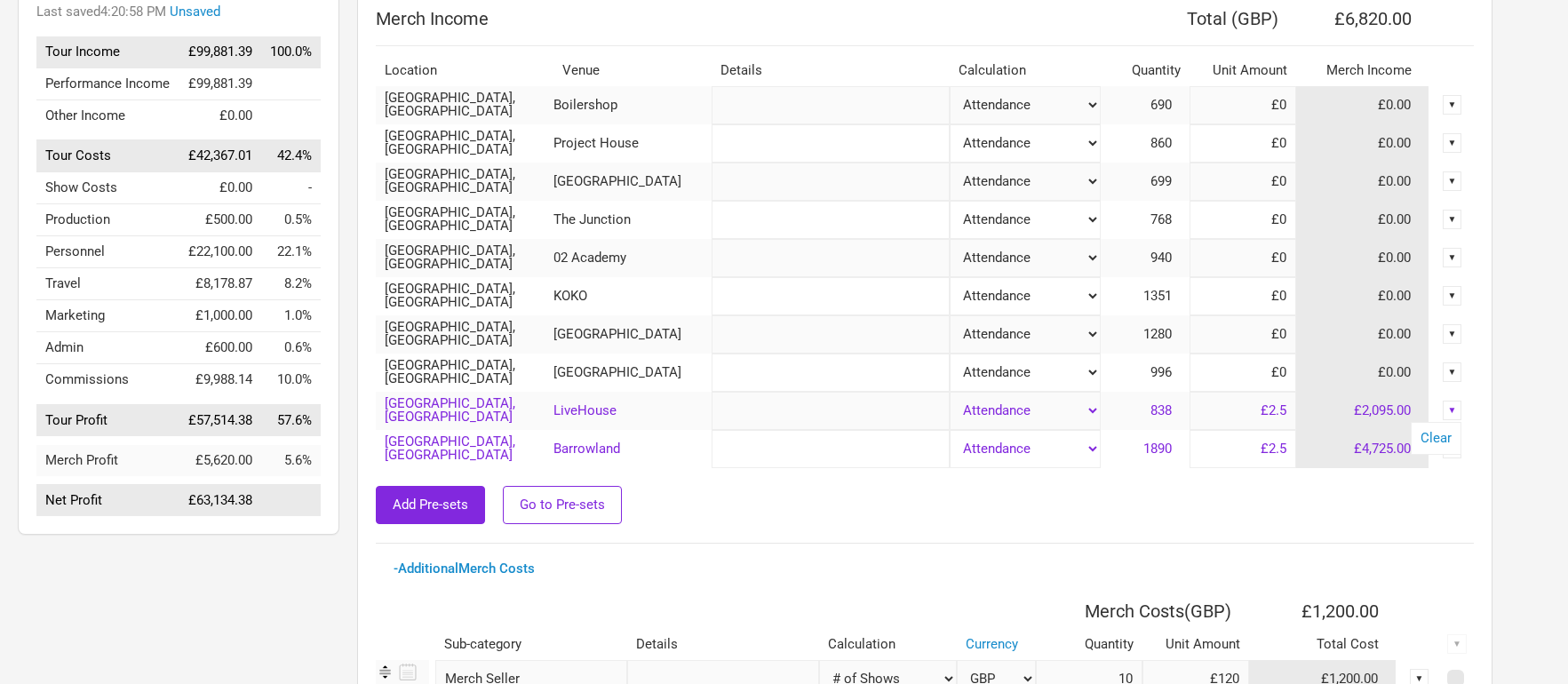 click on "Clear" at bounding box center [1436, 438] 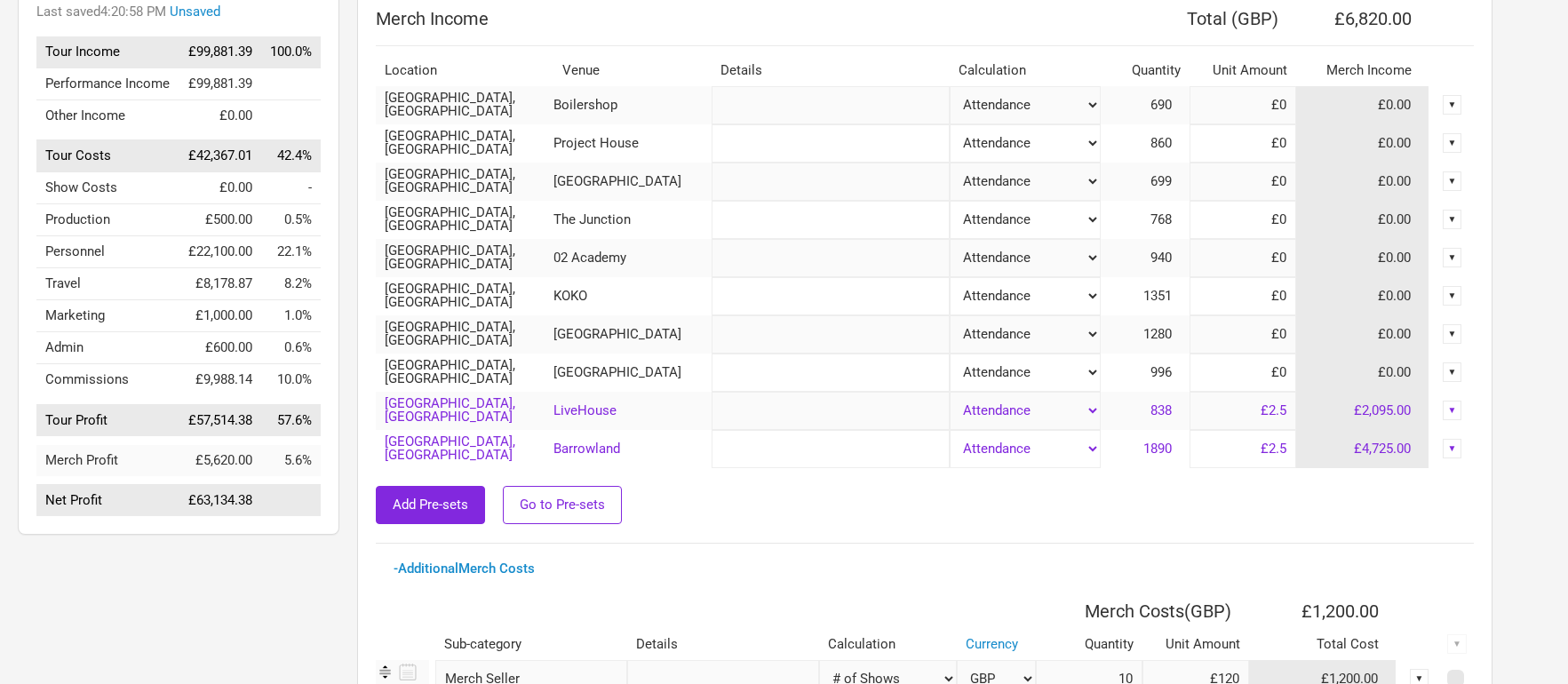 click on "▼" at bounding box center (1453, 449) 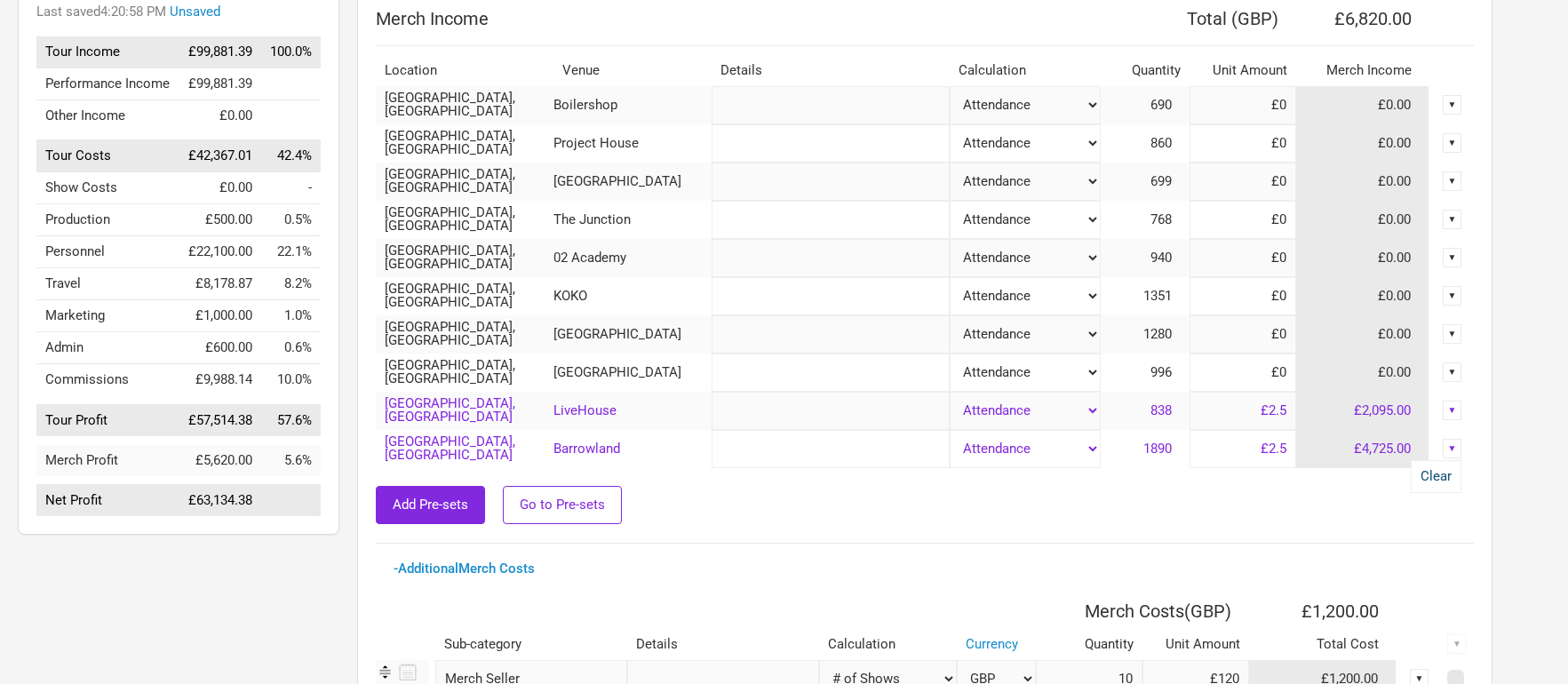 click on "Clear" at bounding box center (1436, 476) 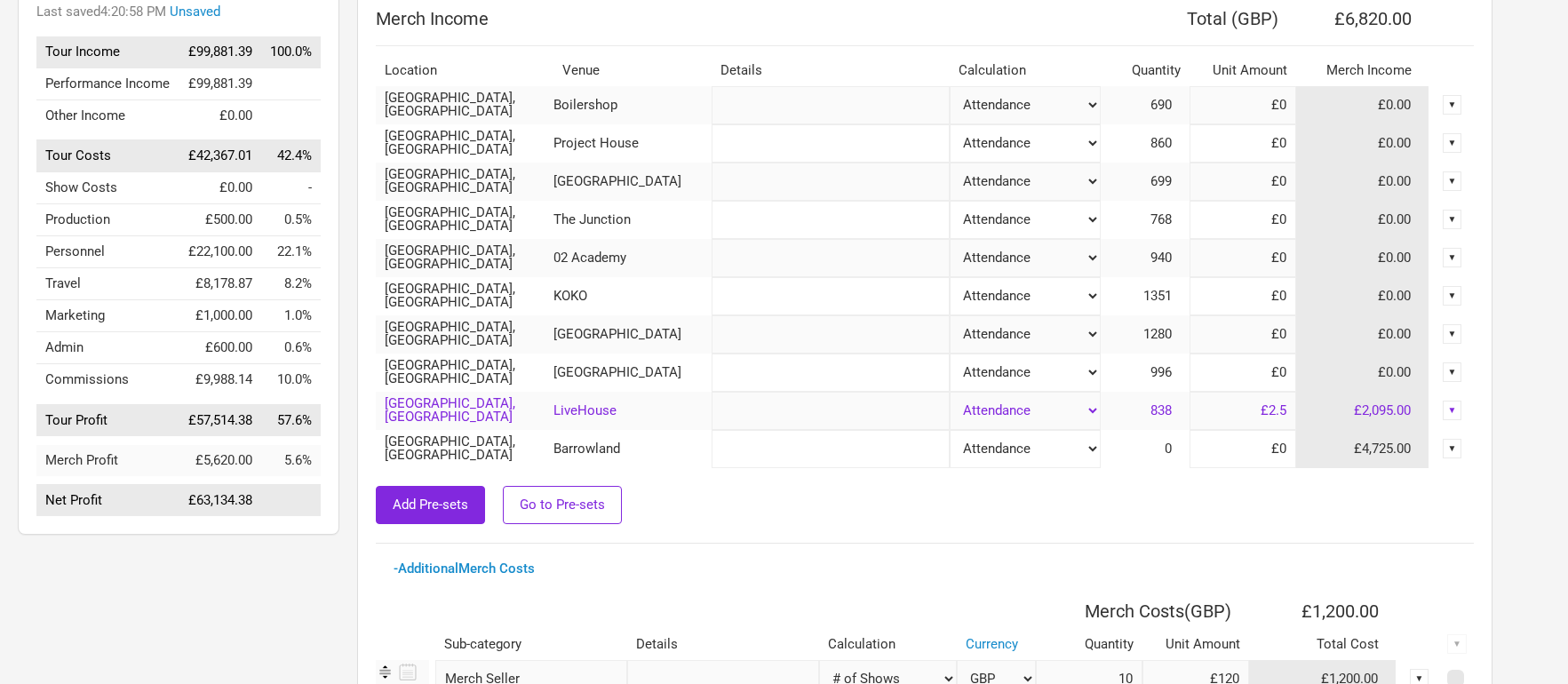 click on "Add Pre-sets Go to Pre-sets" at bounding box center (925, 505) 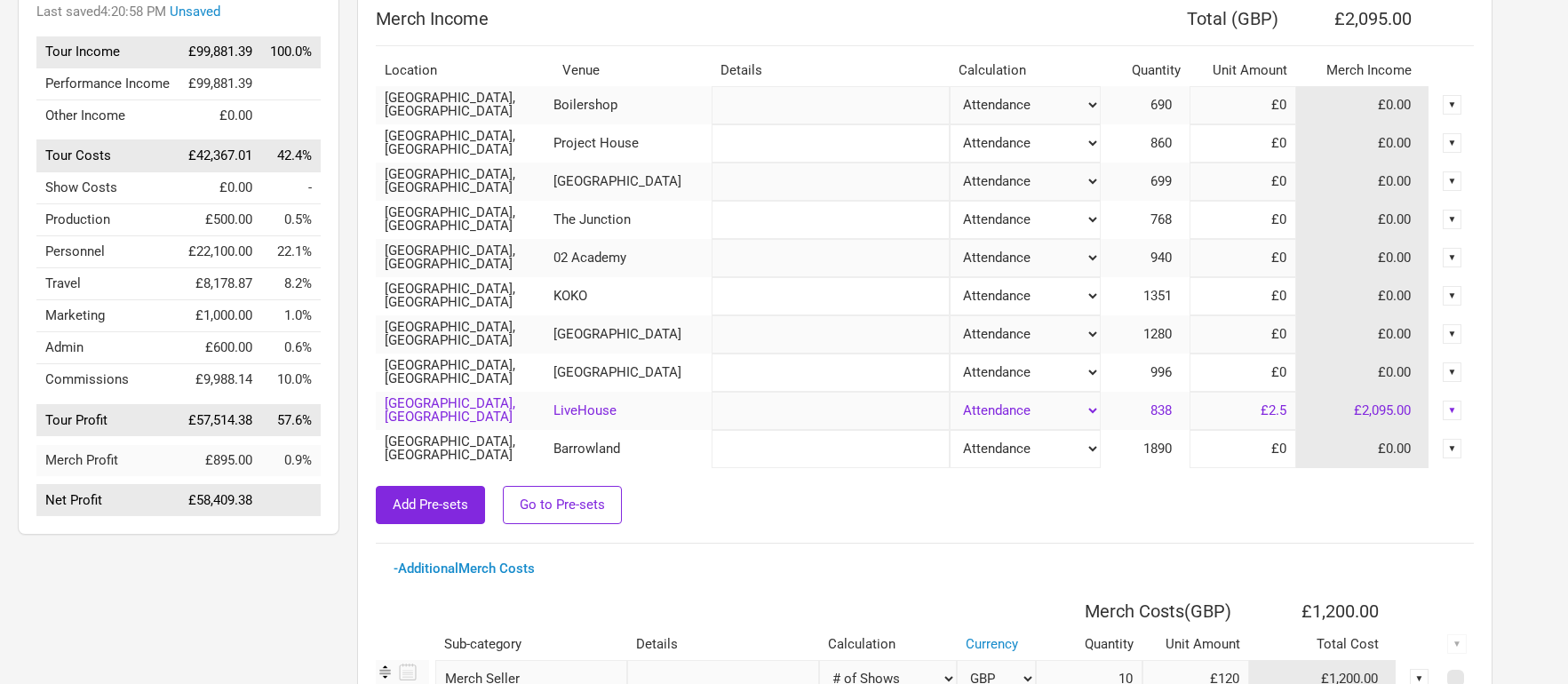 click on "▼" at bounding box center (1453, 410) 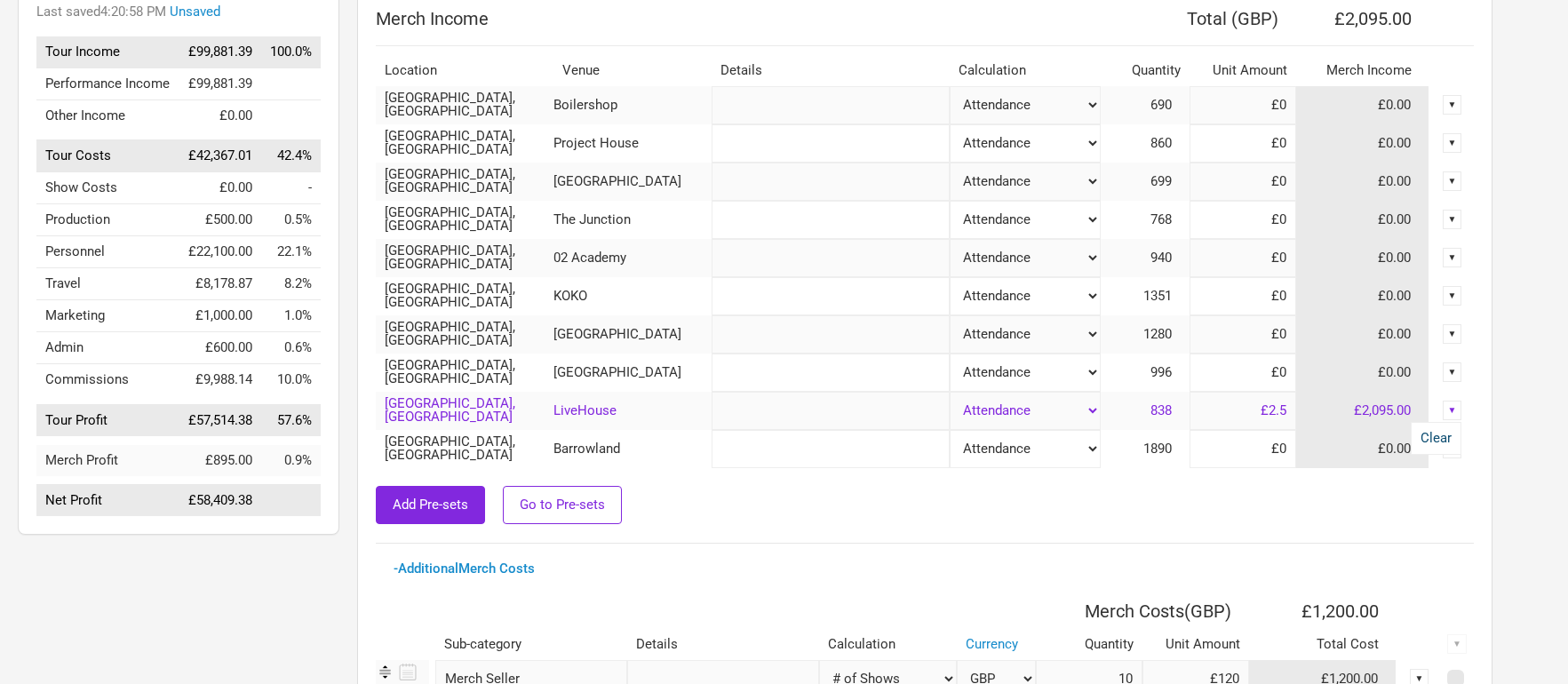 click on "Clear" at bounding box center (1436, 438) 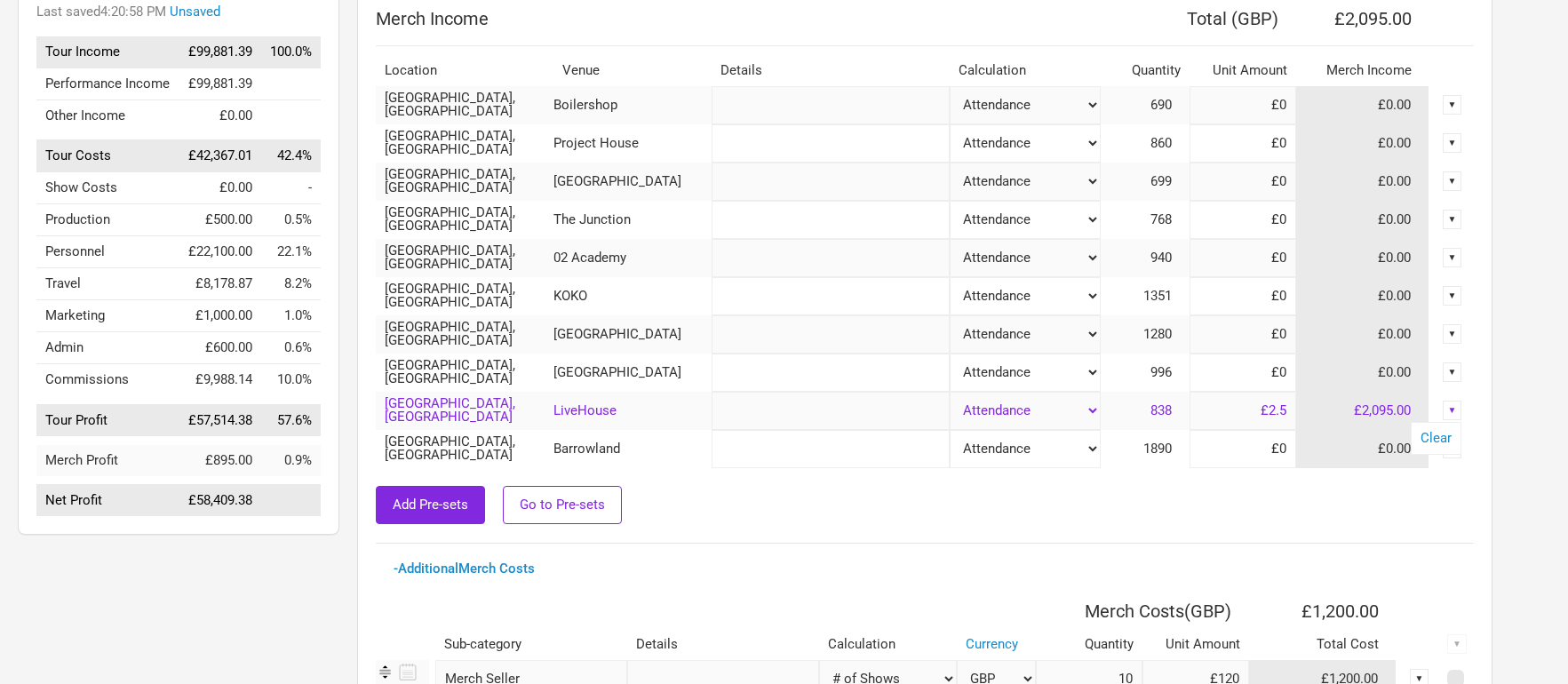 type on "£0" 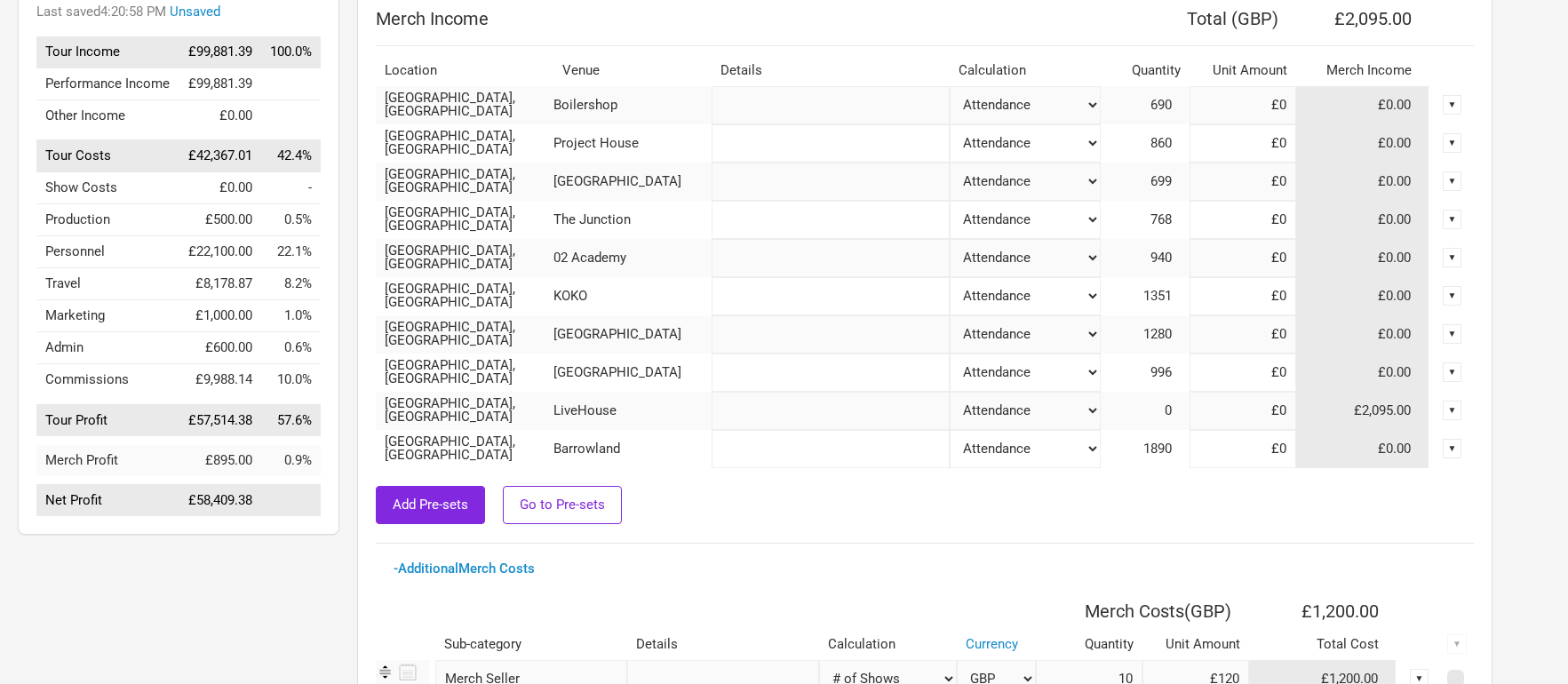 click on "Add Pre-sets Go to Pre-sets" at bounding box center [925, 505] 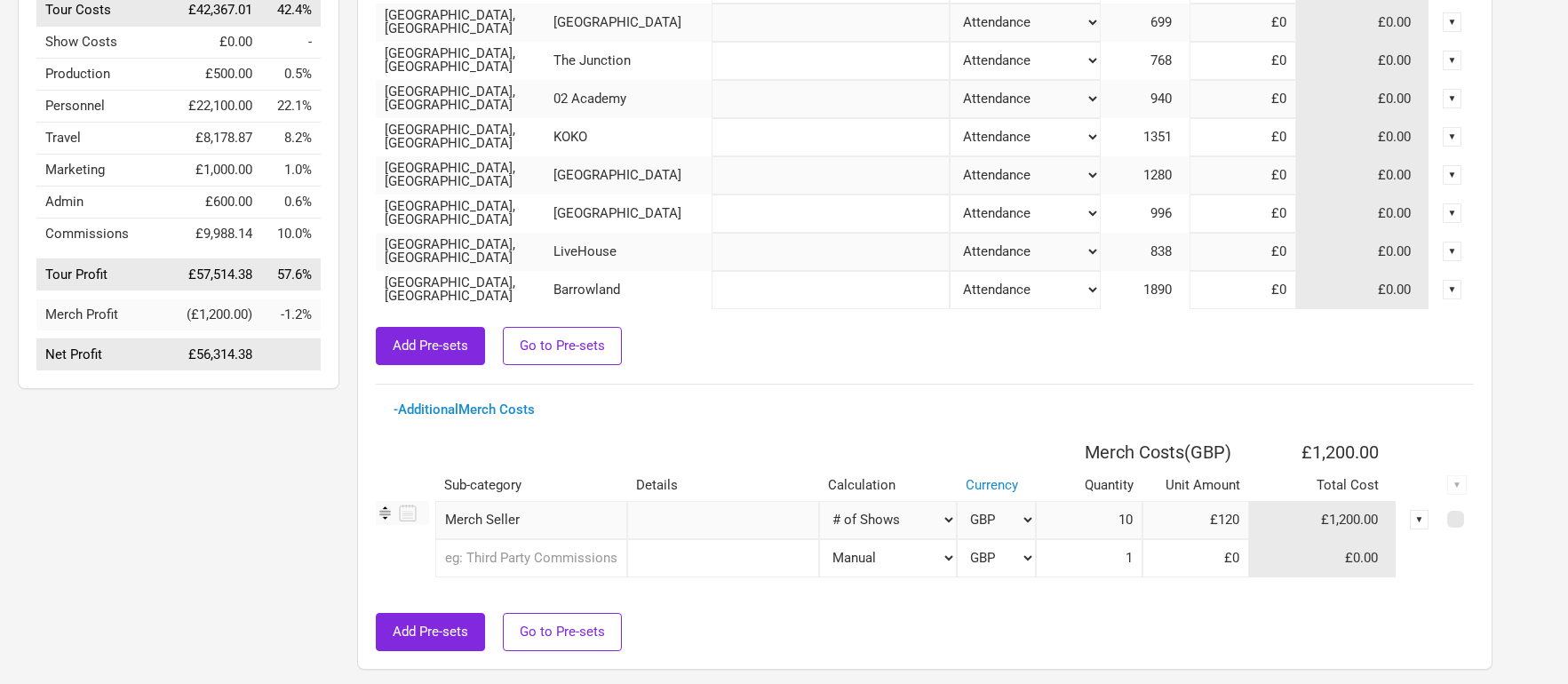 scroll, scrollTop: 410, scrollLeft: 0, axis: vertical 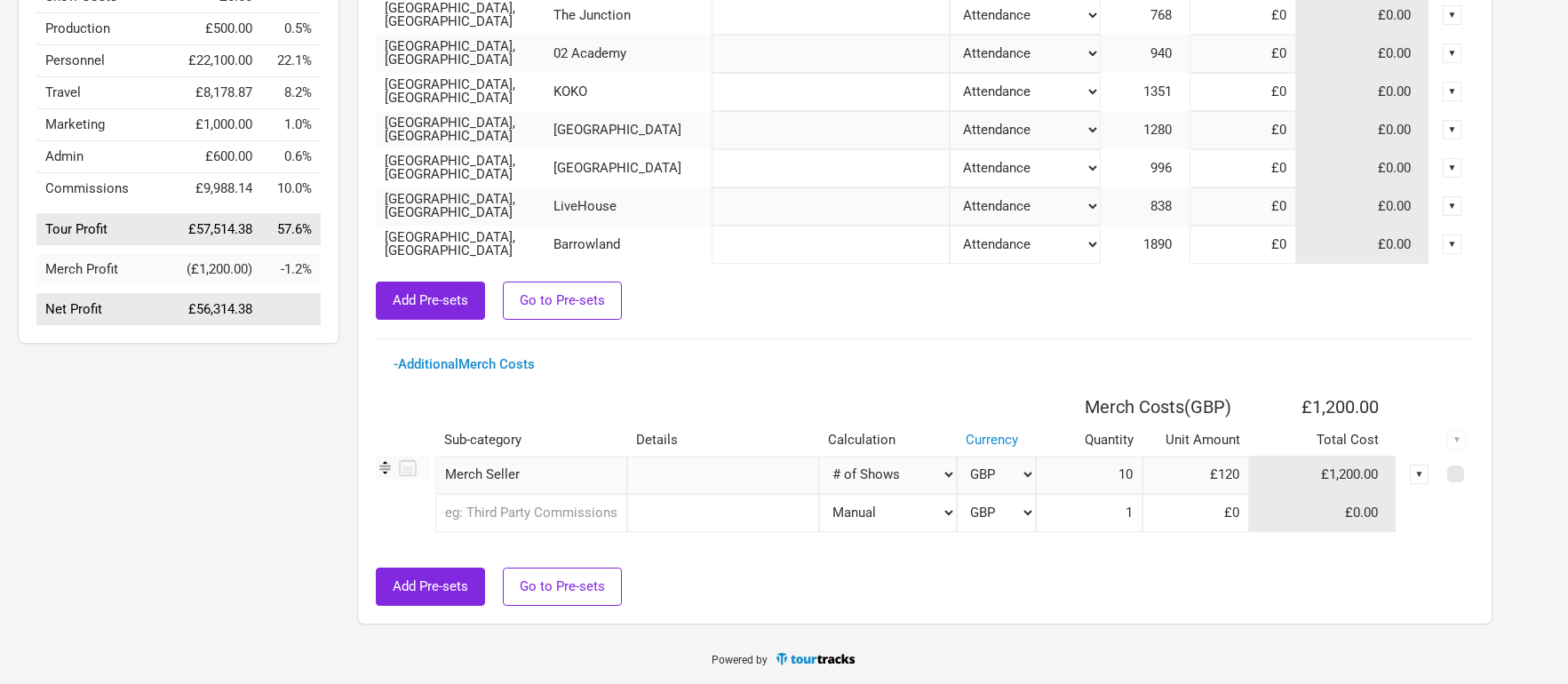 click on "£120" at bounding box center [1196, 474] 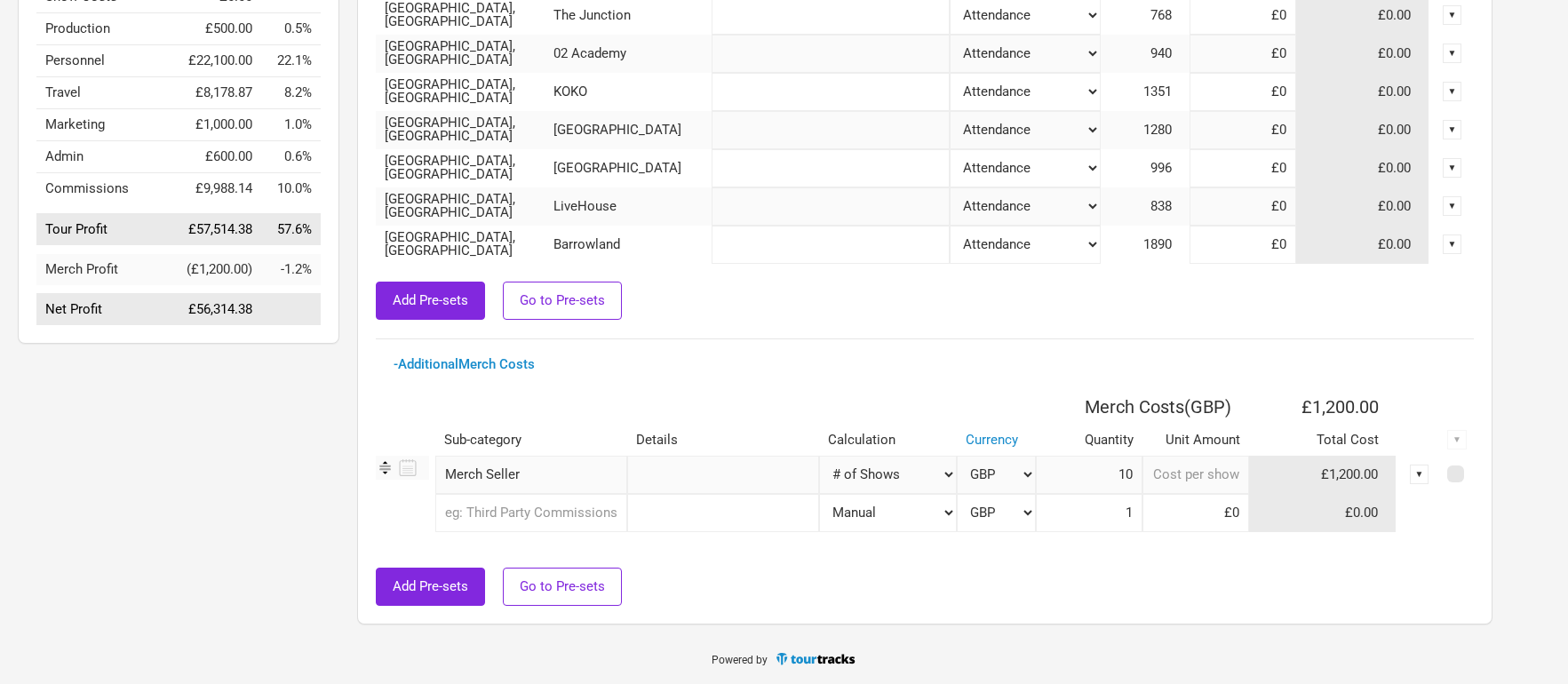 type on "£0" 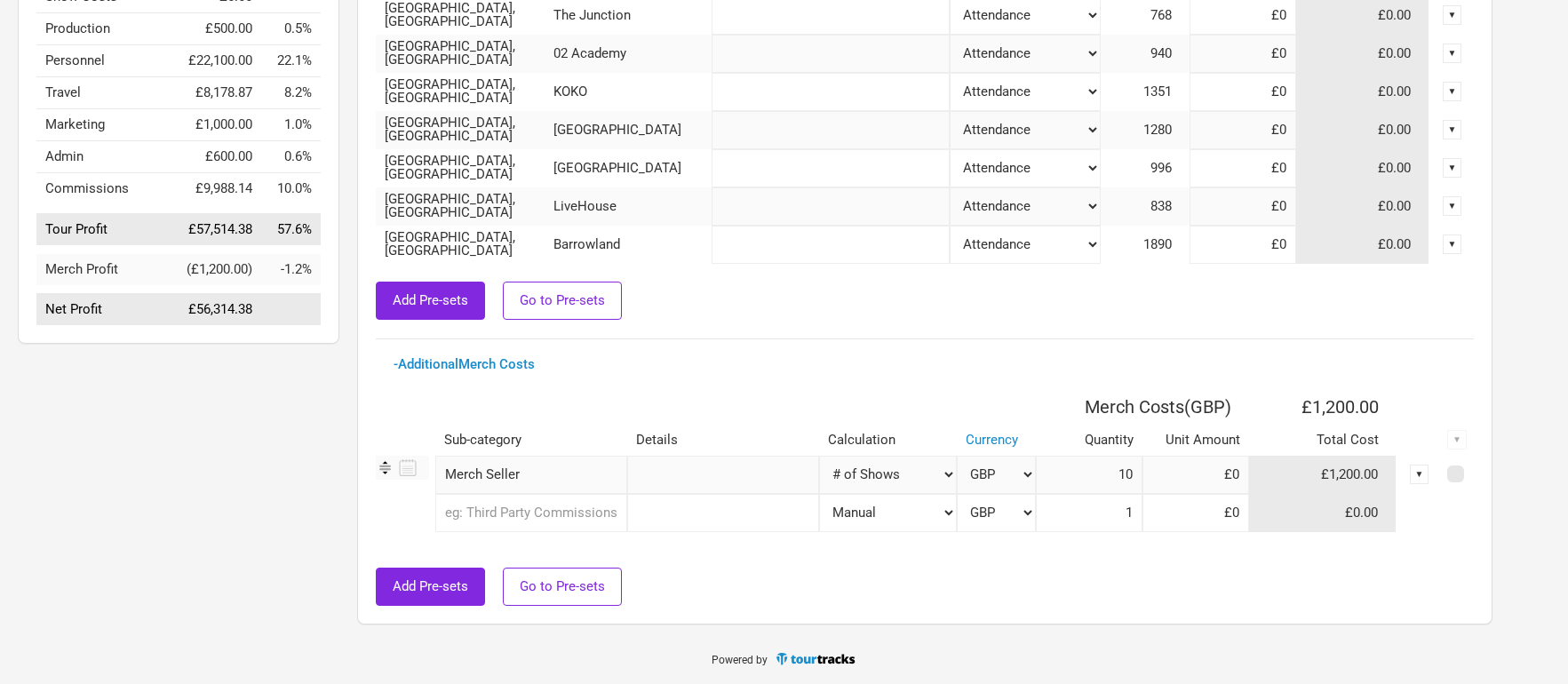 click on "Add Pre-sets Go to Pre-sets" at bounding box center (925, 586) 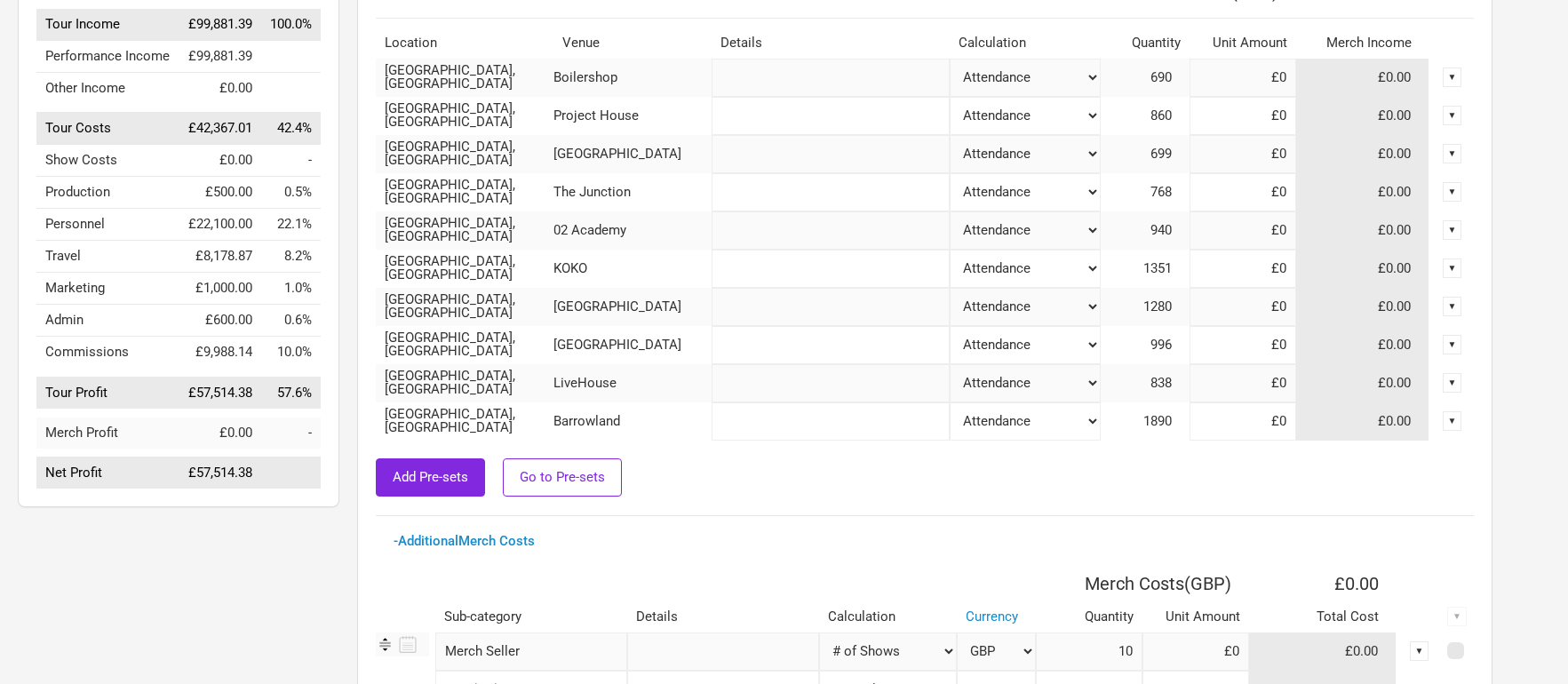 scroll, scrollTop: 0, scrollLeft: 0, axis: both 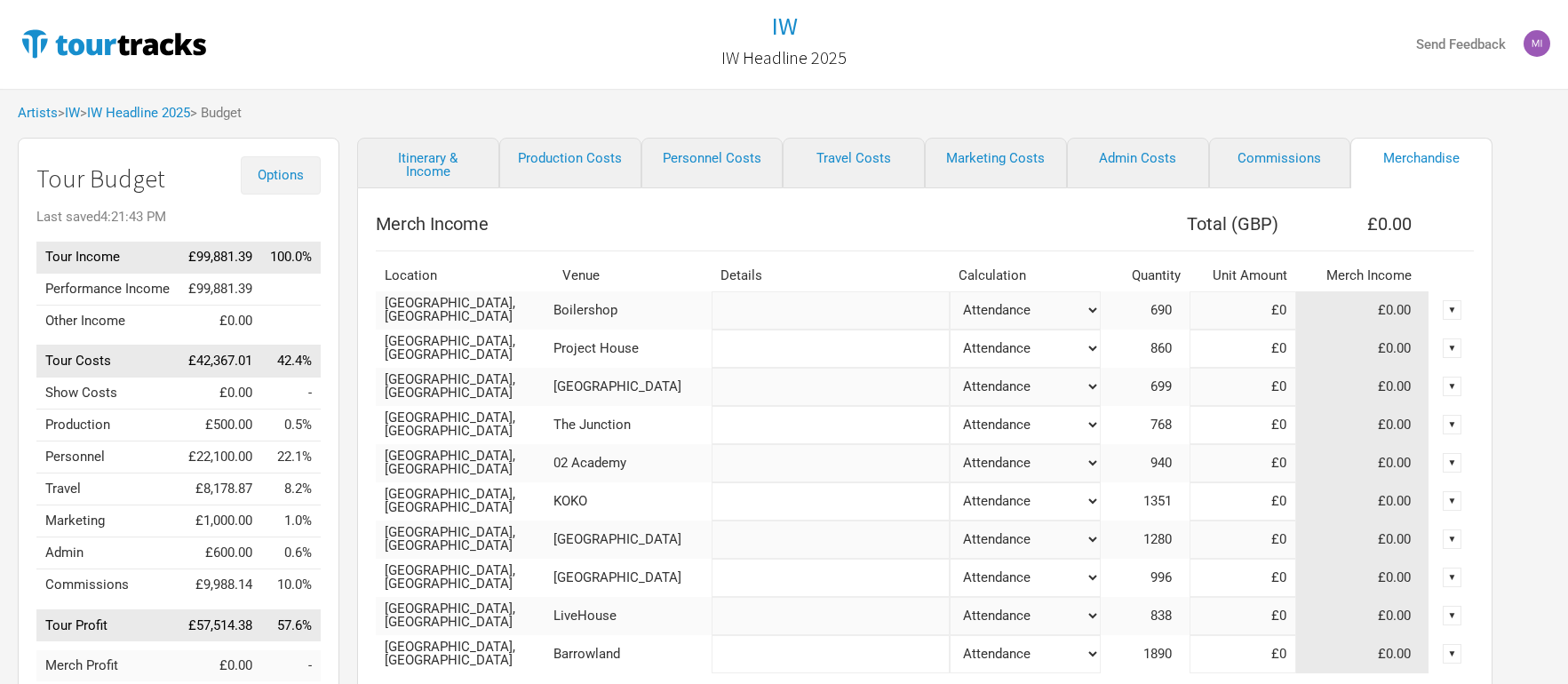 click on "Options" at bounding box center (281, 175) 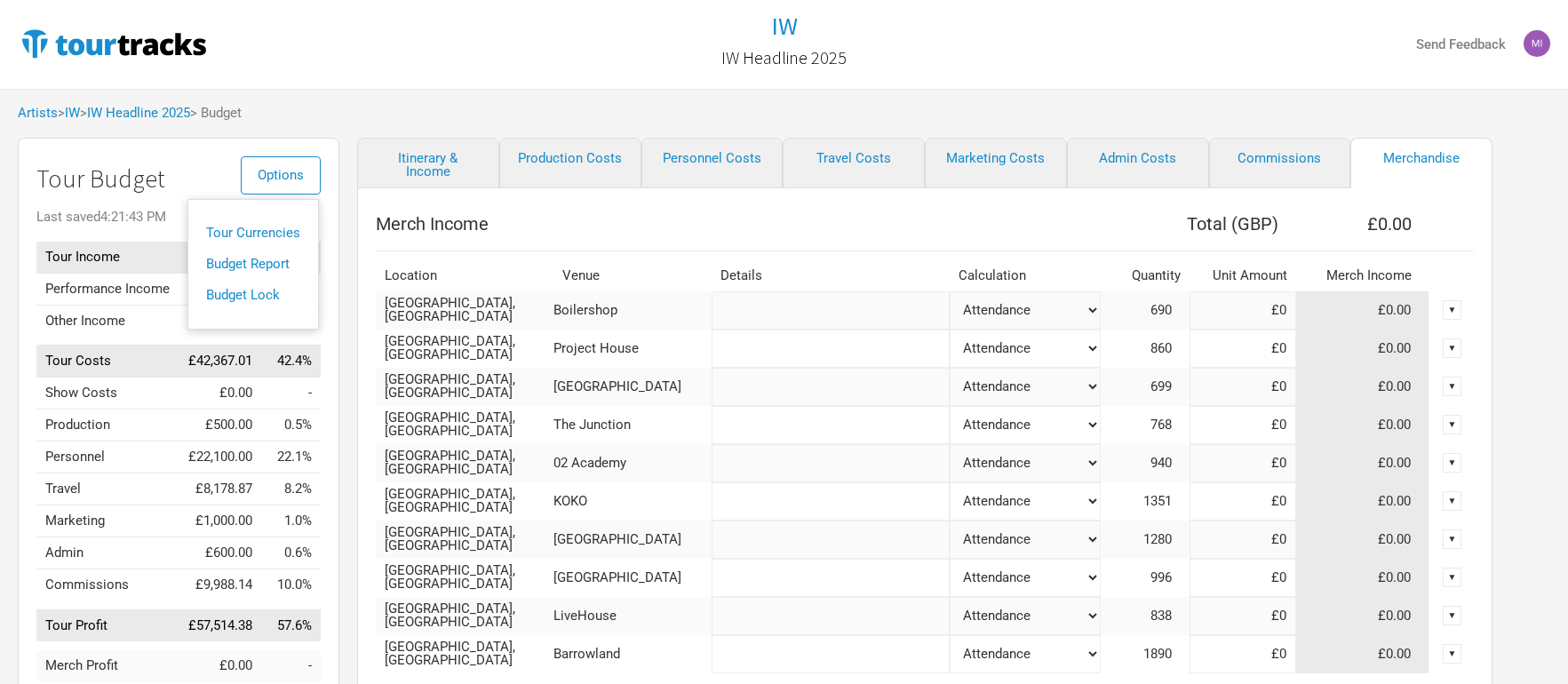 click on "Tour Budget" at bounding box center [179, 179] 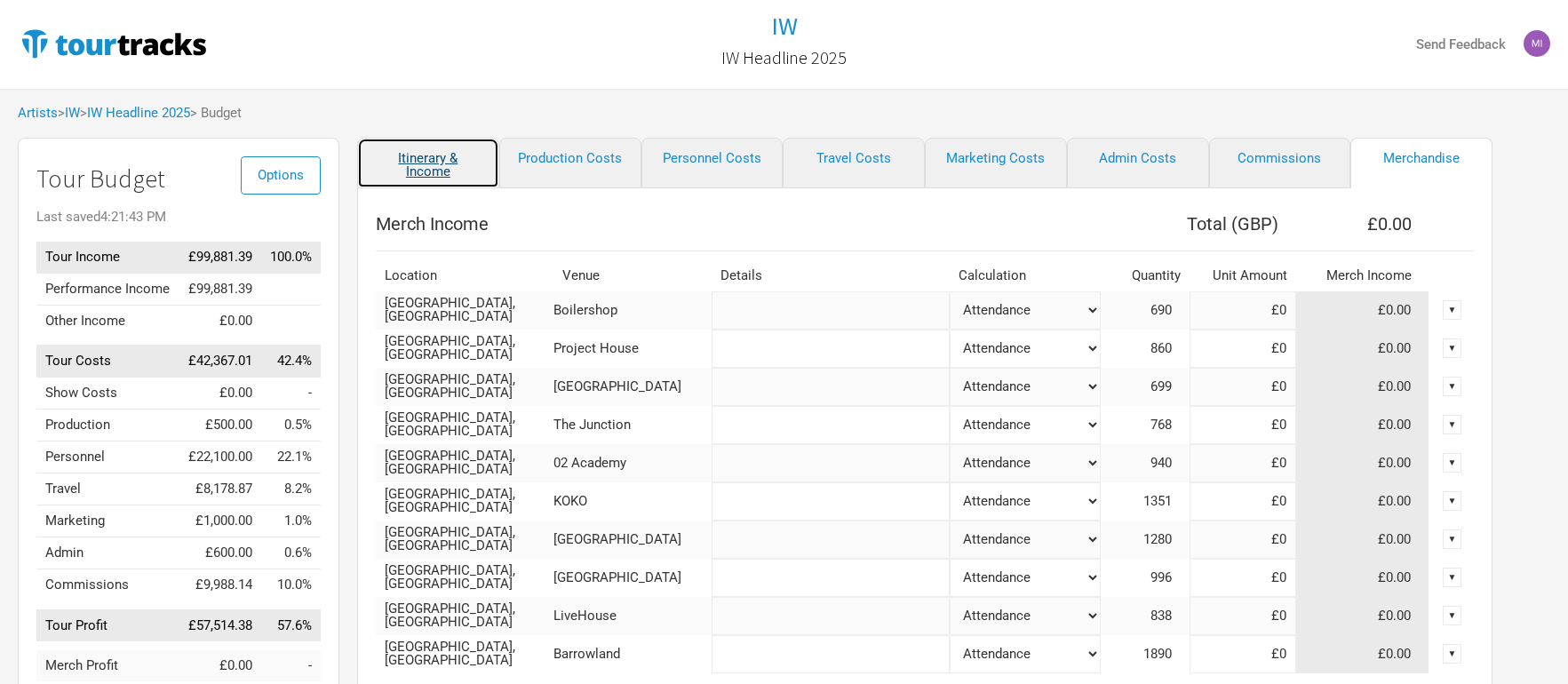 click on "Itinerary & Income" at bounding box center [428, 163] 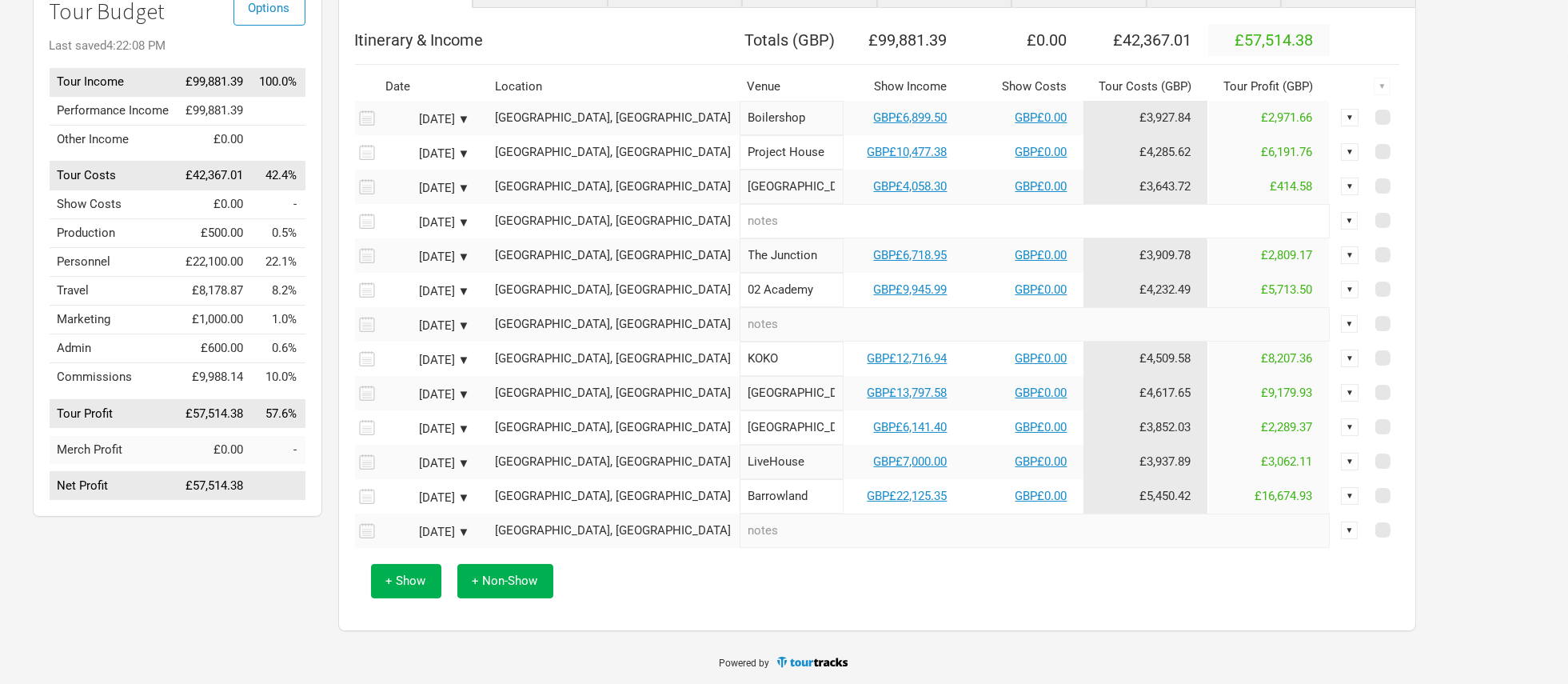 scroll, scrollTop: 0, scrollLeft: 0, axis: both 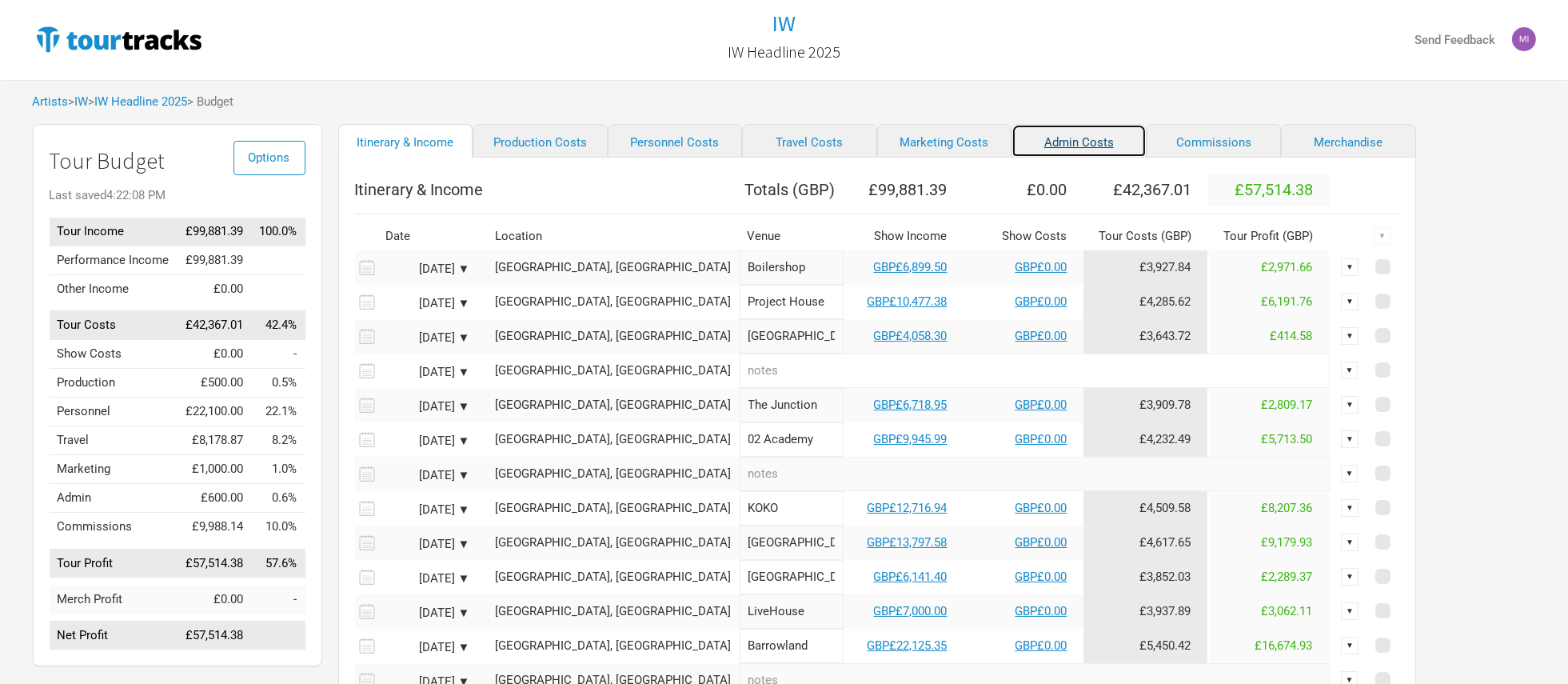 click on "Admin Costs" at bounding box center (1079, 141) 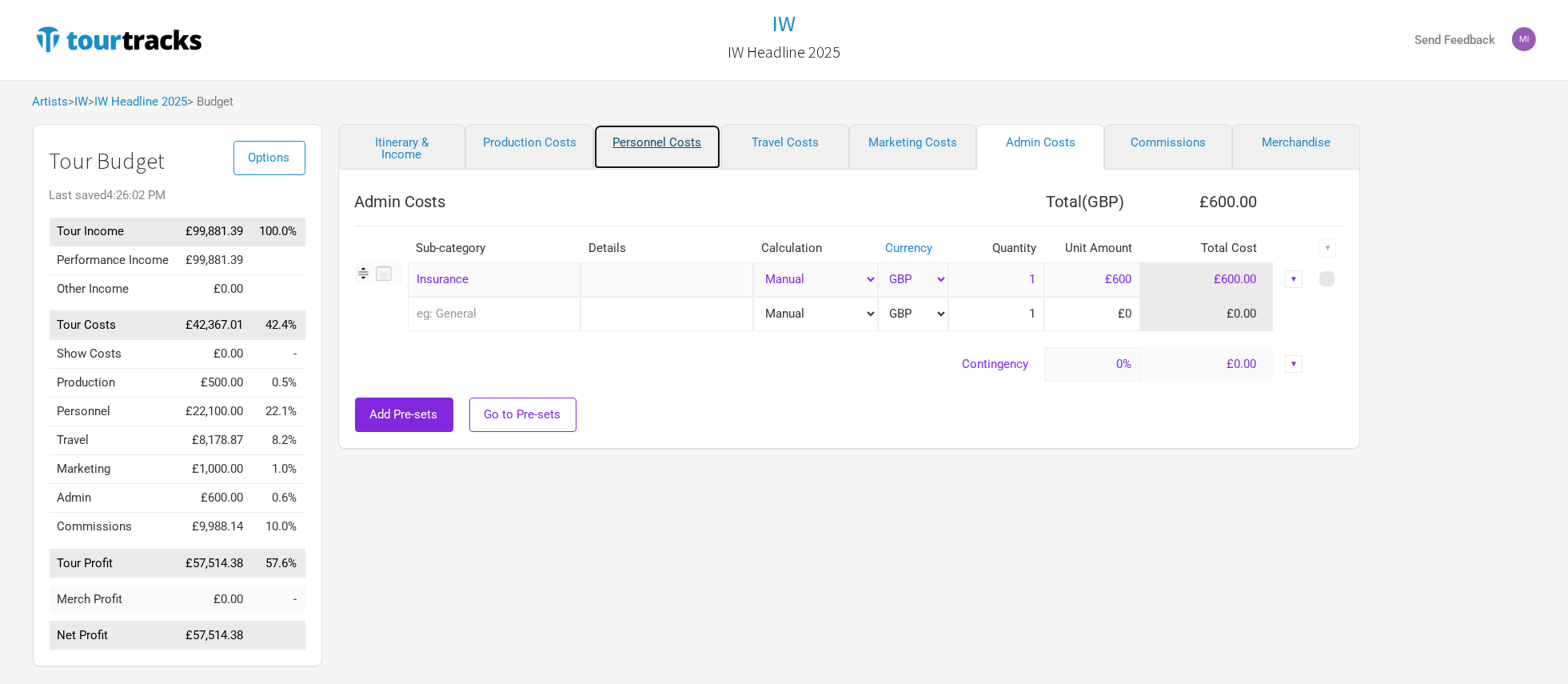 click on "Personnel Costs" at bounding box center [657, 146] 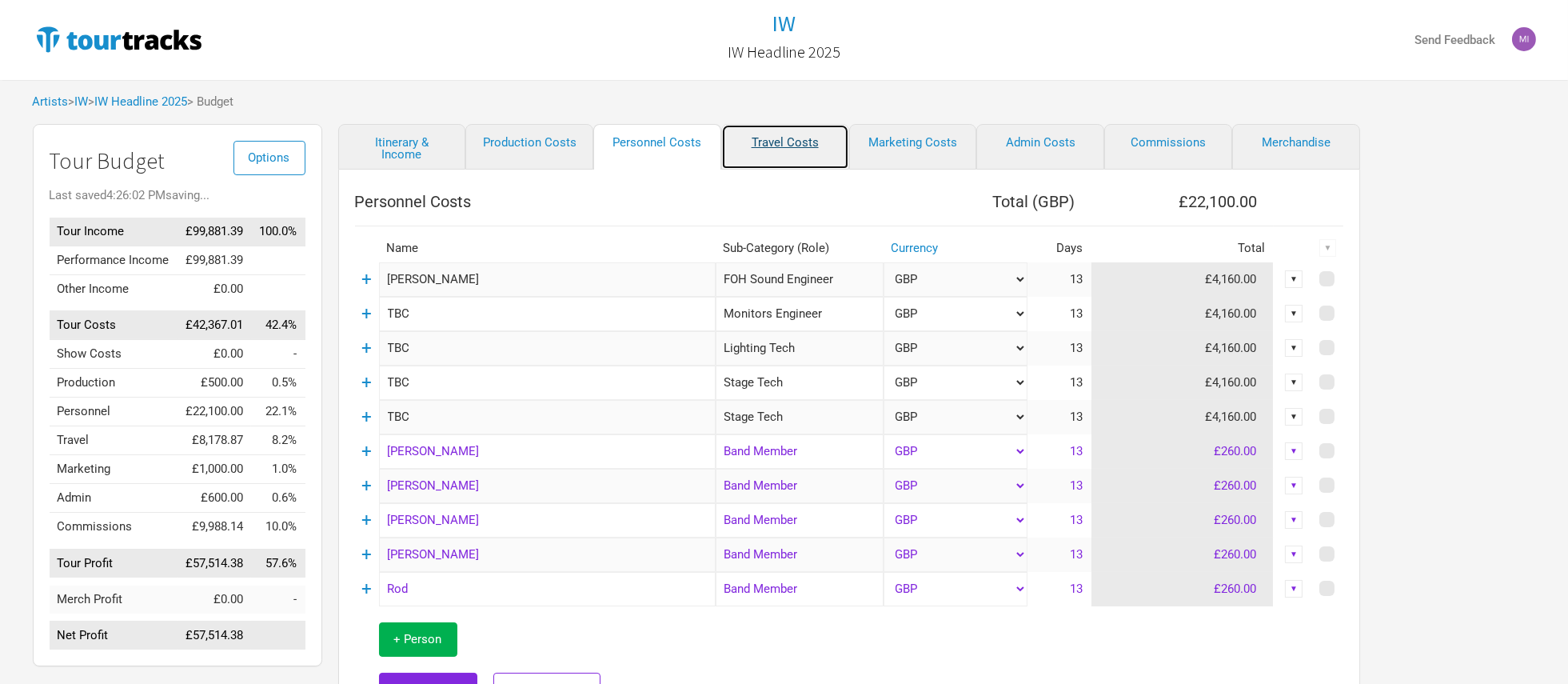 click on "Travel Costs" at bounding box center [785, 146] 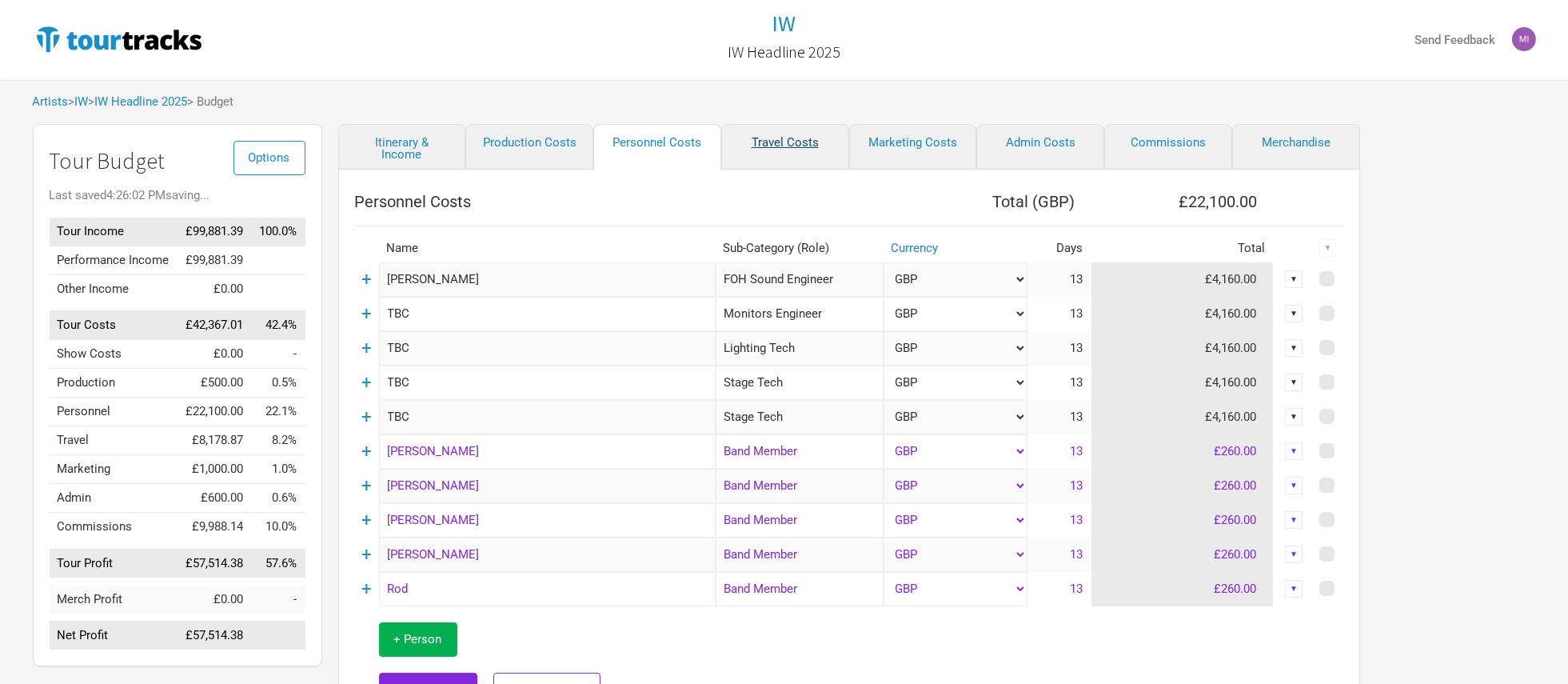 select on "Travel Estimates All" 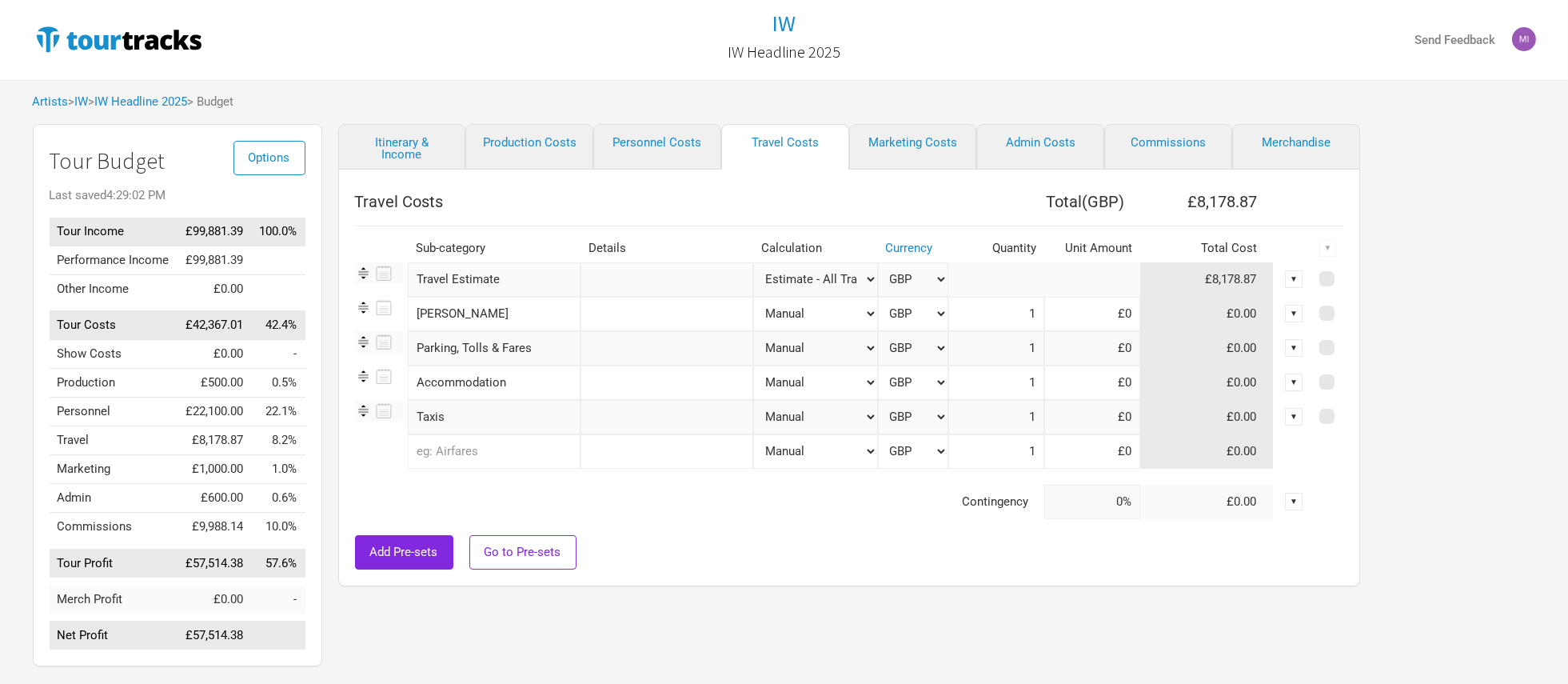 click at bounding box center (667, 382) 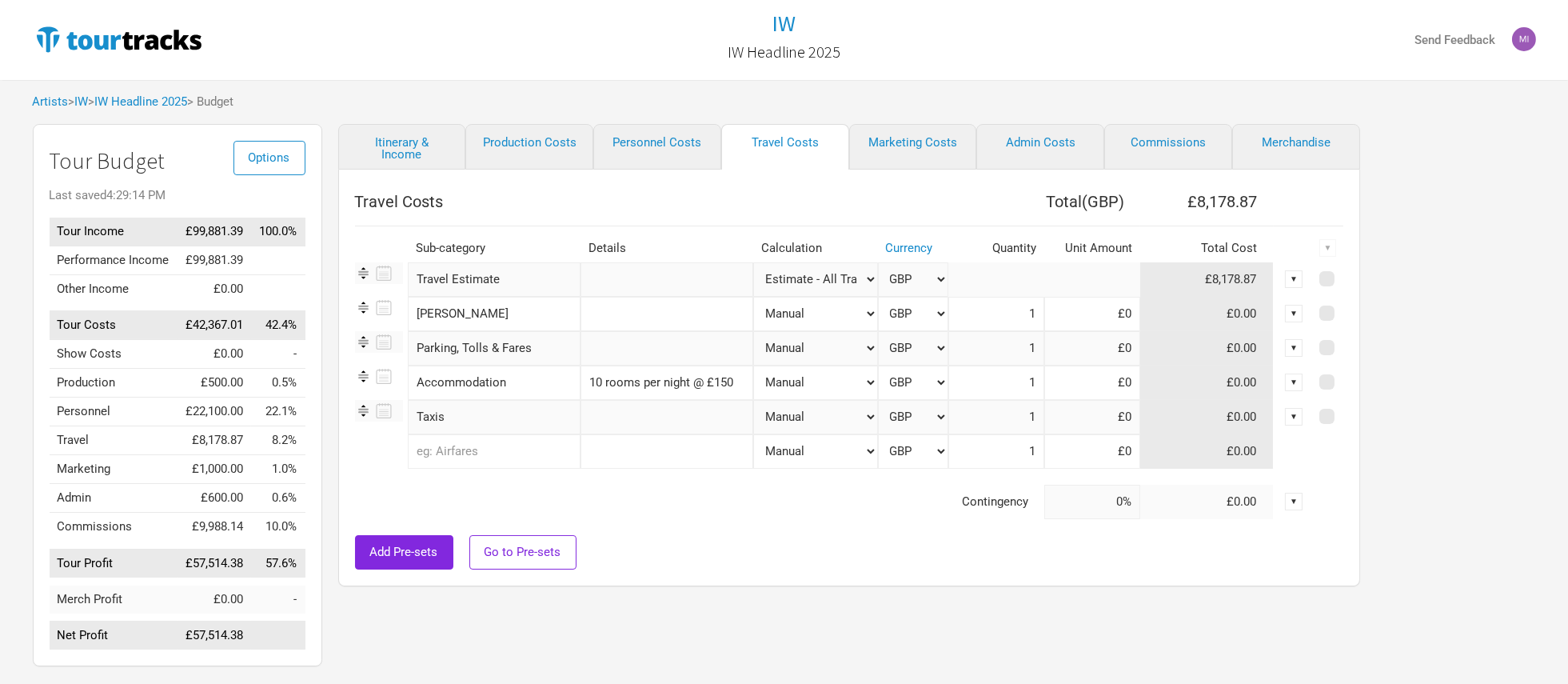 type on "10 rooms per night @ £150" 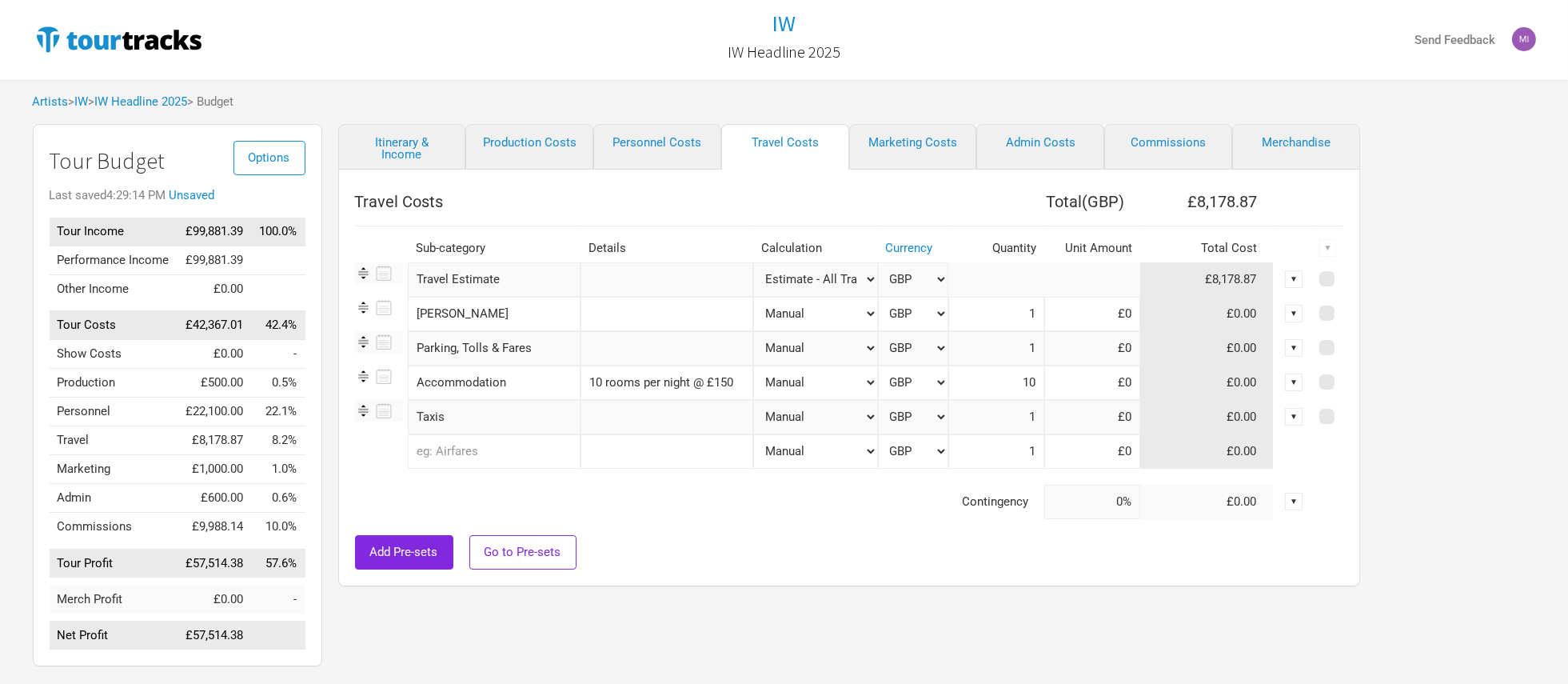 type on "10" 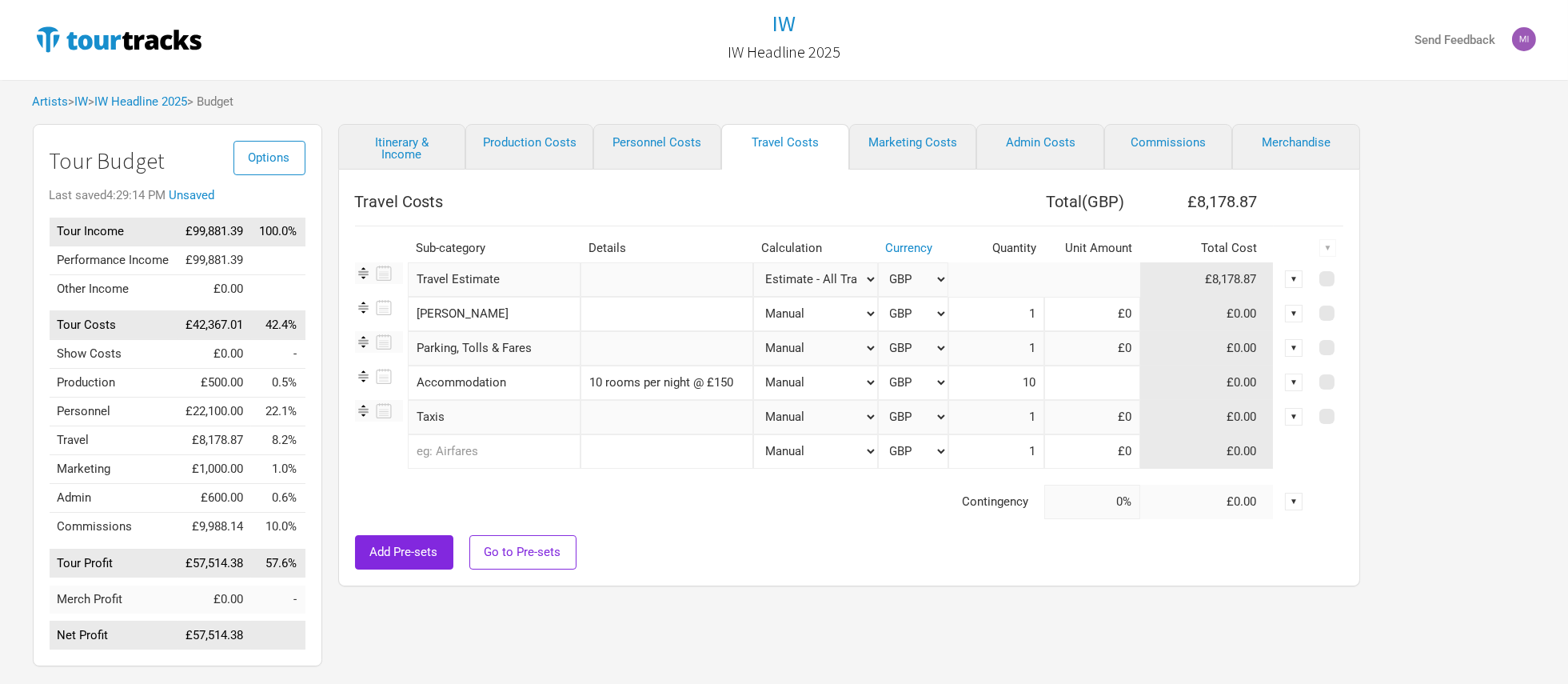 click at bounding box center (1092, 382) 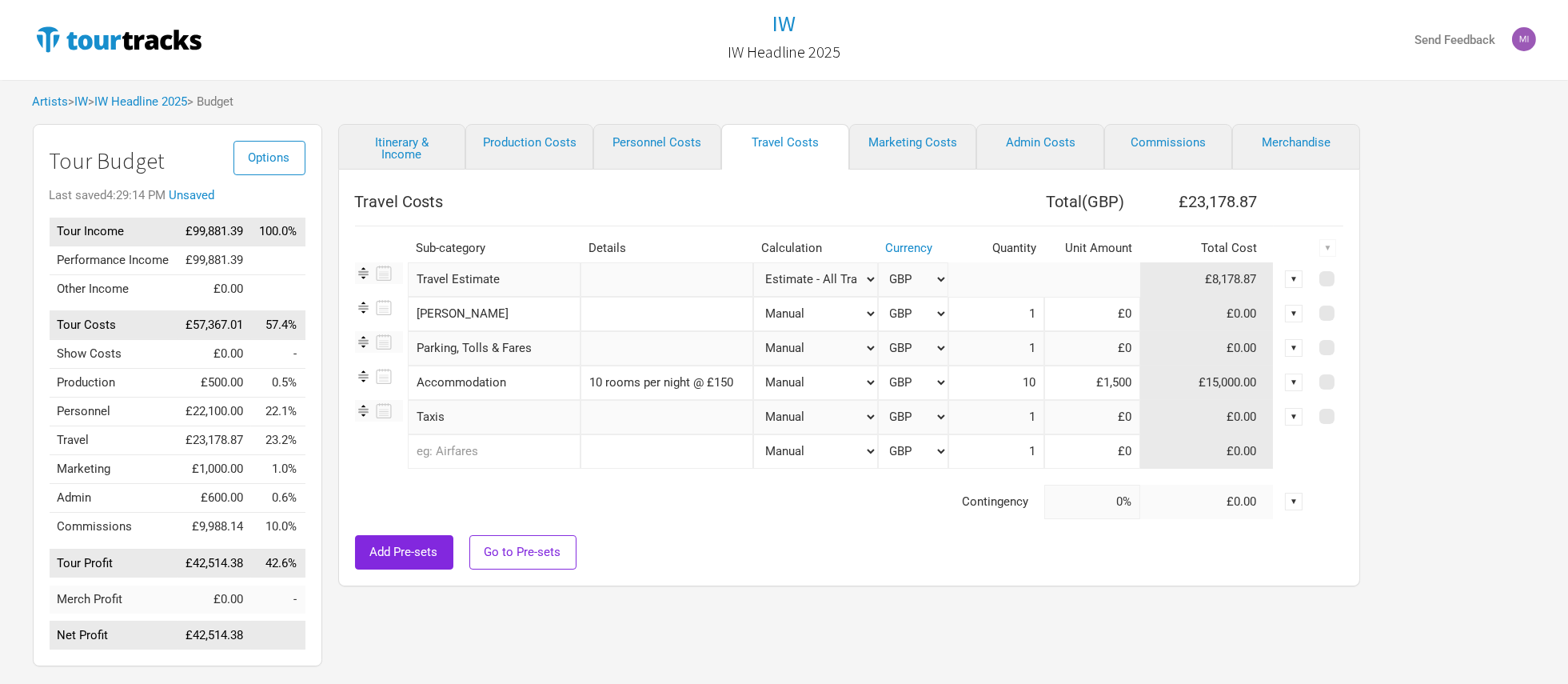 type on "£1,500" 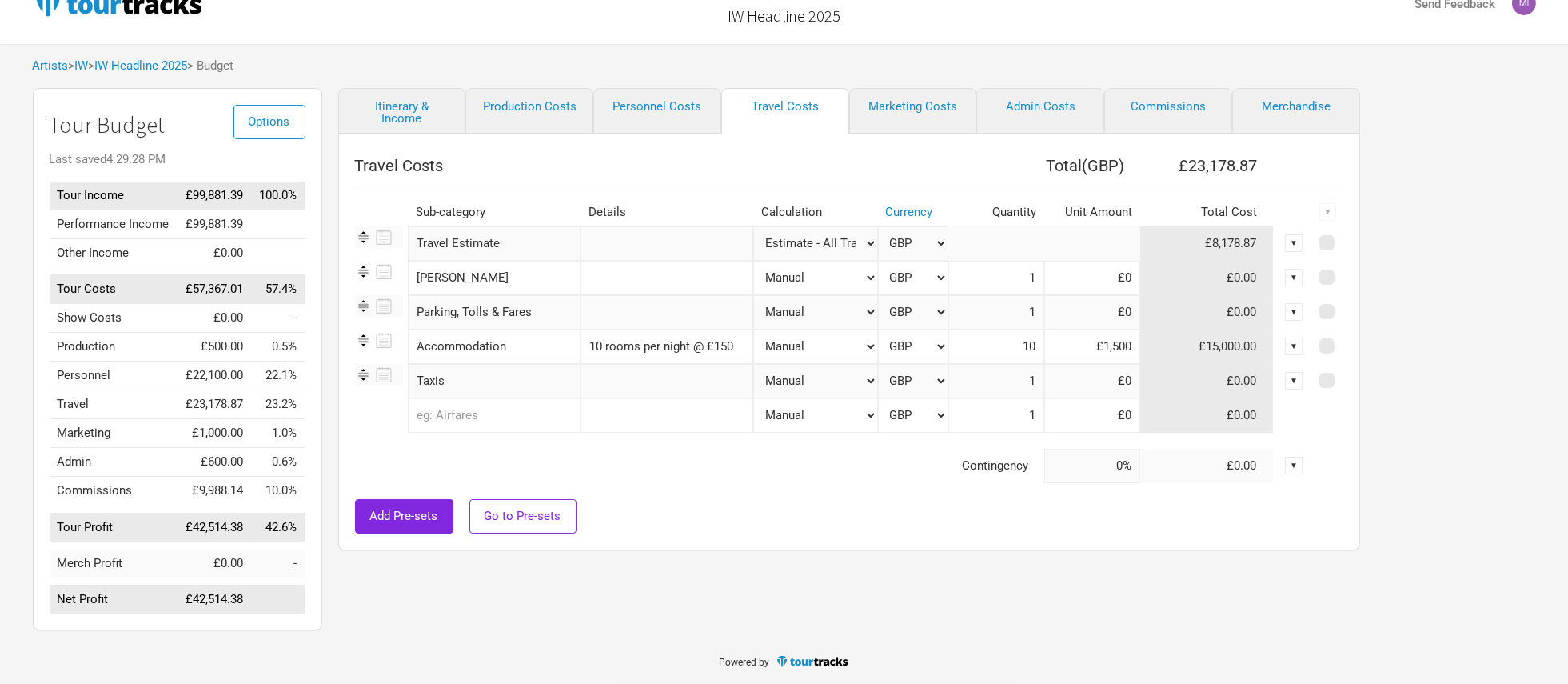 click on "1" at bounding box center [996, 312] 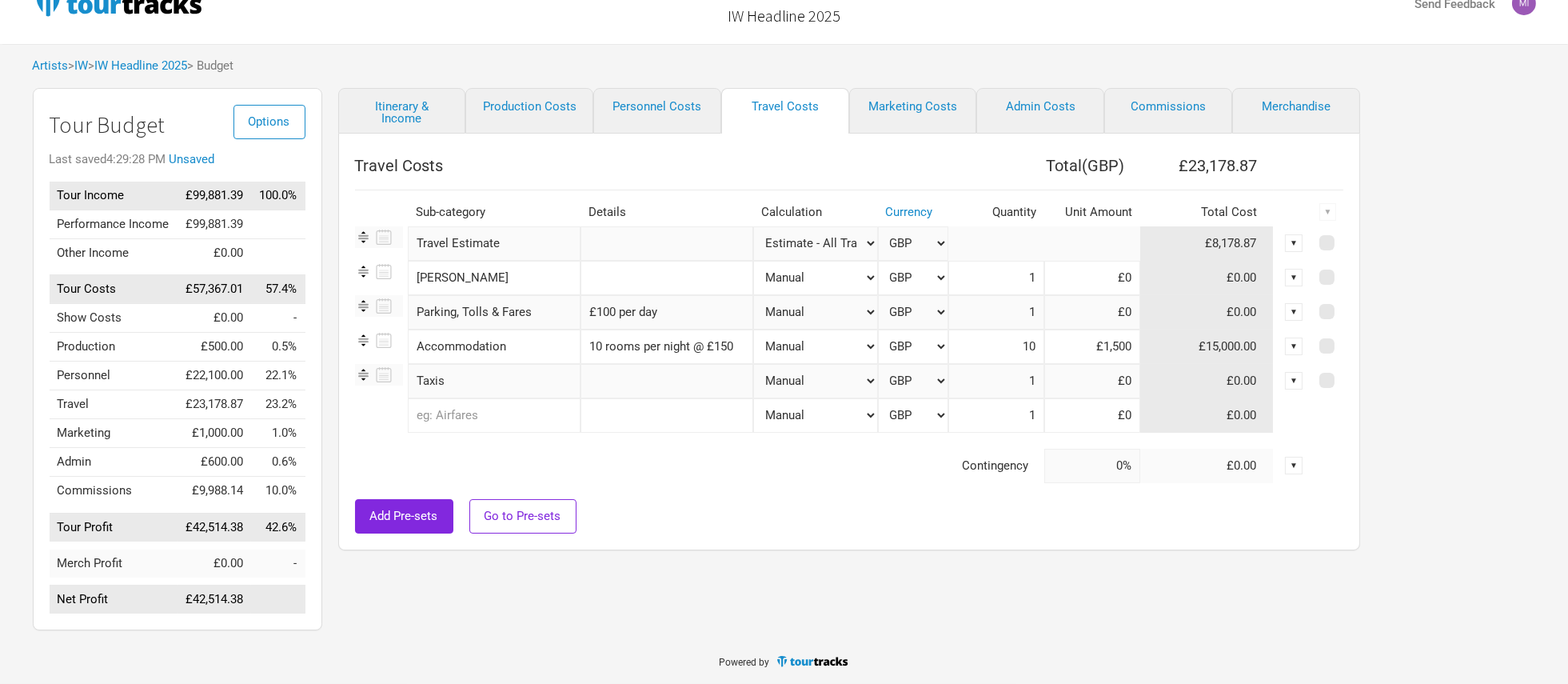 type on "£100 per day" 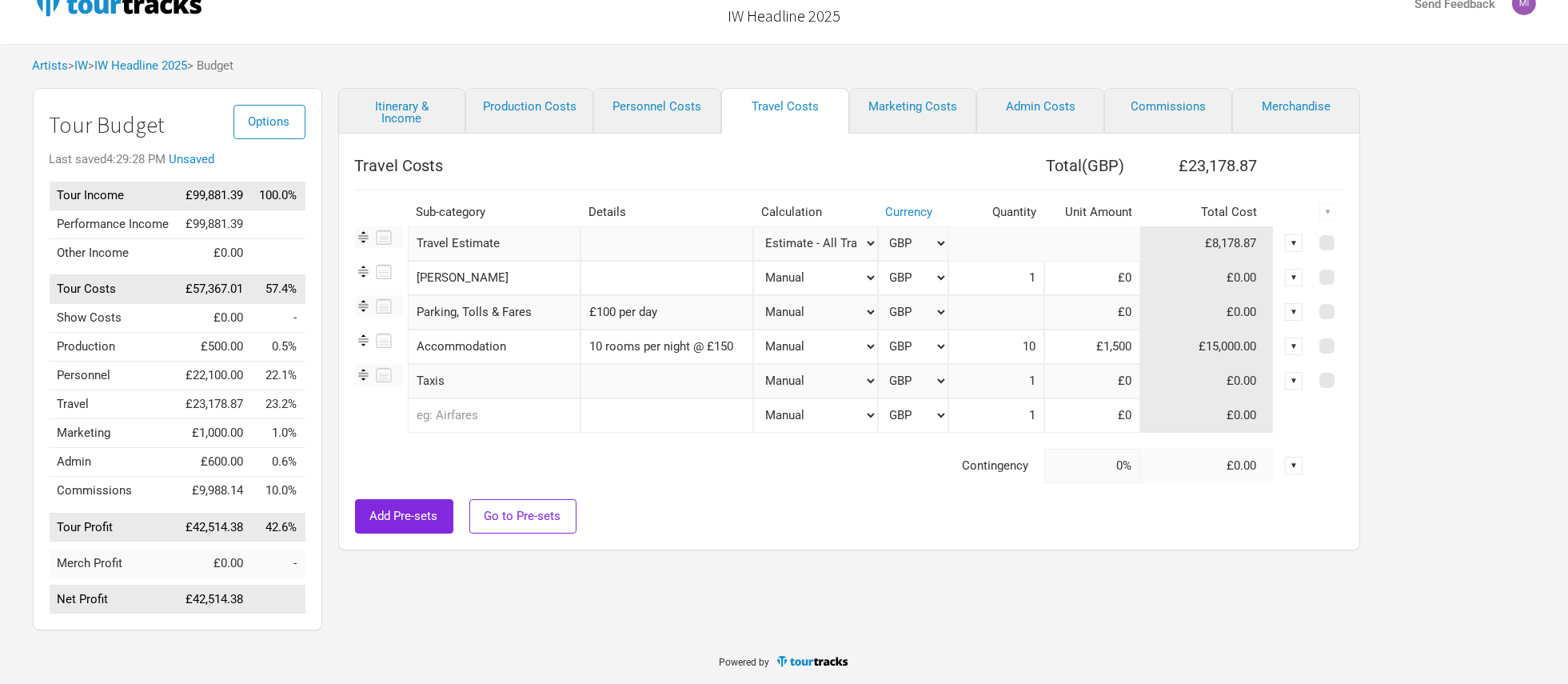type on "3" 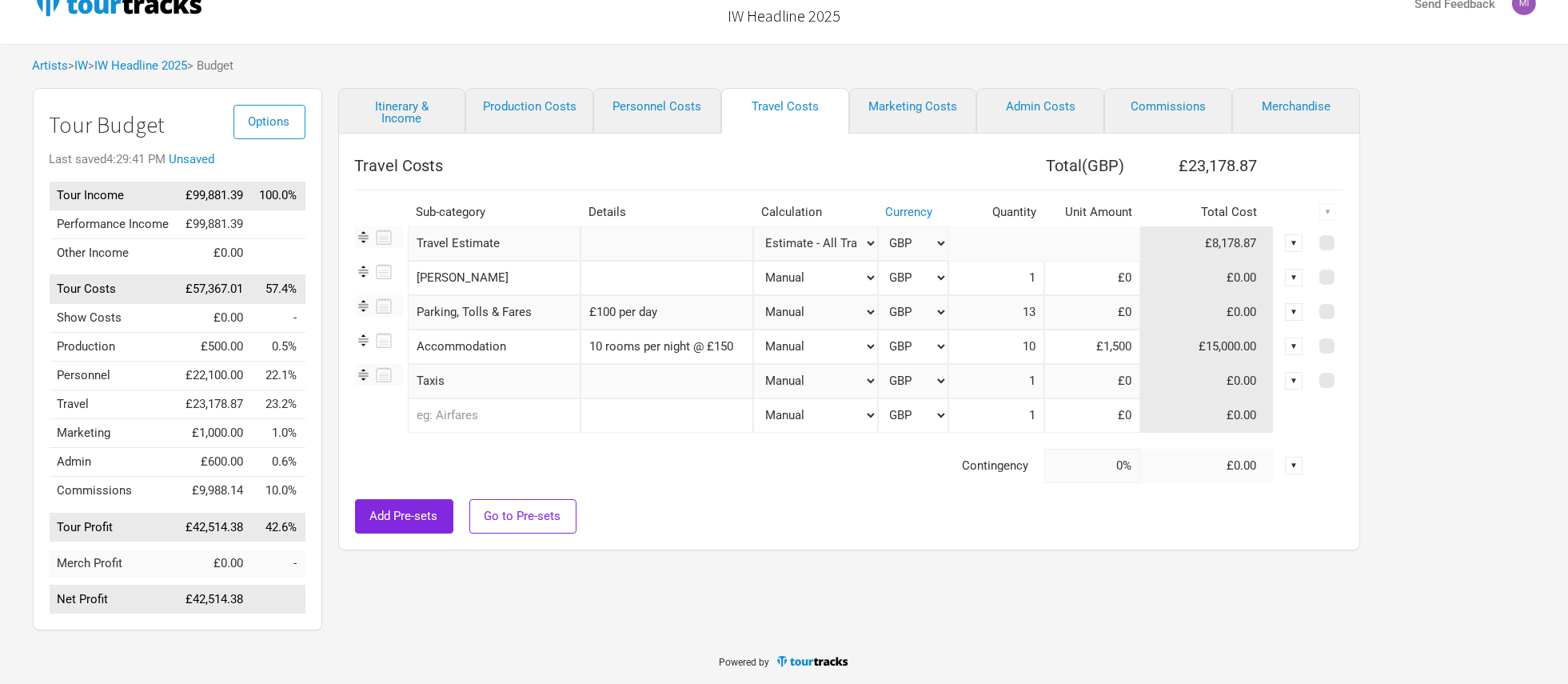 type on "13" 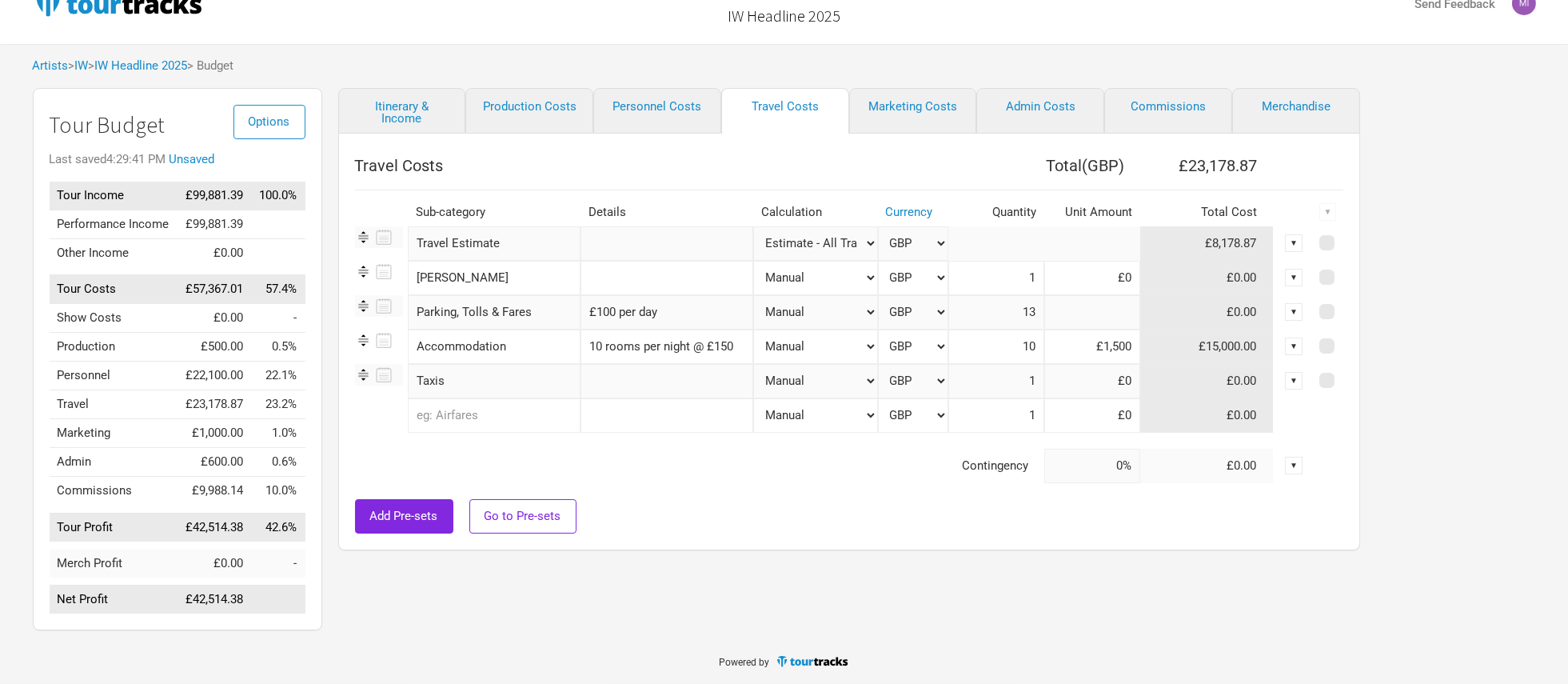 click at bounding box center (1092, 312) 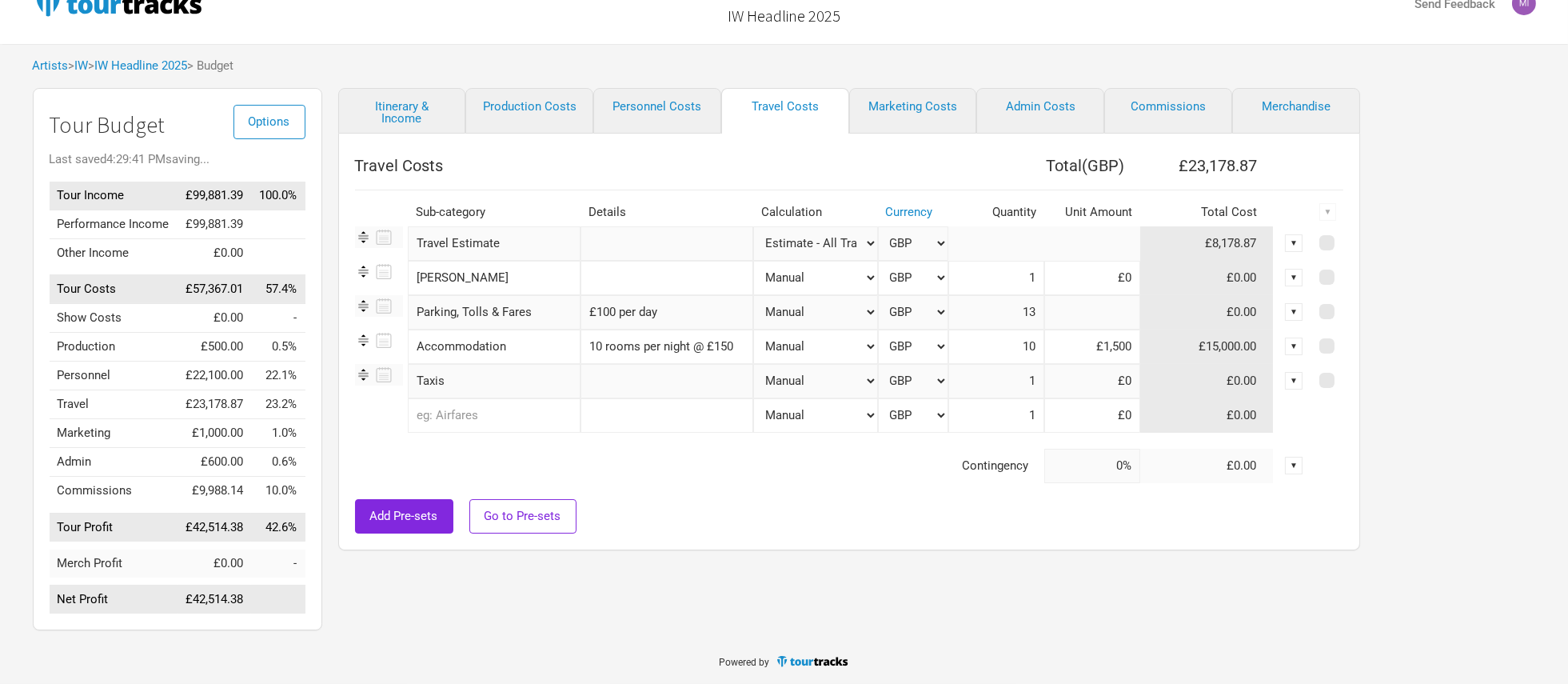 type on "£0" 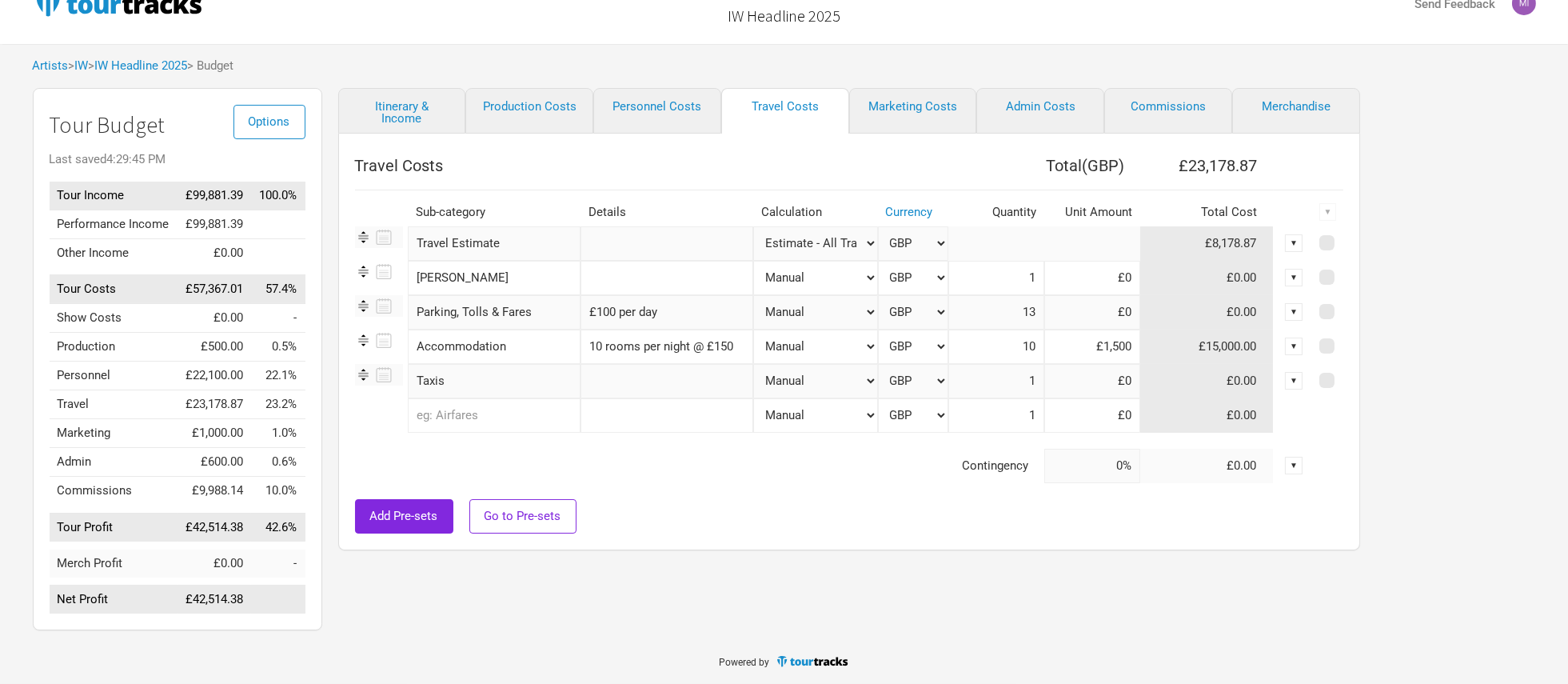 click on "13" at bounding box center (996, 312) 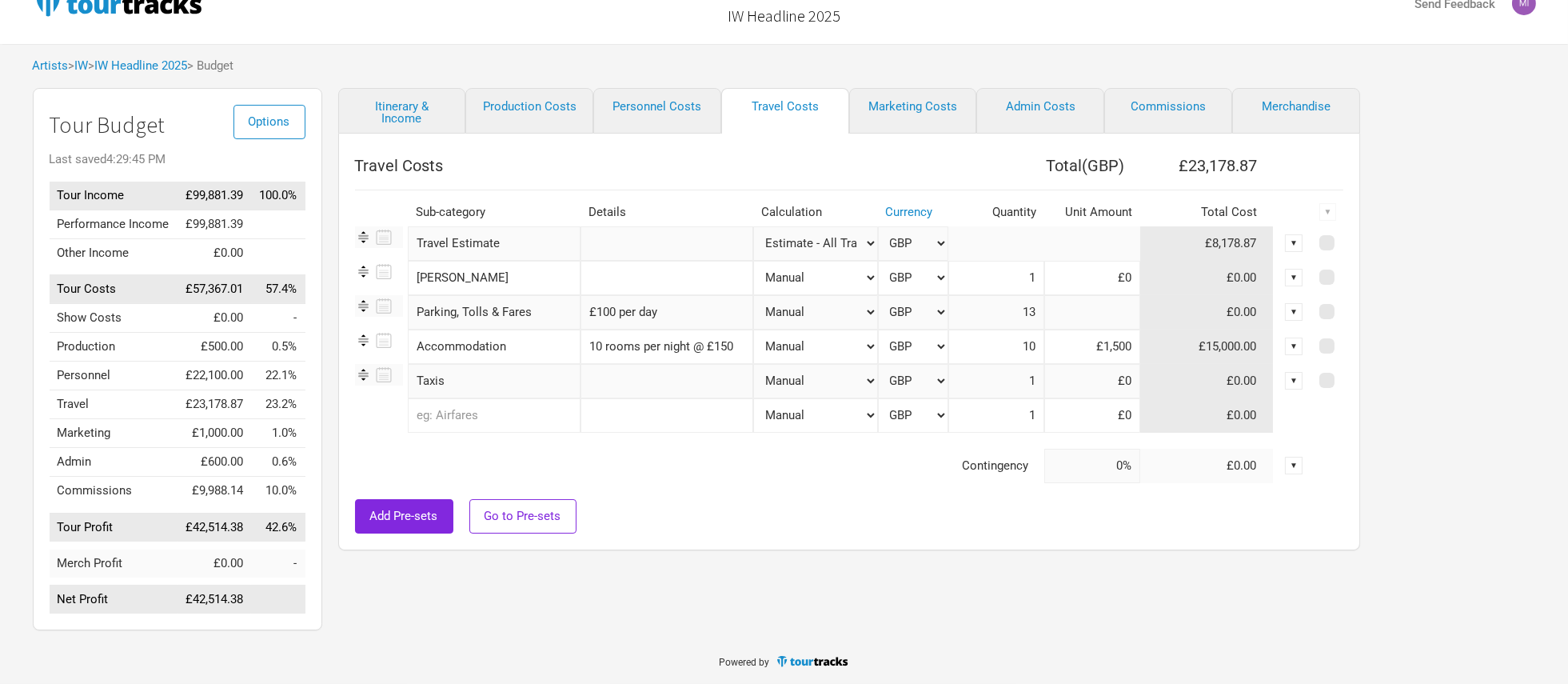 click at bounding box center [1092, 312] 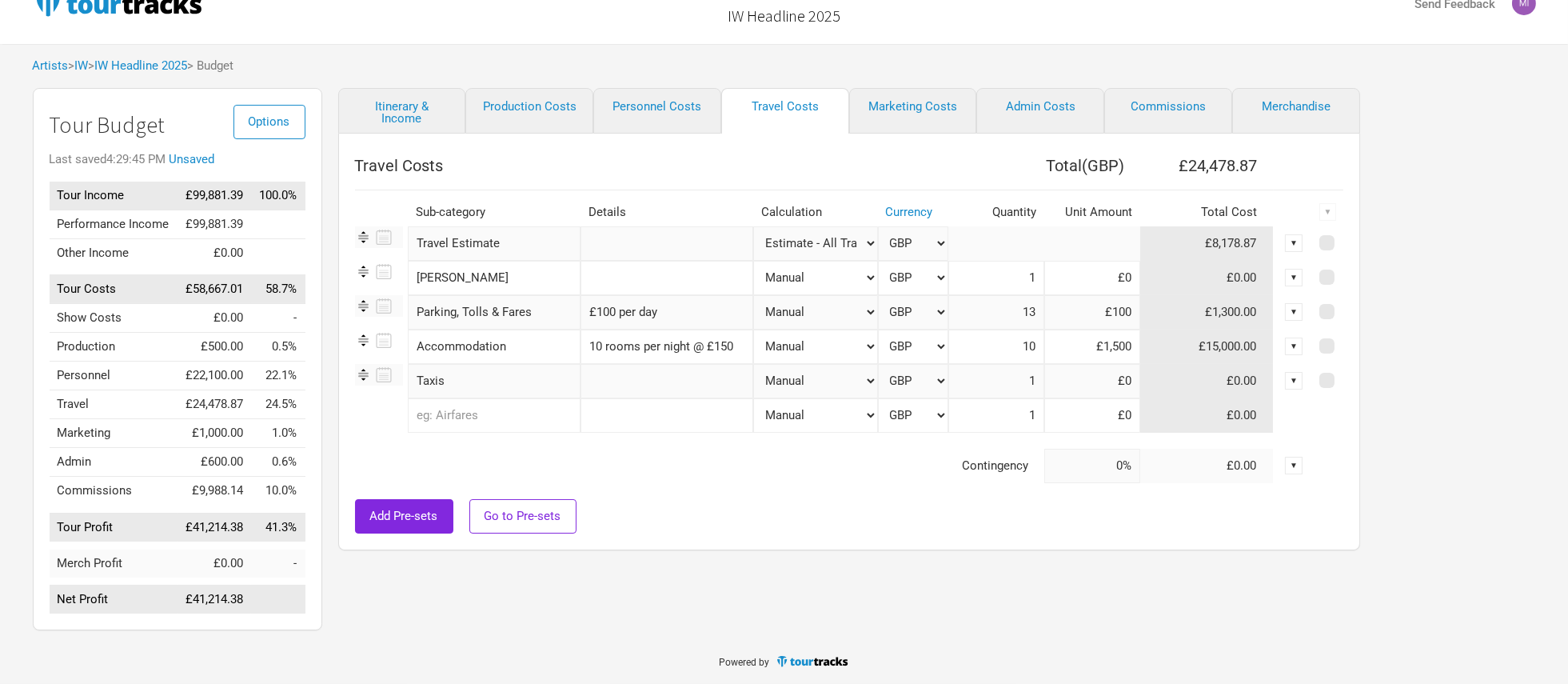 type on "£100" 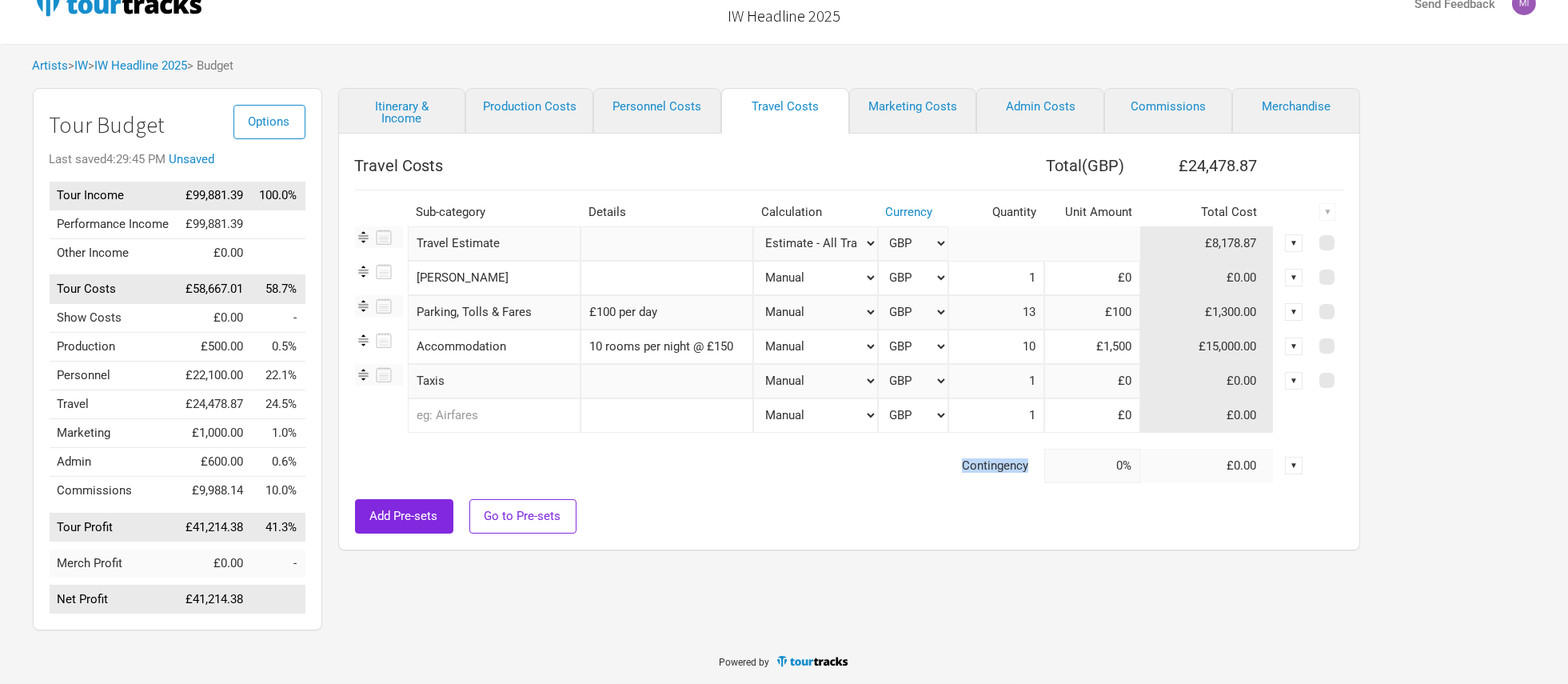 drag, startPoint x: 838, startPoint y: 453, endPoint x: 838, endPoint y: 463, distance: 10 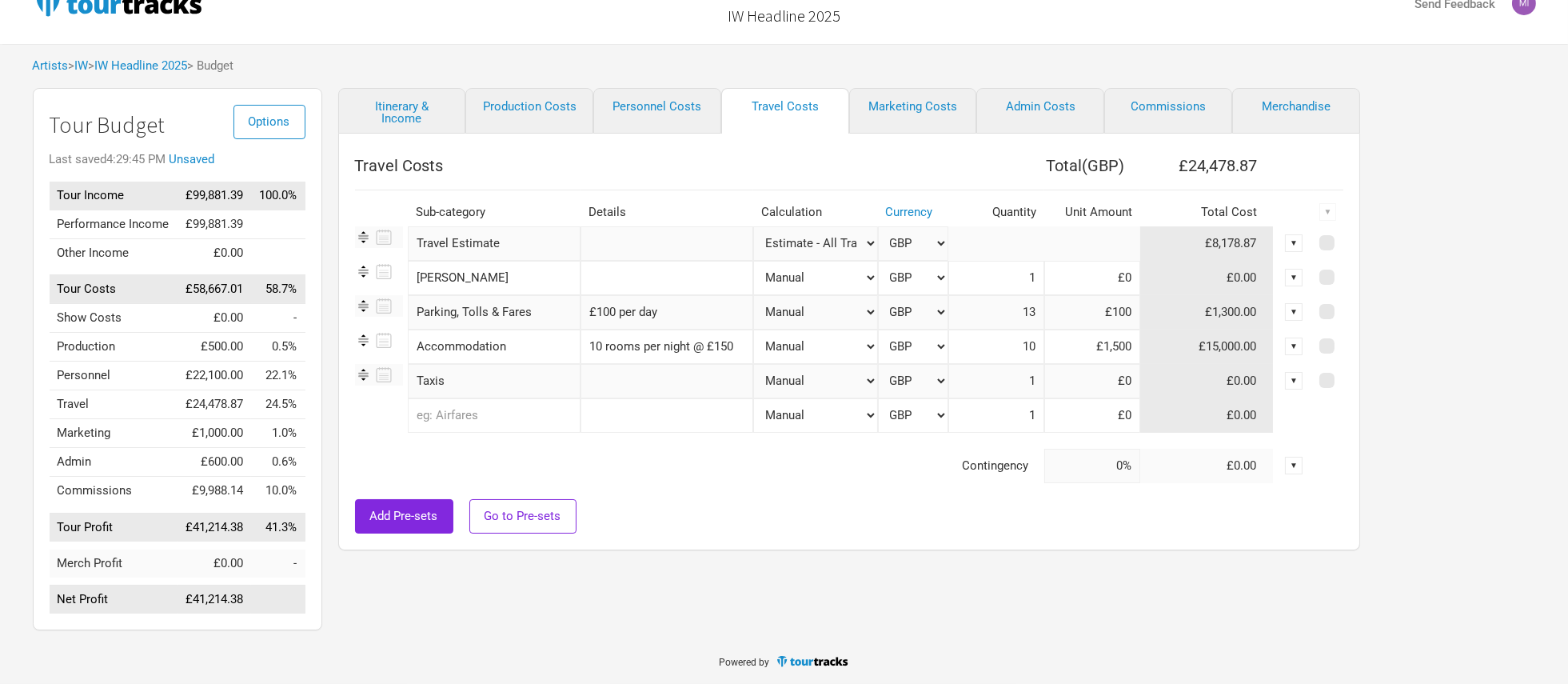 click at bounding box center (849, 491) 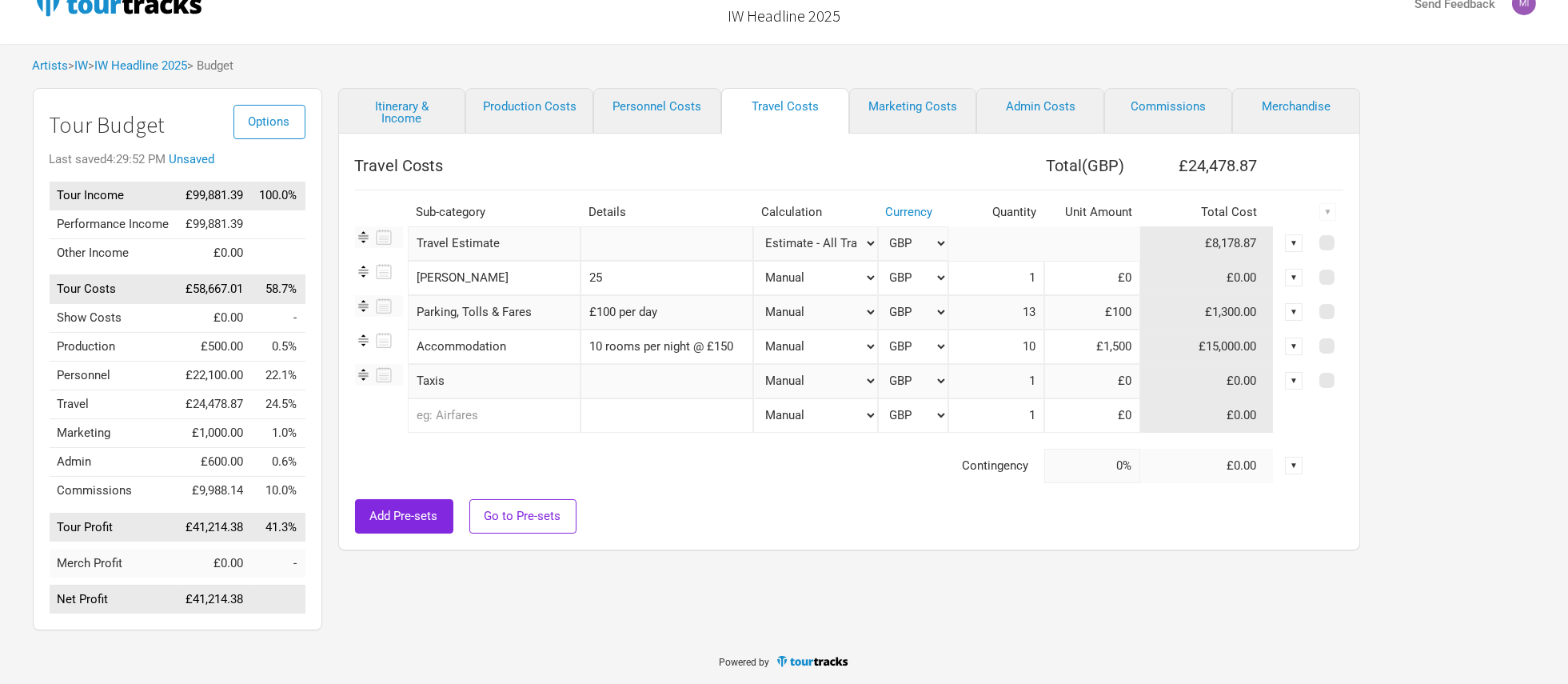 type on "2" 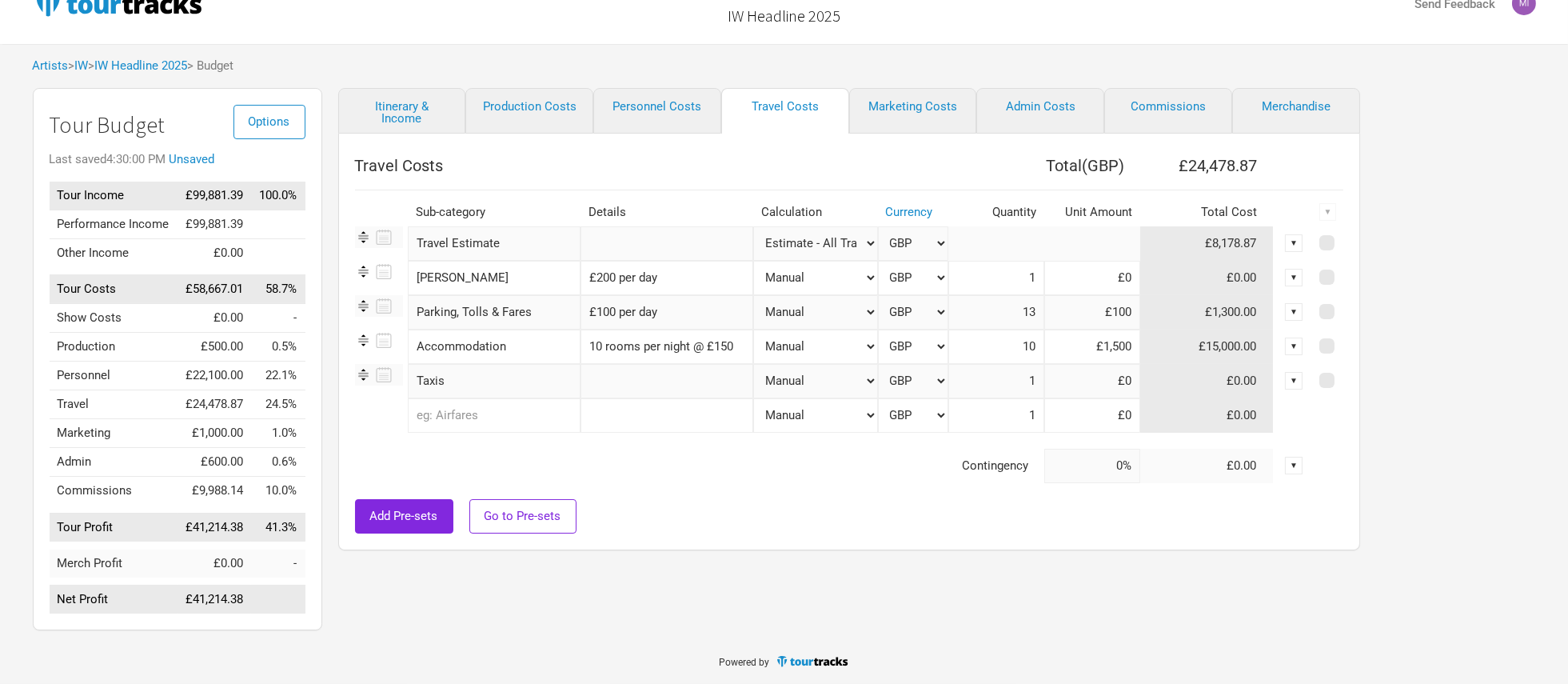type on "£200 per day" 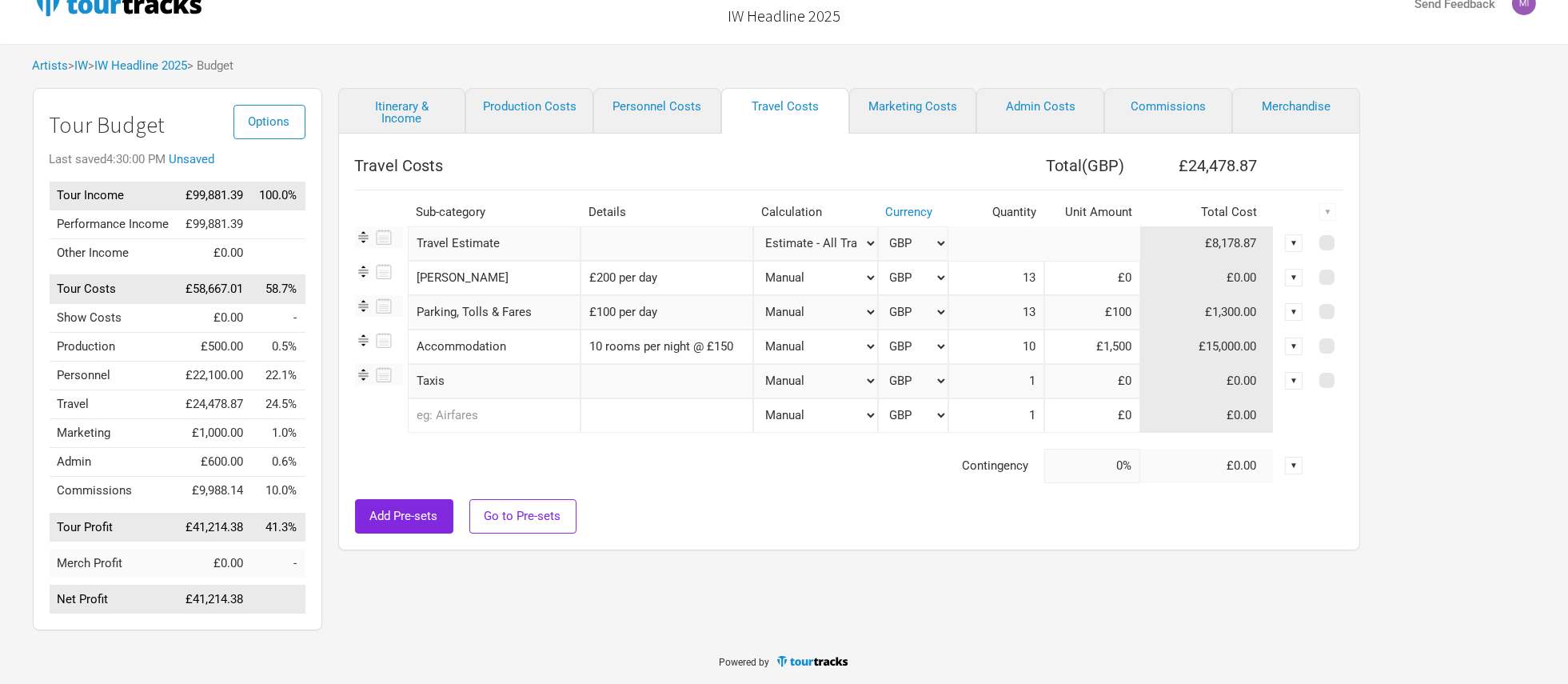type on "13" 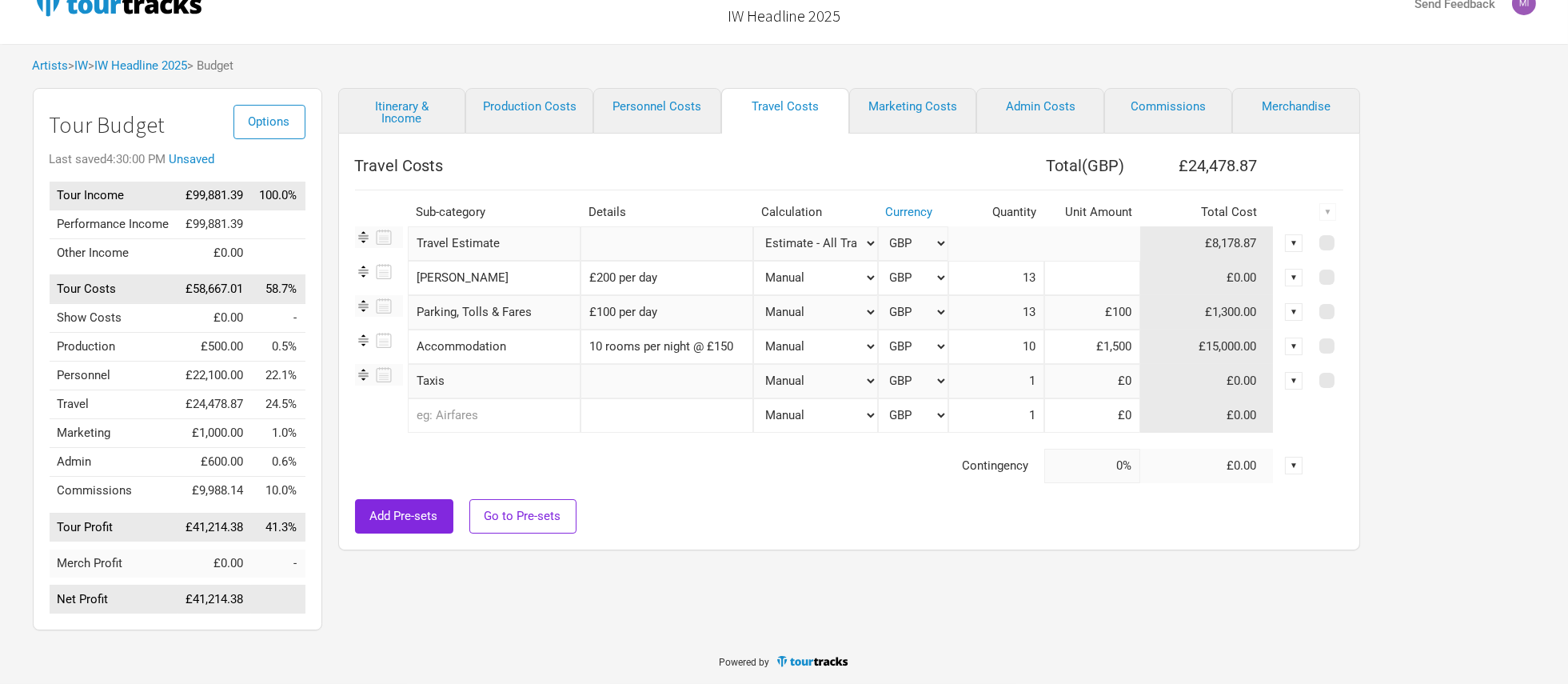 click at bounding box center (1092, 278) 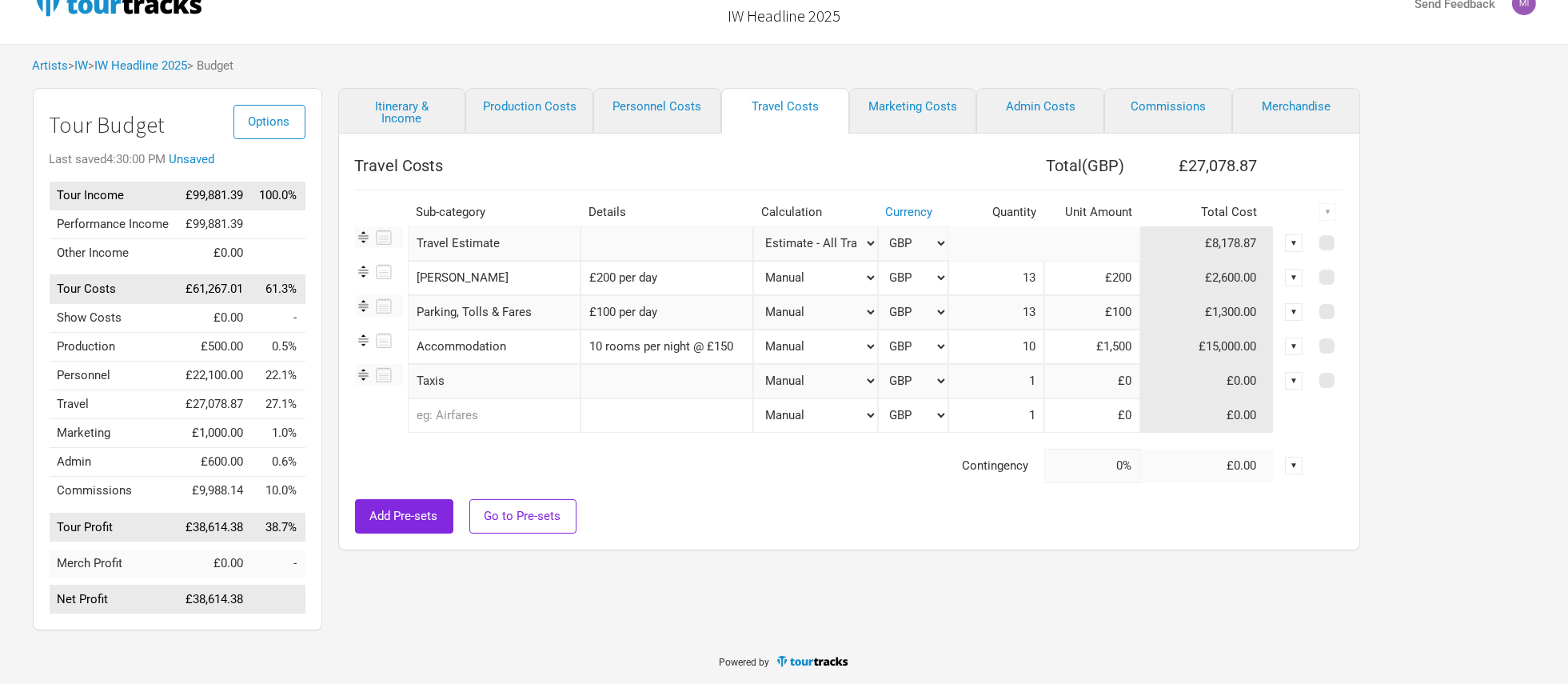 type on "£200" 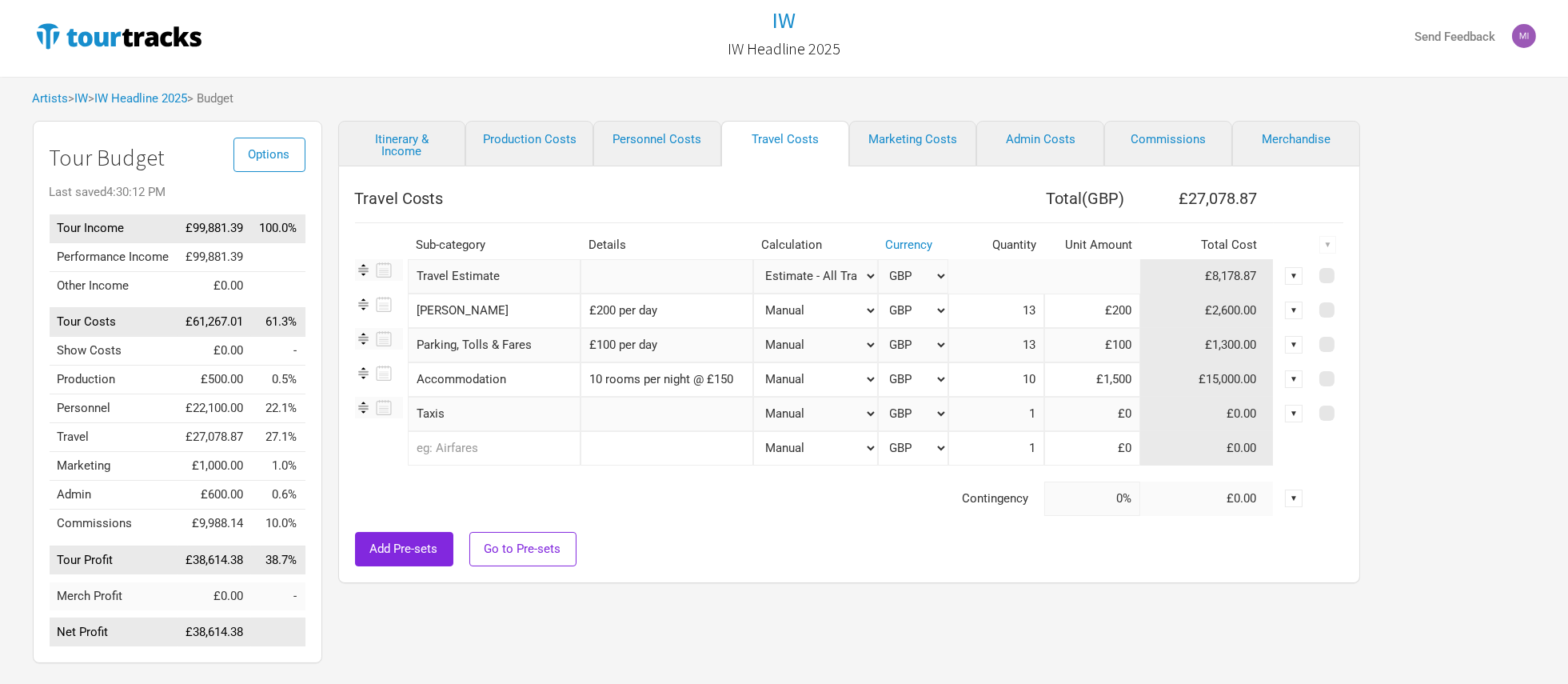 scroll, scrollTop: 0, scrollLeft: 0, axis: both 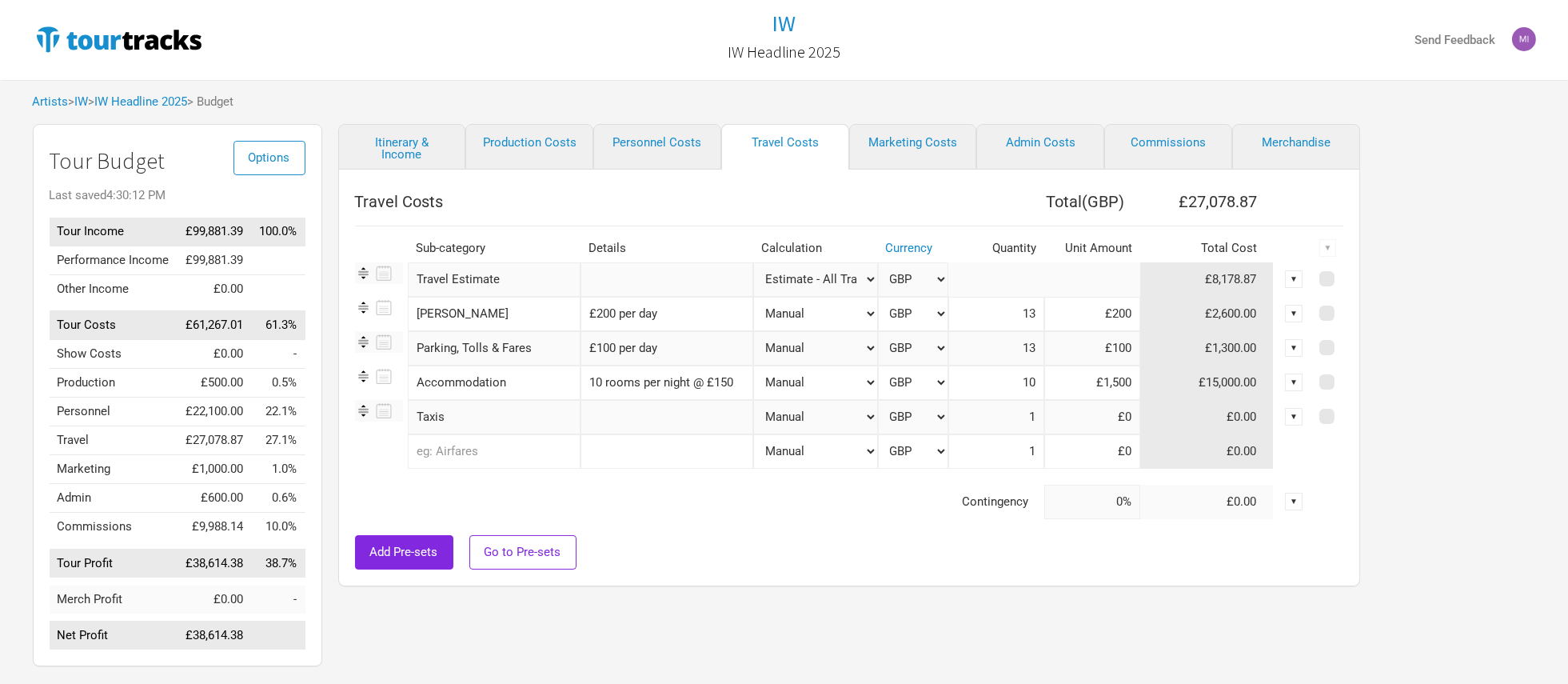 click on "Add Pre-sets Go to Pre-sets" at bounding box center (849, 552) 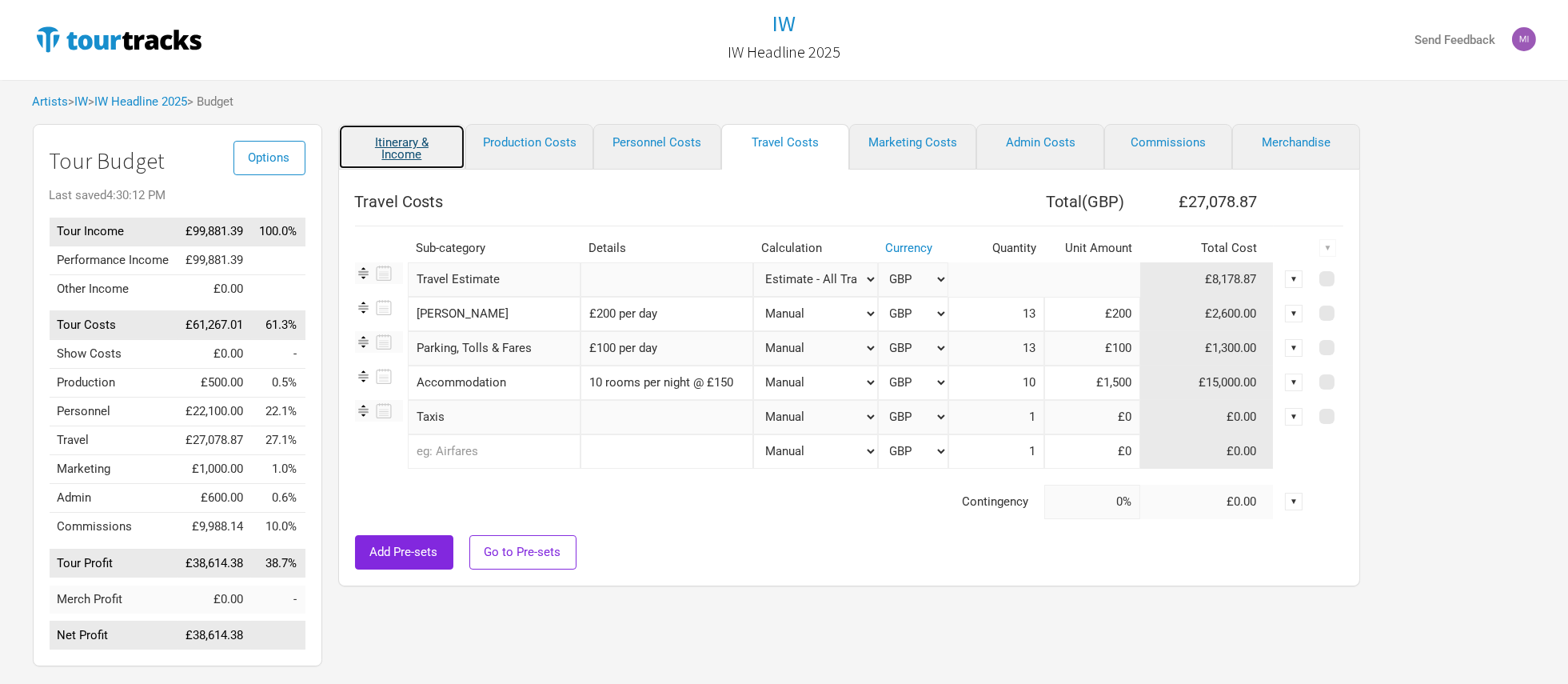 click on "Itinerary & Income" at bounding box center (402, 146) 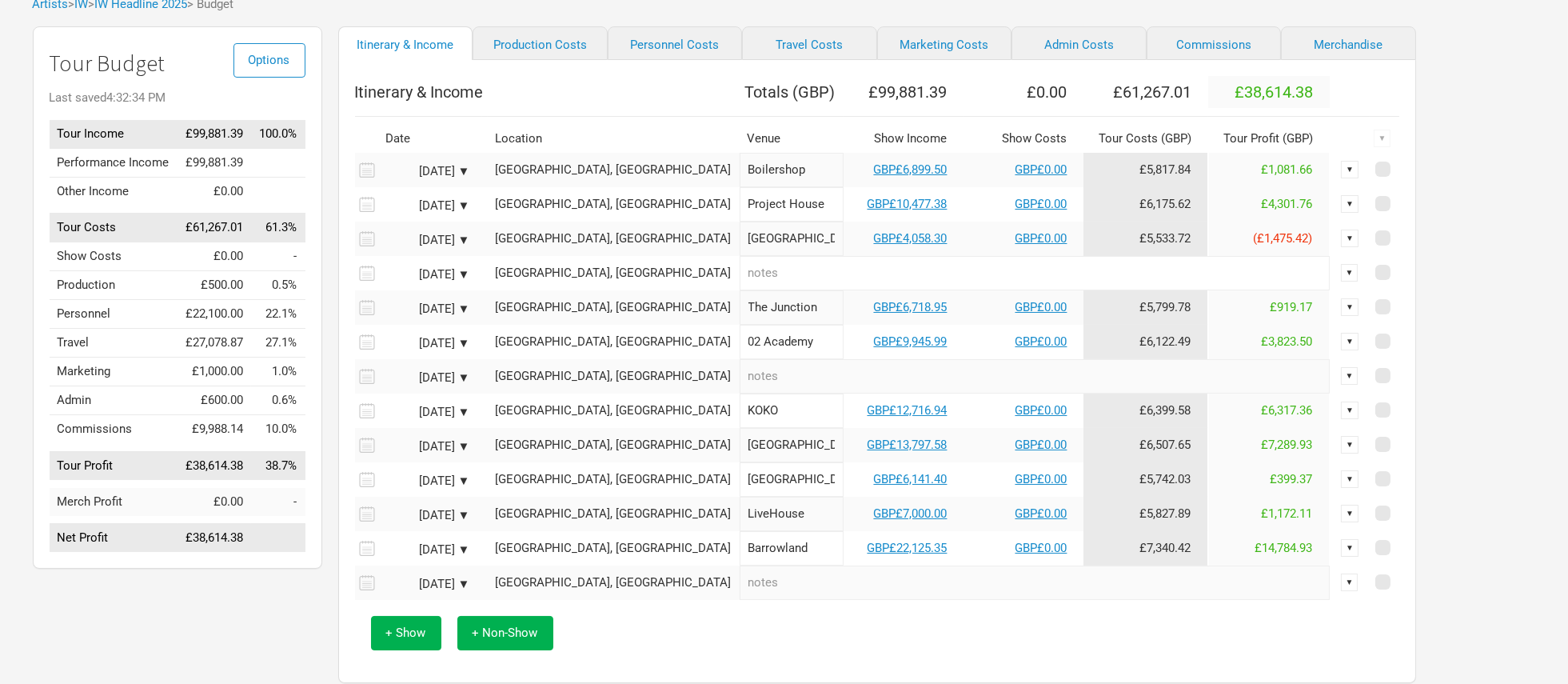 scroll, scrollTop: 99, scrollLeft: 0, axis: vertical 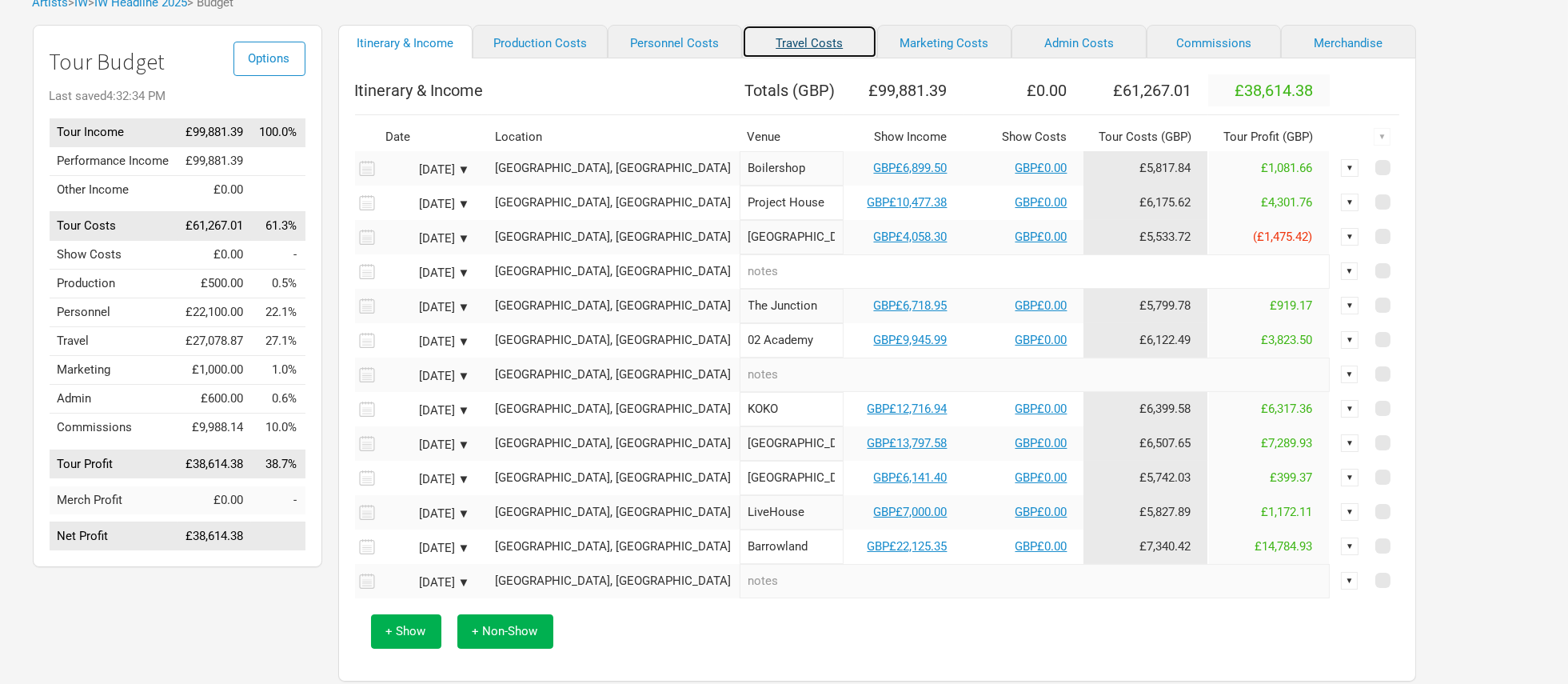 click on "Travel Costs" at bounding box center (809, 42) 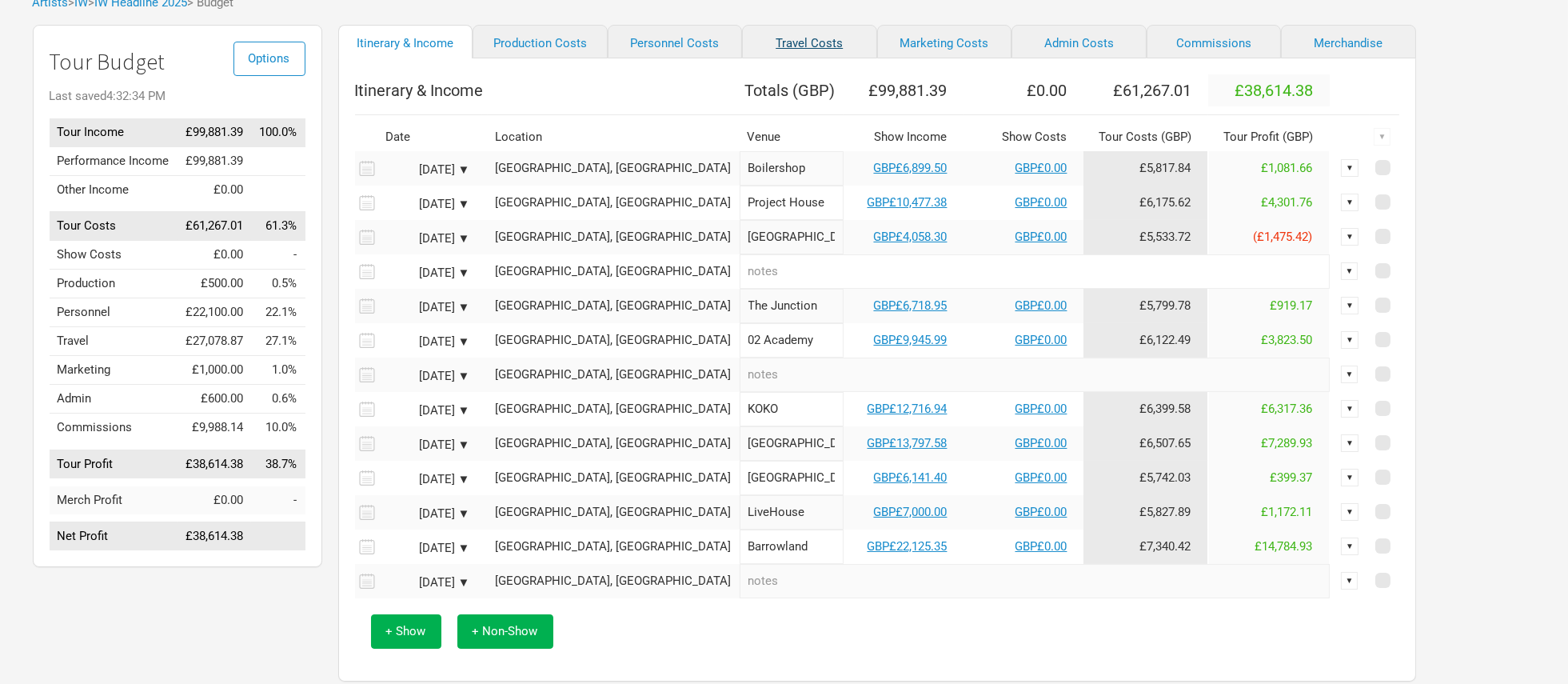 select on "Travel Estimates All" 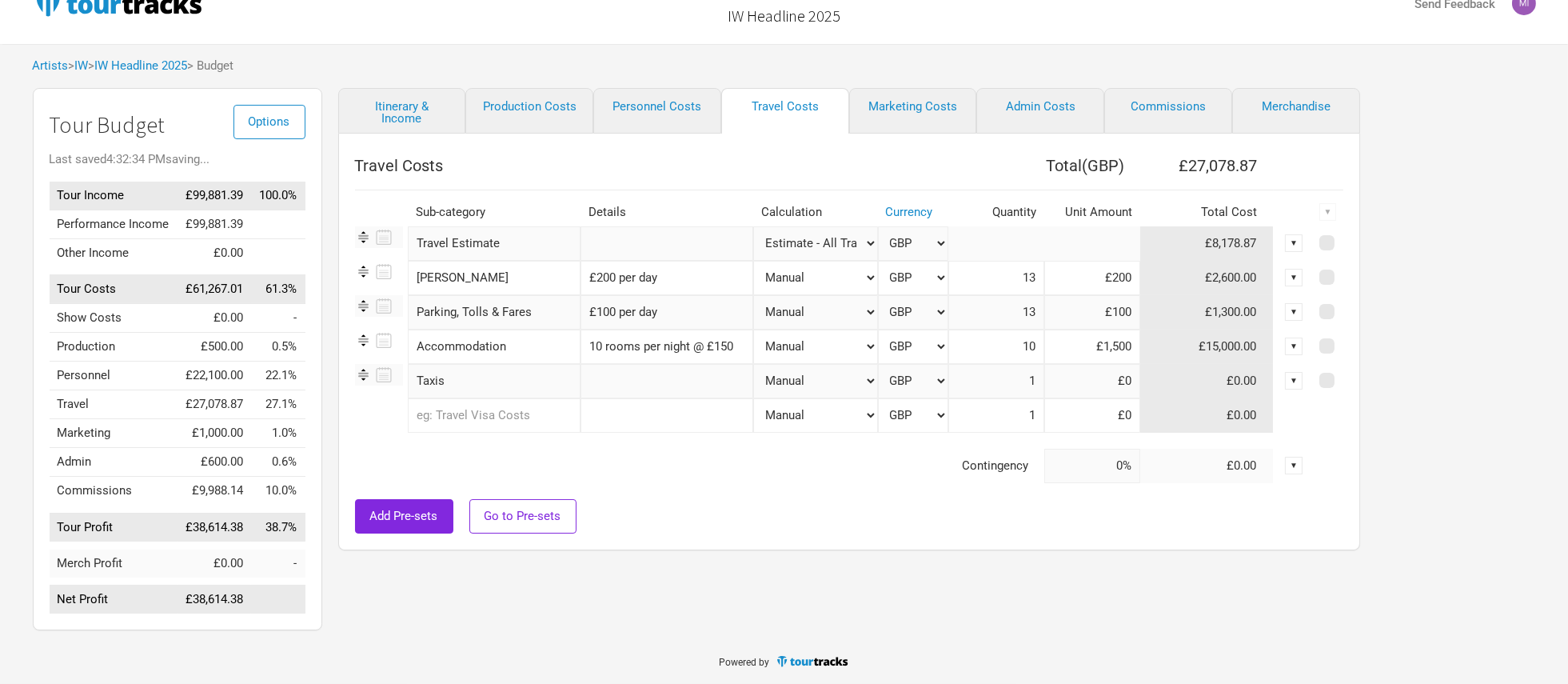 scroll, scrollTop: 49, scrollLeft: 0, axis: vertical 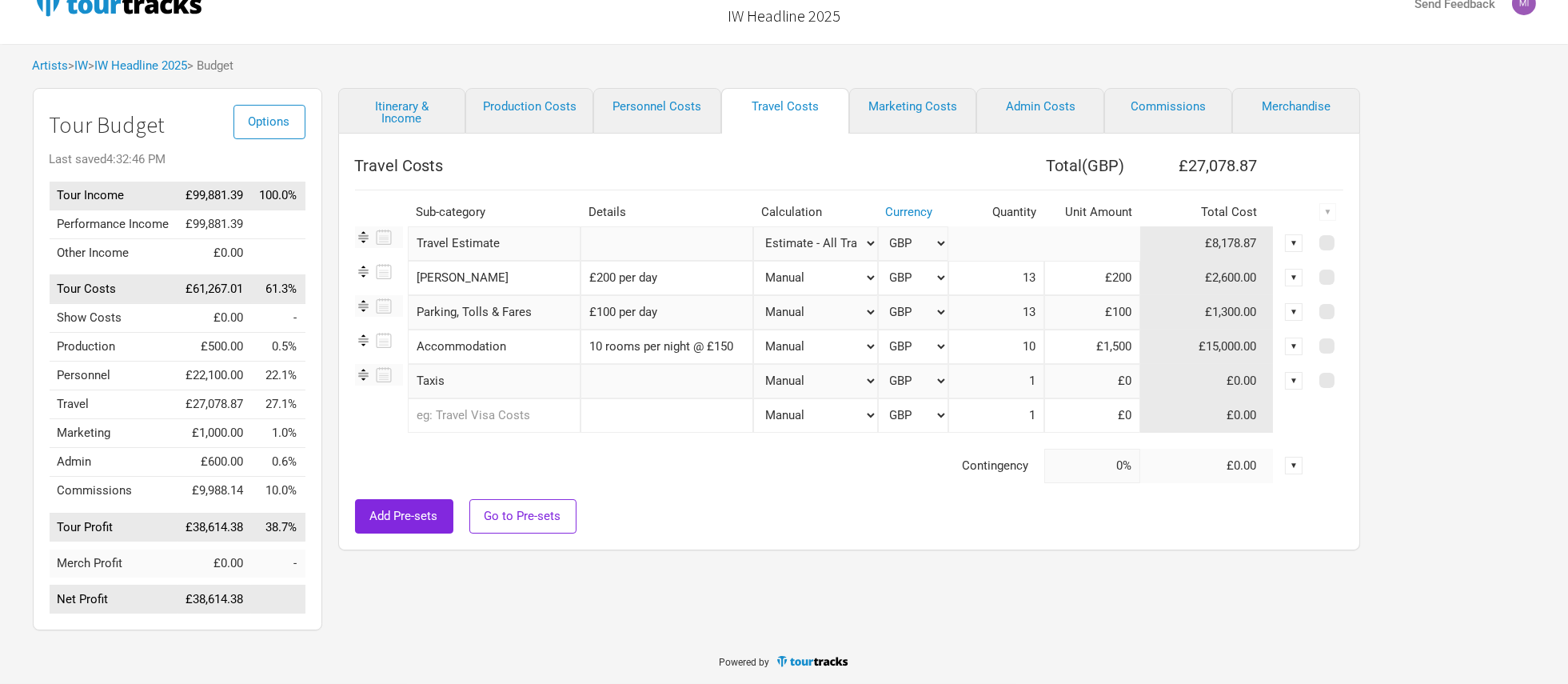 click on "10" at bounding box center [996, 346] 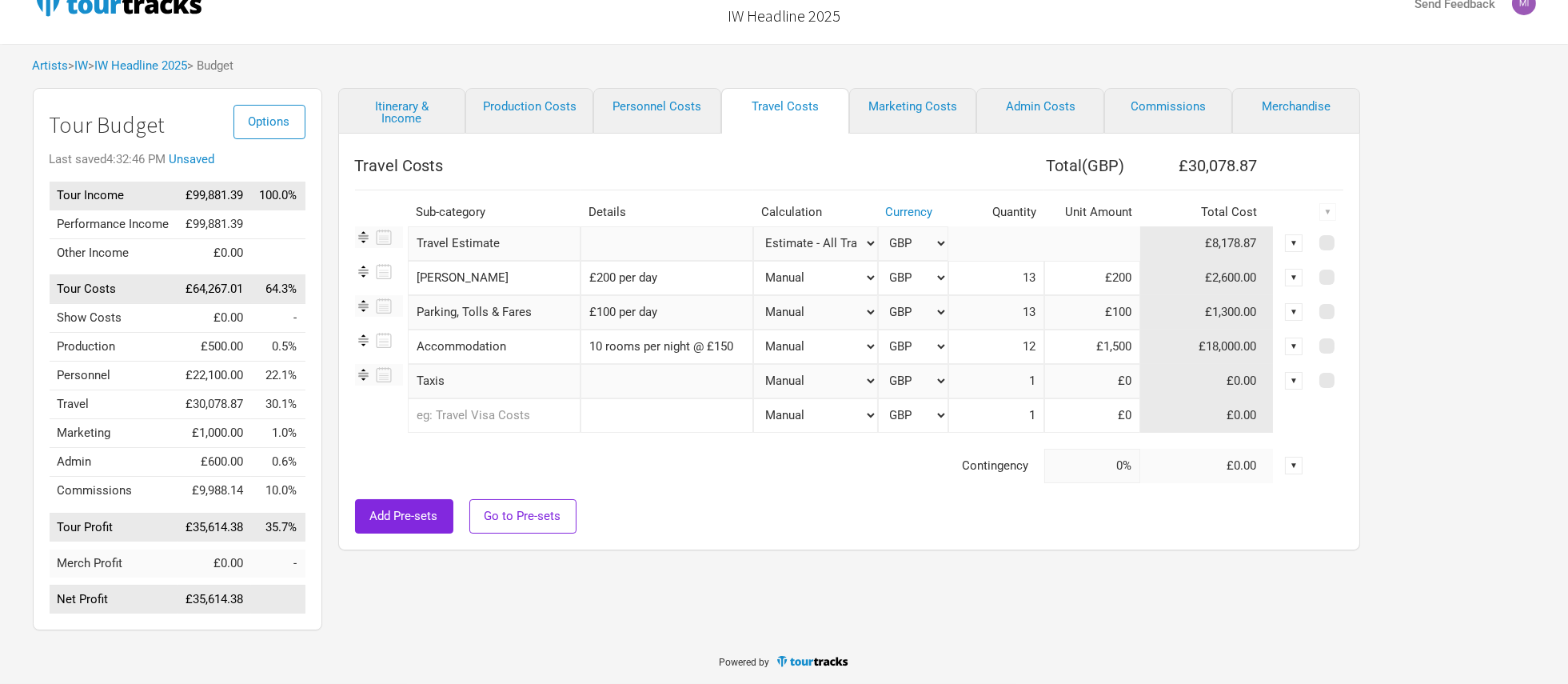 type on "12" 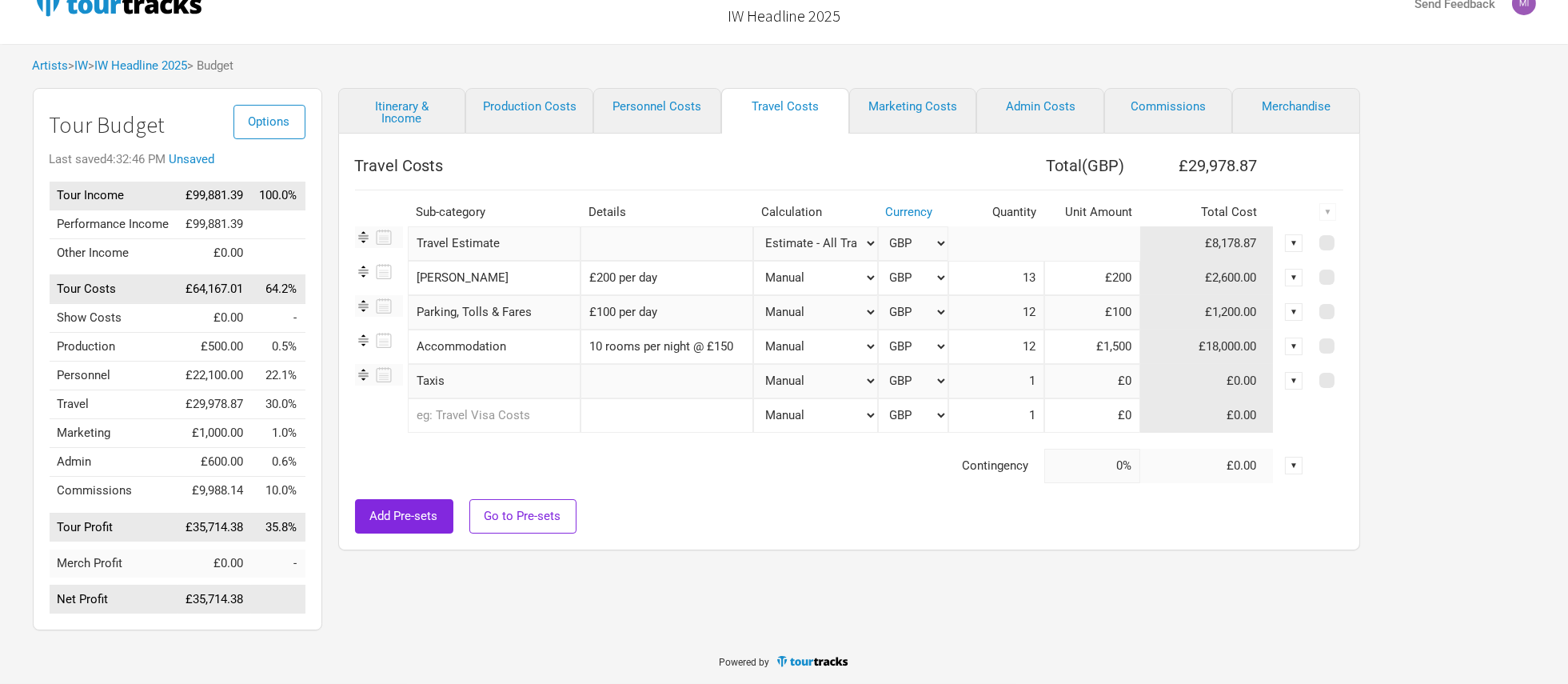type on "12" 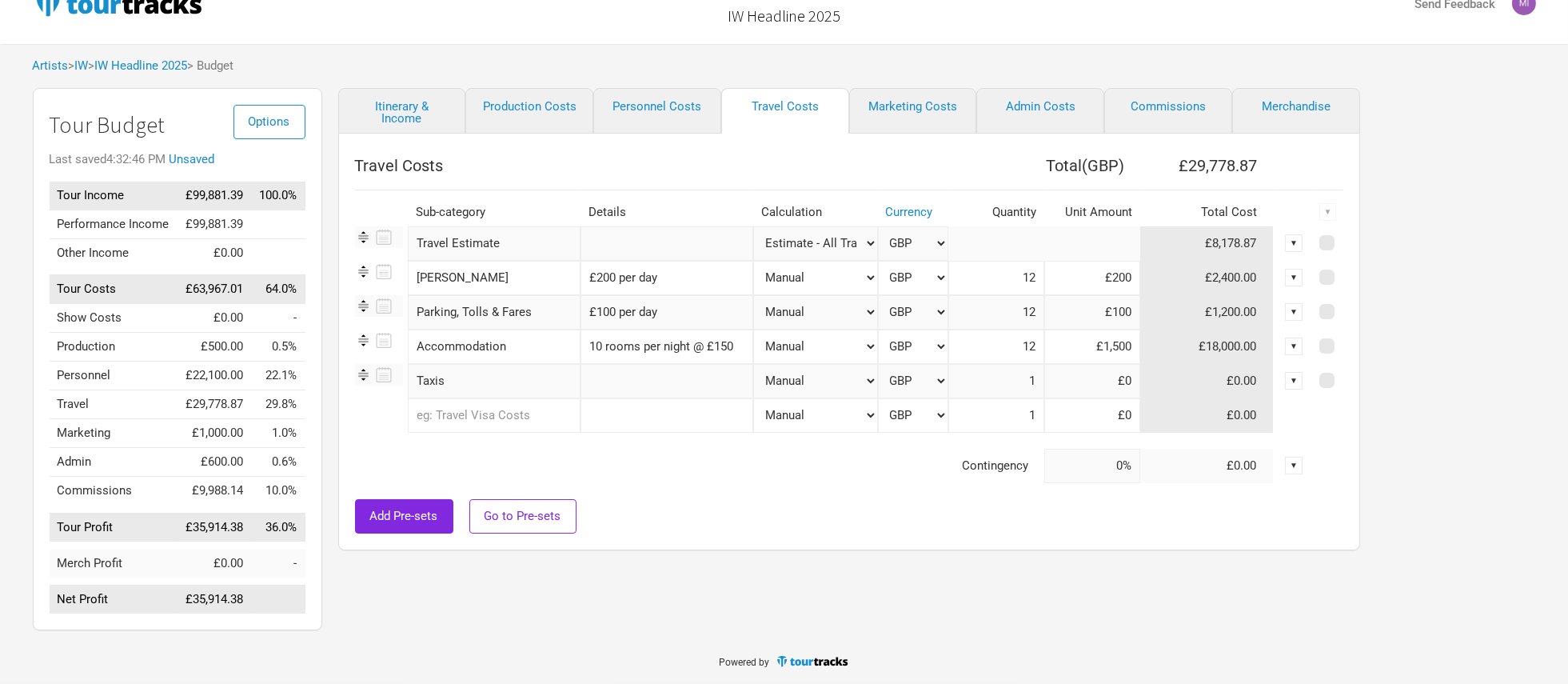 type on "12" 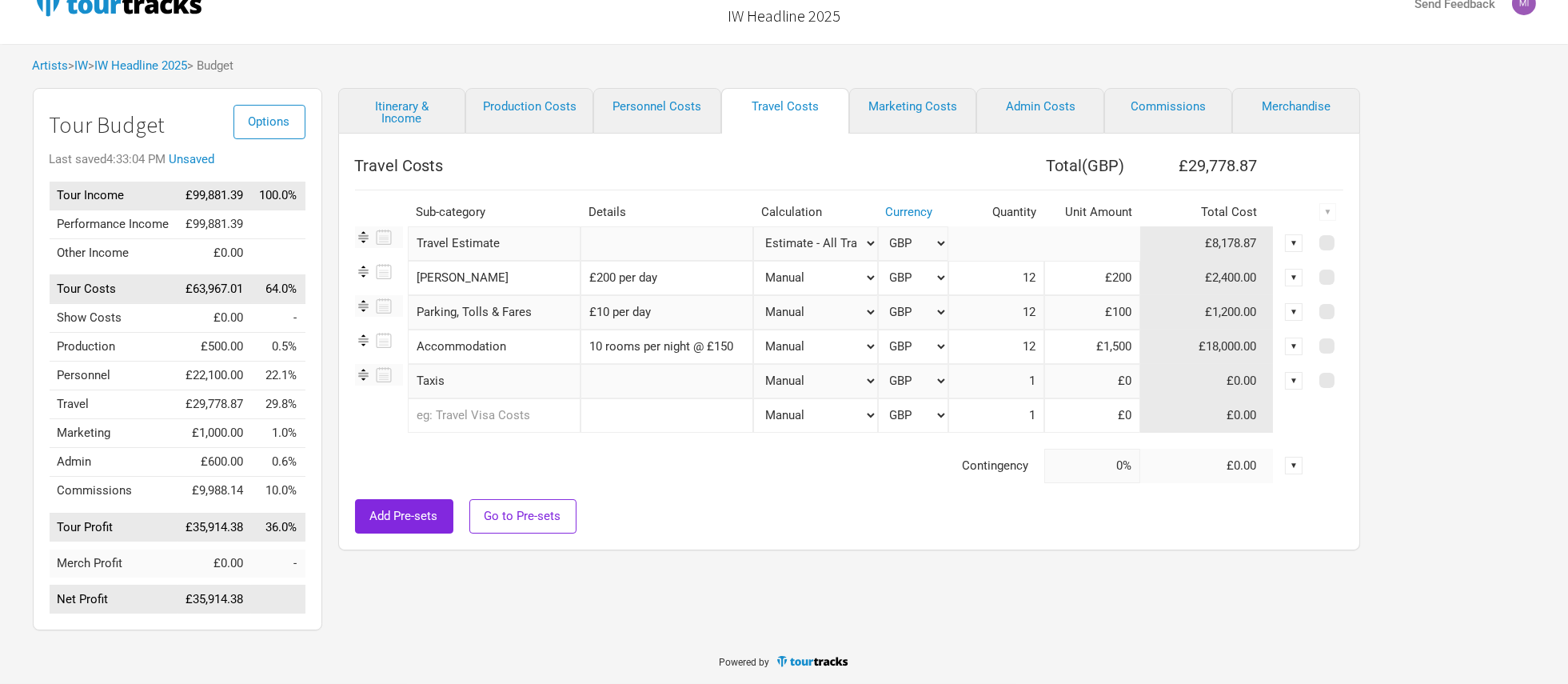 type on "£100 per day" 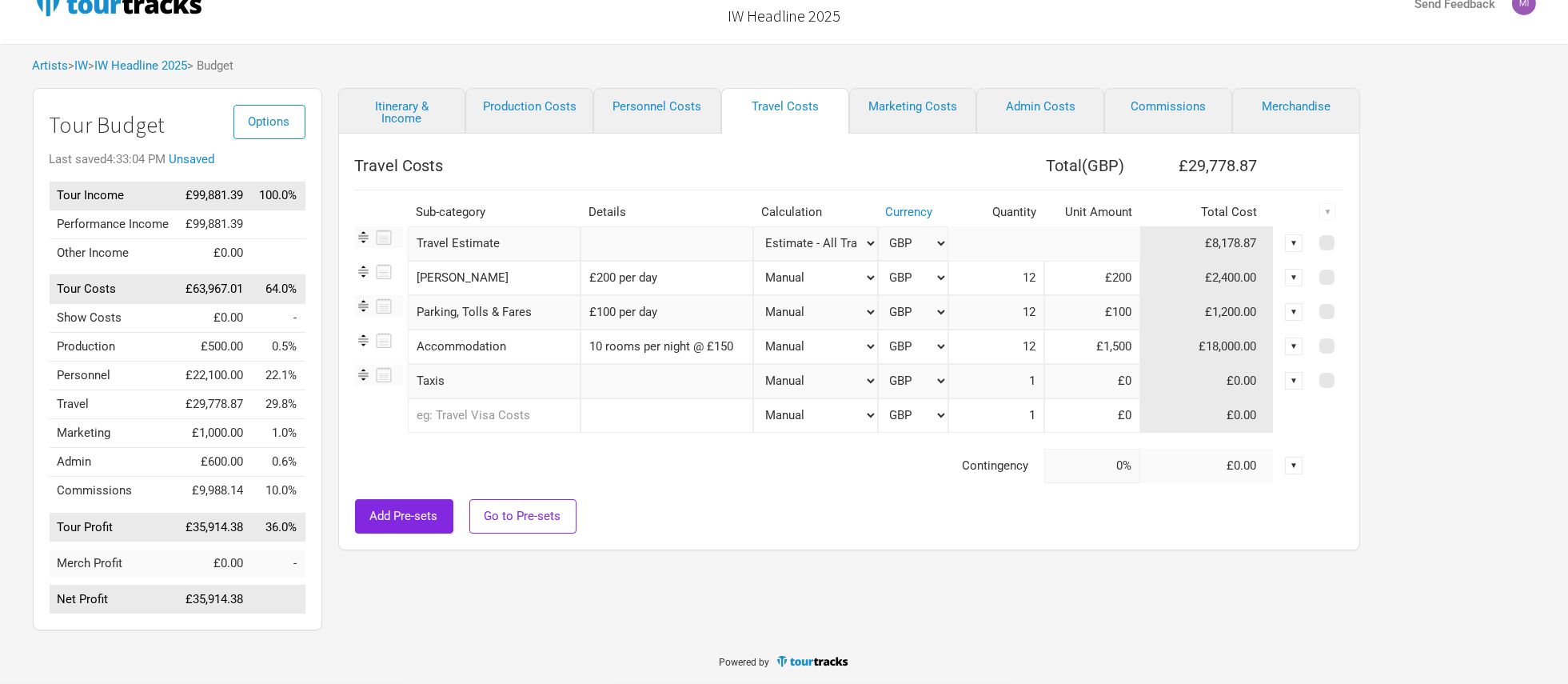 click on "Contingency" at bounding box center (700, 466) 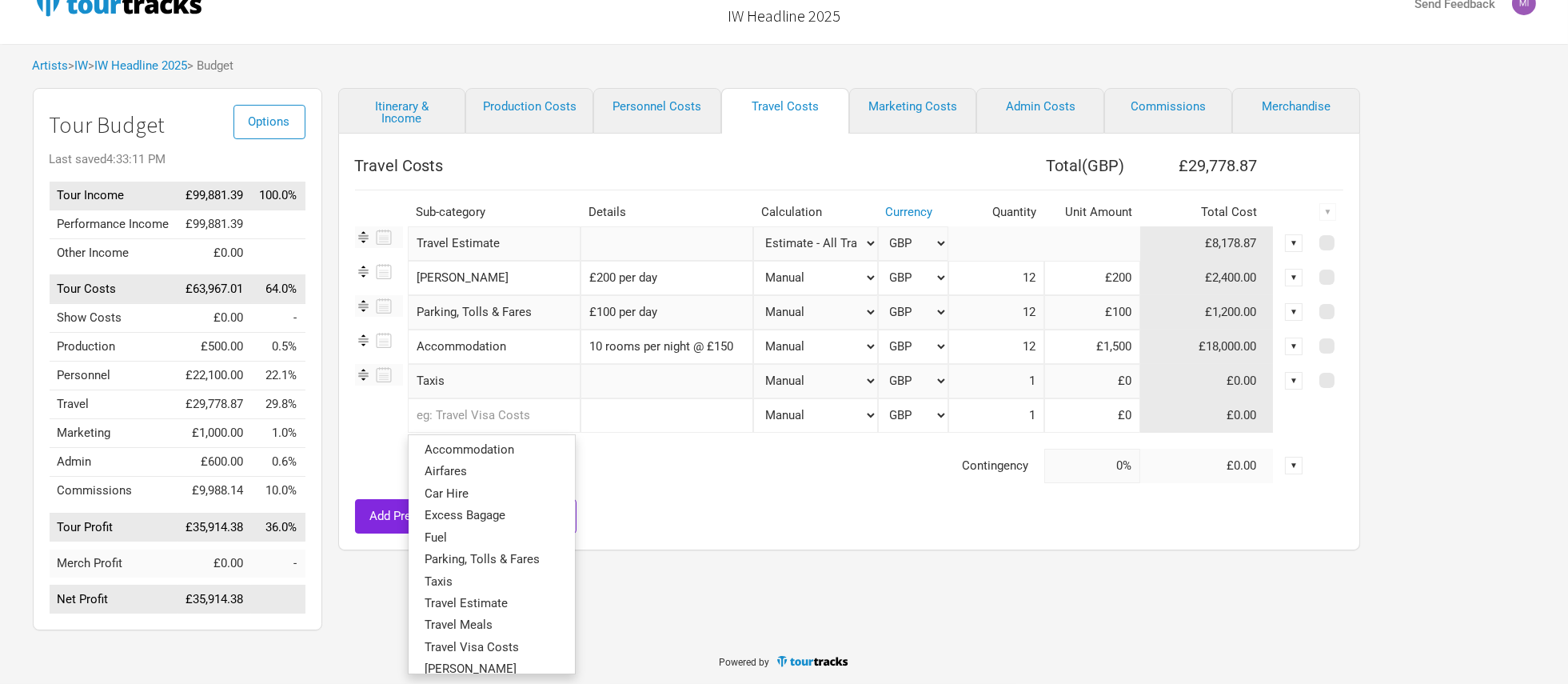 click at bounding box center (494, 415) 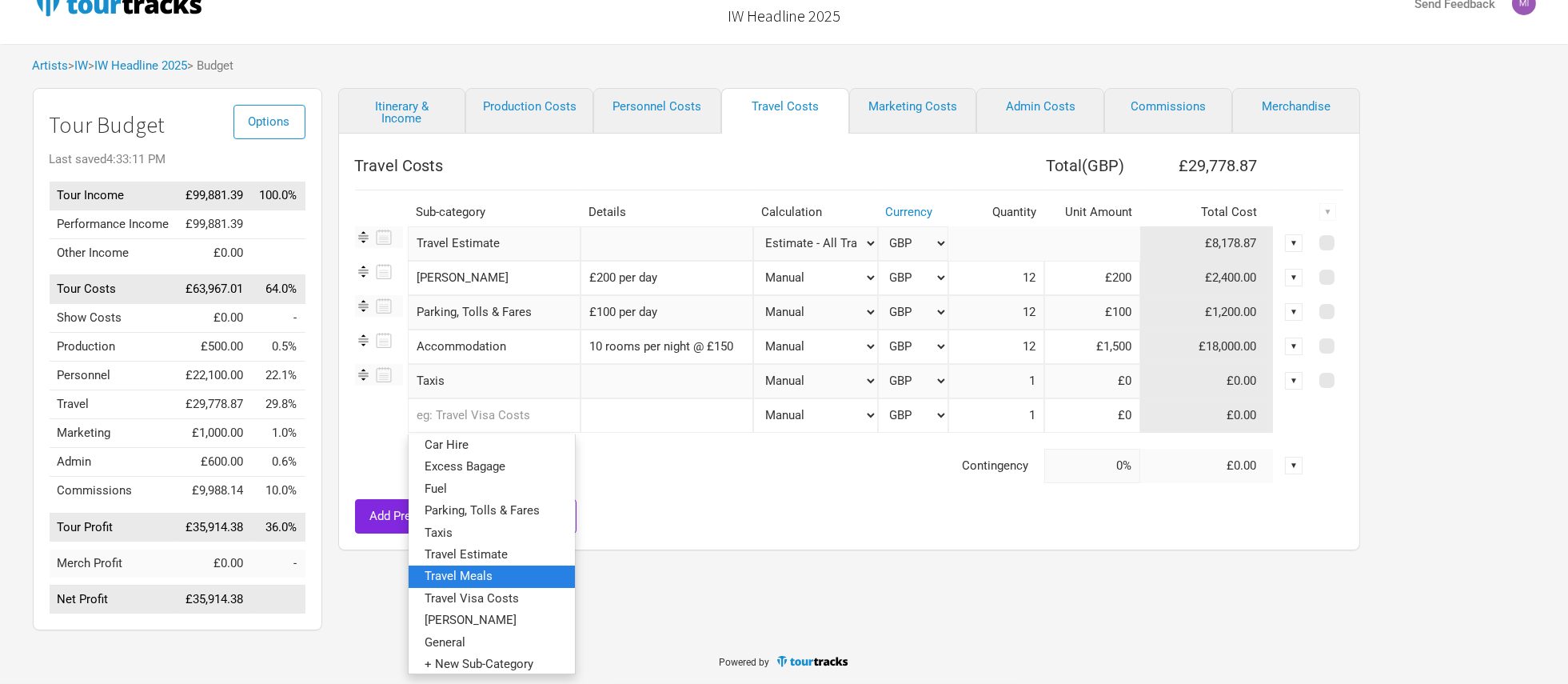scroll, scrollTop: 54, scrollLeft: 0, axis: vertical 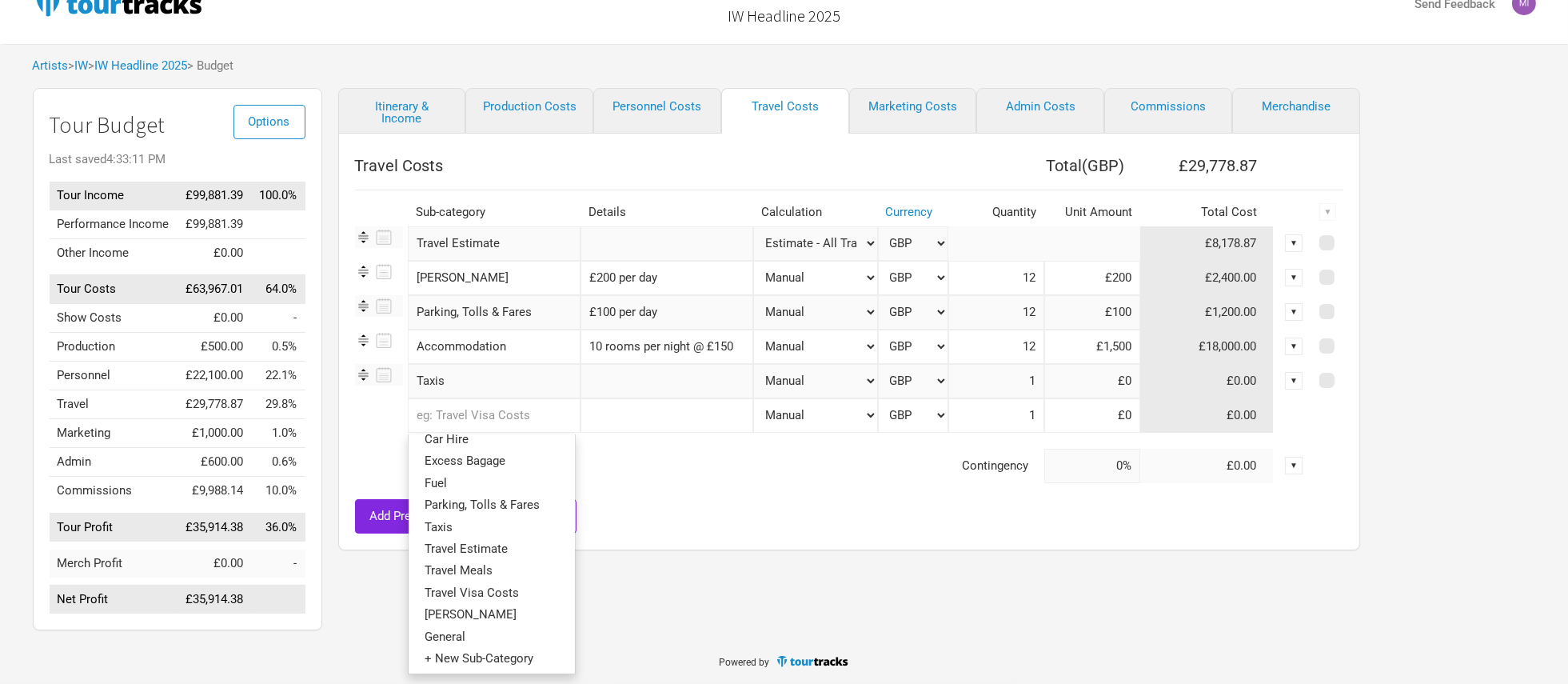 click on "Travel Costs Total  ( GBP ) £29,778.87 Sub-category Details Calculation Currency Quantity Unit Amount Total Cost   ▼ Travel Estimate 1 selection Manual # of Shows # of Show Days # of Non-Show Days # of Days # of Tickets Sold % of Tour Income Estimate - All Travel GBP £8,178.87 ▼ Van Hire 1 selection £200 per day Manual # of Shows # of Show Days # of Non-Show Days # of Days # of Tickets Sold % of Tour Income Estimate - All Travel GBP 12 £200 £2,400.00 ▼ Parking, Tolls & Fares 1 selection £100 per day Manual # of Shows # of Show Days # of Non-Show Days # of Days # of Tickets Sold % of Tour Income Estimate - All Travel GBP 12 £100 £1,200.00 ▼ Accommodation 1 selection 10 rooms per night @ £150 Manual # of Shows # of Show Days # of Non-Show Days # of Days # of Tickets Sold % of Tour Income Estimate - All Travel GBP 12 £1,500 £18,000.00 ▼ Taxis 1 selection Manual # of Shows # of Show Days # of Non-Show Days # of Days # of Tickets Sold % of Tour Income Estimate - All Travel GBP 1 £0 £0.00" at bounding box center [849, 342] 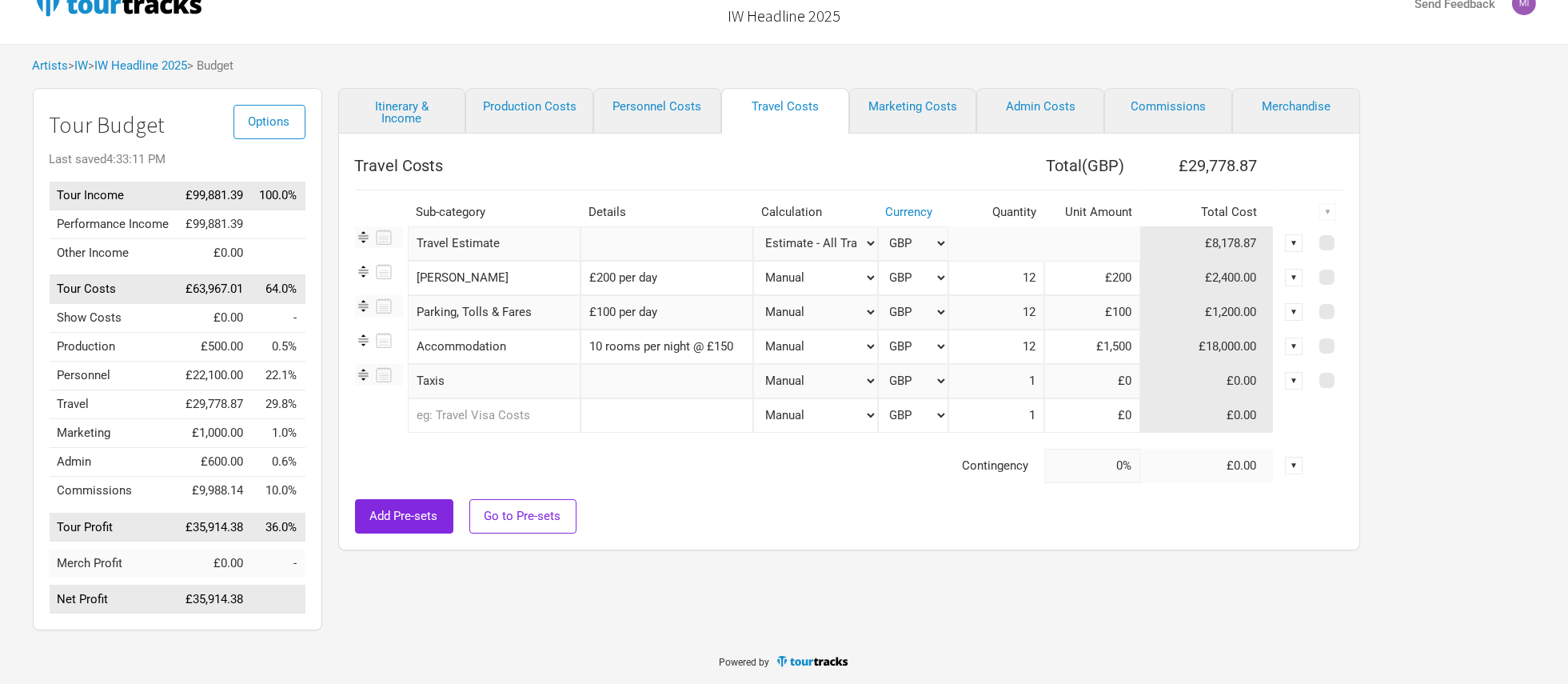 click at bounding box center (667, 381) 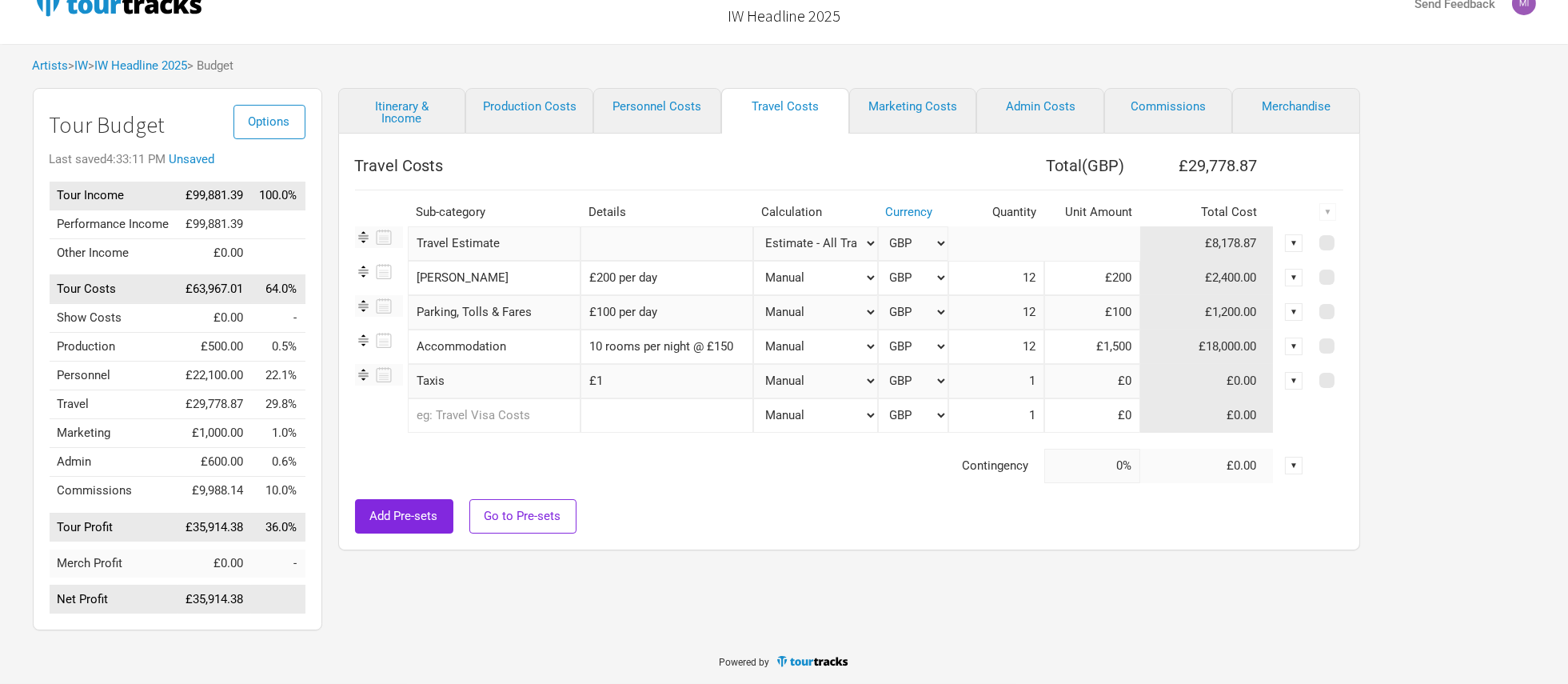 type on "£" 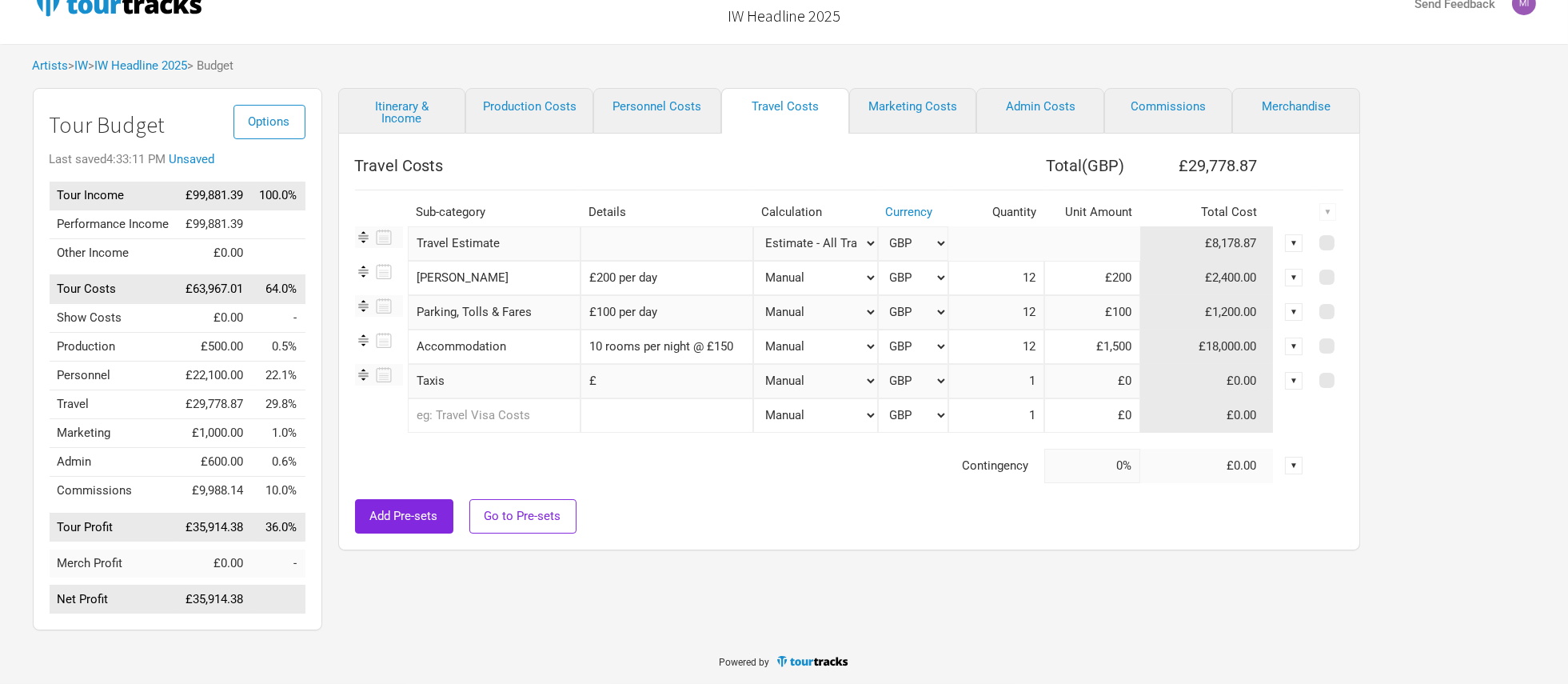 type 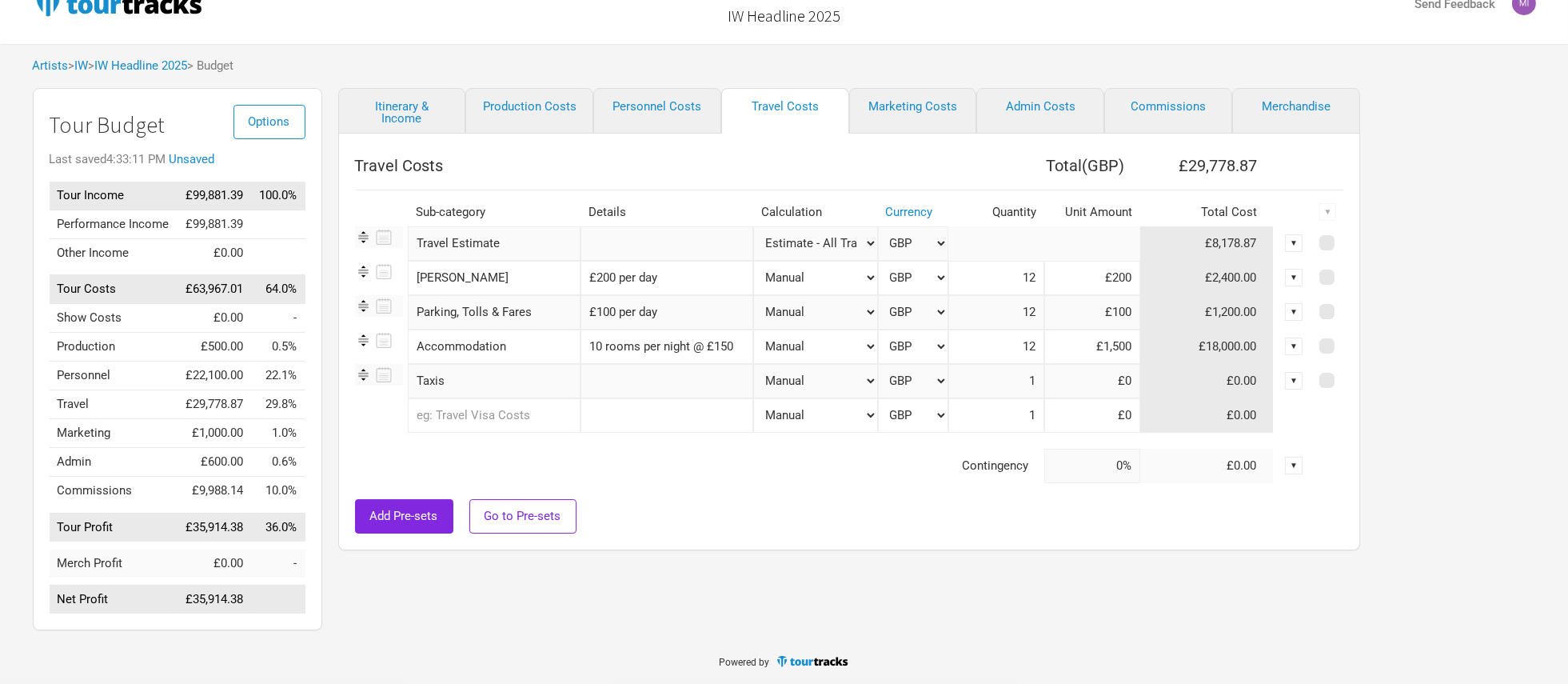 click on "Contingency" at bounding box center (700, 466) 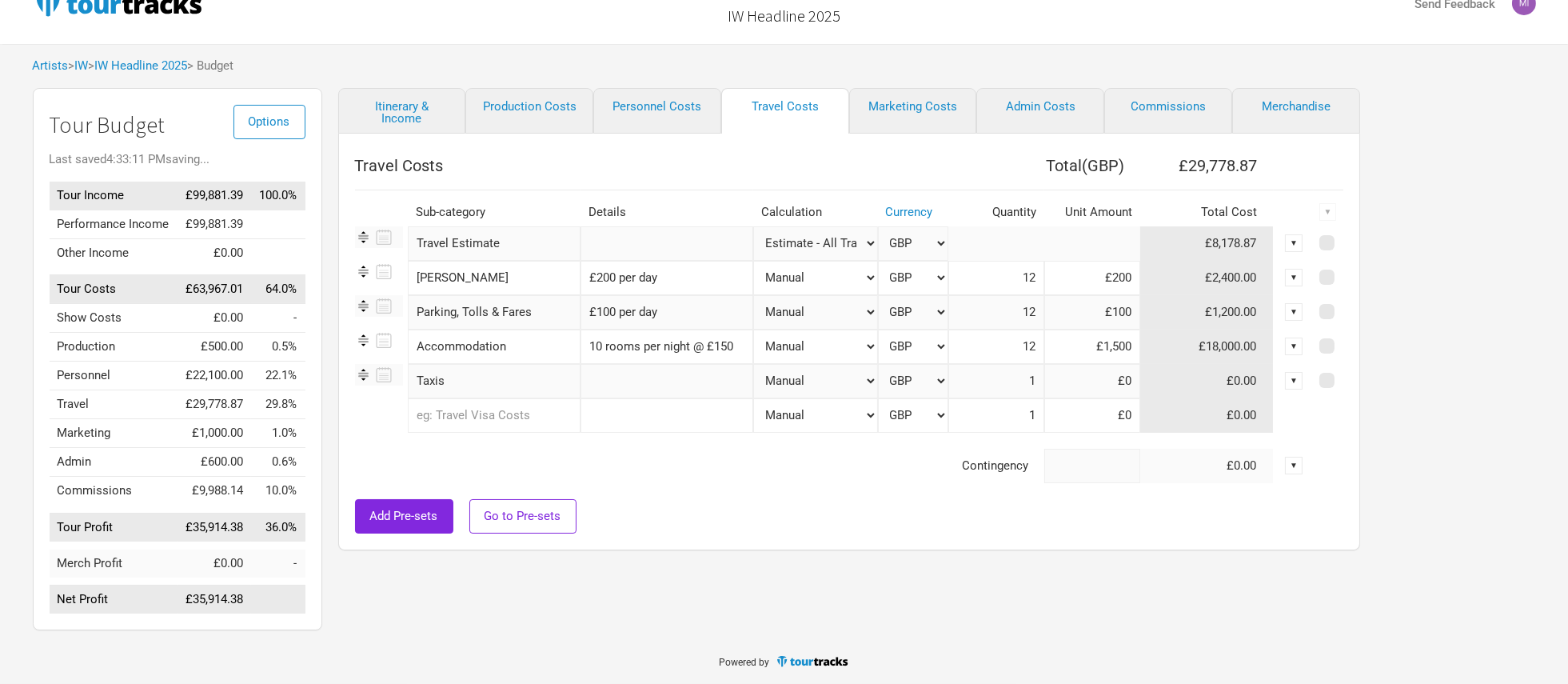 click at bounding box center (1092, 466) 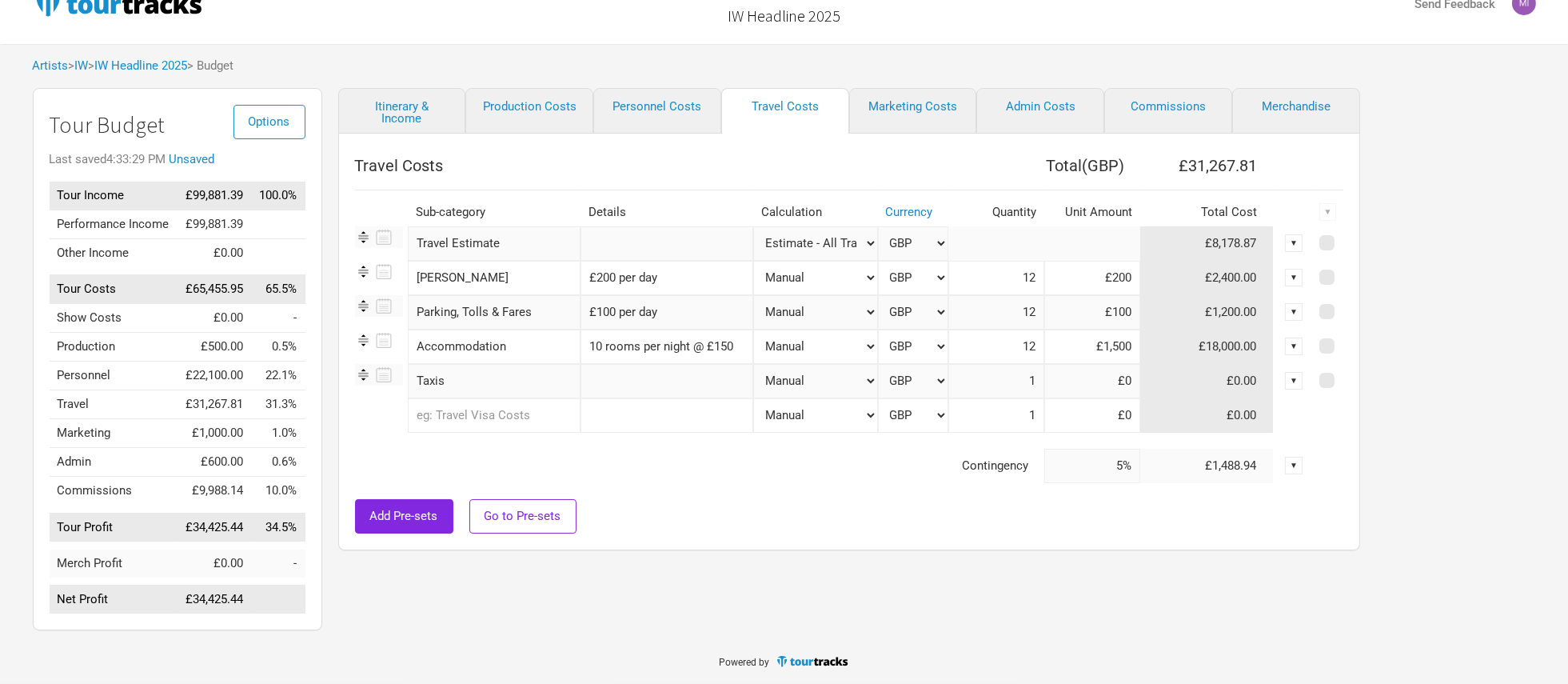 type on "5%" 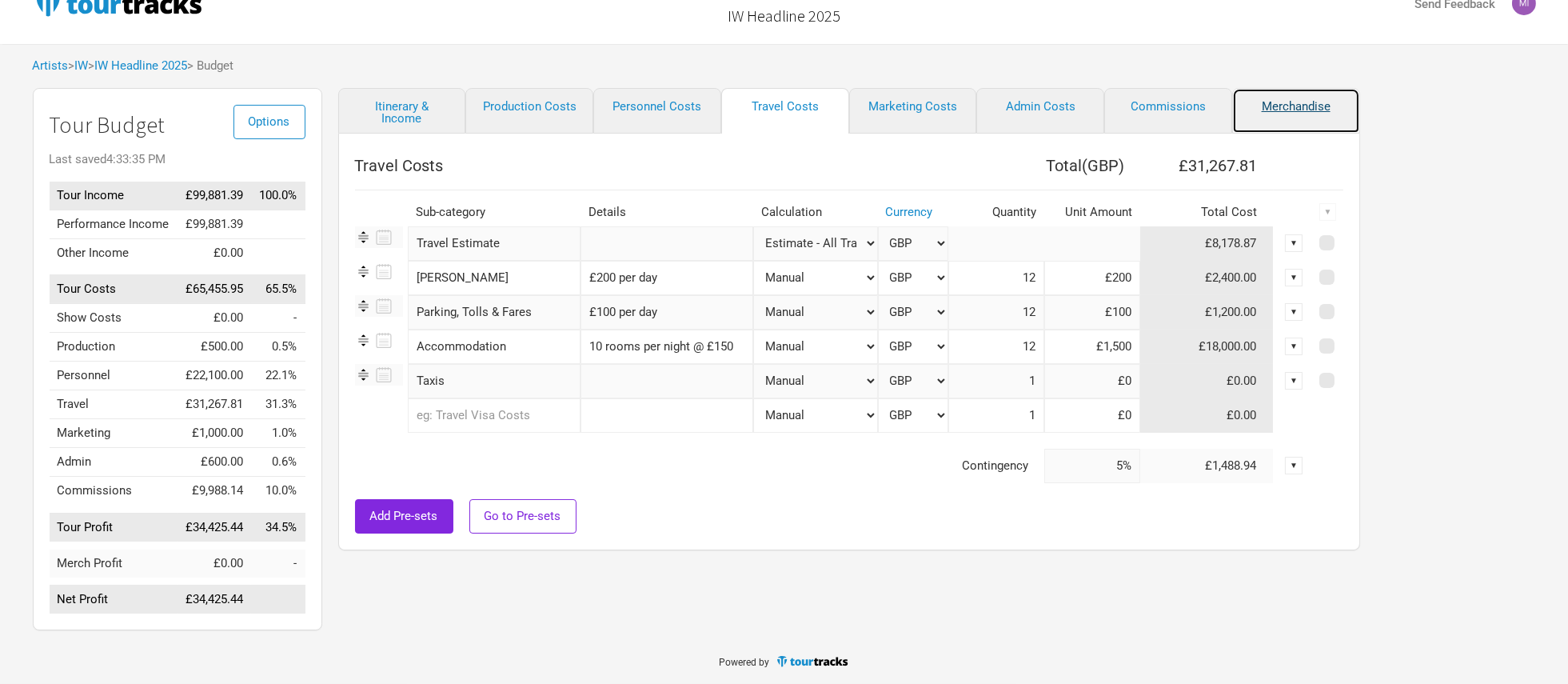 click on "Merchandise" at bounding box center (1296, 110) 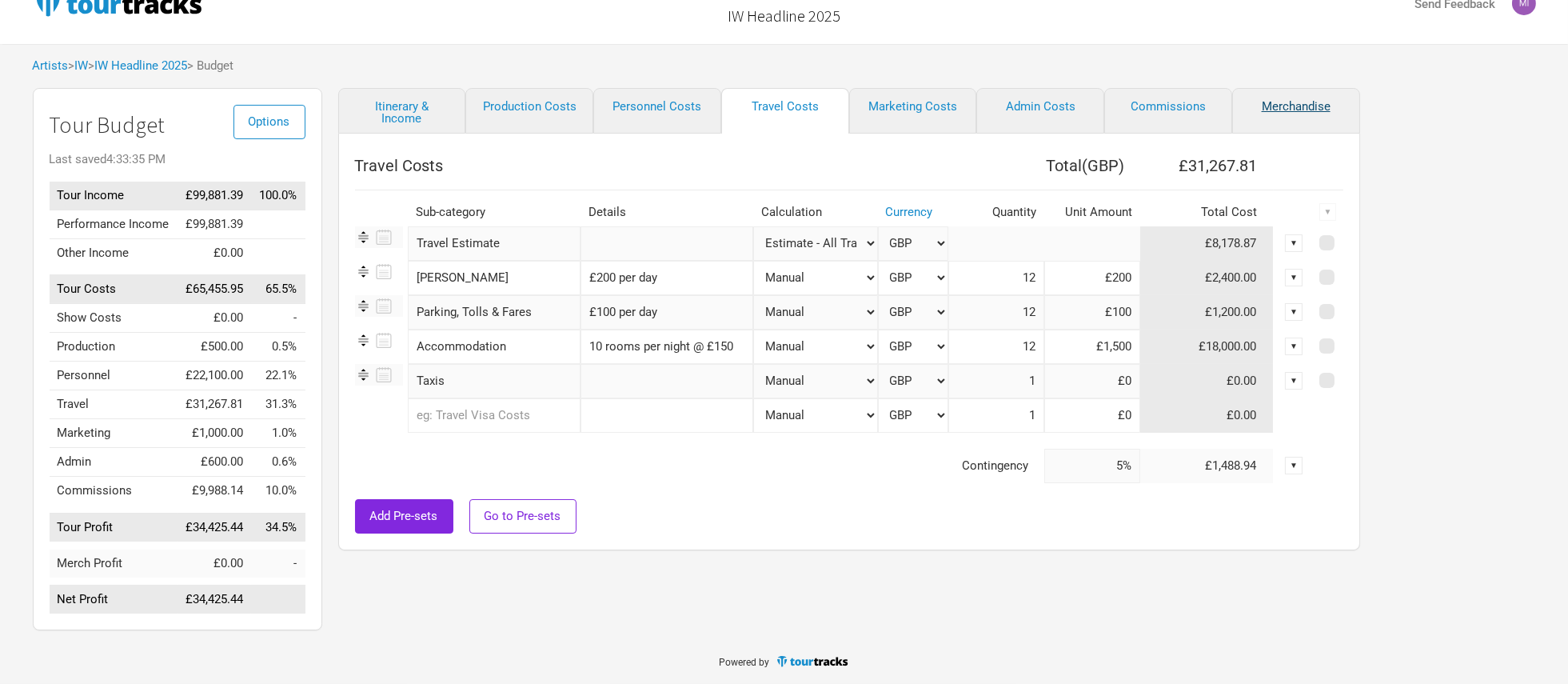select on "Shows" 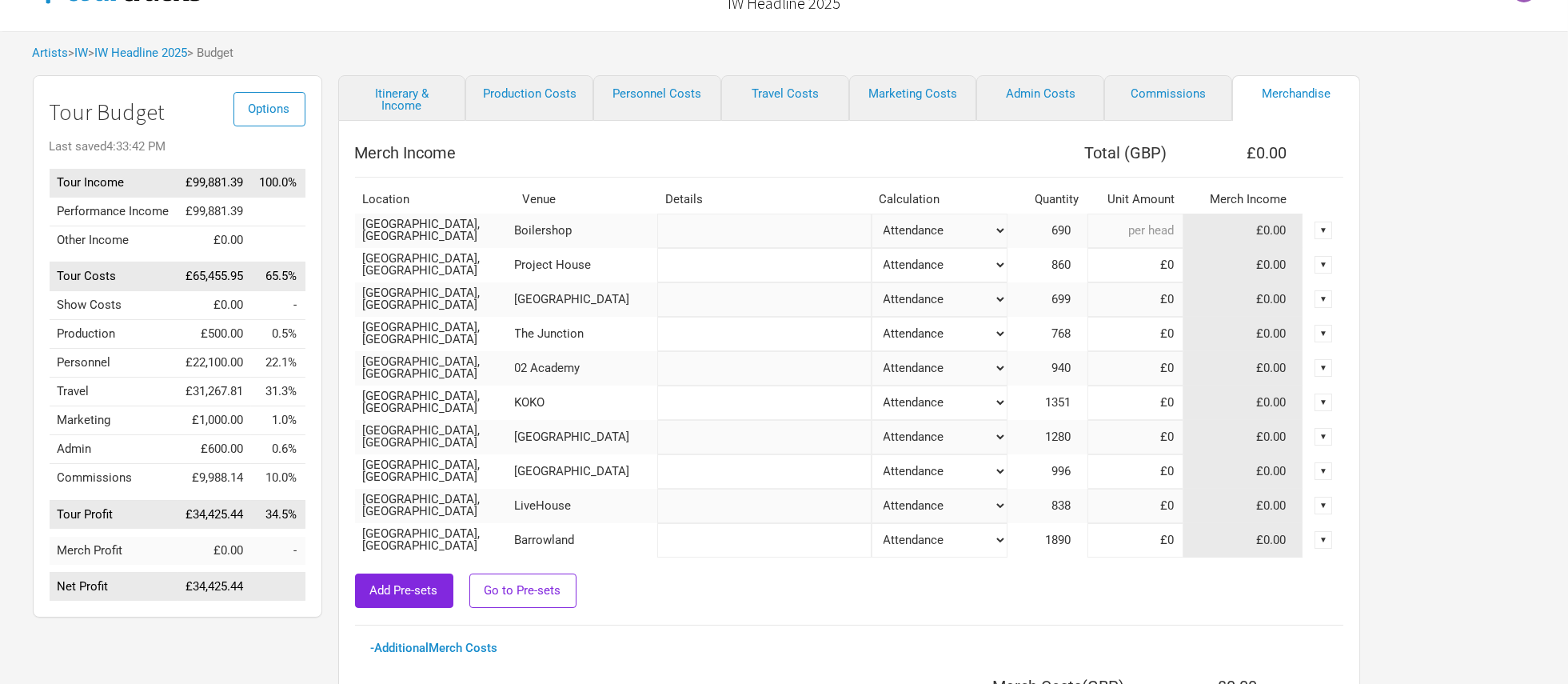 click at bounding box center [1135, 230] 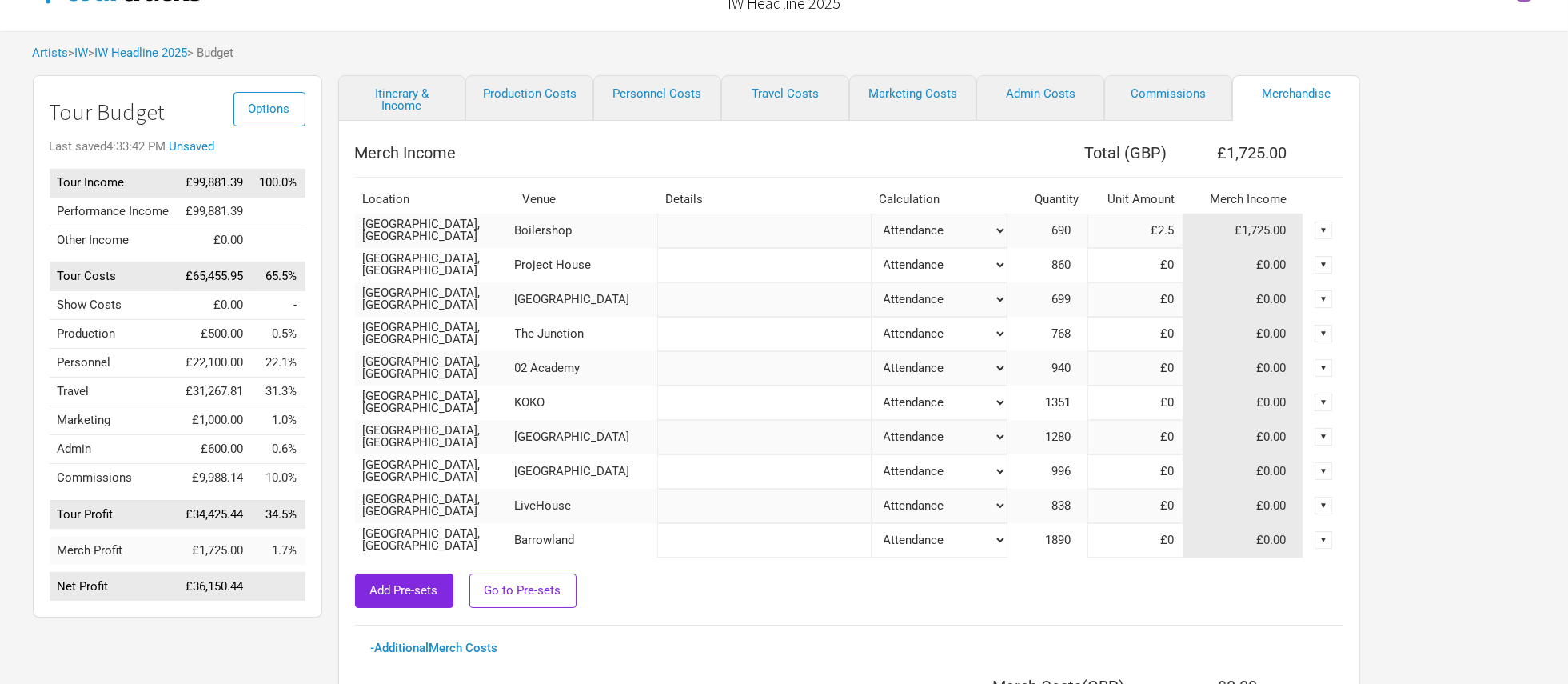type on "£2.5" 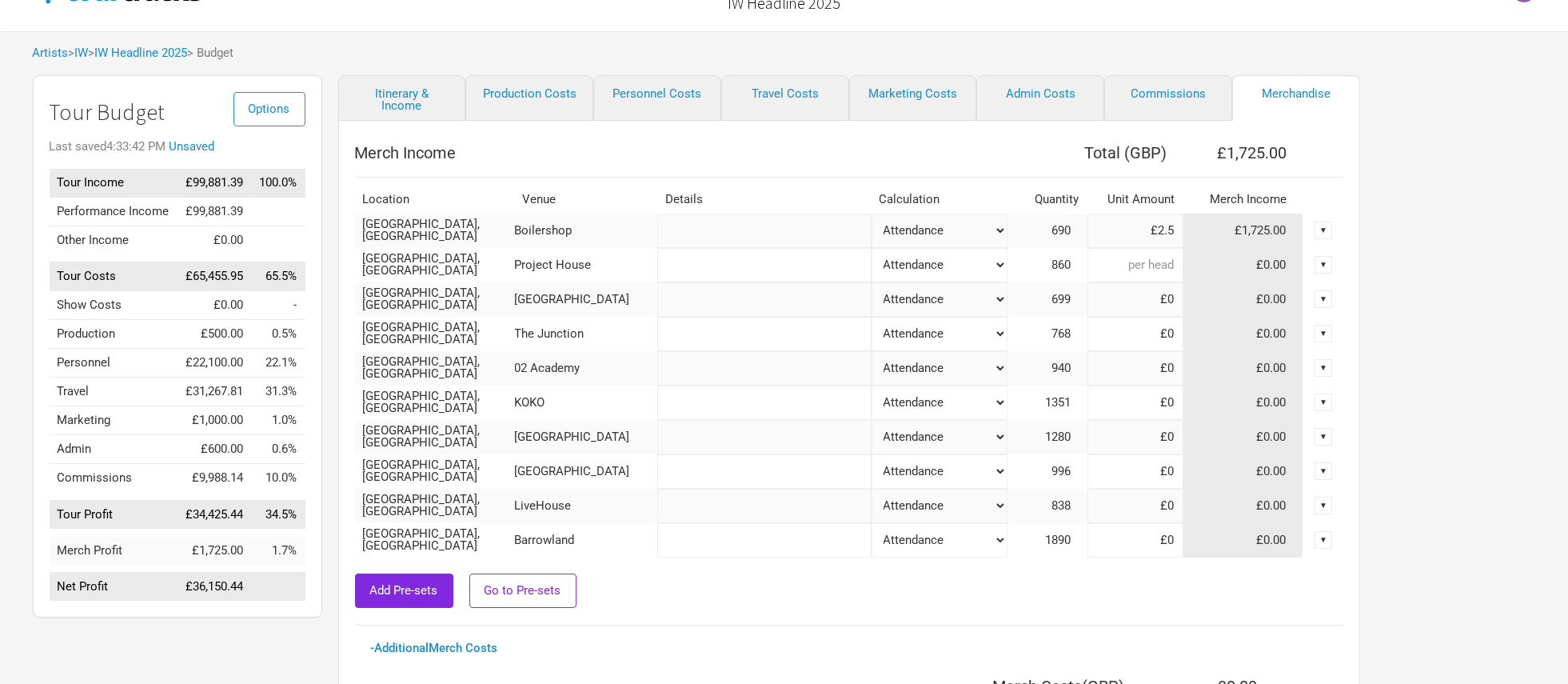 click at bounding box center (1135, 265) 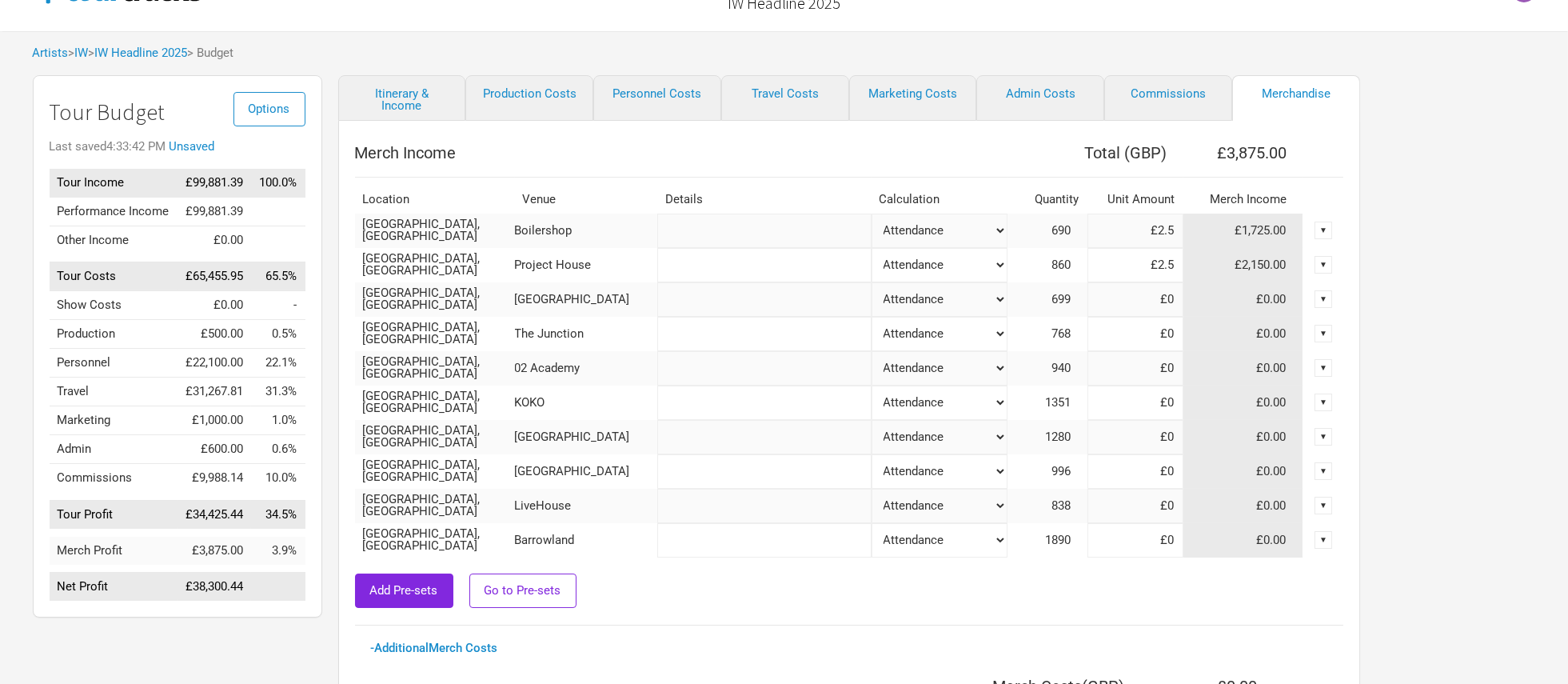 type on "£2.5" 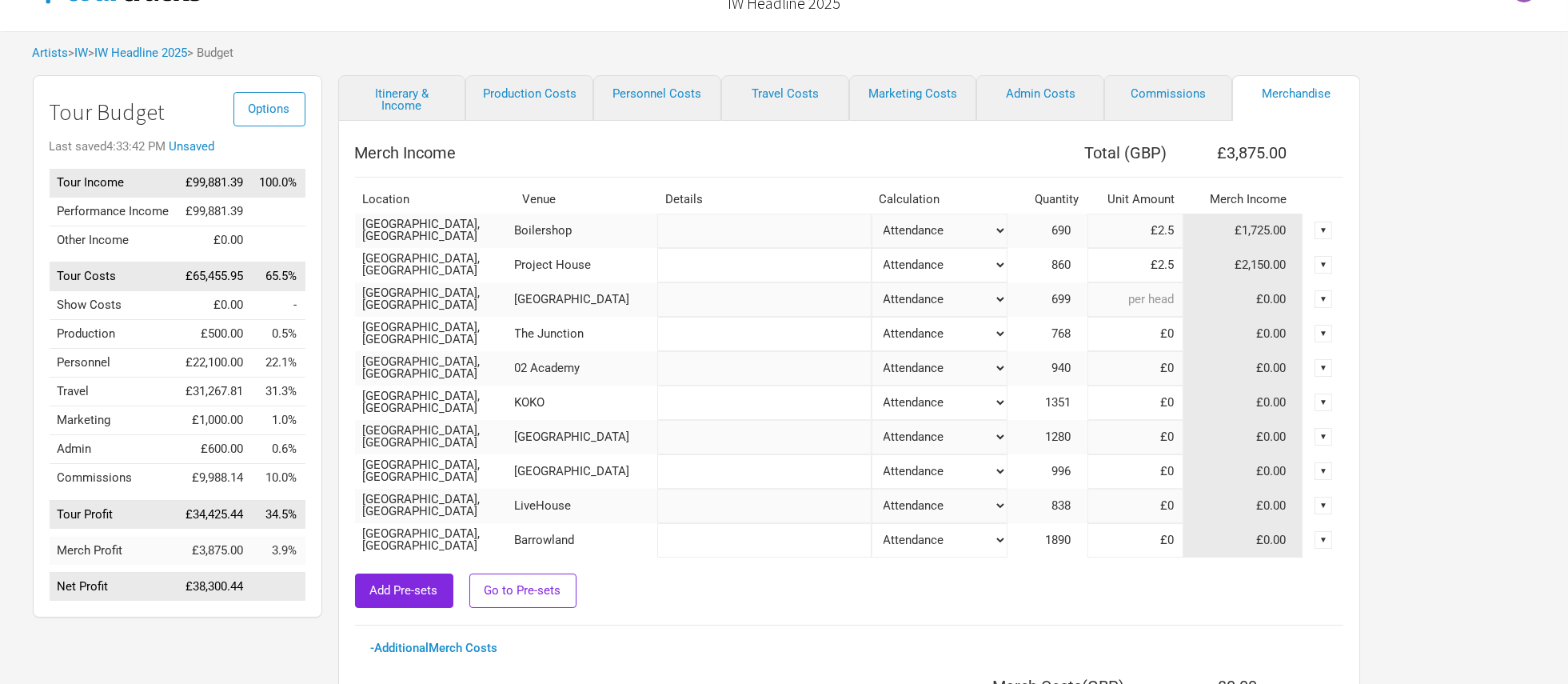 click at bounding box center [1135, 299] 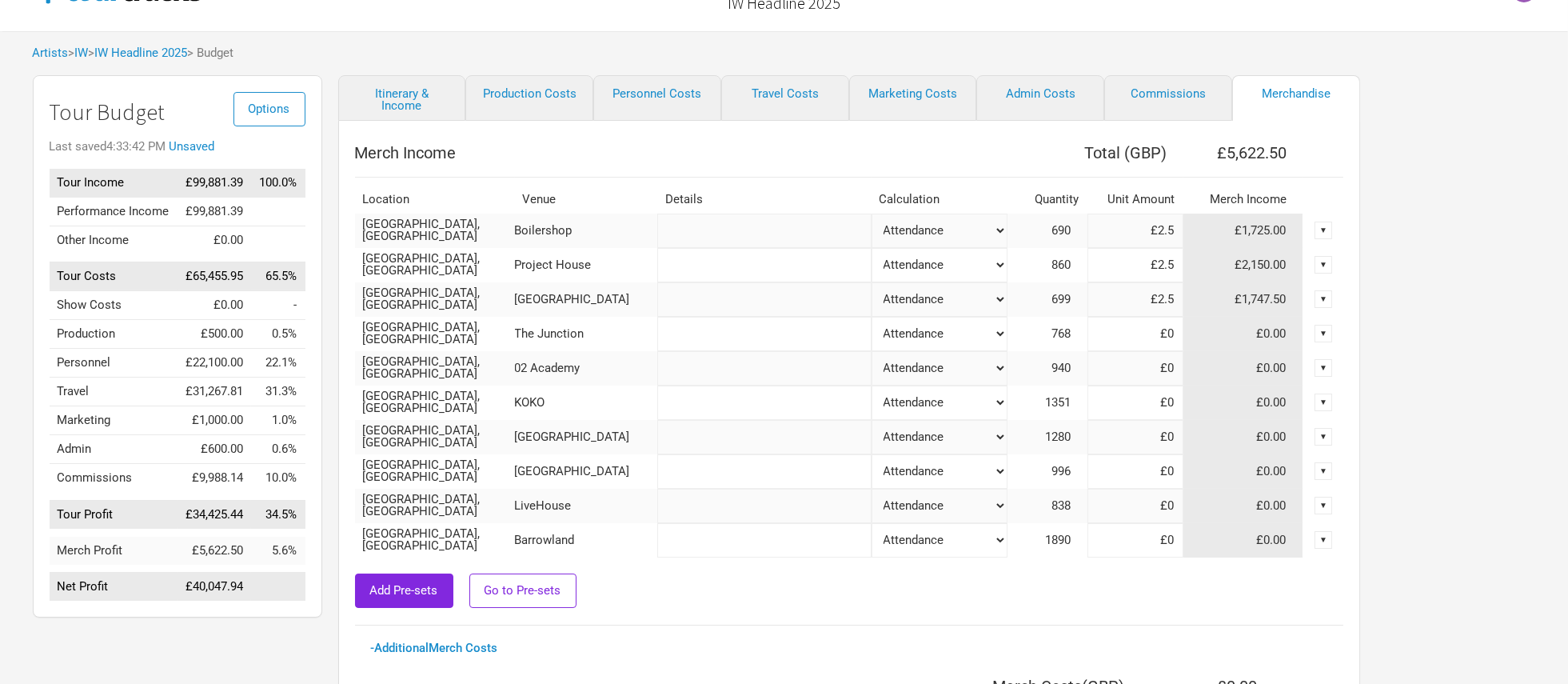type on "£2.5" 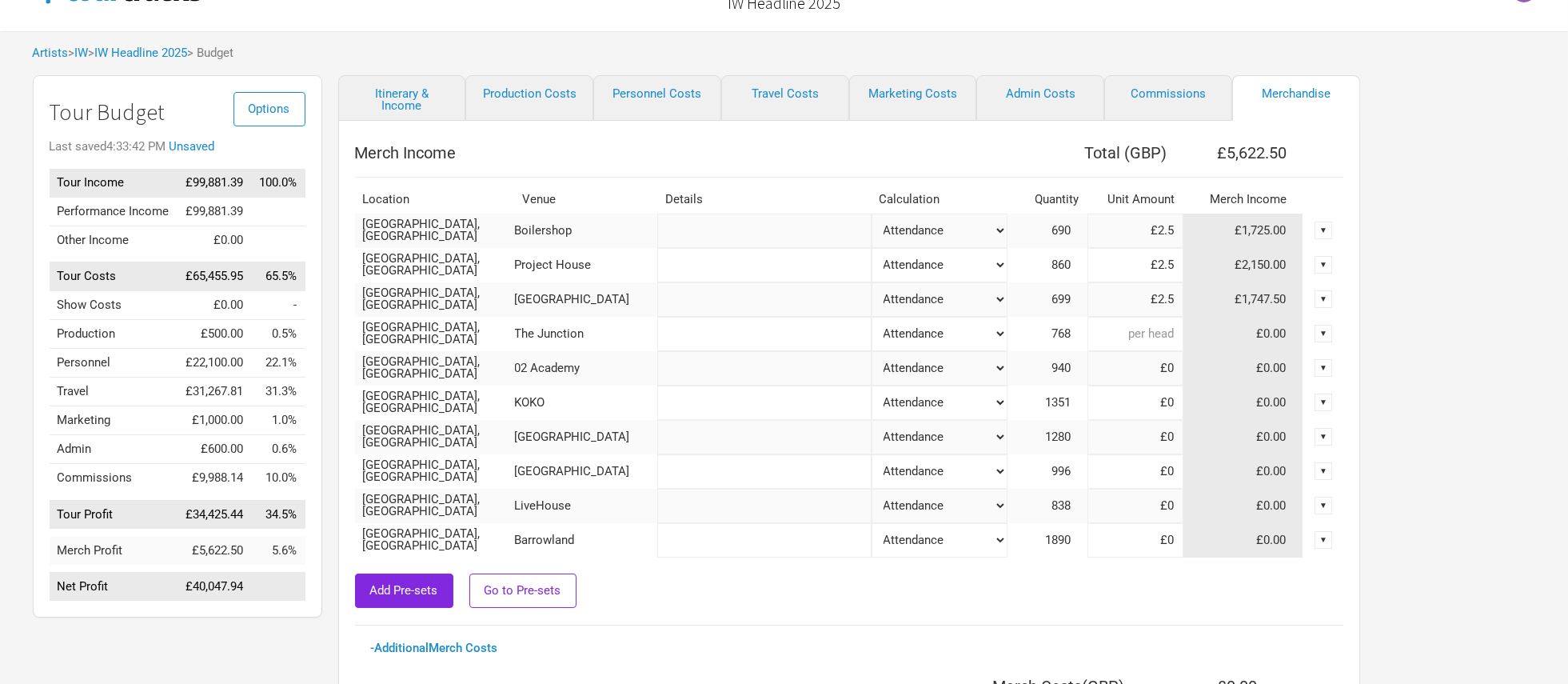 click at bounding box center [1135, 334] 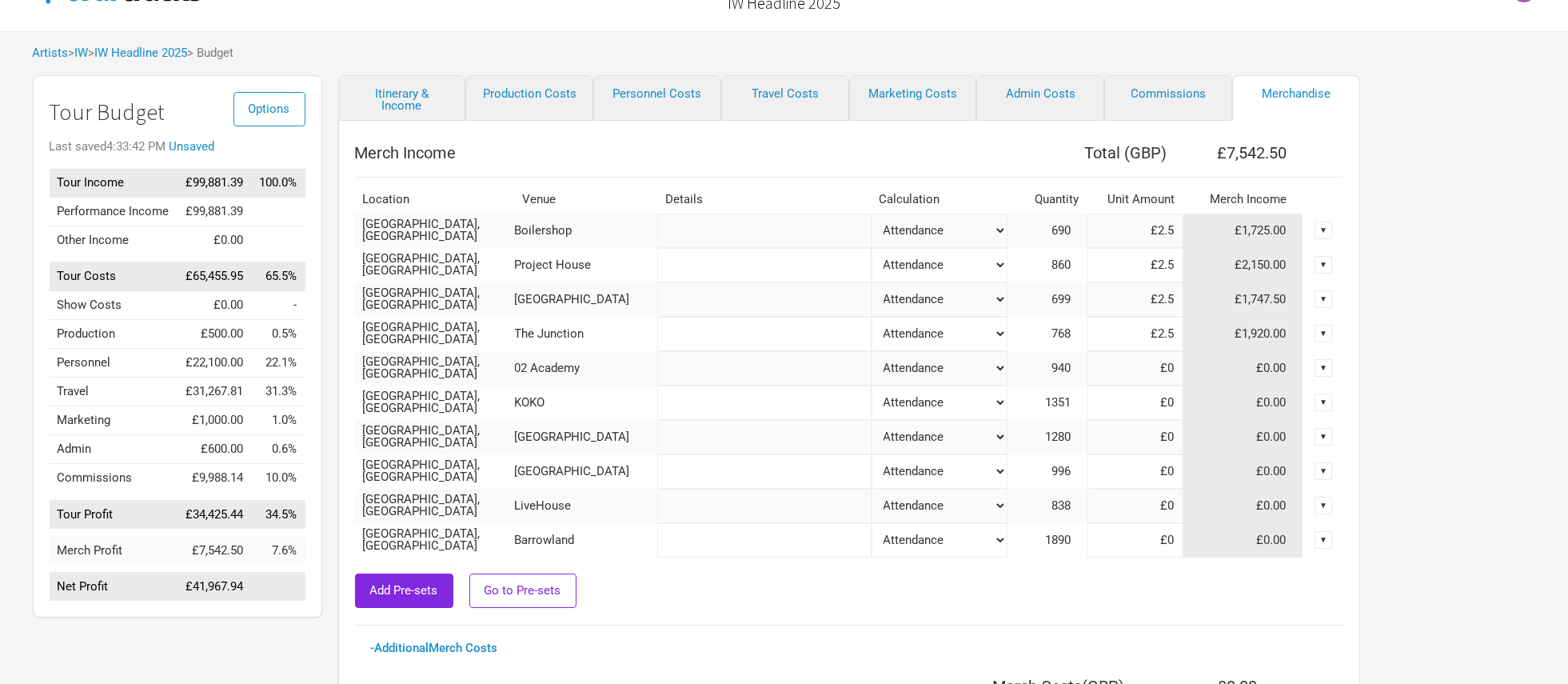 type on "£2.5" 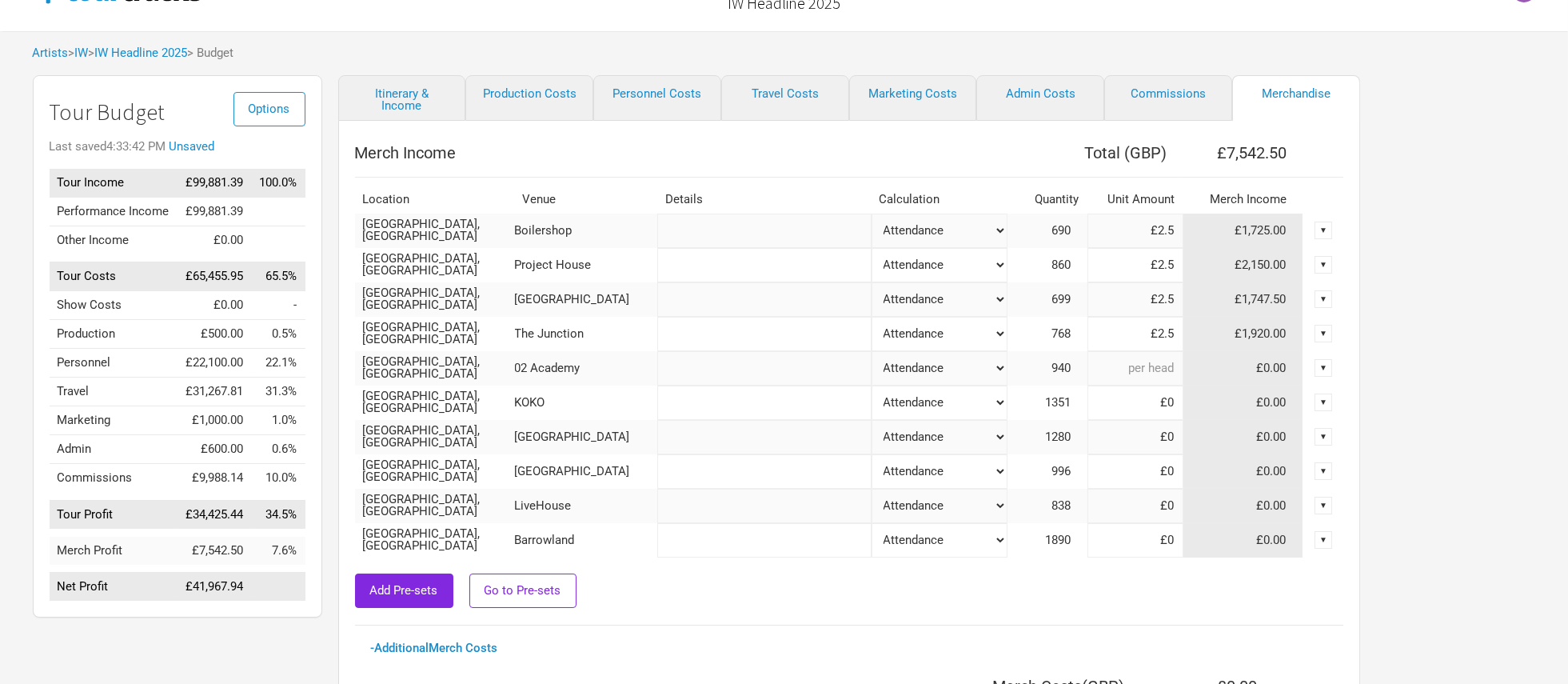 click at bounding box center [1135, 368] 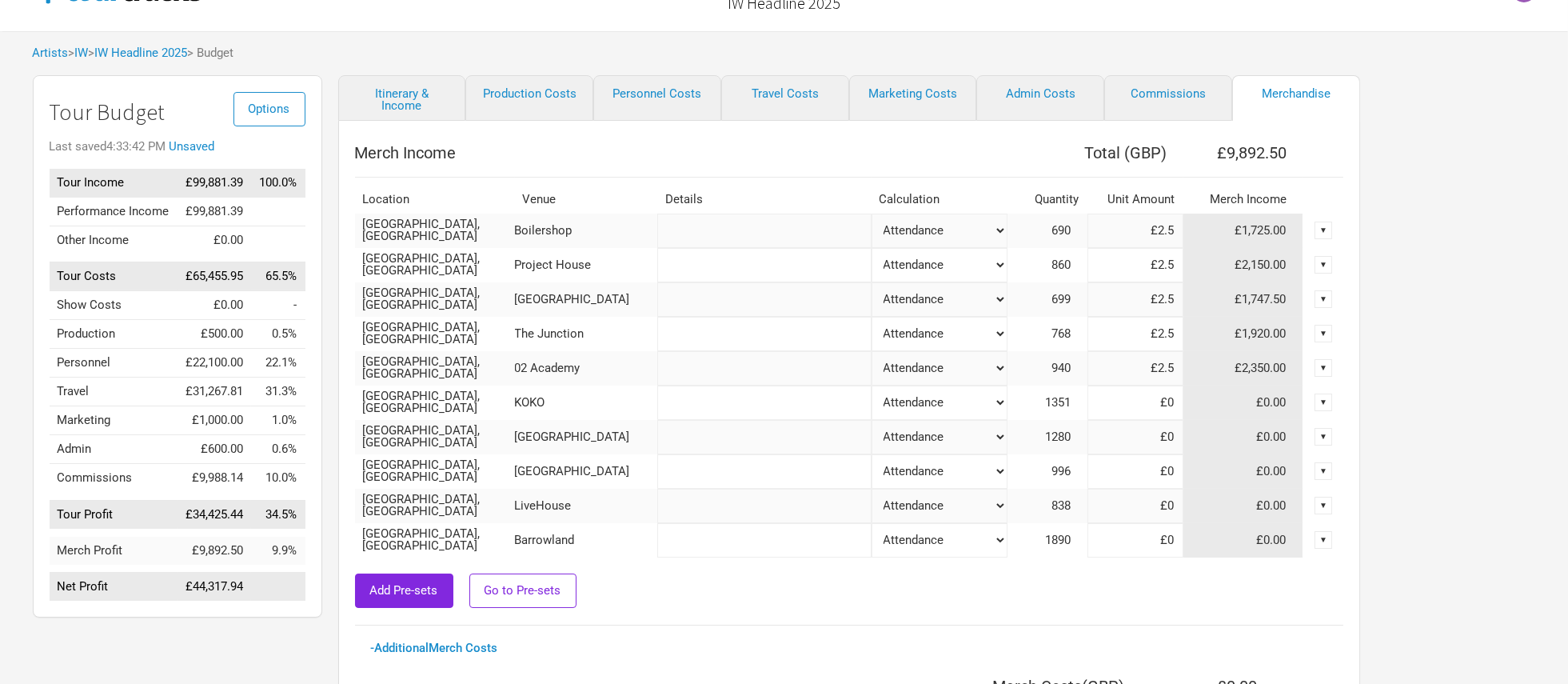 type on "£2.5" 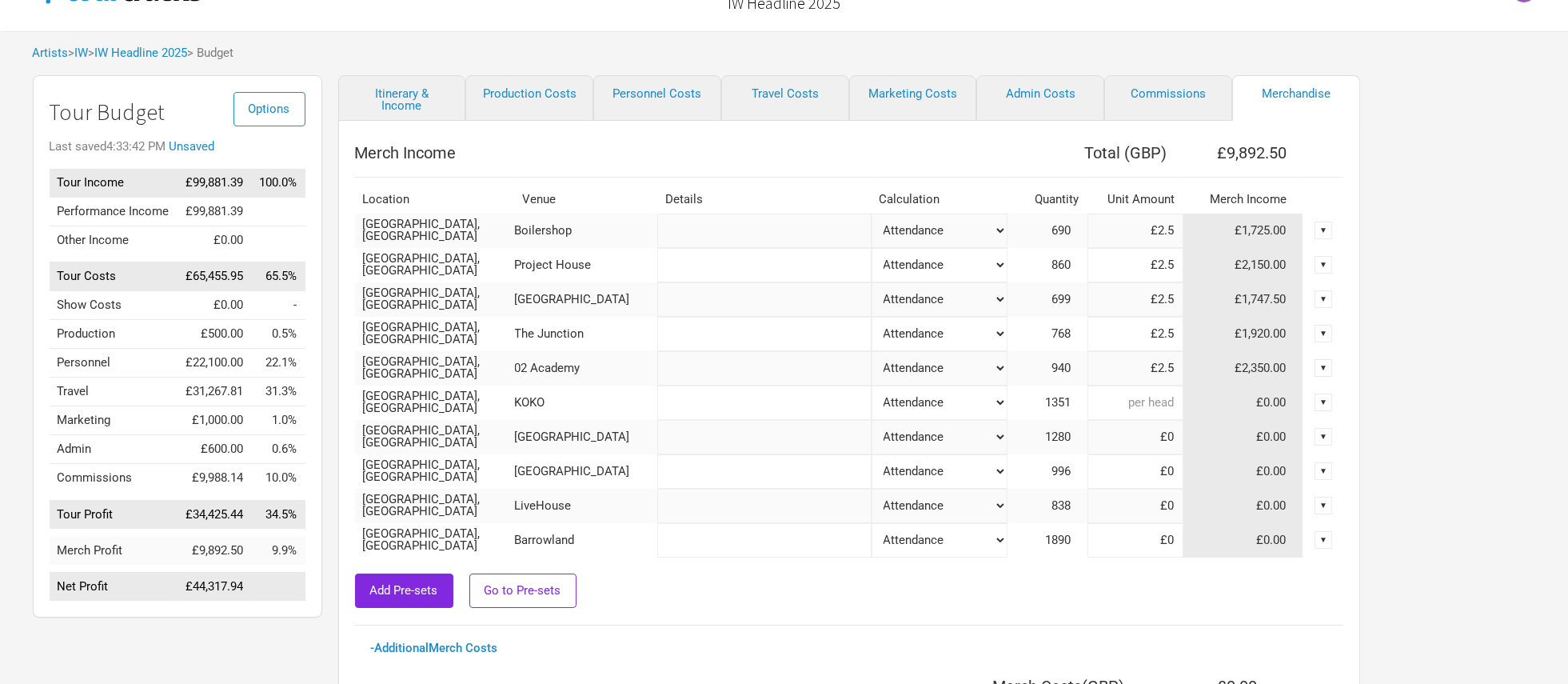 click at bounding box center (1135, 402) 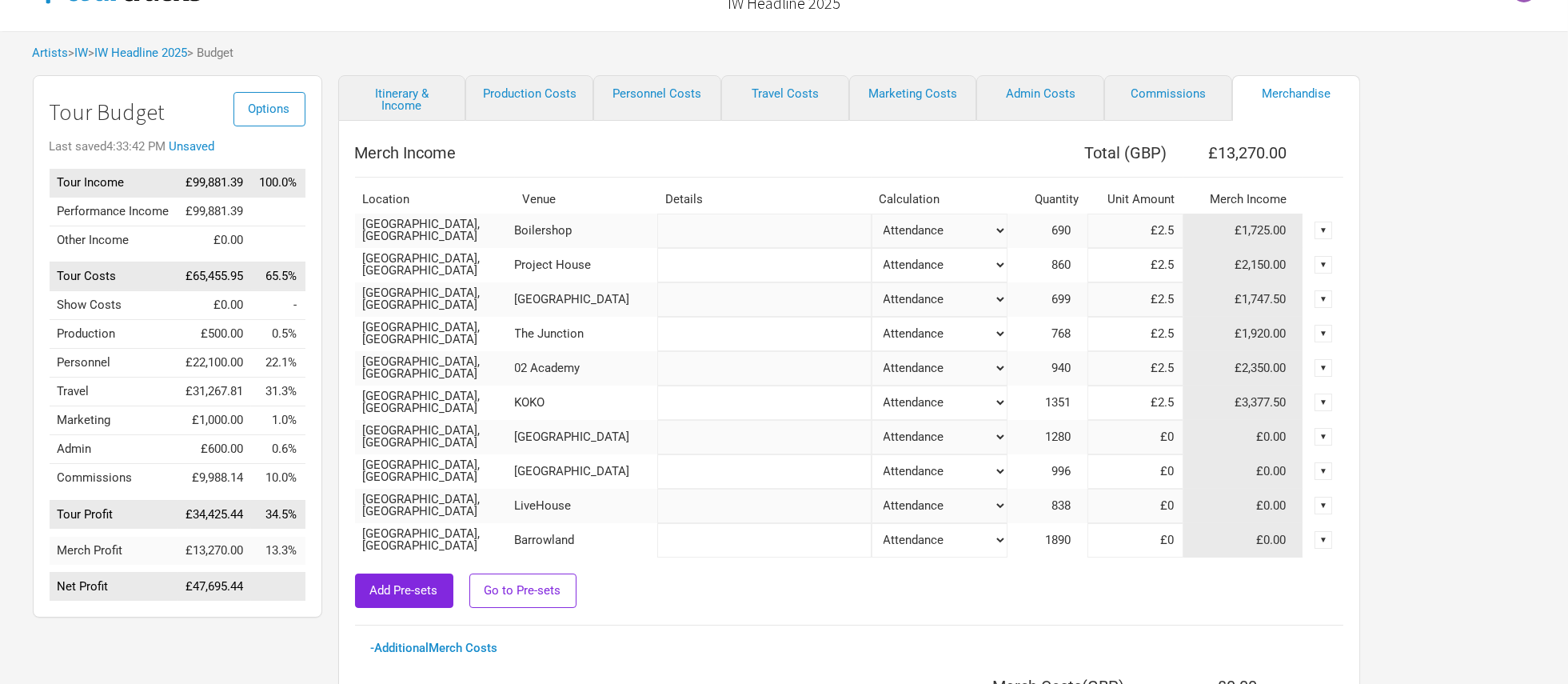 type on "£2.5" 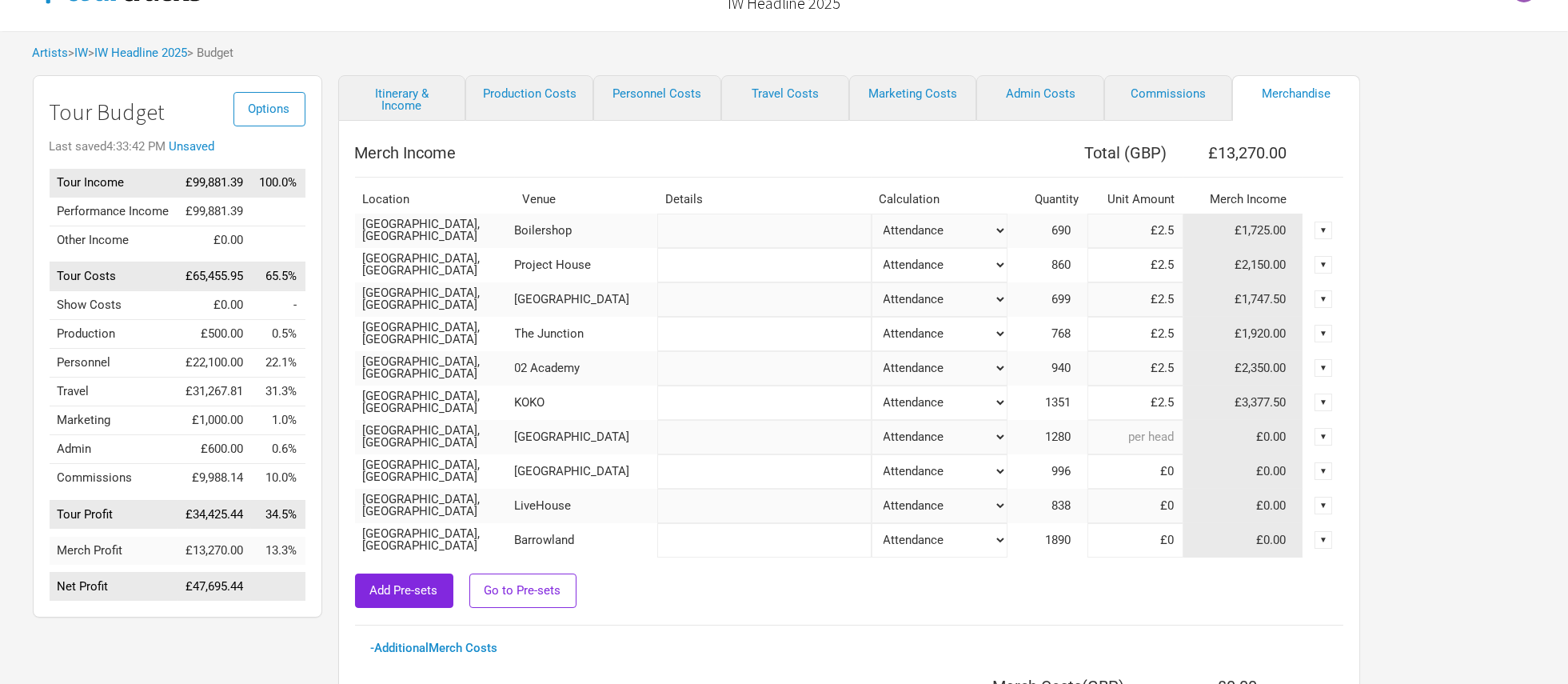 click at bounding box center (1135, 437) 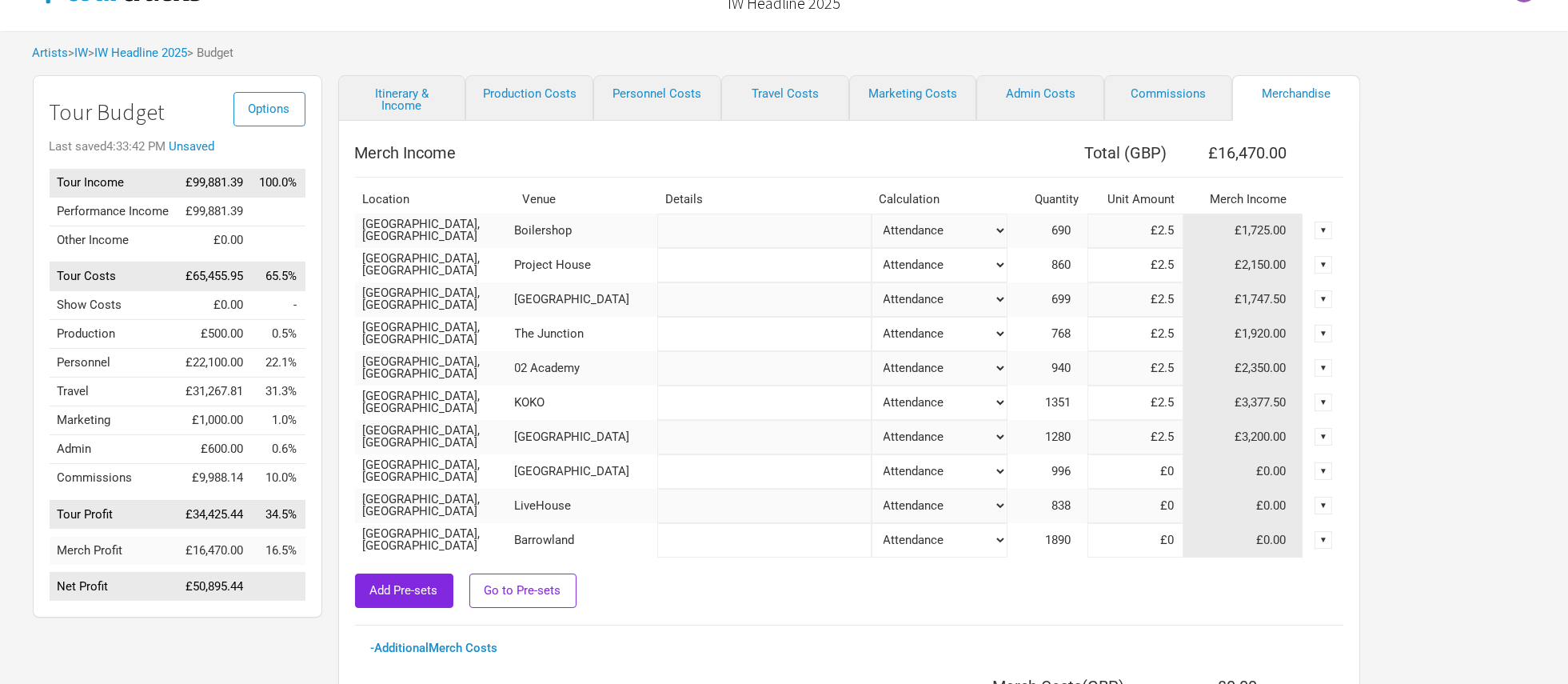 type 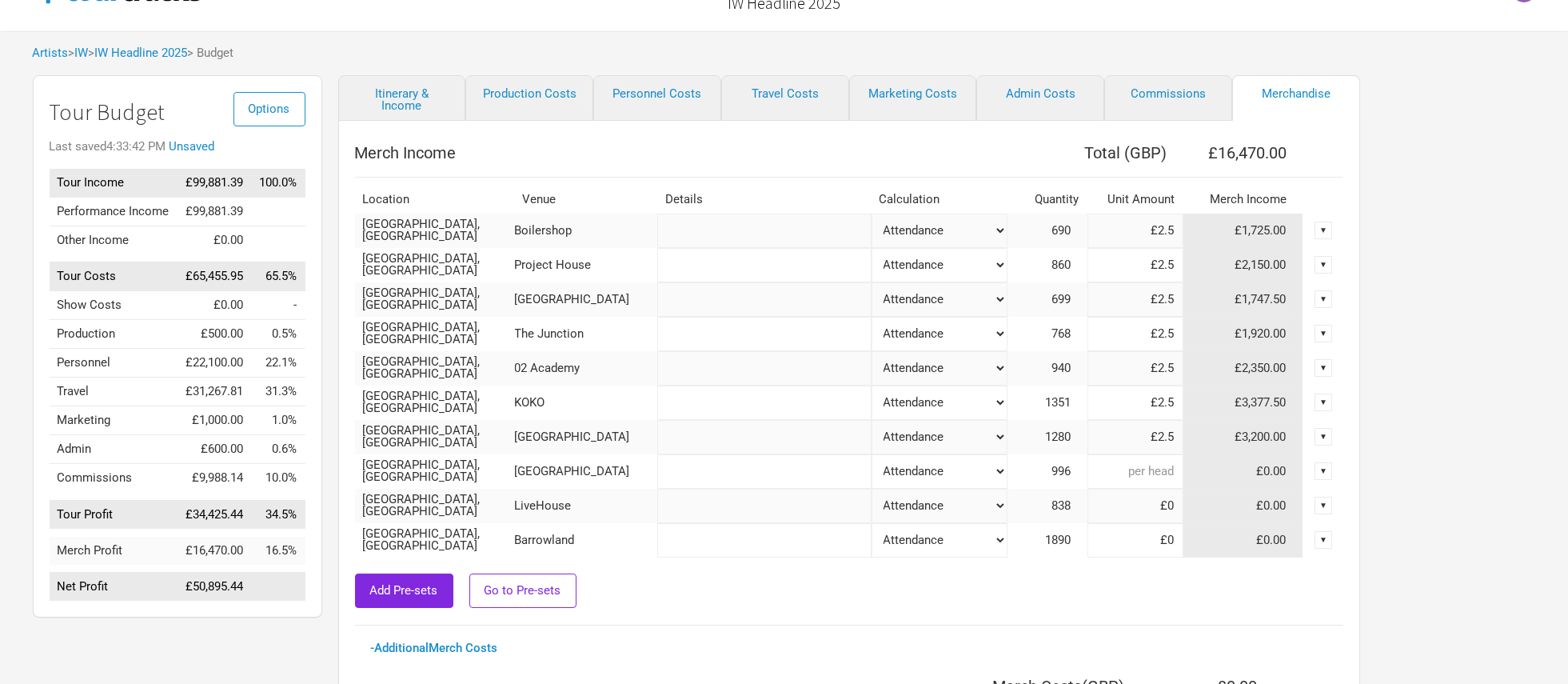 click at bounding box center [1135, 471] 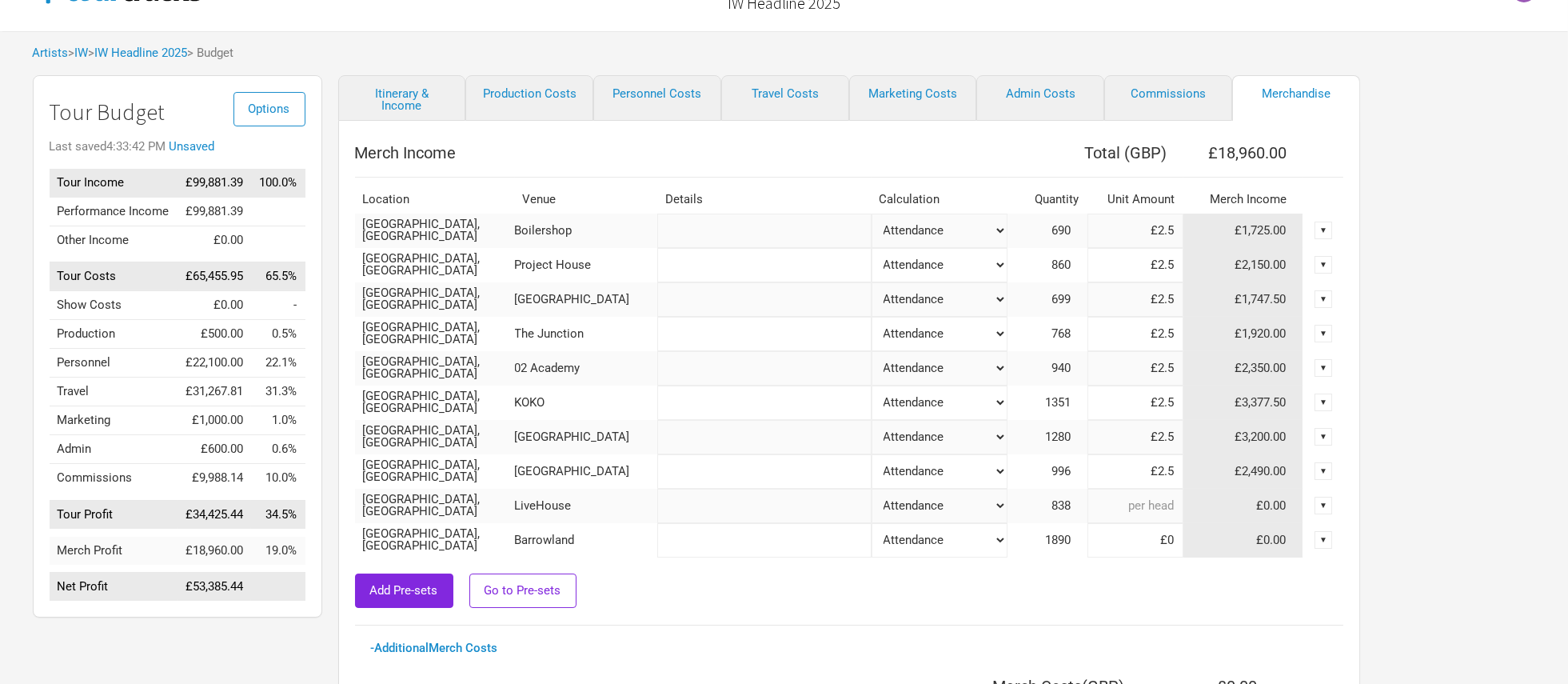click at bounding box center [1135, 506] 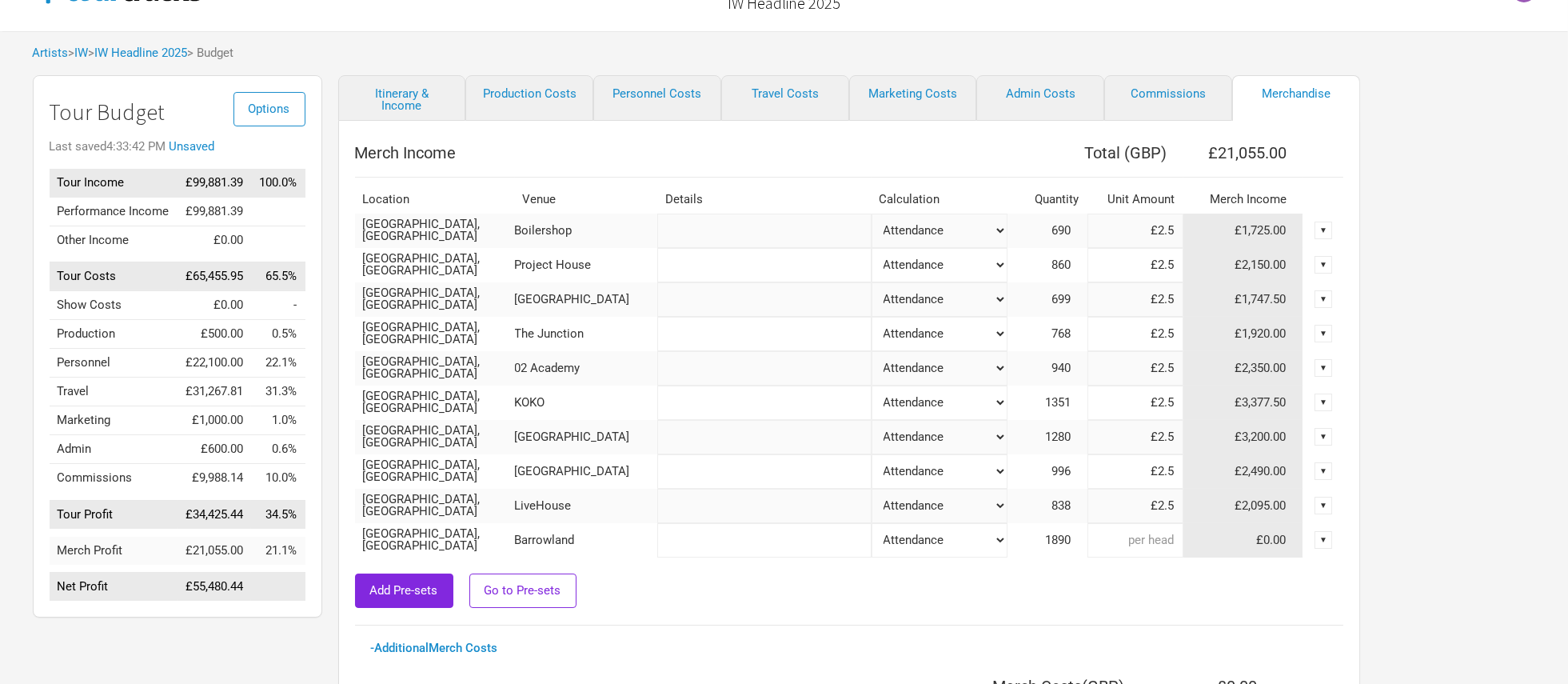 click at bounding box center (1135, 540) 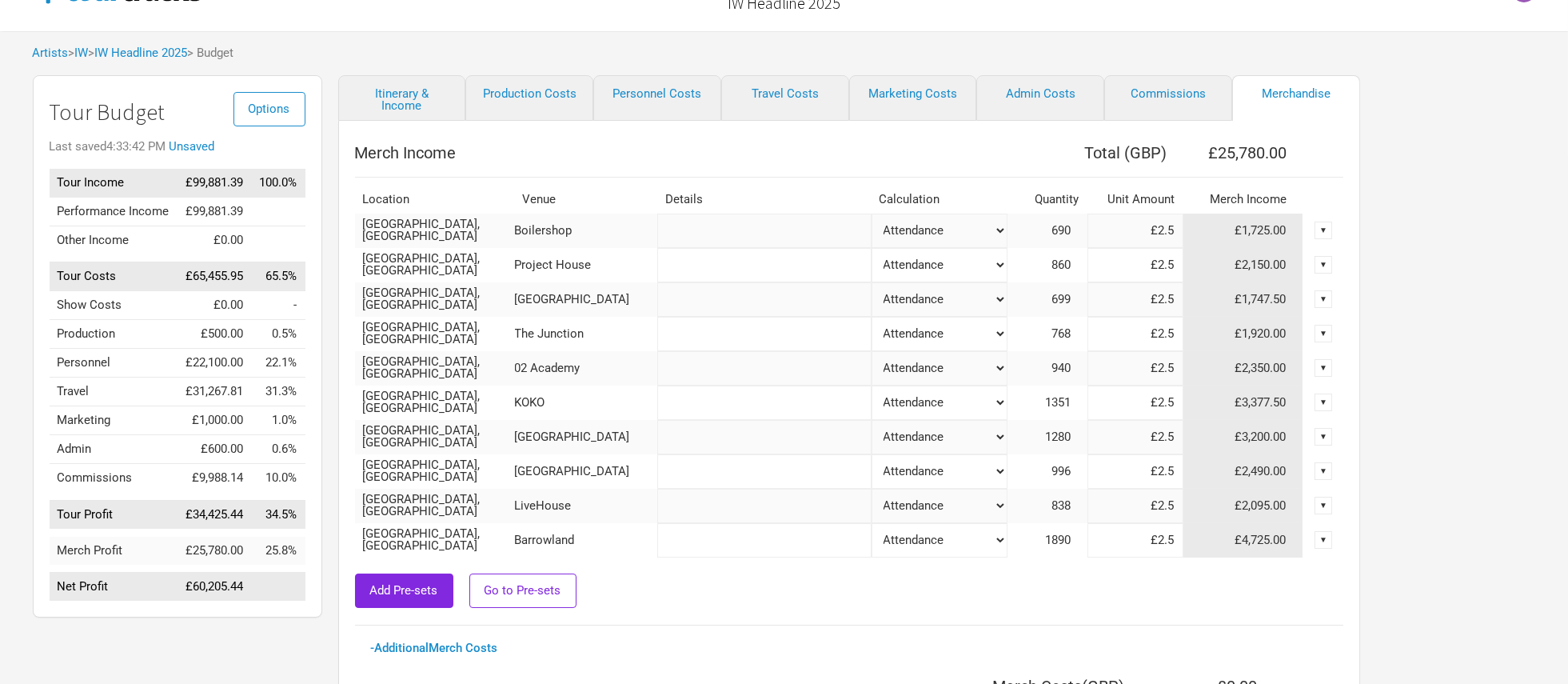 click at bounding box center (849, 566) 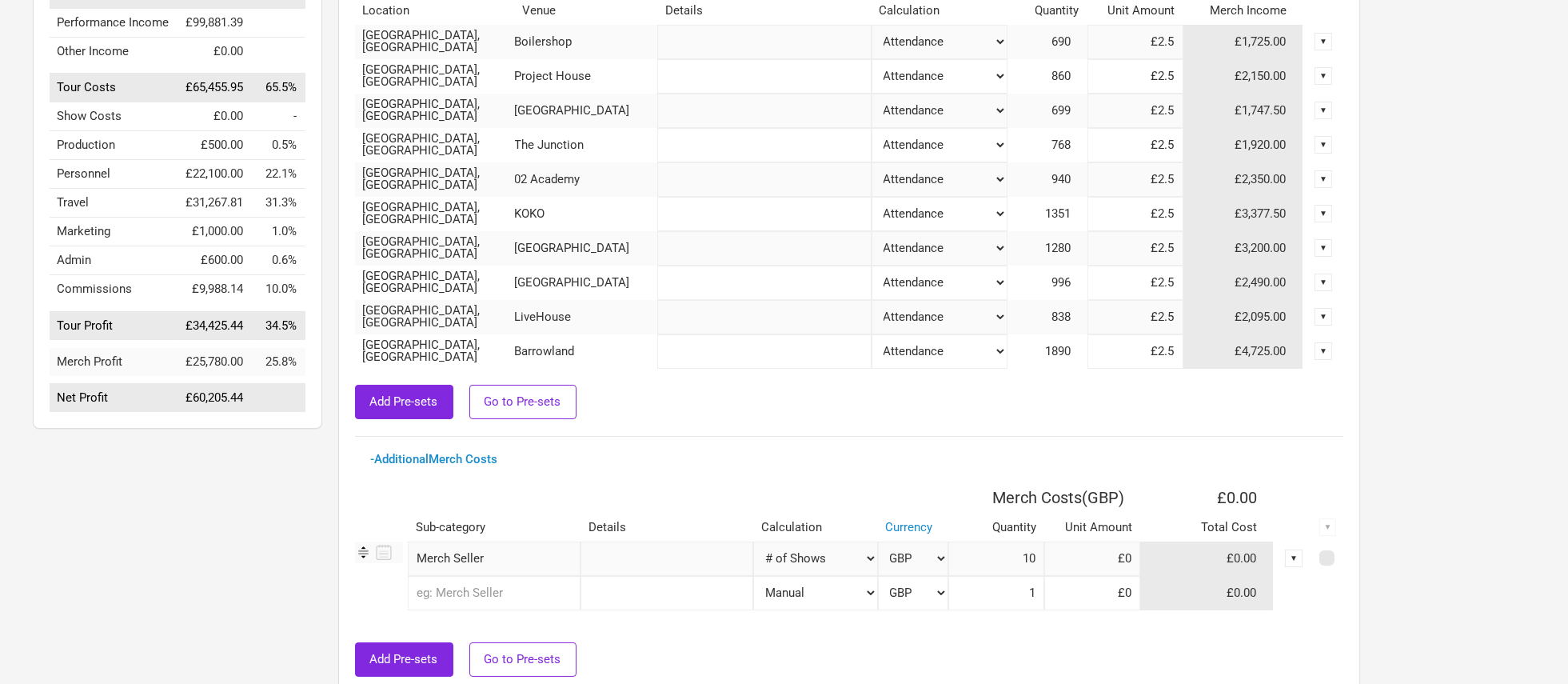 scroll, scrollTop: 0, scrollLeft: 0, axis: both 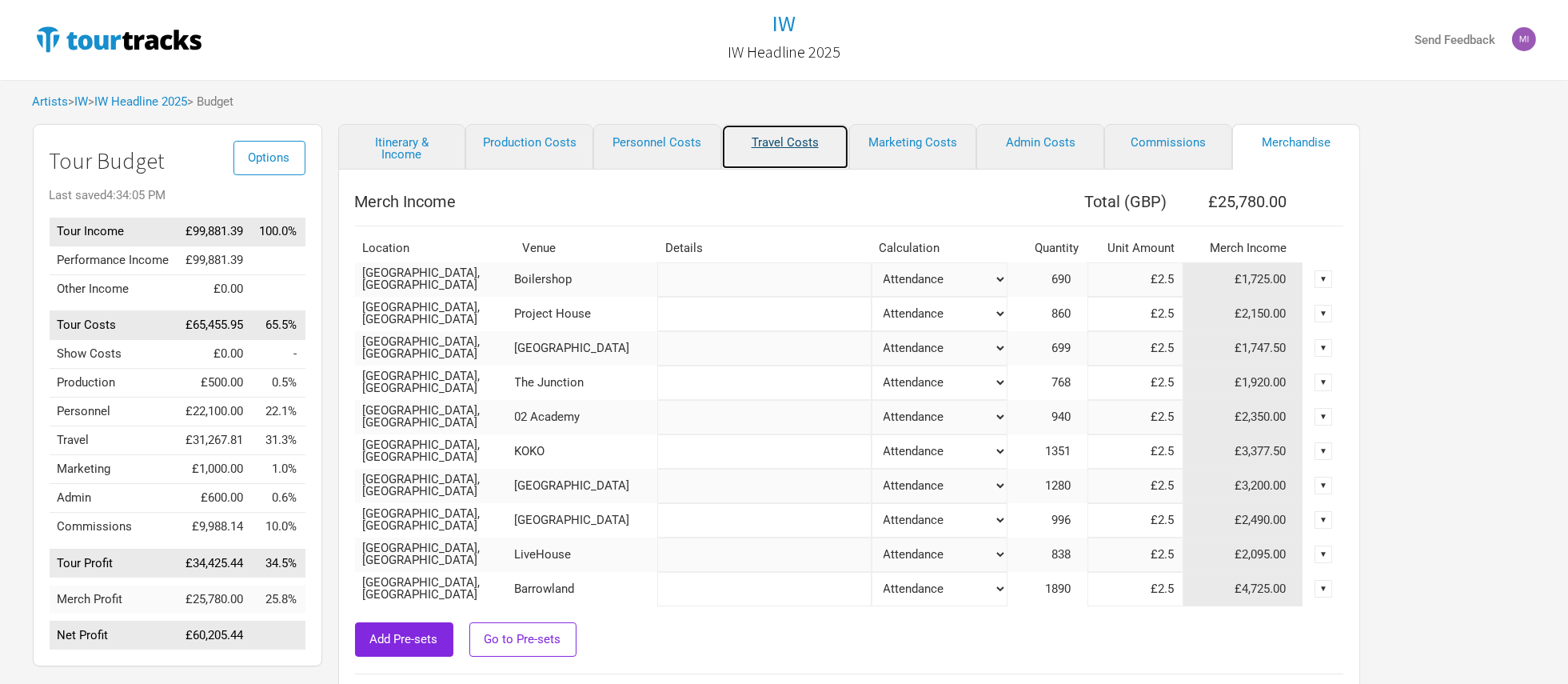 click on "Travel Costs" at bounding box center [785, 146] 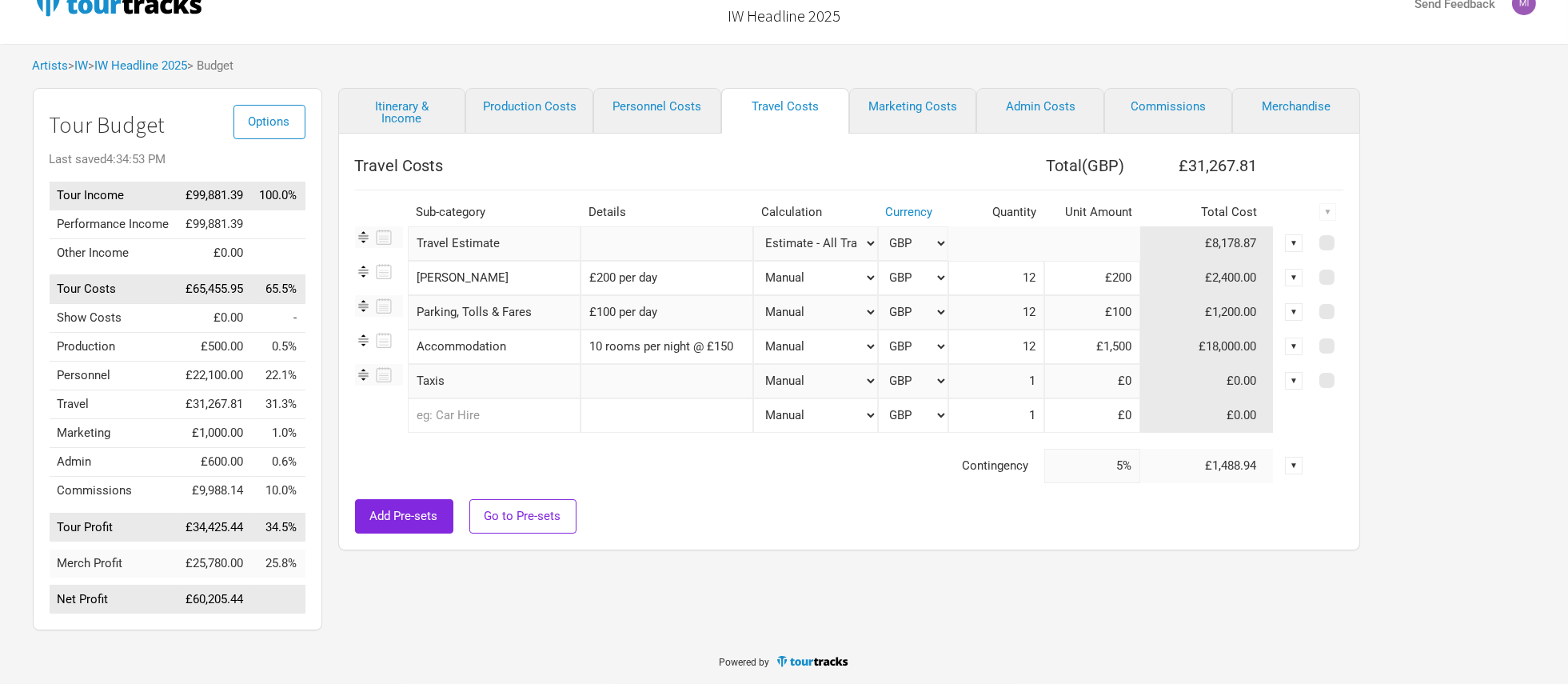 scroll, scrollTop: 49, scrollLeft: 0, axis: vertical 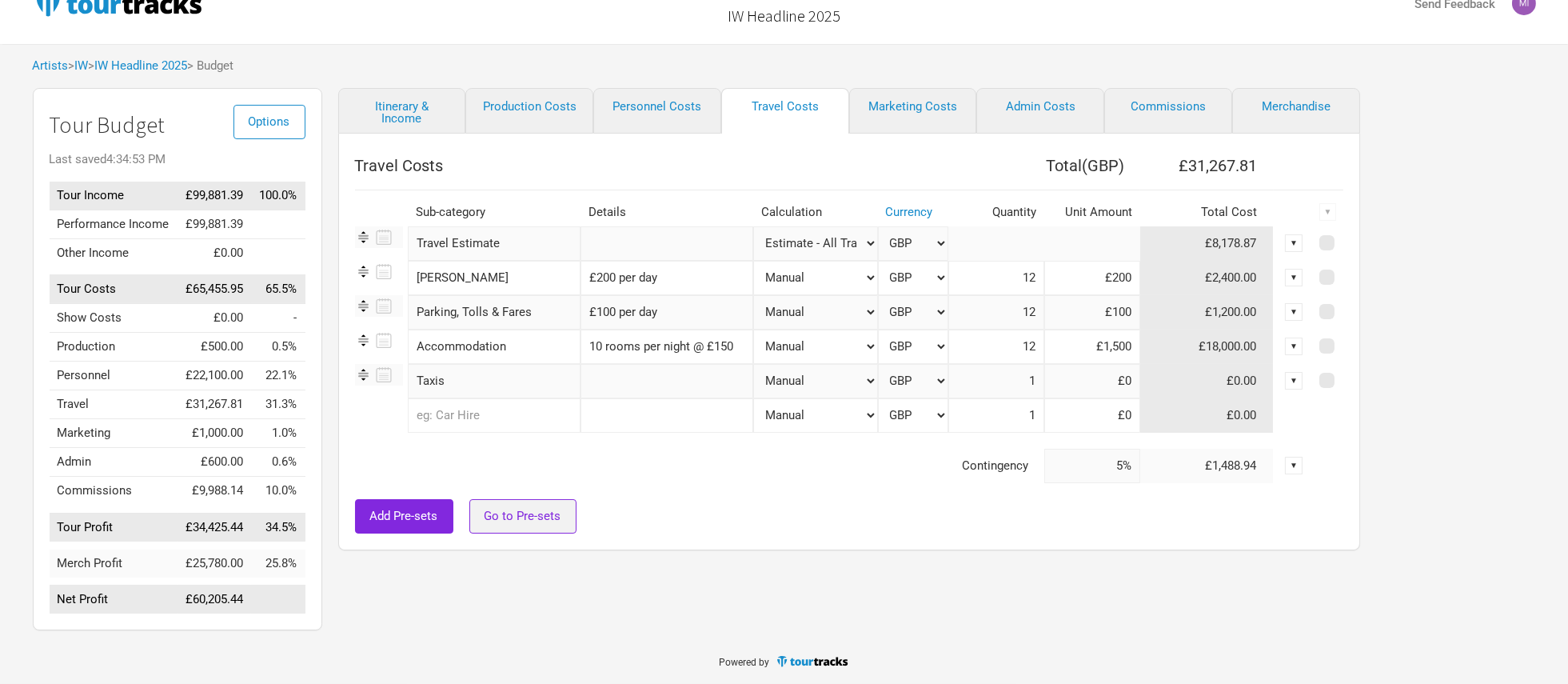 click on "Go to Pre-sets" at bounding box center (523, 516) 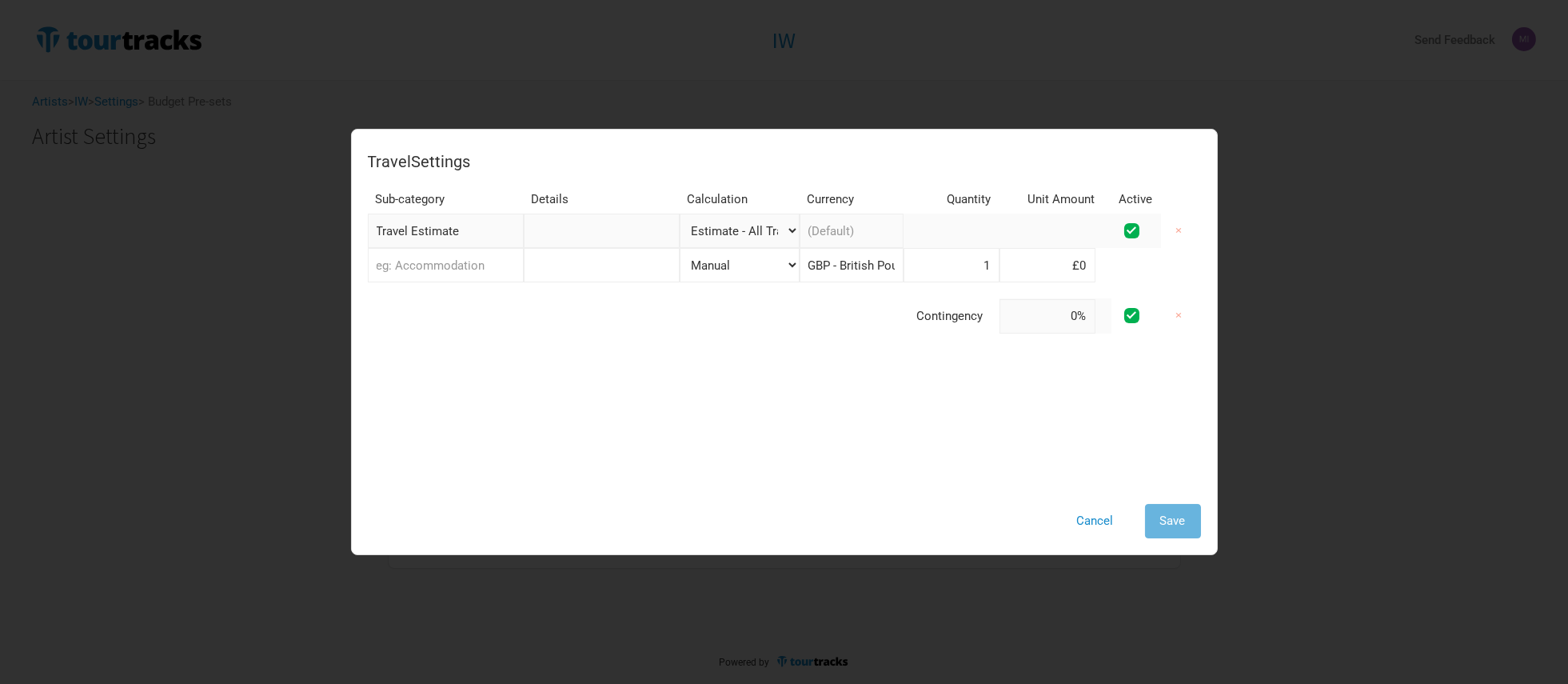 click on "Manual # of Shows # of Show Days # of Non-Show Days # of Days # of Tickets Sold % of Tour Income Estimate - All Travel" at bounding box center [740, 230] 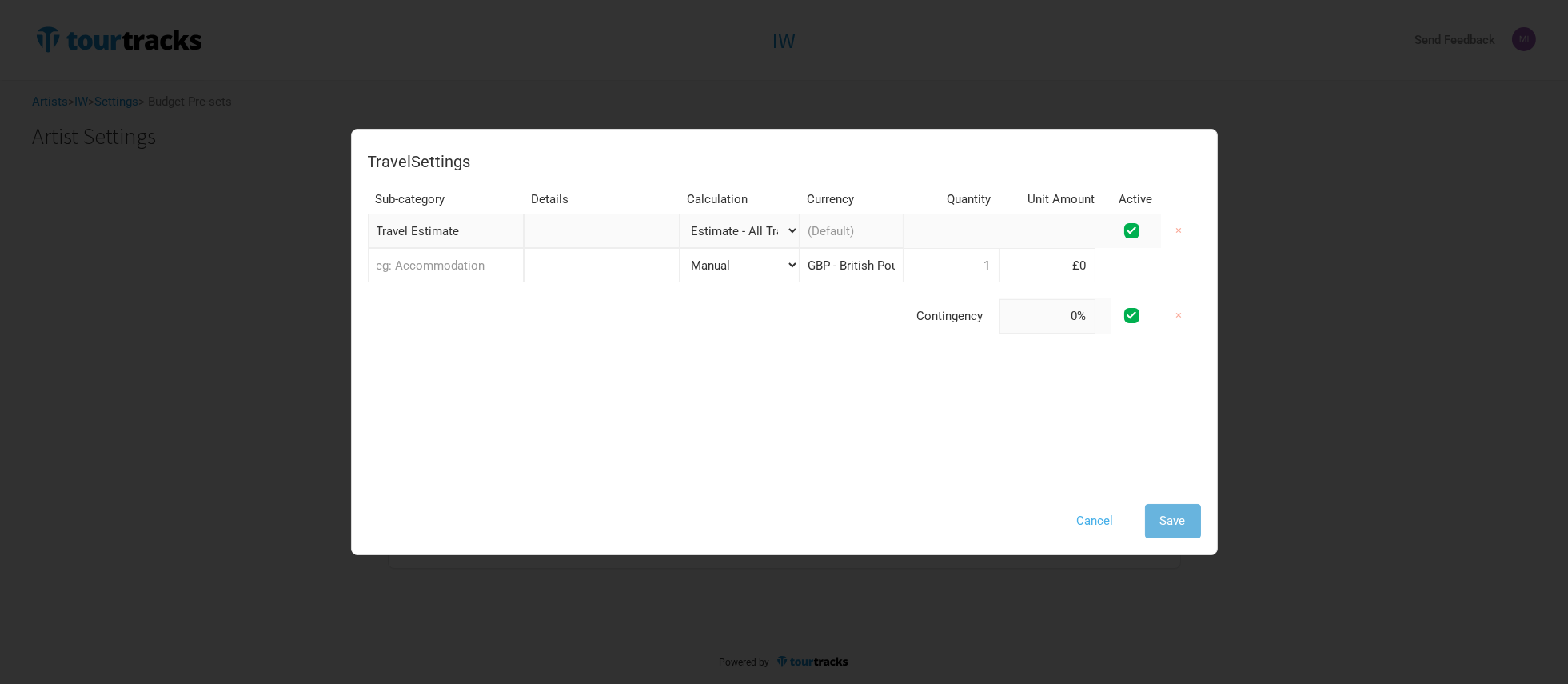 click on "Cancel" at bounding box center (1095, 521) 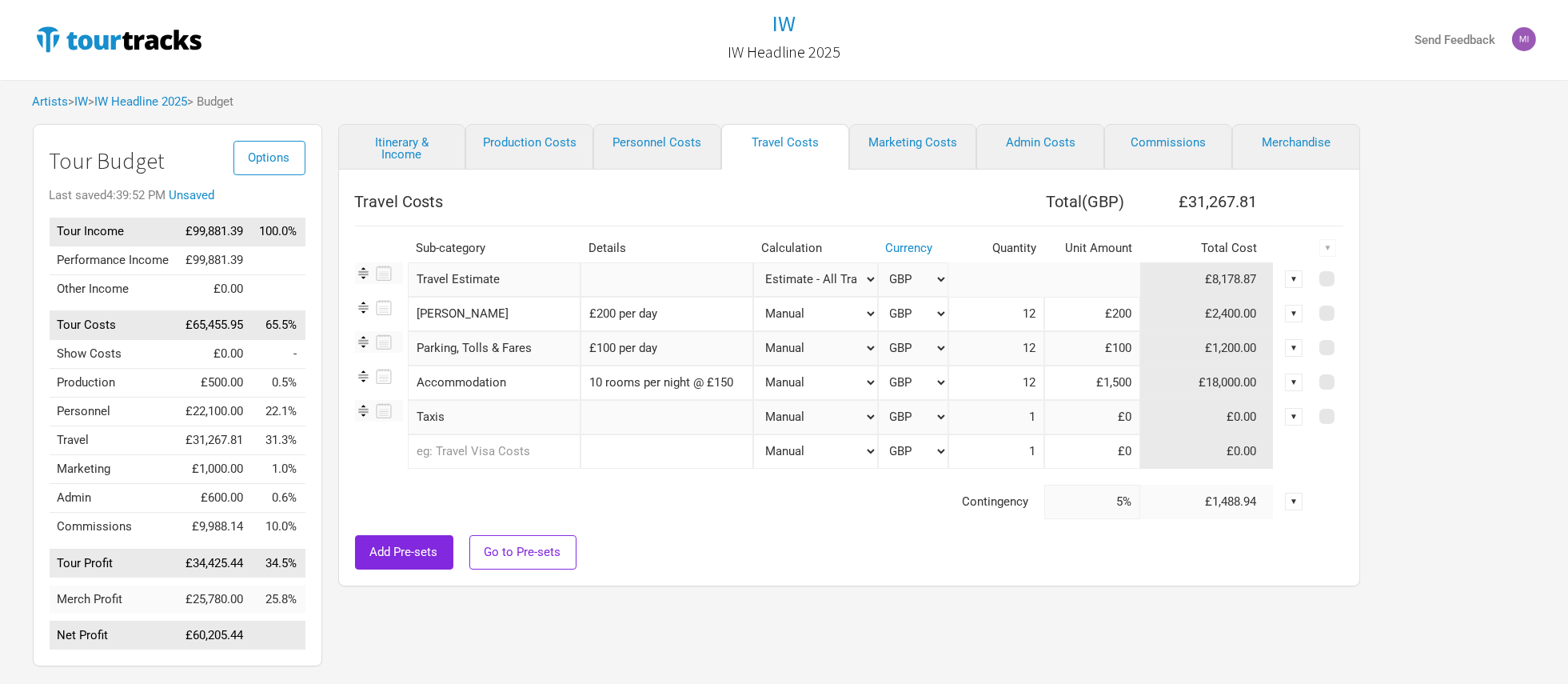 click on "£8,178.87" at bounding box center [1207, 279] 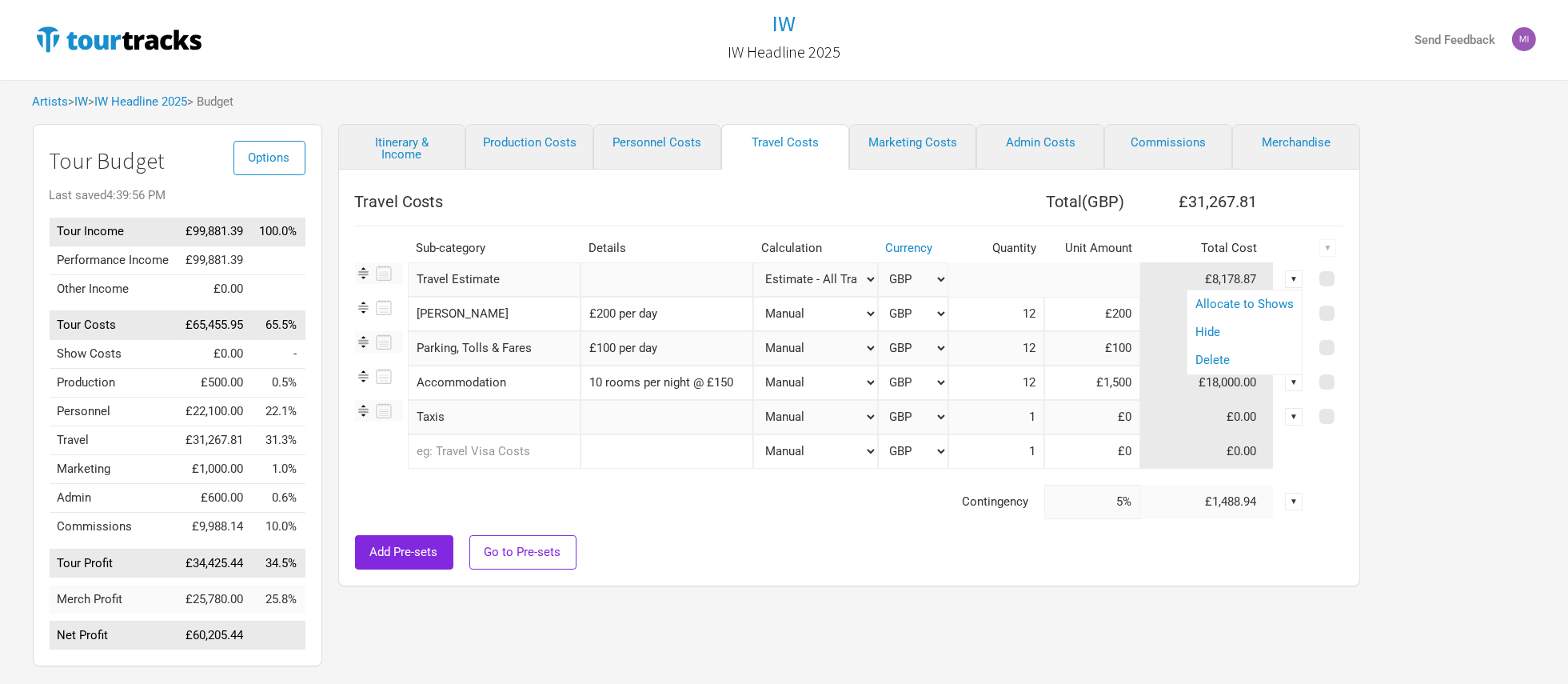 click on "Total Cost" at bounding box center [1207, 248] 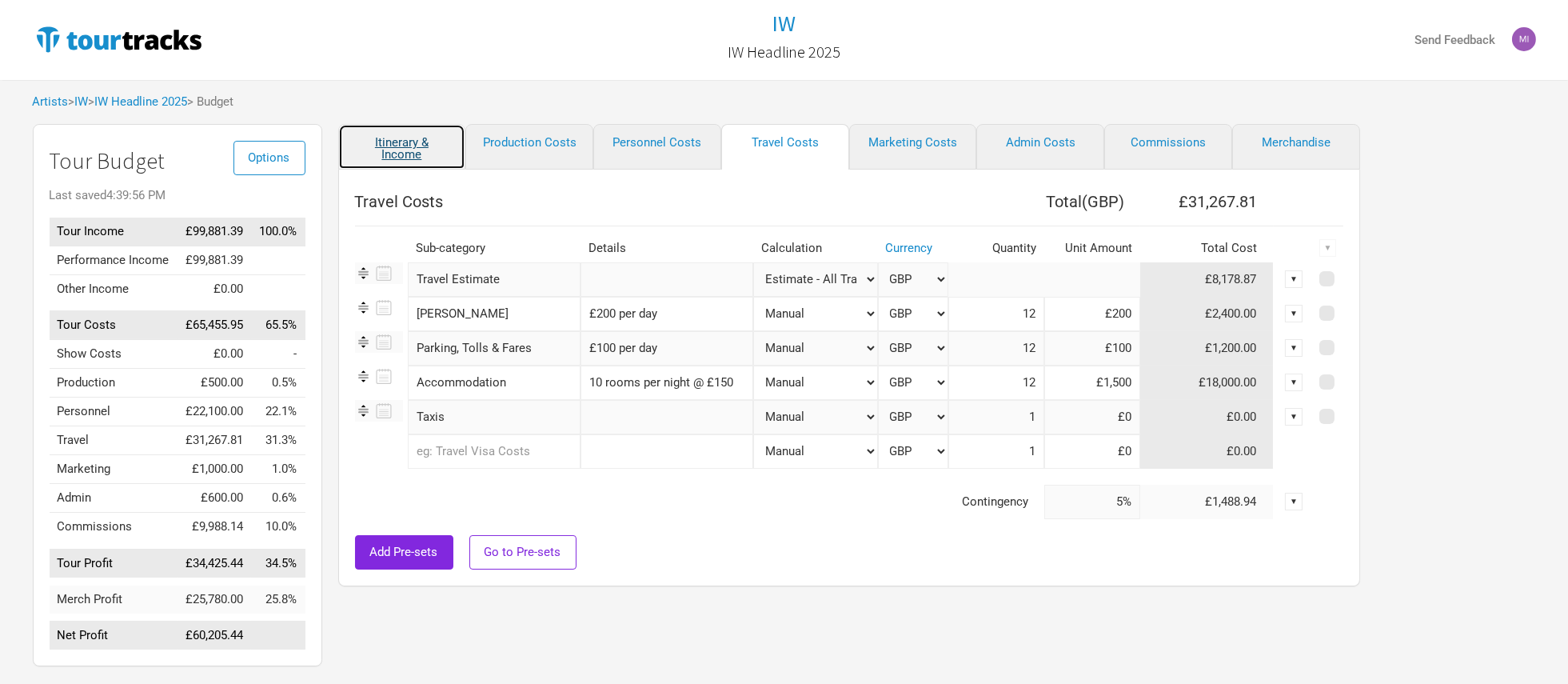 click on "Itinerary & Income" at bounding box center (402, 146) 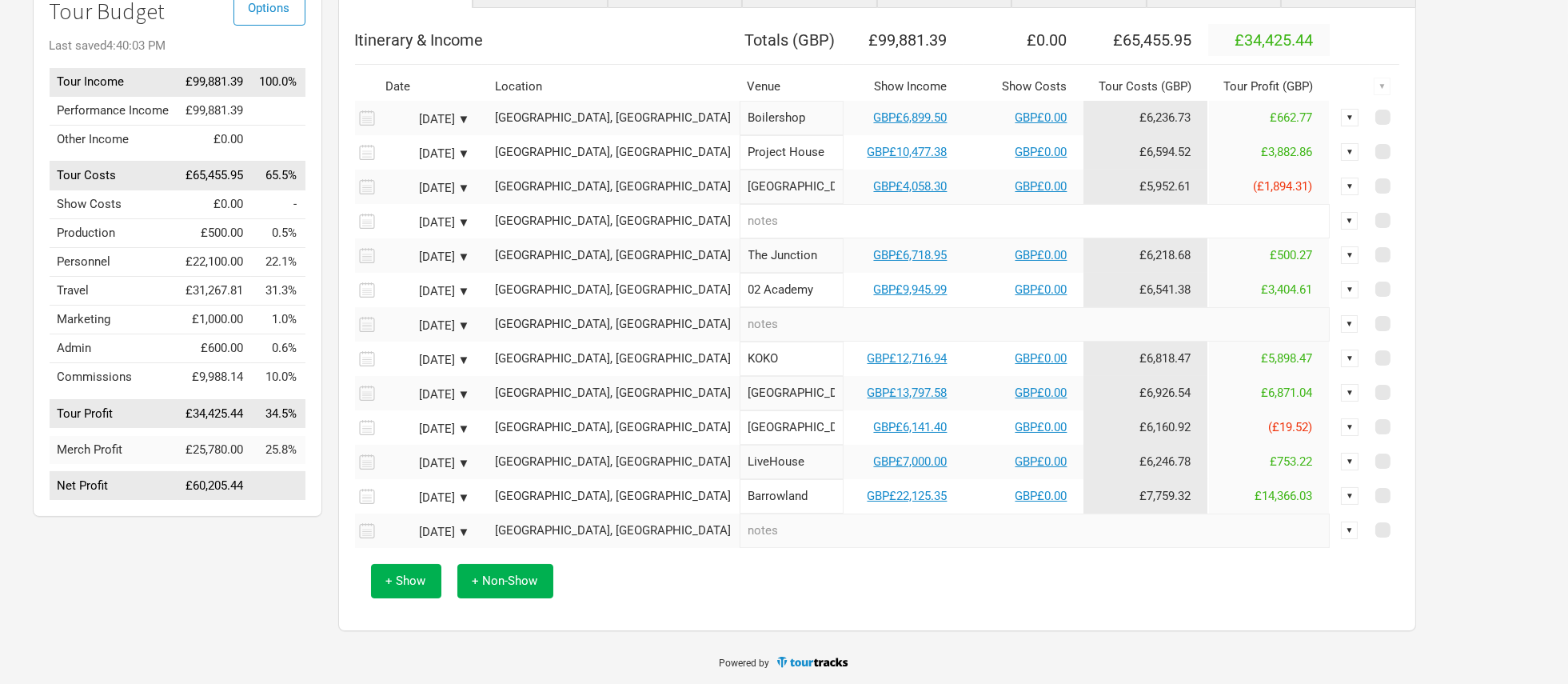 scroll, scrollTop: 0, scrollLeft: 0, axis: both 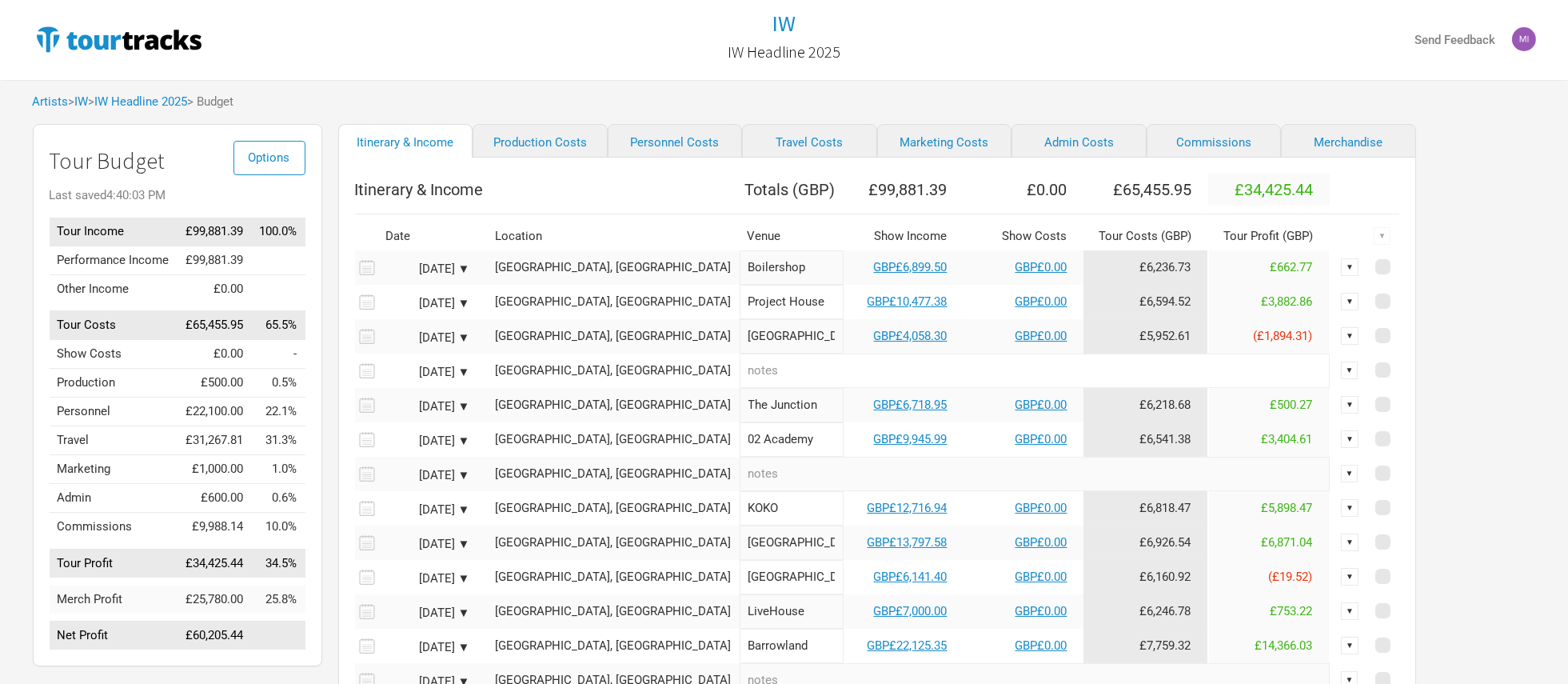 click on "Itinerary & Income Totals ( GBP ) £99,881.39 £0.00 £65,455.95 £34,425.44 Date Location Venue Show Income Show Costs Tour Costs ( GBP ) Tour Profit ( GBP )   ▼ [DATE]   ▼ [GEOGRAPHIC_DATA], [GEOGRAPHIC_DATA] Boilershop GBP£6,899.50 GBP£0.00 £6,236.73 £662.77 ▼ [DATE]   ▼ [GEOGRAPHIC_DATA], [GEOGRAPHIC_DATA] Project House GBP£10,477.38 GBP£0.00 £6,594.52 £3,882.86 ▼ [DATE]   ▼ [GEOGRAPHIC_DATA], [GEOGRAPHIC_DATA] [GEOGRAPHIC_DATA] [GEOGRAPHIC_DATA]£4,058.30 GBP£0.00 £5,952.61 (£1,894.31) ▼ [DATE]   ▼ [GEOGRAPHIC_DATA], [GEOGRAPHIC_DATA] ▼ [DATE]   ▼ [GEOGRAPHIC_DATA], [GEOGRAPHIC_DATA] [GEOGRAPHIC_DATA] GBP£6,718.95 GBP£0.00 £6,218.68 £500.27 ▼ [DATE]   ▼ [GEOGRAPHIC_DATA], [GEOGRAPHIC_DATA] 02 Academy GBP£9,945.99 GBP£0.00 £6,541.38 £3,404.61 ▼ [DATE]   ▼ [GEOGRAPHIC_DATA], [GEOGRAPHIC_DATA] ▼ [DATE]   ▼ [GEOGRAPHIC_DATA], [GEOGRAPHIC_DATA] [GEOGRAPHIC_DATA] GBP£12,716.94 GBP£0.00 £6,818.47 £5,898.47 ▼ [DATE]   ▼ [GEOGRAPHIC_DATA], [GEOGRAPHIC_DATA] [GEOGRAPHIC_DATA] GBP£13,797.58 GBP£0.00 £6,926.54 £6,871.04" at bounding box center (877, 469) 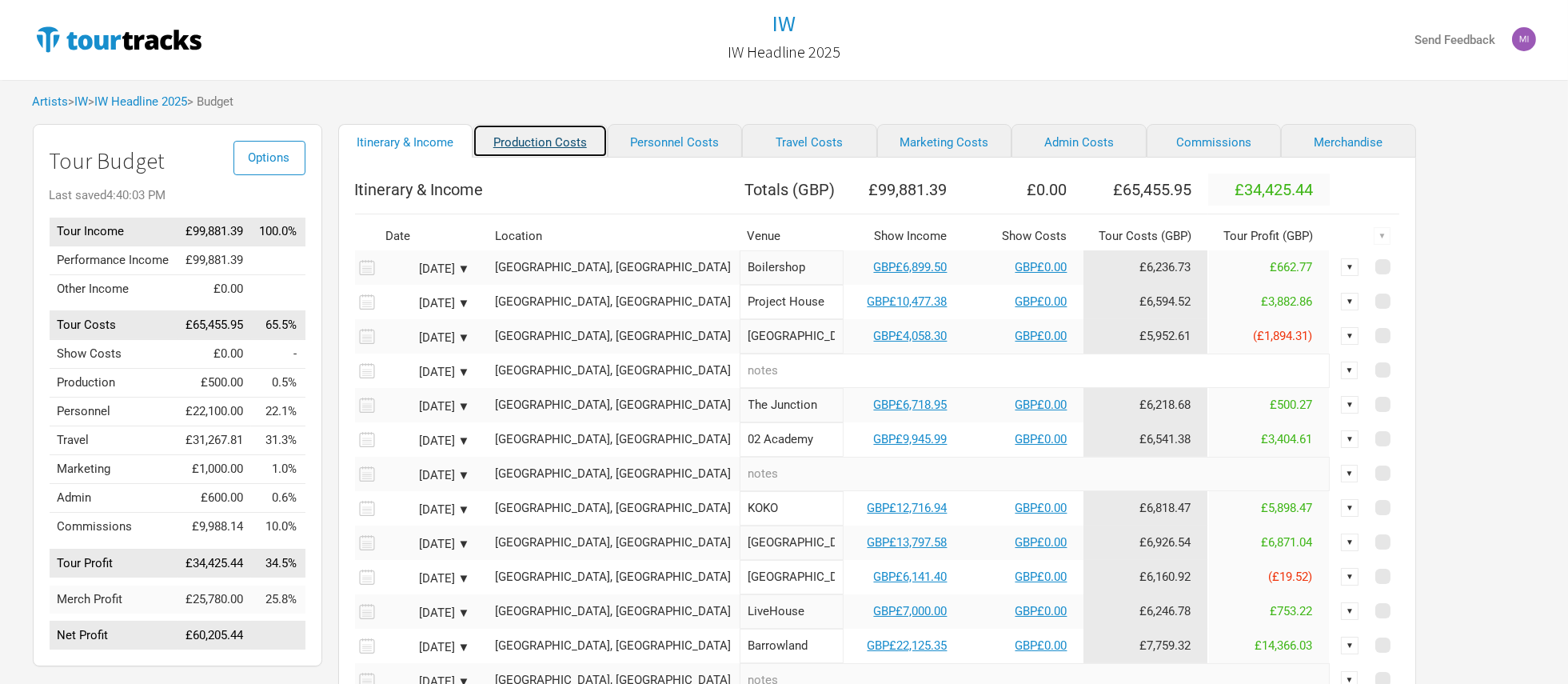 click on "Production Costs" at bounding box center [540, 141] 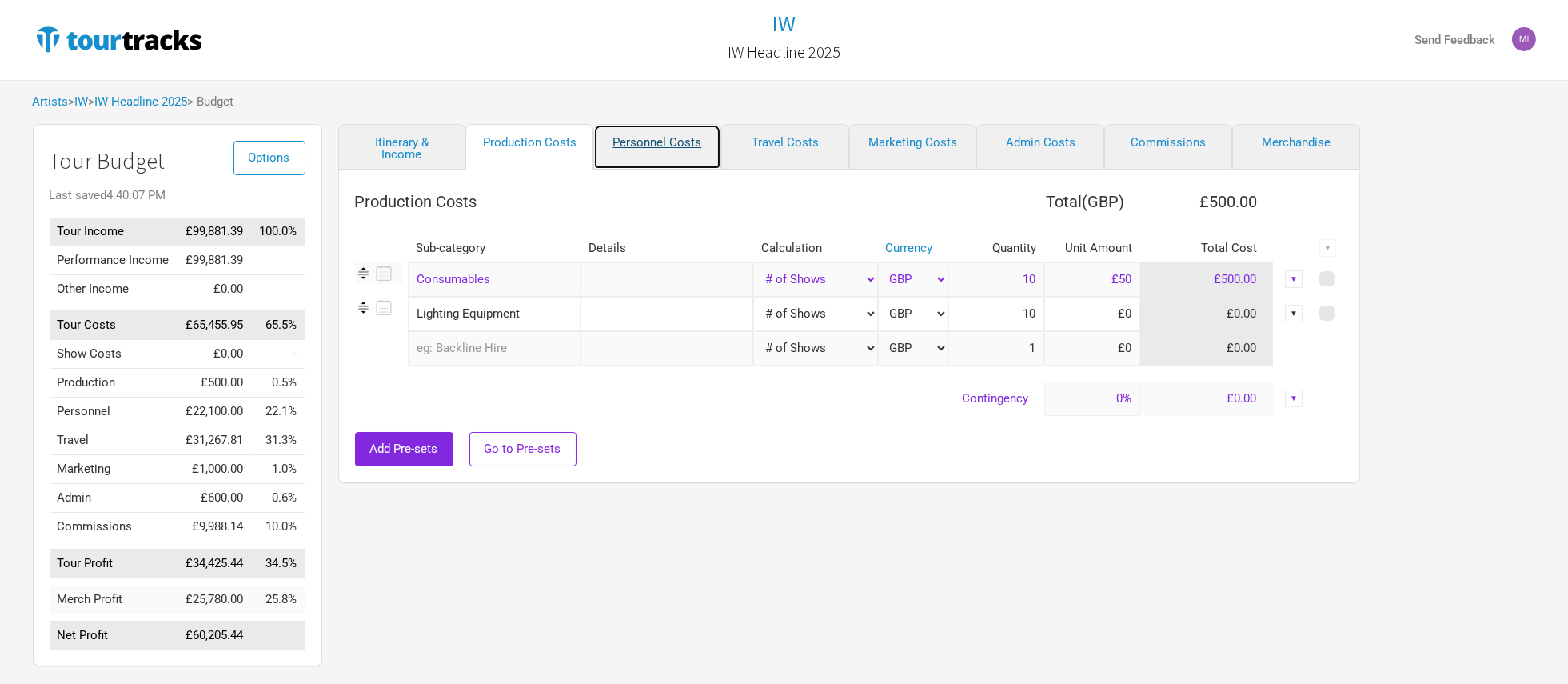 click on "Personnel Costs" at bounding box center (657, 146) 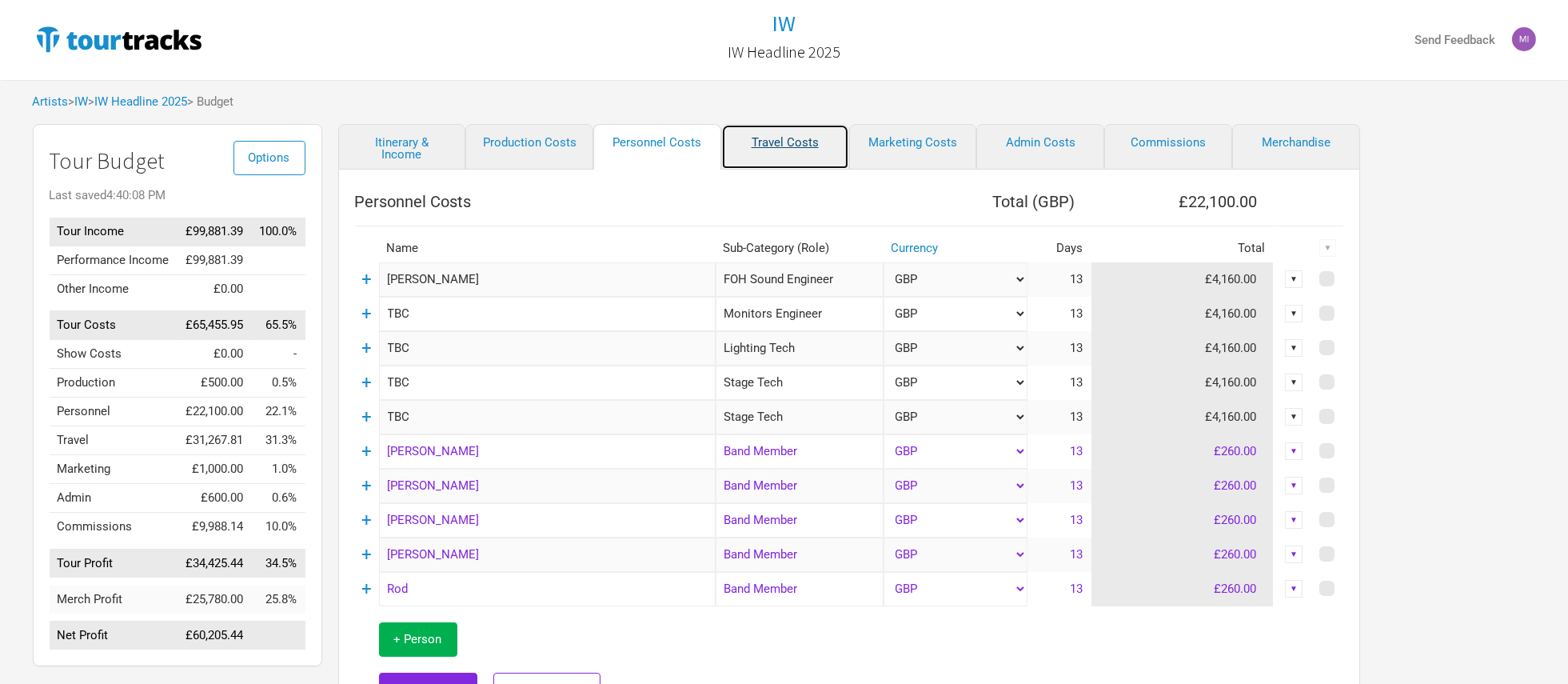 click on "Travel Costs" at bounding box center (785, 146) 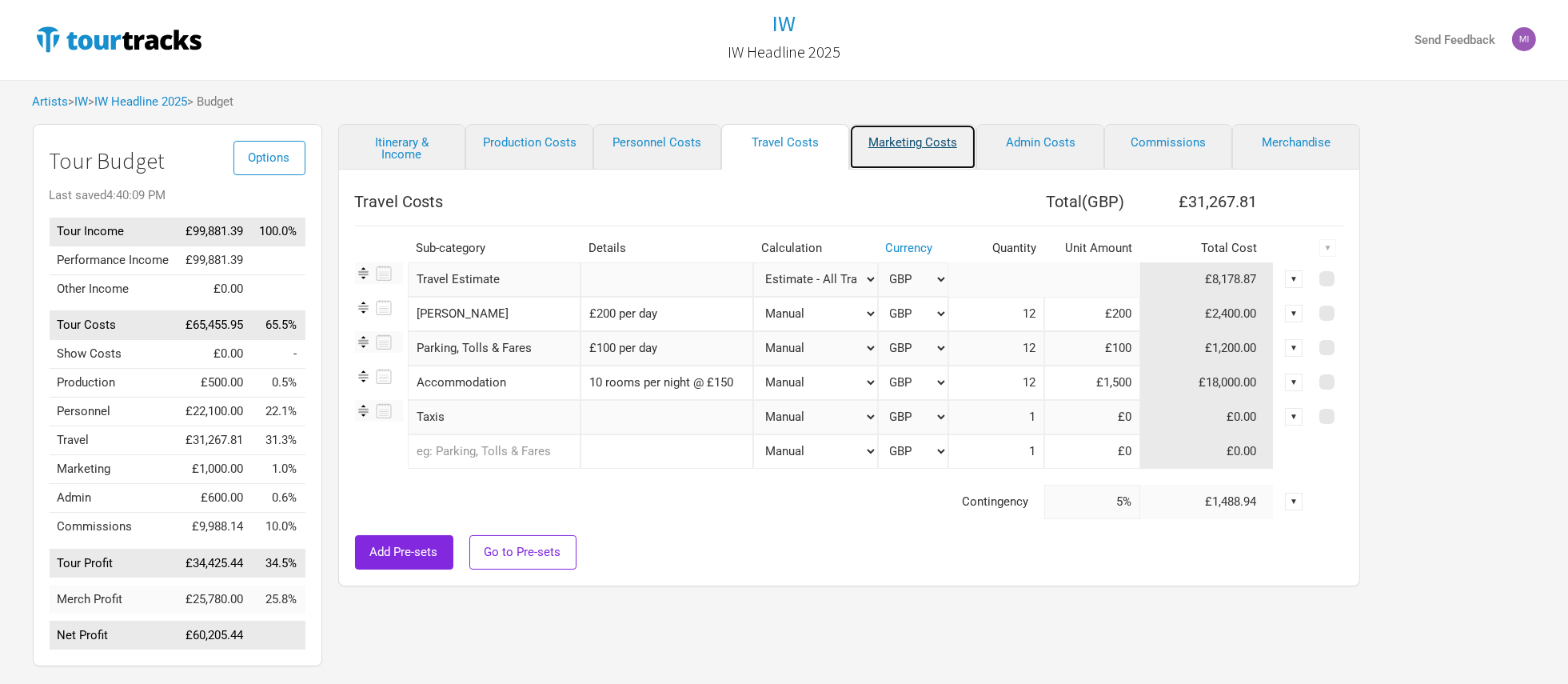 click on "Marketing Costs" at bounding box center (913, 146) 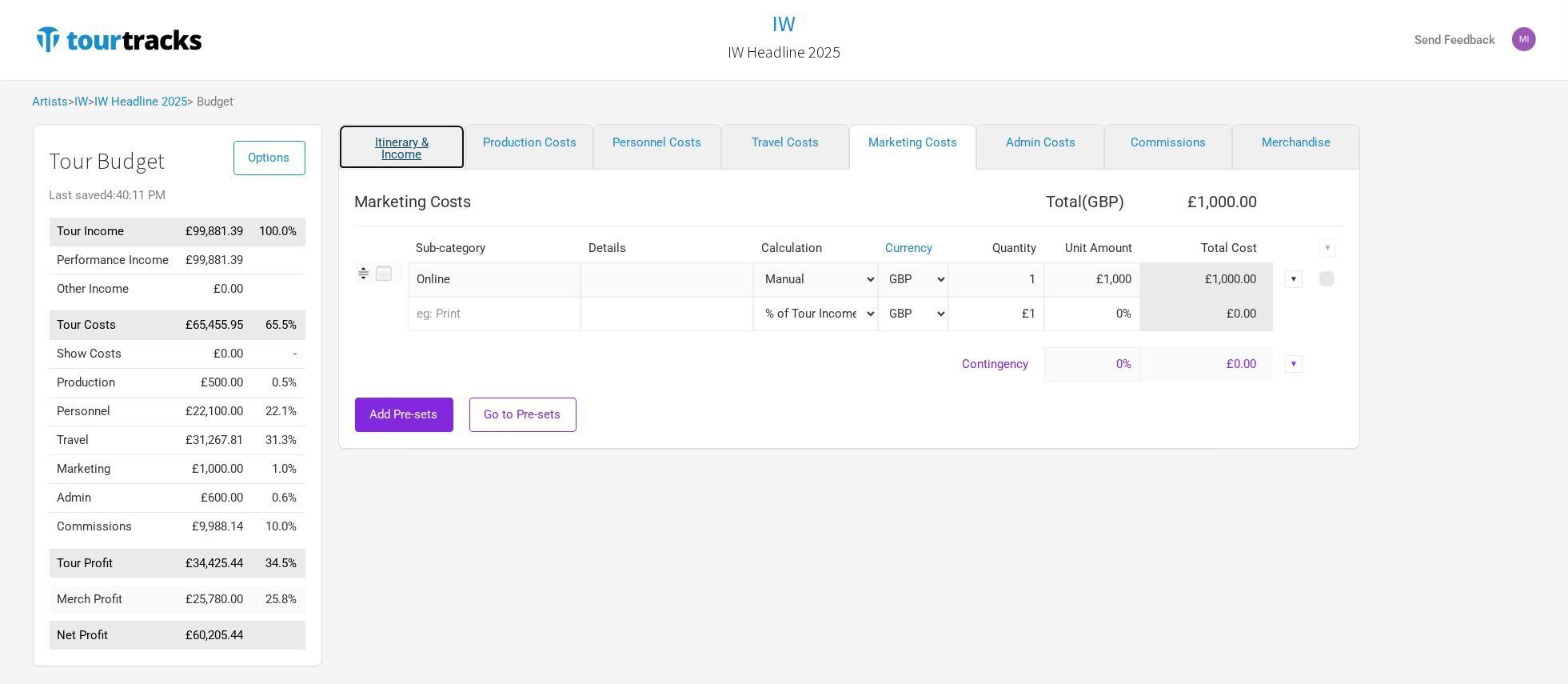 click on "Itinerary & Income" at bounding box center (402, 146) 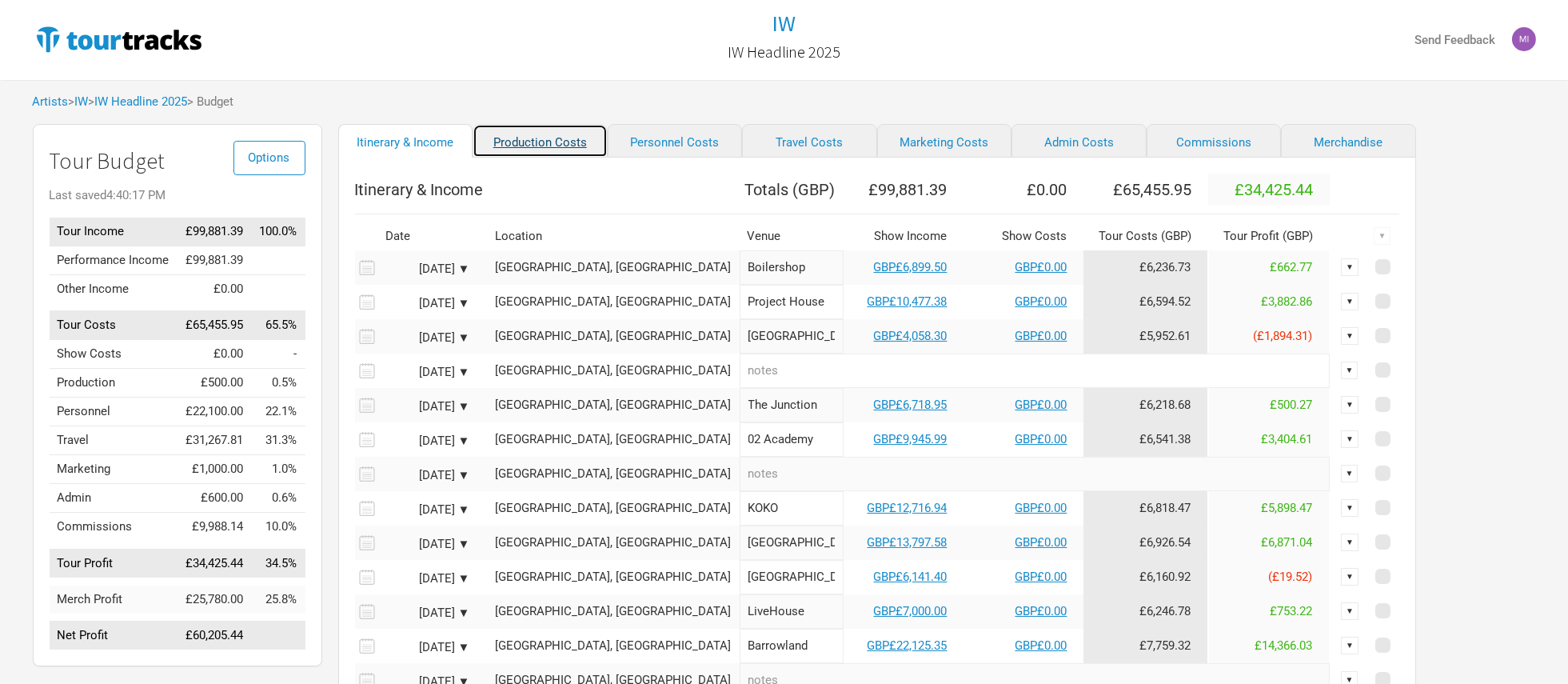 click on "Production Costs" at bounding box center [540, 141] 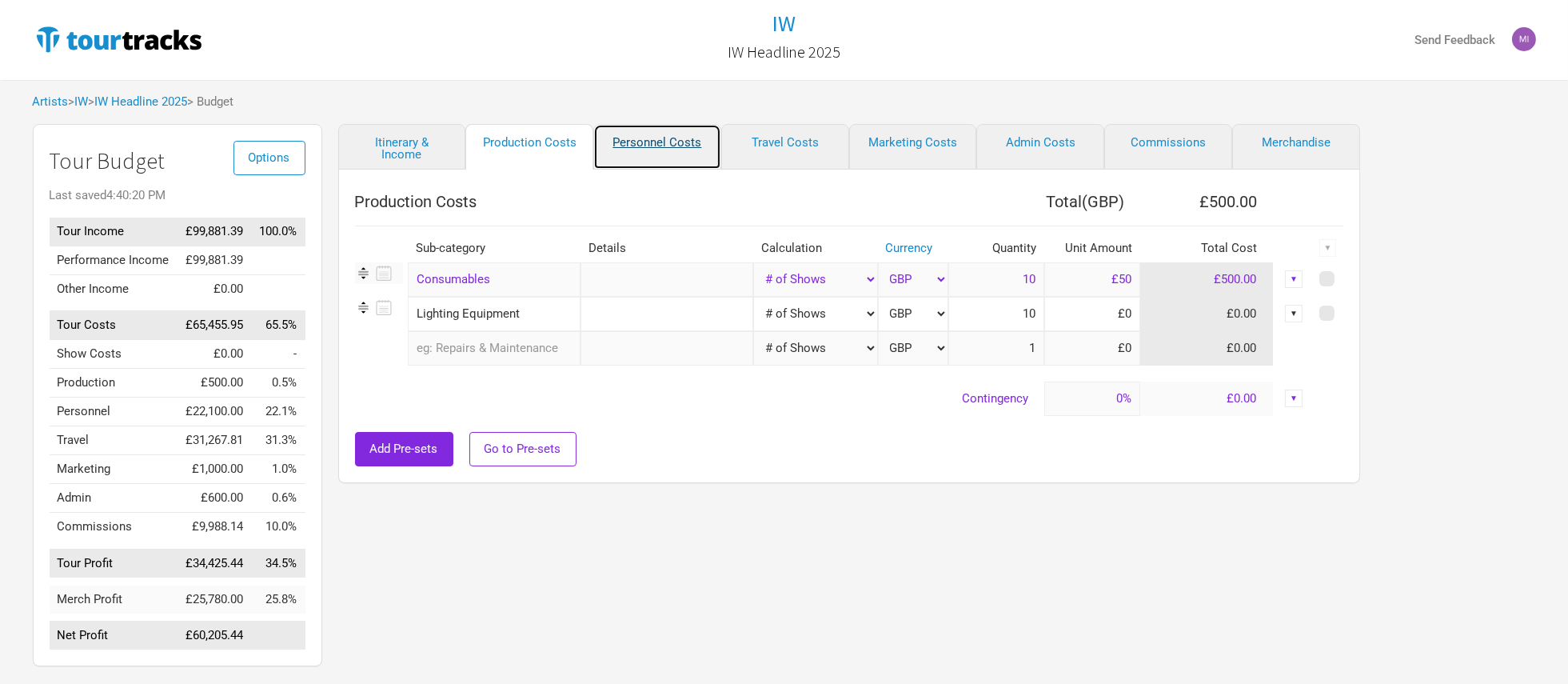 click on "Personnel Costs" at bounding box center [657, 146] 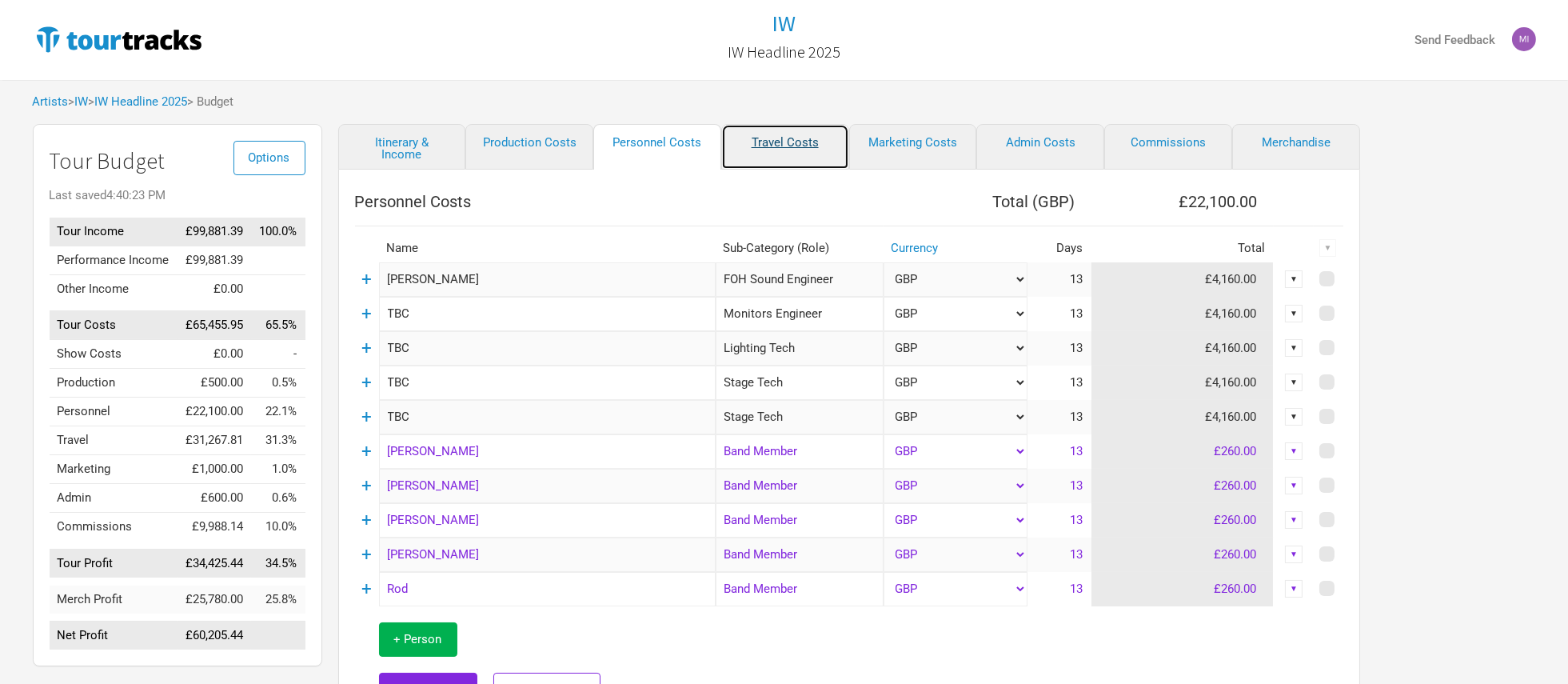 click on "Travel Costs" at bounding box center [785, 146] 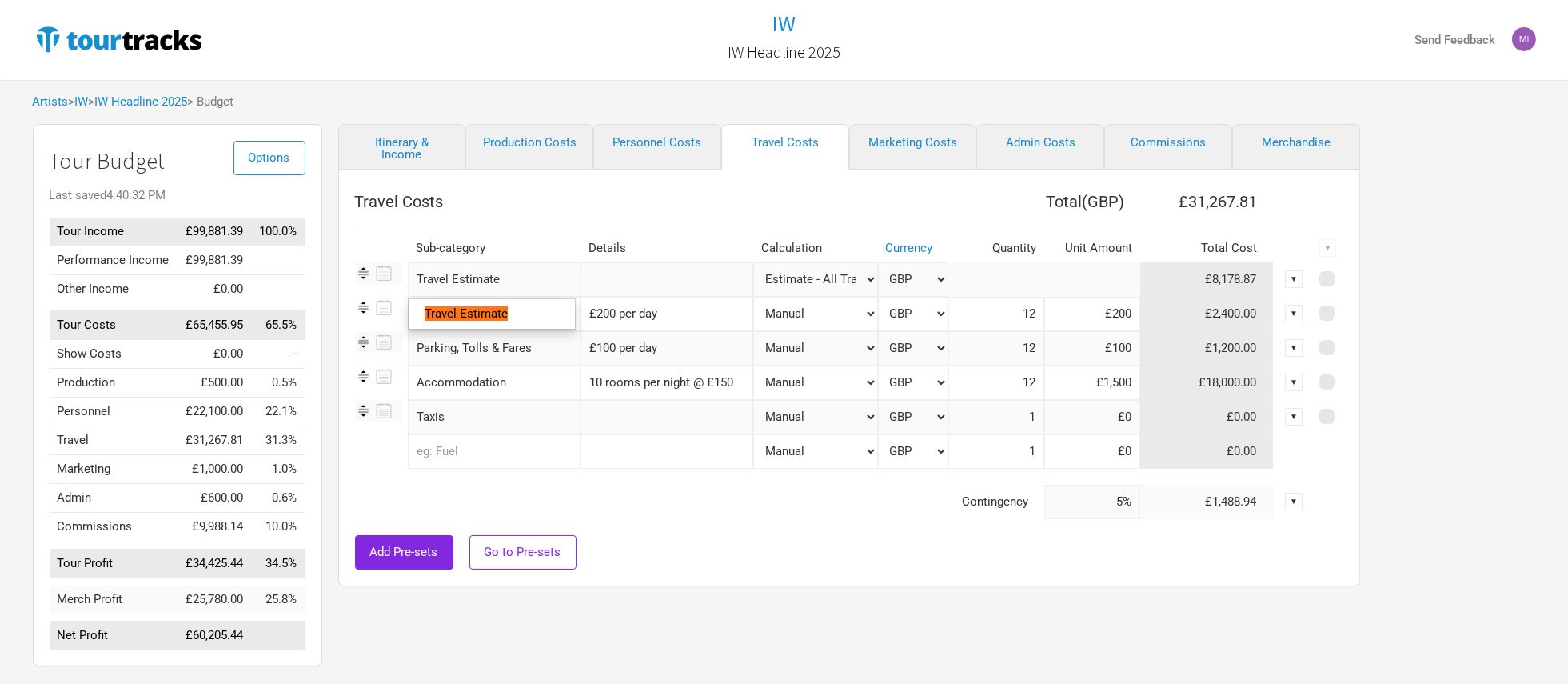 click on "Travel Estimate" at bounding box center [494, 279] 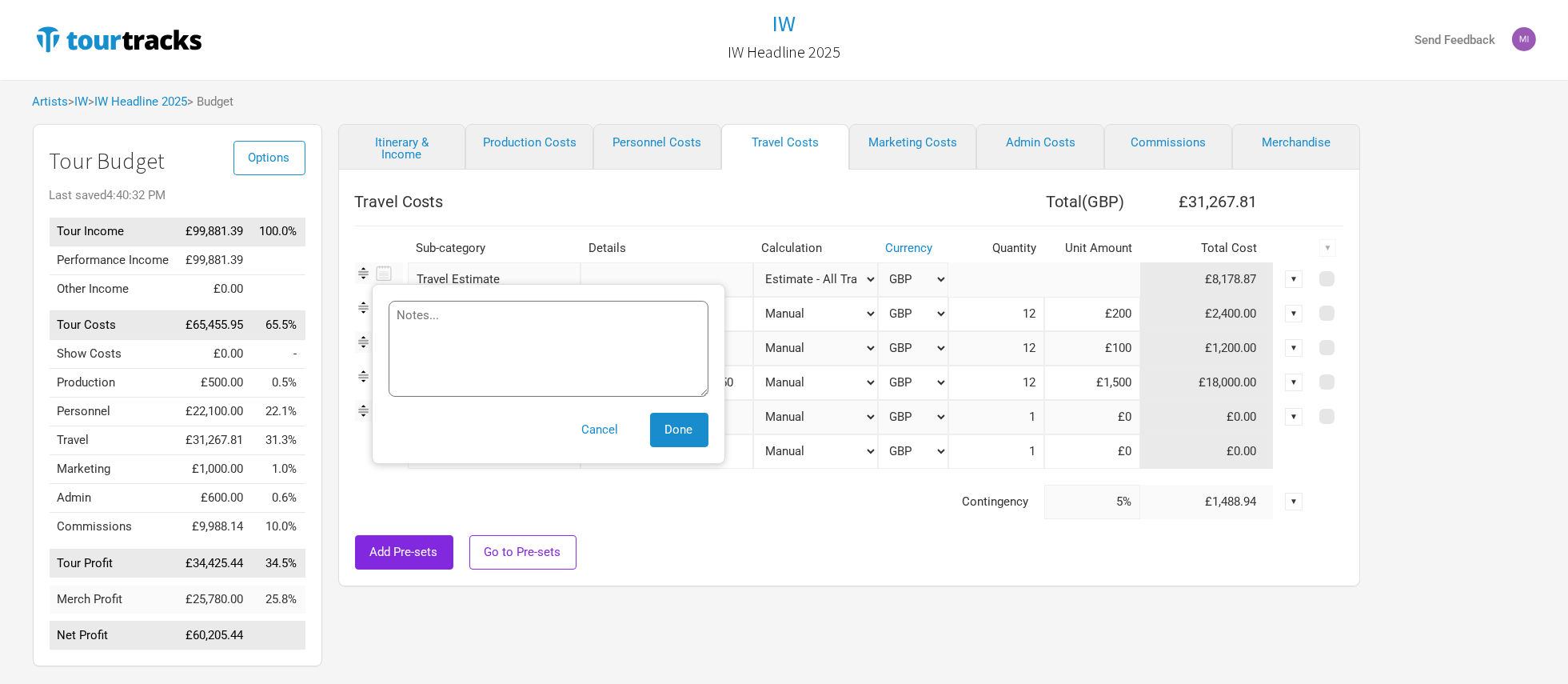 click at bounding box center (379, 242) 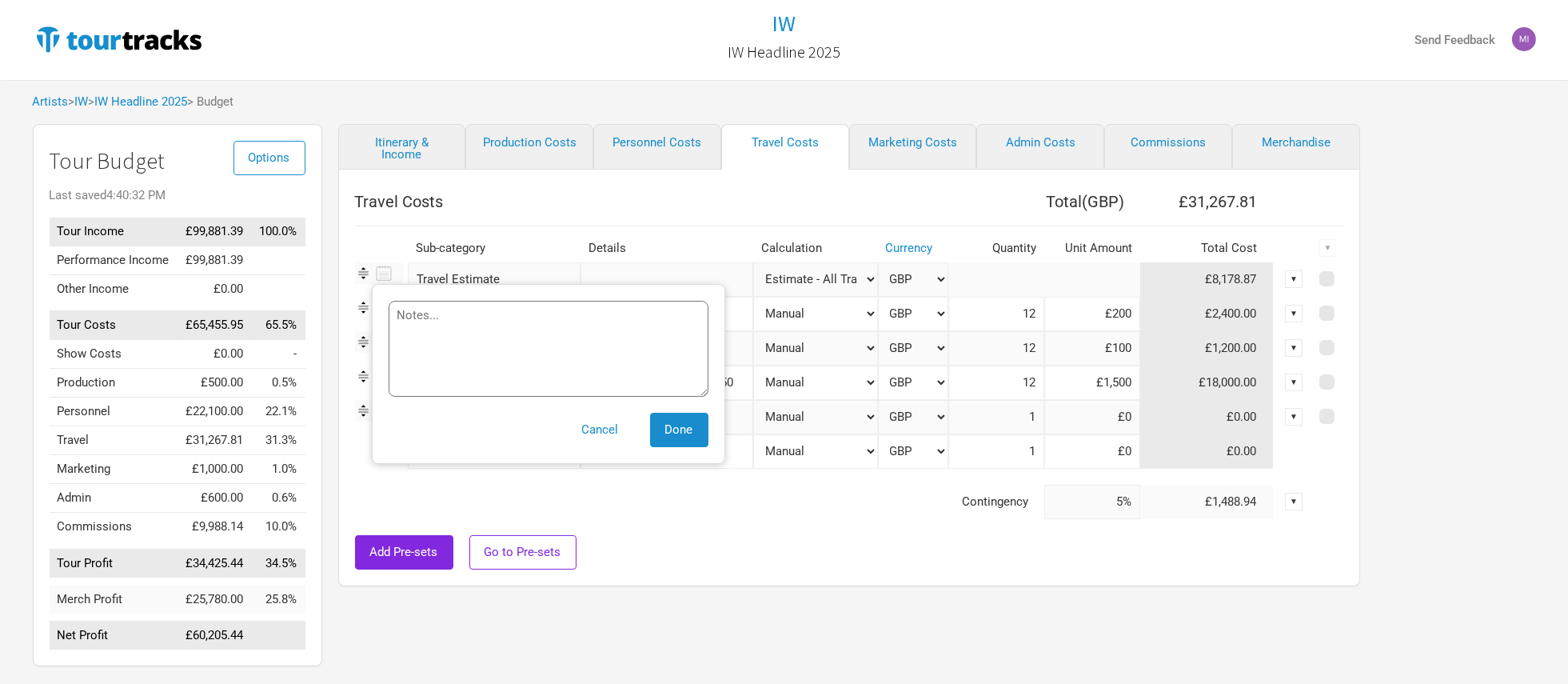 click on "Manual # of Shows # of Show Days # of Non-Show Days # of Days # of Tickets Sold % of Tour Income Estimate - All Travel" at bounding box center [815, 279] 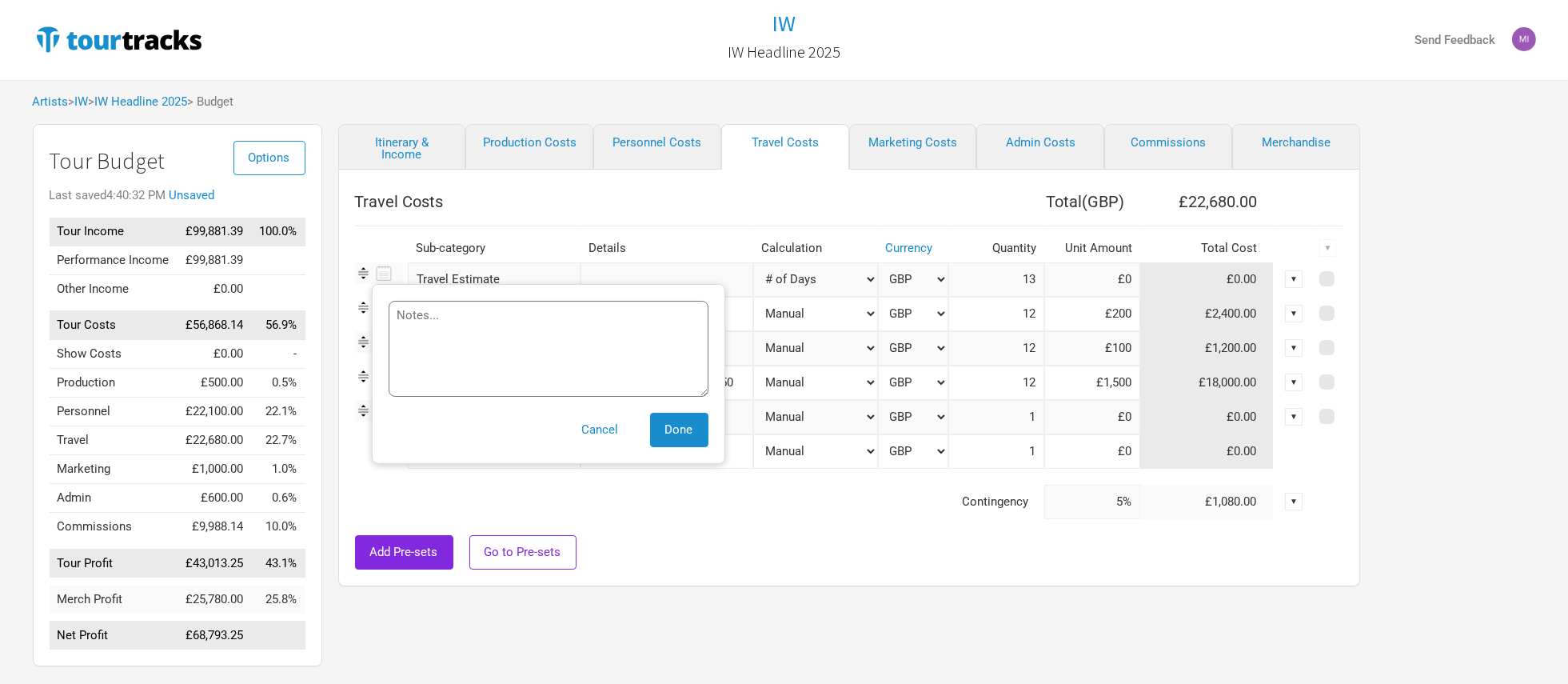 click on "Manual # of Shows # of Show Days # of Non-Show Days # of Days # of Tickets Sold % of Tour Income Estimate - All Travel" at bounding box center [815, 279] 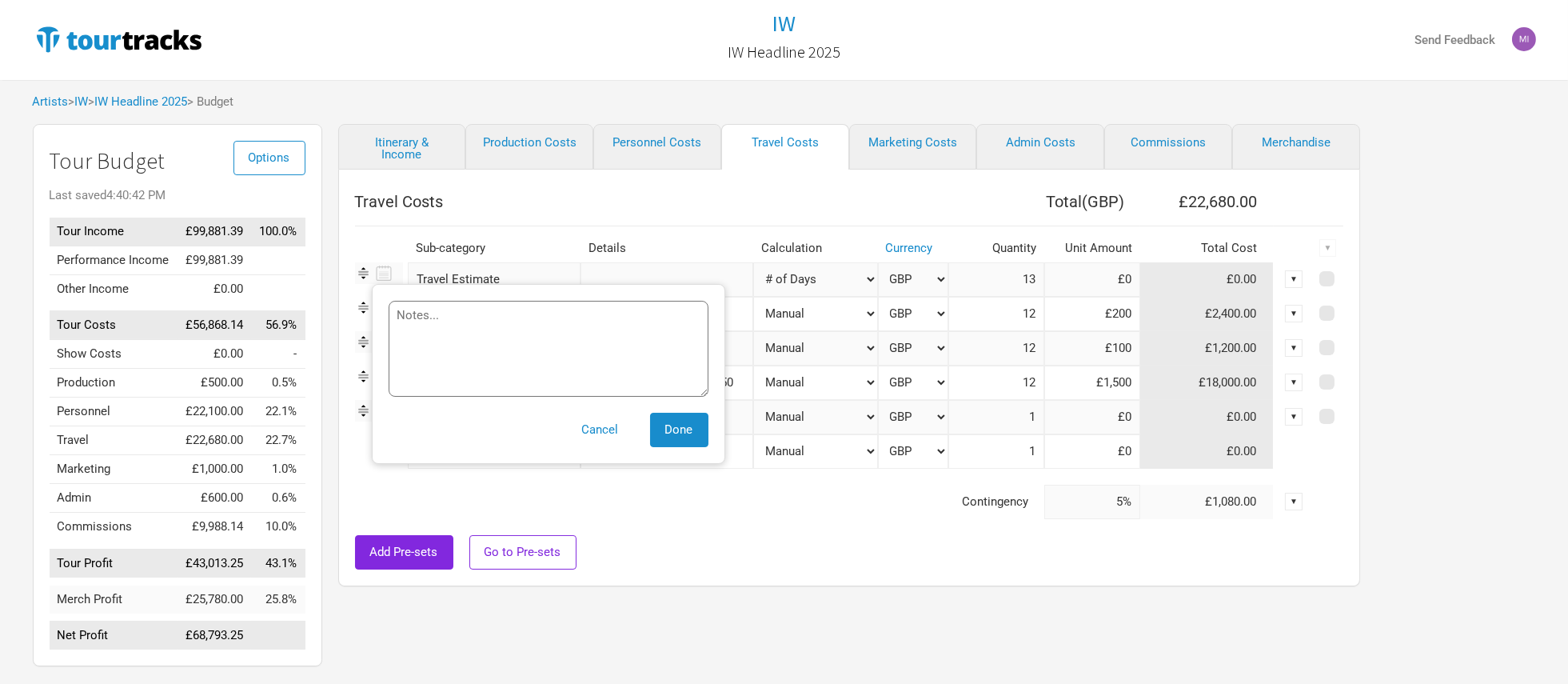 click on "Manual # of Shows # of Show Days # of Non-Show Days # of Days # of Tickets Sold % of Tour Income Estimate - All Travel" at bounding box center (815, 279) 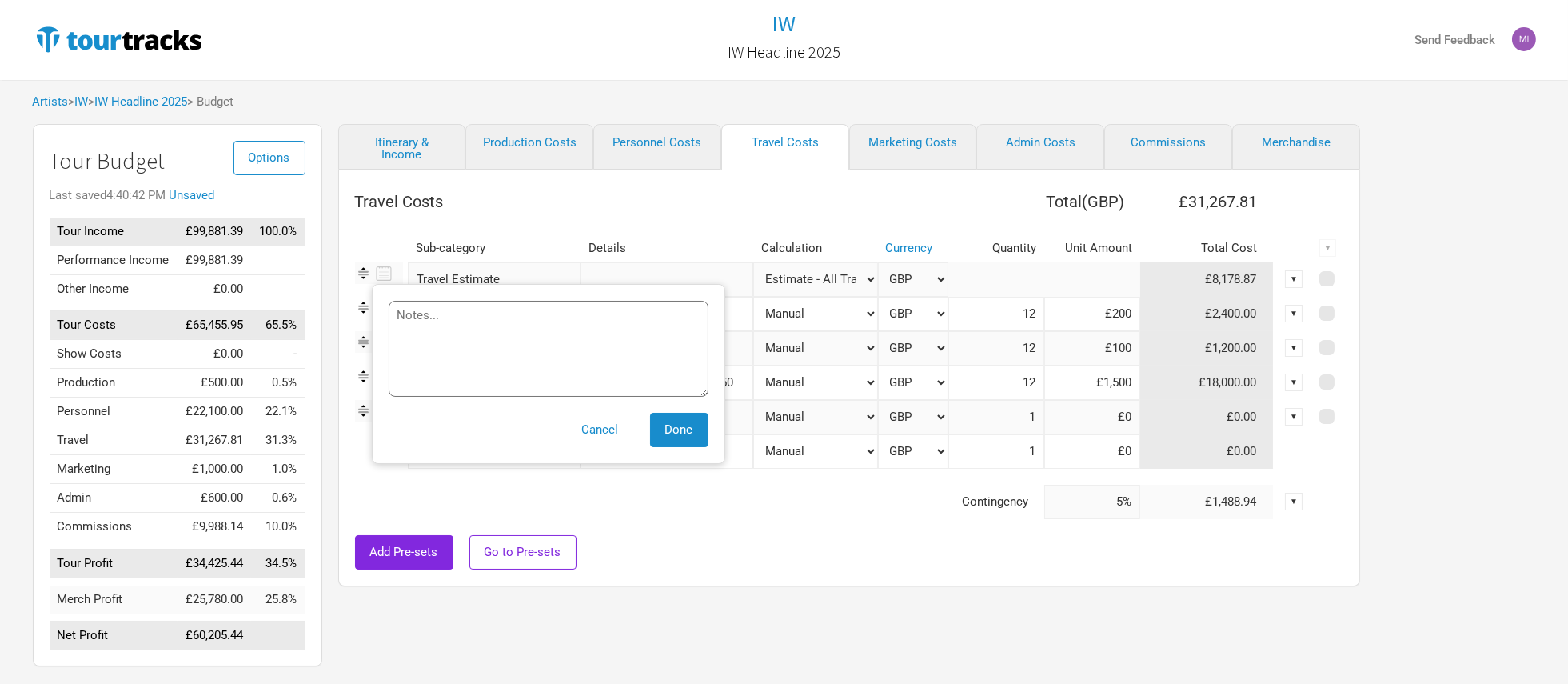 click at bounding box center (849, 222) 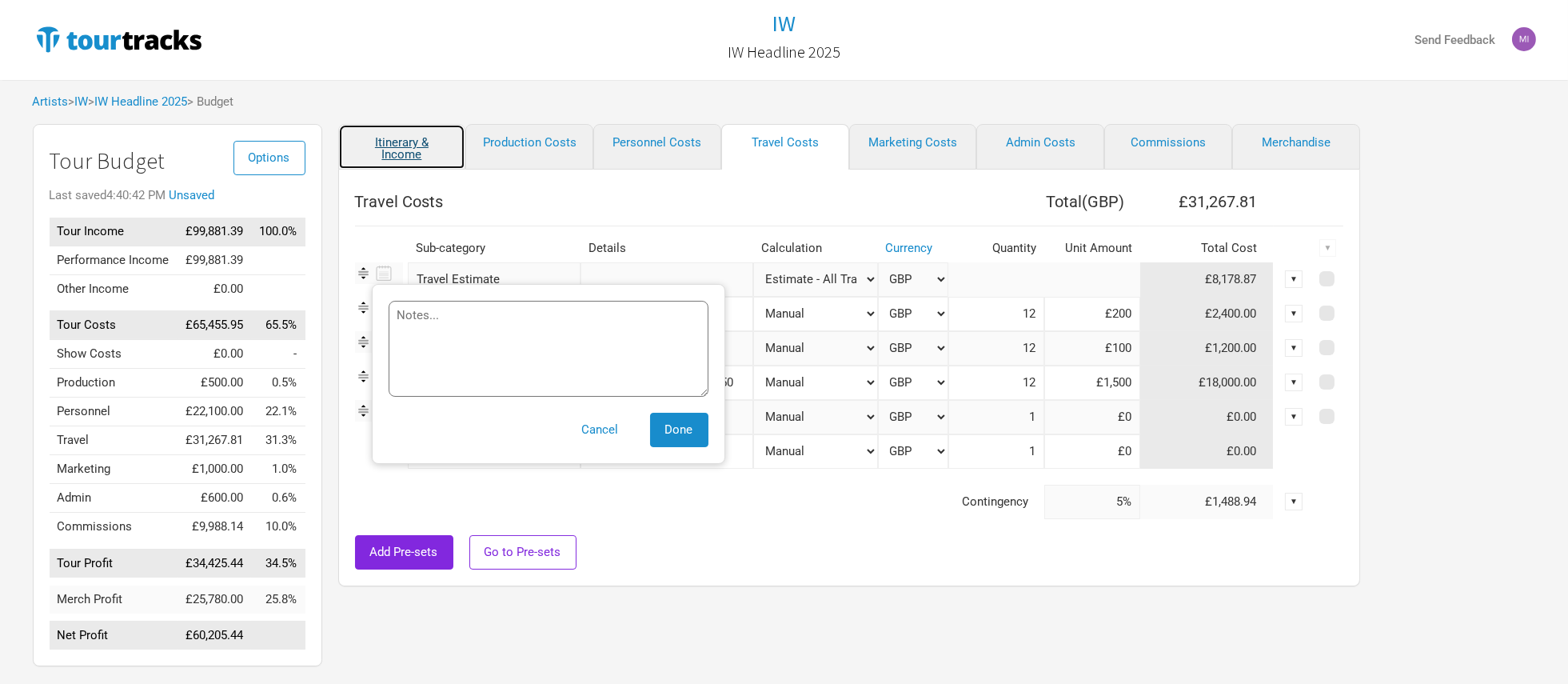 click on "Itinerary & Income" at bounding box center [402, 146] 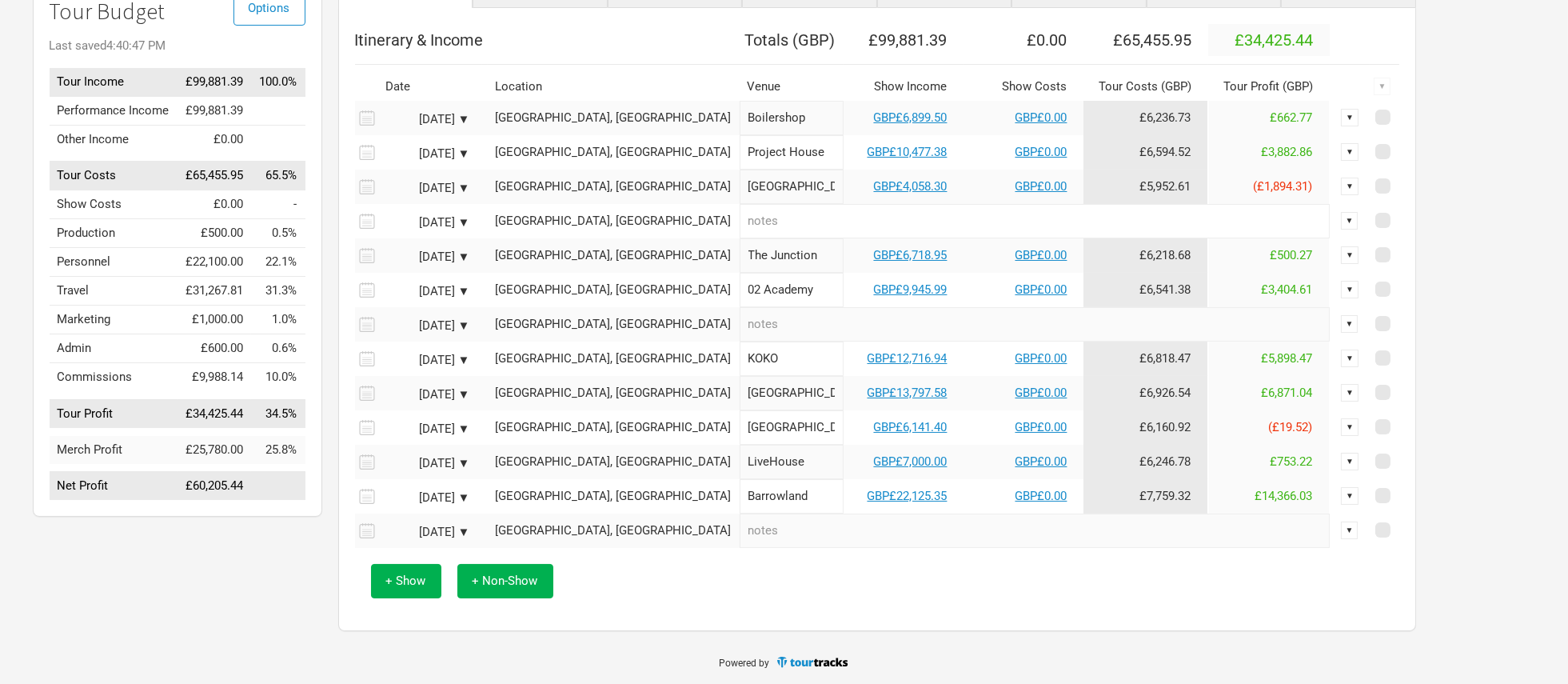 scroll, scrollTop: 149, scrollLeft: 0, axis: vertical 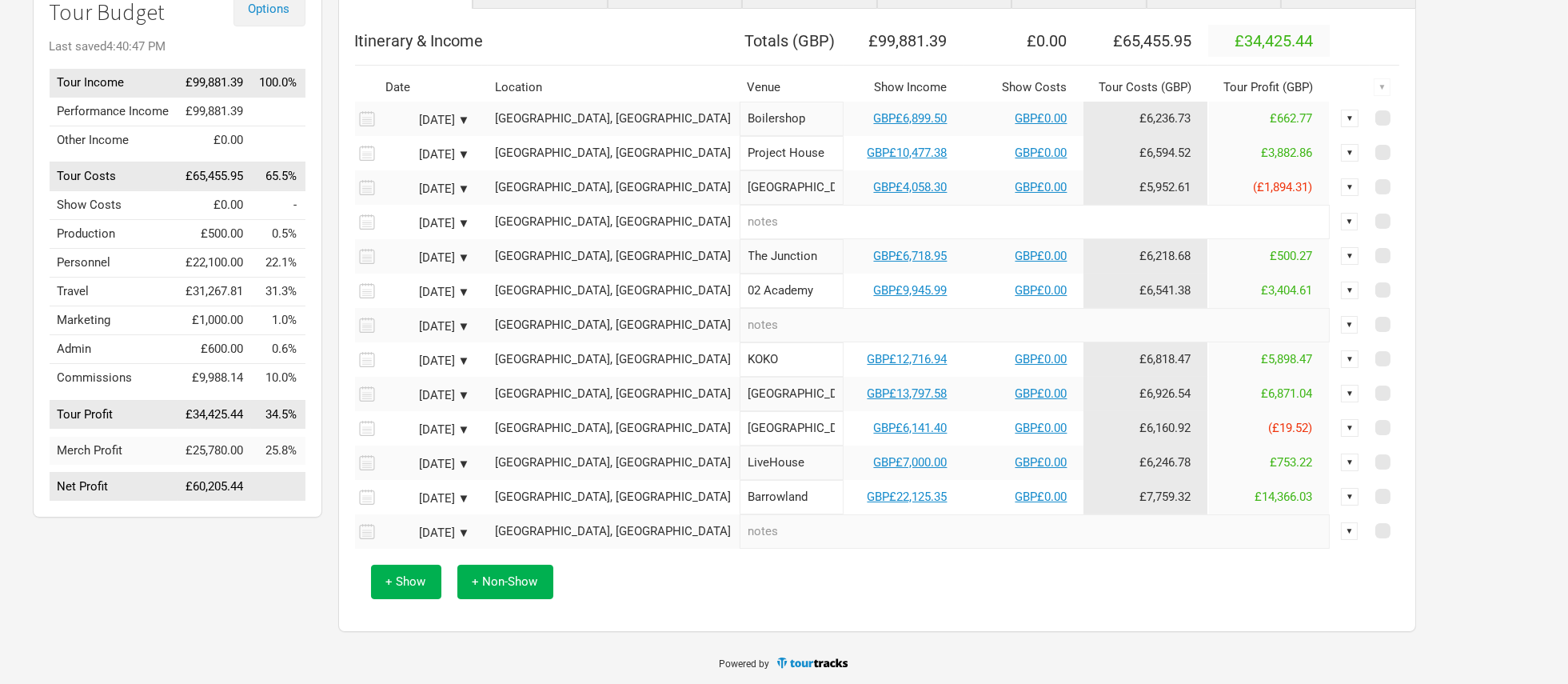 click on "Options" at bounding box center (269, 9) 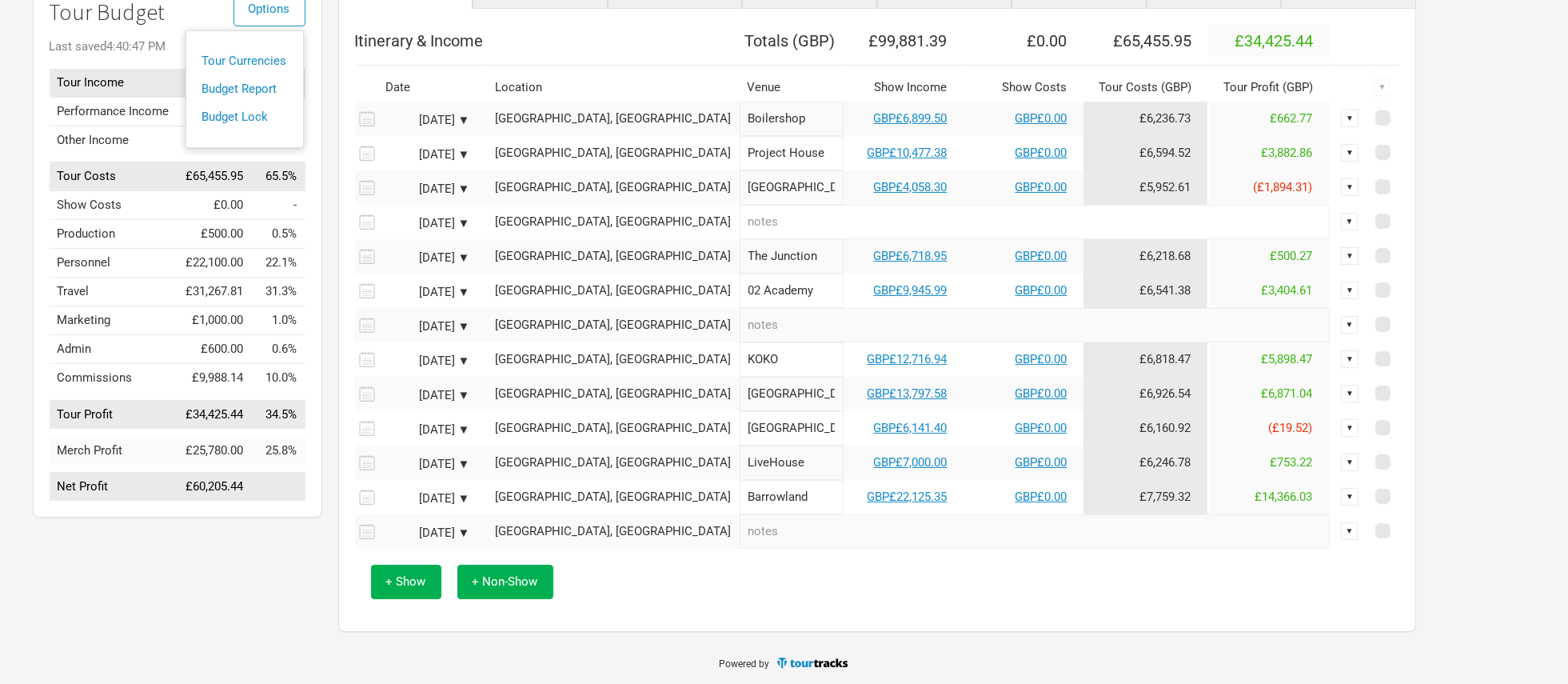 click on "Options" at bounding box center (269, 9) 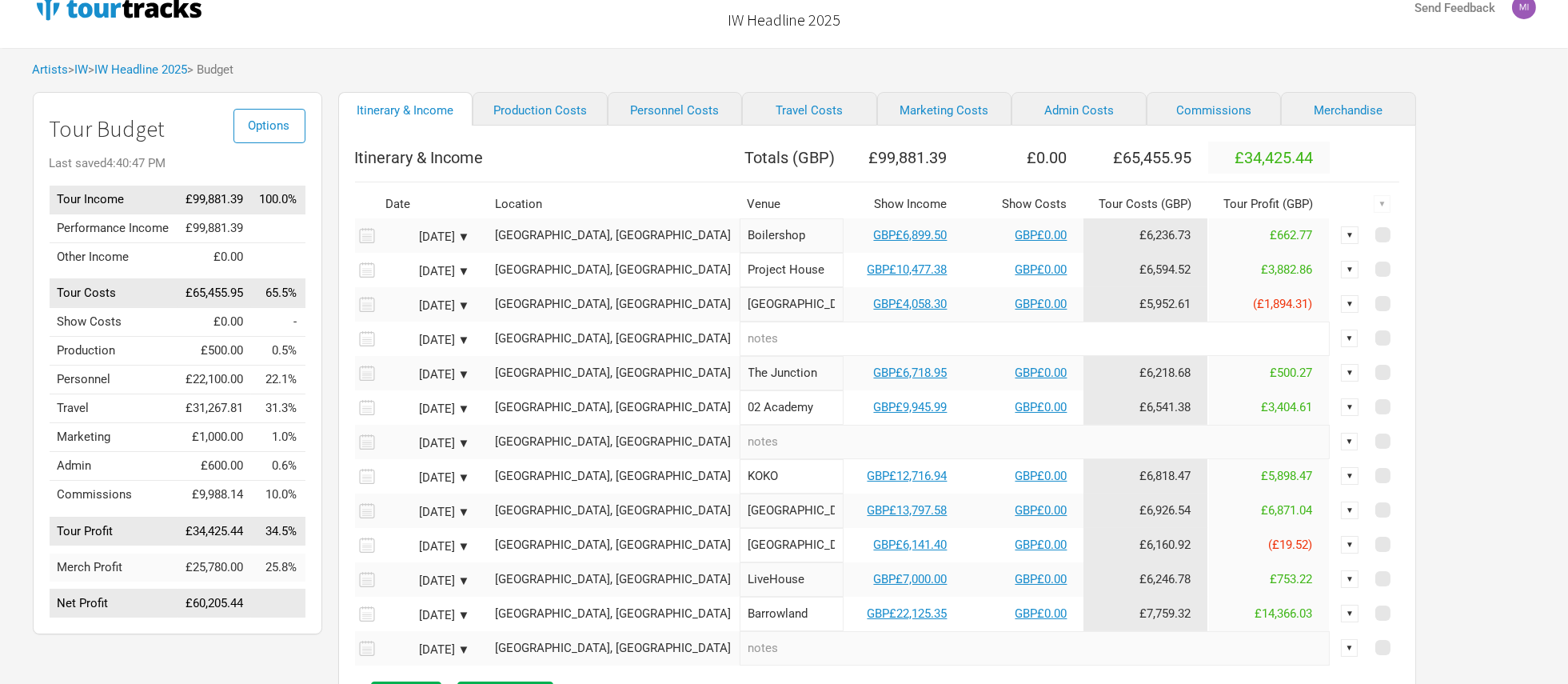 scroll, scrollTop: 0, scrollLeft: 0, axis: both 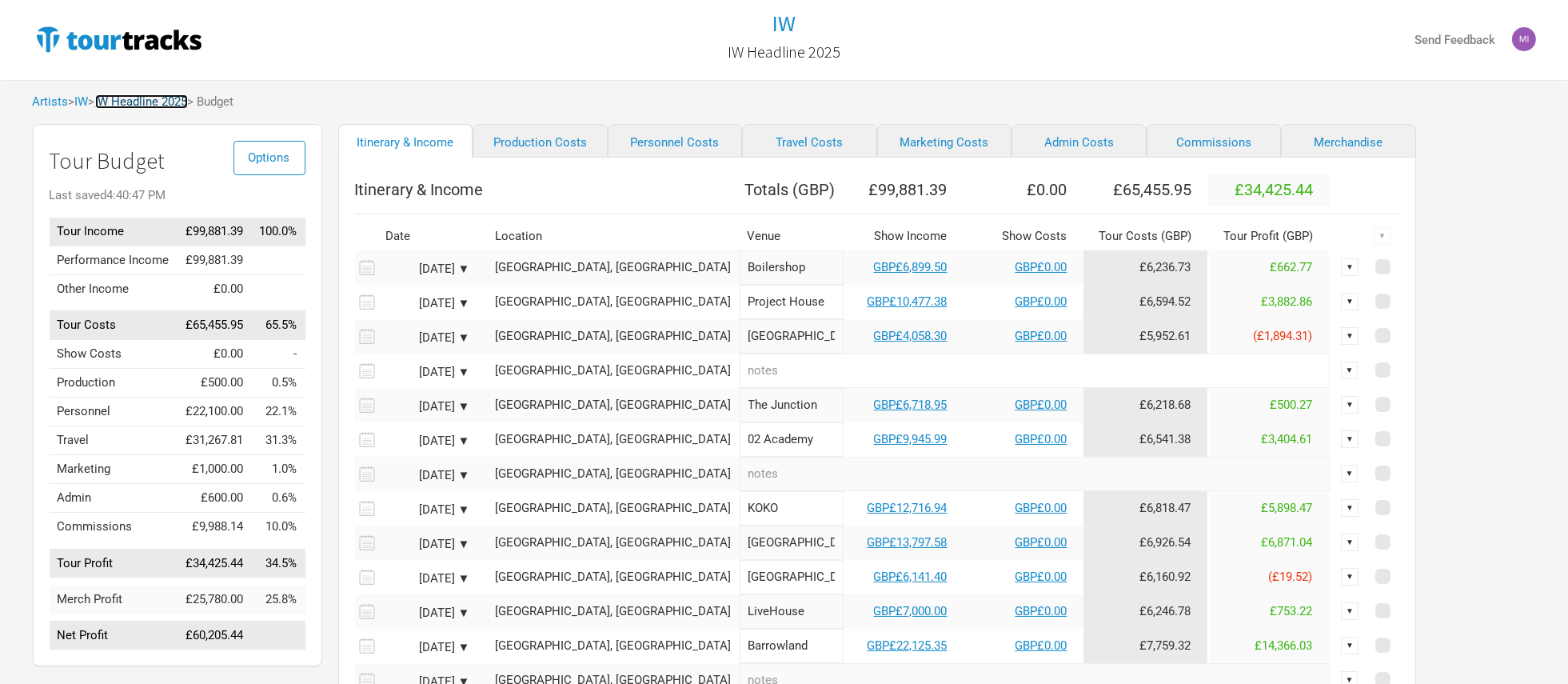 click on "IW Headline 2025" at bounding box center [142, 102] 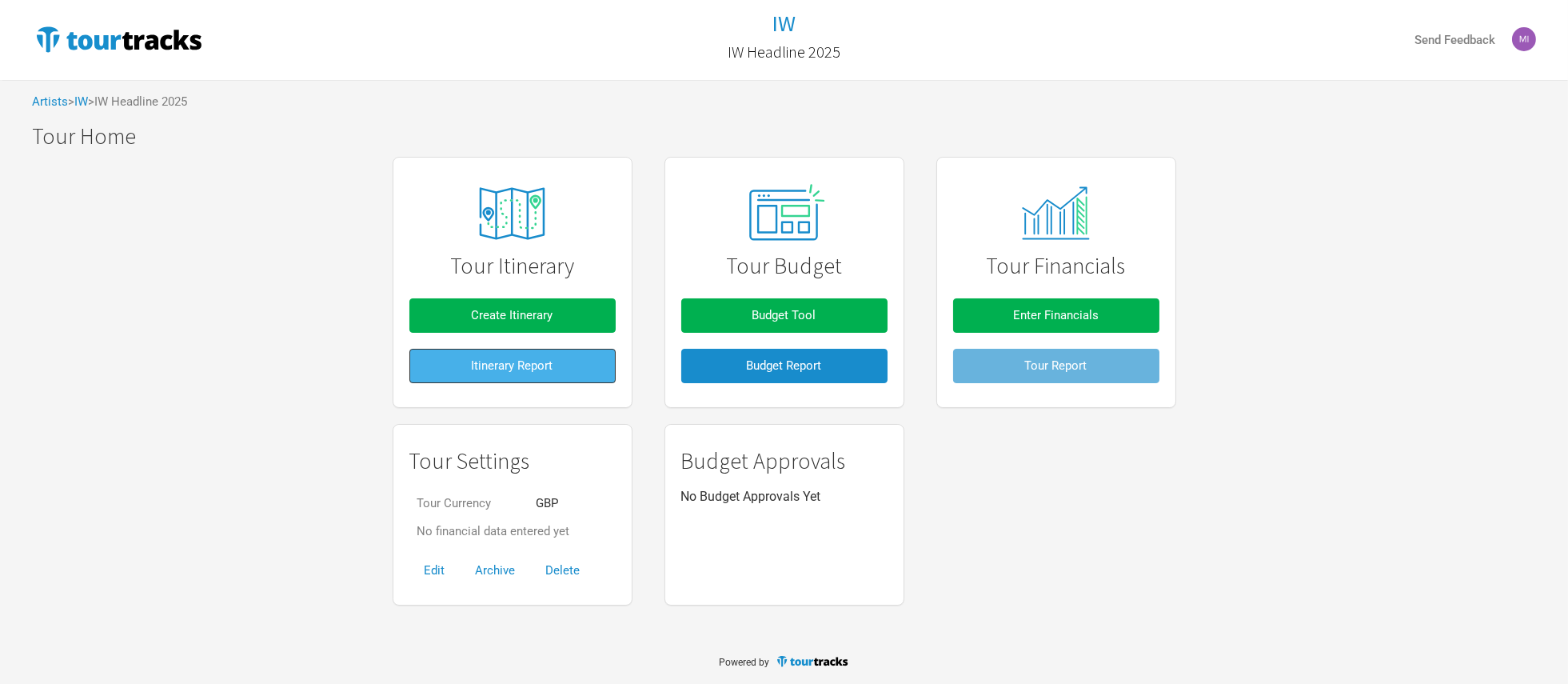 click on "Itinerary Report" at bounding box center [513, 366] 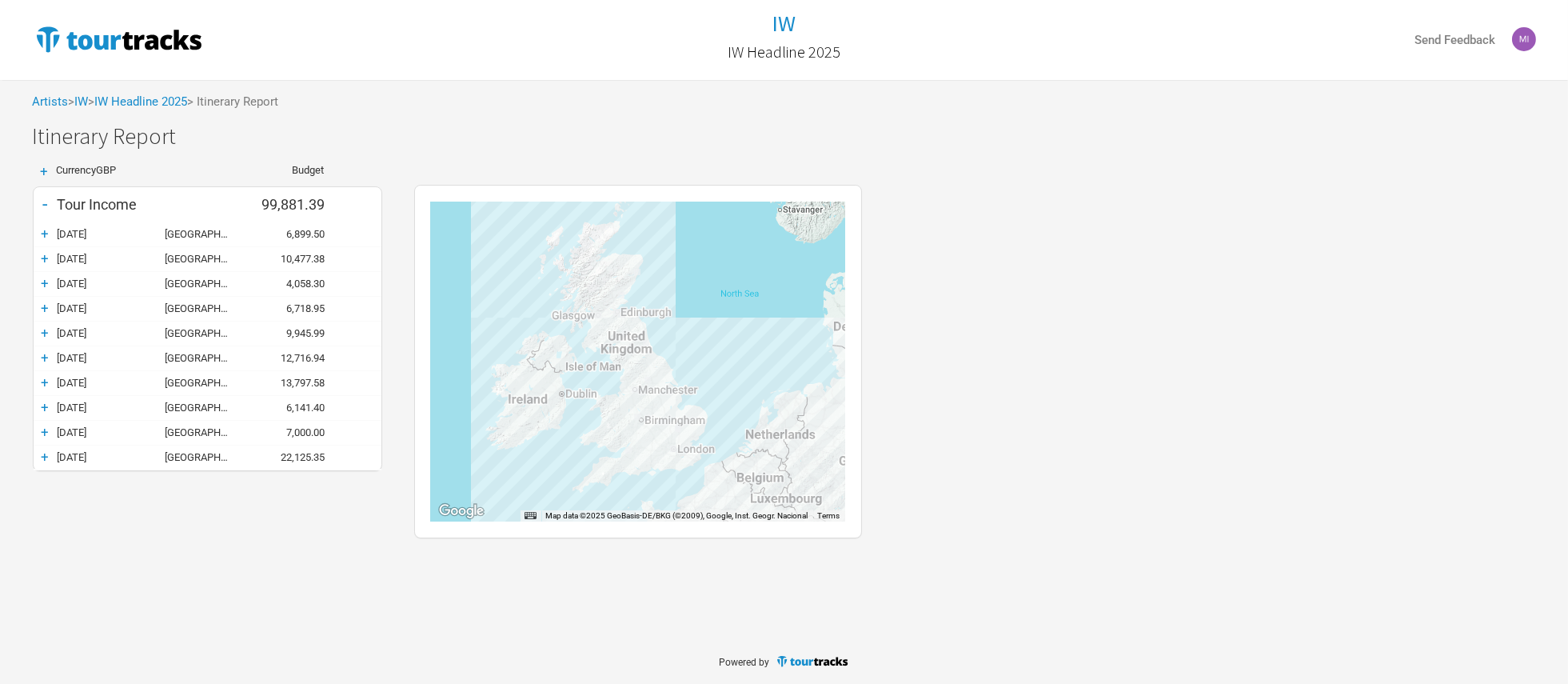 click on "To navigate, press the arrow keys." at bounding box center (638, 362) 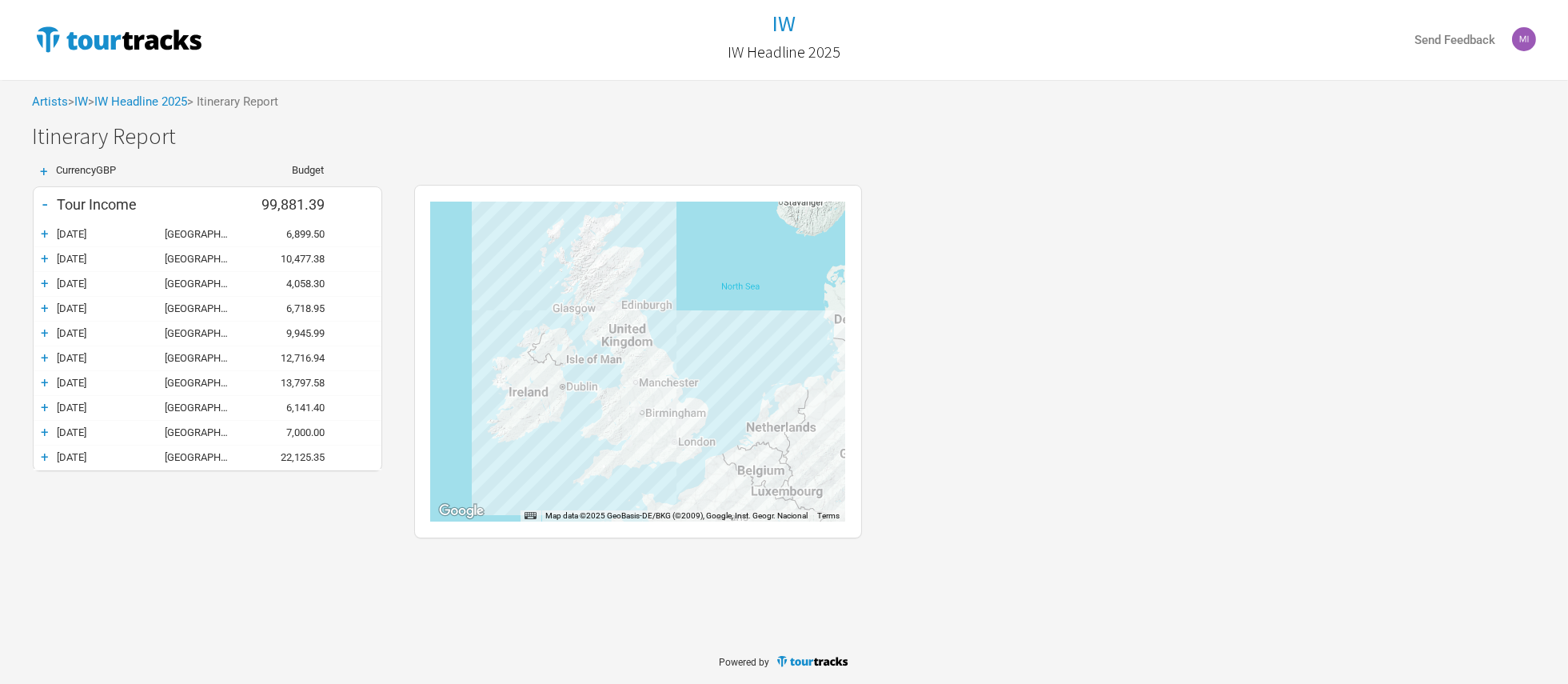 drag, startPoint x: 575, startPoint y: 373, endPoint x: 576, endPoint y: 361, distance: 12.041595 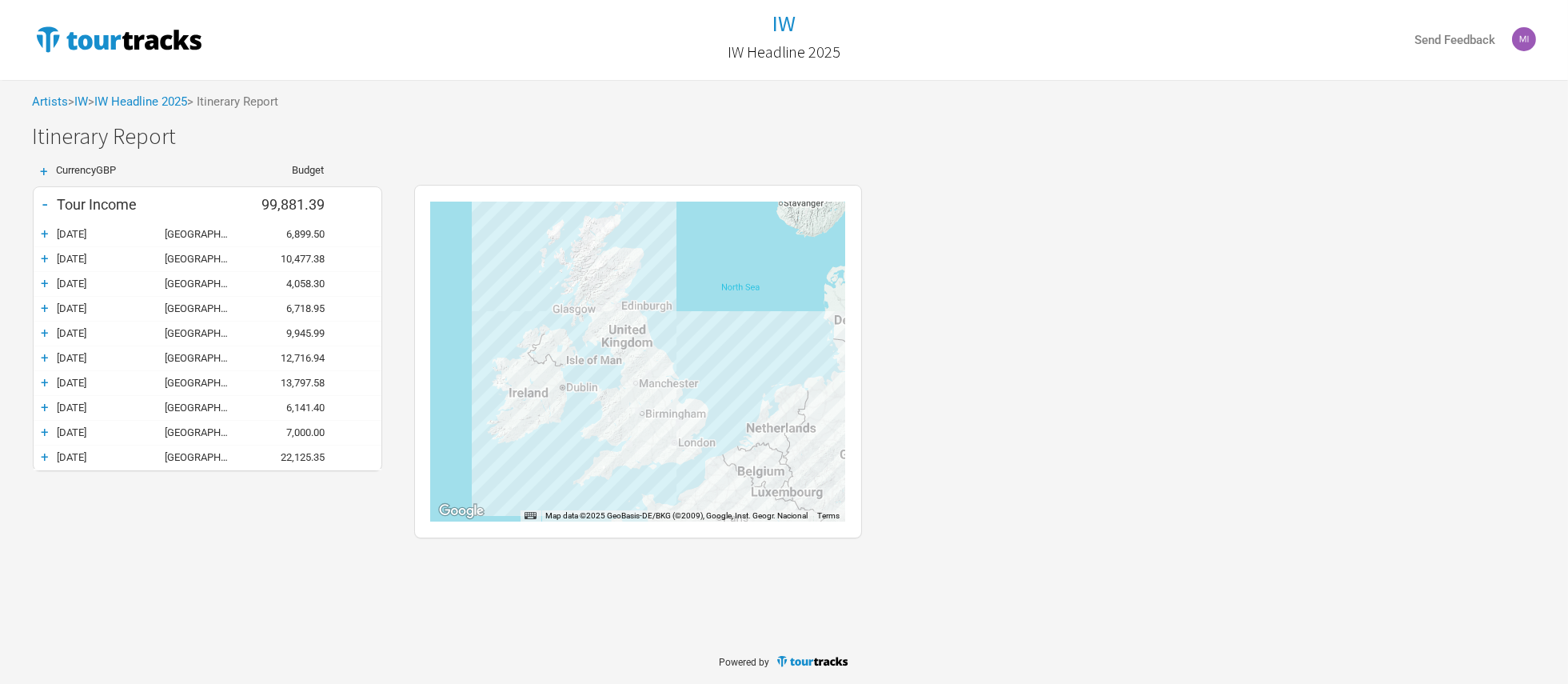 click on "Artists  >  IW  >  IW Headline 2025  > Itinerary Report" at bounding box center [784, 102] 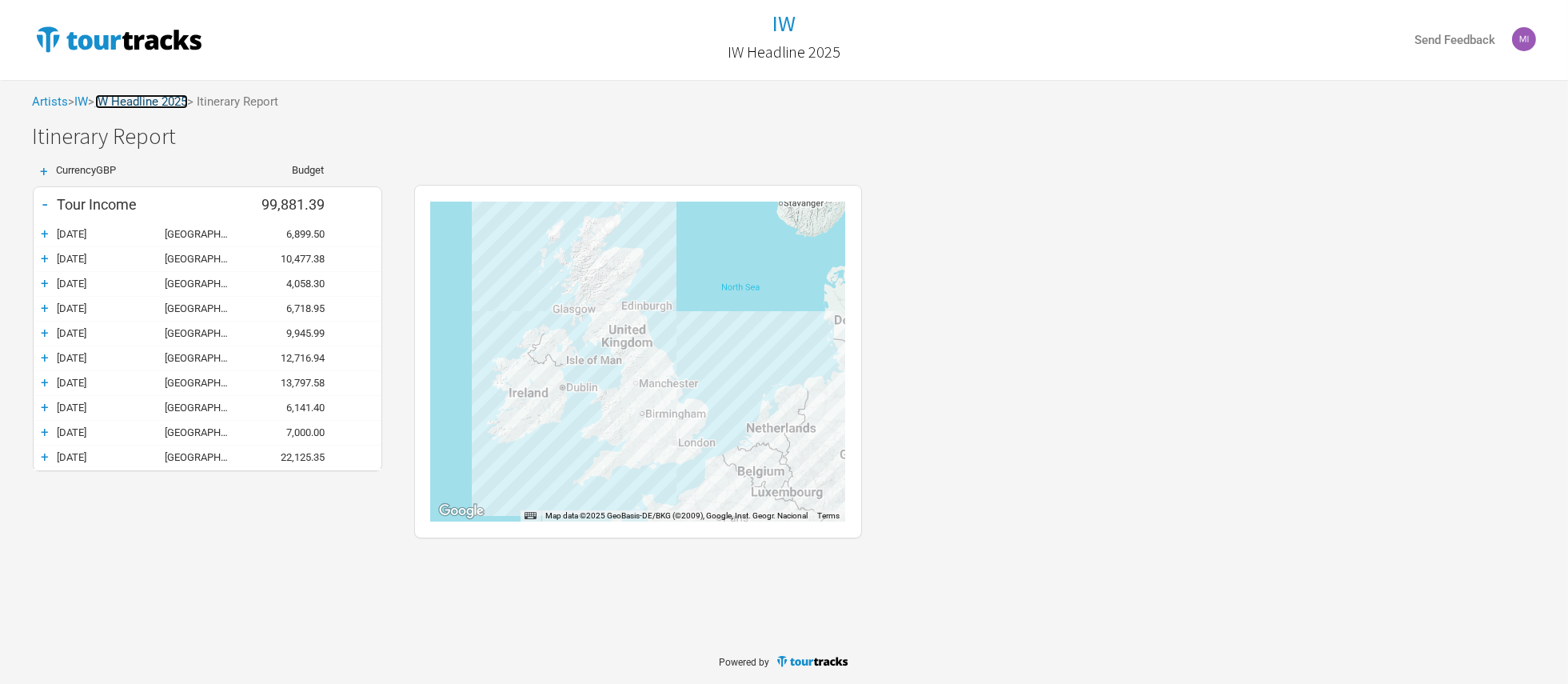 click on "IW Headline 2025" at bounding box center [142, 102] 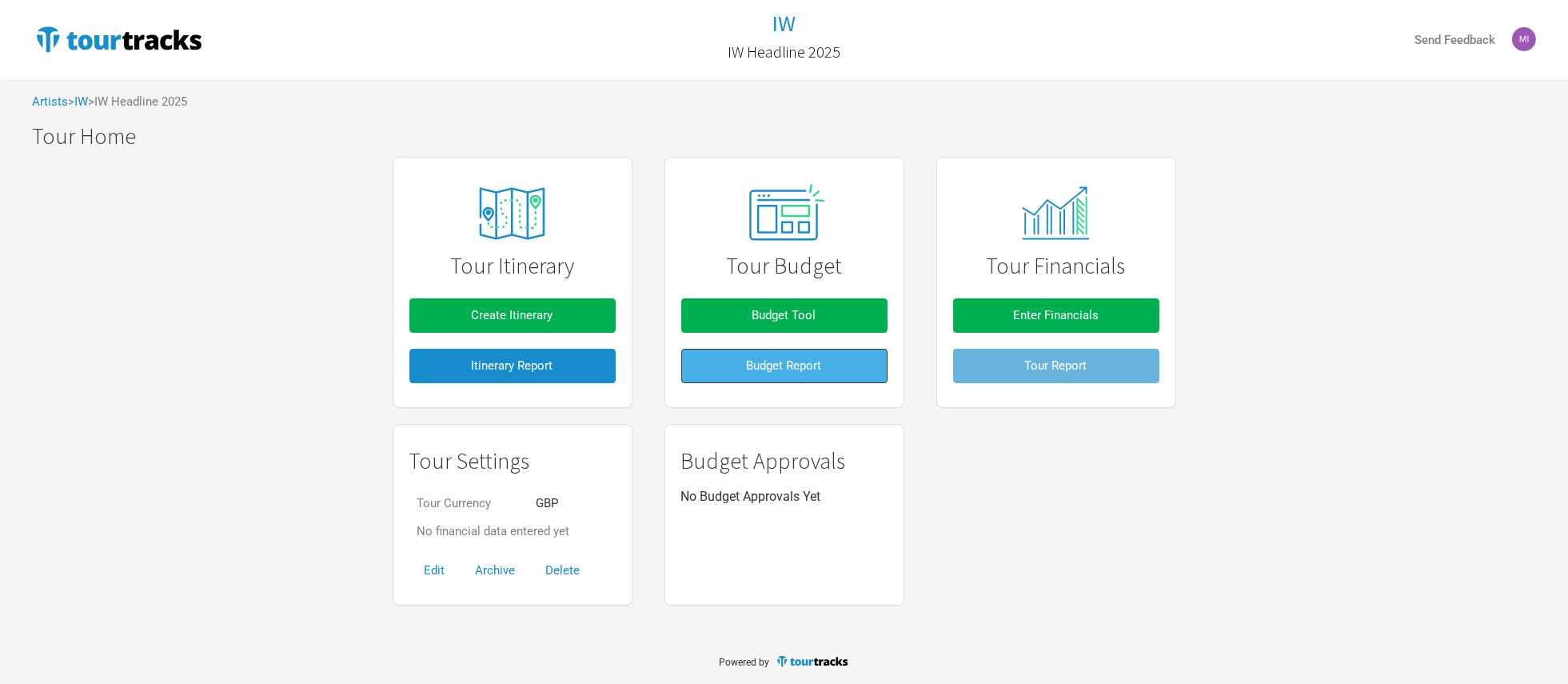 click on "Budget Report" at bounding box center (784, 366) 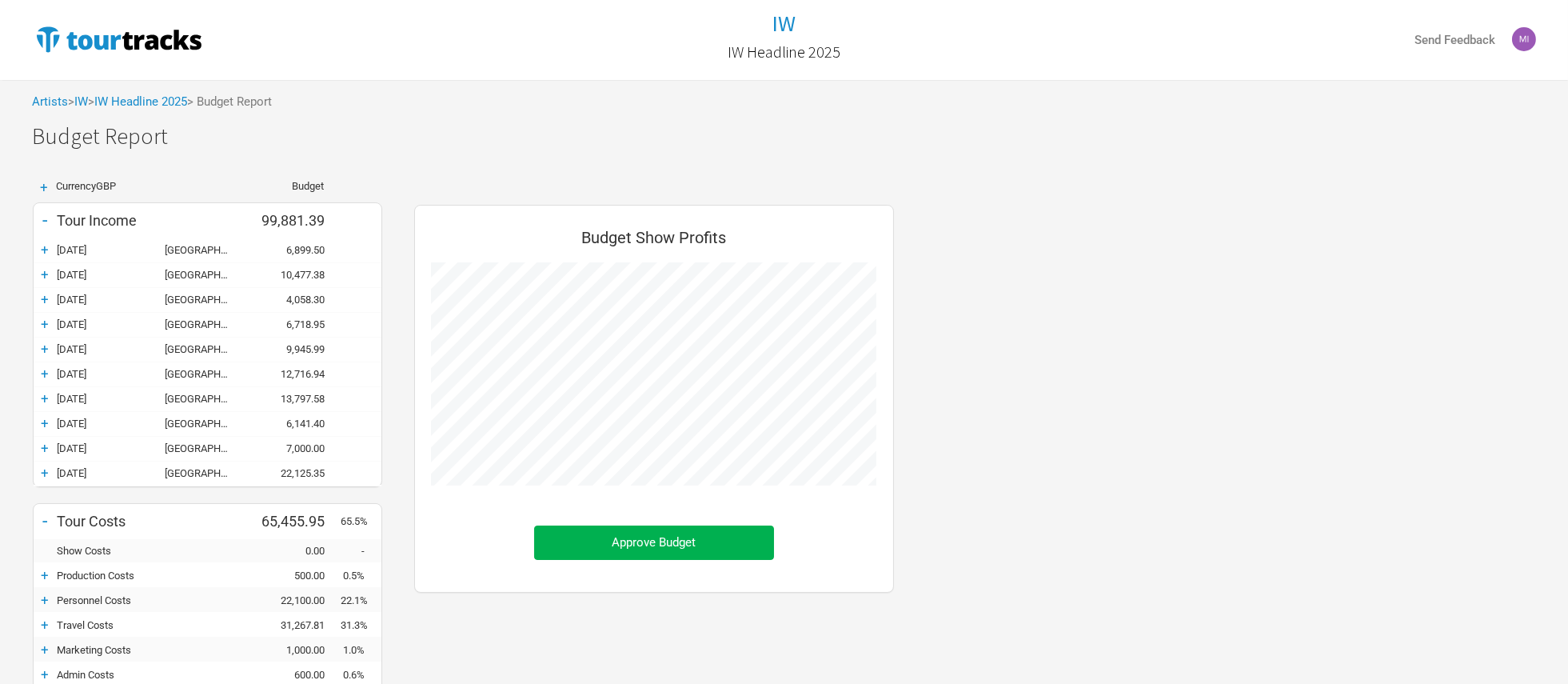 scroll, scrollTop: 799306, scrollLeft: 799080, axis: both 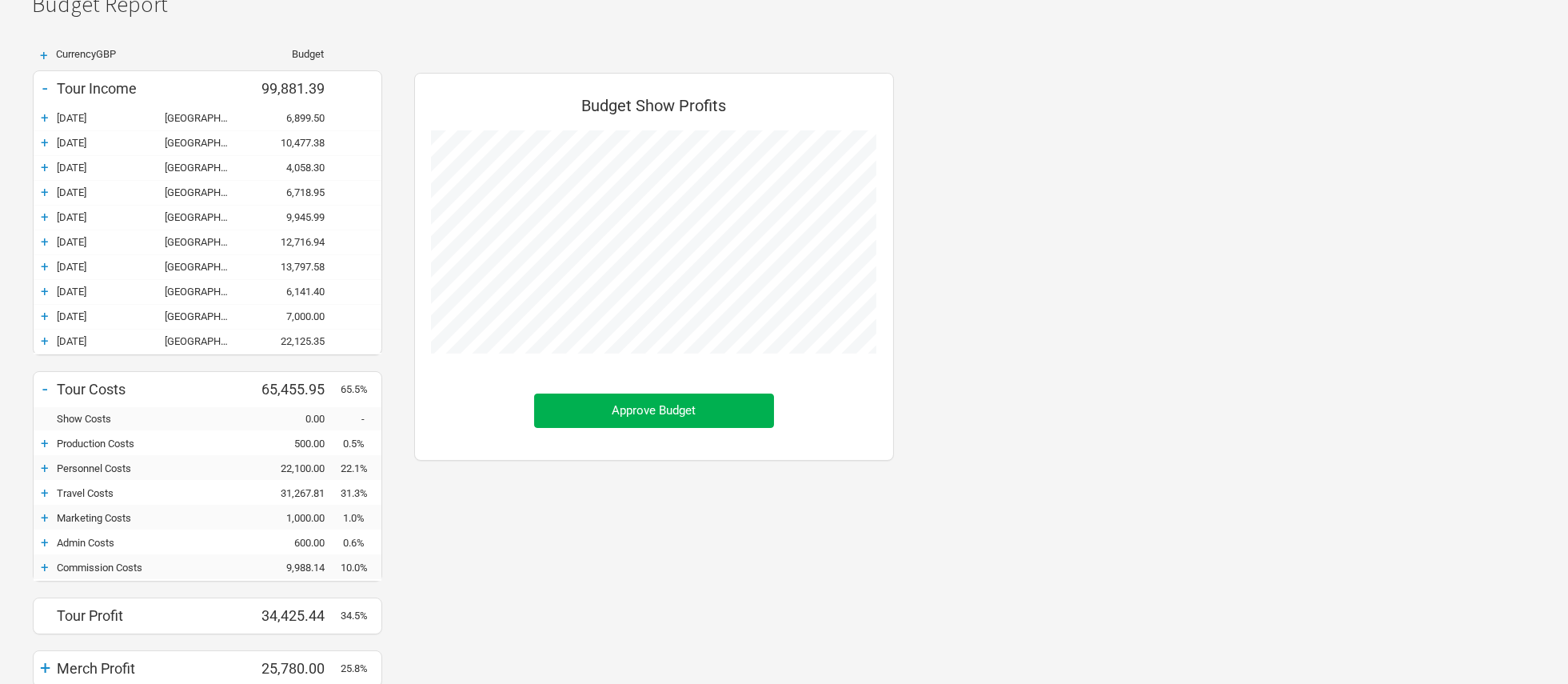 click on "+" at bounding box center [46, 493] 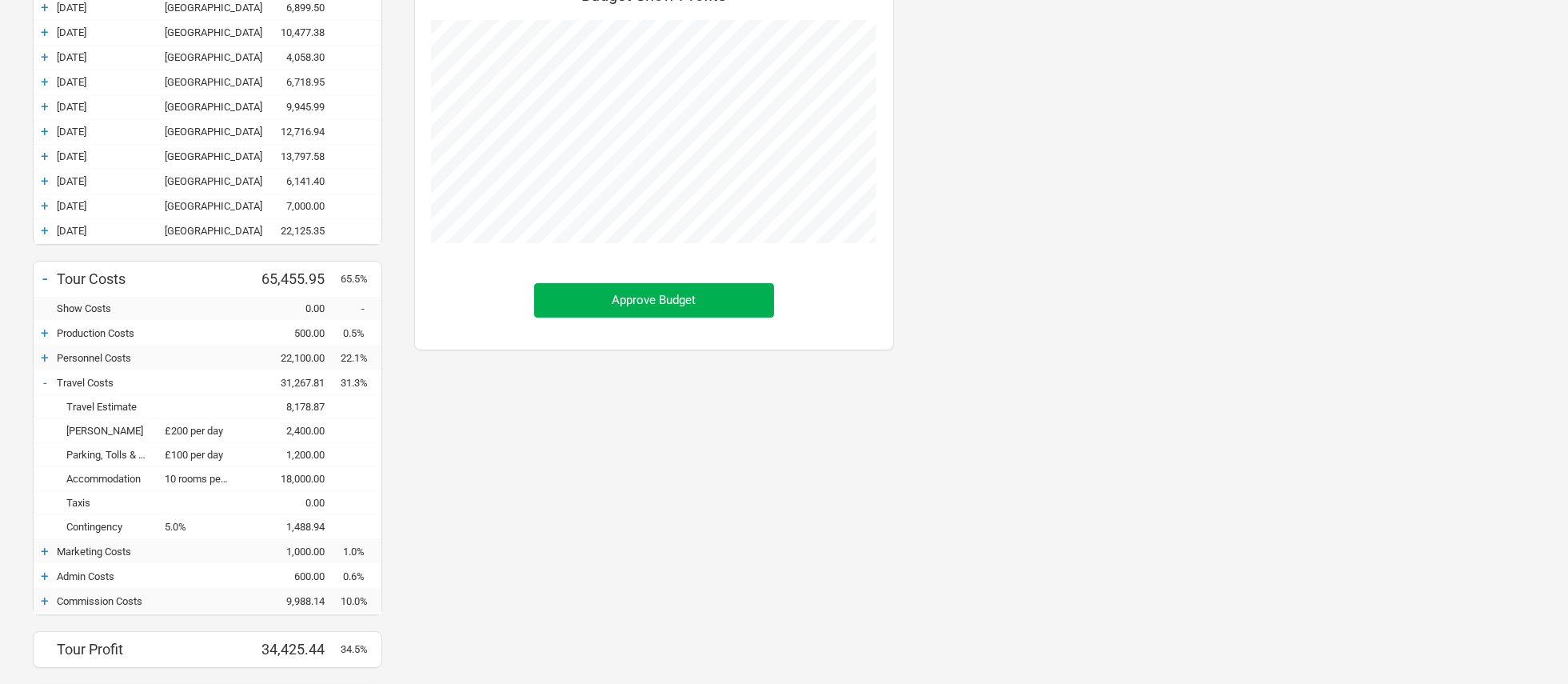 scroll, scrollTop: 243, scrollLeft: 0, axis: vertical 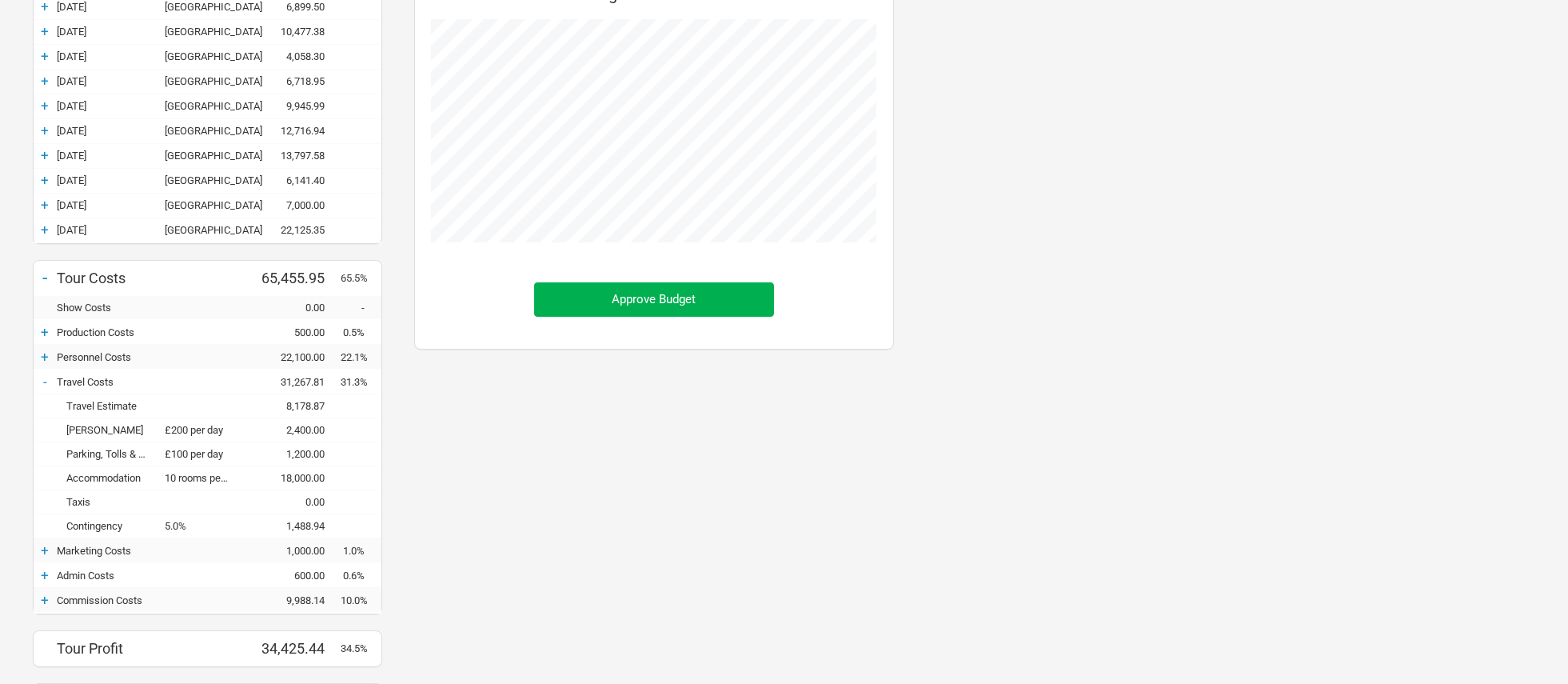 click on "8,178.87" at bounding box center (293, 406) 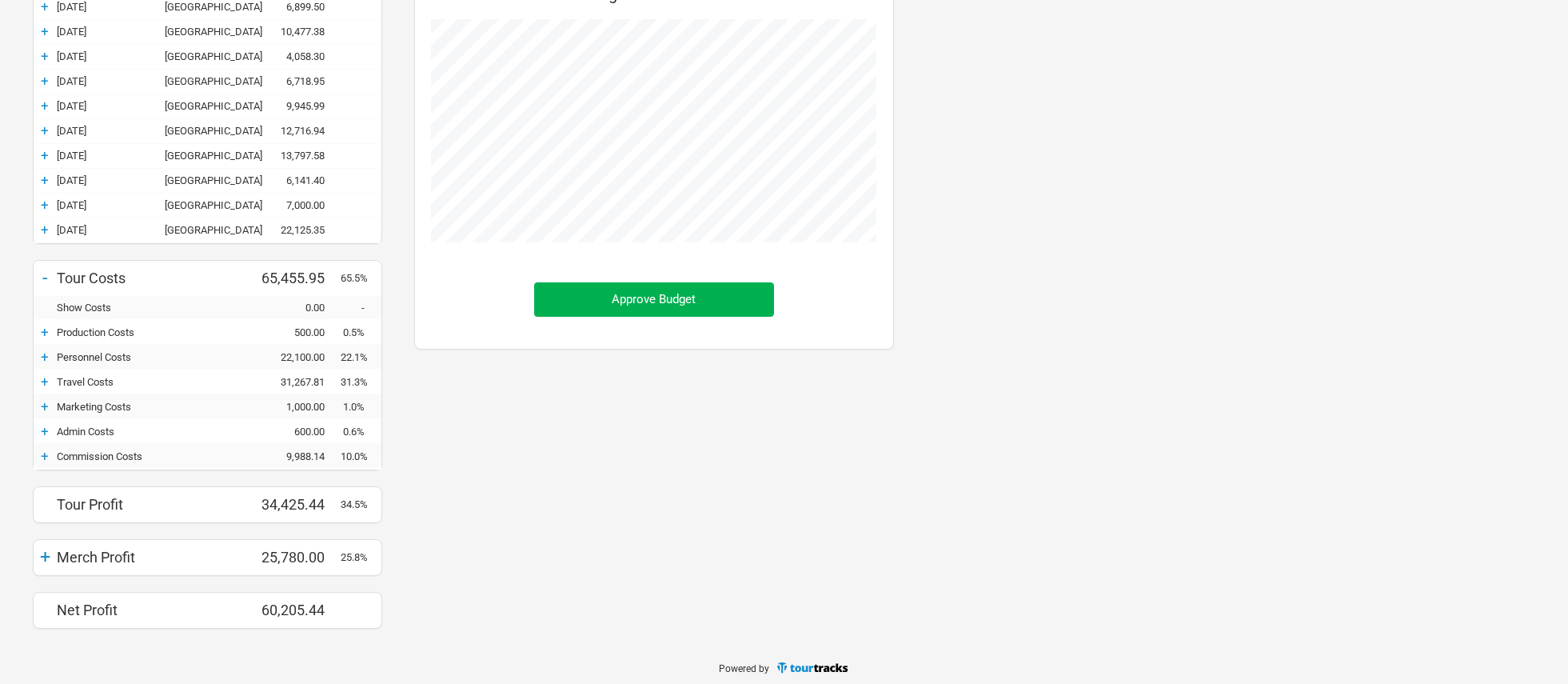 scroll, scrollTop: 693, scrollLeft: 512, axis: both 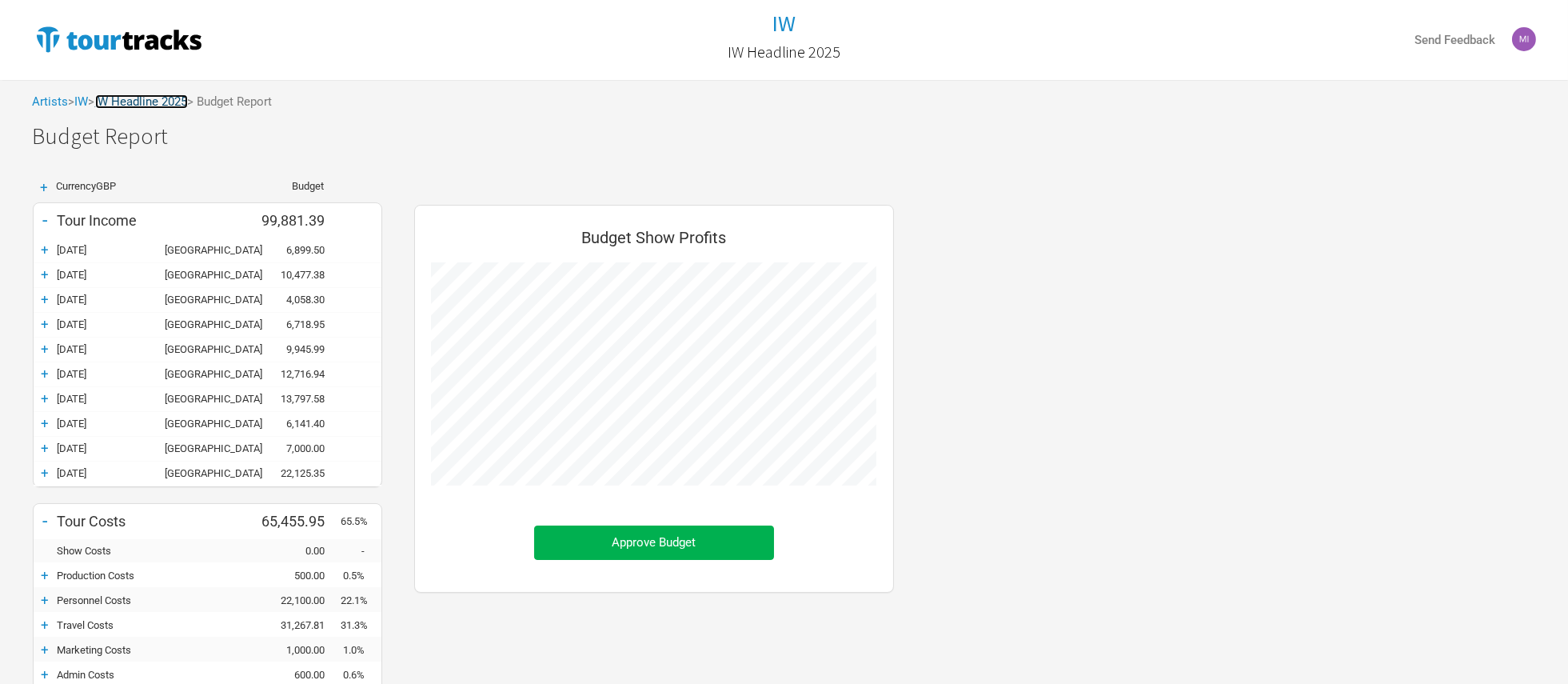 click on "IW Headline 2025" at bounding box center [142, 102] 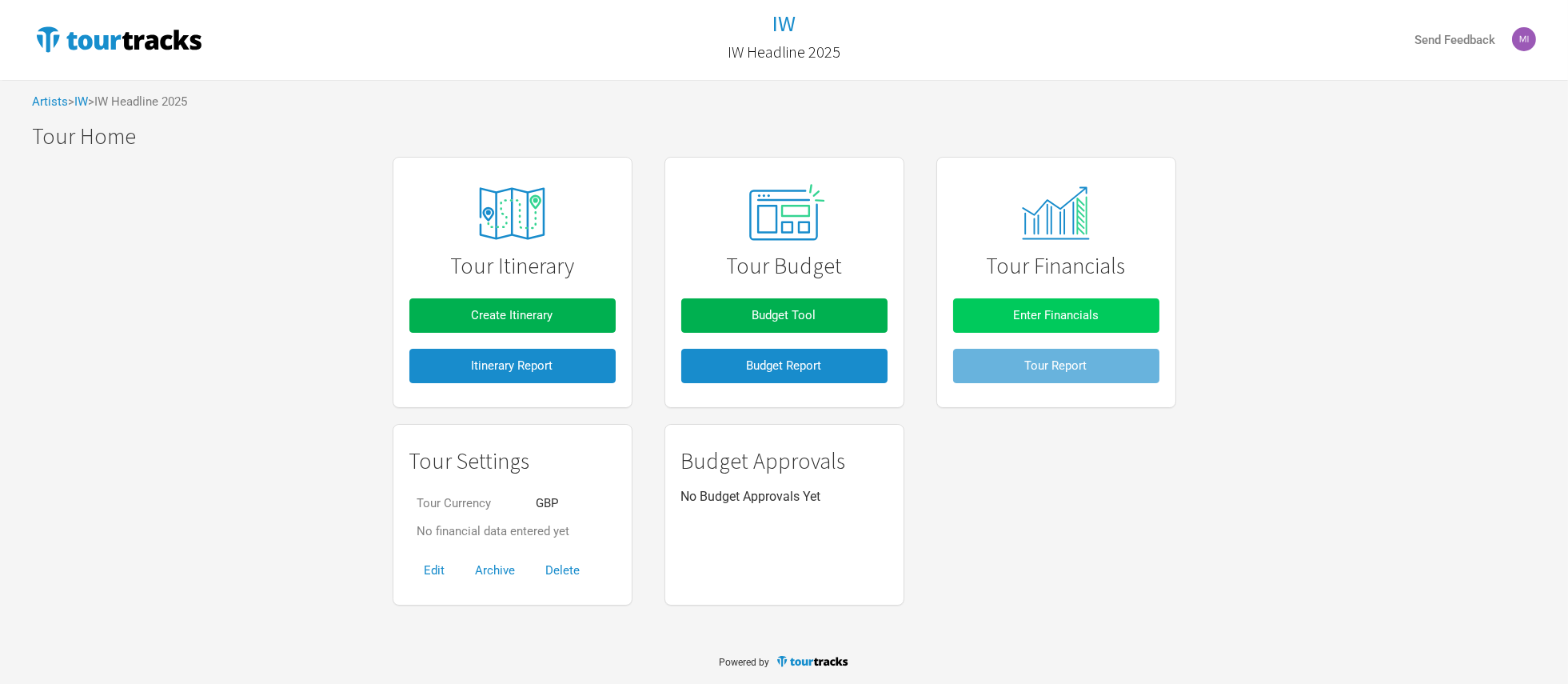 click on "Enter Financials" at bounding box center [1056, 315] 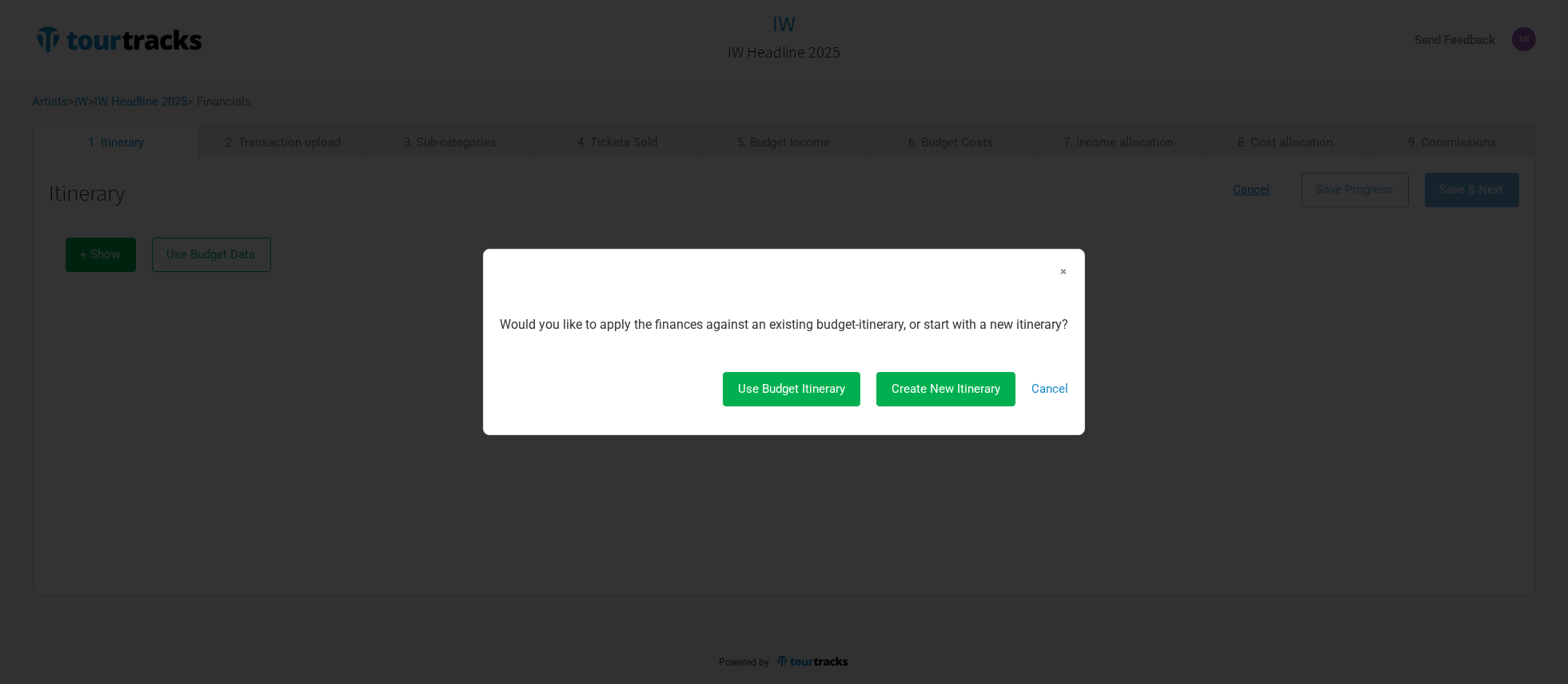 click on "×" at bounding box center (1063, 271) 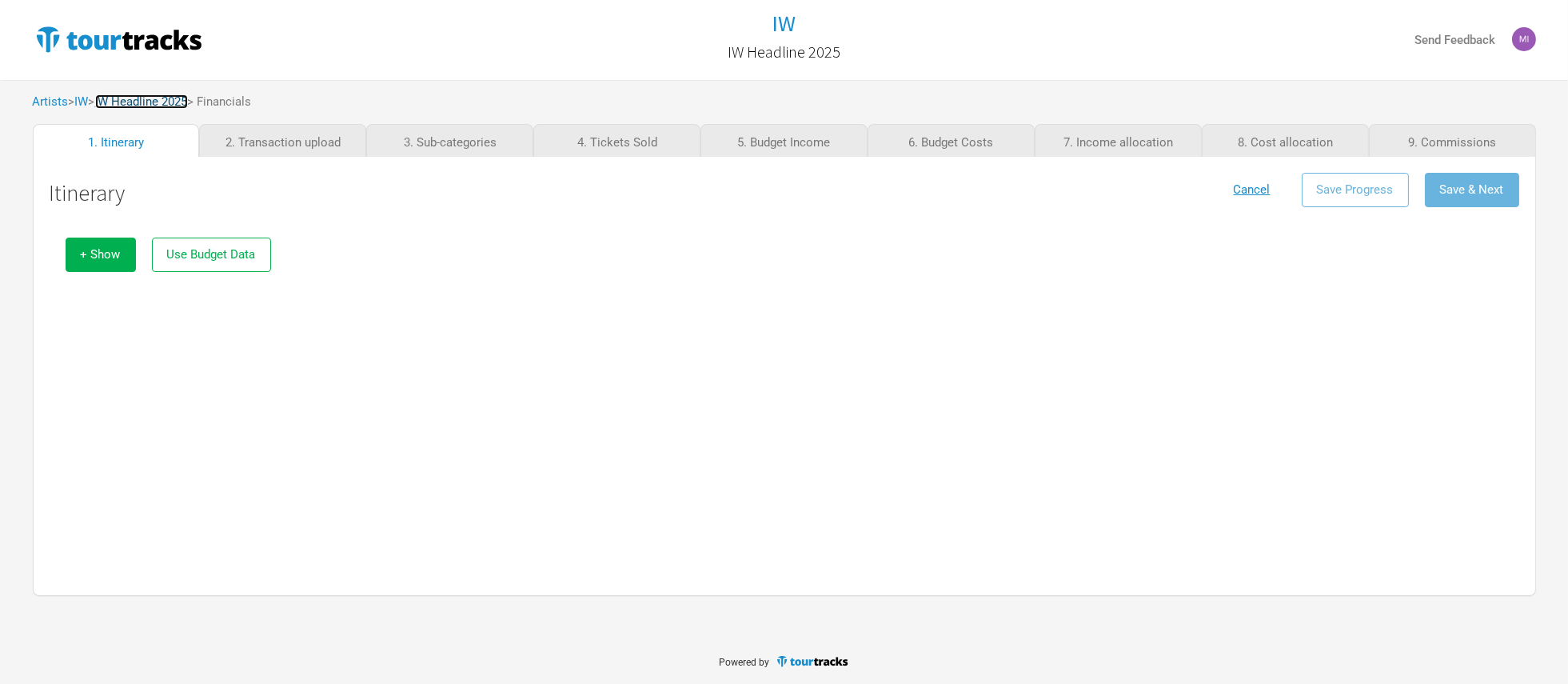click on "IW Headline 2025" at bounding box center (142, 102) 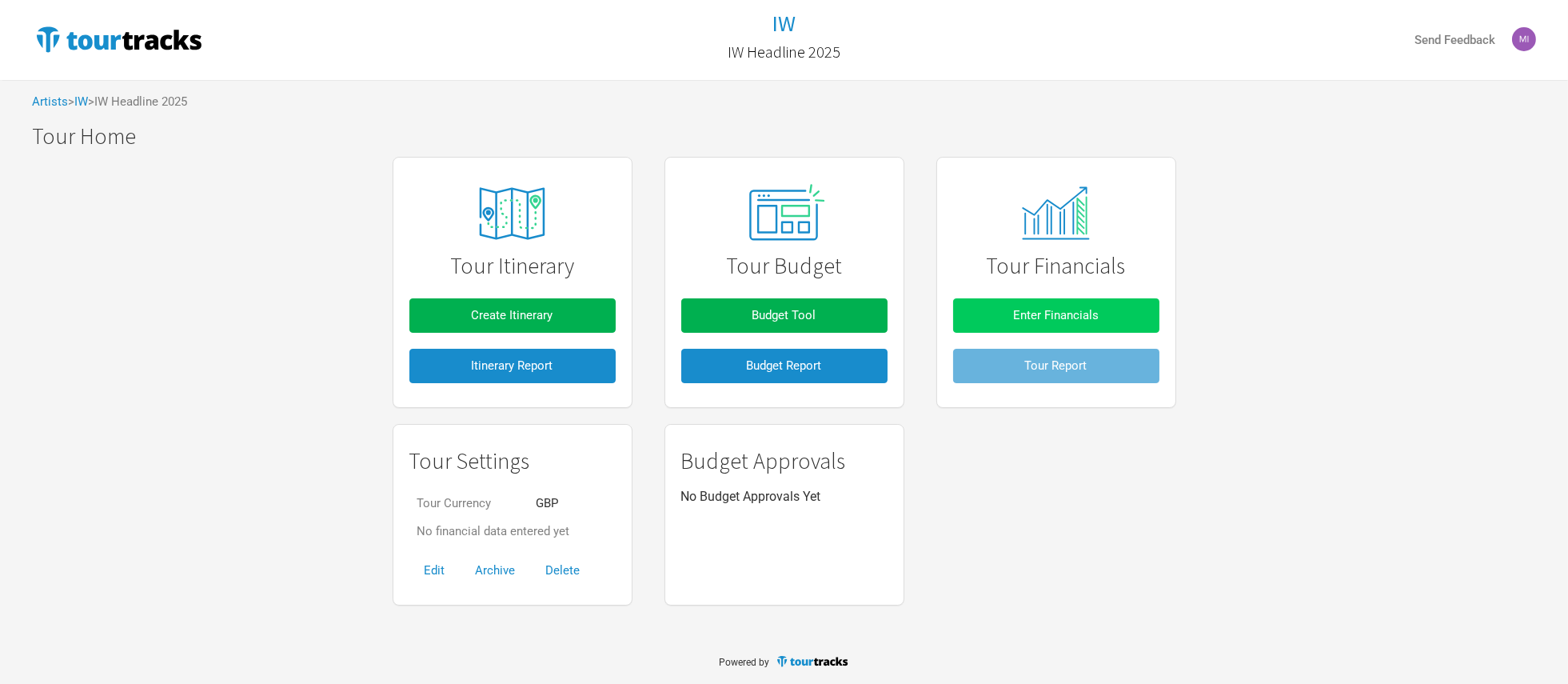 click on "Enter Financials" at bounding box center [1056, 315] 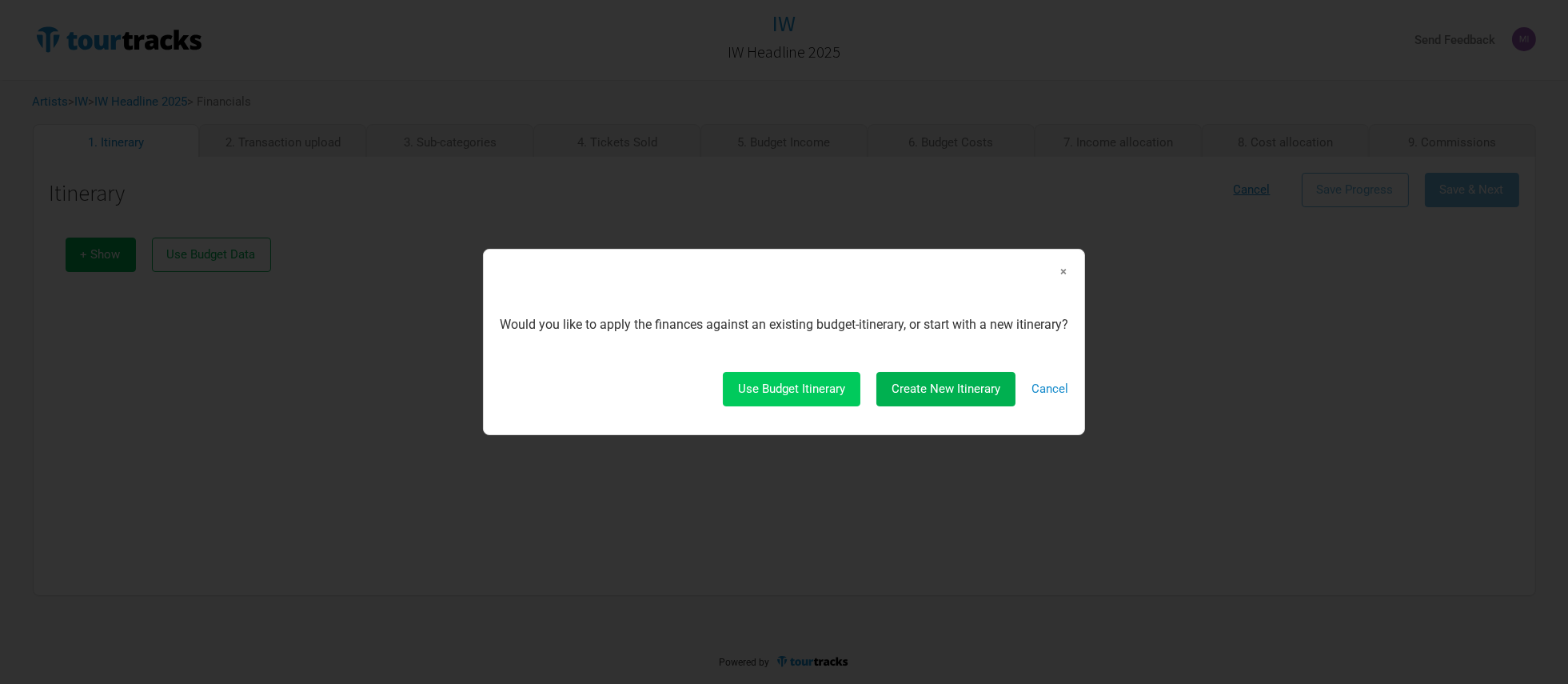 click on "Use Budget Itinerary" at bounding box center (792, 389) 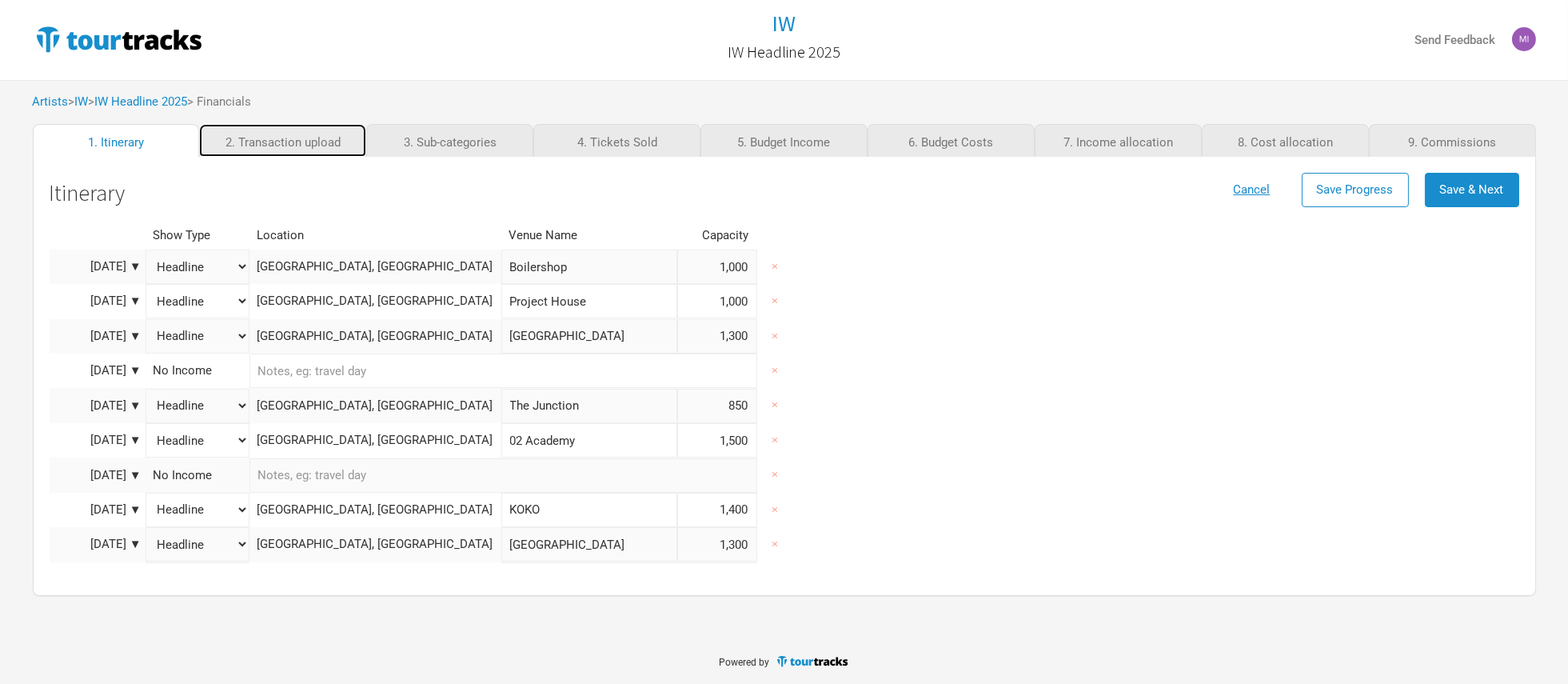 click on "2. Transaction upload" at bounding box center (282, 140) 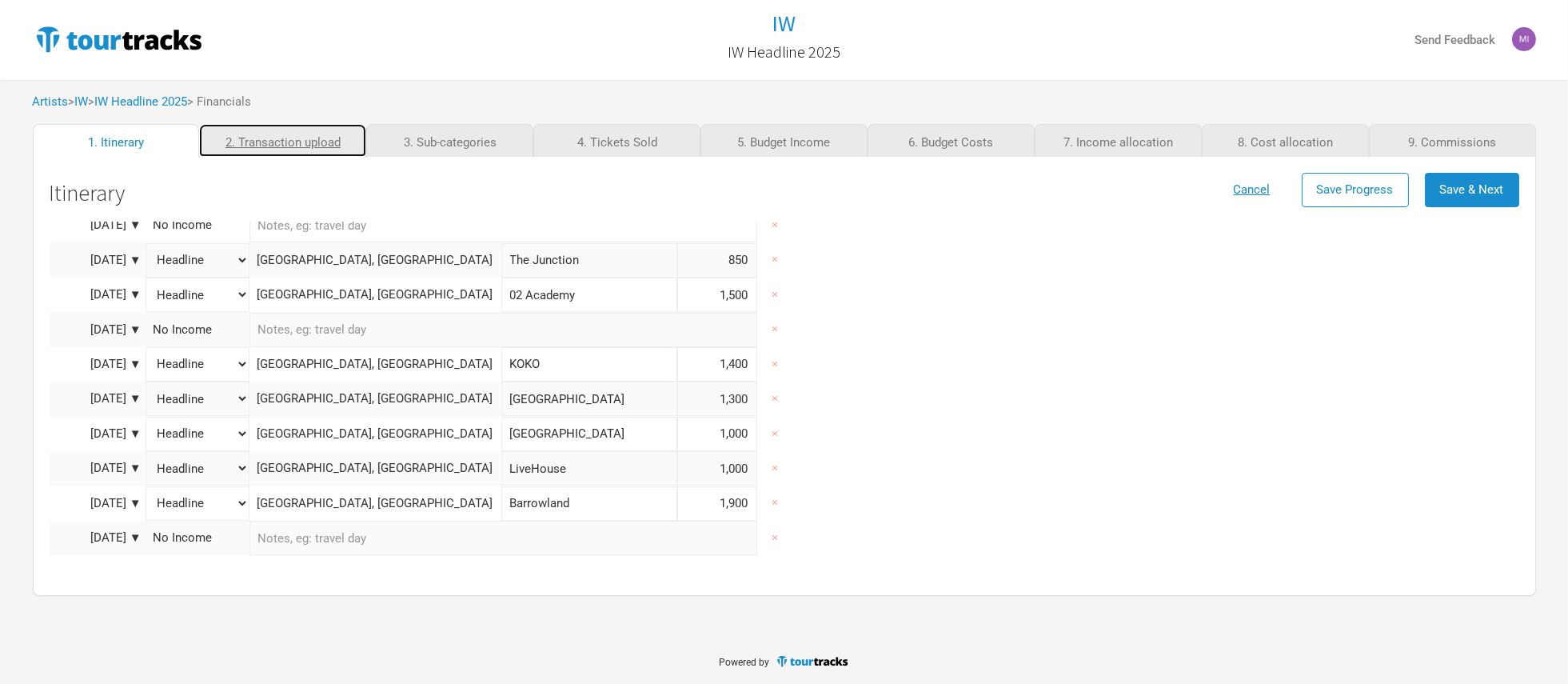 scroll, scrollTop: 206, scrollLeft: 0, axis: vertical 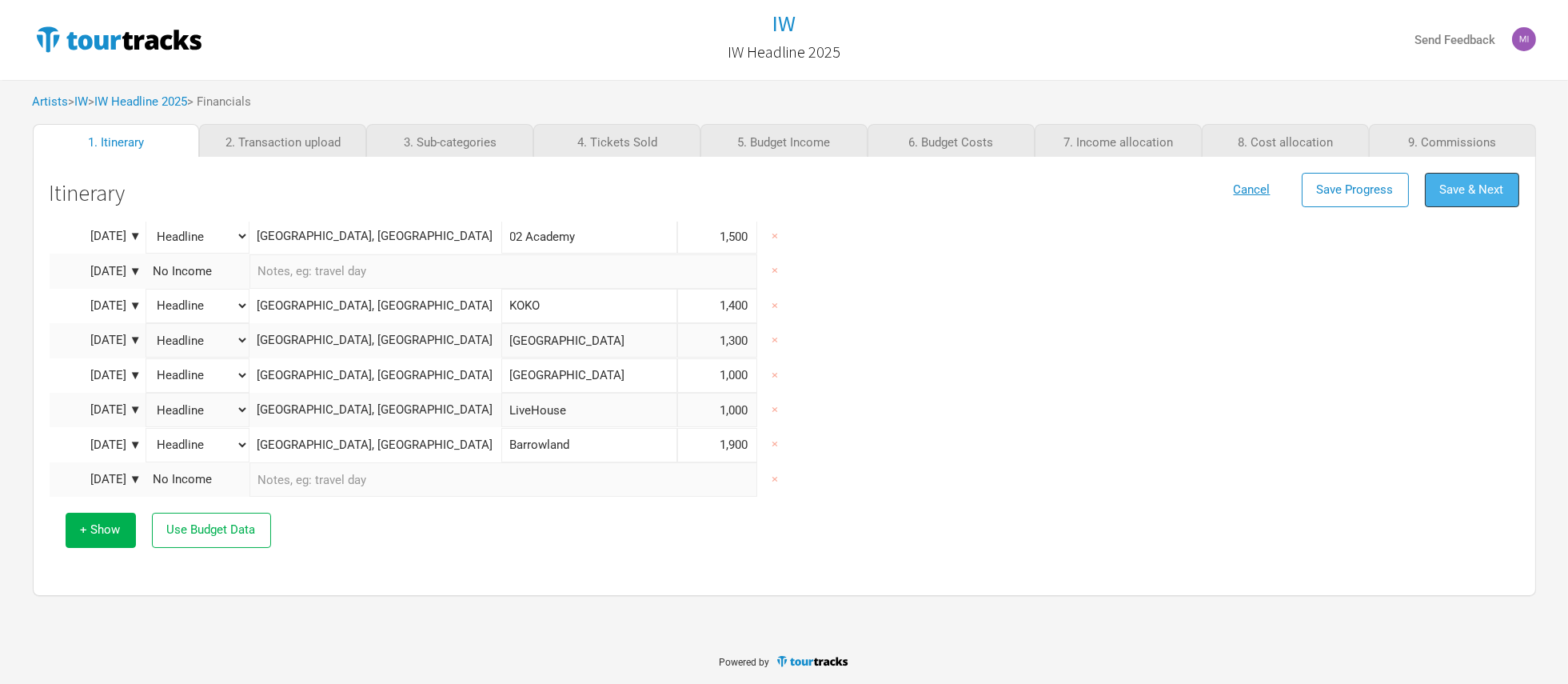 click on "Save & Next" at bounding box center [1472, 190] 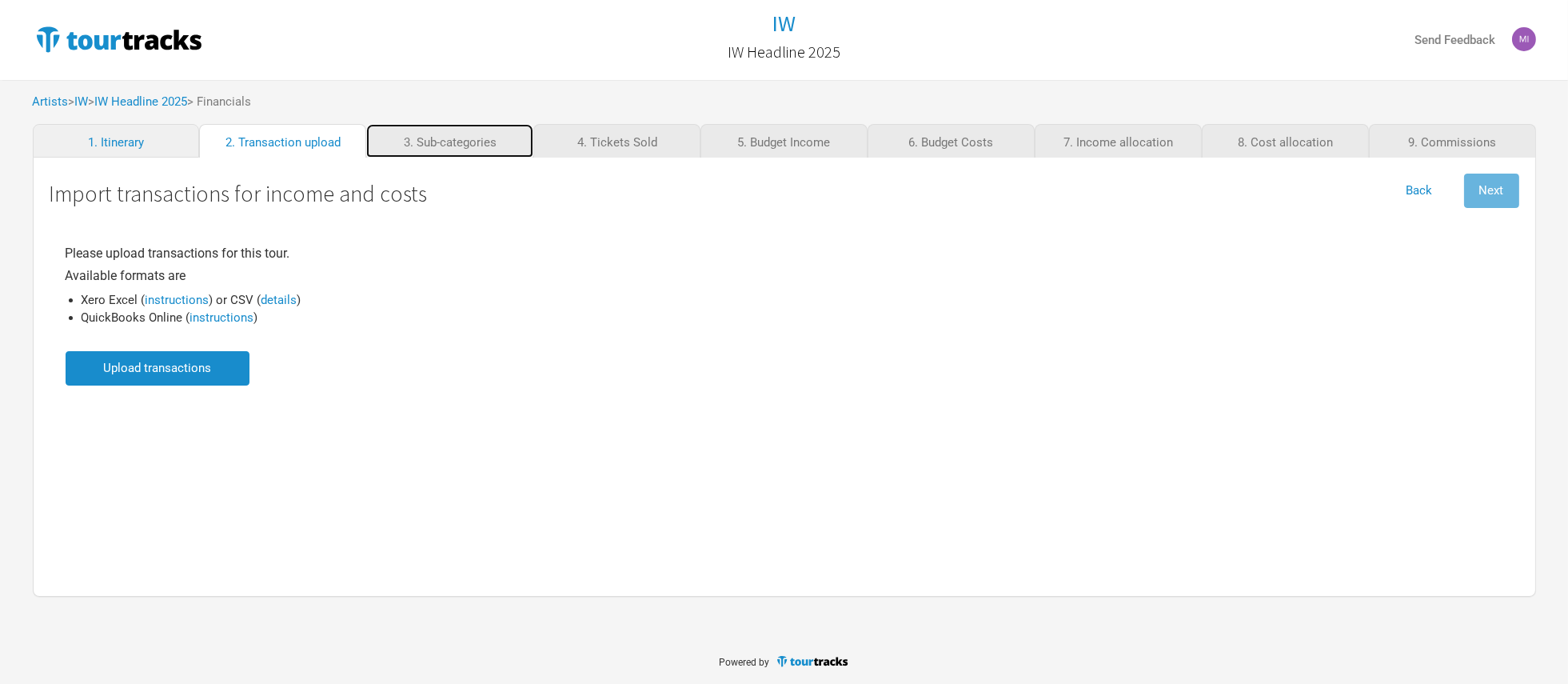 click on "3. Sub-categories" at bounding box center (449, 141) 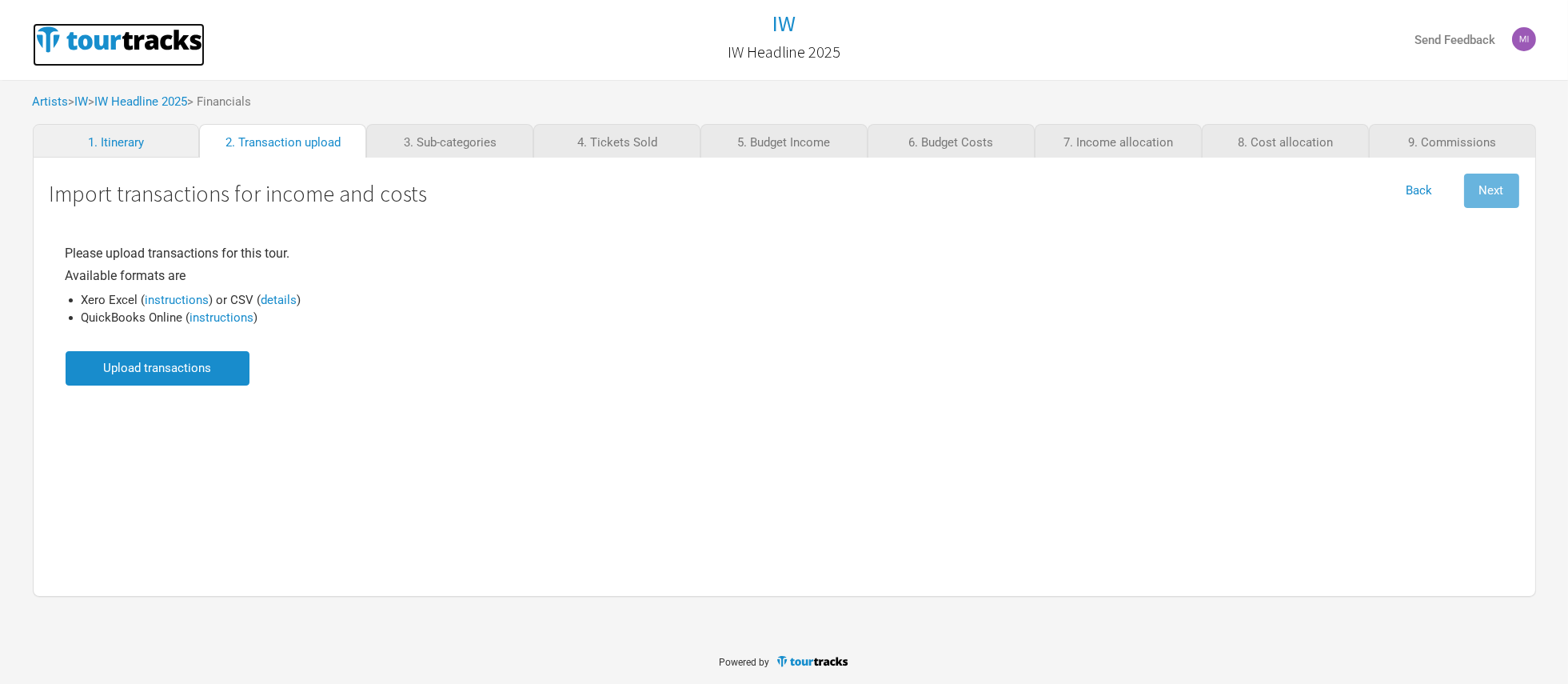 click at bounding box center [119, 39] 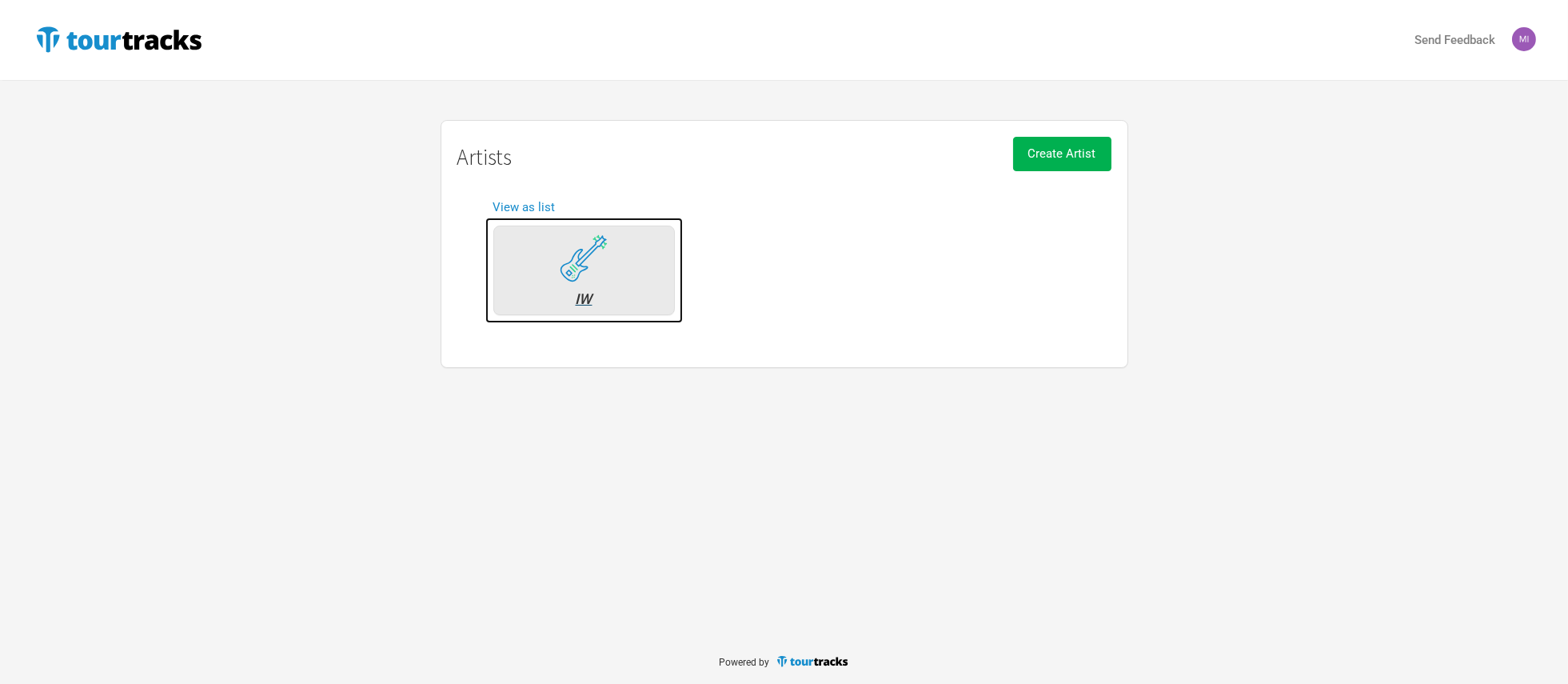 click on "IW" at bounding box center (584, 270) 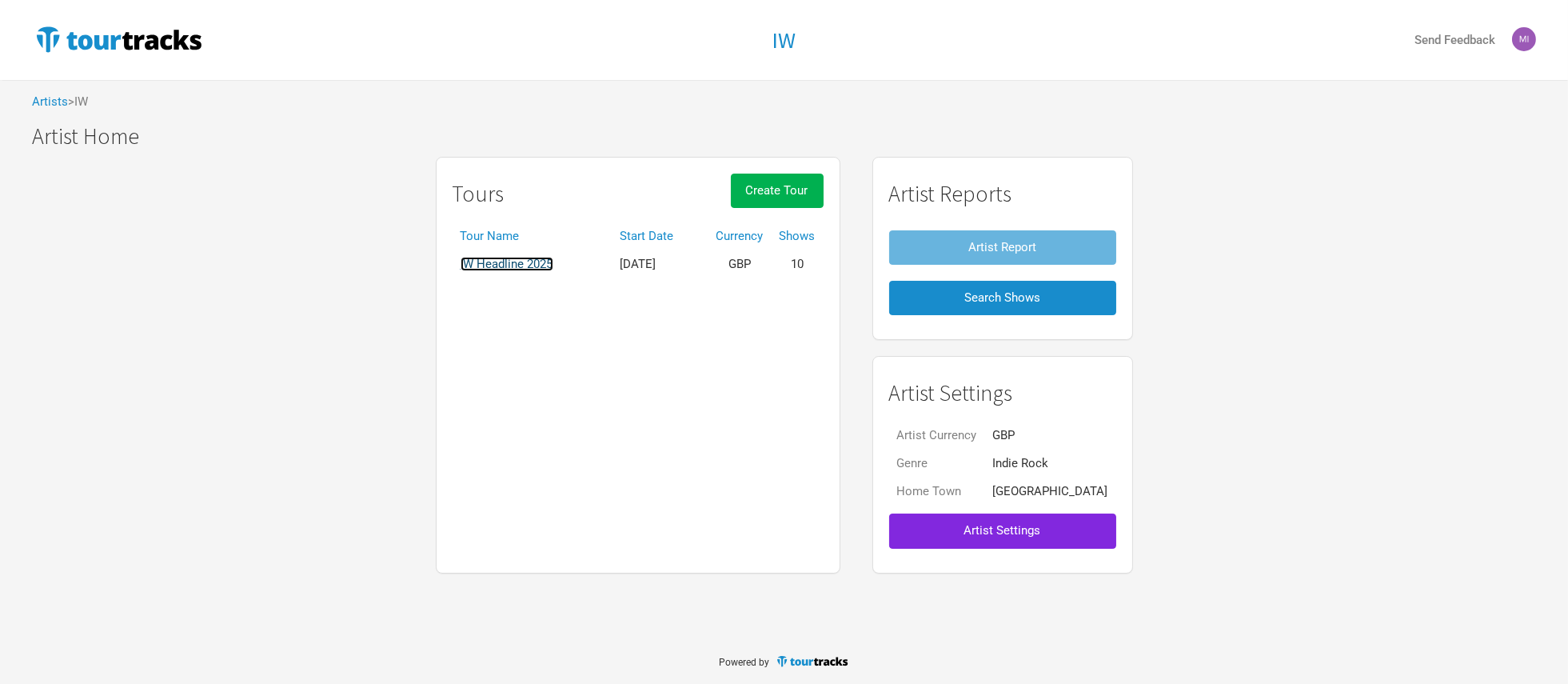 click on "IW Headline 2025" at bounding box center (507, 264) 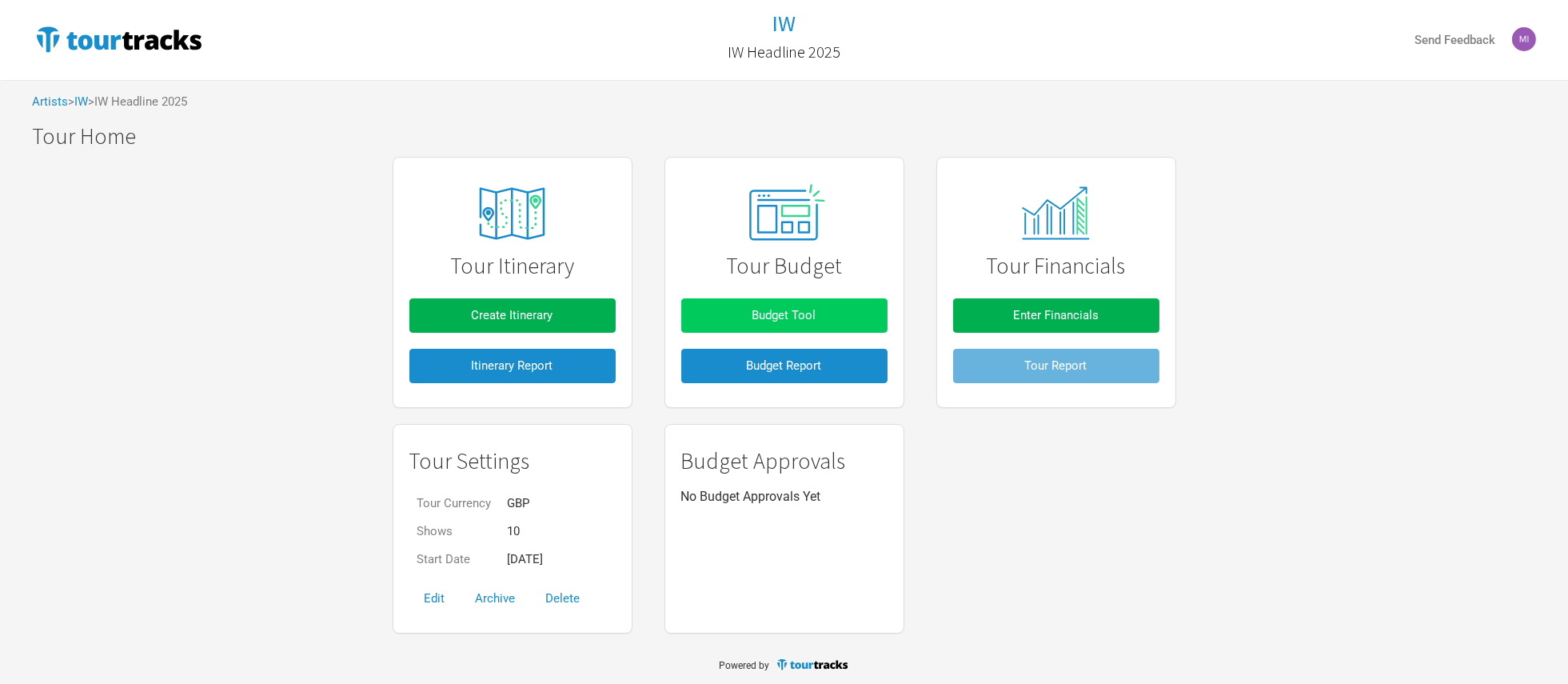 click on "Budget Tool" at bounding box center [784, 315] 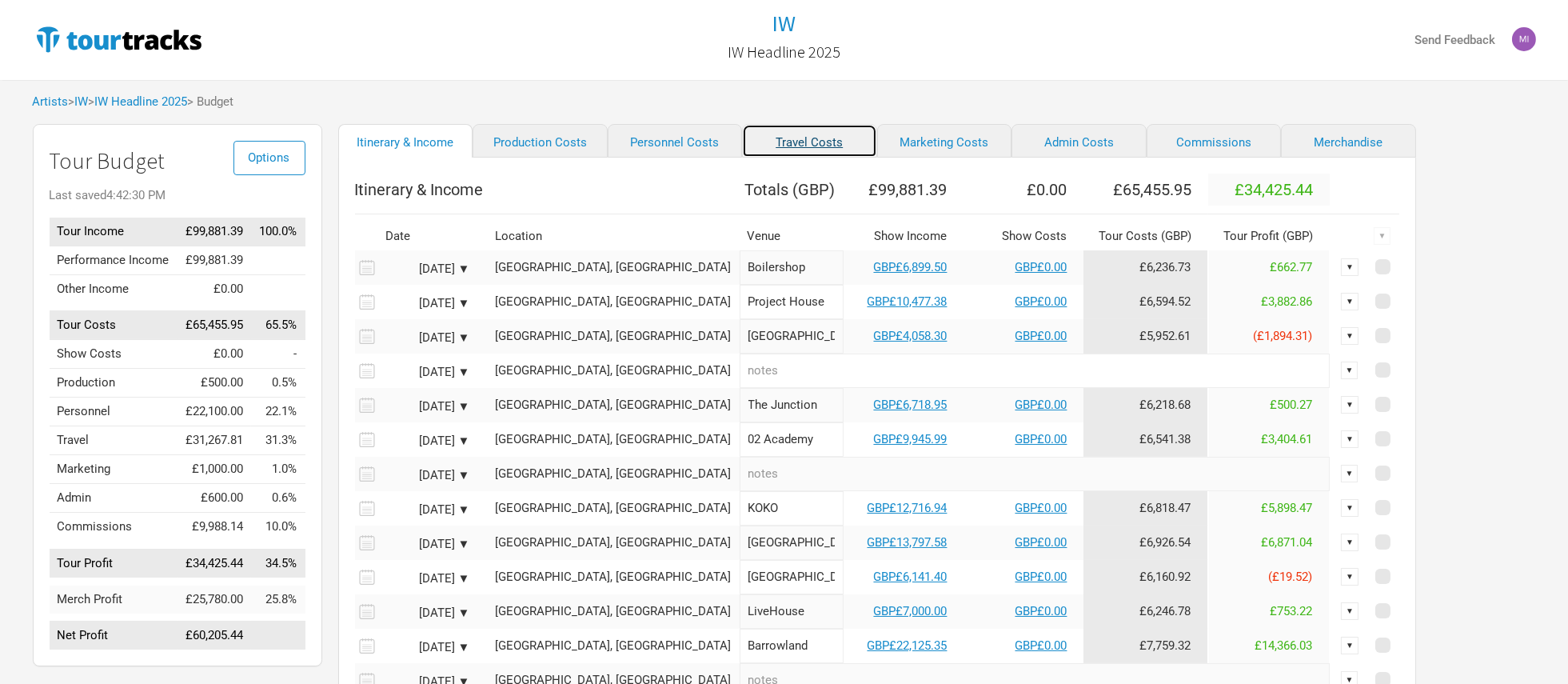 click on "Travel Costs" at bounding box center (809, 141) 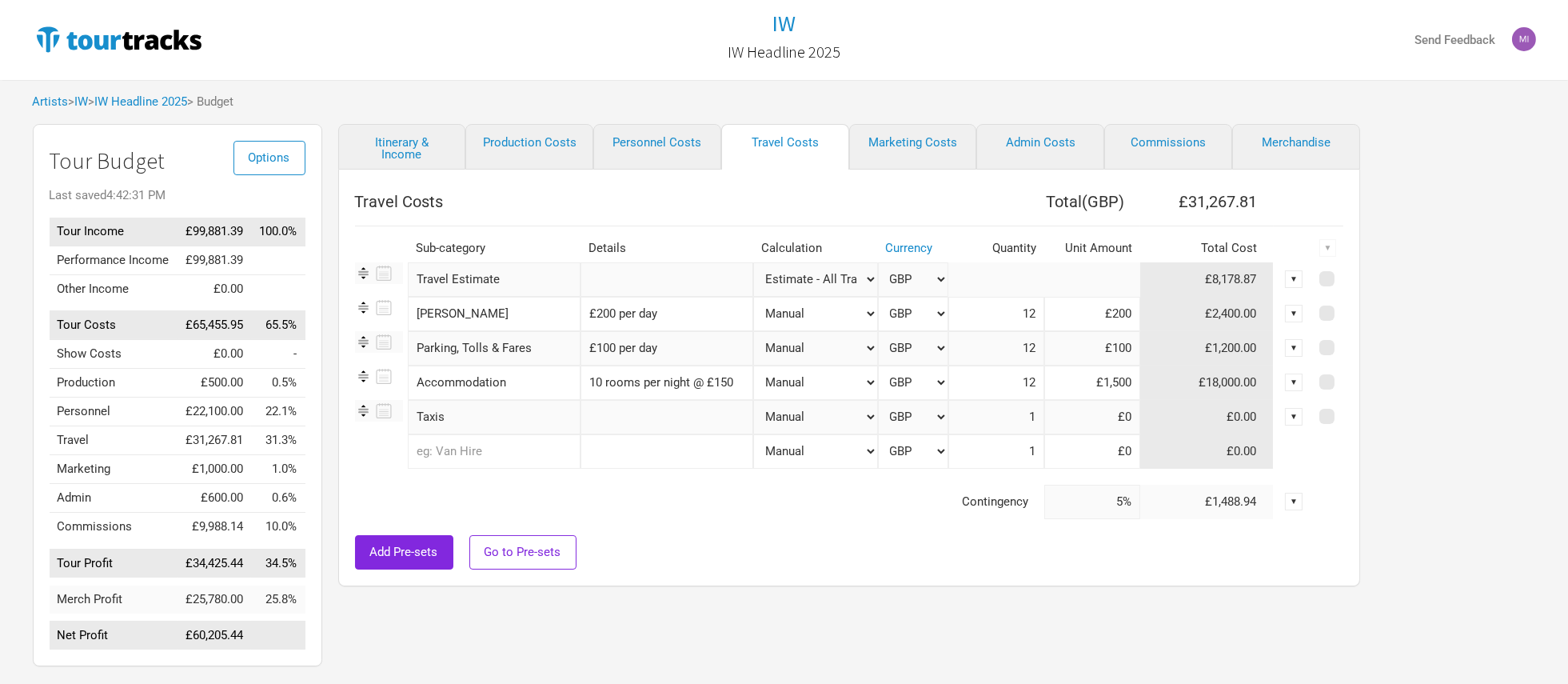 click on "Manual # of Shows # of Show Days # of Non-Show Days # of Days # of Tickets Sold % of Tour Income Estimate - All Travel" at bounding box center [815, 279] 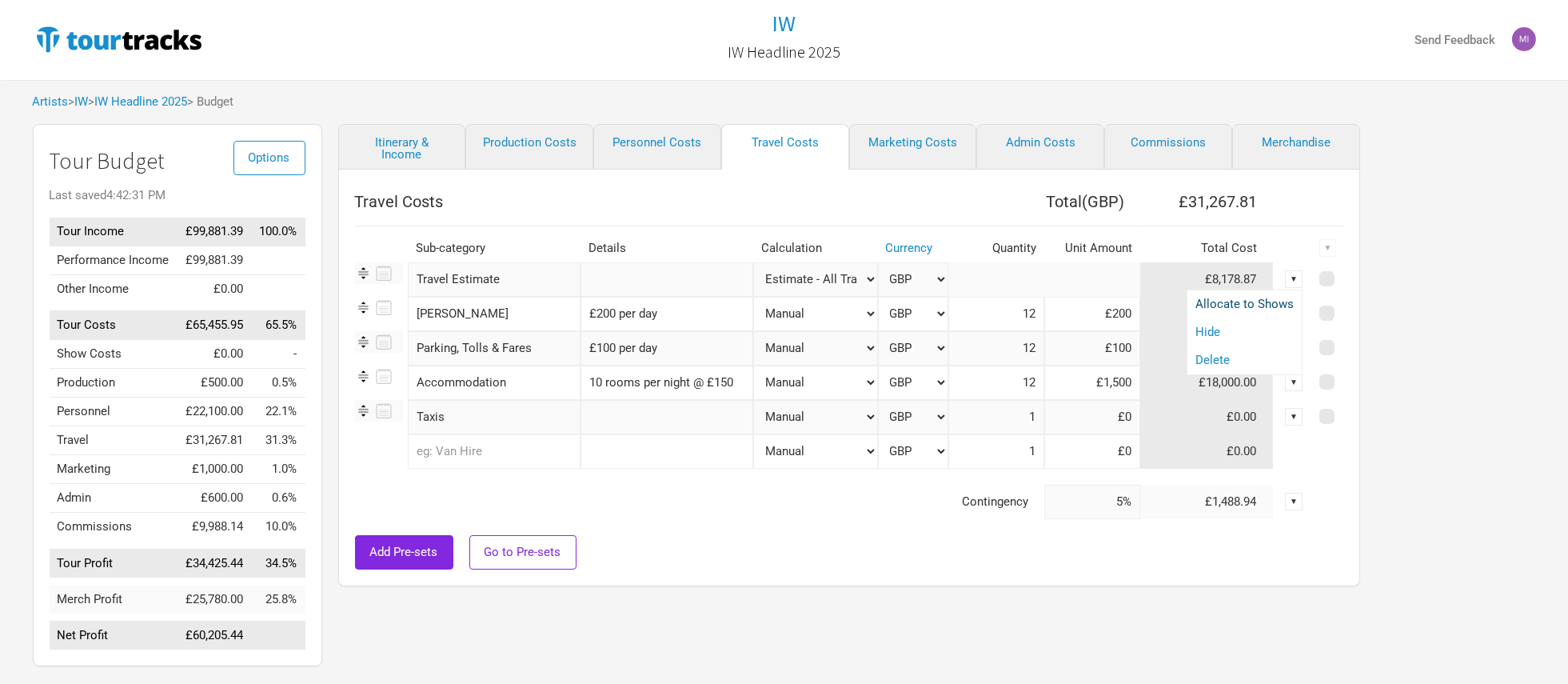 click on "Allocate to Shows" at bounding box center (1244, 304) 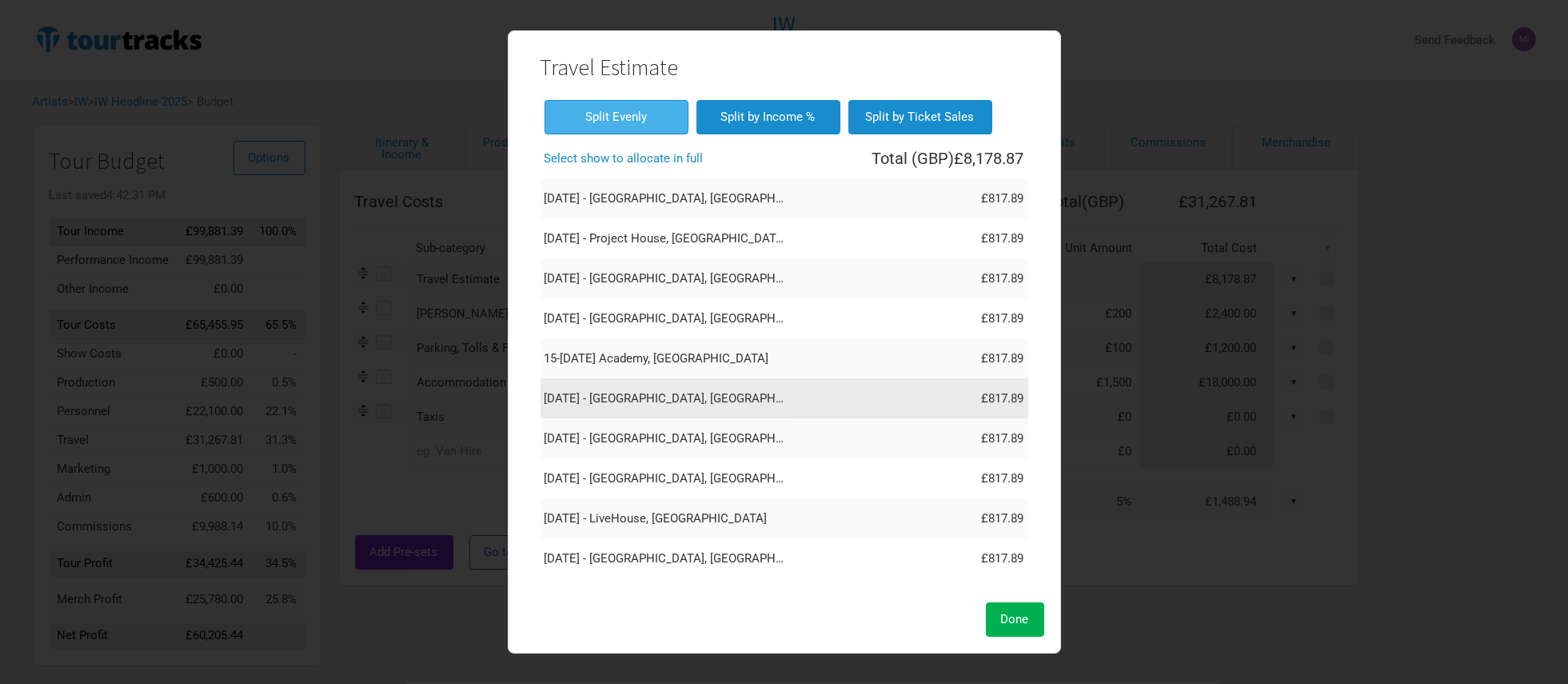 scroll, scrollTop: 0, scrollLeft: 0, axis: both 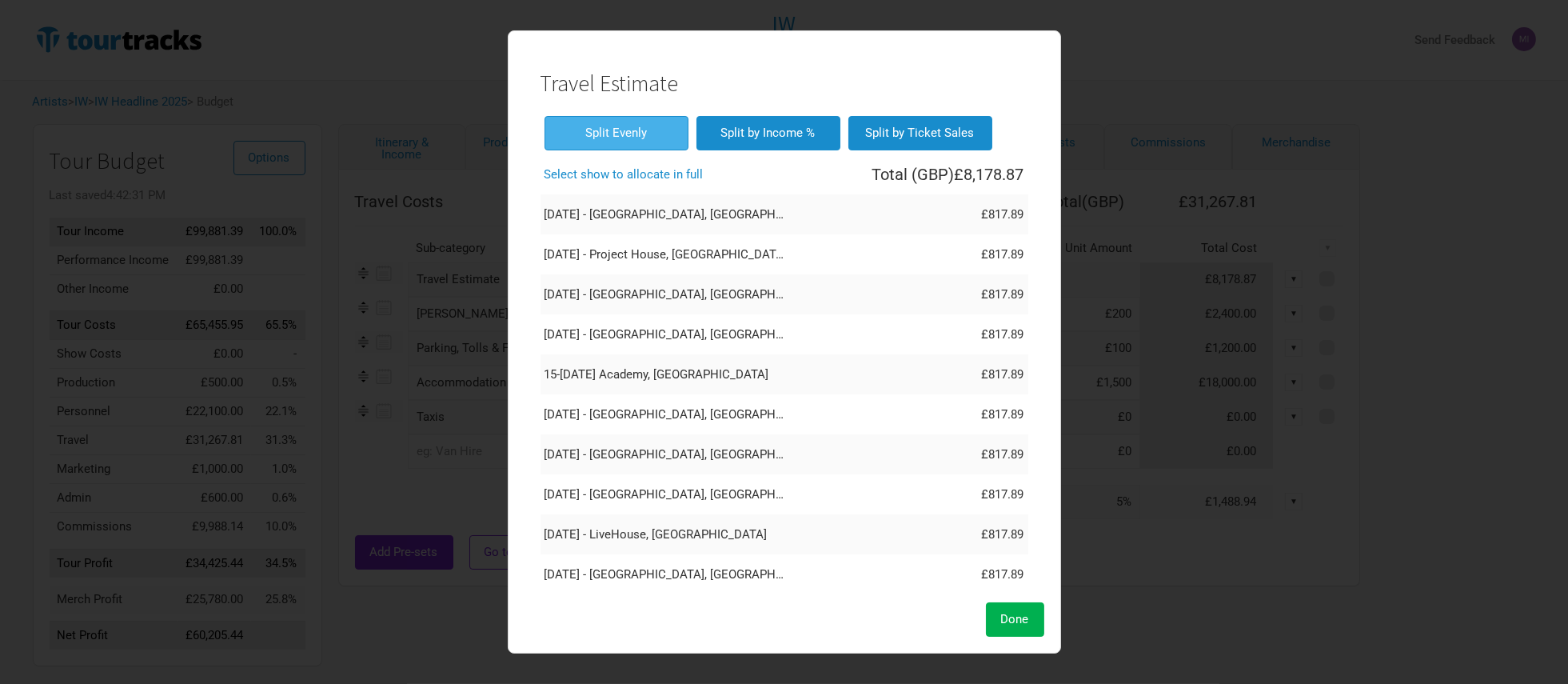 click on "Done" at bounding box center (1015, 619) 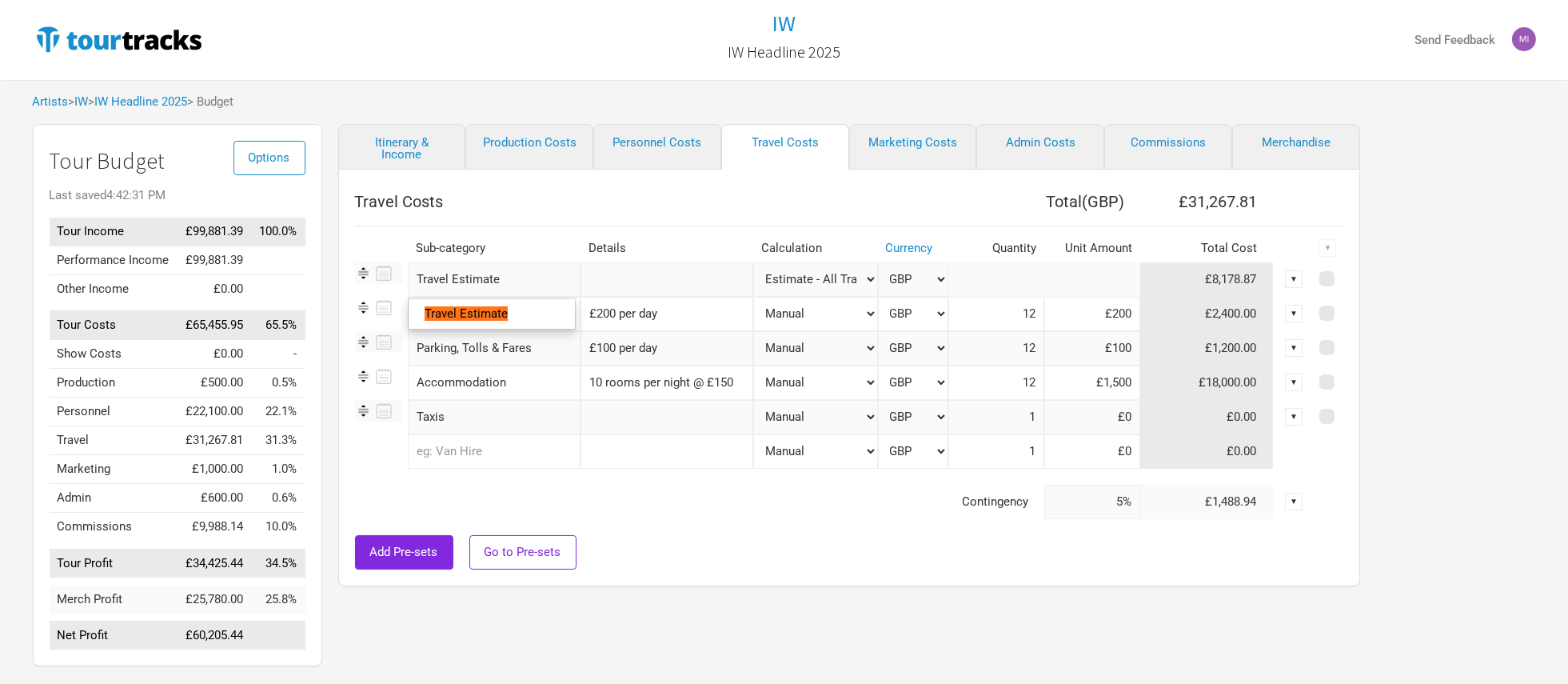 click on "Travel Estimate" at bounding box center (494, 279) 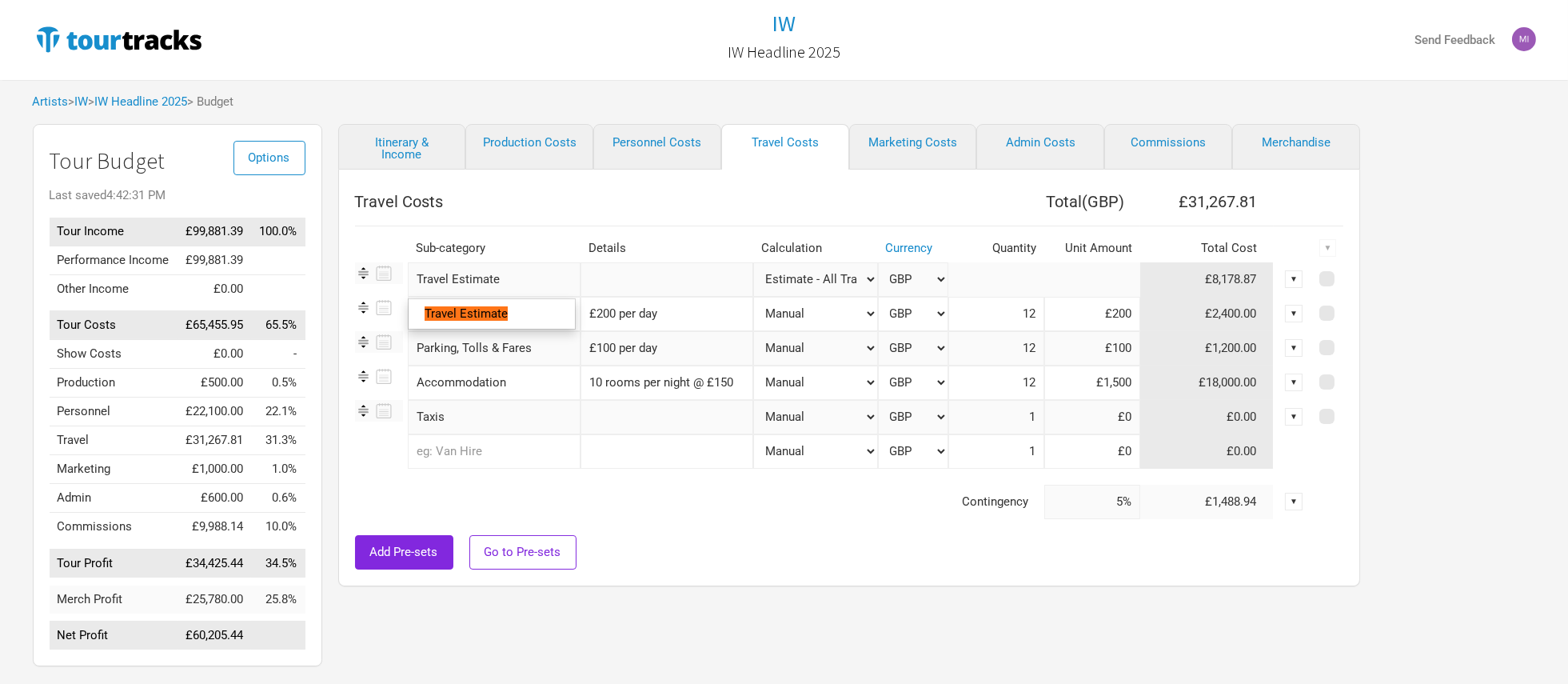 click on "Manual # of Shows # of Show Days # of Non-Show Days # of Days # of Tickets Sold % of Tour Income Estimate - All Travel" at bounding box center [815, 279] 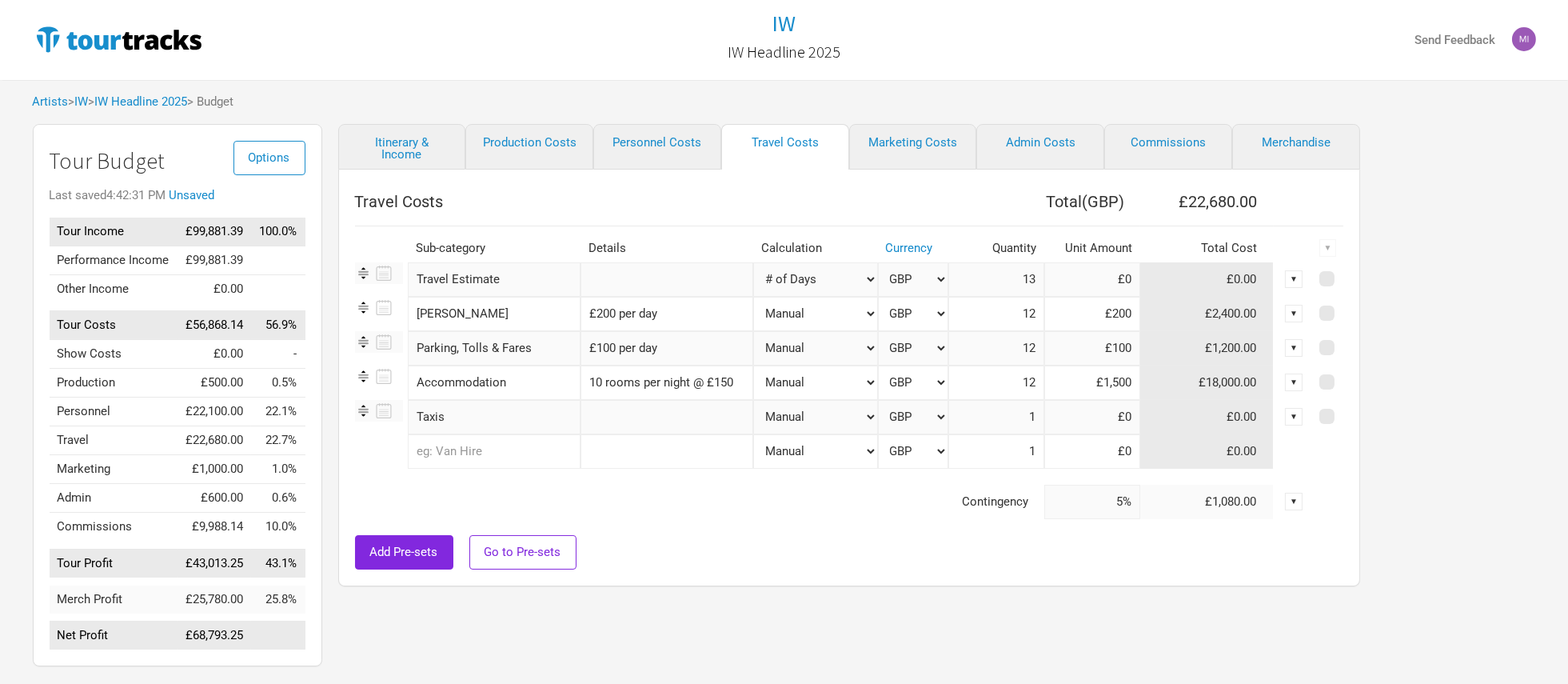 click at bounding box center [849, 222] 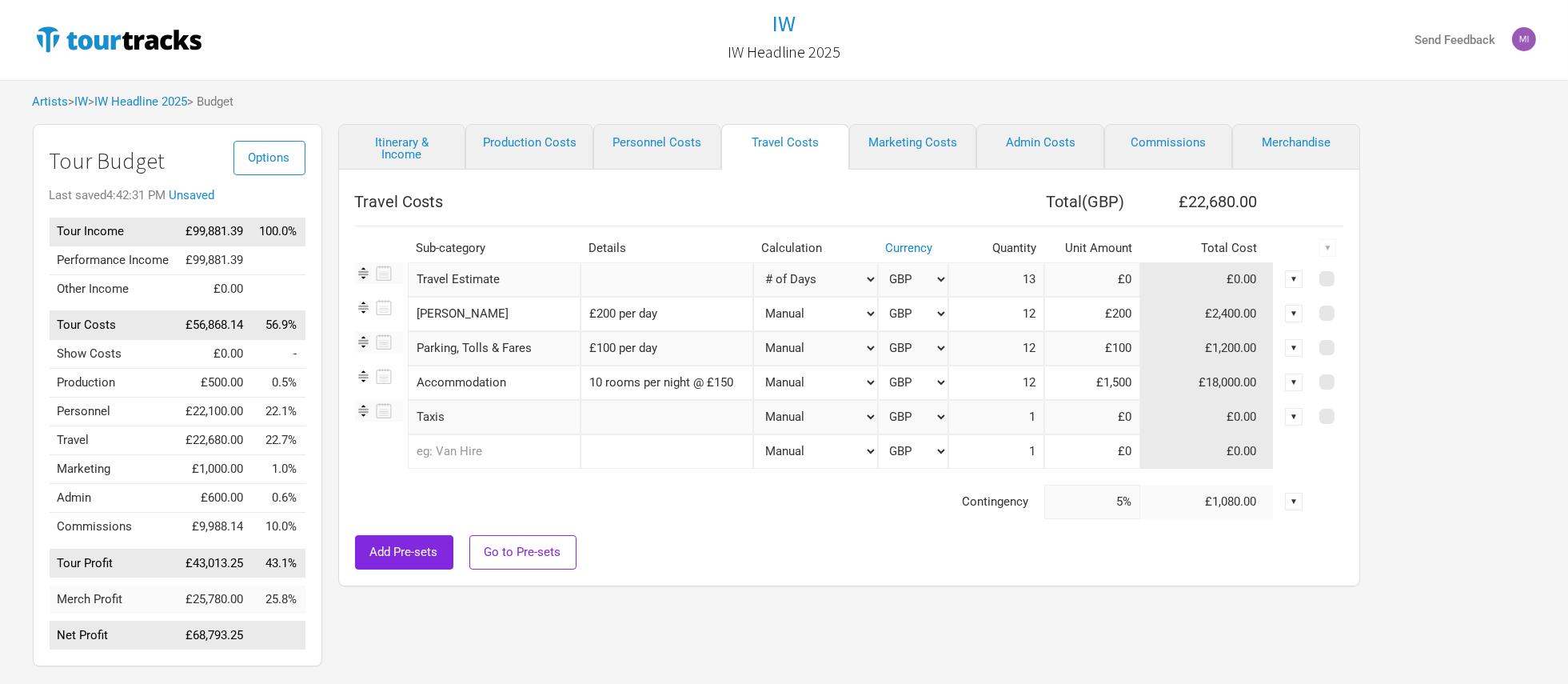 click on "Manual # of Shows # of Show Days # of Non-Show Days # of Days # of Tickets Sold % of Tour Income Estimate - All Travel" at bounding box center [815, 279] 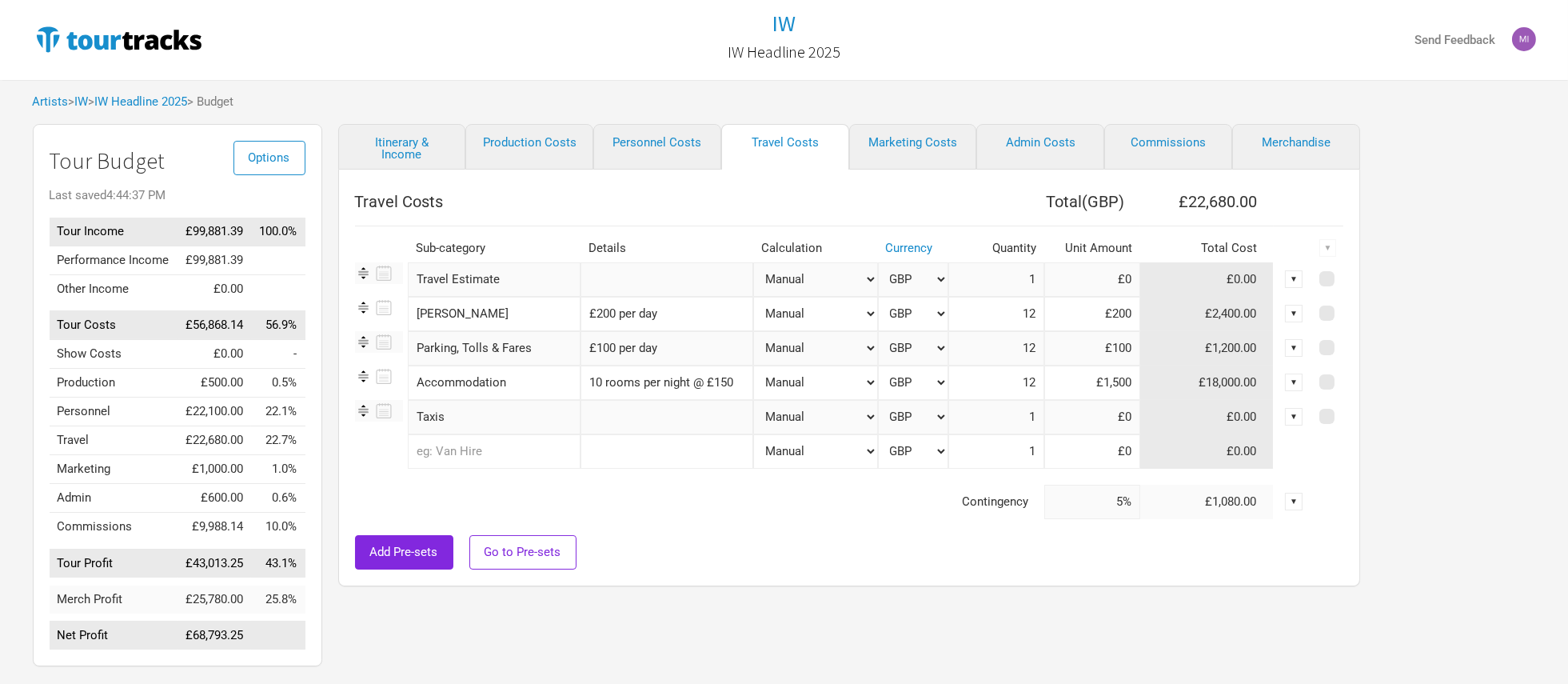 click on "Manual # of Shows # of Show Days # of Non-Show Days # of Days # of Tickets Sold % of Tour Income Estimate - All Travel" at bounding box center [815, 279] 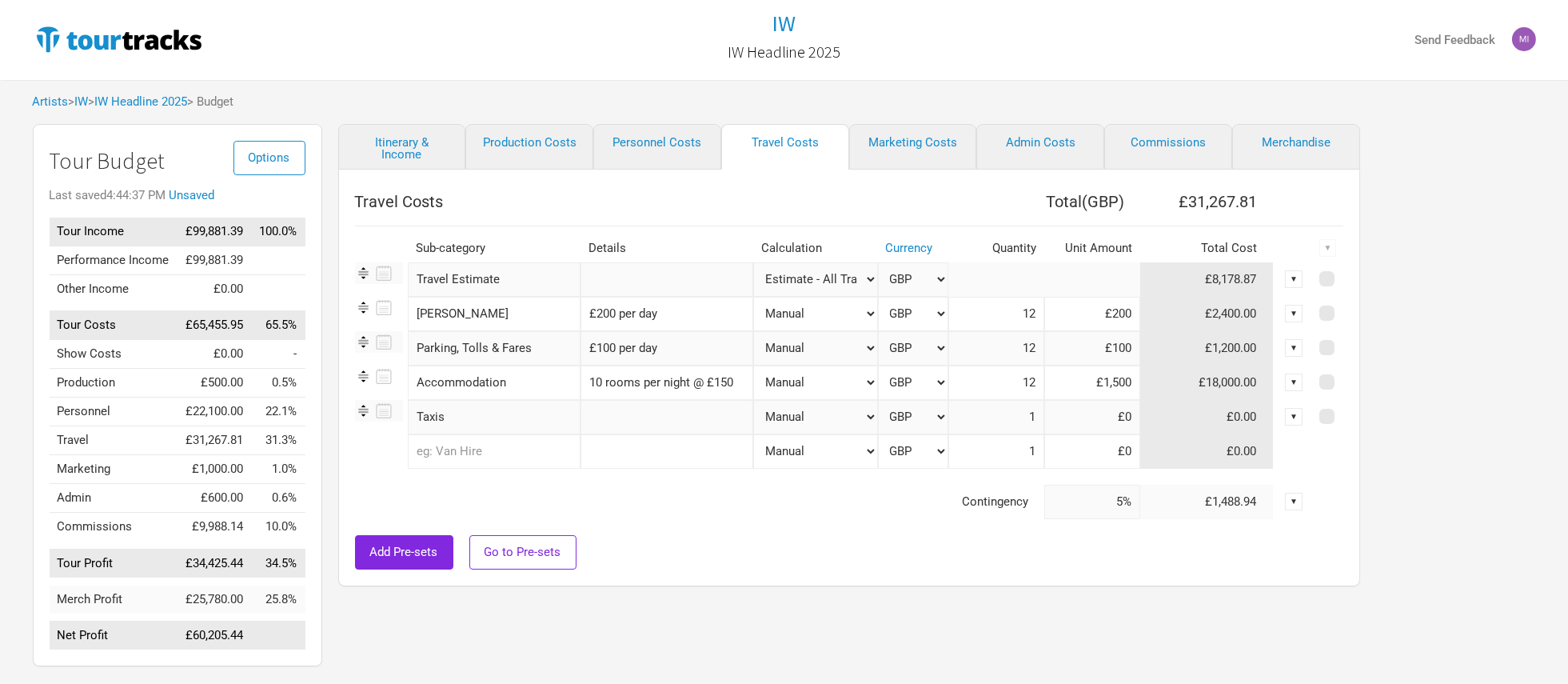 click at bounding box center (849, 222) 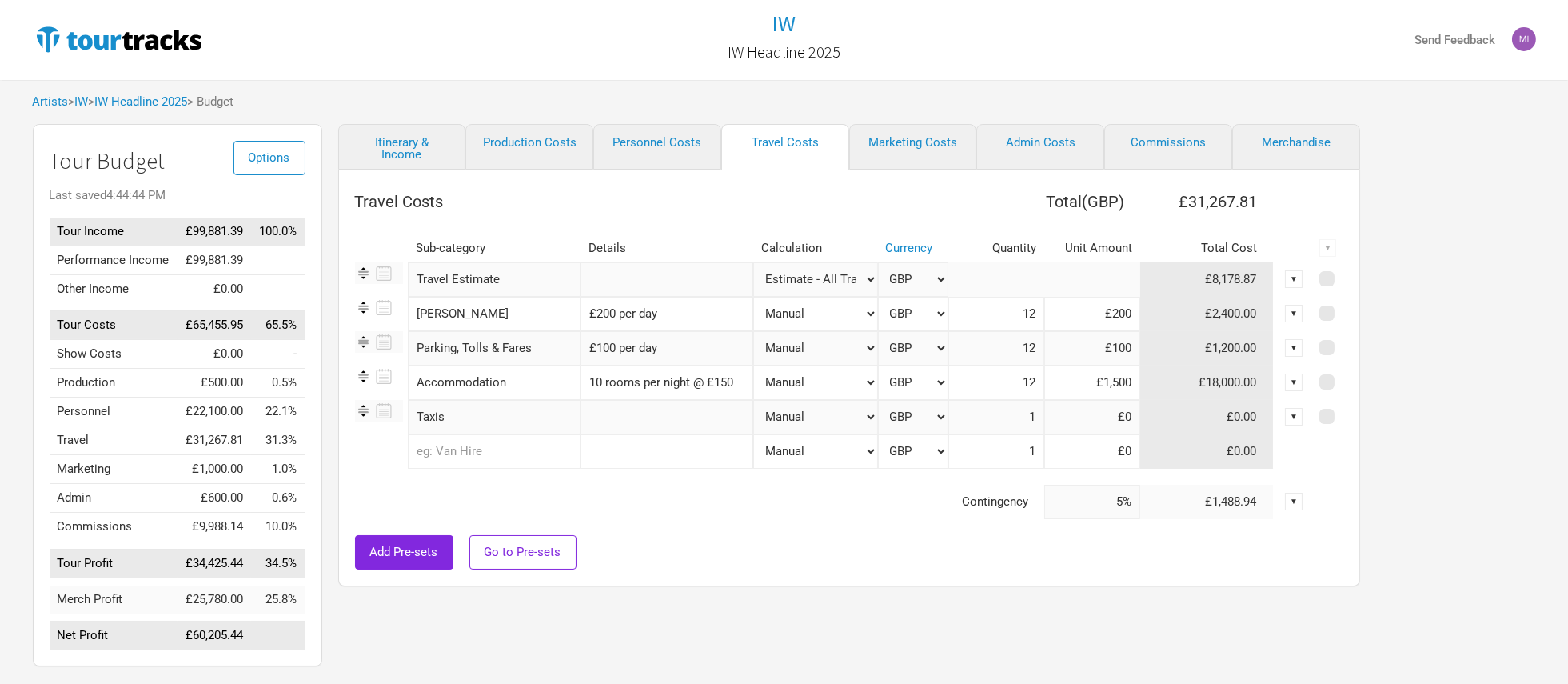 click on "Itinerary & Income Production Costs Personnel Costs Travel Costs Marketing Costs Admin Costs Commissions Merchandise" at bounding box center (849, 146) 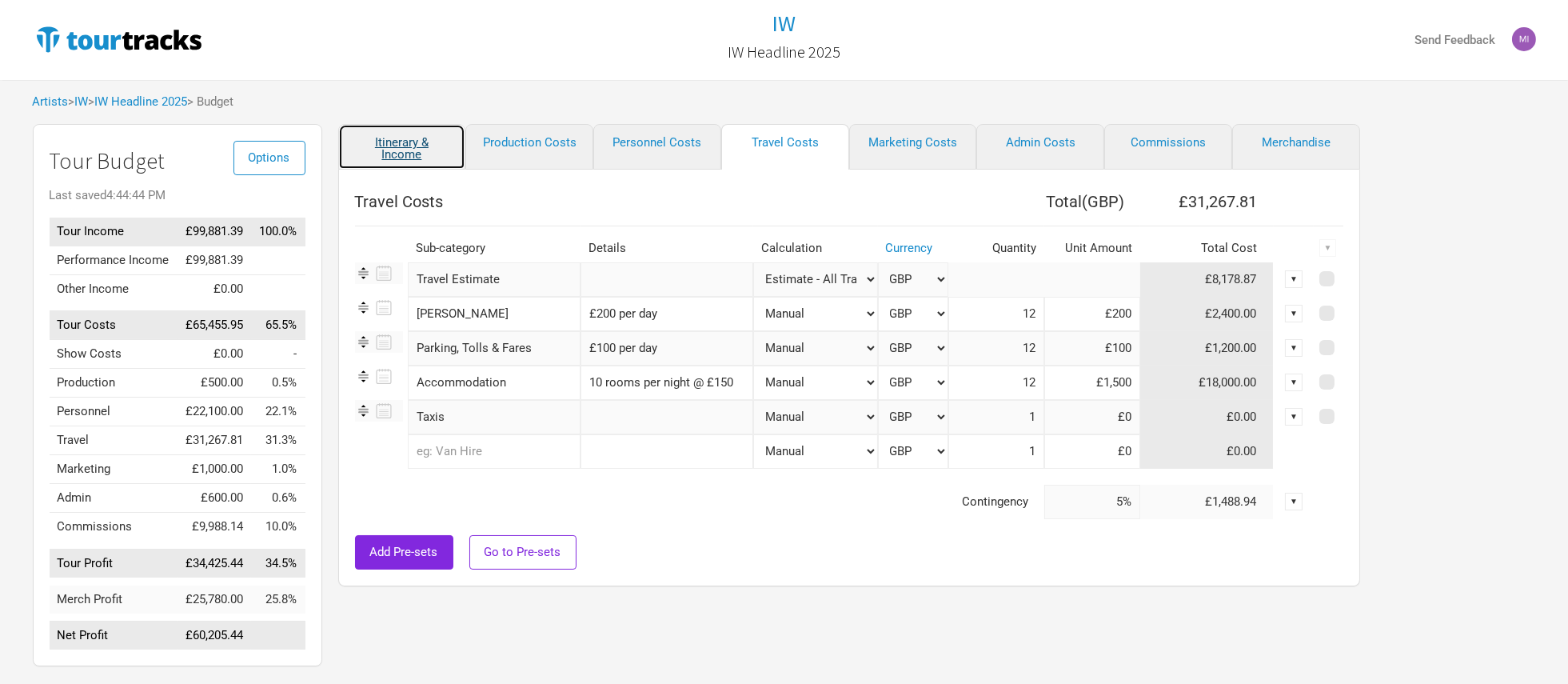 click on "Itinerary & Income" at bounding box center [402, 146] 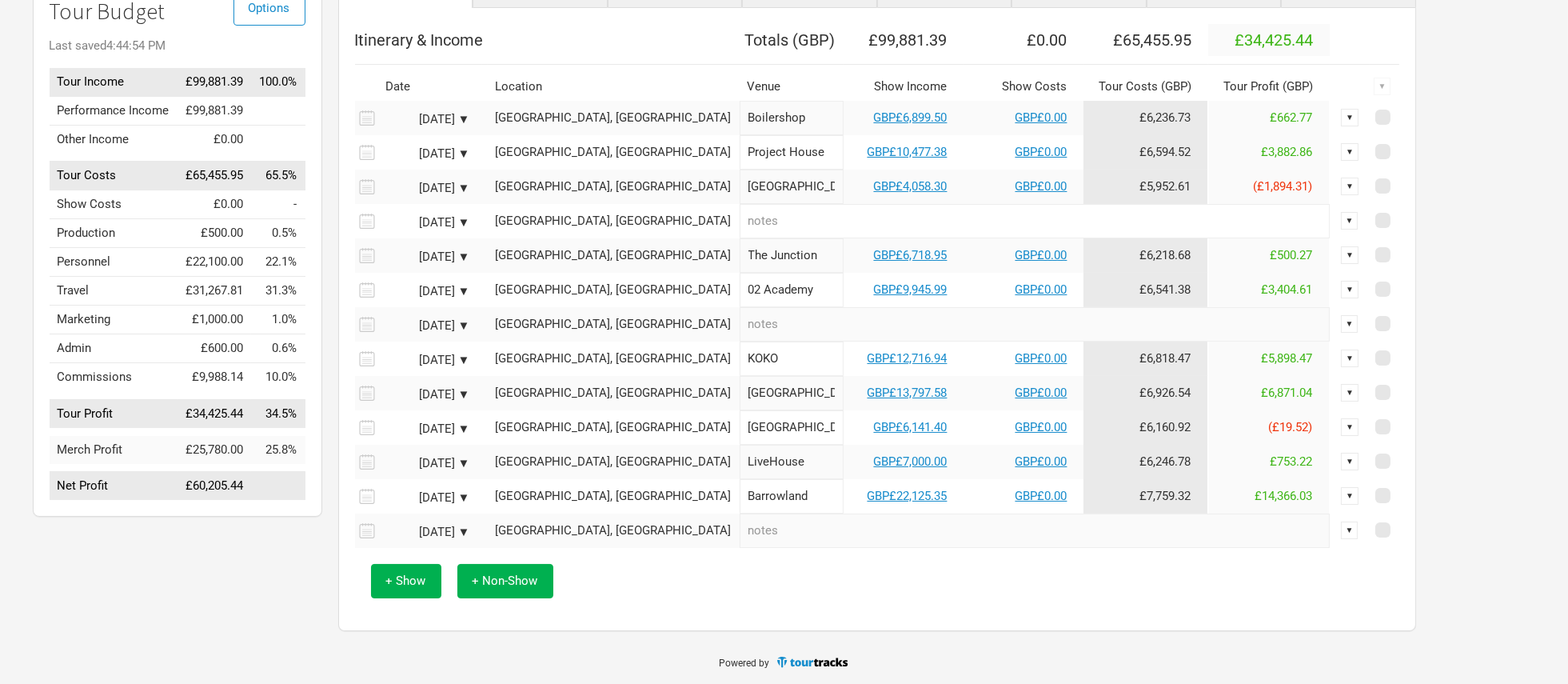 scroll, scrollTop: 0, scrollLeft: 0, axis: both 